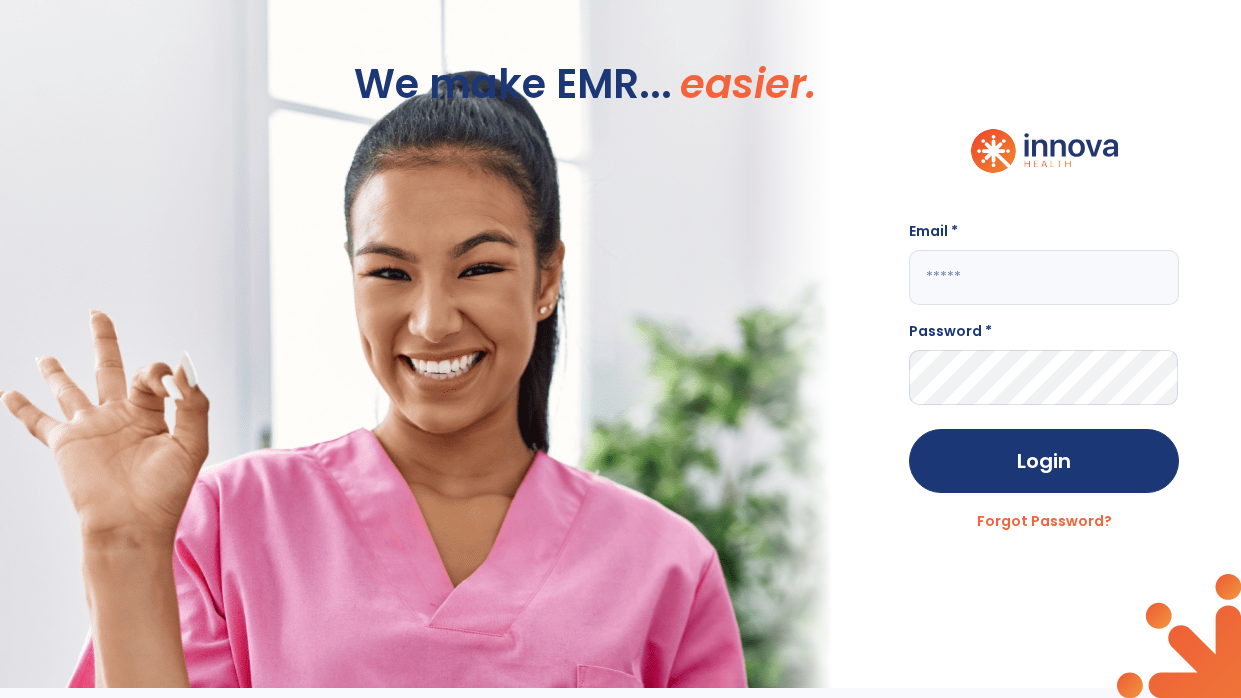 scroll, scrollTop: 0, scrollLeft: 0, axis: both 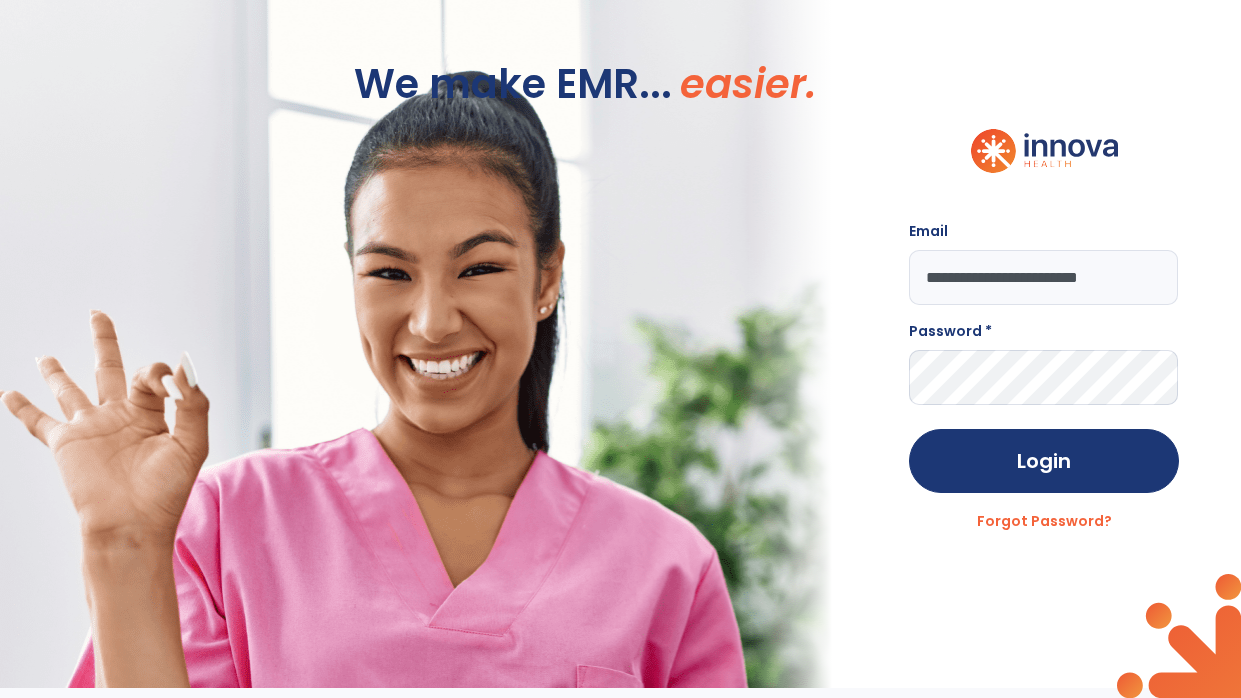 type on "**********" 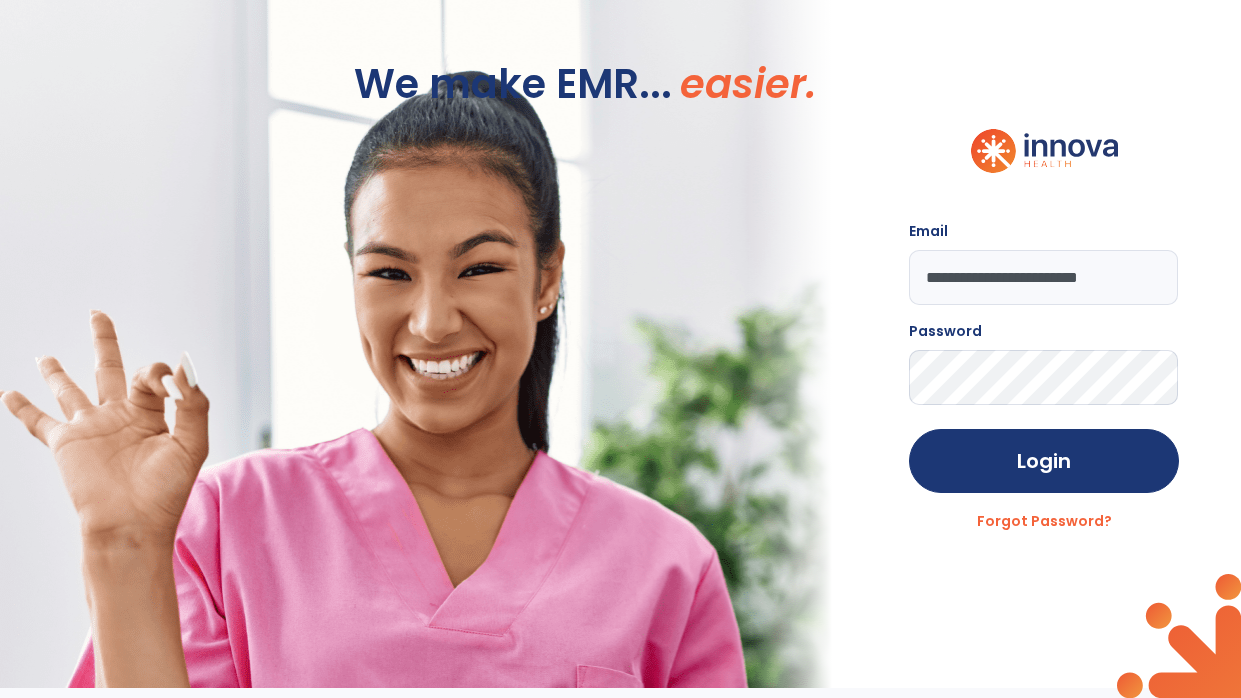 click on "Login" 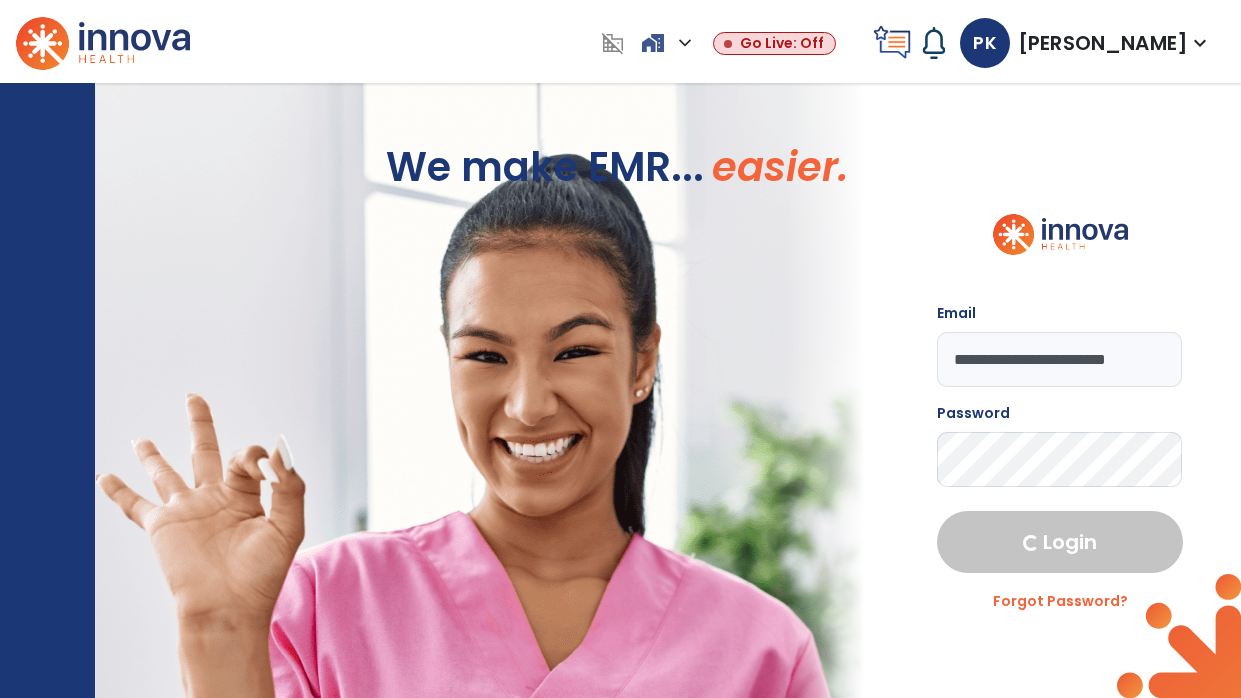 select on "****" 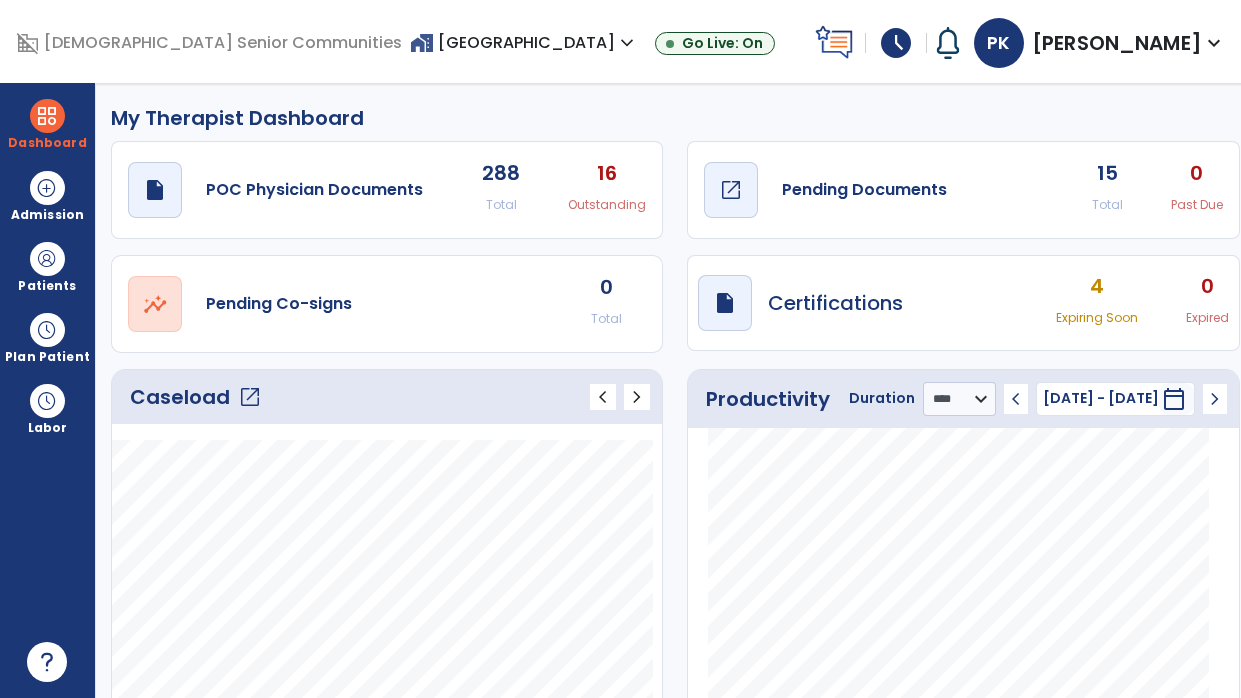 click on "Pending Documents" 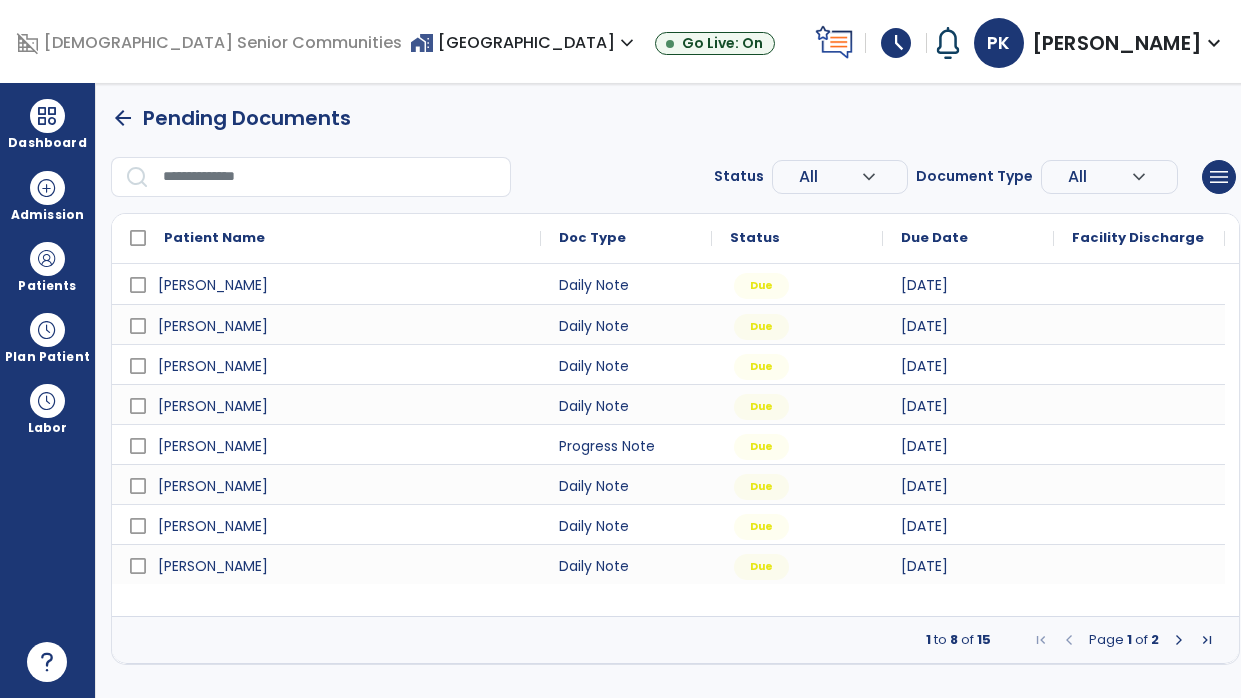 click at bounding box center [1179, 640] 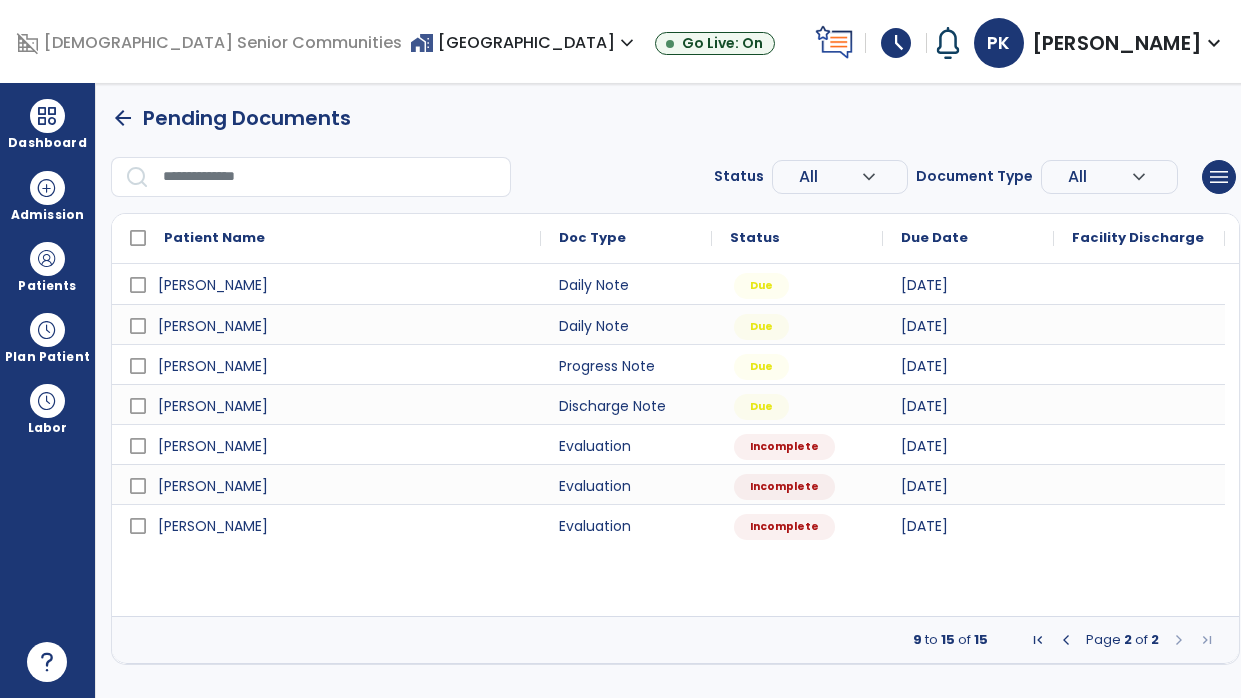 click at bounding box center [1066, 640] 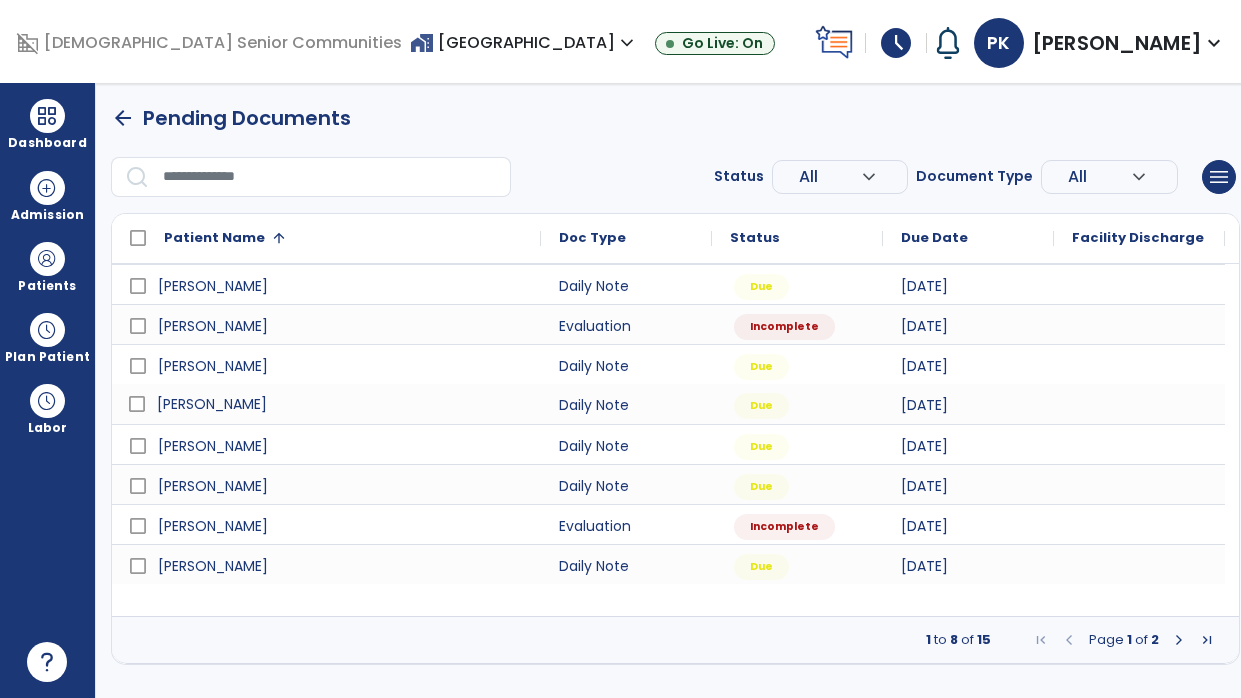 click on "[PERSON_NAME]" at bounding box center (340, 404) 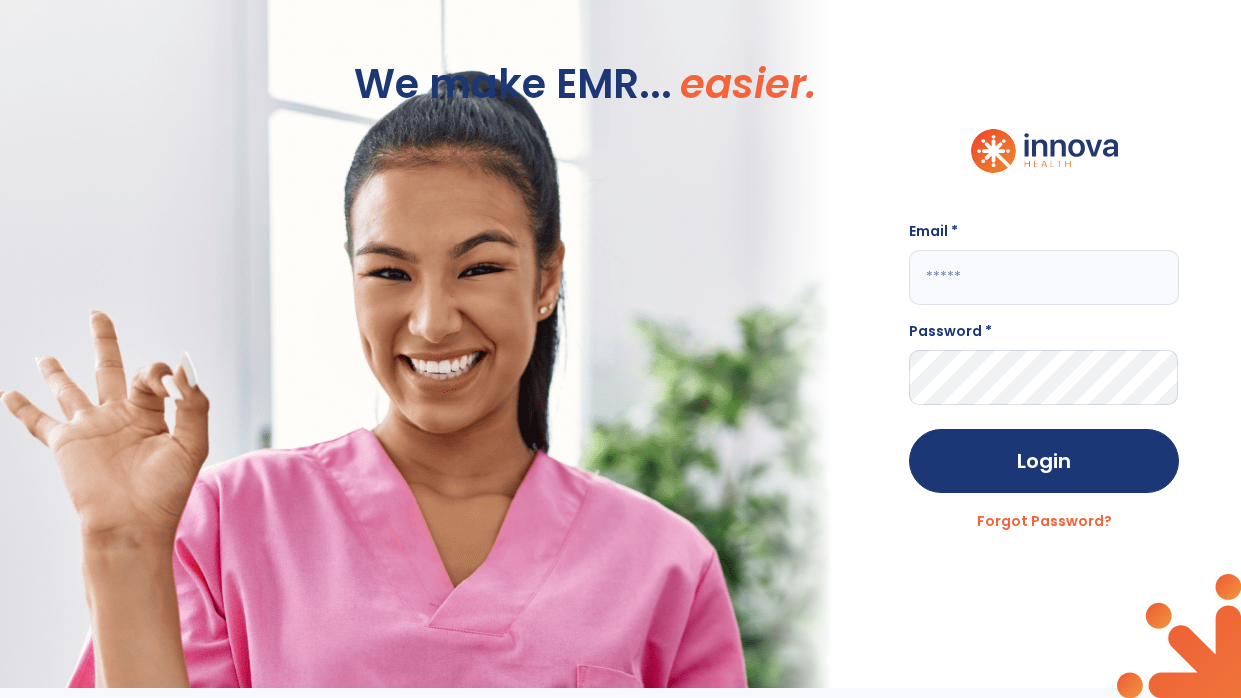 click 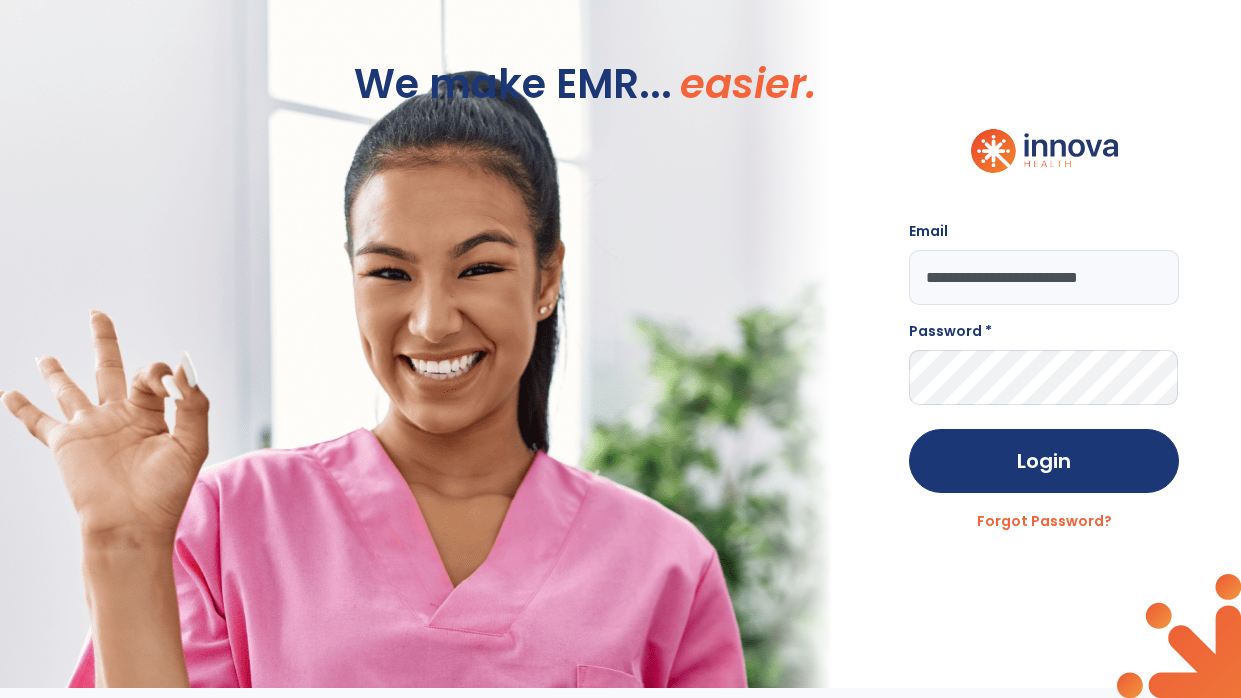 scroll, scrollTop: 0, scrollLeft: 11, axis: horizontal 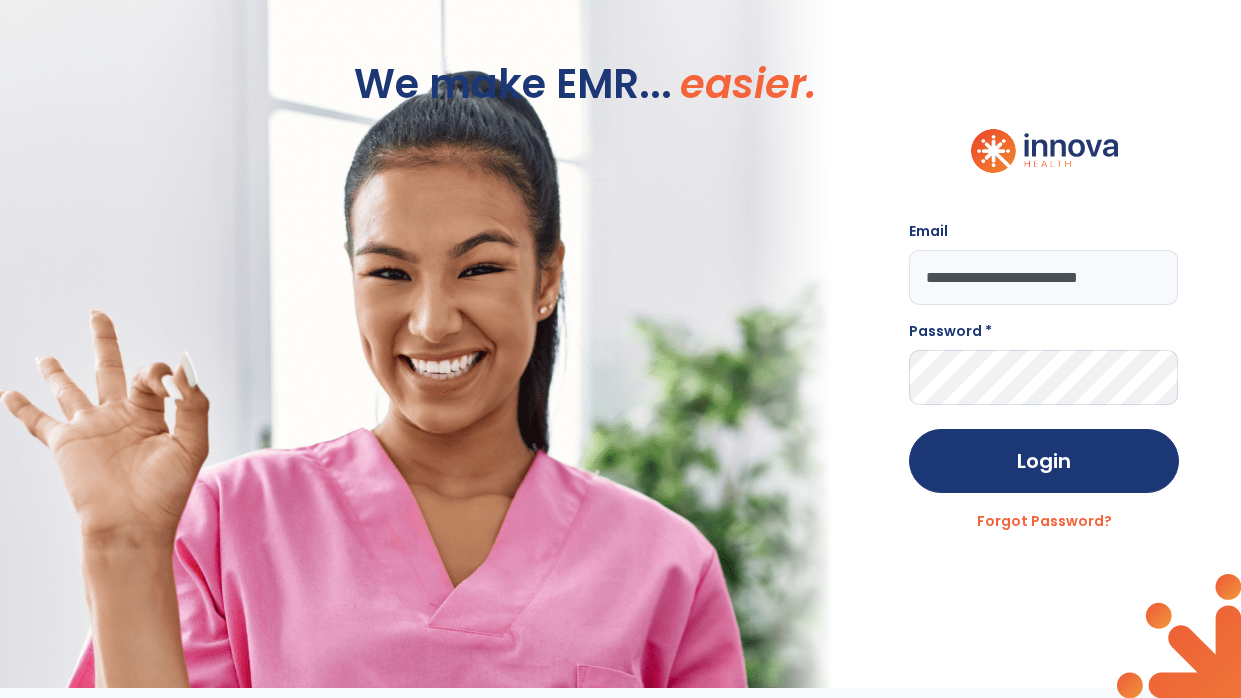 type on "**********" 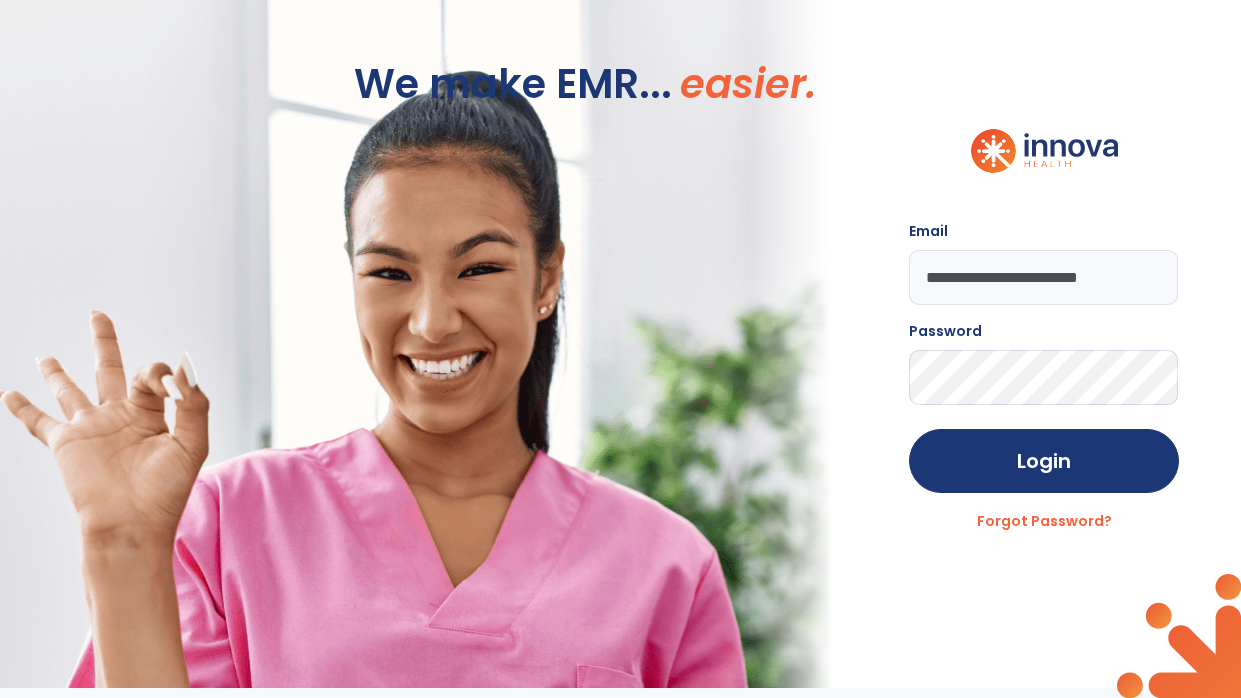 click on "Login" 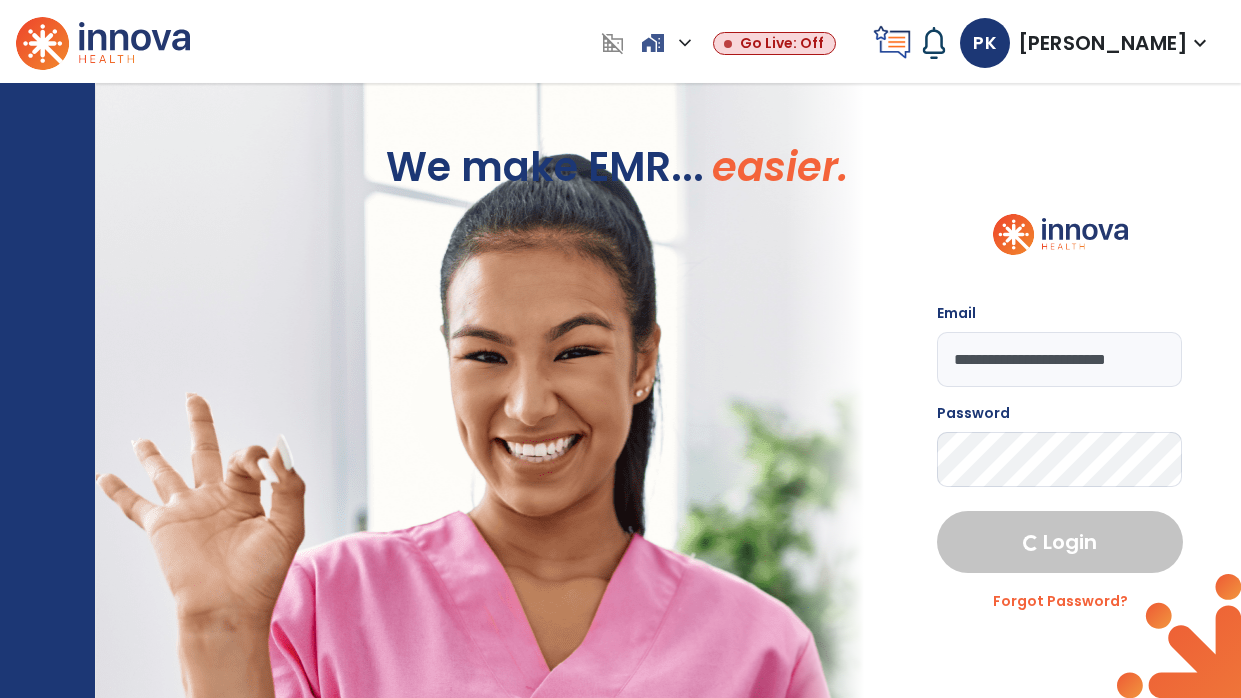 select on "****" 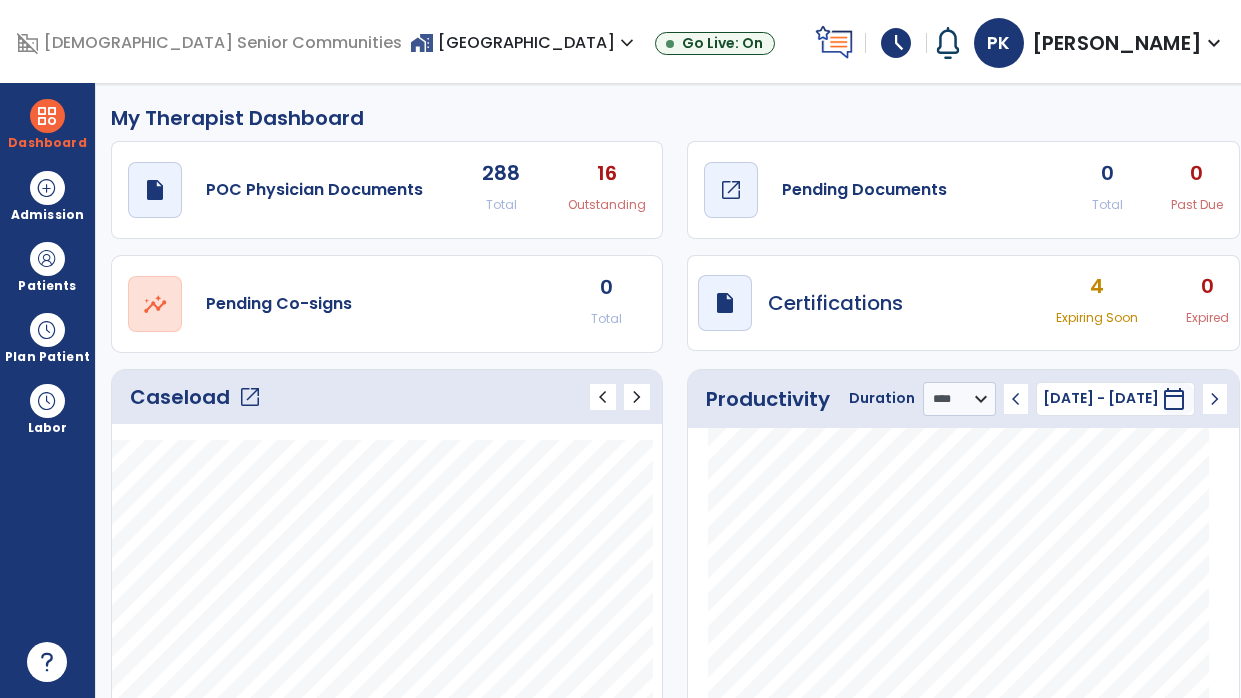 click on "Pending Documents" 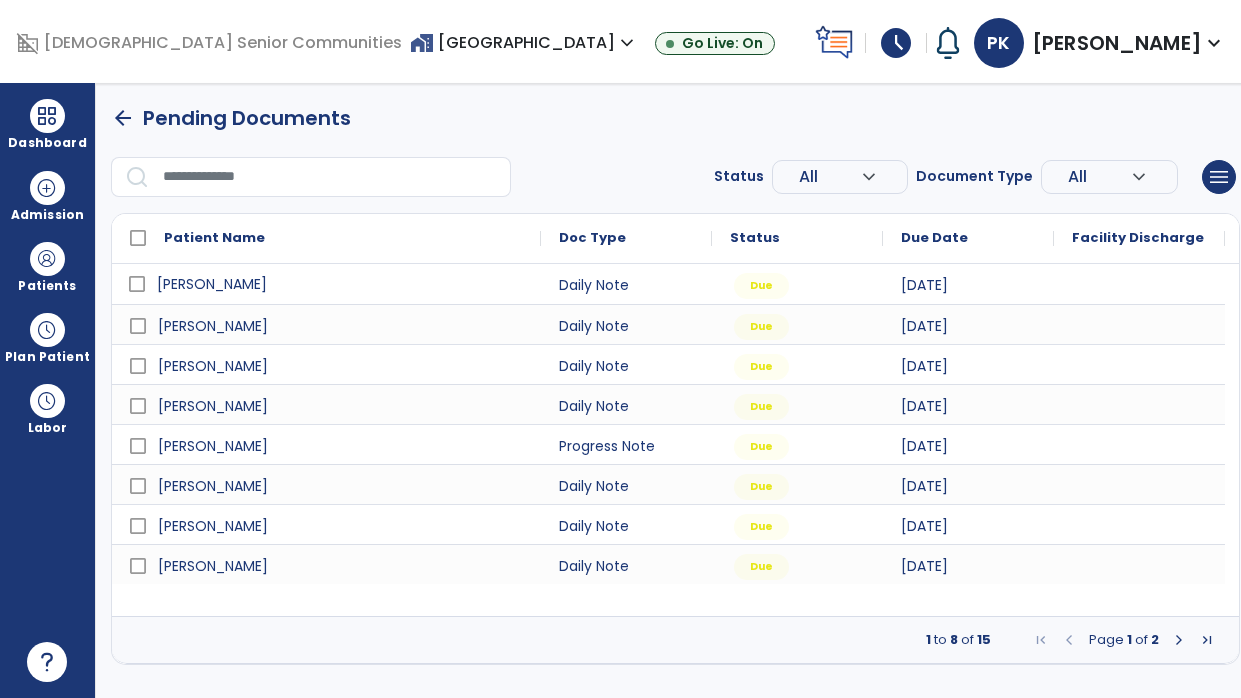 click on "[PERSON_NAME]" at bounding box center (340, 284) 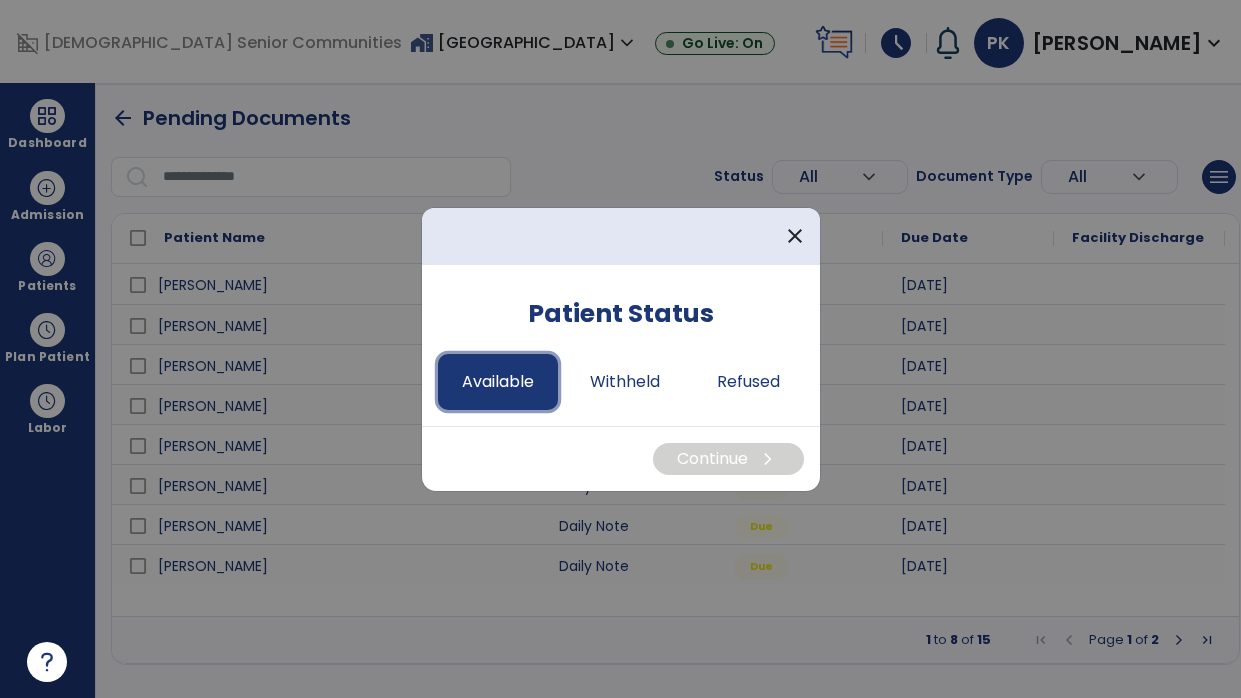click on "Available" at bounding box center (498, 382) 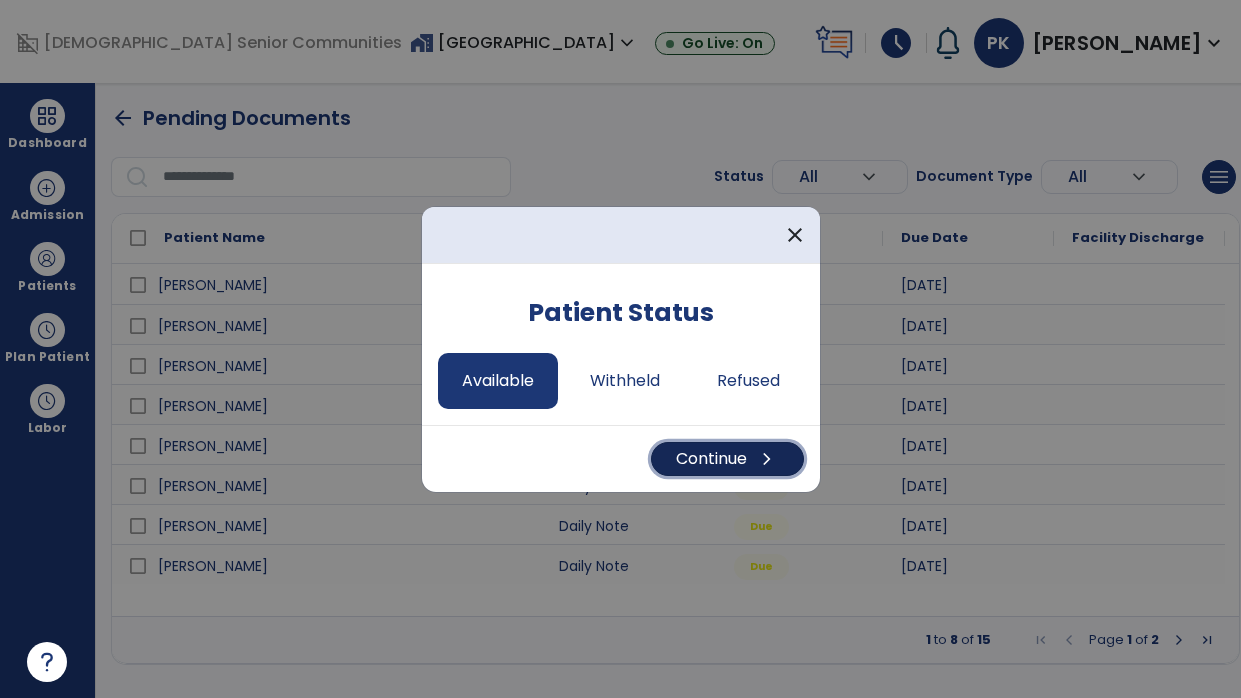 click on "Continue   chevron_right" at bounding box center (727, 459) 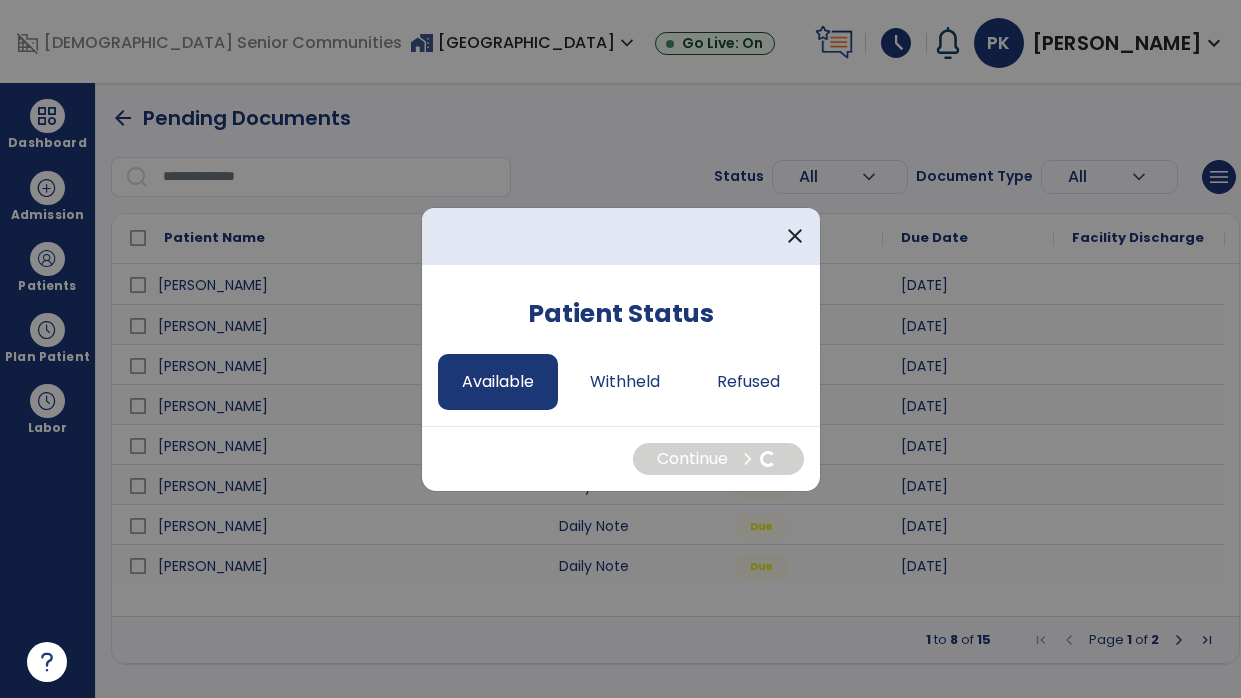select on "*" 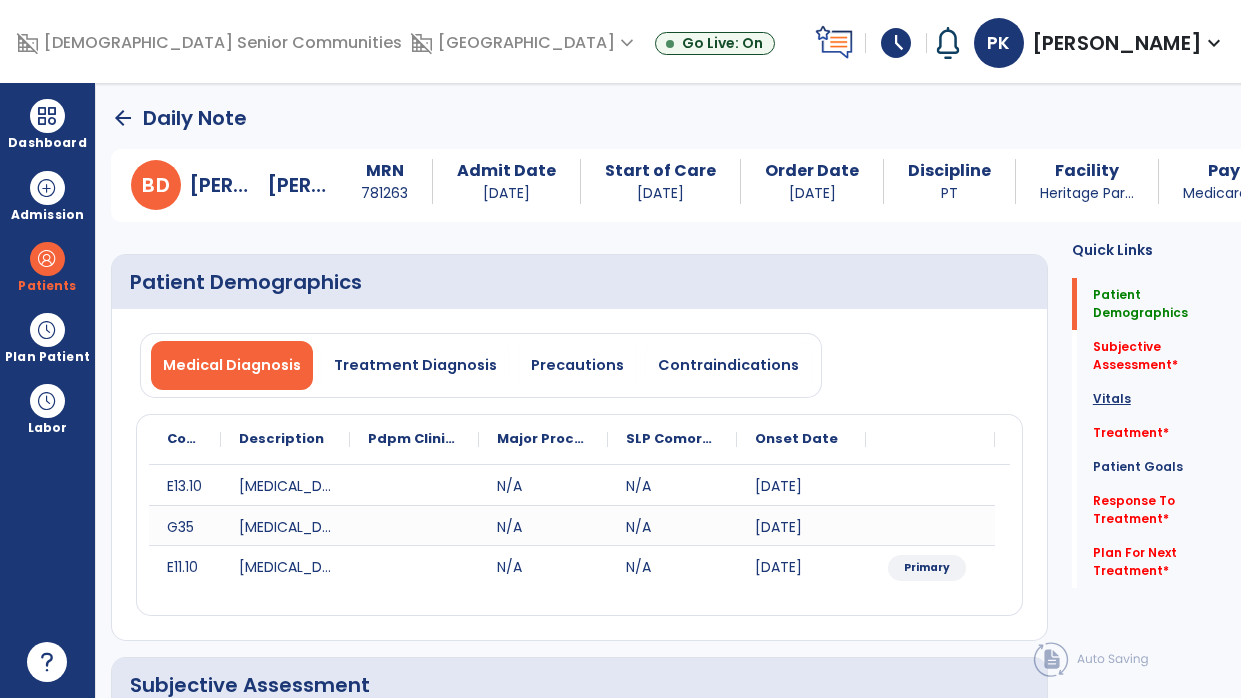 click on "Vitals" 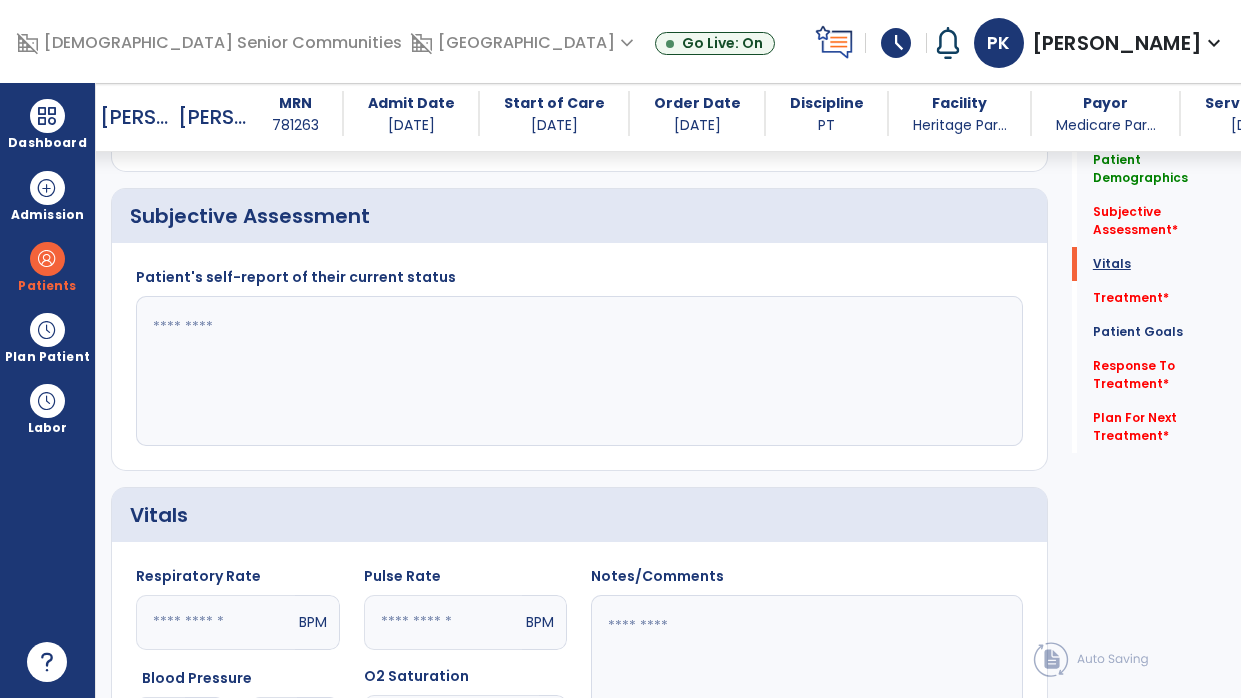 scroll, scrollTop: 767, scrollLeft: 0, axis: vertical 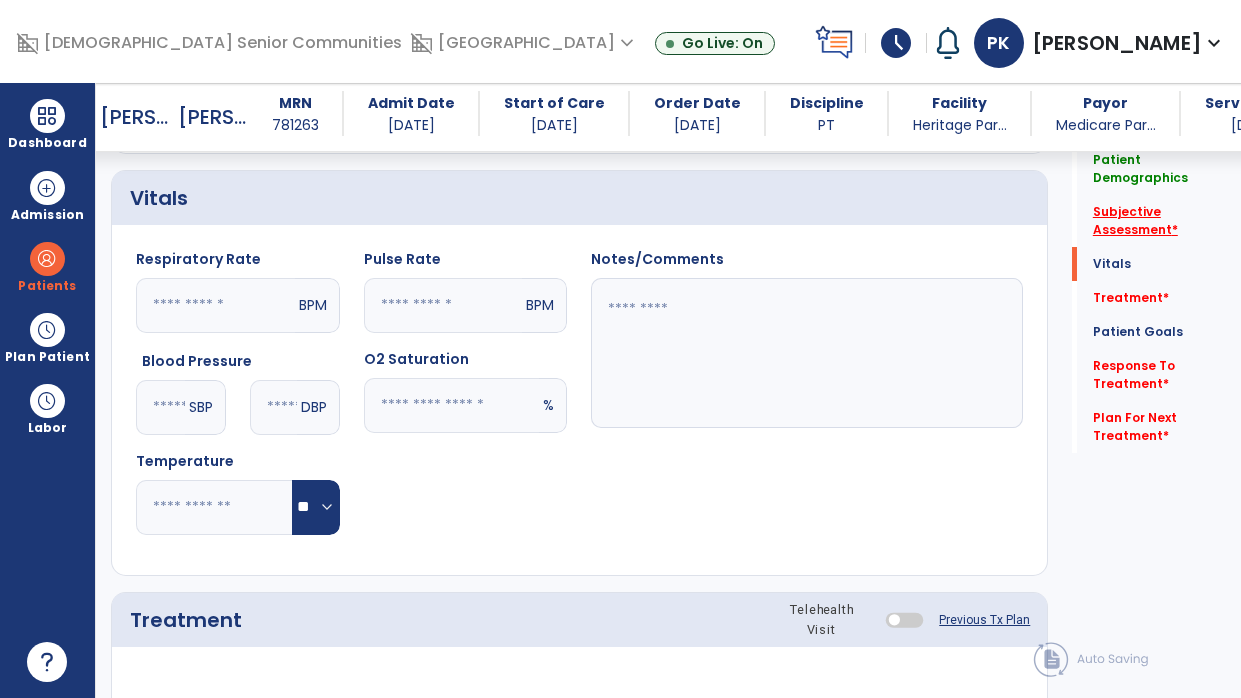 click on "Subjective Assessment   *" 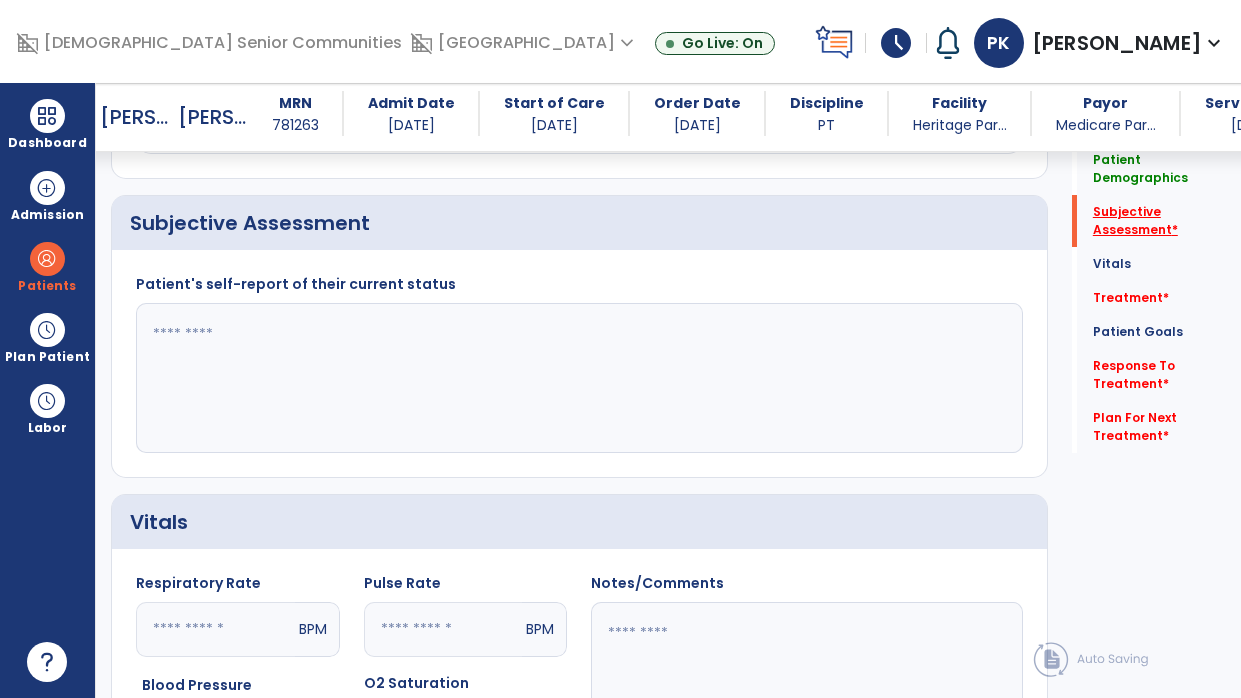 scroll, scrollTop: 387, scrollLeft: 0, axis: vertical 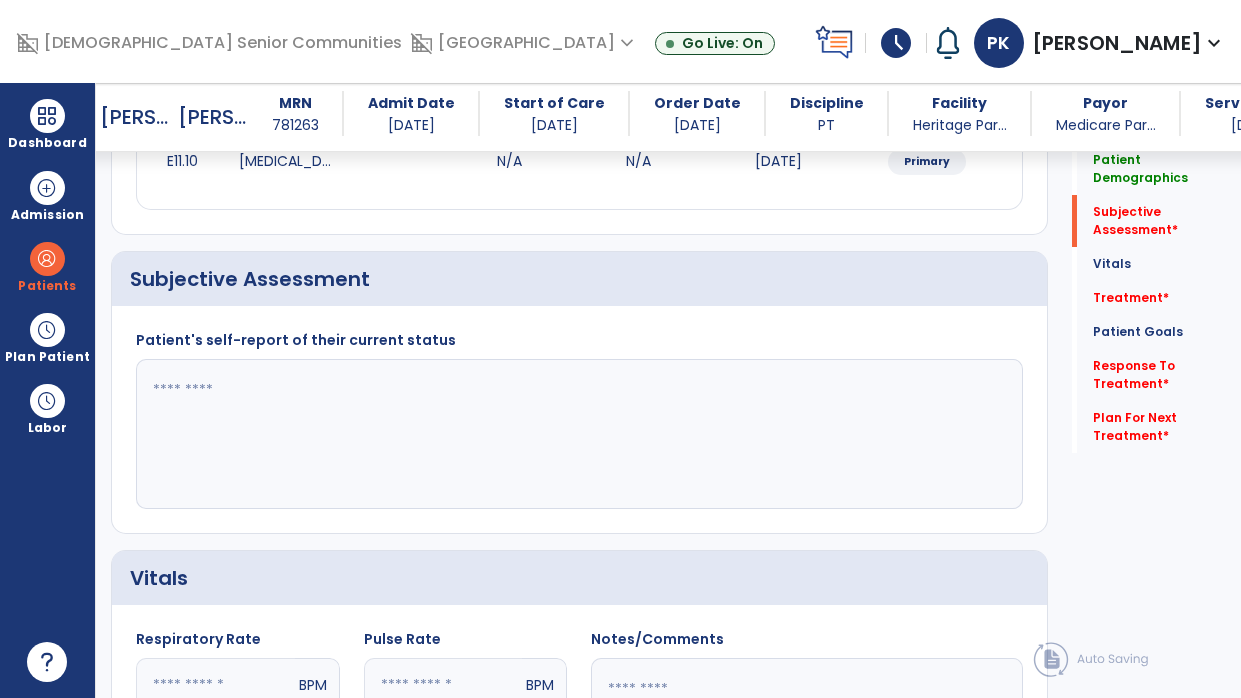 click 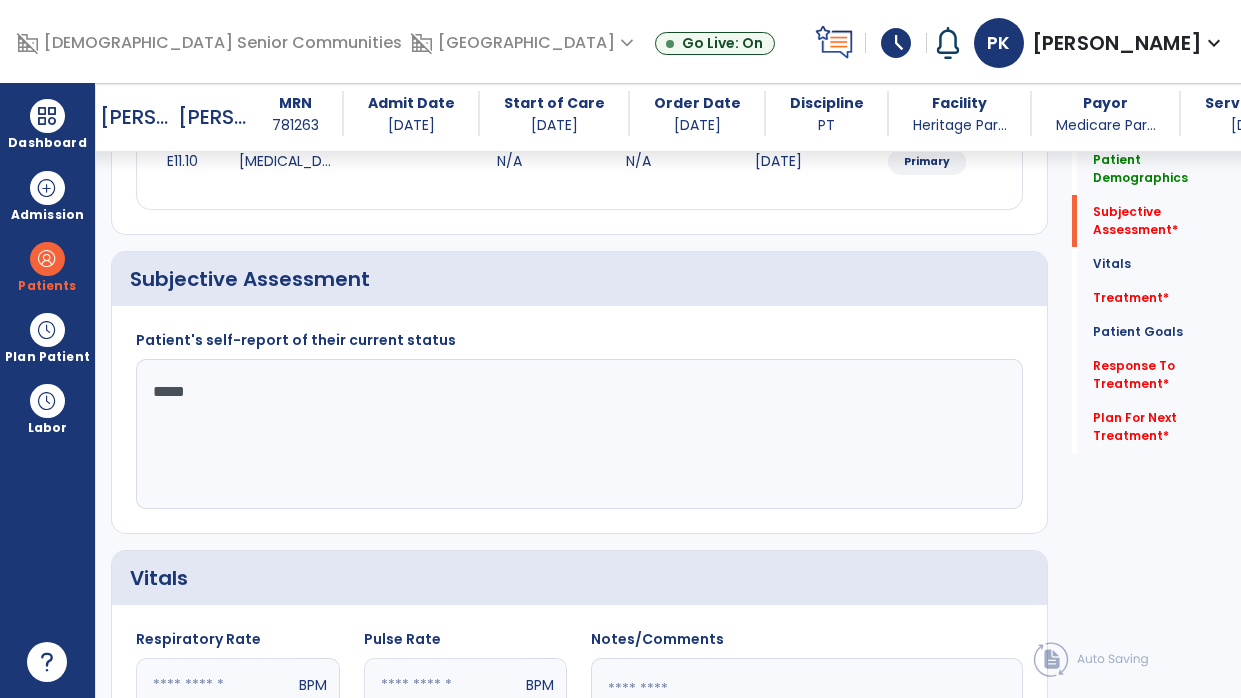 type on "******" 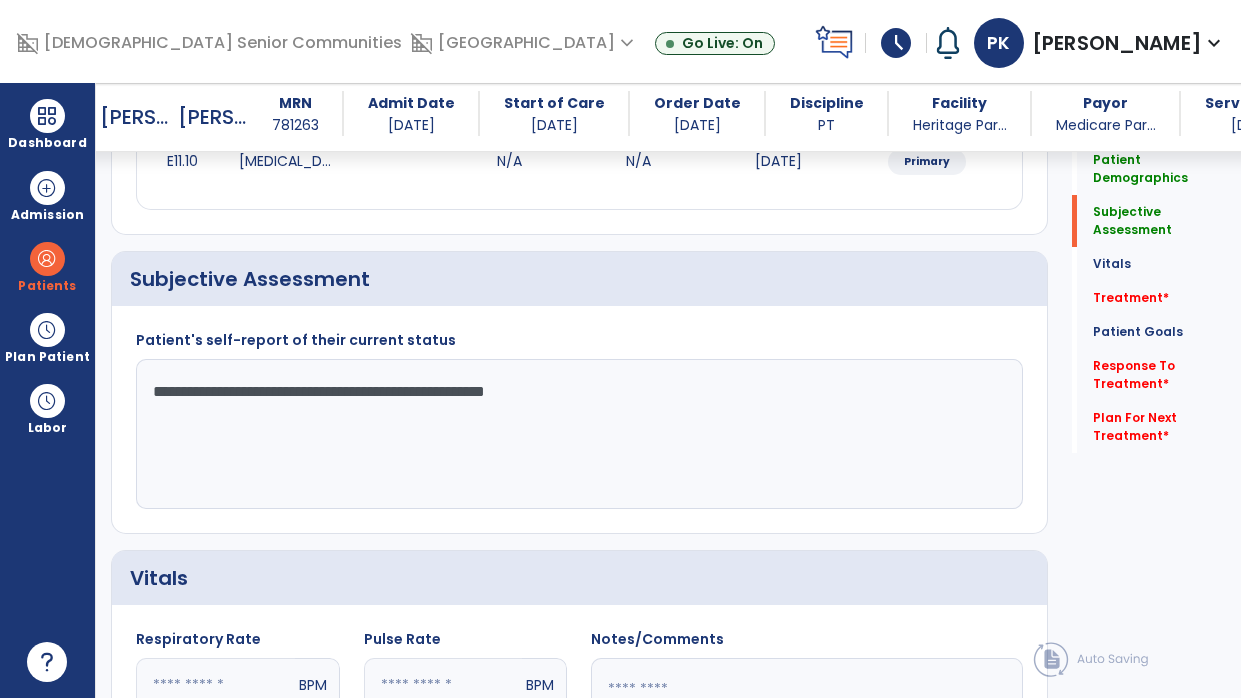 type on "**********" 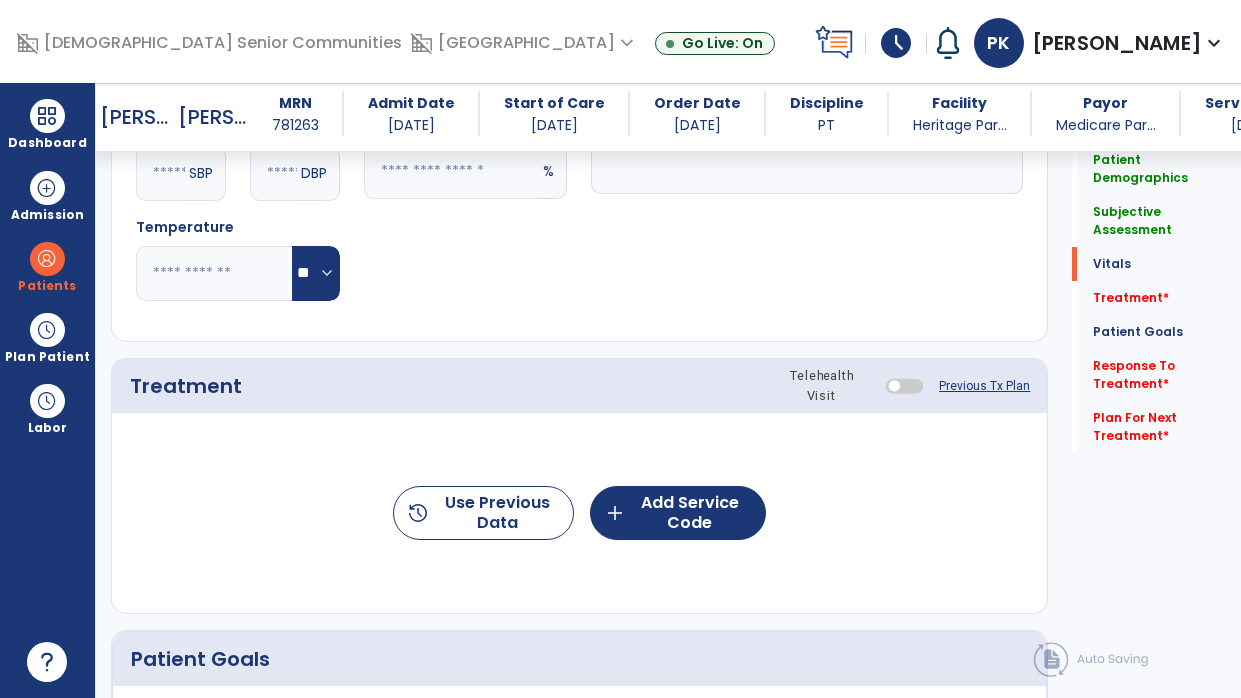 scroll, scrollTop: 0, scrollLeft: 0, axis: both 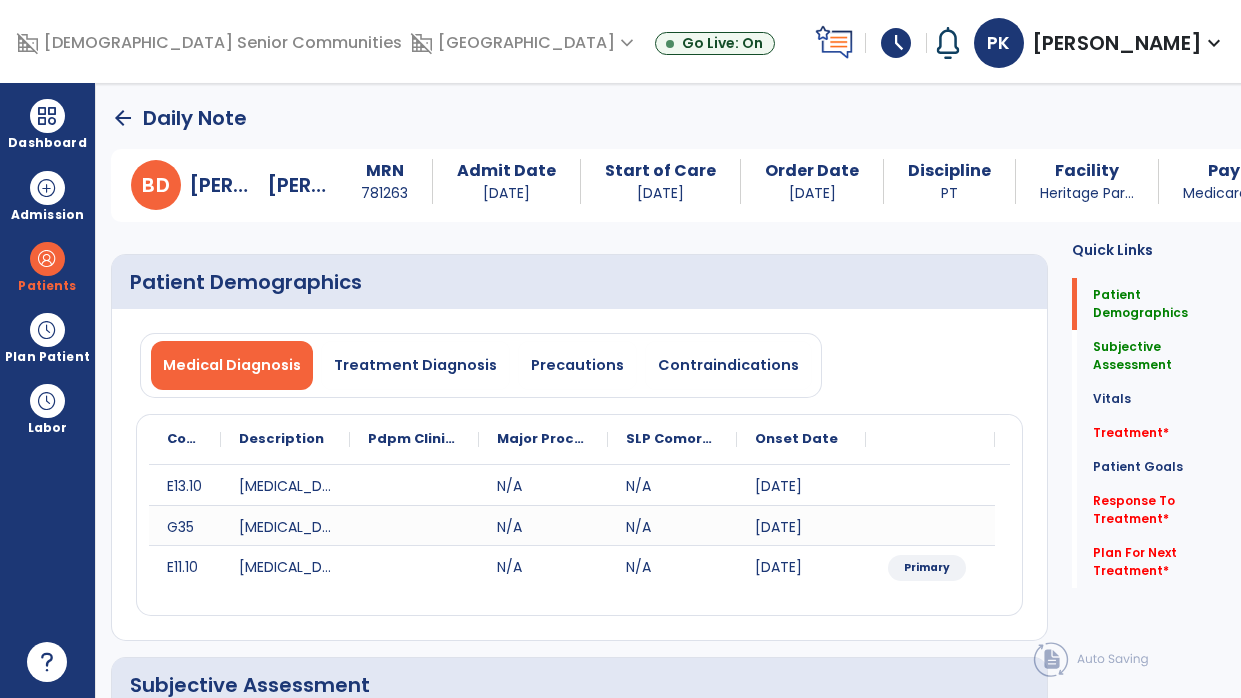 click on "arrow_back" 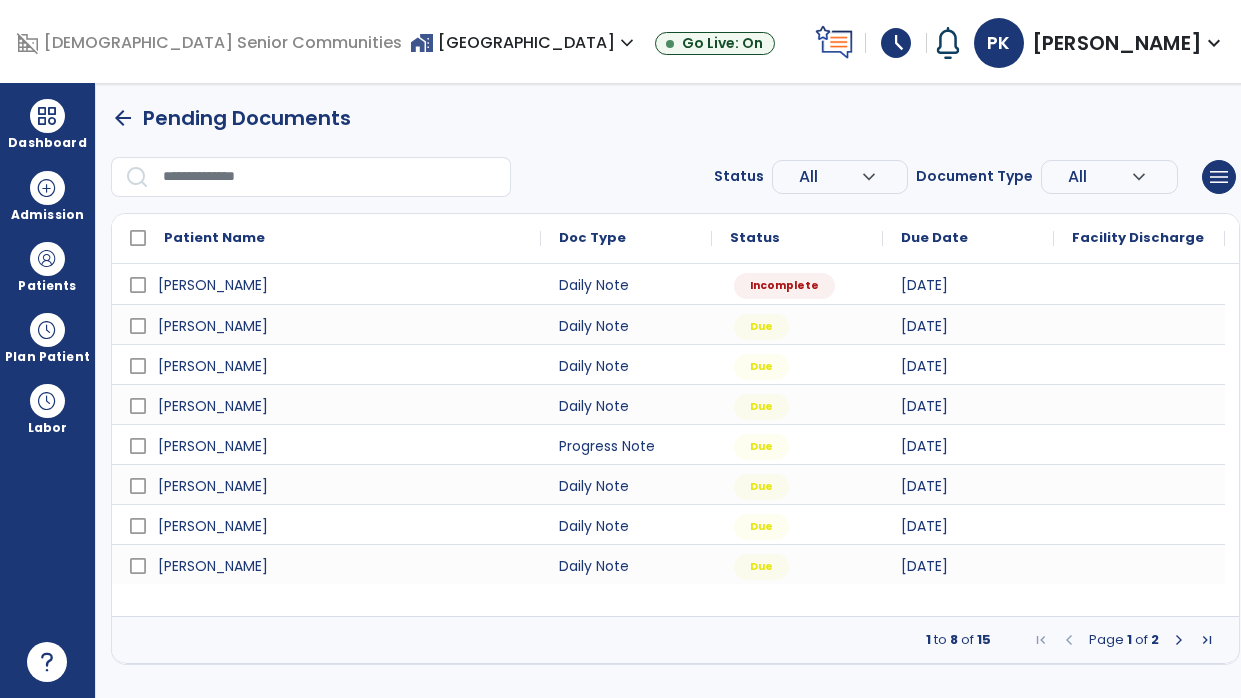 click at bounding box center [1179, 640] 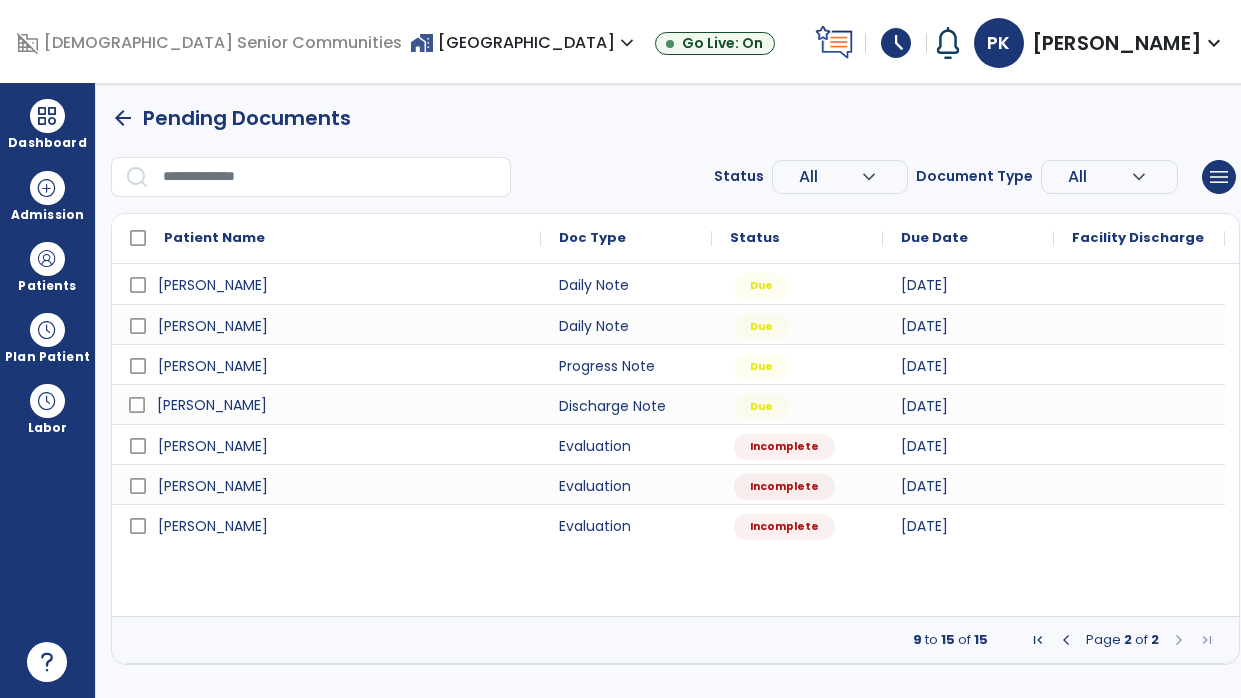 click on "Kurtz, Hope" at bounding box center [340, 405] 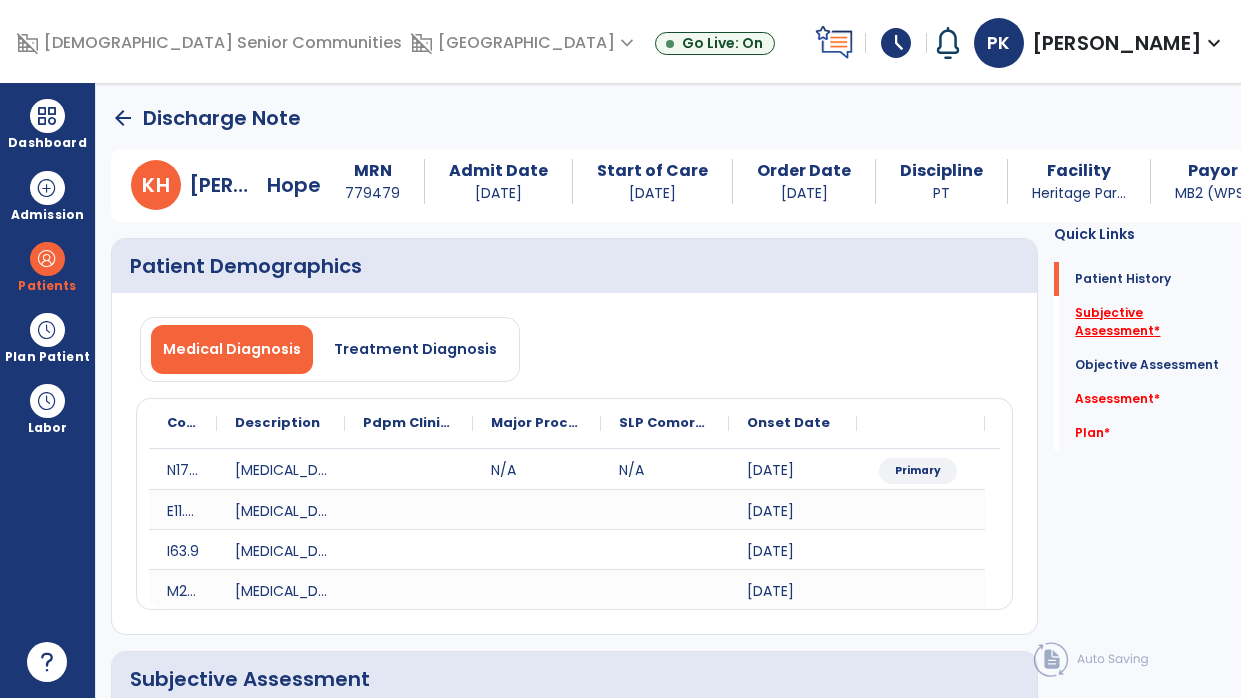 click on "Subjective Assessment   *" 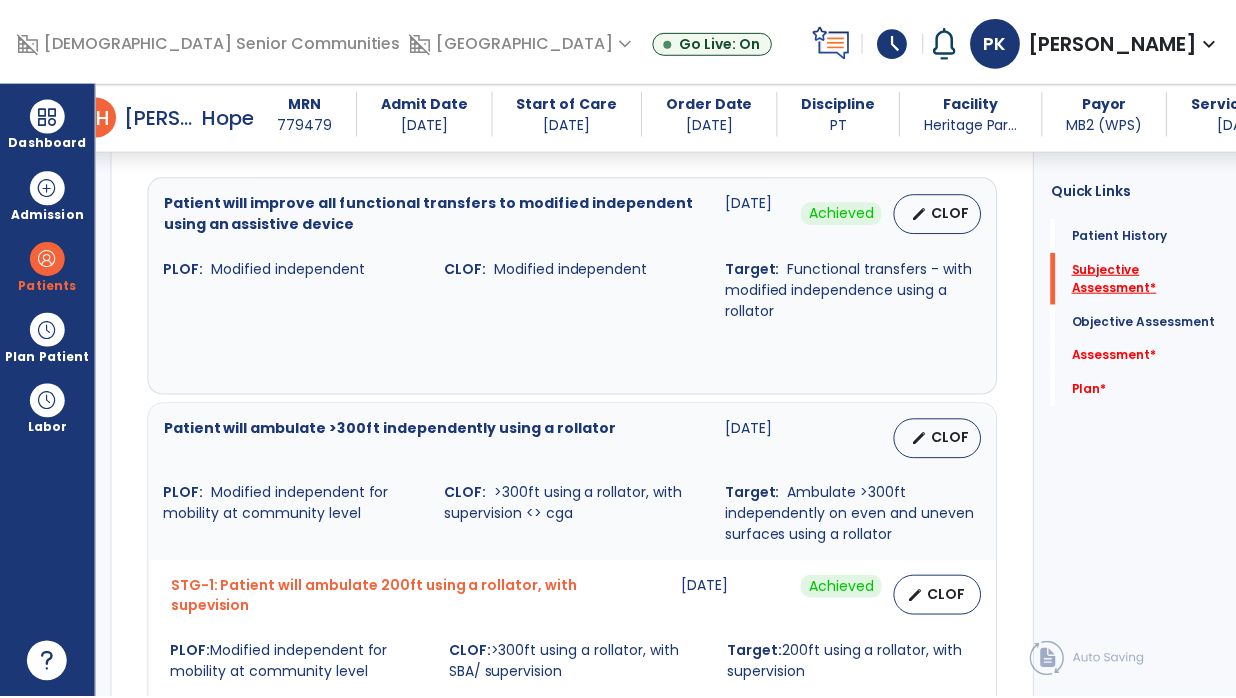 scroll, scrollTop: 858, scrollLeft: 0, axis: vertical 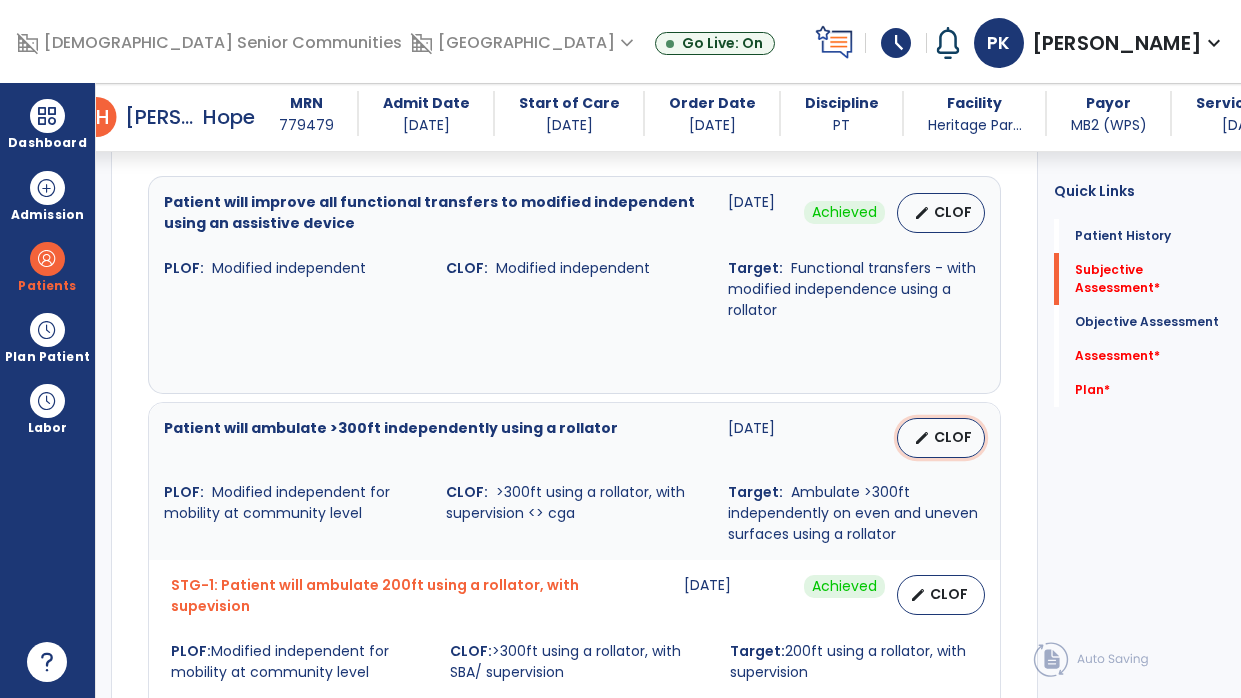 click on "CLOF" at bounding box center [953, 437] 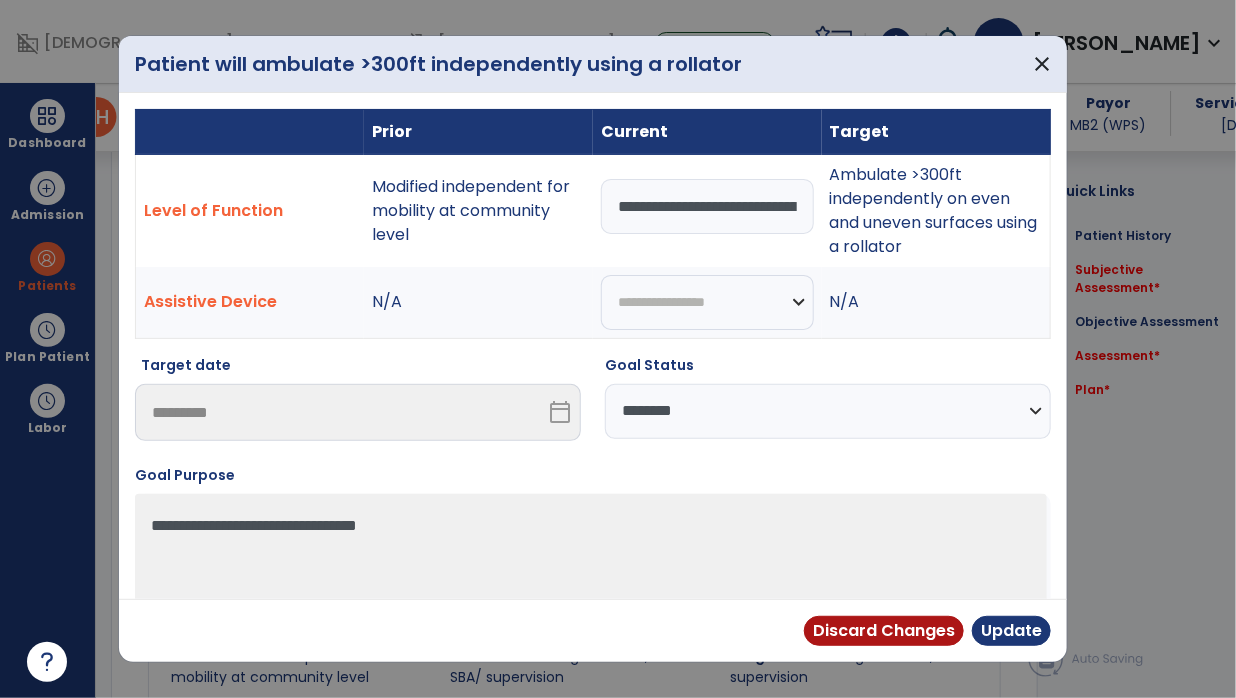 scroll, scrollTop: 858, scrollLeft: 0, axis: vertical 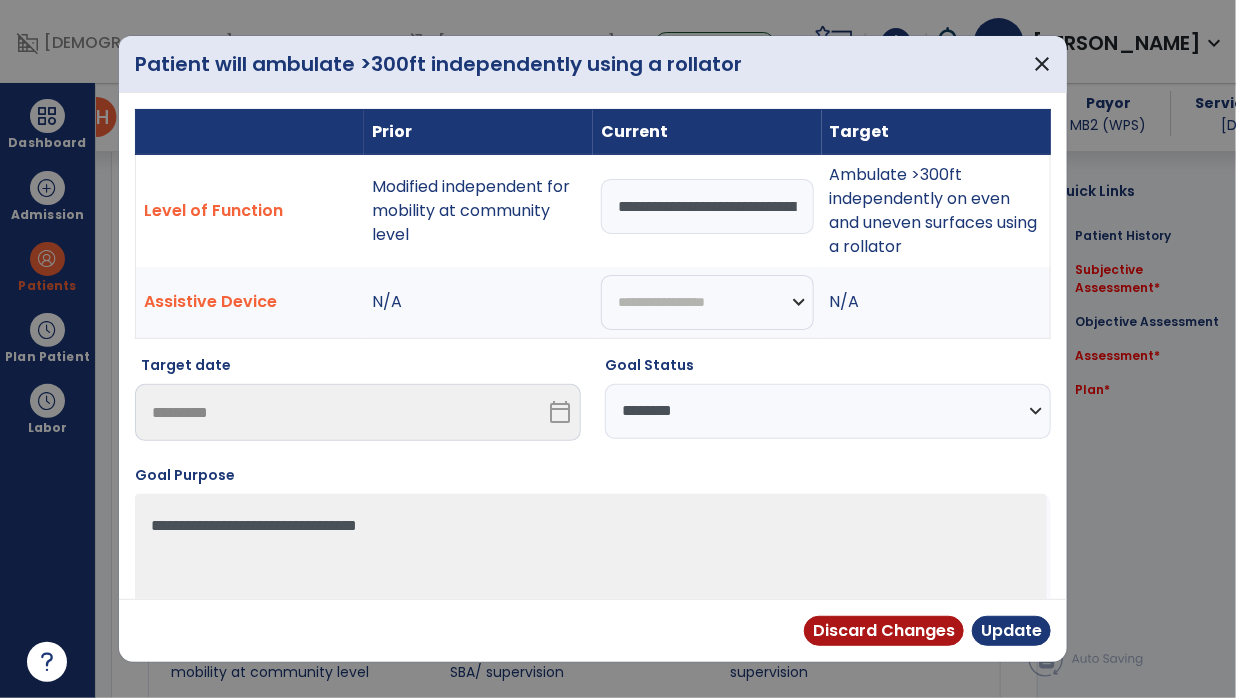 click on "**********" at bounding box center [707, 206] 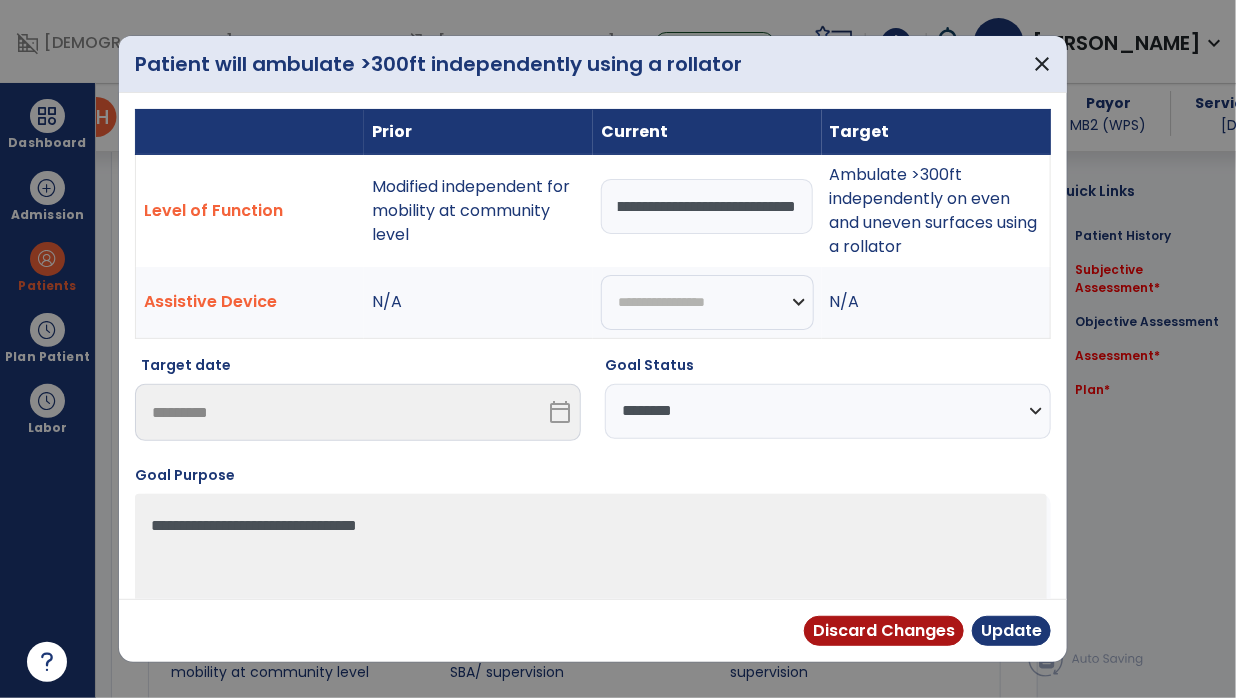 scroll, scrollTop: 0, scrollLeft: 236, axis: horizontal 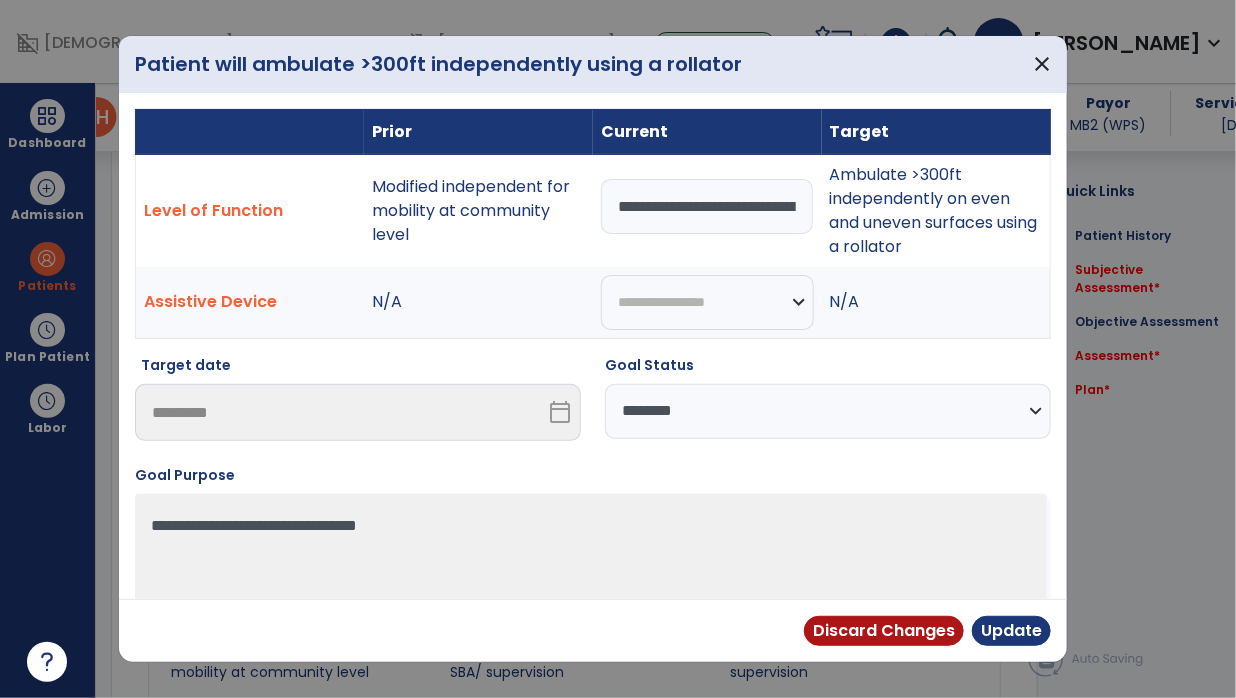 select on "********" 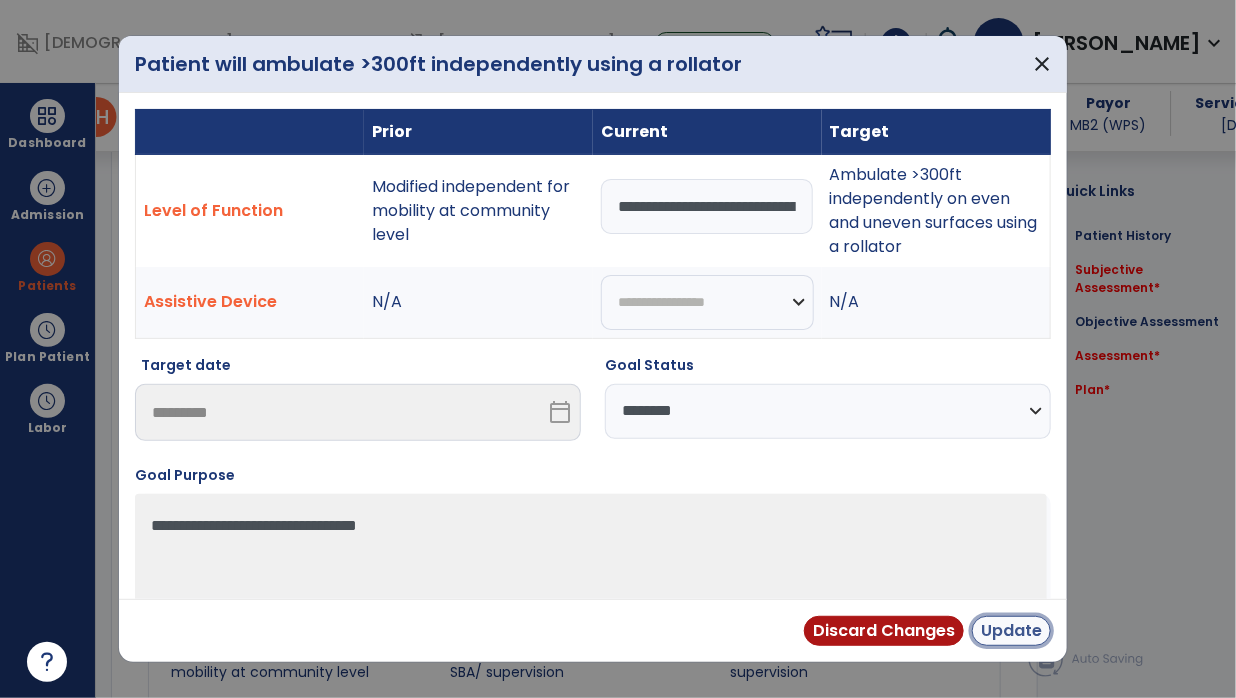 click on "Update" at bounding box center (1011, 631) 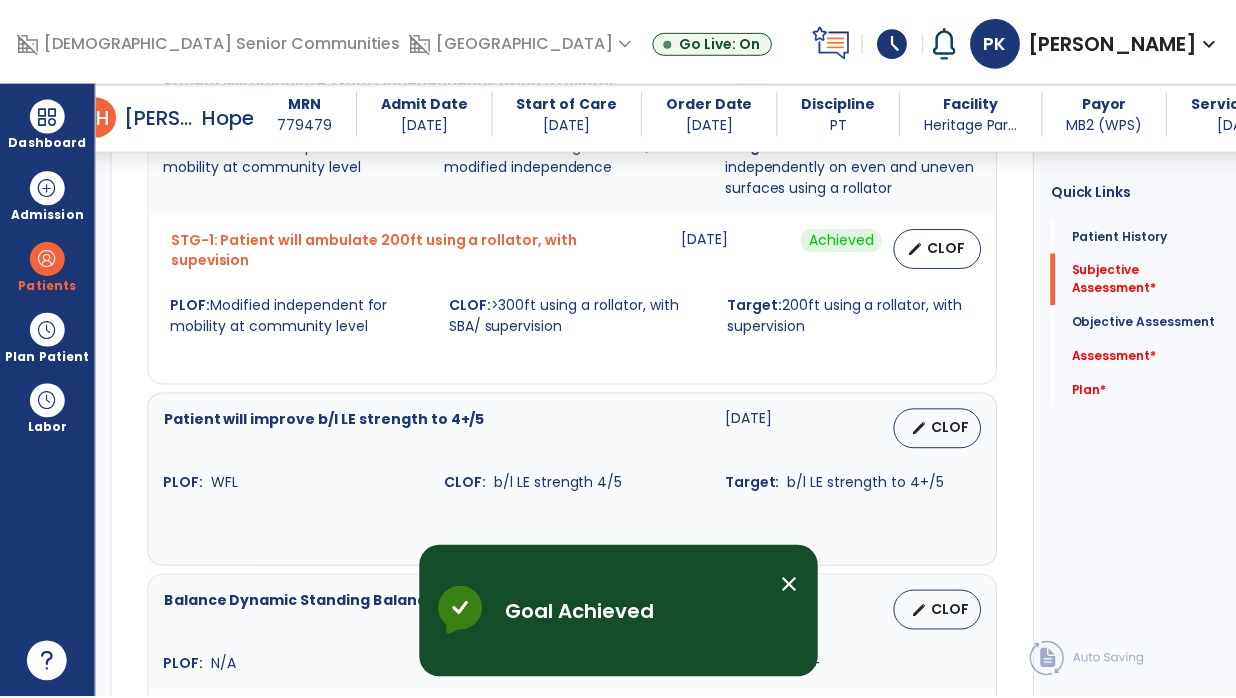 scroll, scrollTop: 1266, scrollLeft: 0, axis: vertical 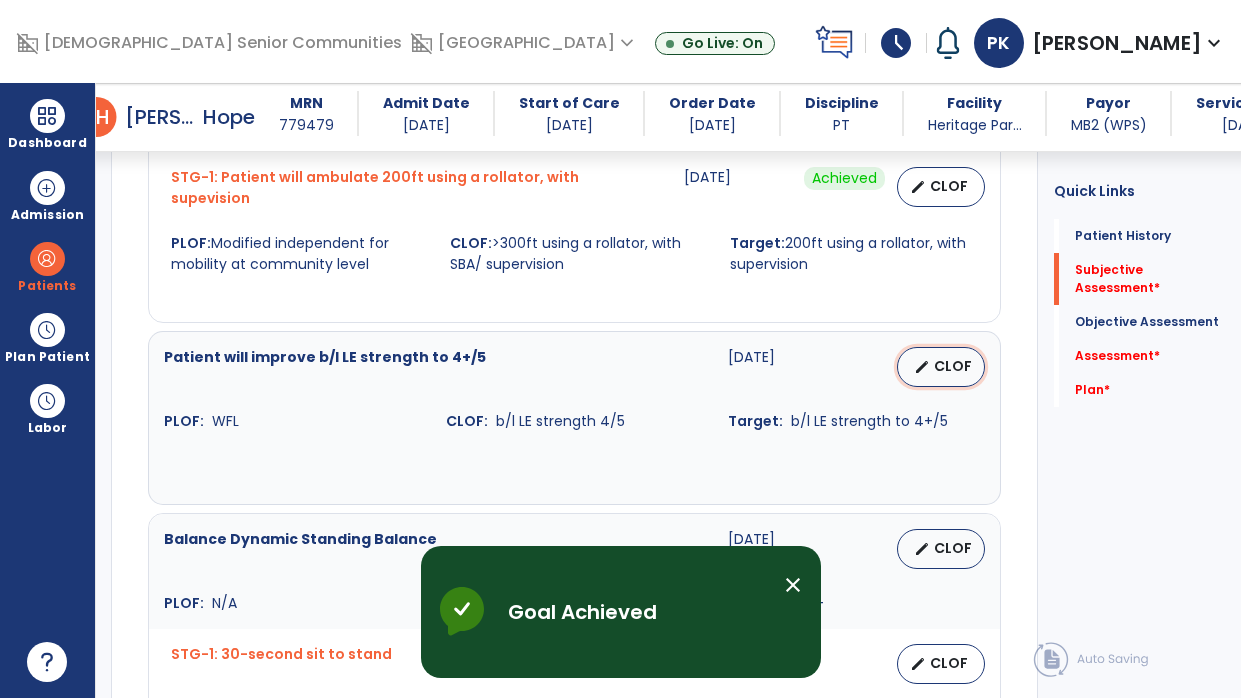 click on "CLOF" at bounding box center [953, 366] 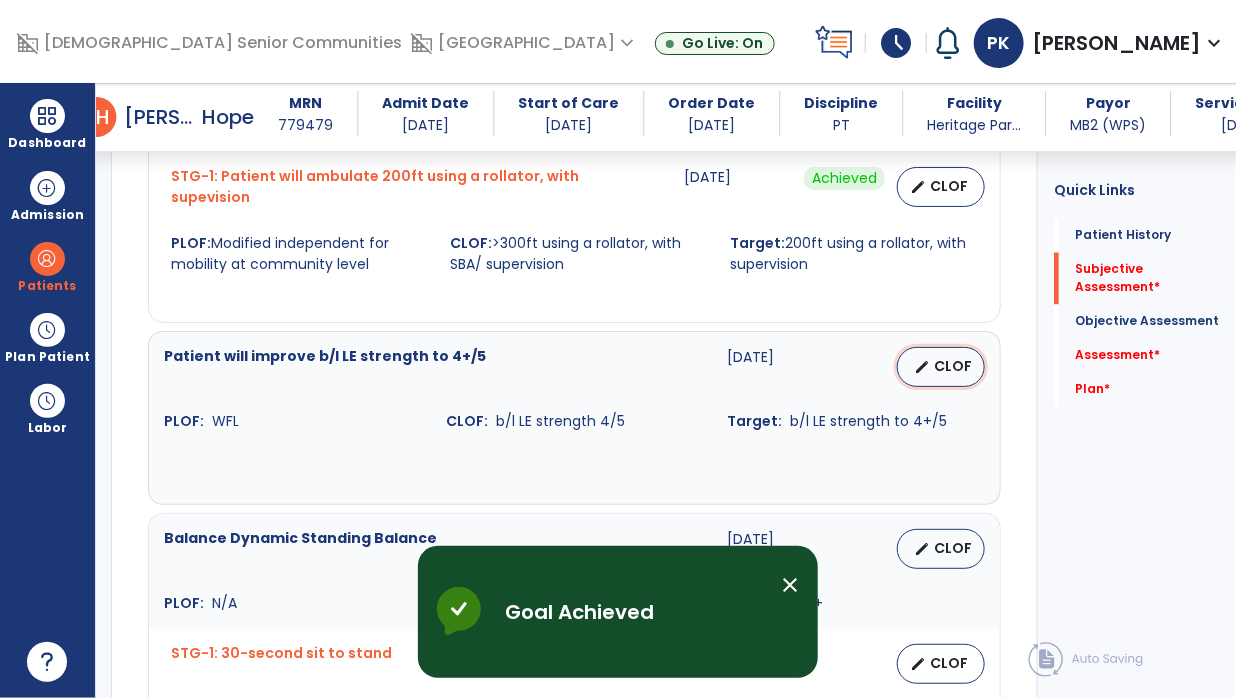 select on "********" 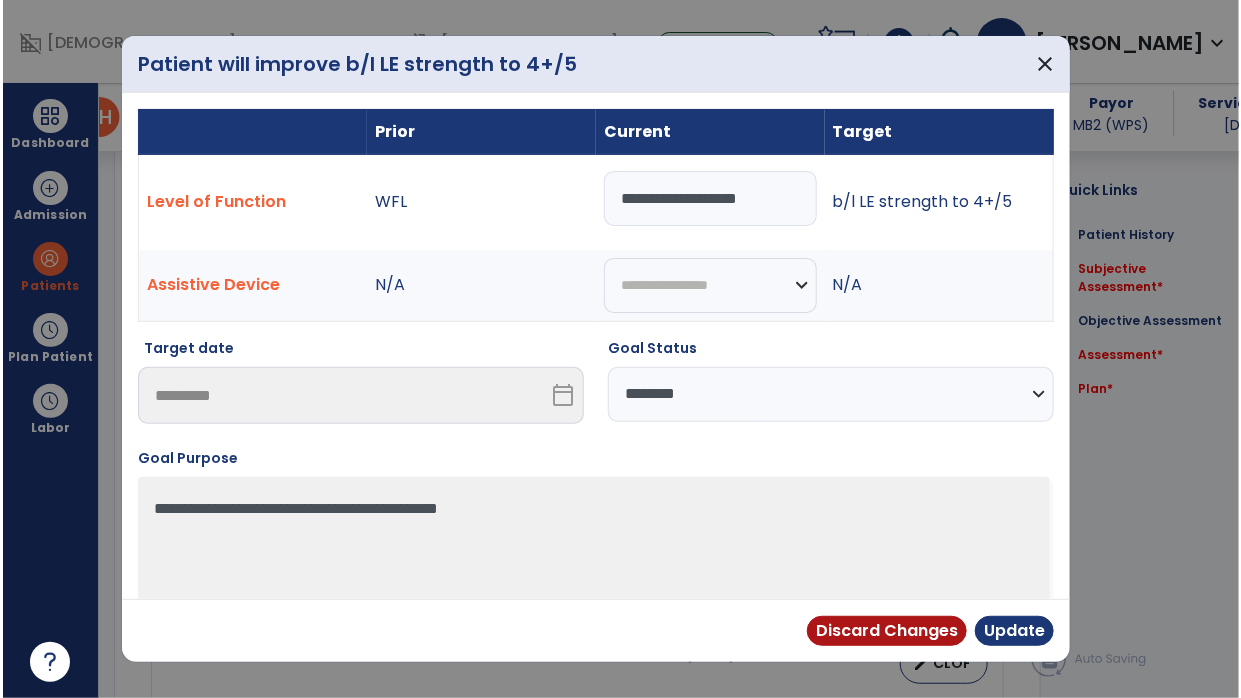 scroll, scrollTop: 1266, scrollLeft: 0, axis: vertical 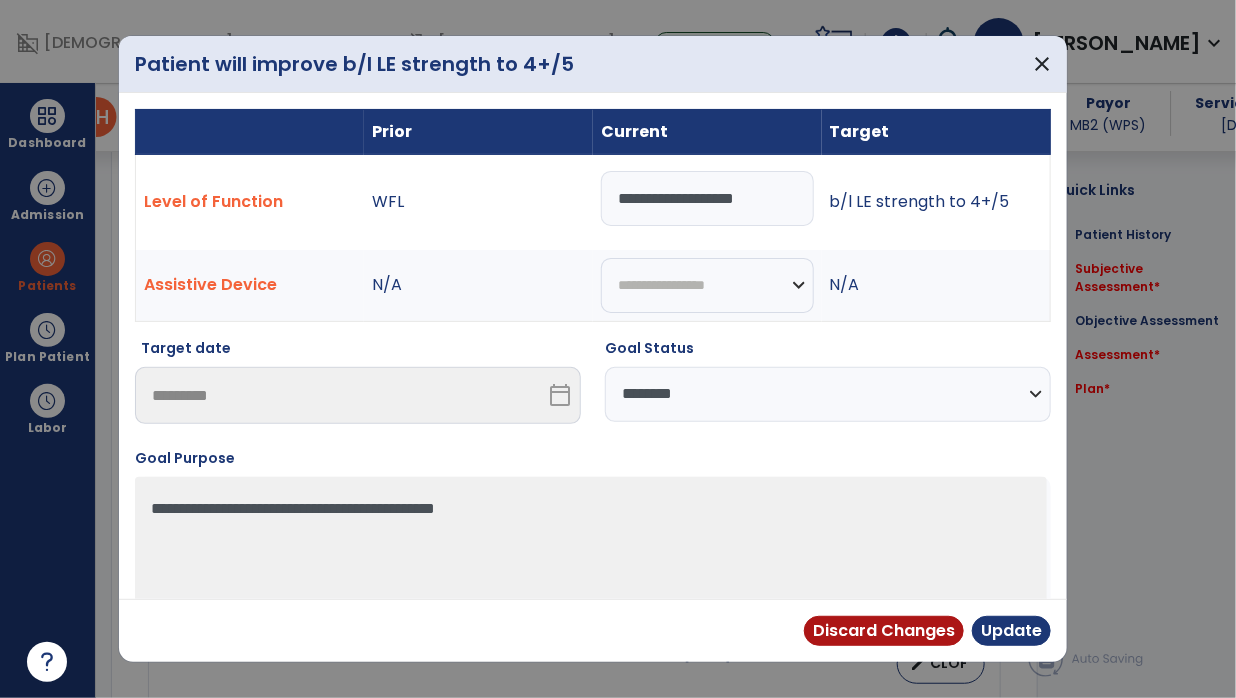 click on "**********" at bounding box center (707, 198) 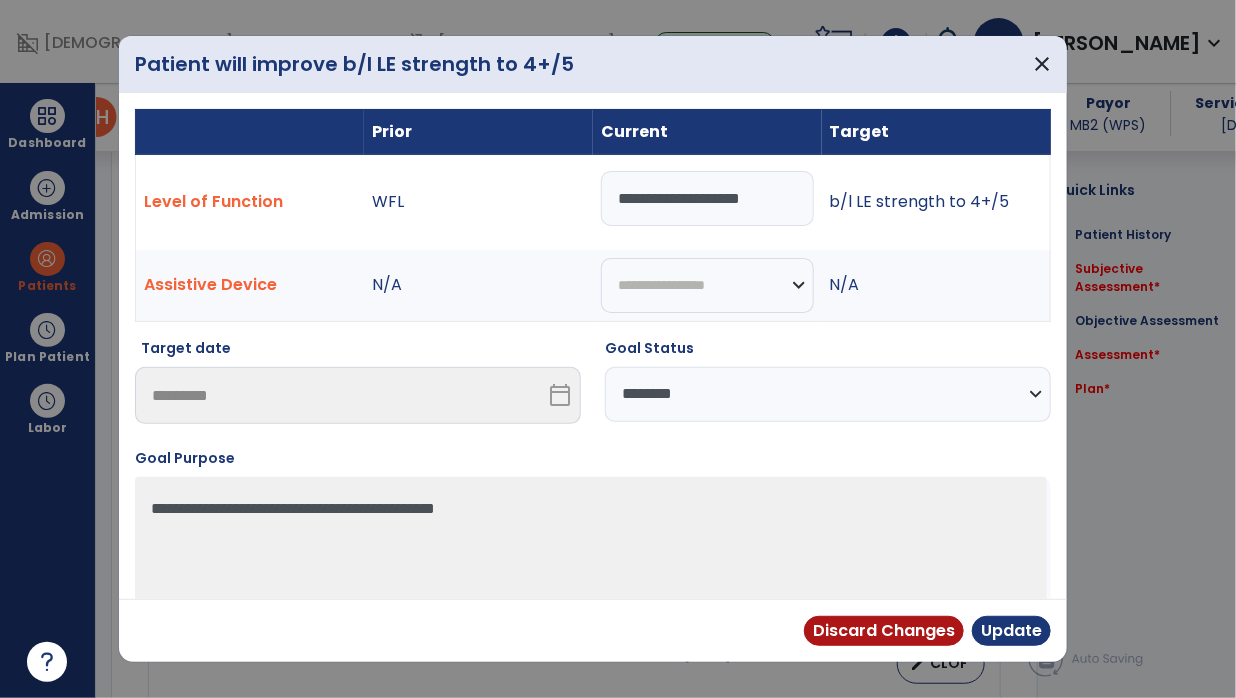 type on "**********" 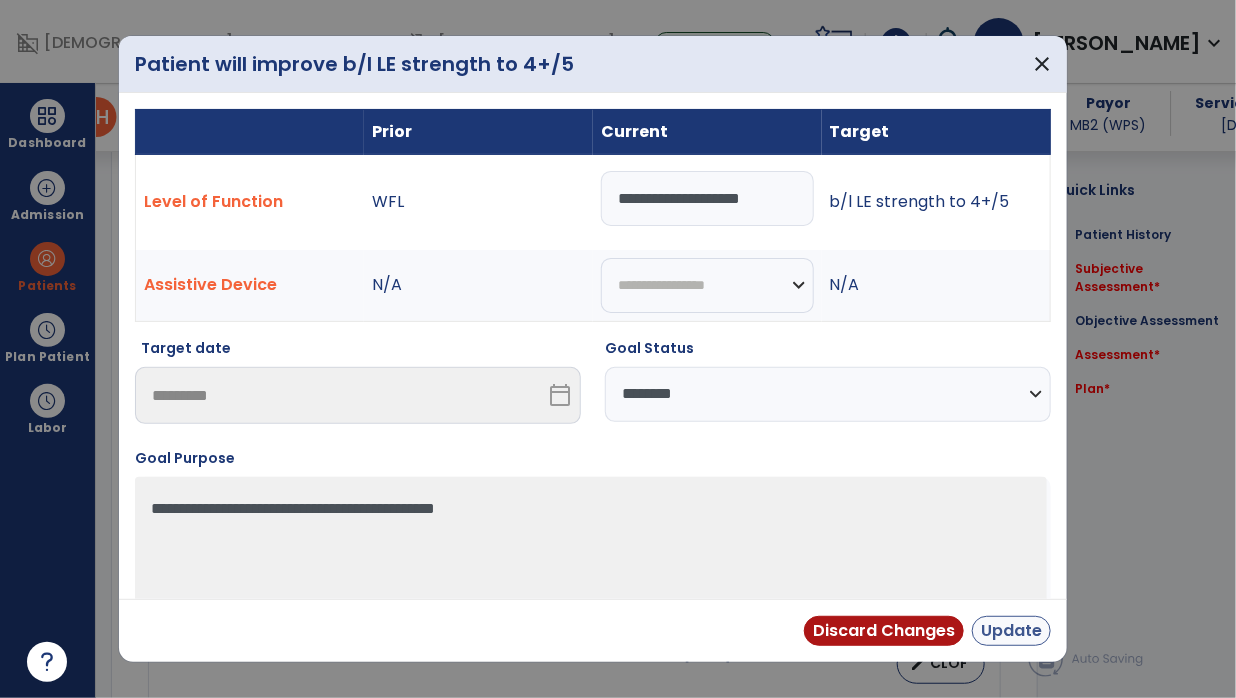 click on "Update" at bounding box center [1011, 631] 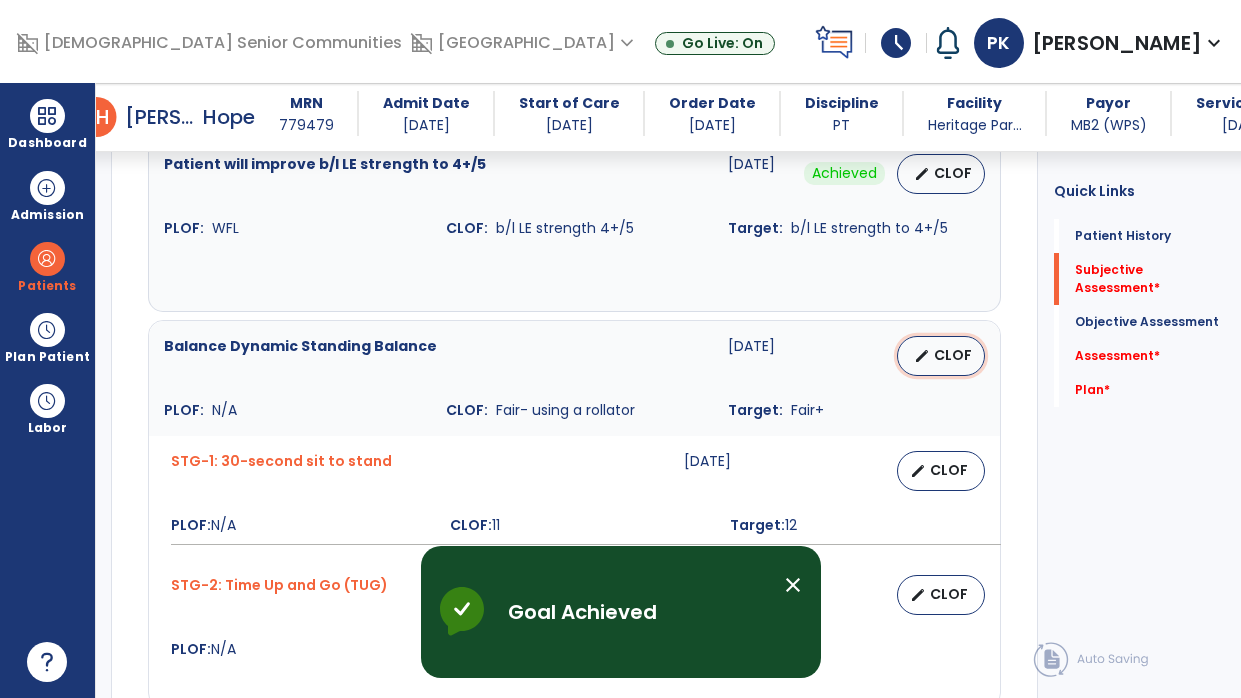 click on "CLOF" at bounding box center (953, 355) 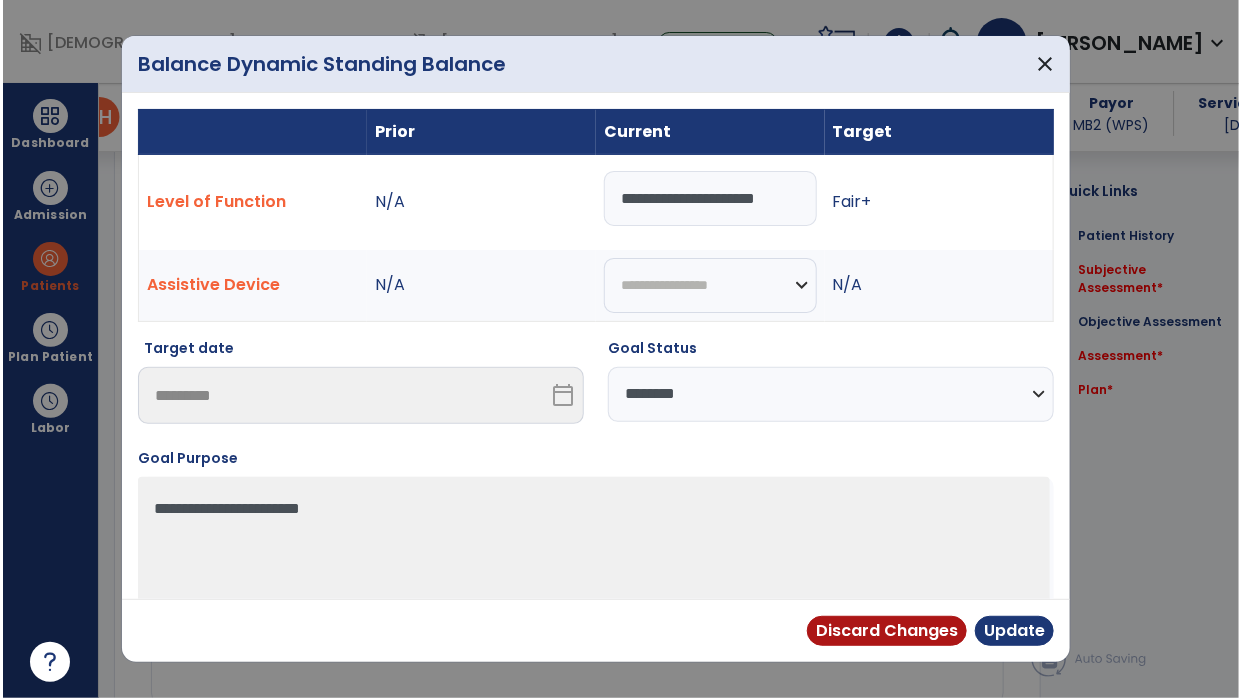 scroll, scrollTop: 1459, scrollLeft: 0, axis: vertical 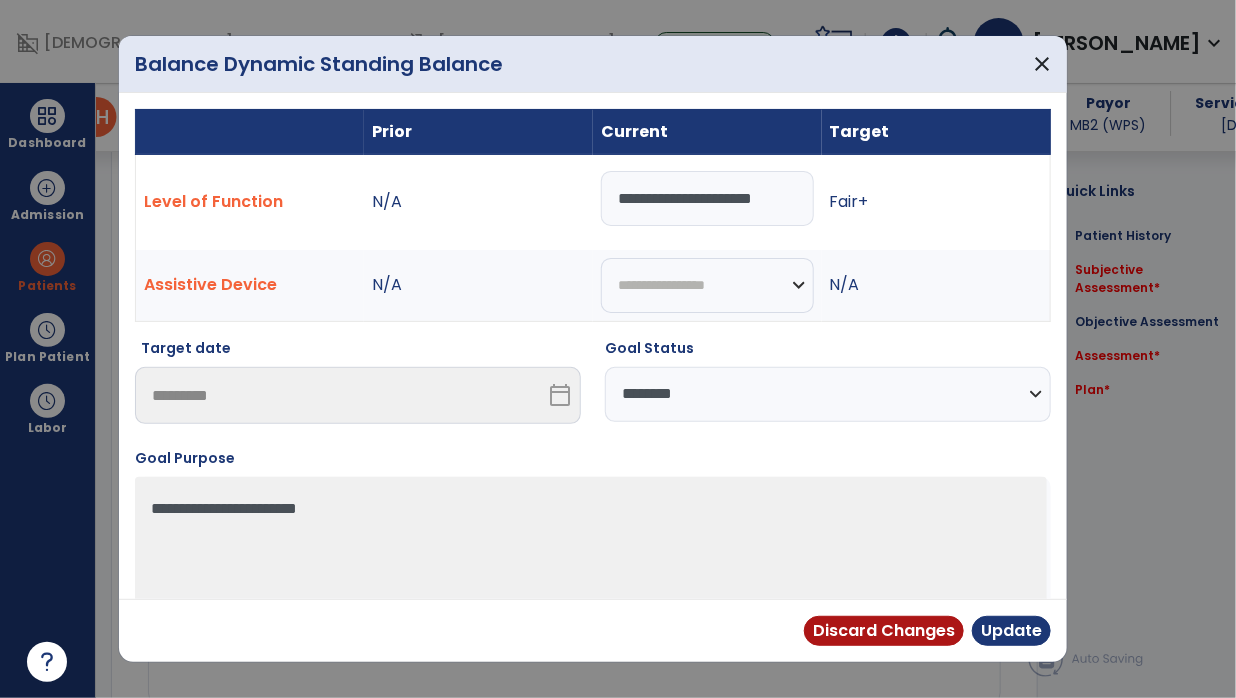 click on "**********" at bounding box center [707, 198] 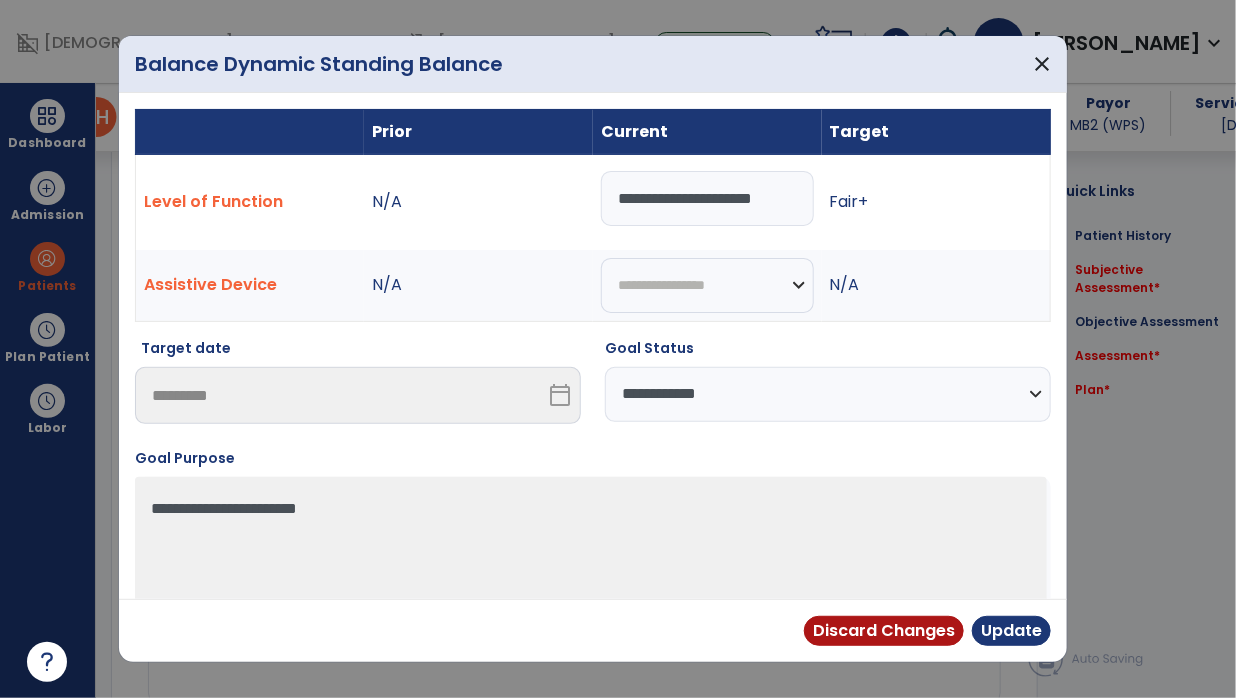 click on "**********" at bounding box center (828, 394) 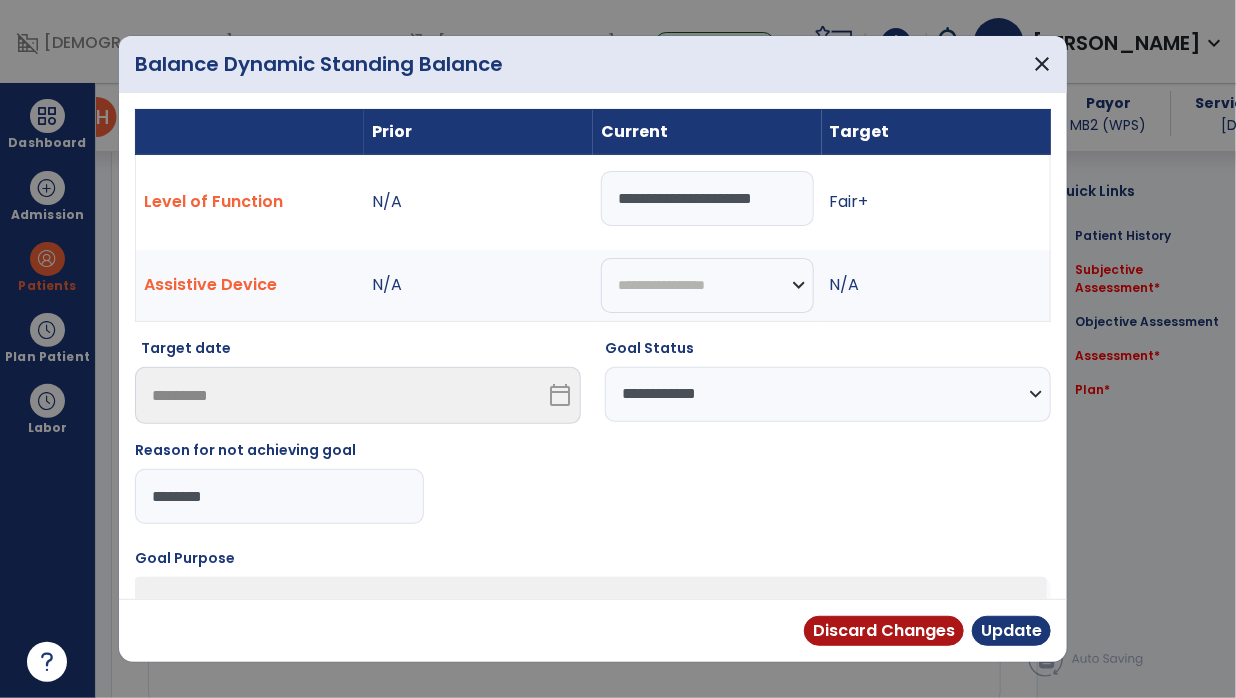 type on "*********" 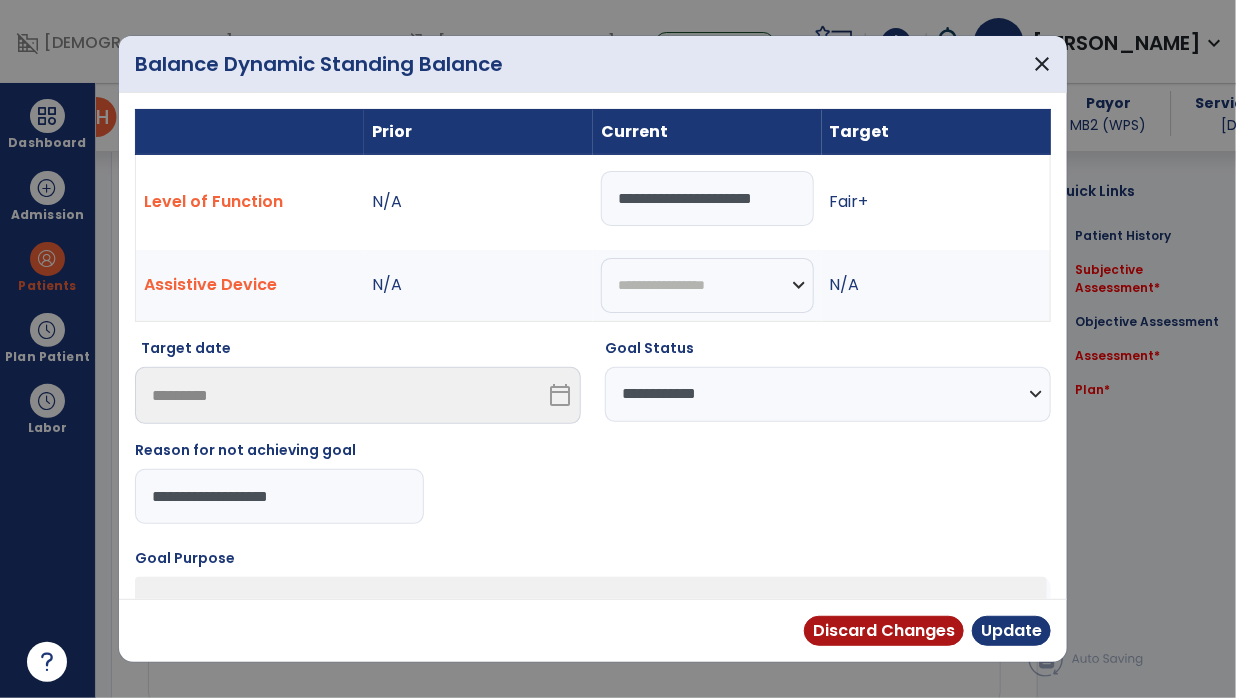 type on "**********" 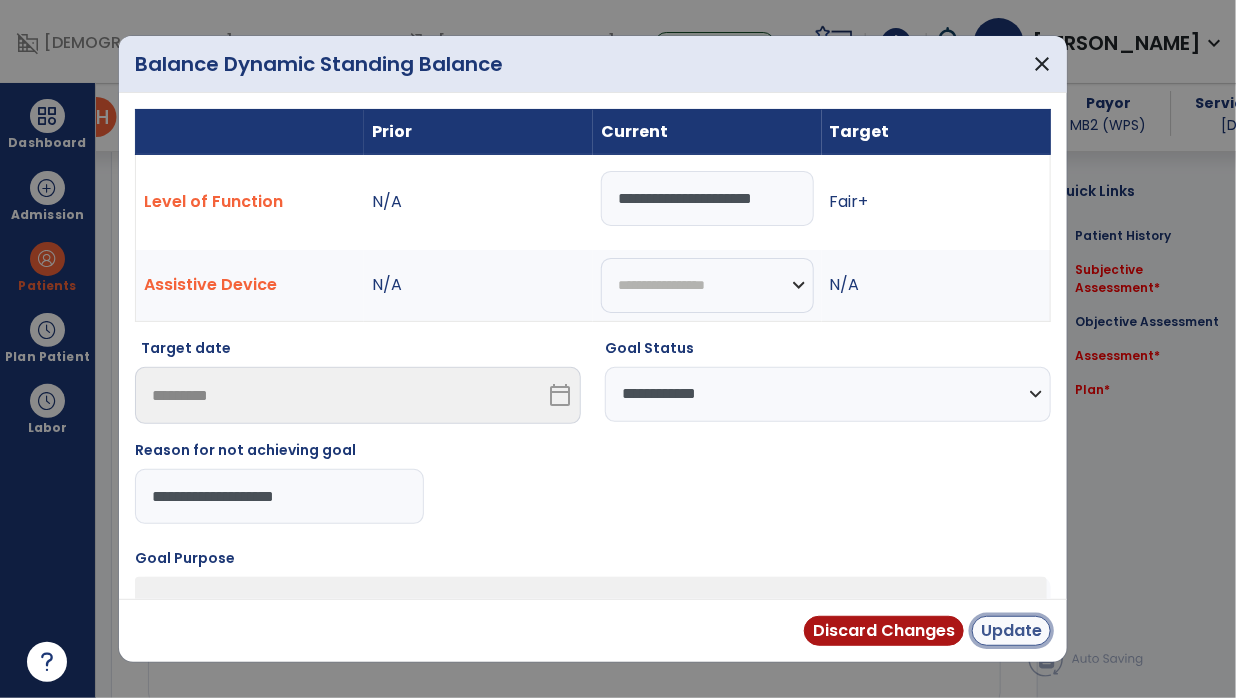 click on "Update" at bounding box center [1011, 631] 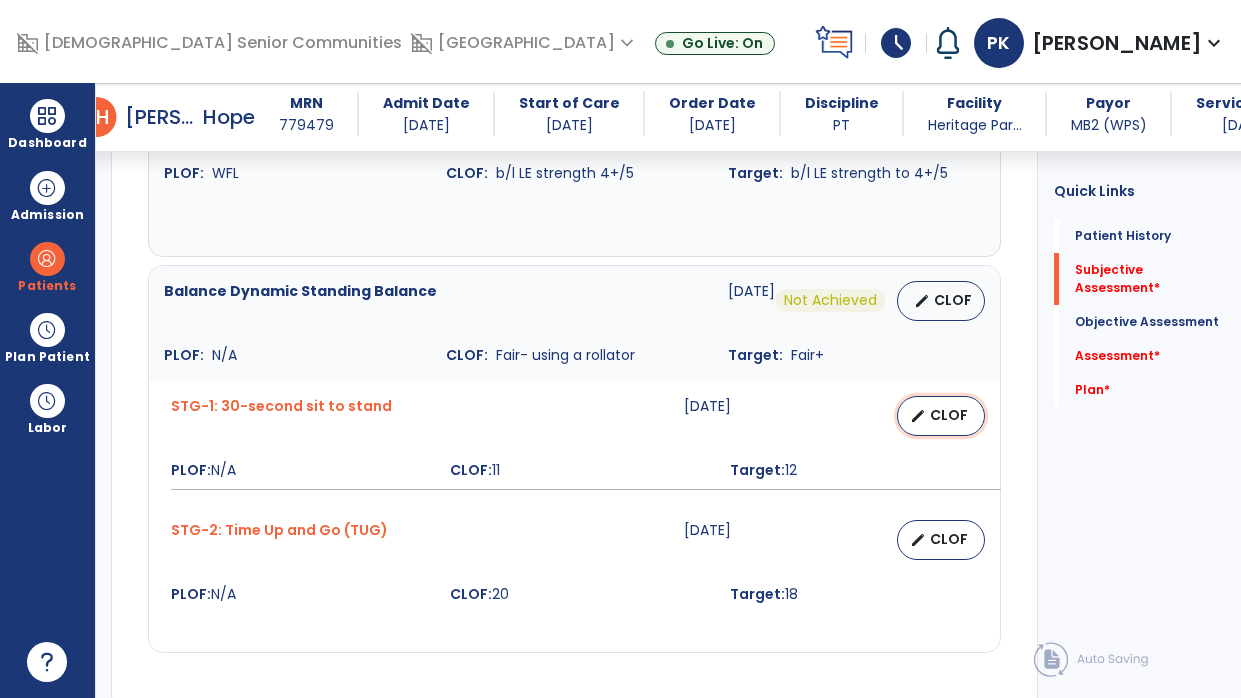 click on "CLOF" at bounding box center (949, 415) 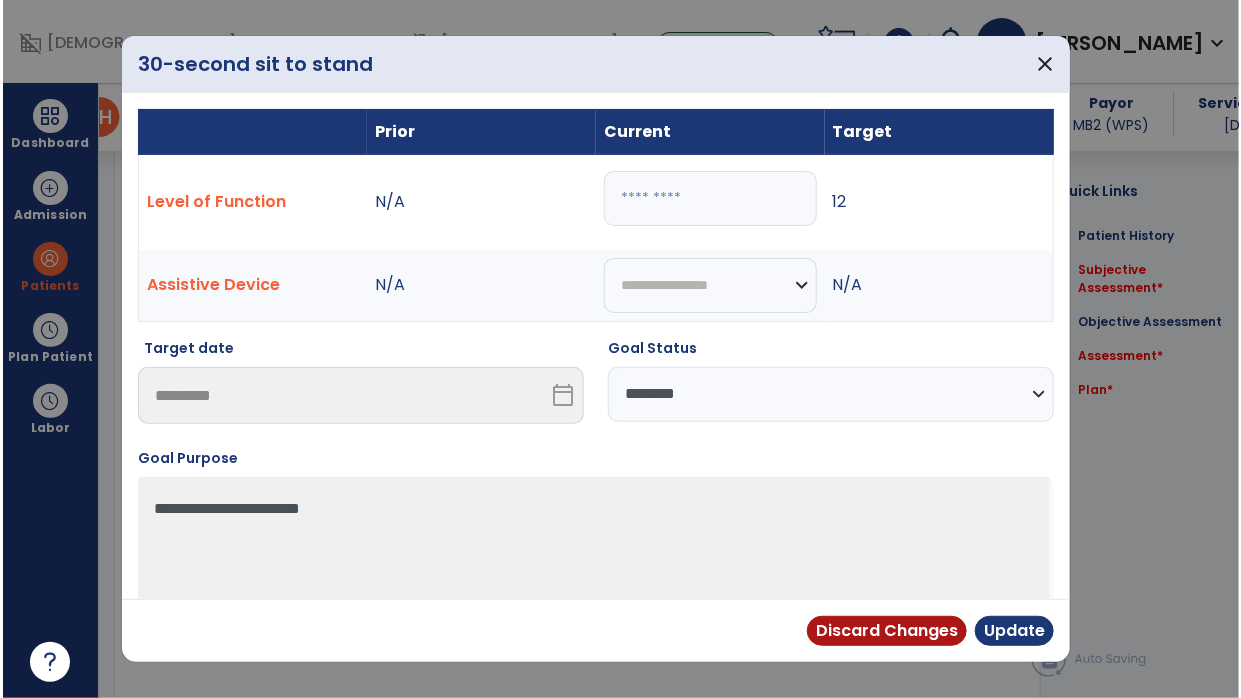 scroll, scrollTop: 1514, scrollLeft: 0, axis: vertical 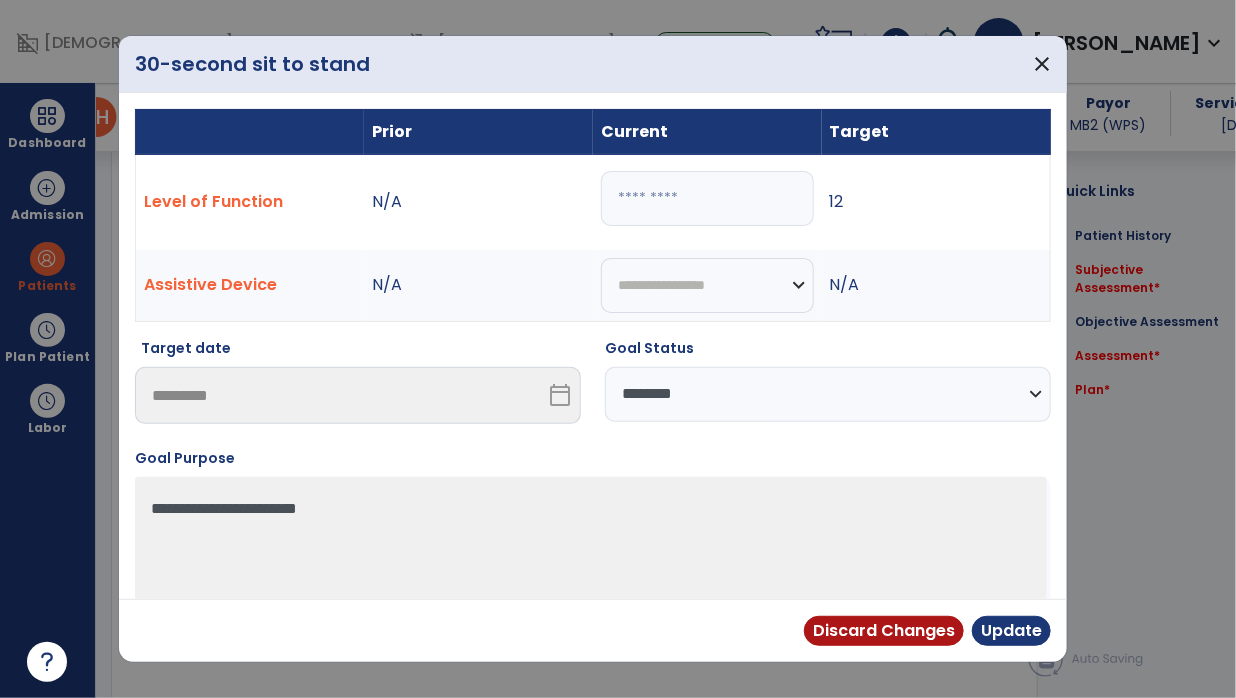 click on "**********" at bounding box center [828, 394] 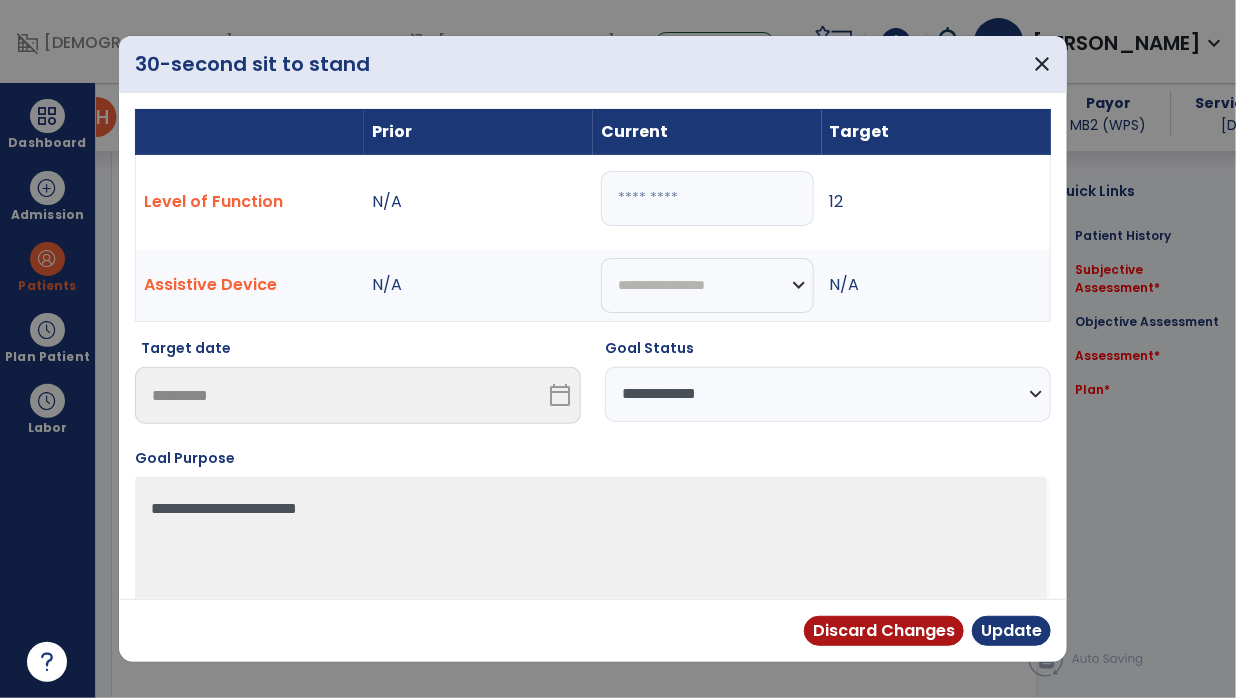 click on "**********" at bounding box center [828, 394] 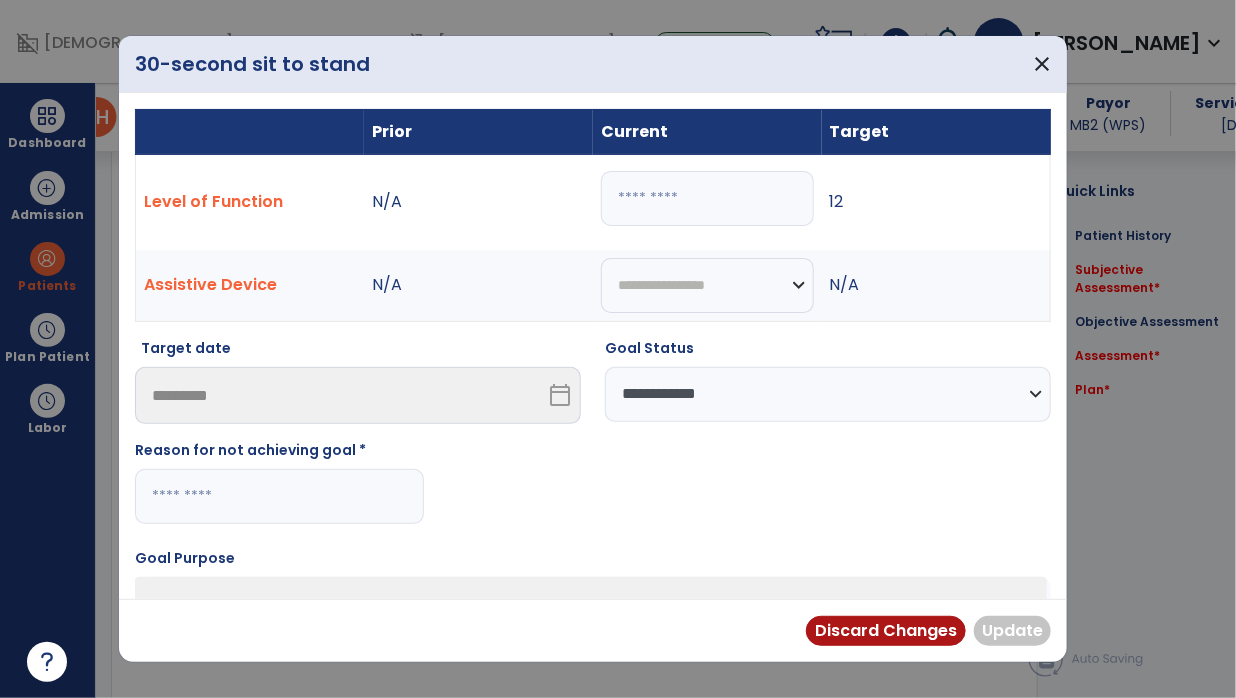click at bounding box center (279, 496) 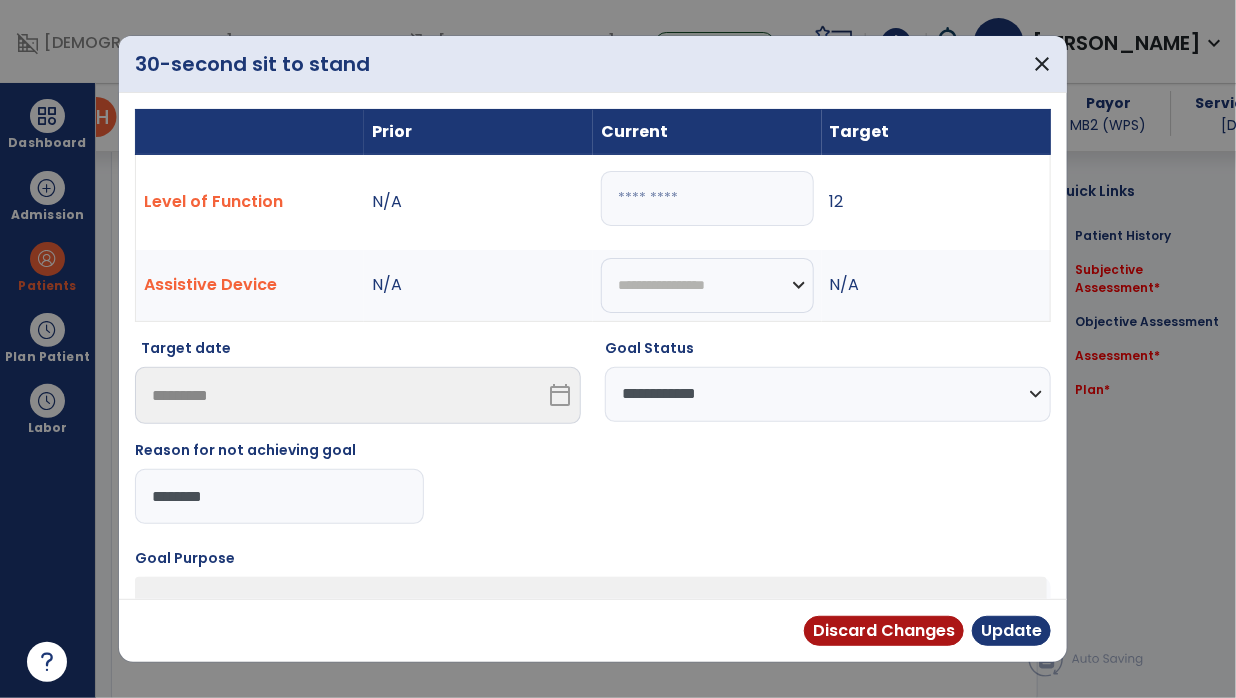 type on "*********" 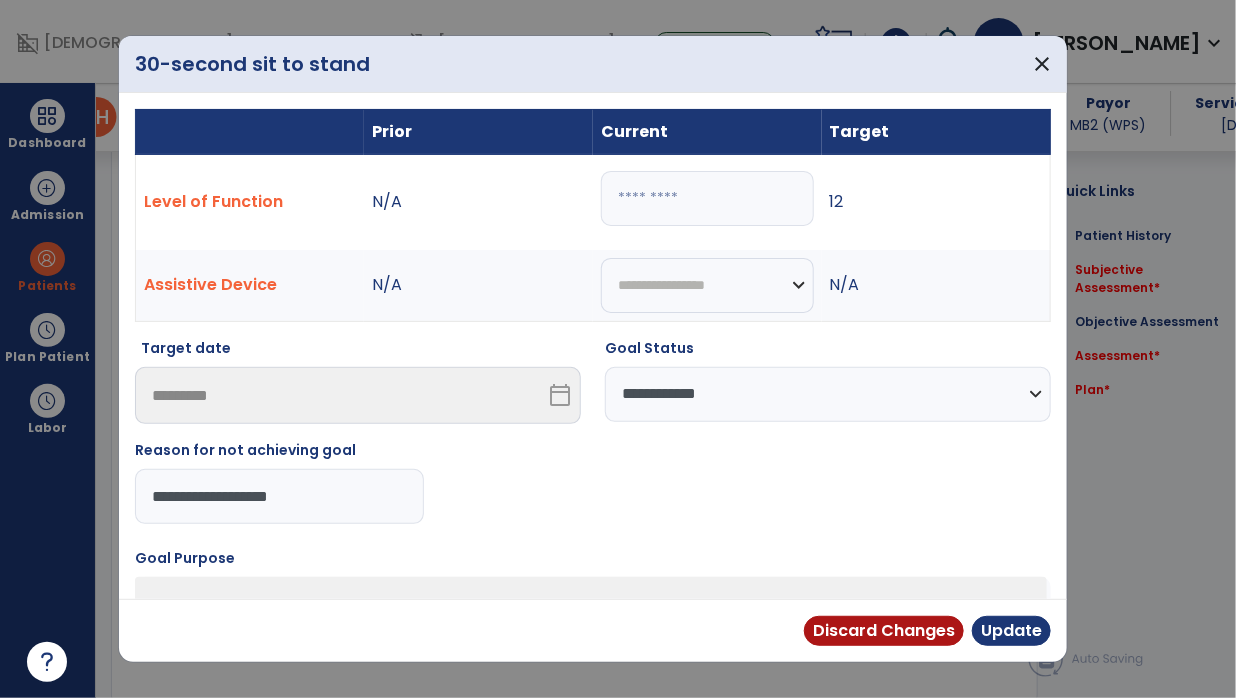 type on "**********" 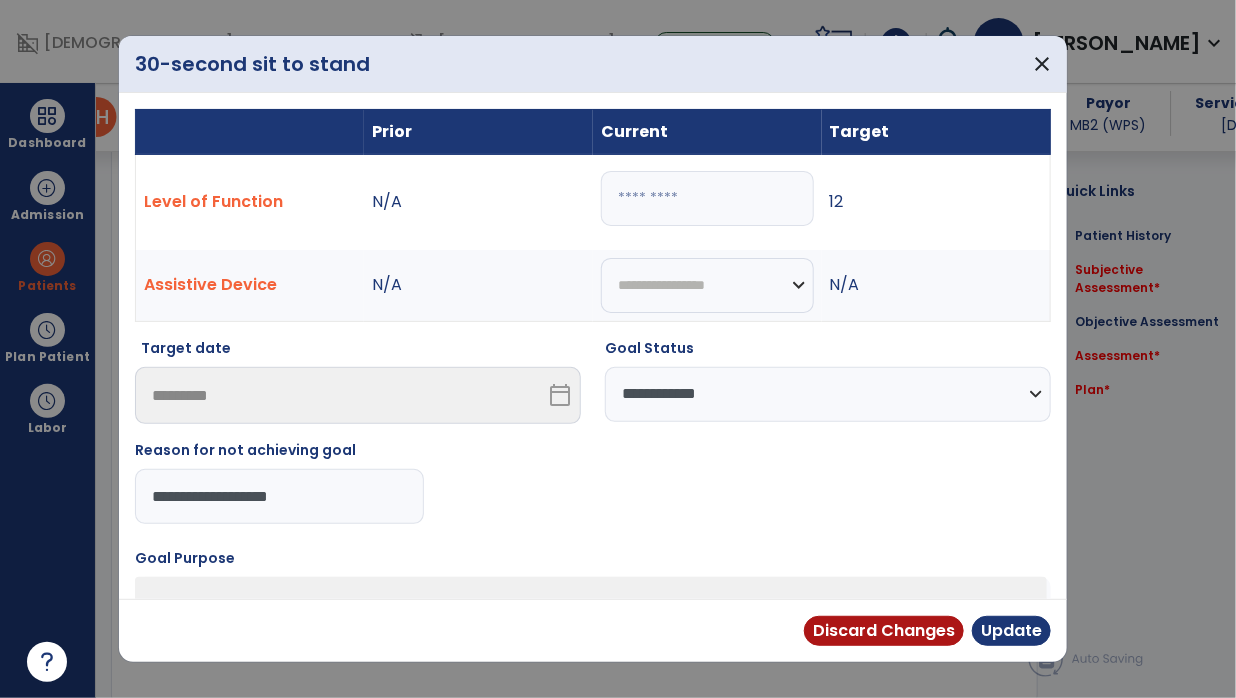 click on "Discard Changes  Update" at bounding box center (593, 630) 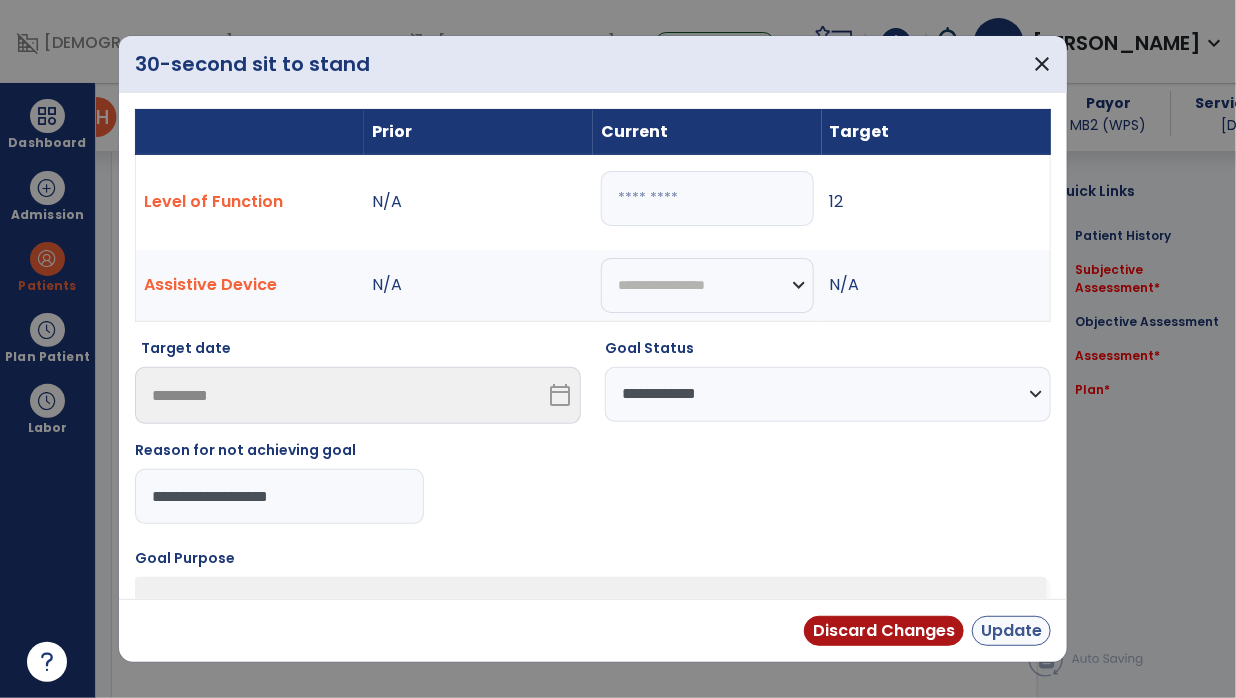 click on "Update" at bounding box center (1011, 631) 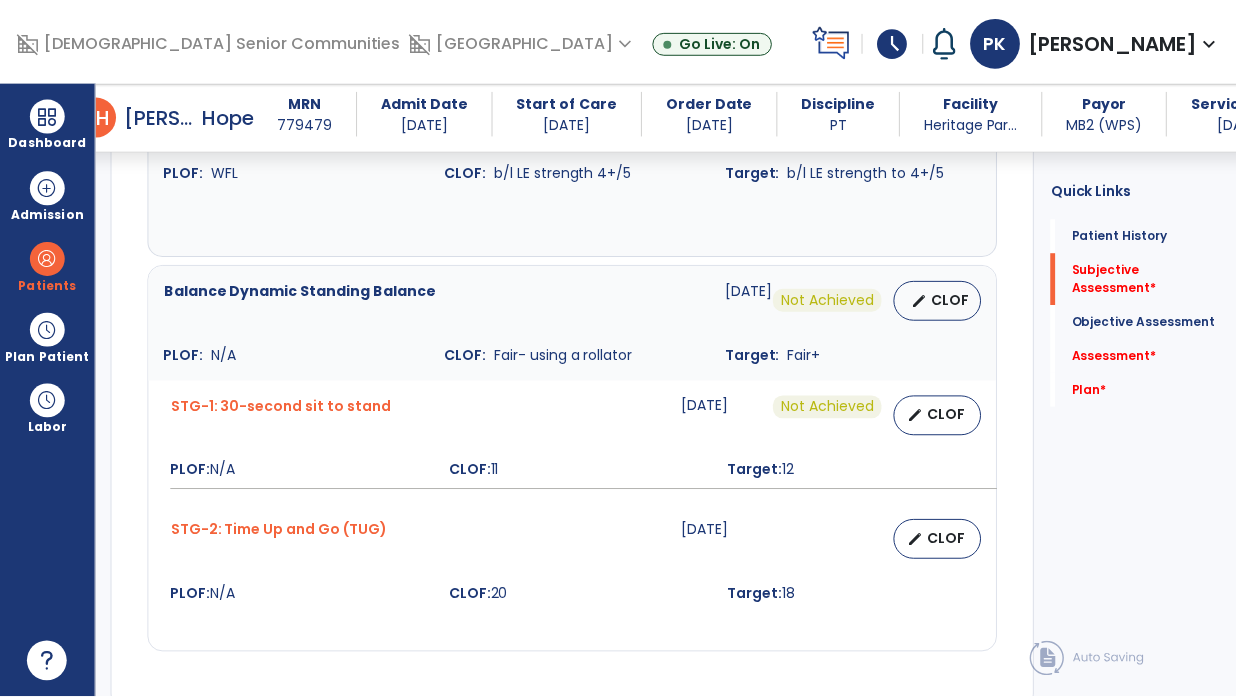 scroll, scrollTop: 1628, scrollLeft: 0, axis: vertical 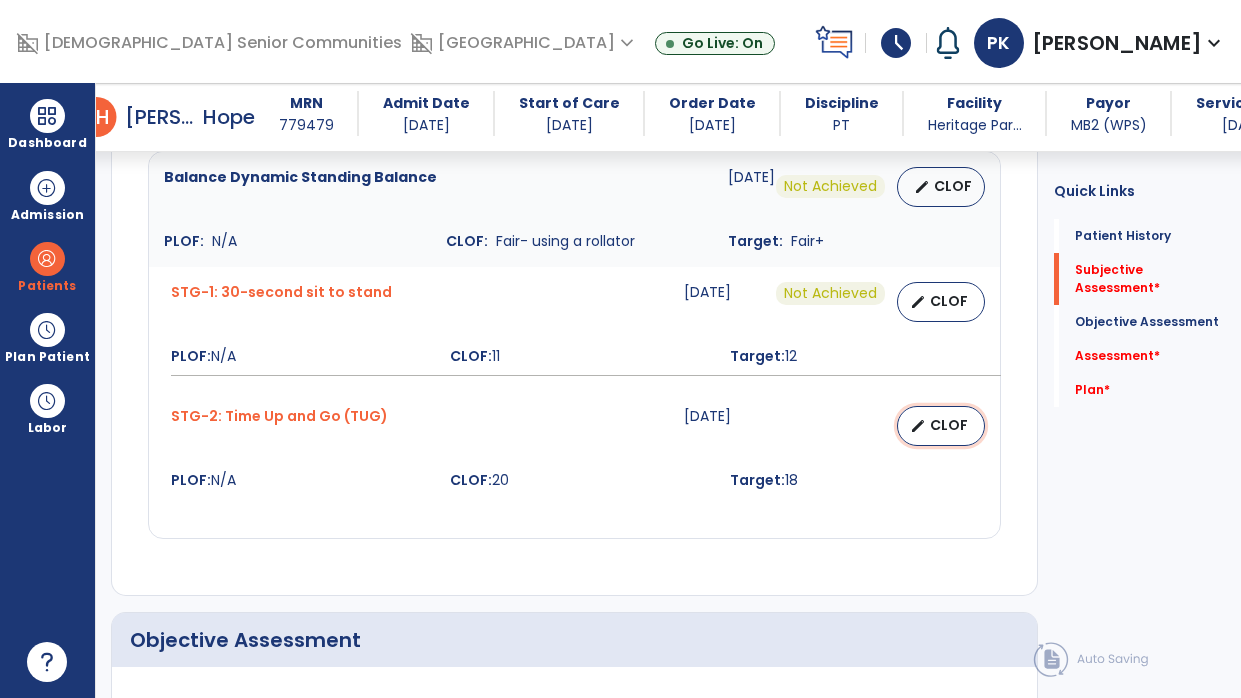 click on "CLOF" at bounding box center [949, 425] 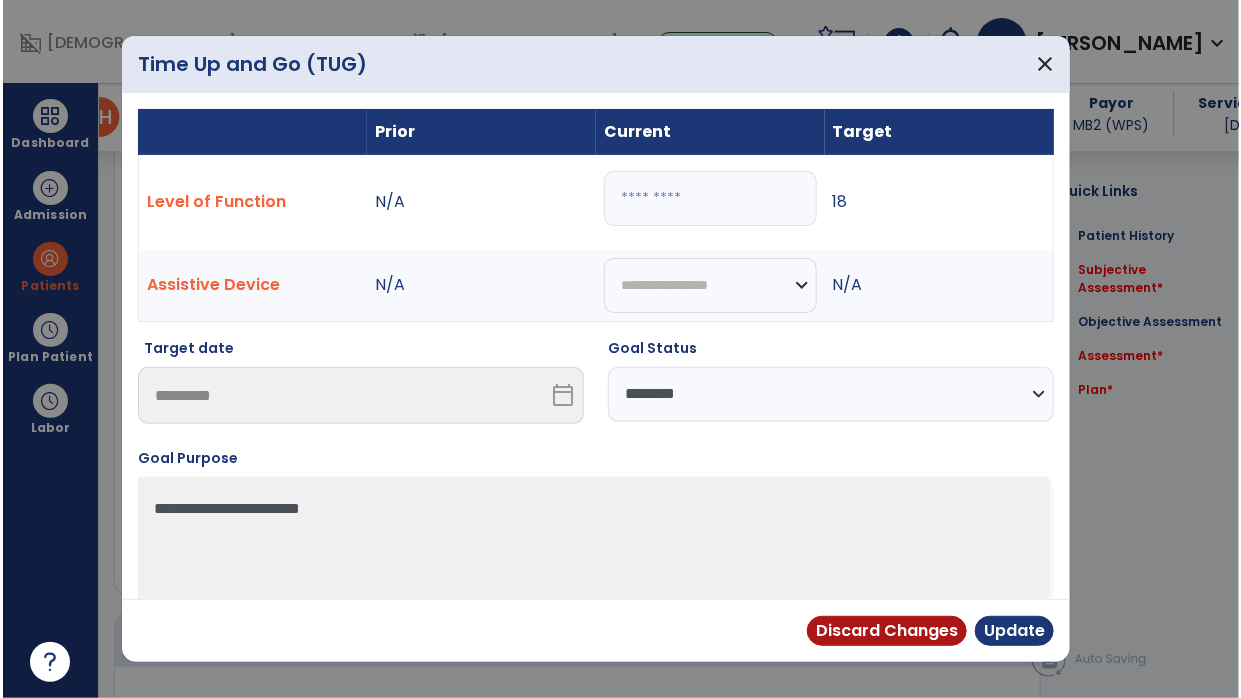 scroll, scrollTop: 1628, scrollLeft: 0, axis: vertical 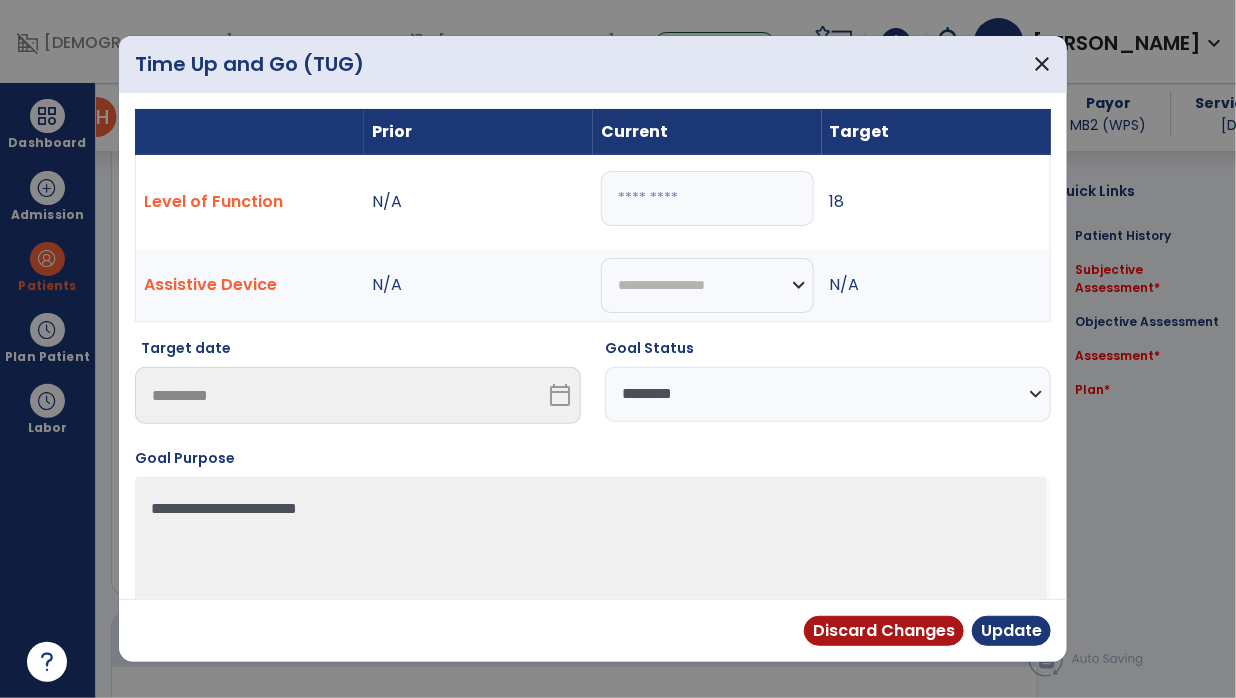 click on "**********" at bounding box center (828, 394) 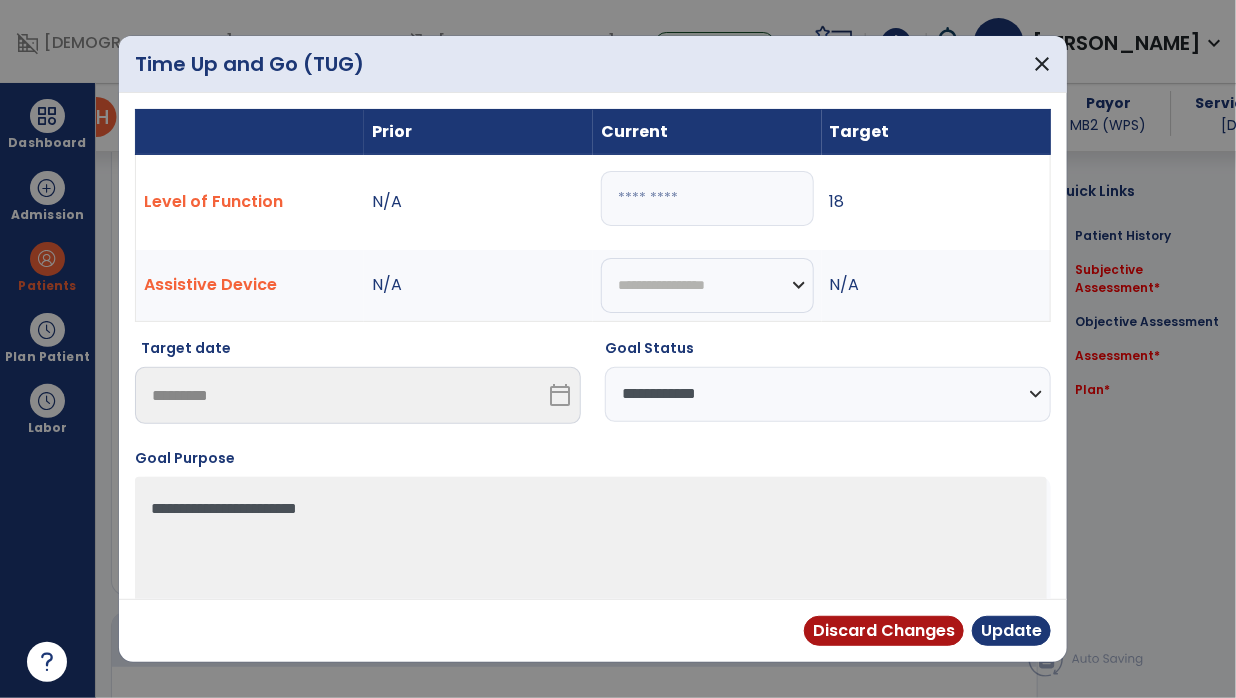 click on "**********" at bounding box center (828, 394) 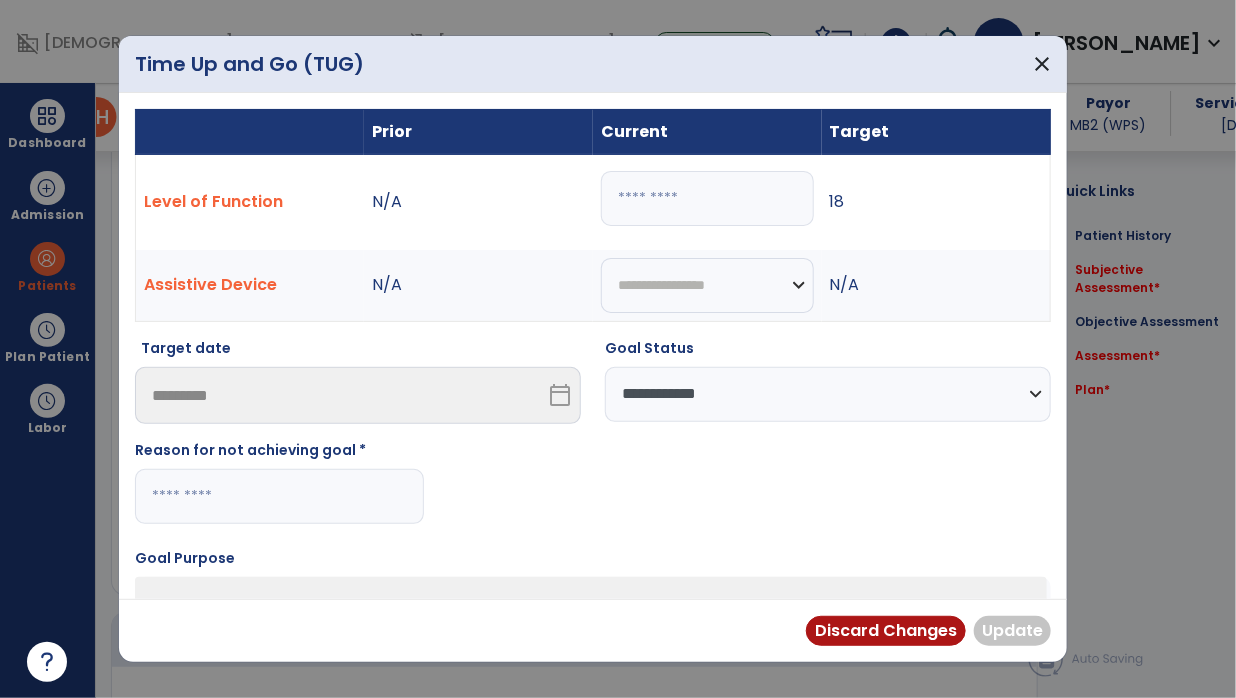click at bounding box center [279, 496] 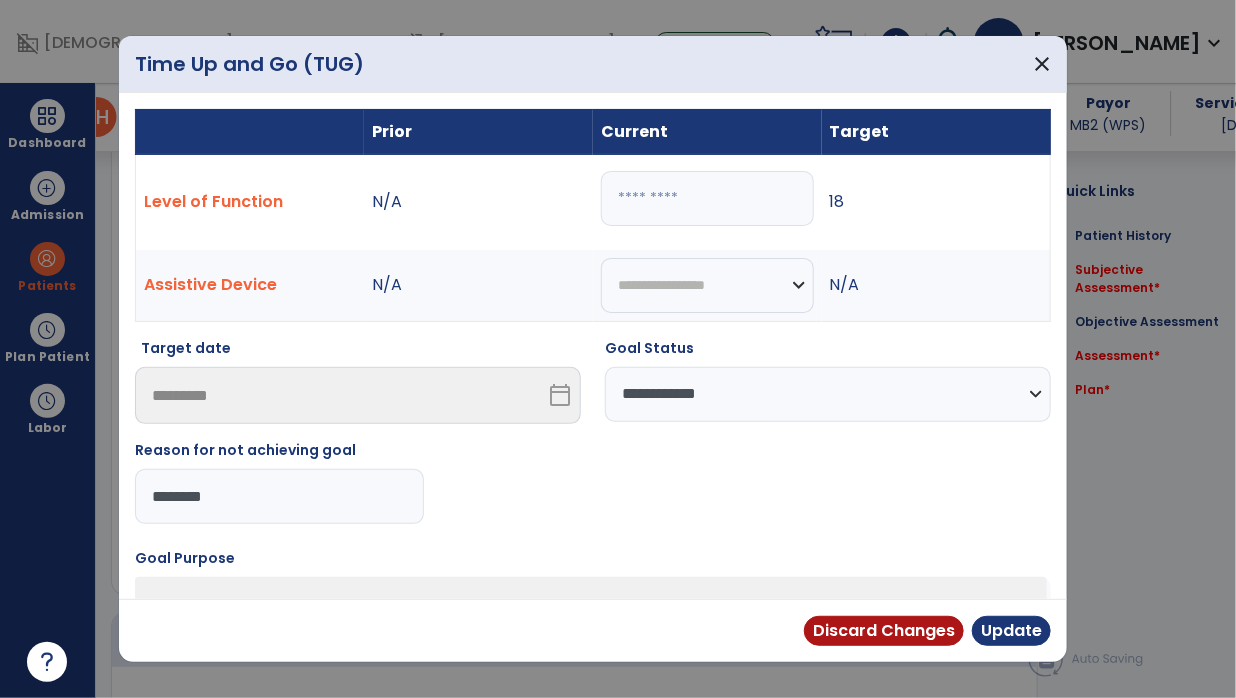 type on "*********" 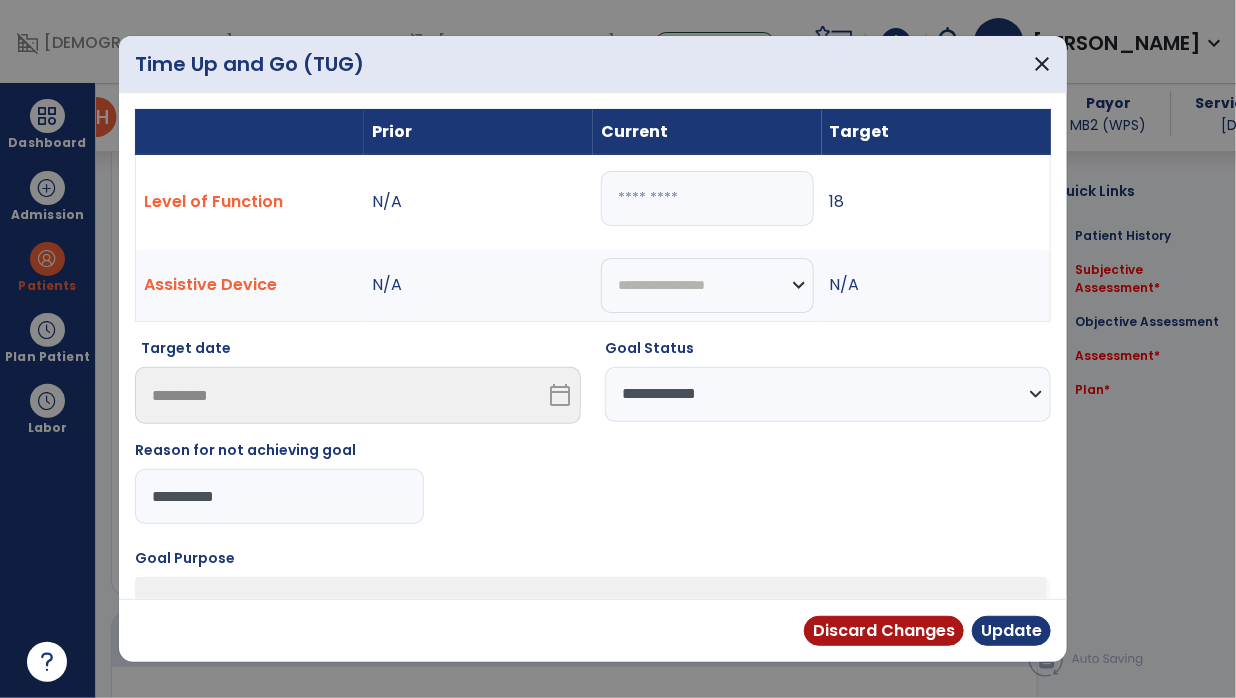 type on "**********" 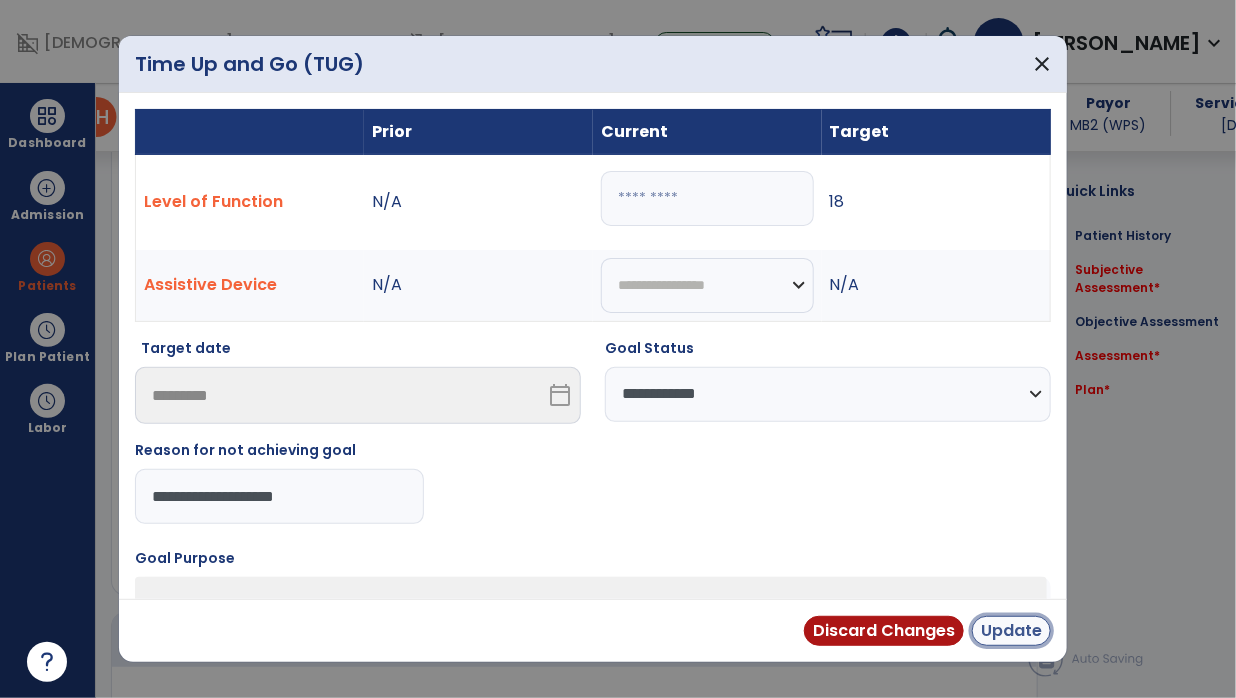 click on "Update" at bounding box center [1011, 631] 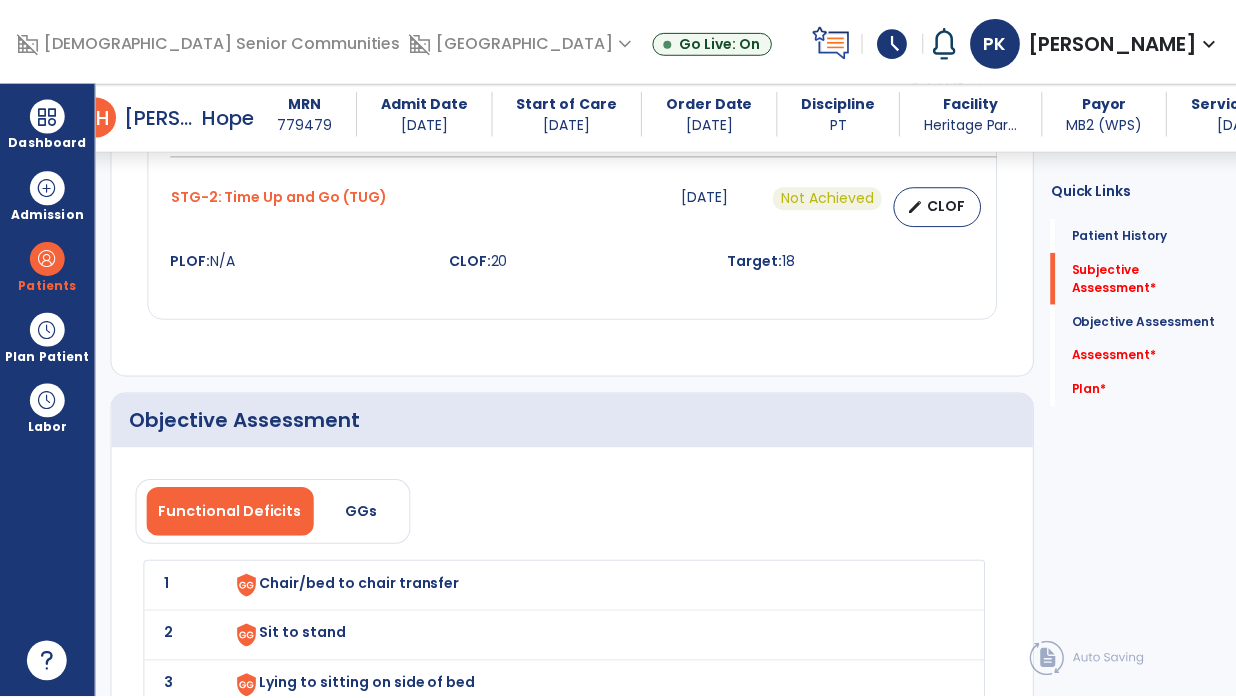 scroll, scrollTop: 1852, scrollLeft: 0, axis: vertical 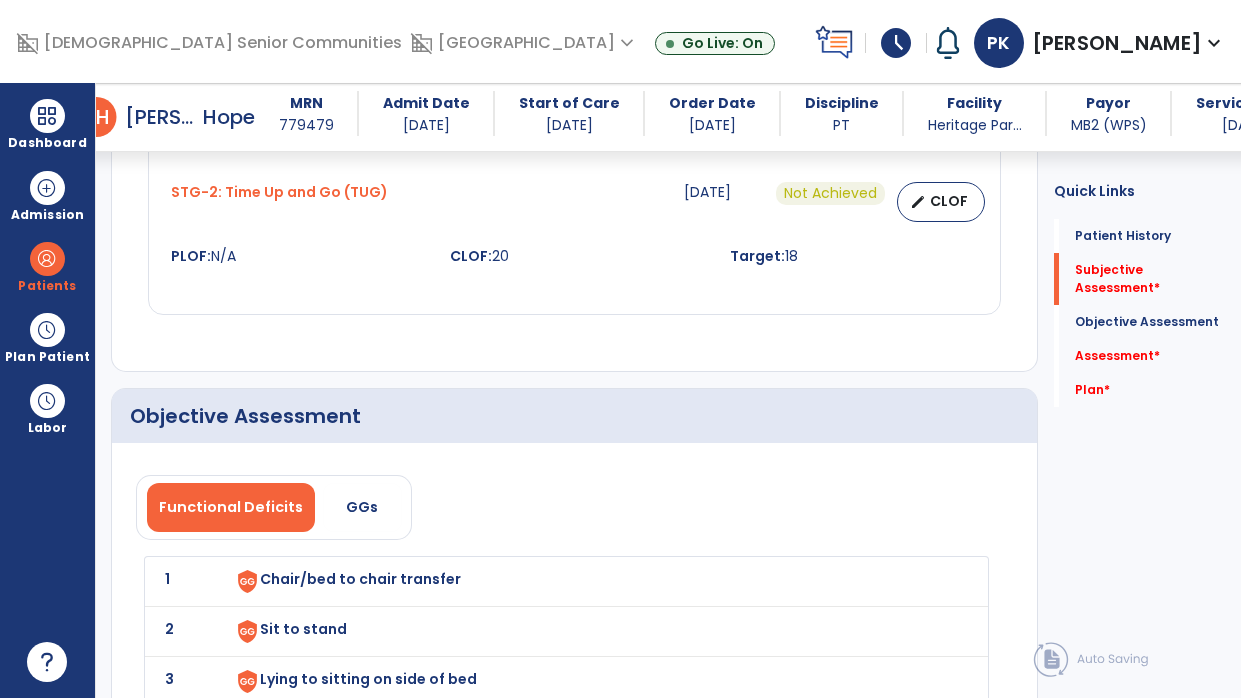 click on "Chair/bed to chair transfer" at bounding box center (592, 581) 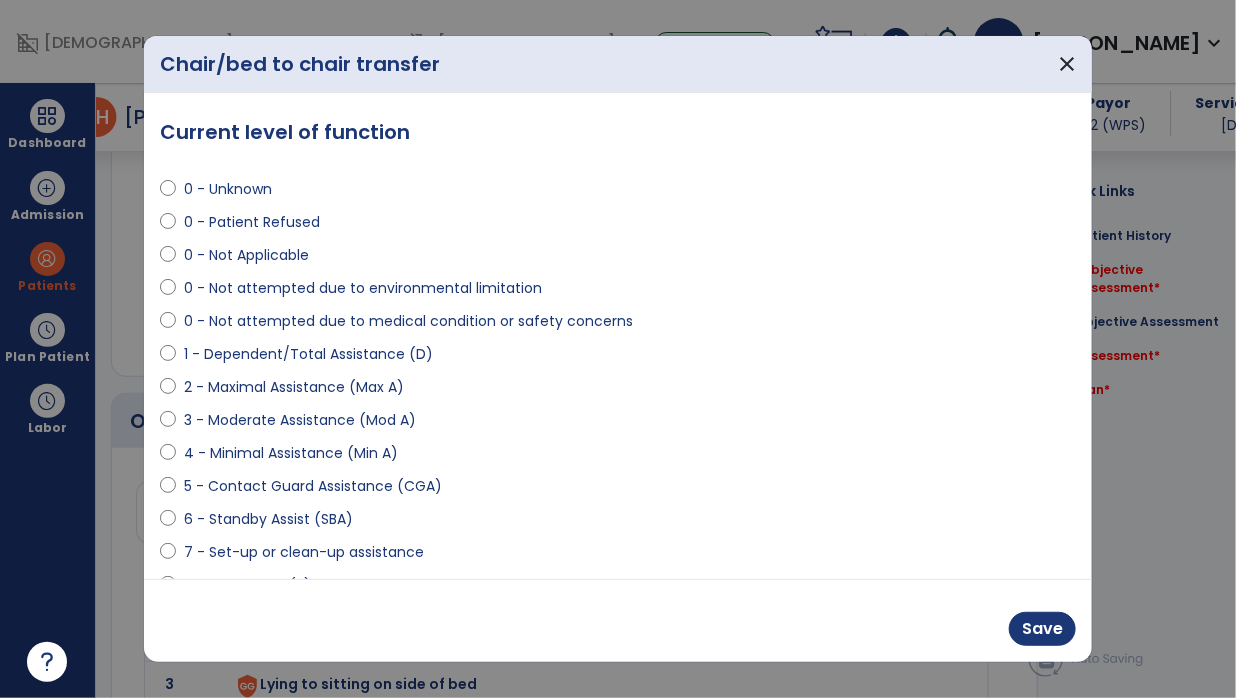 scroll, scrollTop: 1852, scrollLeft: 0, axis: vertical 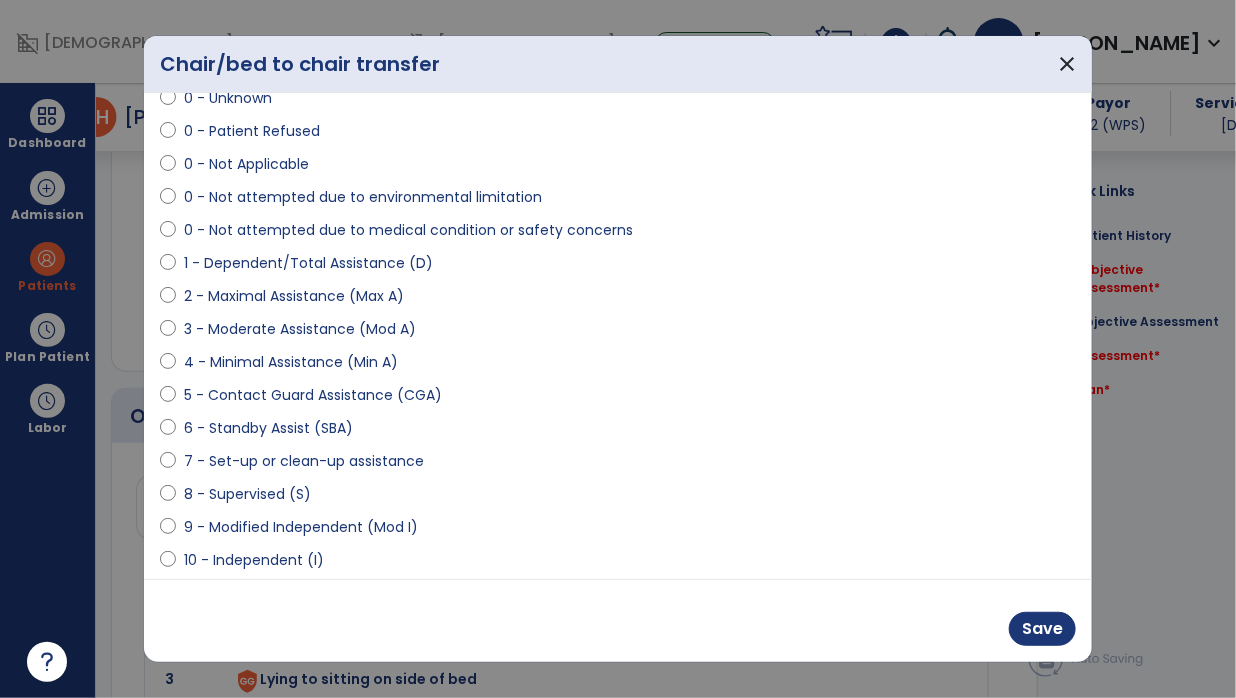 click on "8 - Supervised (S)" at bounding box center [618, 498] 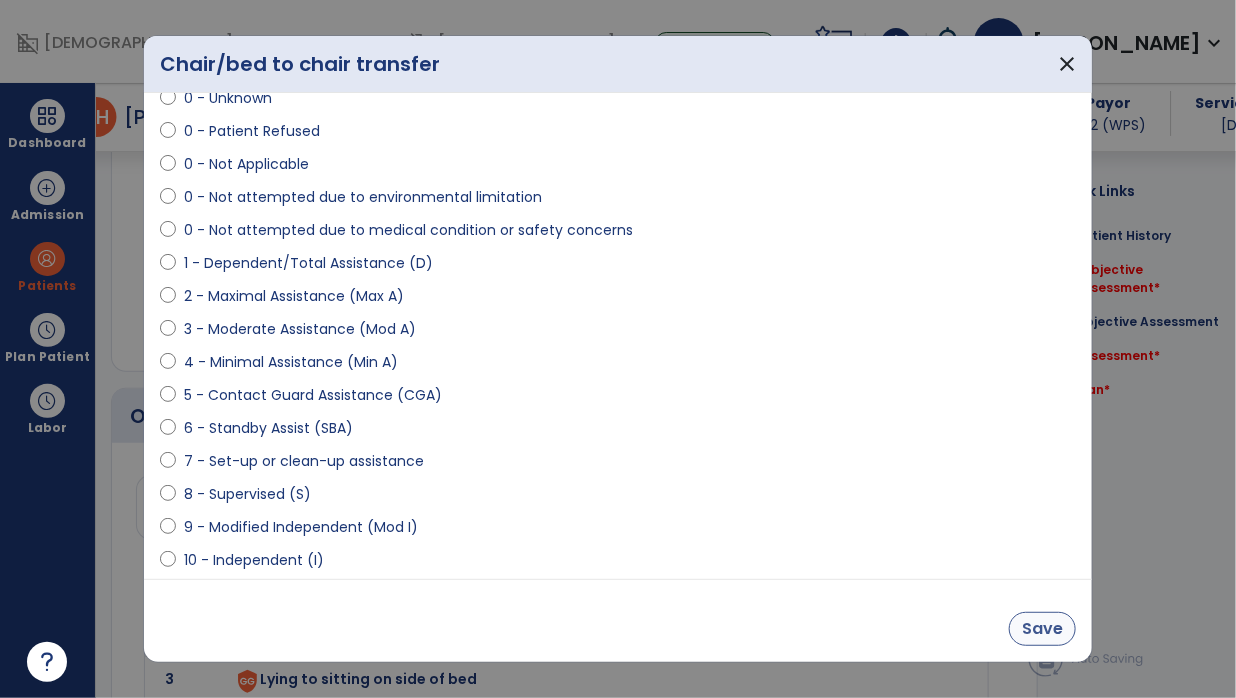 click on "Save" at bounding box center (1042, 629) 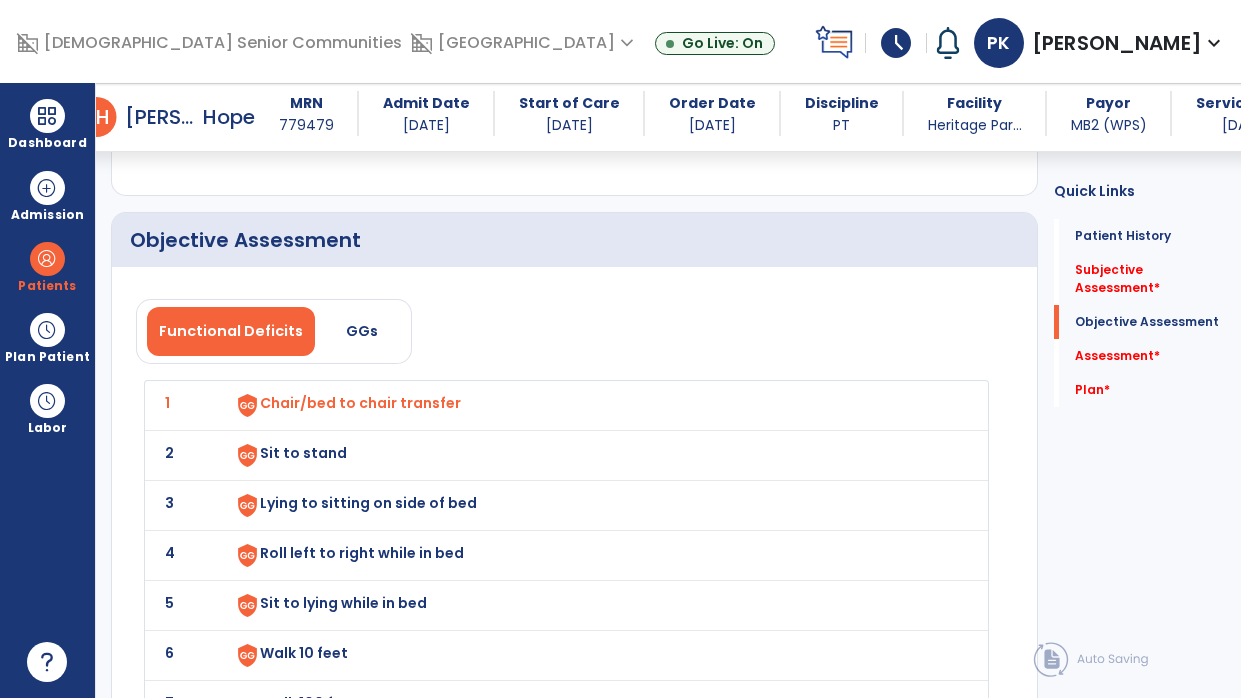 click on "2 Sit to stand" 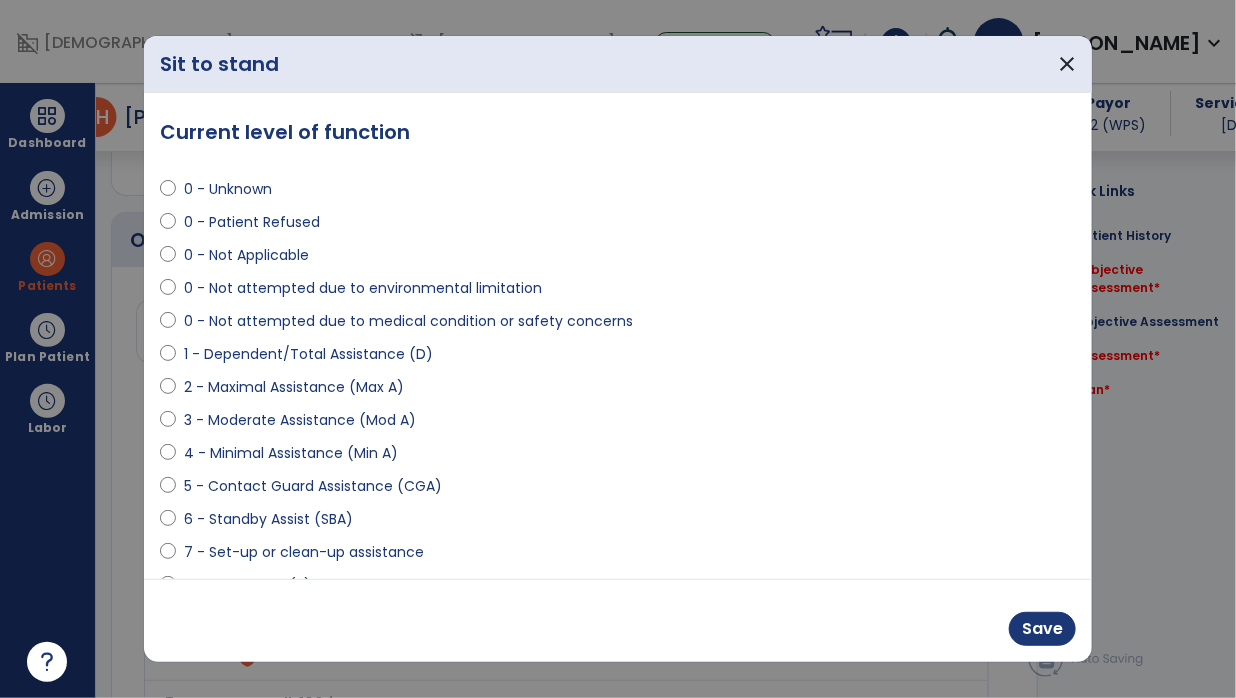 scroll, scrollTop: 2028, scrollLeft: 0, axis: vertical 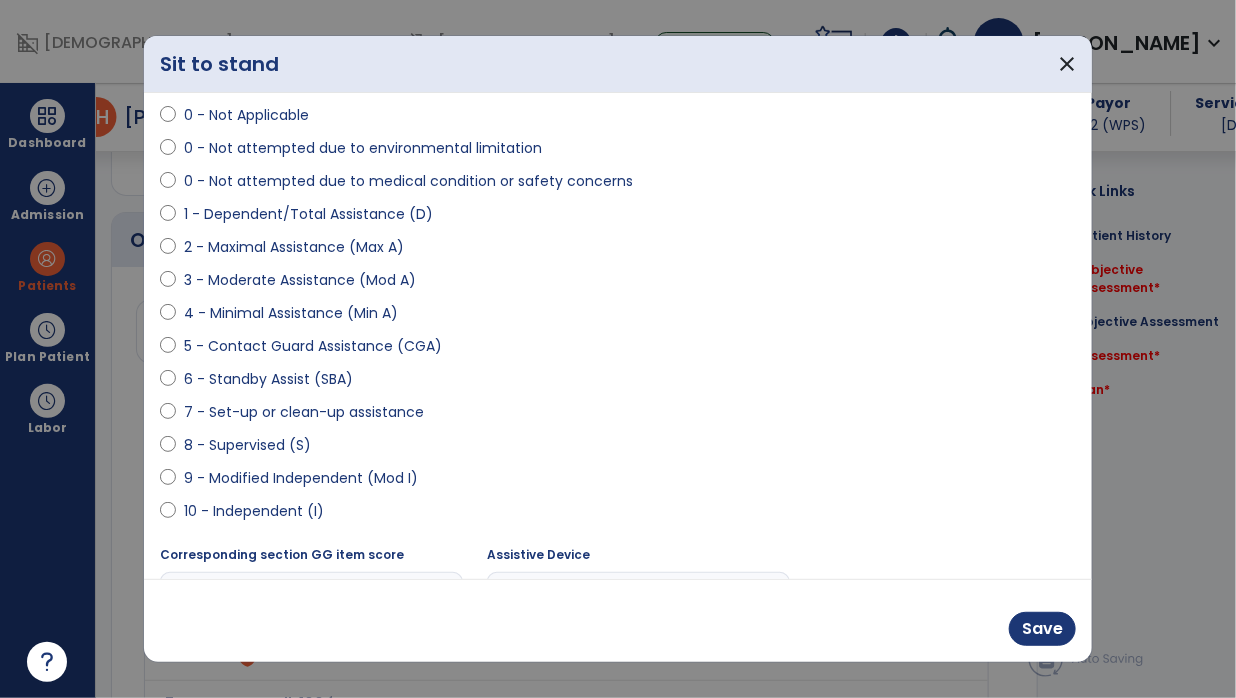 click on "9 - Modified Independent (Mod I)" at bounding box center [301, 478] 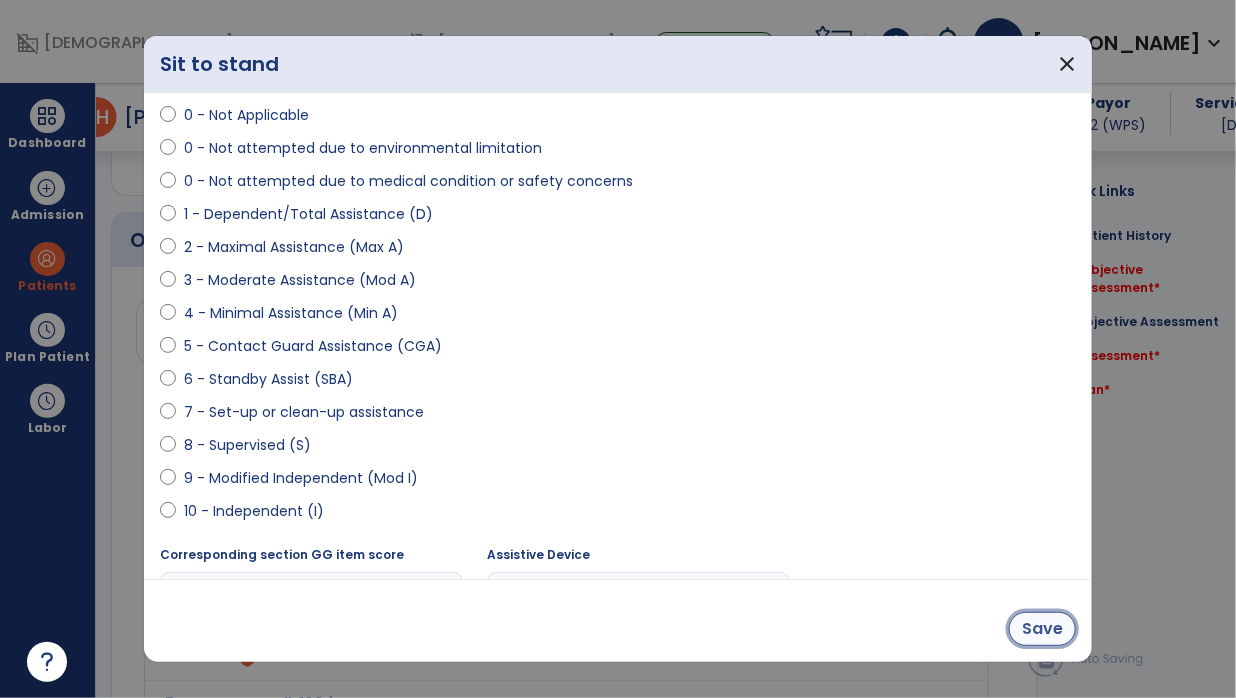 click on "Save" at bounding box center (1042, 629) 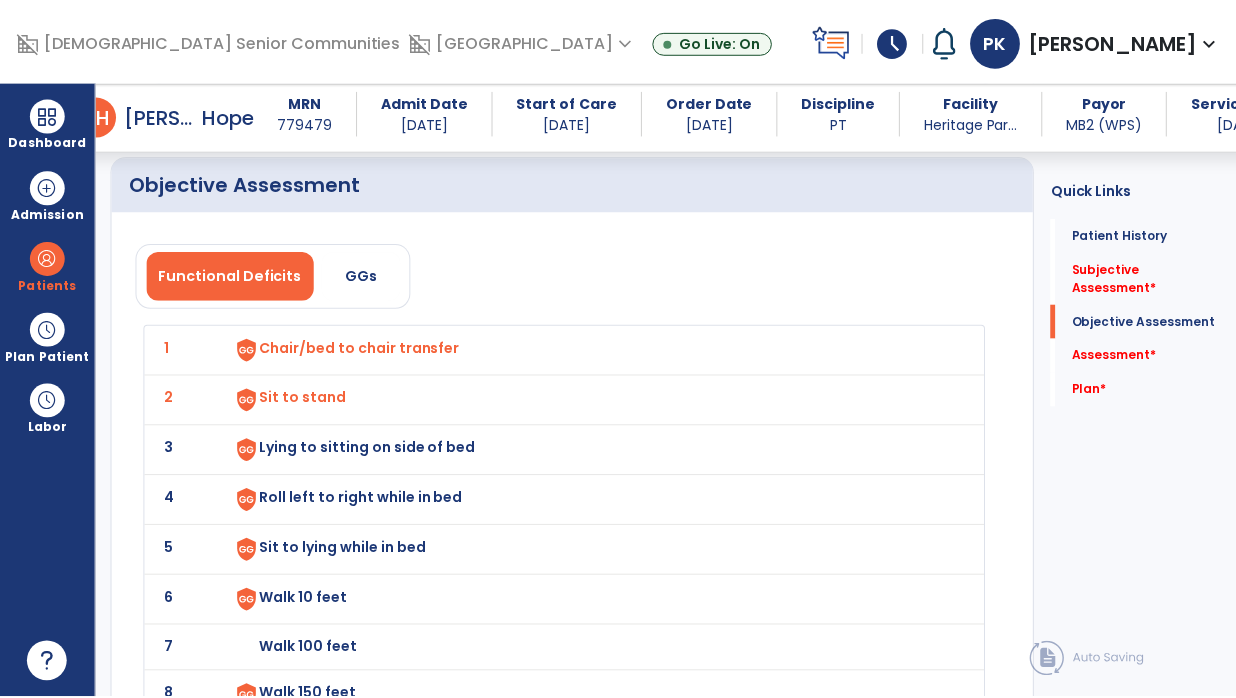 scroll, scrollTop: 2086, scrollLeft: 0, axis: vertical 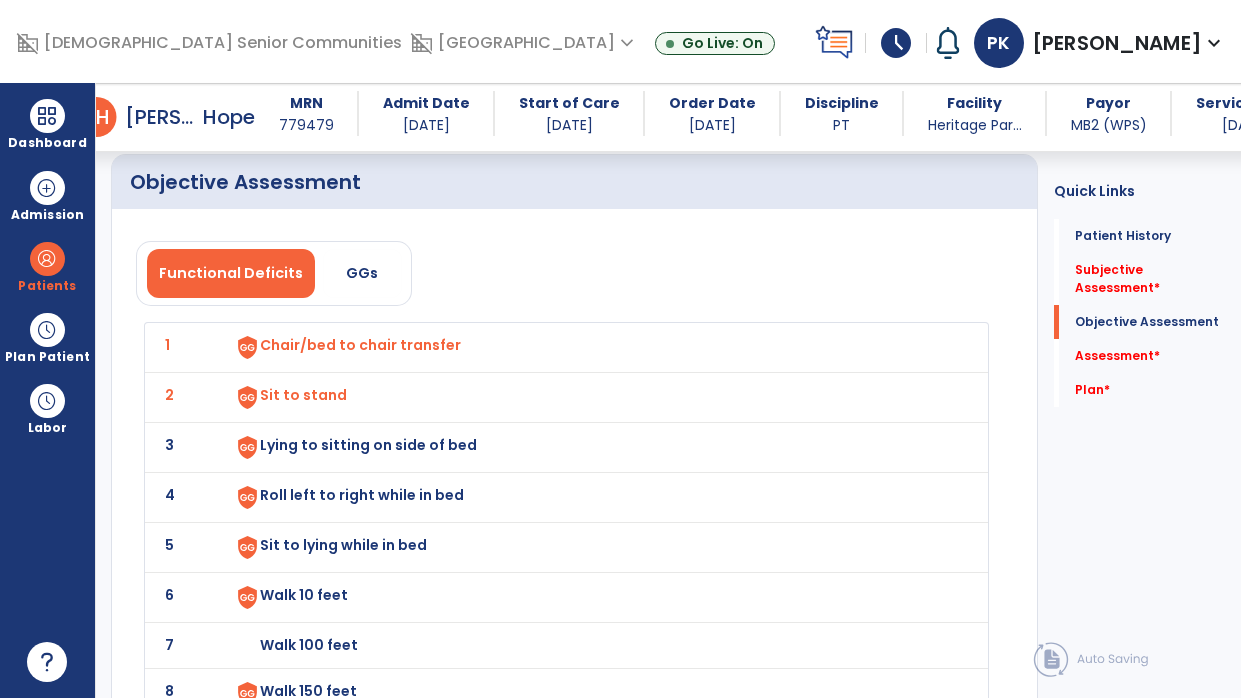 click on "Lying to sitting on side of bed" at bounding box center (592, 347) 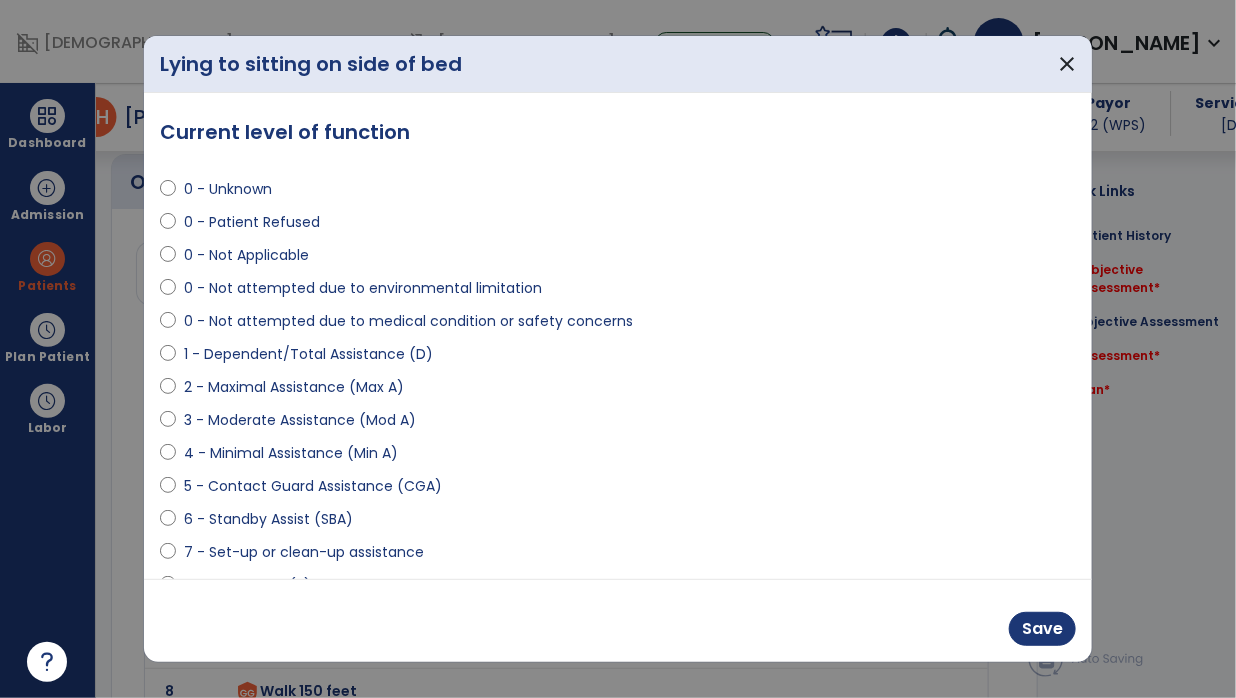 scroll, scrollTop: 2086, scrollLeft: 0, axis: vertical 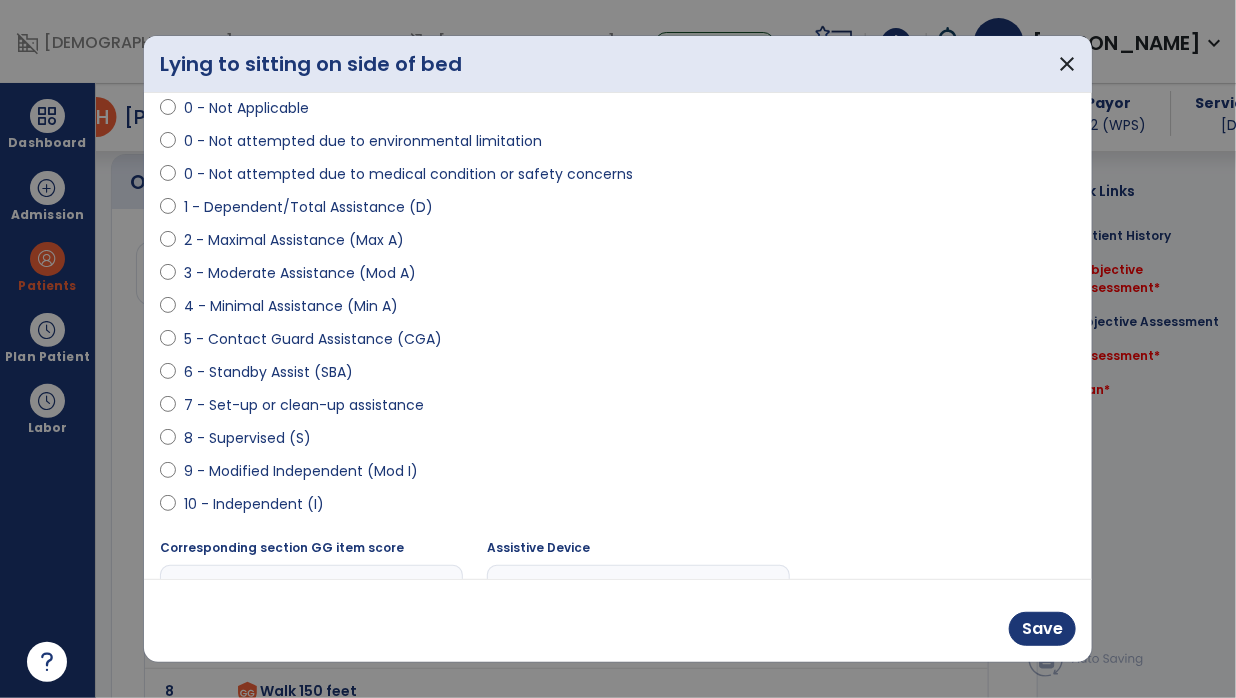 click on "9 - Modified Independent (Mod I)" at bounding box center (301, 471) 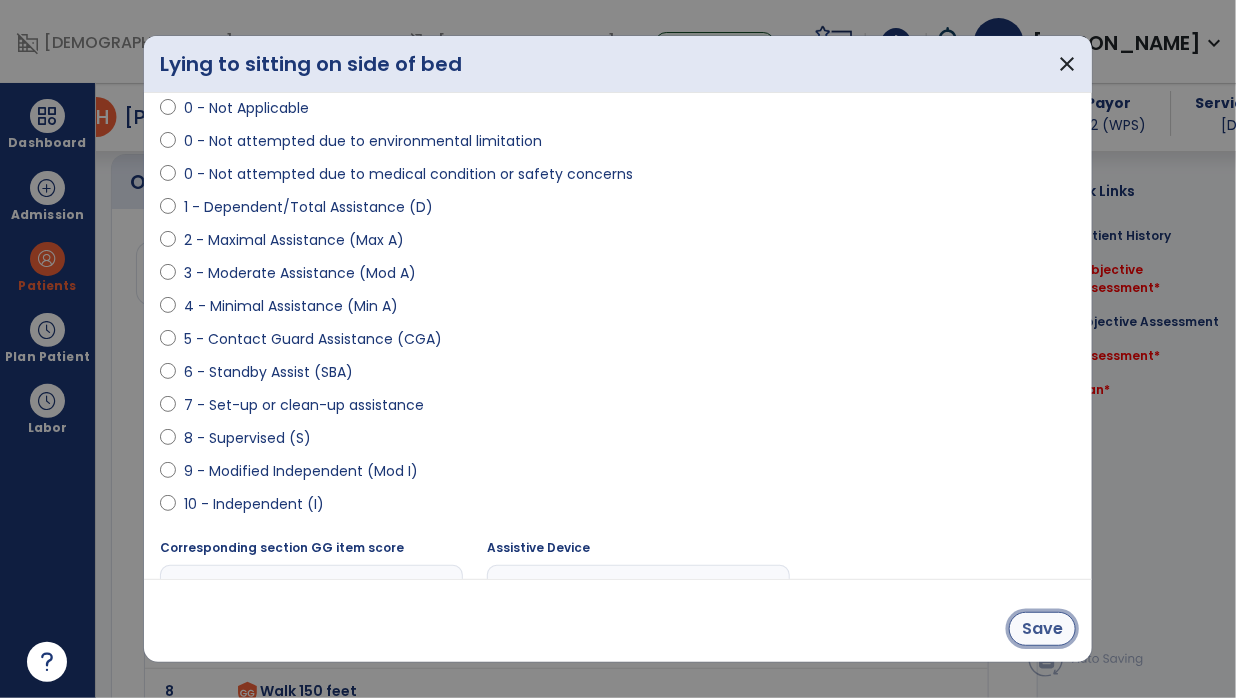 click on "Save" at bounding box center [1042, 629] 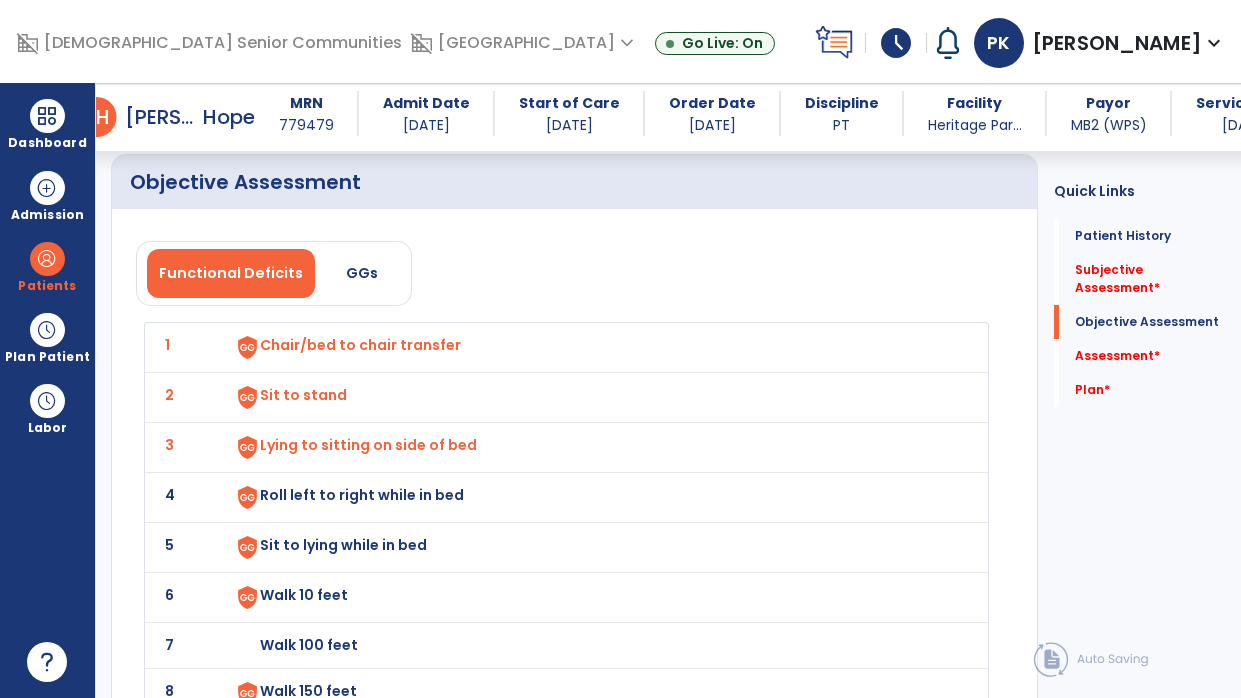 click on "Roll left to right while in bed" at bounding box center (592, 347) 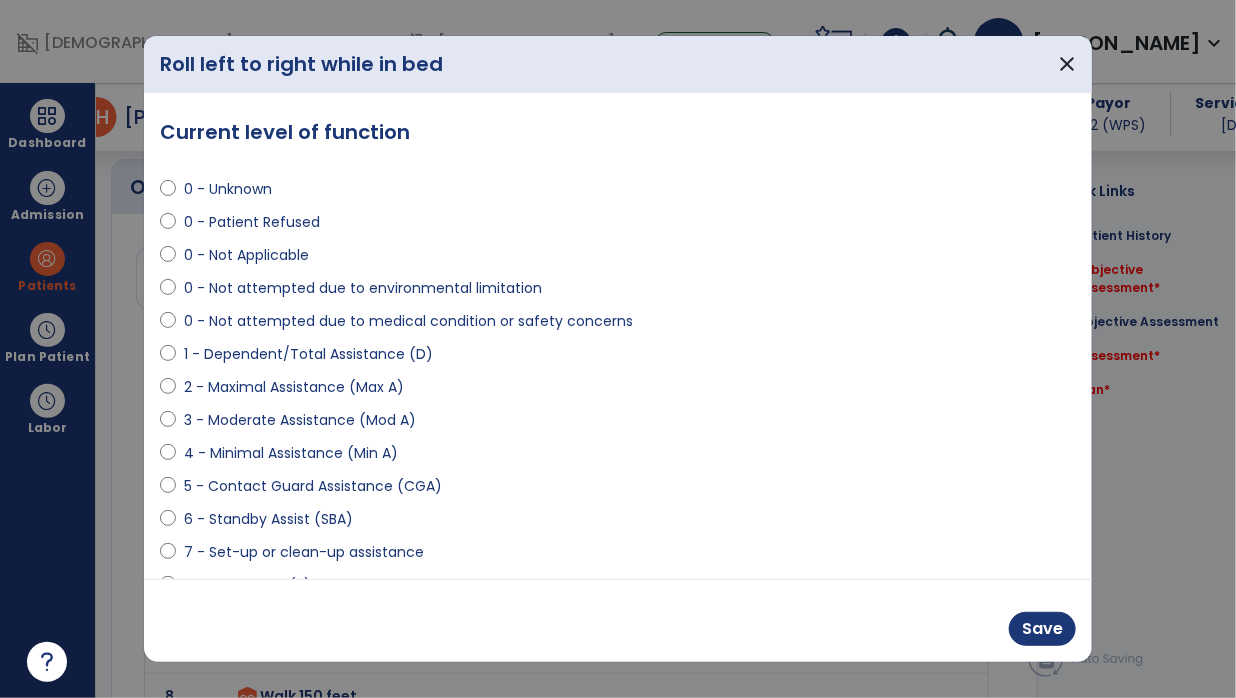 scroll, scrollTop: 2086, scrollLeft: 0, axis: vertical 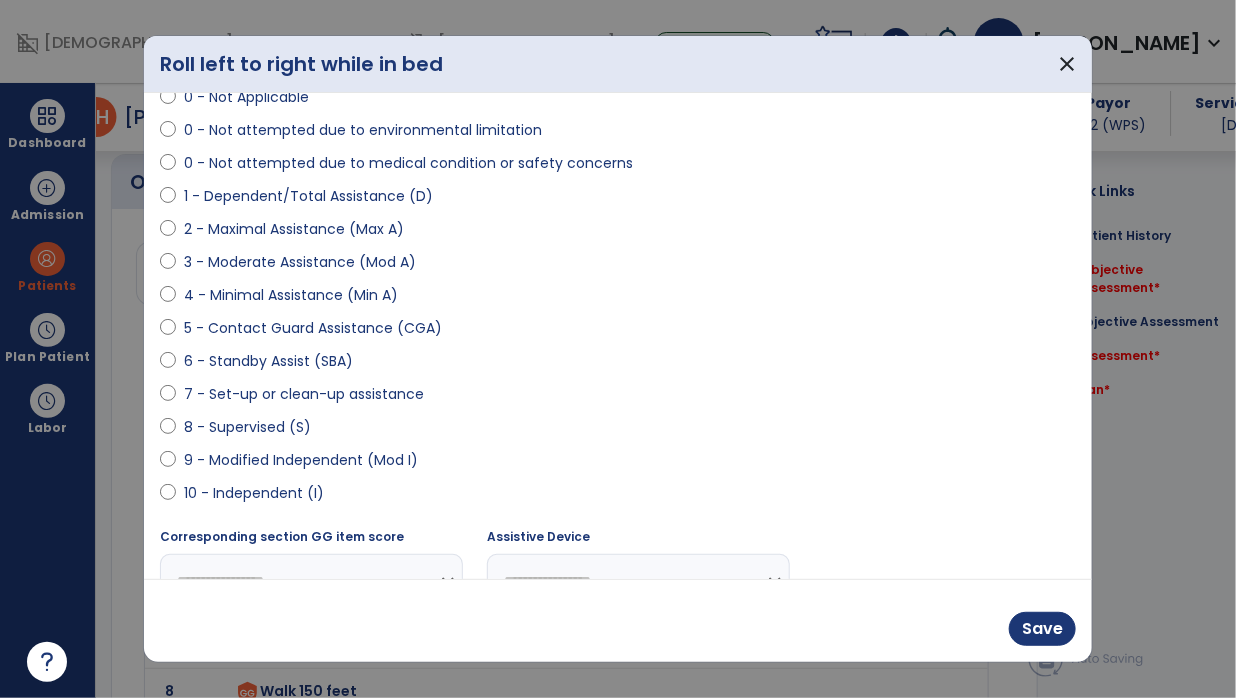 click on "9 - Modified Independent (Mod I)" at bounding box center (301, 460) 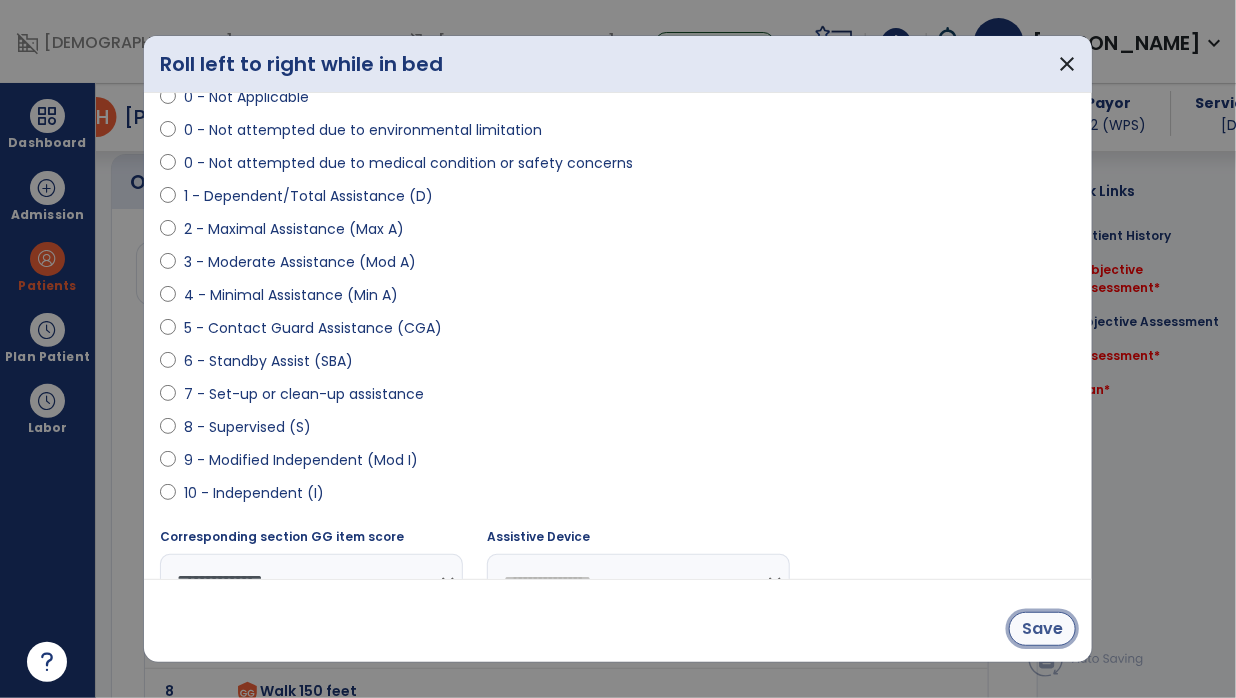 click on "Save" at bounding box center [1042, 629] 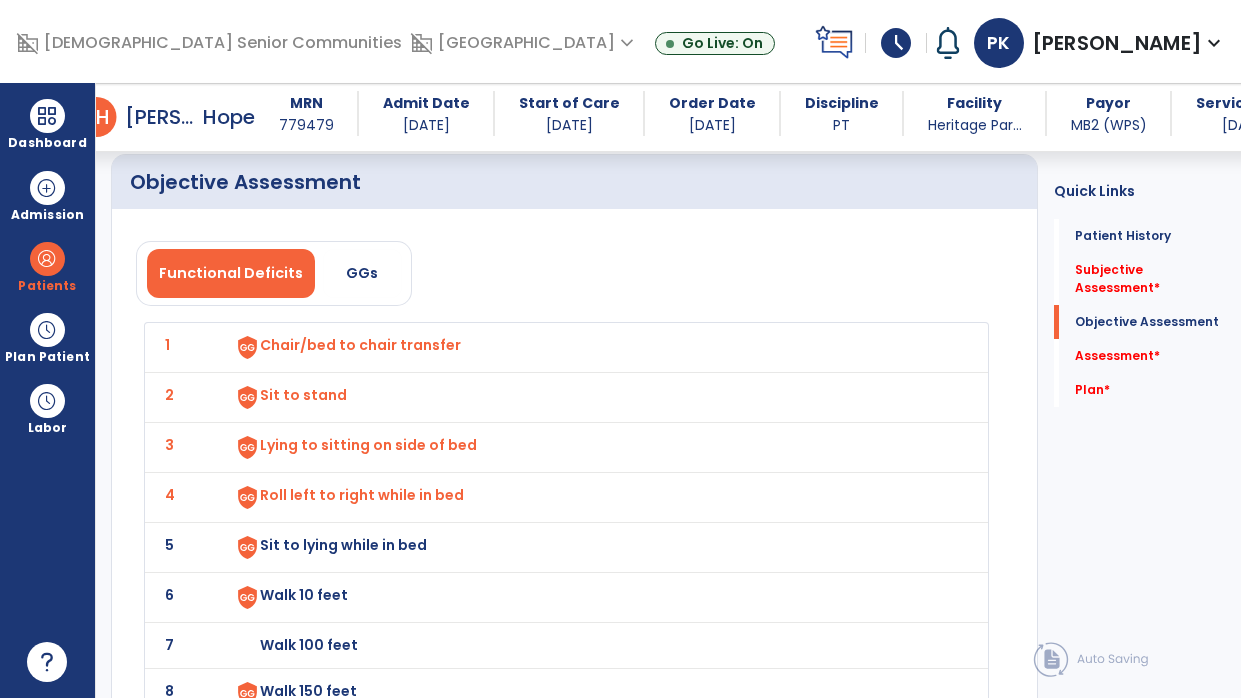 click on "Sit to lying while in bed" at bounding box center [592, 347] 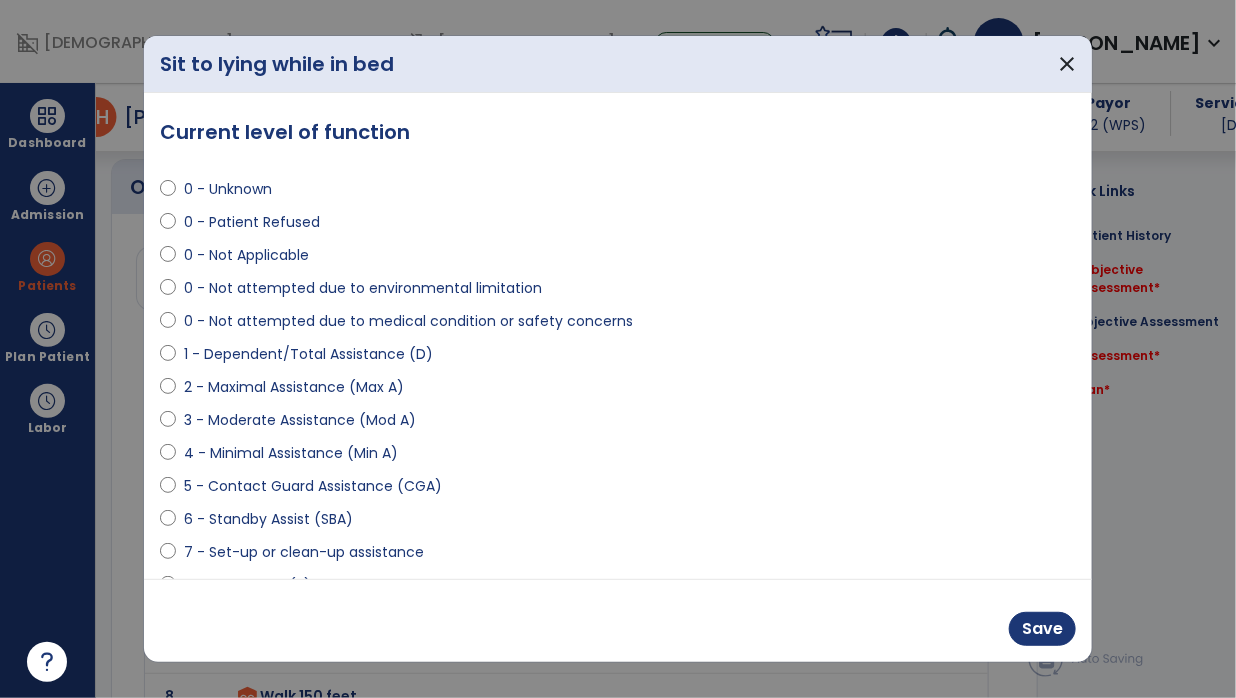 scroll, scrollTop: 2092, scrollLeft: 0, axis: vertical 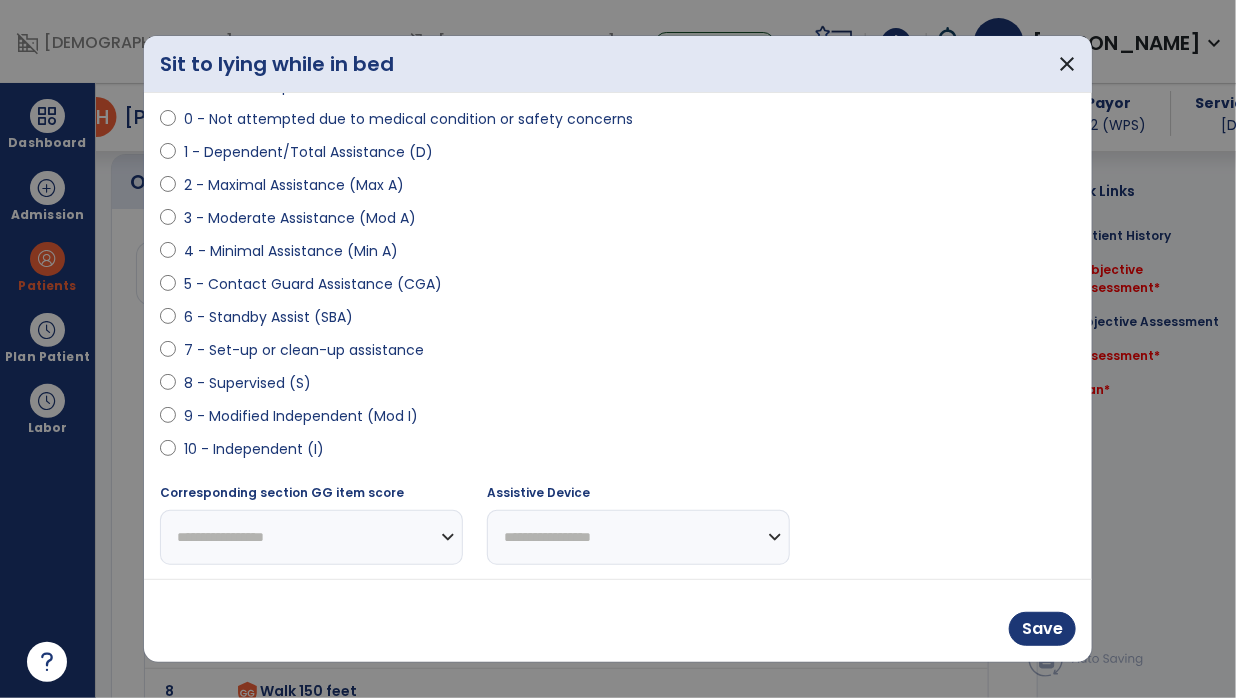 click on "9 - Modified Independent (Mod I)" at bounding box center [301, 416] 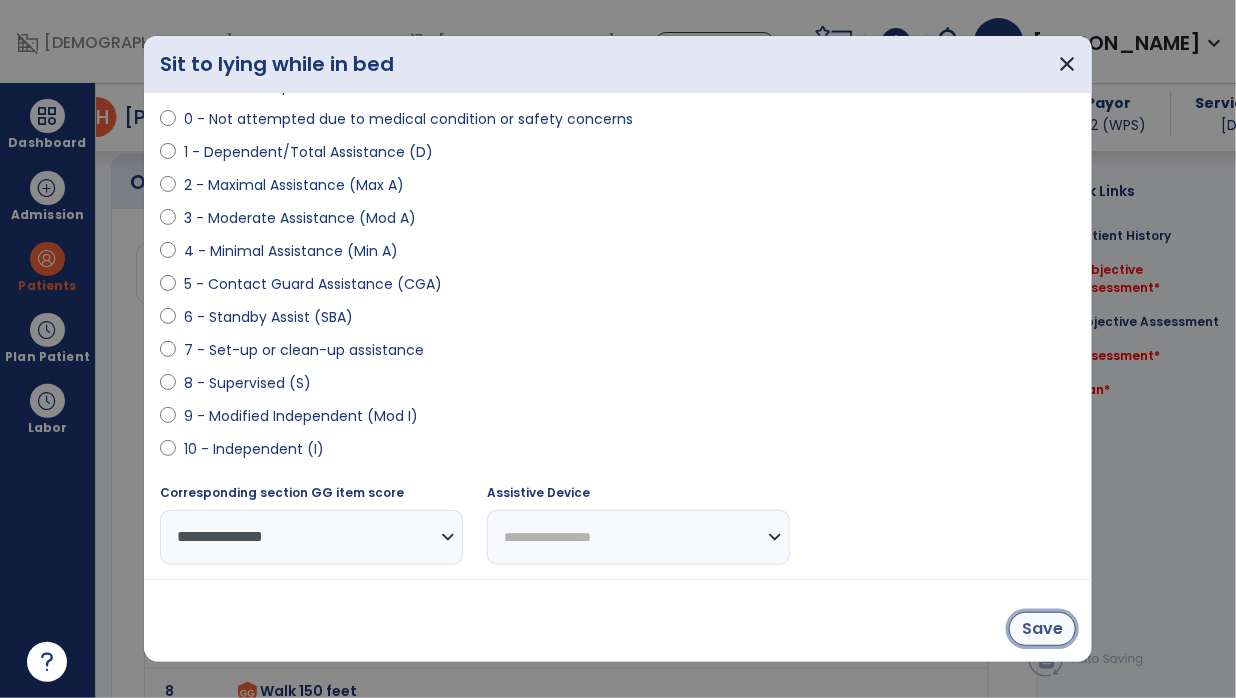 click on "Save" at bounding box center (1042, 629) 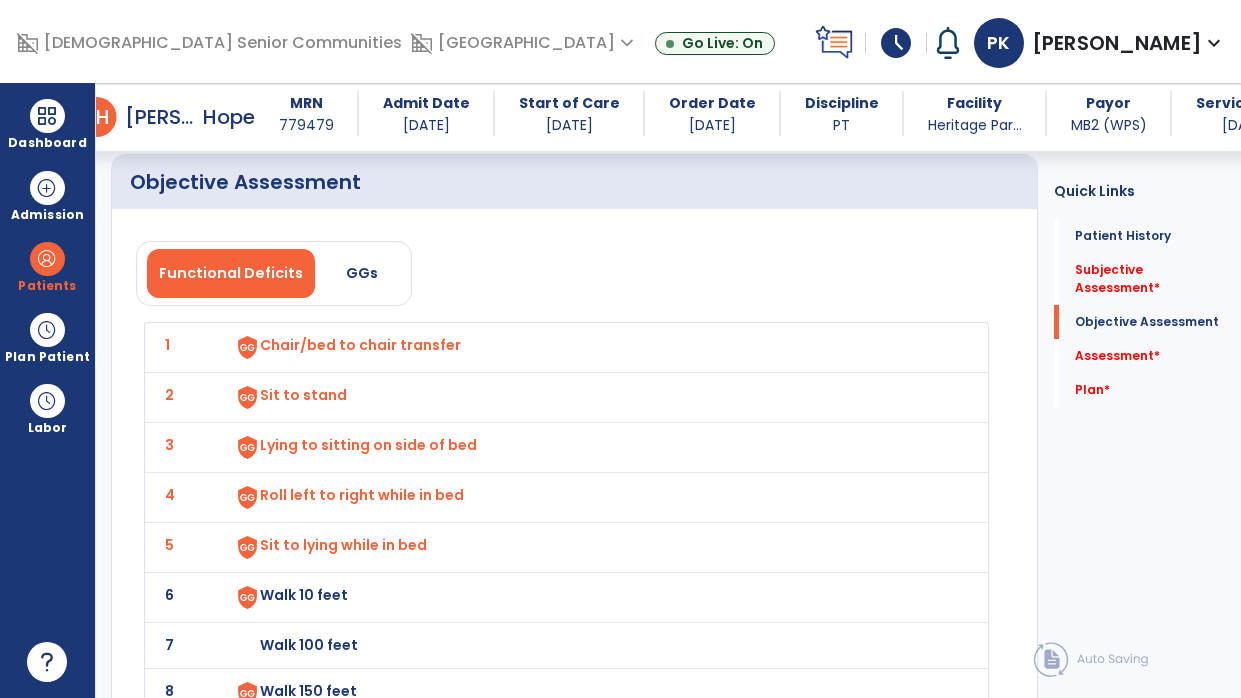 click on "Walk 10 feet" at bounding box center [592, 347] 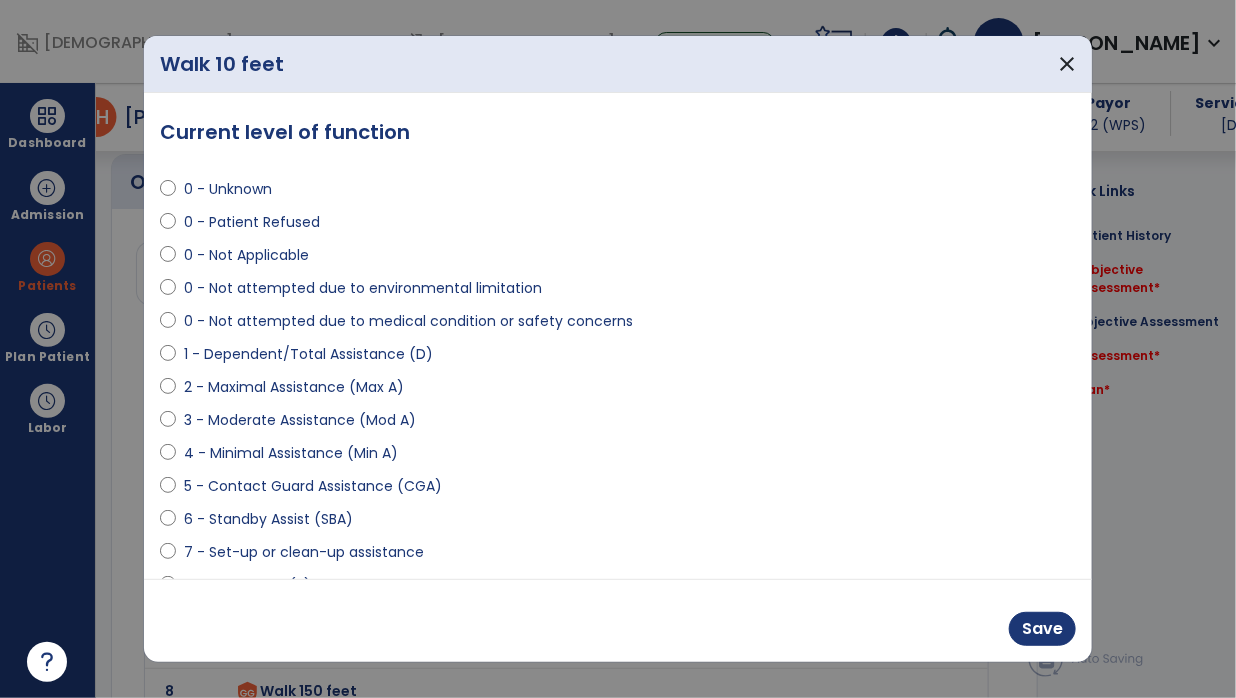 scroll, scrollTop: 2086, scrollLeft: 0, axis: vertical 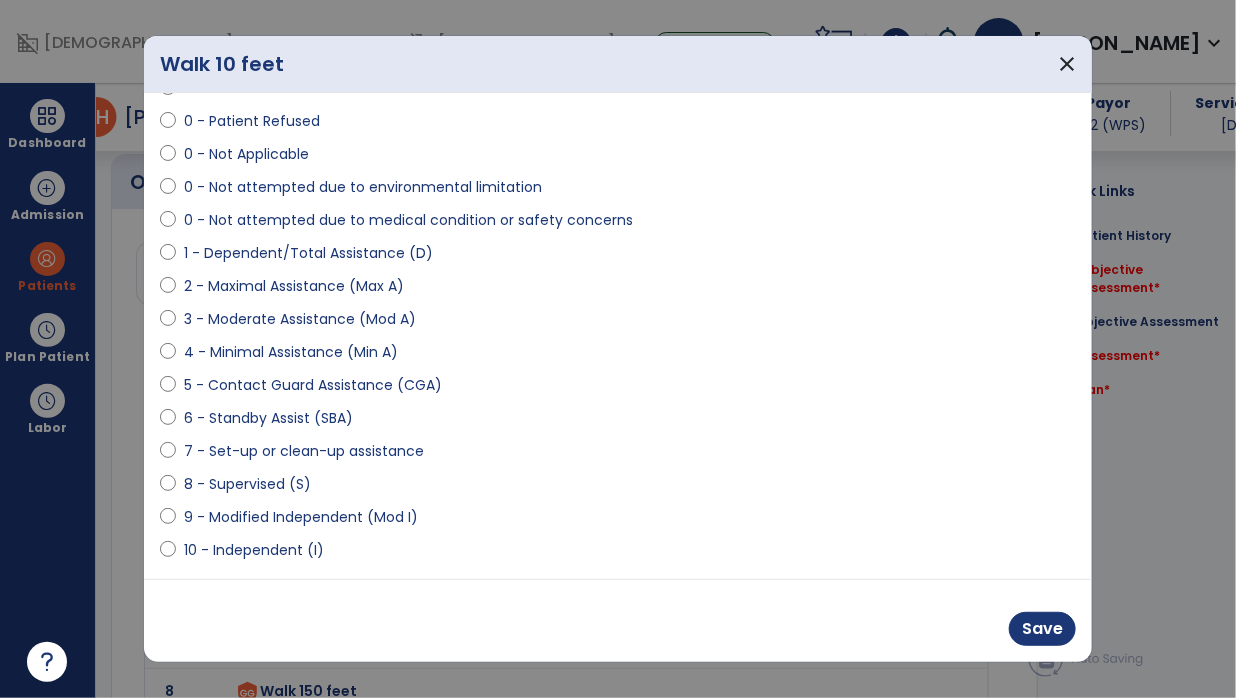click on "9 - Modified Independent (Mod I)" at bounding box center [301, 517] 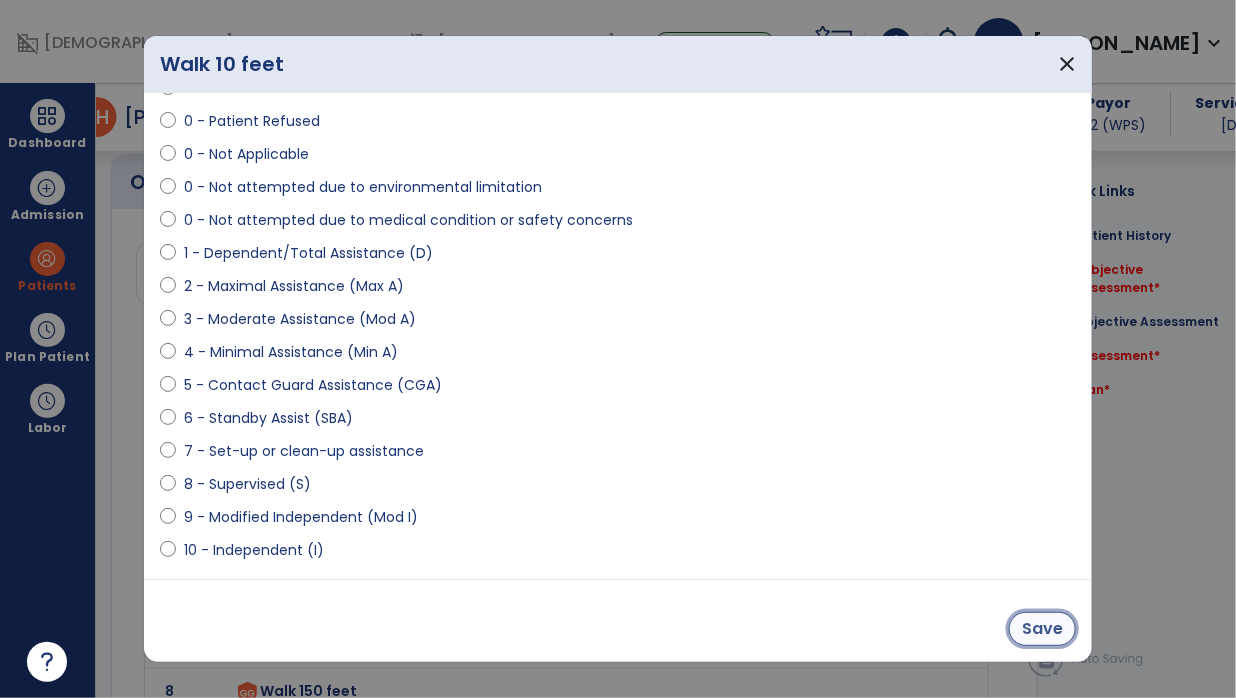 click on "Save" at bounding box center [1042, 629] 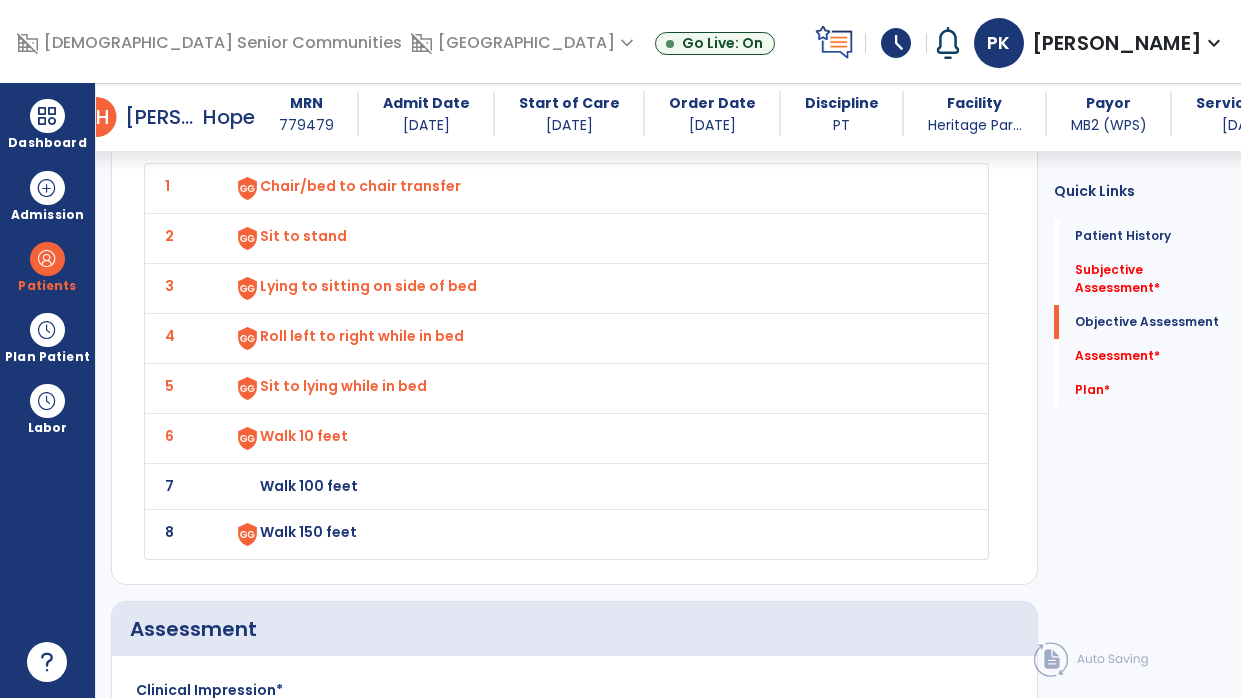 click on "Walk 100 feet" at bounding box center (592, 188) 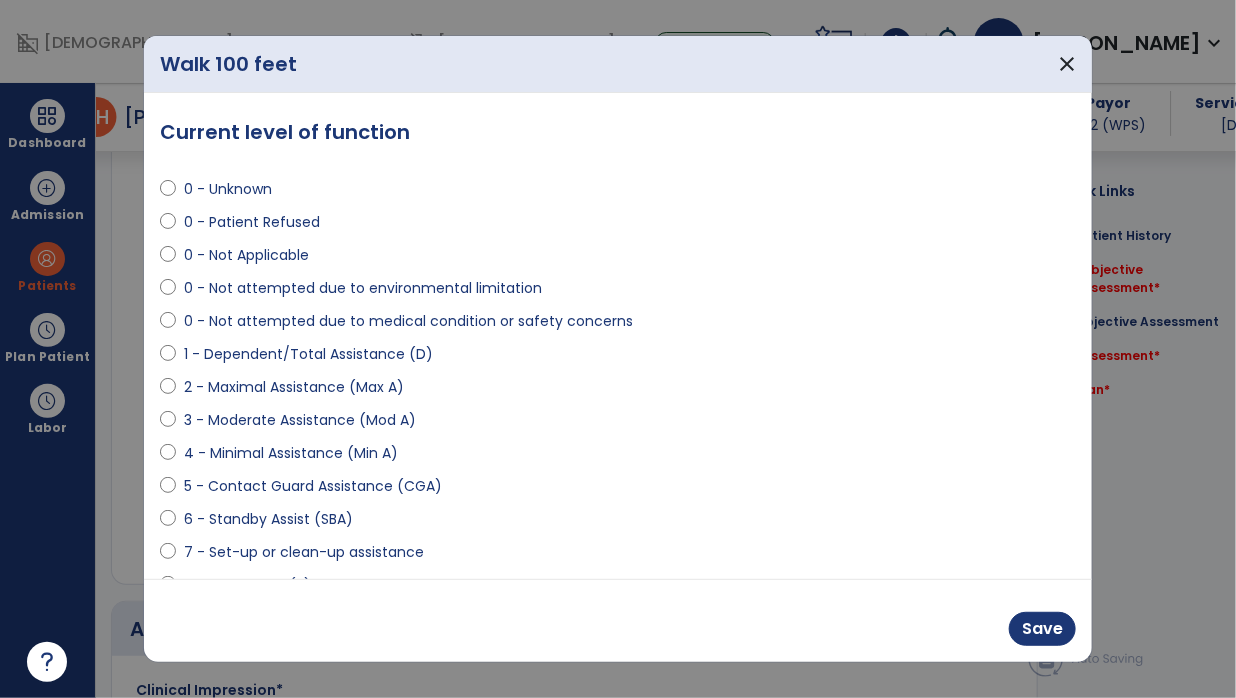 scroll, scrollTop: 2245, scrollLeft: 0, axis: vertical 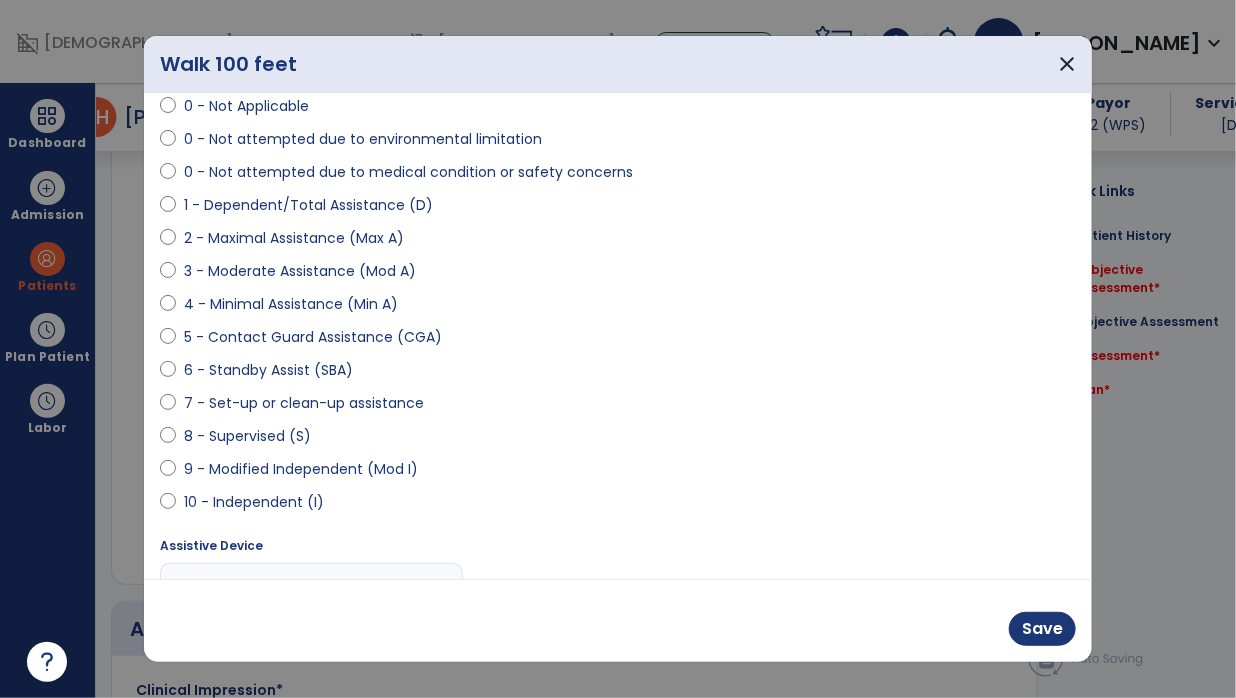 click on "9 - Modified Independent (Mod I)" at bounding box center (301, 469) 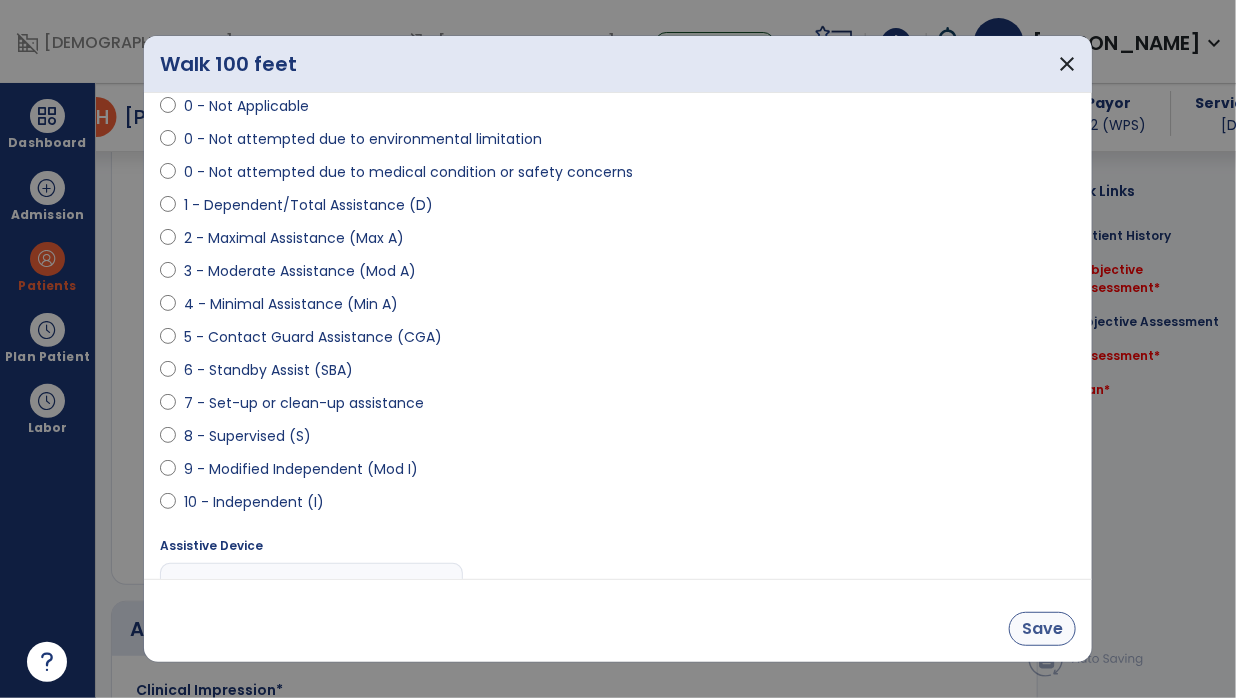 click on "Save" at bounding box center [1042, 629] 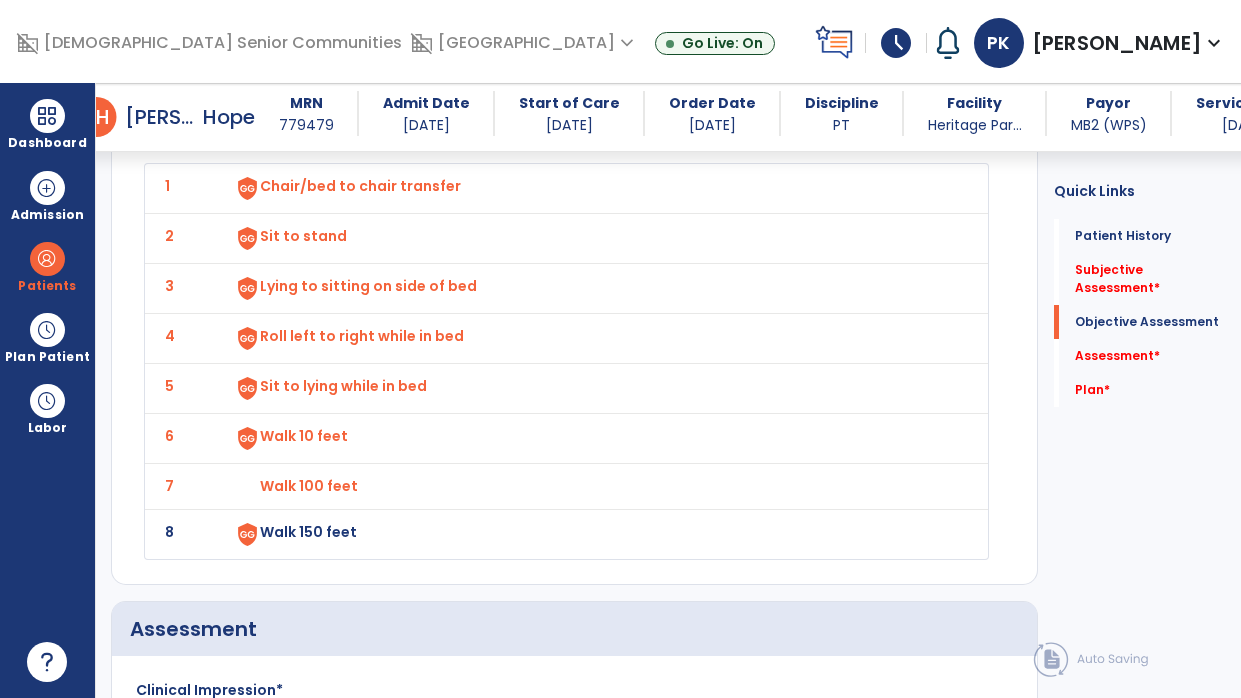 click on "Walk 150 feet" at bounding box center [592, 188] 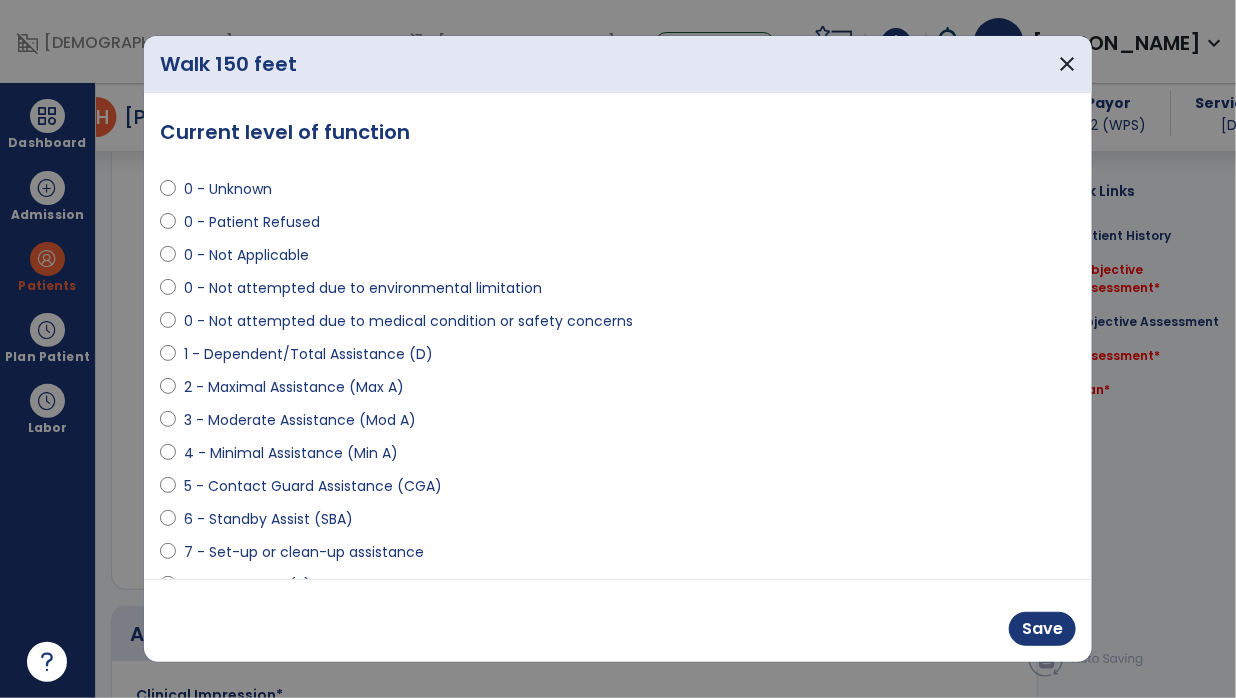 scroll, scrollTop: 2245, scrollLeft: 0, axis: vertical 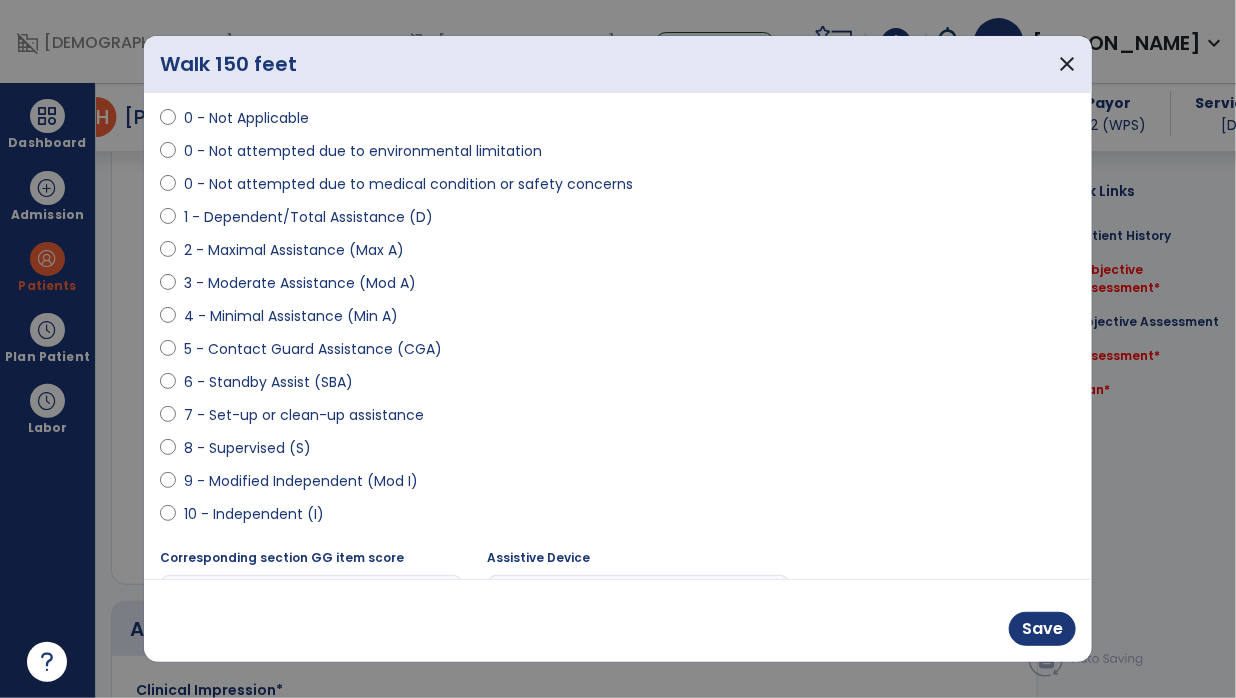 click on "9 - Modified Independent (Mod I)" at bounding box center [301, 481] 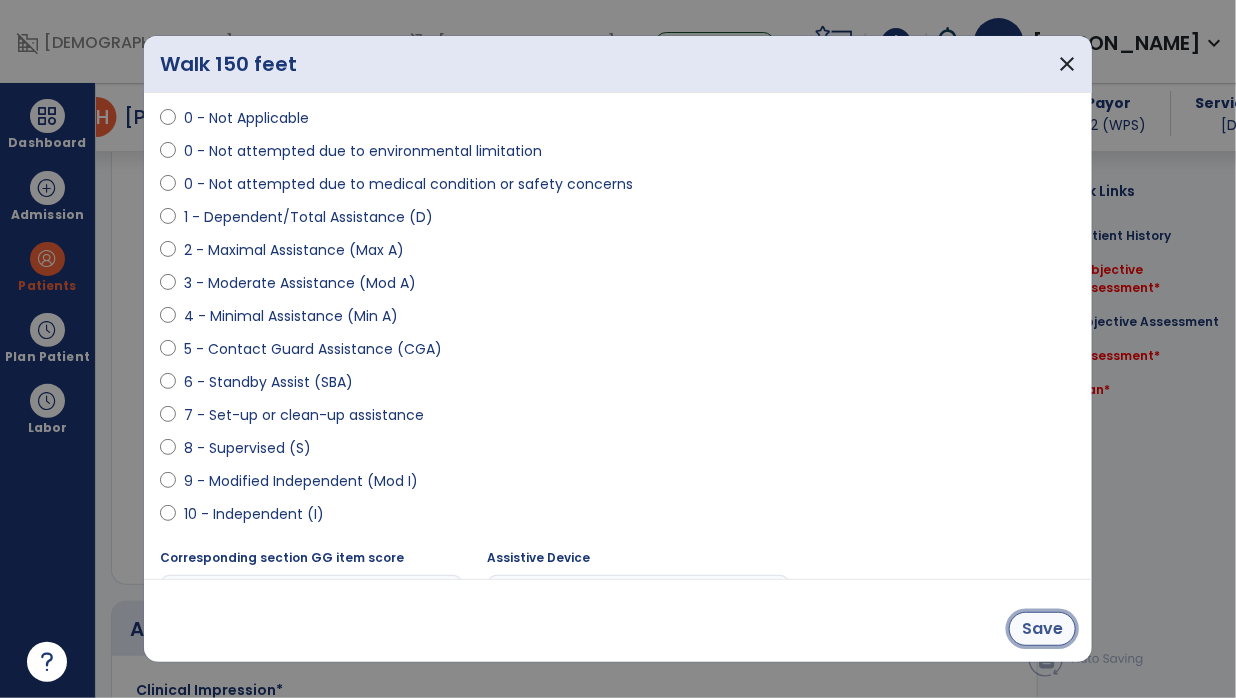click on "Save" at bounding box center [1042, 629] 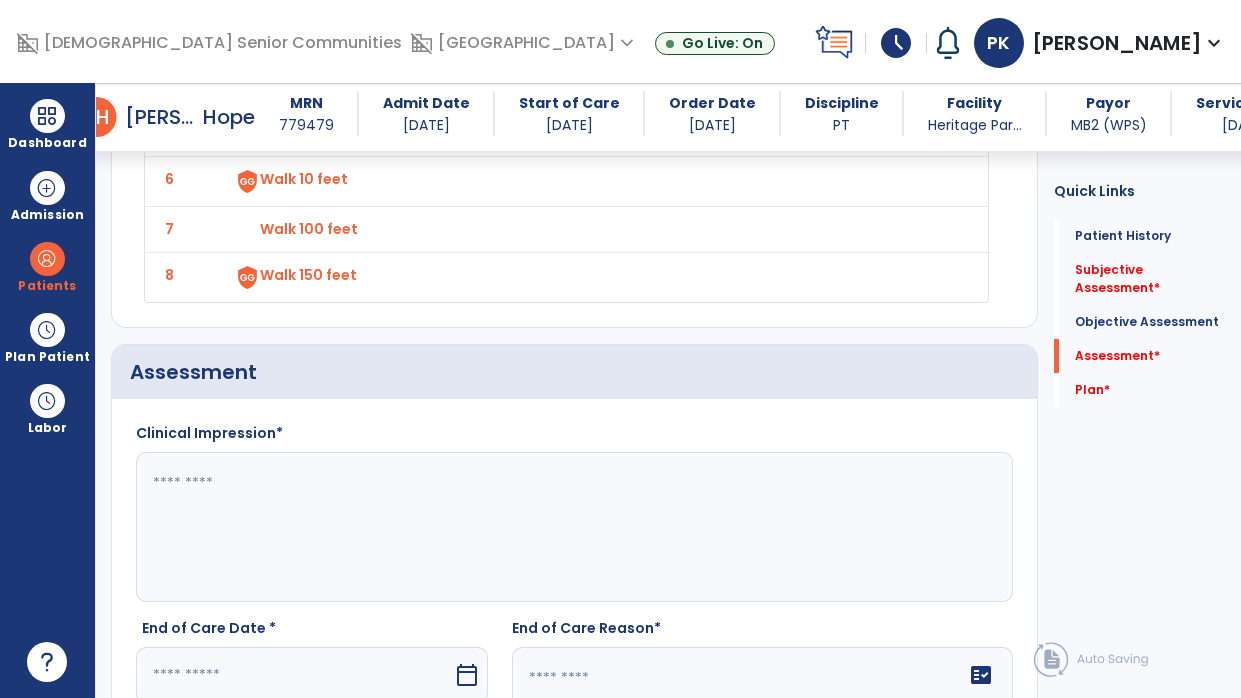 scroll, scrollTop: 2506, scrollLeft: 0, axis: vertical 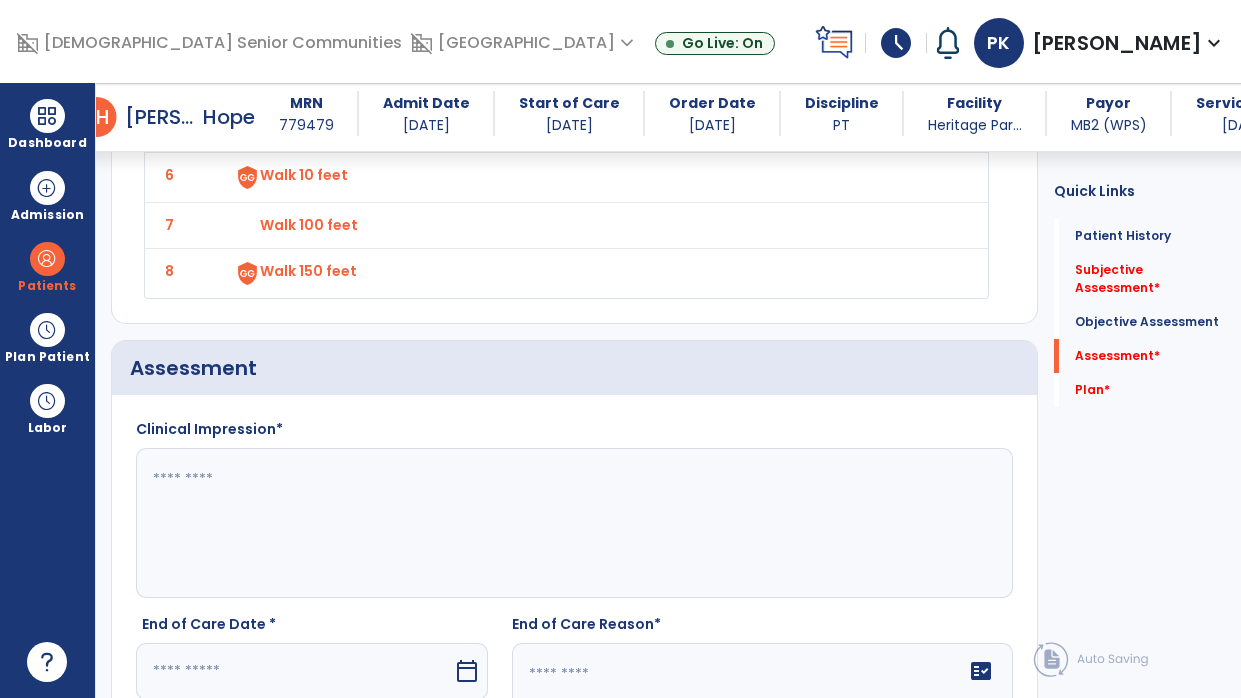 click 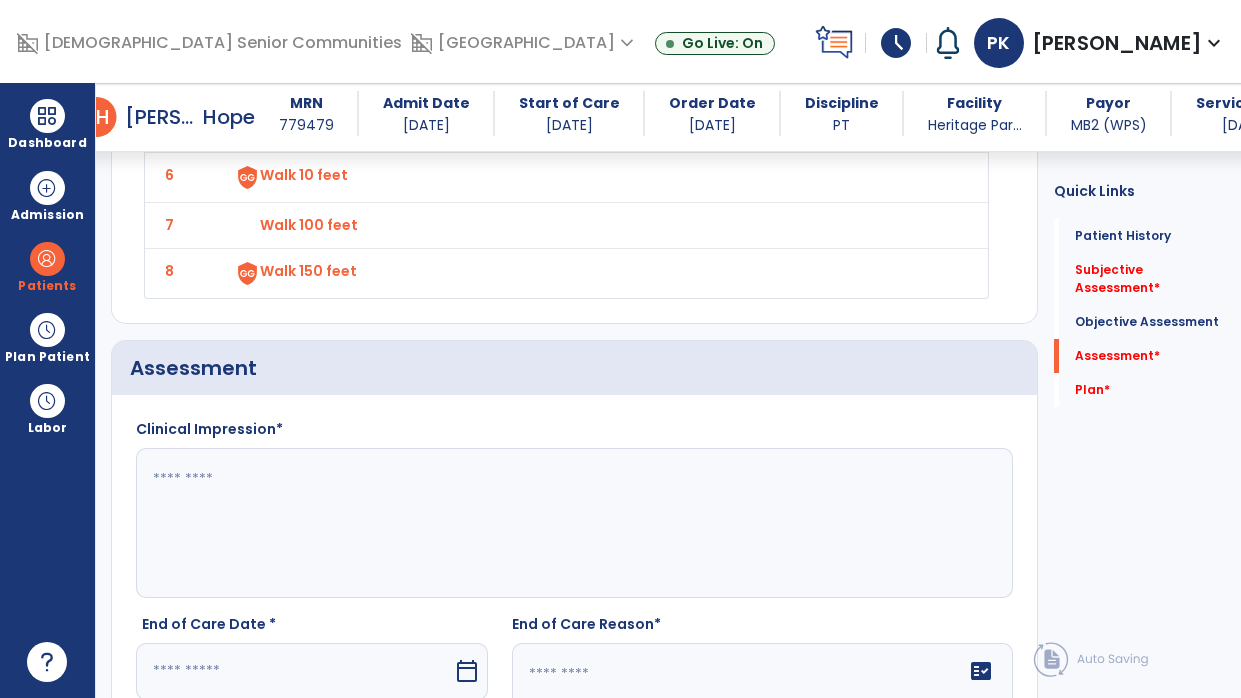 type on "*" 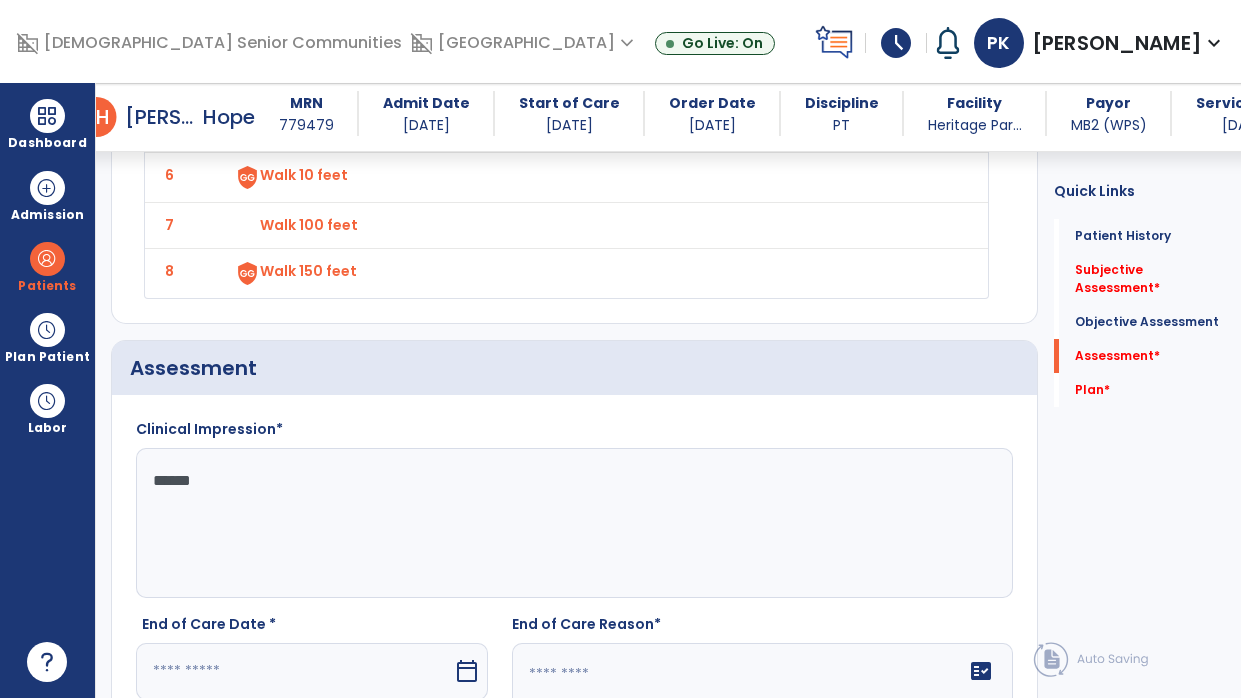 type on "*******" 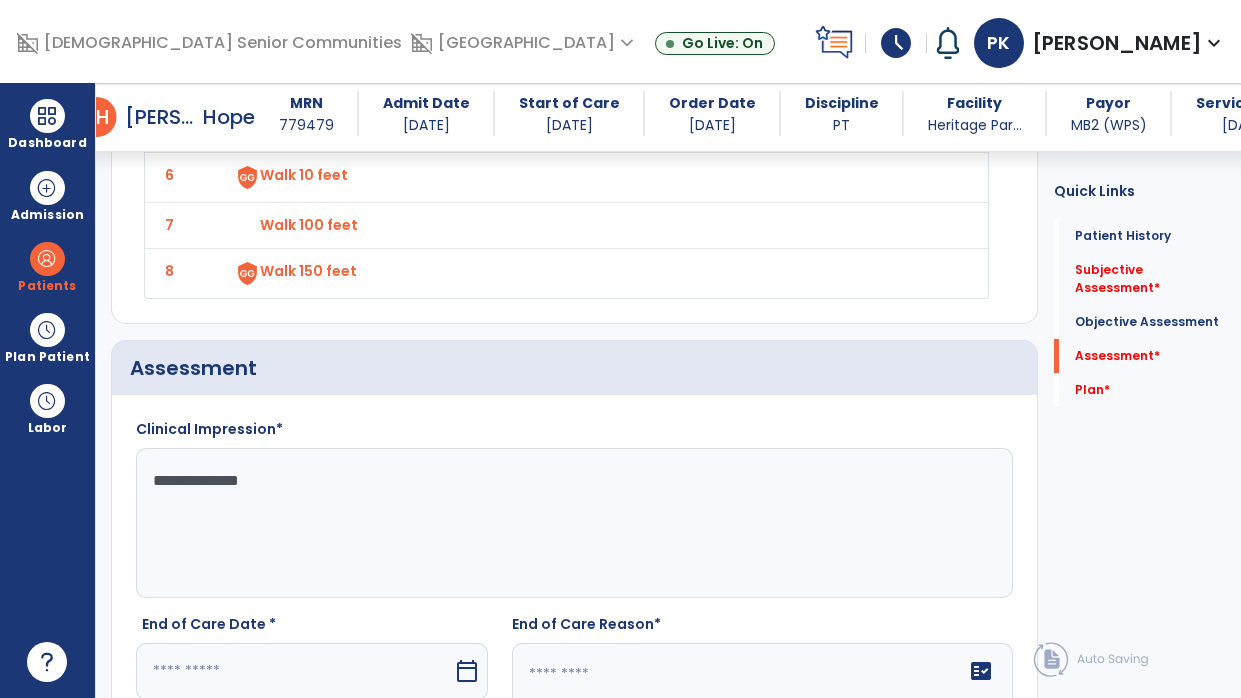 type on "**********" 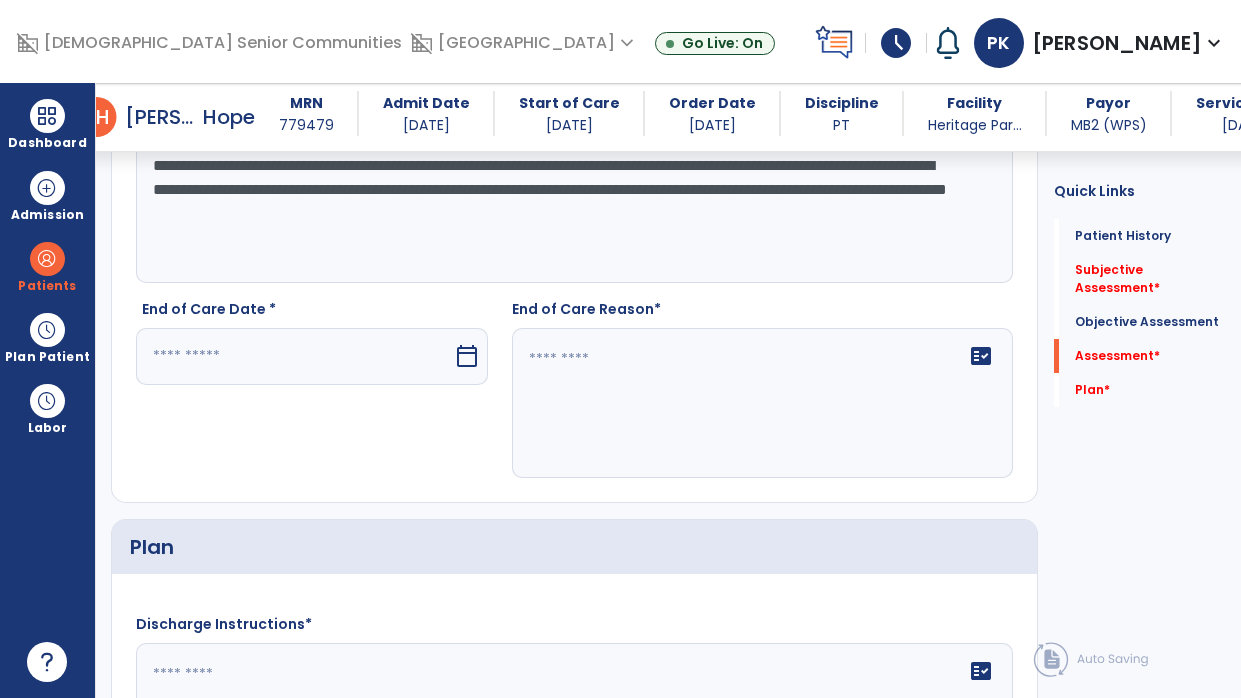 scroll, scrollTop: 2826, scrollLeft: 0, axis: vertical 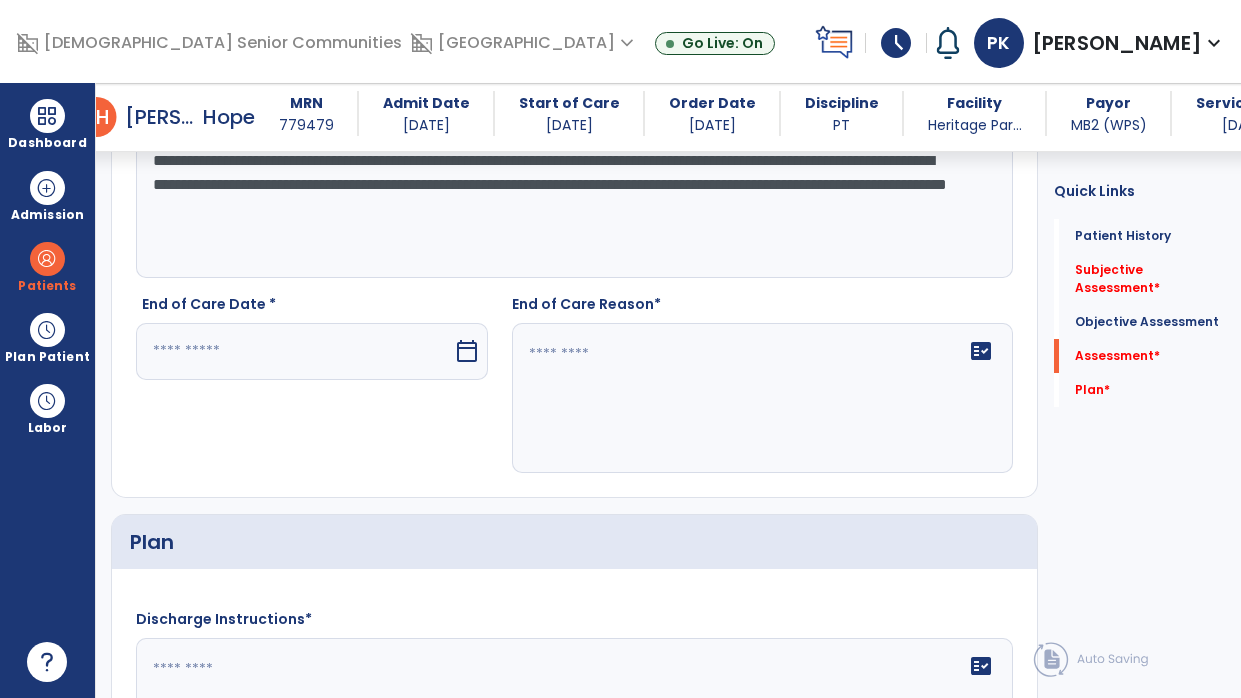 type on "**********" 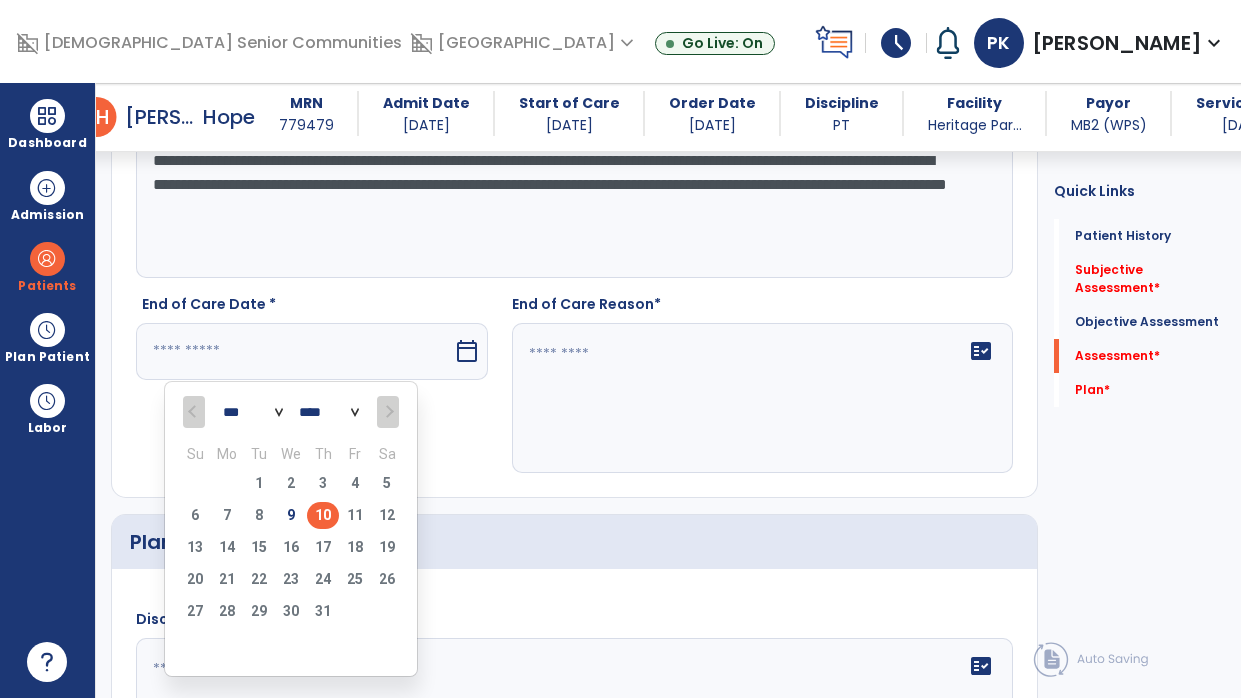 click on "10" at bounding box center [323, 515] 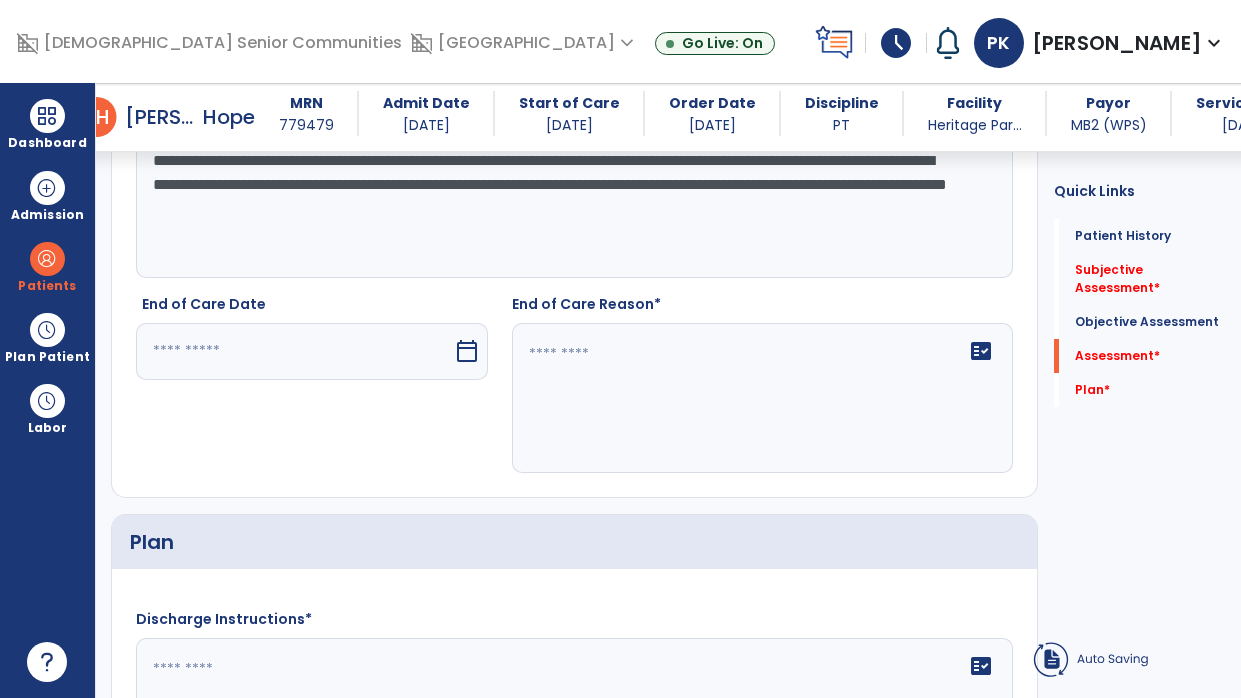 type on "*********" 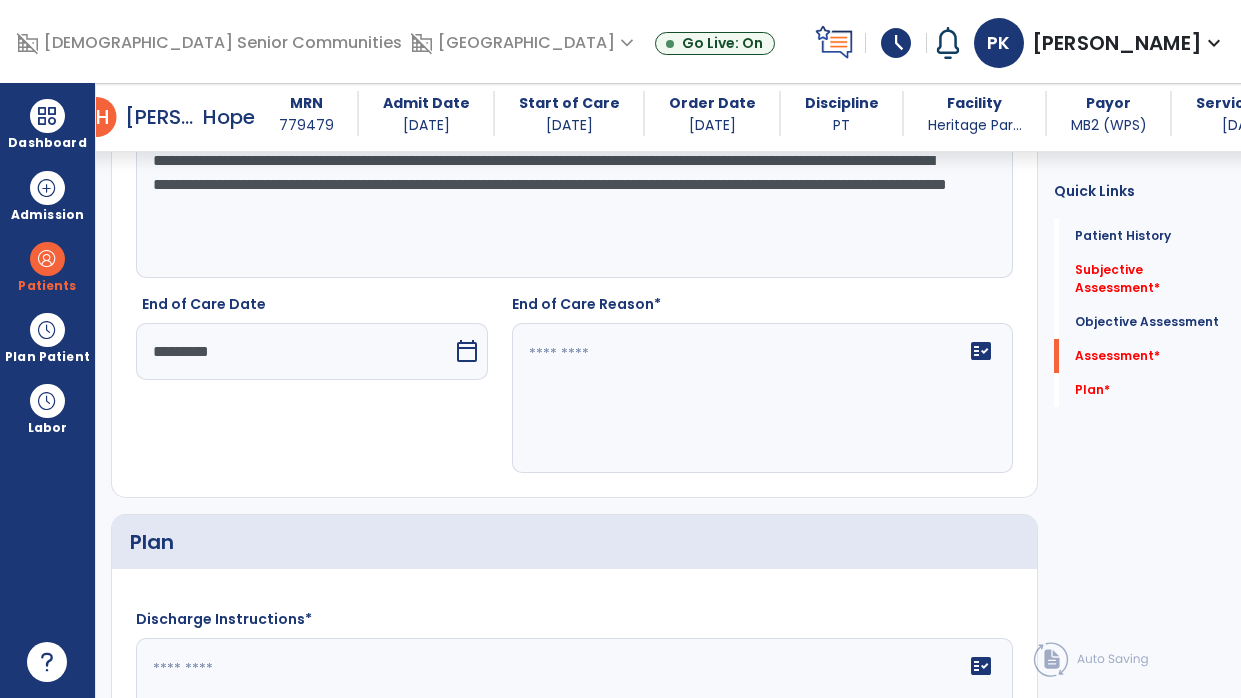 click 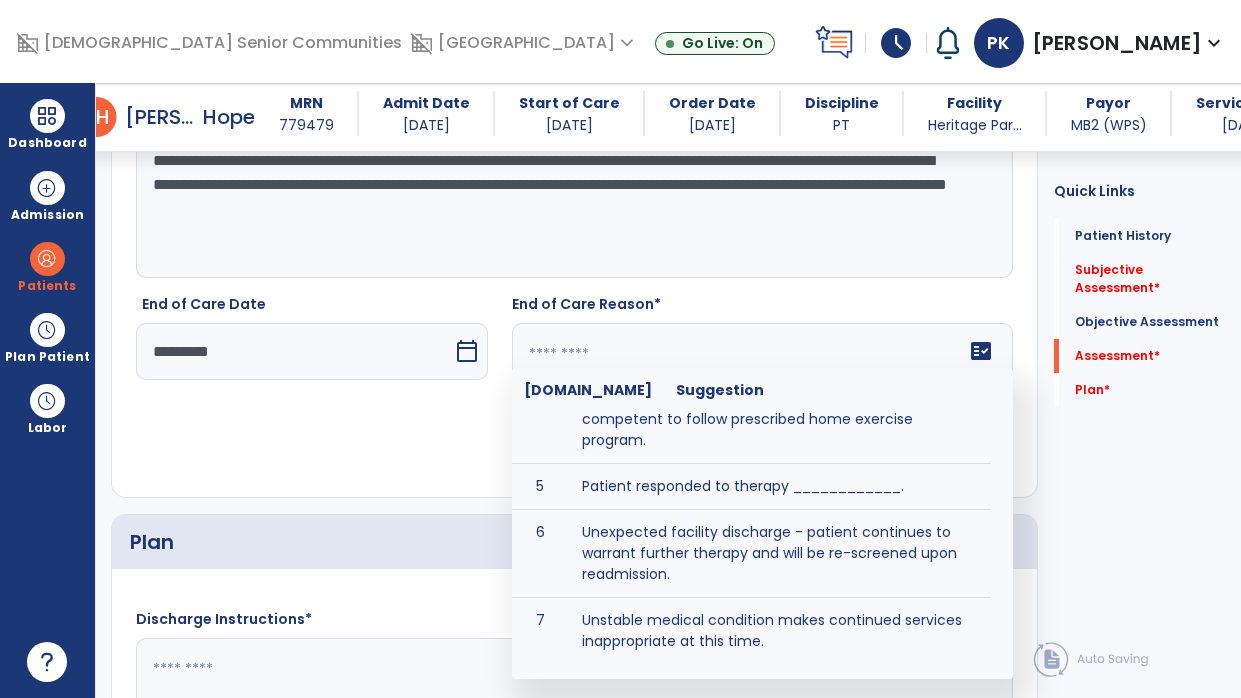 scroll, scrollTop: 0, scrollLeft: 0, axis: both 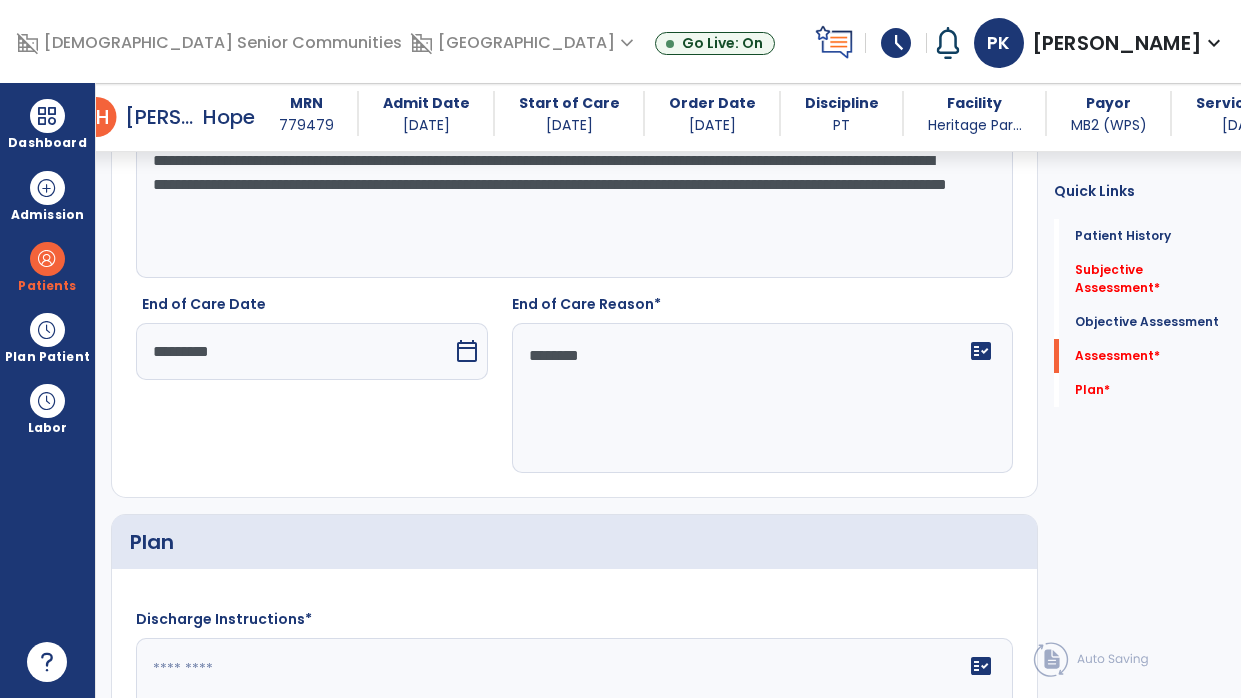 type on "*********" 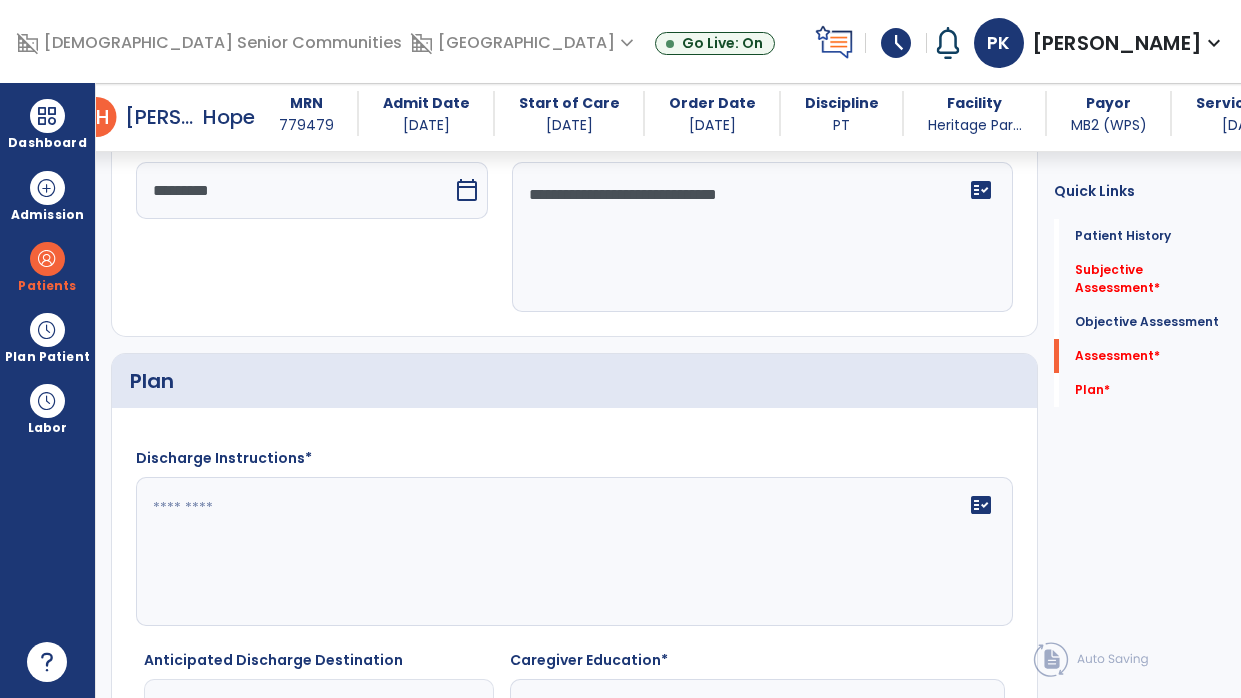 scroll, scrollTop: 2992, scrollLeft: 0, axis: vertical 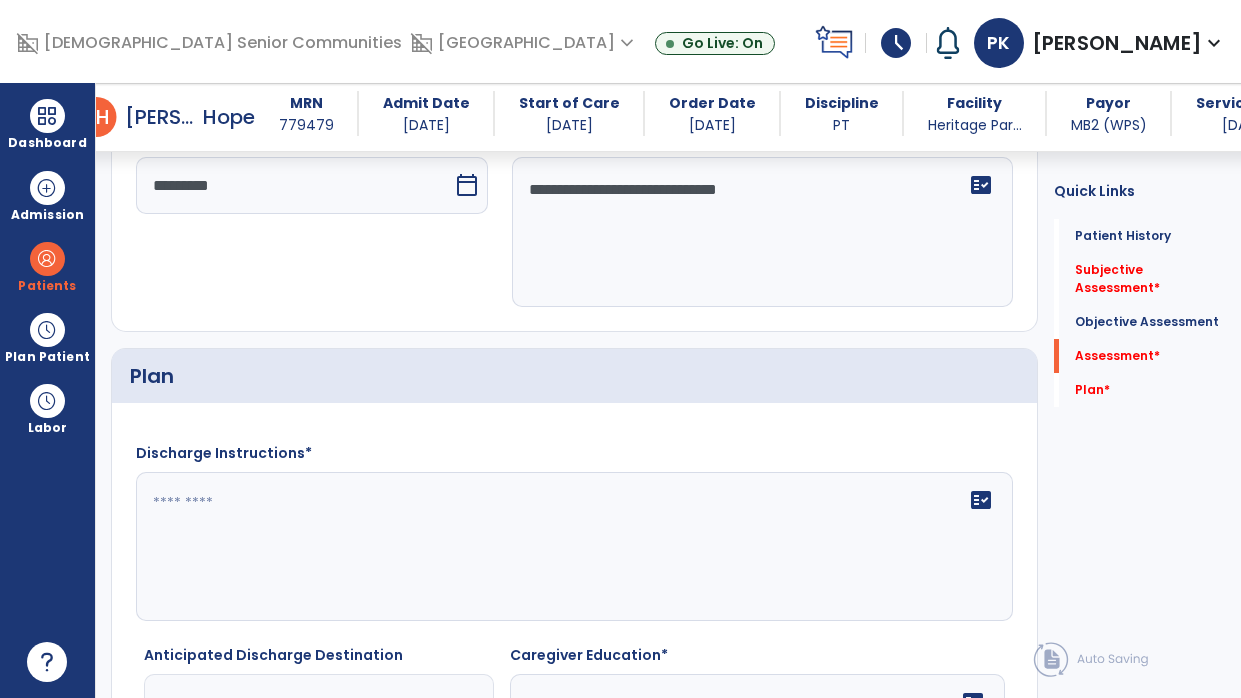 type on "**********" 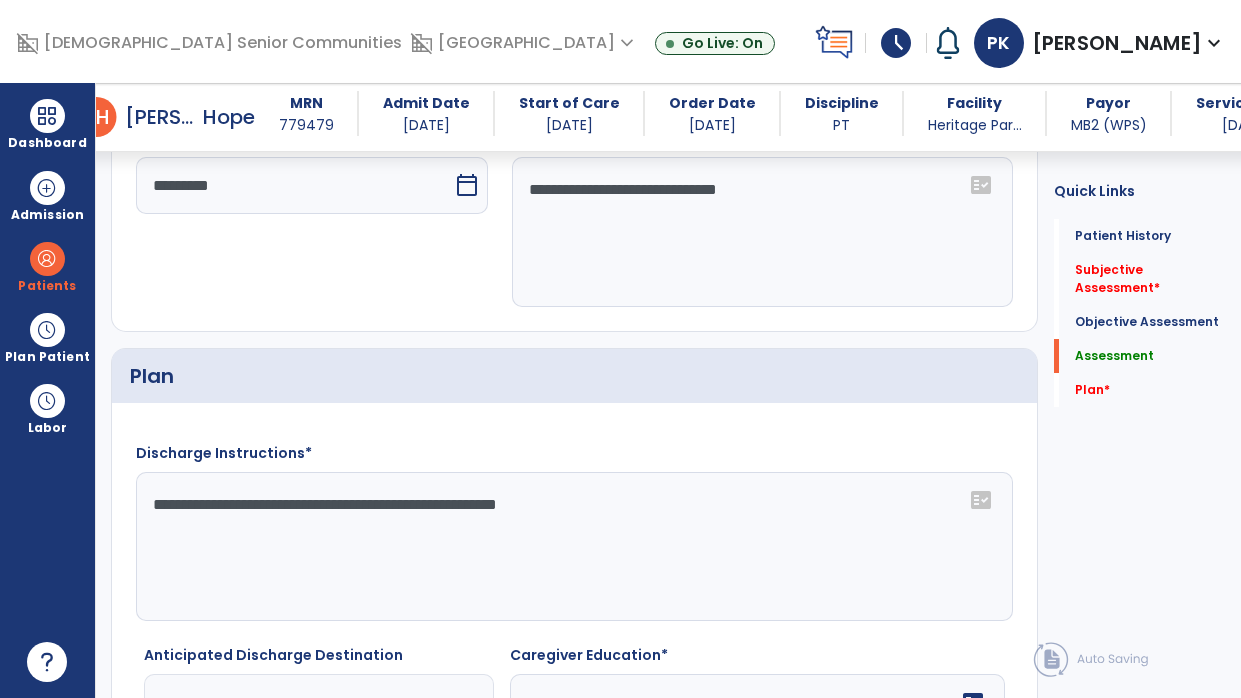 scroll, scrollTop: 3216, scrollLeft: 0, axis: vertical 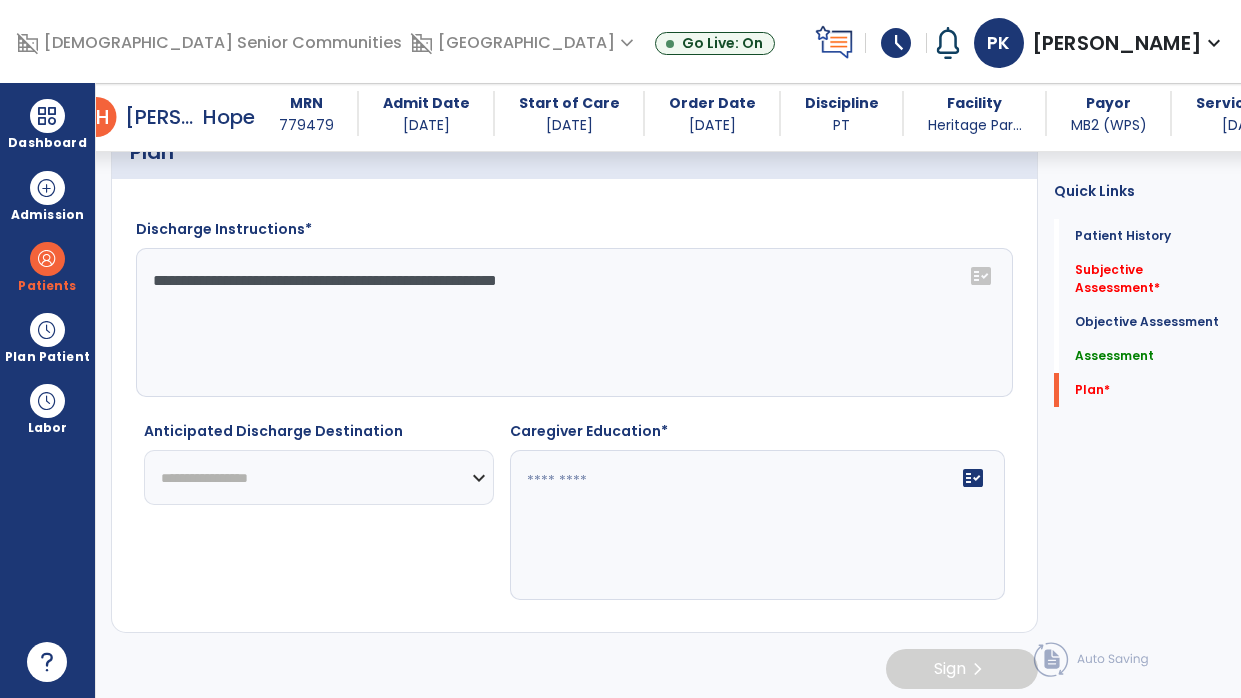 type on "**********" 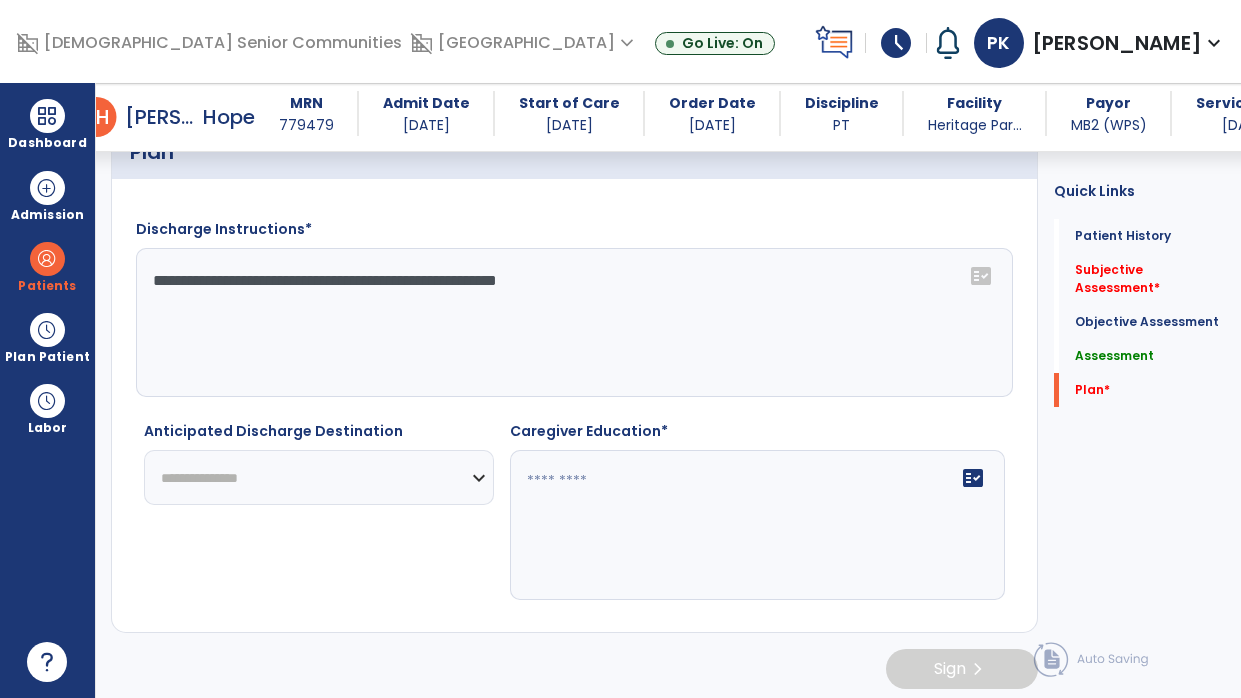 click on "**********" 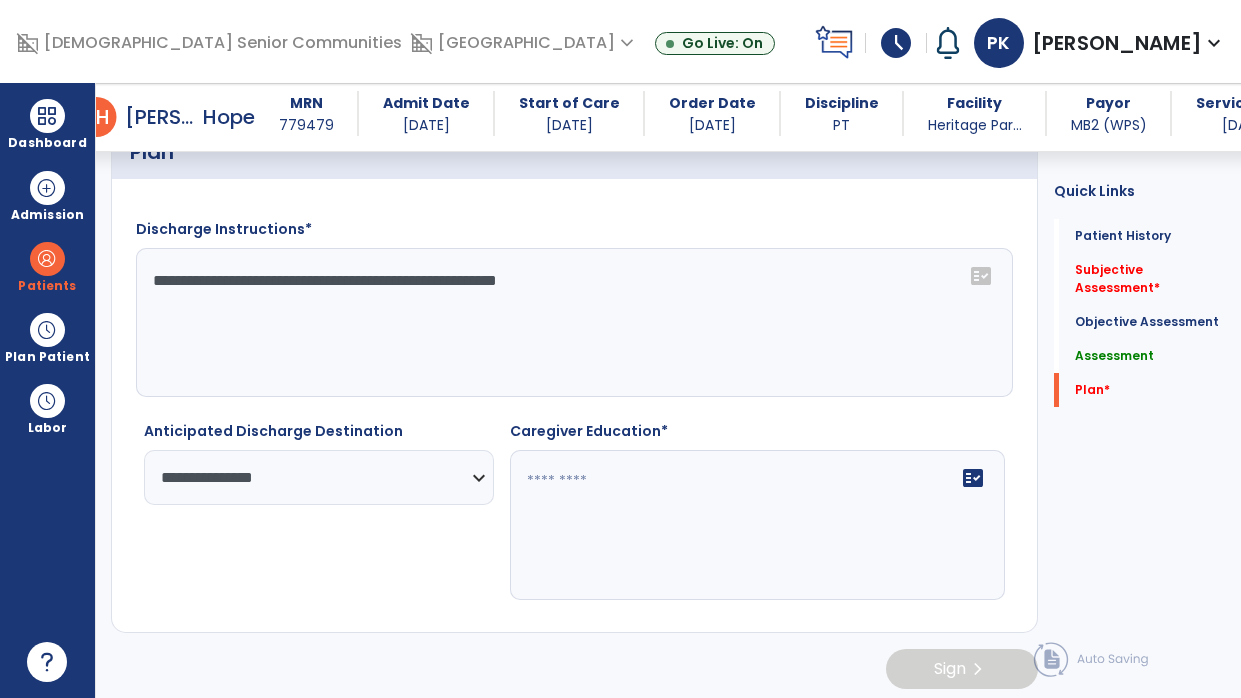 click on "fact_check" 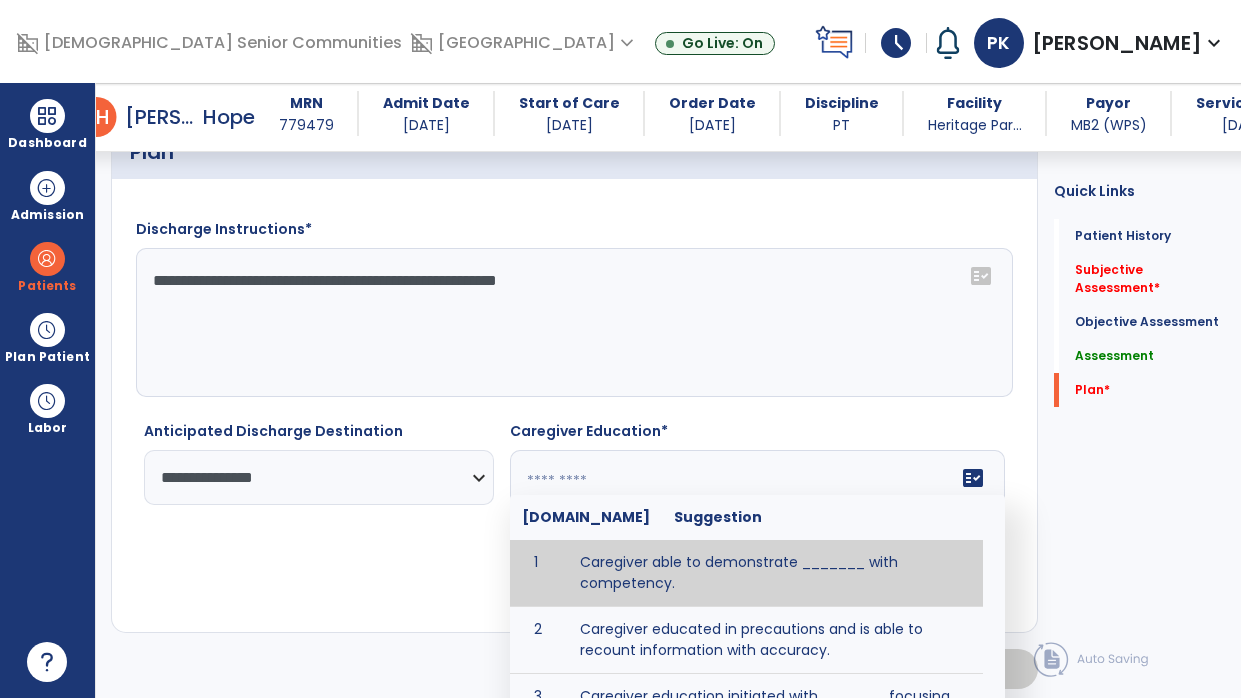 scroll, scrollTop: 84, scrollLeft: 0, axis: vertical 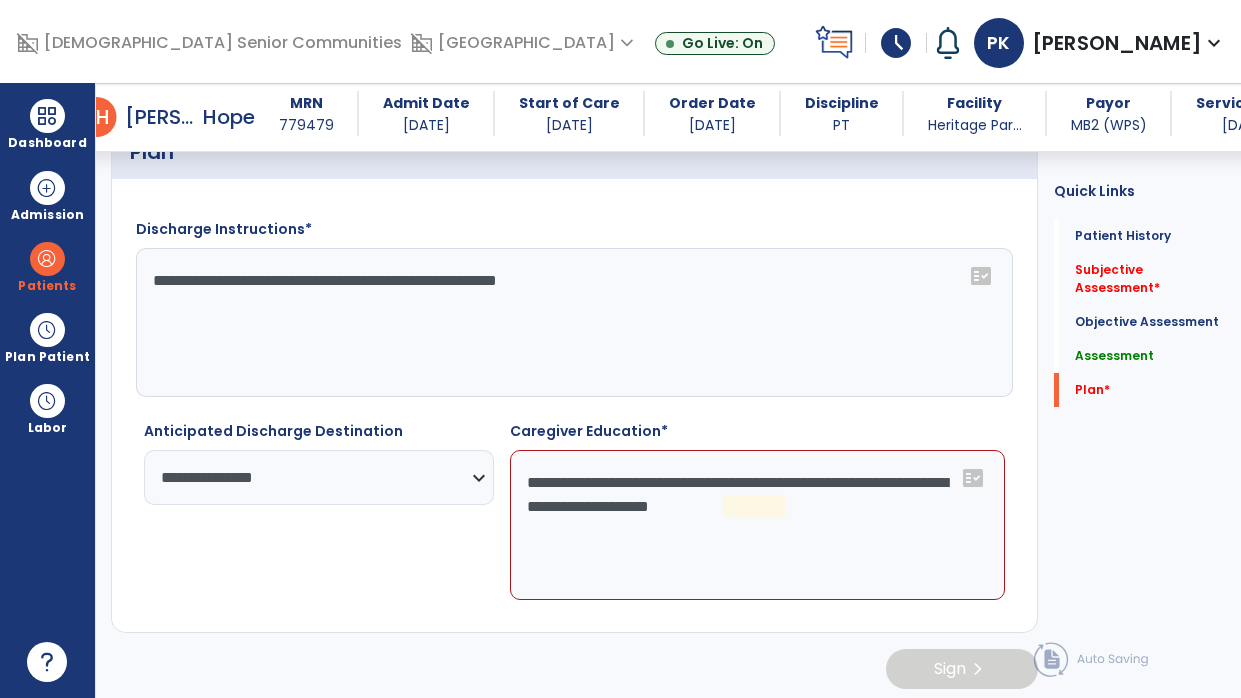 click on "**********" 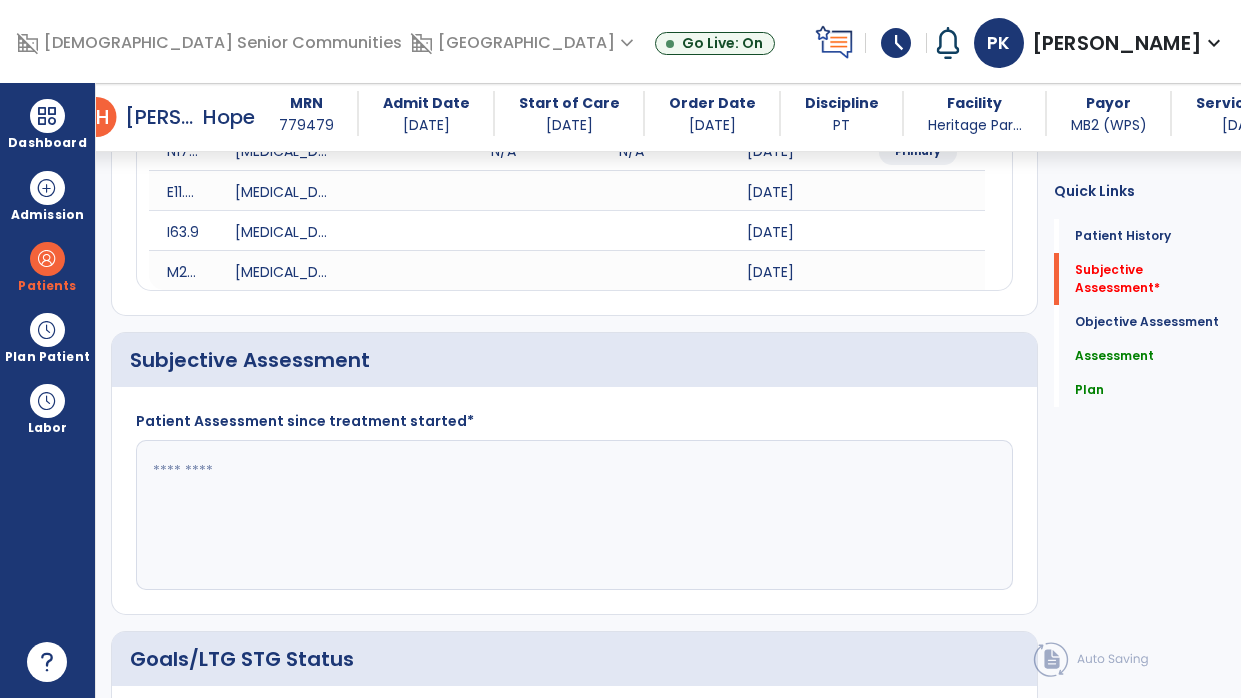 scroll, scrollTop: 302, scrollLeft: 0, axis: vertical 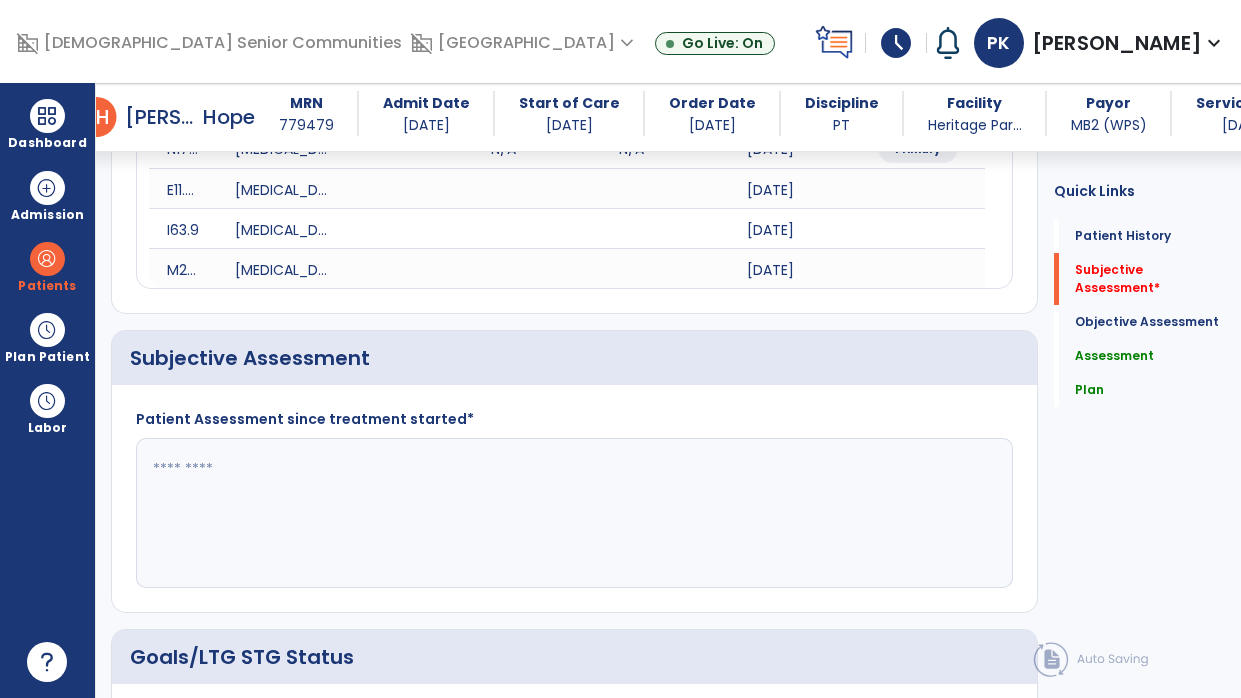 type on "**********" 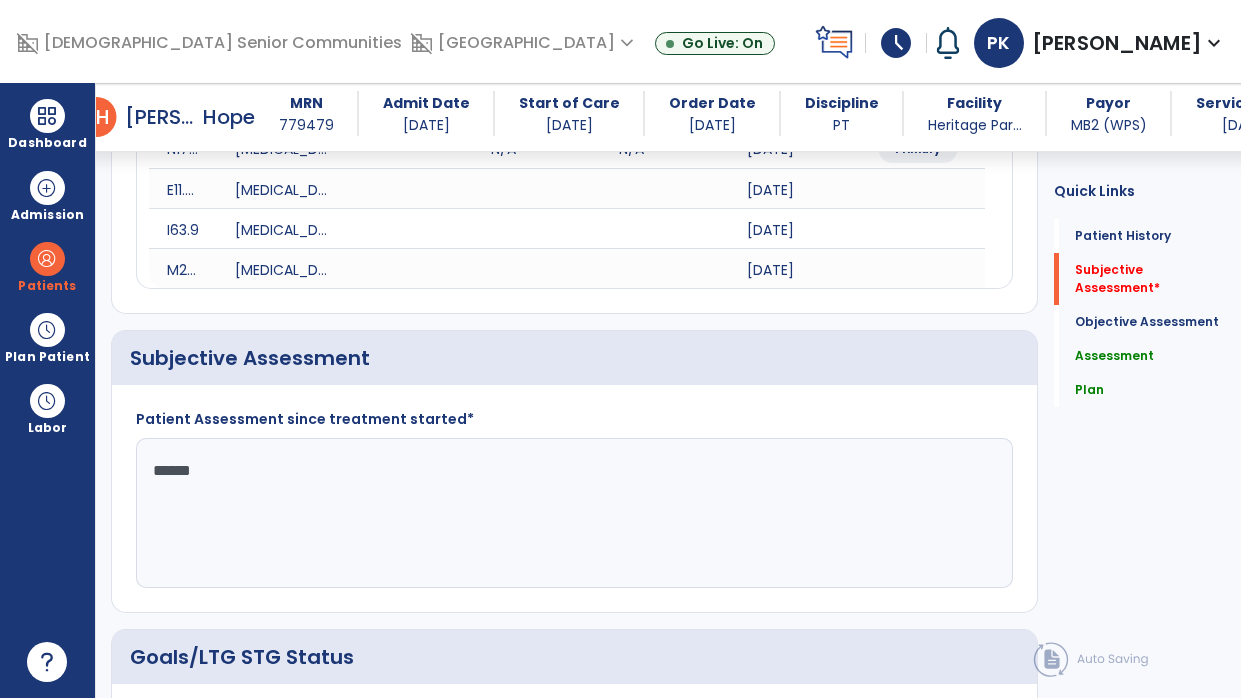 type on "*******" 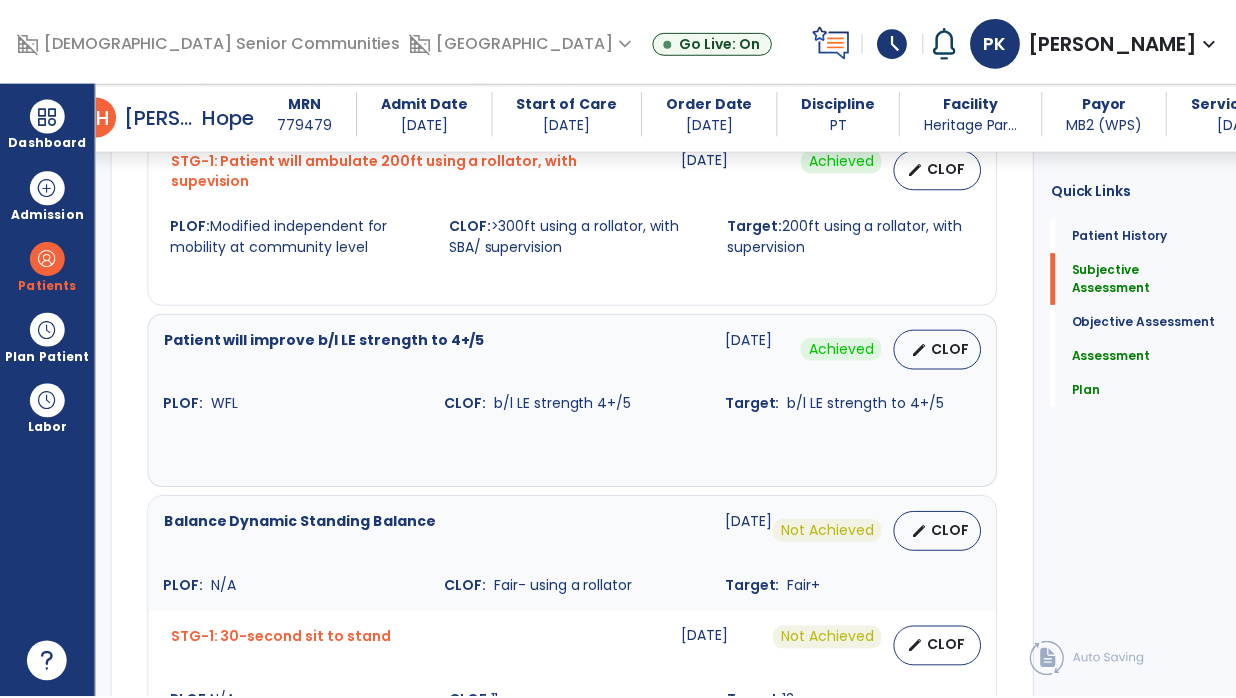 scroll, scrollTop: 3218, scrollLeft: 0, axis: vertical 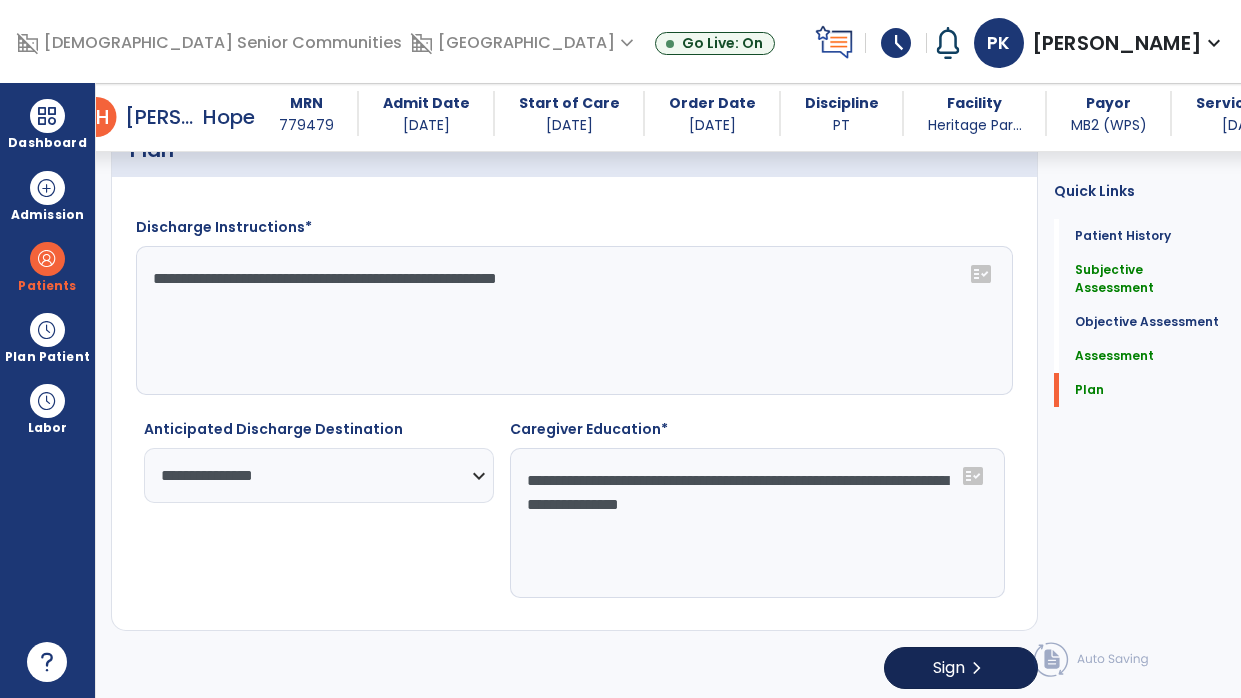 type on "**********" 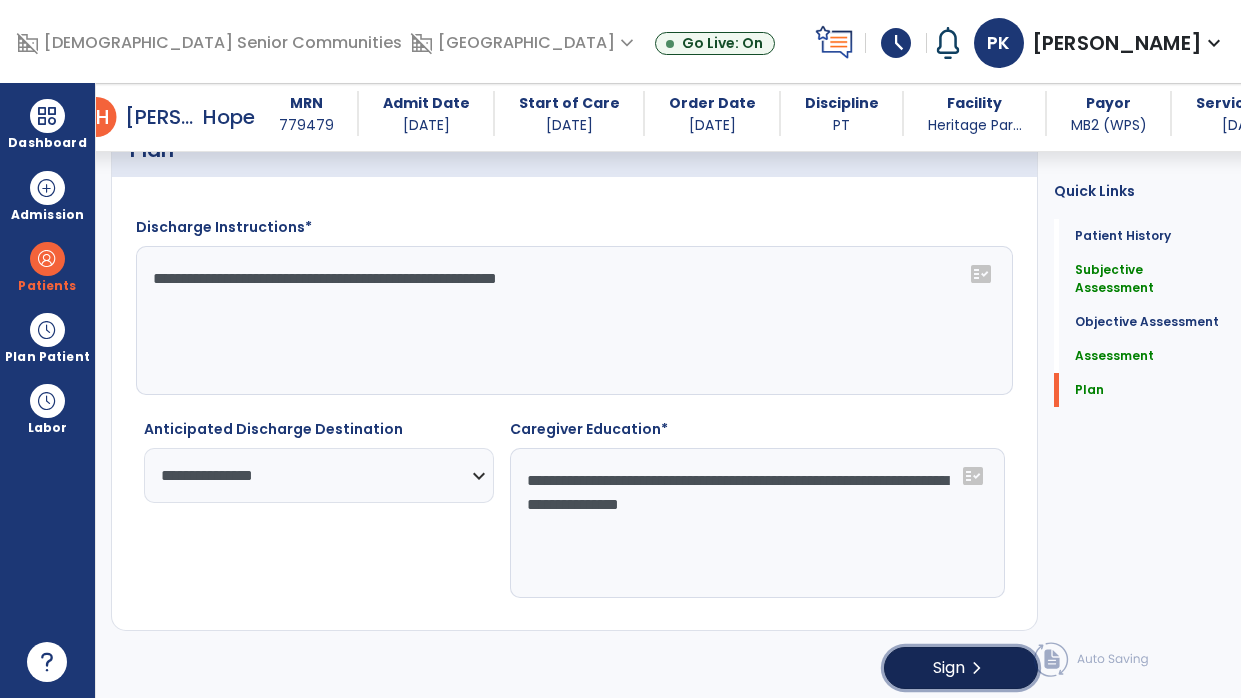 click on "Sign" 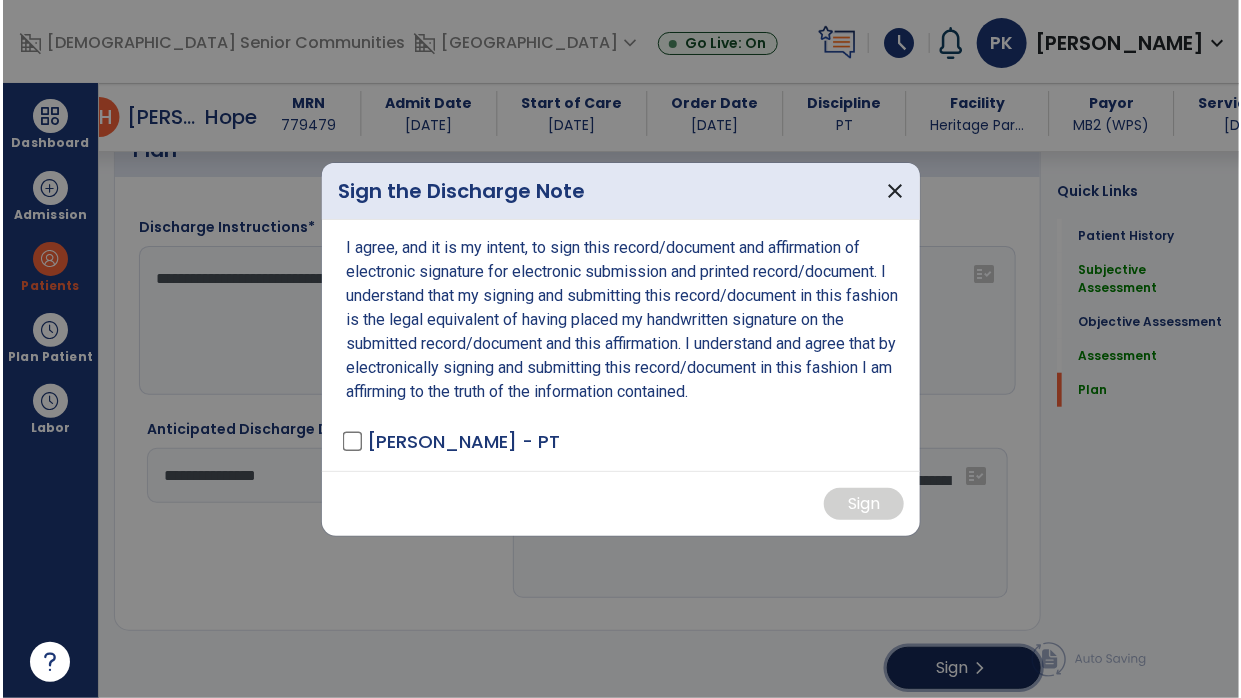 scroll, scrollTop: 3218, scrollLeft: 0, axis: vertical 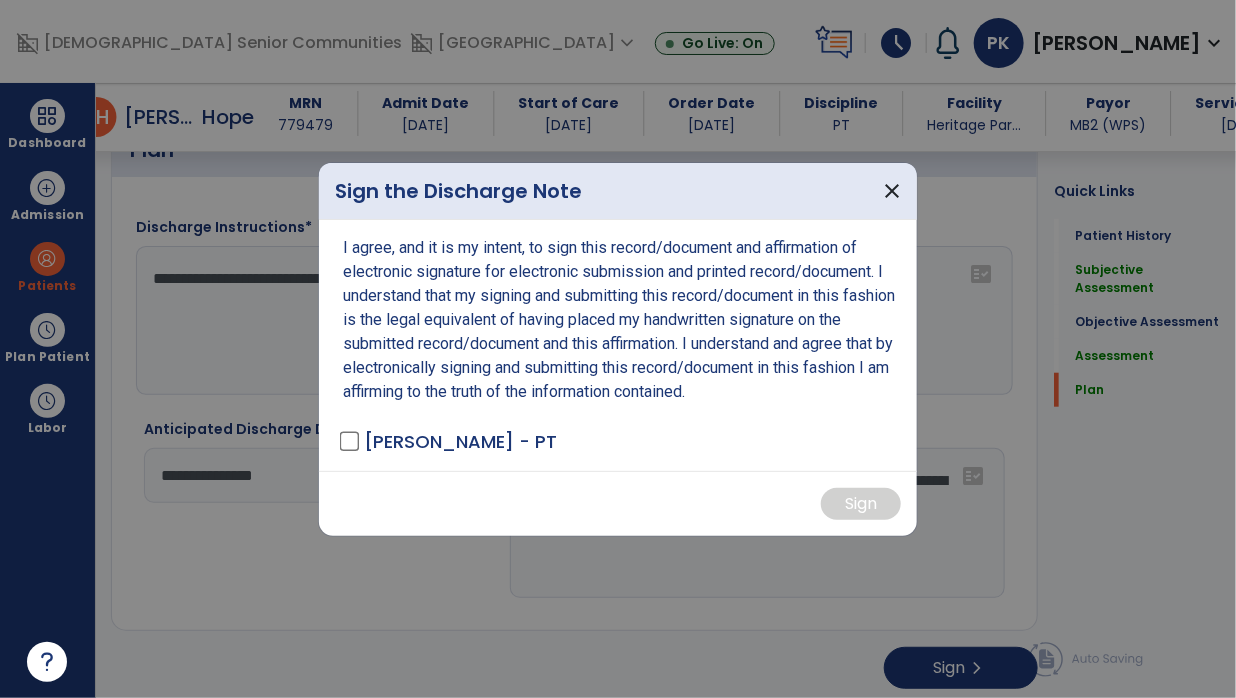 click on "I agree, and it is my intent, to sign this record/document and affirmation of electronic signature for electronic submission and printed record/document. I understand that my signing and submitting this record/document in this fashion is the legal equivalent of having placed my handwritten signature on the submitted record/document and this affirmation. I understand and agree that by electronically signing and submitting this record/document in this fashion I am affirming to the truth of the information contained.  Katam, Prasanth  - PT" at bounding box center [618, 345] 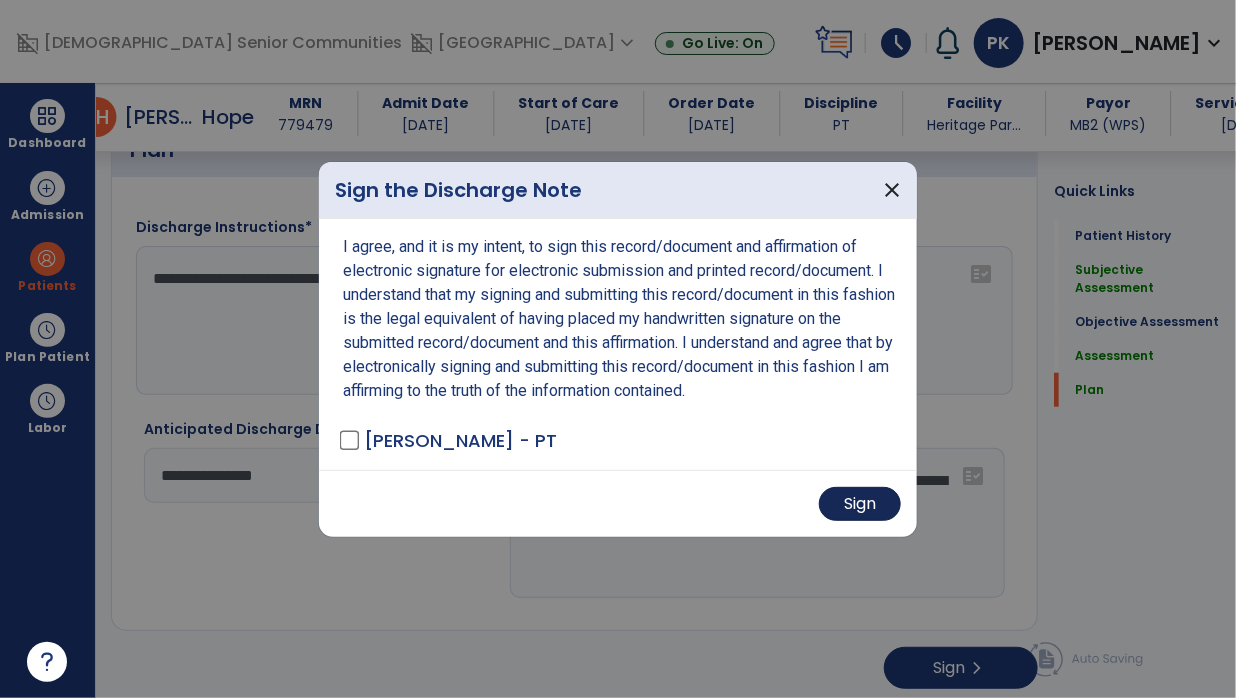 click on "Sign" at bounding box center [860, 504] 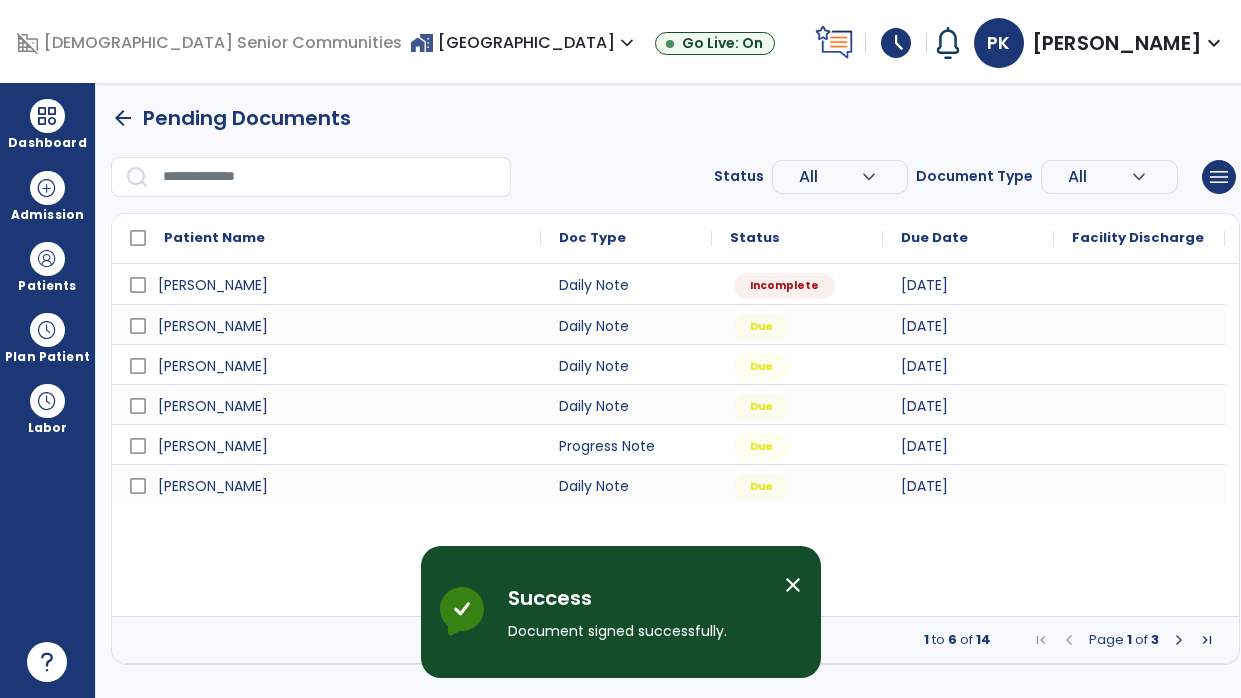 scroll, scrollTop: 0, scrollLeft: 0, axis: both 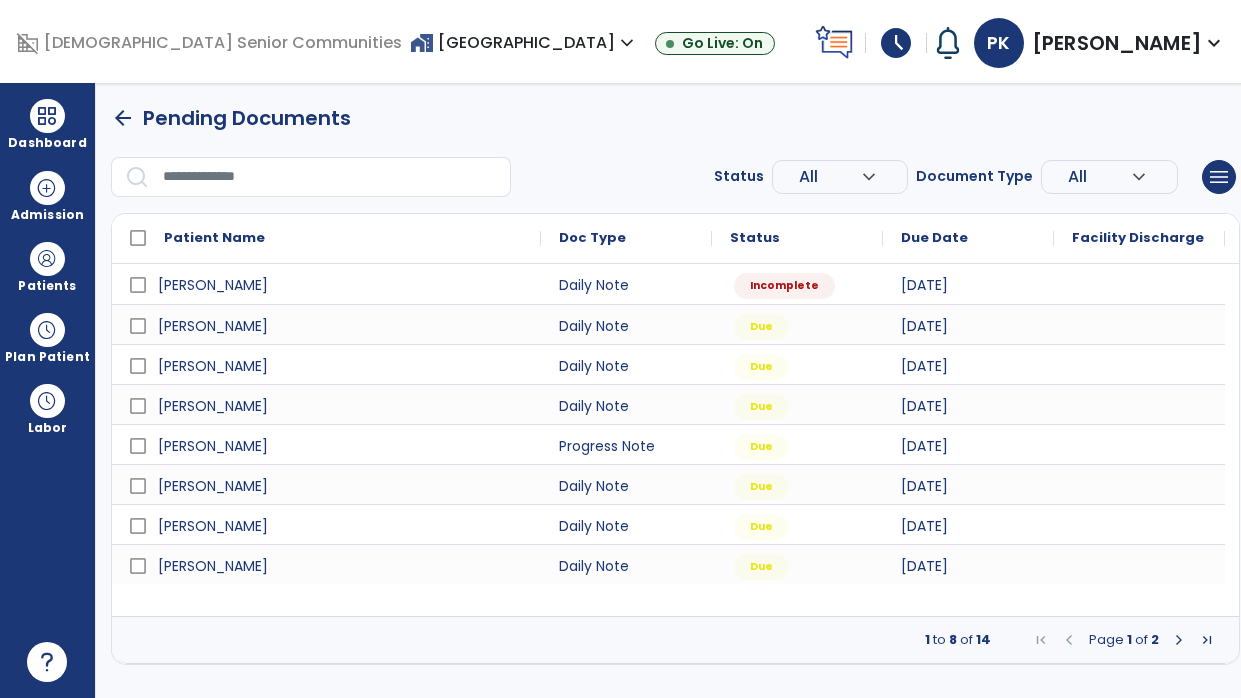 click at bounding box center (1179, 640) 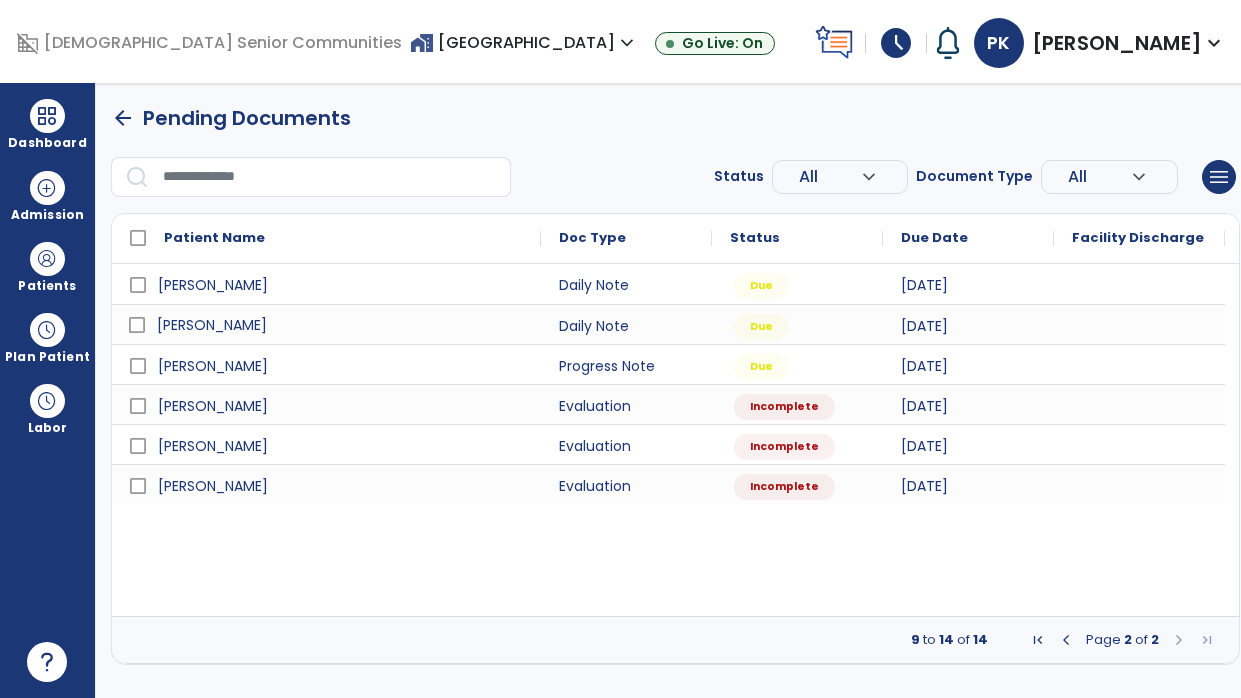 click on "Kurtz, Hope" at bounding box center [340, 325] 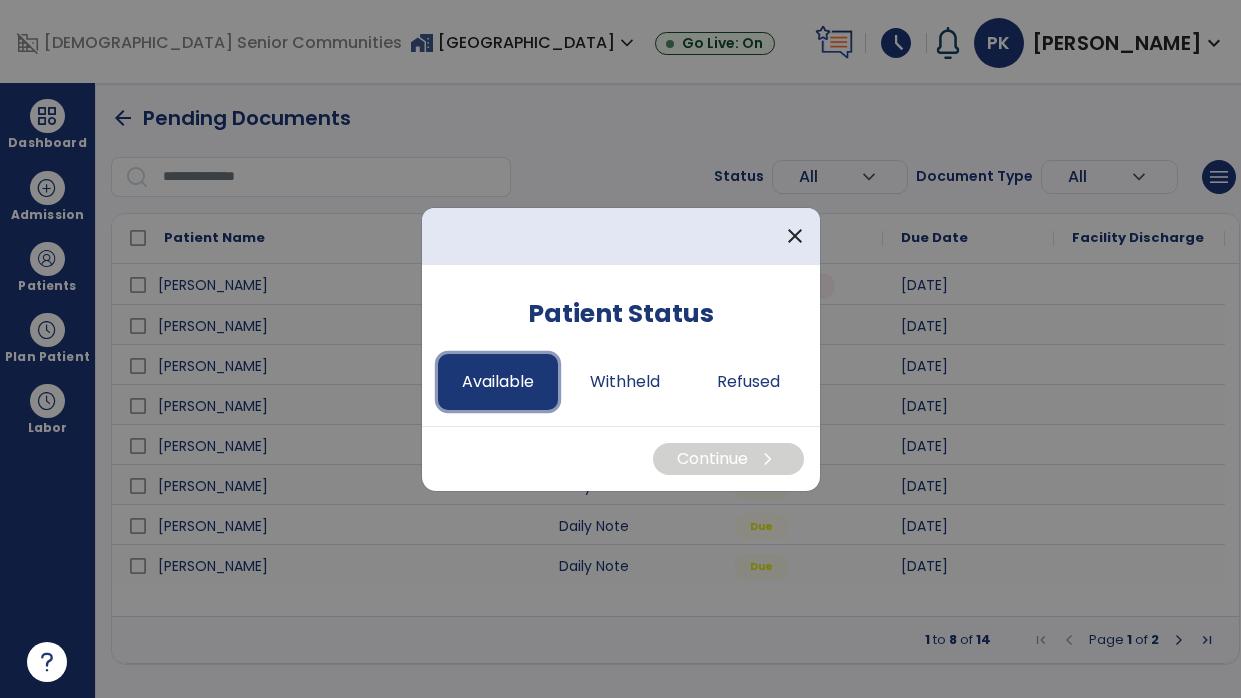 click on "Available" at bounding box center (498, 382) 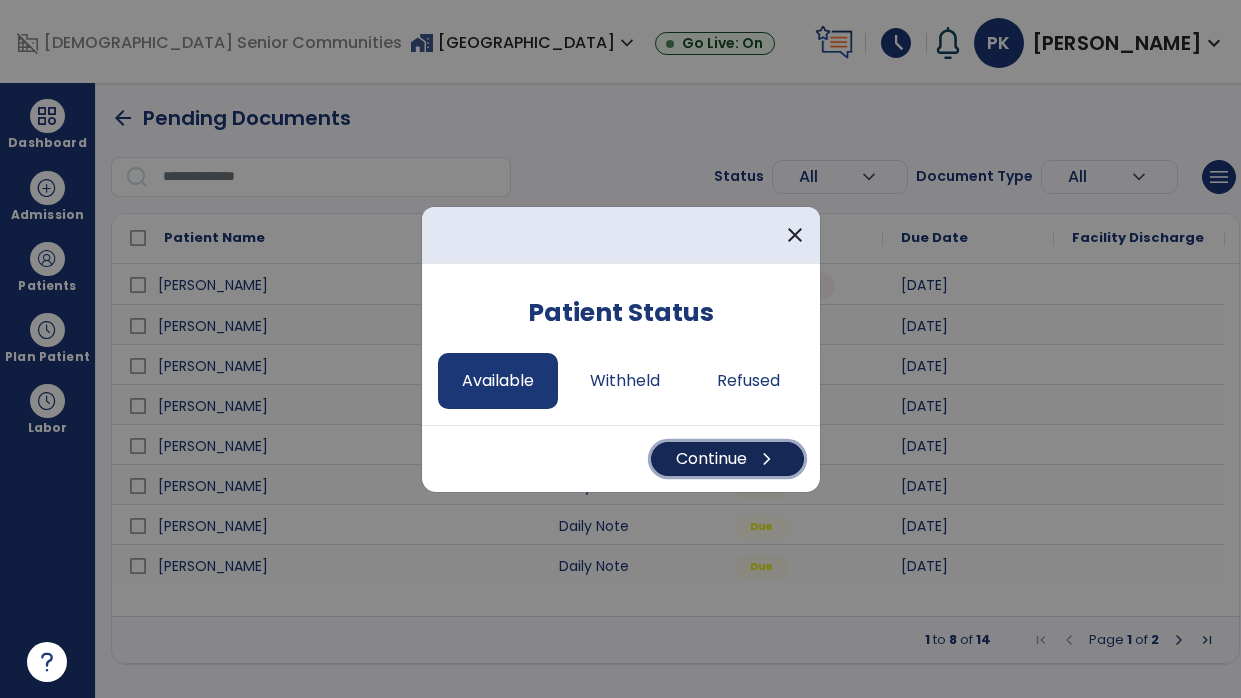 click on "Continue   chevron_right" at bounding box center [727, 459] 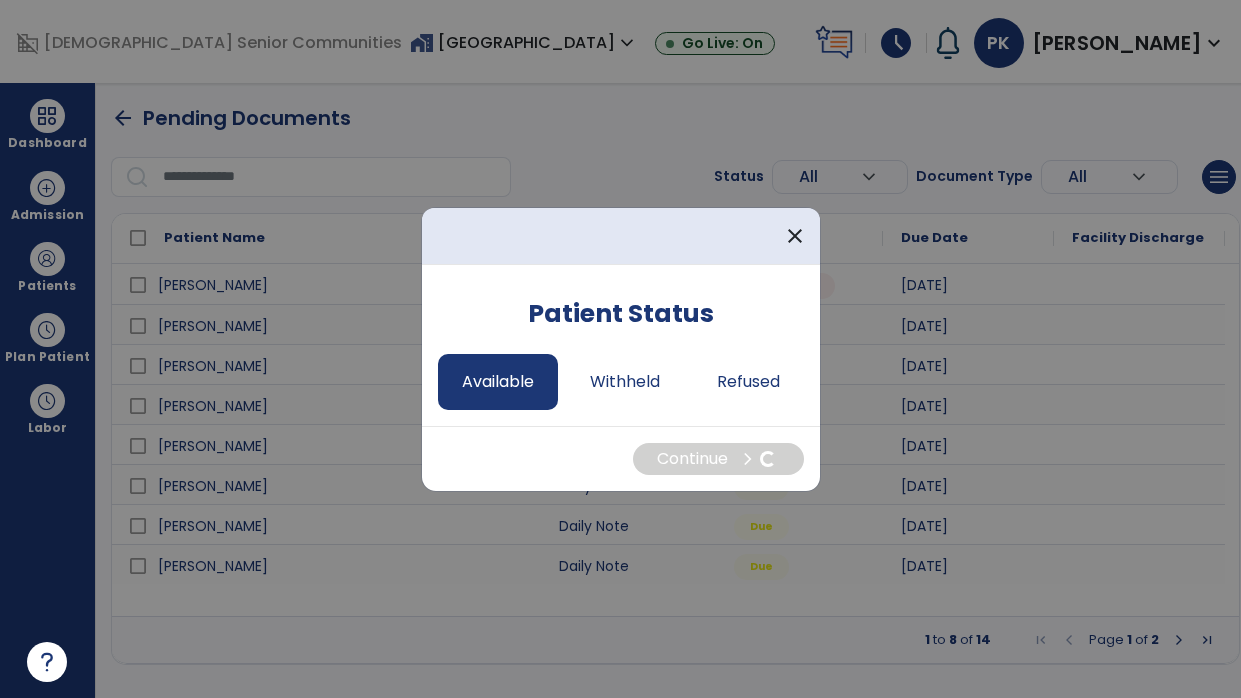 select on "*" 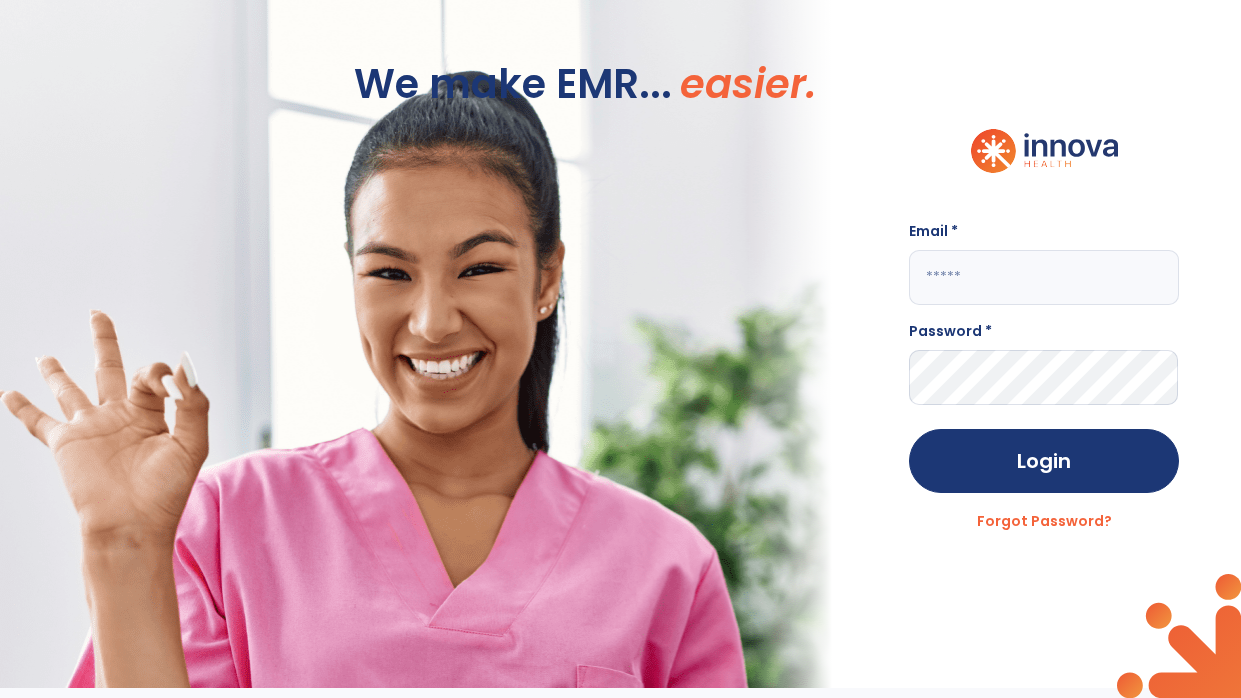 click 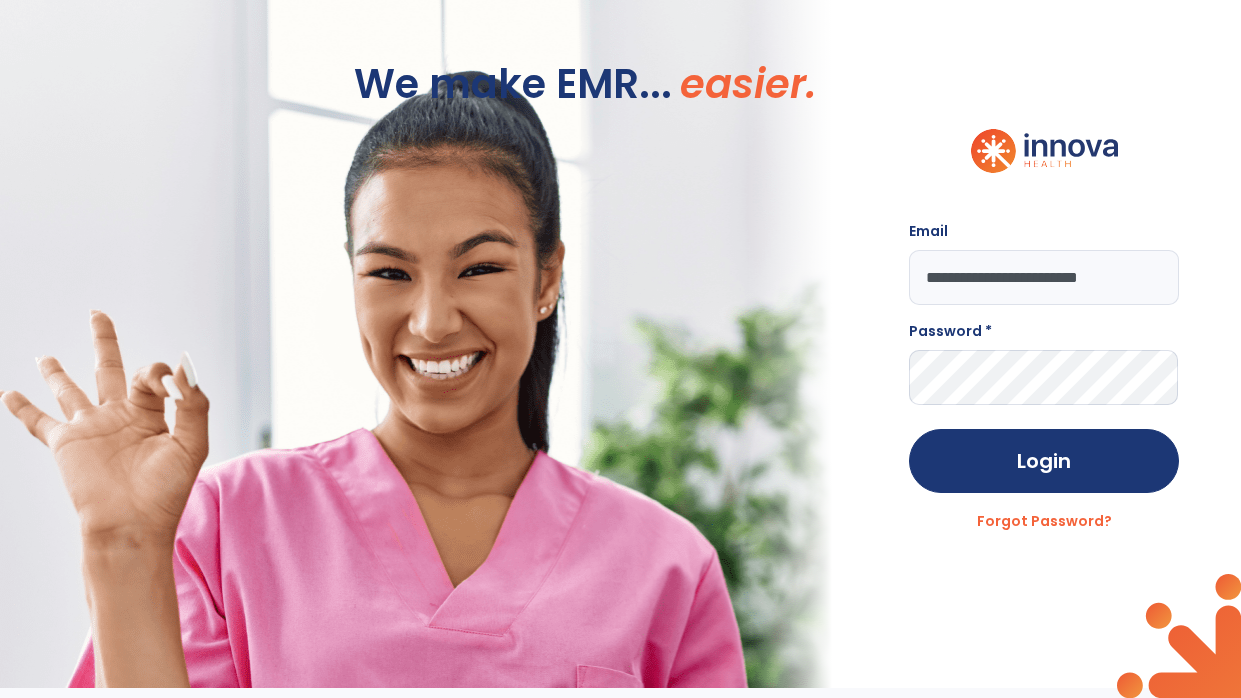 scroll, scrollTop: 0, scrollLeft: 11, axis: horizontal 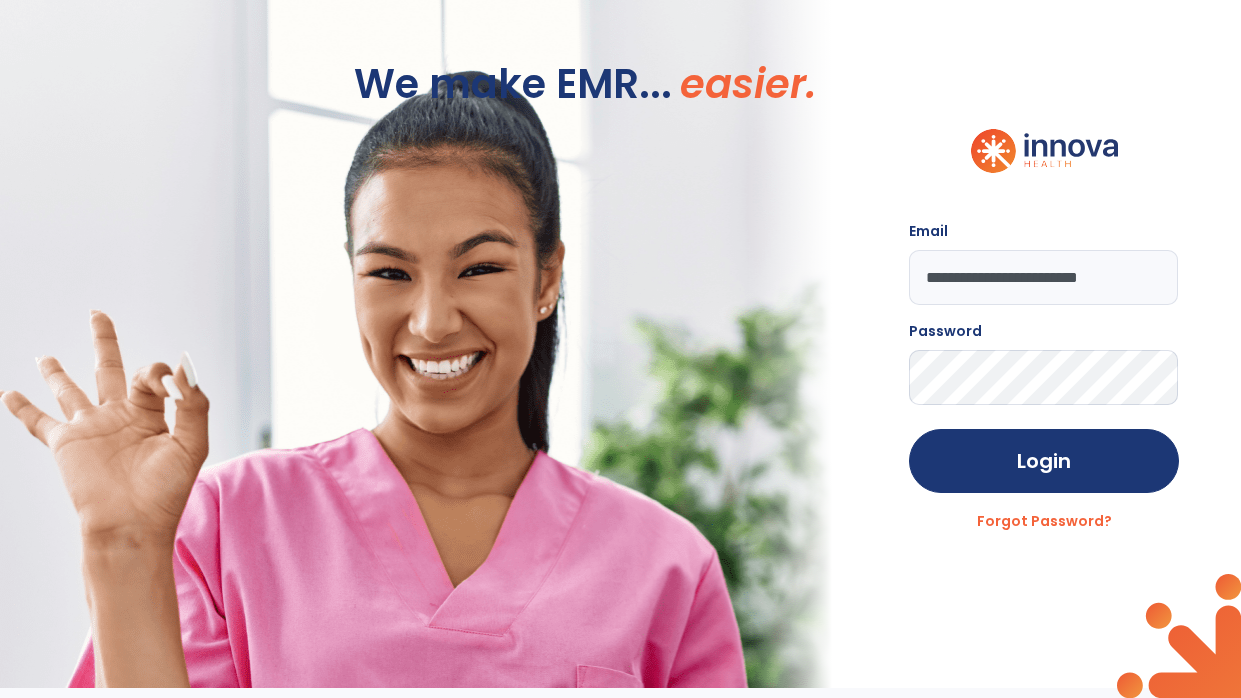 click on "Login" 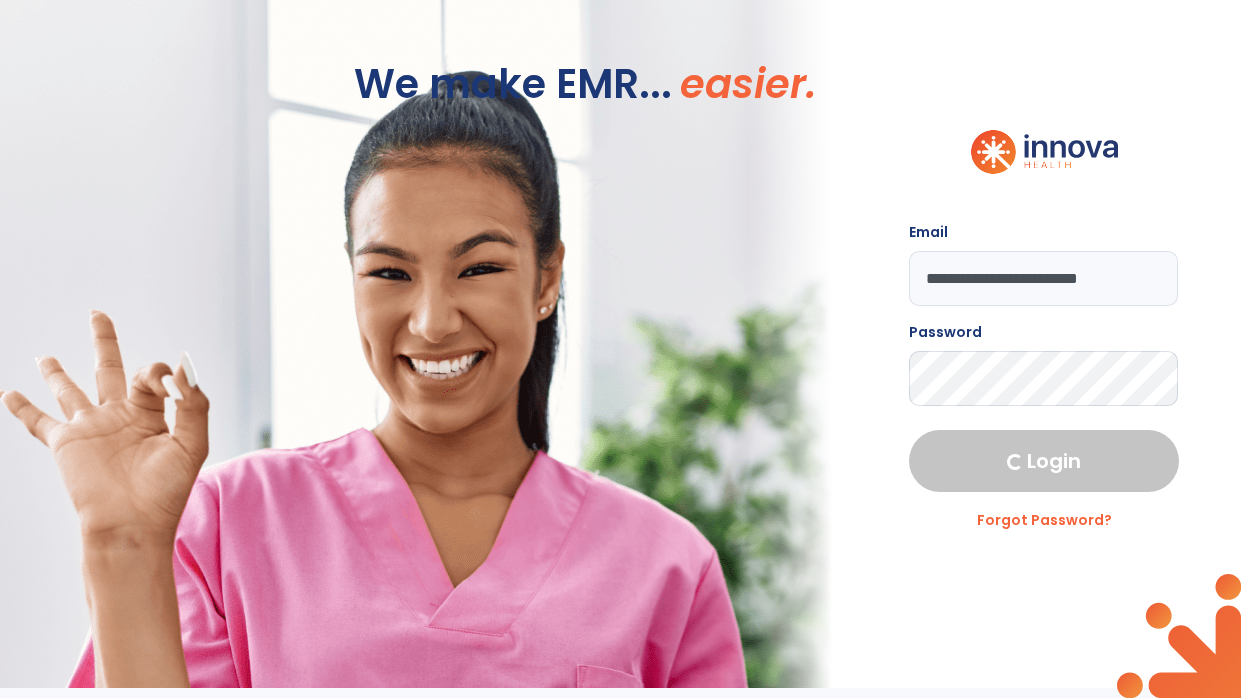 select on "****" 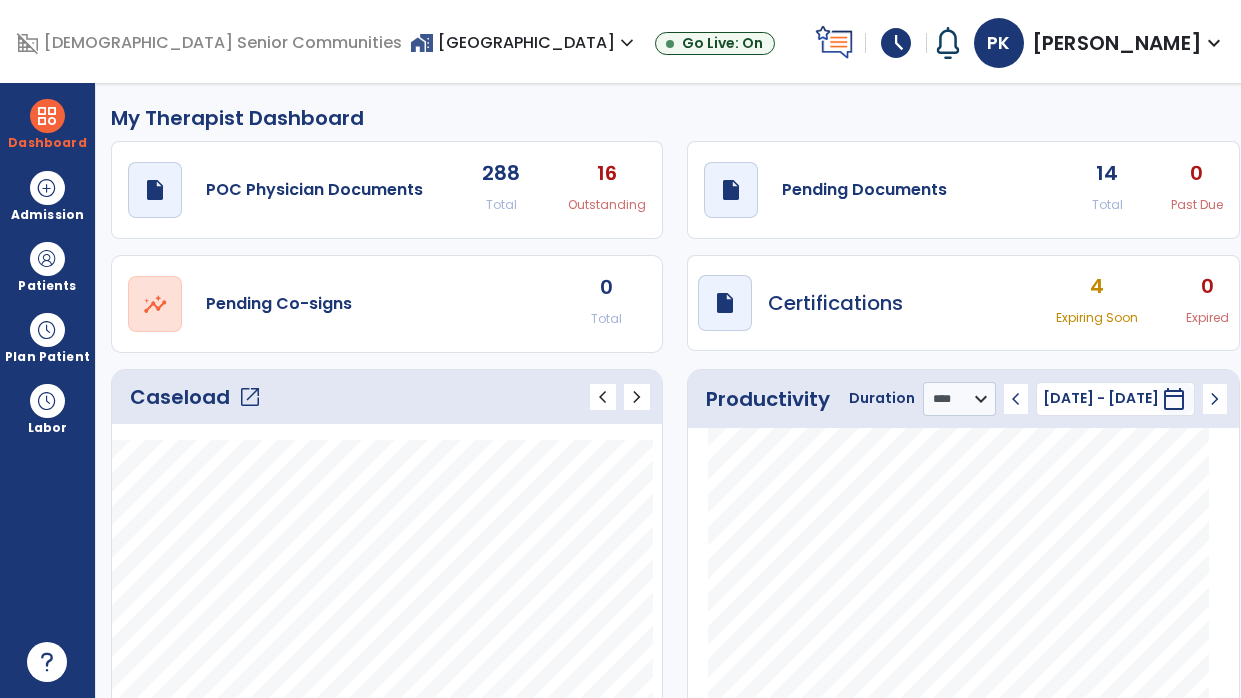 click on "draft   open_in_new  Pending Documents 14 Total 0 Past Due" 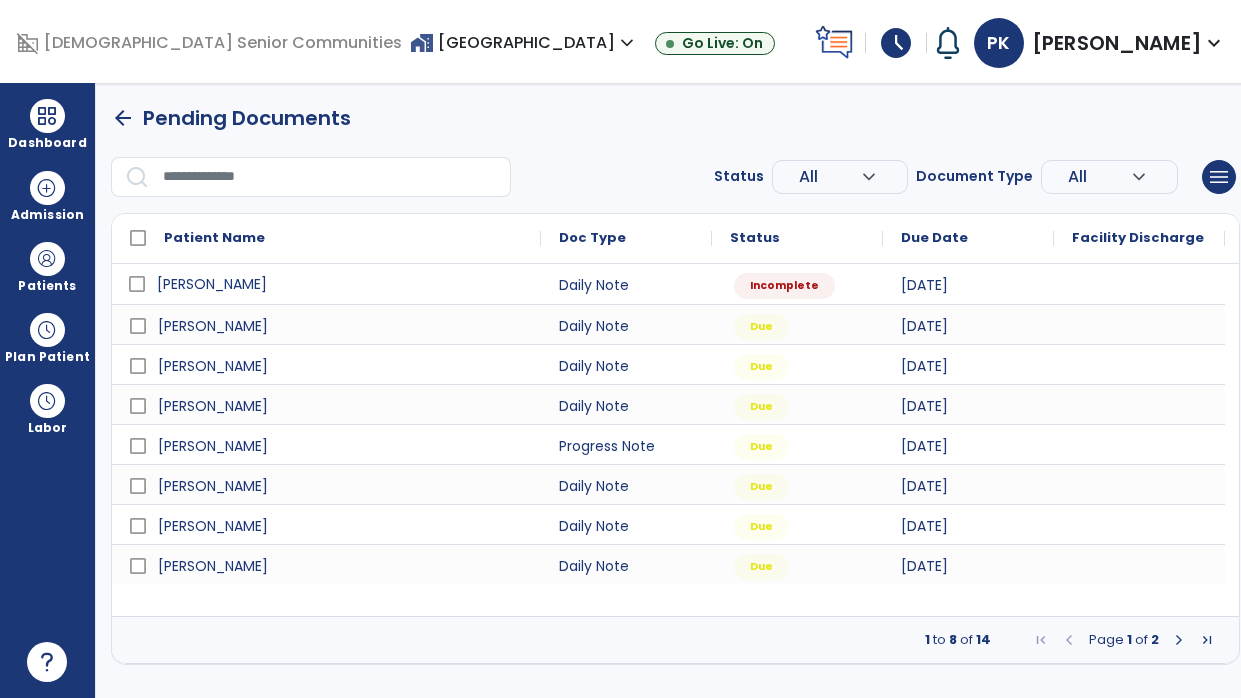click on "Booker, Dennis" at bounding box center (340, 284) 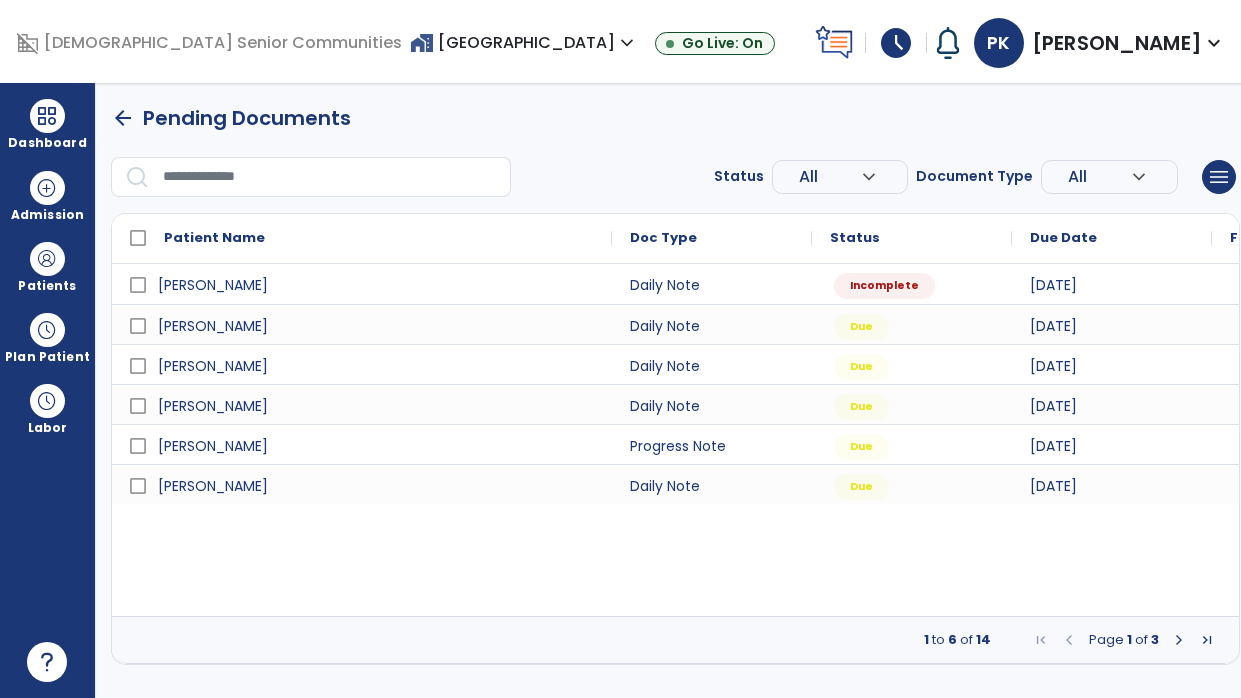 select on "*" 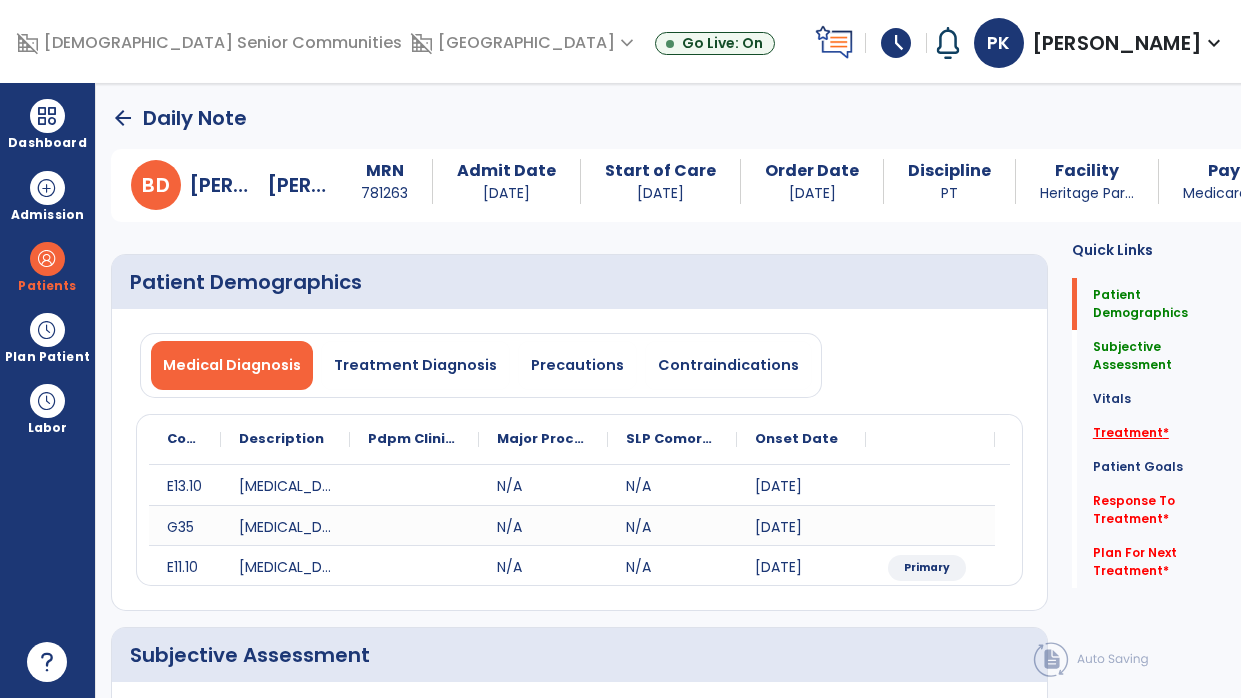 click on "Treatment   *" 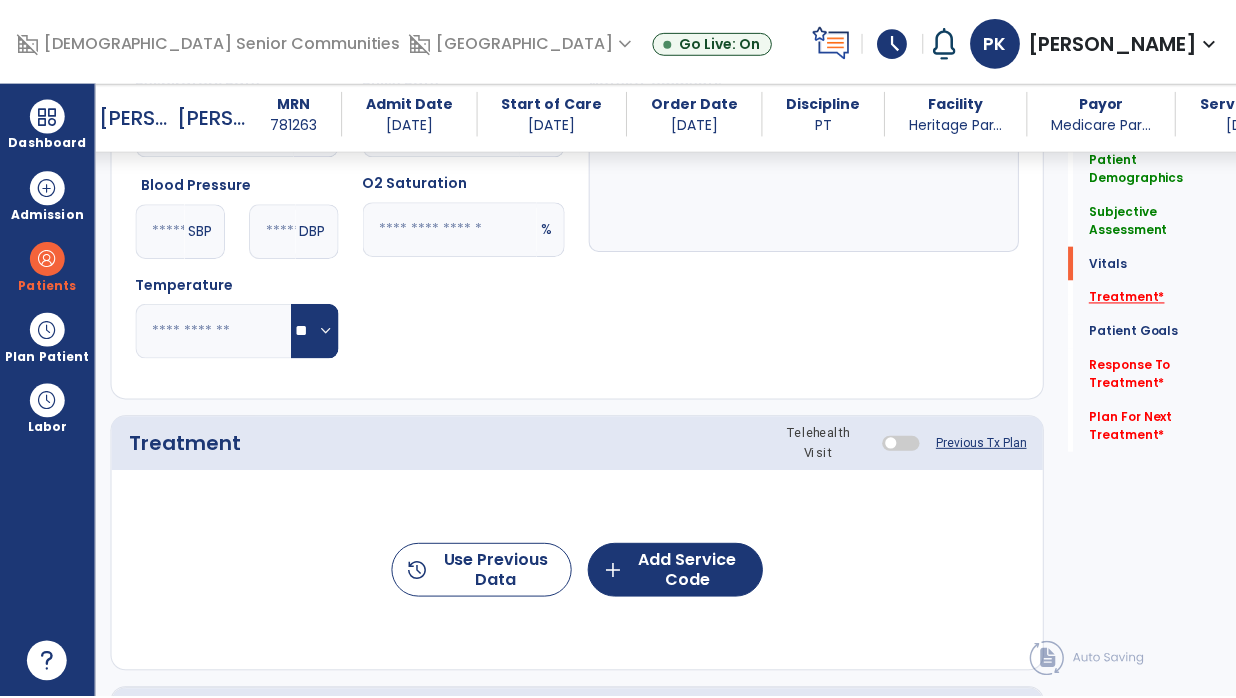 scroll, scrollTop: 1083, scrollLeft: 0, axis: vertical 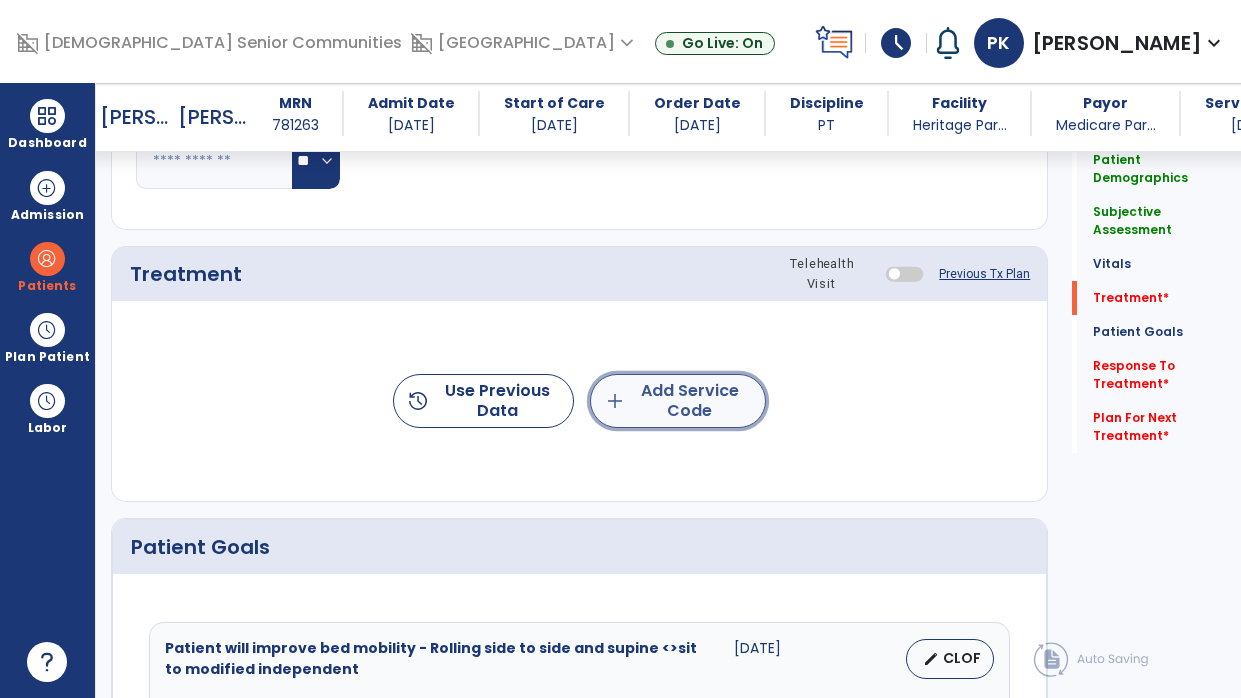 click on "add  Add Service Code" 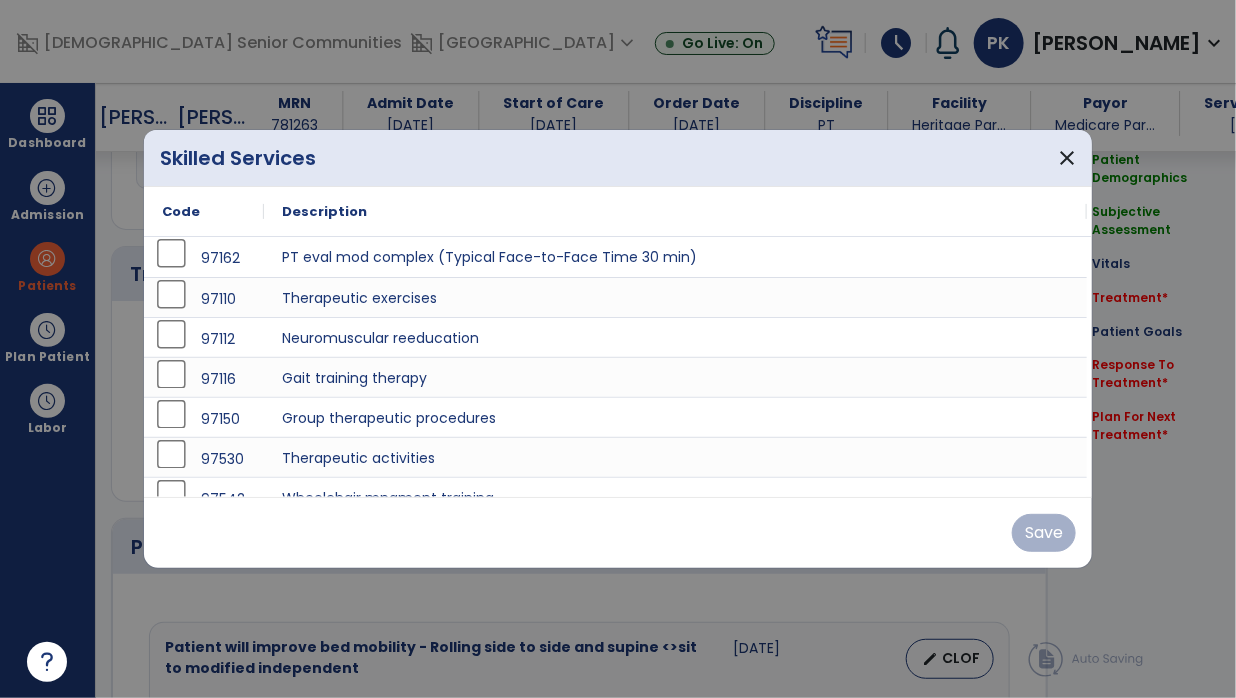 scroll, scrollTop: 1083, scrollLeft: 0, axis: vertical 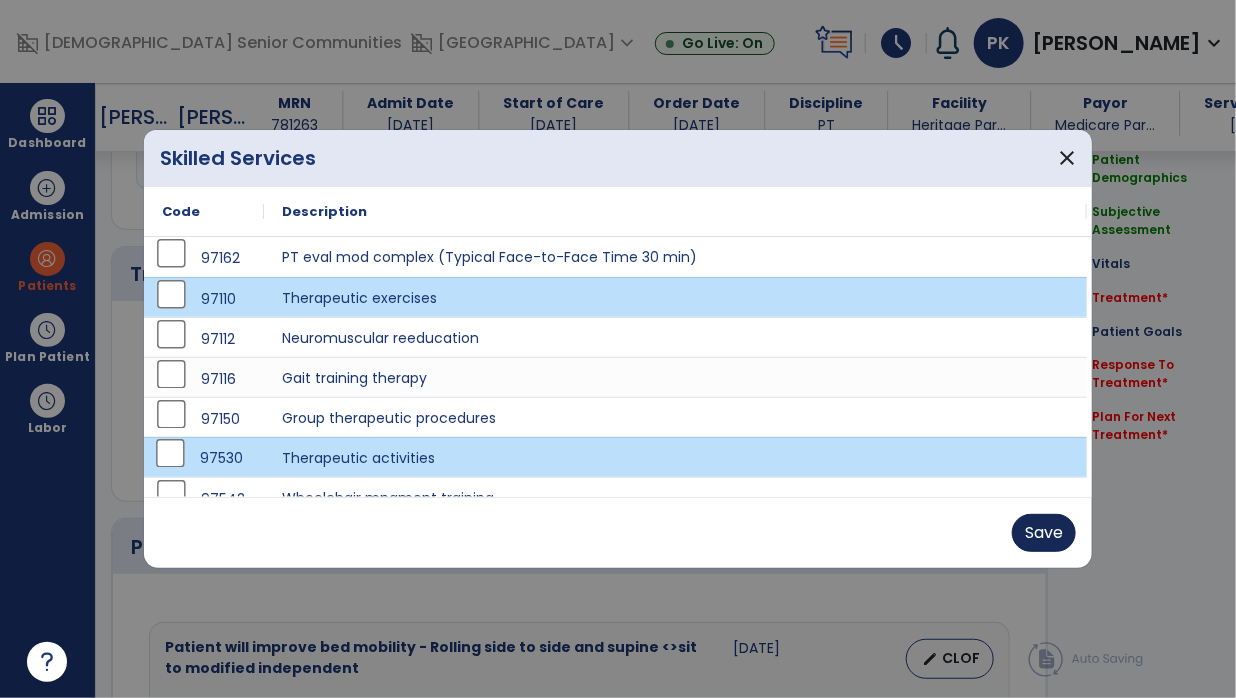 click on "Save" at bounding box center [1044, 533] 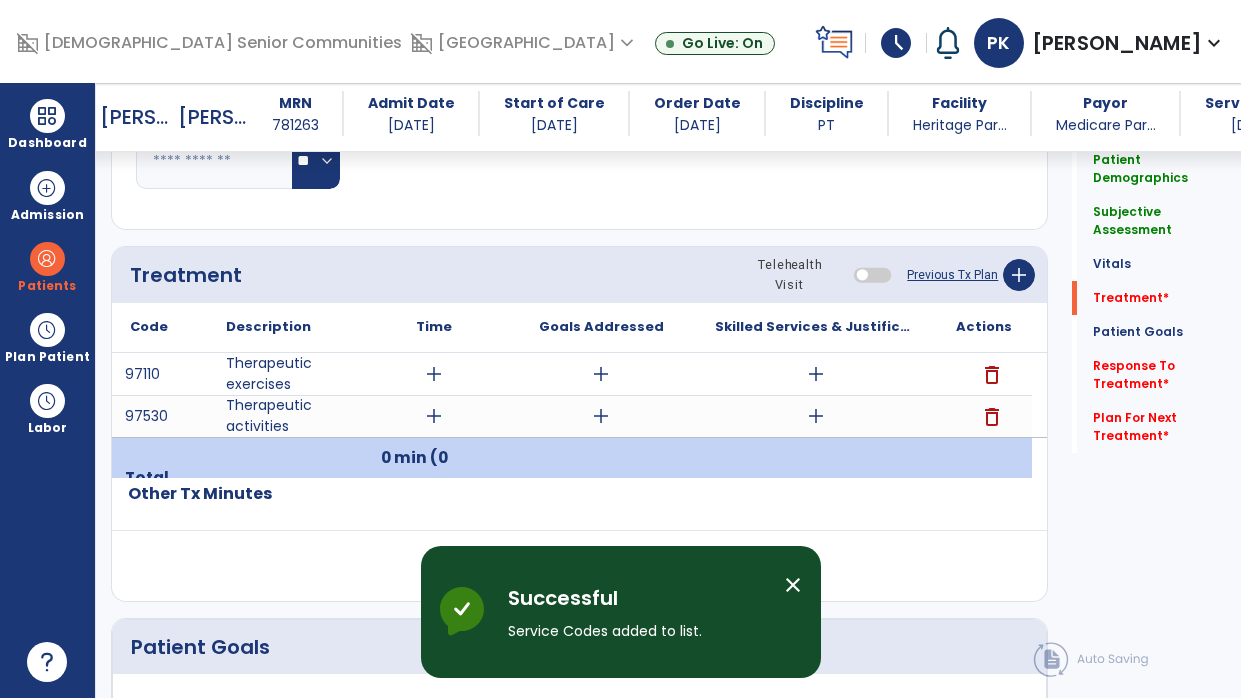 click on "add" at bounding box center (434, 374) 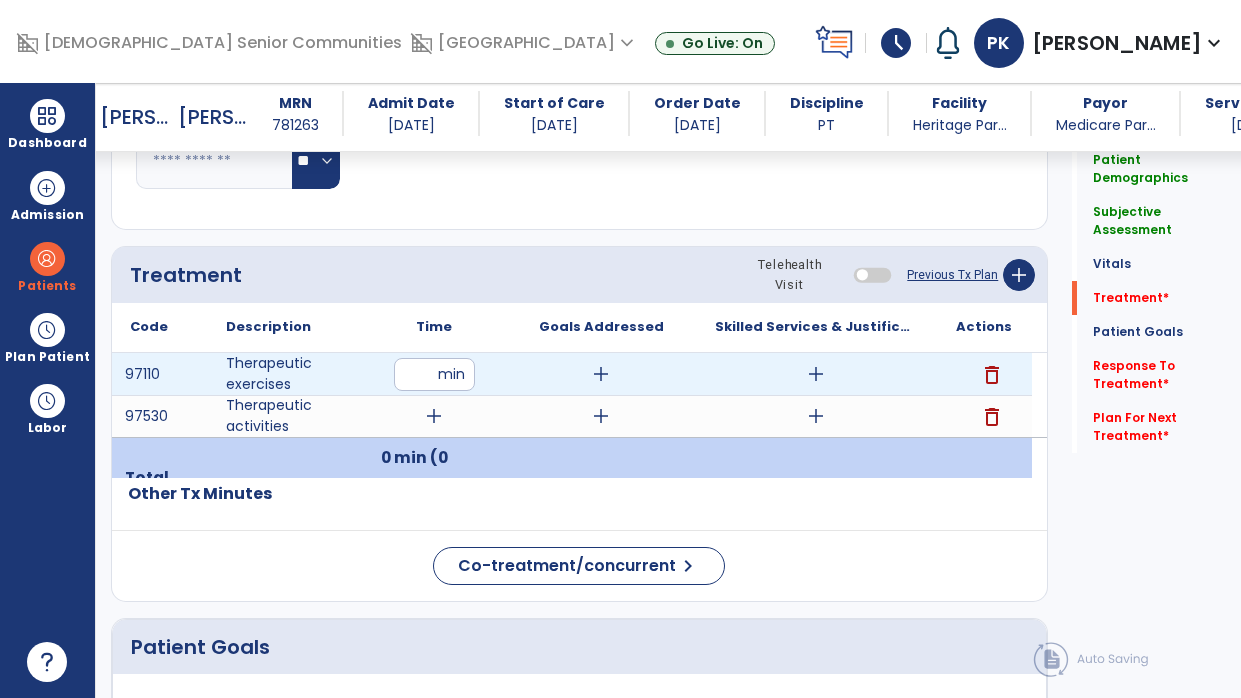 type on "**" 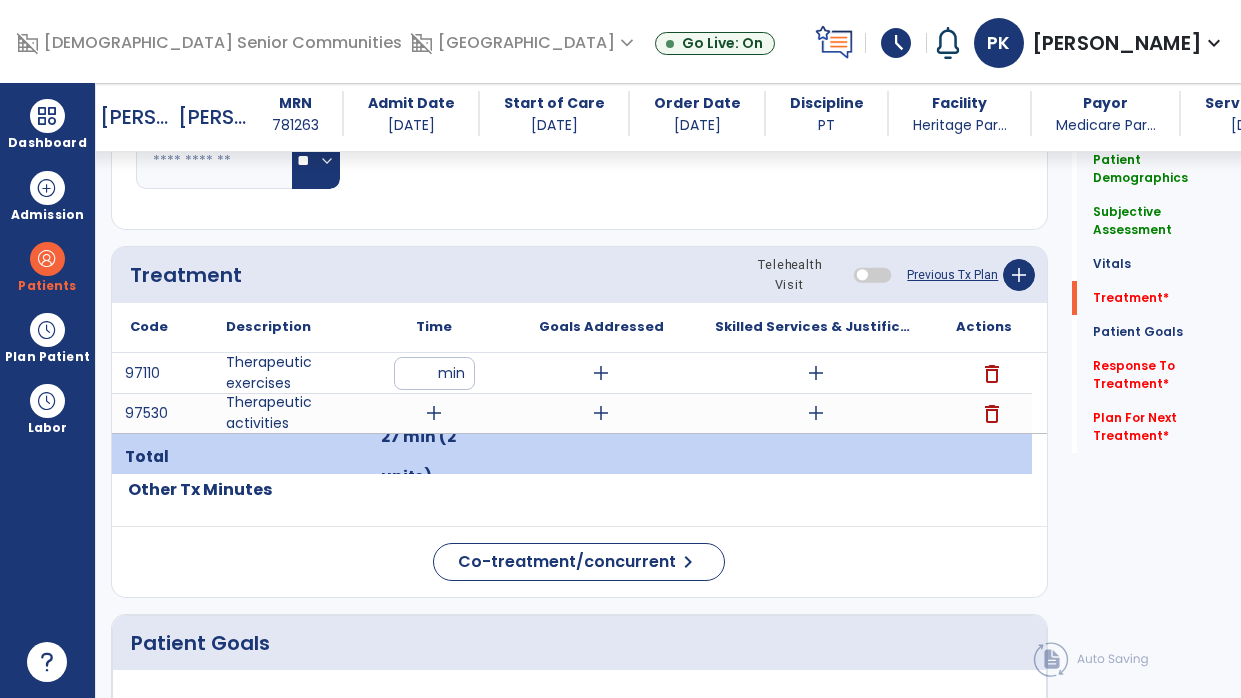 click on "add" at bounding box center (434, 413) 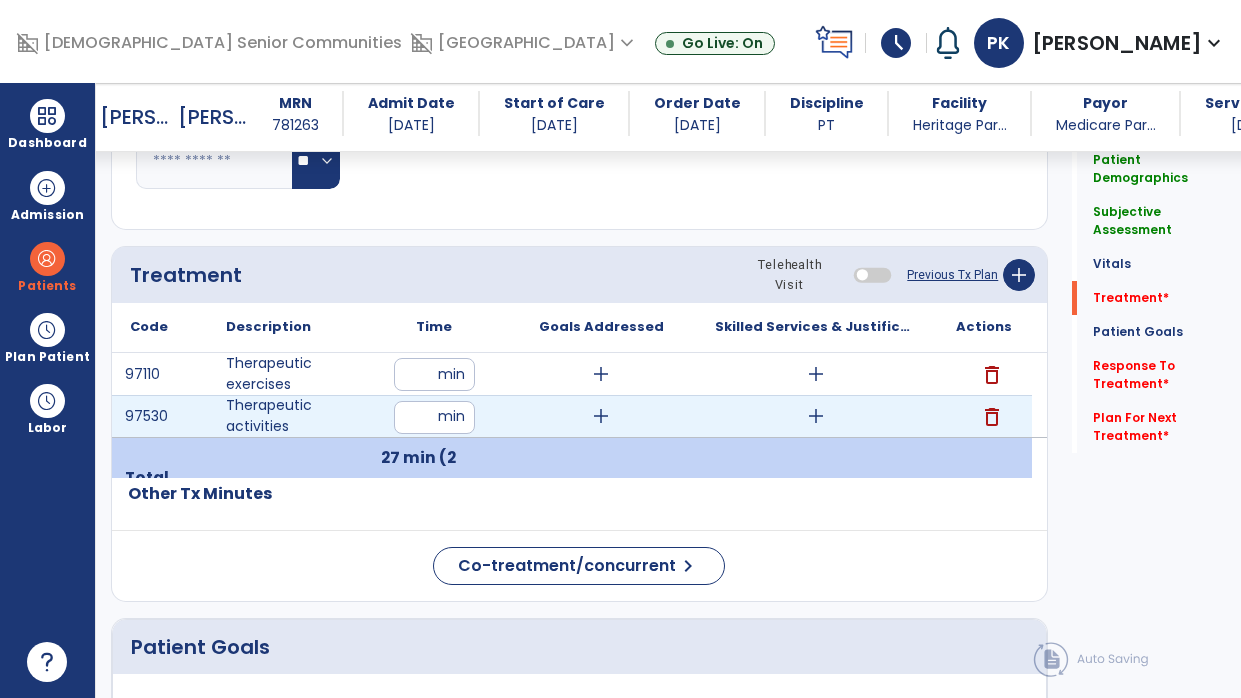 type on "**" 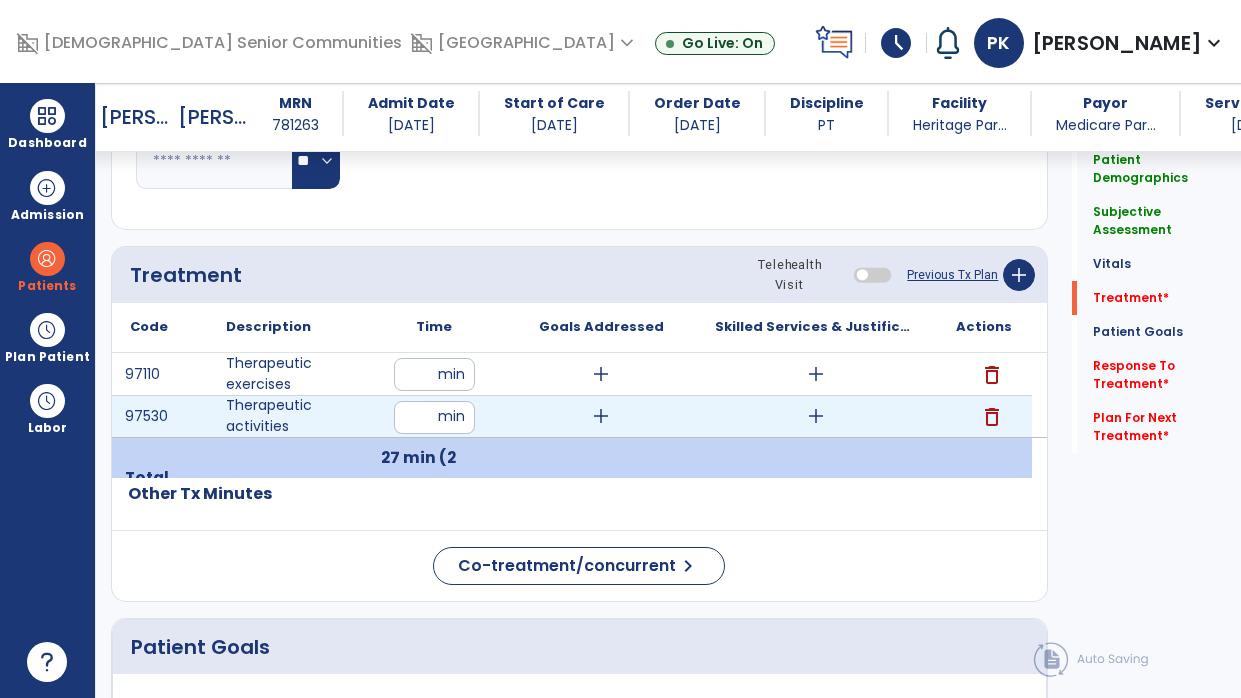 click on "Co-treatment/concurrent  chevron_right" 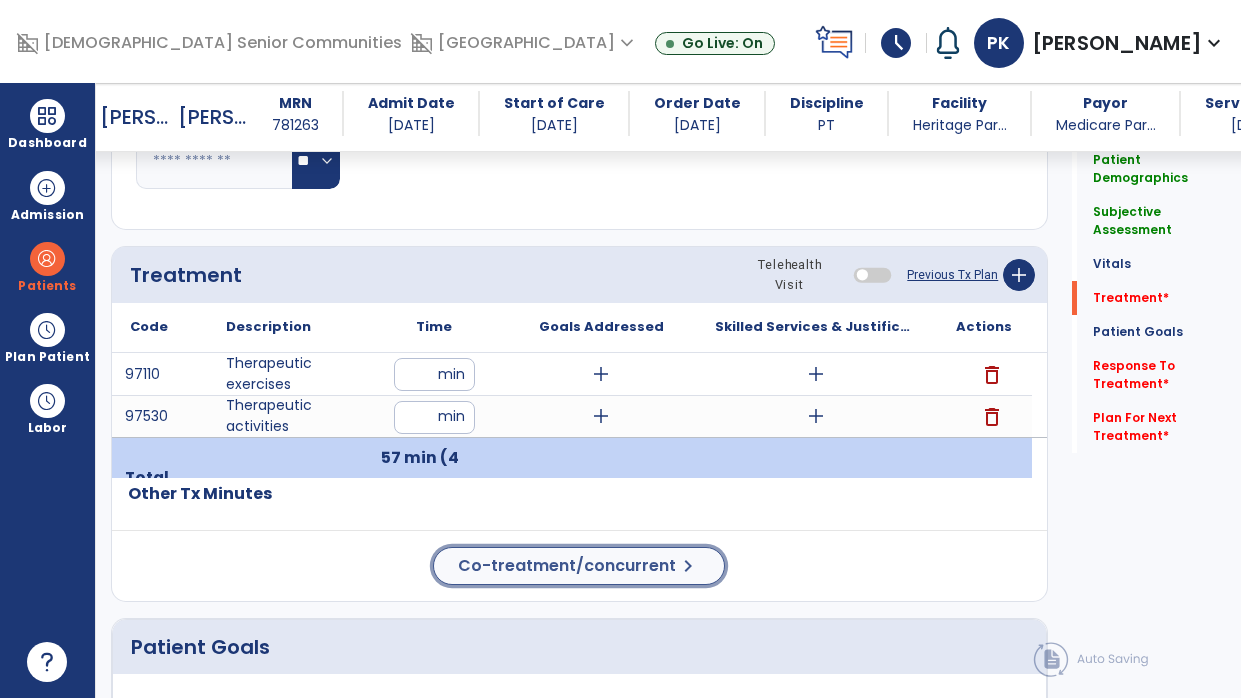 click on "Co-treatment/concurrent" 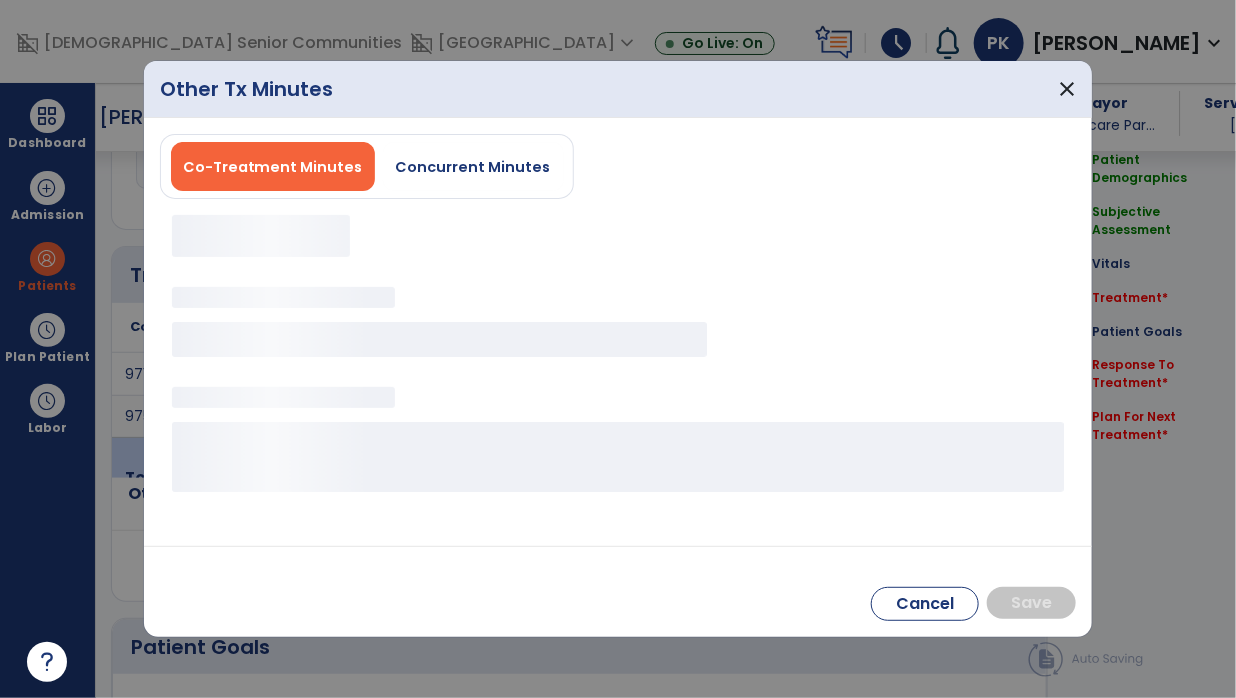 scroll, scrollTop: 1083, scrollLeft: 0, axis: vertical 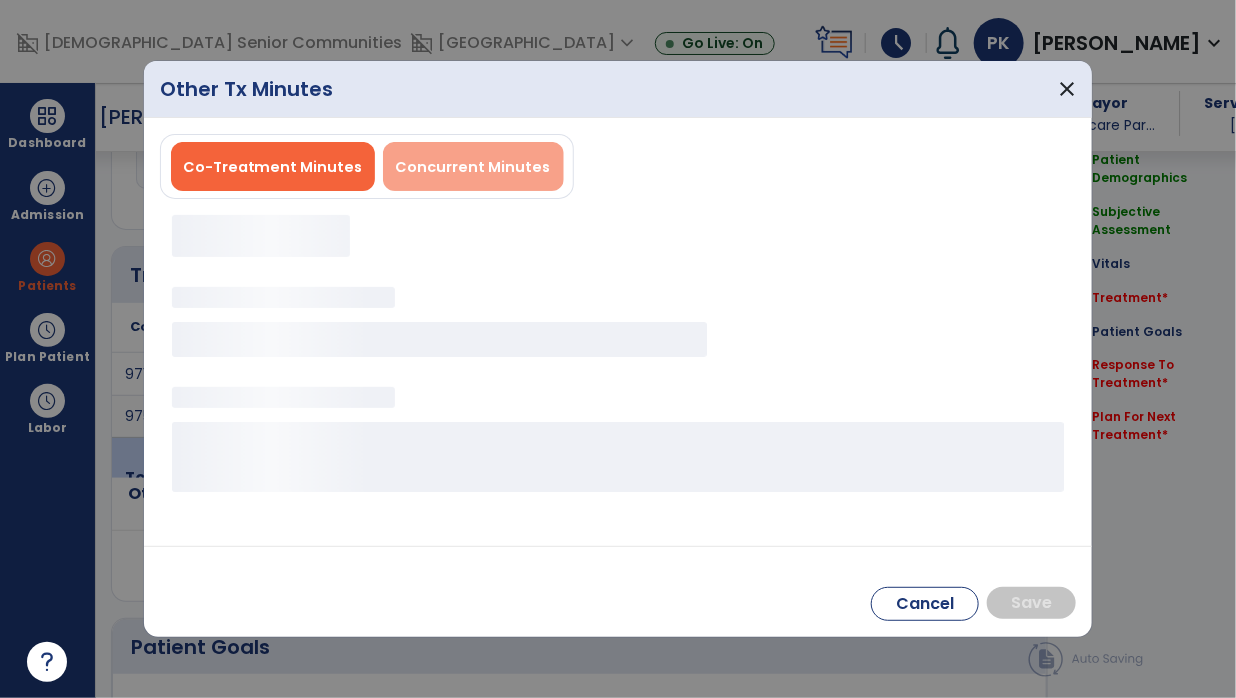 click on "Concurrent Minutes" at bounding box center [473, 166] 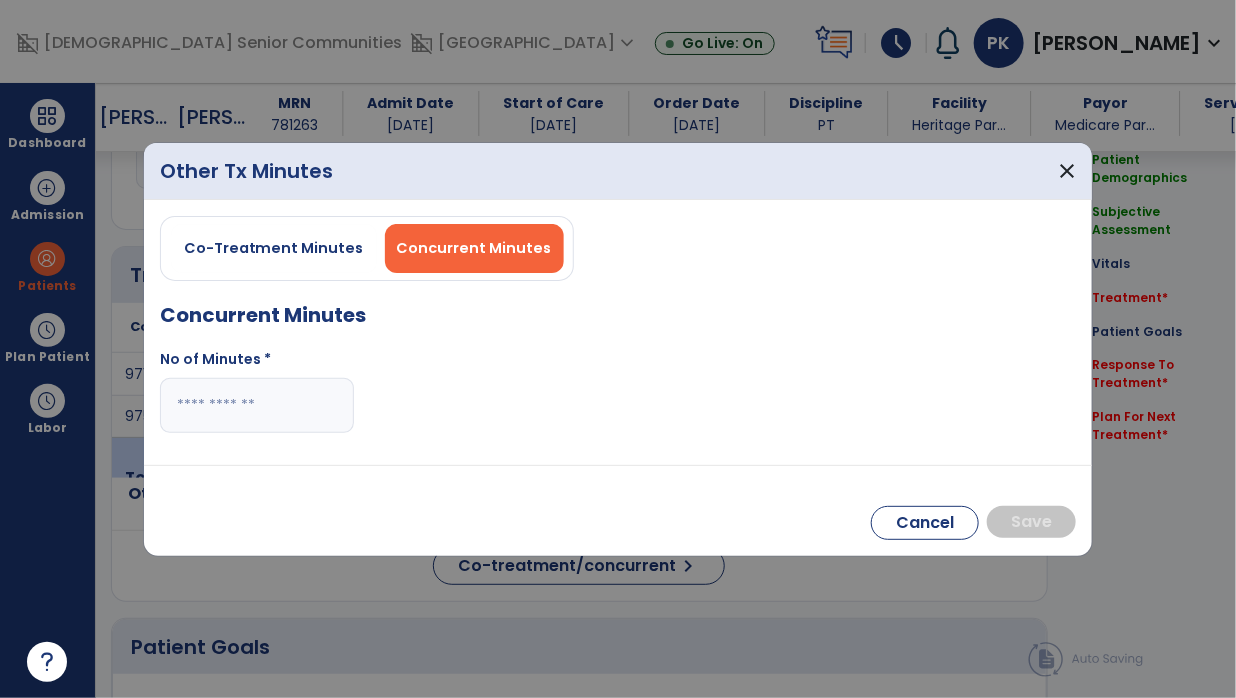 click at bounding box center (257, 405) 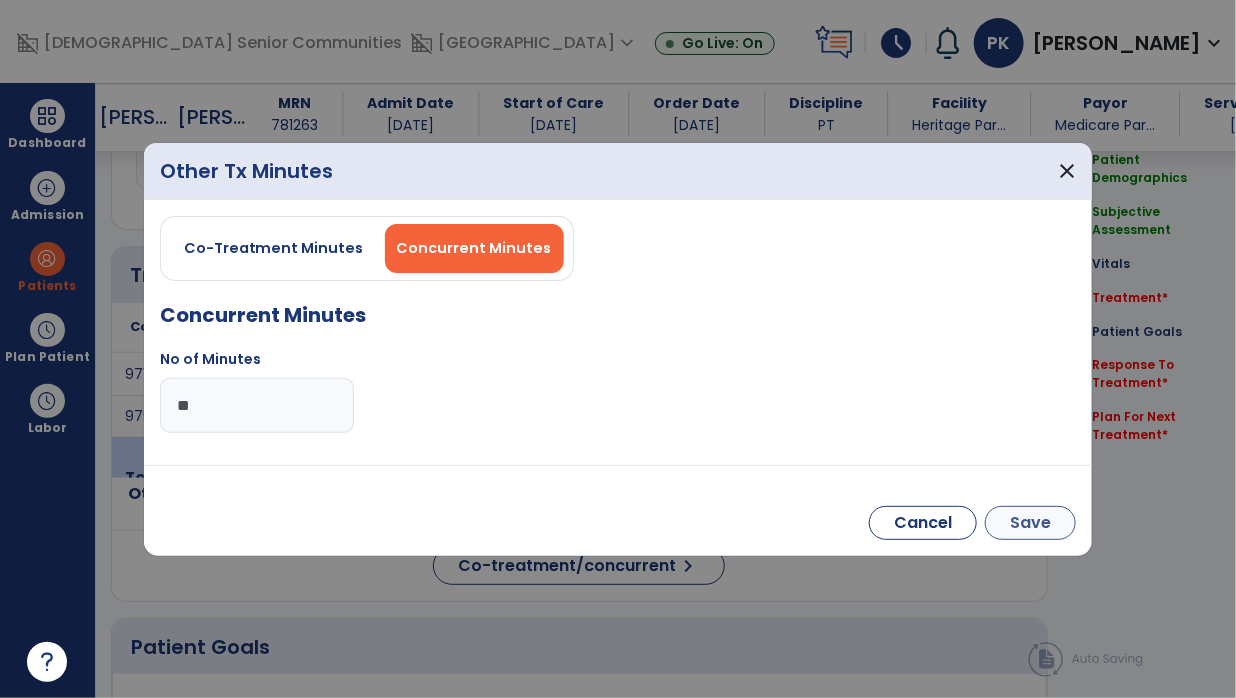 type on "**" 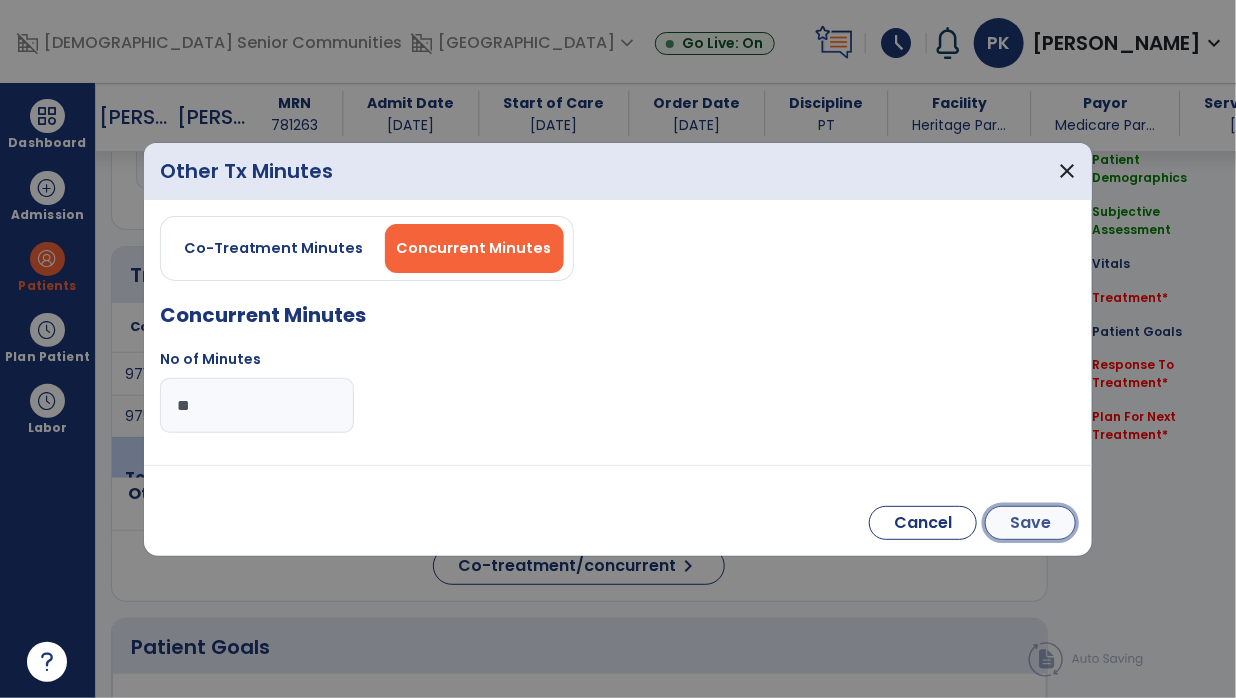 click on "Save" at bounding box center [1030, 523] 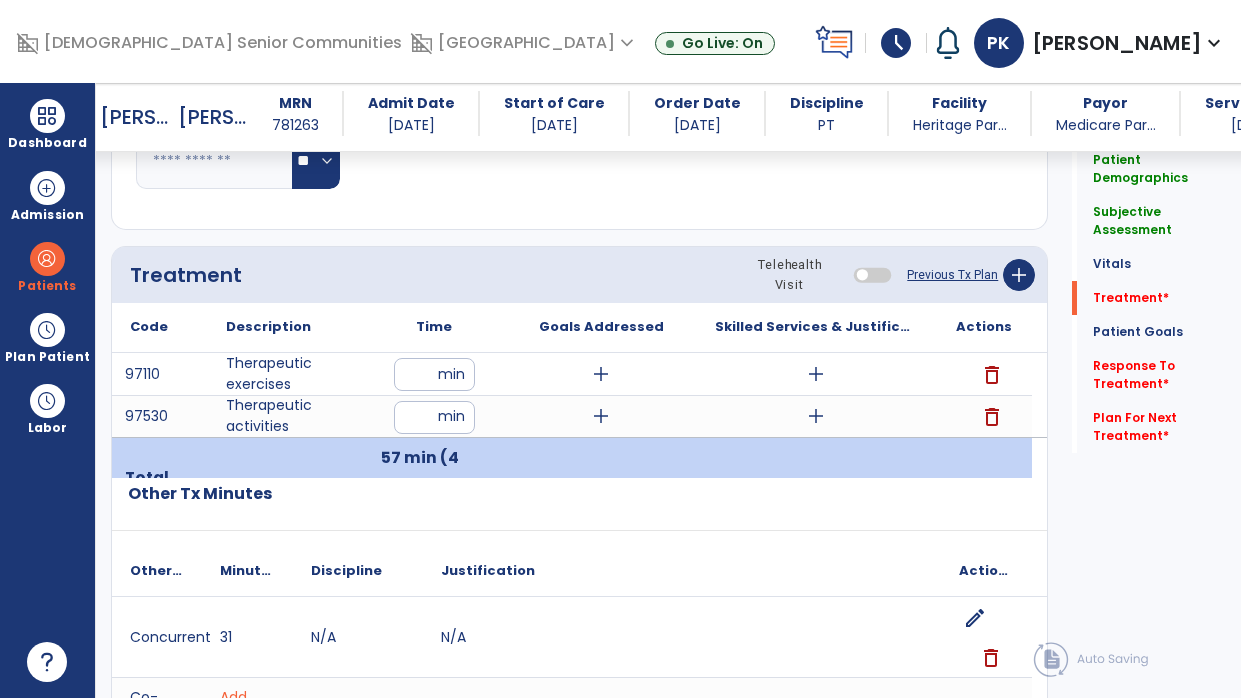 click on "add" at bounding box center (601, 374) 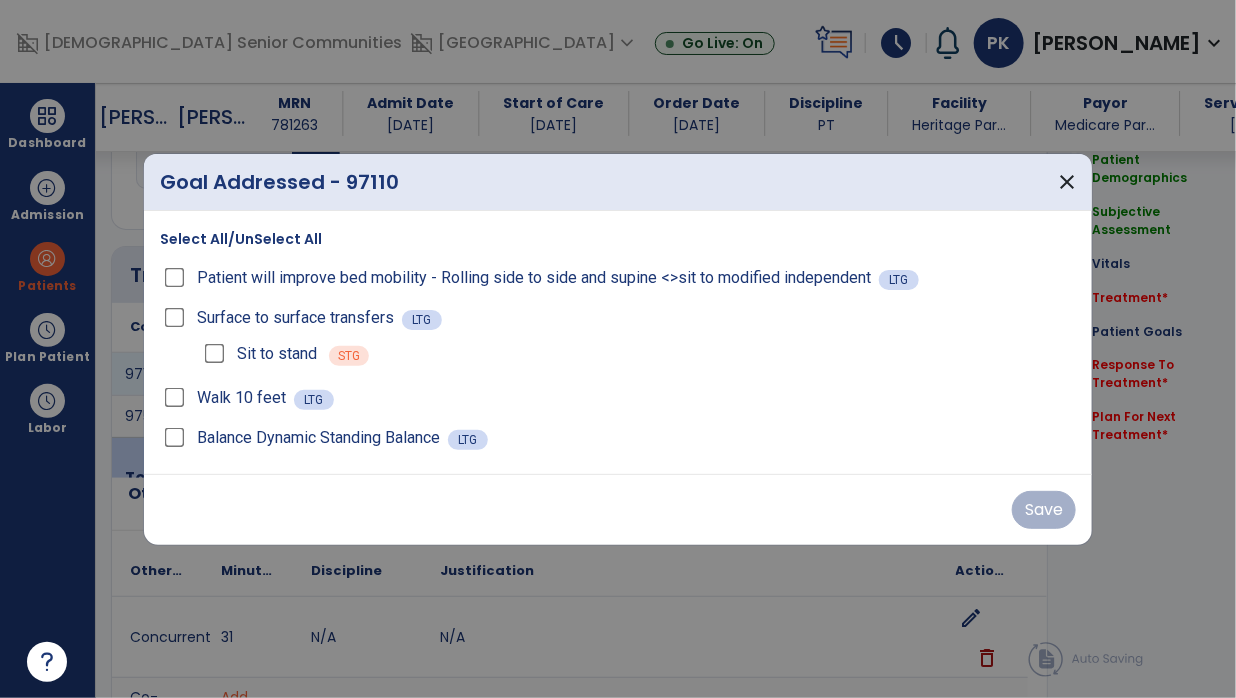 scroll, scrollTop: 1083, scrollLeft: 0, axis: vertical 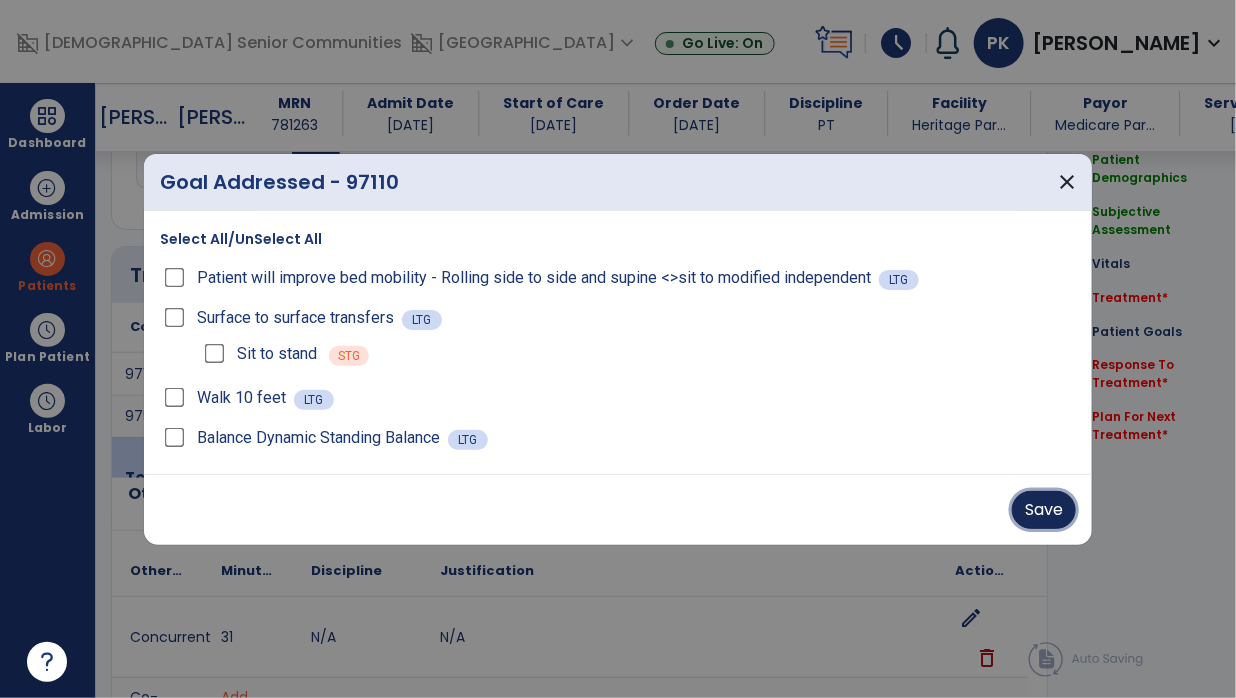 click on "Save" at bounding box center [1044, 510] 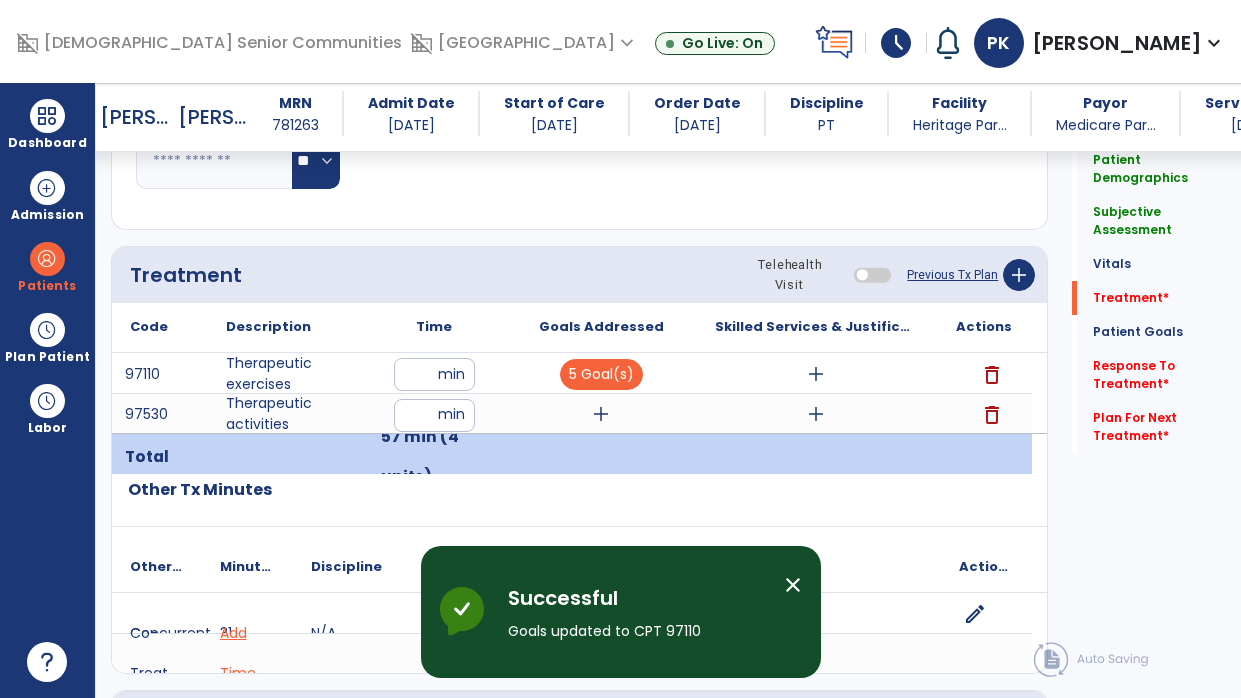 click on "add" at bounding box center (601, 414) 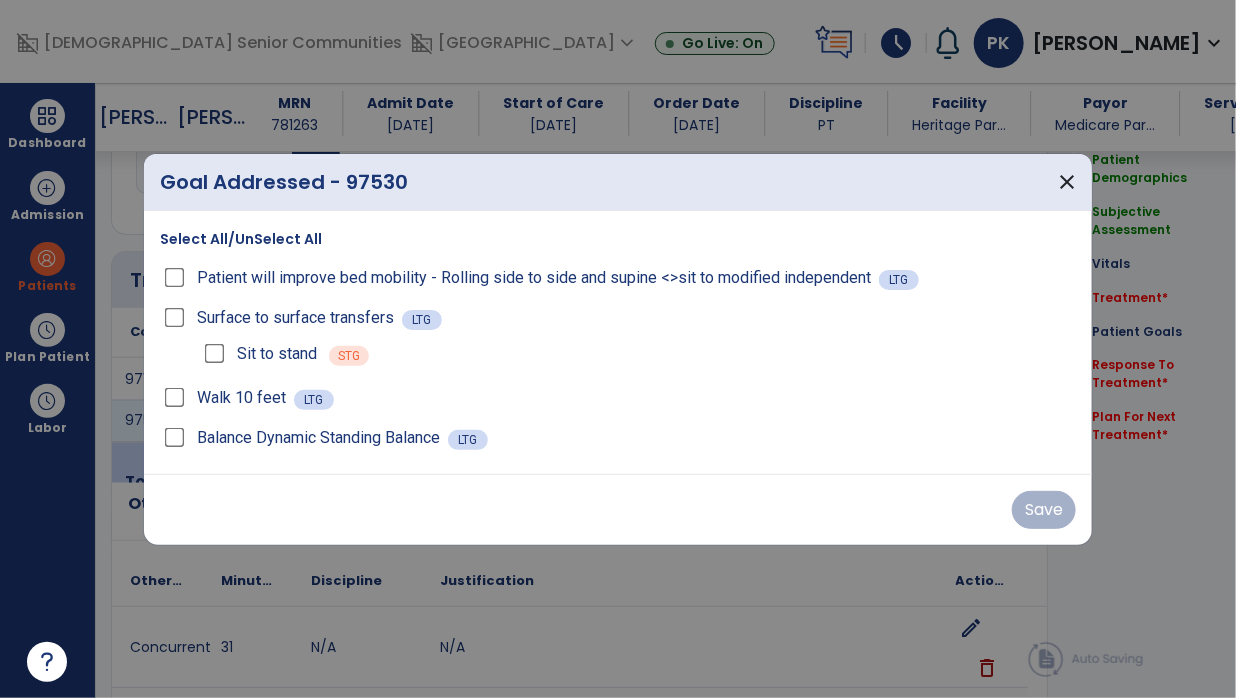 scroll, scrollTop: 1083, scrollLeft: 0, axis: vertical 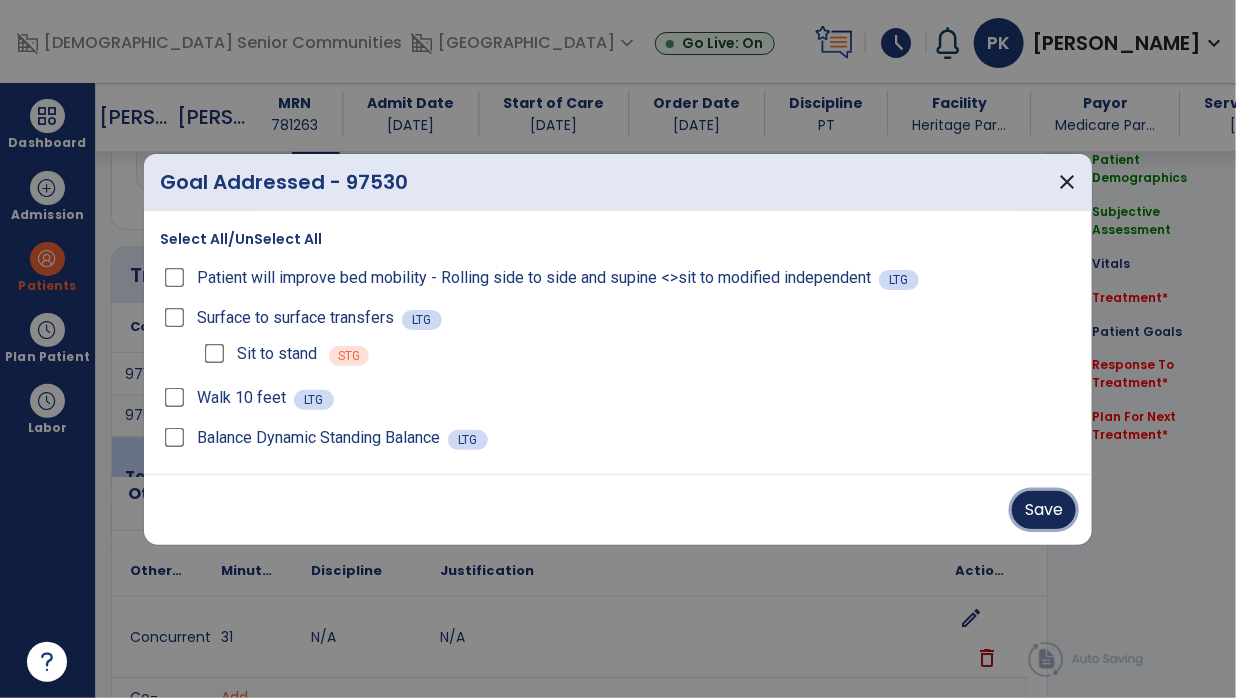 click on "Save" at bounding box center [1044, 510] 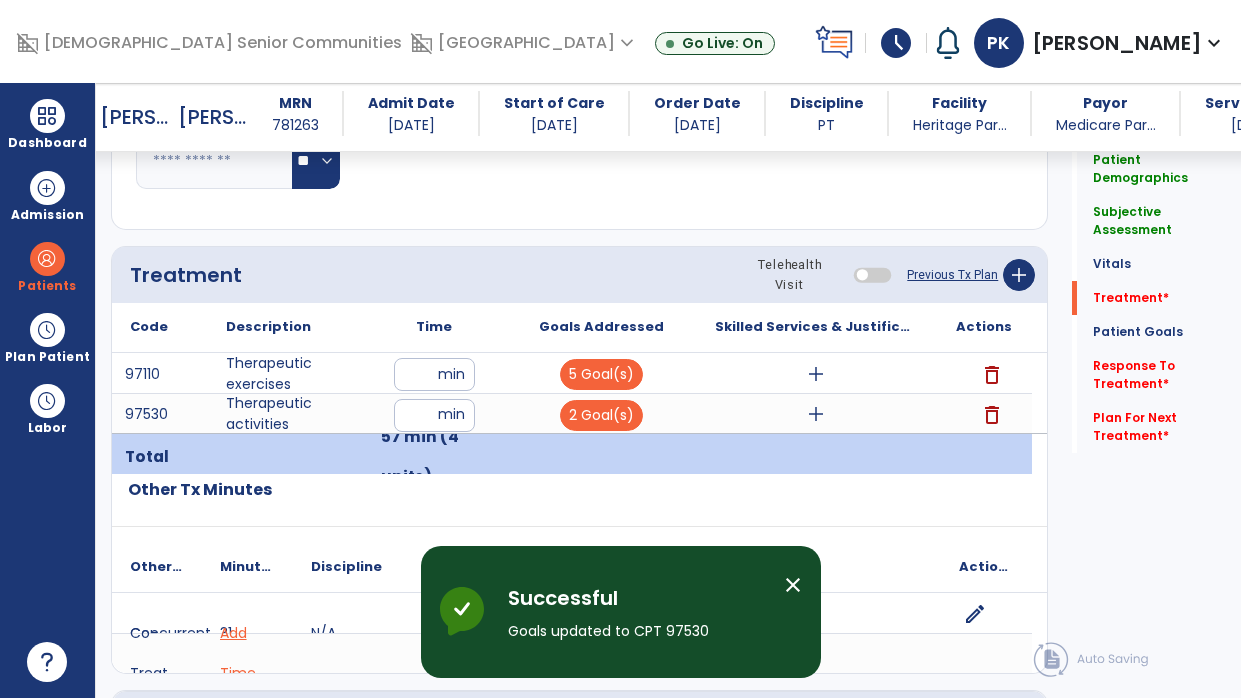 click on "add" at bounding box center [816, 374] 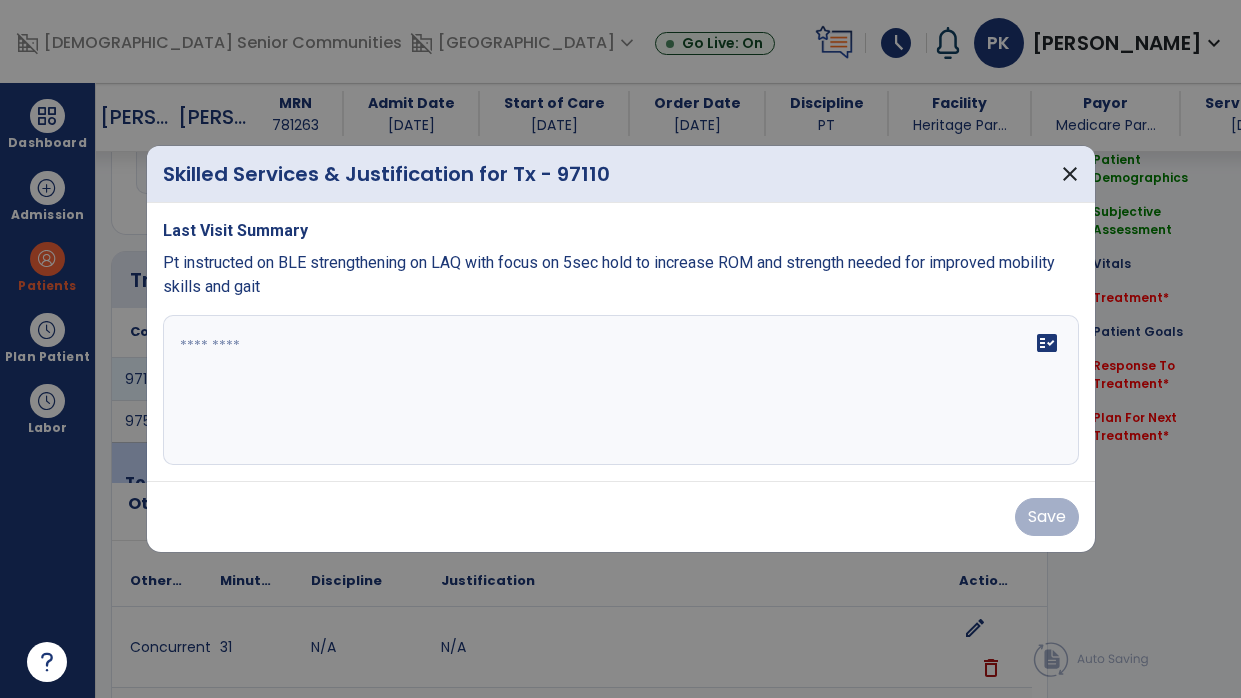 click on "fact_check" at bounding box center [621, 390] 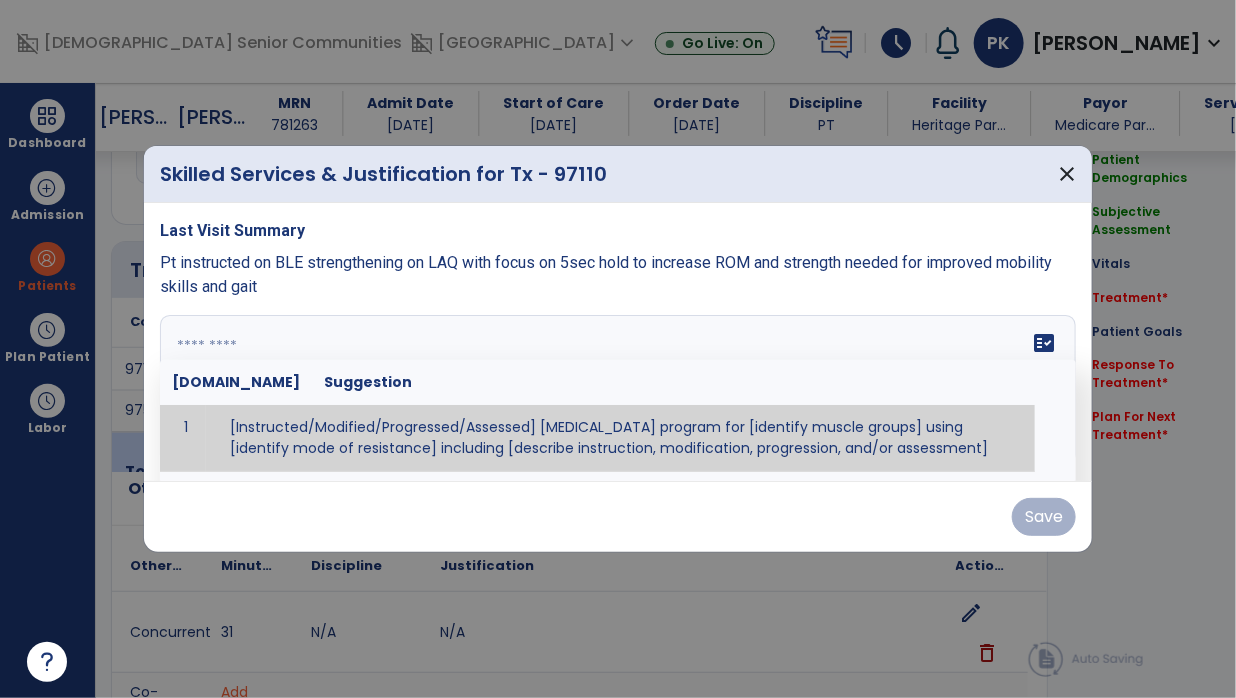 scroll, scrollTop: 1083, scrollLeft: 0, axis: vertical 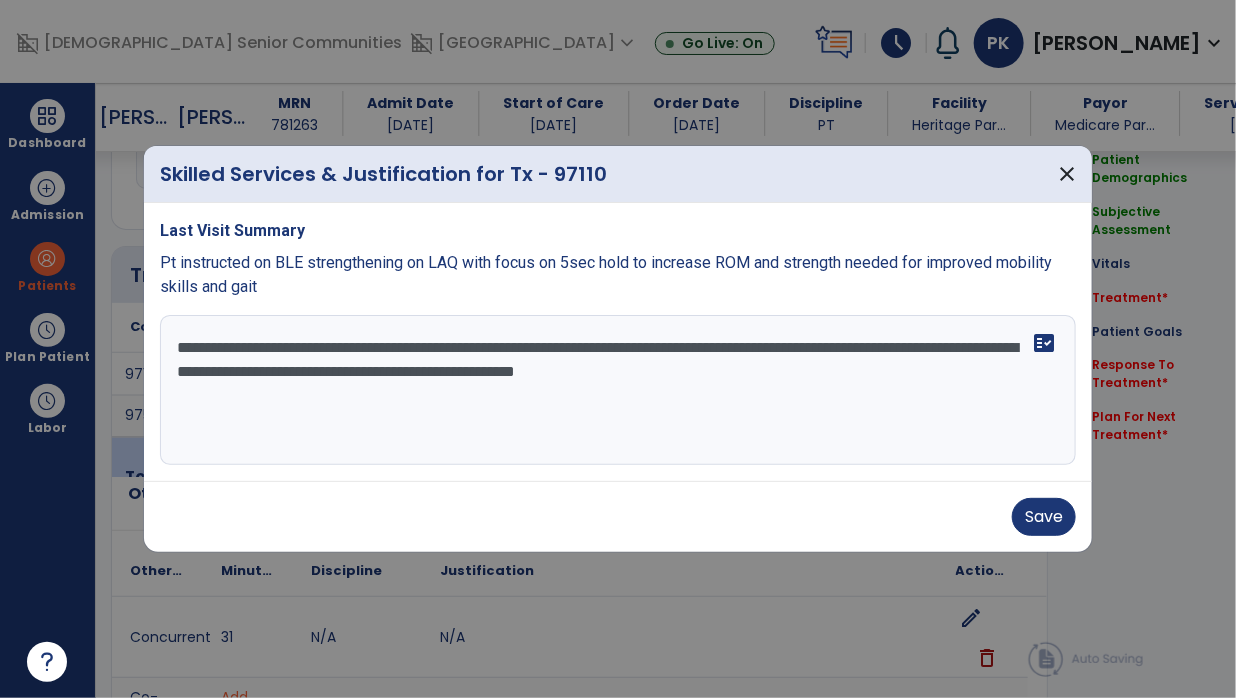 type on "**********" 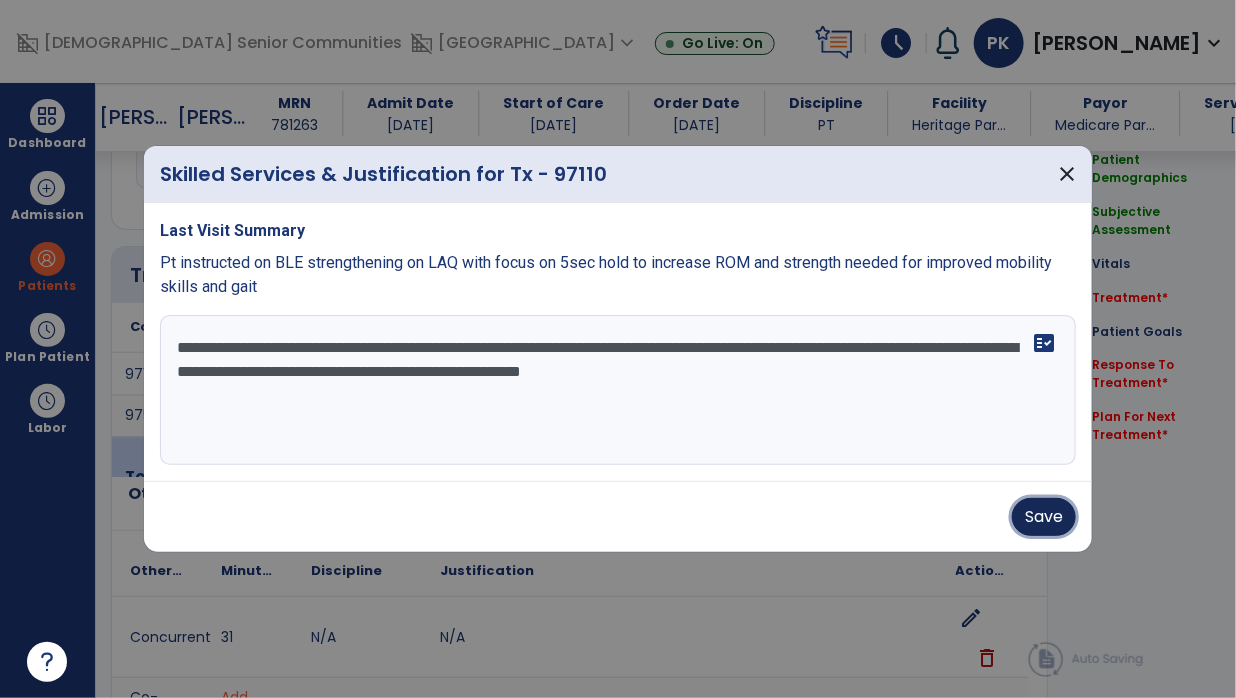 click on "Save" at bounding box center [1044, 517] 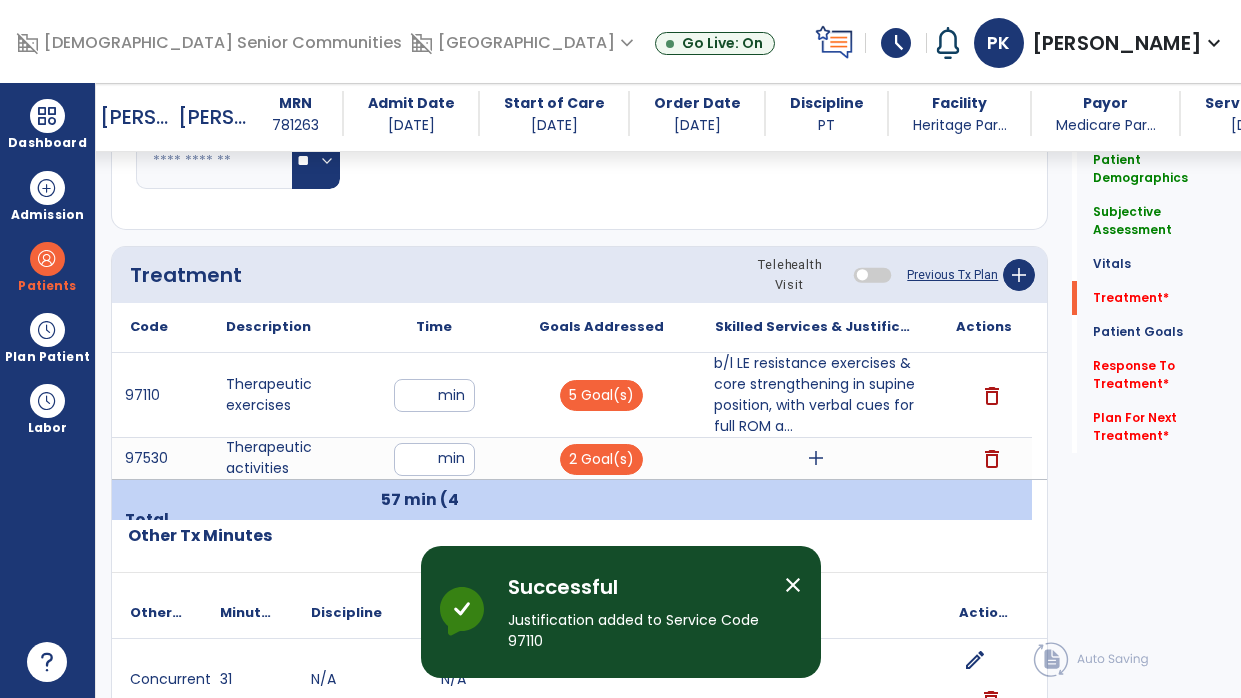 click on "add" at bounding box center (816, 458) 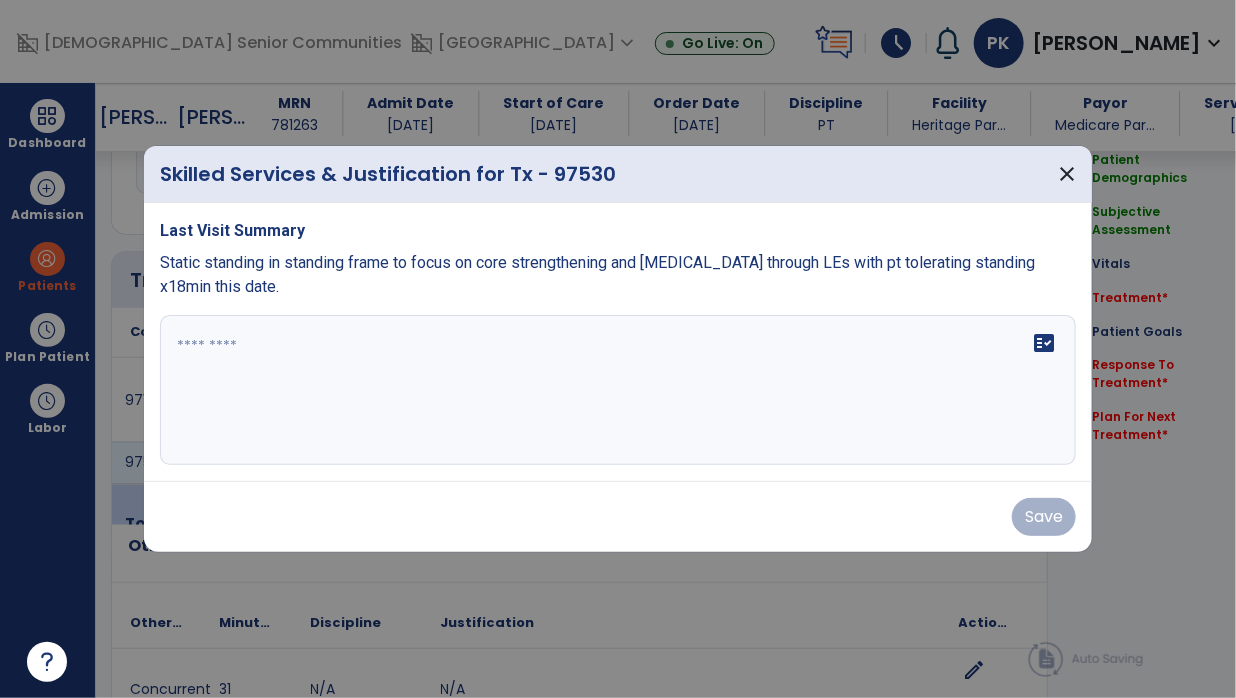 click on "fact_check" at bounding box center (618, 390) 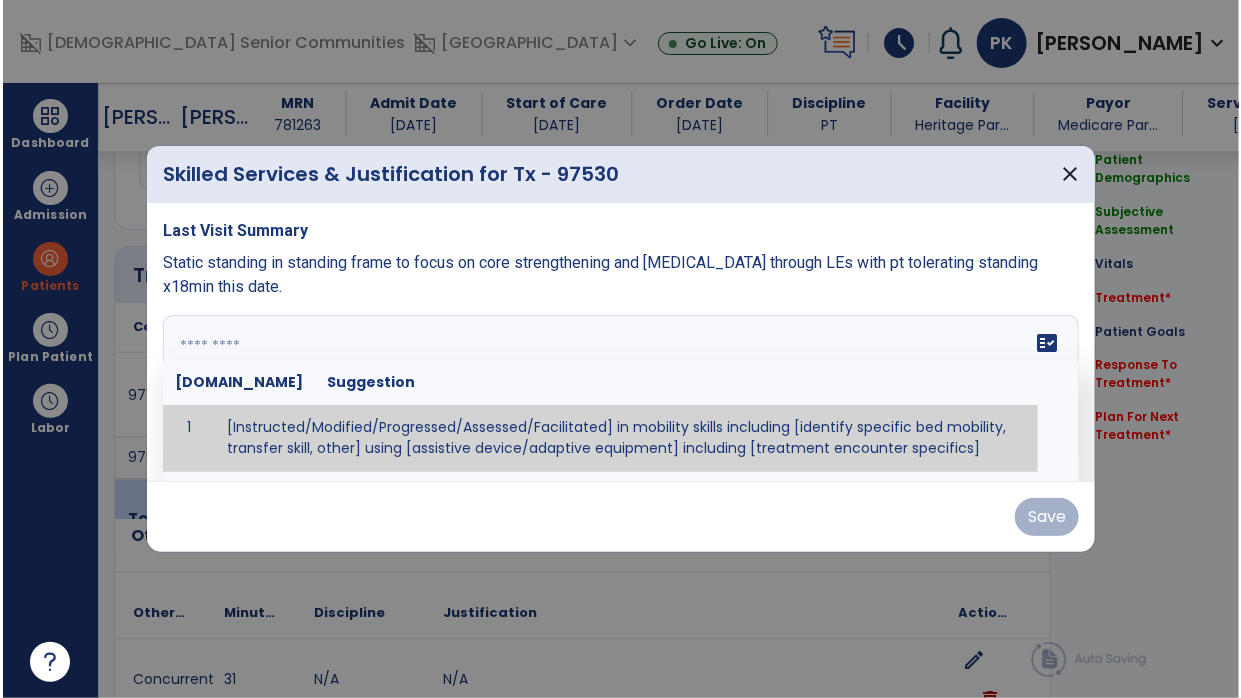scroll, scrollTop: 1083, scrollLeft: 0, axis: vertical 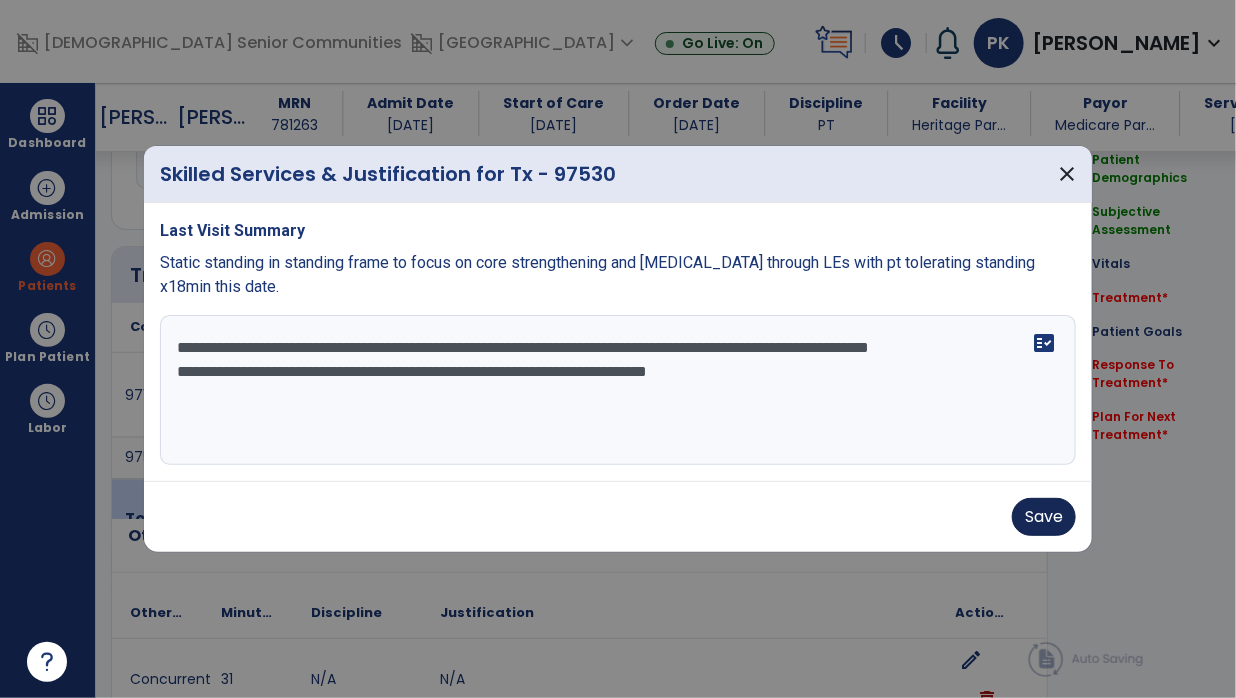 type on "**********" 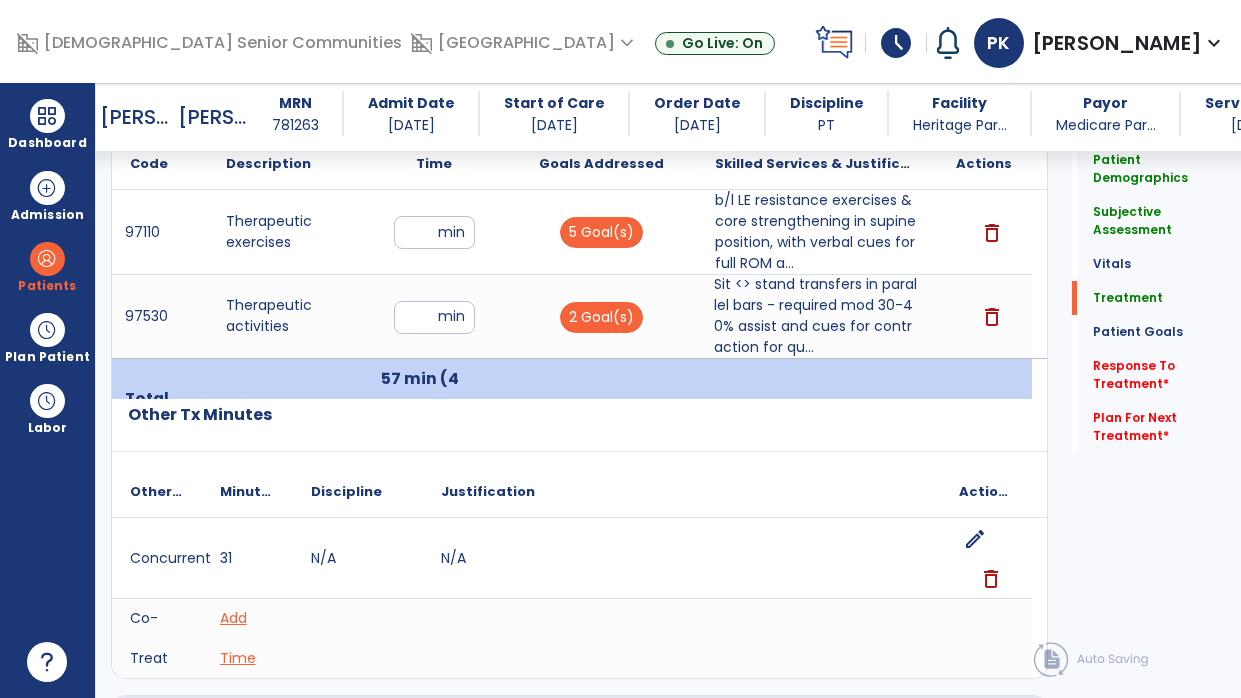 scroll, scrollTop: 1255, scrollLeft: 0, axis: vertical 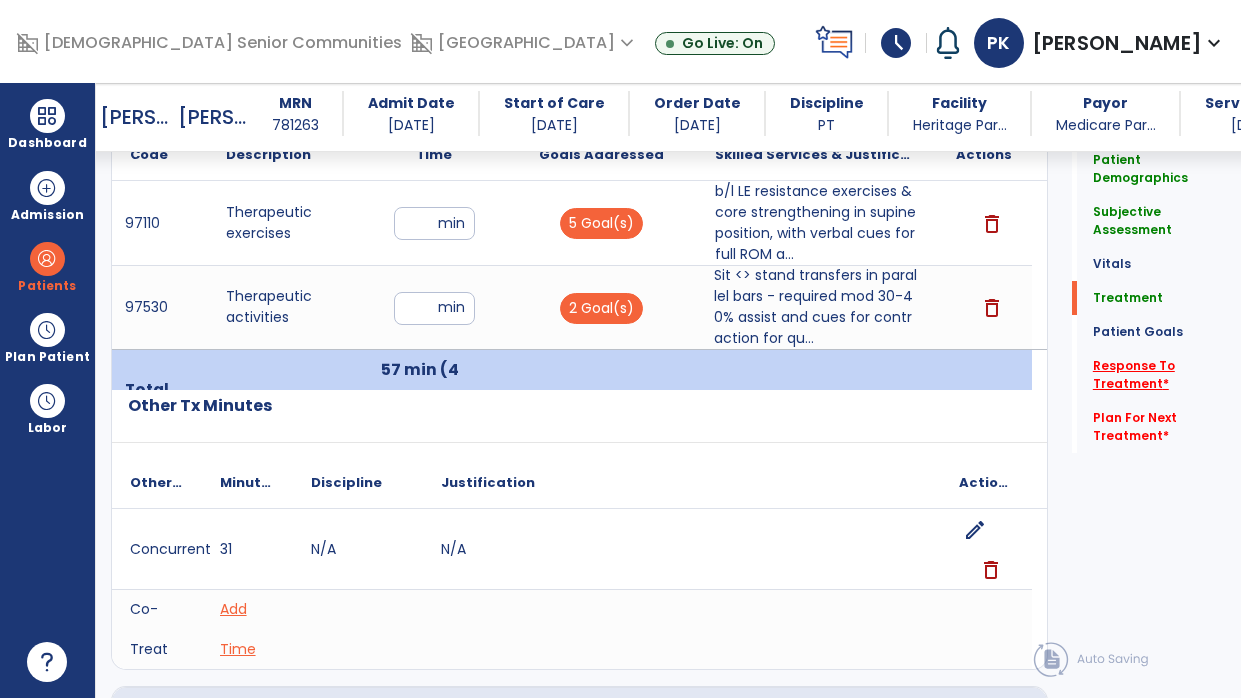 click on "Response To Treatment   *" 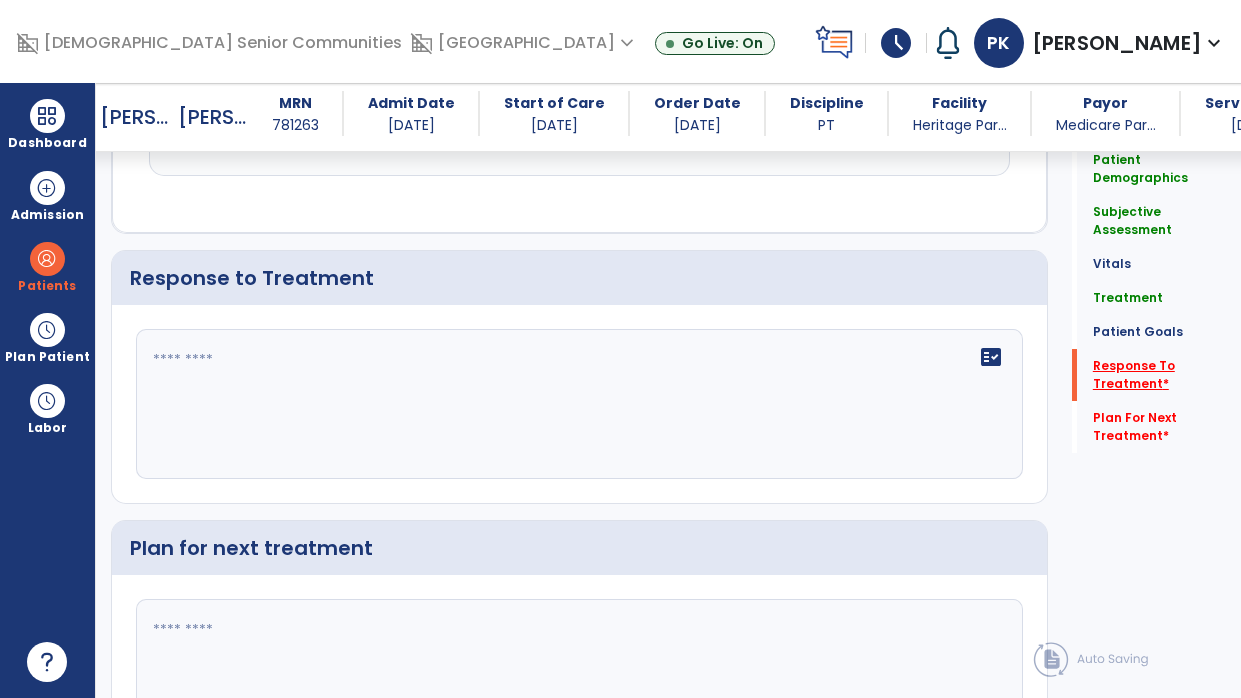 scroll, scrollTop: 2812, scrollLeft: 0, axis: vertical 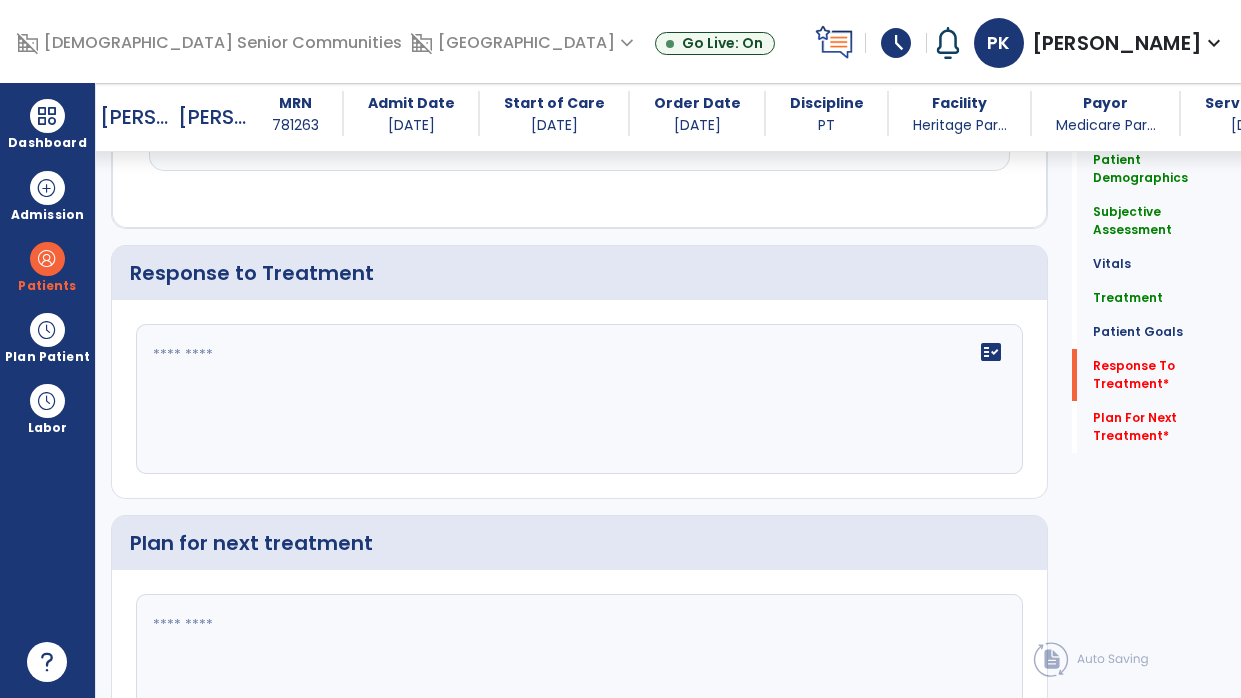 click on "fact_check" 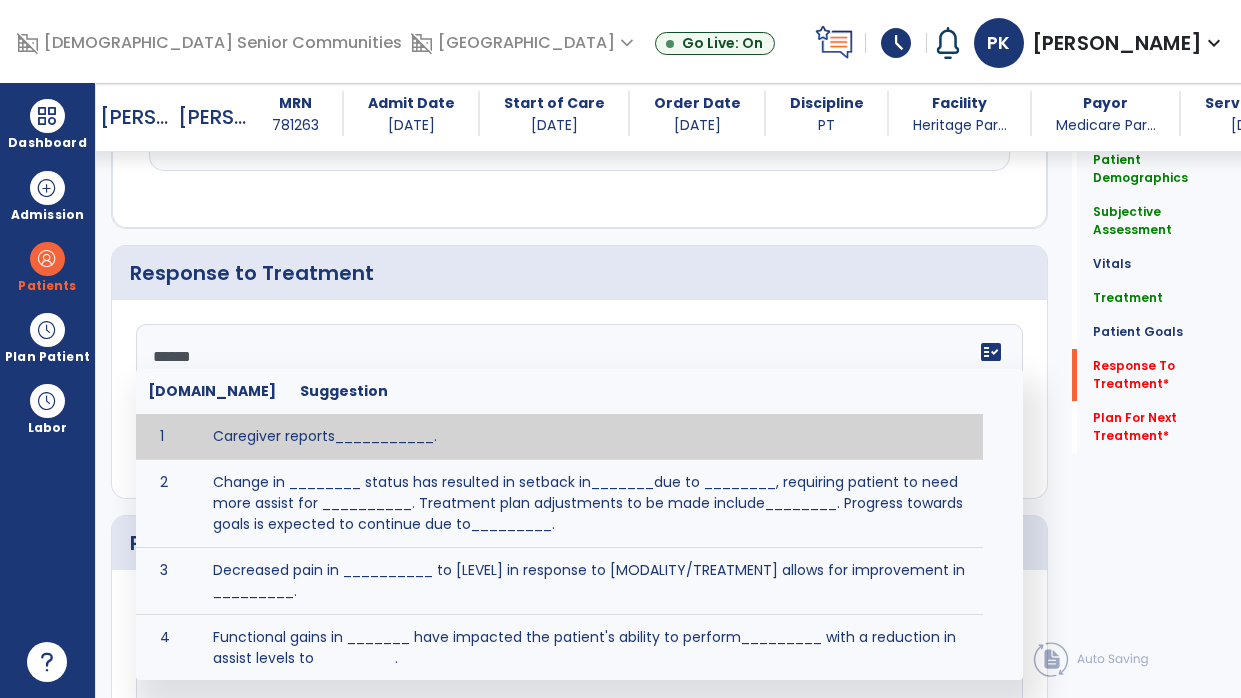 type on "*******" 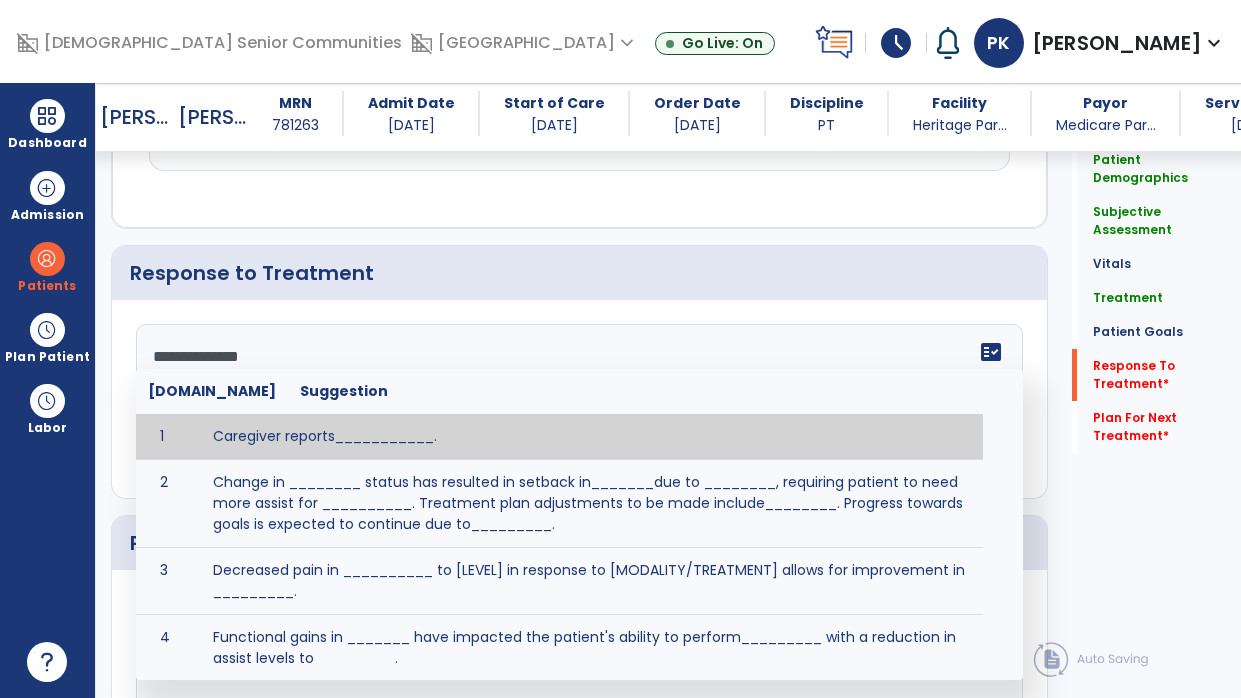 type on "**********" 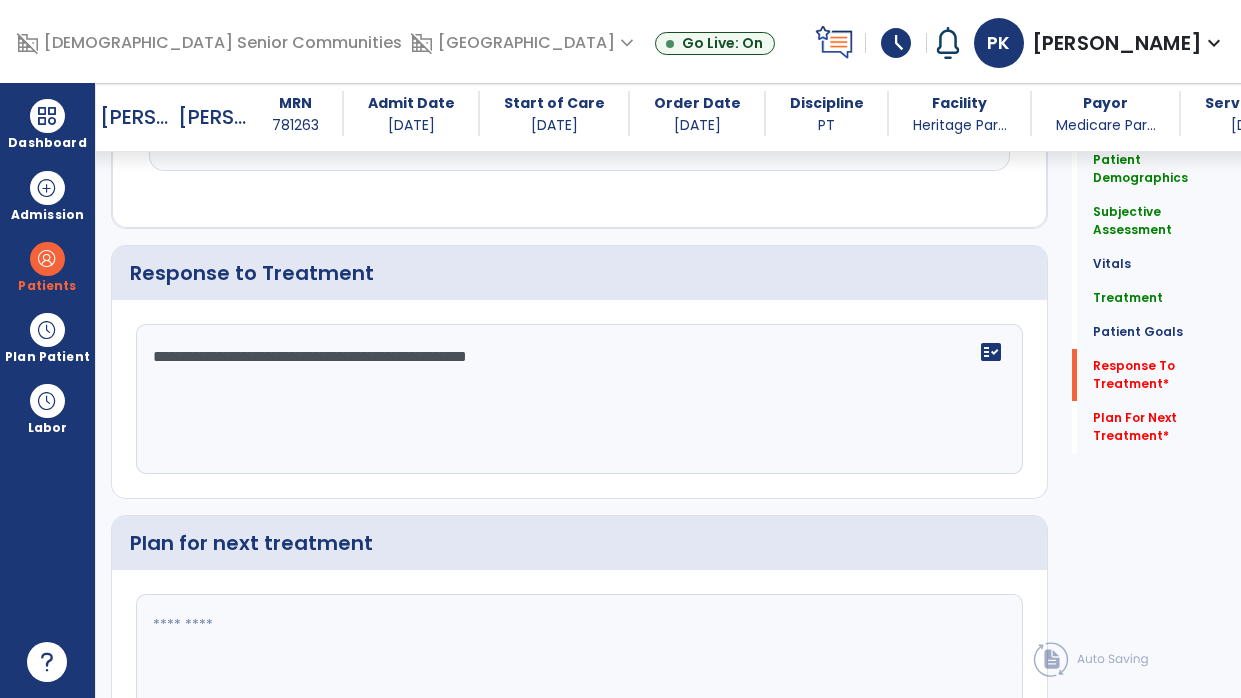 type on "**********" 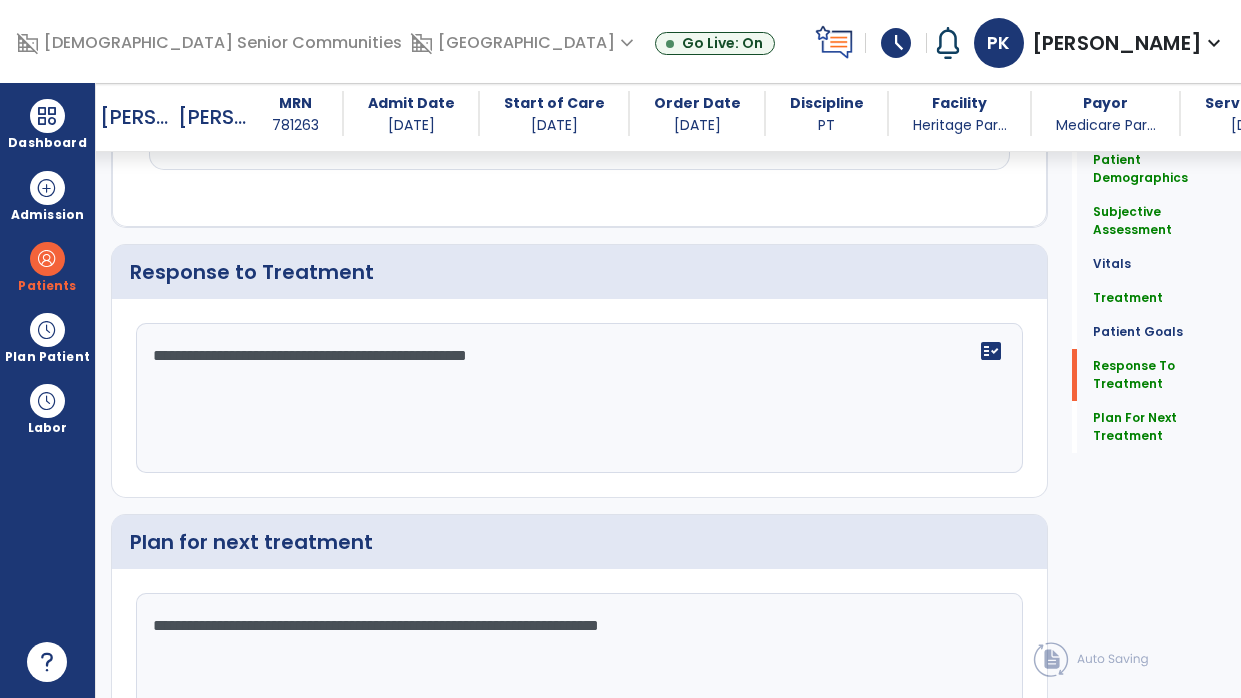 scroll, scrollTop: 2944, scrollLeft: 0, axis: vertical 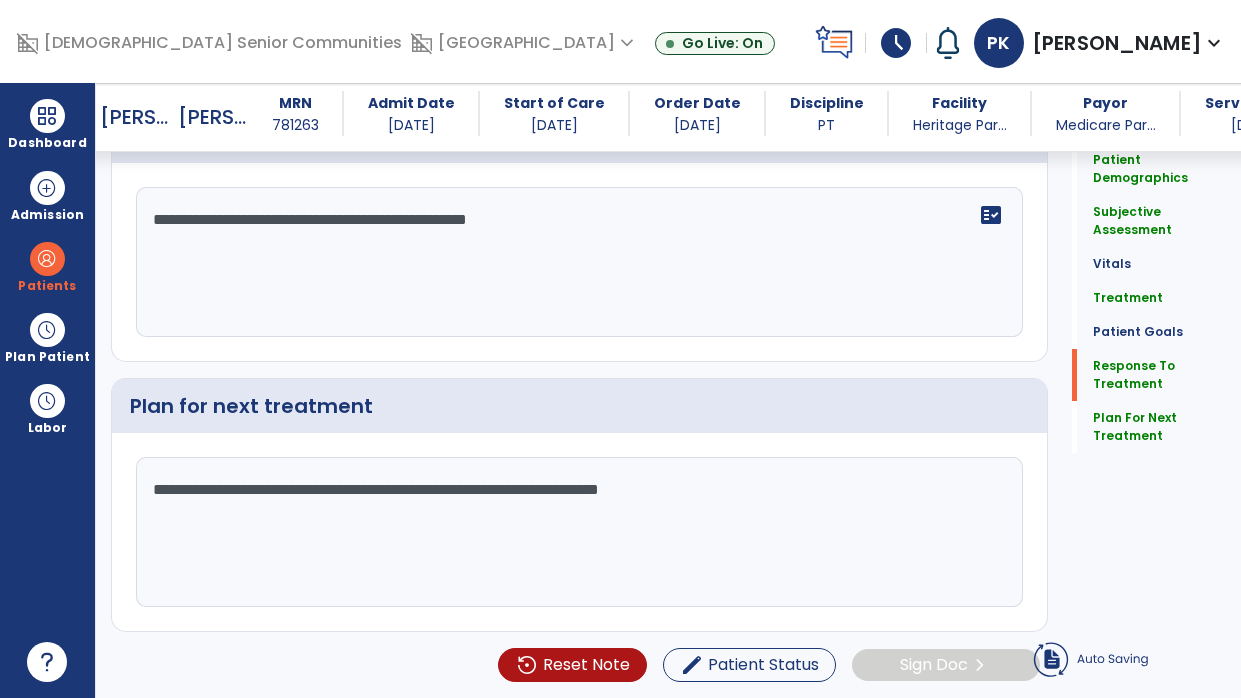 type on "**********" 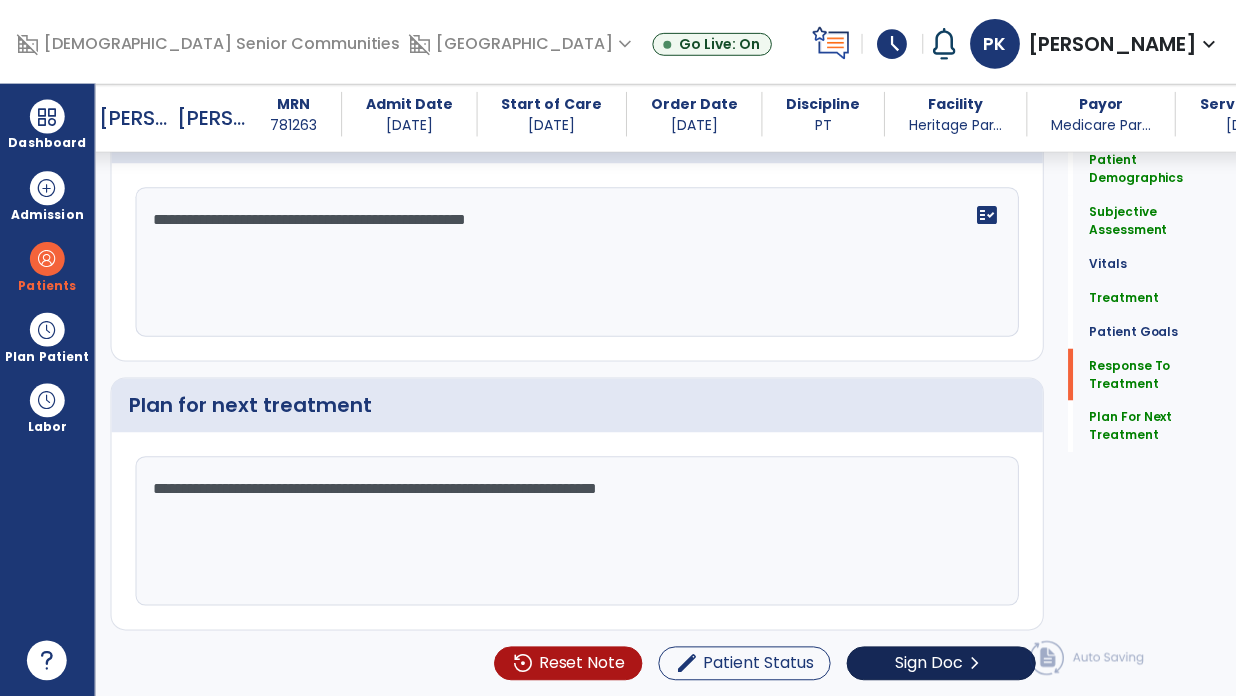 scroll, scrollTop: 2776, scrollLeft: 0, axis: vertical 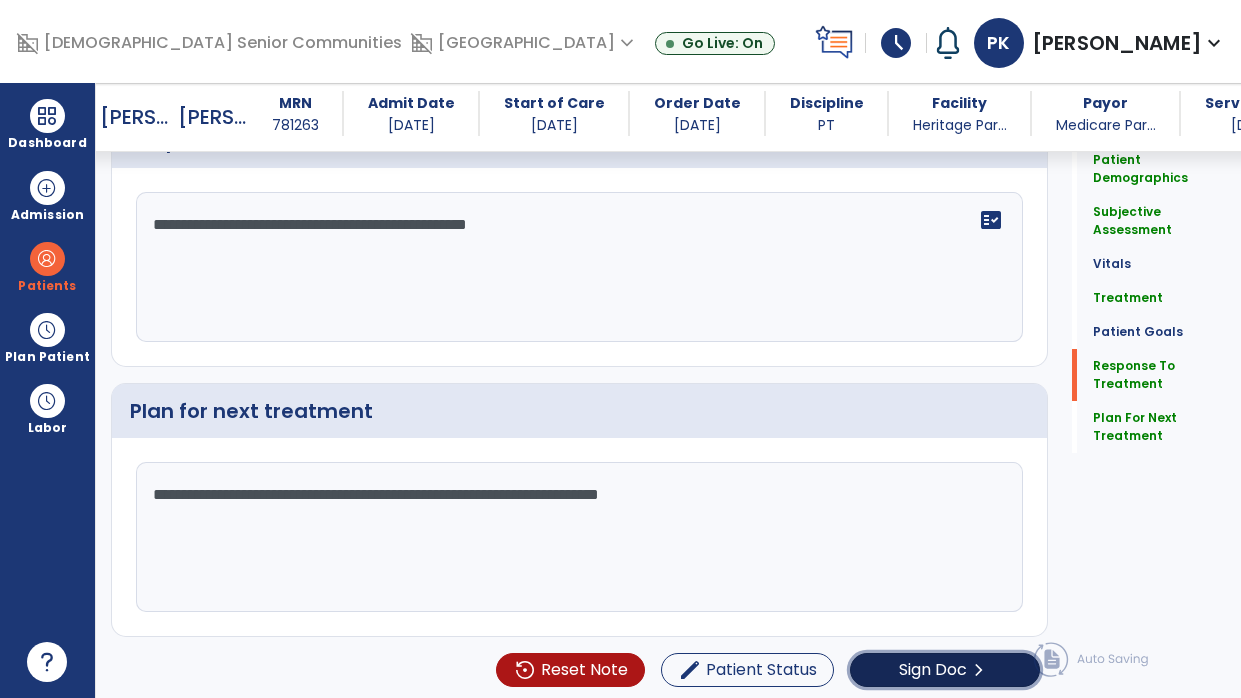 click on "Sign Doc" 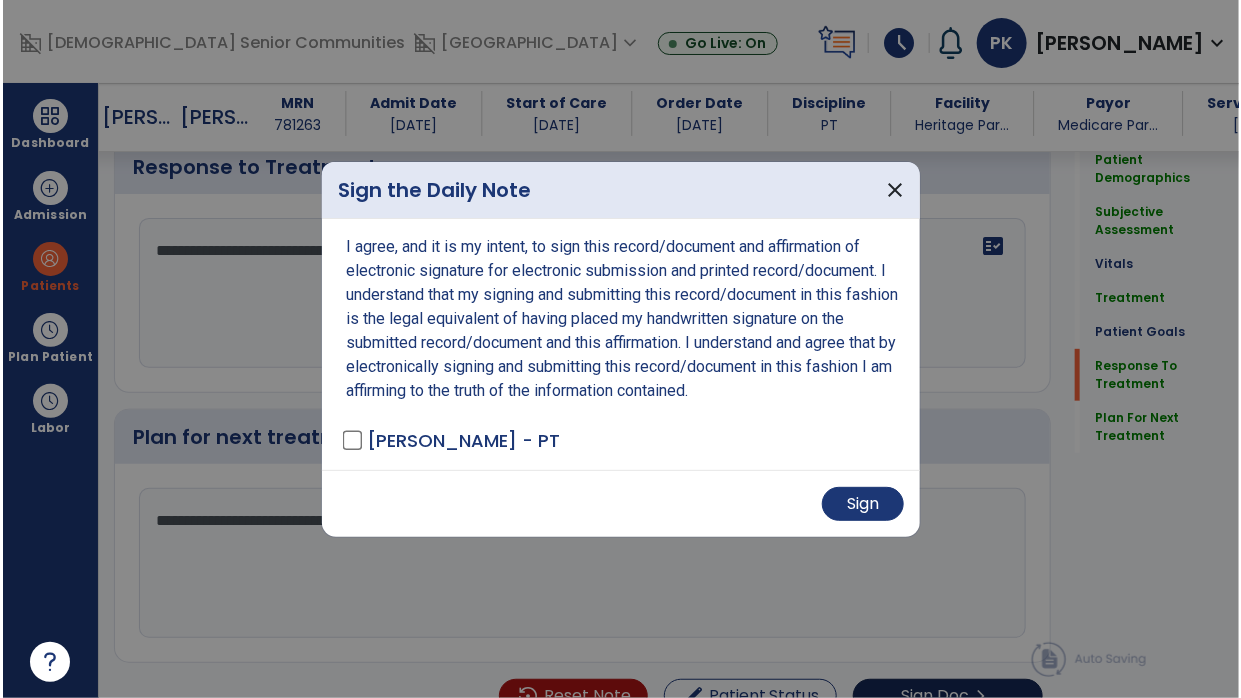scroll, scrollTop: 2944, scrollLeft: 0, axis: vertical 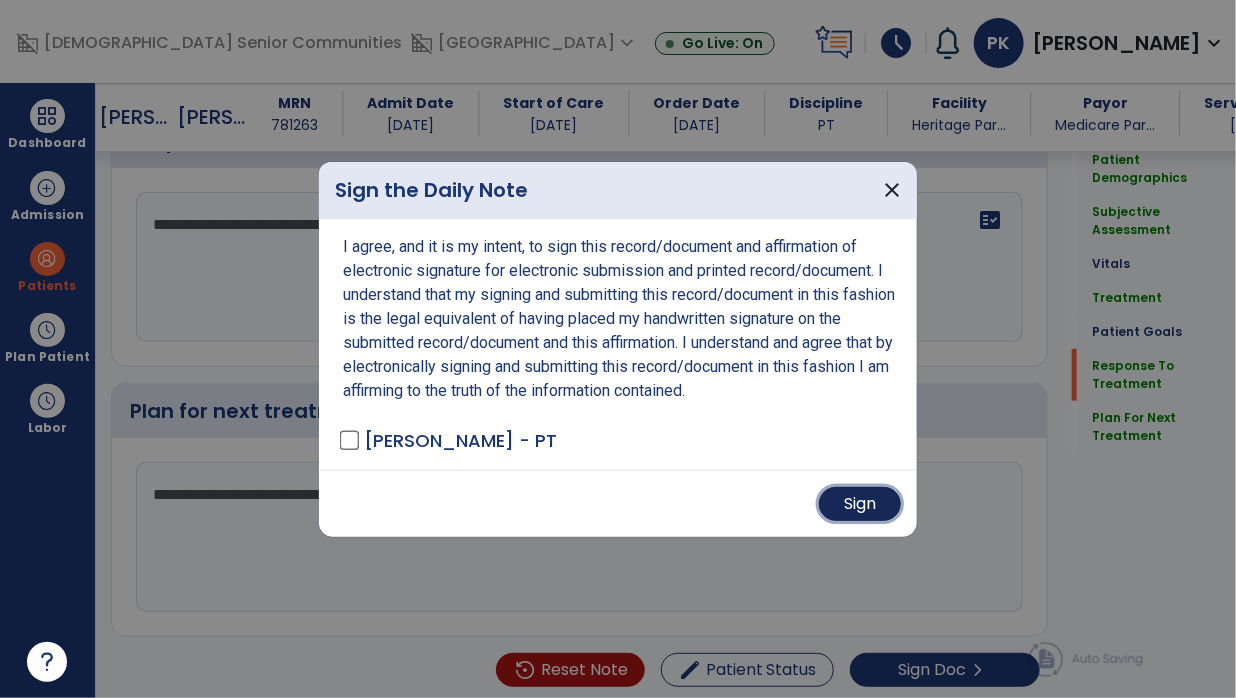 click on "Sign" at bounding box center [860, 504] 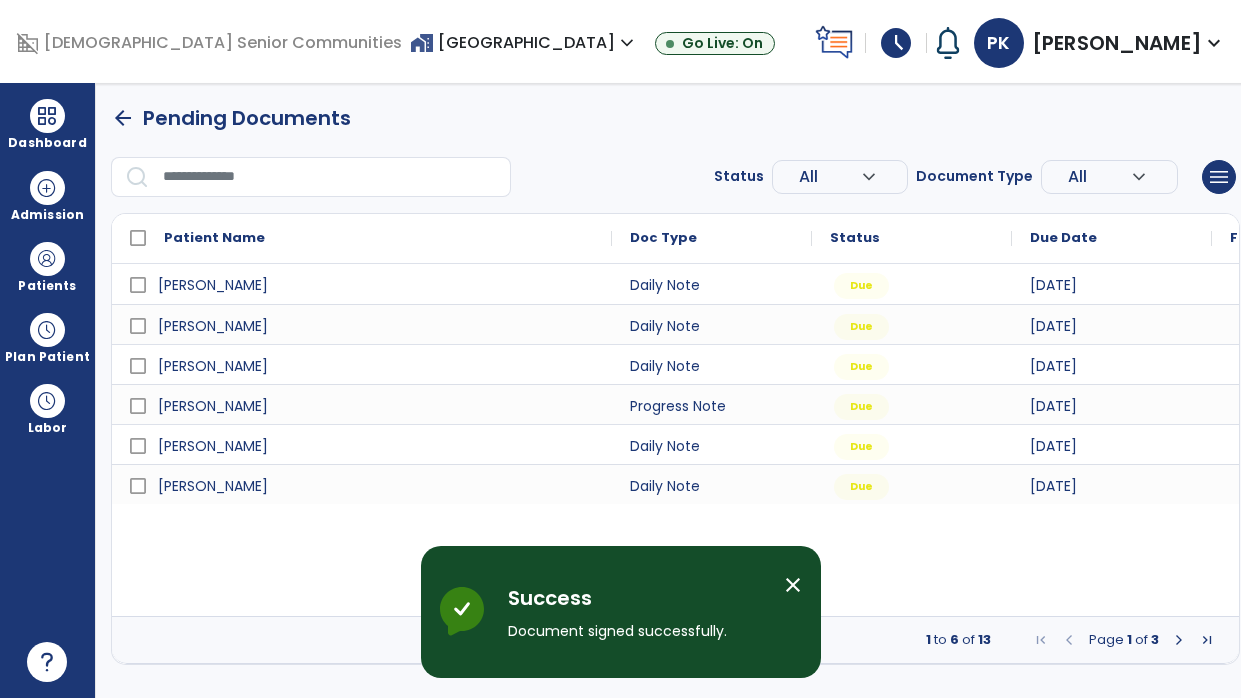 scroll, scrollTop: 0, scrollLeft: 0, axis: both 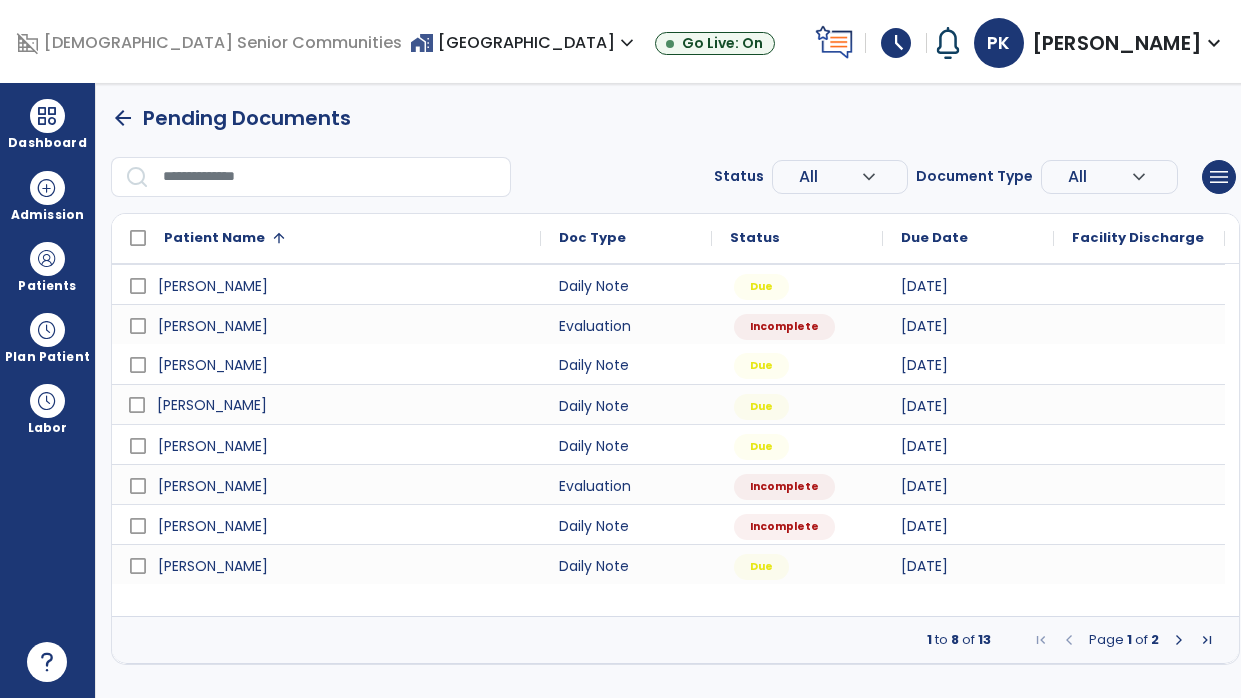 click on "Carbaugh, Steven" at bounding box center [340, 405] 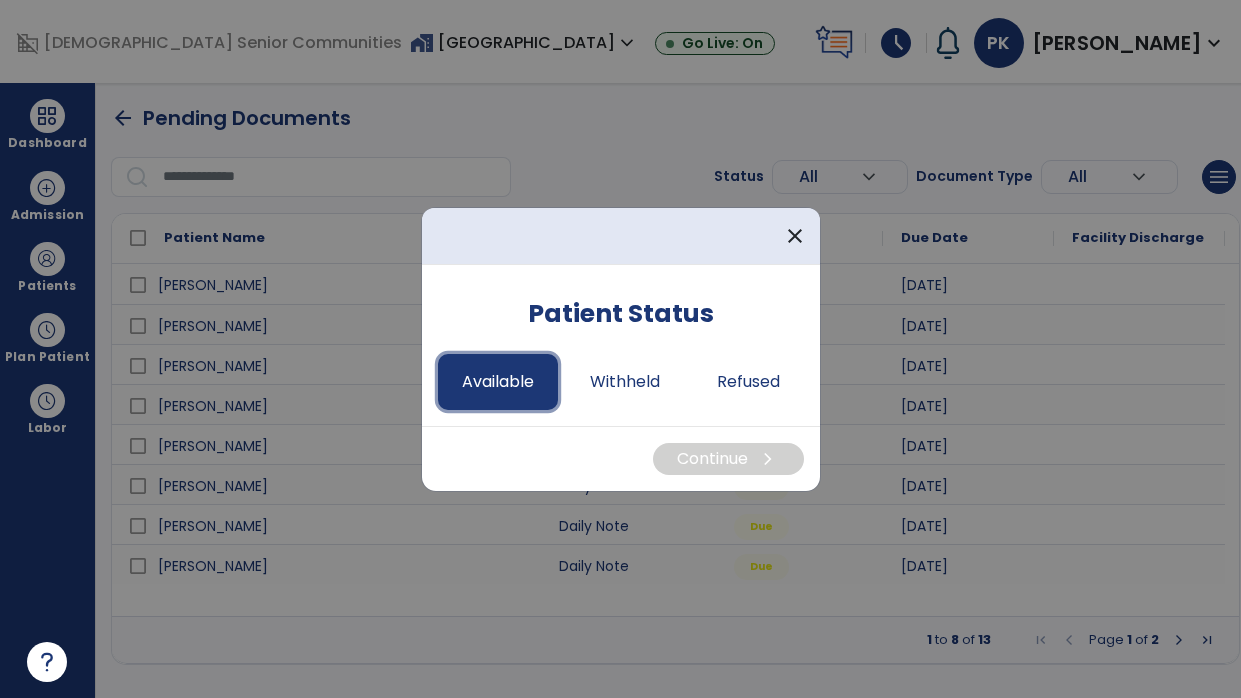 click on "Available" at bounding box center [498, 382] 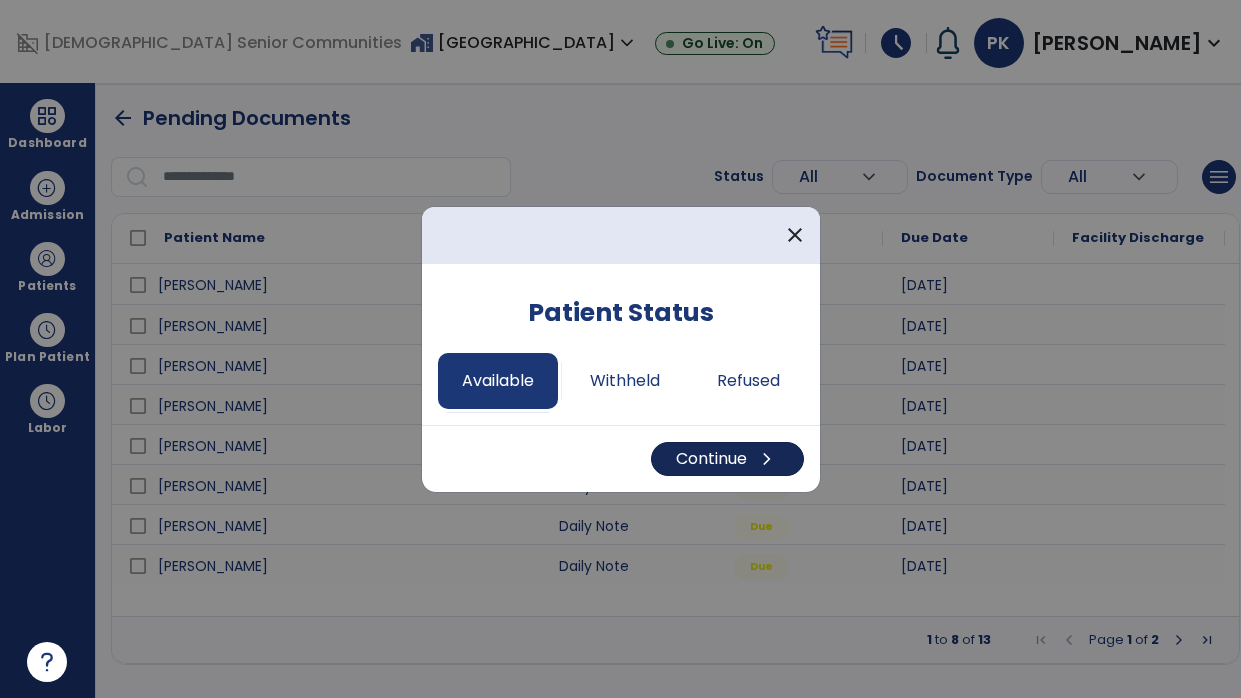 click on "Continue   chevron_right" at bounding box center [727, 459] 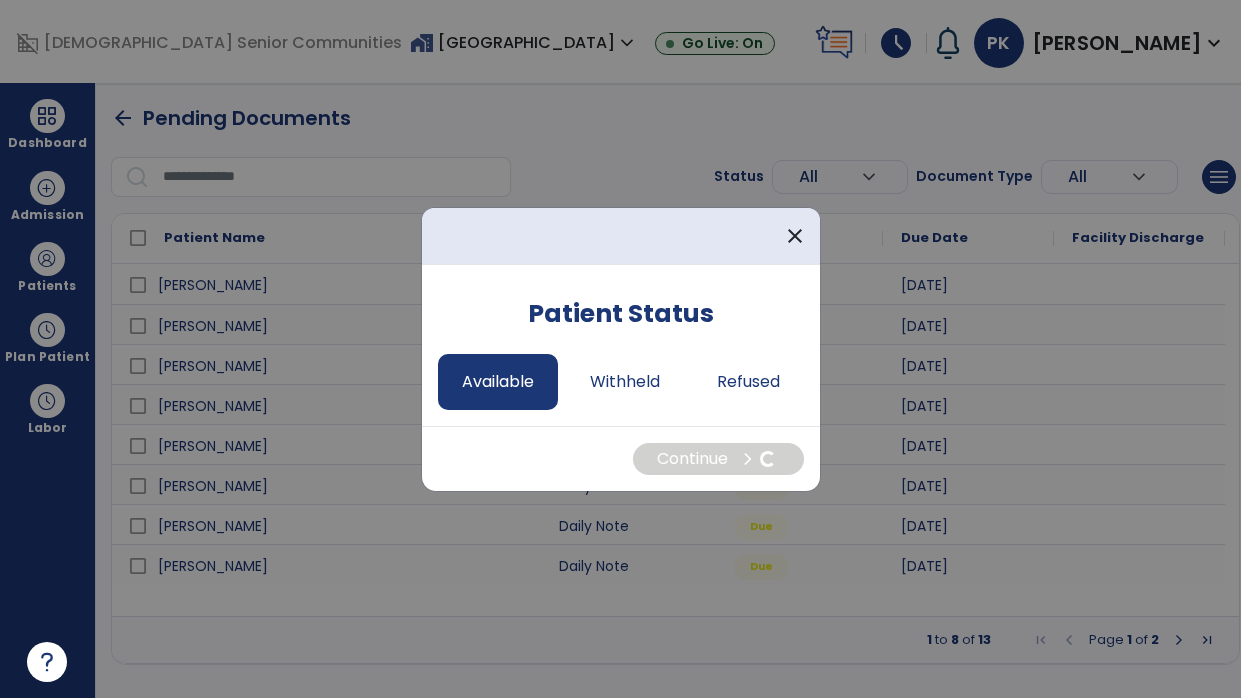 select on "*" 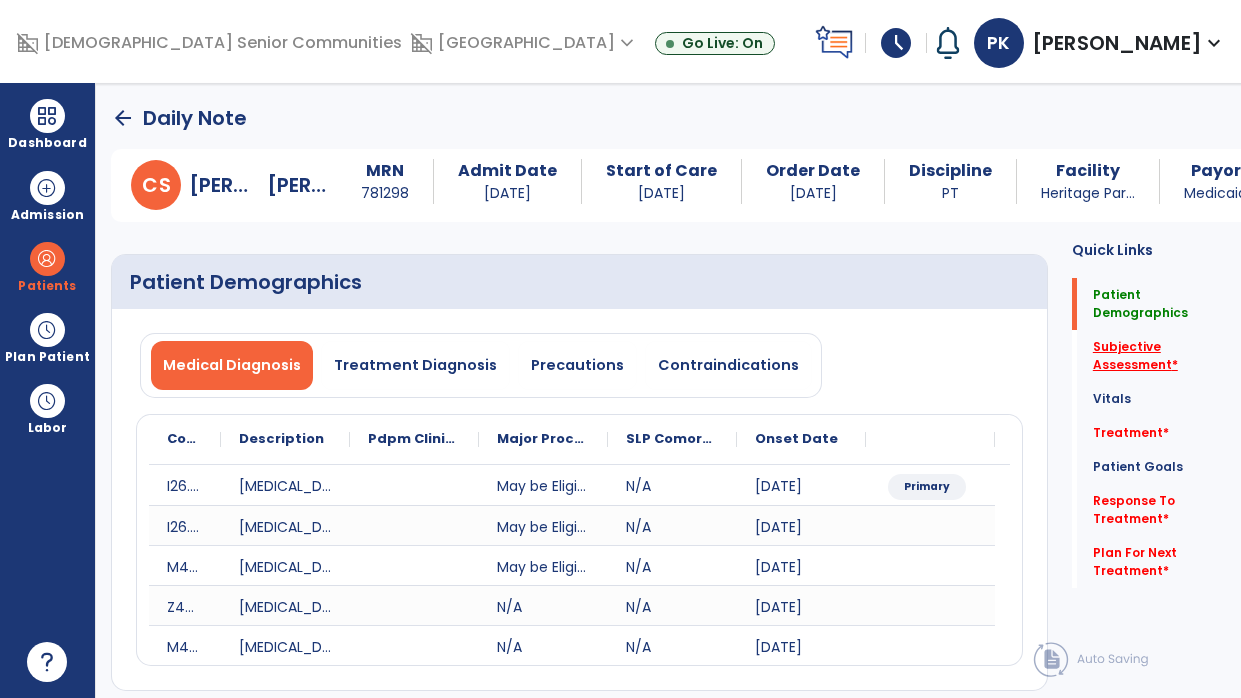 click on "Subjective Assessment   *" 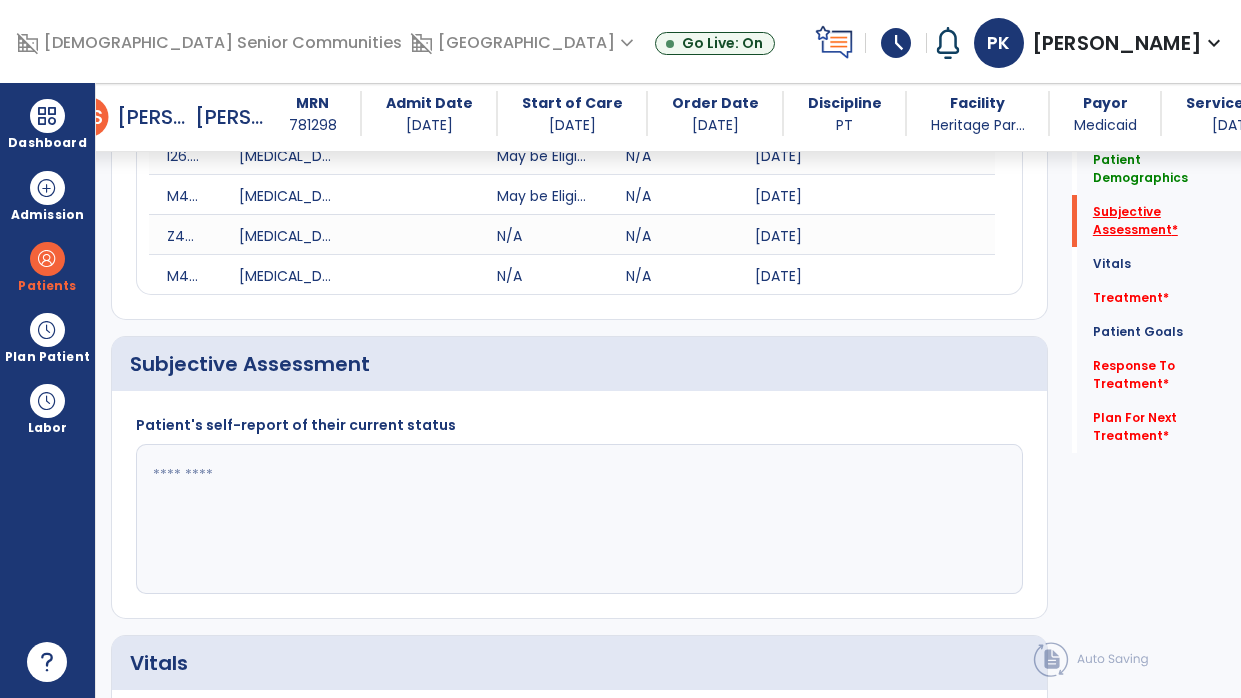 scroll, scrollTop: 456, scrollLeft: 0, axis: vertical 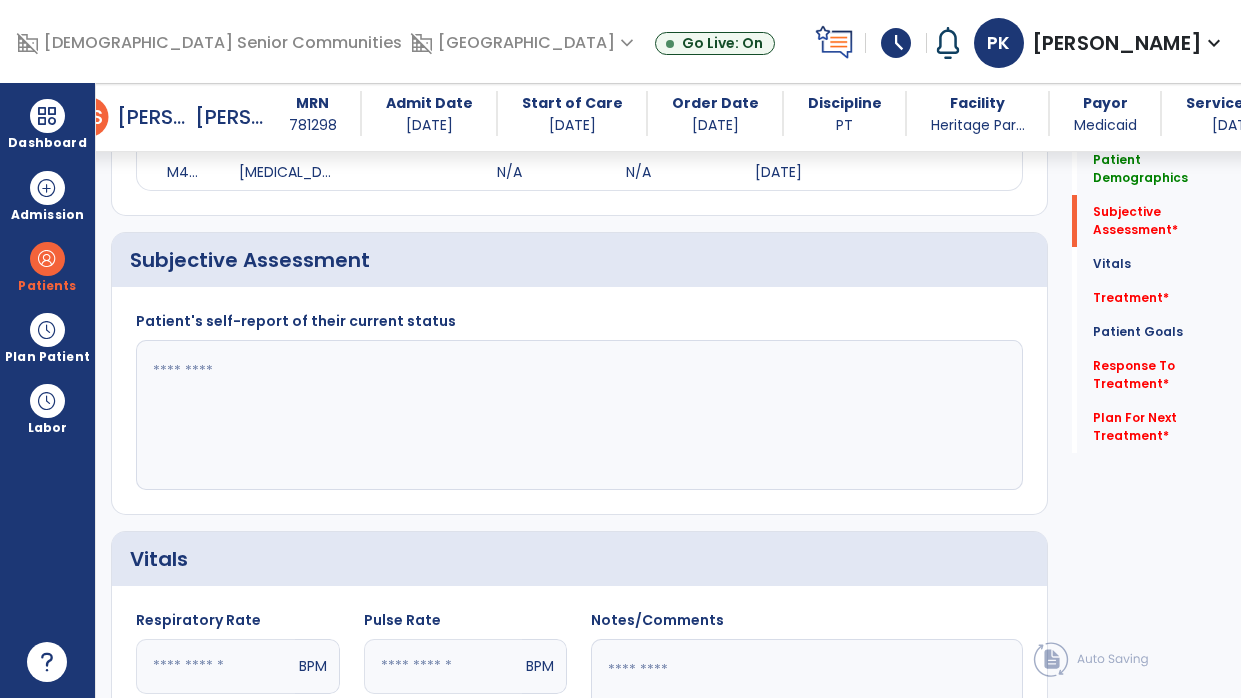 click 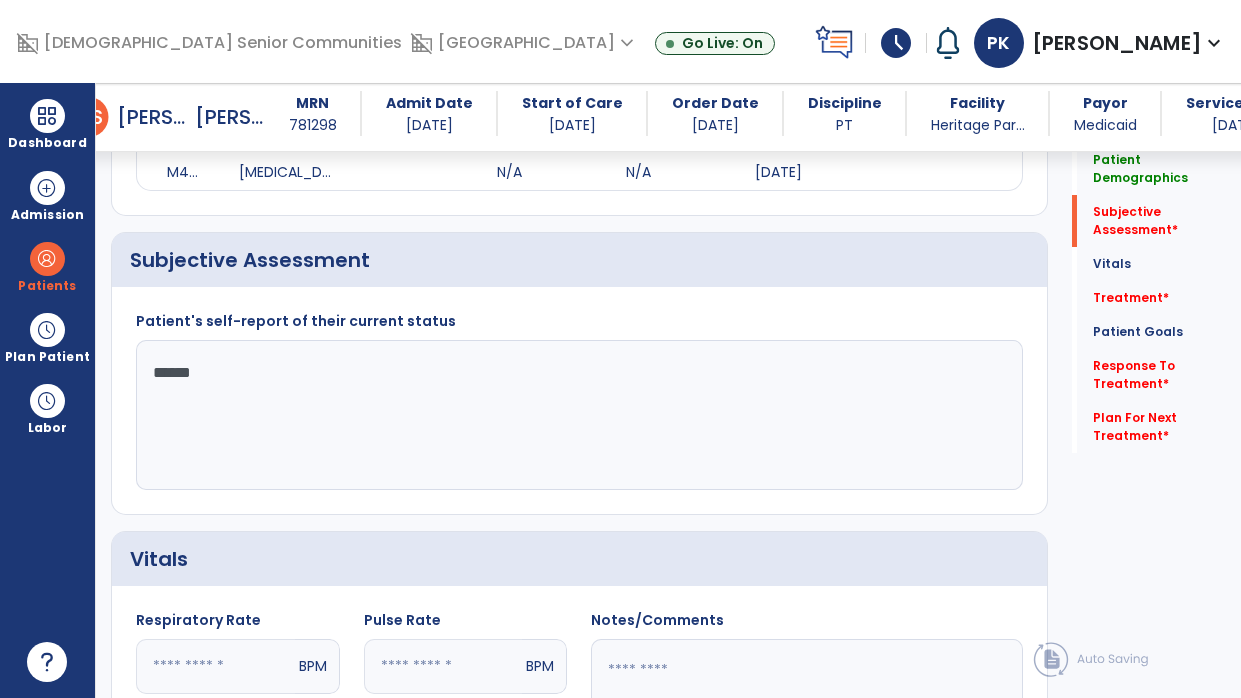 type on "*******" 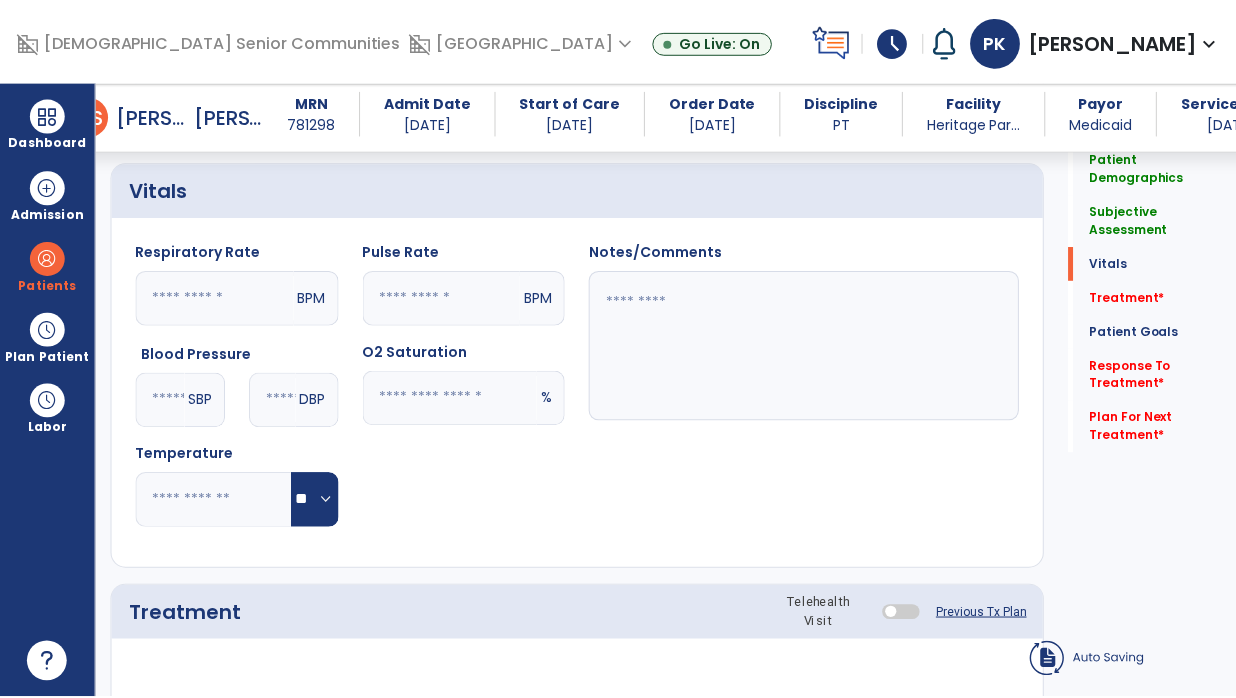 scroll, scrollTop: 980, scrollLeft: 0, axis: vertical 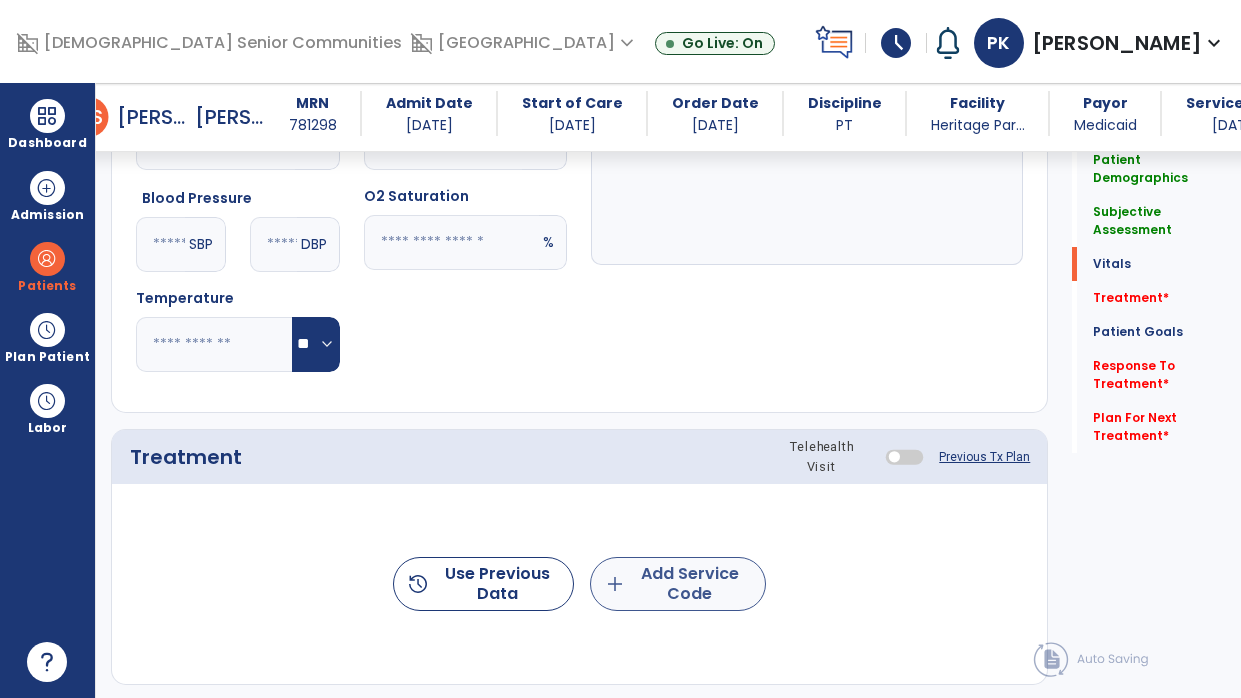 type on "**********" 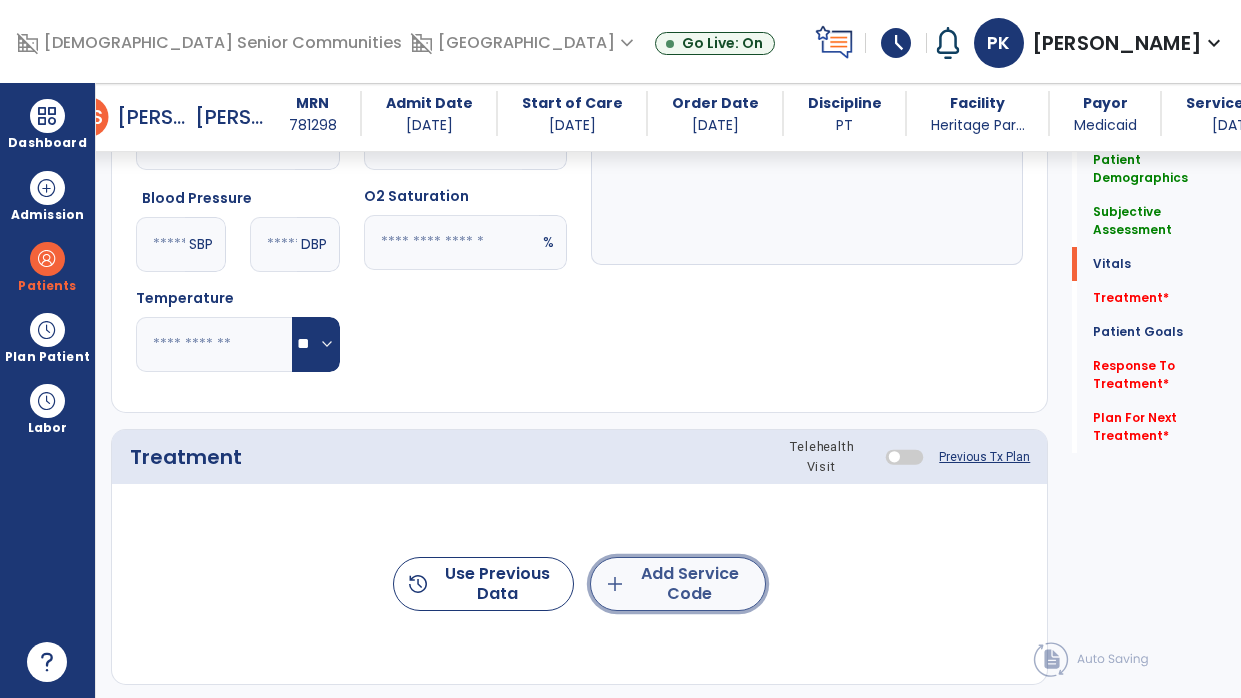 click on "add  Add Service Code" 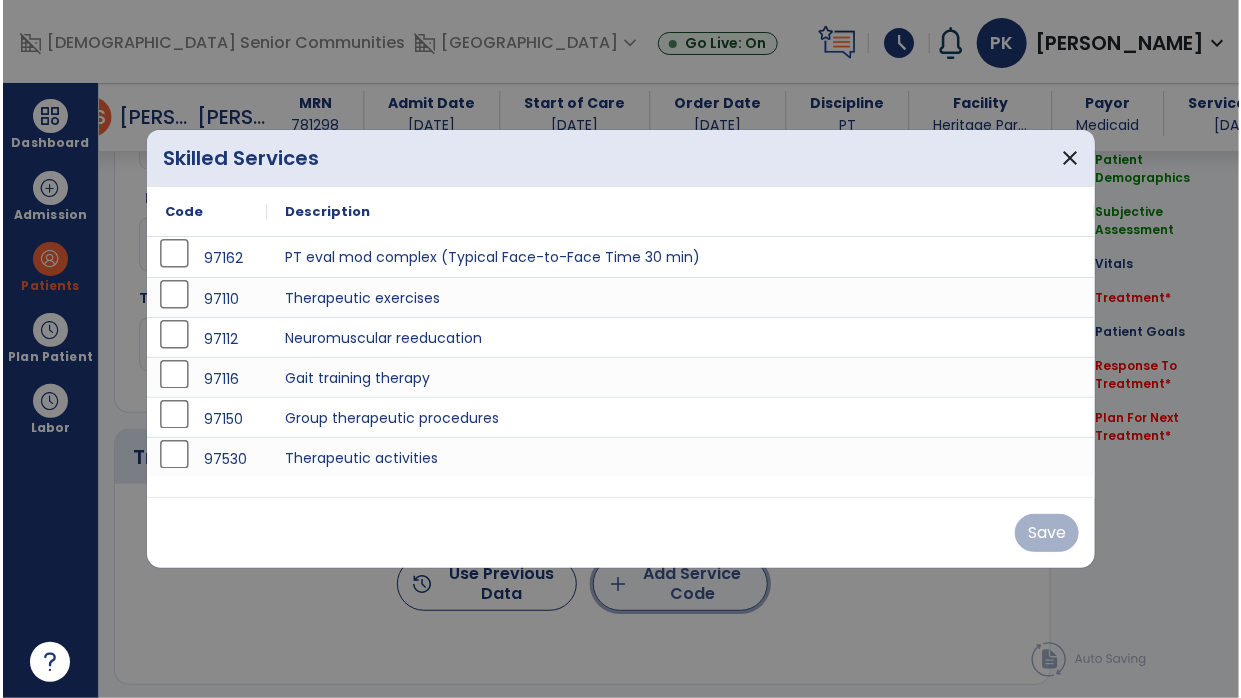 scroll, scrollTop: 980, scrollLeft: 0, axis: vertical 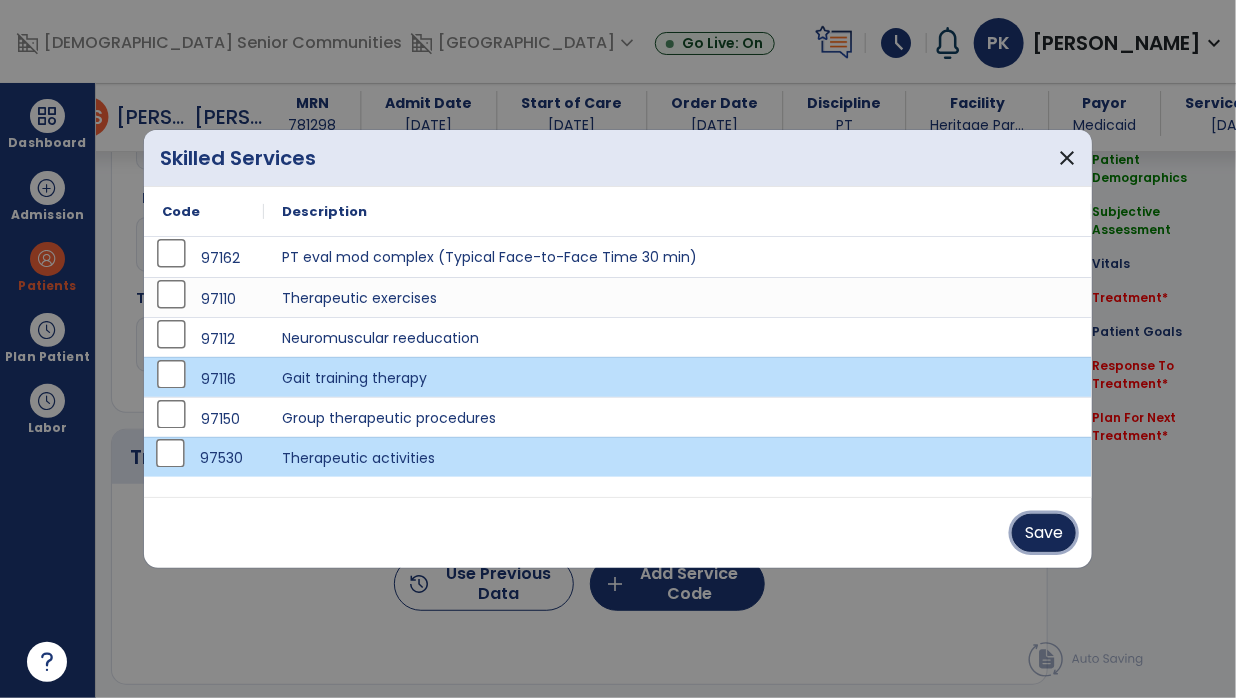 click on "Save" at bounding box center (1044, 533) 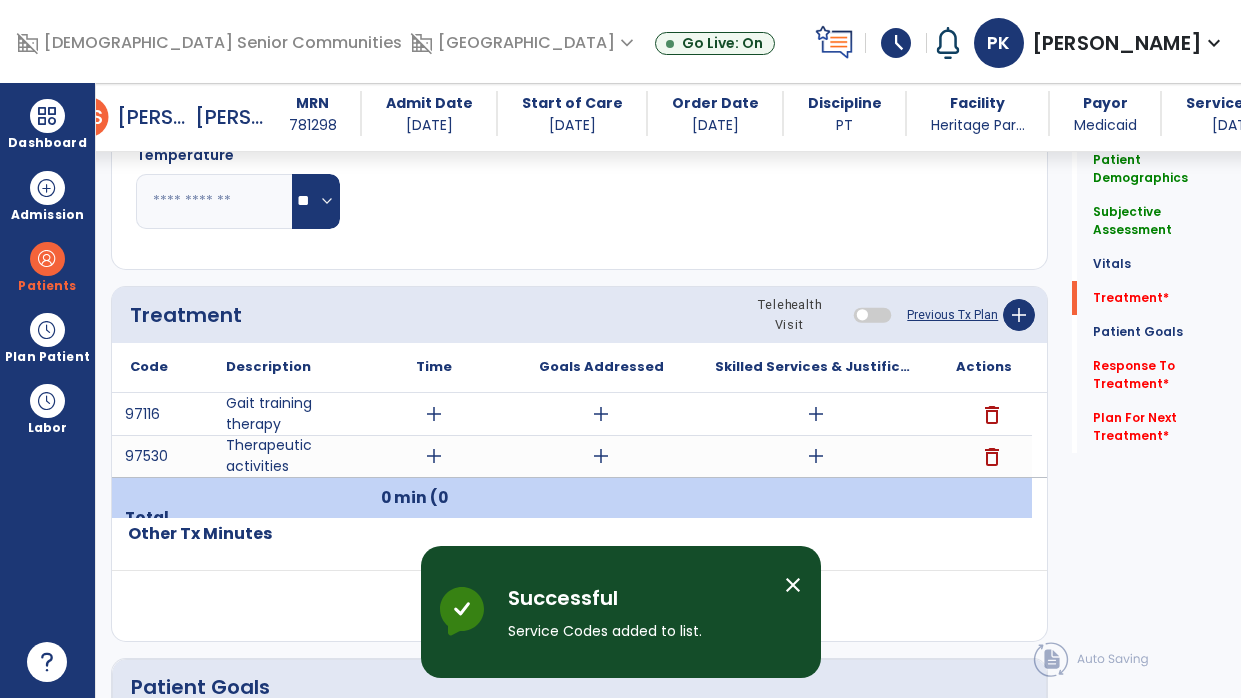 scroll, scrollTop: 1122, scrollLeft: 0, axis: vertical 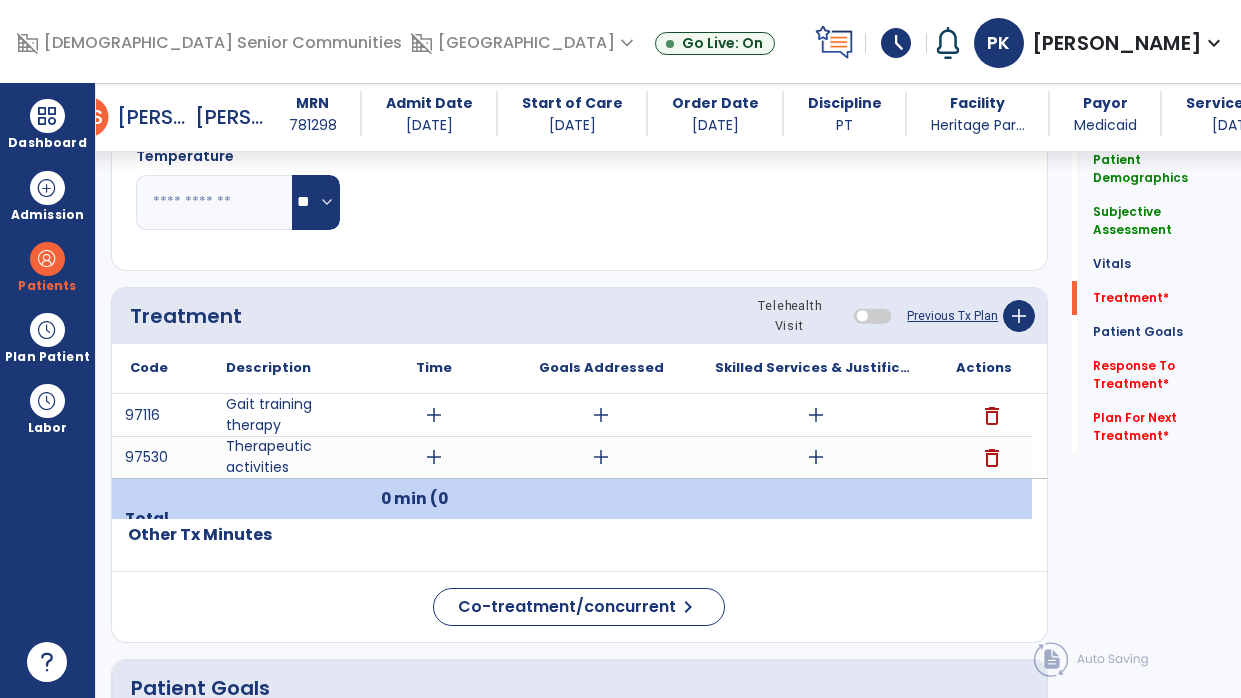 click on "add" at bounding box center (434, 415) 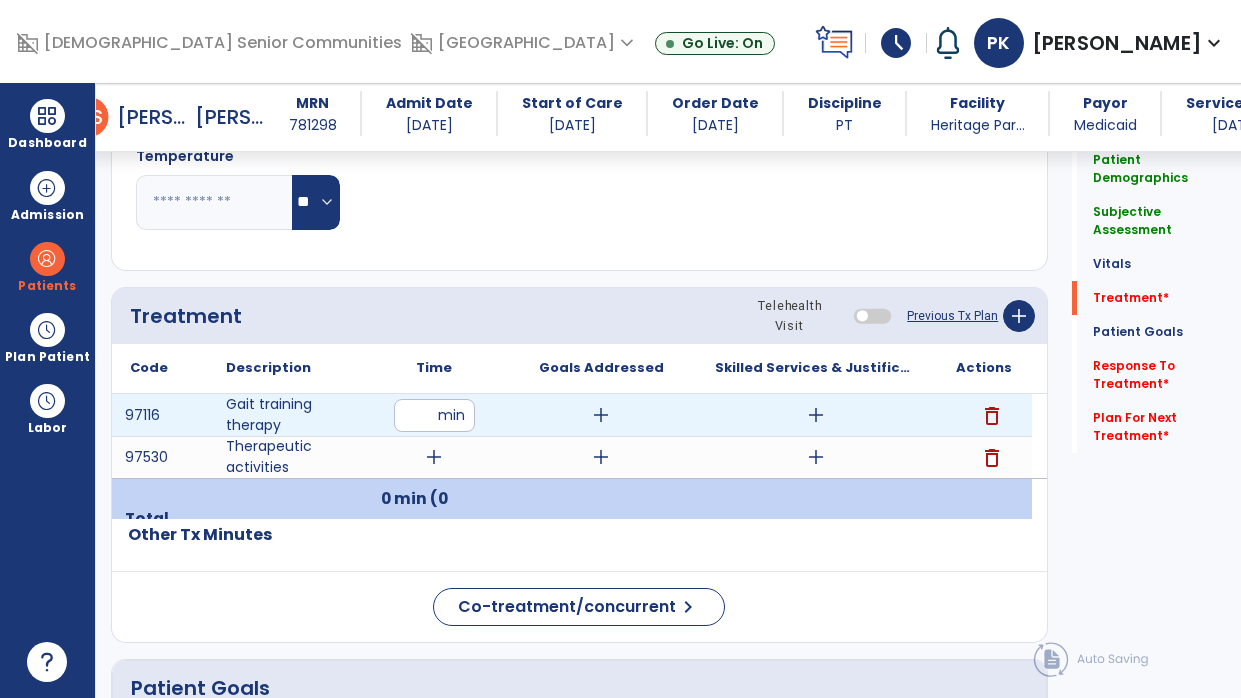 type on "**" 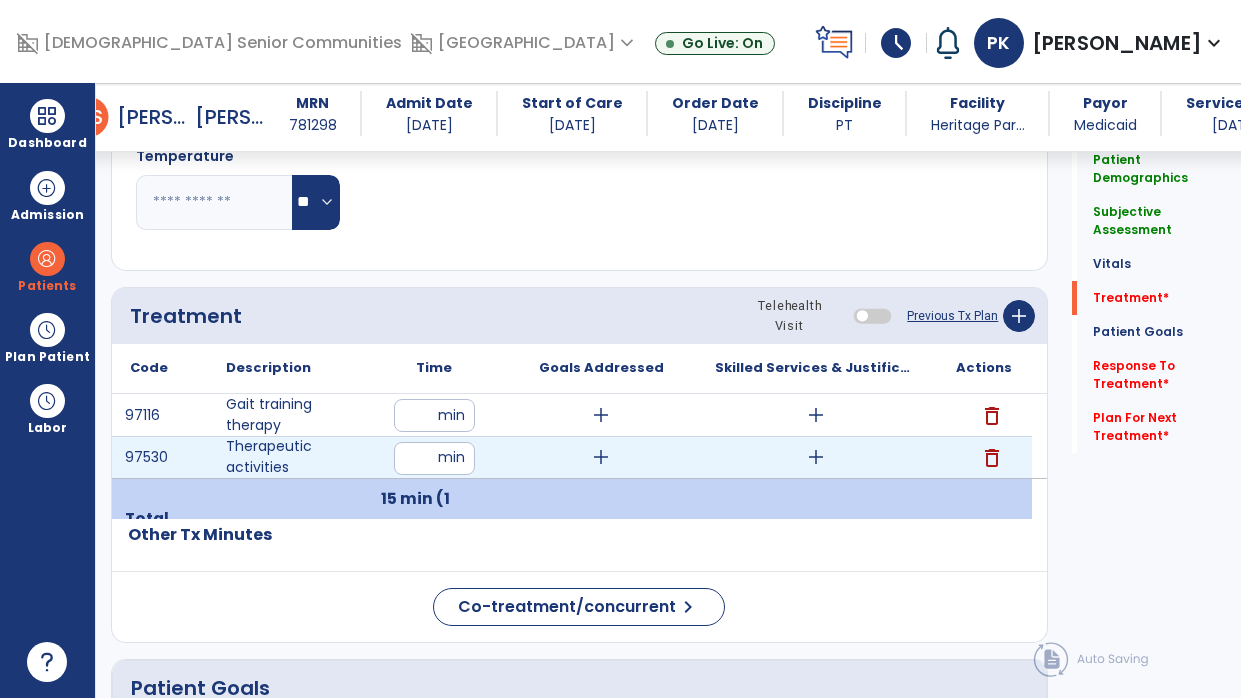 type on "**" 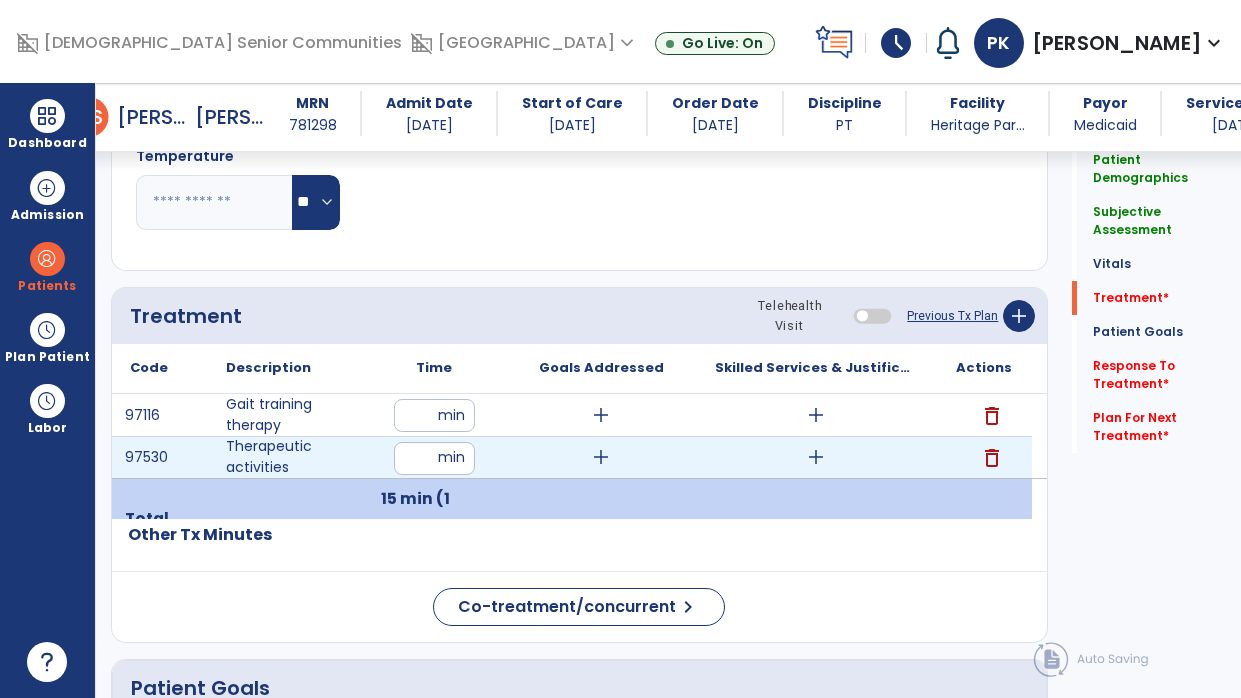 click on "Other Tx Minutes" 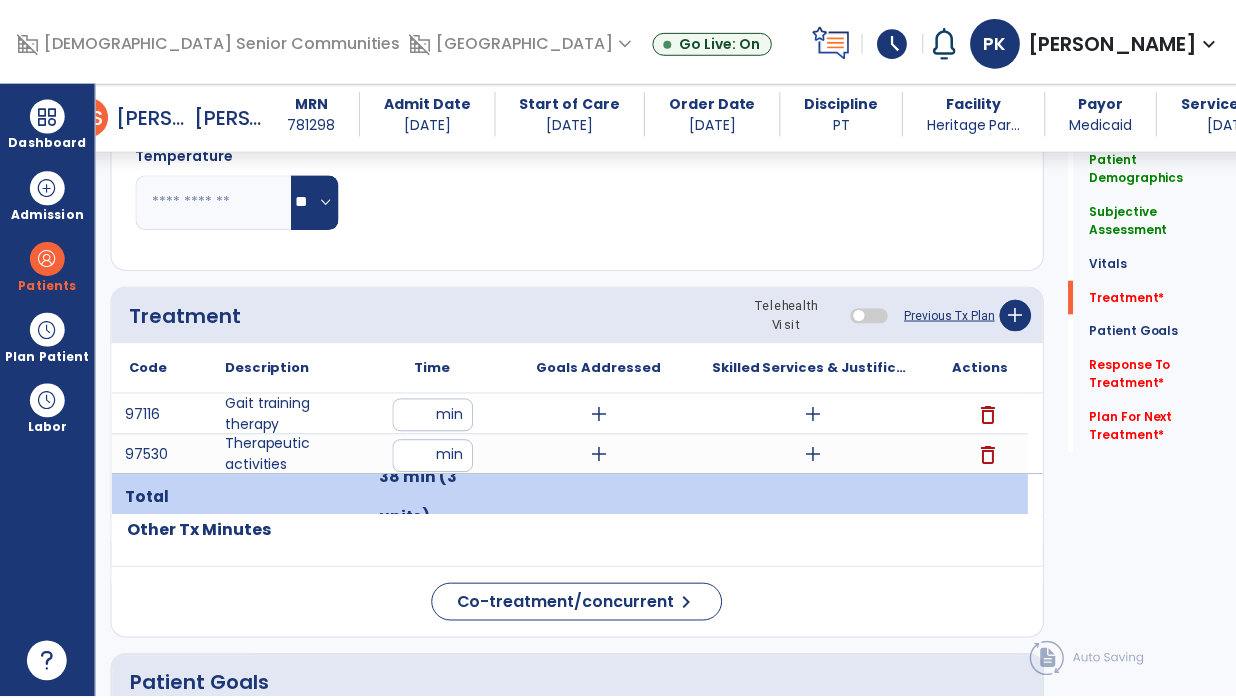scroll, scrollTop: 1247, scrollLeft: 0, axis: vertical 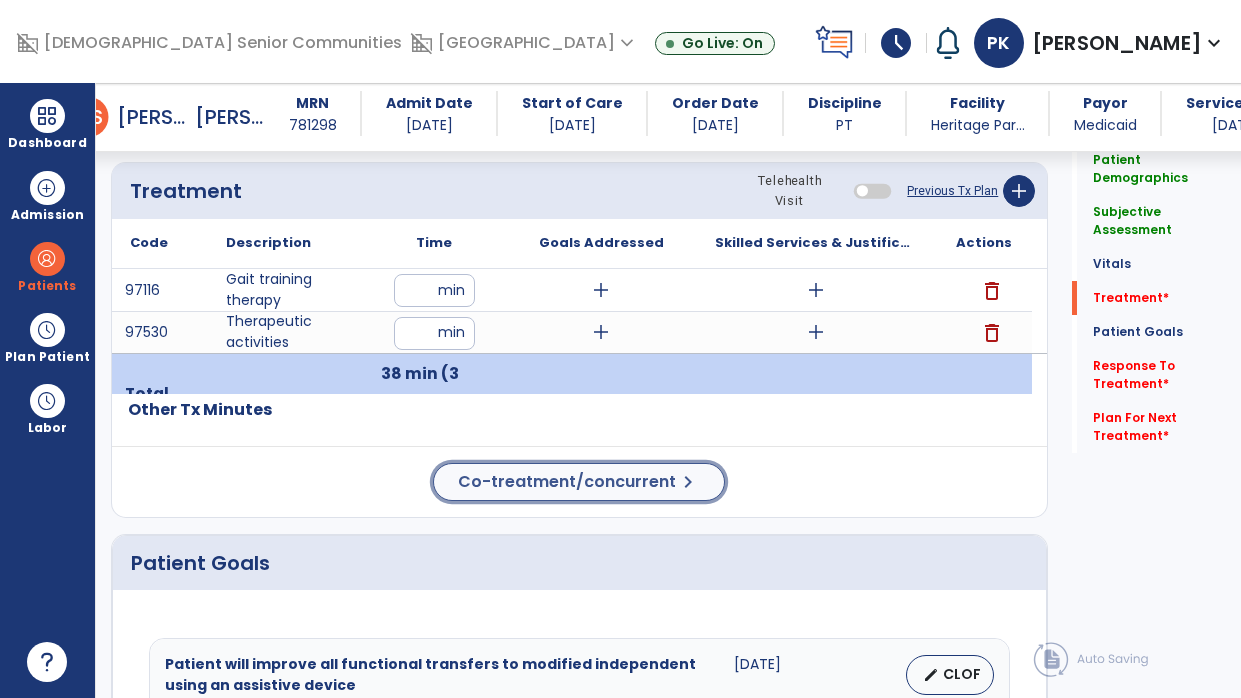 click on "chevron_right" 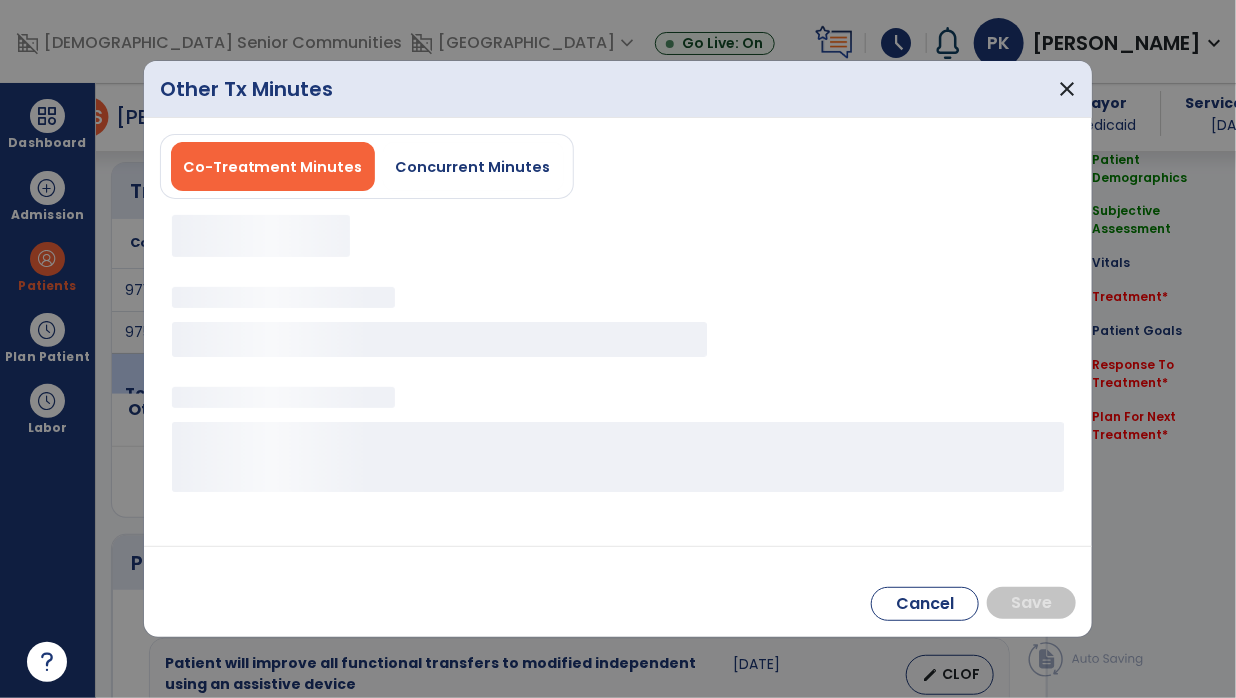 scroll, scrollTop: 1247, scrollLeft: 0, axis: vertical 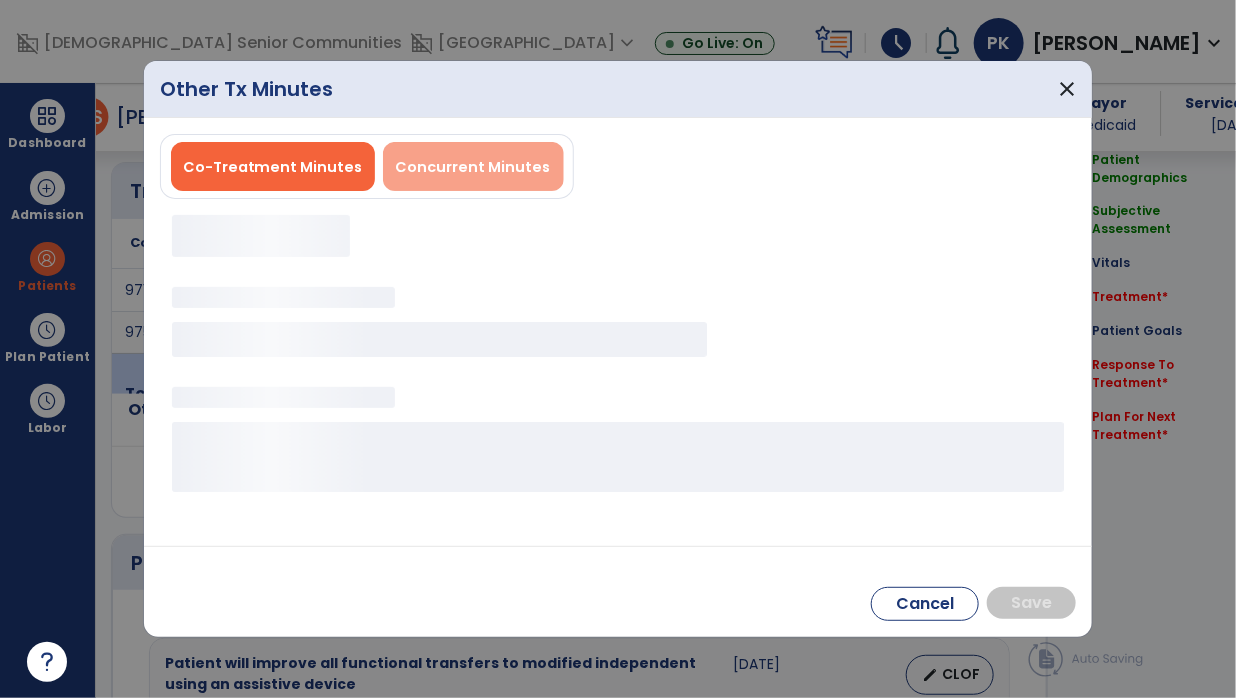 click on "Concurrent Minutes" at bounding box center (473, 167) 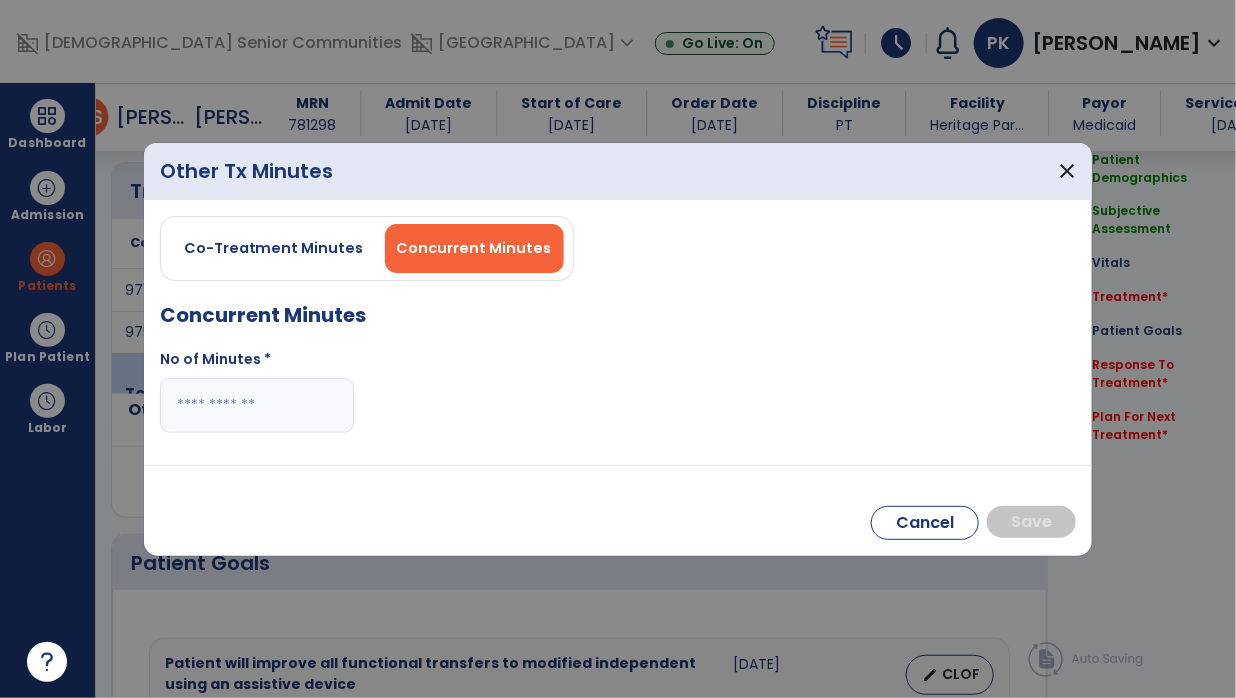 click at bounding box center (257, 405) 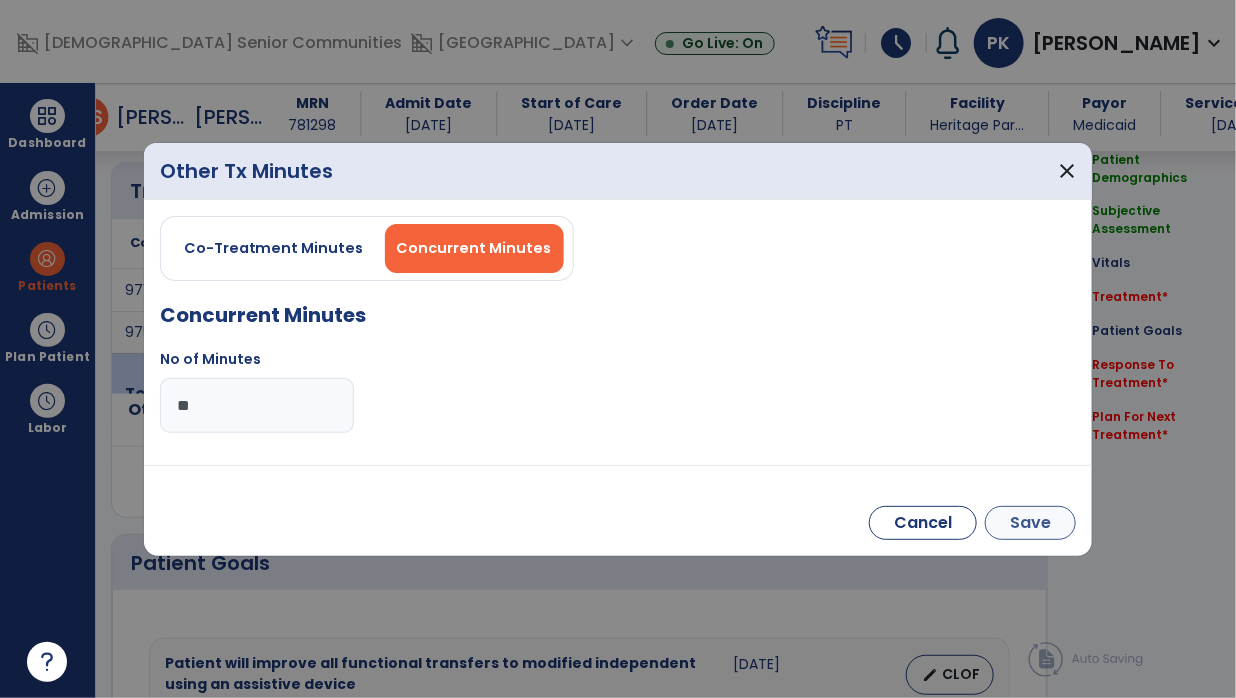 type on "**" 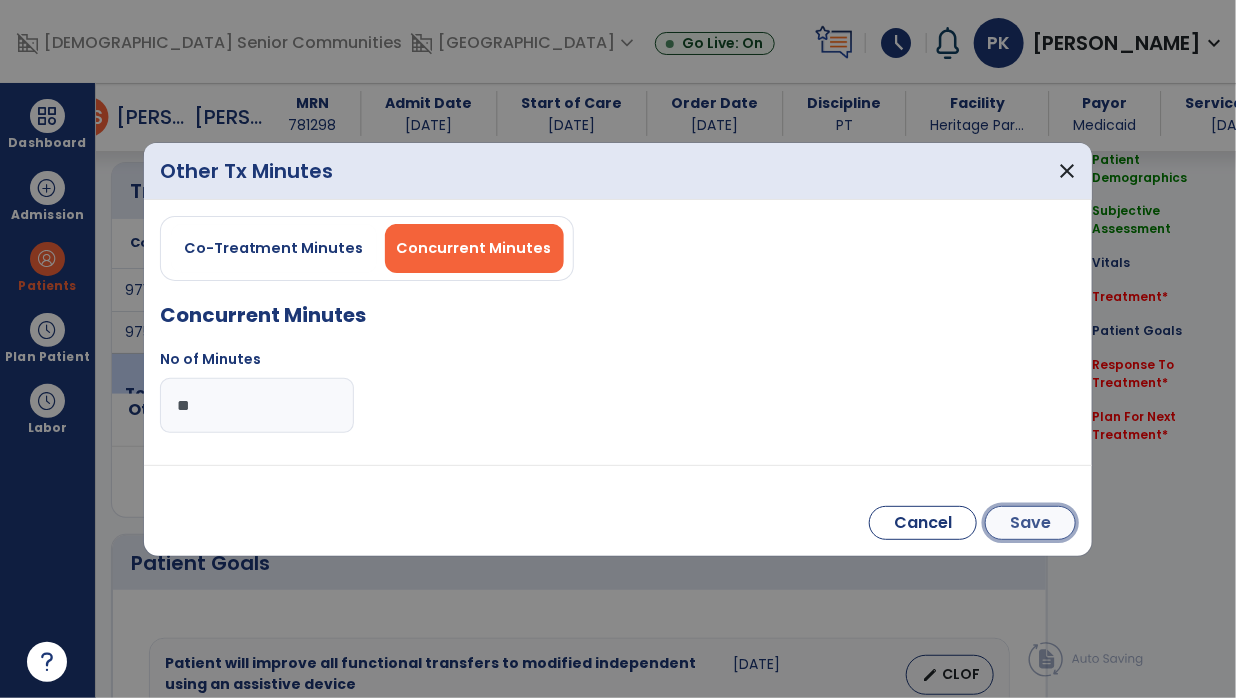 click on "Save" at bounding box center (1030, 523) 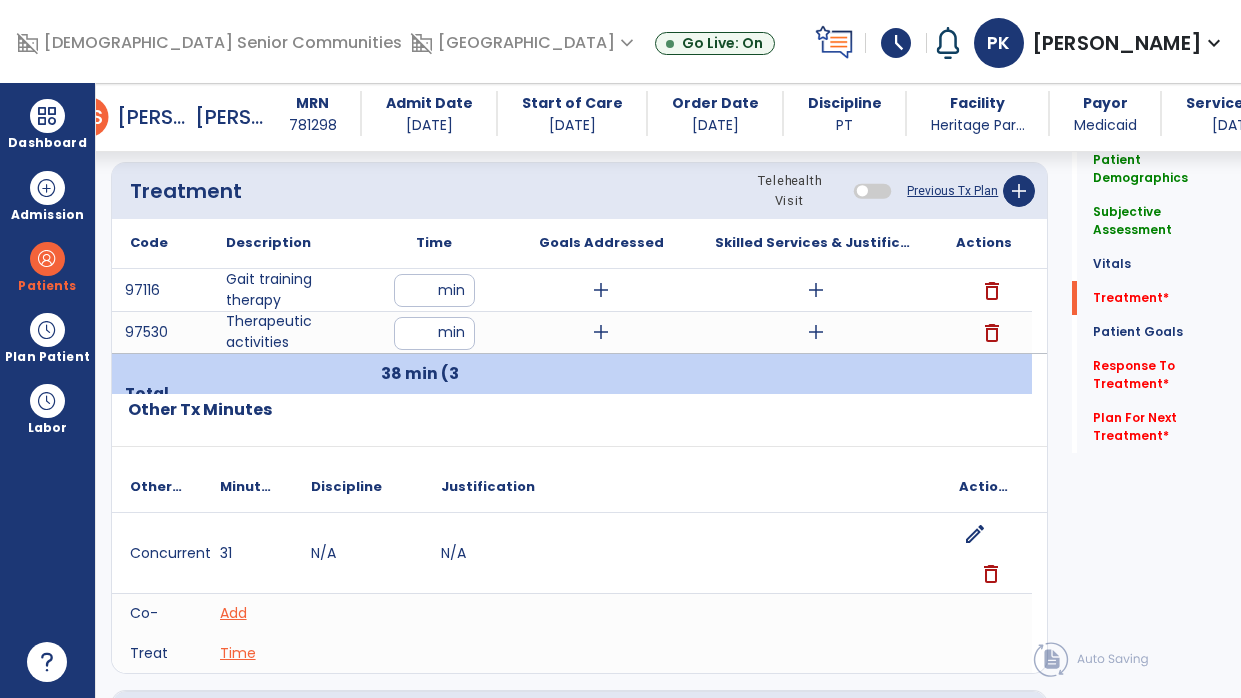 click on "add" at bounding box center (601, 290) 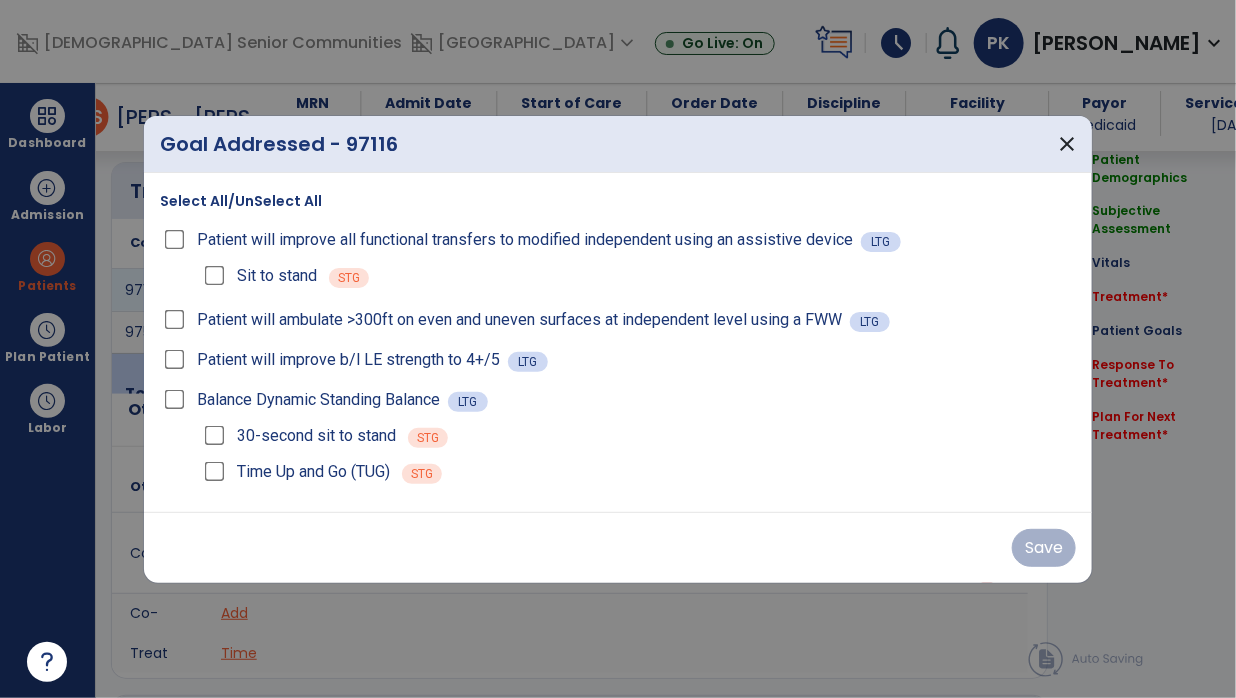 scroll, scrollTop: 1247, scrollLeft: 0, axis: vertical 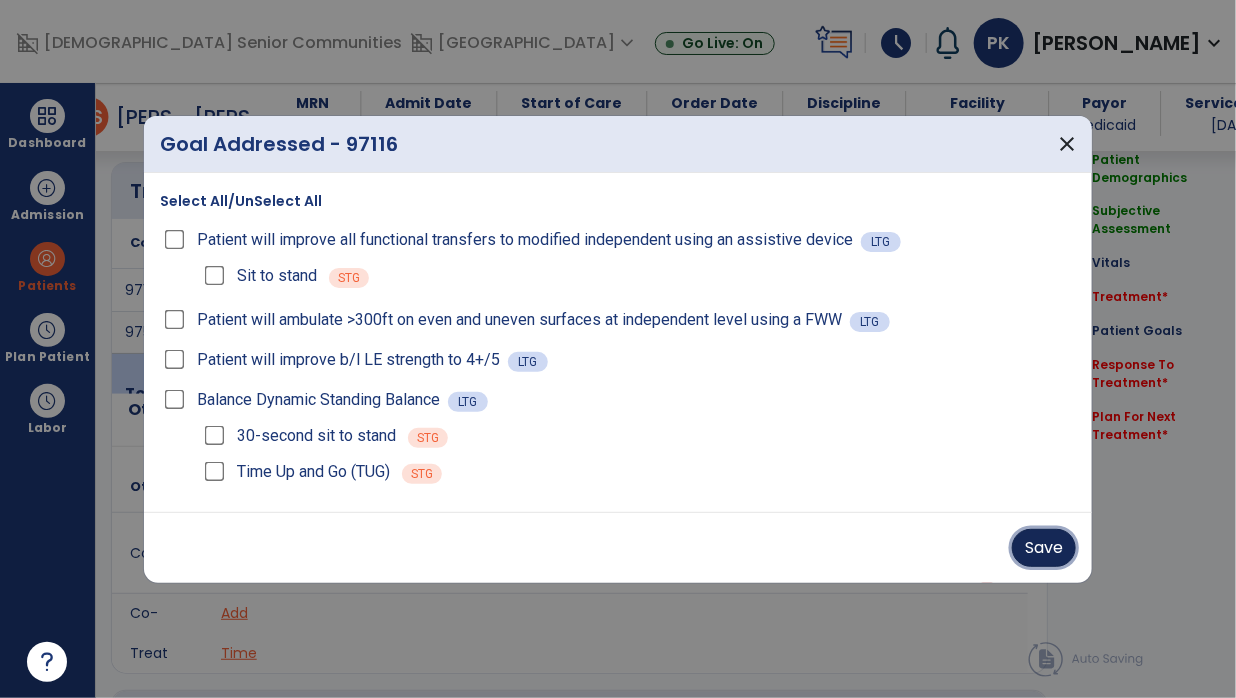 click on "Save" at bounding box center (1044, 548) 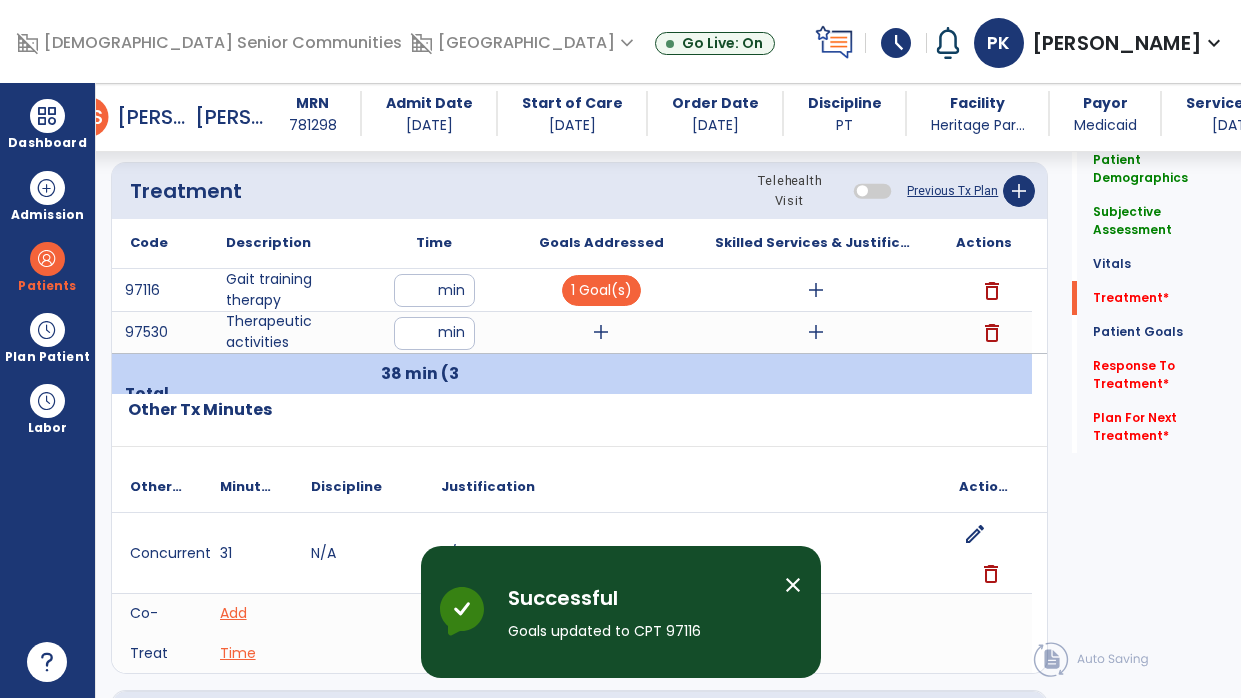 click on "add" at bounding box center [601, 332] 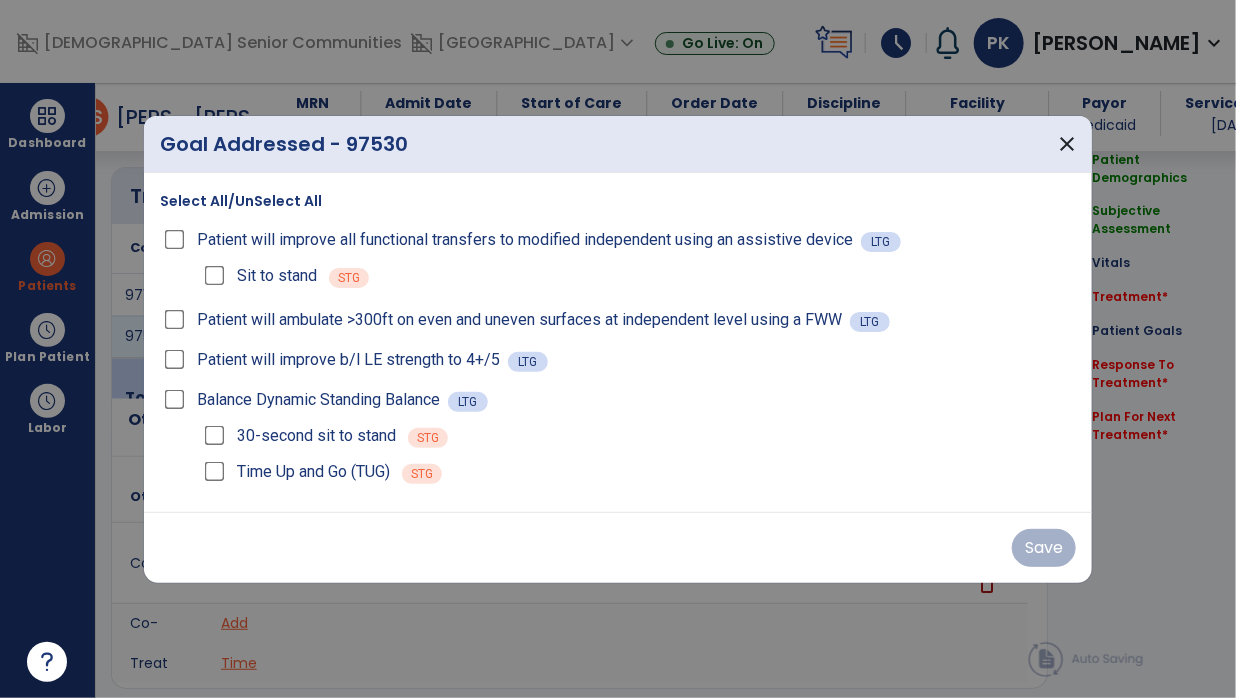 scroll, scrollTop: 1247, scrollLeft: 0, axis: vertical 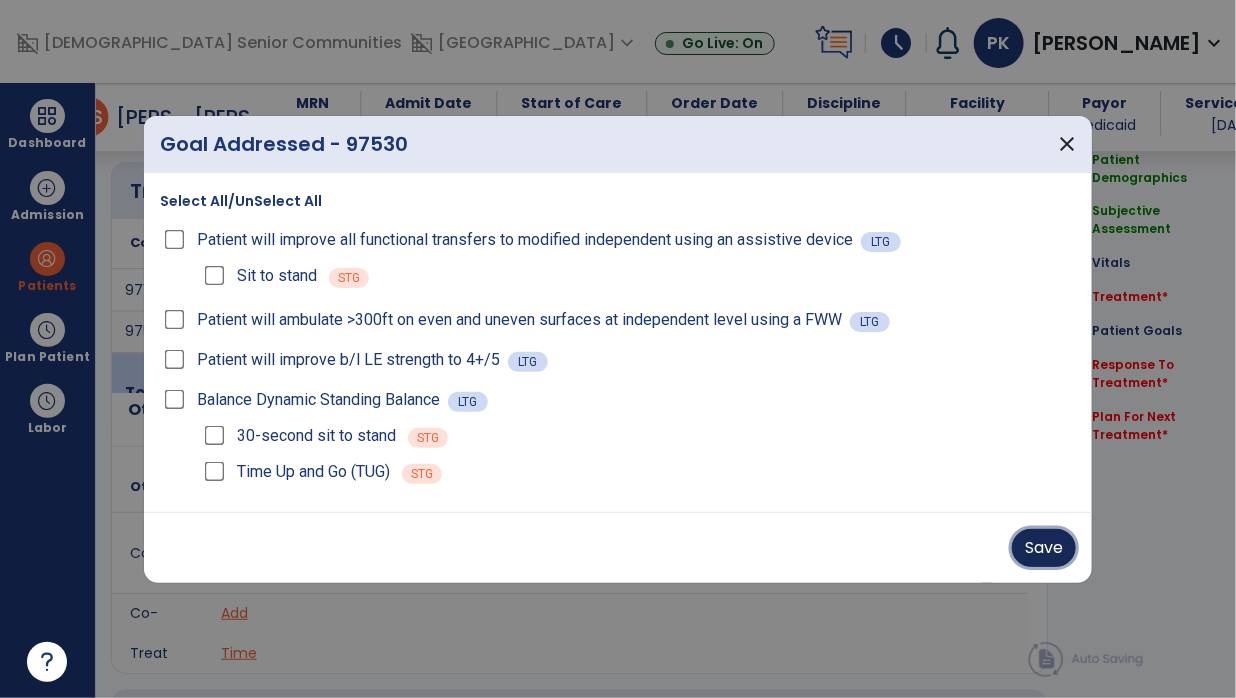 click on "Save" at bounding box center [1044, 548] 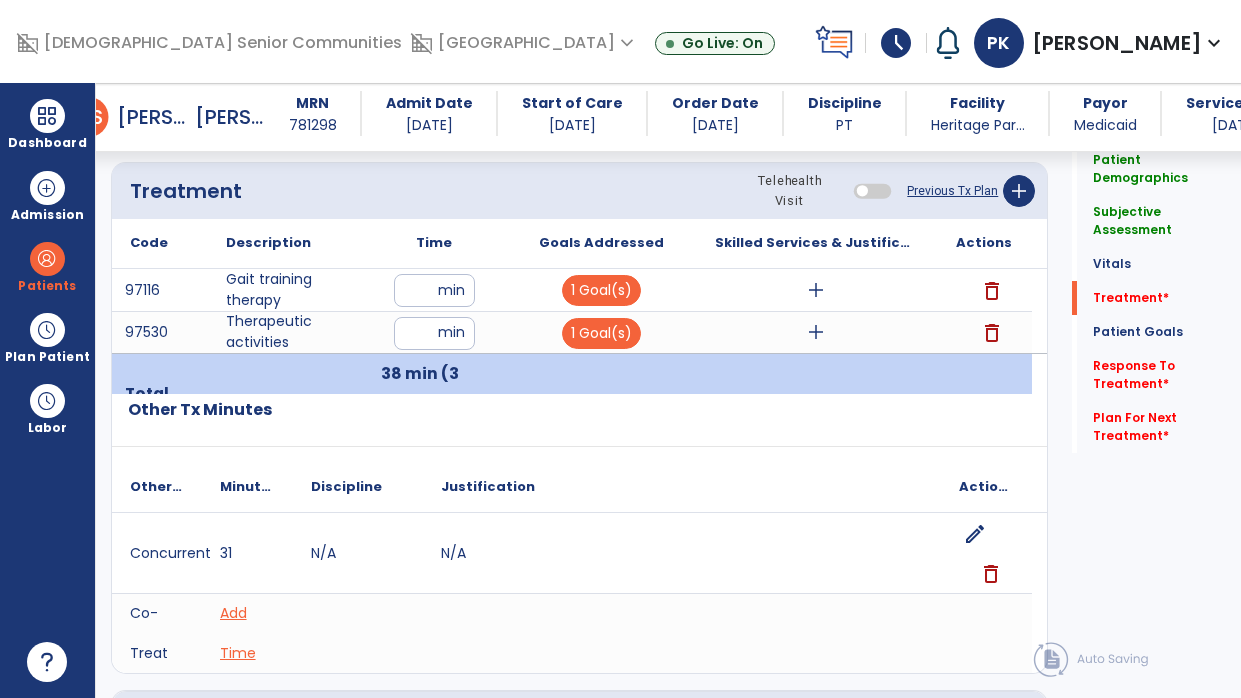 click on "add" at bounding box center (816, 290) 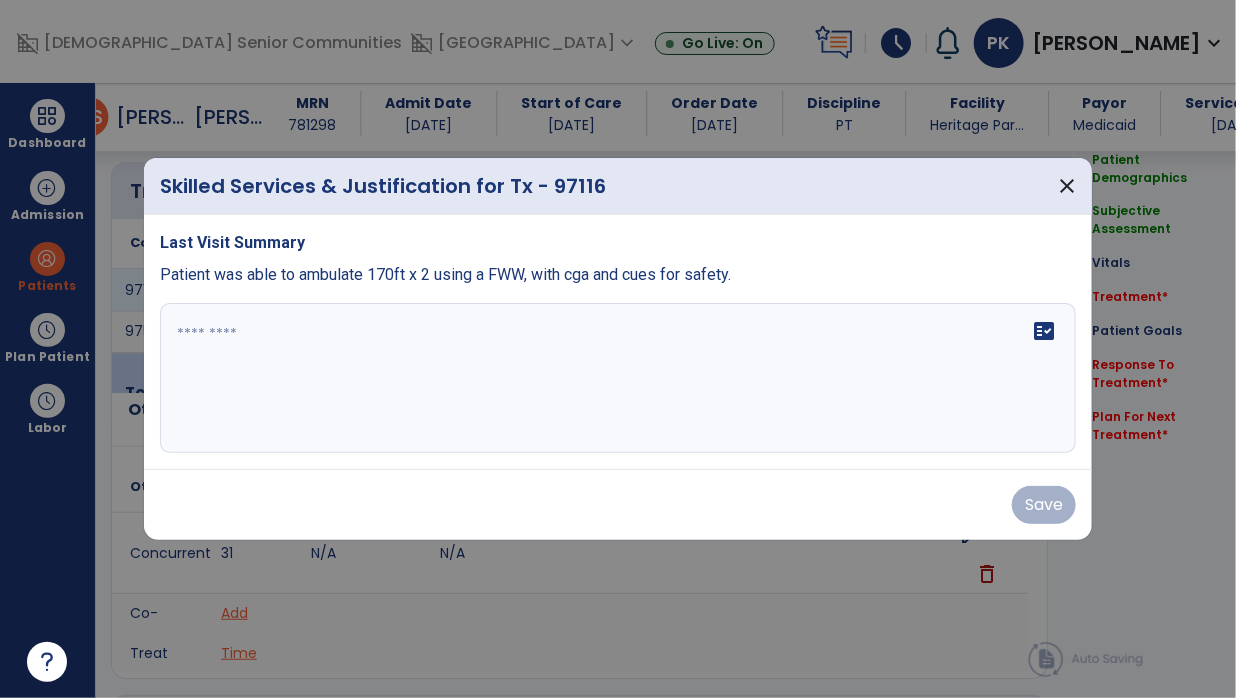 click on "fact_check" at bounding box center (618, 378) 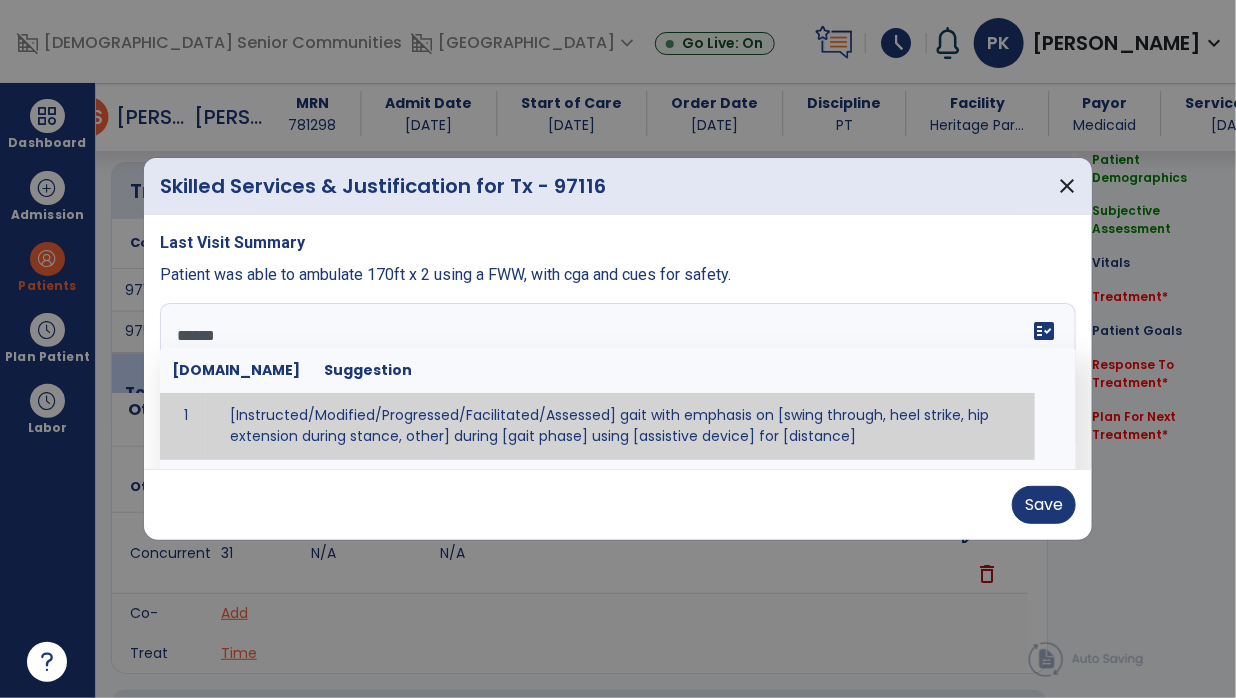 type on "*******" 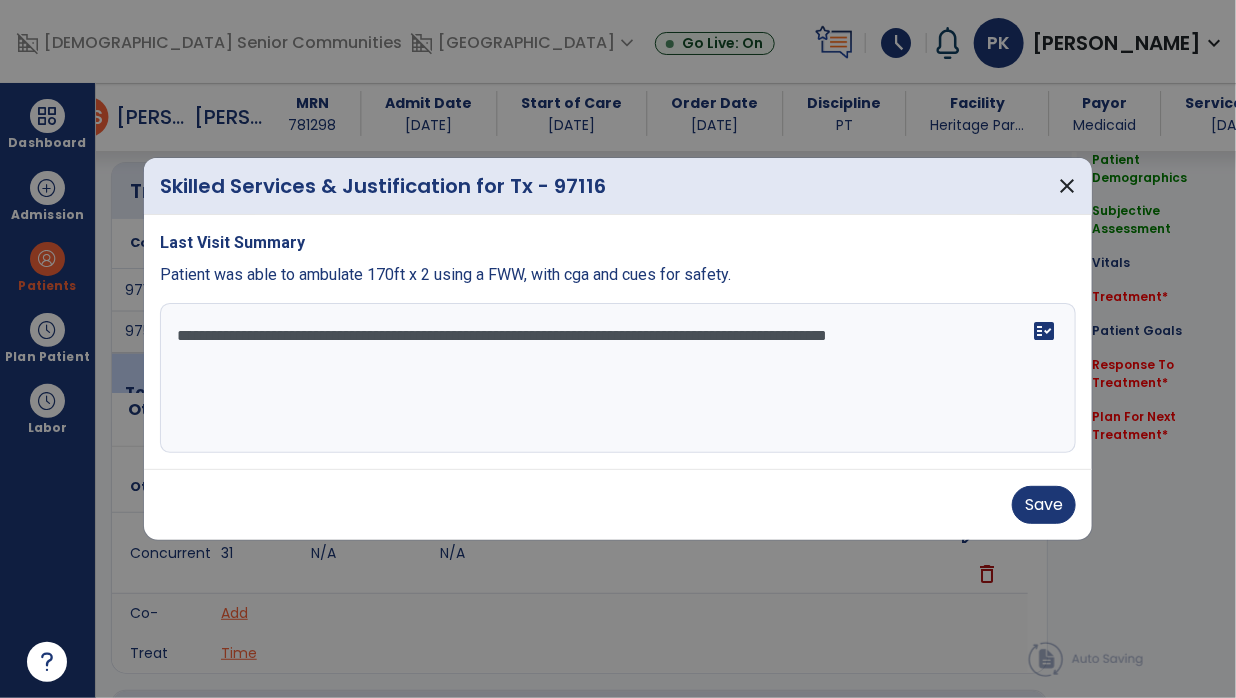 type on "**********" 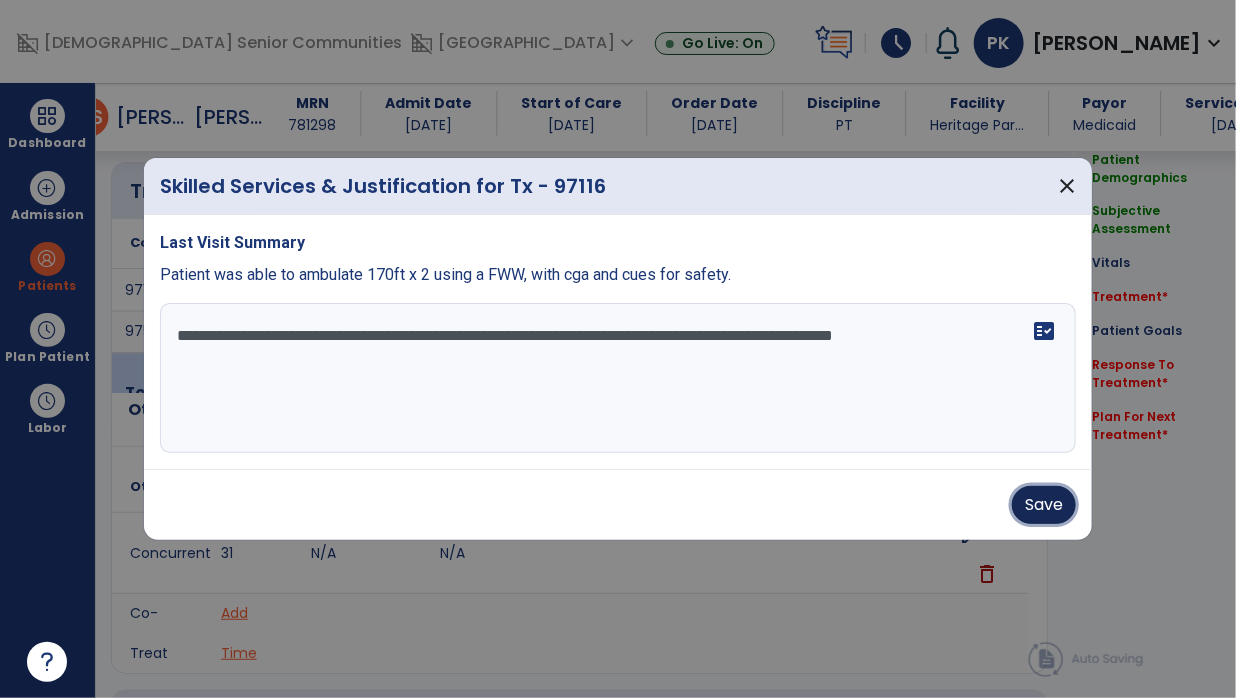 click on "Save" at bounding box center [1044, 505] 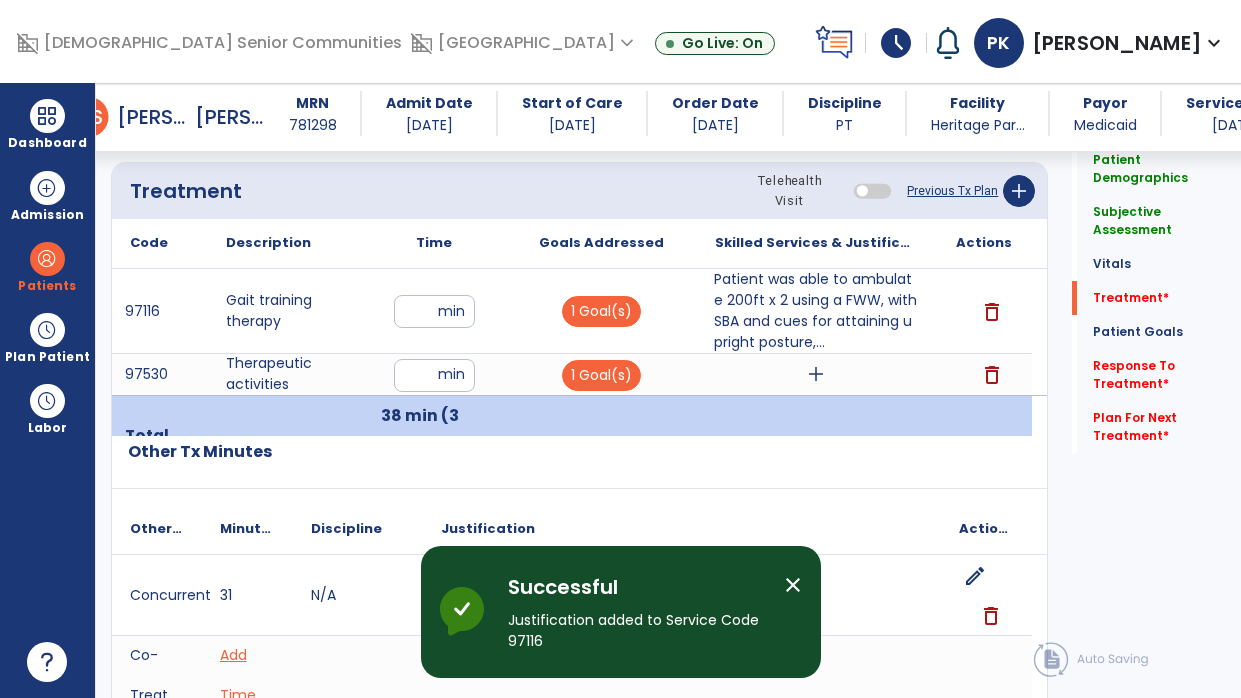 click on "add" at bounding box center (816, 374) 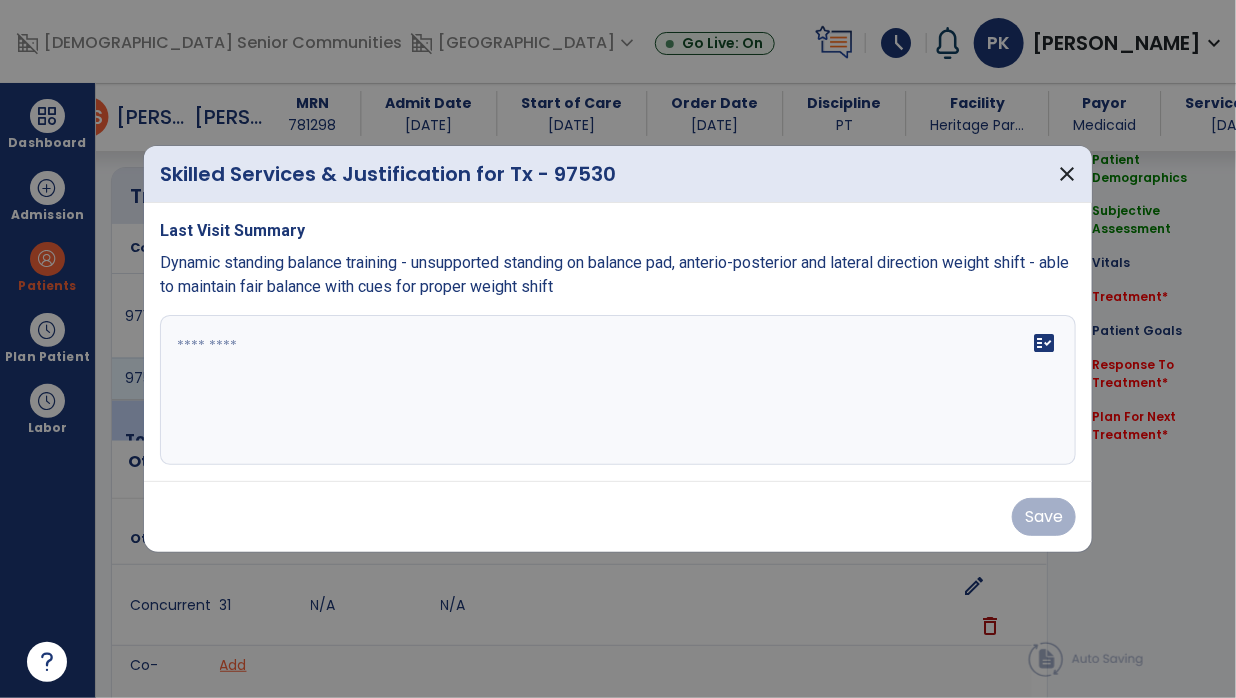 click on "fact_check" at bounding box center [618, 390] 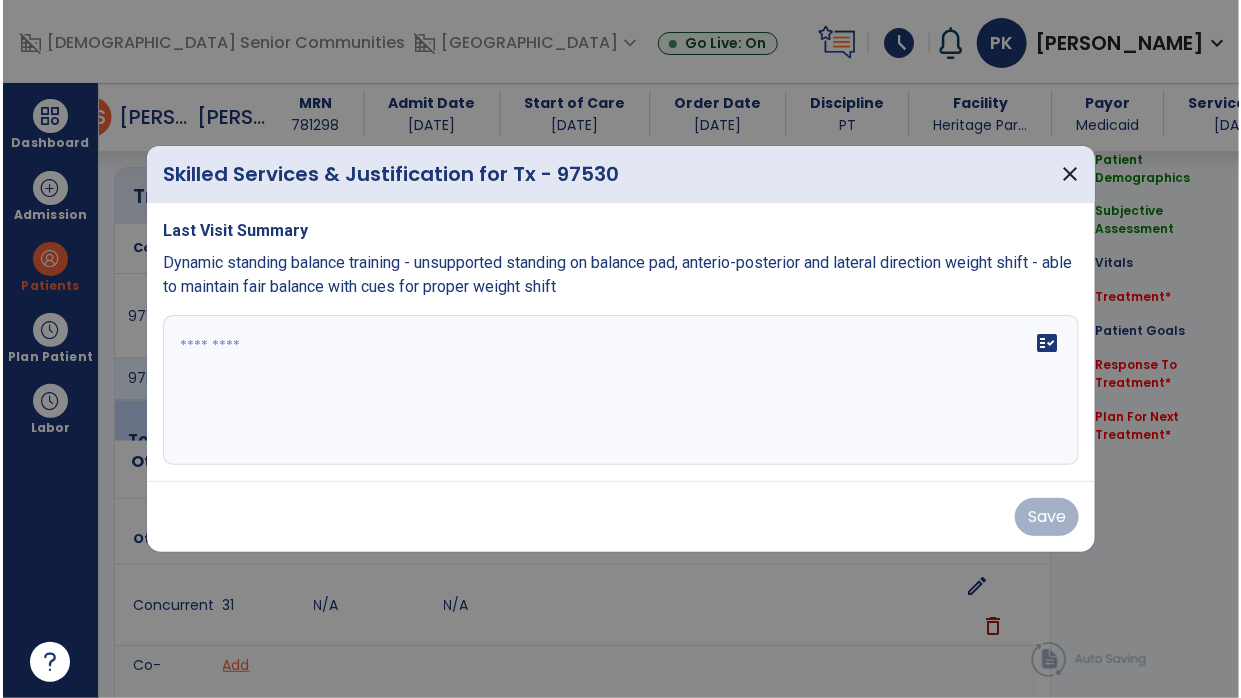 scroll, scrollTop: 1247, scrollLeft: 0, axis: vertical 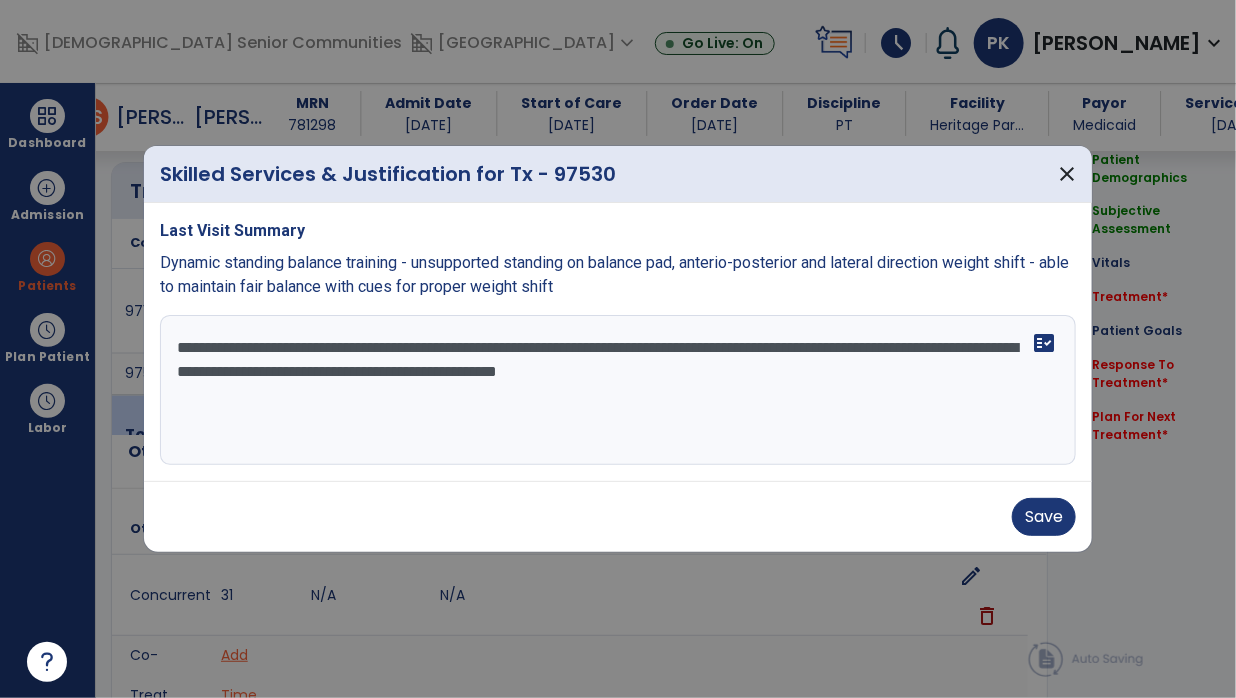 type on "**********" 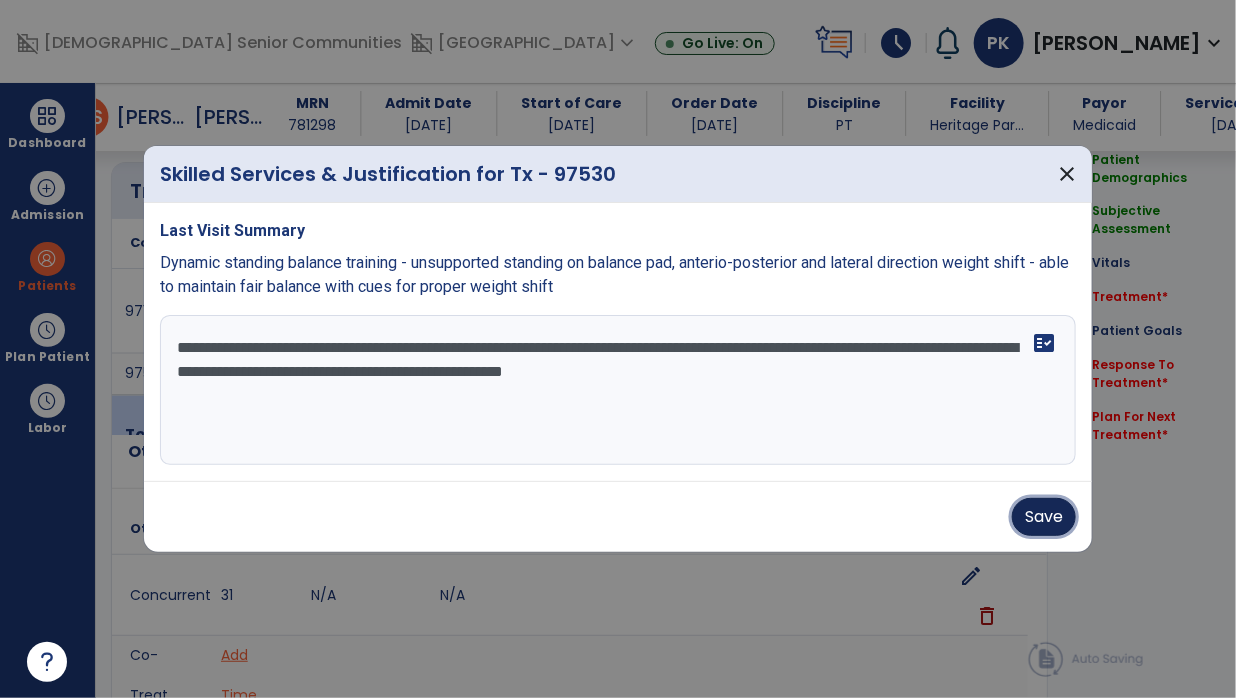 click on "Save" at bounding box center [1044, 517] 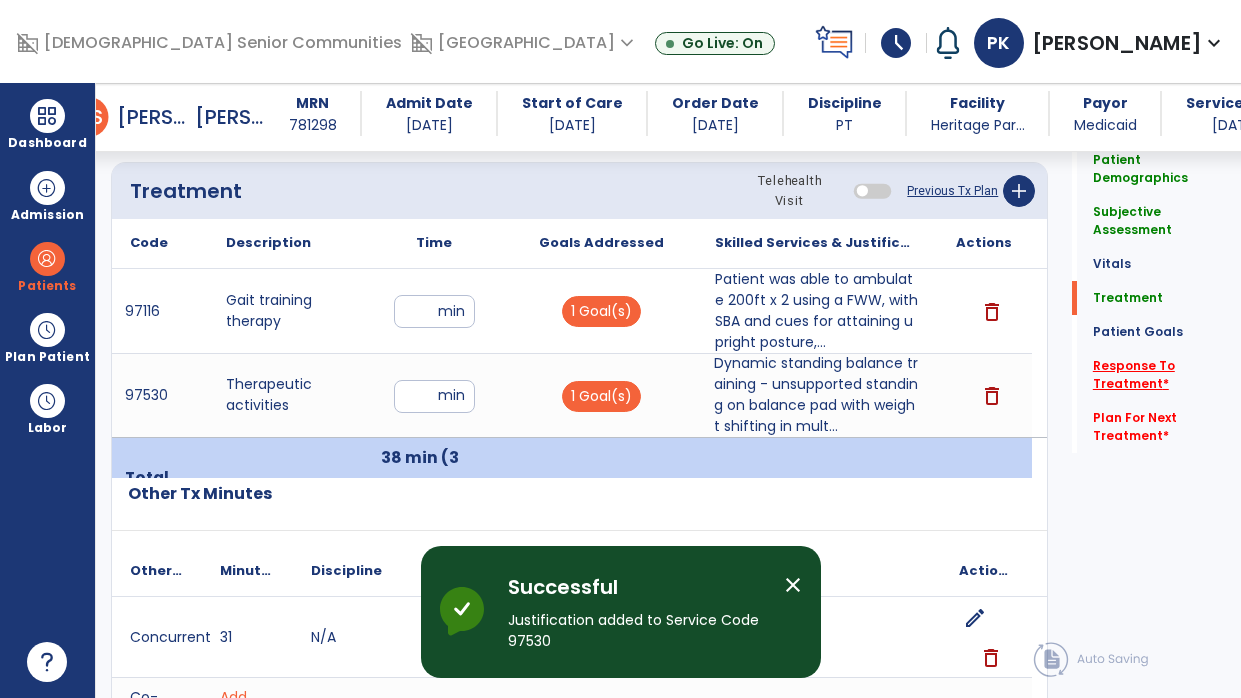 click on "Response To Treatment   *" 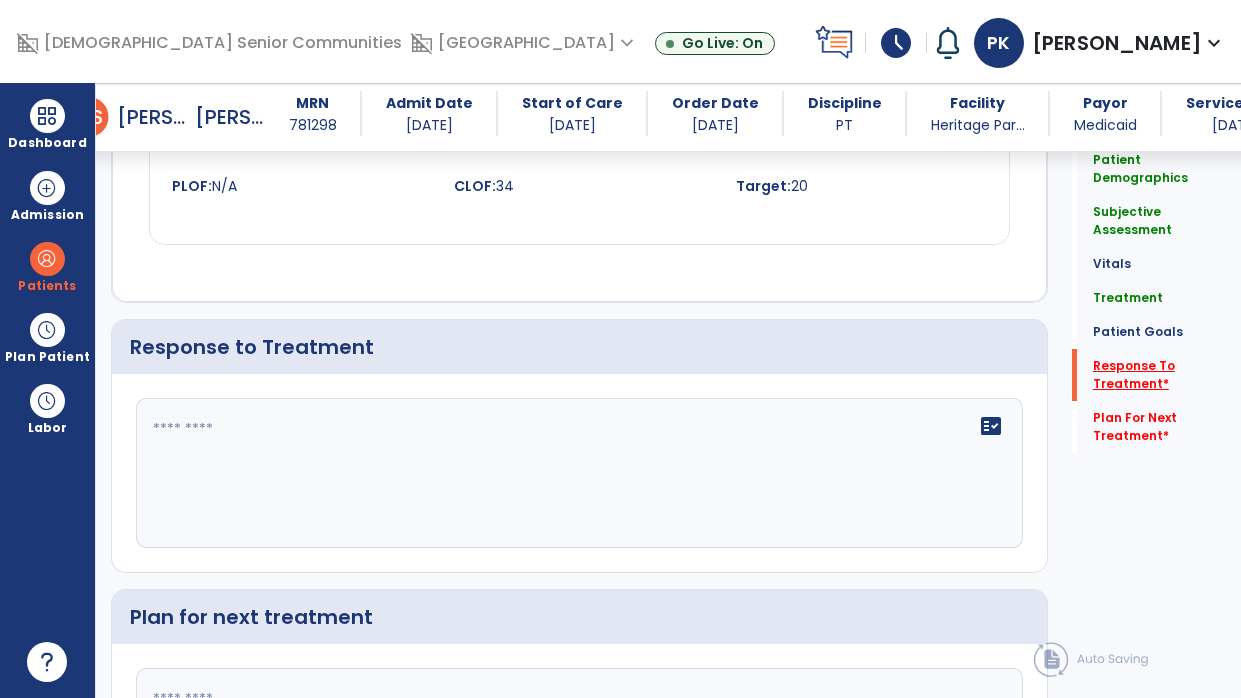 scroll, scrollTop: 3043, scrollLeft: 0, axis: vertical 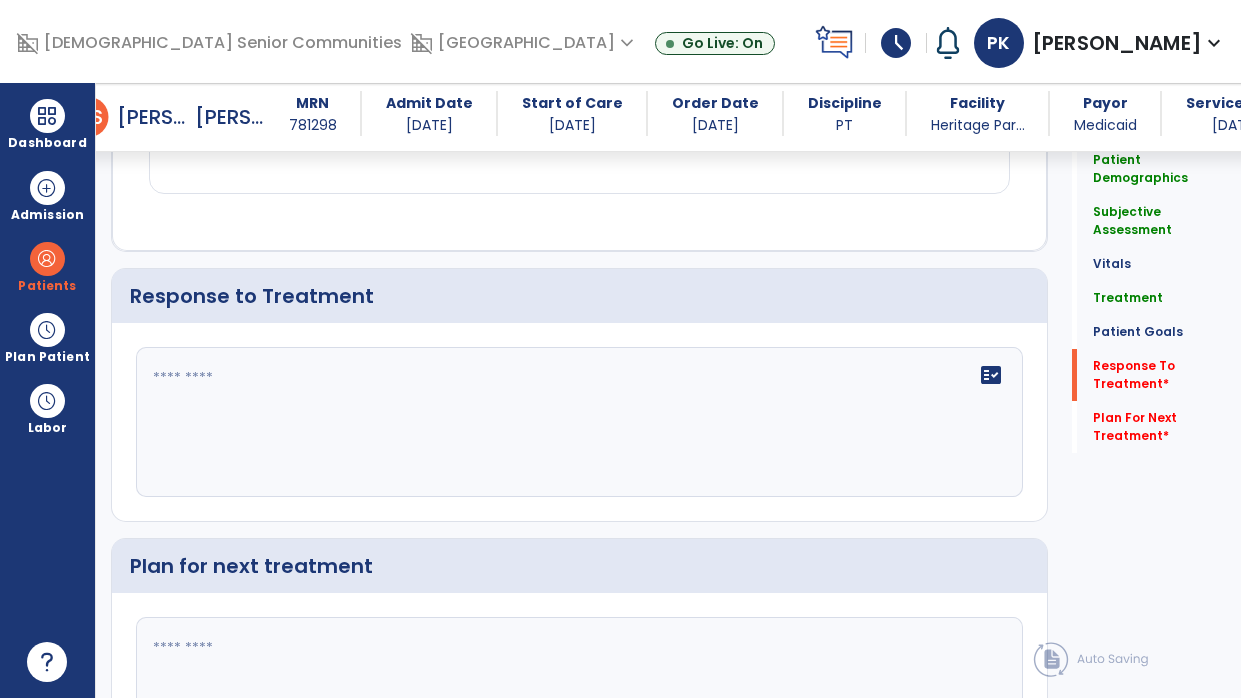 click on "fact_check" 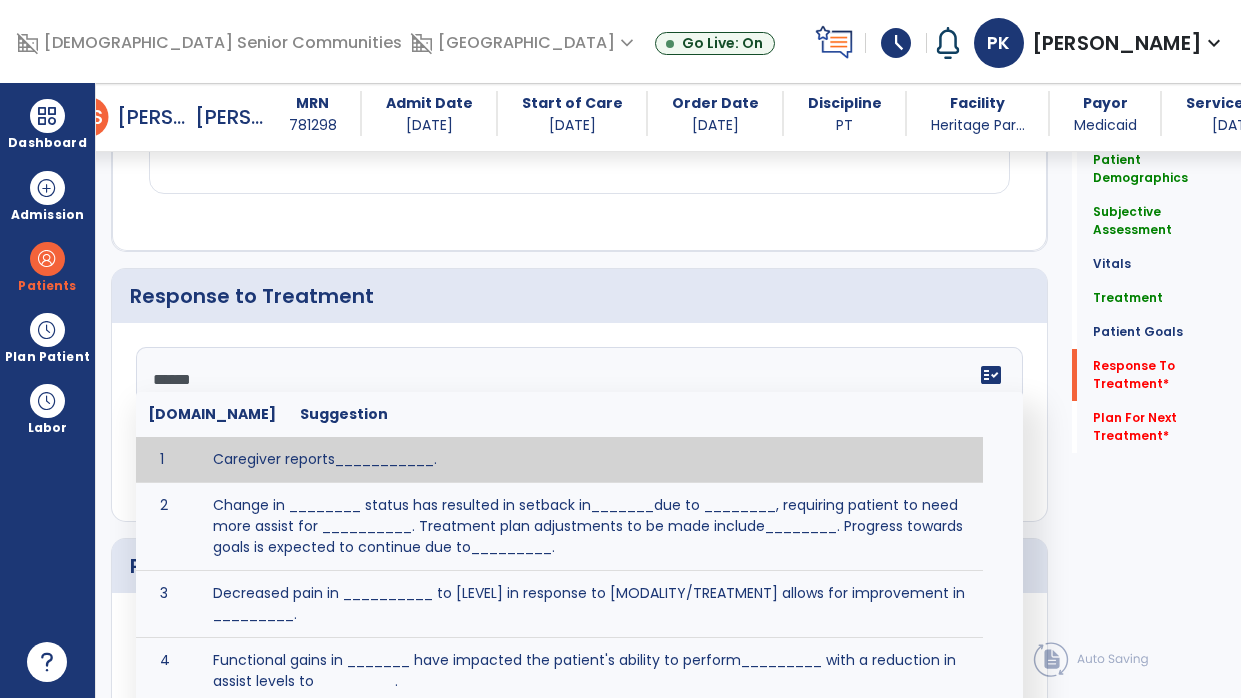 type on "*******" 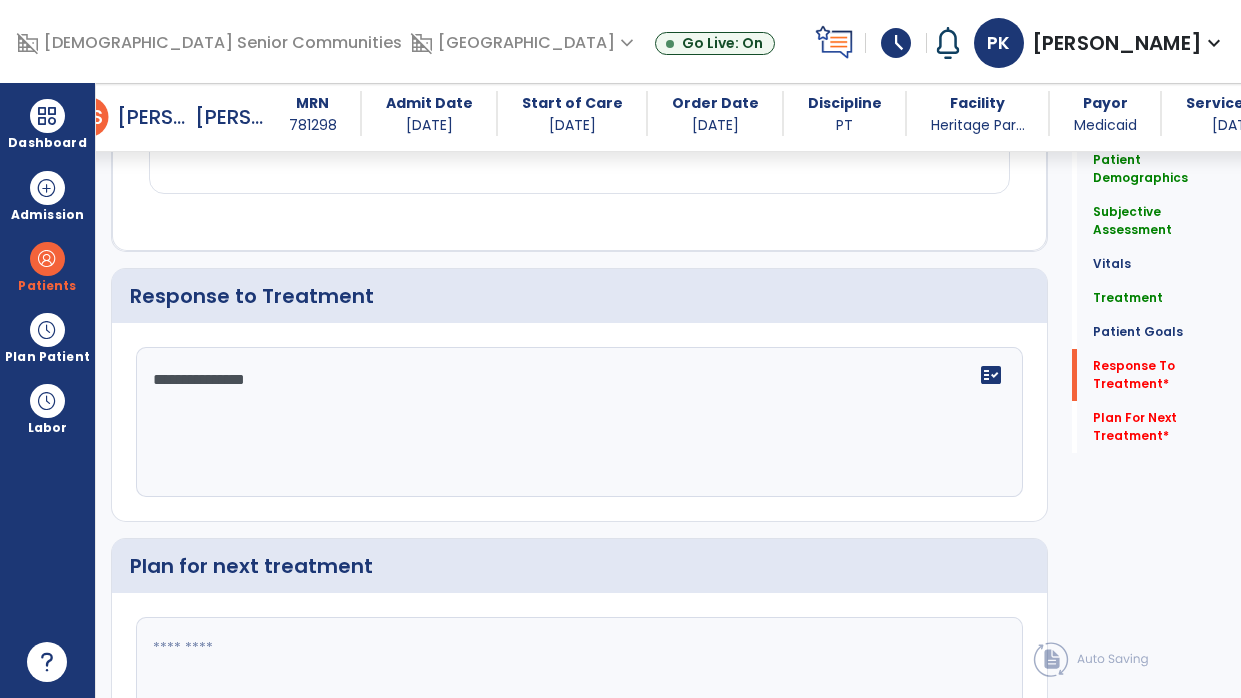 type on "**********" 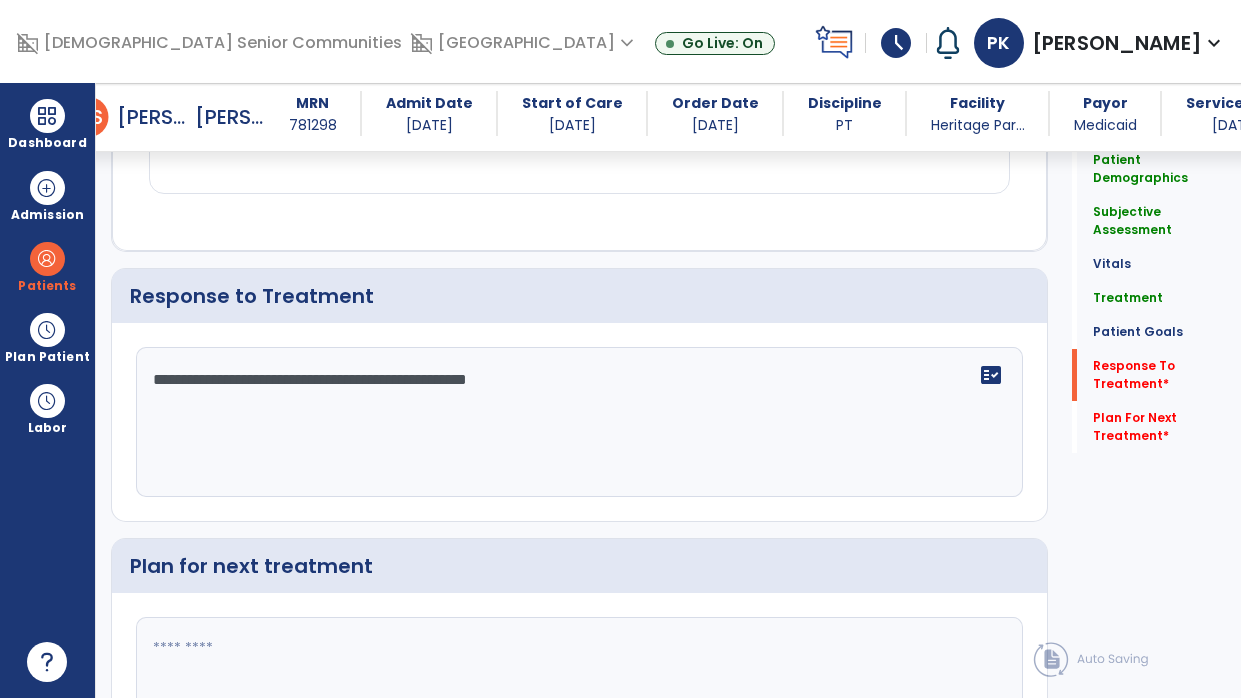type on "**********" 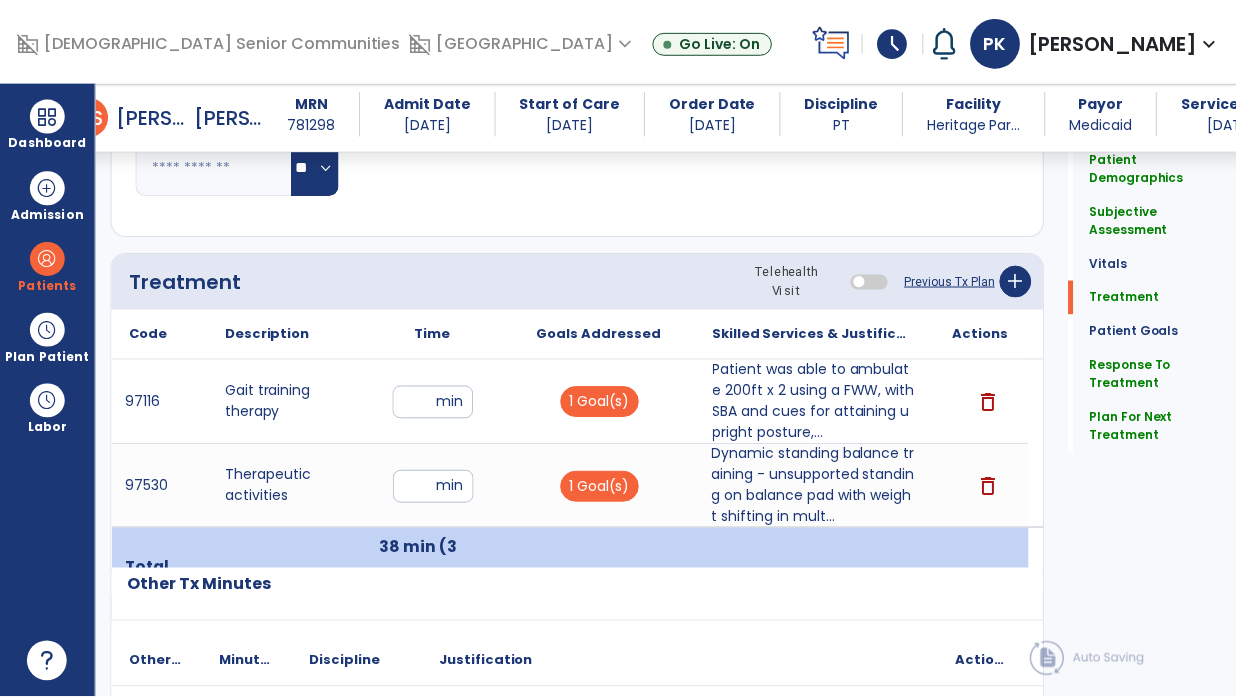 scroll, scrollTop: 3198, scrollLeft: 0, axis: vertical 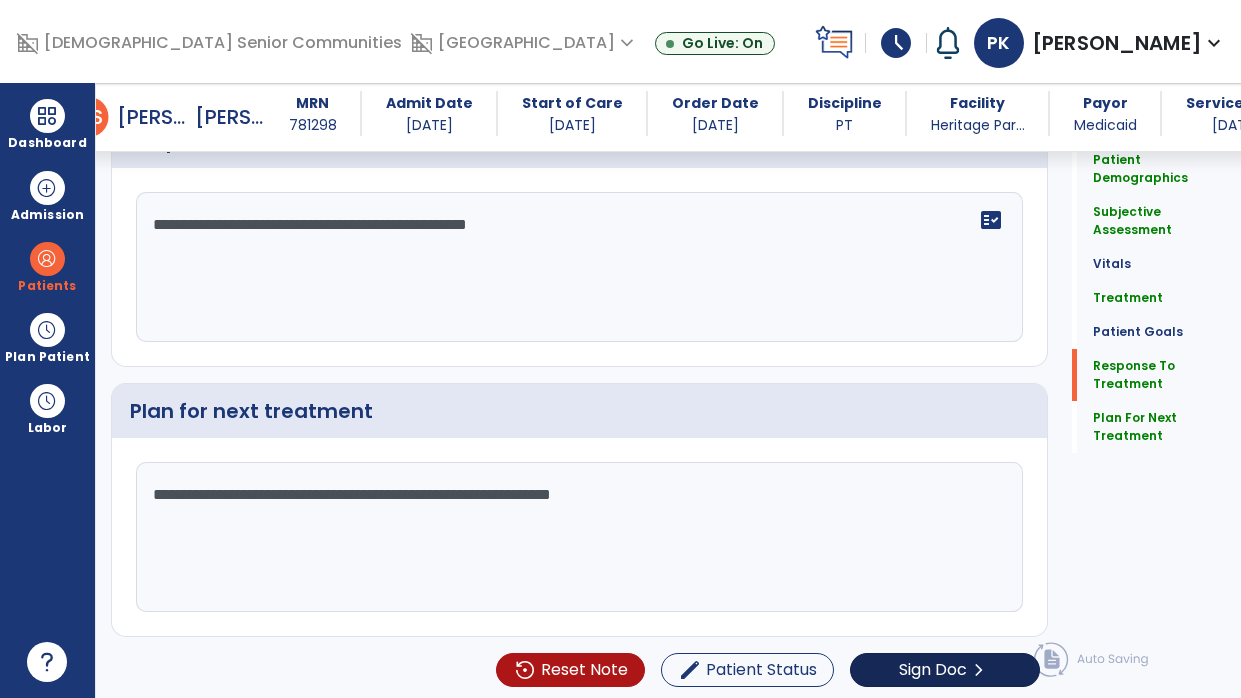 type on "**********" 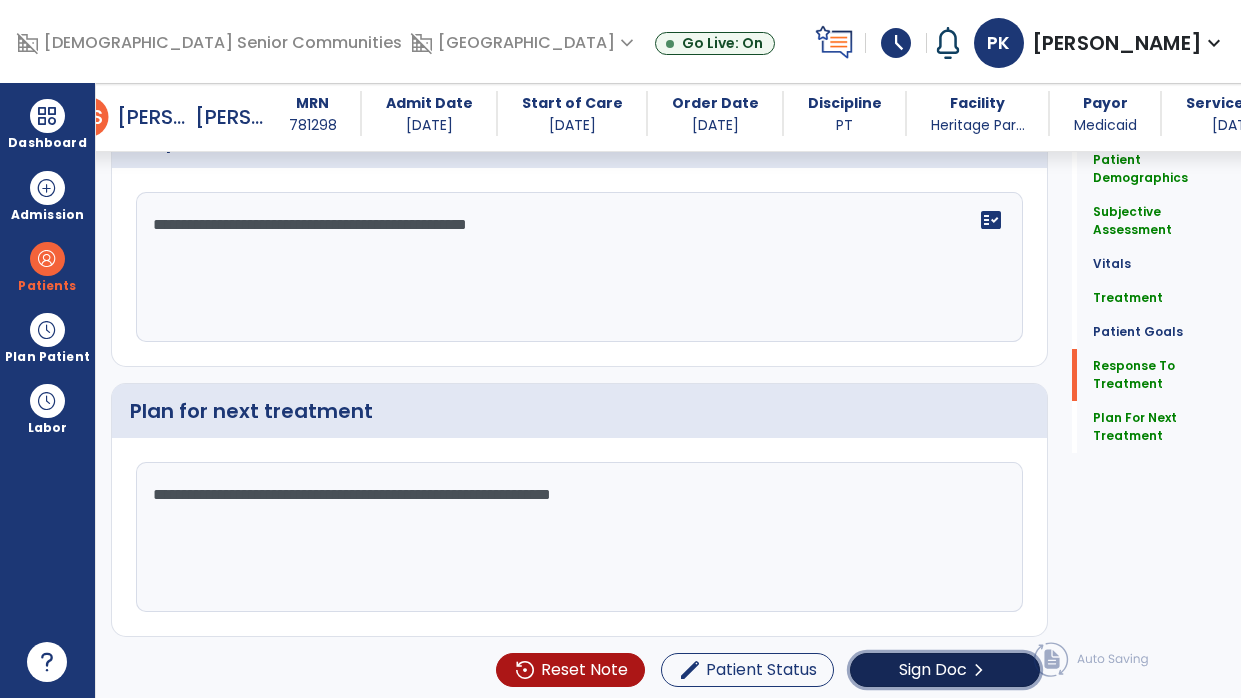 click on "Sign Doc" 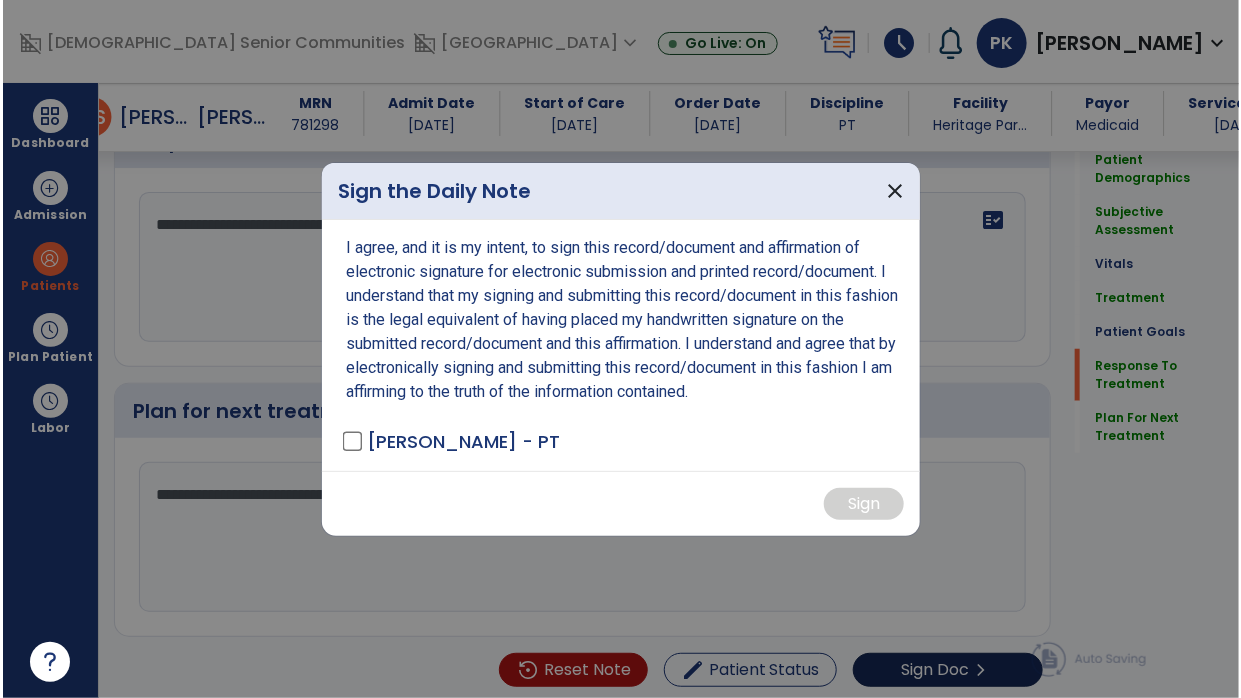 scroll, scrollTop: 3198, scrollLeft: 0, axis: vertical 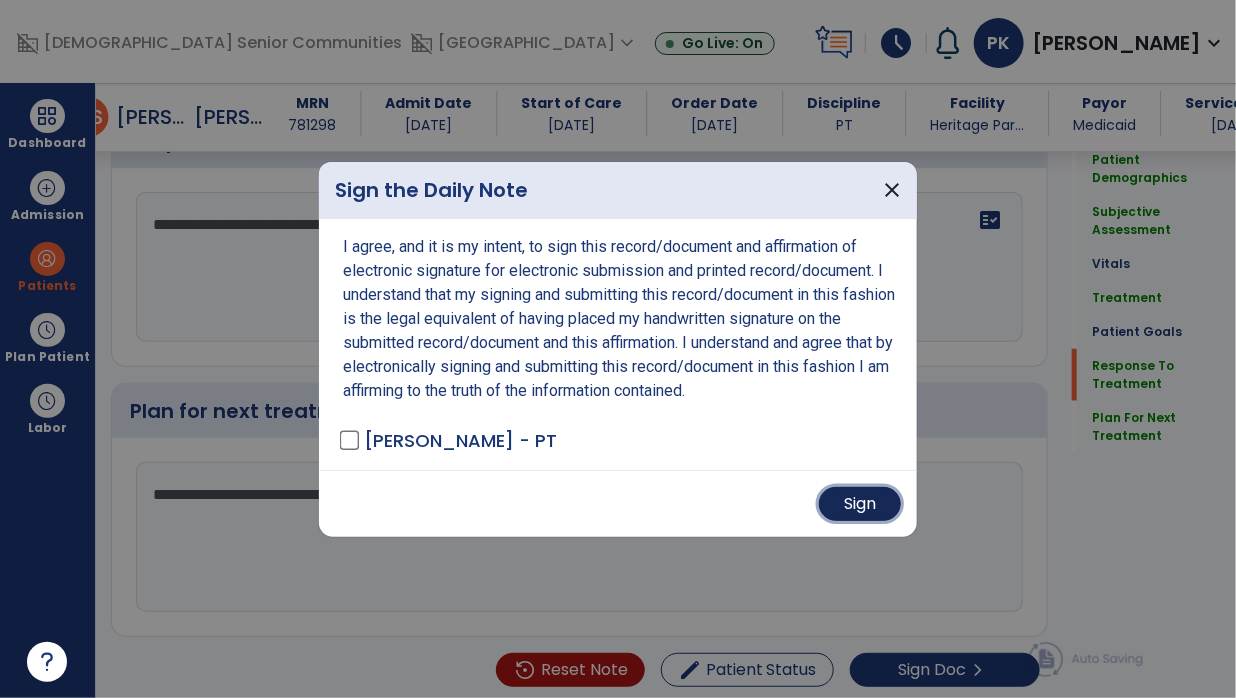click on "Sign" at bounding box center (860, 504) 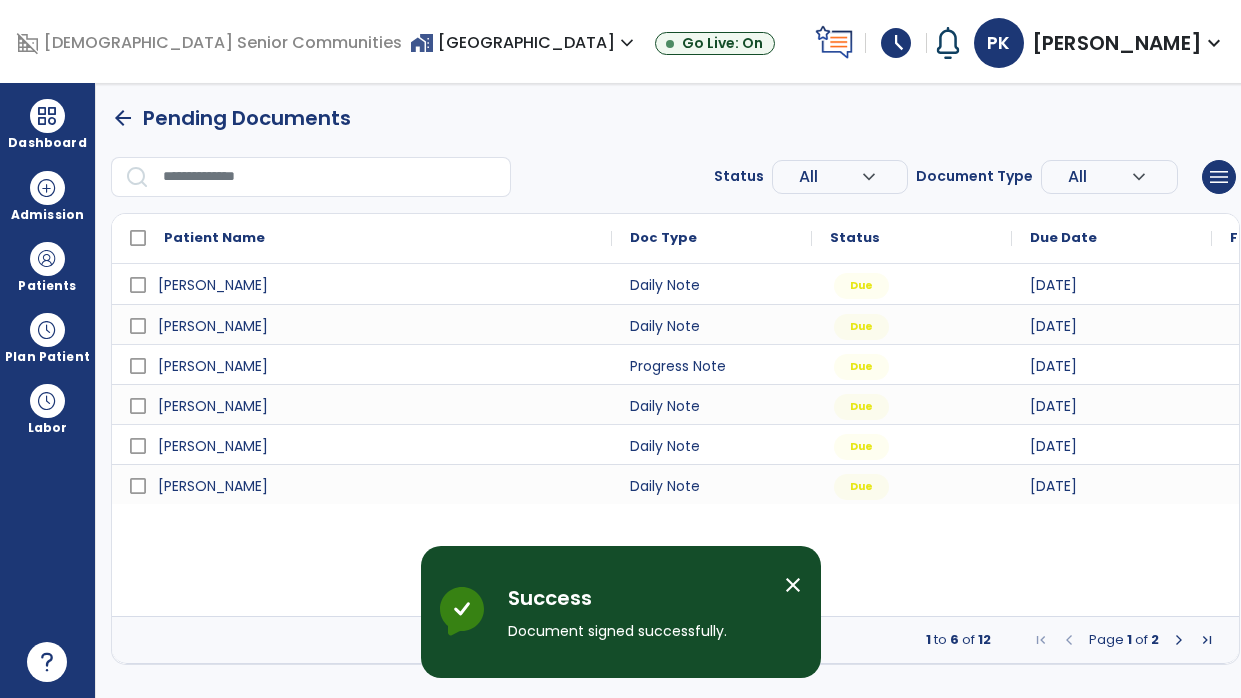 scroll, scrollTop: 0, scrollLeft: 0, axis: both 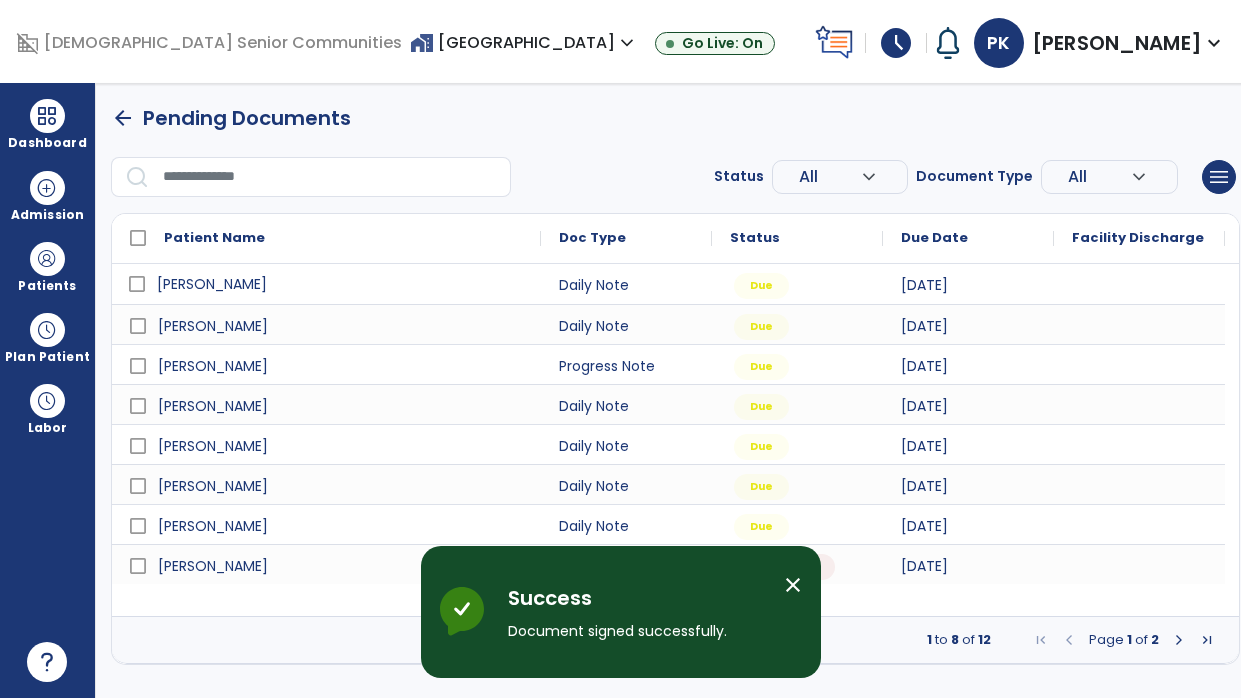 click on "Blair, Ray" at bounding box center [340, 284] 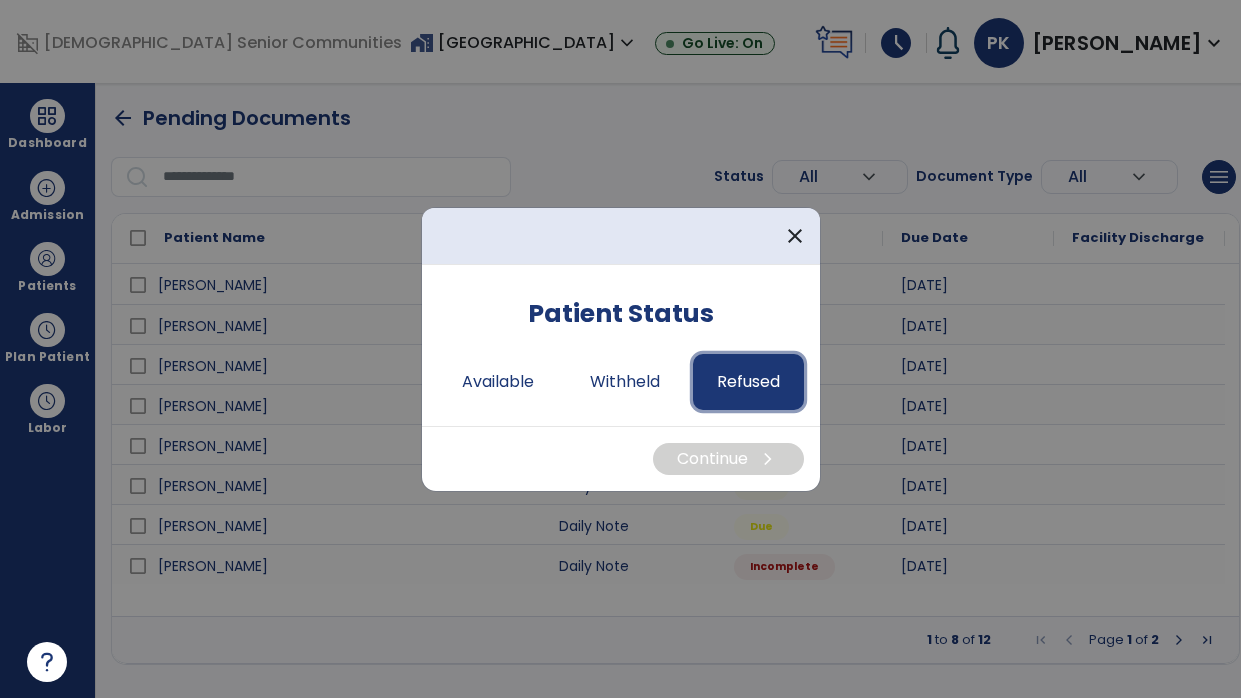 click on "Refused" at bounding box center [748, 382] 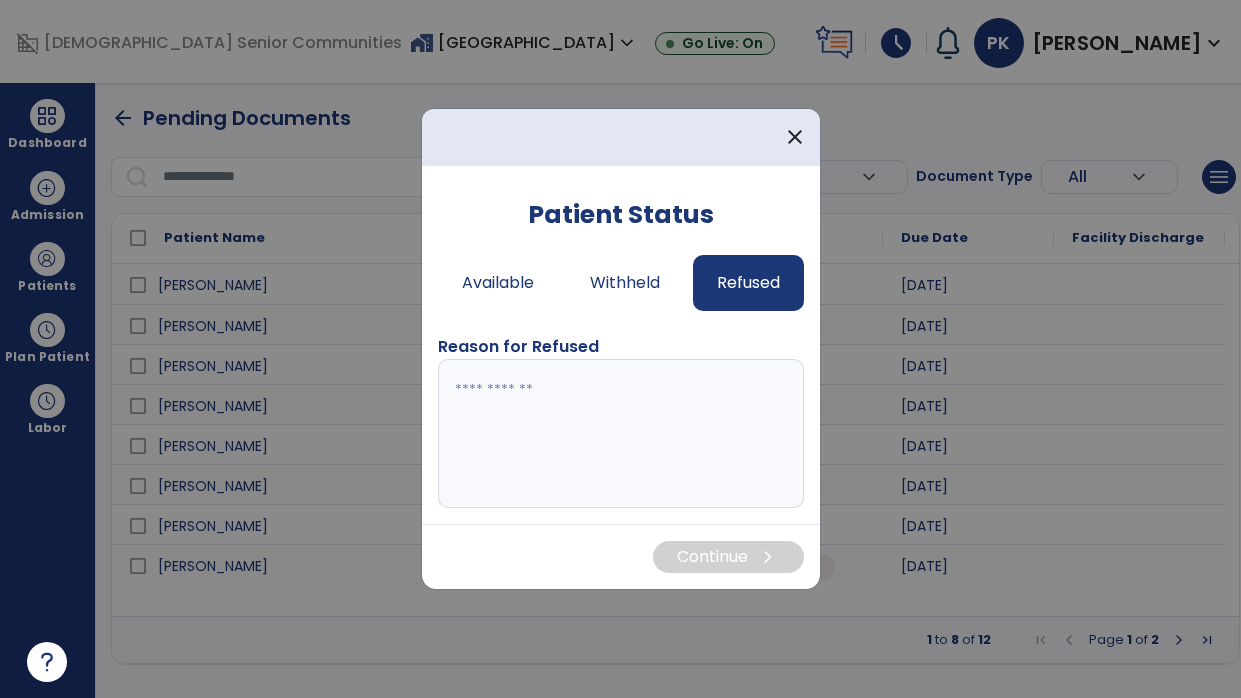 click at bounding box center (621, 434) 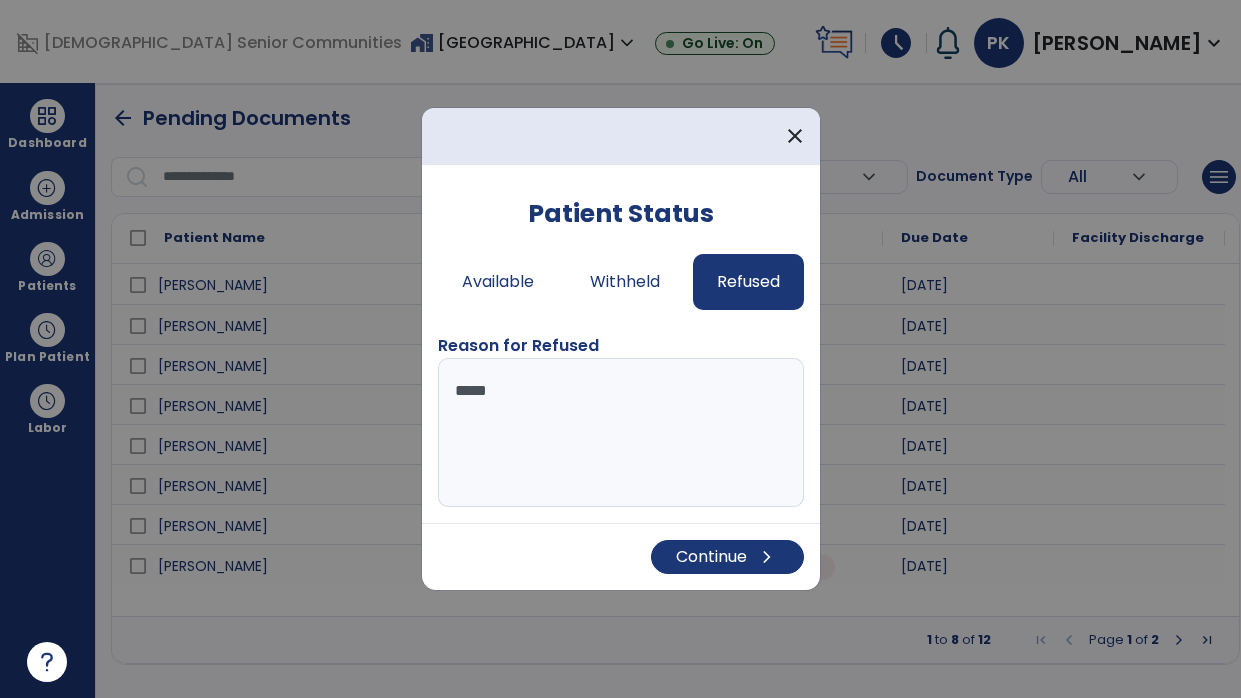 type on "******" 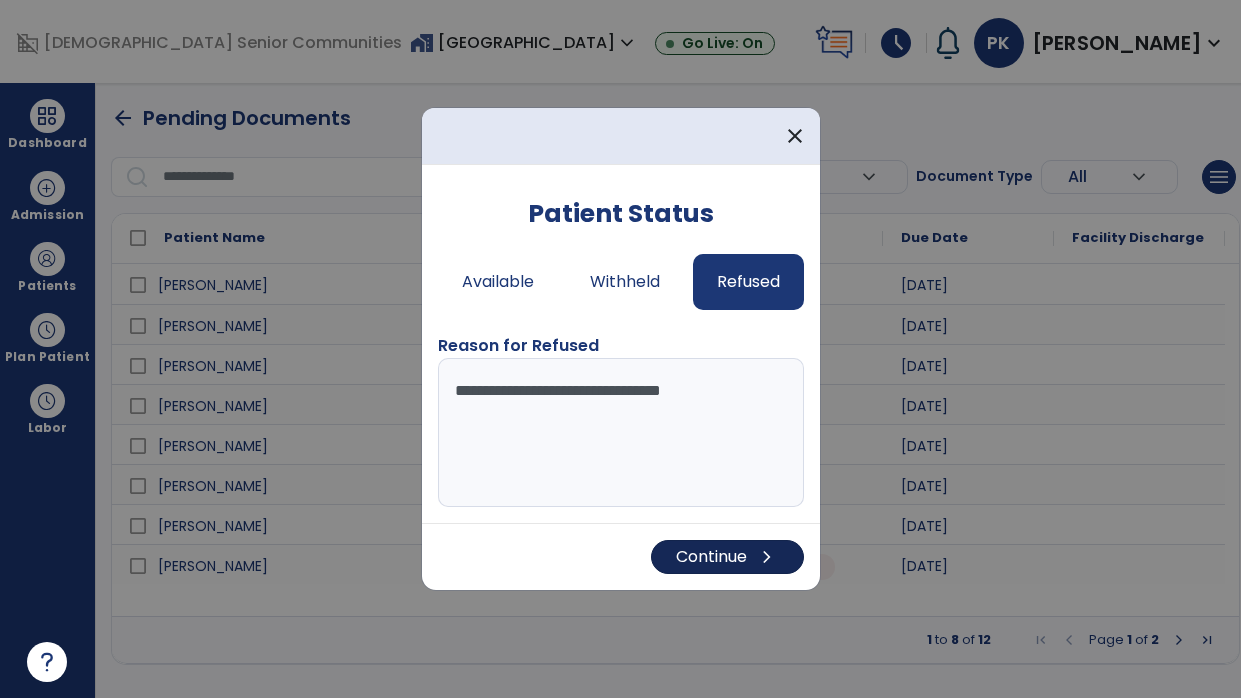 type on "**********" 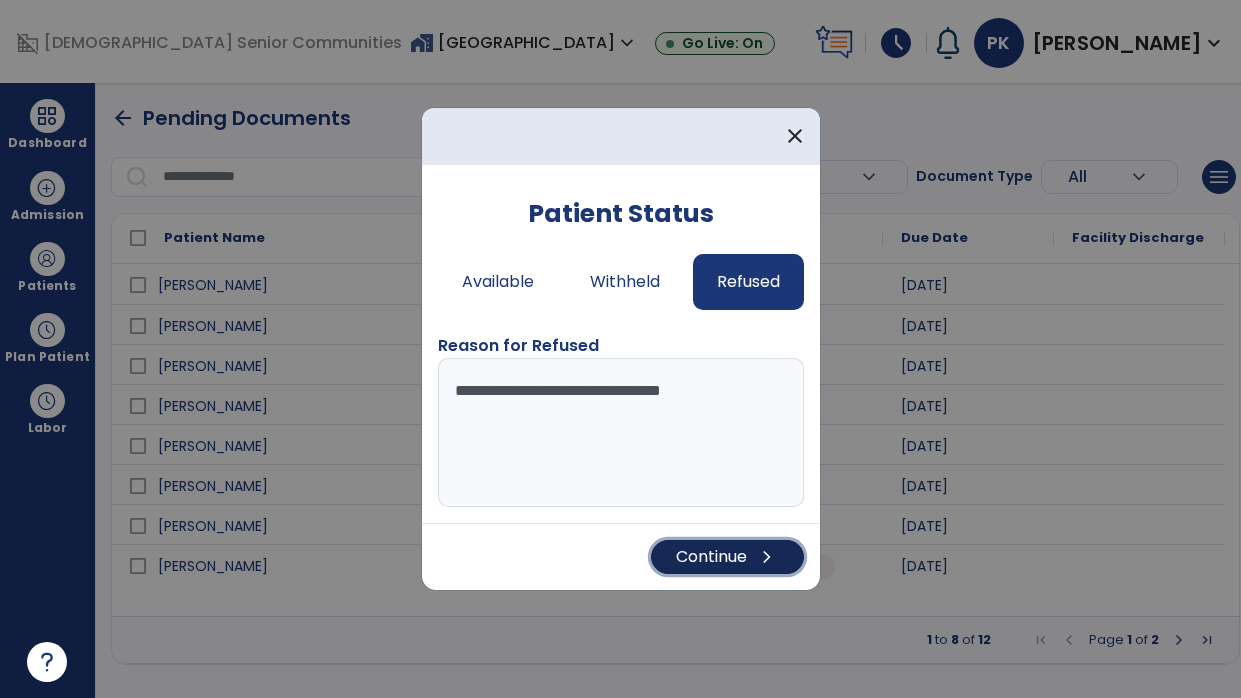 click on "Continue   chevron_right" at bounding box center (727, 557) 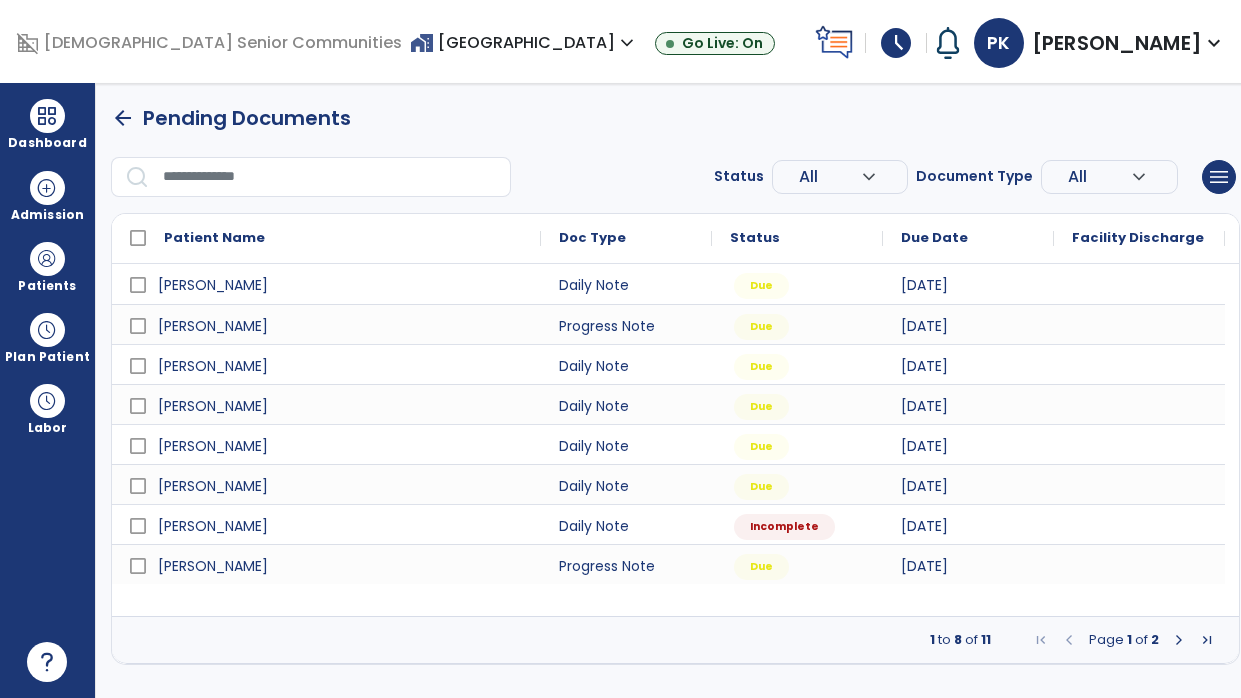 click at bounding box center [1179, 640] 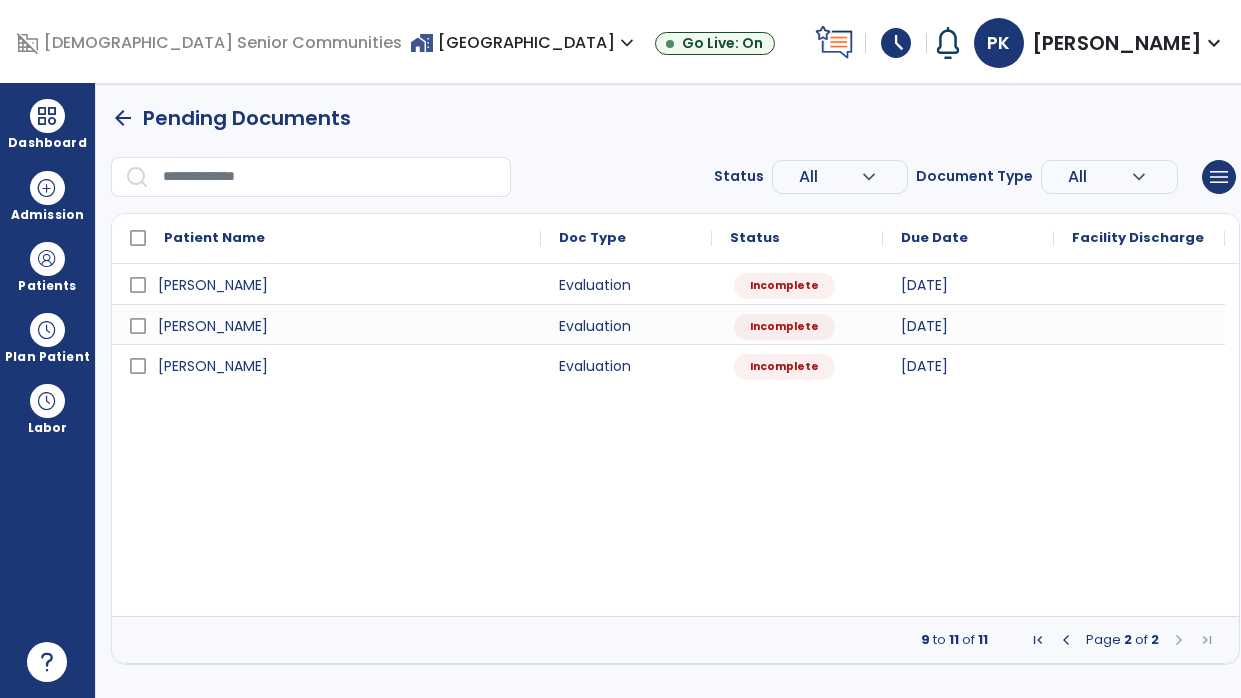 click at bounding box center [1066, 640] 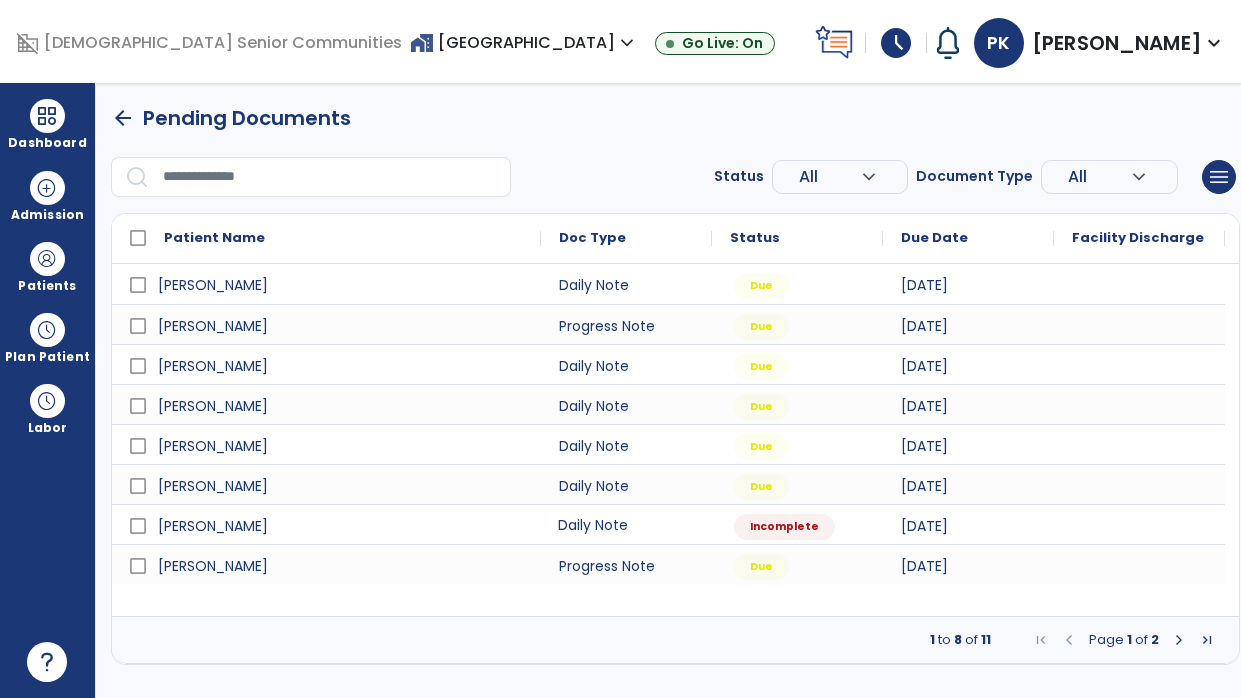 click on "Daily Note" at bounding box center [626, 524] 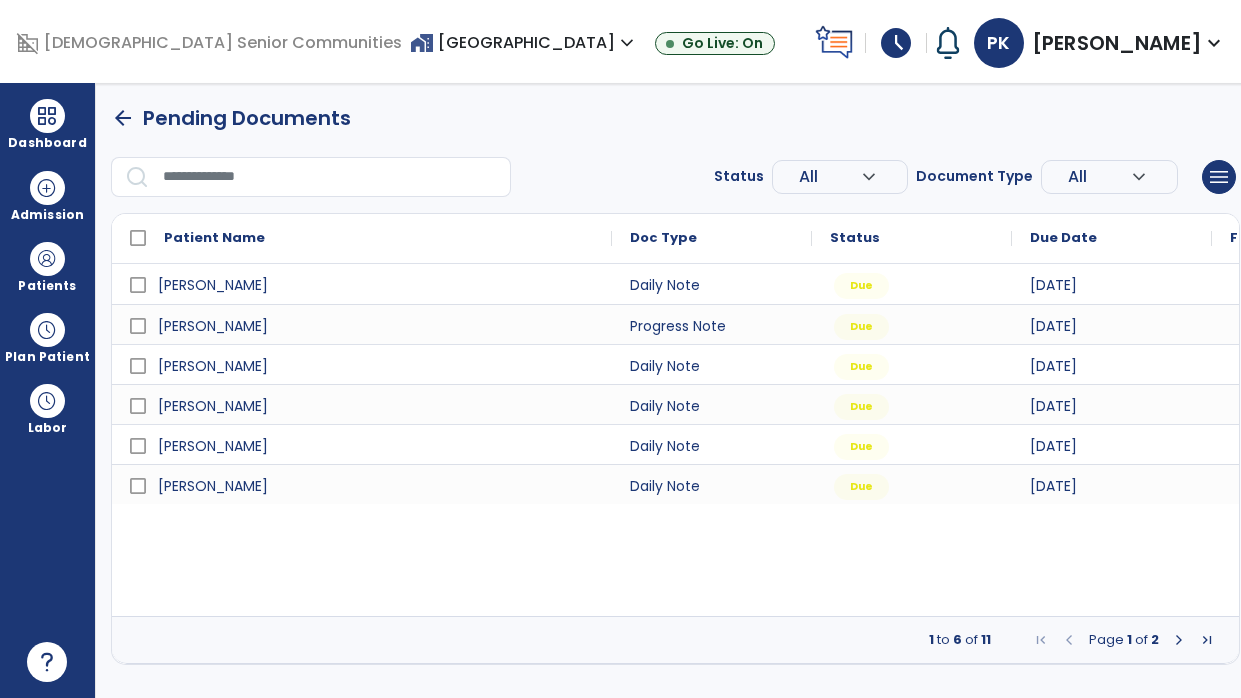 select on "*" 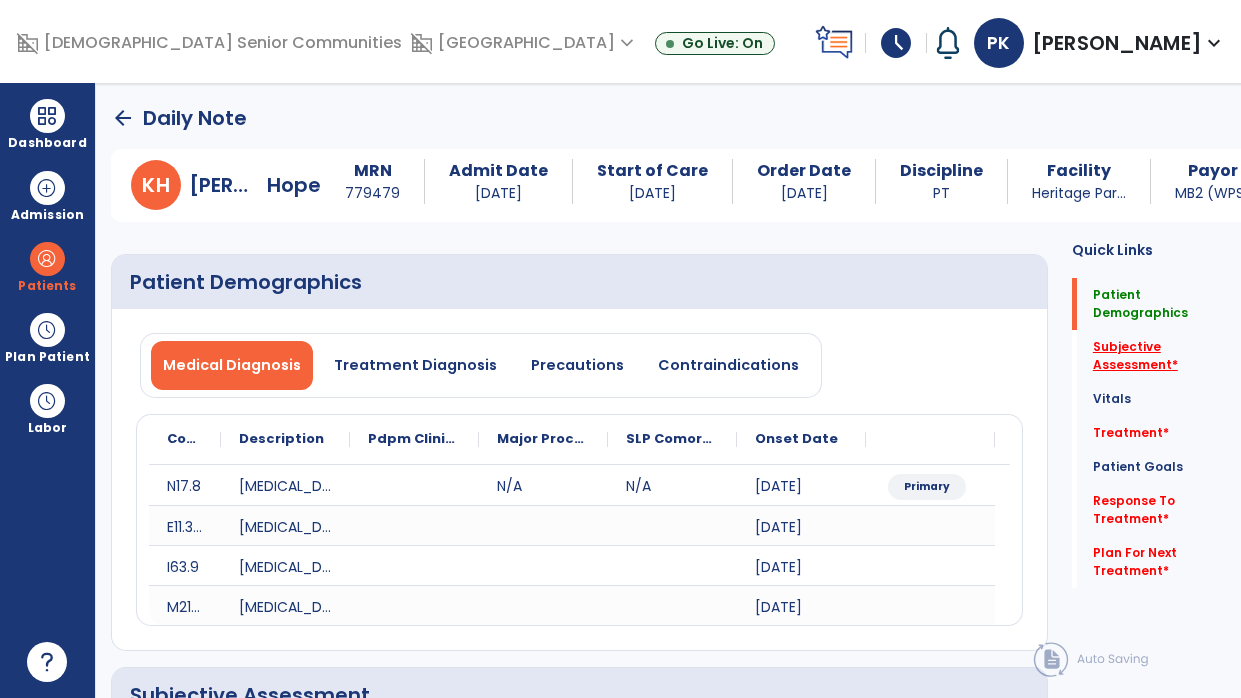 click on "Subjective Assessment   *" 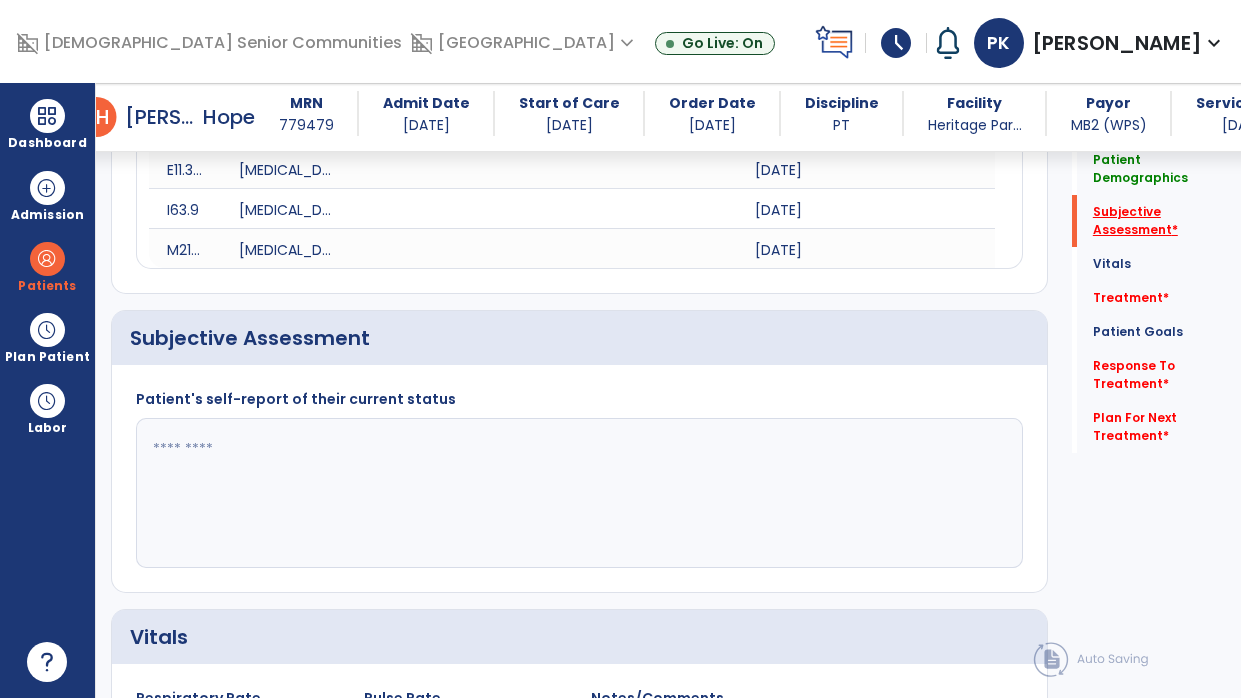 scroll, scrollTop: 416, scrollLeft: 0, axis: vertical 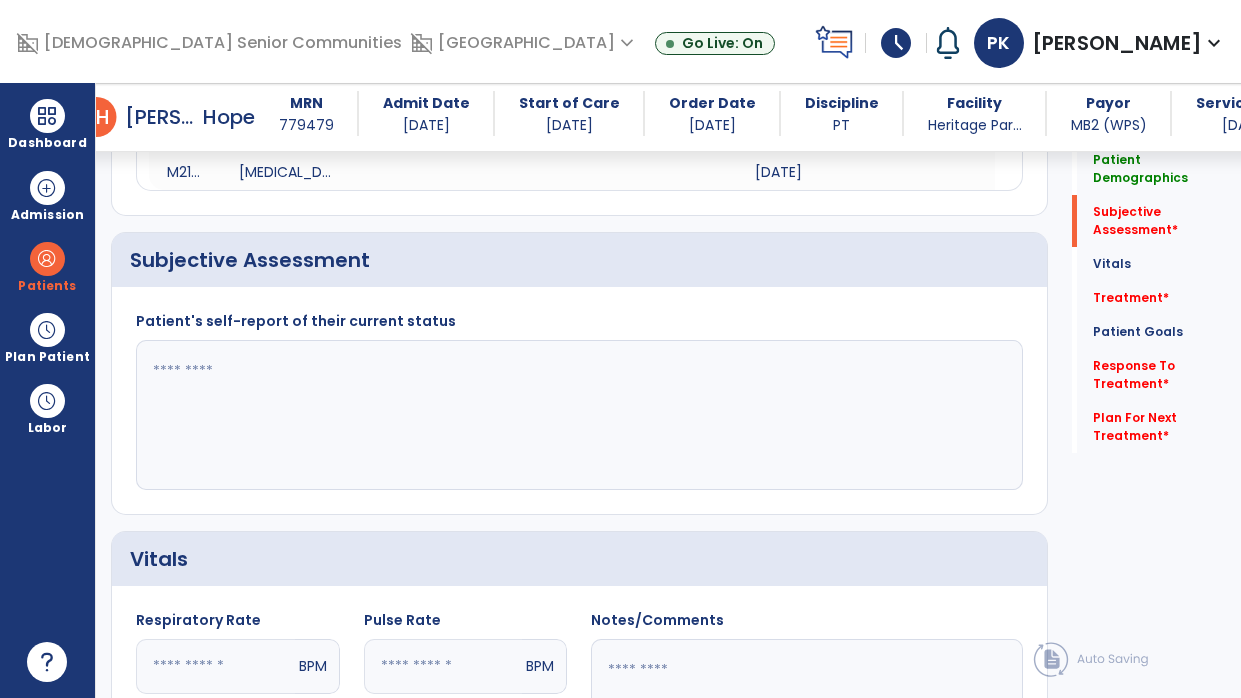 click 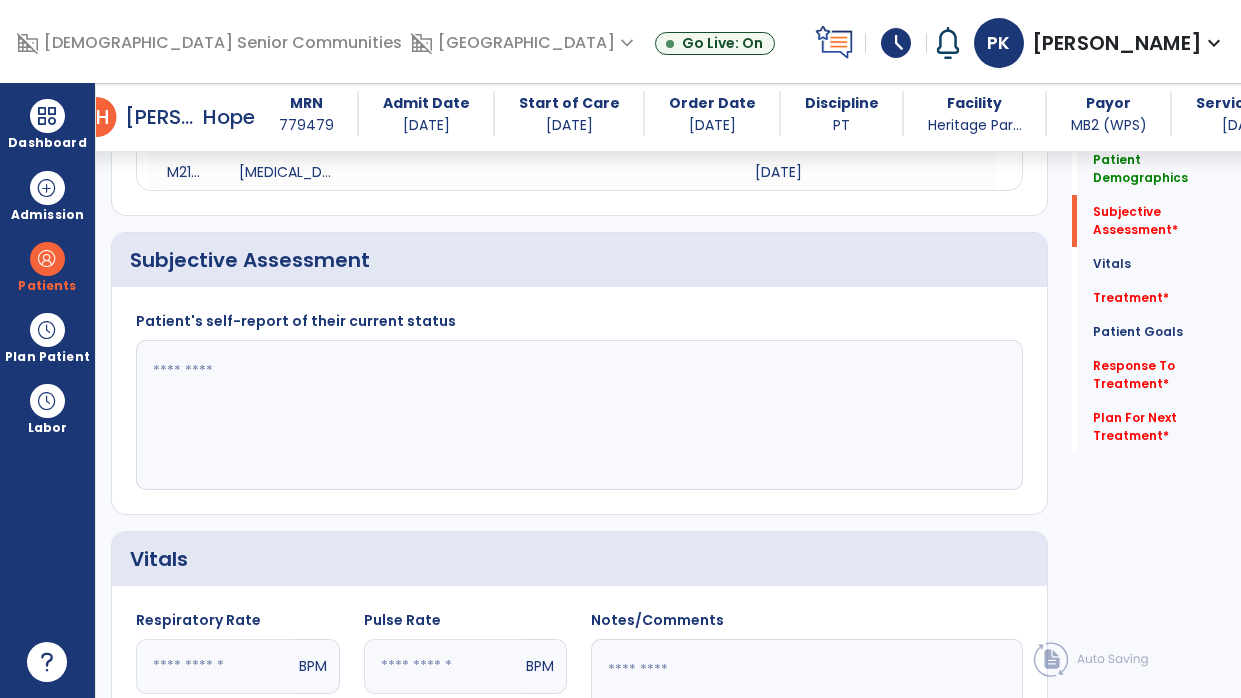 click 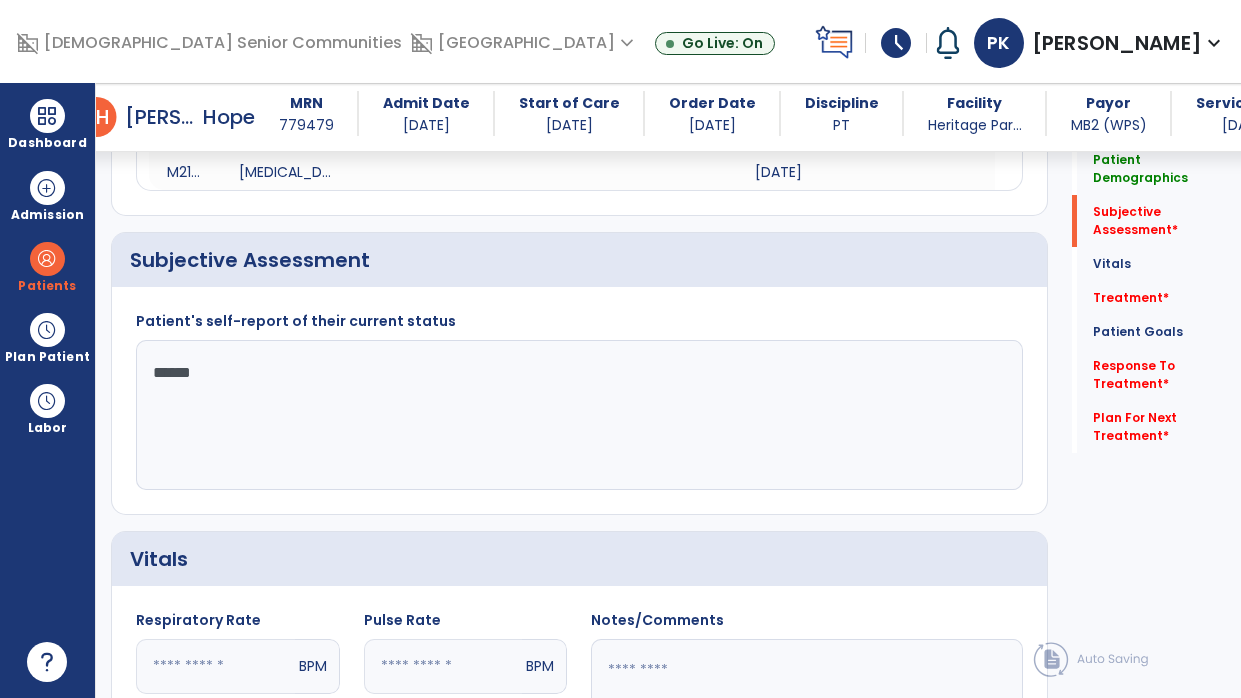 type on "*******" 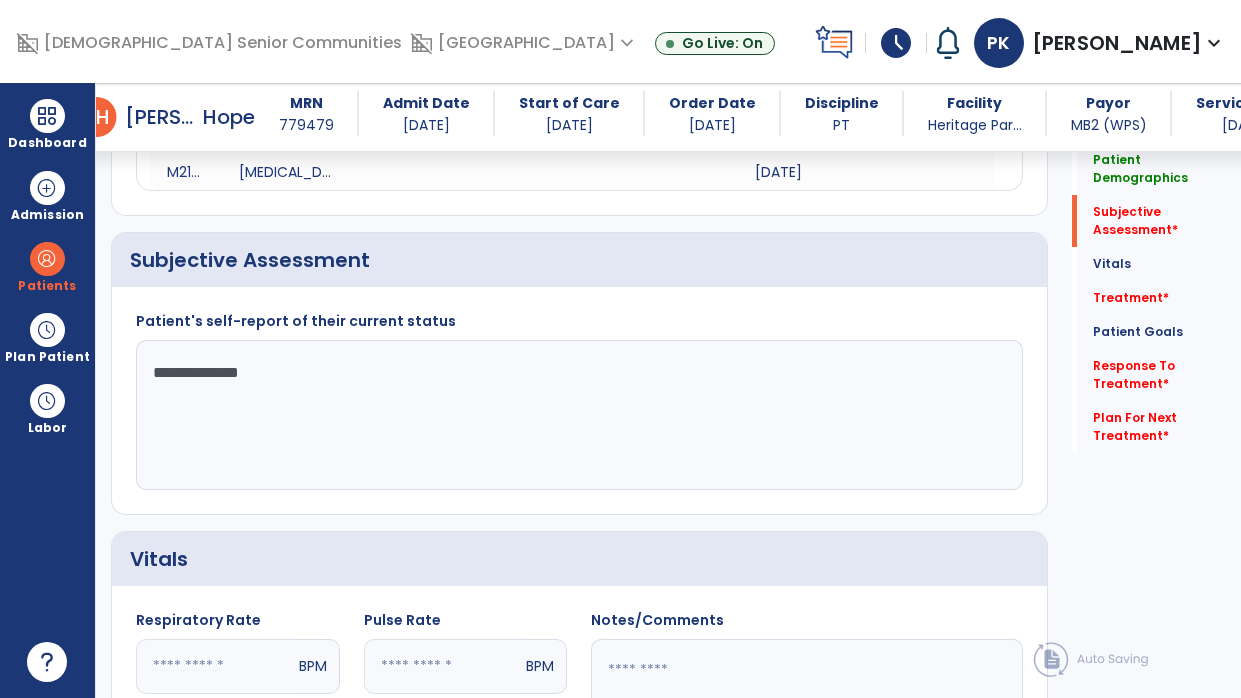type on "**********" 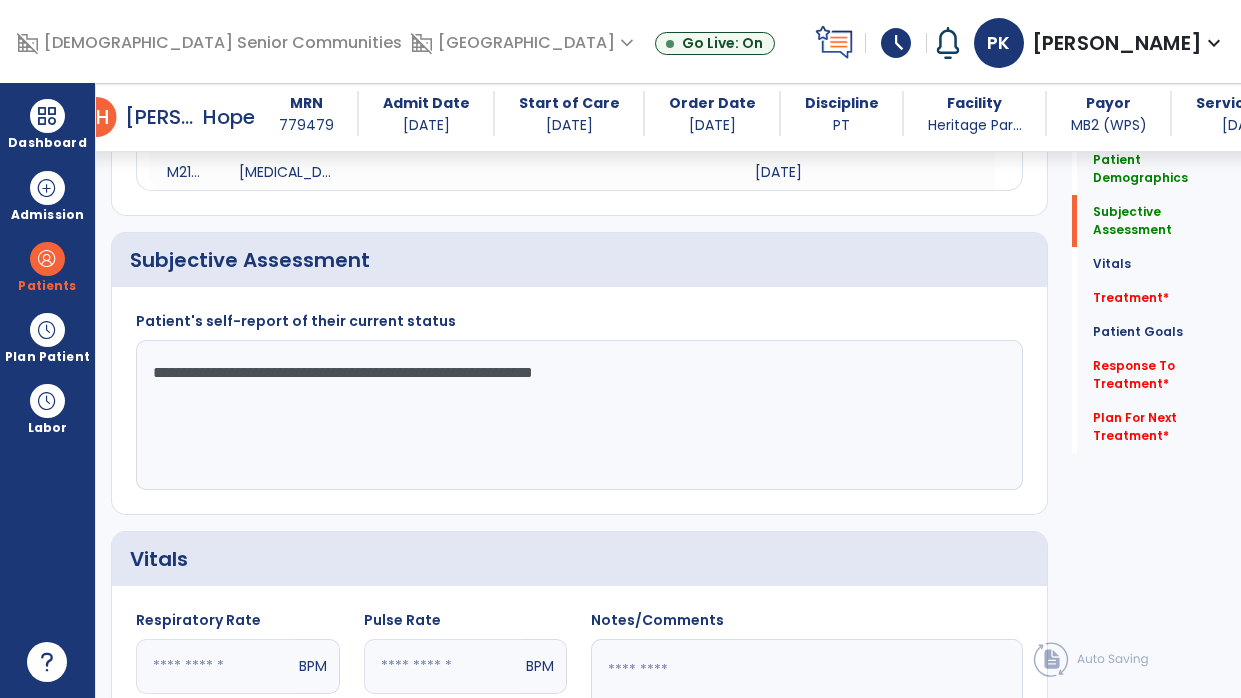 click on "**********" 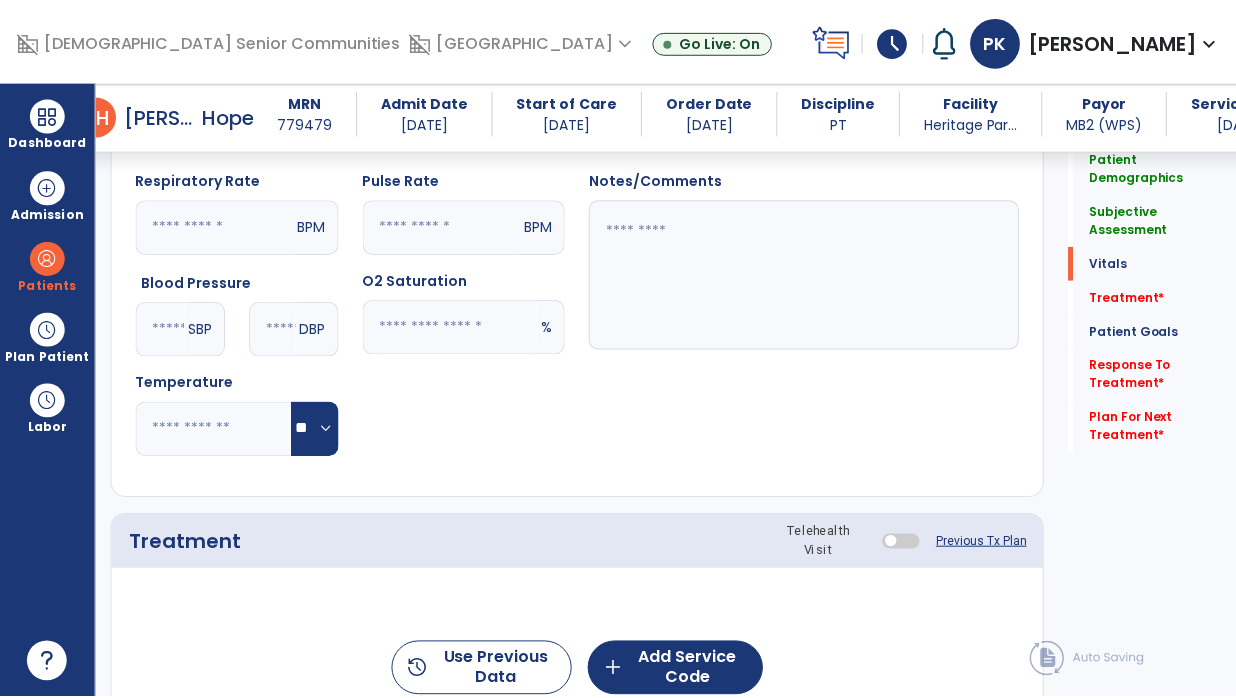 scroll, scrollTop: 861, scrollLeft: 0, axis: vertical 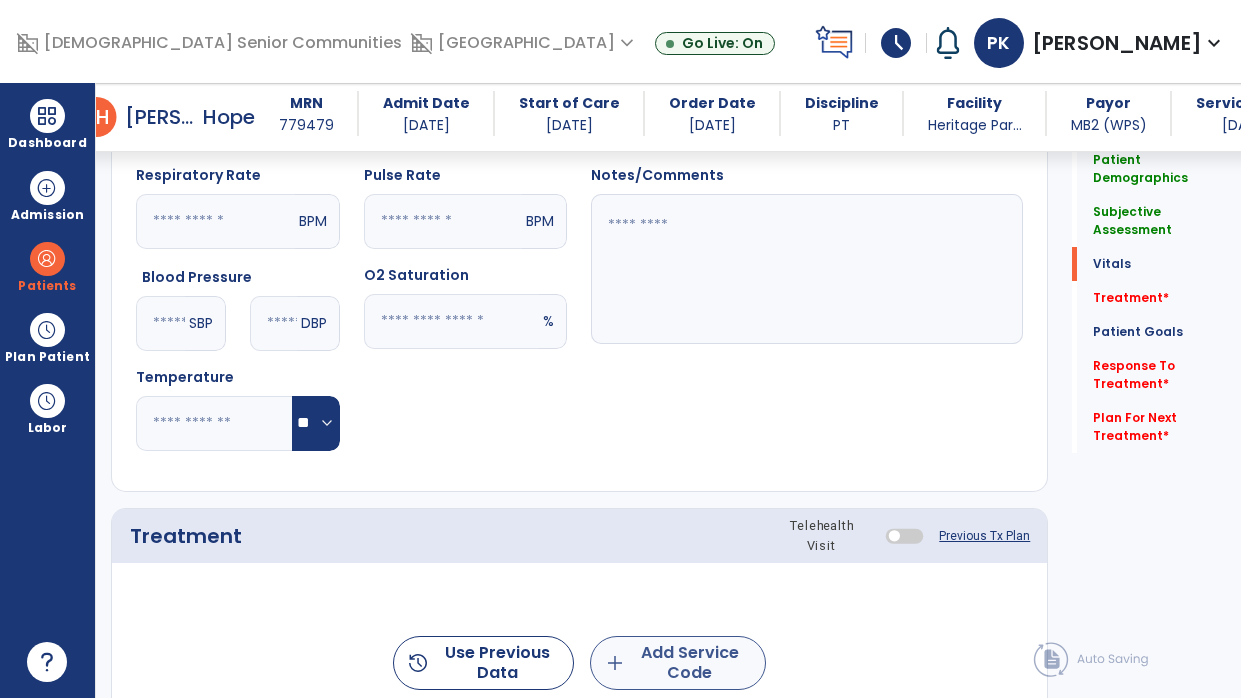 type on "**********" 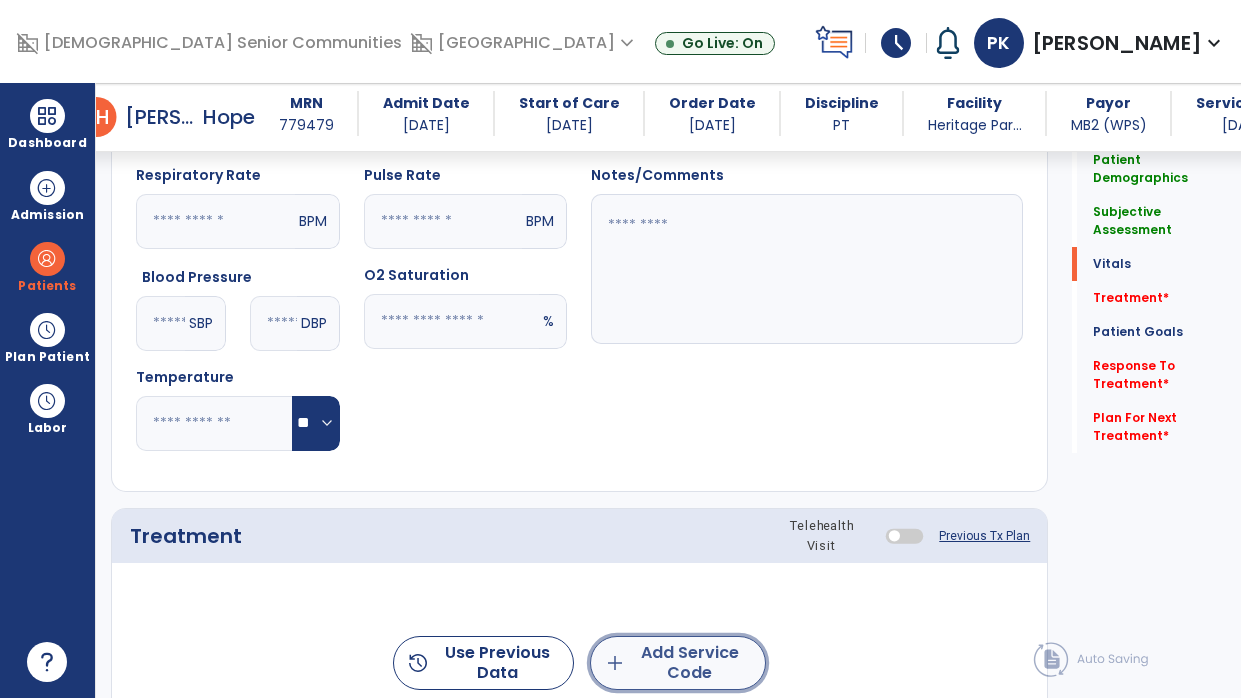 click on "add" 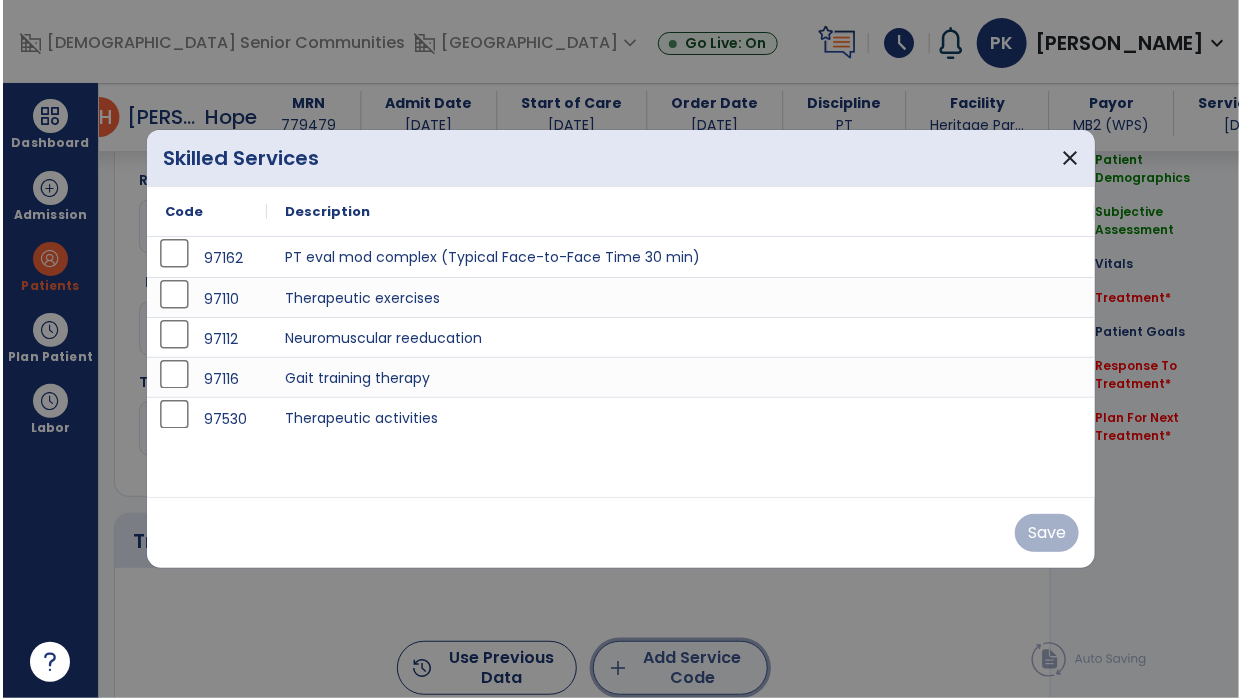 scroll, scrollTop: 861, scrollLeft: 0, axis: vertical 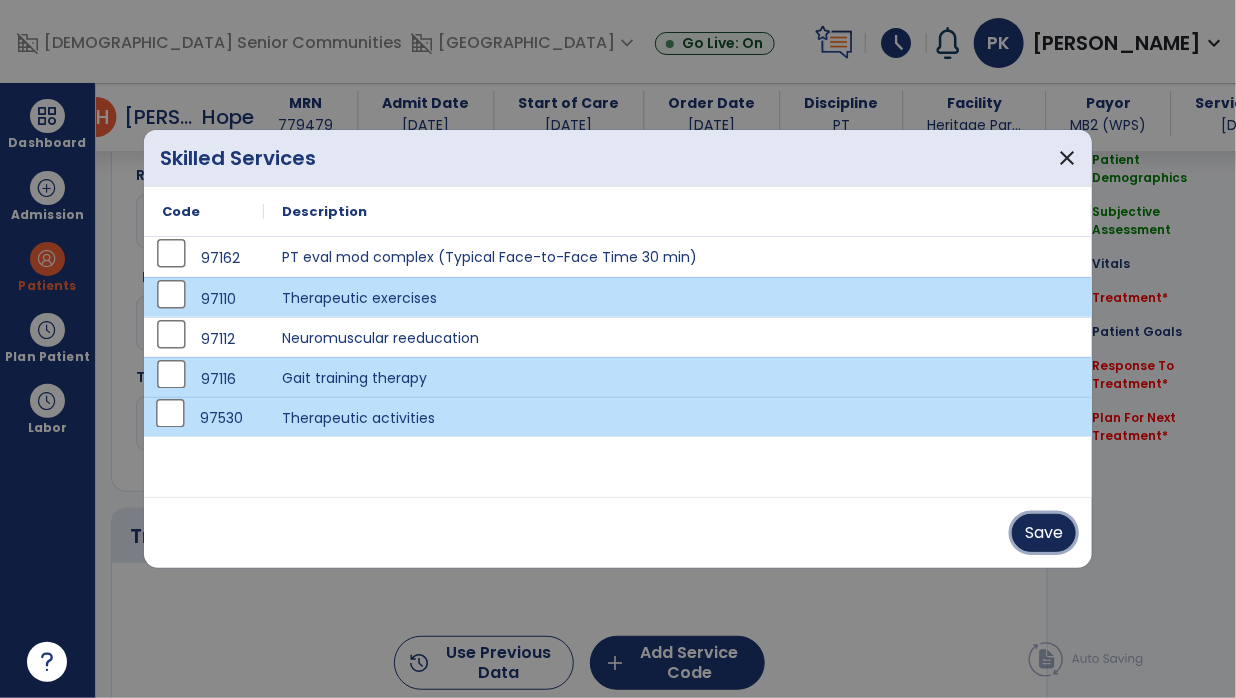 click on "Save" at bounding box center (1044, 533) 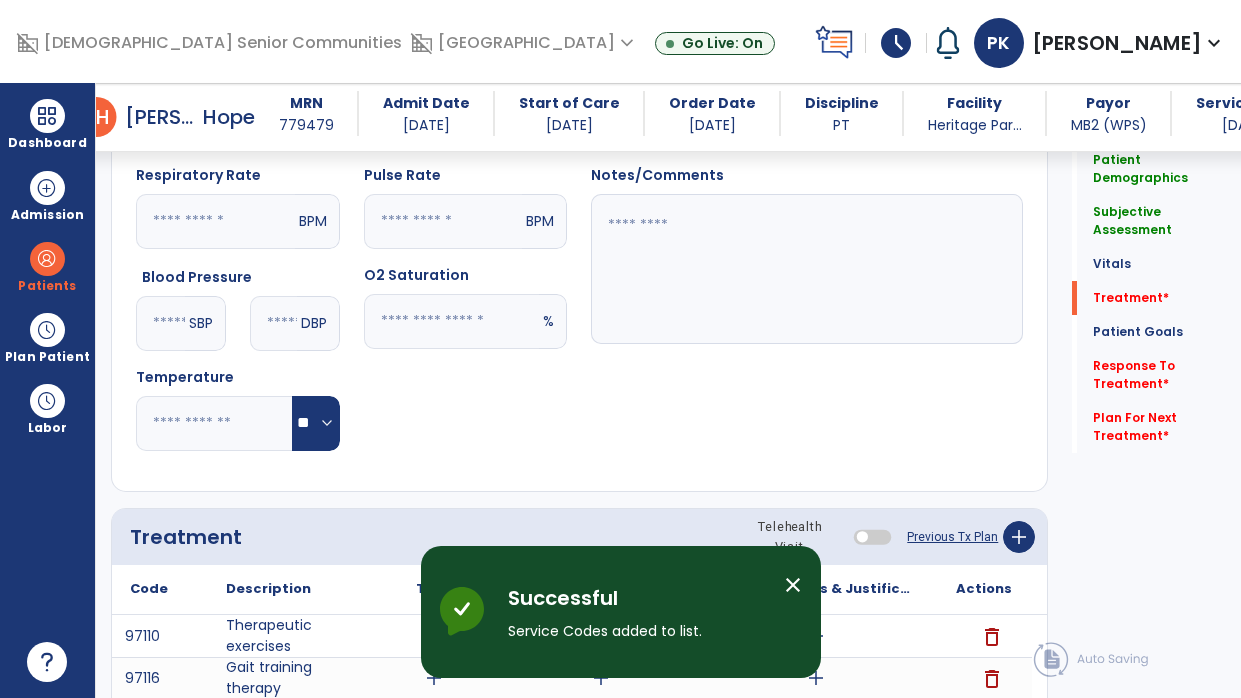 click on "add" at bounding box center (434, 636) 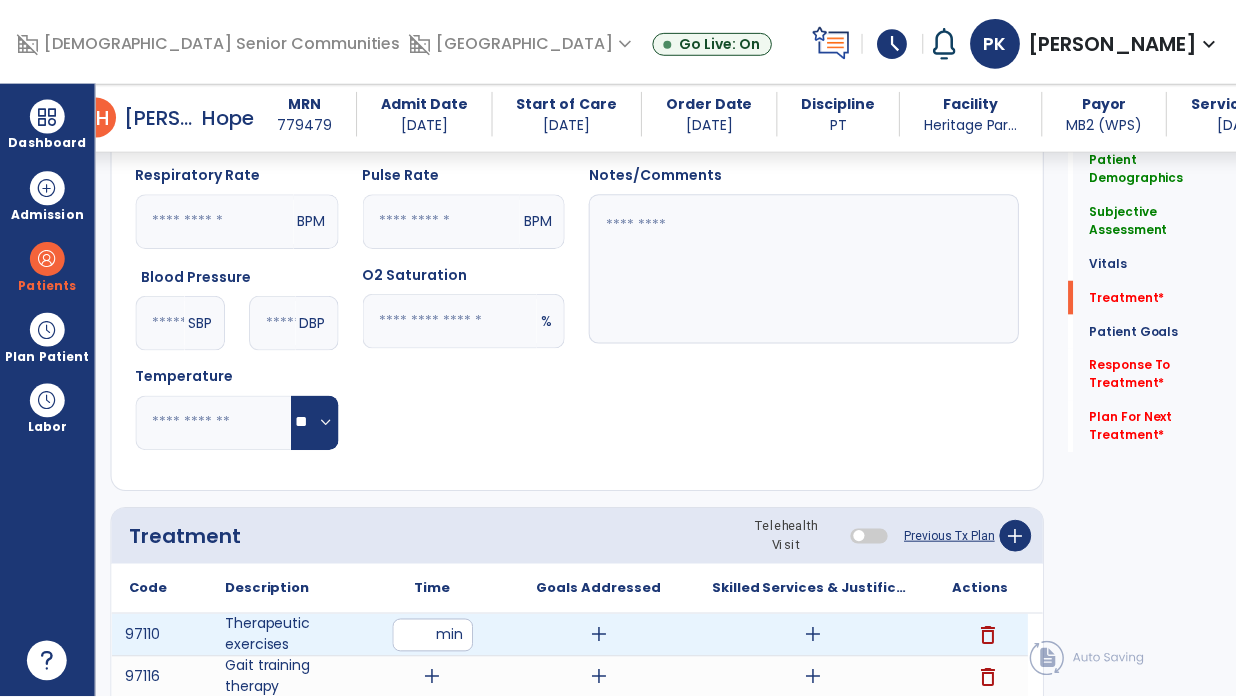 scroll, scrollTop: 1069, scrollLeft: 0, axis: vertical 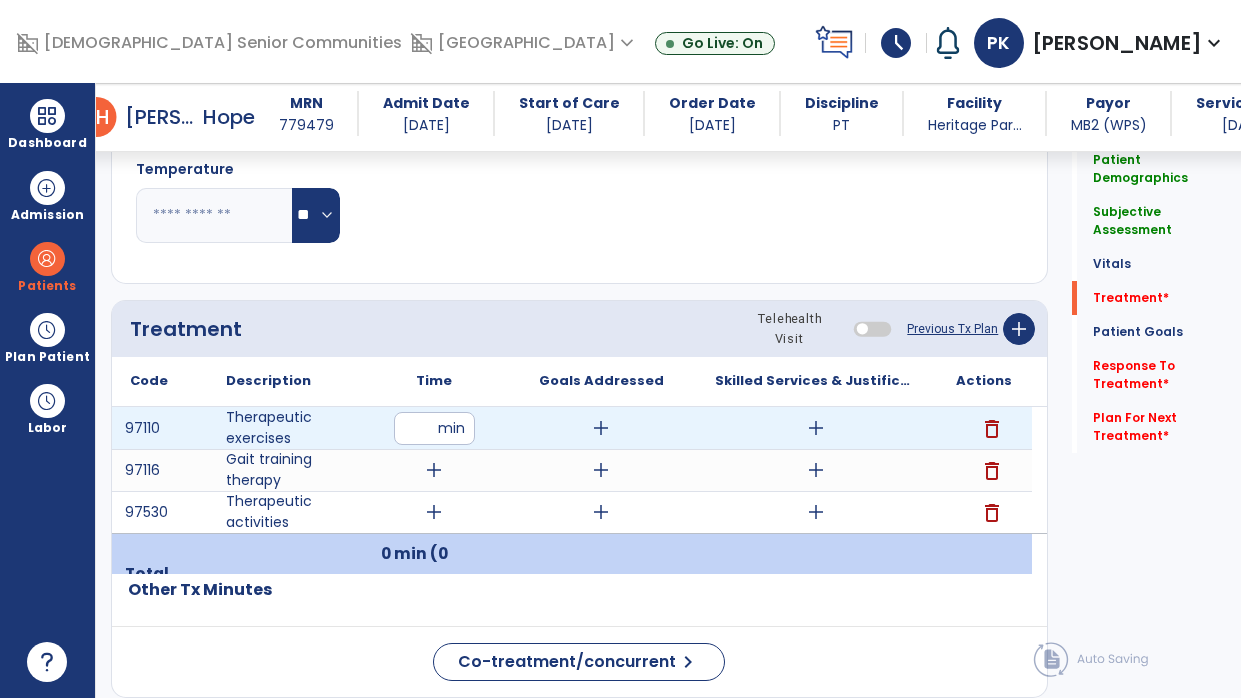 type on "**" 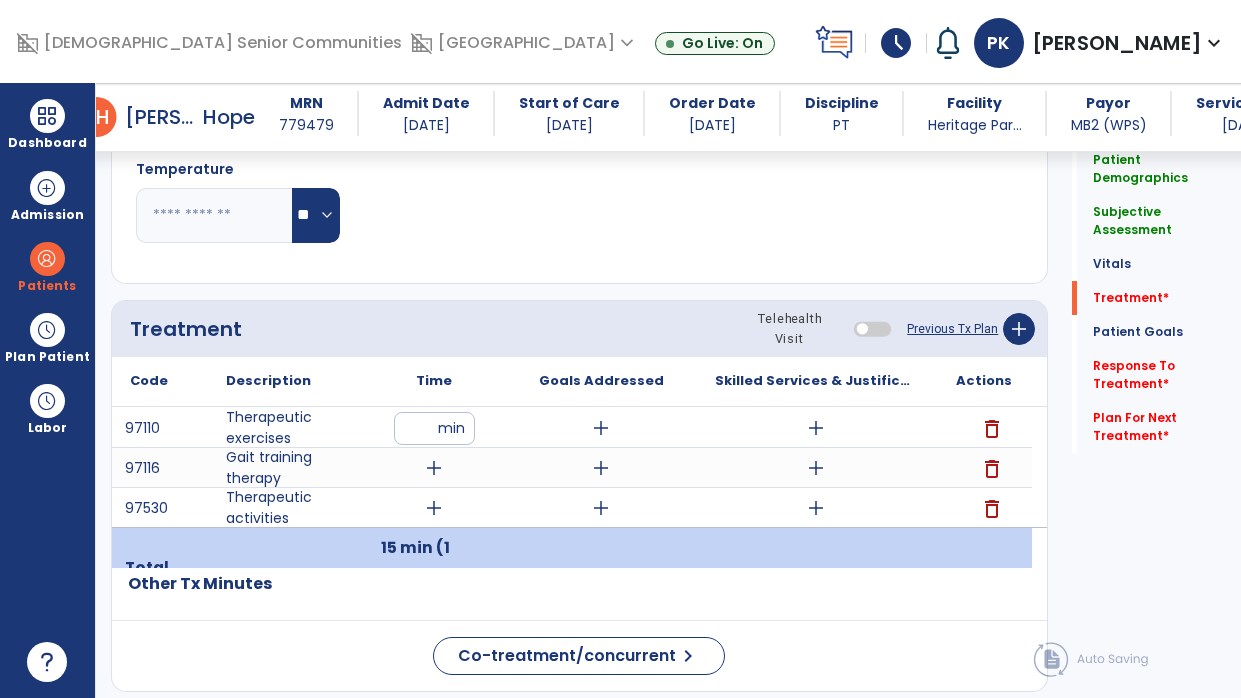 click on "add" at bounding box center [434, 468] 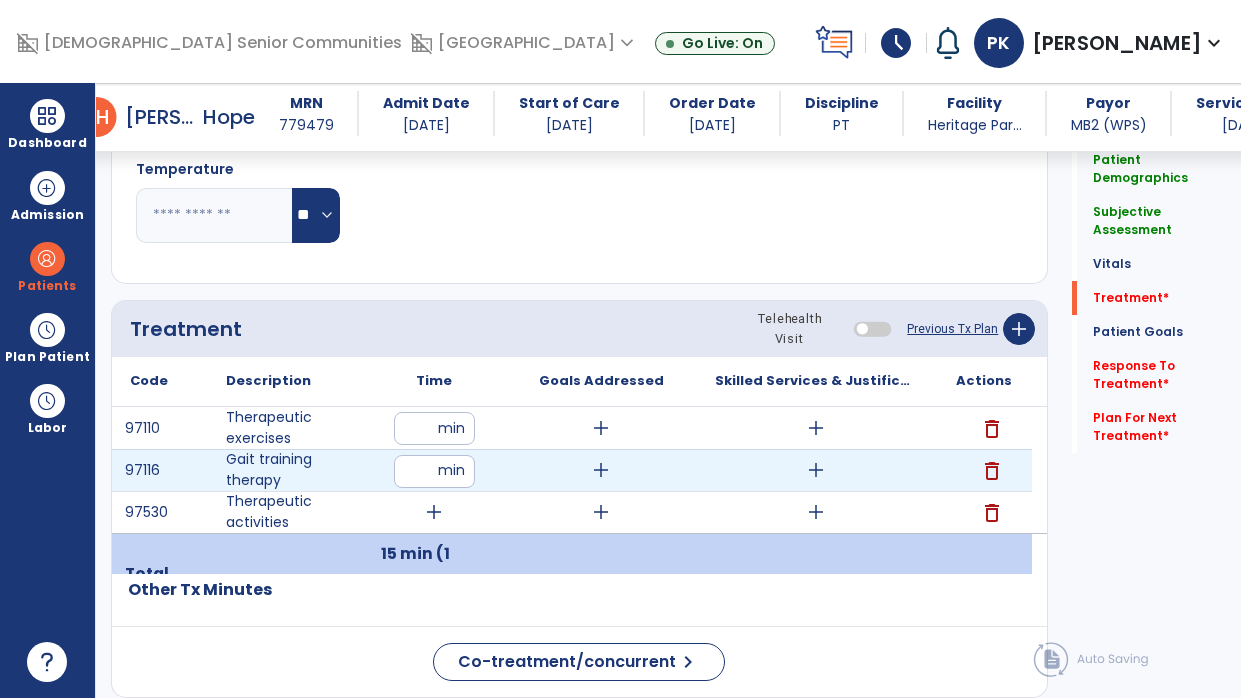 type on "**" 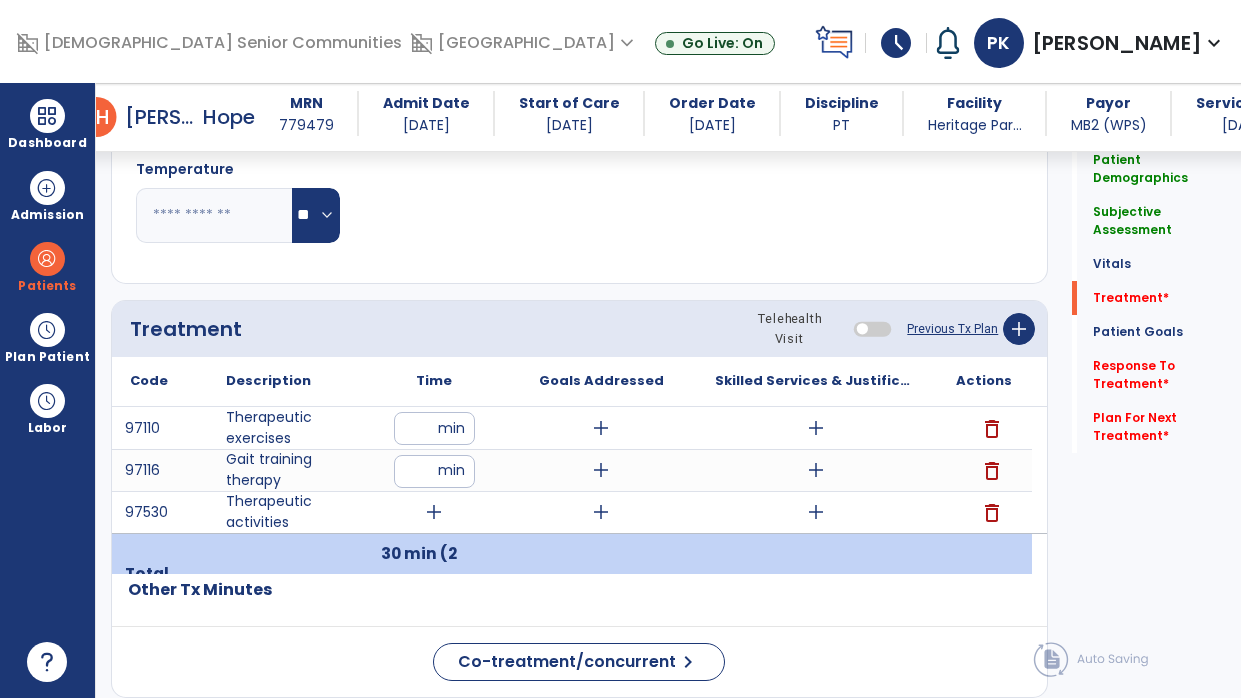 click on "add" at bounding box center (434, 512) 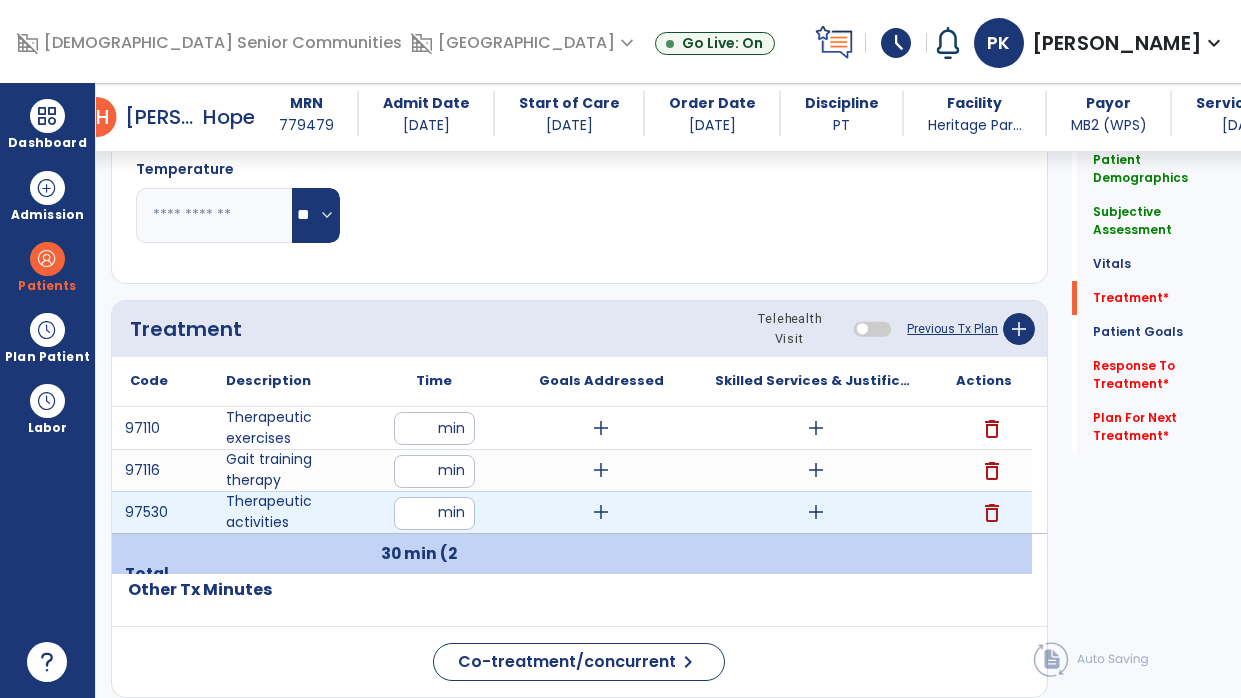 type on "**" 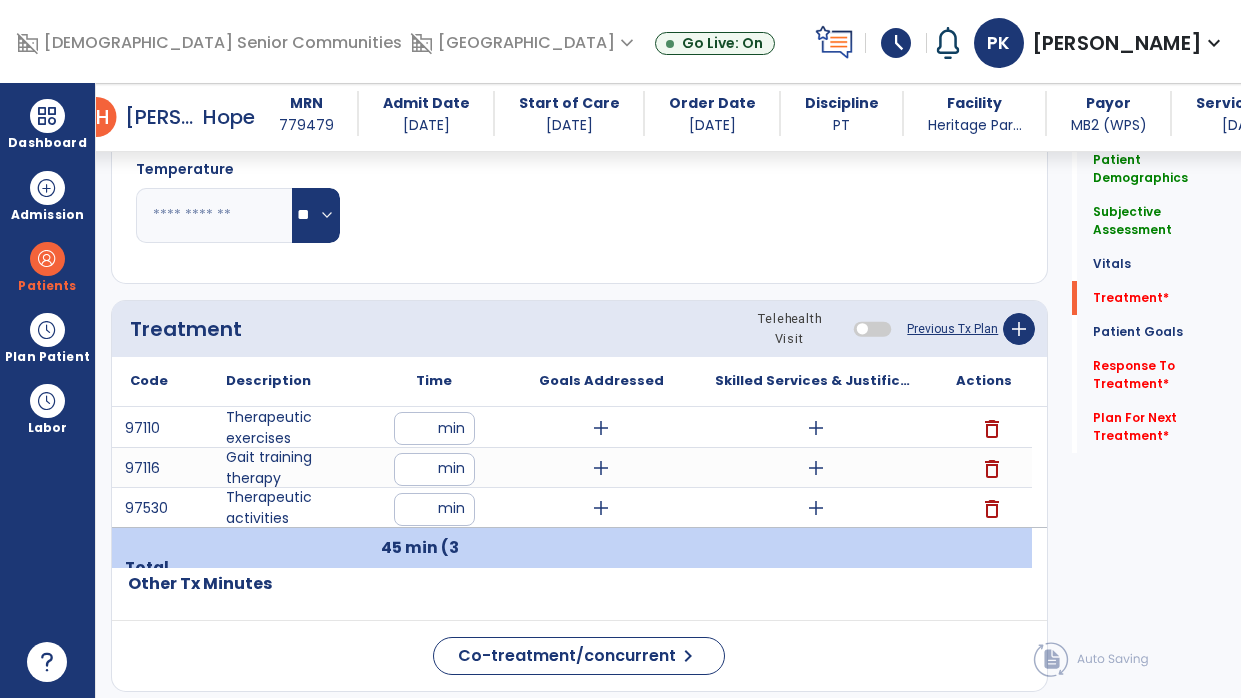 click on "add" at bounding box center [601, 428] 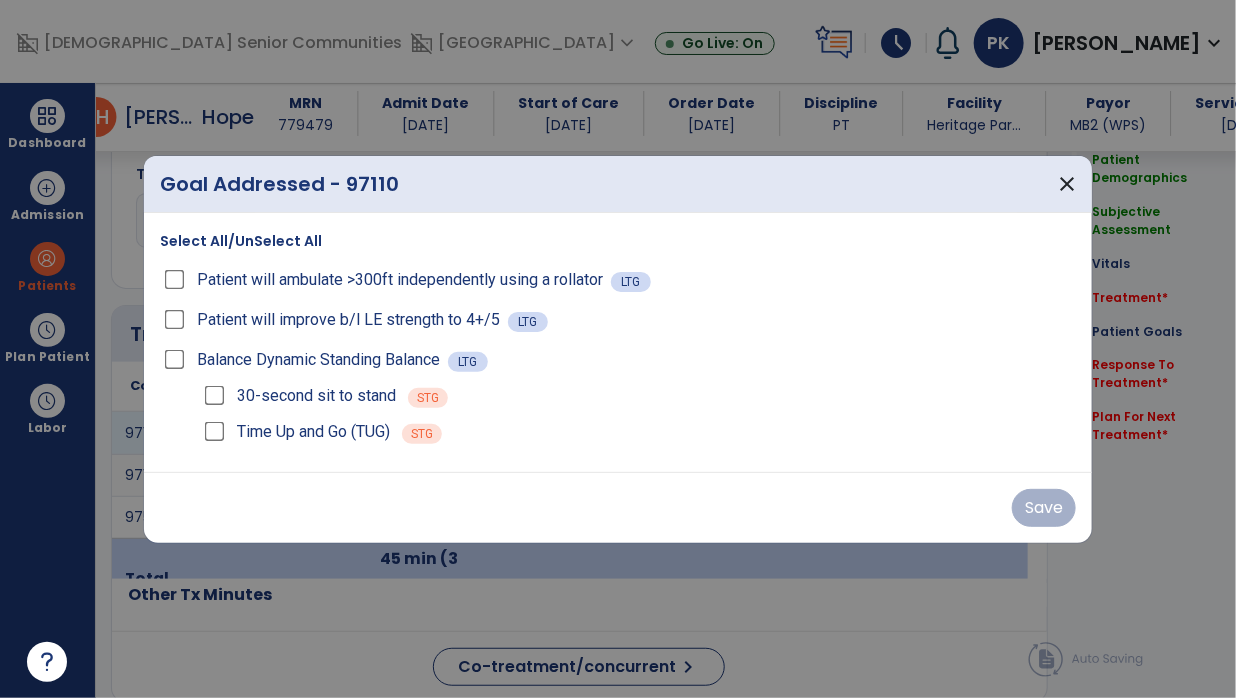 scroll, scrollTop: 1069, scrollLeft: 0, axis: vertical 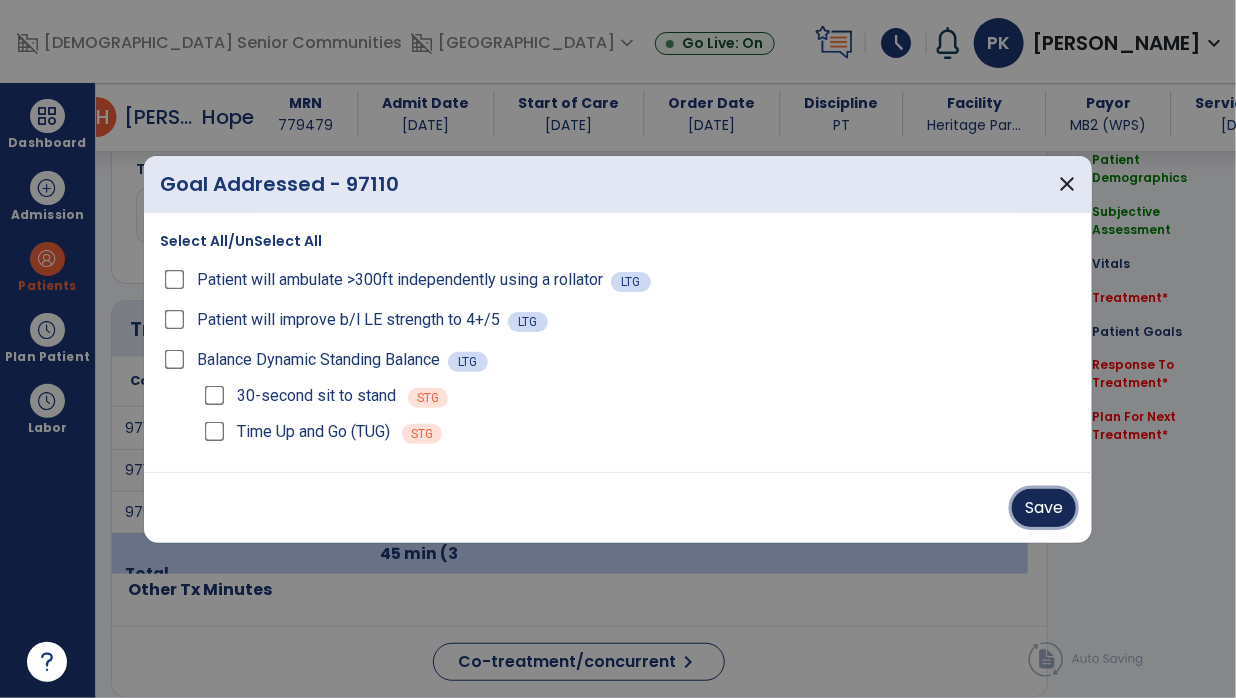click on "Save" at bounding box center [1044, 508] 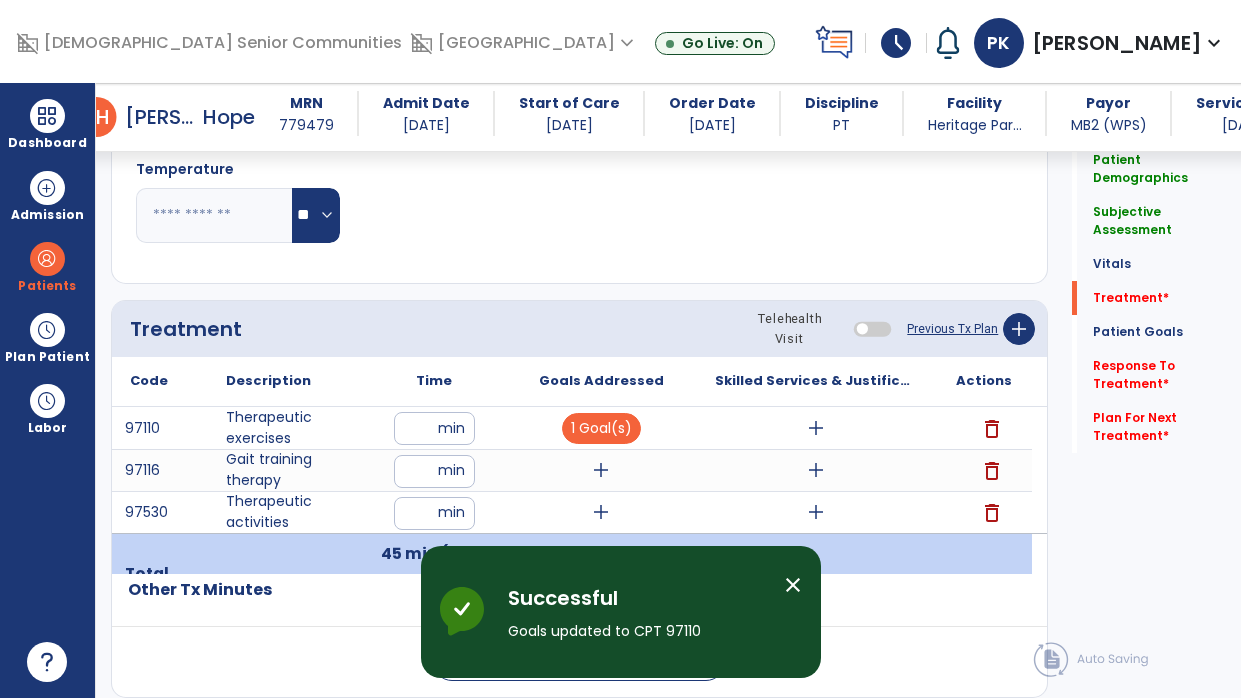 click on "add" at bounding box center (601, 470) 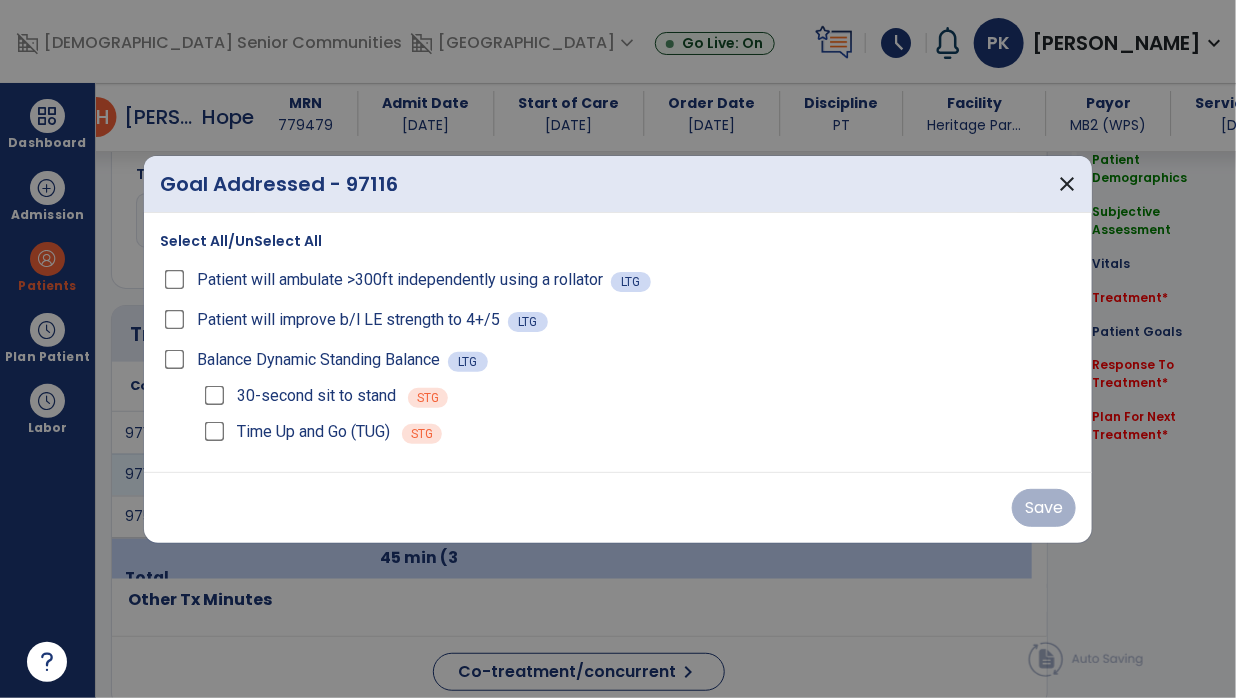 scroll, scrollTop: 1069, scrollLeft: 0, axis: vertical 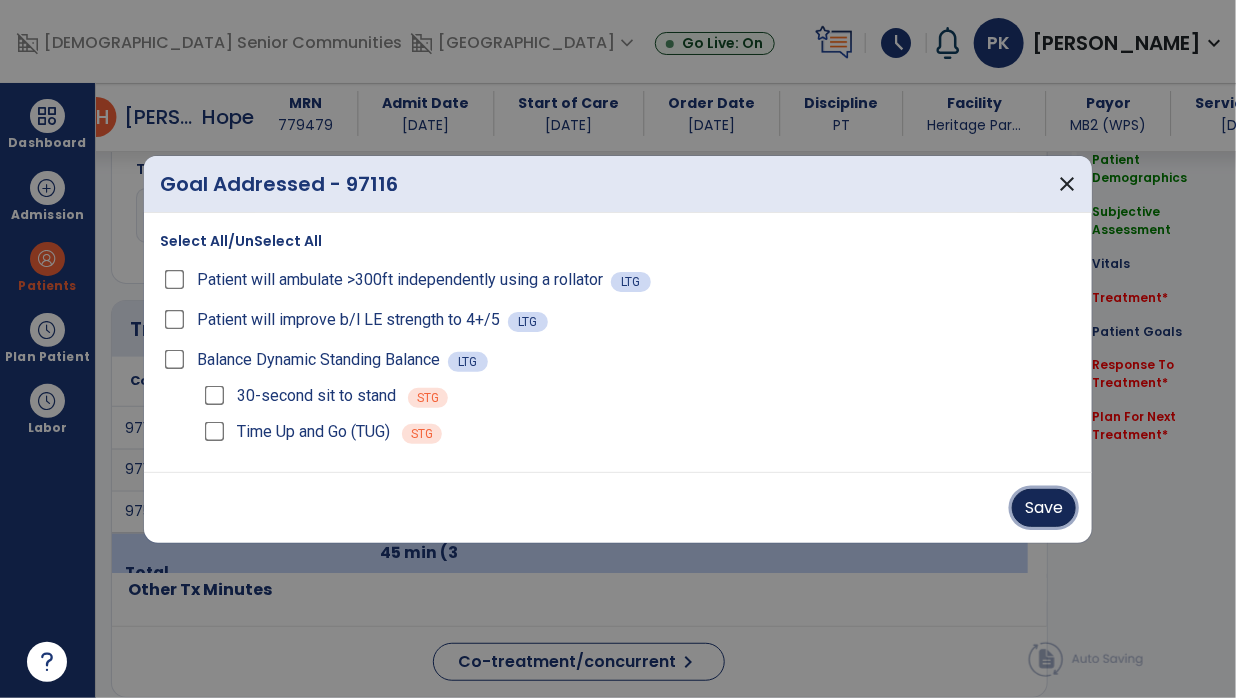 click on "Save" at bounding box center [1044, 508] 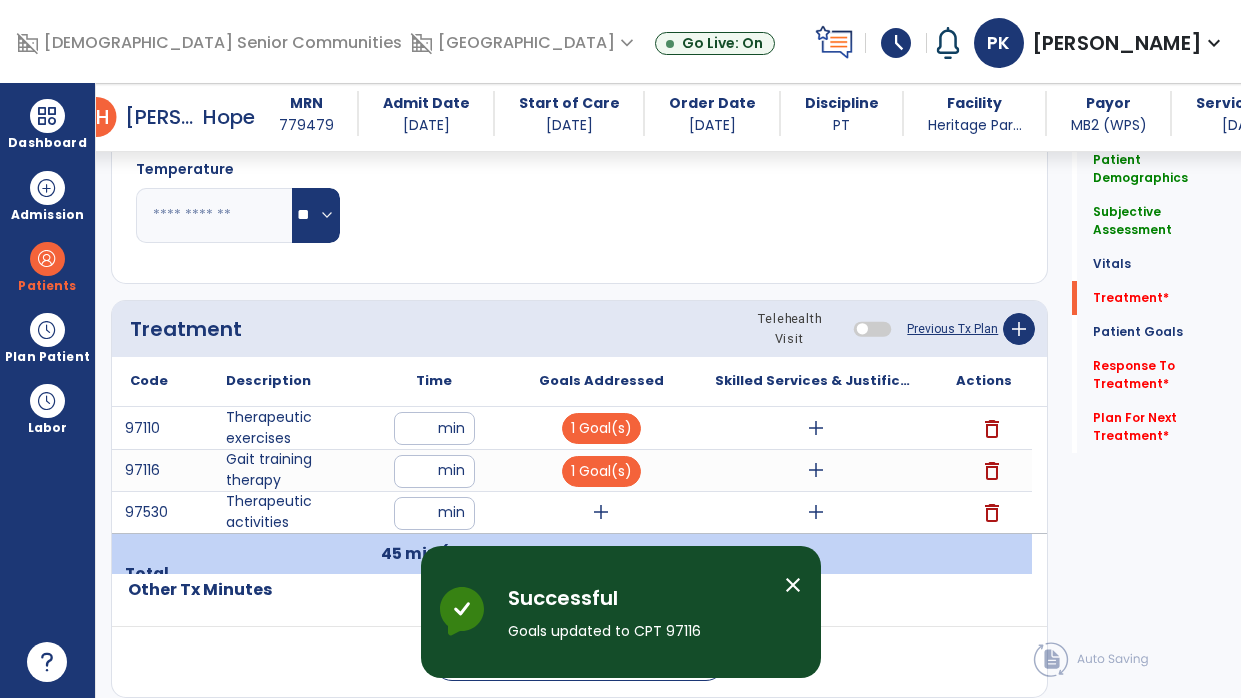 click on "add" at bounding box center [601, 512] 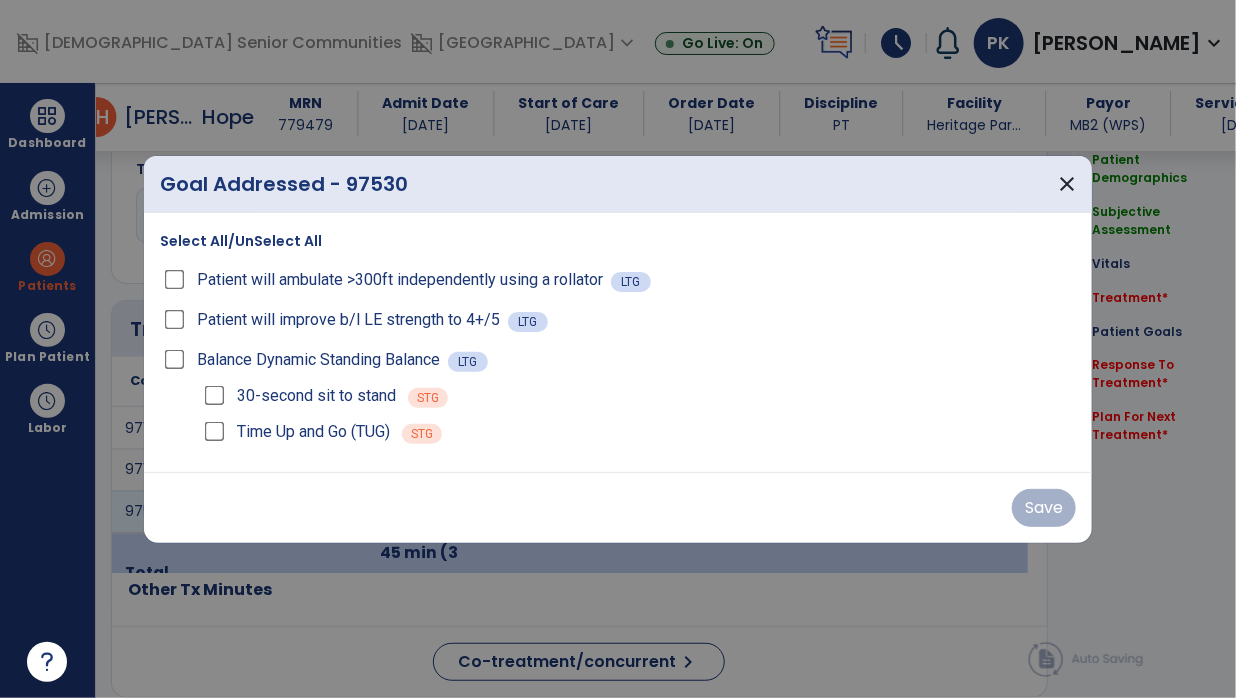 scroll, scrollTop: 1069, scrollLeft: 0, axis: vertical 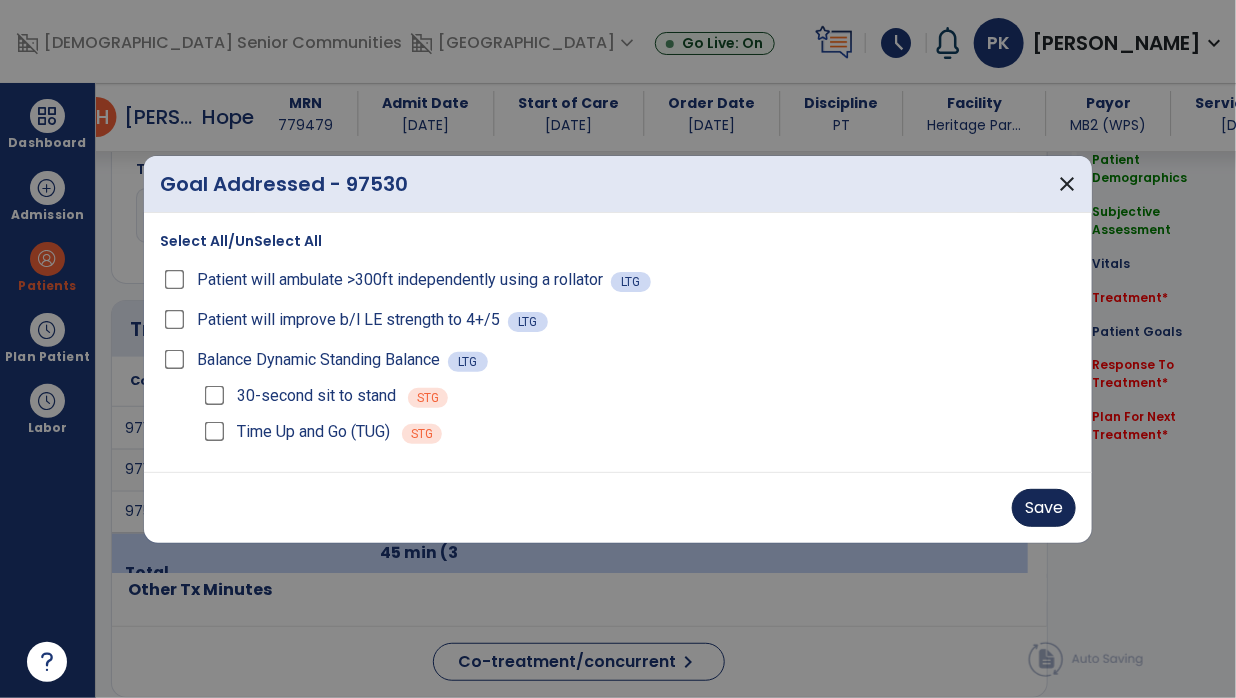 click on "Save" at bounding box center (1044, 508) 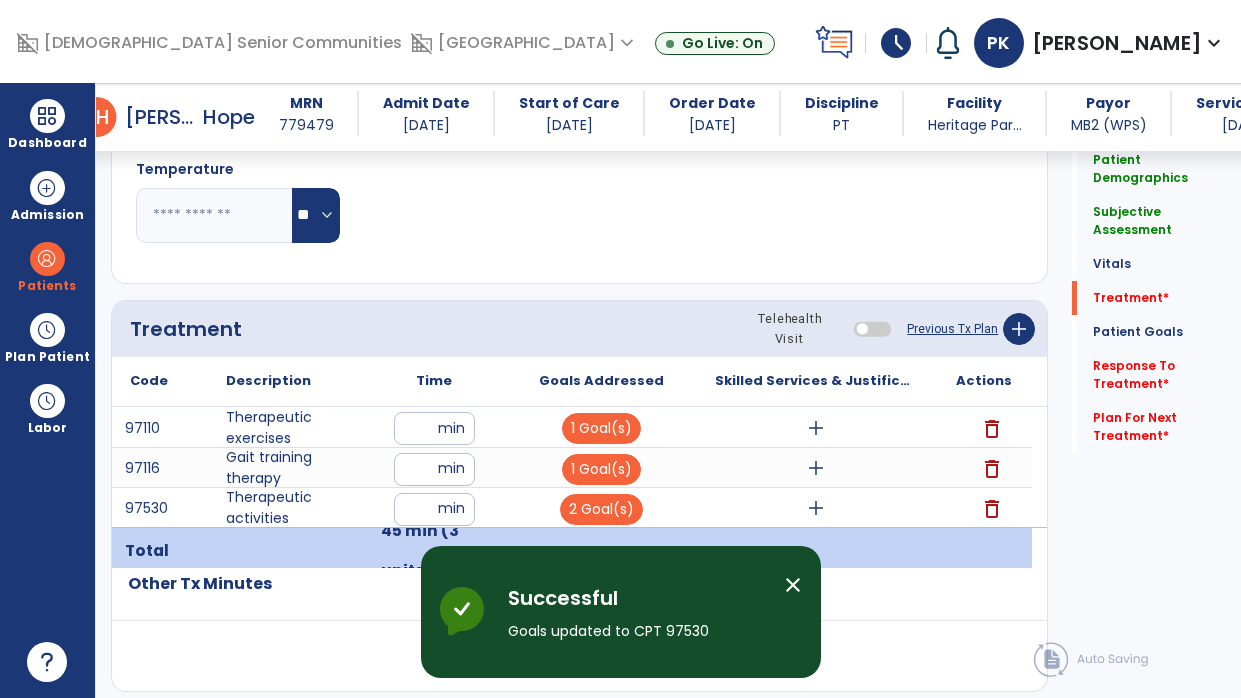 click on "add" at bounding box center (816, 428) 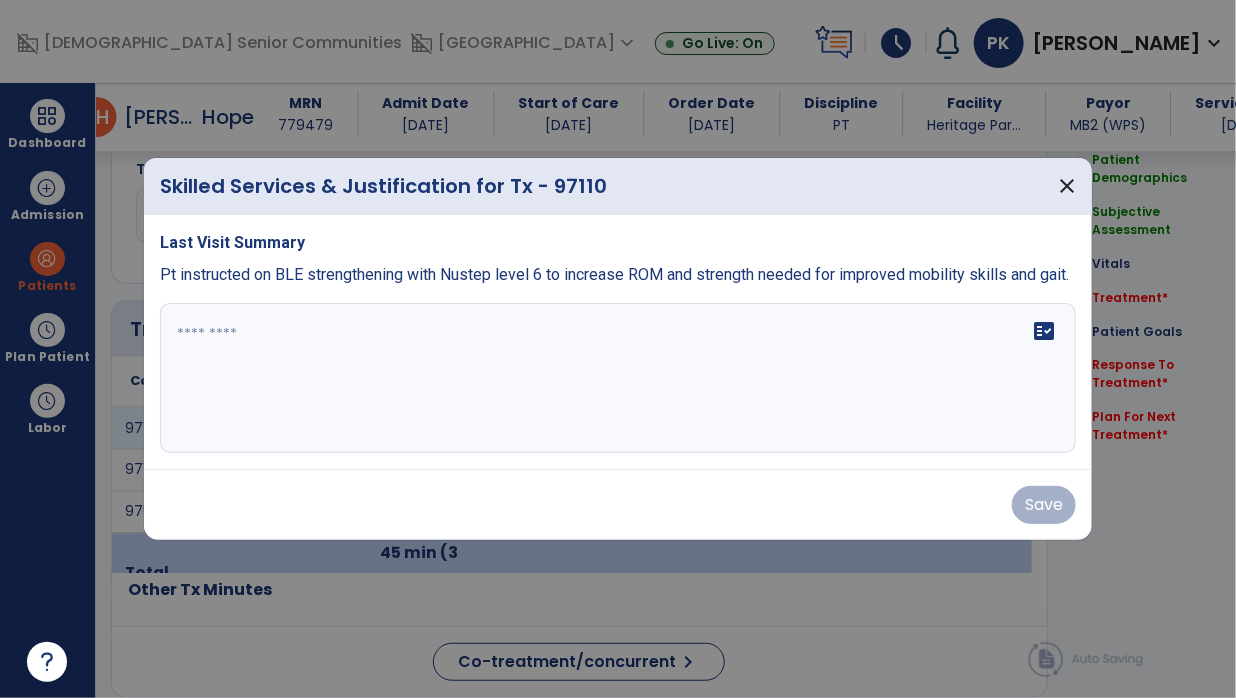 click on "fact_check" at bounding box center [618, 378] 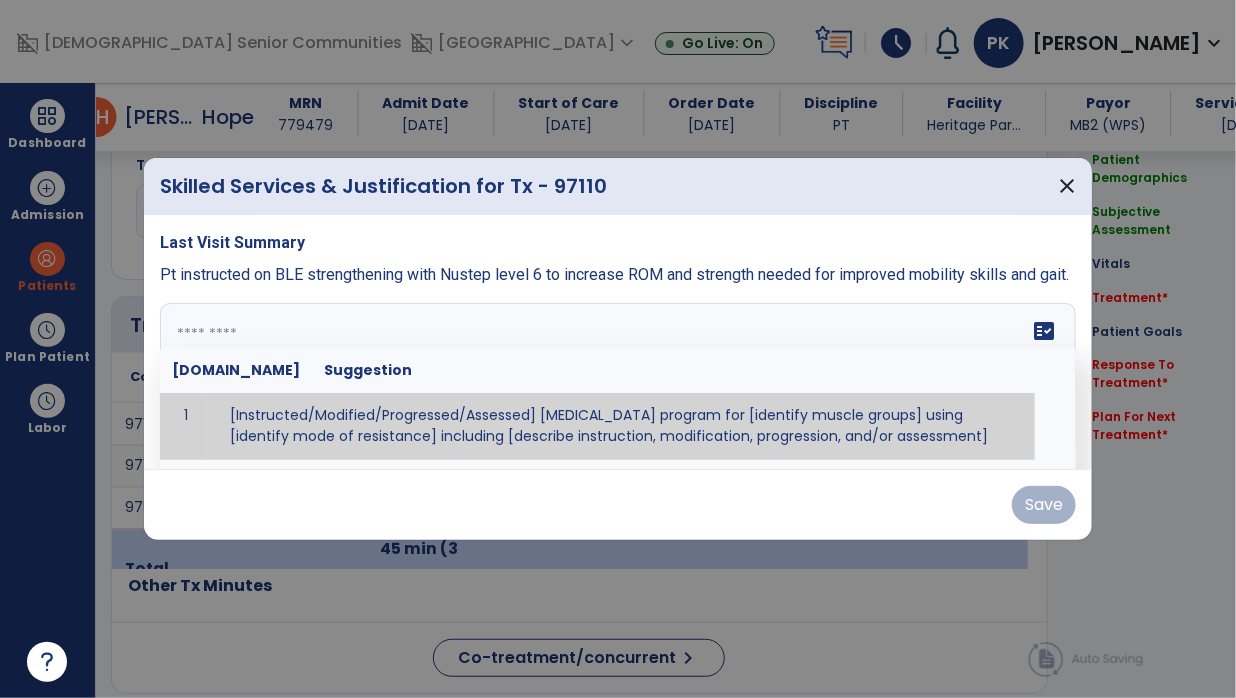 scroll, scrollTop: 1069, scrollLeft: 0, axis: vertical 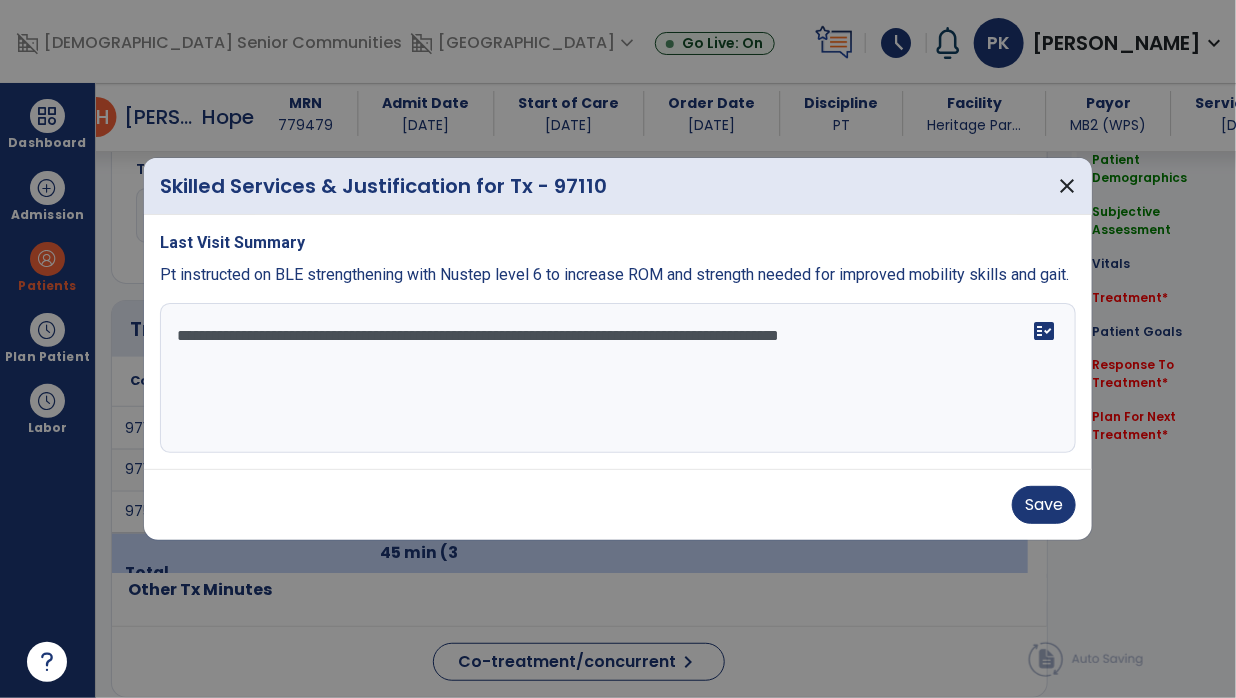 type on "**********" 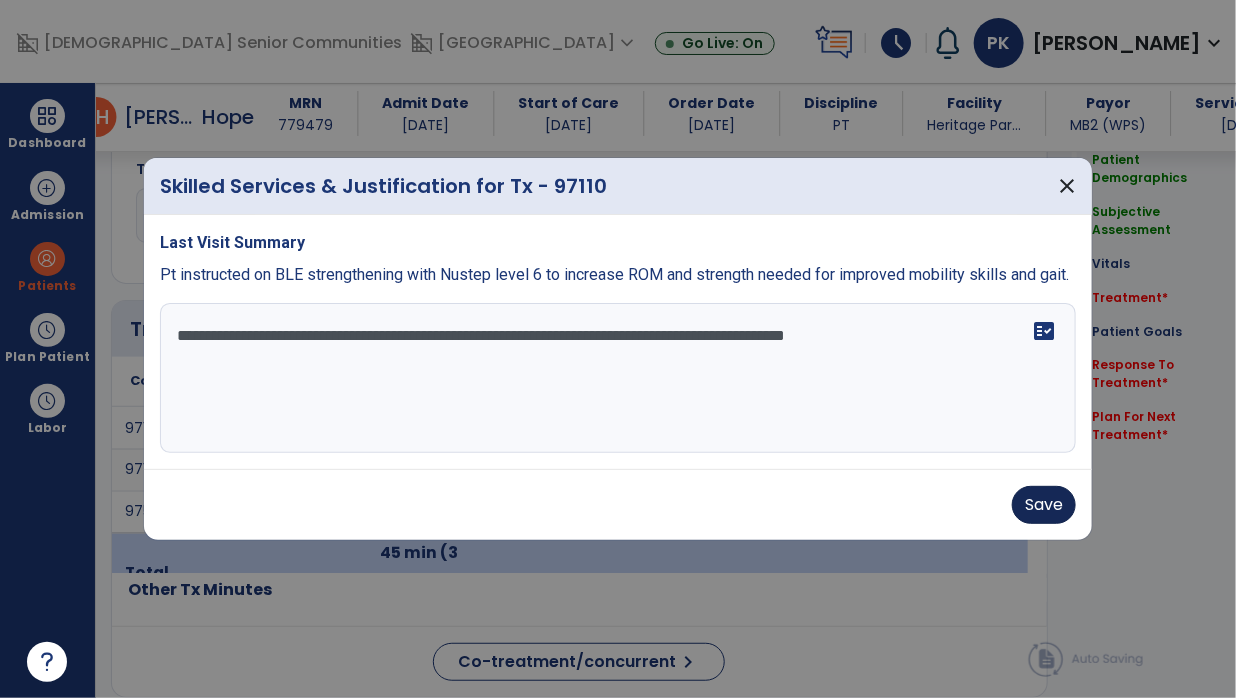 click on "Save" at bounding box center (1044, 505) 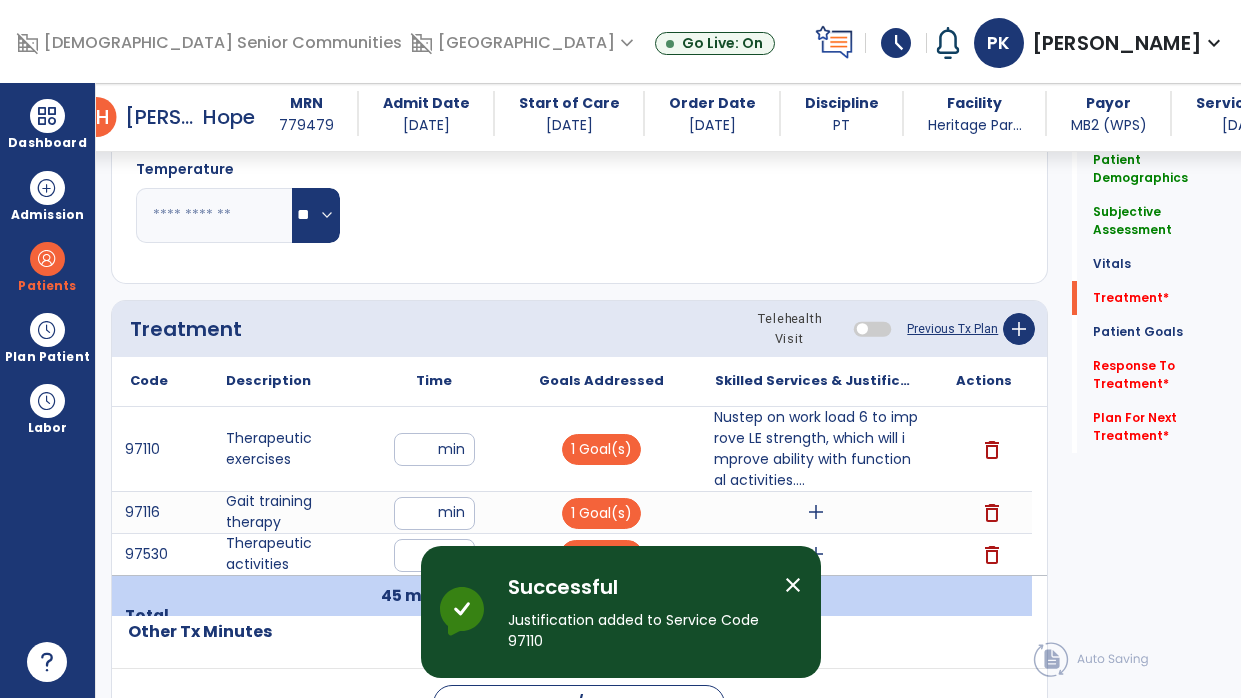 click on "add" at bounding box center [816, 512] 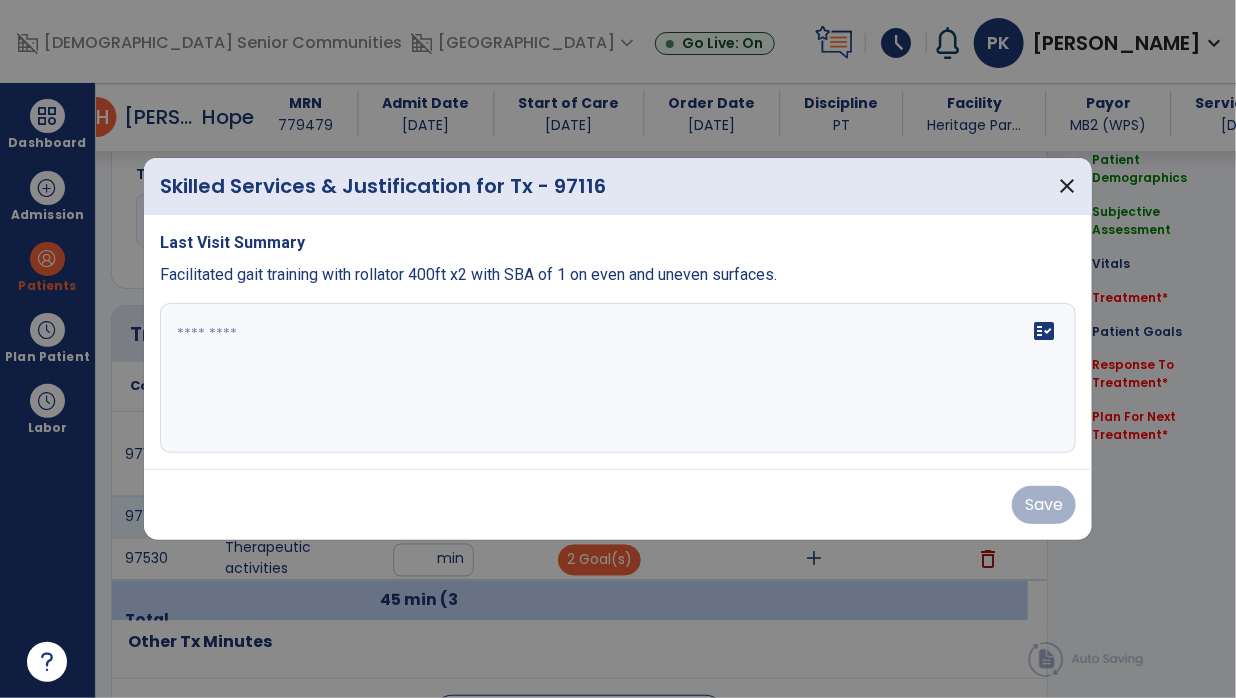 scroll, scrollTop: 1069, scrollLeft: 0, axis: vertical 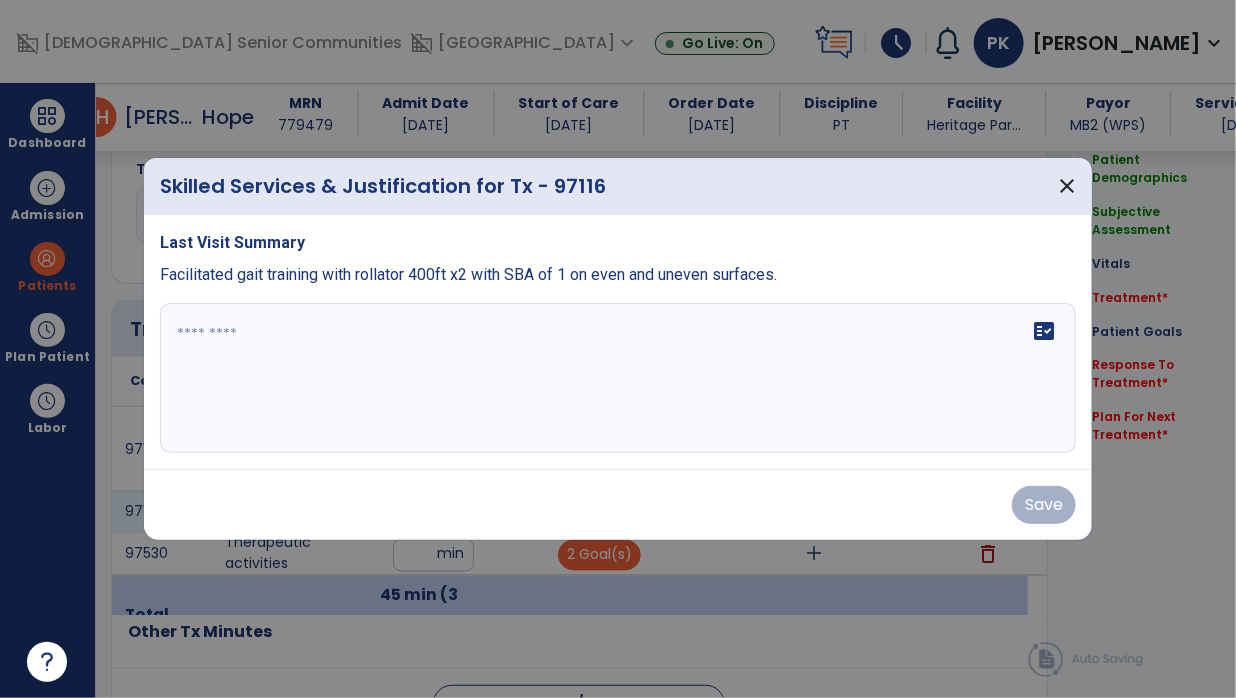 click on "fact_check" at bounding box center [618, 378] 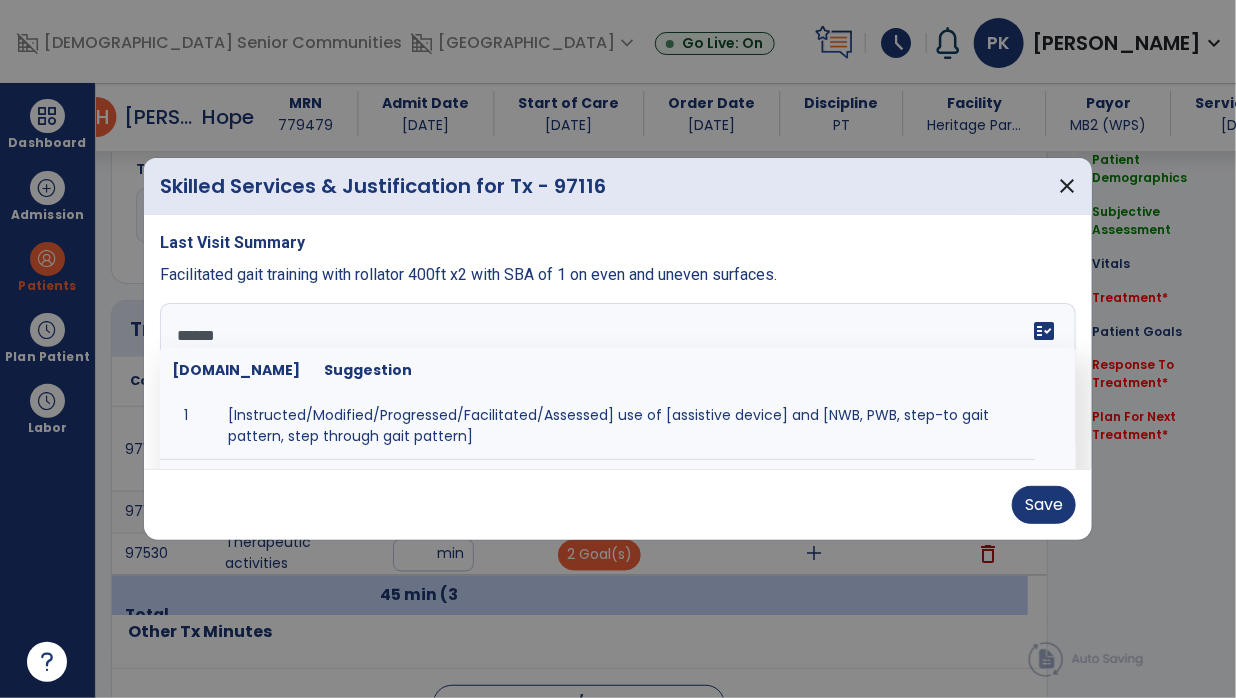 type on "*******" 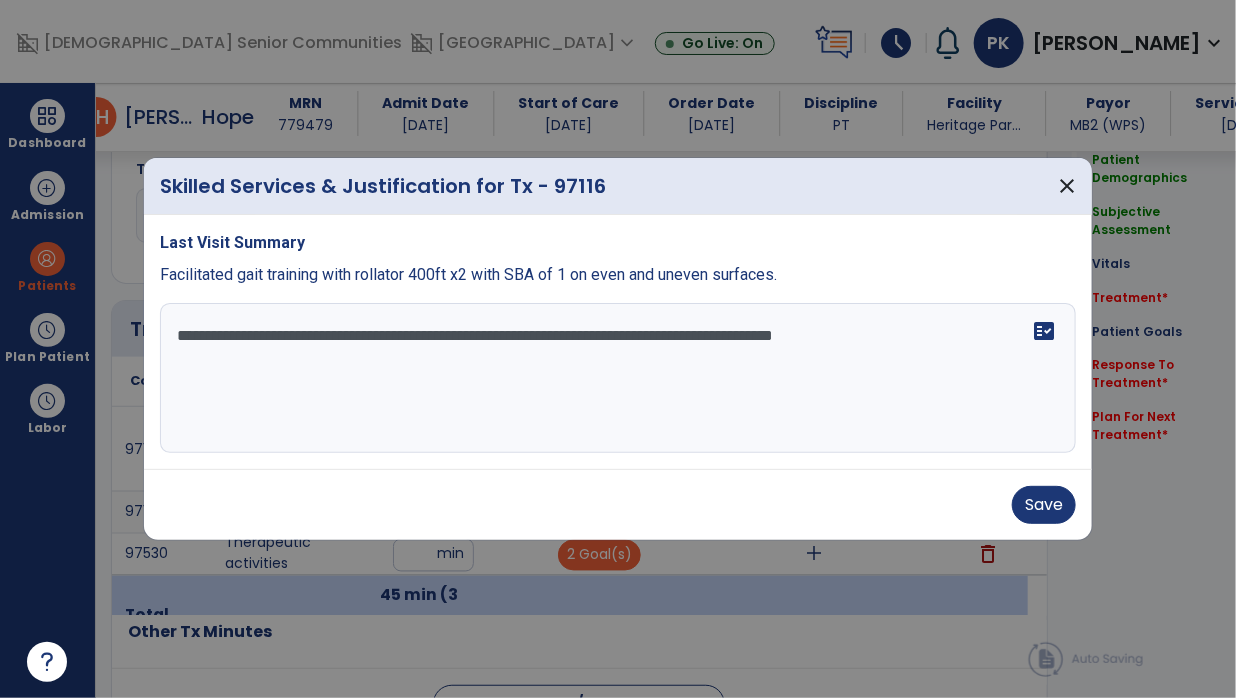 type on "**********" 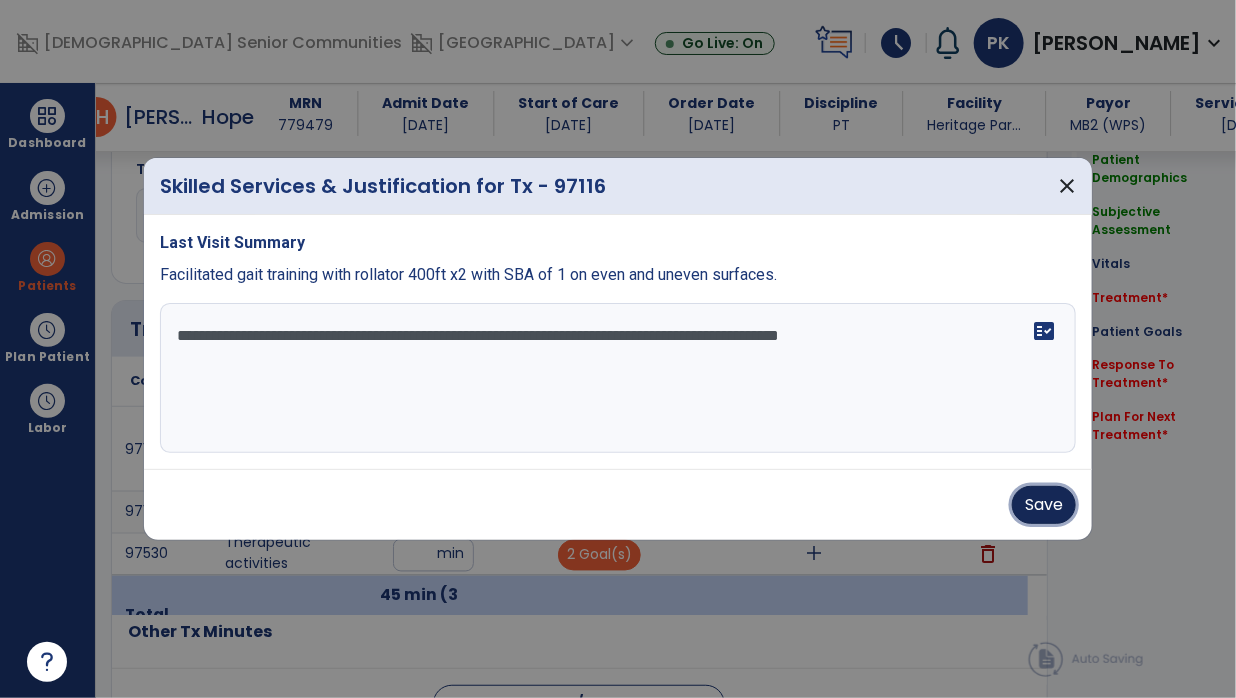 click on "Save" at bounding box center (1044, 505) 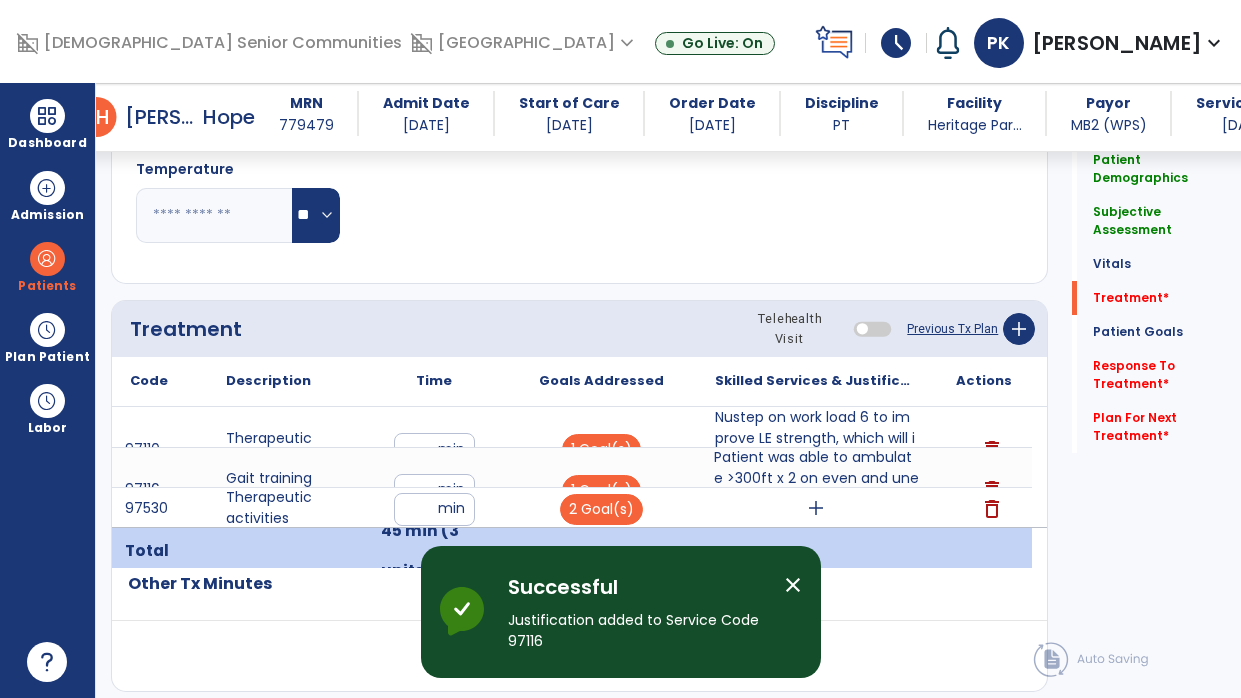 click on "add" at bounding box center [816, 508] 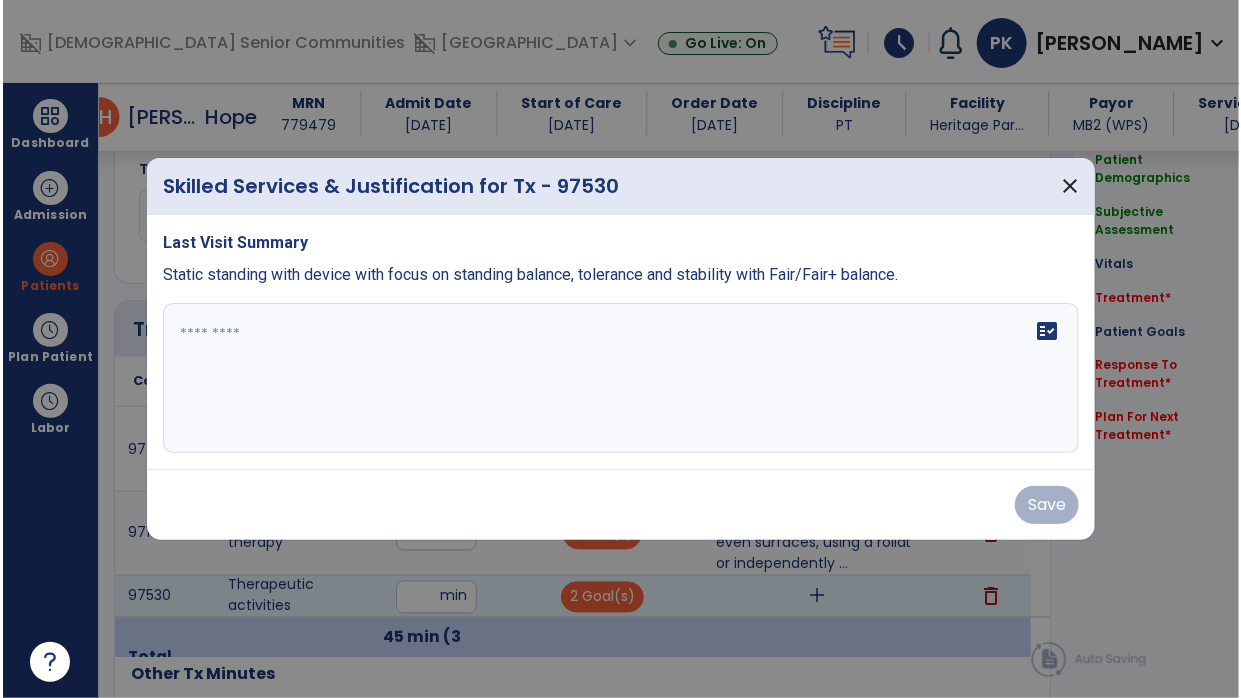 scroll, scrollTop: 1069, scrollLeft: 0, axis: vertical 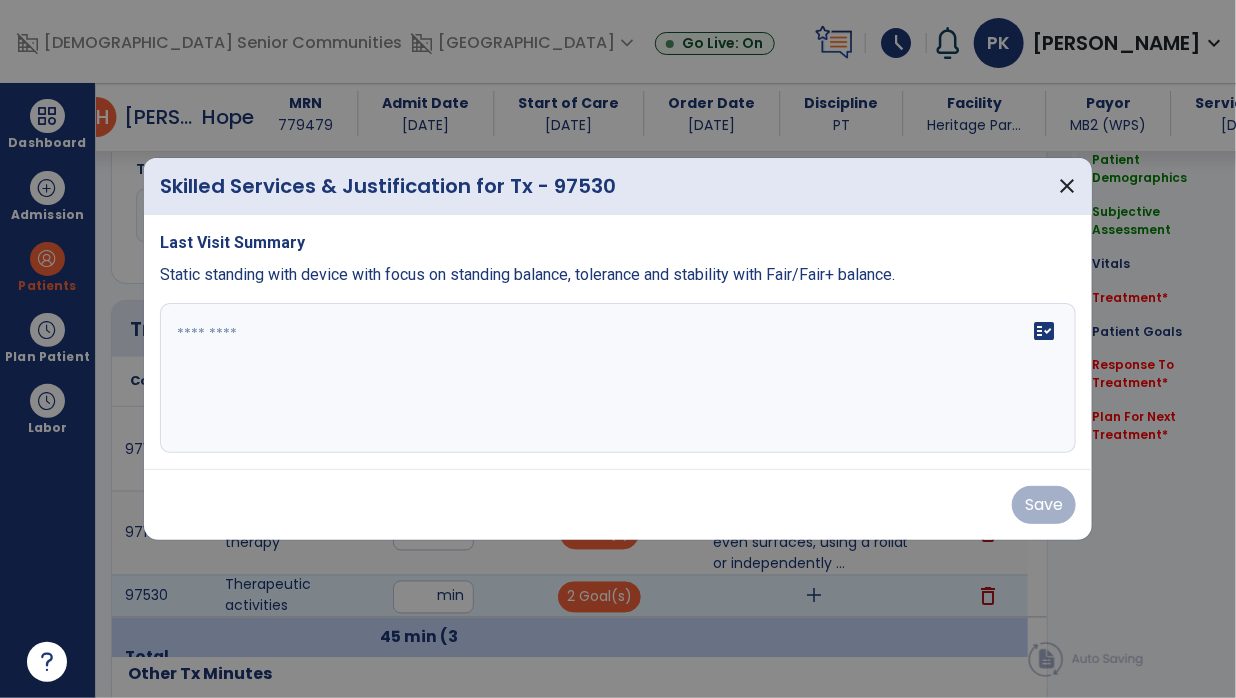 click on "fact_check" at bounding box center (618, 378) 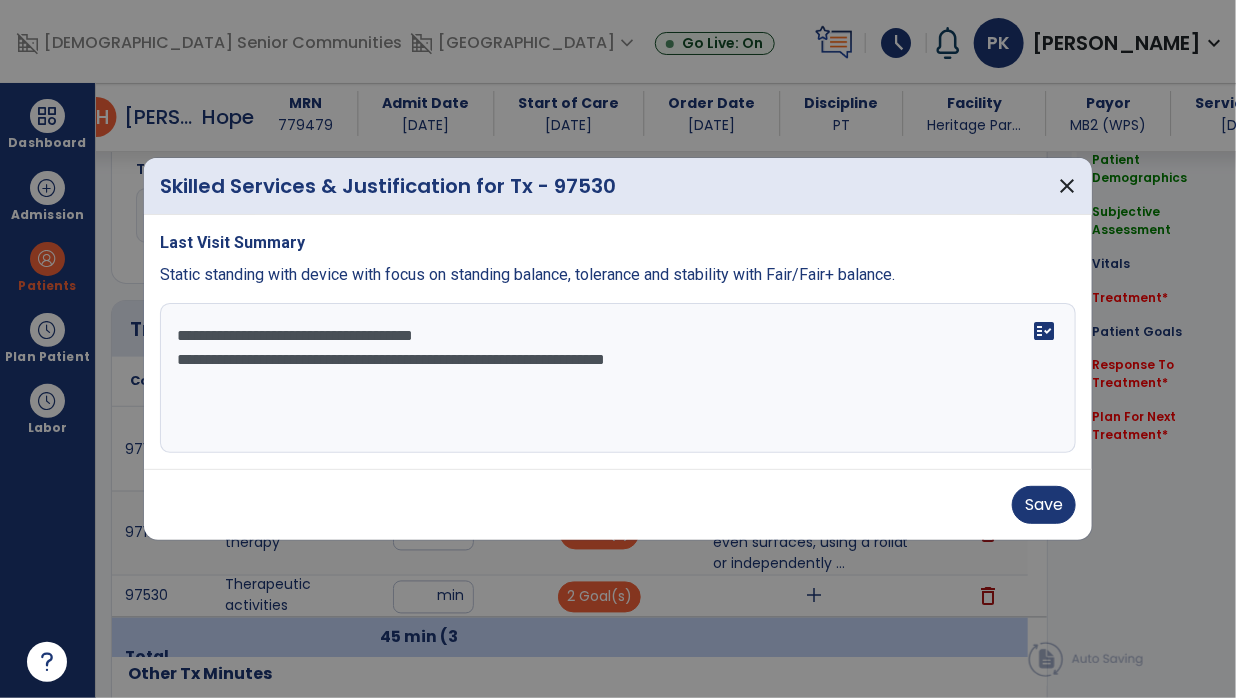 type on "**********" 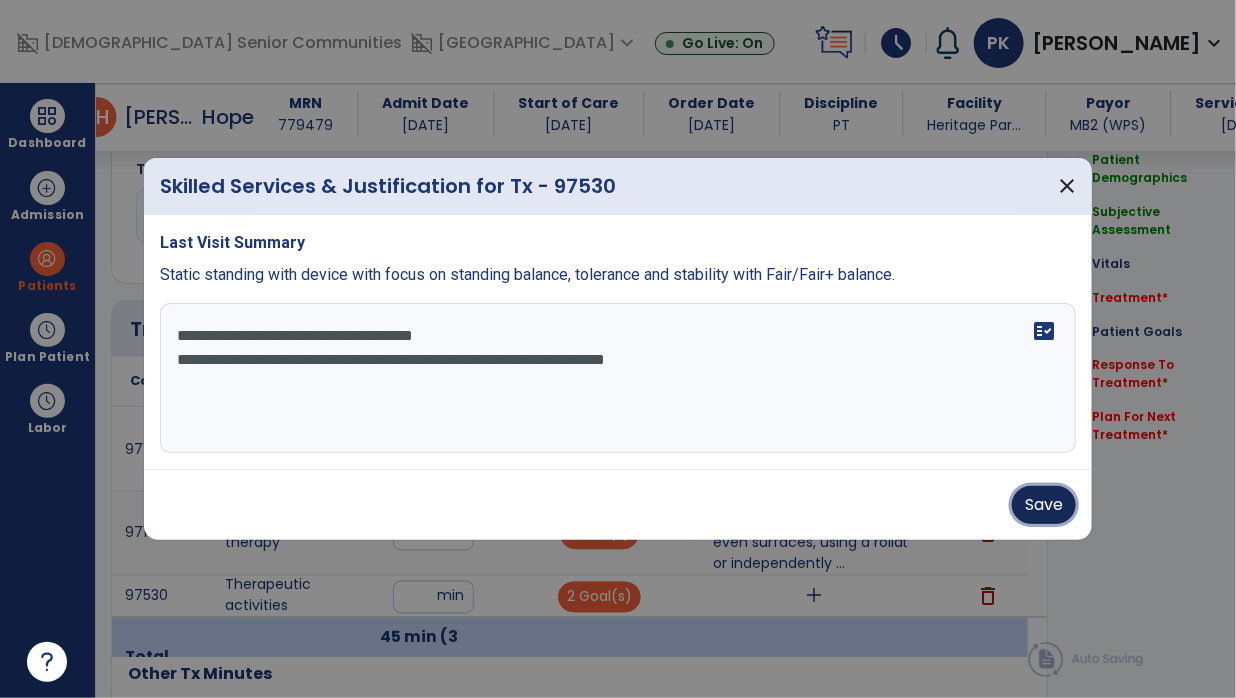 click on "Save" at bounding box center [1044, 505] 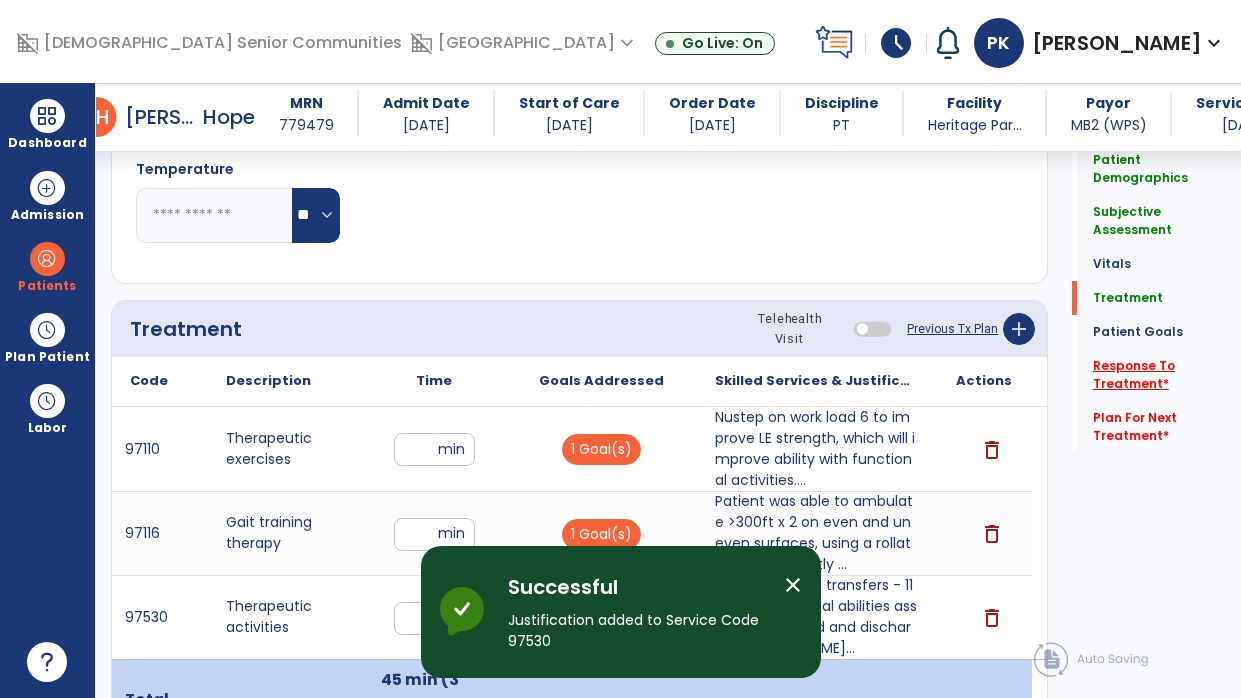 click on "Response To Treatment   *" 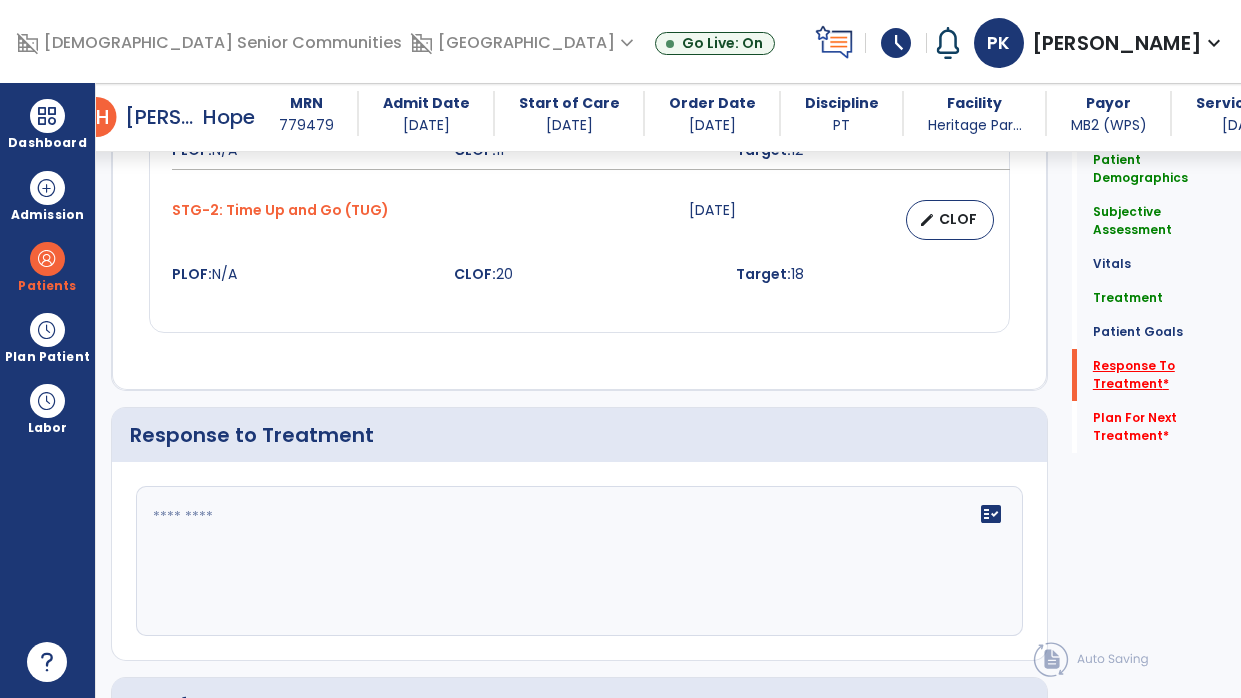 scroll, scrollTop: 2950, scrollLeft: 0, axis: vertical 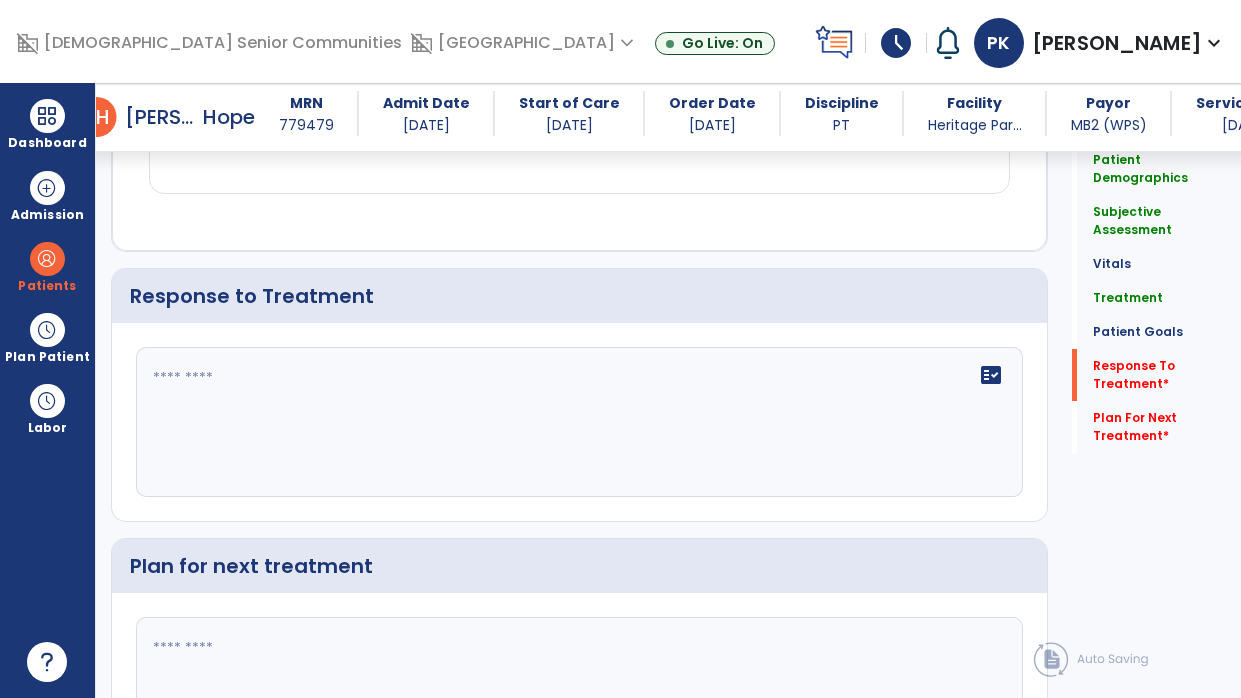 click on "fact_check" 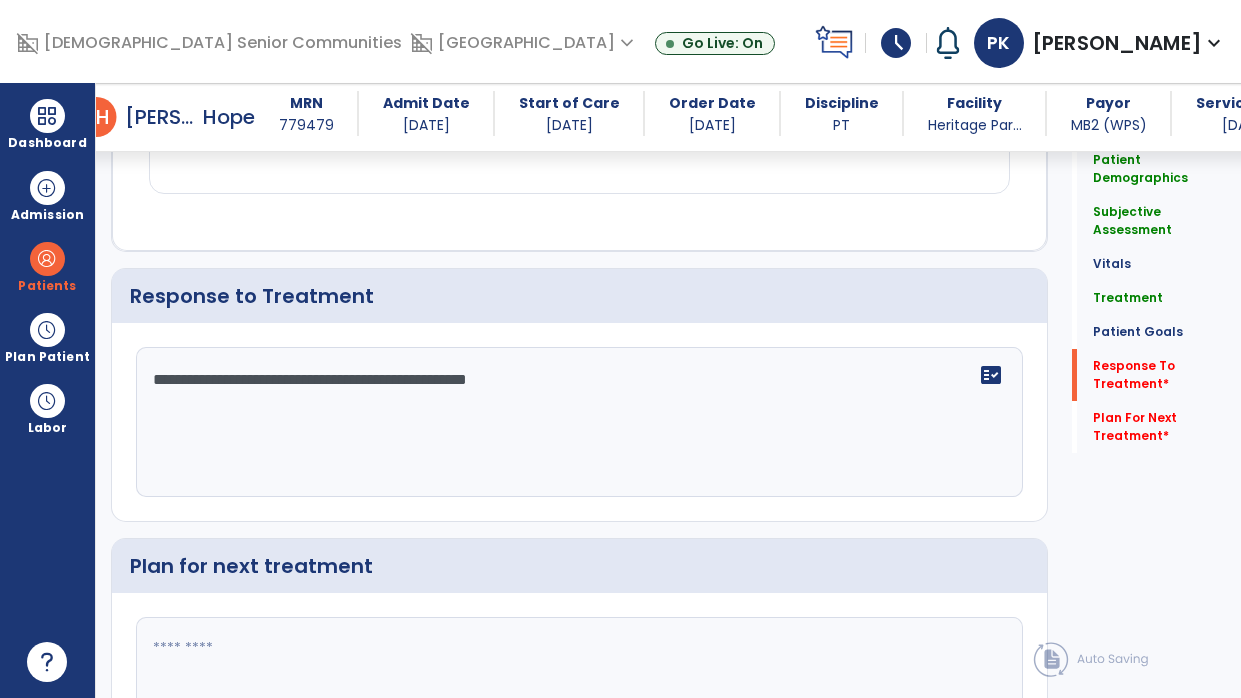 type on "**********" 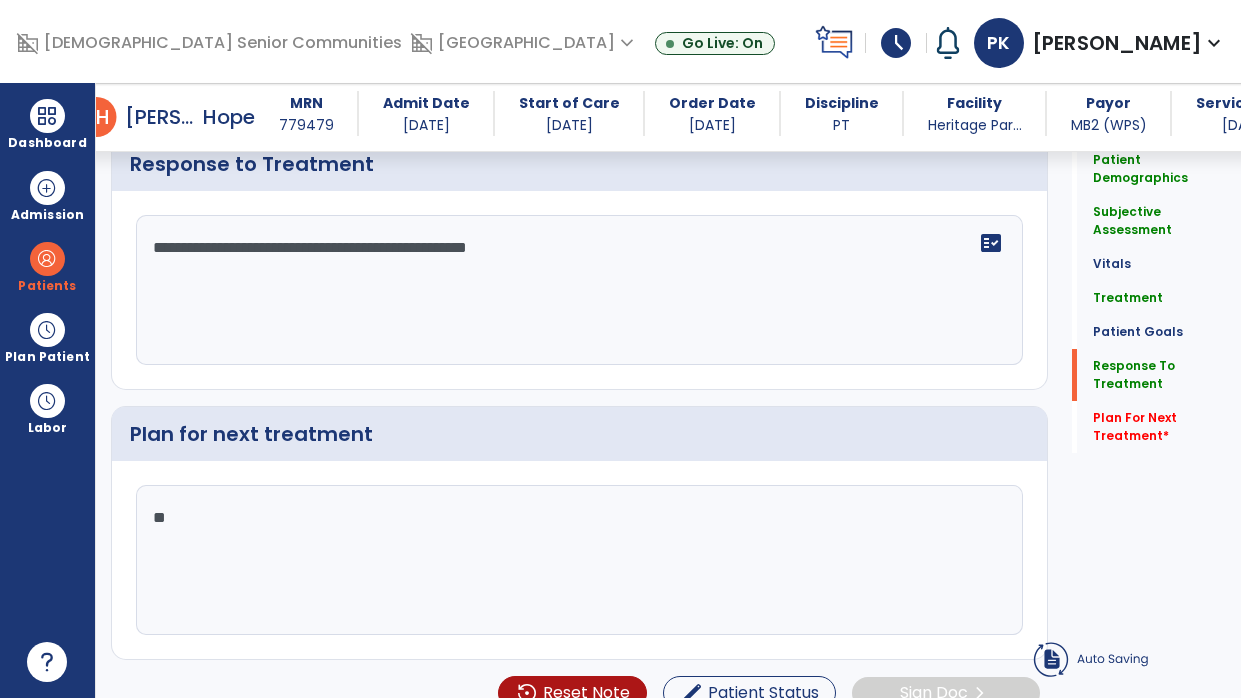 type on "*" 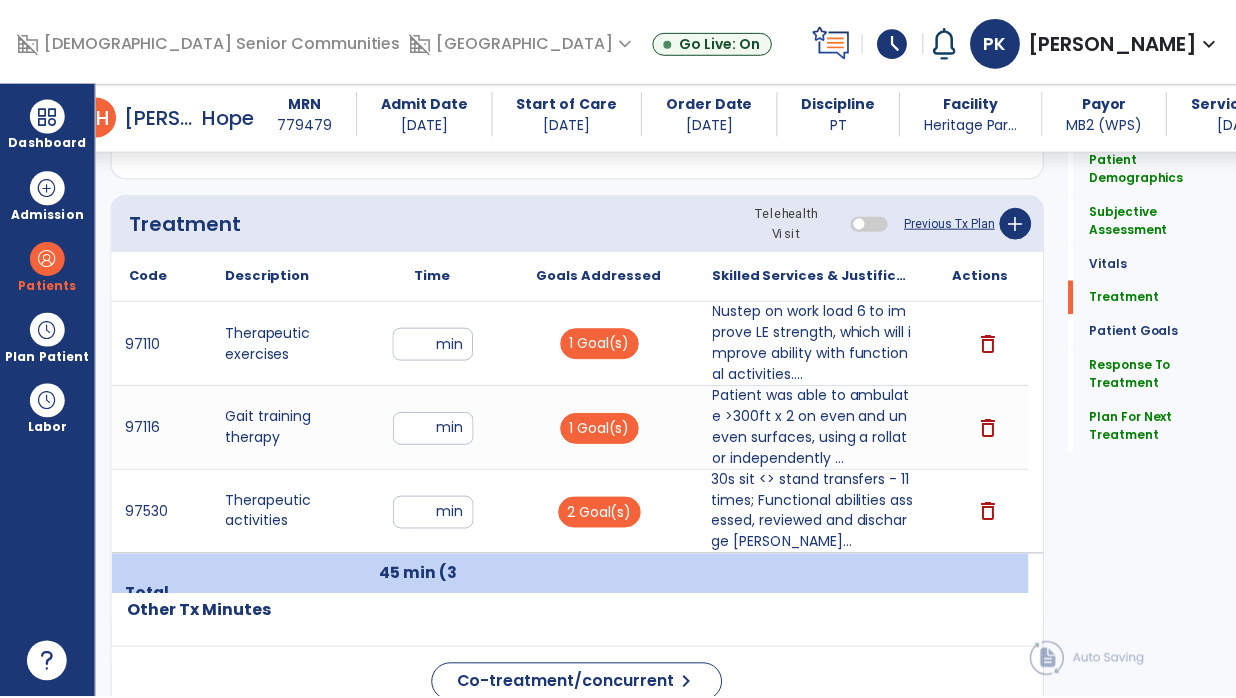 scroll, scrollTop: 3105, scrollLeft: 0, axis: vertical 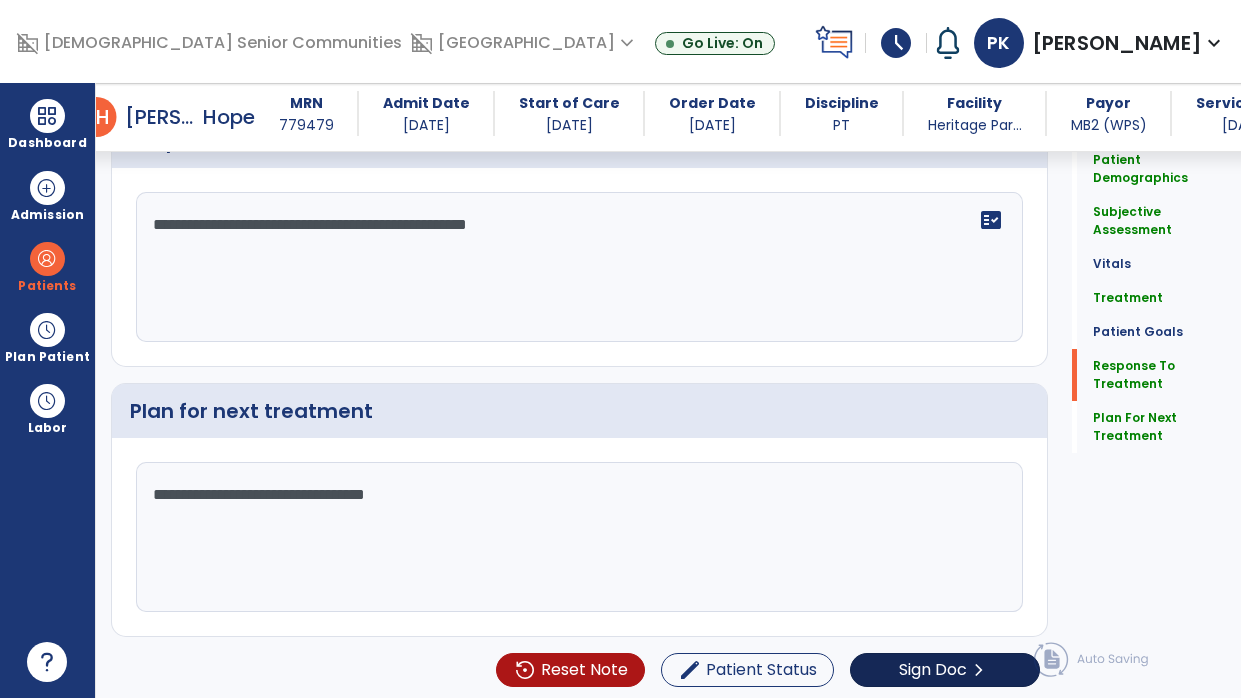 type on "**********" 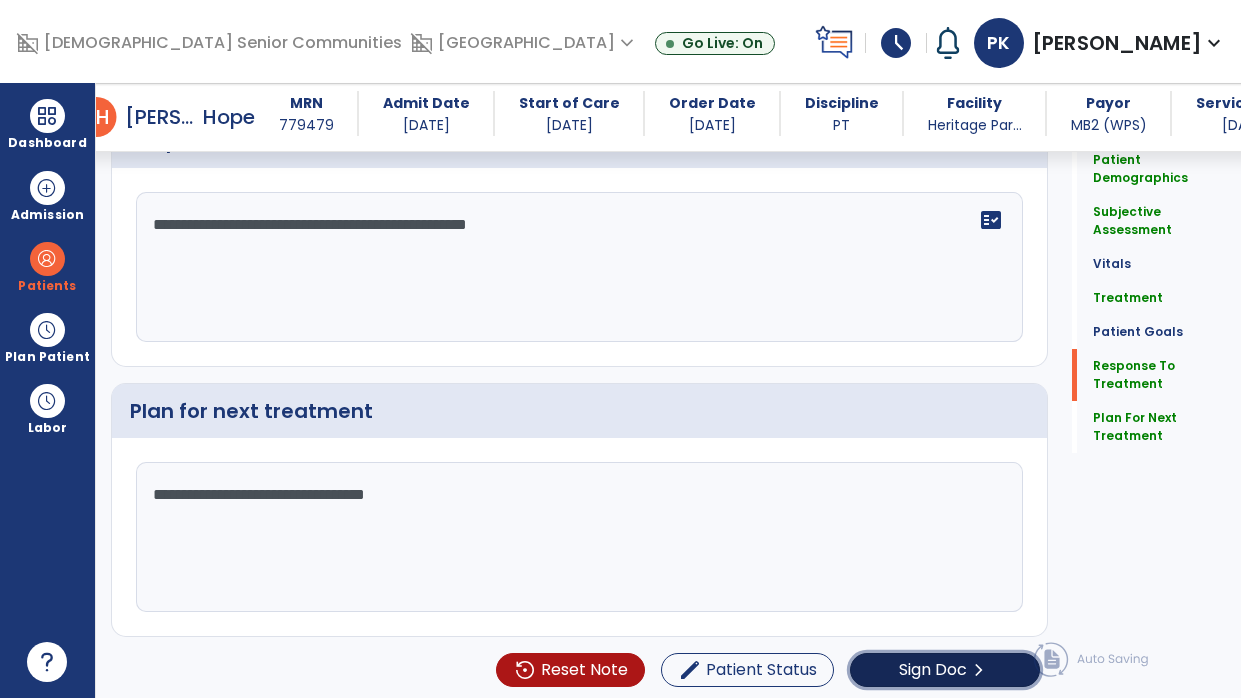 click on "Sign Doc" 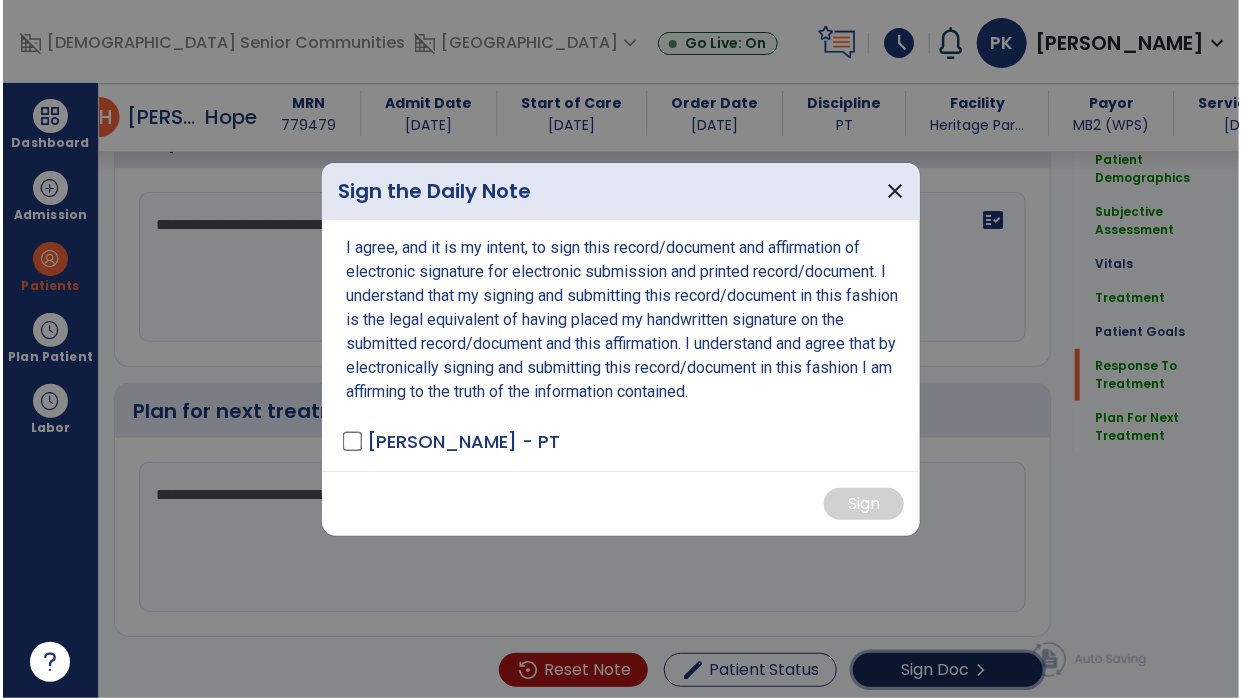 scroll, scrollTop: 3105, scrollLeft: 0, axis: vertical 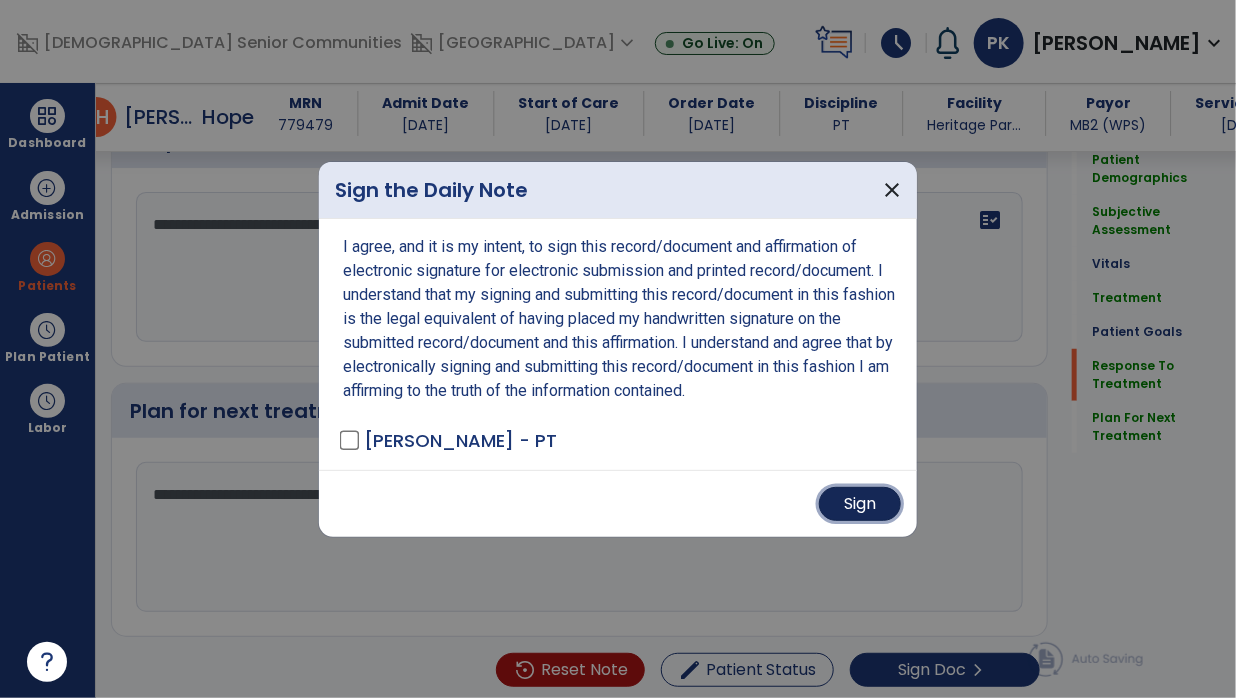 click on "Sign" at bounding box center [860, 504] 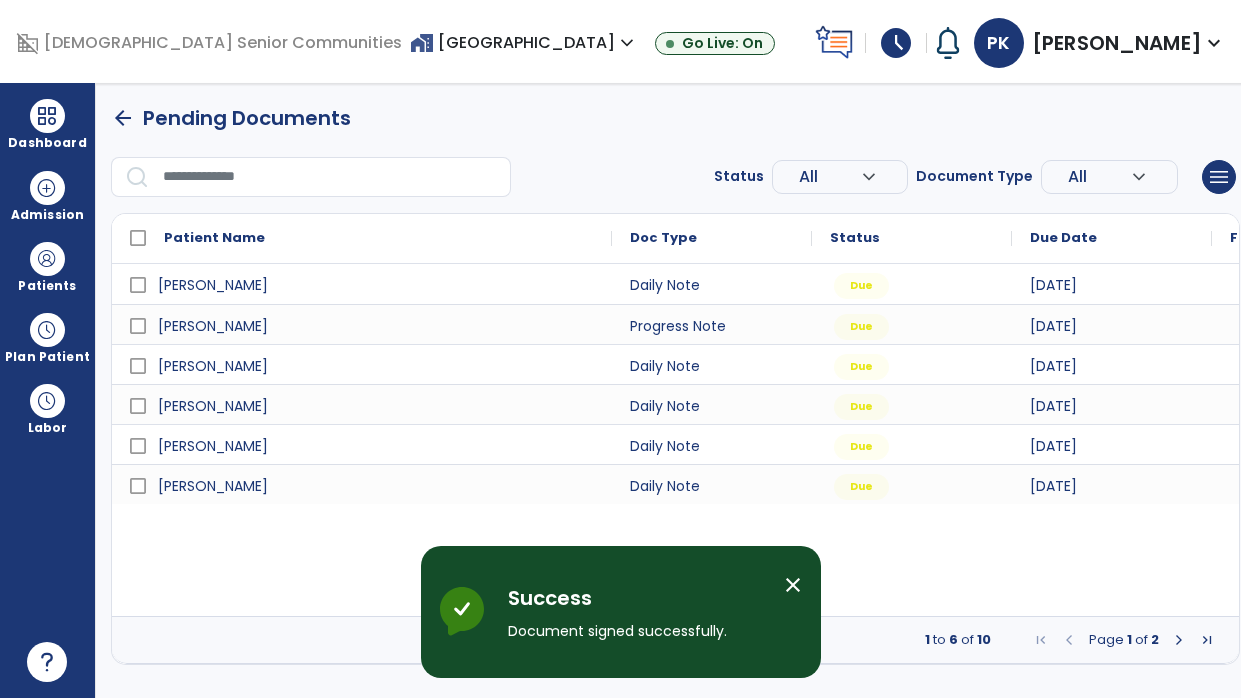 scroll, scrollTop: 0, scrollLeft: 0, axis: both 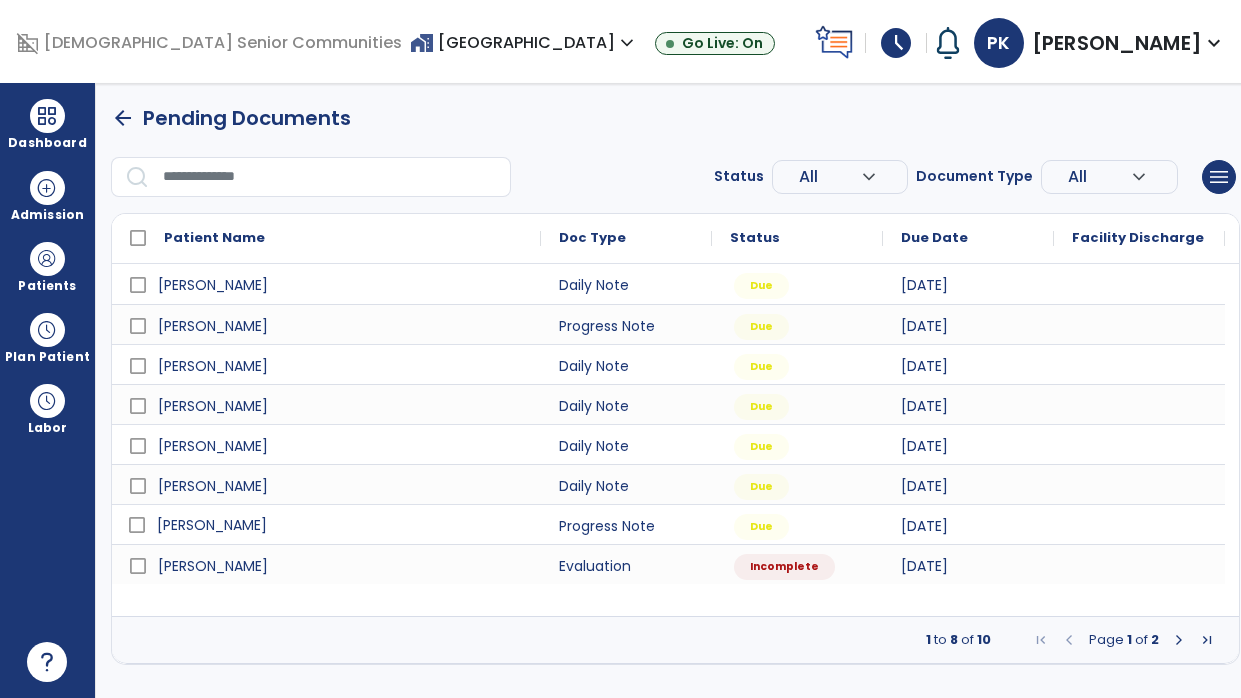 click on "Wiggs, Dorothy" at bounding box center (340, 525) 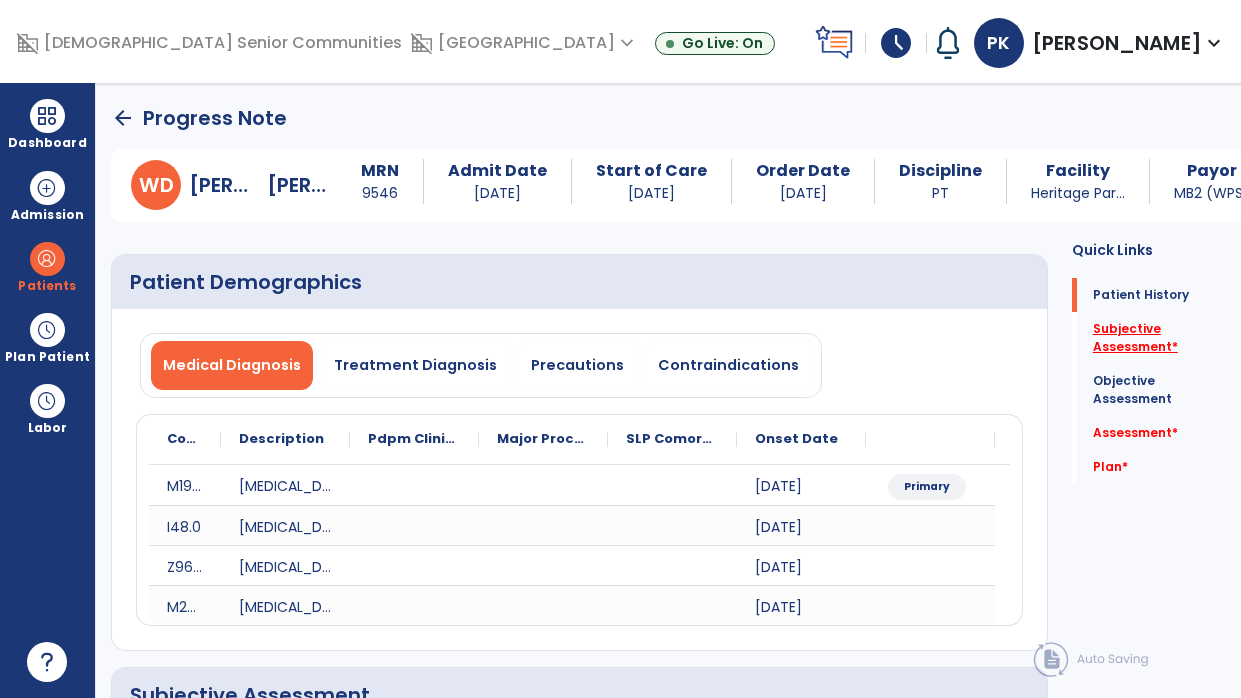 click on "Subjective Assessment   *" 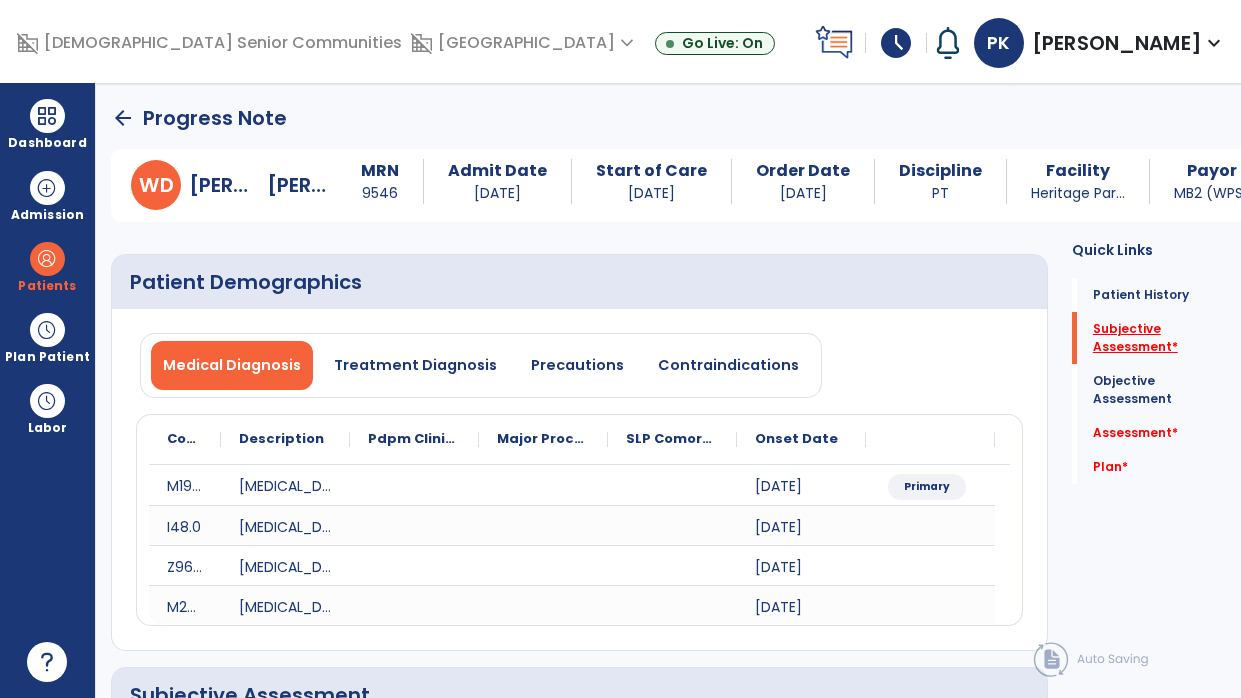 scroll, scrollTop: 41, scrollLeft: 0, axis: vertical 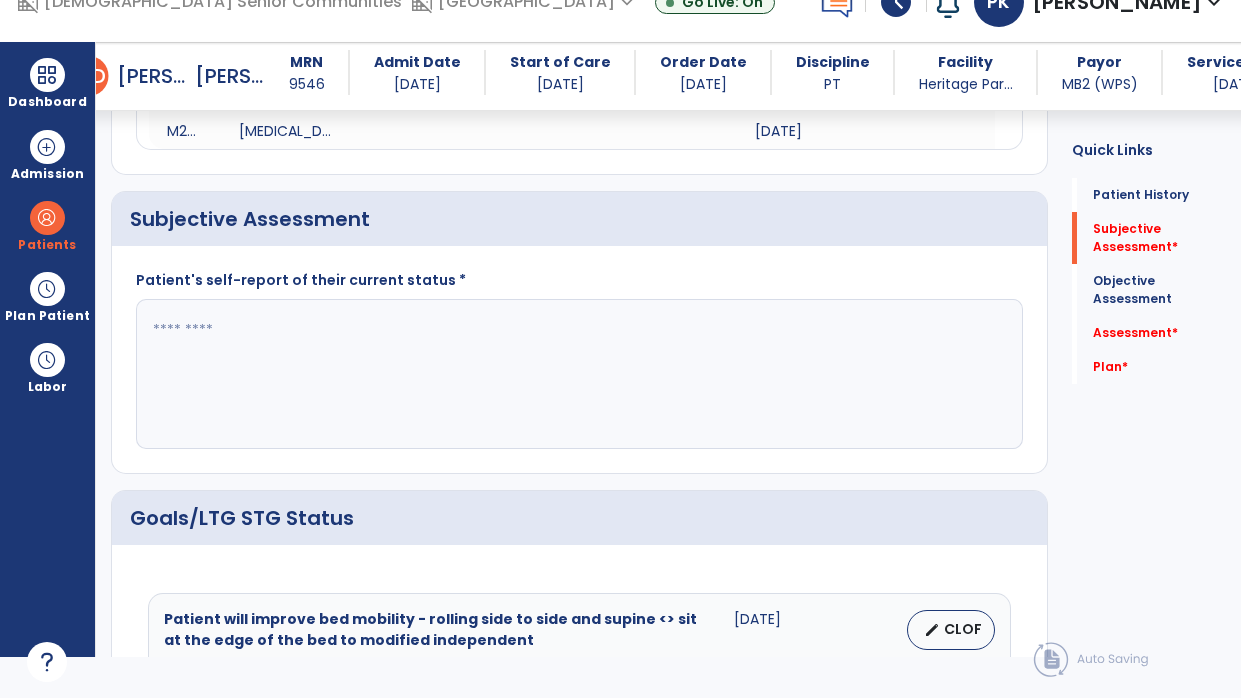 click 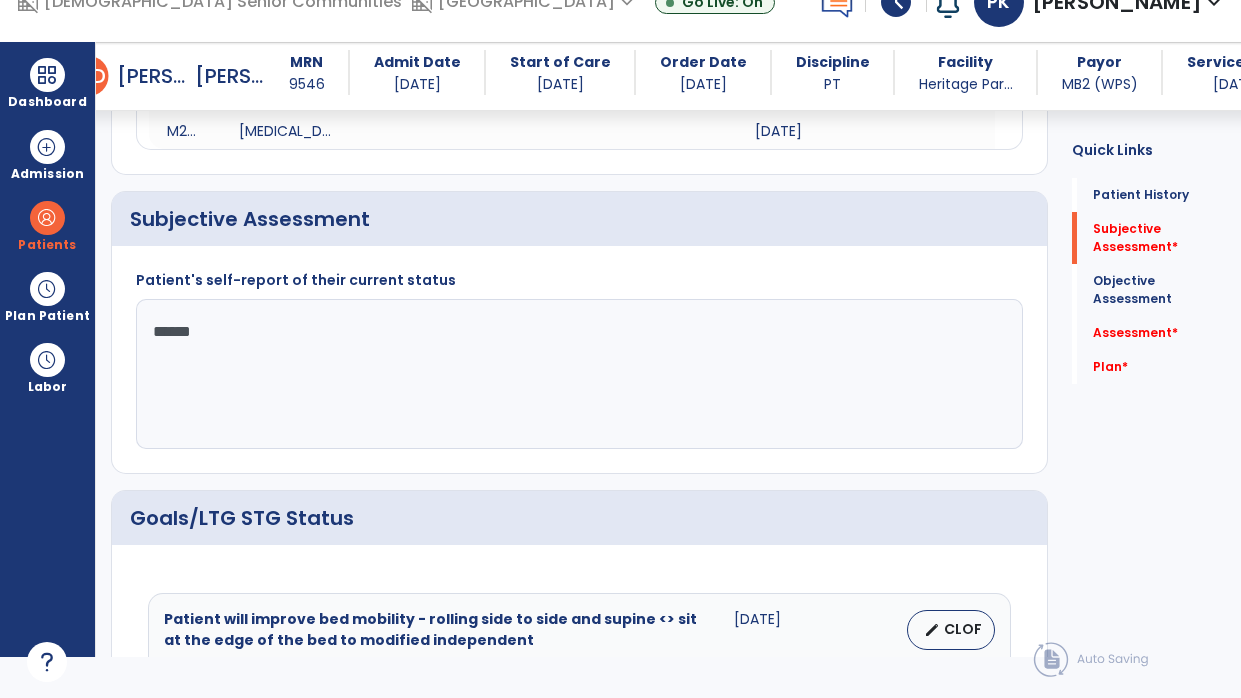 type on "*******" 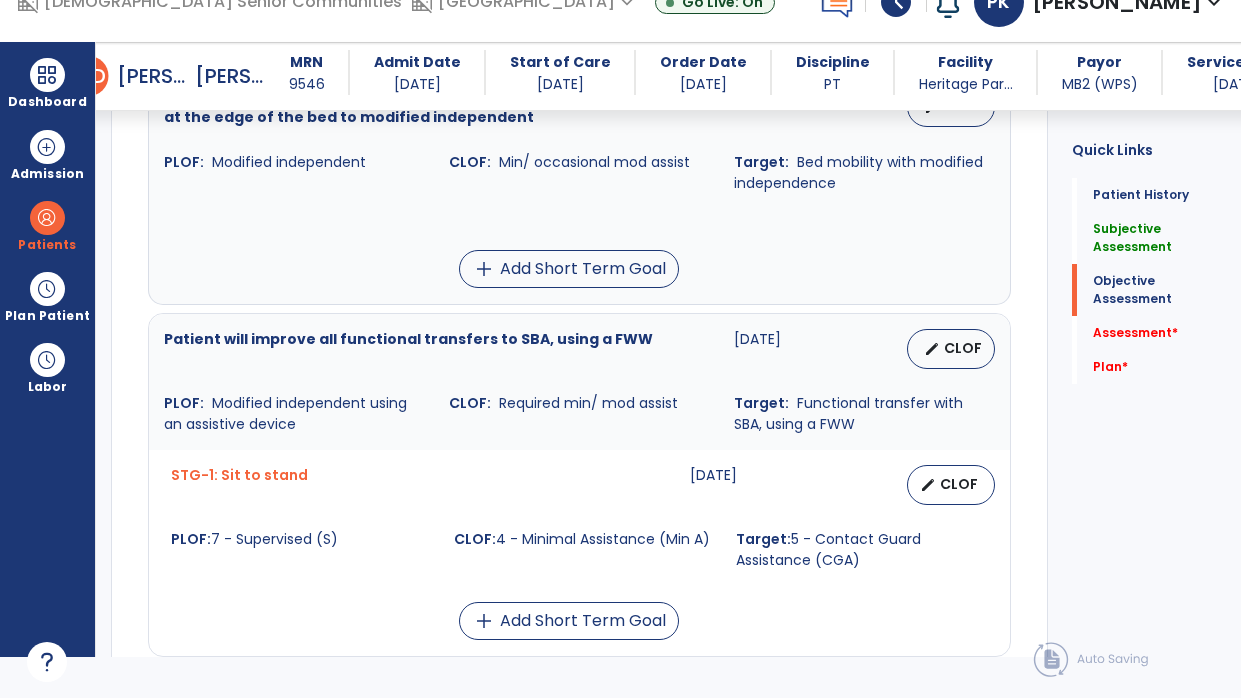 scroll, scrollTop: 1061, scrollLeft: 0, axis: vertical 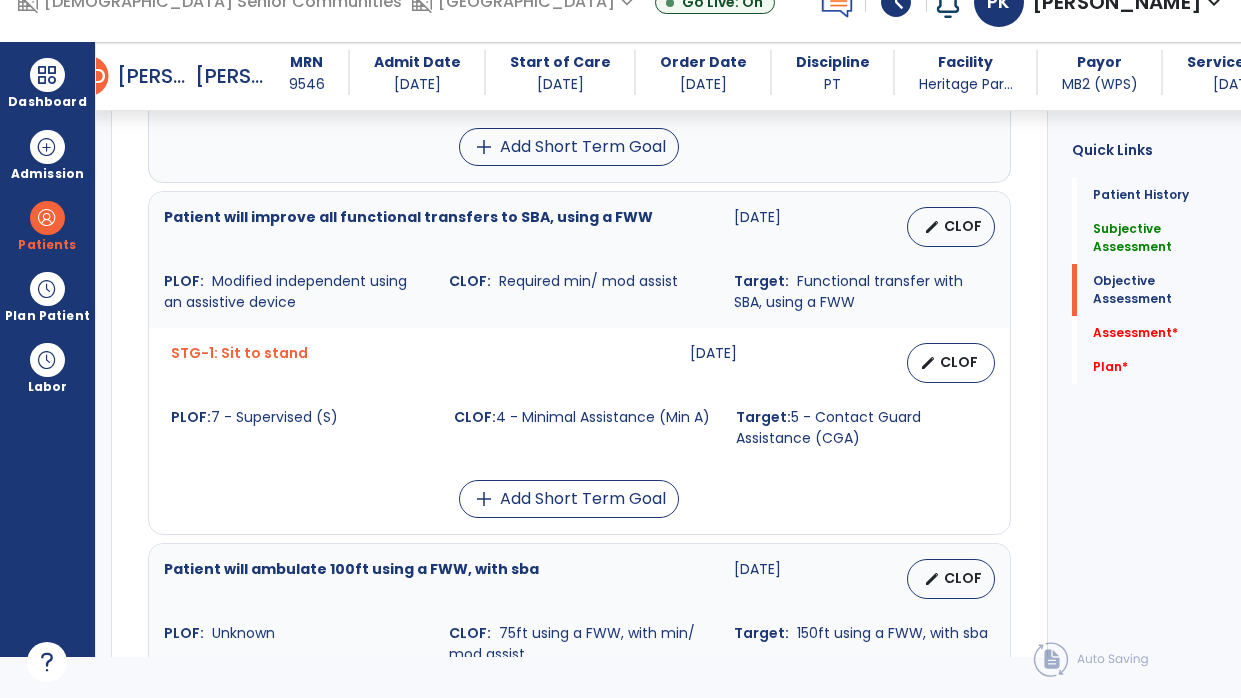 type on "**********" 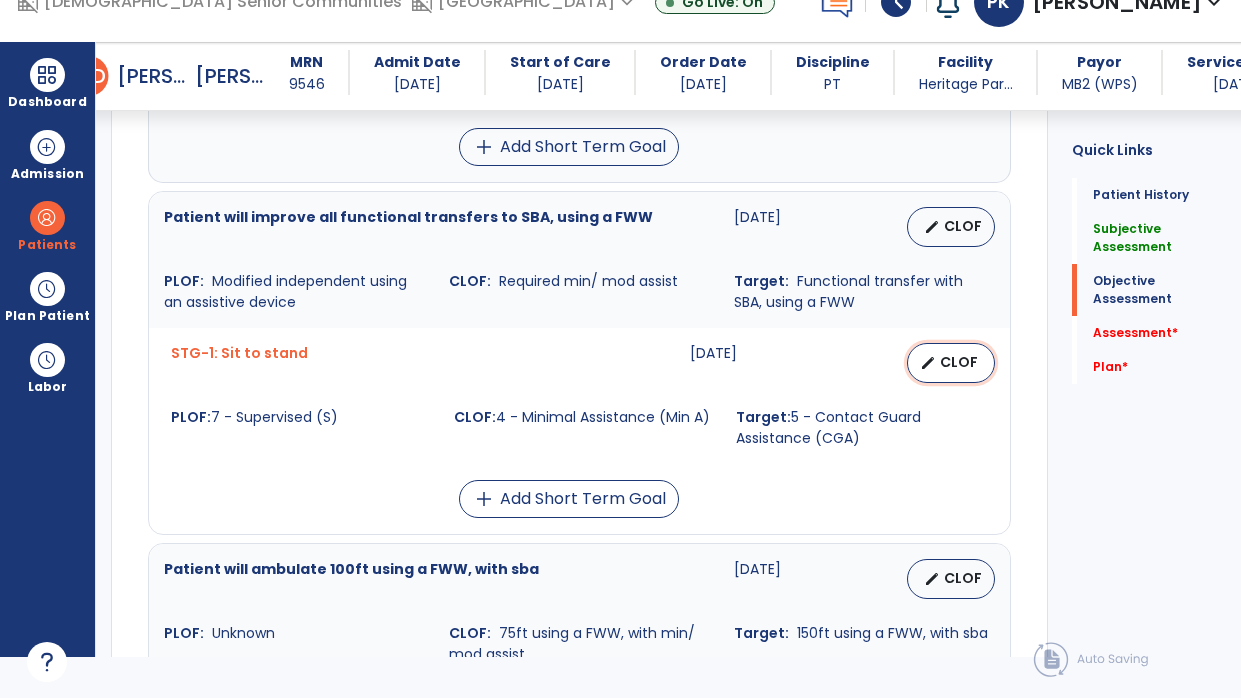 click on "CLOF" at bounding box center [959, 362] 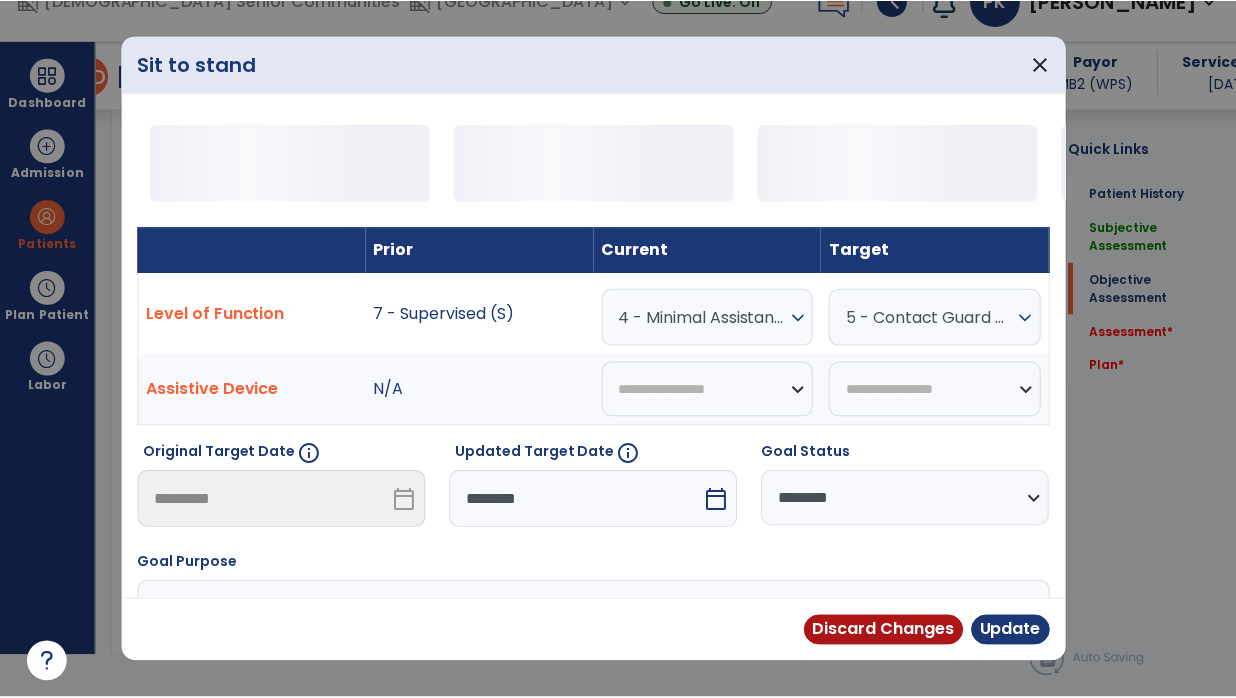 scroll, scrollTop: 0, scrollLeft: 0, axis: both 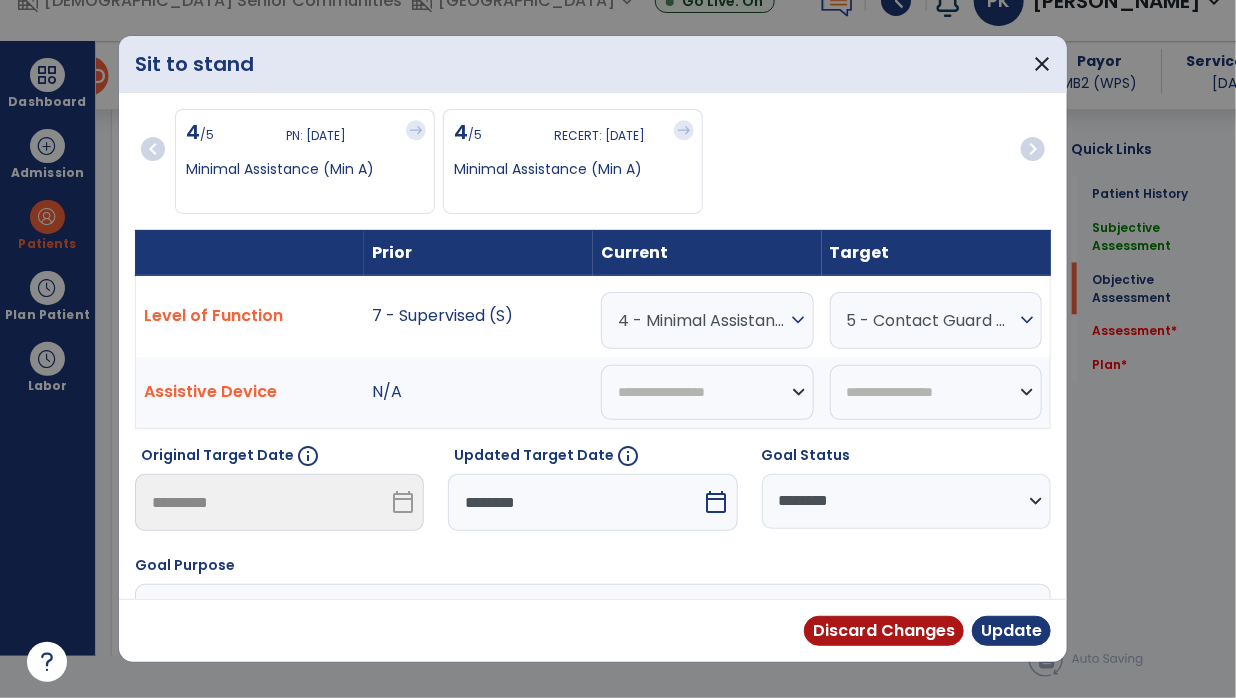 click on "expand_more" at bounding box center [799, 320] 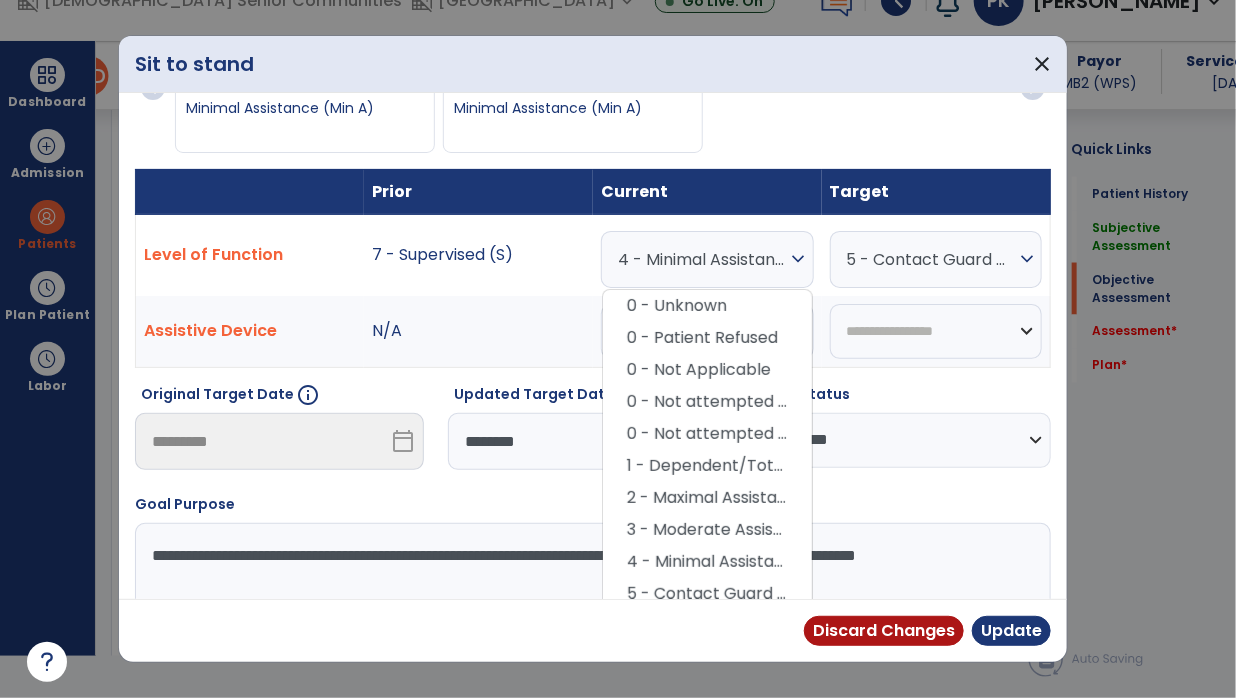 scroll, scrollTop: 68, scrollLeft: 0, axis: vertical 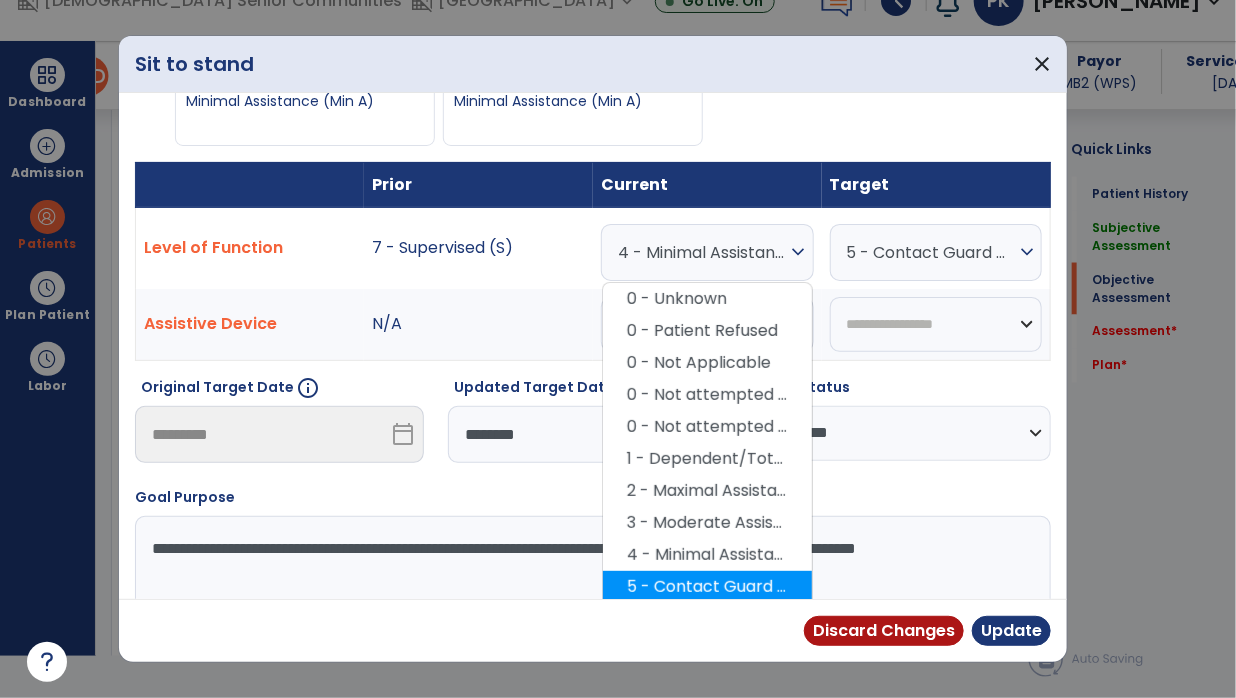 click on "5 - Contact Guard Assistance (CGA)" at bounding box center [707, 587] 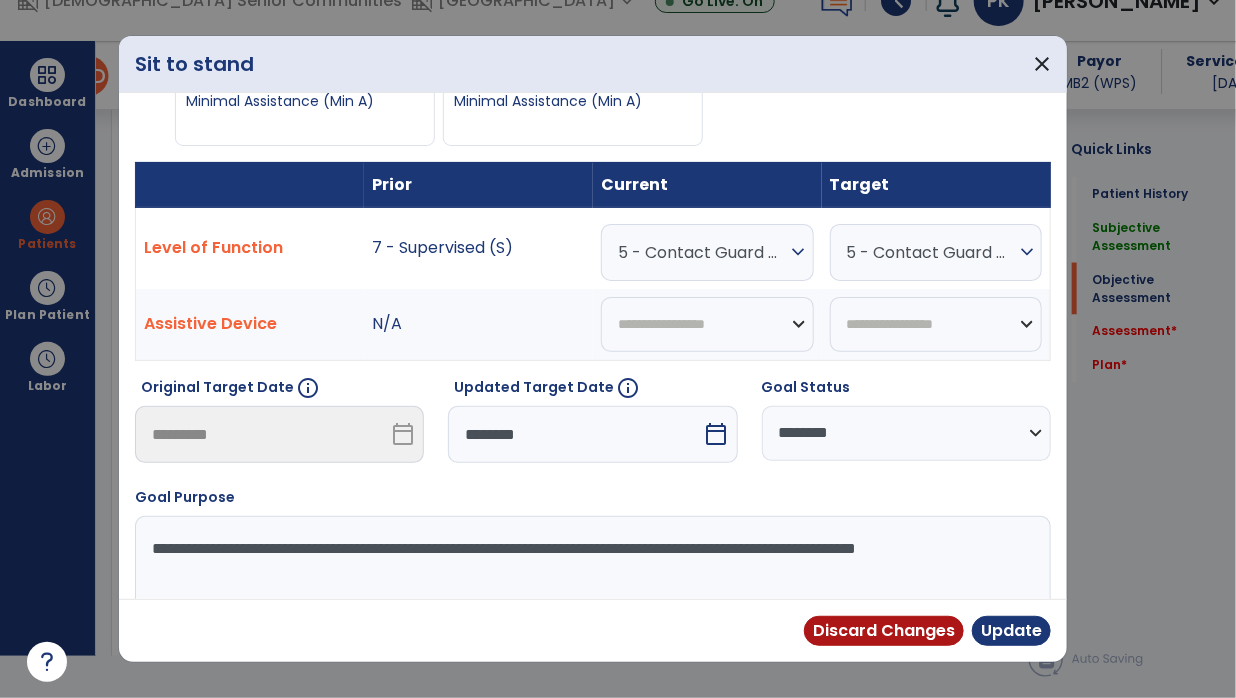click on "5 - Contact Guard Assistance (CGA)" at bounding box center (931, 252) 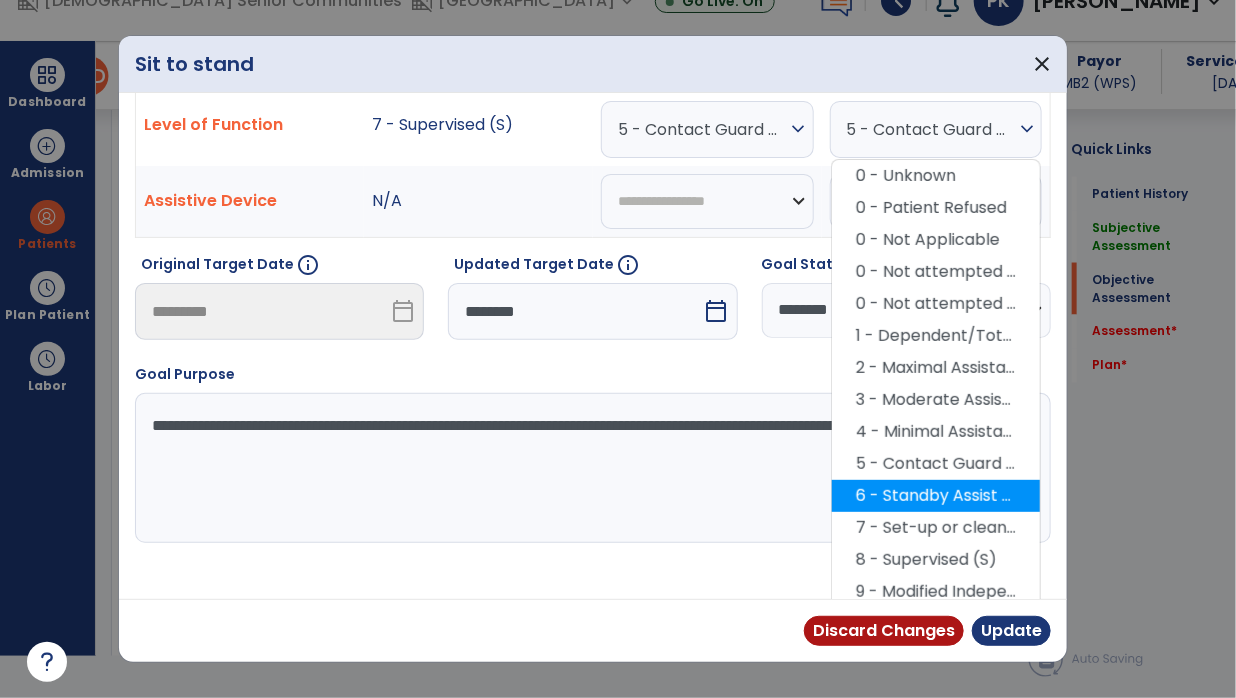 click on "6 - Standby Assist (SBA)" at bounding box center (936, 496) 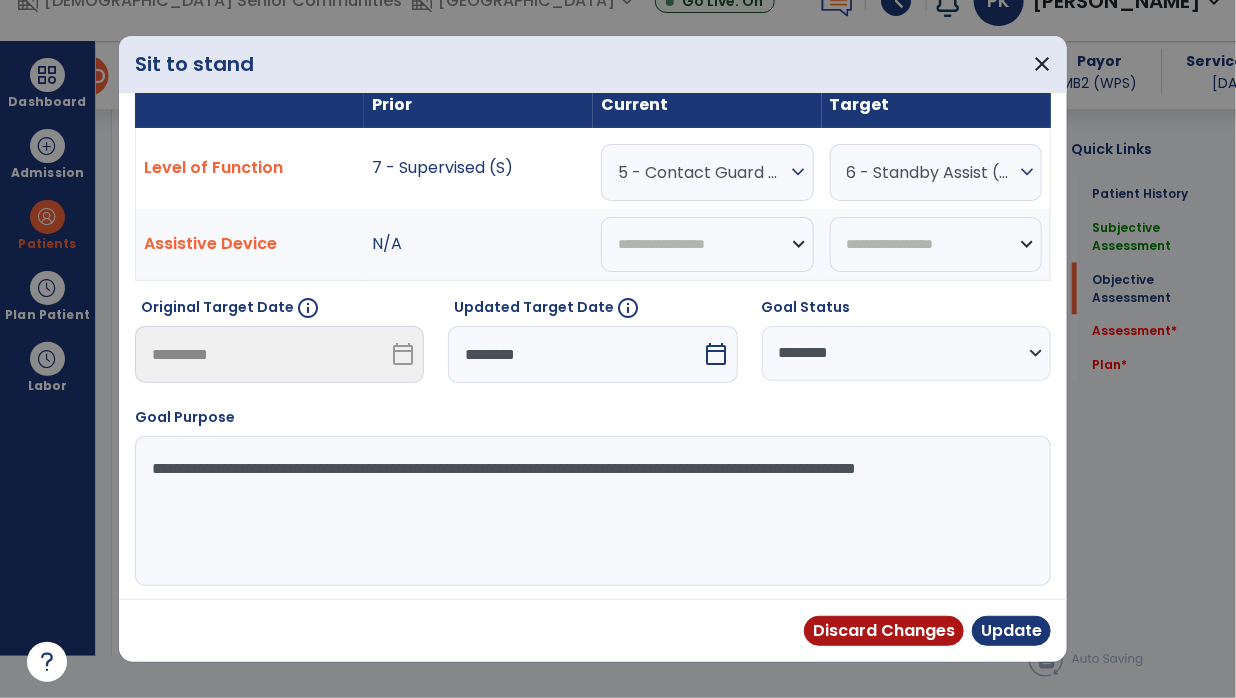 click on "**********" at bounding box center [591, 511] 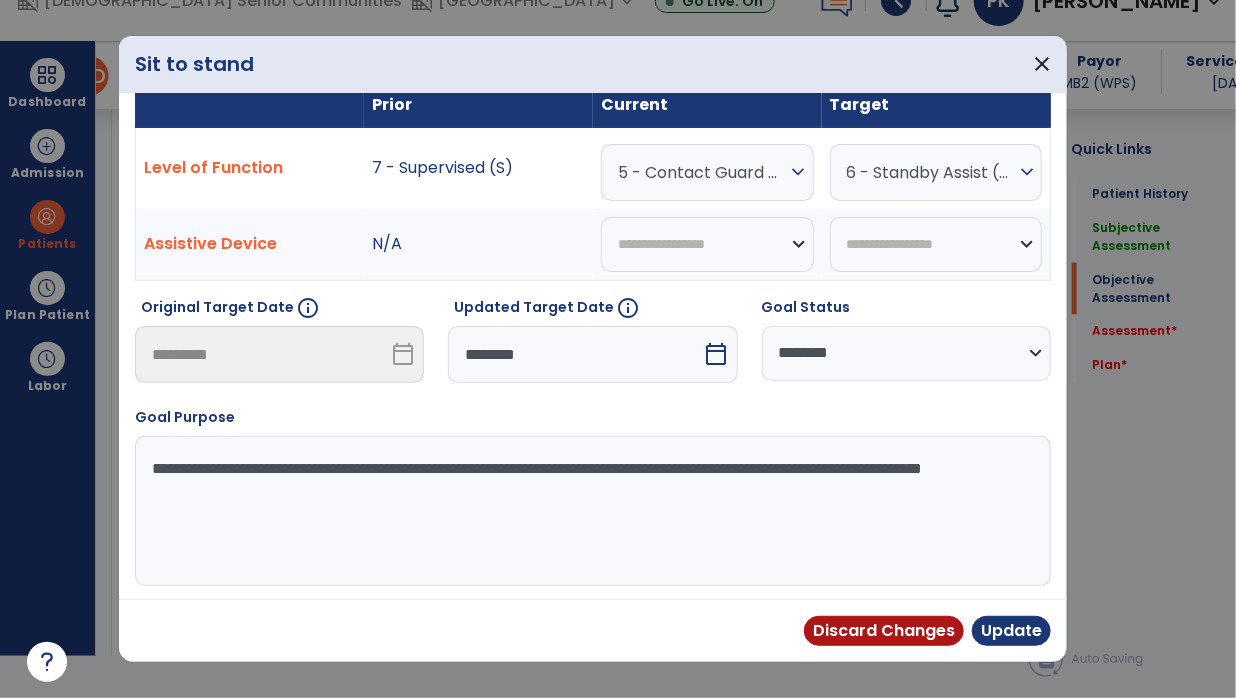type on "**********" 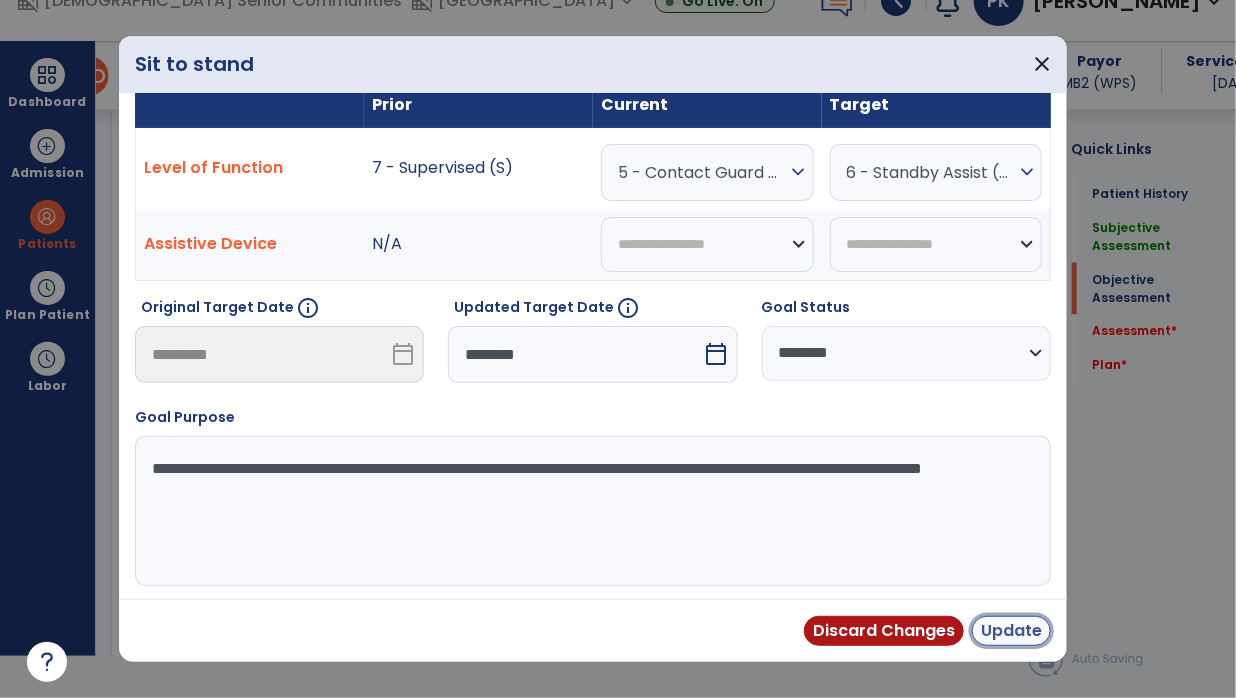 click on "Update" at bounding box center [1011, 631] 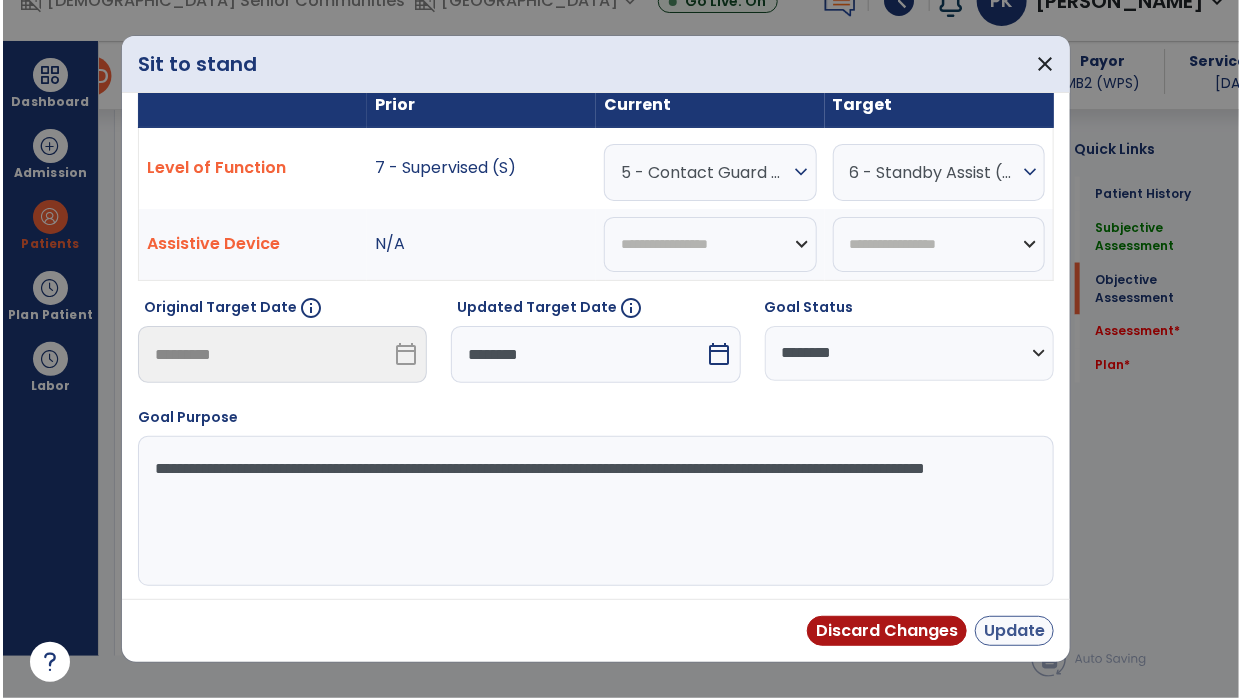 scroll, scrollTop: 41, scrollLeft: 0, axis: vertical 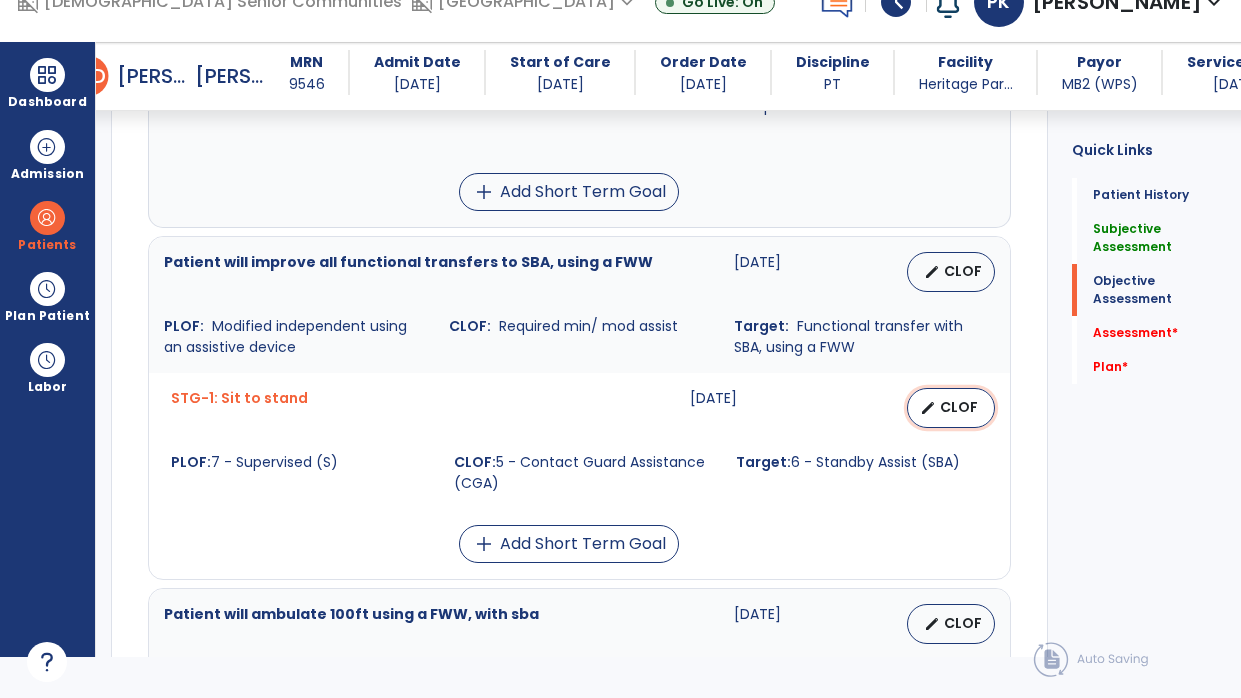 click on "CLOF" at bounding box center [959, 407] 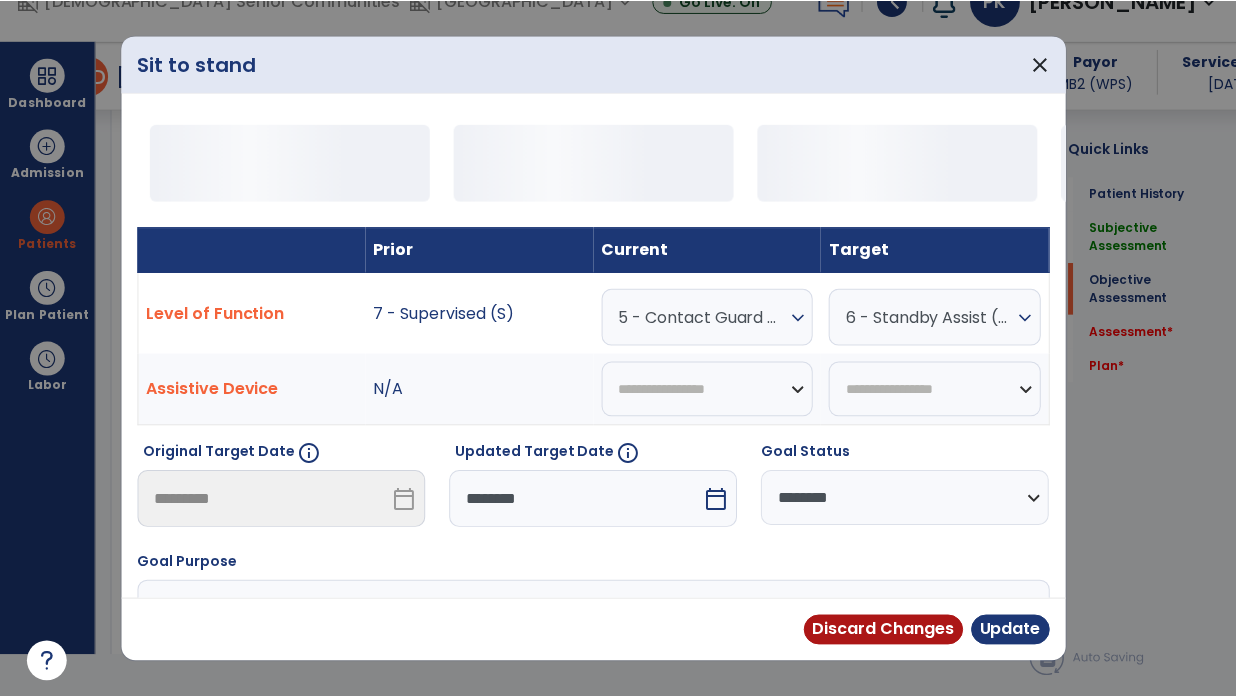 scroll, scrollTop: 0, scrollLeft: 0, axis: both 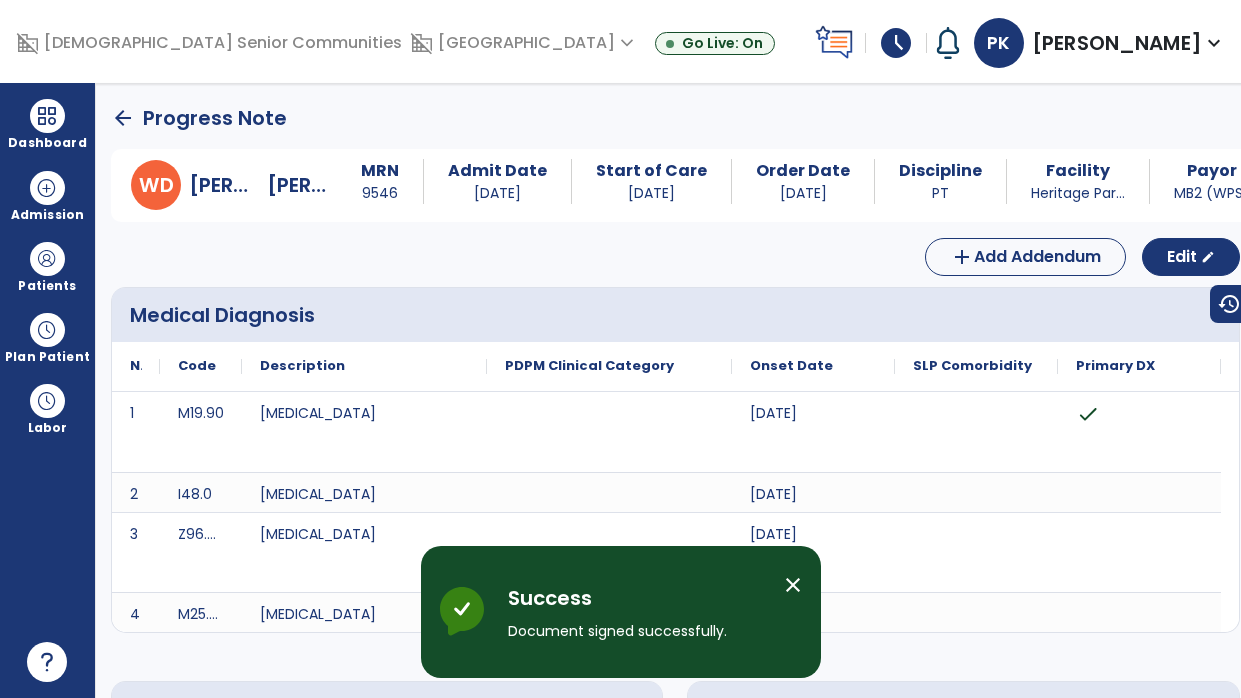click on "arrow_back" 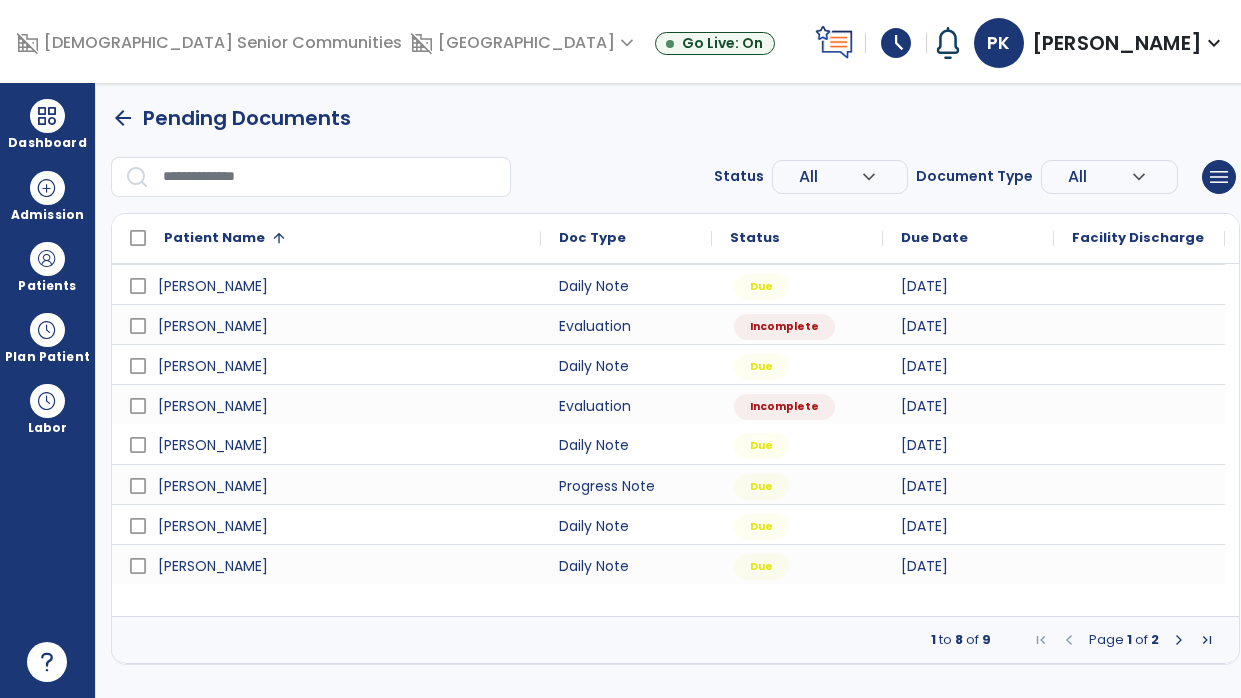 click at bounding box center [1179, 640] 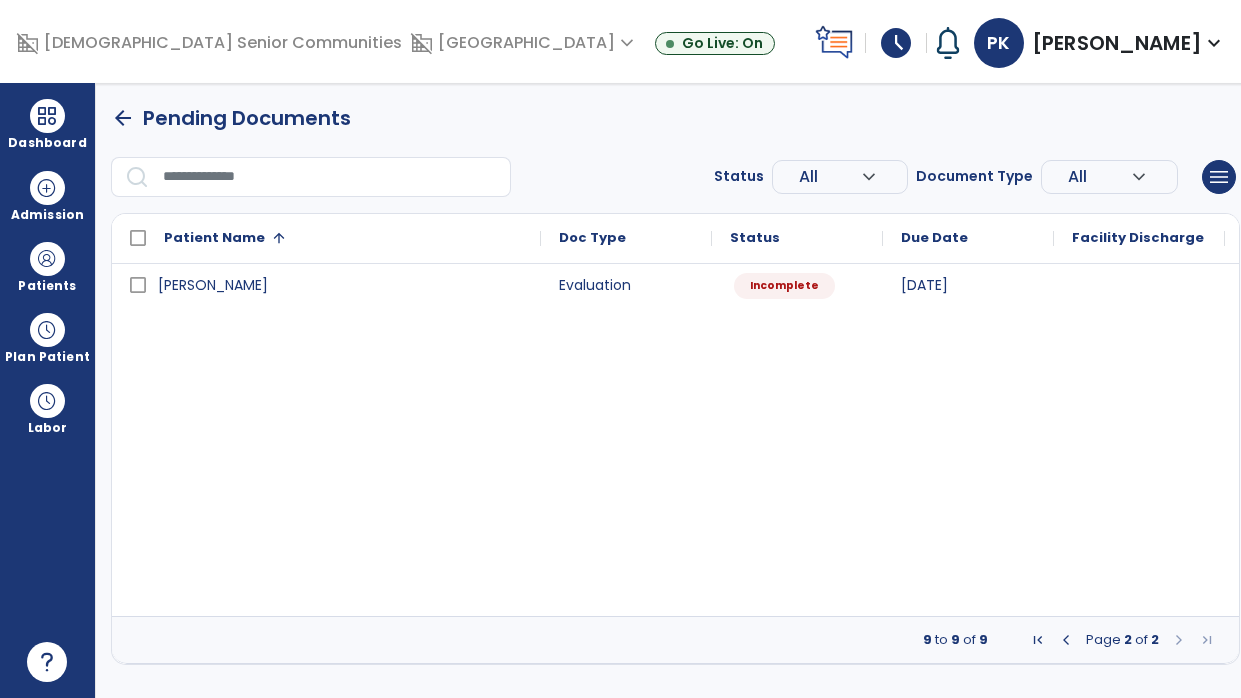 click at bounding box center [1066, 640] 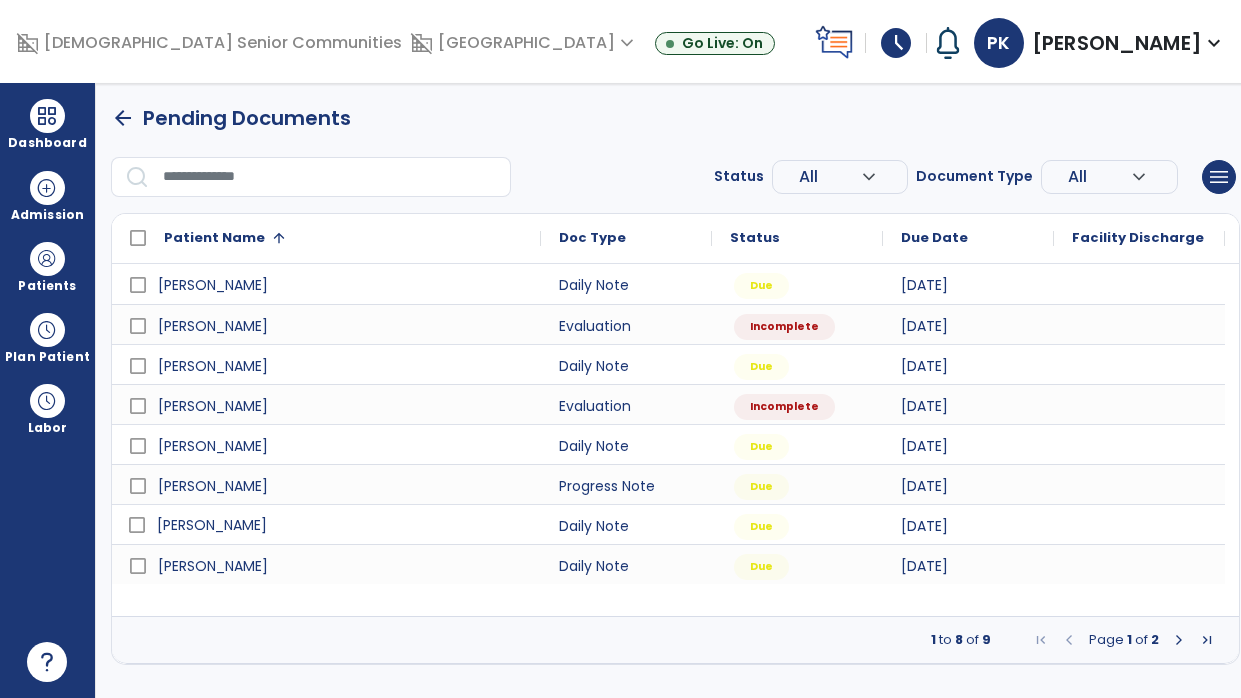 click on "[PERSON_NAME]" at bounding box center [340, 525] 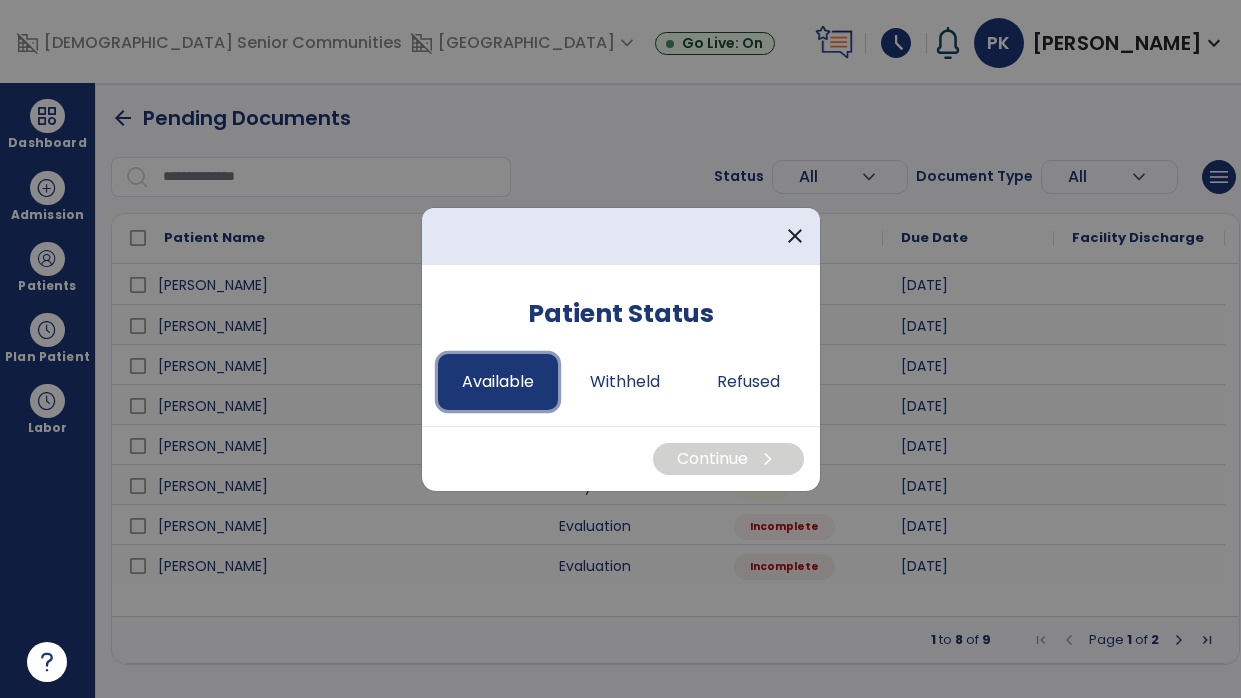 click on "Available" at bounding box center [498, 382] 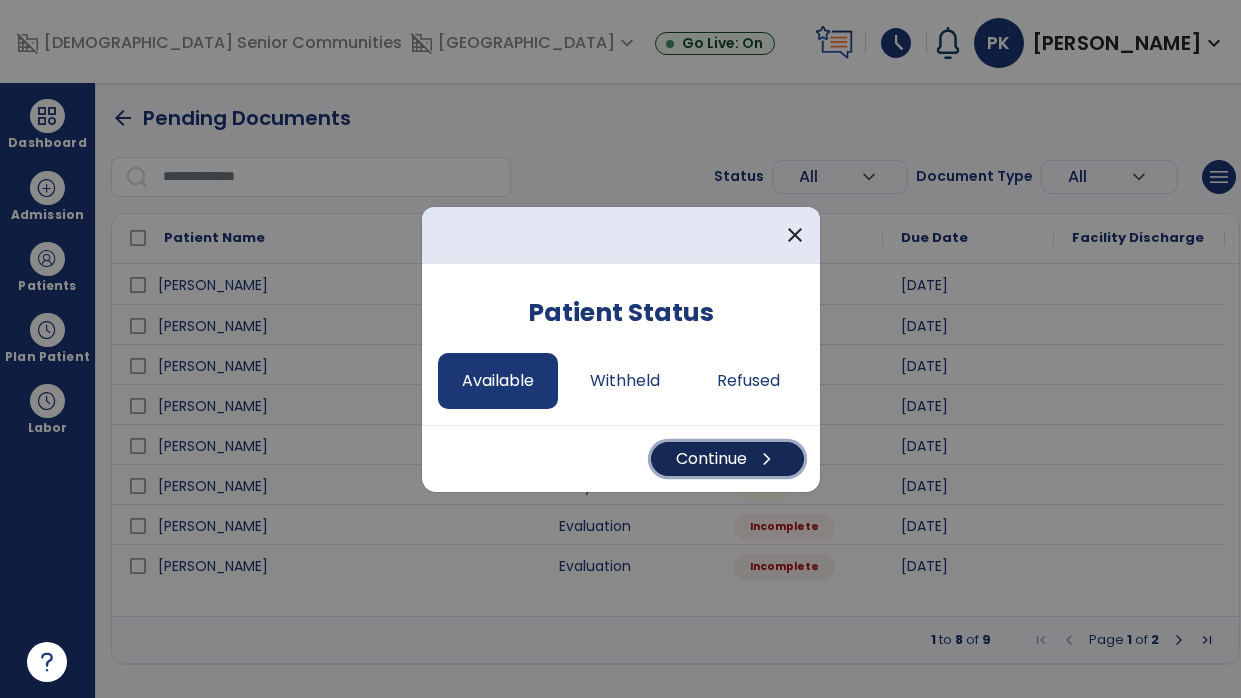 click on "chevron_right" at bounding box center (767, 459) 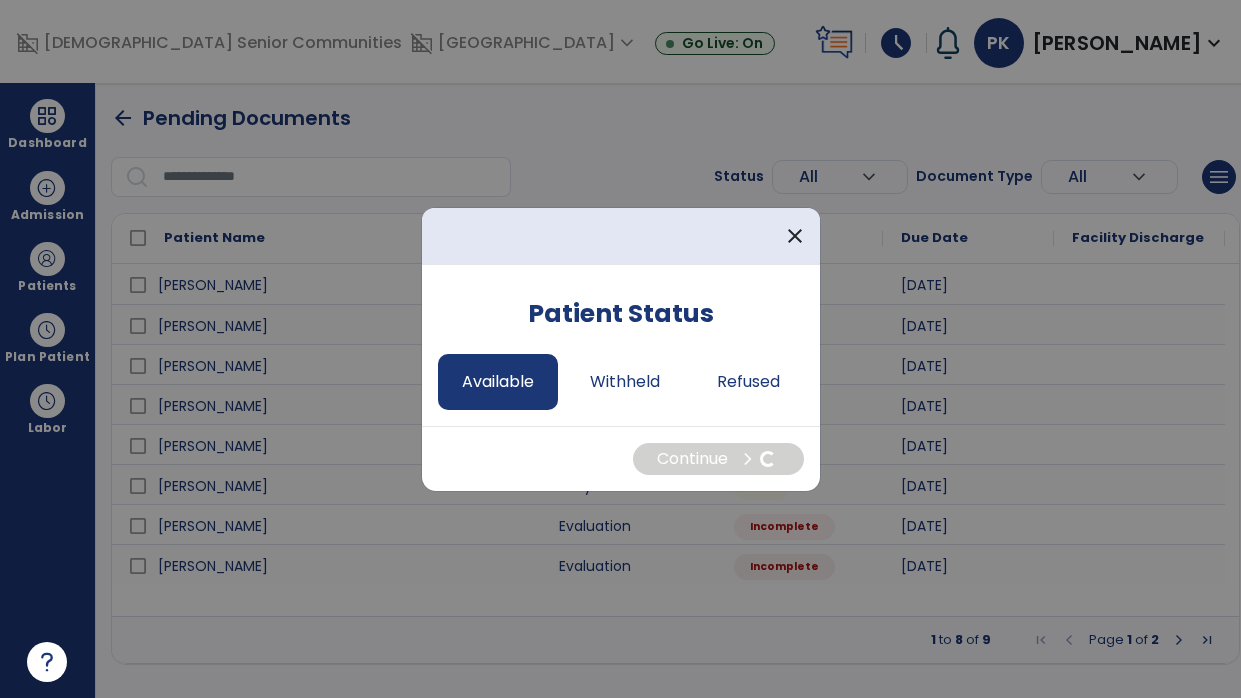 select on "*" 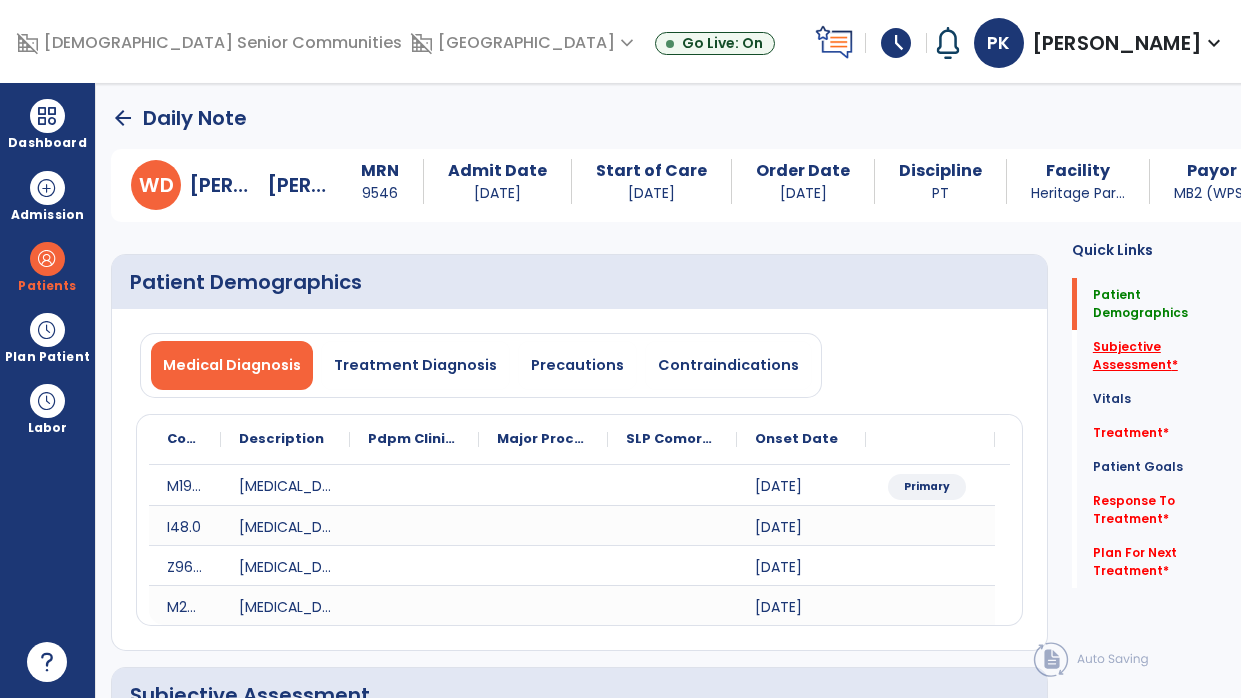 click on "Subjective Assessment   *" 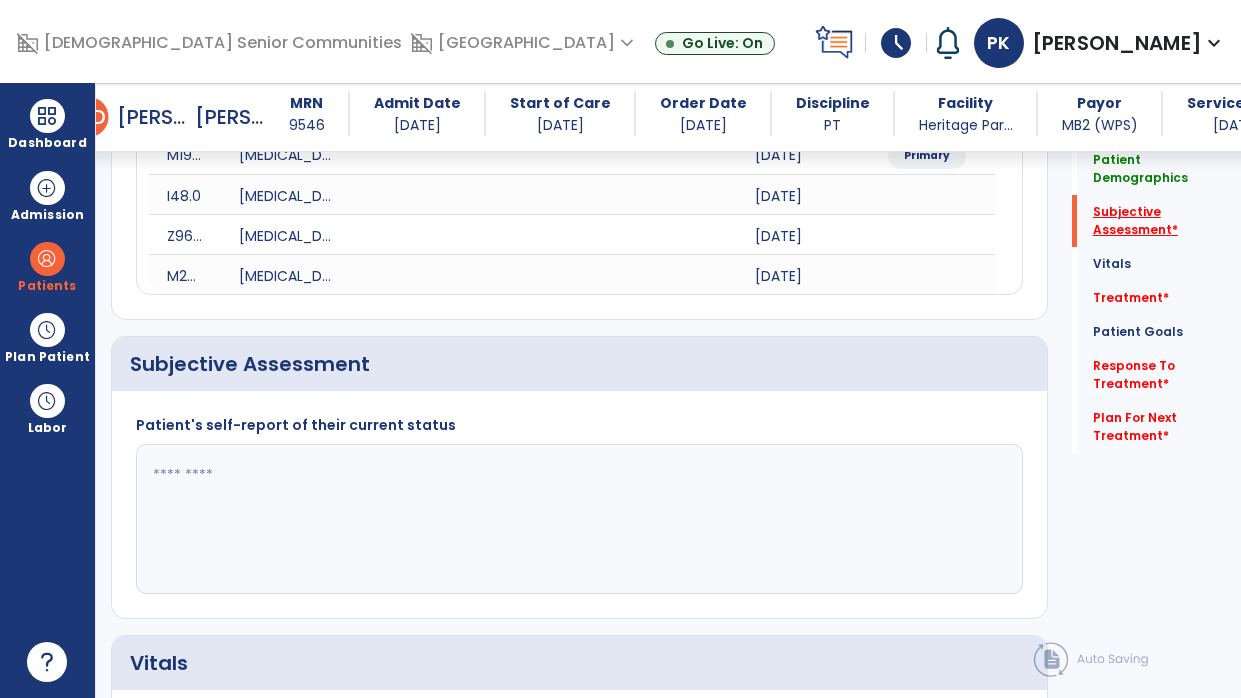 scroll, scrollTop: 416, scrollLeft: 0, axis: vertical 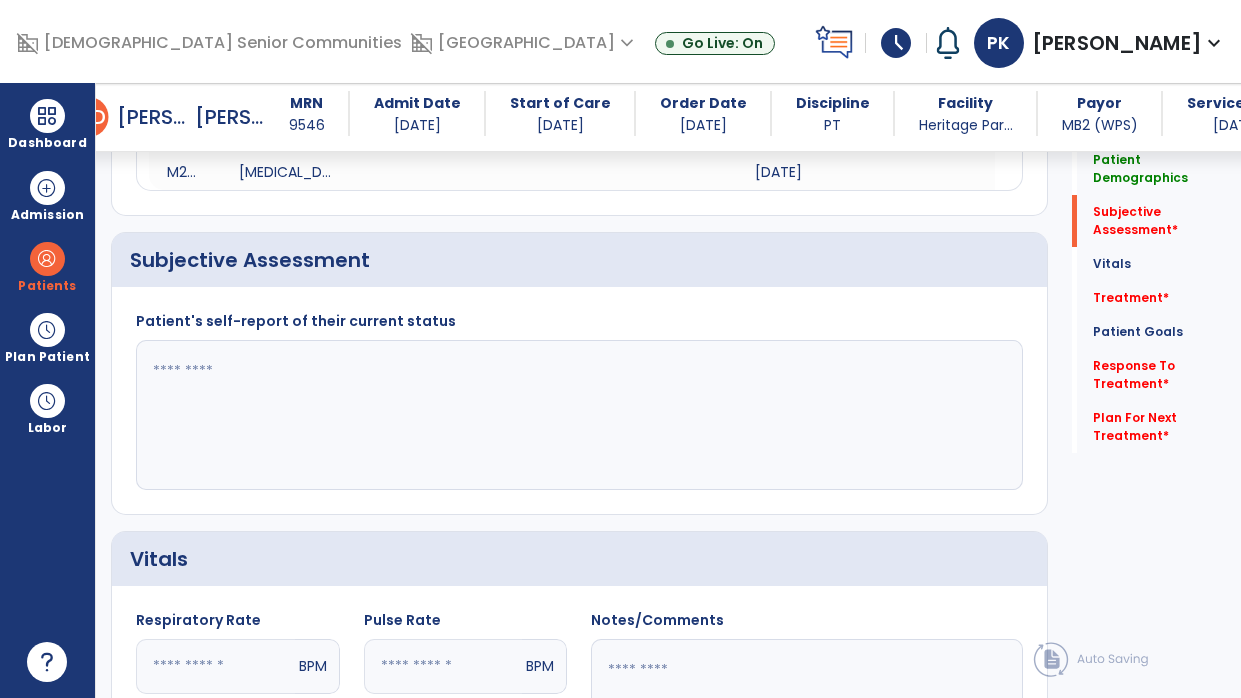 click 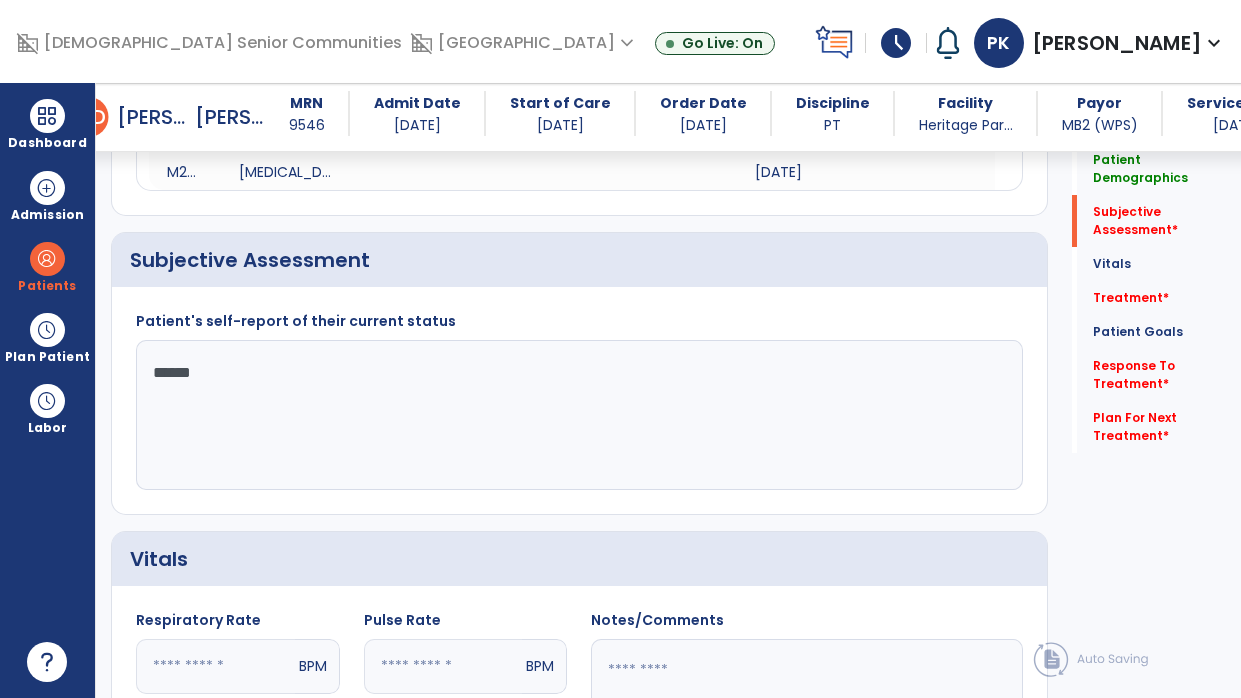 type on "*******" 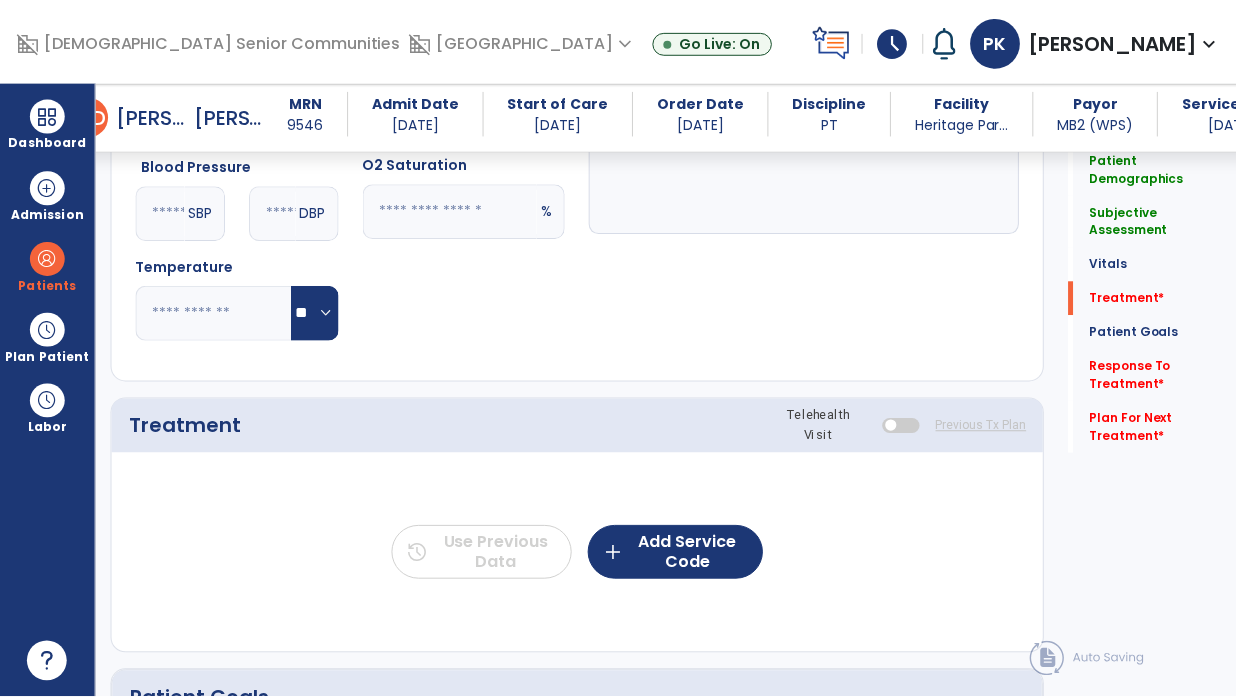 scroll, scrollTop: 1027, scrollLeft: 0, axis: vertical 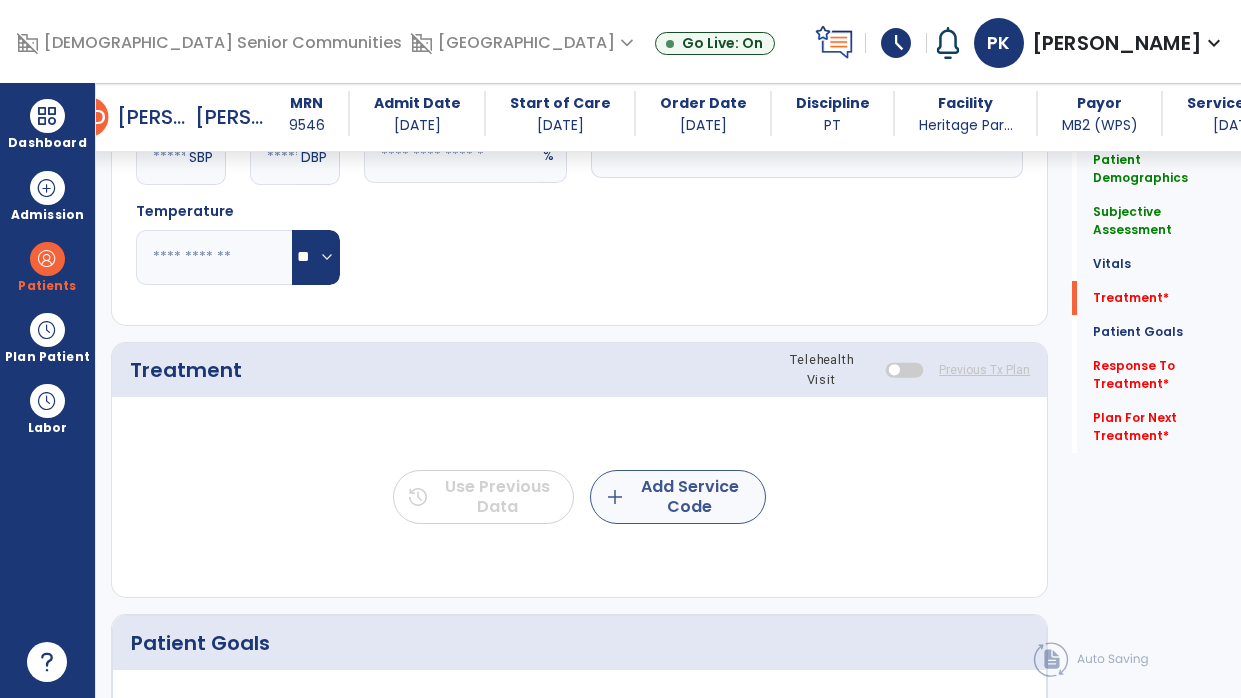 type on "**********" 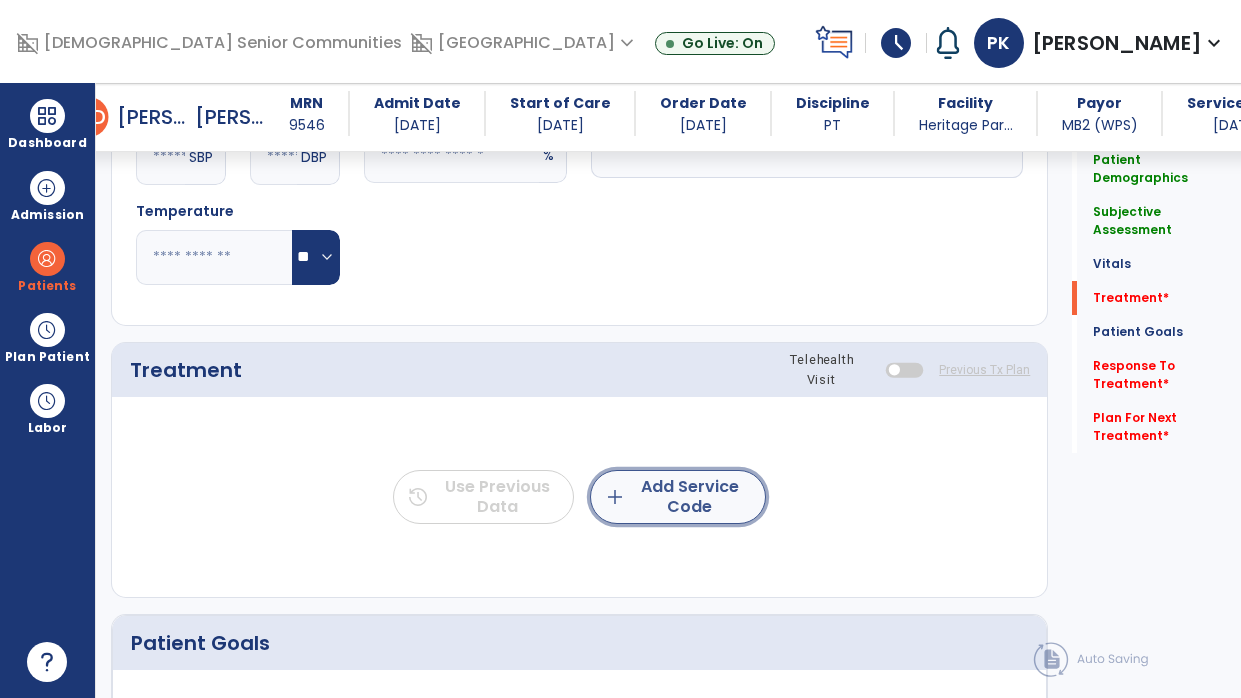 click on "add  Add Service Code" 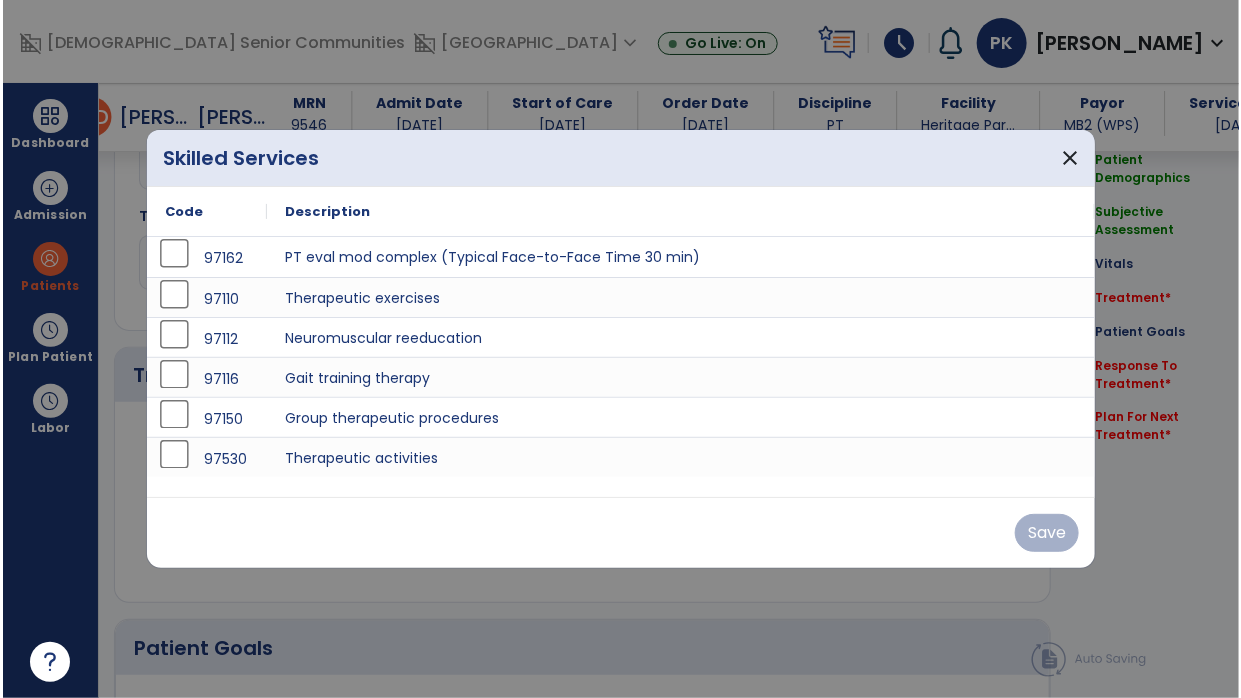 scroll, scrollTop: 1027, scrollLeft: 0, axis: vertical 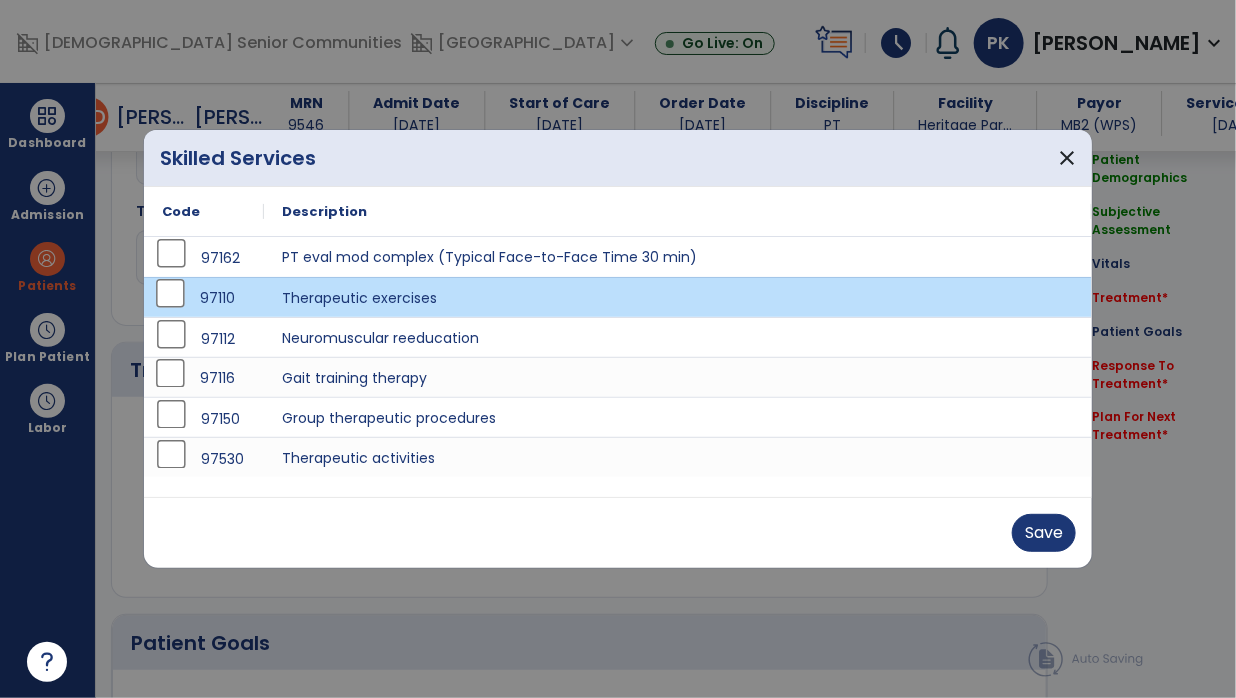 click on "97116" at bounding box center [204, 378] 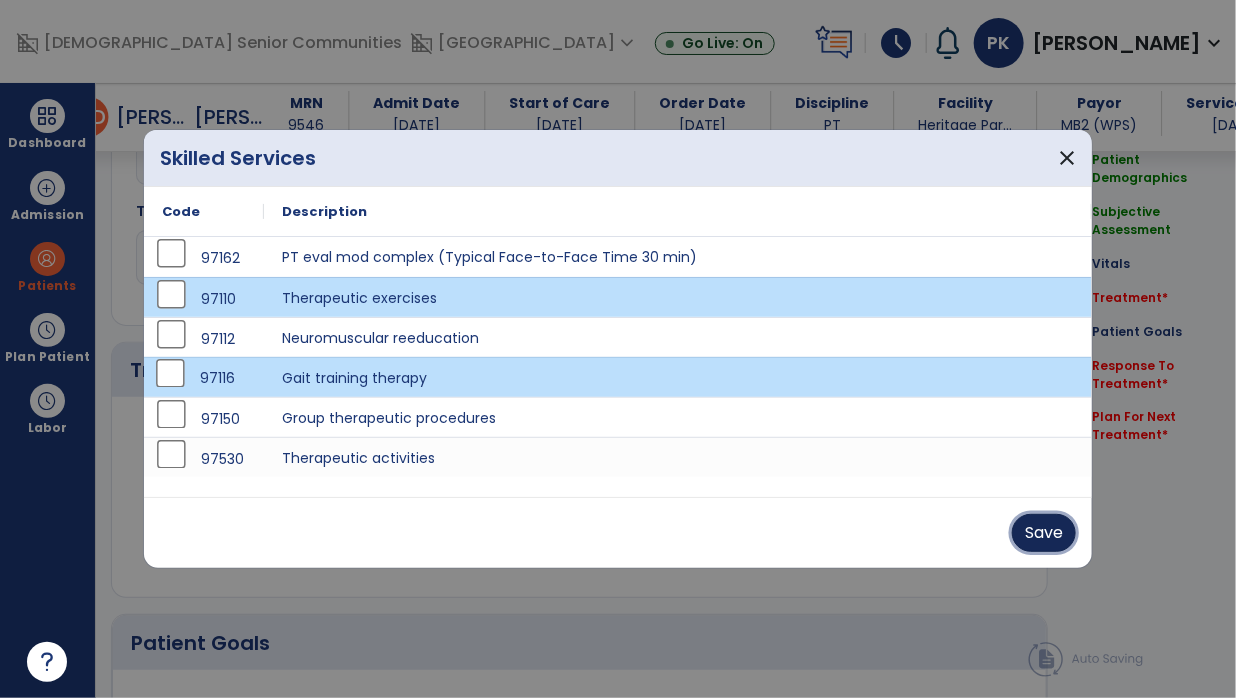 click on "Save" at bounding box center (1044, 533) 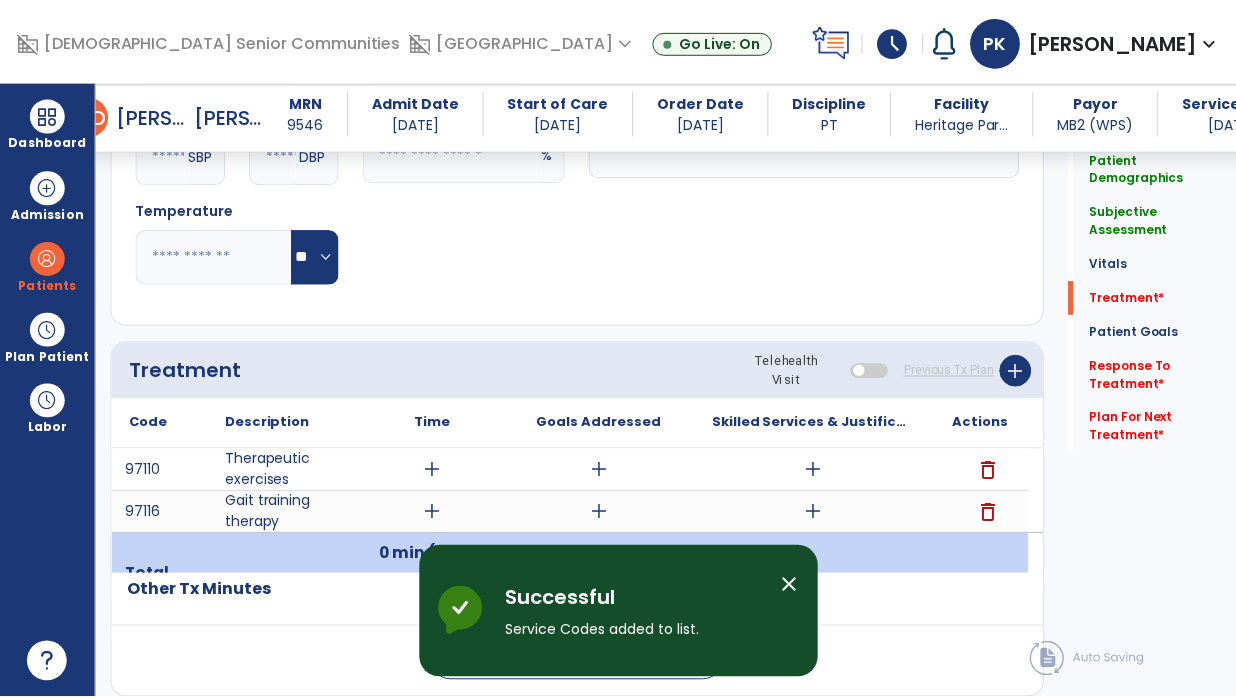 scroll, scrollTop: 1109, scrollLeft: 0, axis: vertical 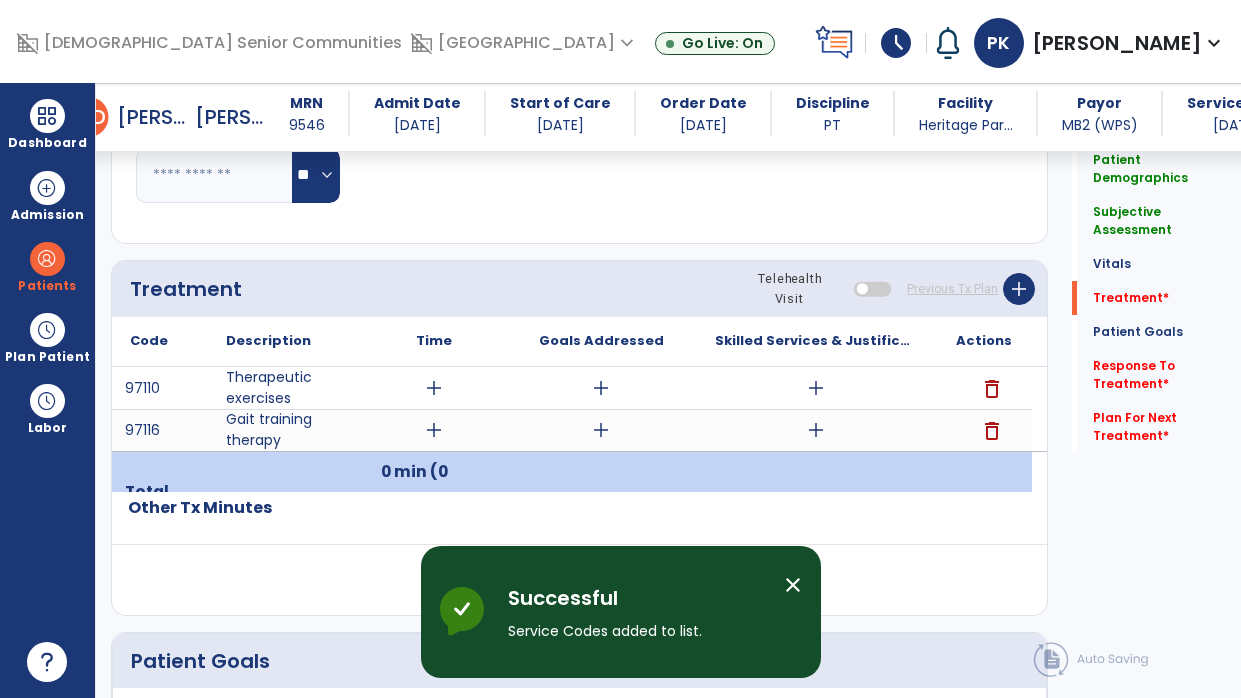 click on "add" at bounding box center (434, 388) 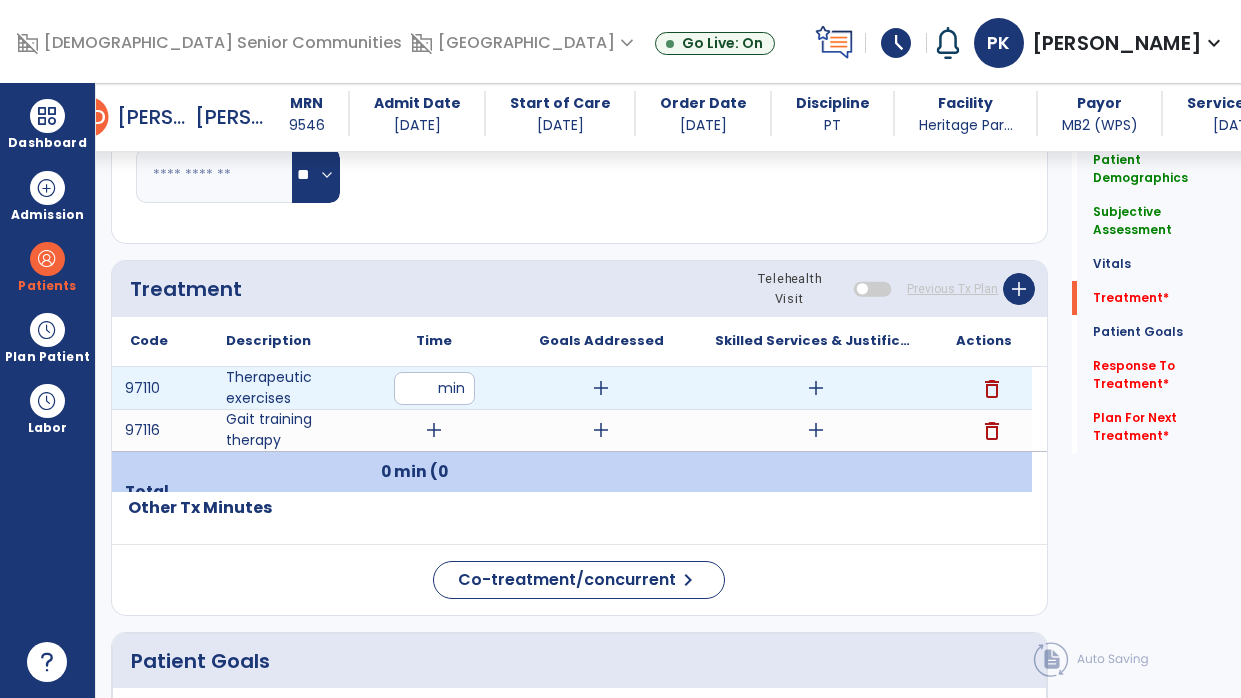 type on "**" 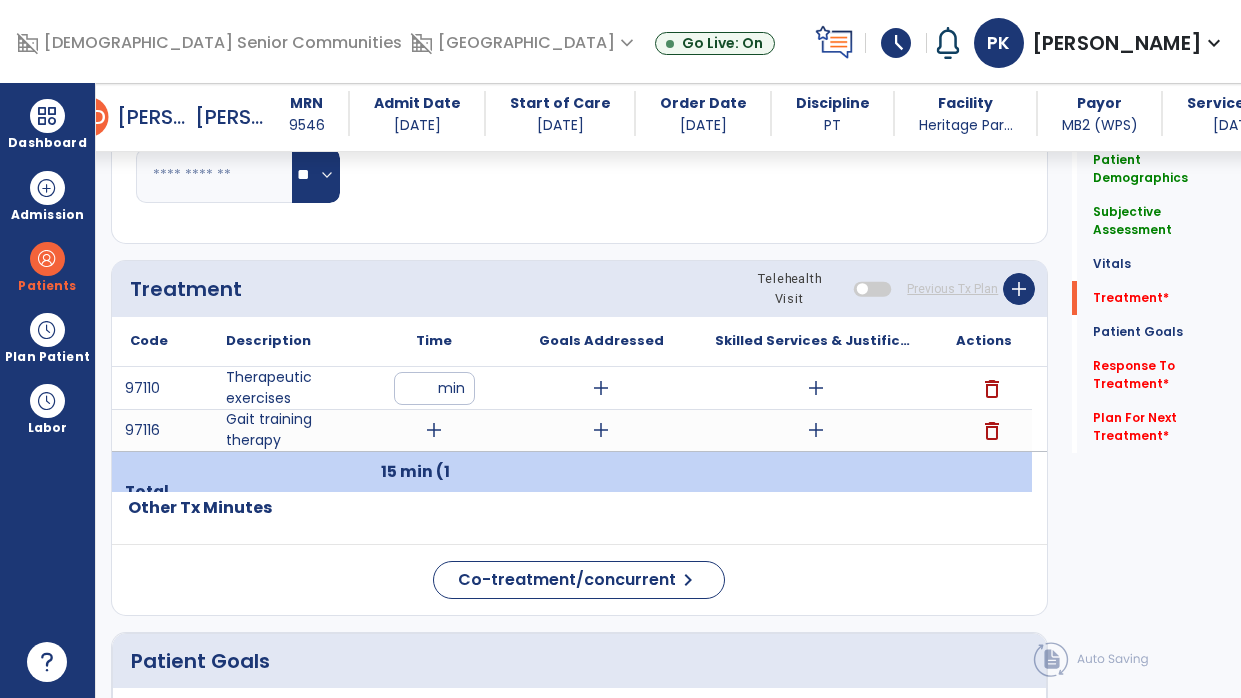click on "**" at bounding box center [434, 388] 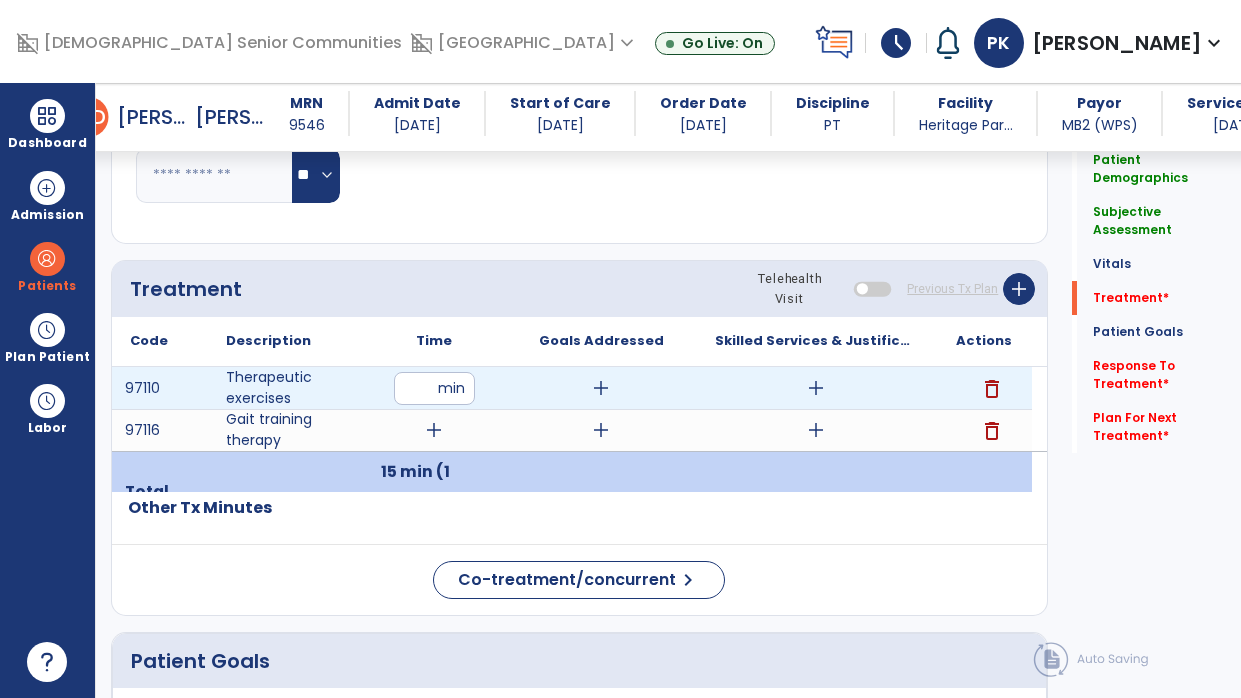 type on "*" 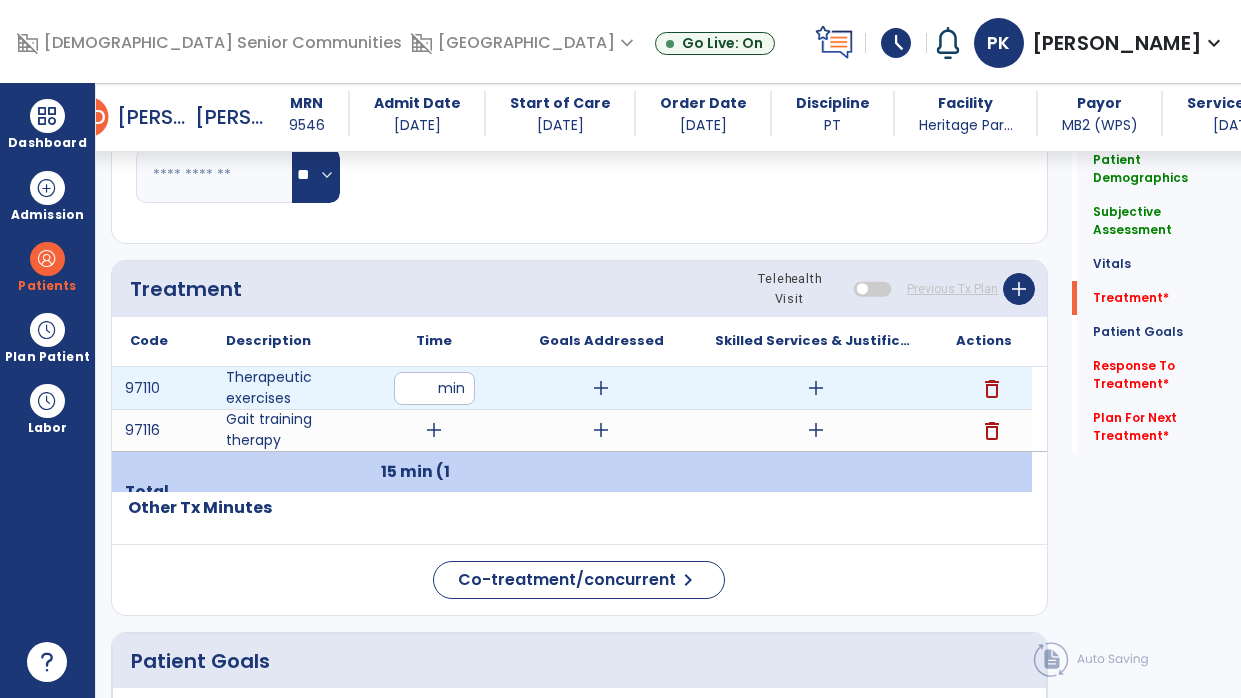 type on "**" 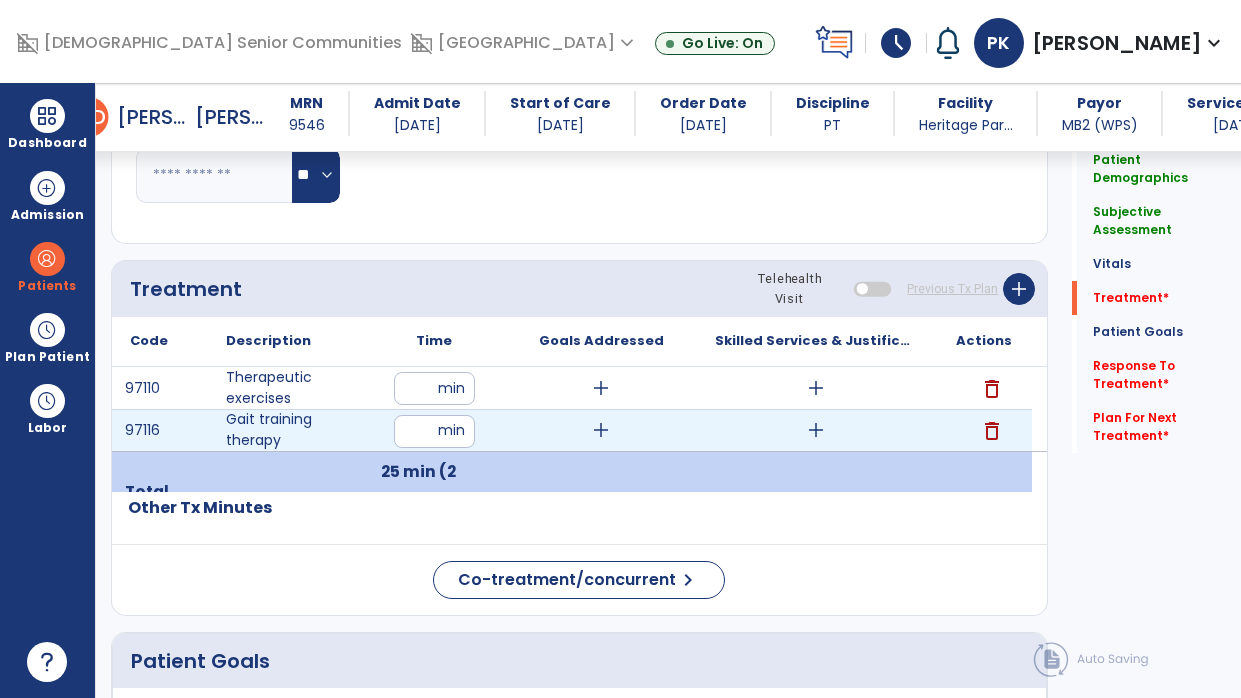 type on "**" 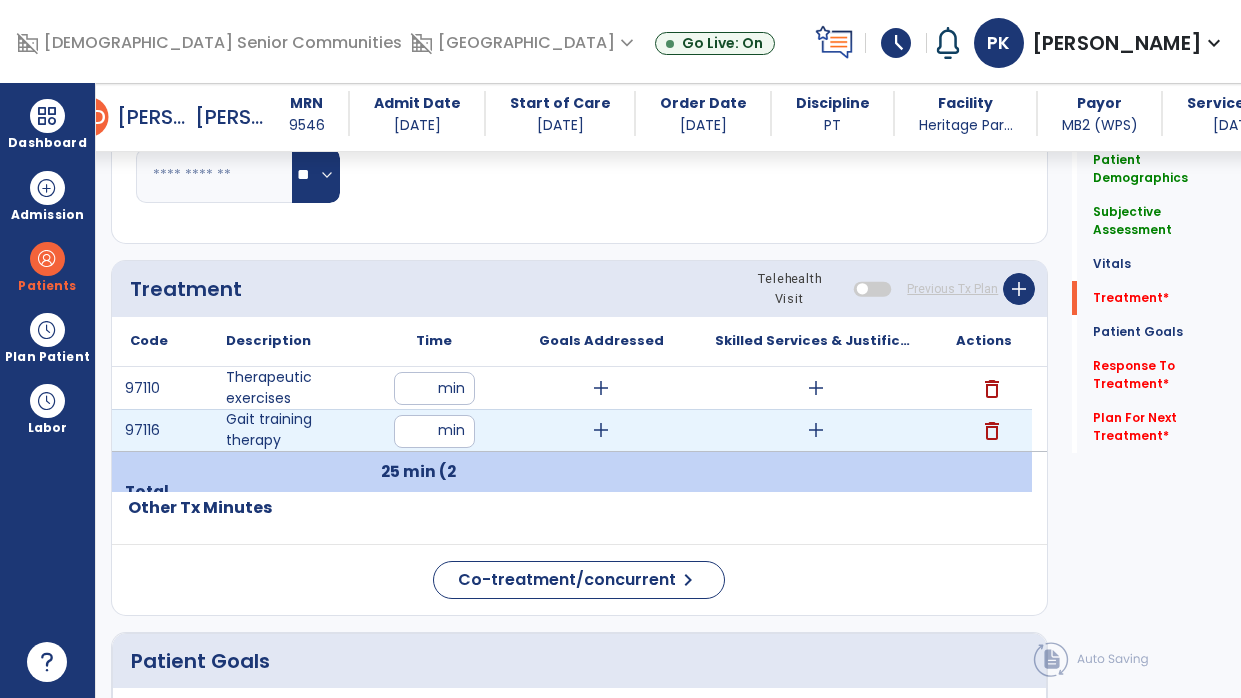 click on "Code
Description
Time" 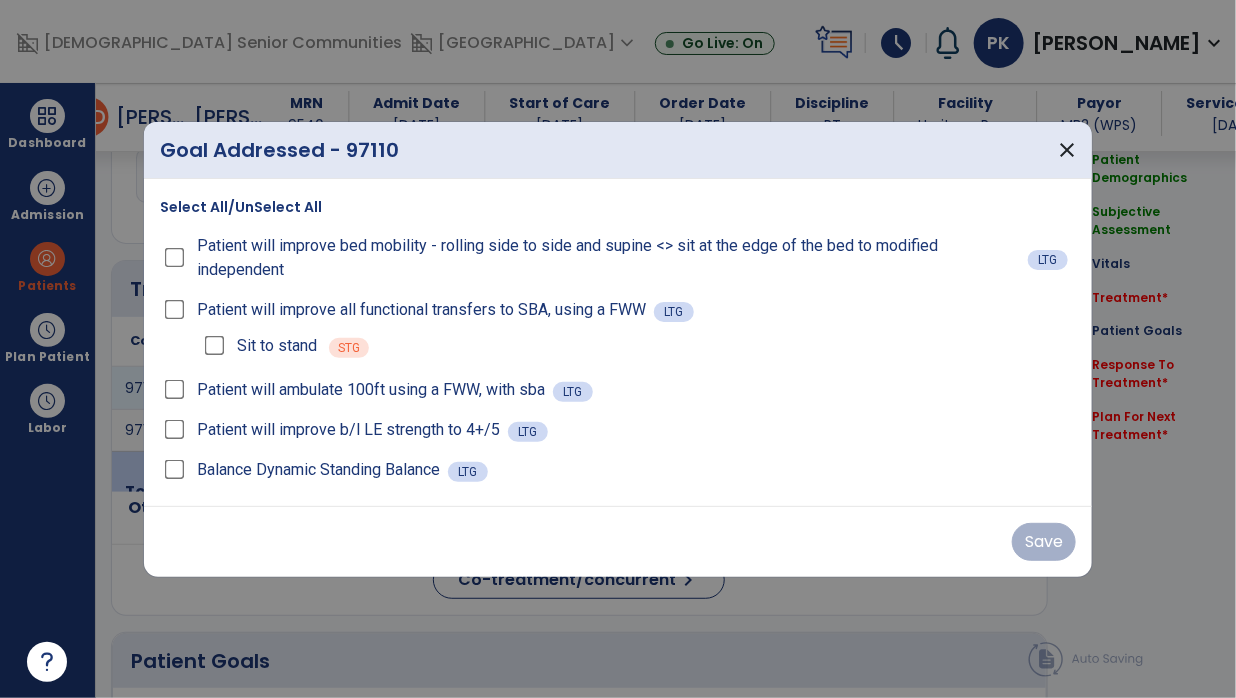 scroll, scrollTop: 1109, scrollLeft: 0, axis: vertical 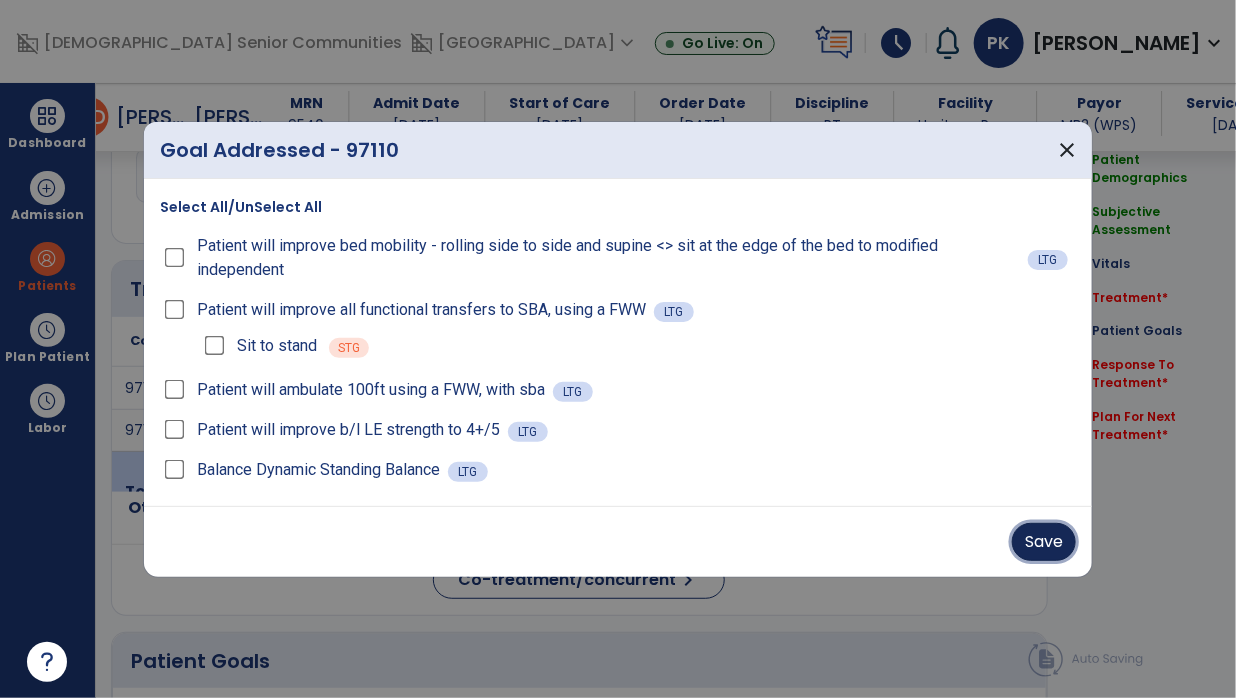 click on "Save" at bounding box center (1044, 542) 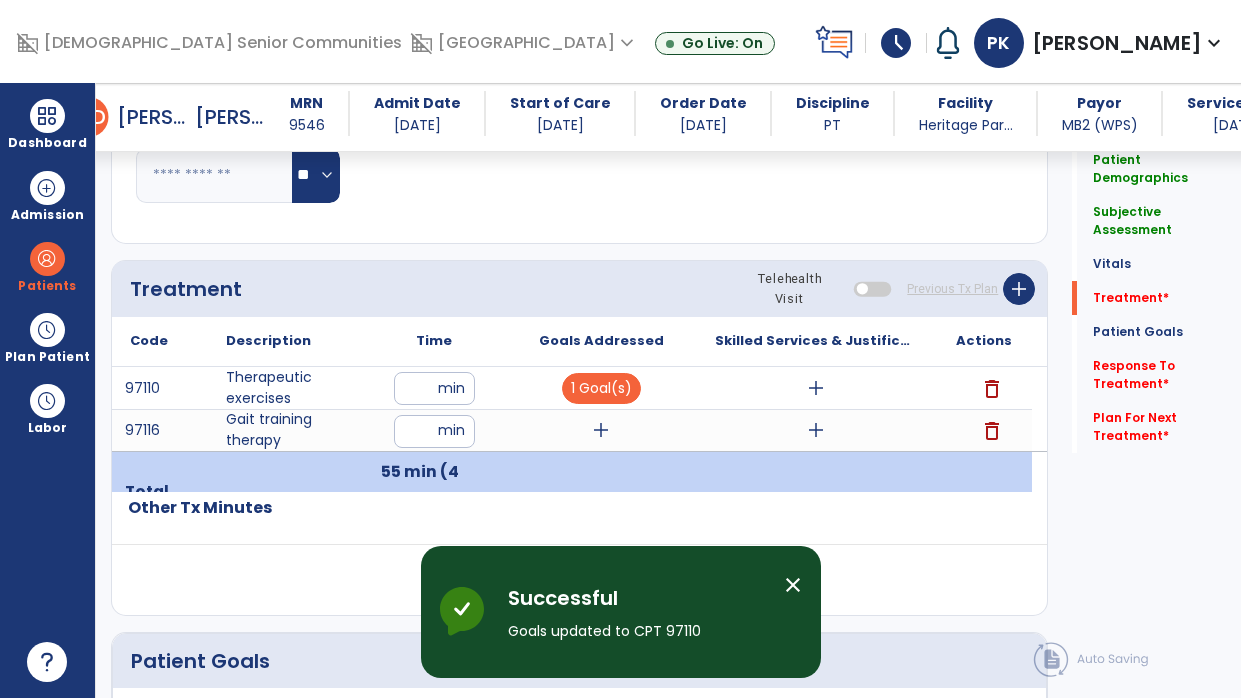 click on "add" at bounding box center (601, 430) 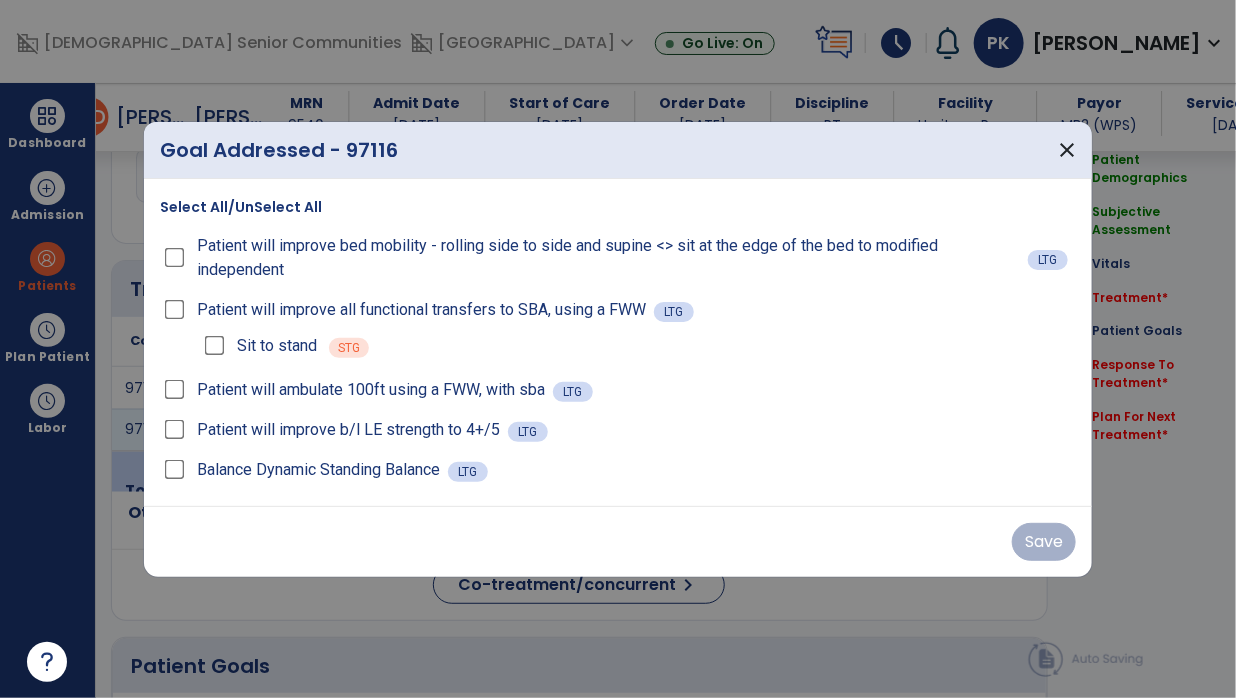 scroll, scrollTop: 1109, scrollLeft: 0, axis: vertical 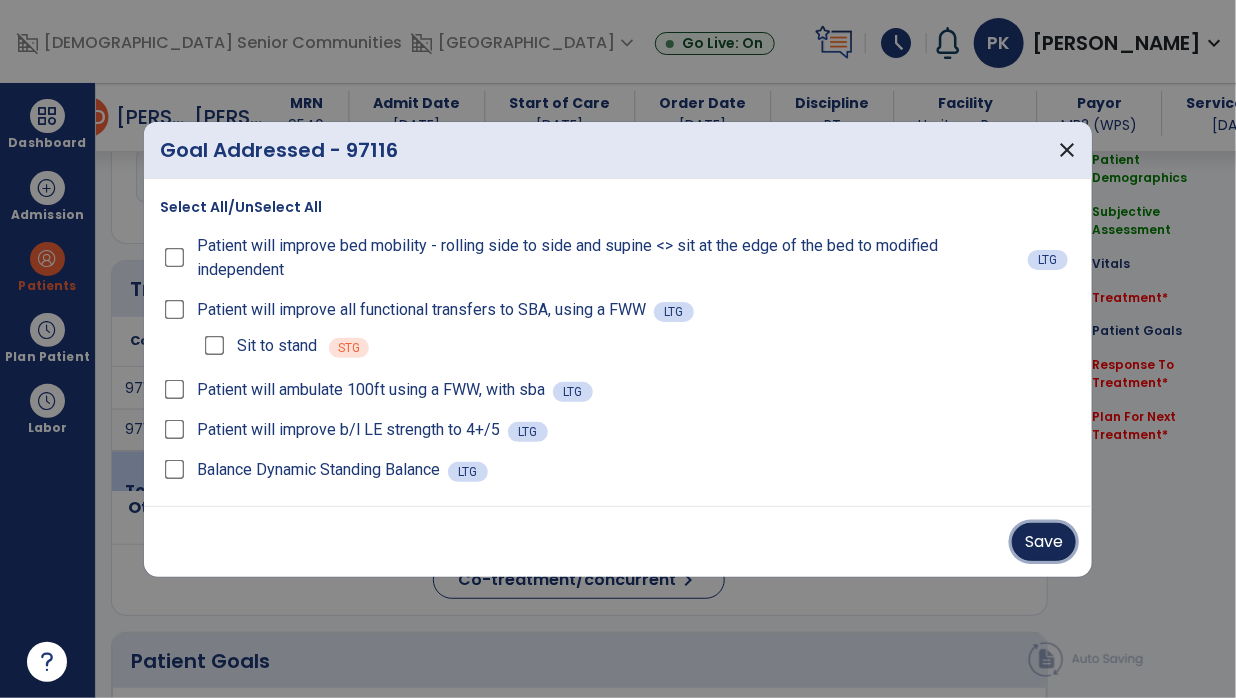 click on "Save" at bounding box center [1044, 542] 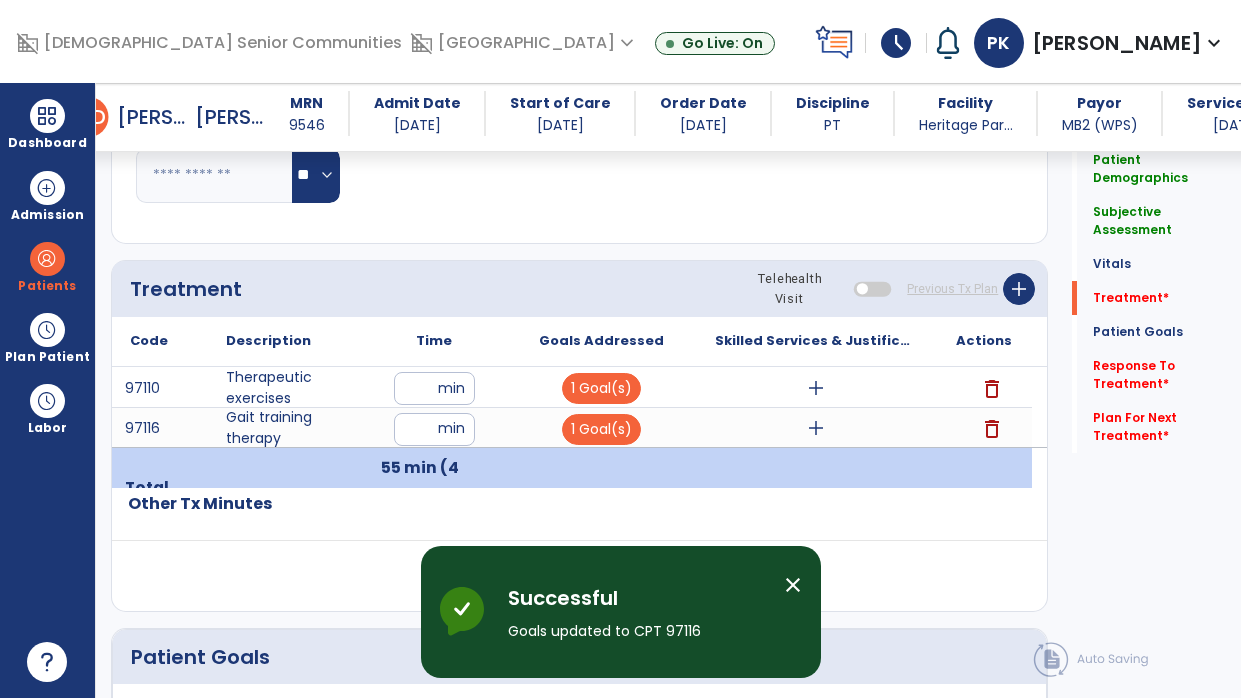click on "add" at bounding box center (816, 388) 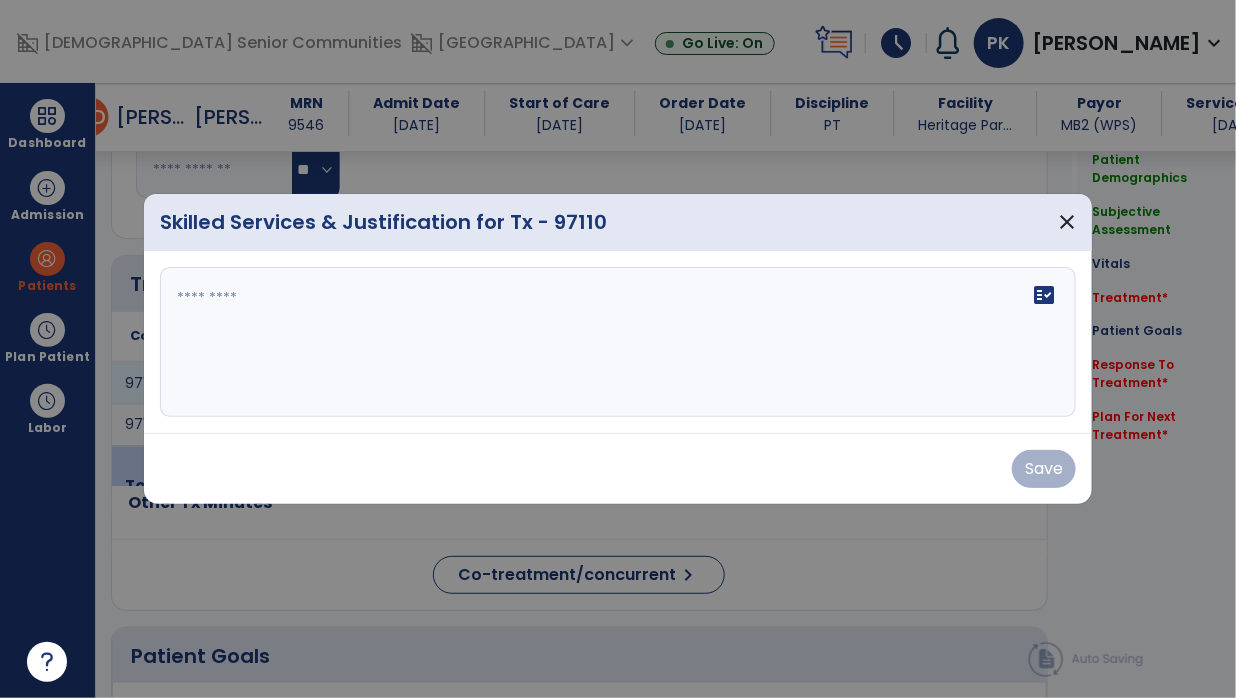 scroll, scrollTop: 1109, scrollLeft: 0, axis: vertical 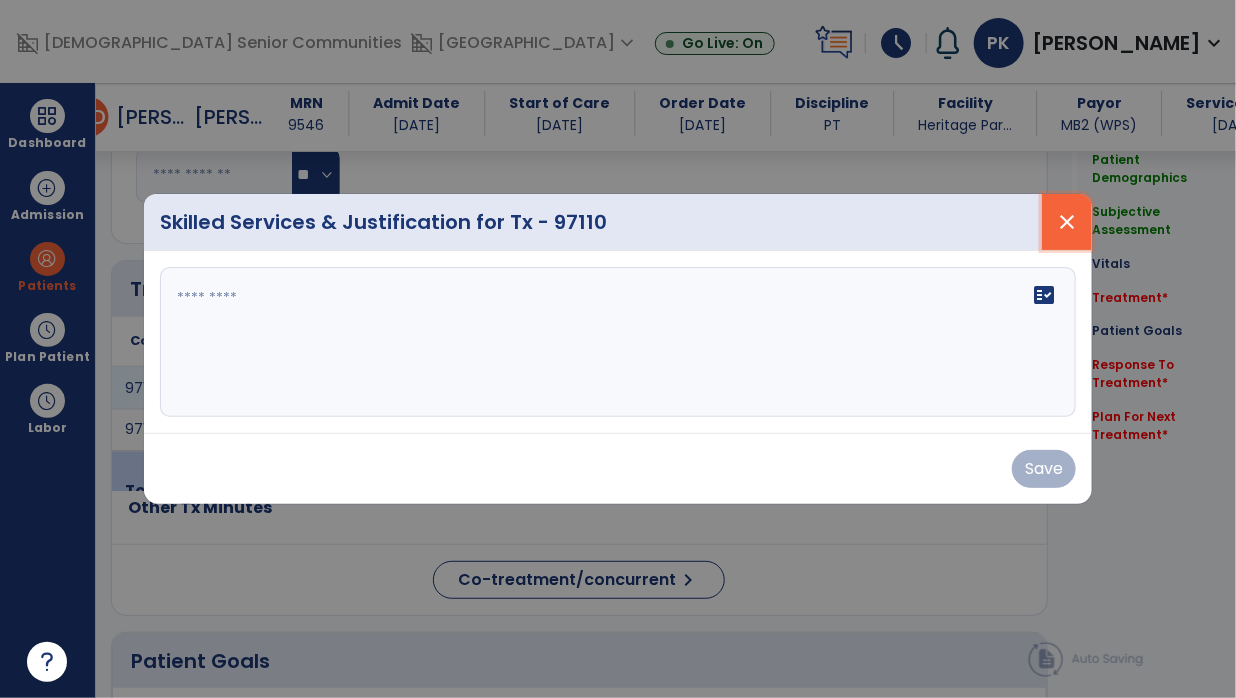 click on "close" at bounding box center (1067, 222) 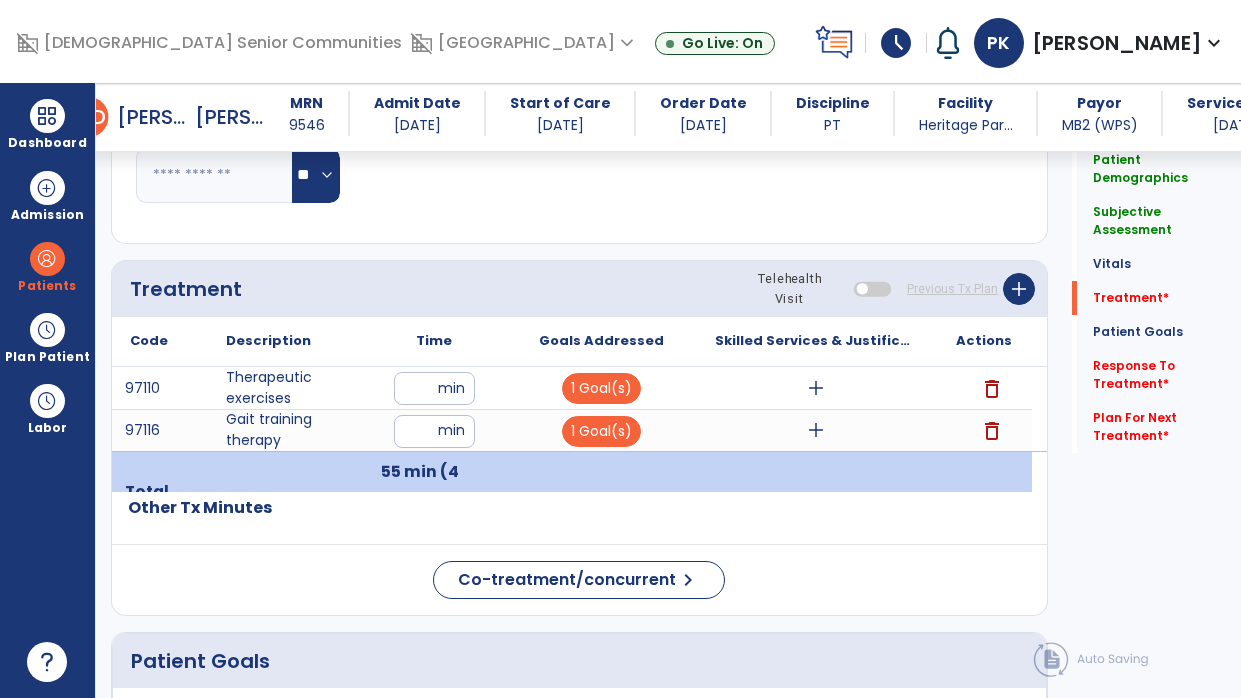click on "add" at bounding box center [816, 388] 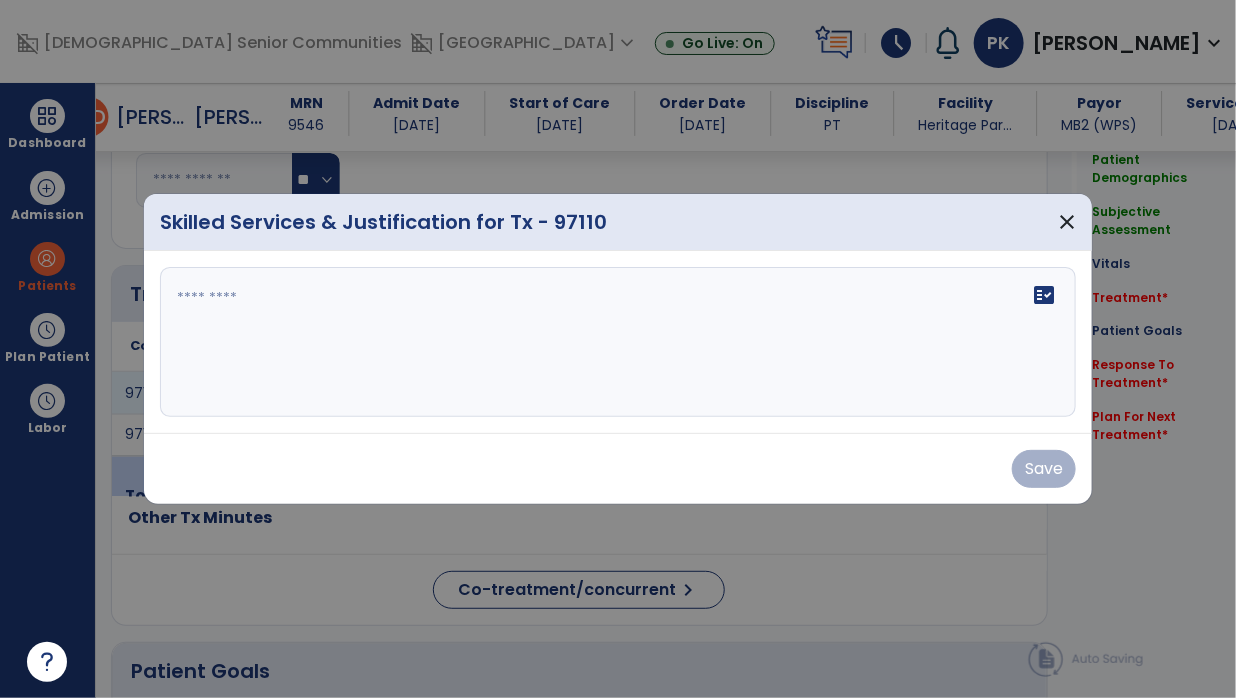 scroll, scrollTop: 1109, scrollLeft: 0, axis: vertical 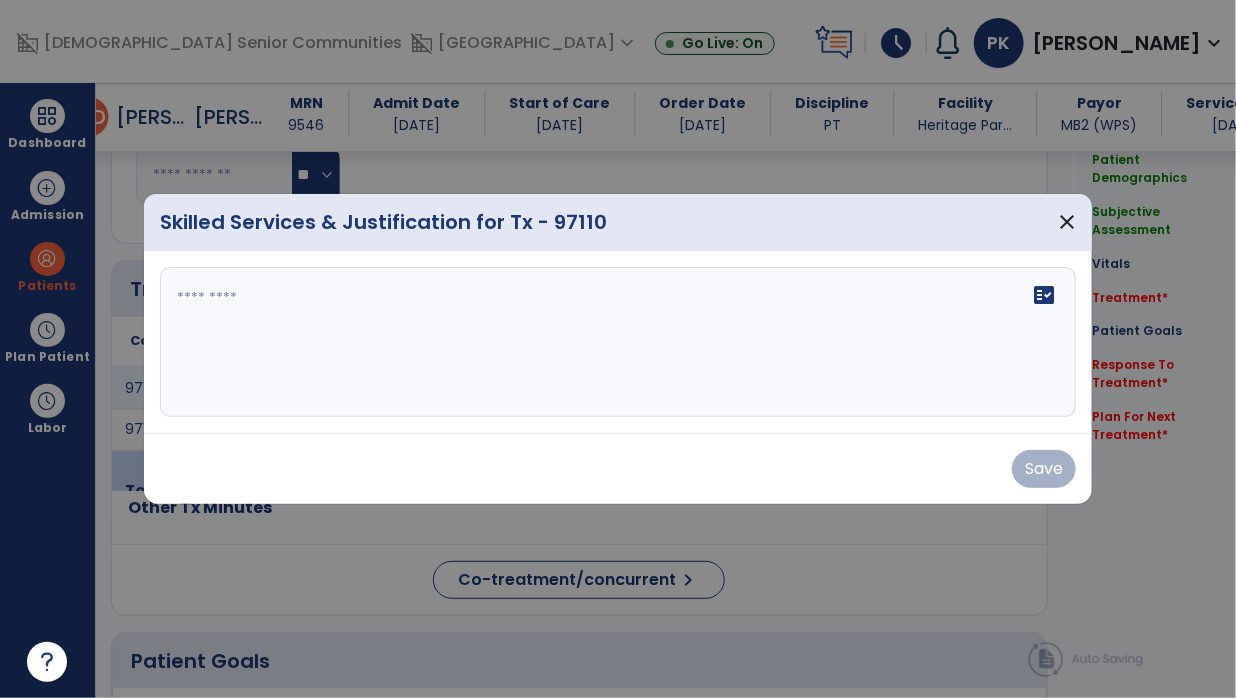 click on "fact_check" at bounding box center [618, 342] 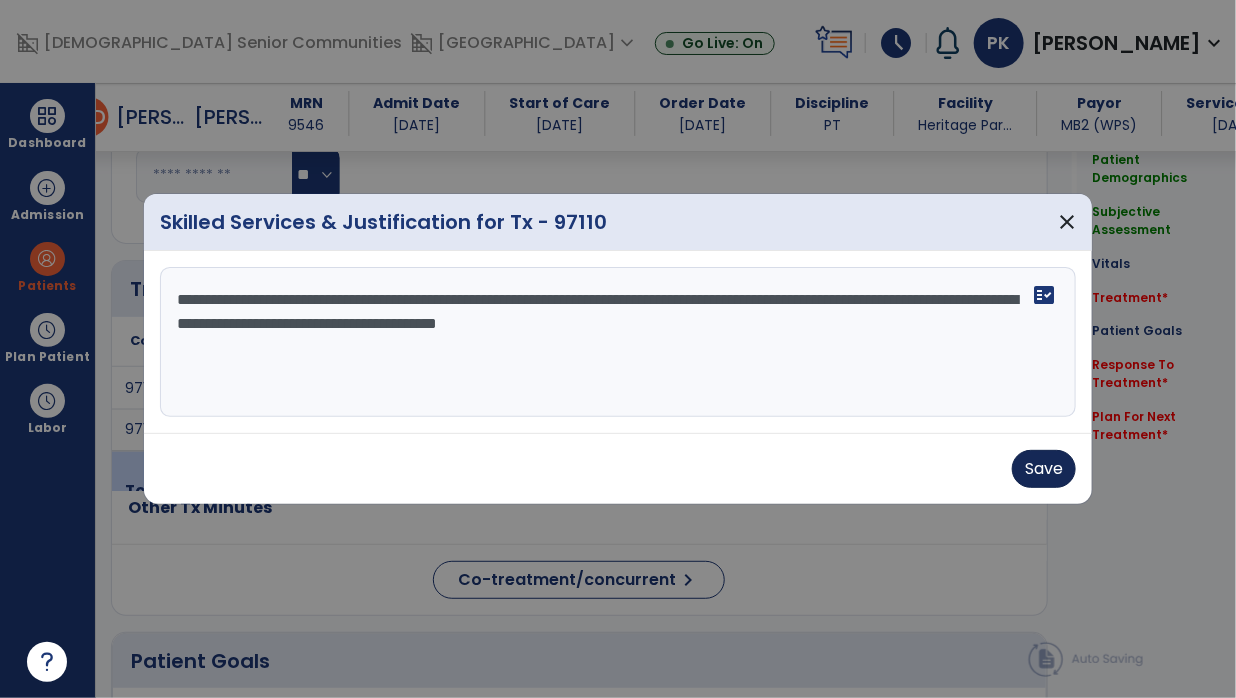 type on "**********" 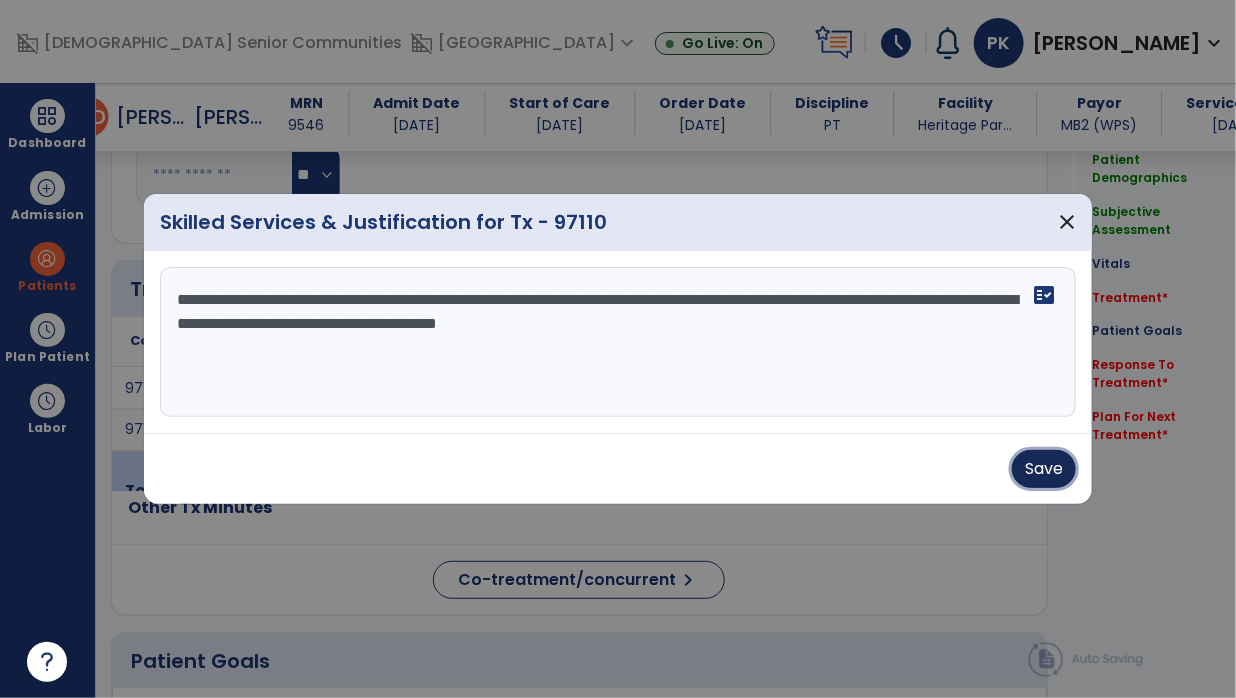 click on "Save" at bounding box center (1044, 469) 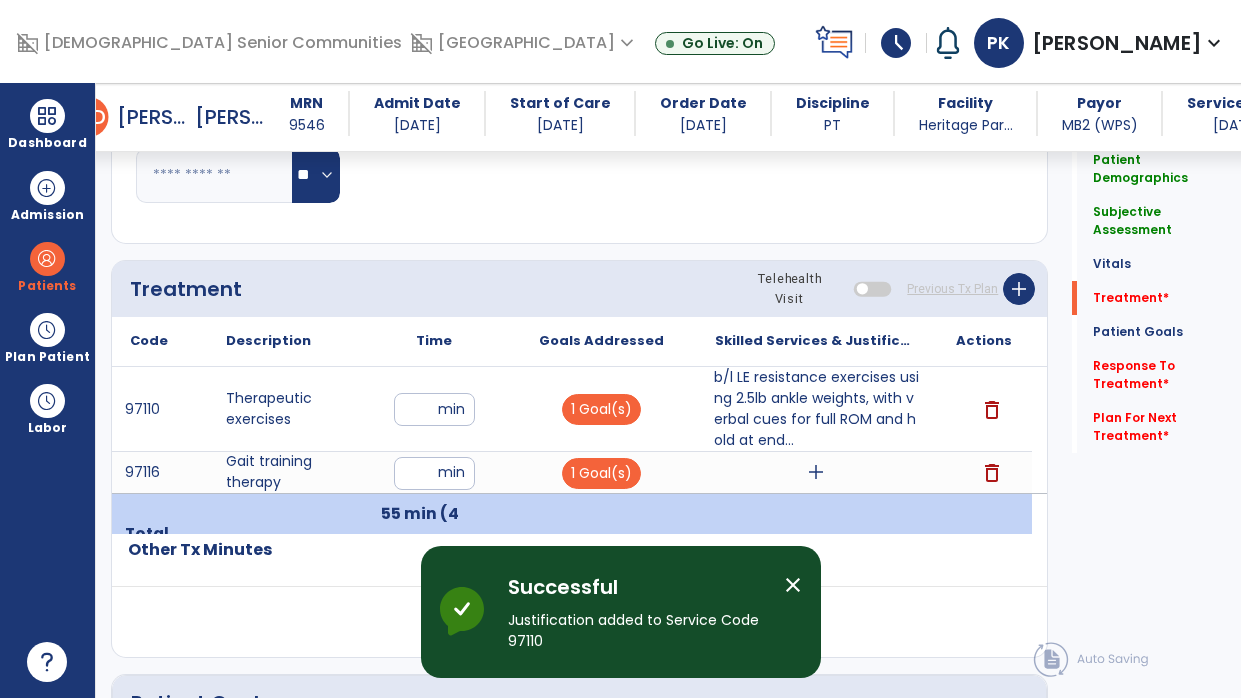 click on "add" at bounding box center [816, 472] 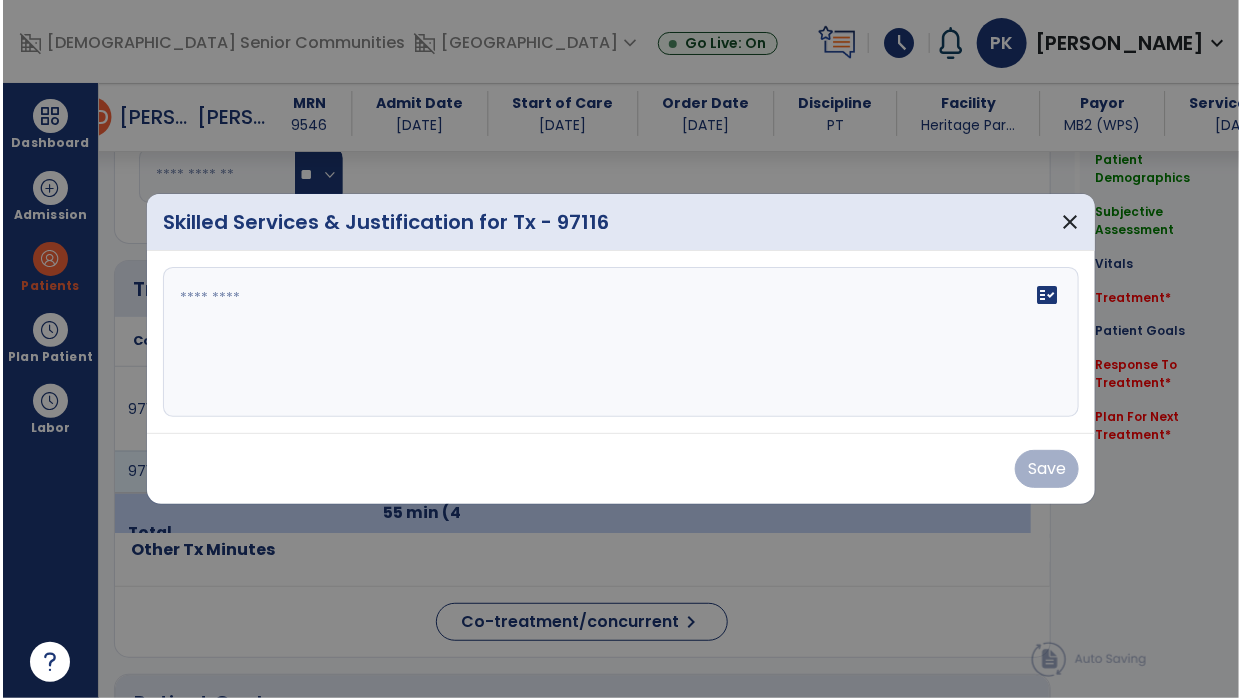scroll, scrollTop: 1109, scrollLeft: 0, axis: vertical 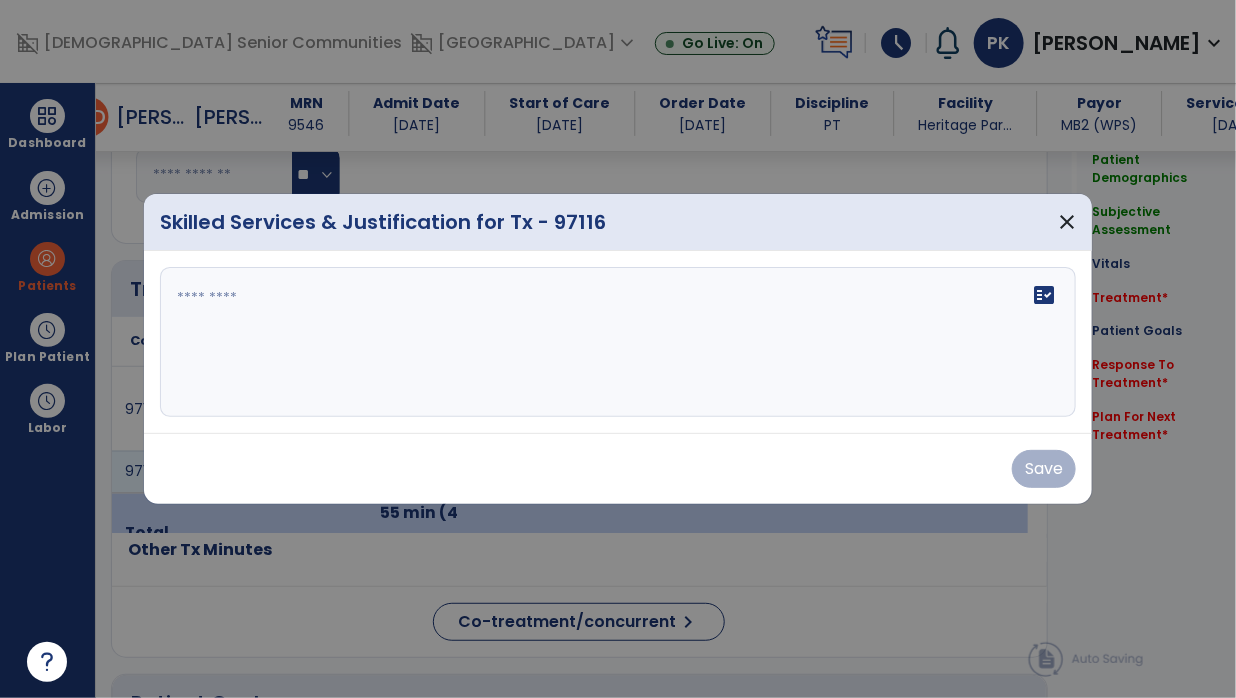 click on "fact_check" at bounding box center [618, 342] 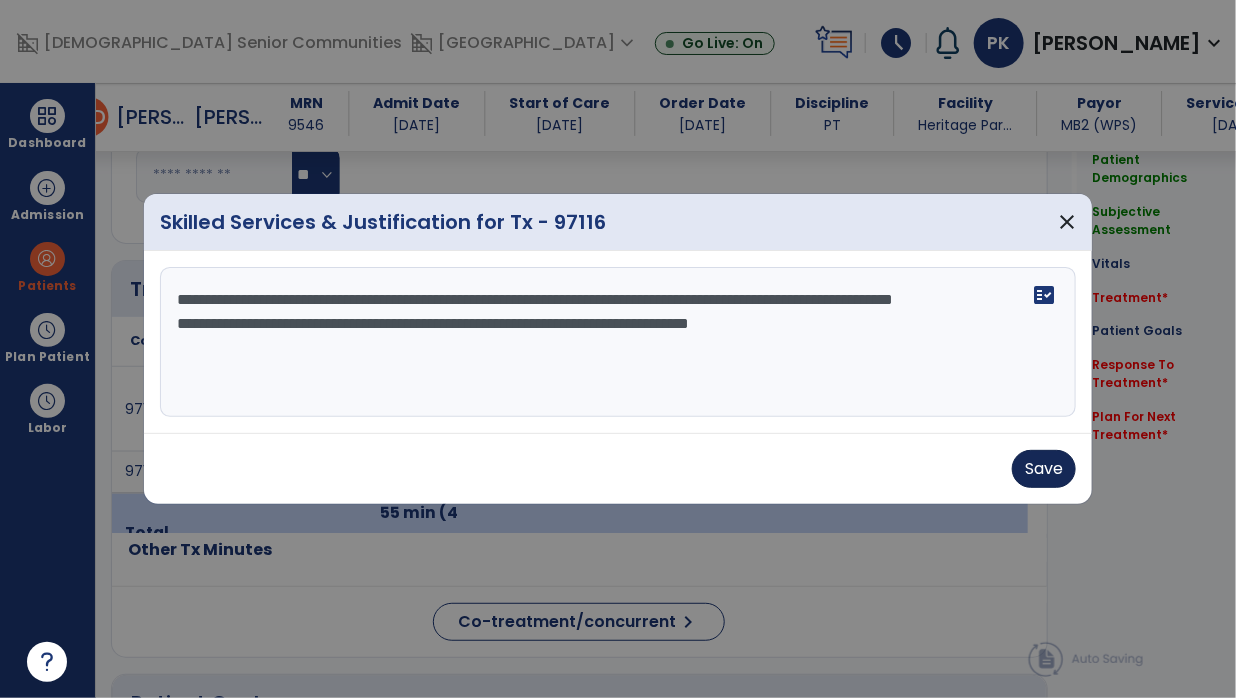 type on "**********" 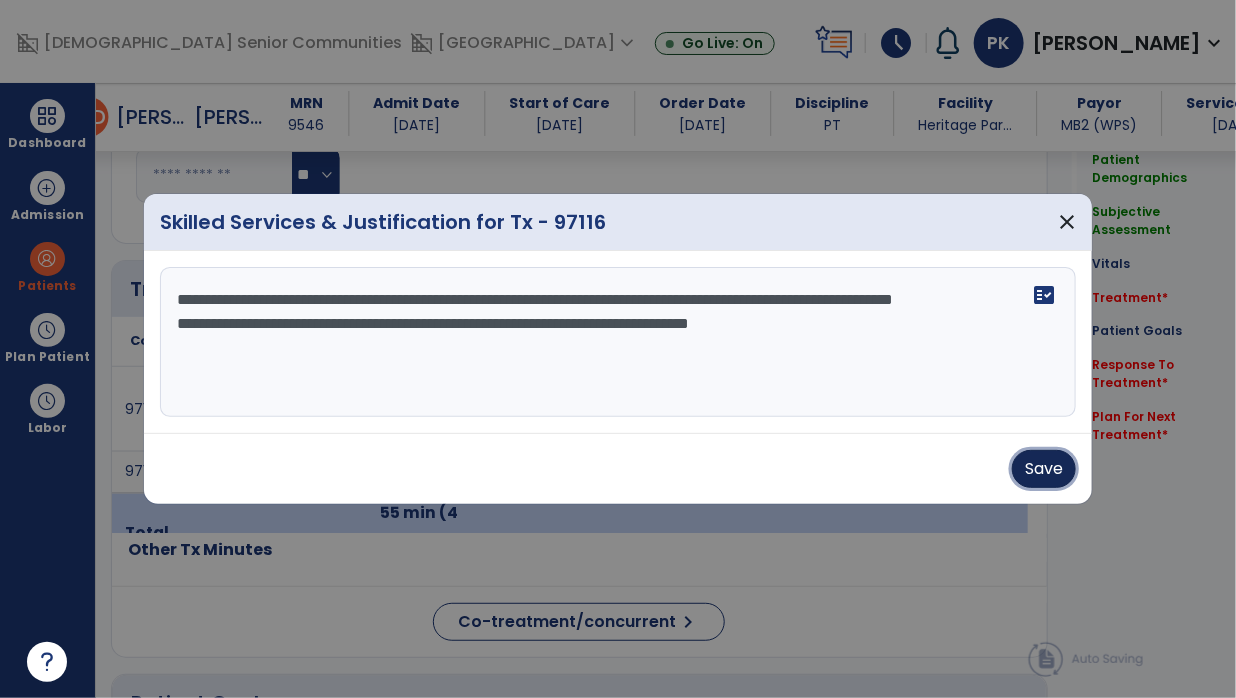 click on "Save" at bounding box center (1044, 469) 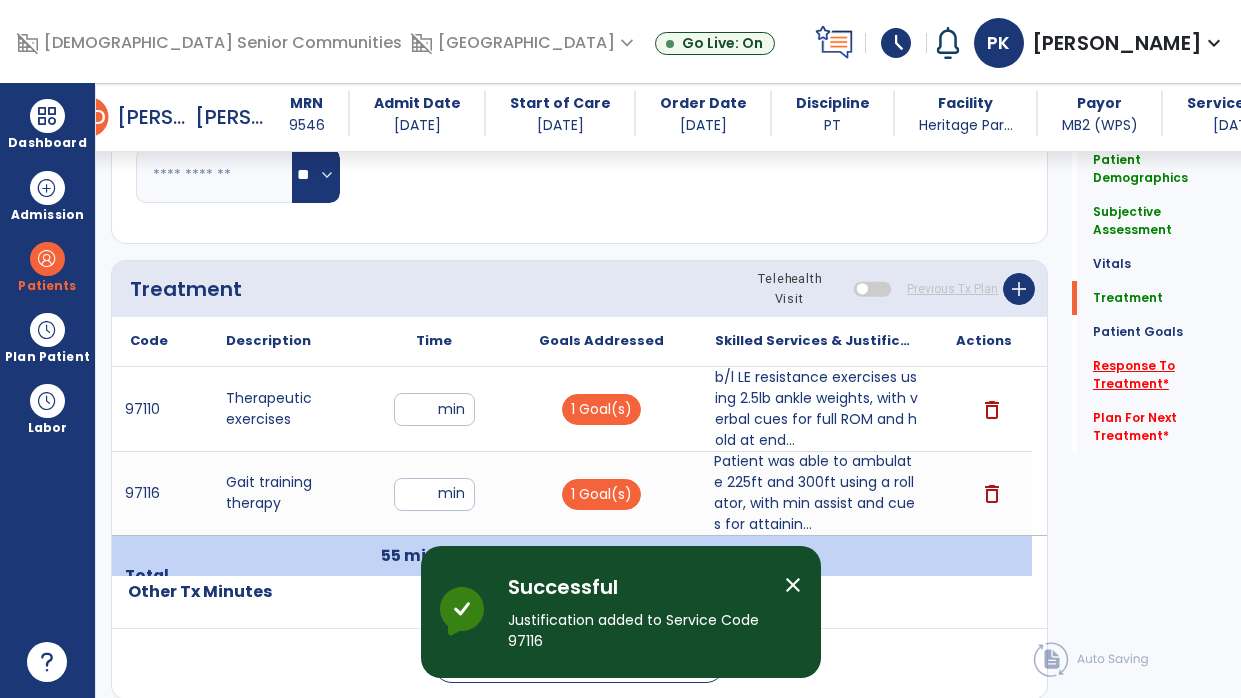 click on "Response To Treatment   *" 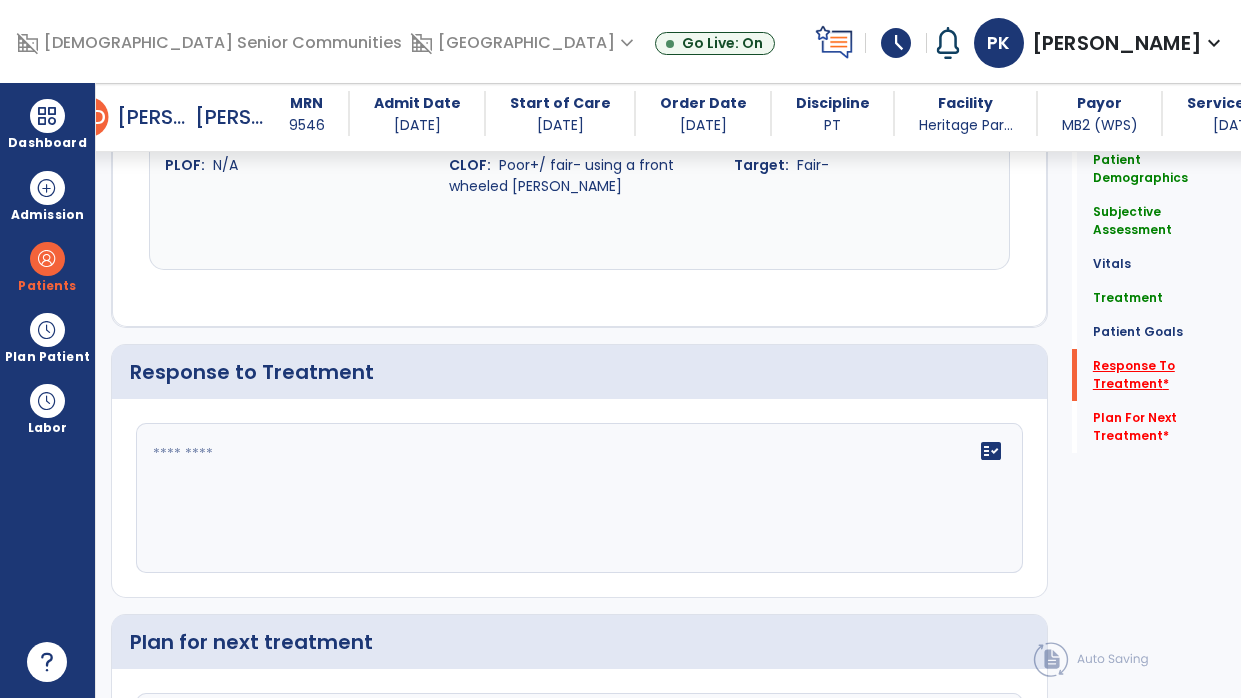 scroll, scrollTop: 2945, scrollLeft: 0, axis: vertical 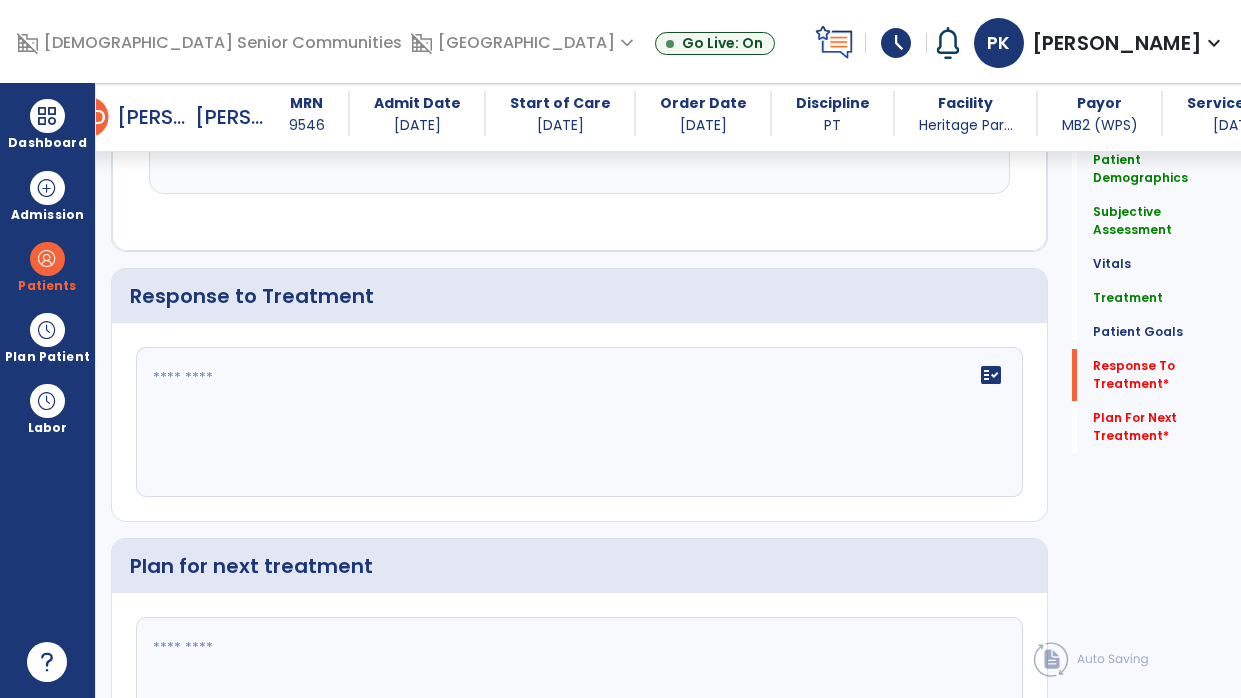 click on "fact_check" 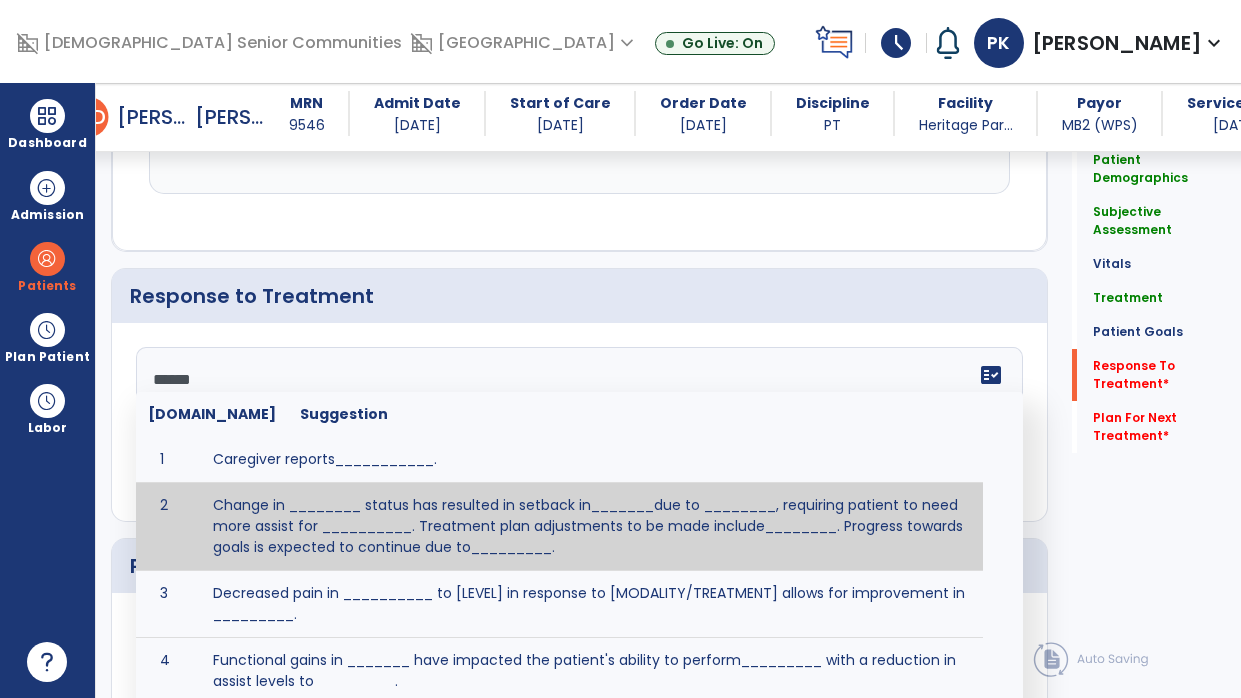 type on "*******" 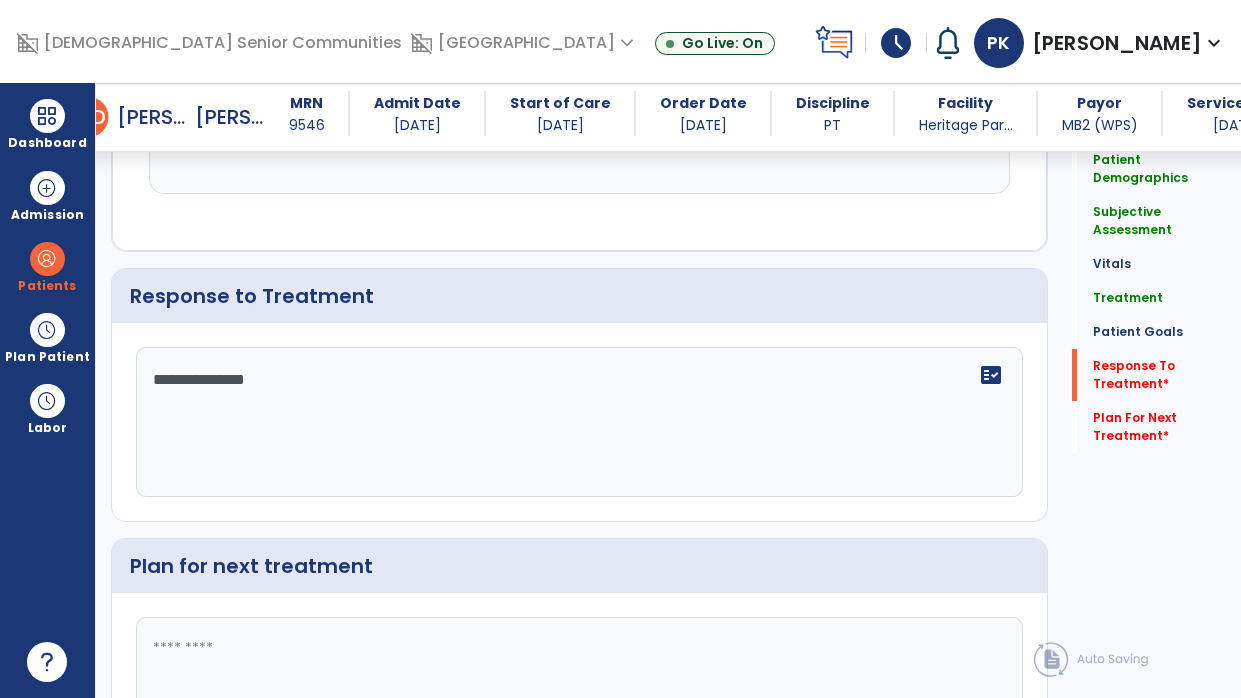 type on "**********" 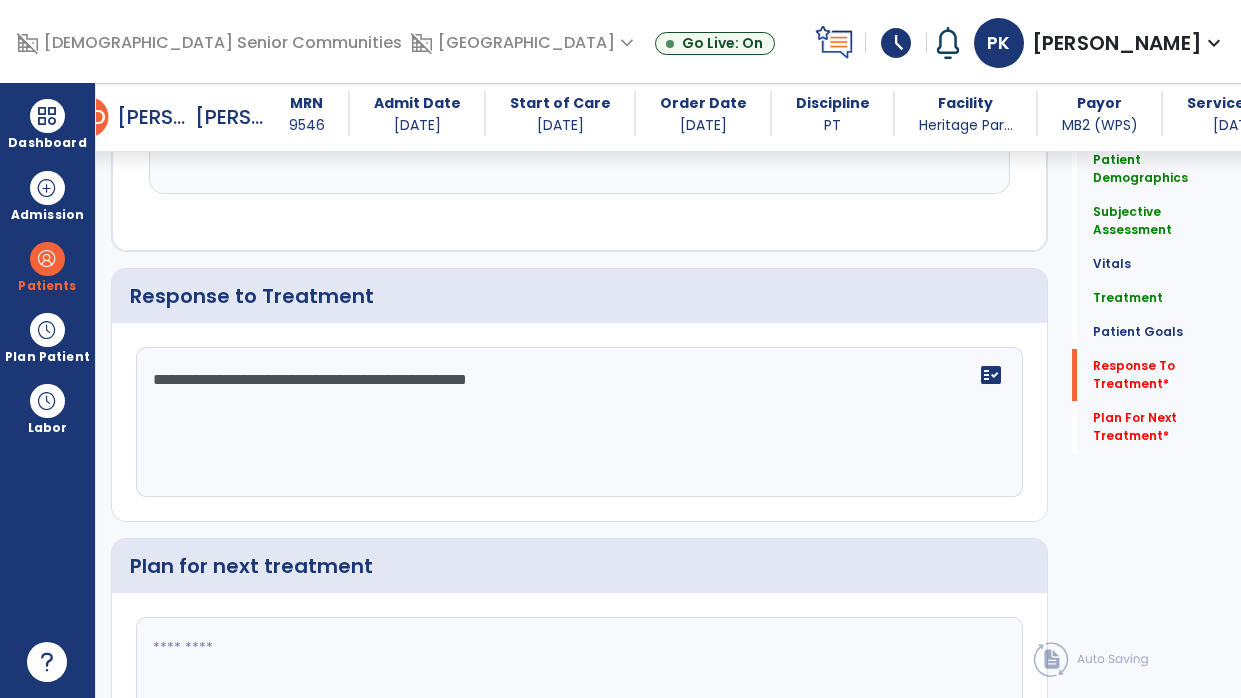 type on "**********" 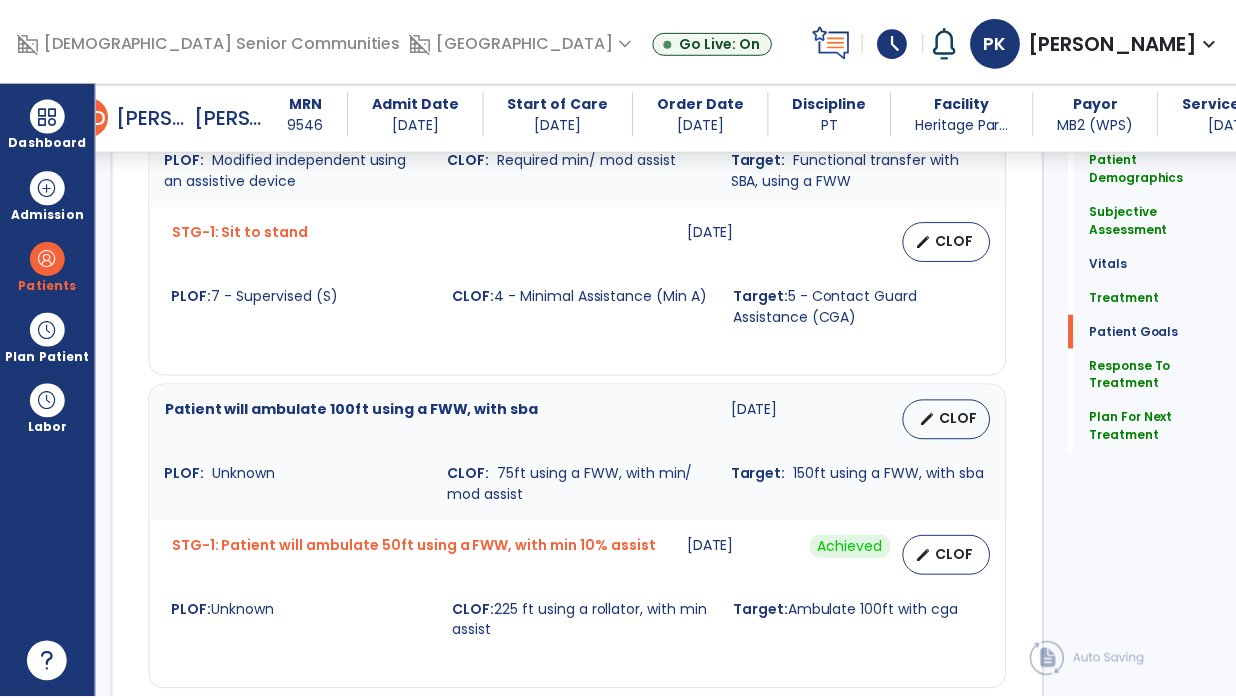 scroll, scrollTop: 3099, scrollLeft: 0, axis: vertical 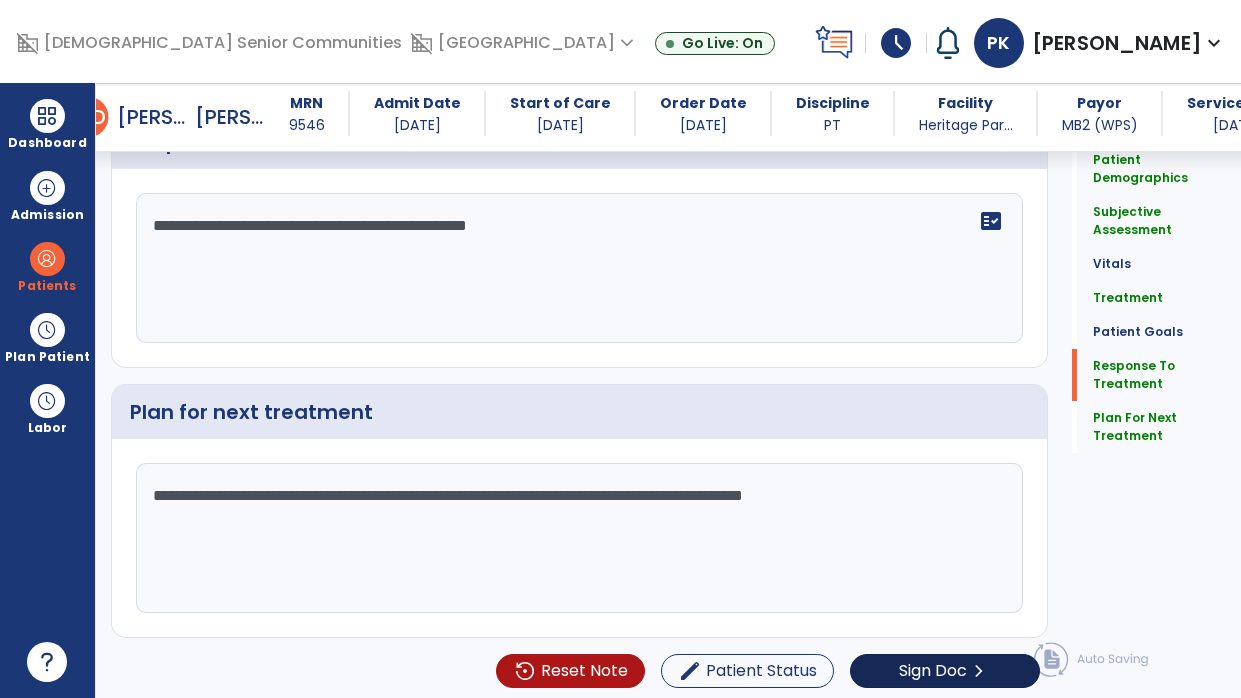 type on "**********" 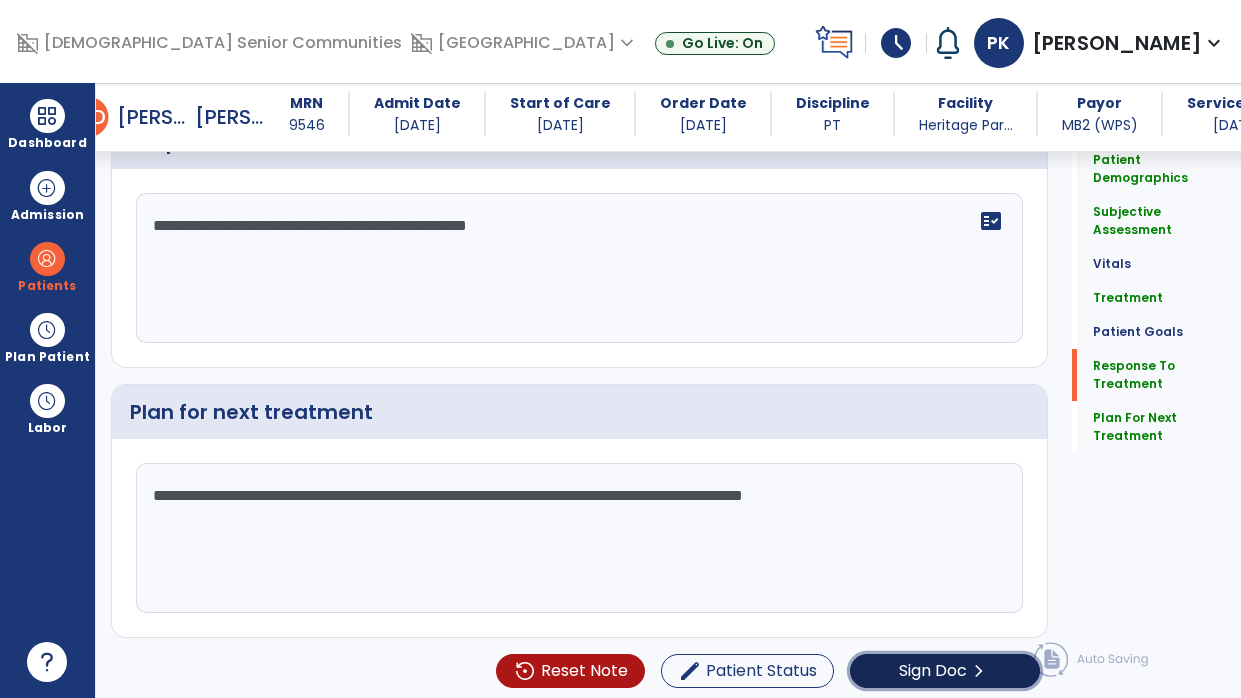 click on "Sign Doc" 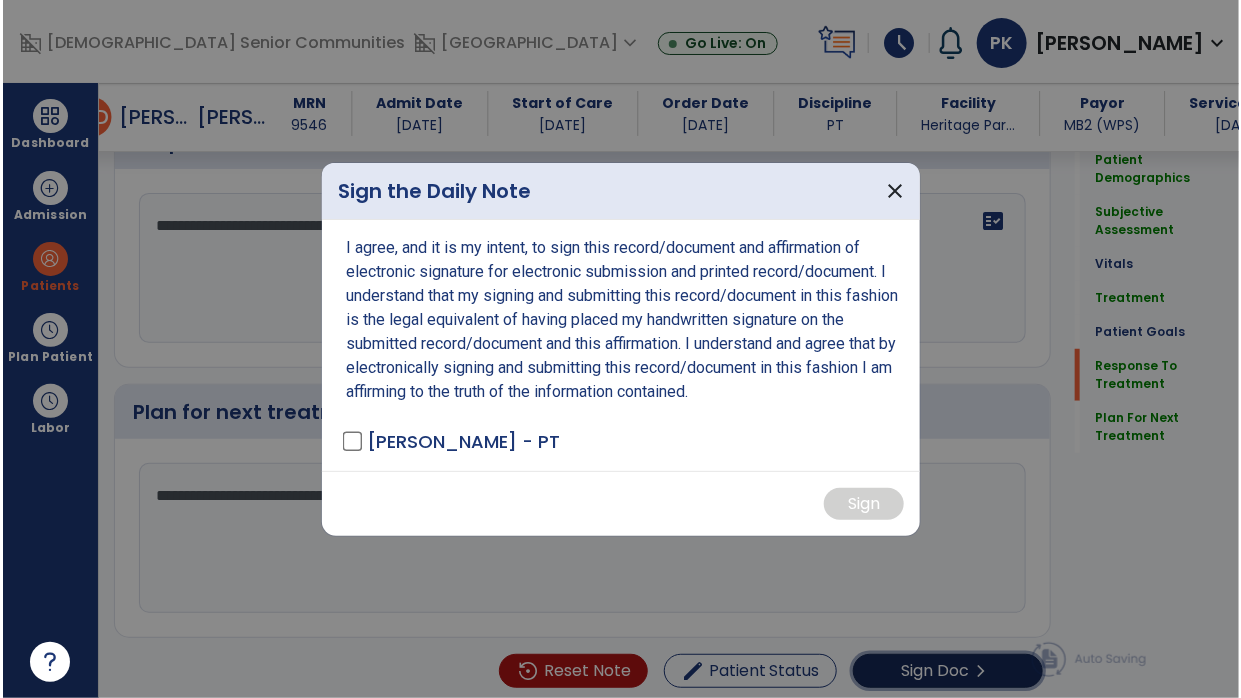 scroll, scrollTop: 3099, scrollLeft: 0, axis: vertical 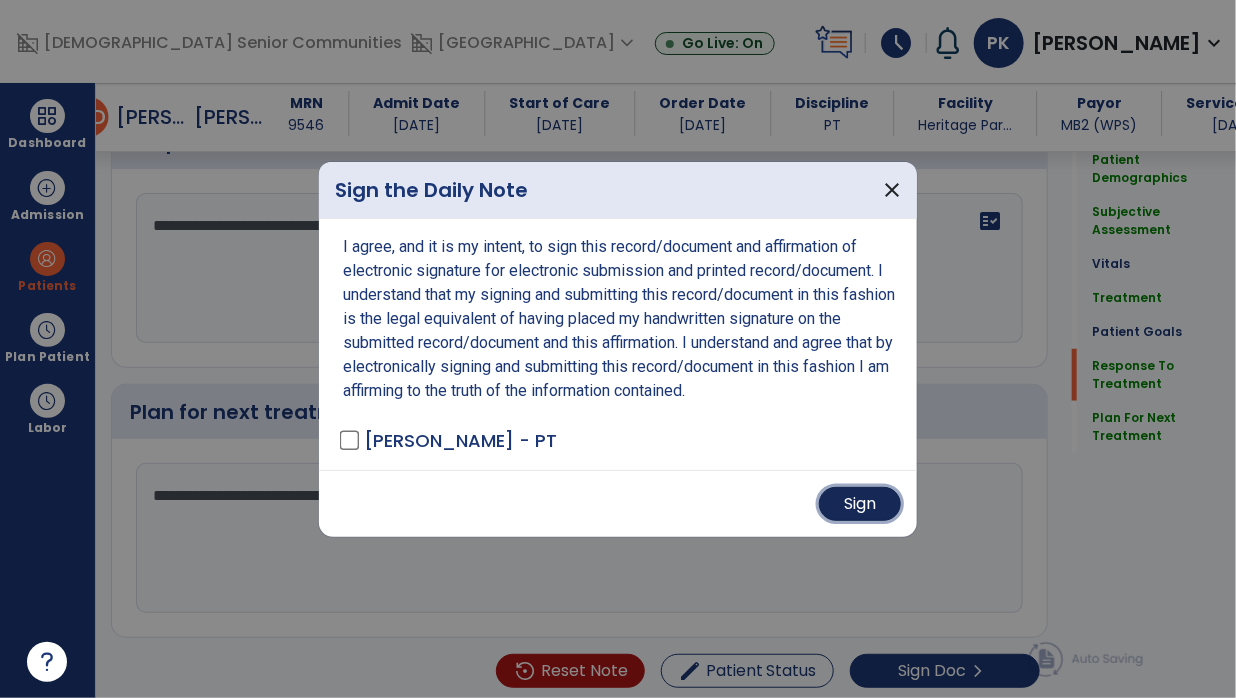 click on "Sign" at bounding box center (860, 504) 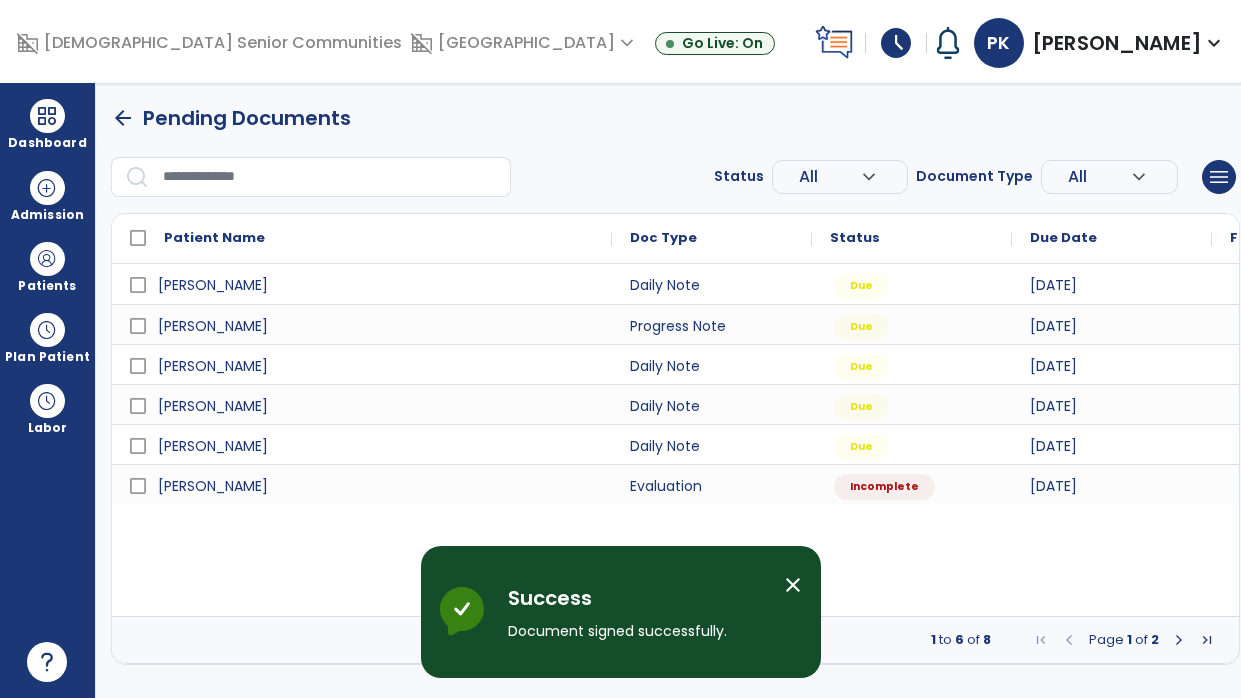 scroll, scrollTop: 0, scrollLeft: 0, axis: both 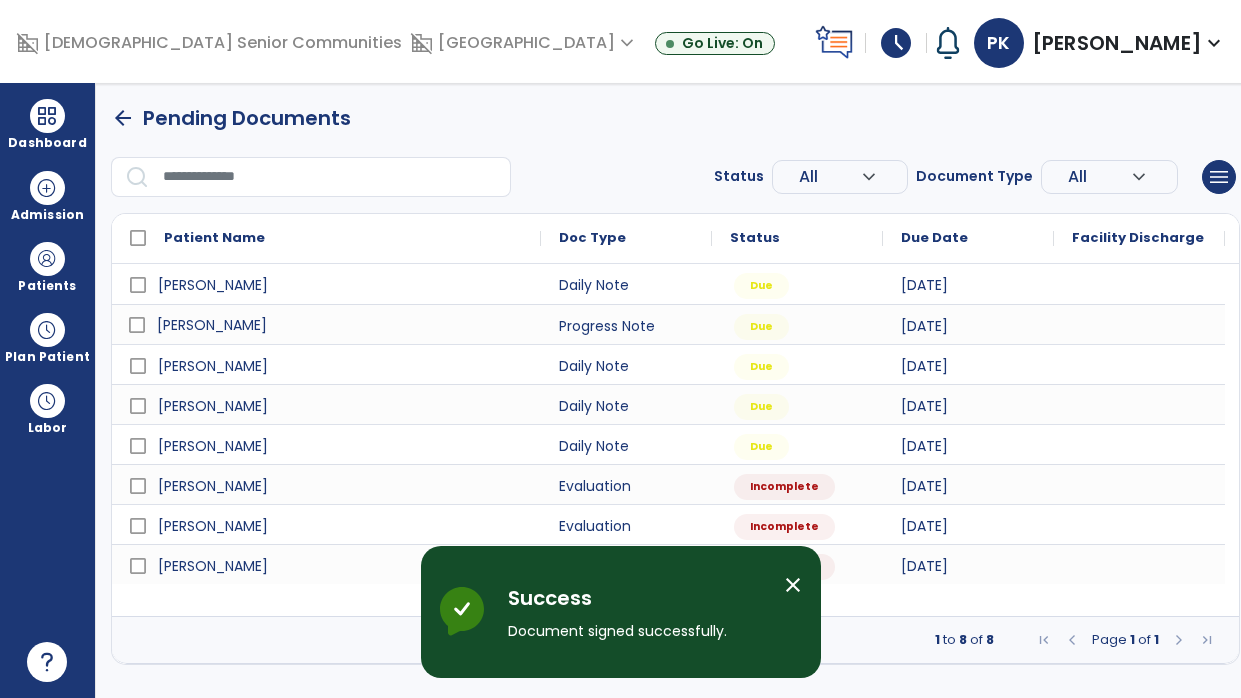 click on "[PERSON_NAME]" at bounding box center (340, 325) 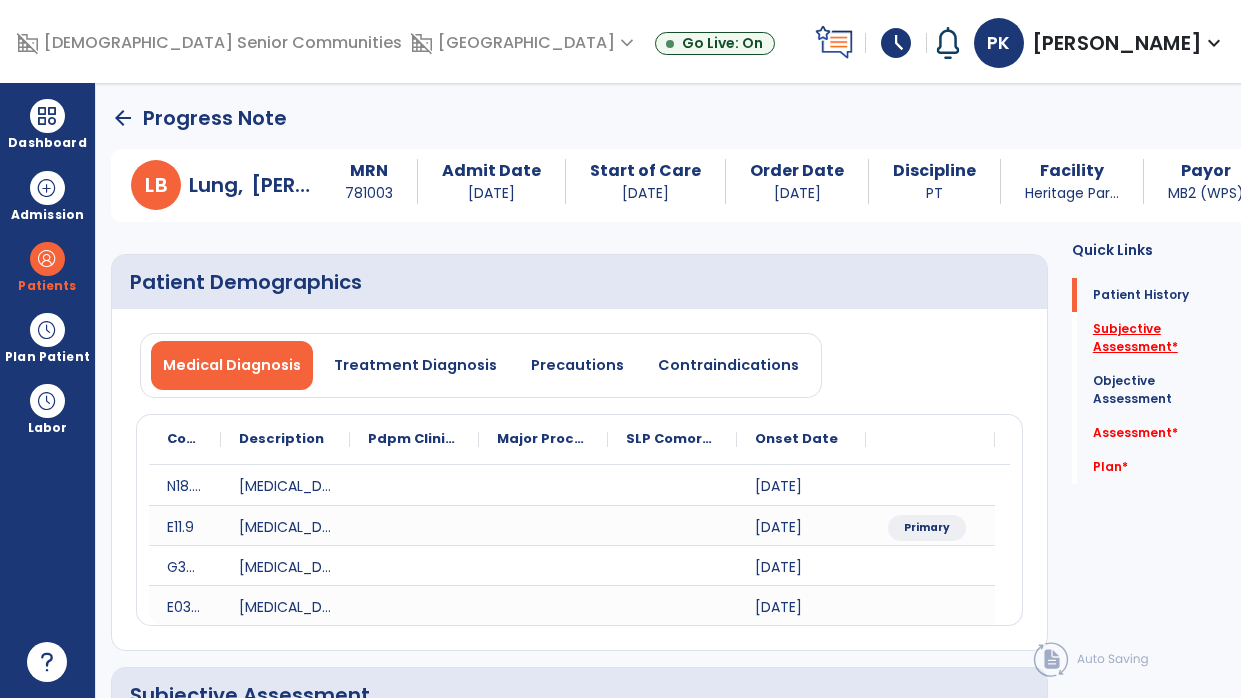 click on "Subjective Assessment   *" 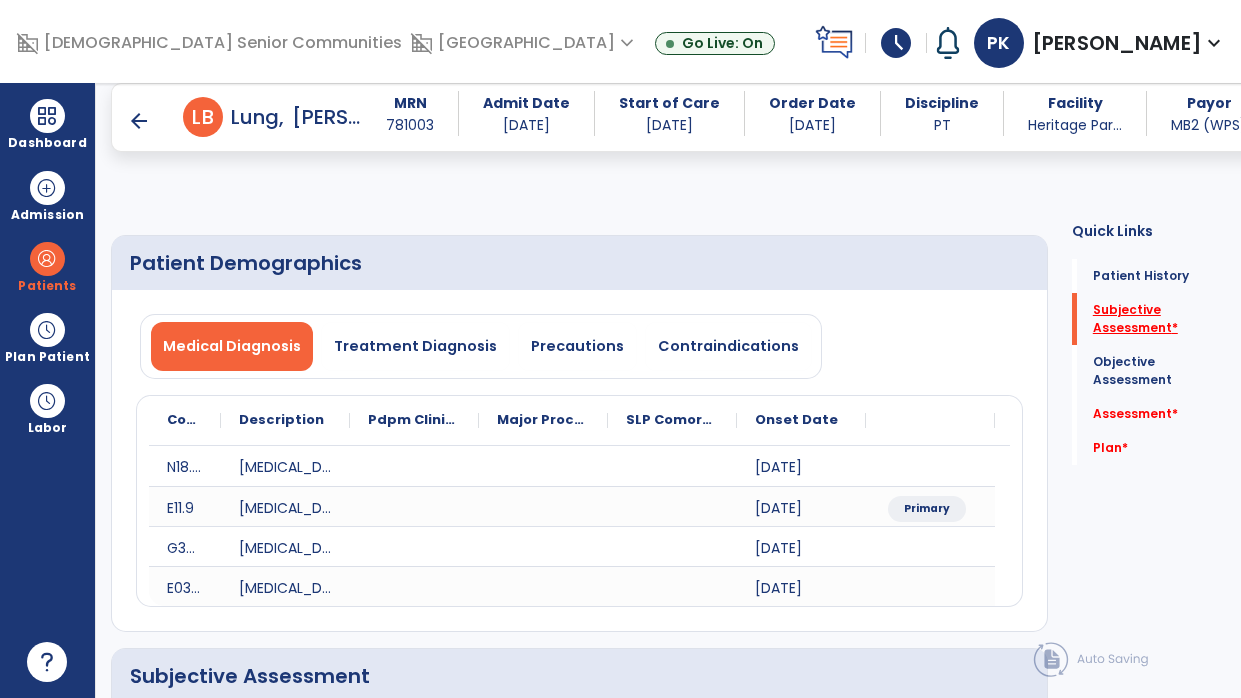 scroll, scrollTop: 218, scrollLeft: 0, axis: vertical 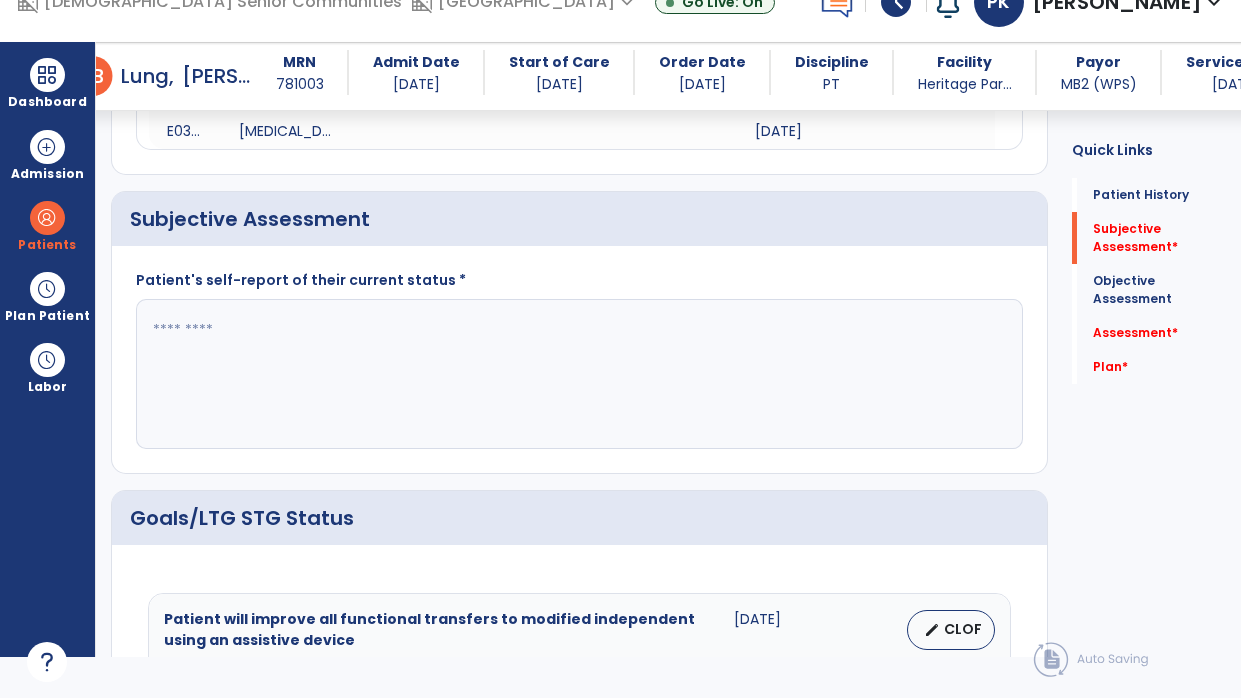click 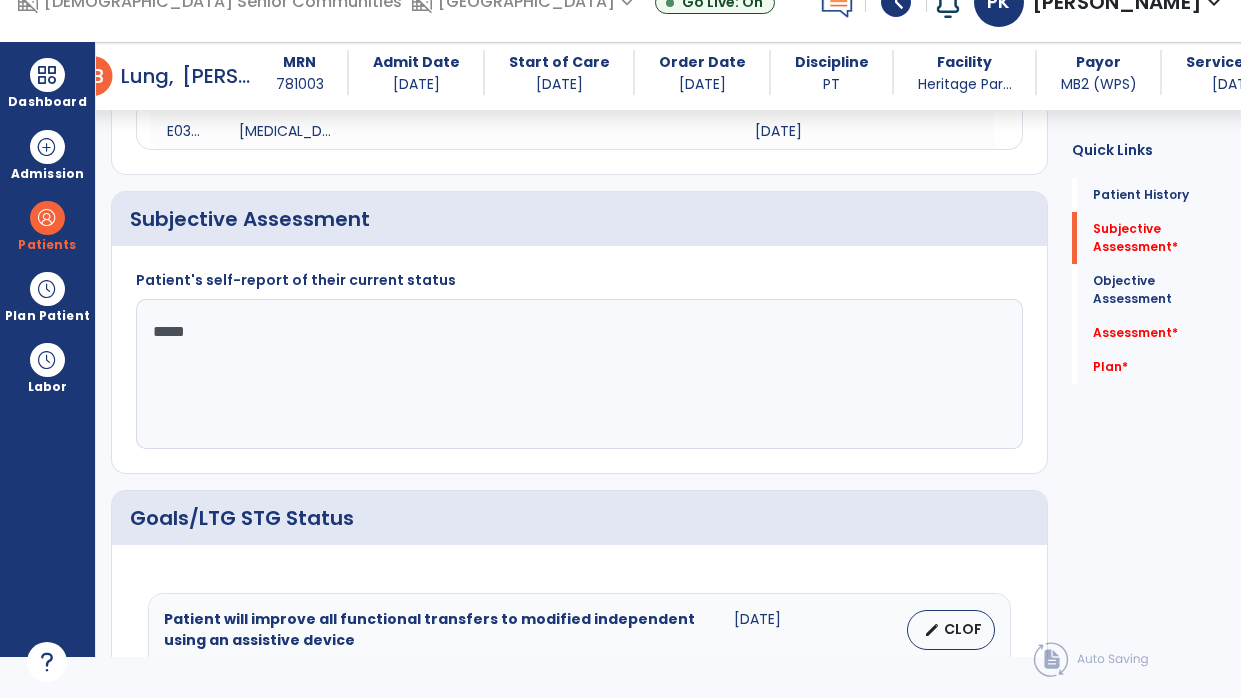 type on "******" 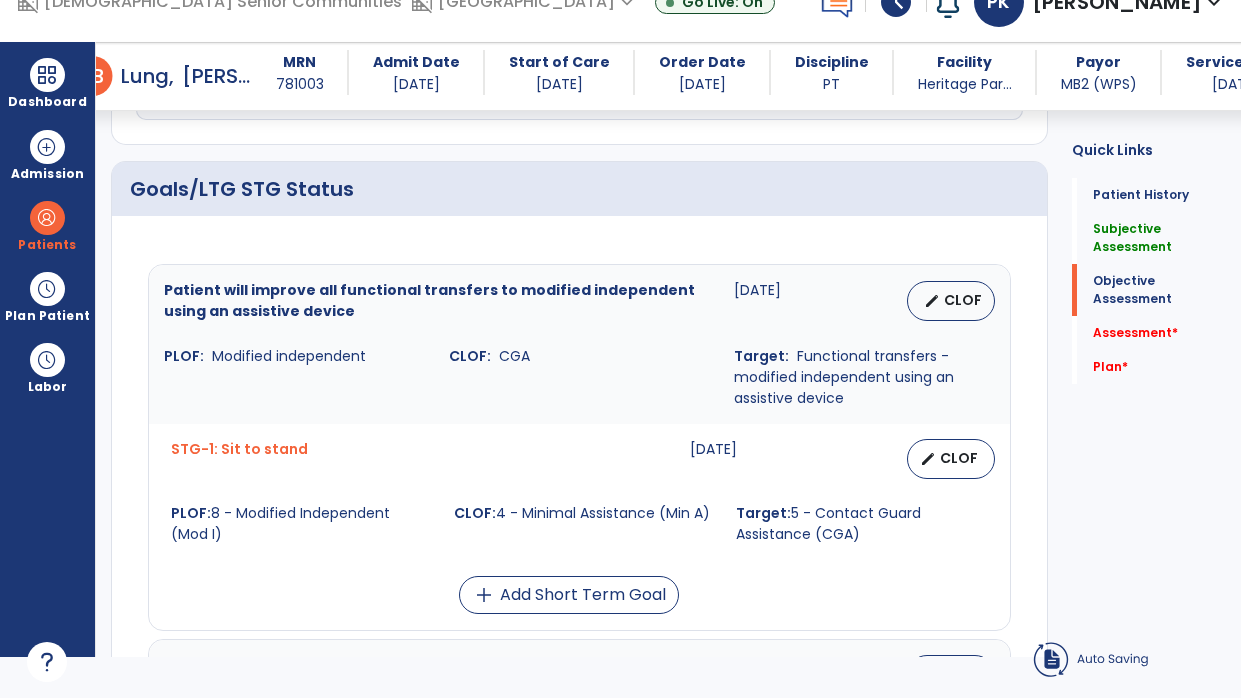 scroll, scrollTop: 750, scrollLeft: 0, axis: vertical 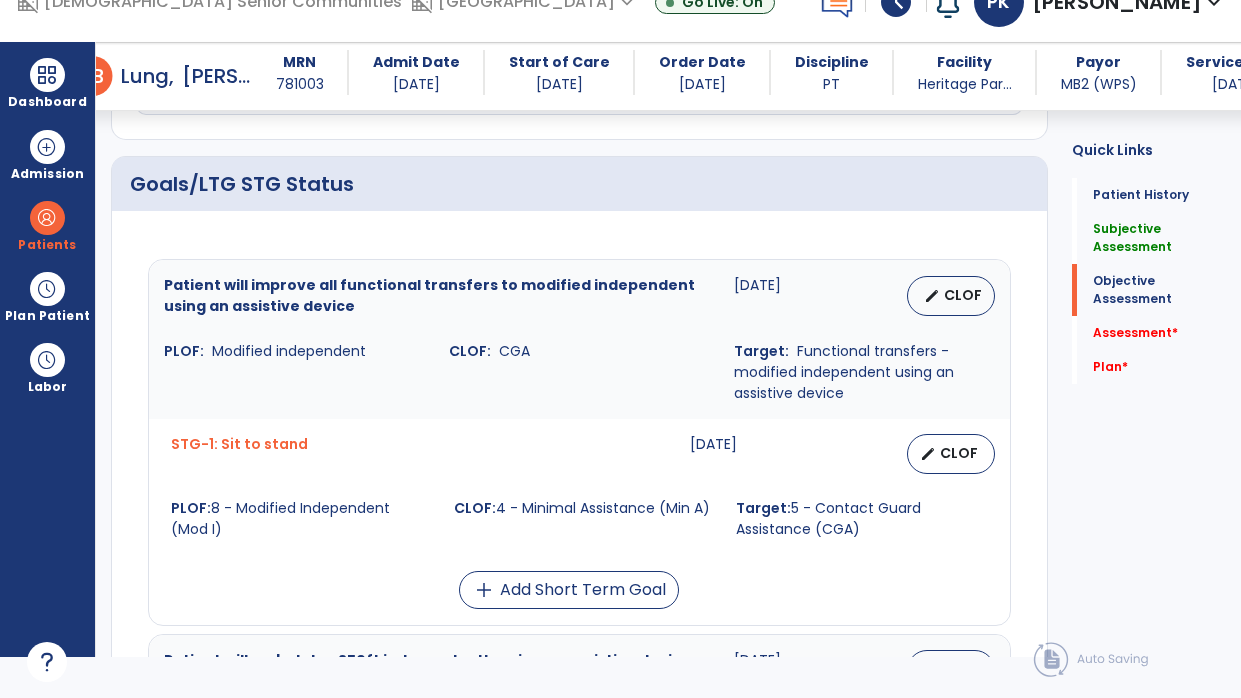 type on "**********" 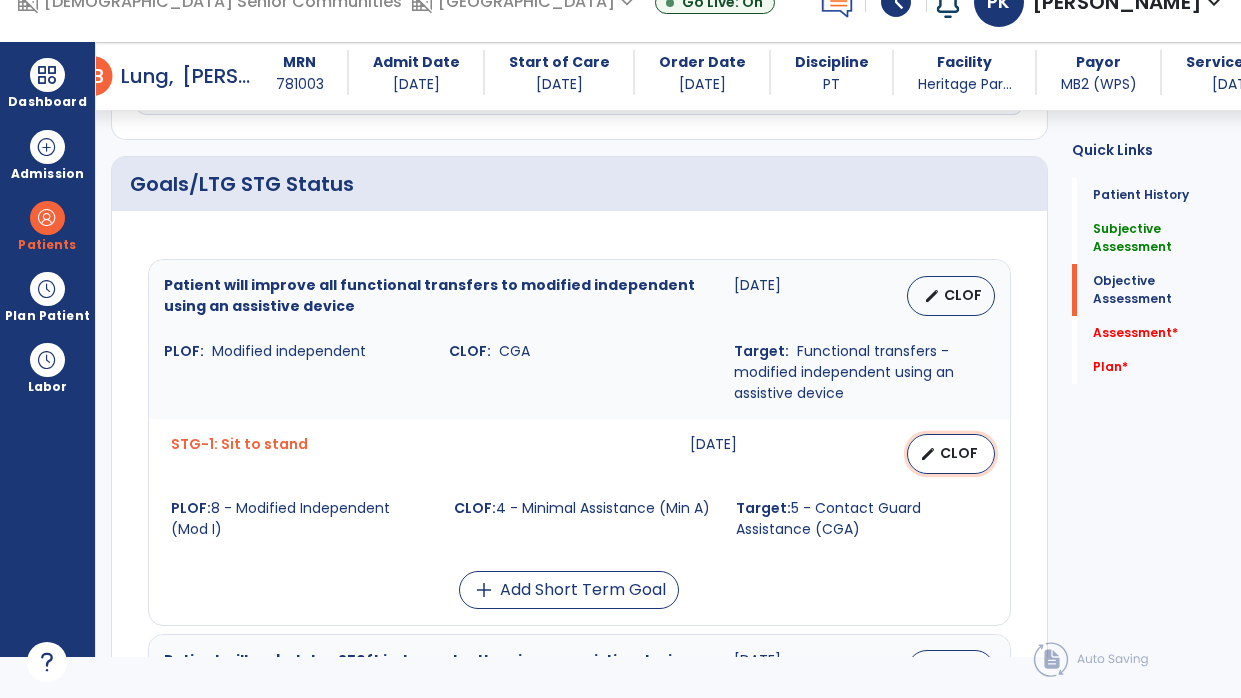 click on "CLOF" at bounding box center (959, 453) 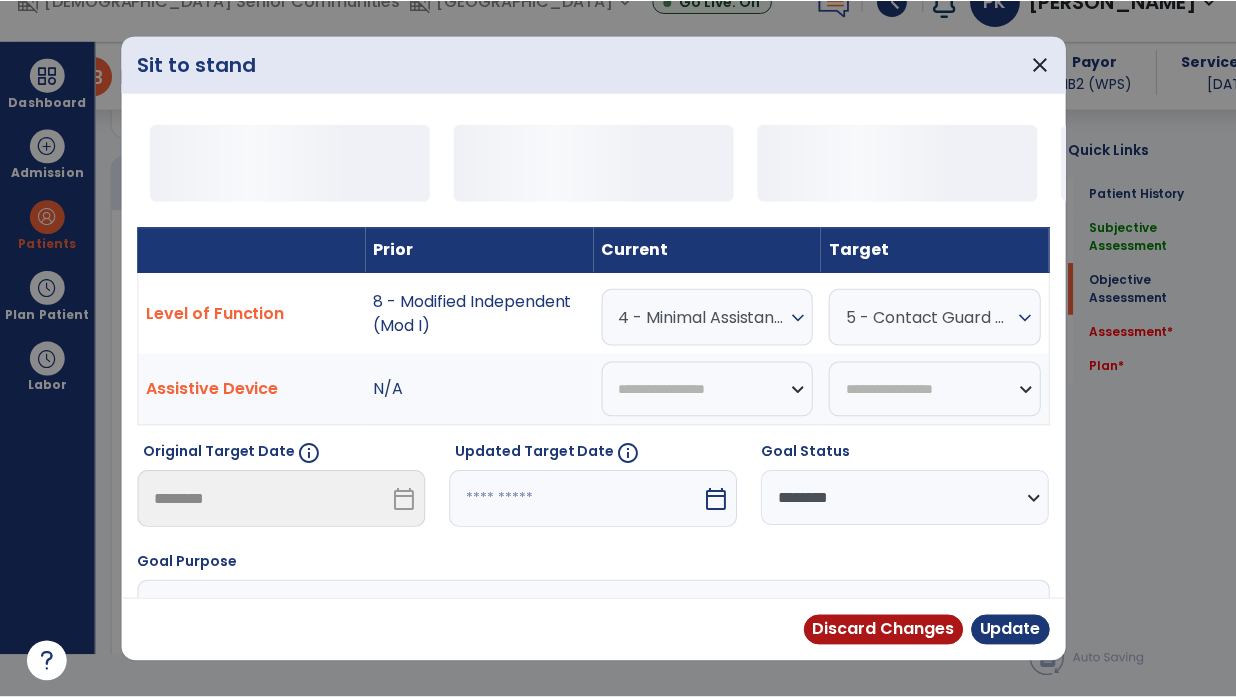 scroll, scrollTop: 0, scrollLeft: 0, axis: both 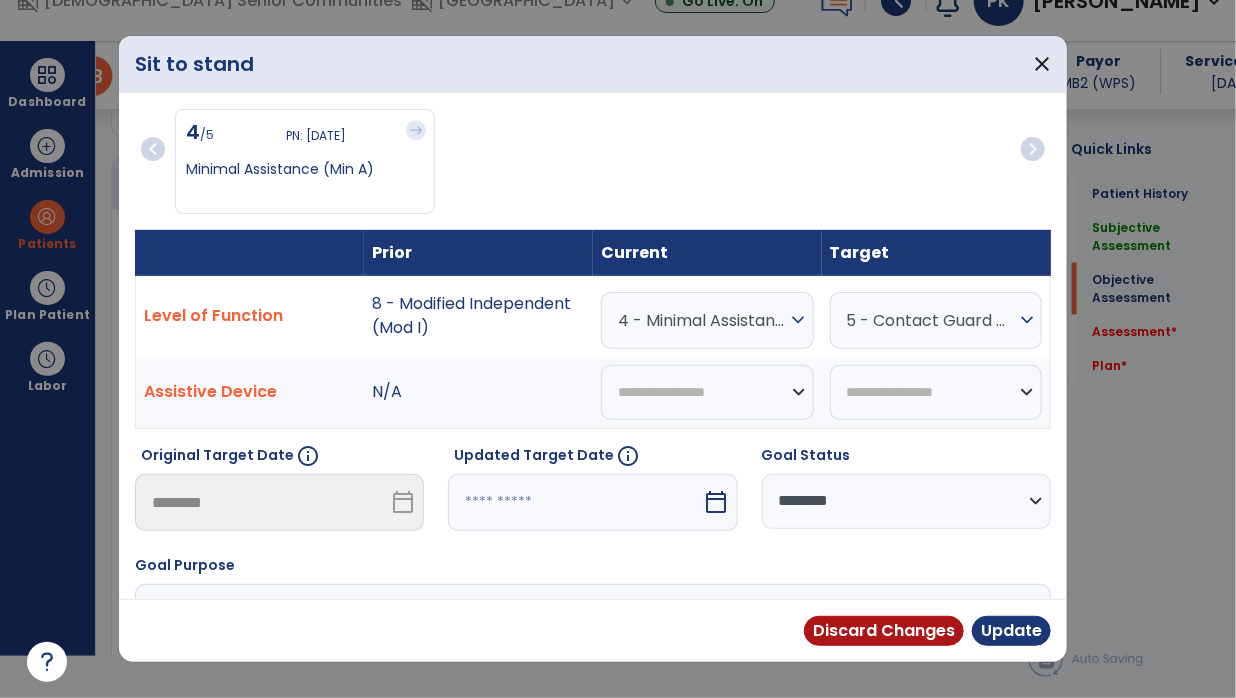 click on "4 - Minimal Assistance (Min A)" at bounding box center [702, 320] 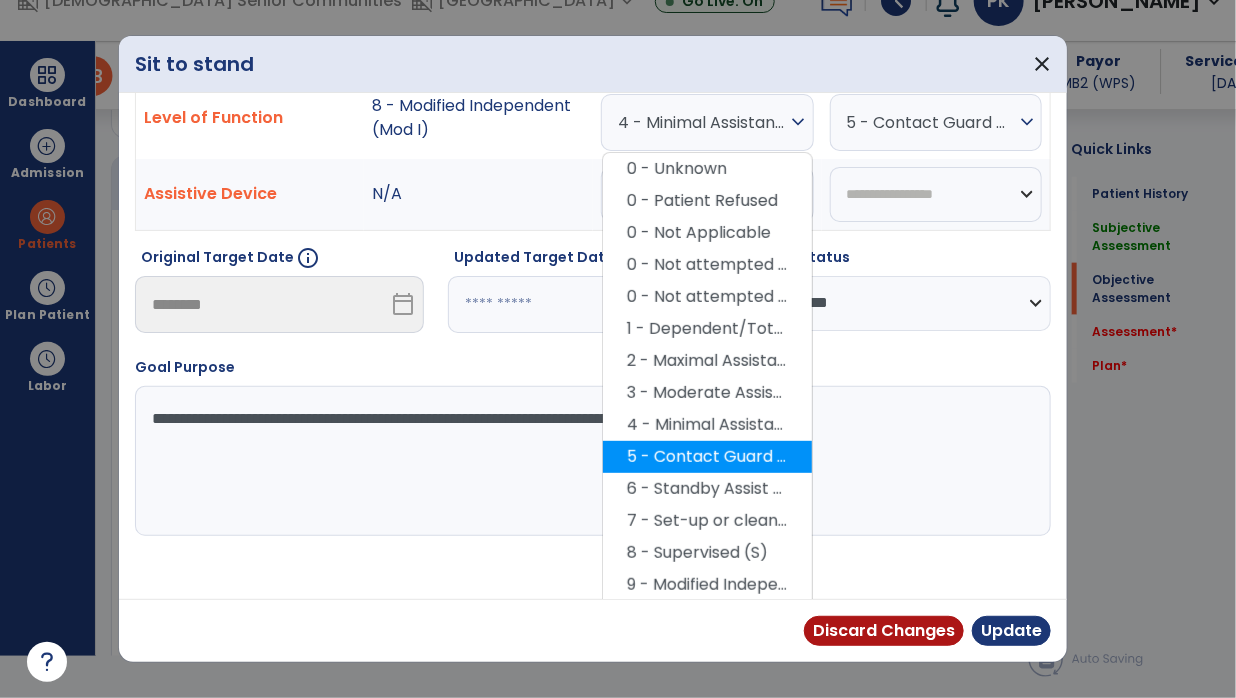 click on "5 - Contact Guard Assistance (CGA)" at bounding box center [707, 457] 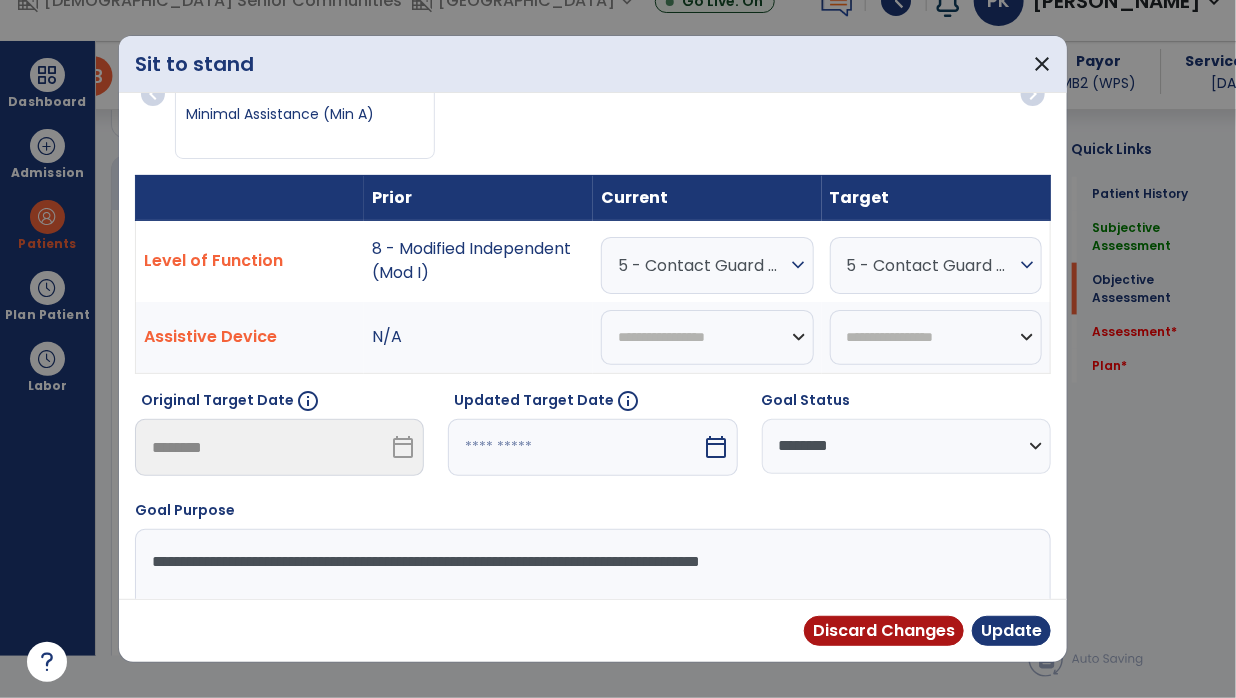 click on "5 - Contact Guard Assistance (CGA)" at bounding box center [931, 265] 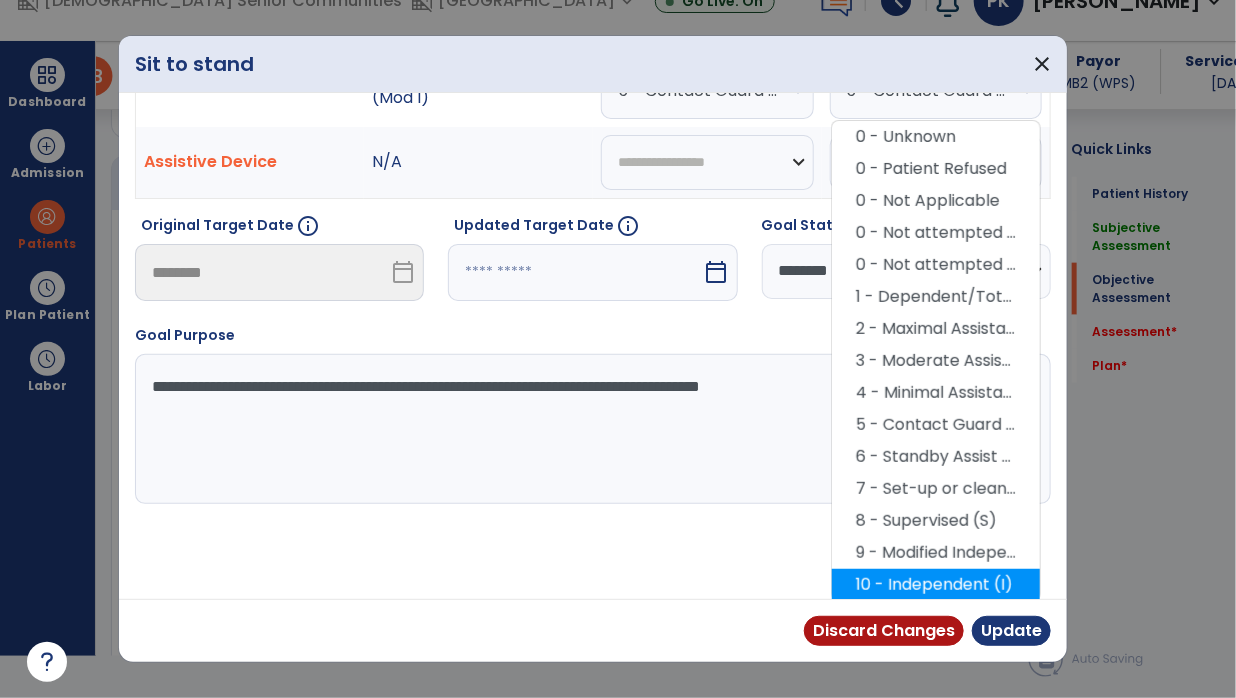 click on "10 - Independent (I)" at bounding box center [936, 585] 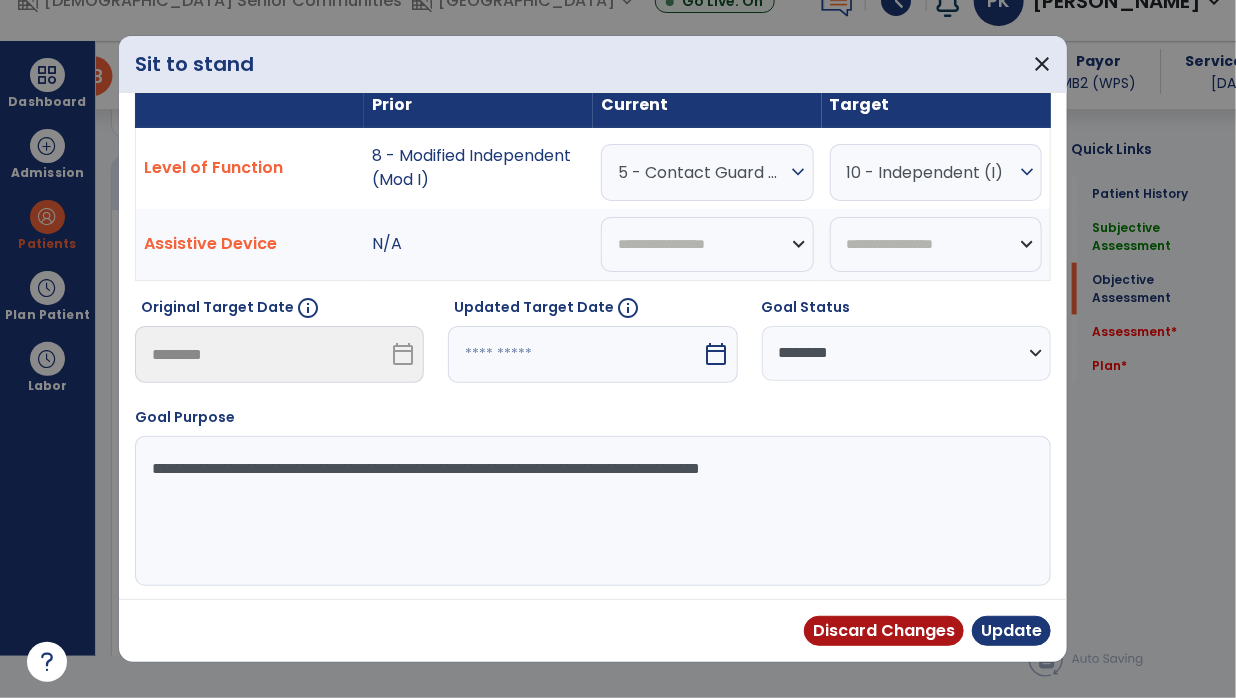 click on "10 - Independent (I)" at bounding box center [702, 172] 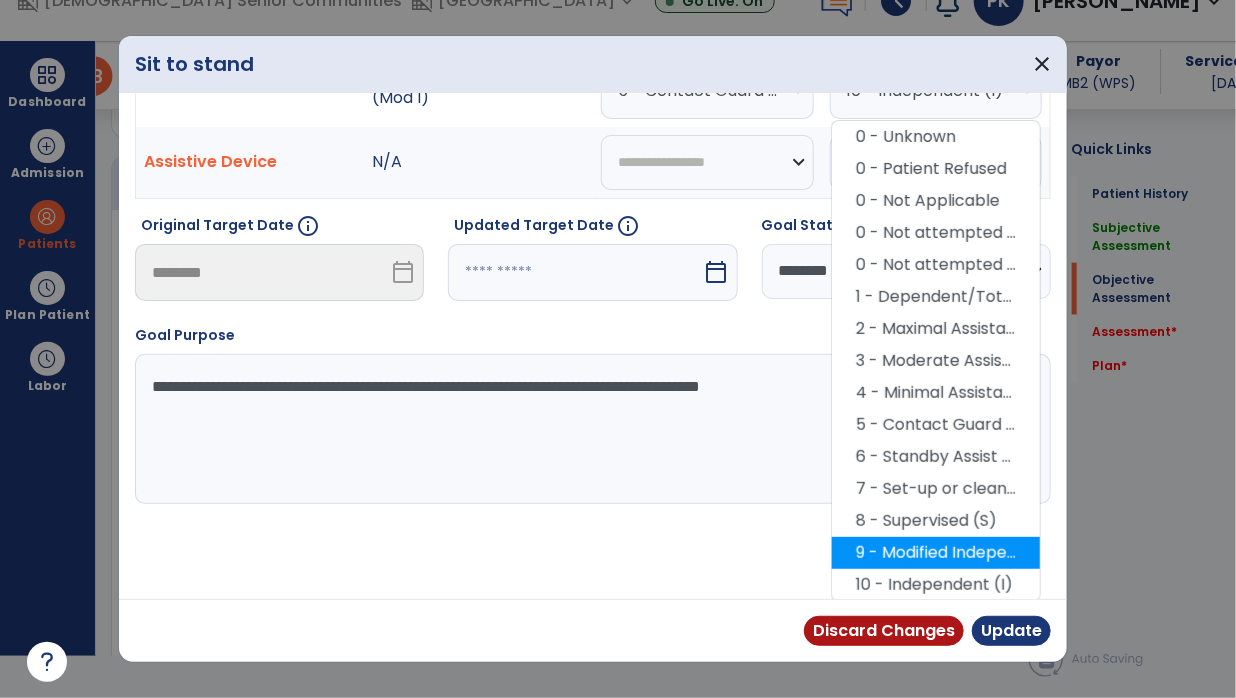 click on "9 - Modified Independent (Mod I)" at bounding box center [936, 553] 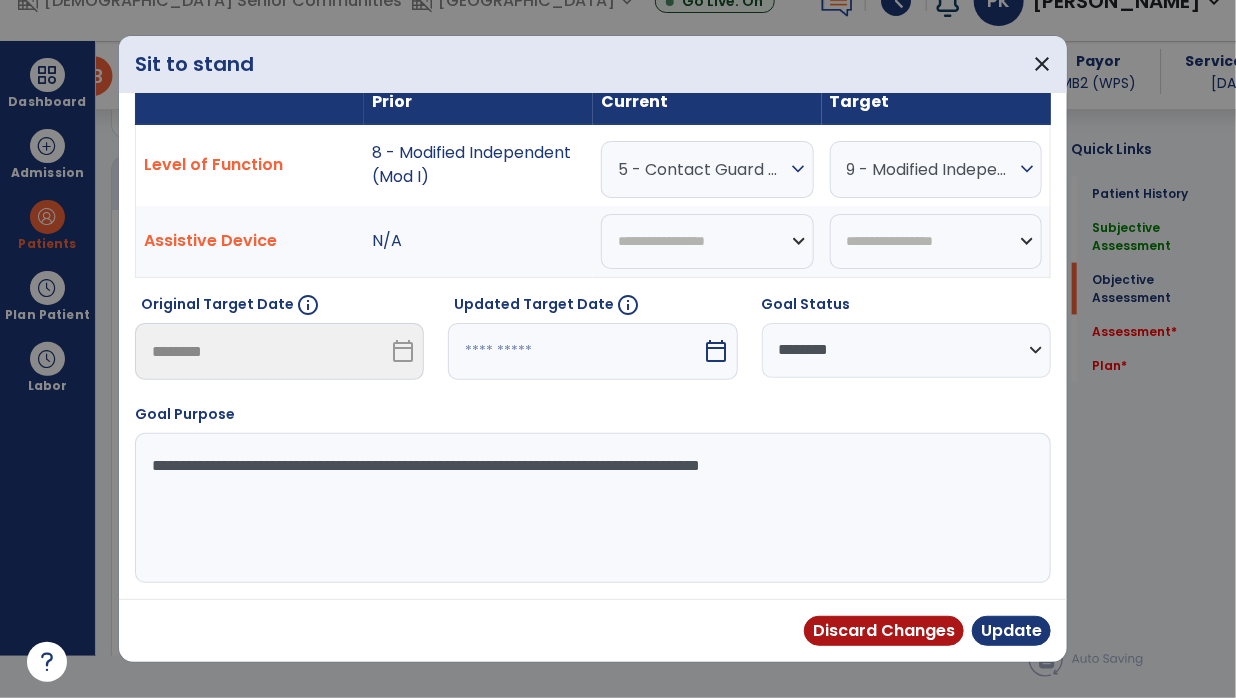 scroll, scrollTop: 148, scrollLeft: 0, axis: vertical 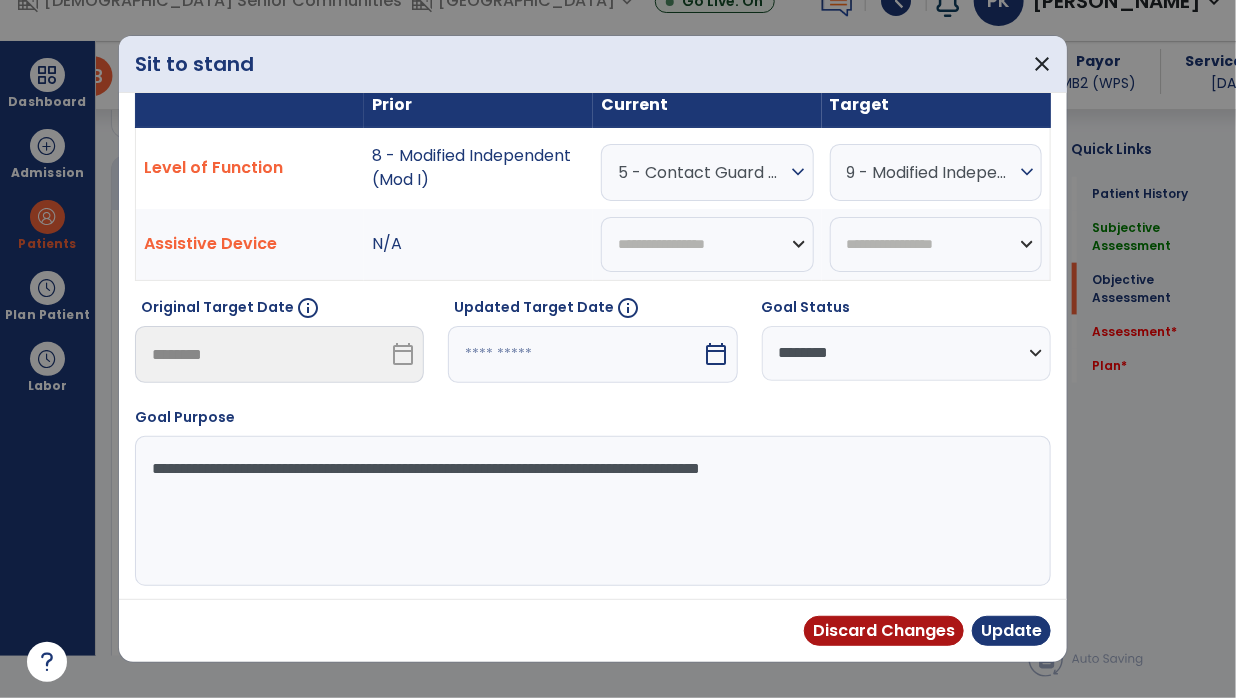 click on "calendar_today" at bounding box center [719, 354] 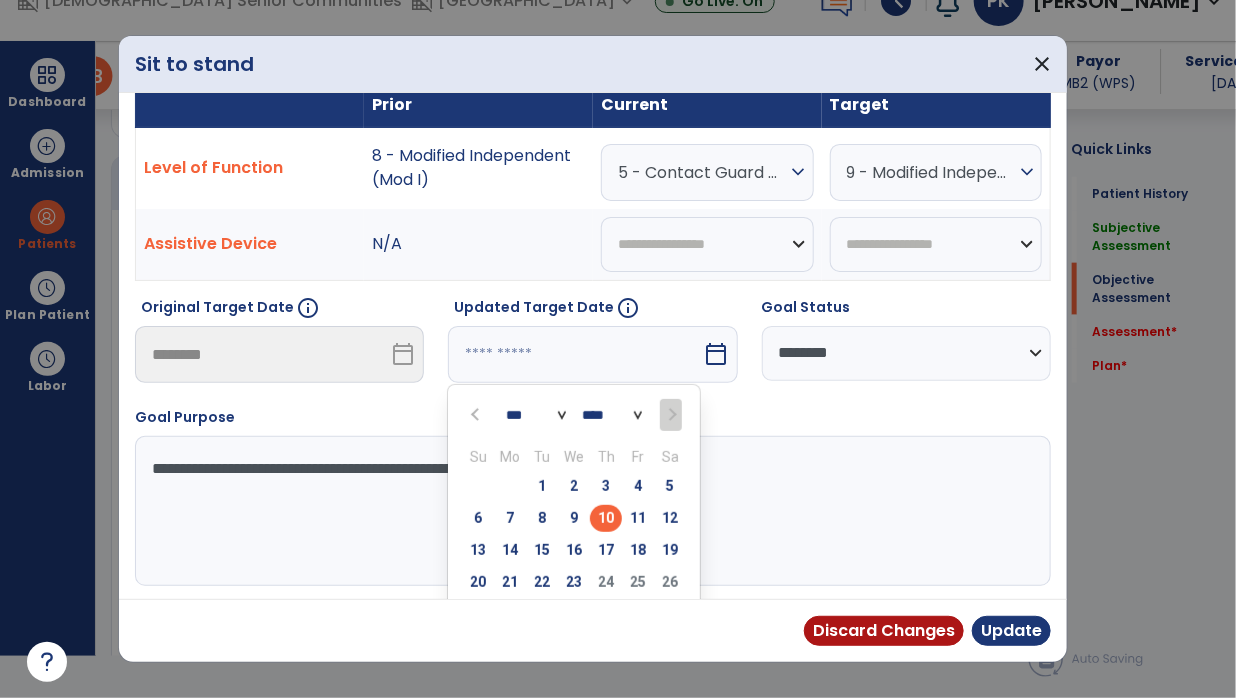 scroll, scrollTop: 171, scrollLeft: 0, axis: vertical 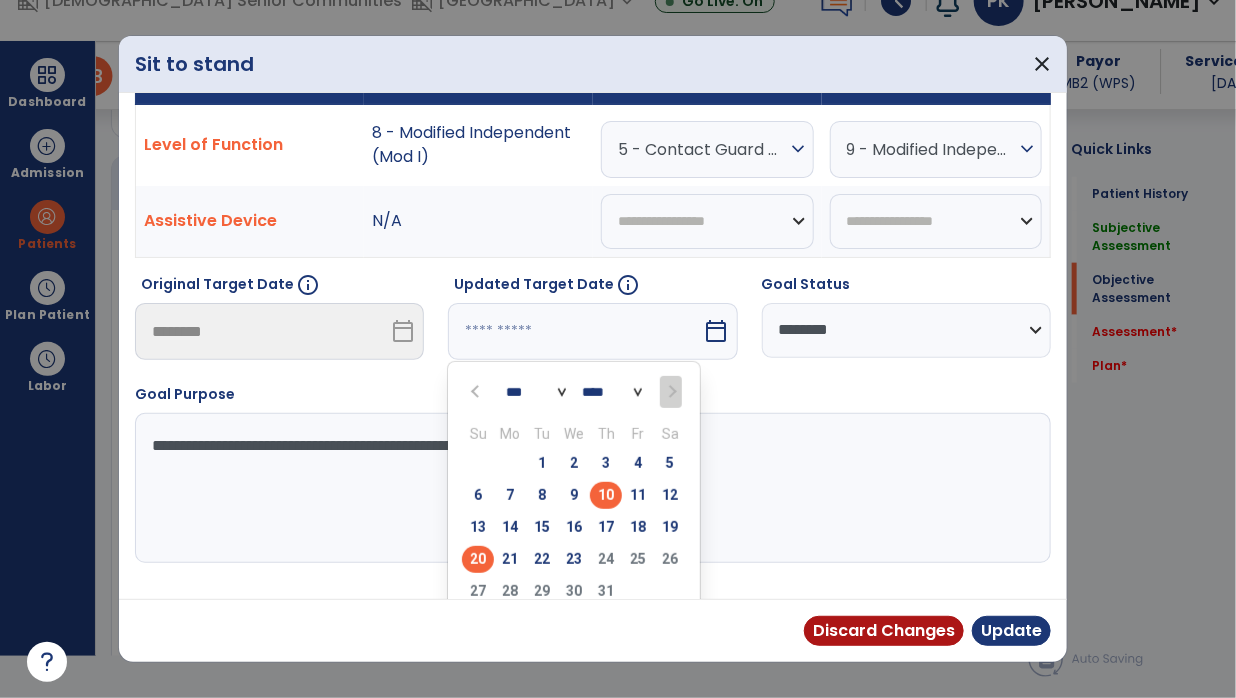 click on "20" at bounding box center (478, 559) 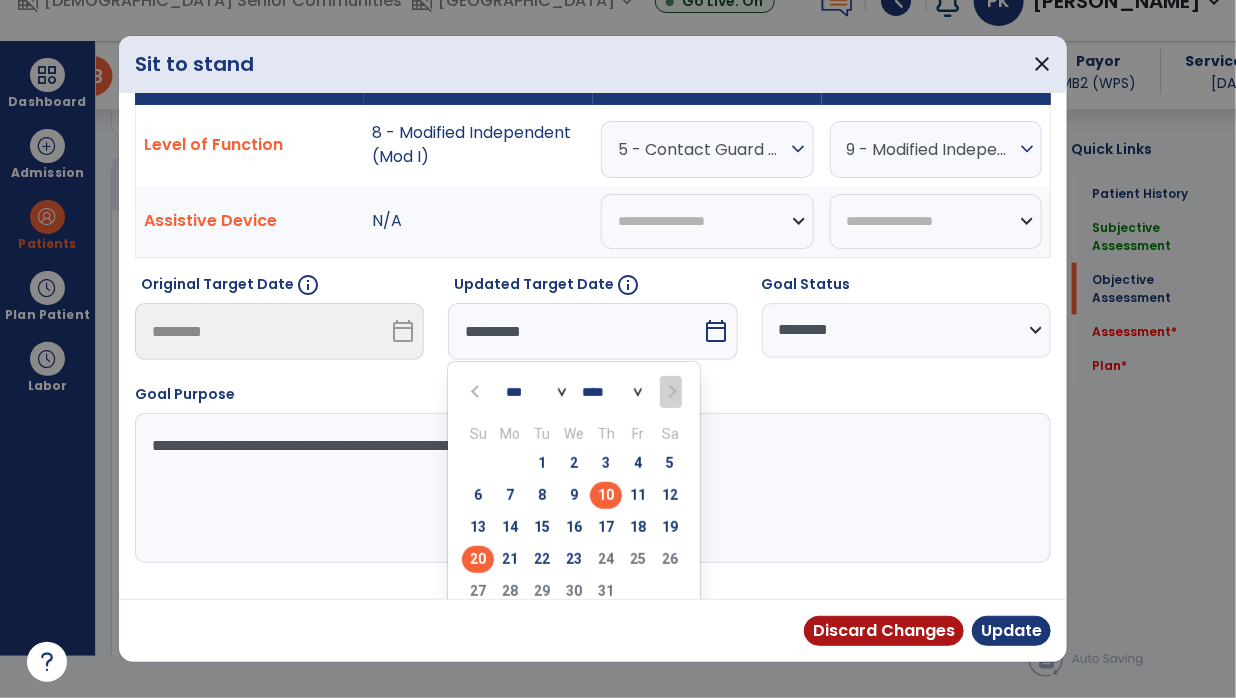 scroll, scrollTop: 148, scrollLeft: 0, axis: vertical 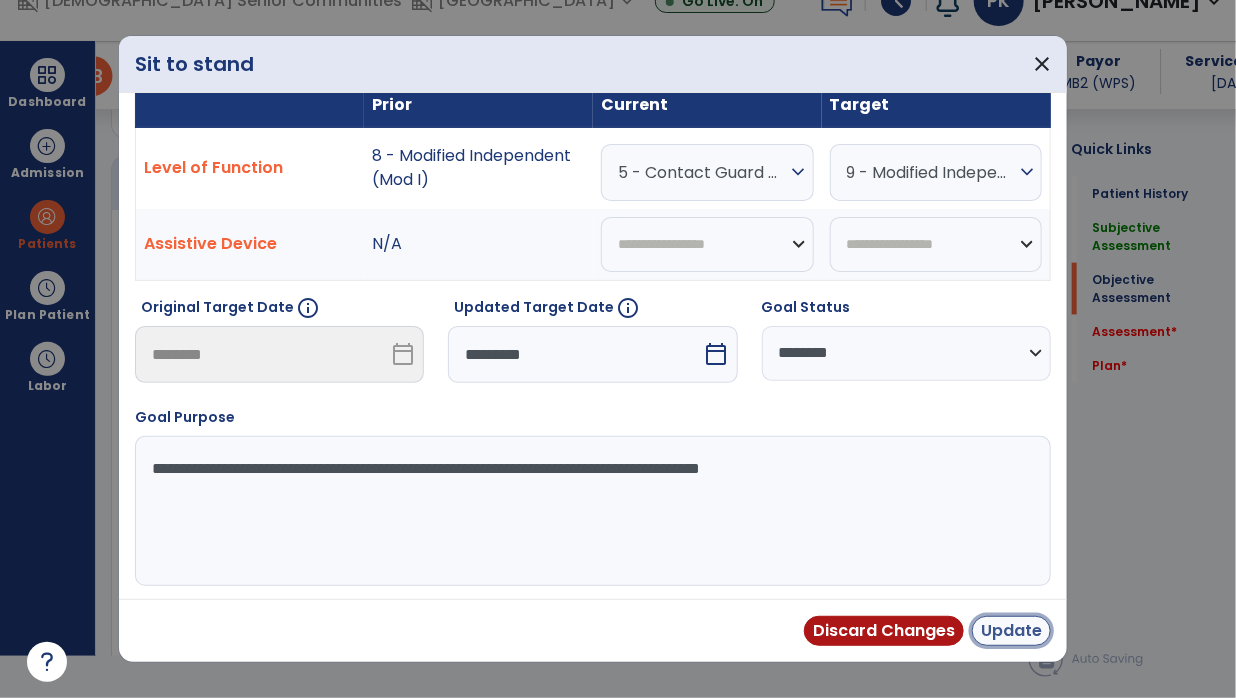 click on "Update" at bounding box center [1011, 631] 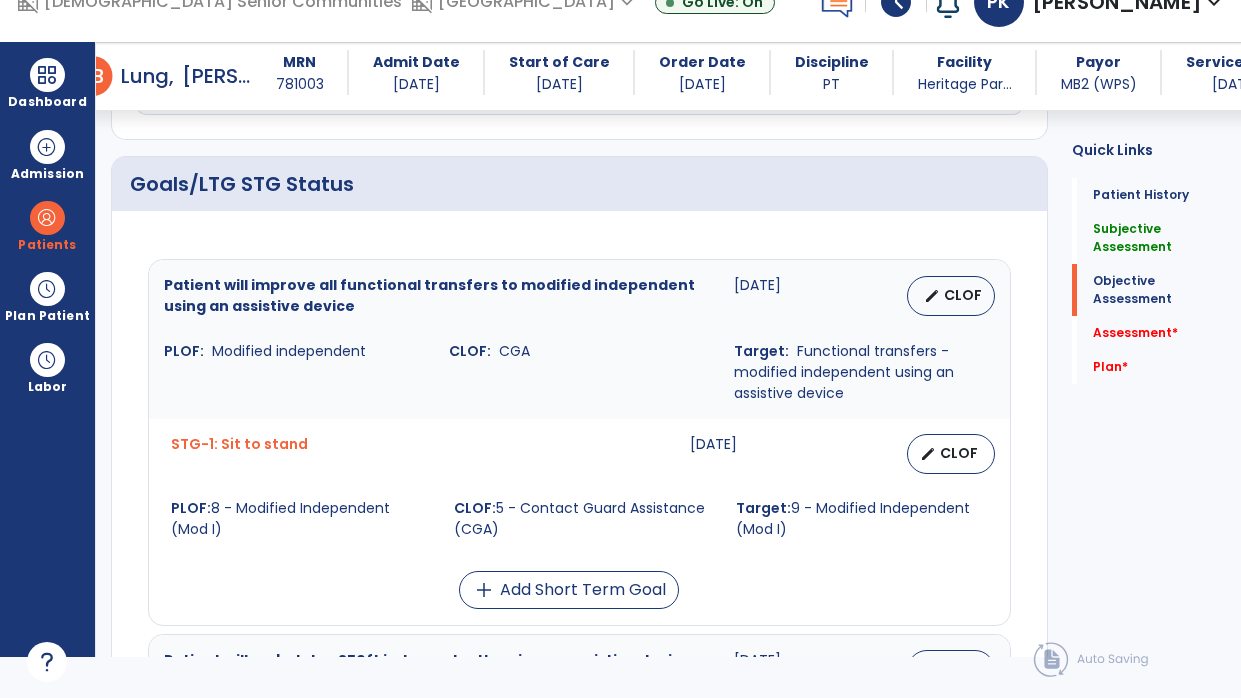 scroll, scrollTop: 1121, scrollLeft: 0, axis: vertical 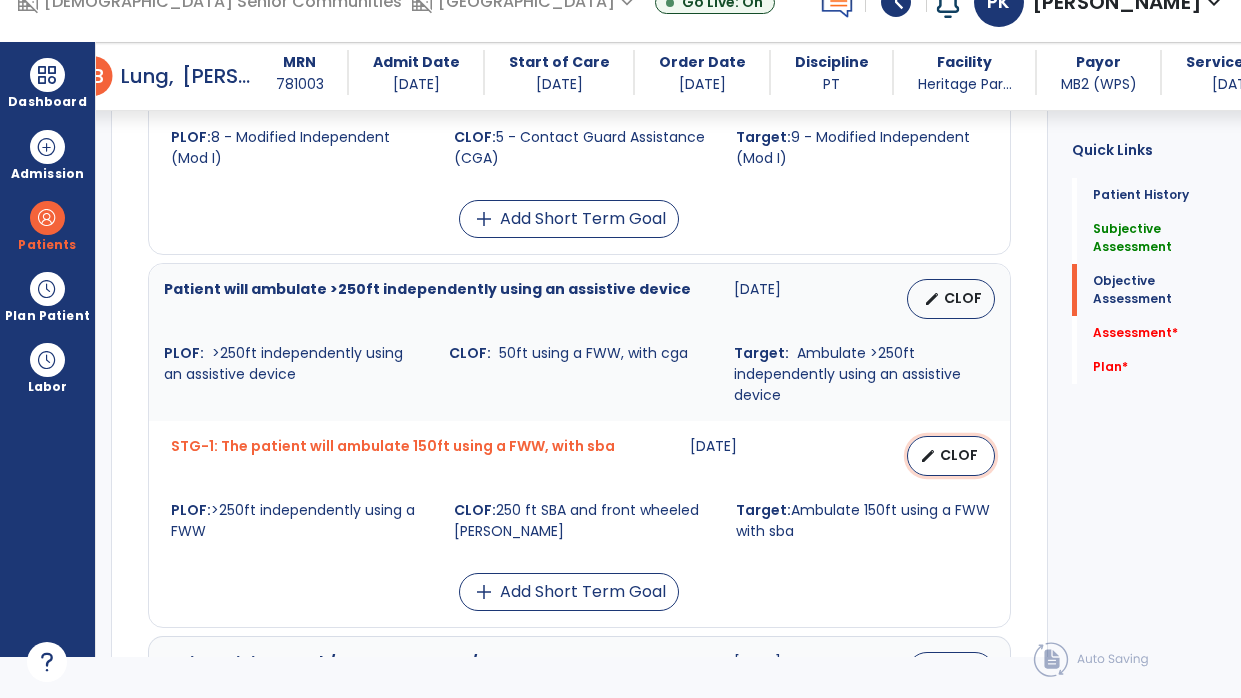 click on "CLOF" at bounding box center (959, 455) 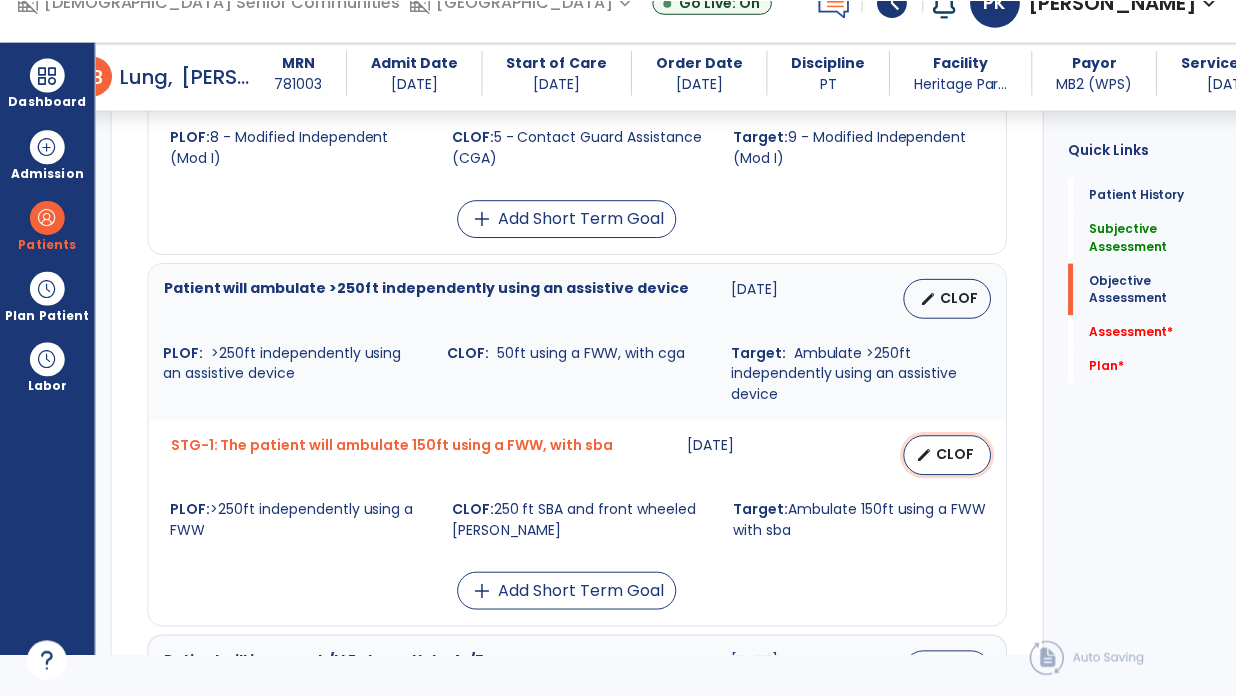 scroll, scrollTop: 0, scrollLeft: 0, axis: both 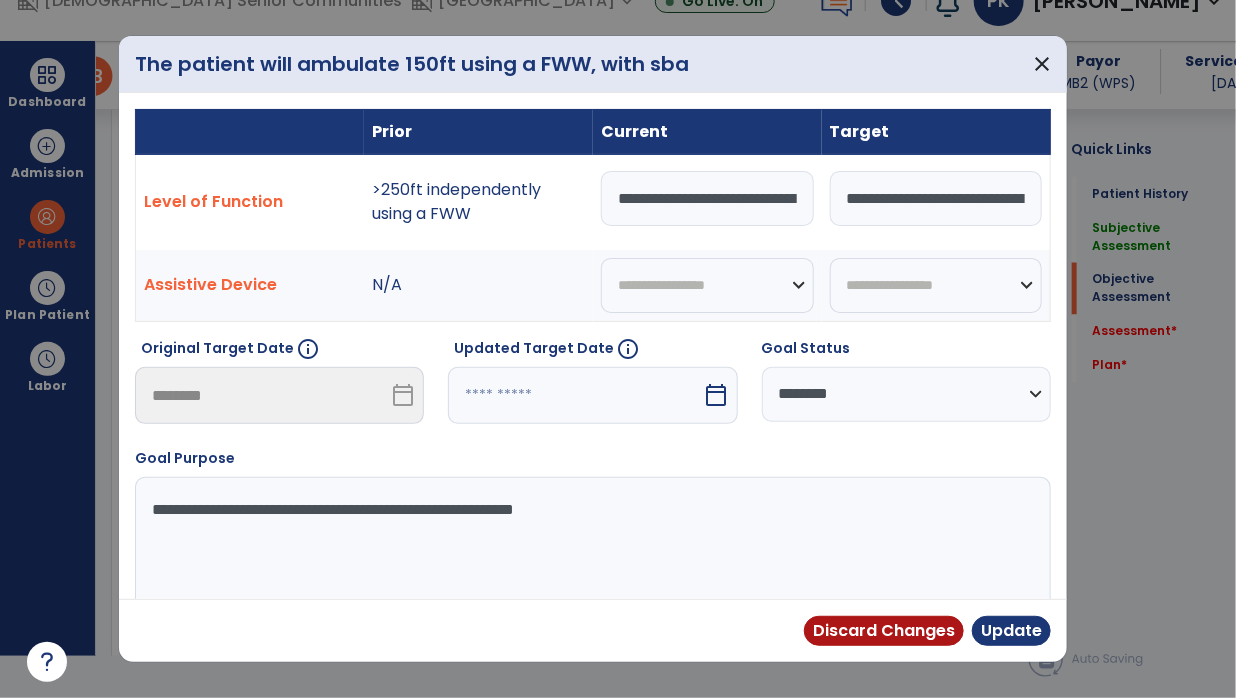 click on "**********" at bounding box center [906, 394] 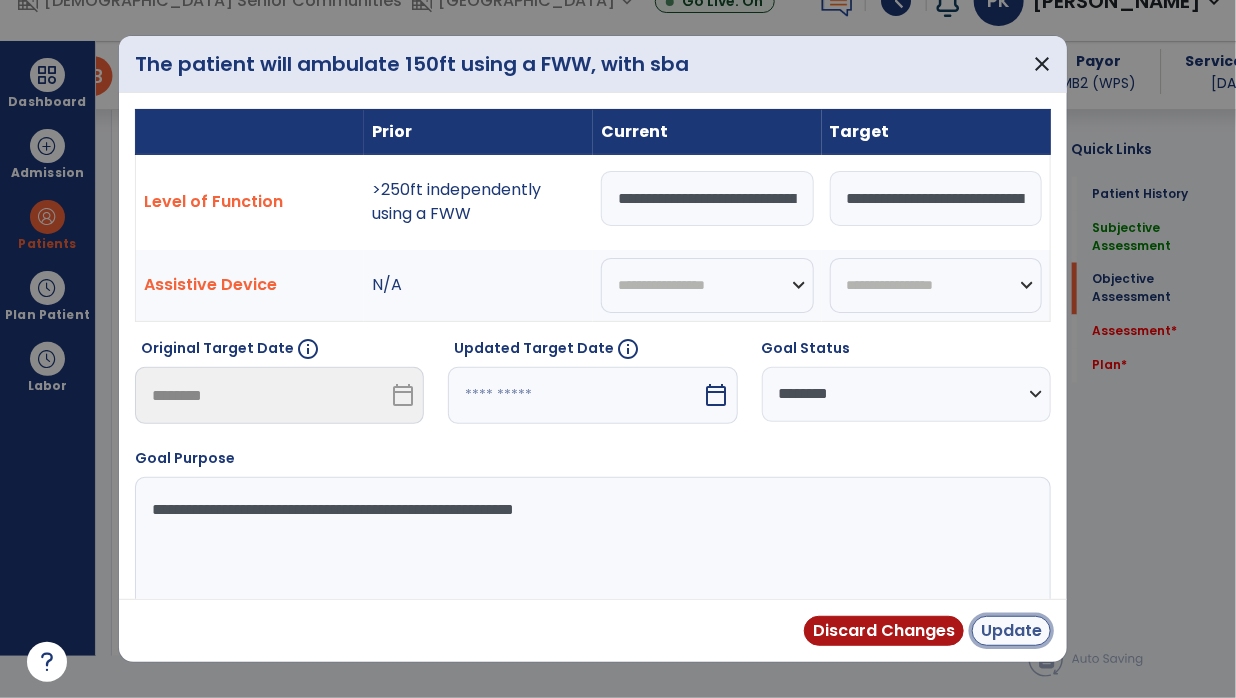 click on "Update" at bounding box center [1011, 631] 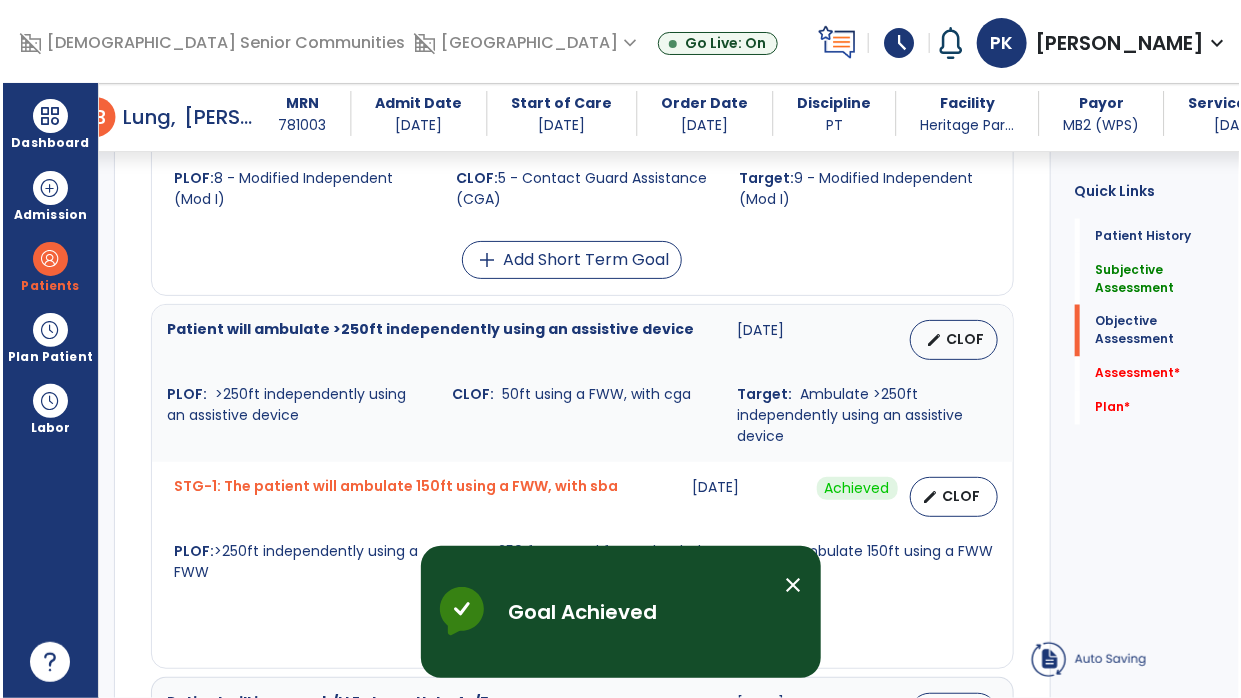 scroll, scrollTop: 41, scrollLeft: 0, axis: vertical 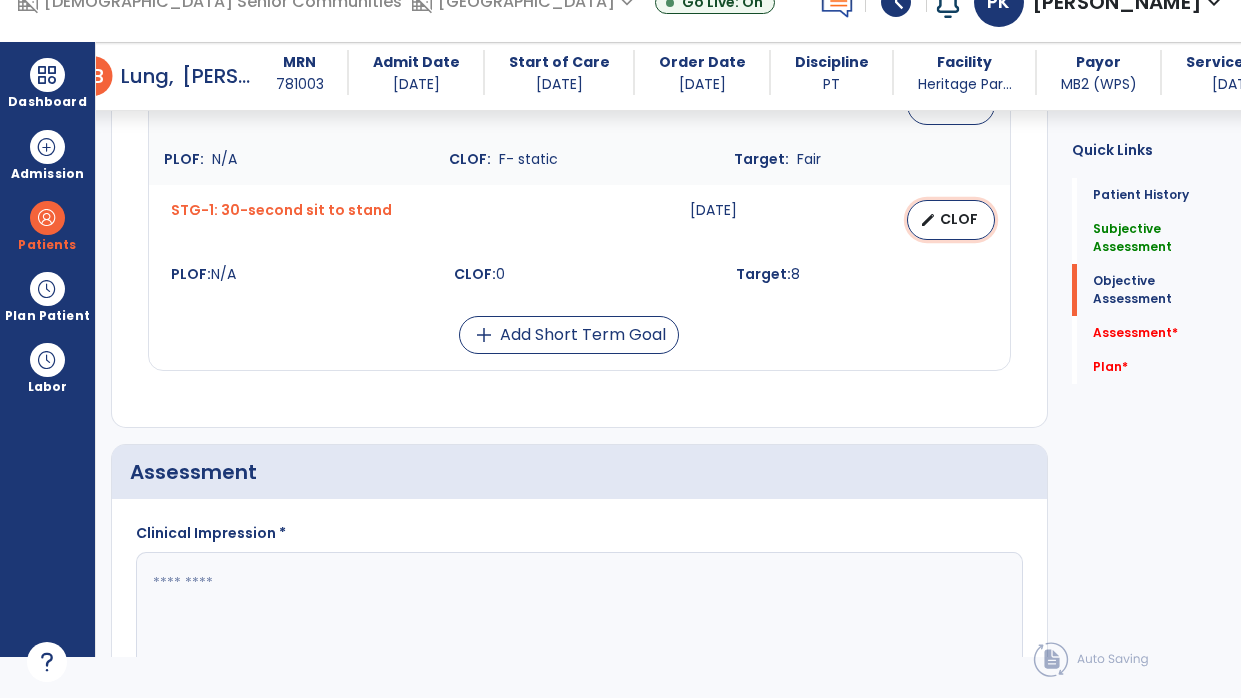 click on "edit   CLOF" at bounding box center [951, 220] 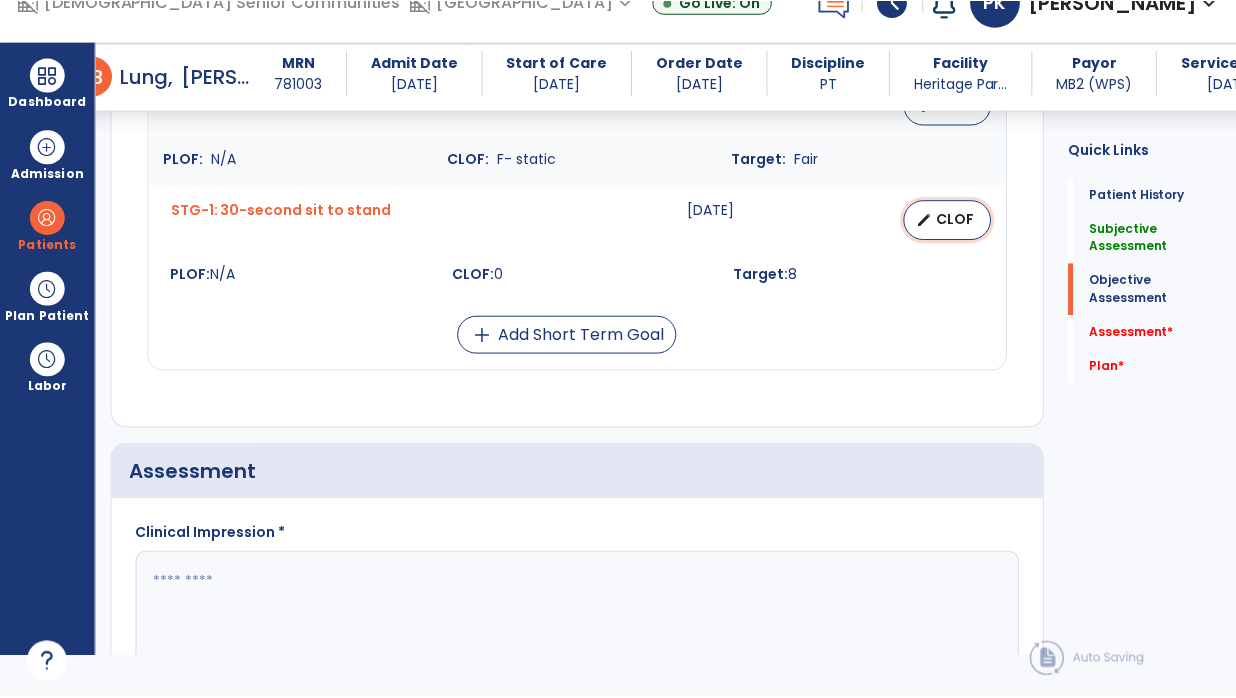 scroll, scrollTop: 0, scrollLeft: 0, axis: both 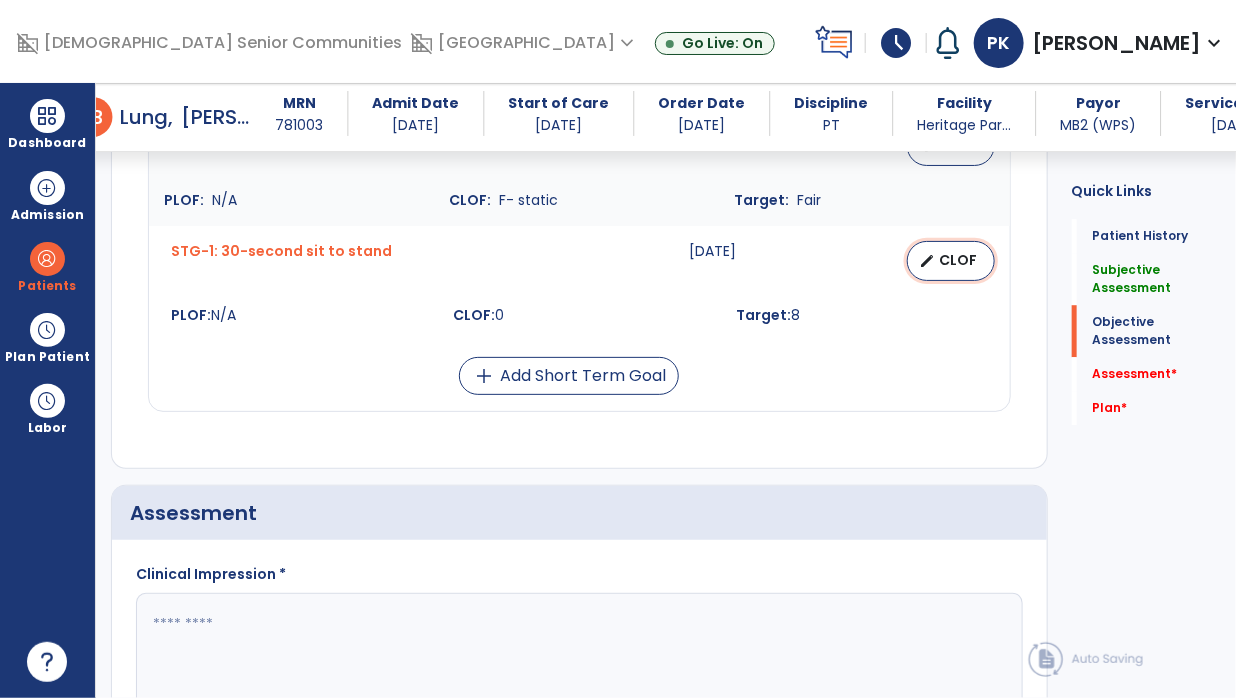 select on "********" 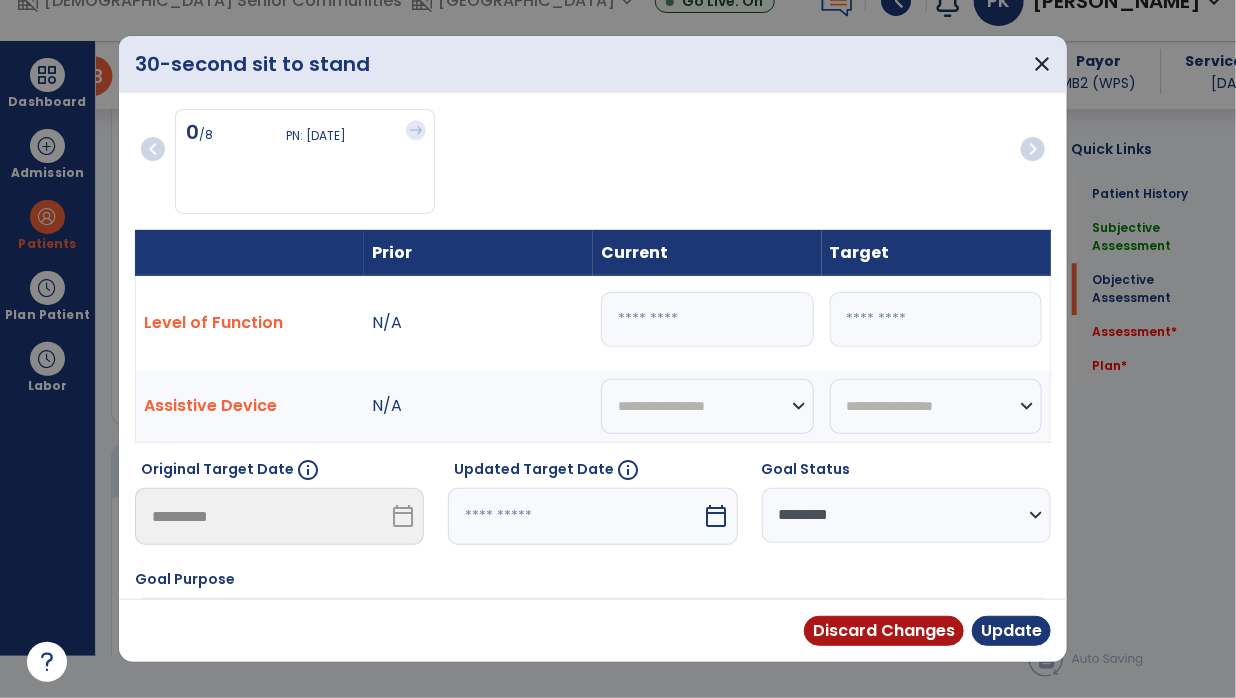 scroll, scrollTop: 1908, scrollLeft: 0, axis: vertical 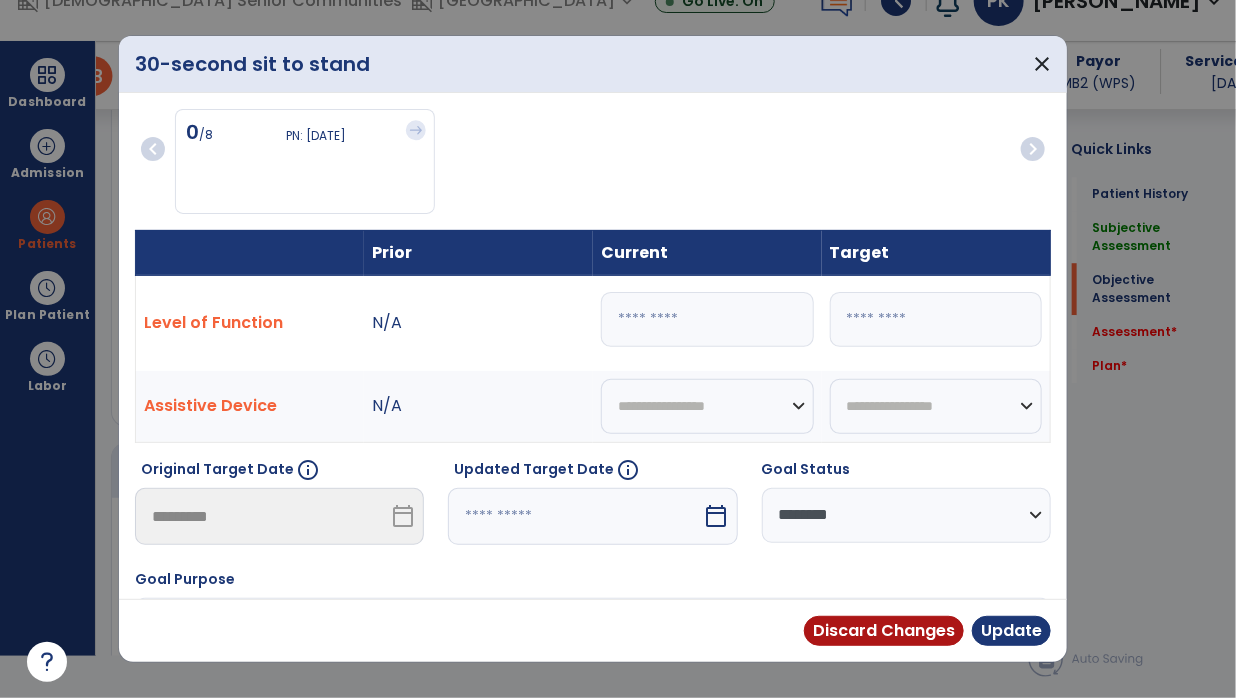 click on "calendar_today" at bounding box center [717, 516] 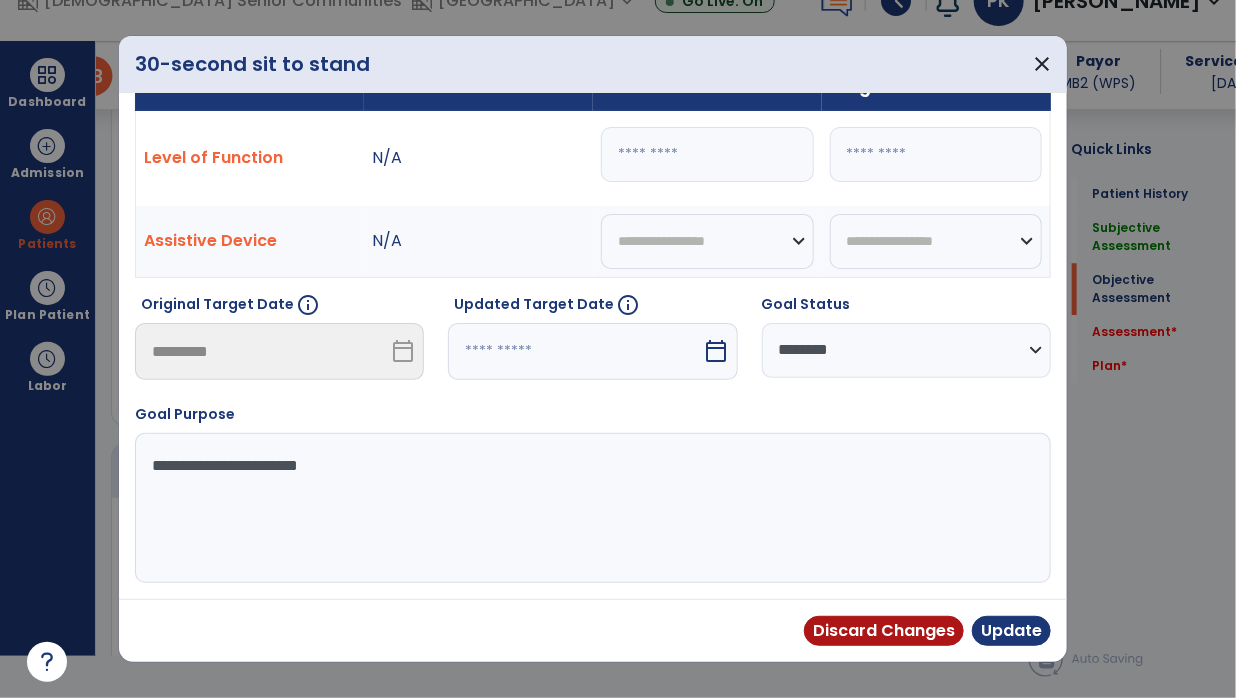 select on "*" 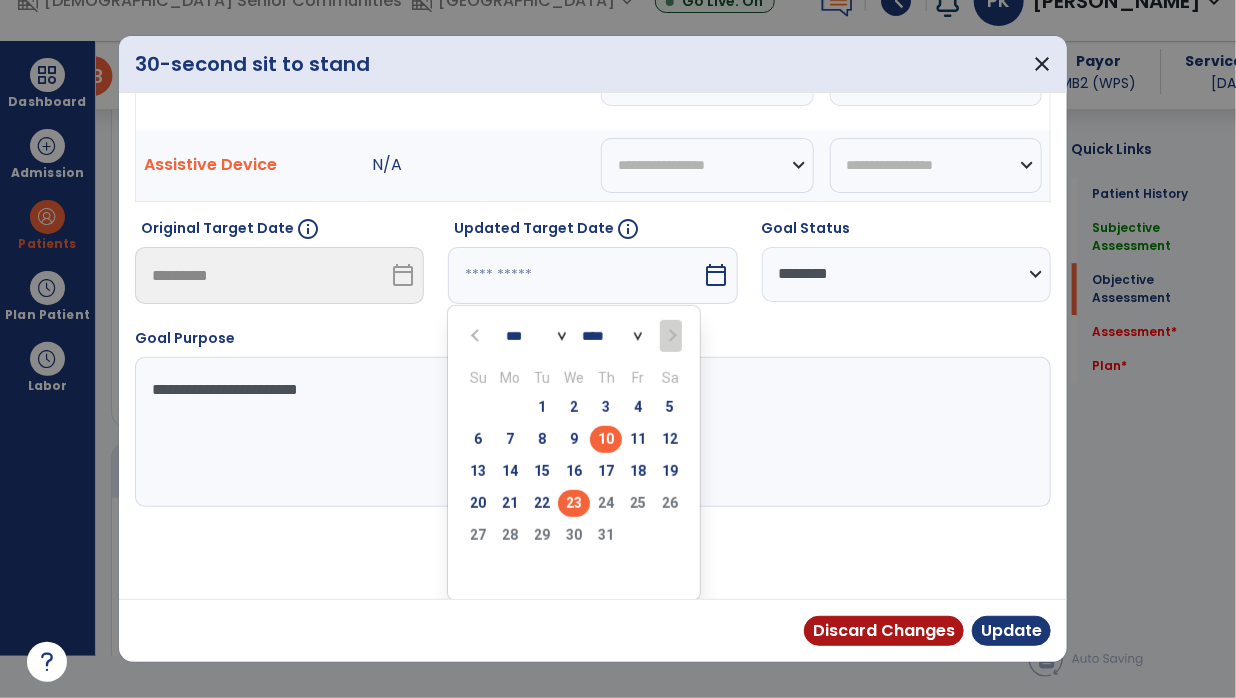click on "23" at bounding box center [574, 503] 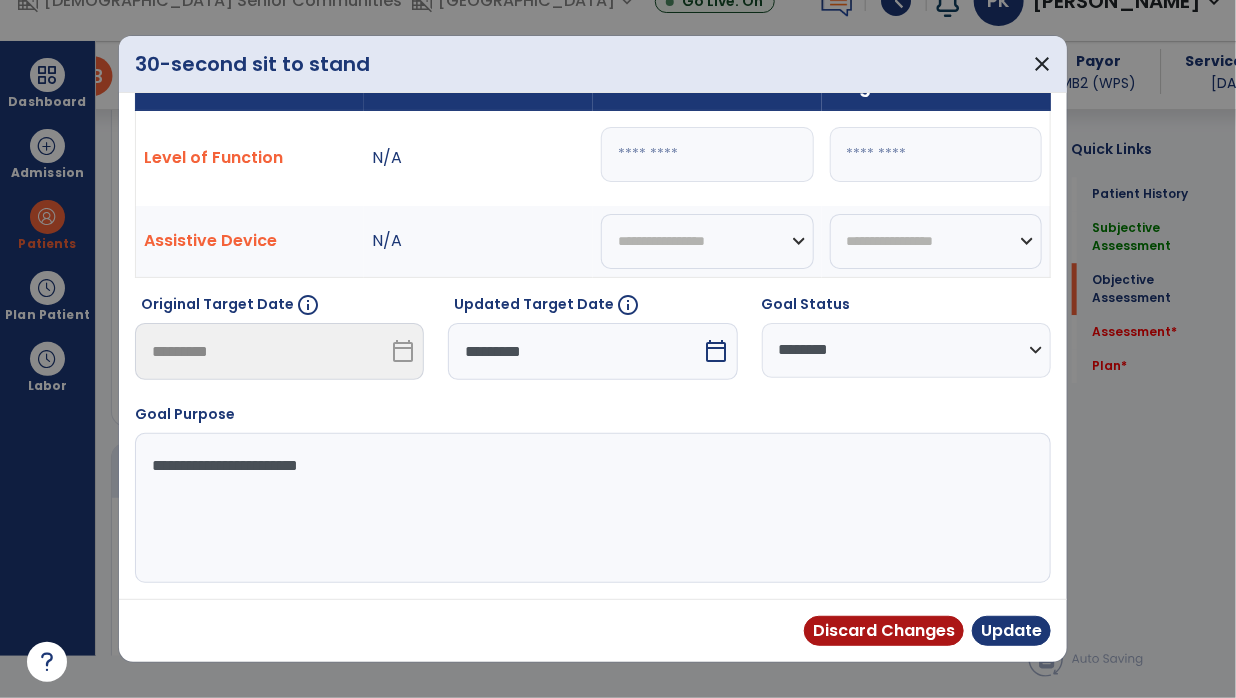 scroll, scrollTop: 163, scrollLeft: 0, axis: vertical 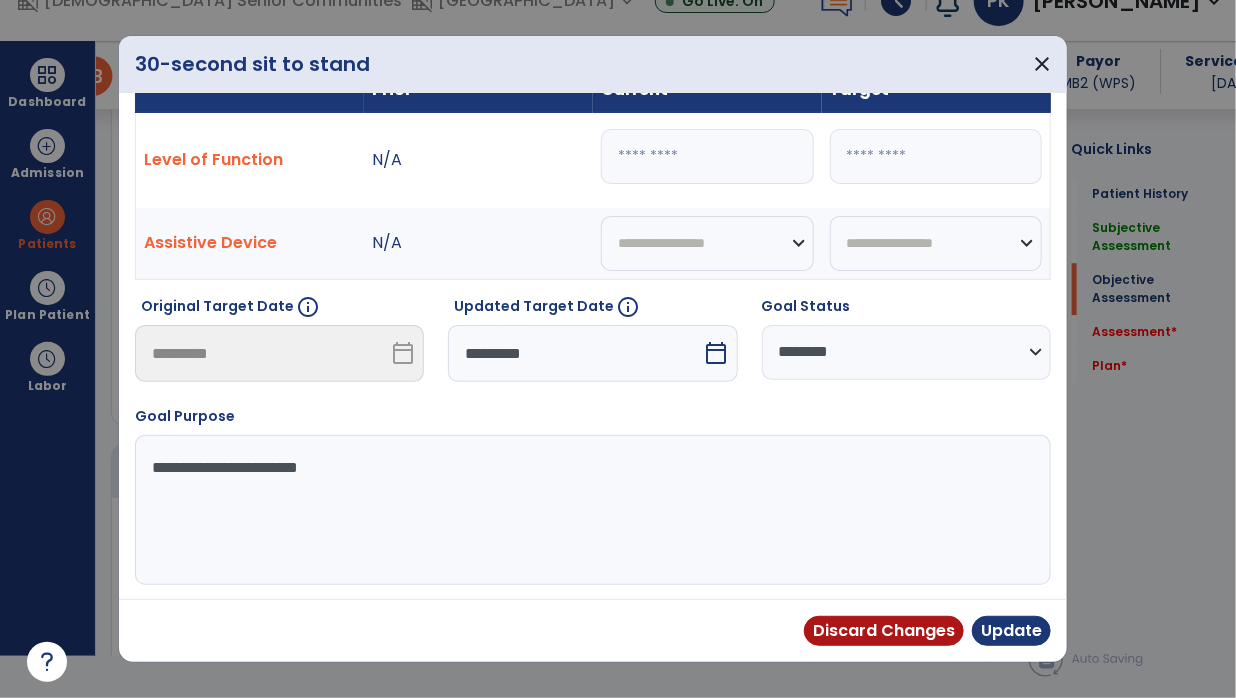 click on "**********" at bounding box center [591, 510] 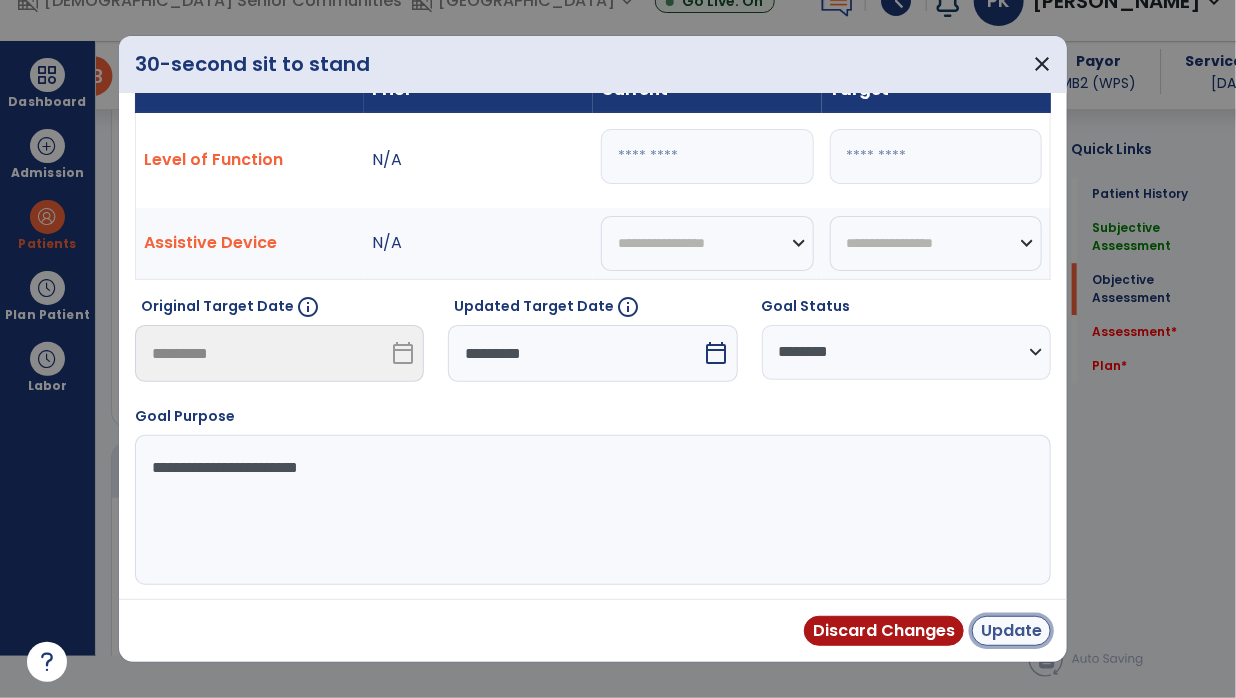 click on "Update" at bounding box center (1011, 631) 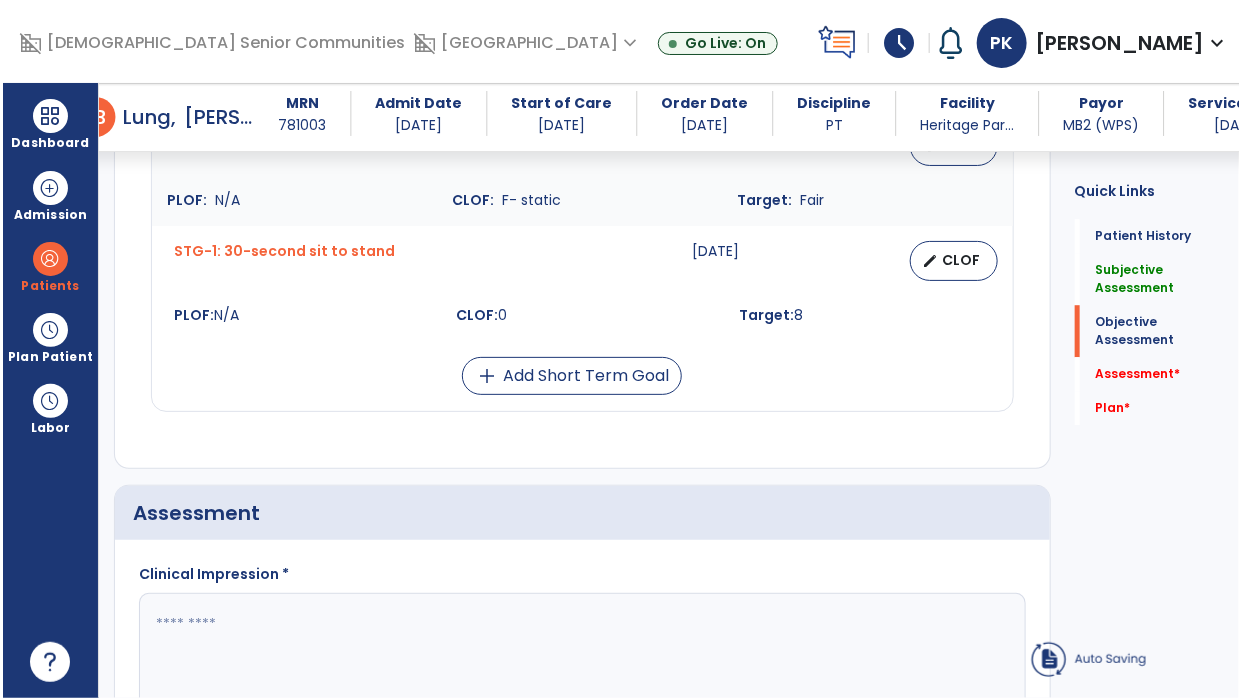 scroll, scrollTop: 41, scrollLeft: 0, axis: vertical 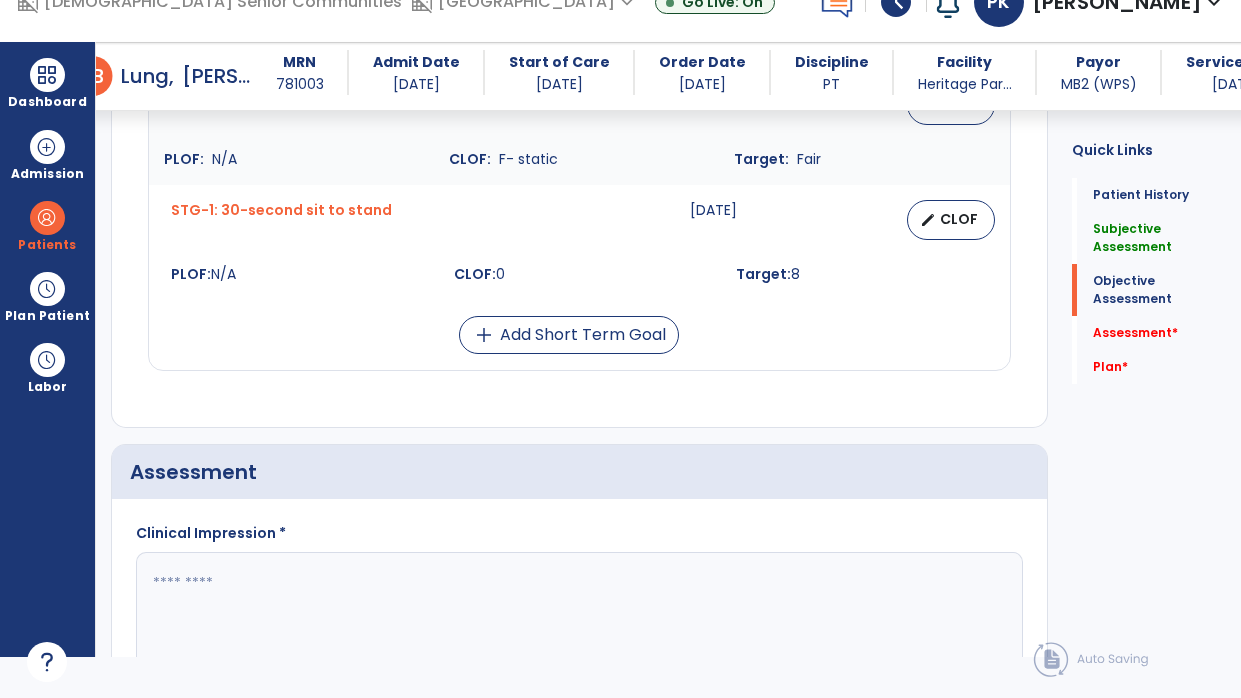 click 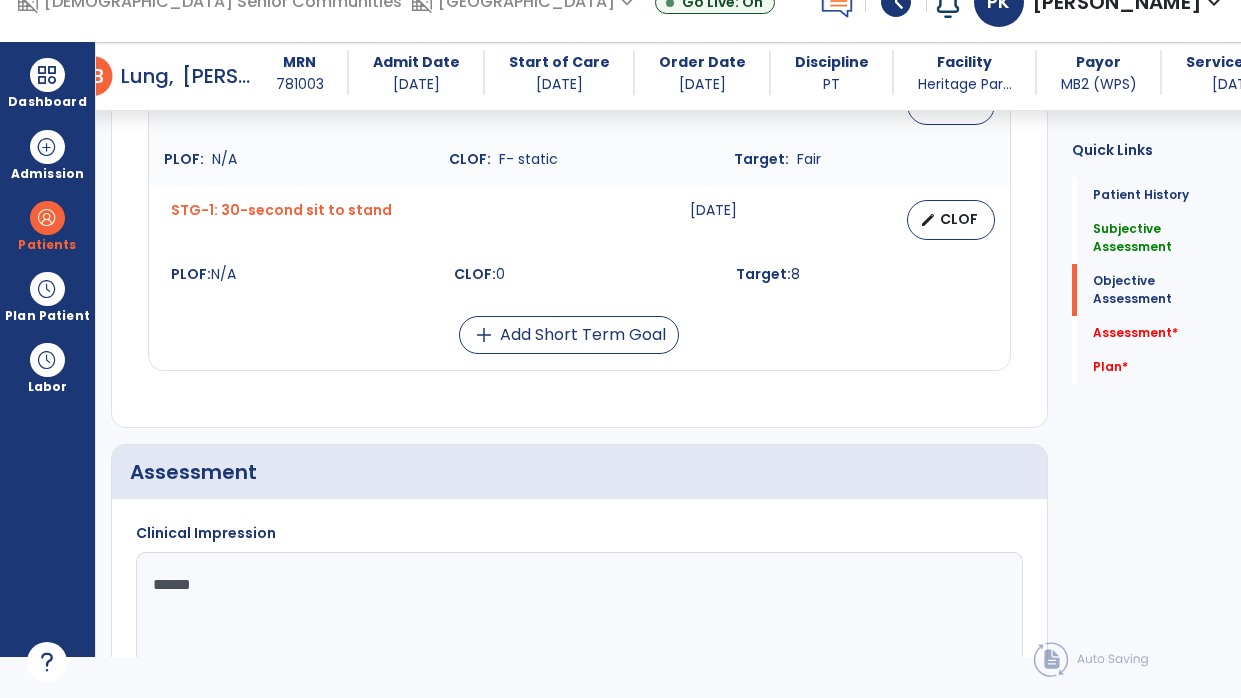 type on "*******" 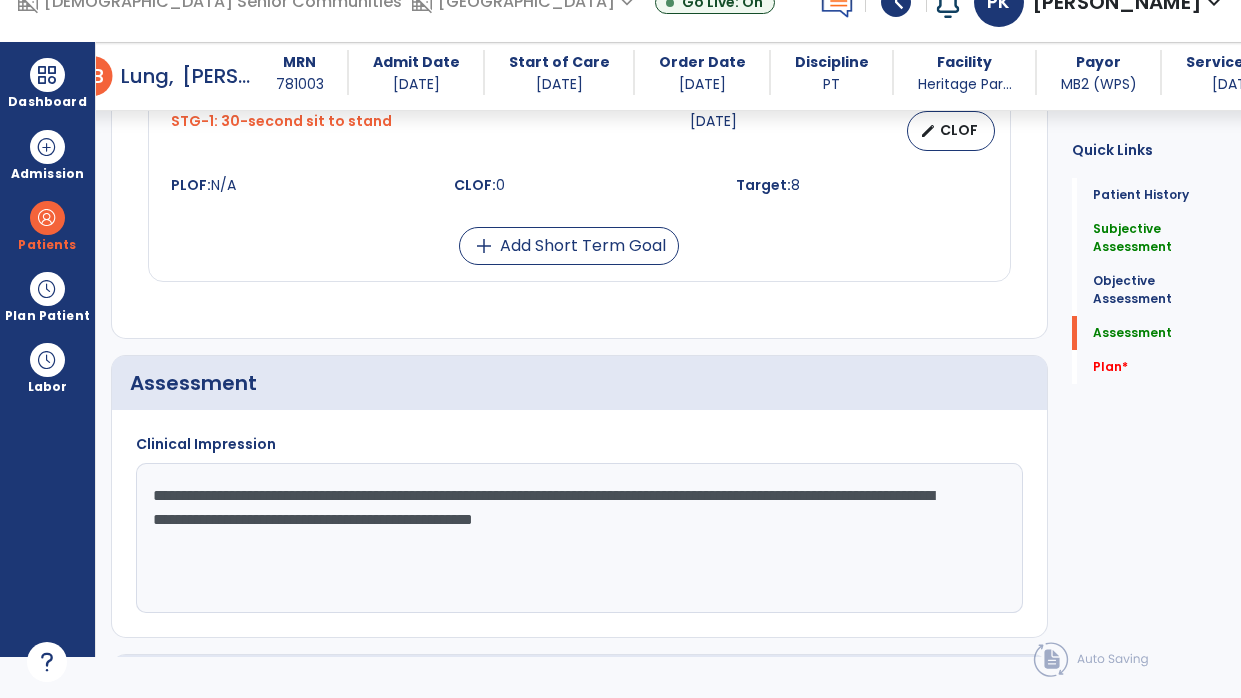 scroll, scrollTop: 2045, scrollLeft: 0, axis: vertical 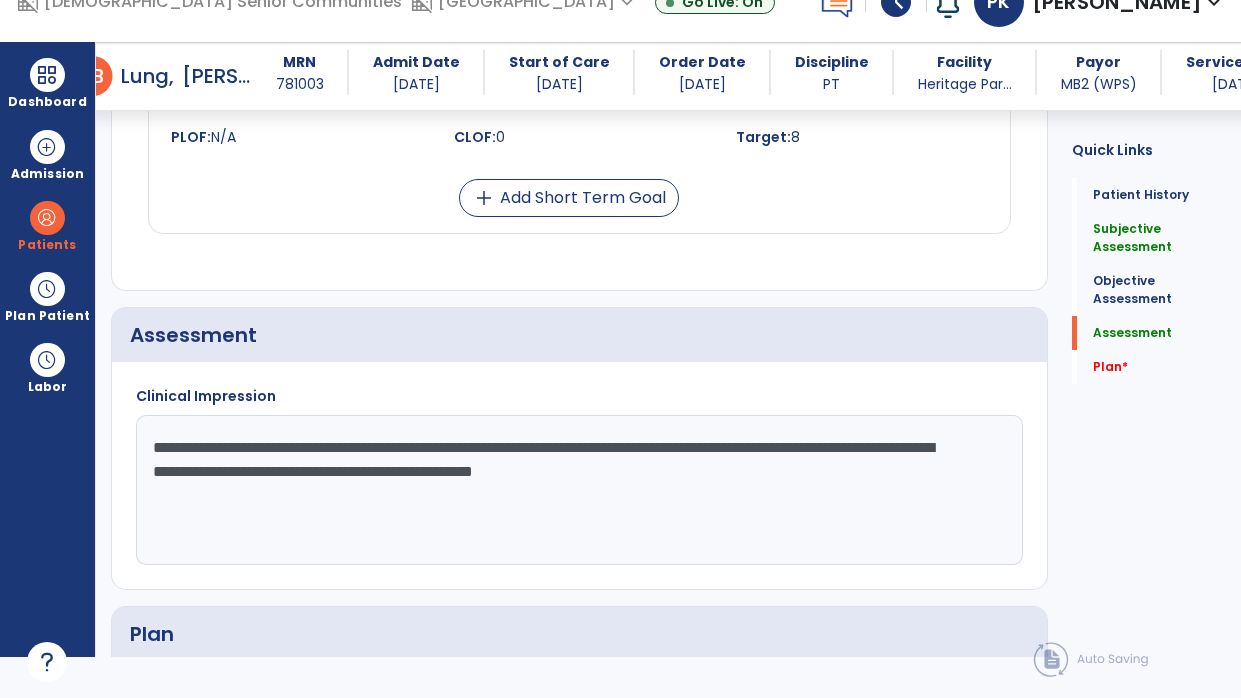 click on "**********" 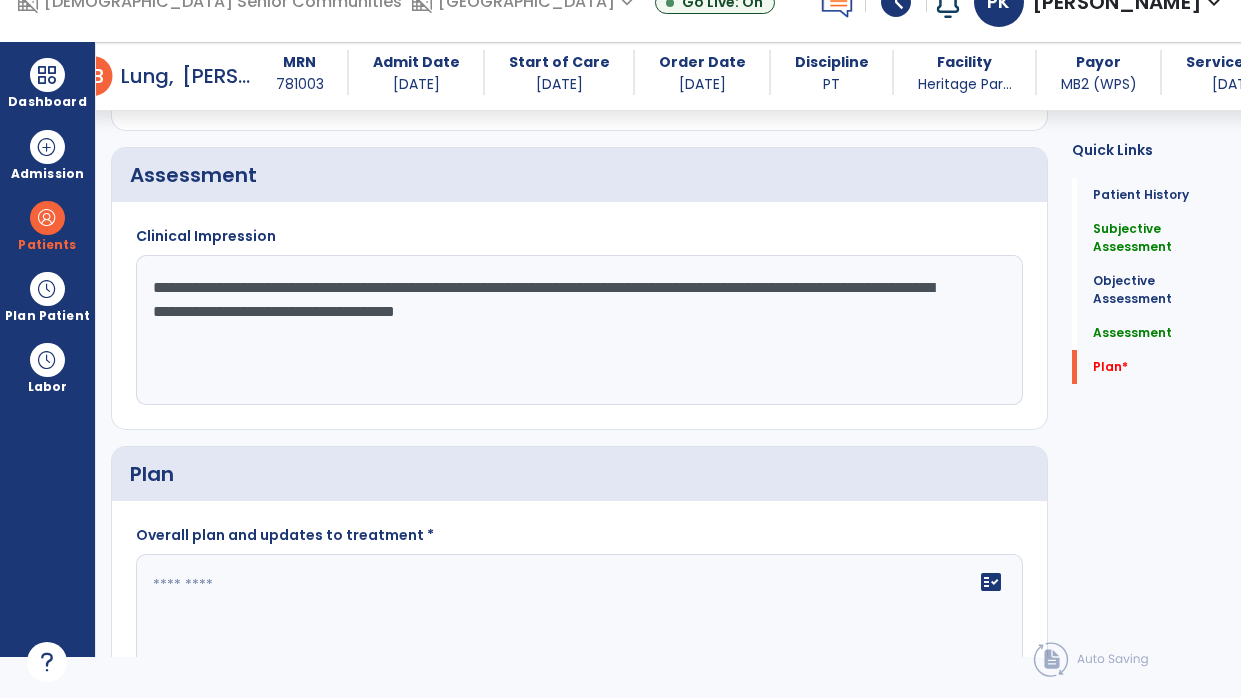 scroll, scrollTop: 2247, scrollLeft: 0, axis: vertical 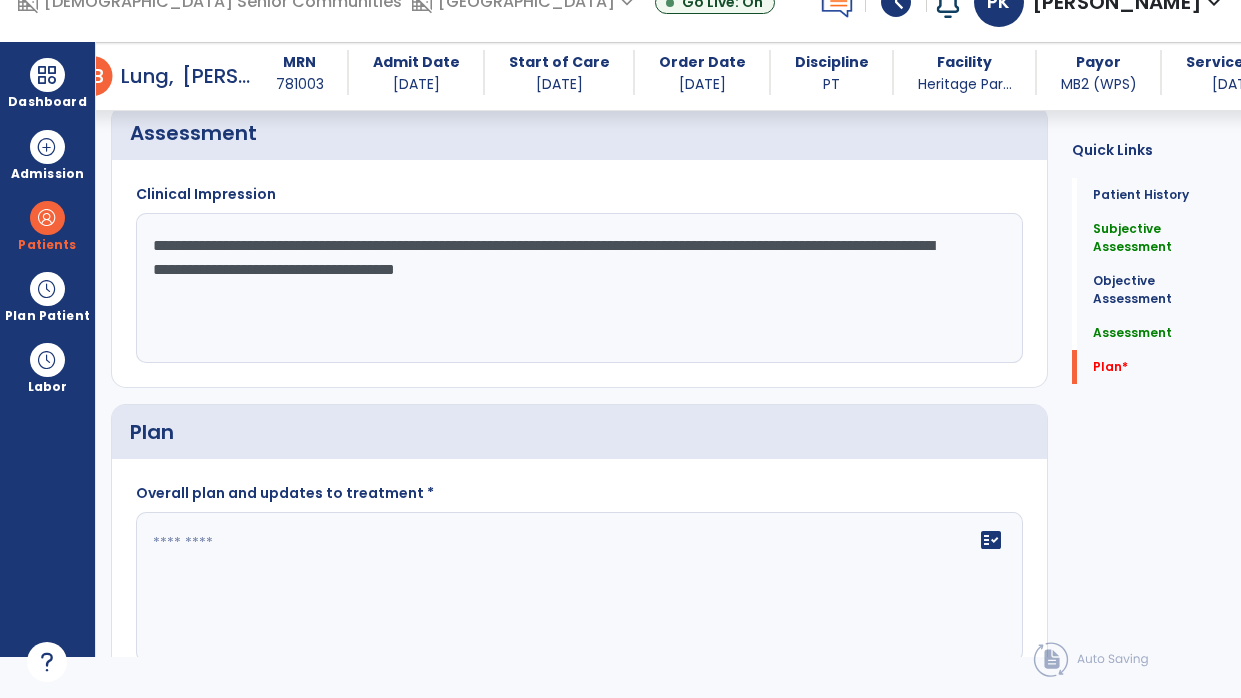 type on "**********" 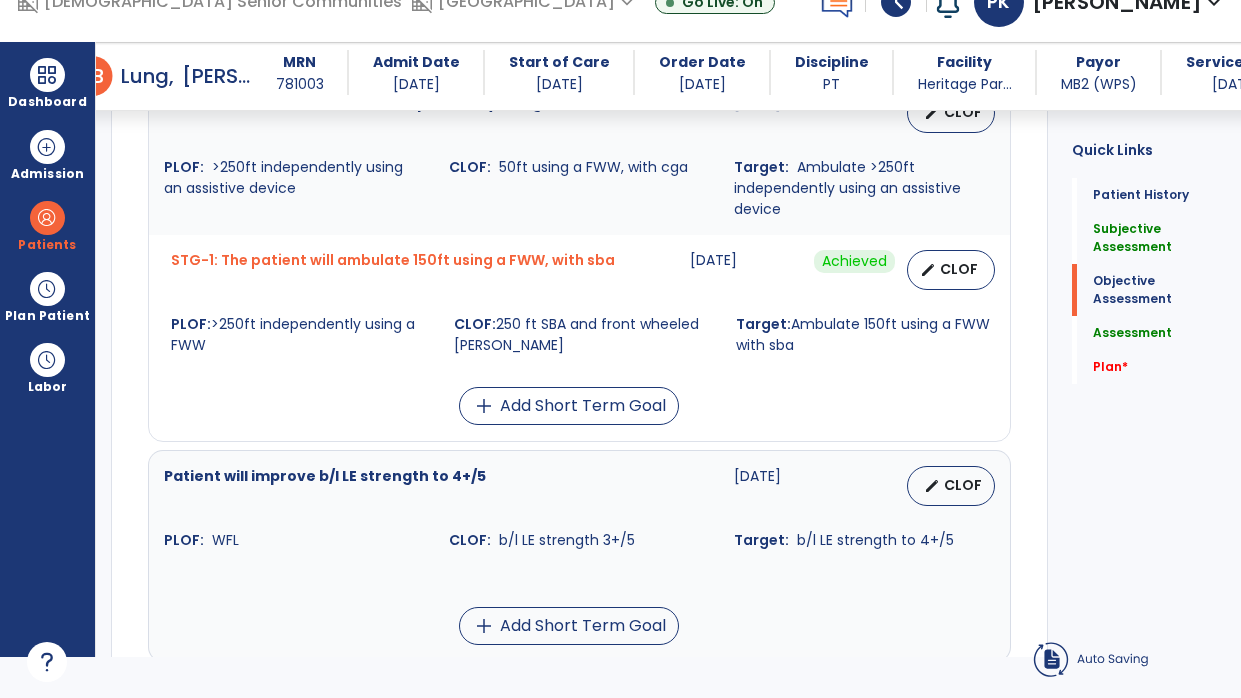 scroll, scrollTop: 1239, scrollLeft: 0, axis: vertical 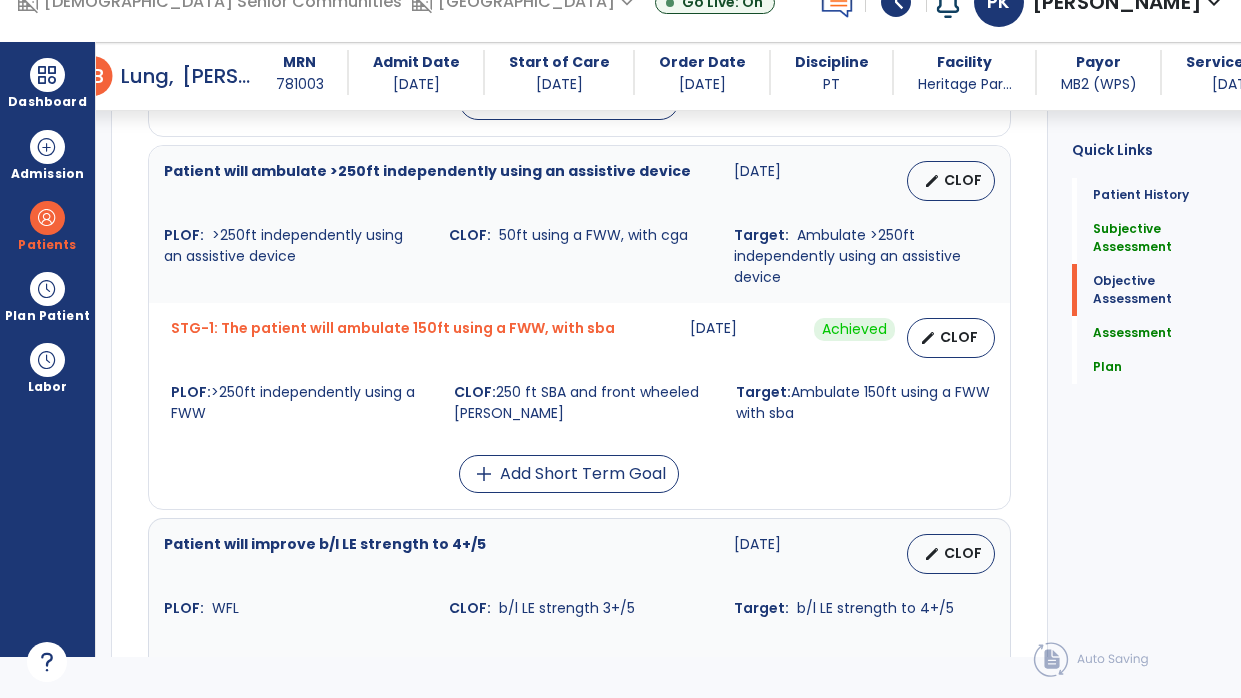 type on "**" 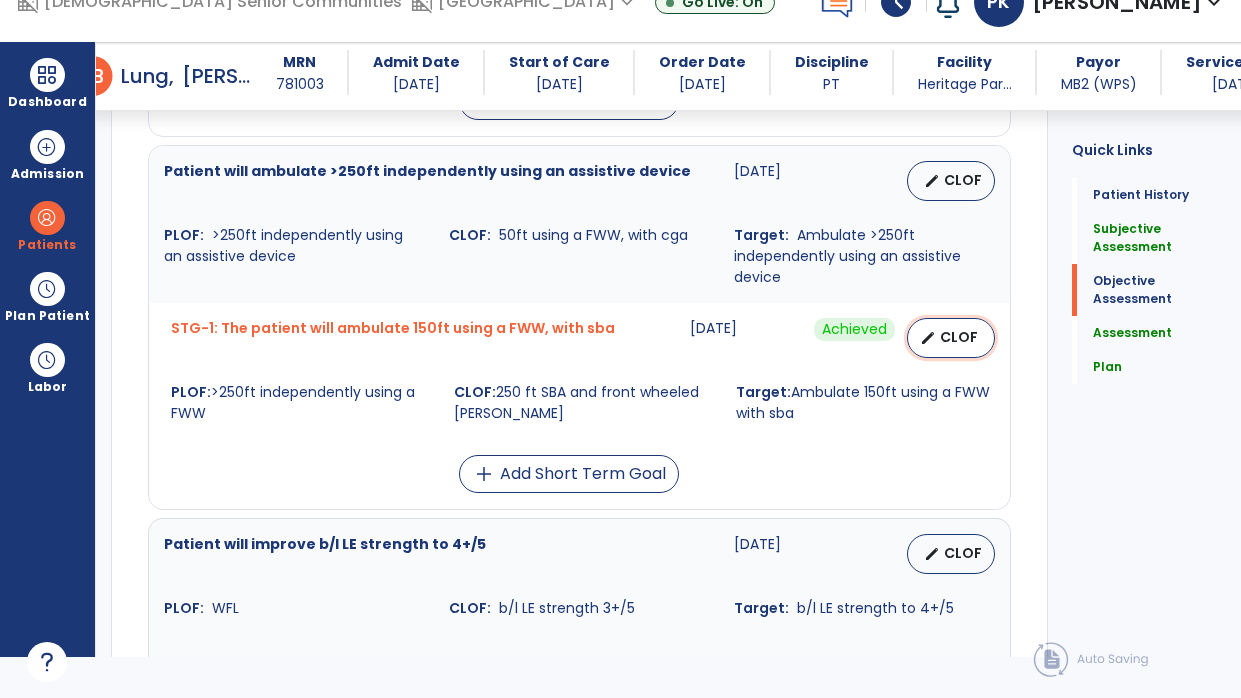 click on "CLOF" at bounding box center (959, 337) 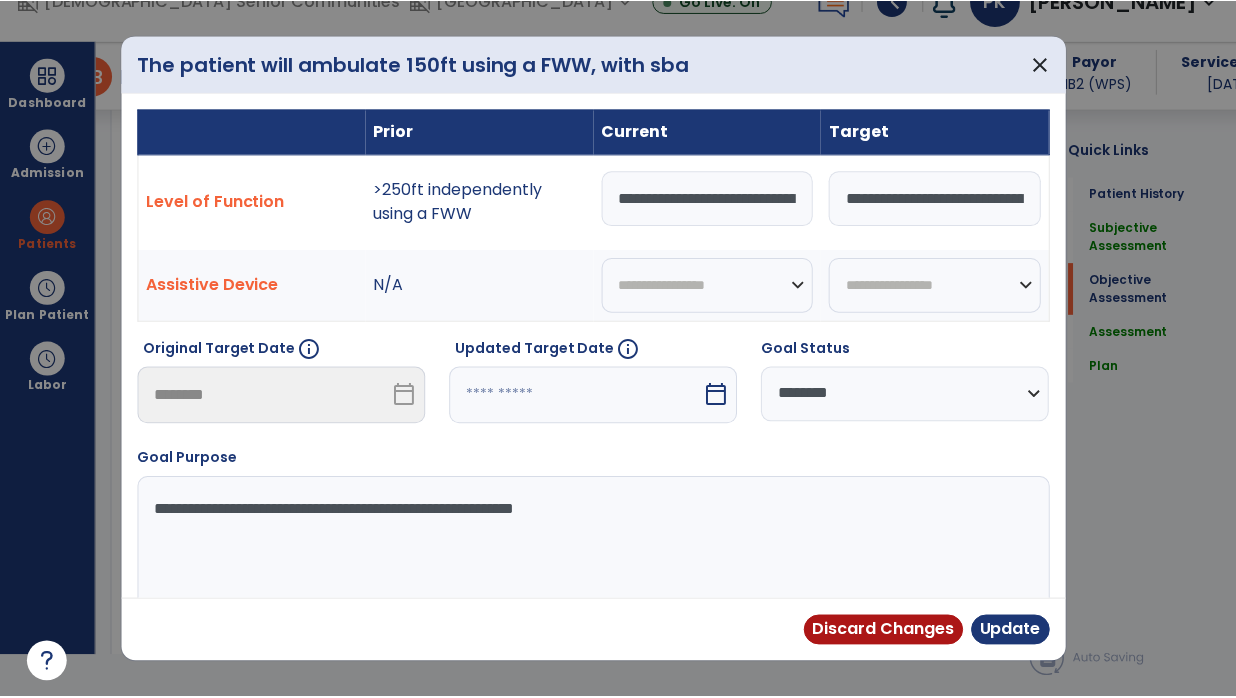 scroll, scrollTop: 0, scrollLeft: 0, axis: both 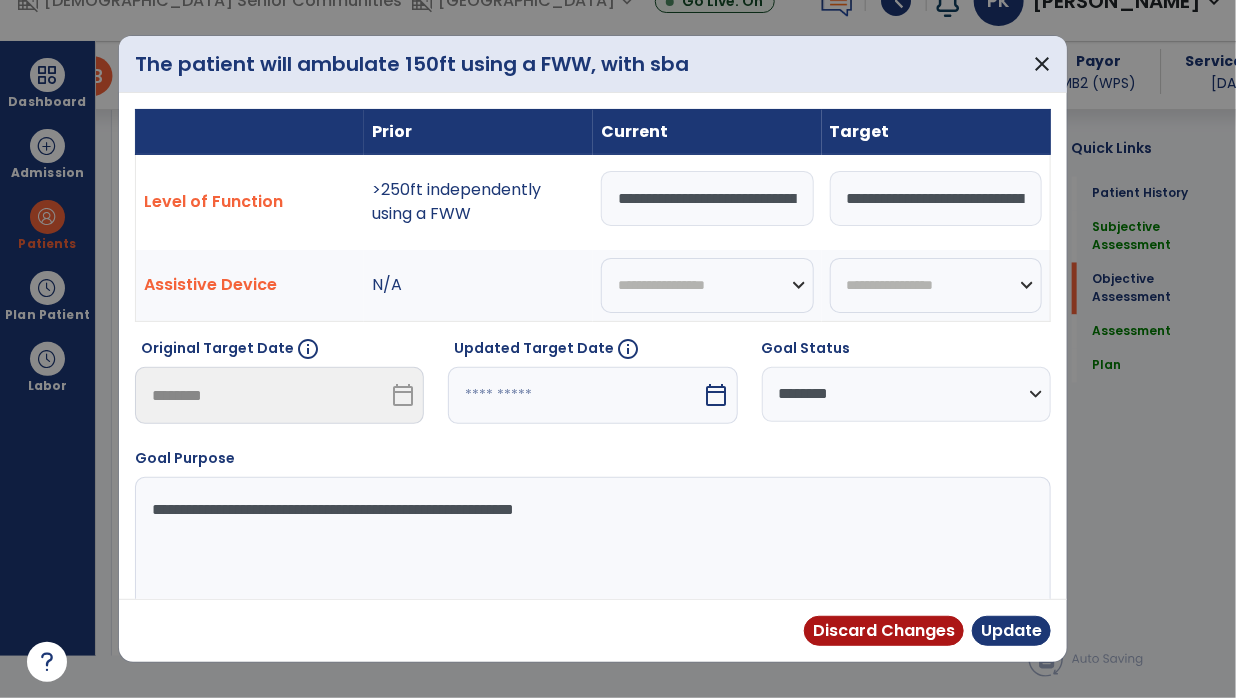 click on "**********" at bounding box center (707, 198) 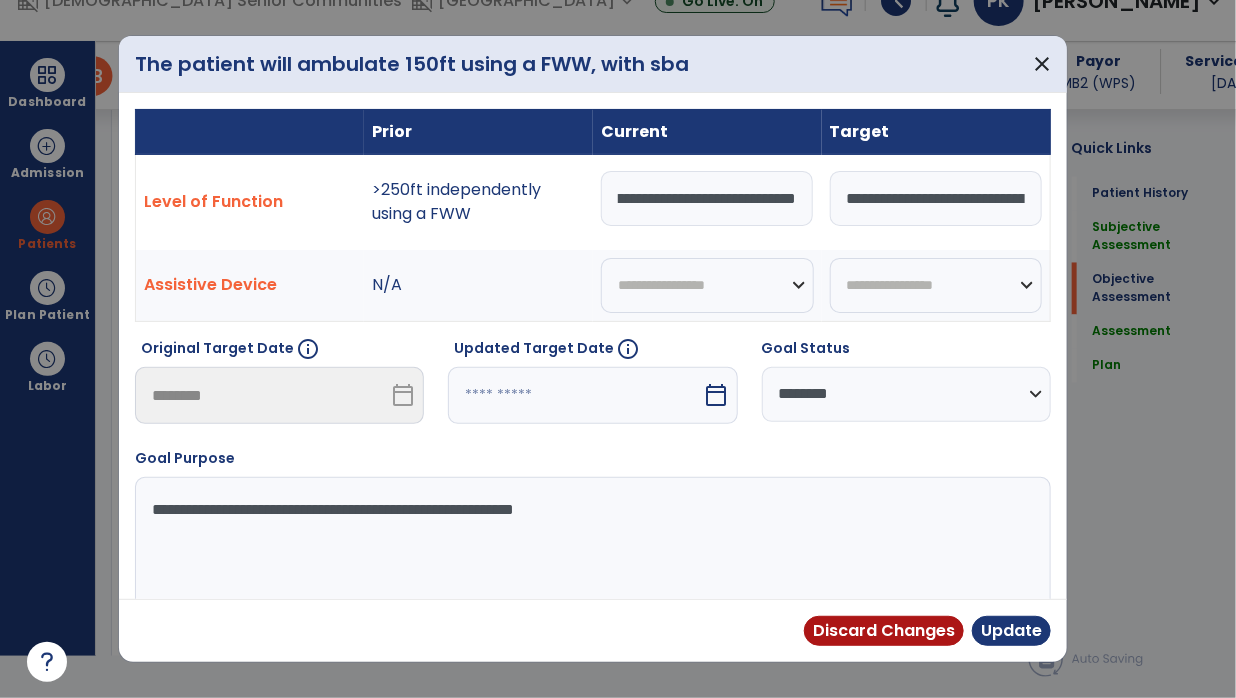 scroll, scrollTop: 0, scrollLeft: 0, axis: both 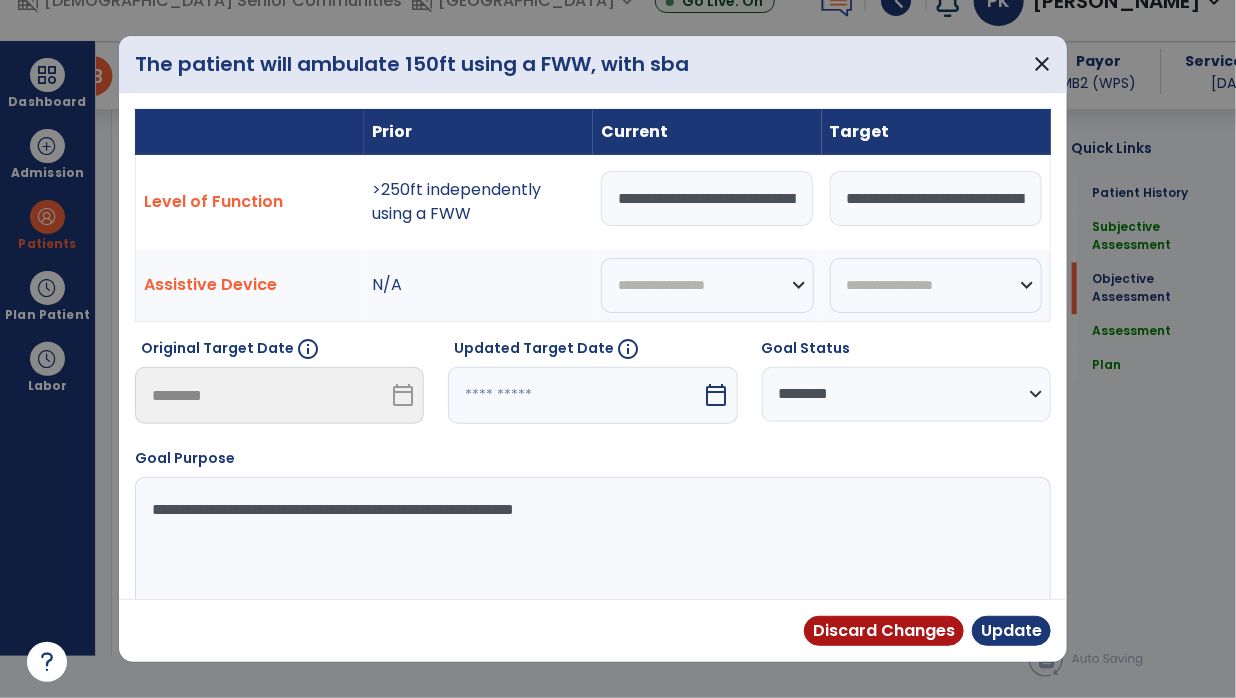type on "**********" 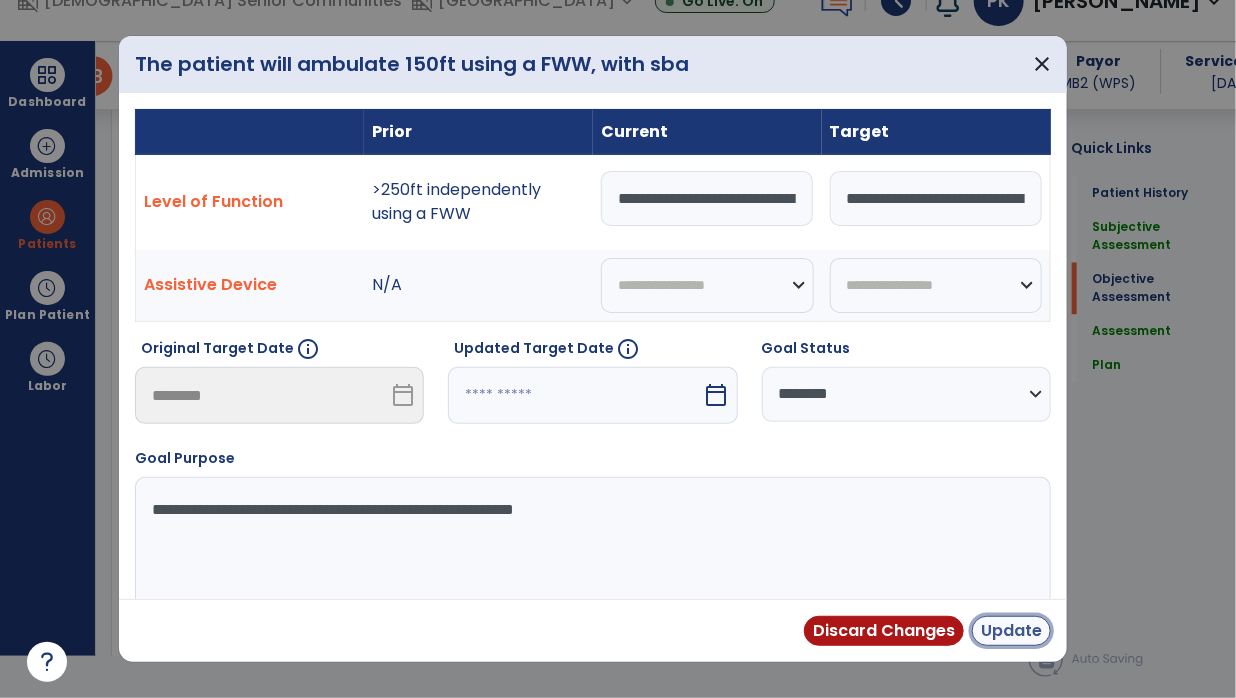 click on "Update" at bounding box center (1011, 631) 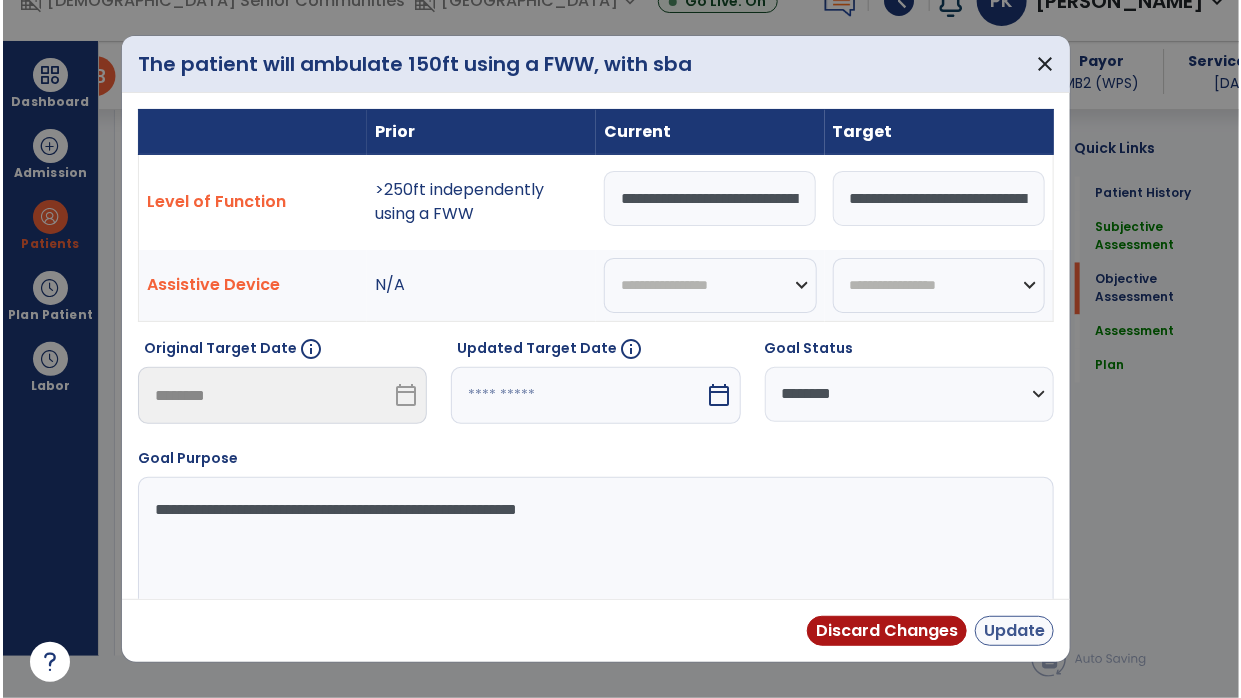 scroll, scrollTop: 41, scrollLeft: 0, axis: vertical 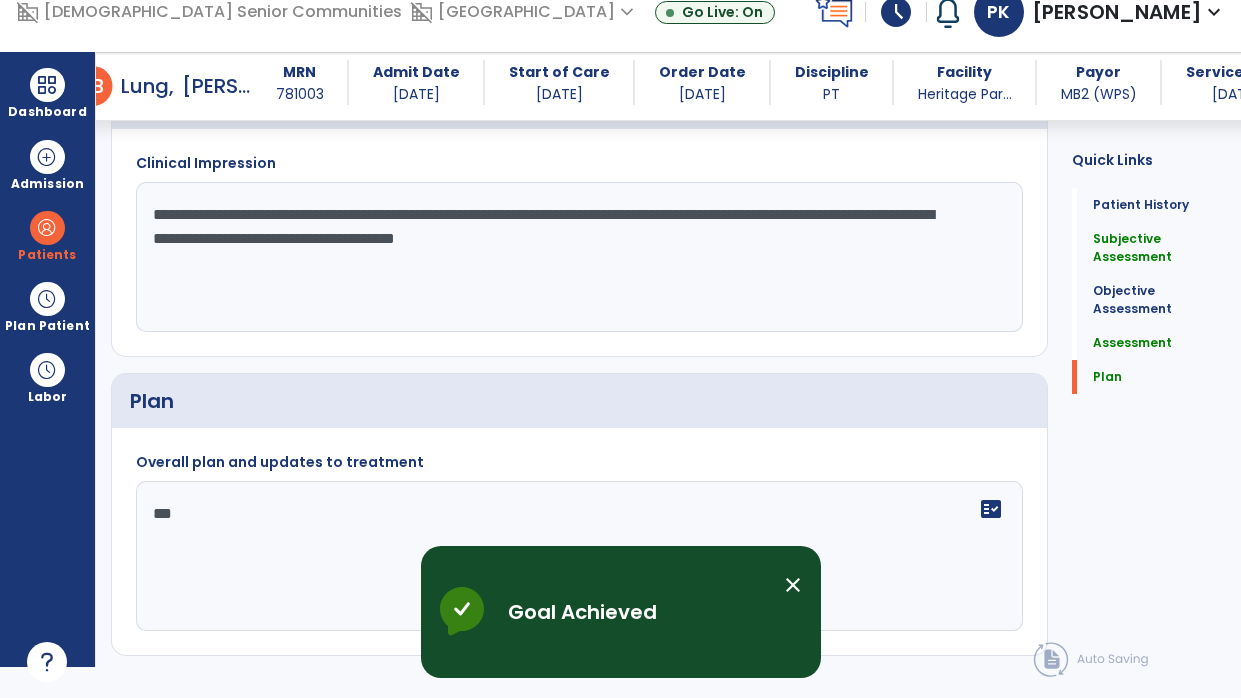 click on "**" 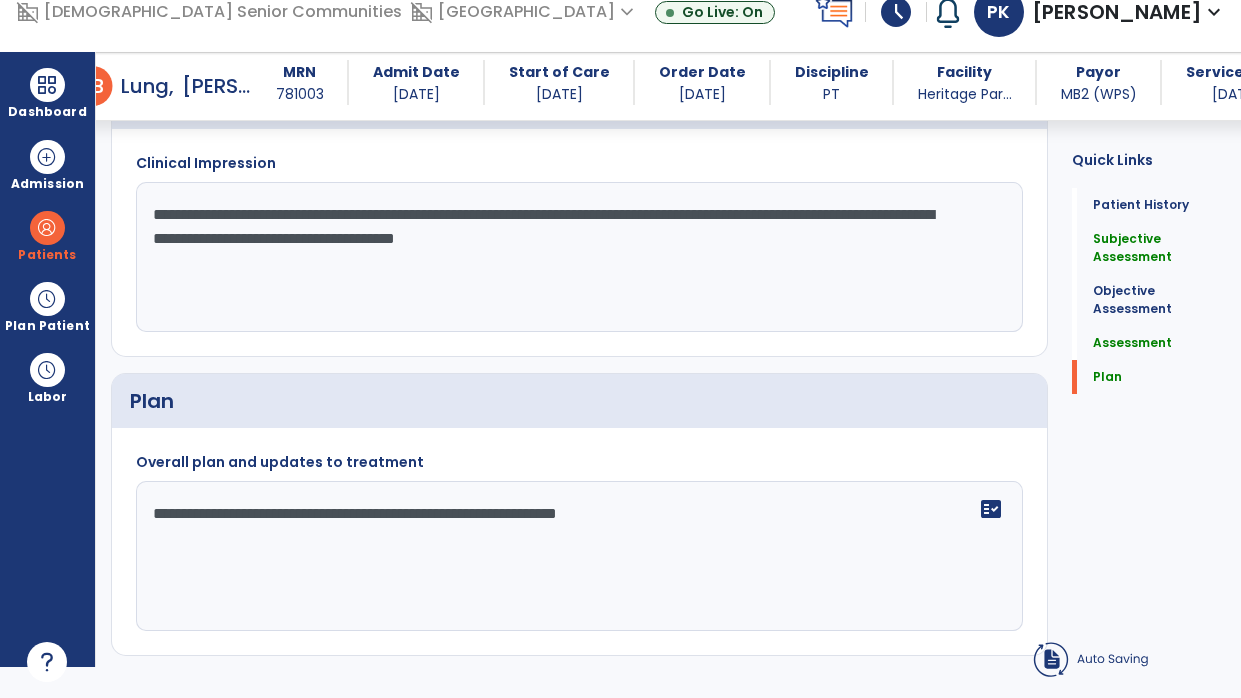 scroll, scrollTop: 0, scrollLeft: 0, axis: both 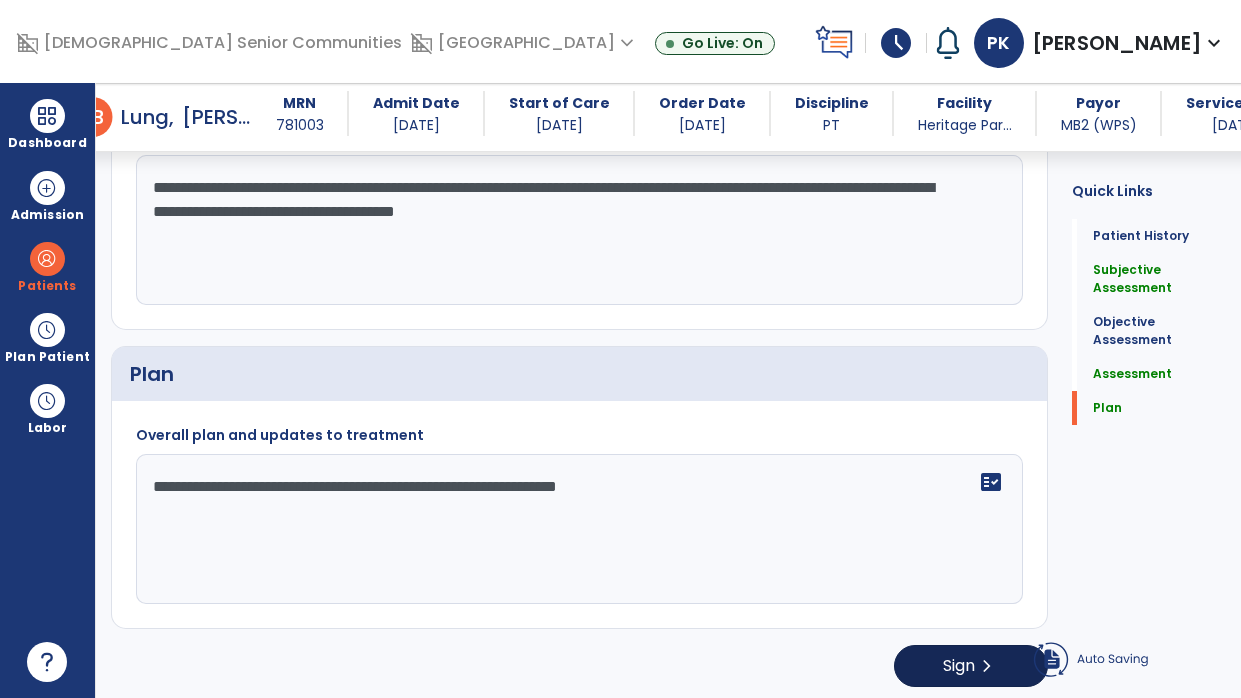 type on "**********" 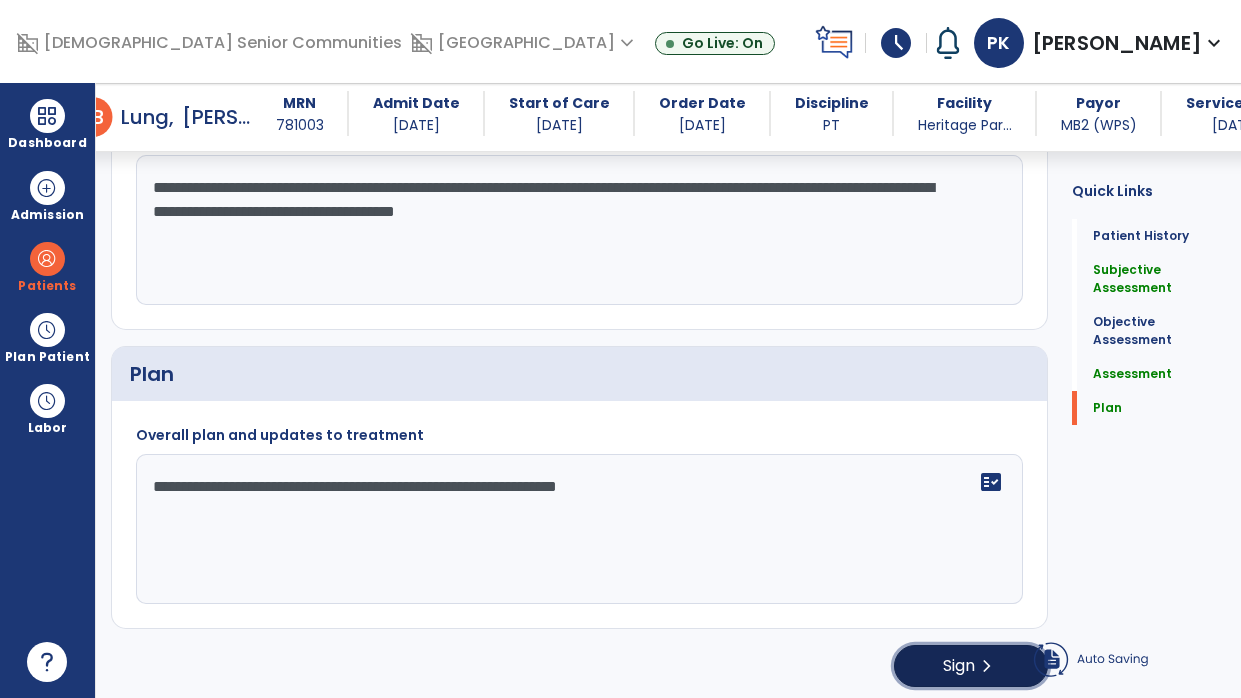 click on "Sign" 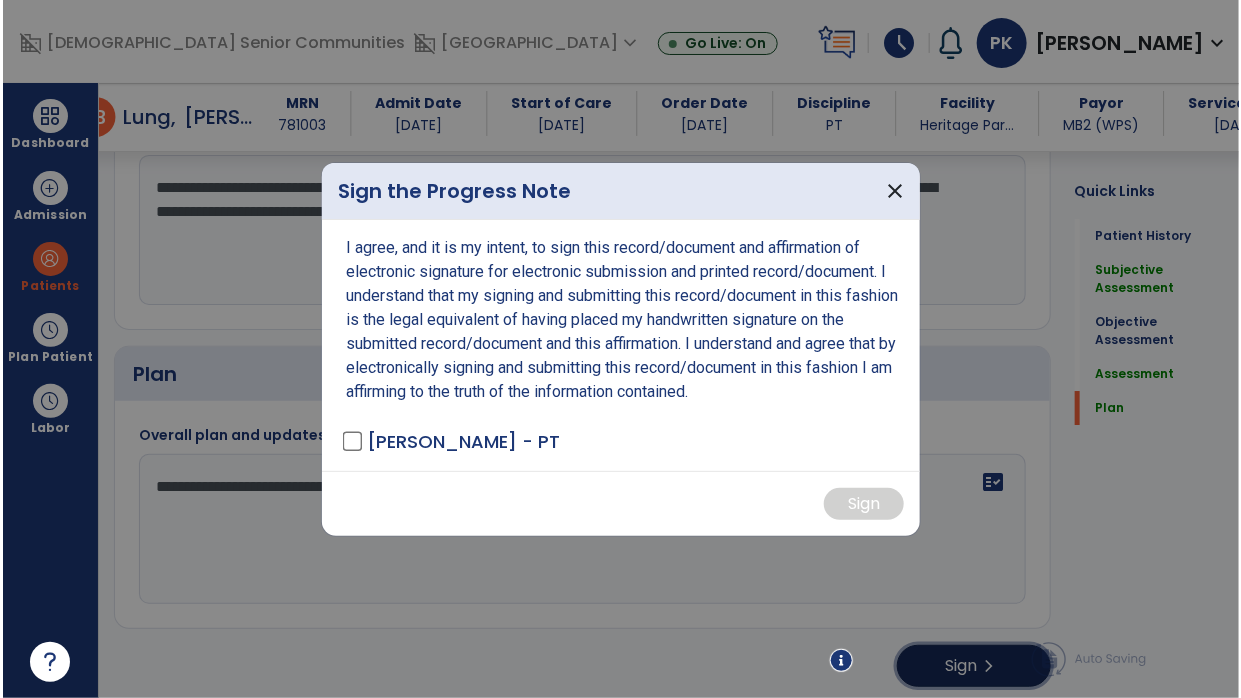scroll, scrollTop: 2346, scrollLeft: 0, axis: vertical 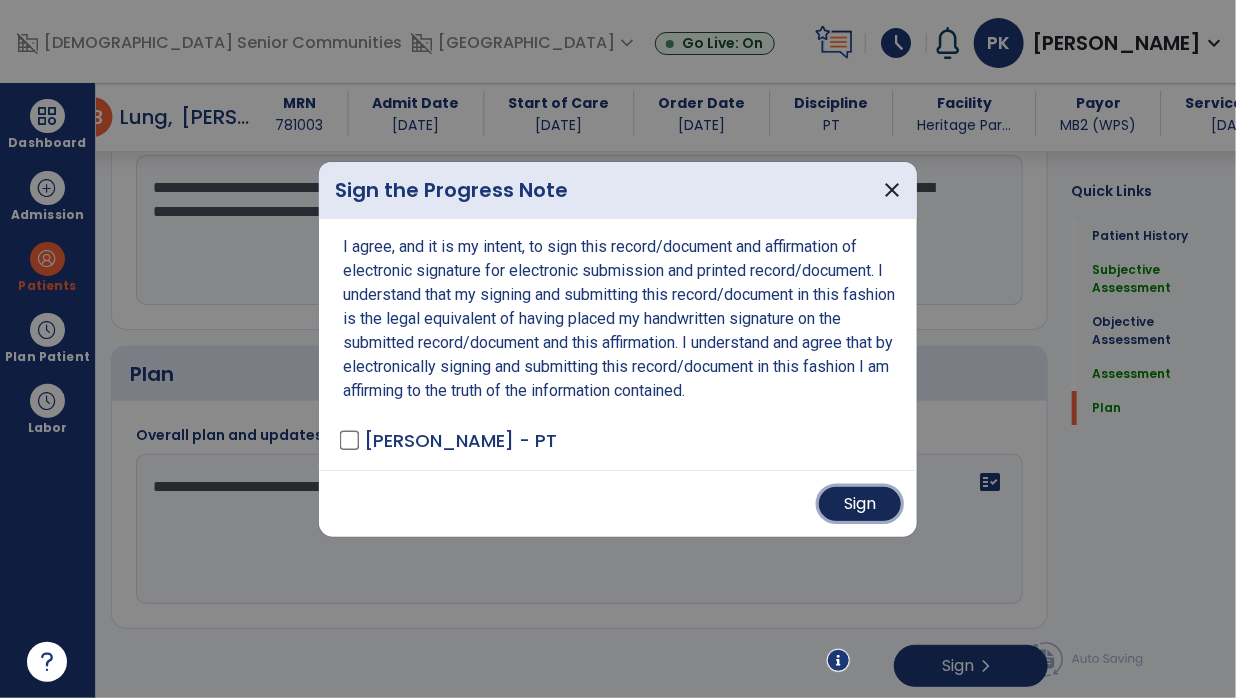 click on "Sign" at bounding box center [860, 504] 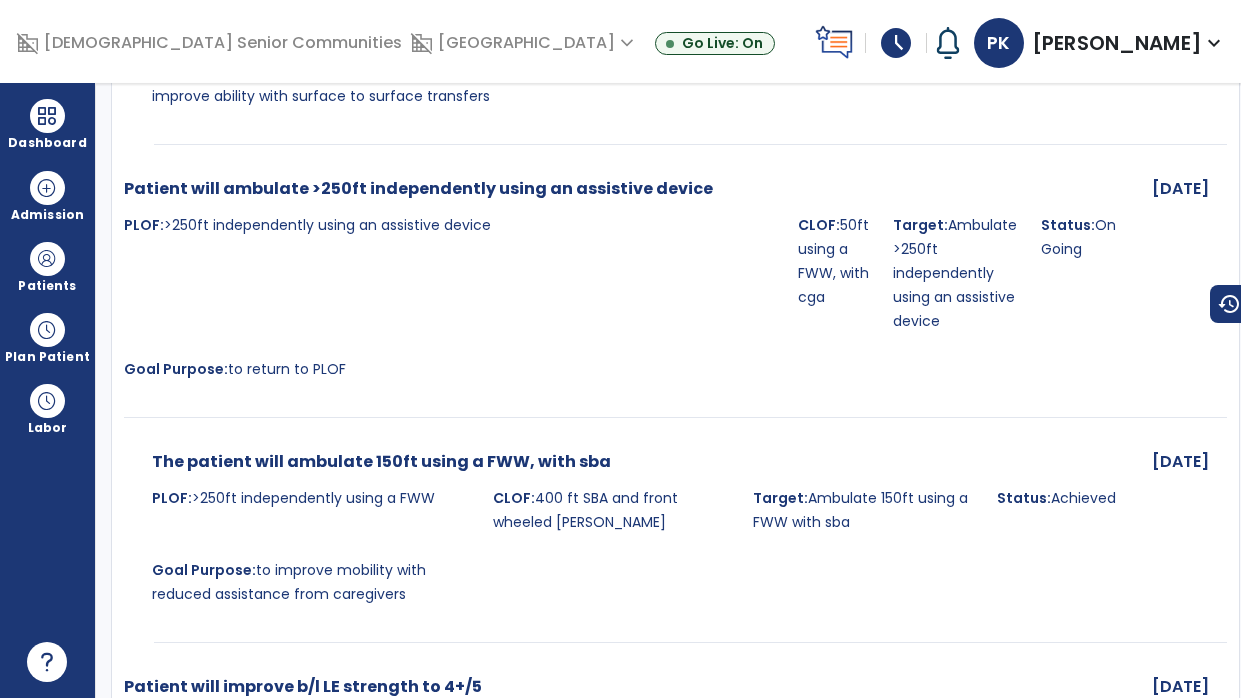 scroll, scrollTop: 0, scrollLeft: 0, axis: both 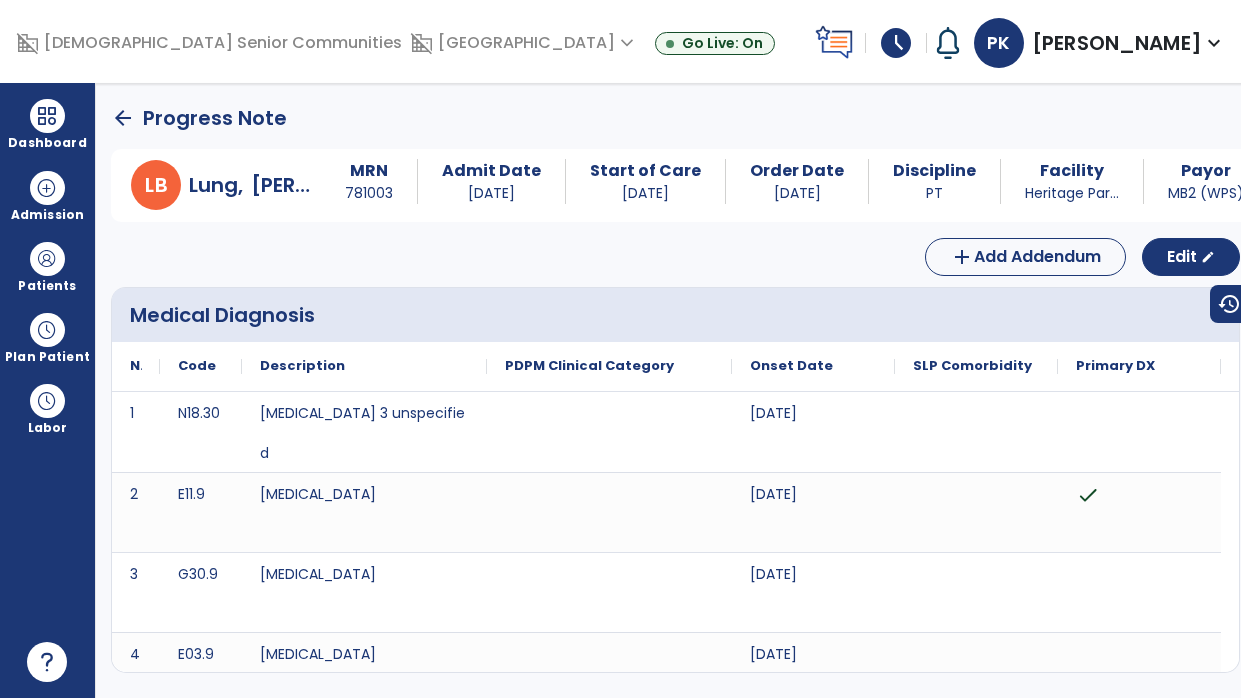 click on "arrow_back" 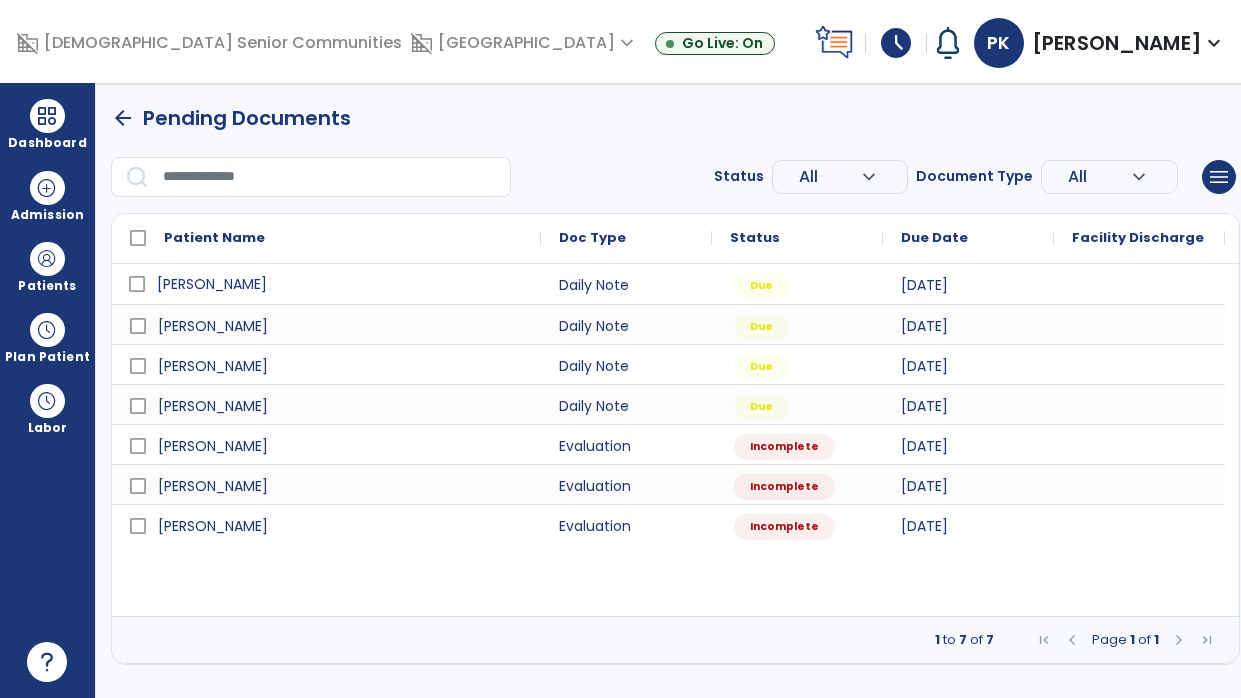 click on "Lung, Bonnie" at bounding box center [340, 284] 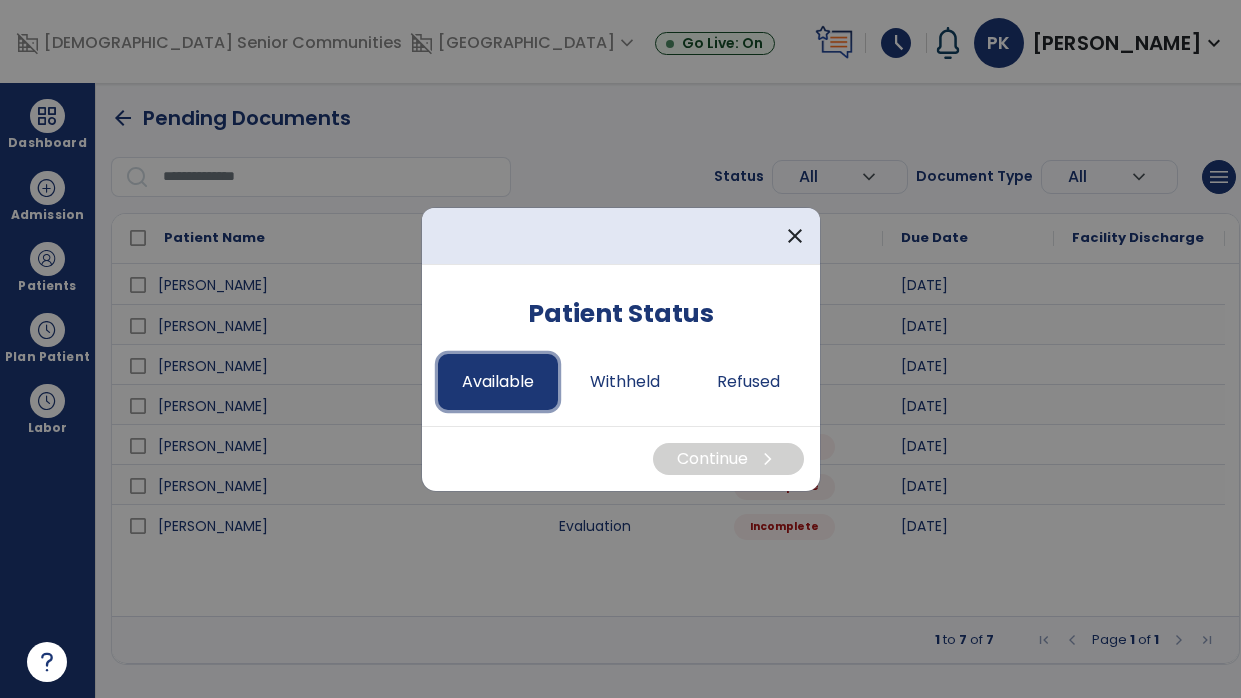 click on "Available" at bounding box center (498, 382) 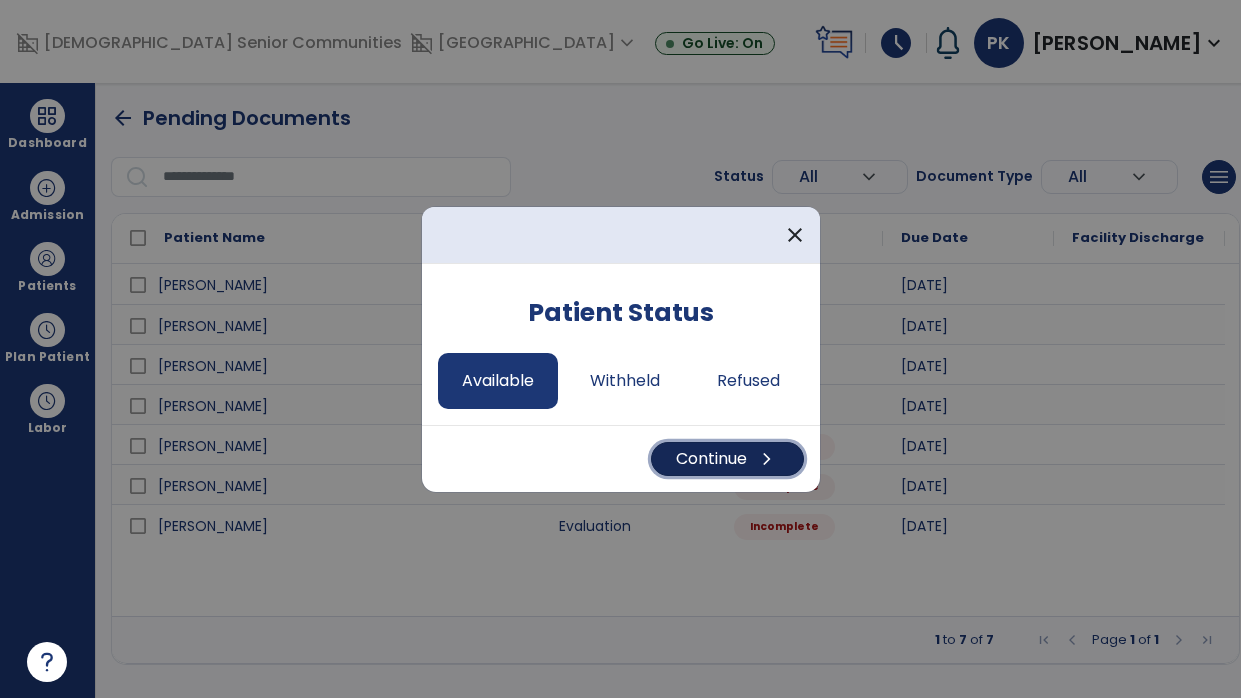 click on "Continue   chevron_right" at bounding box center (727, 459) 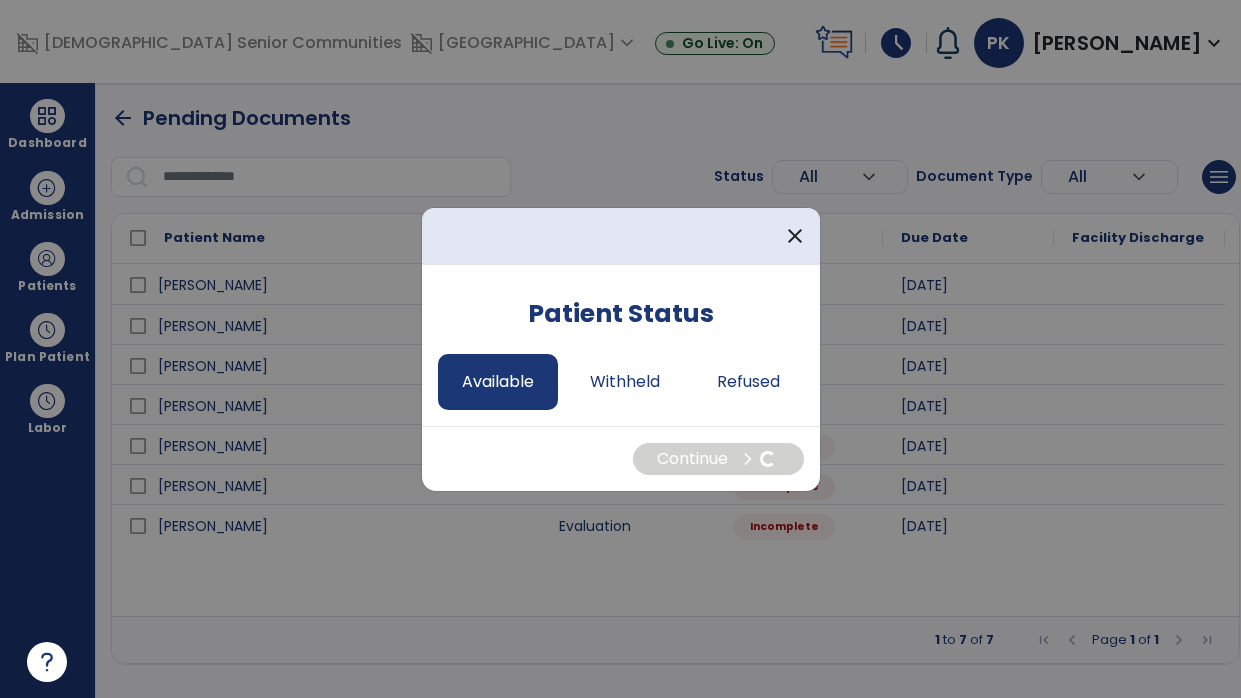 select on "*" 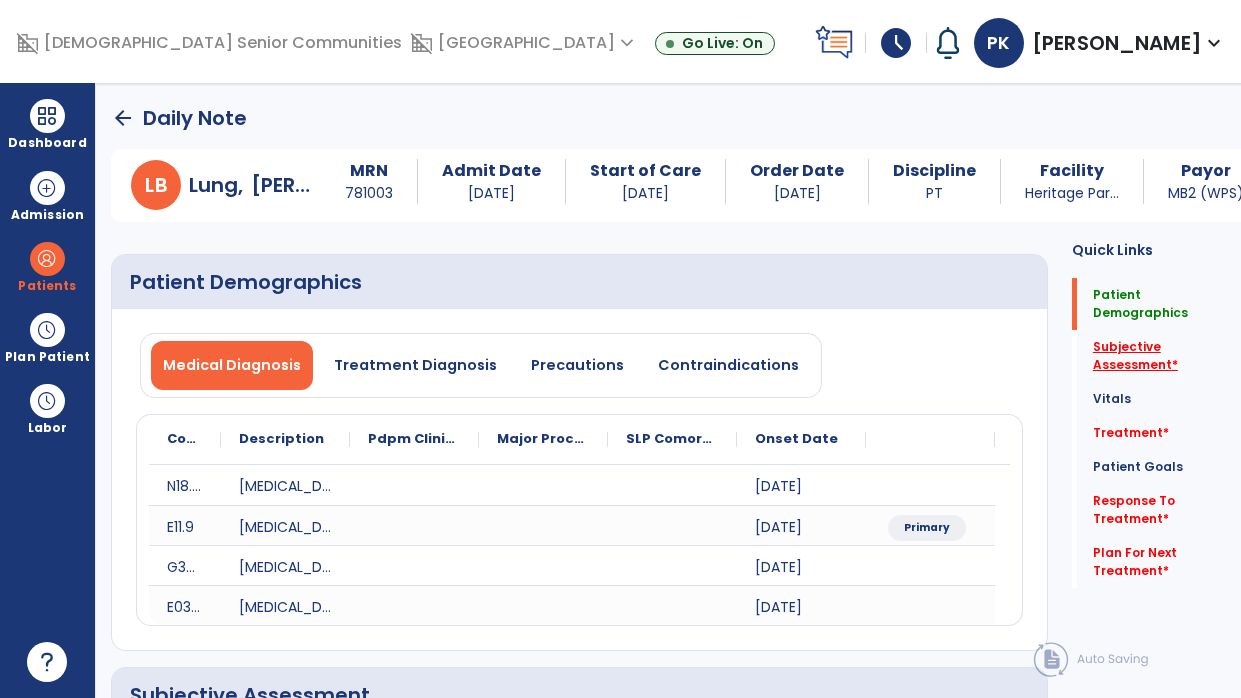click on "Subjective Assessment   *" 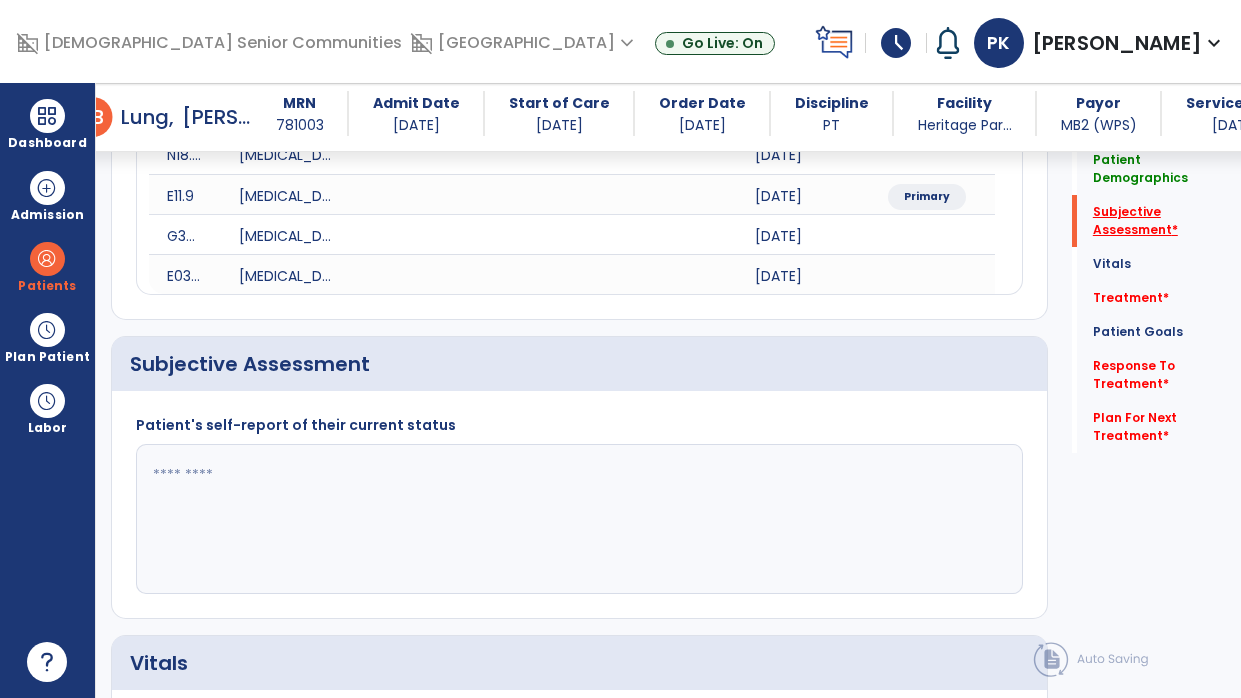 scroll, scrollTop: 416, scrollLeft: 0, axis: vertical 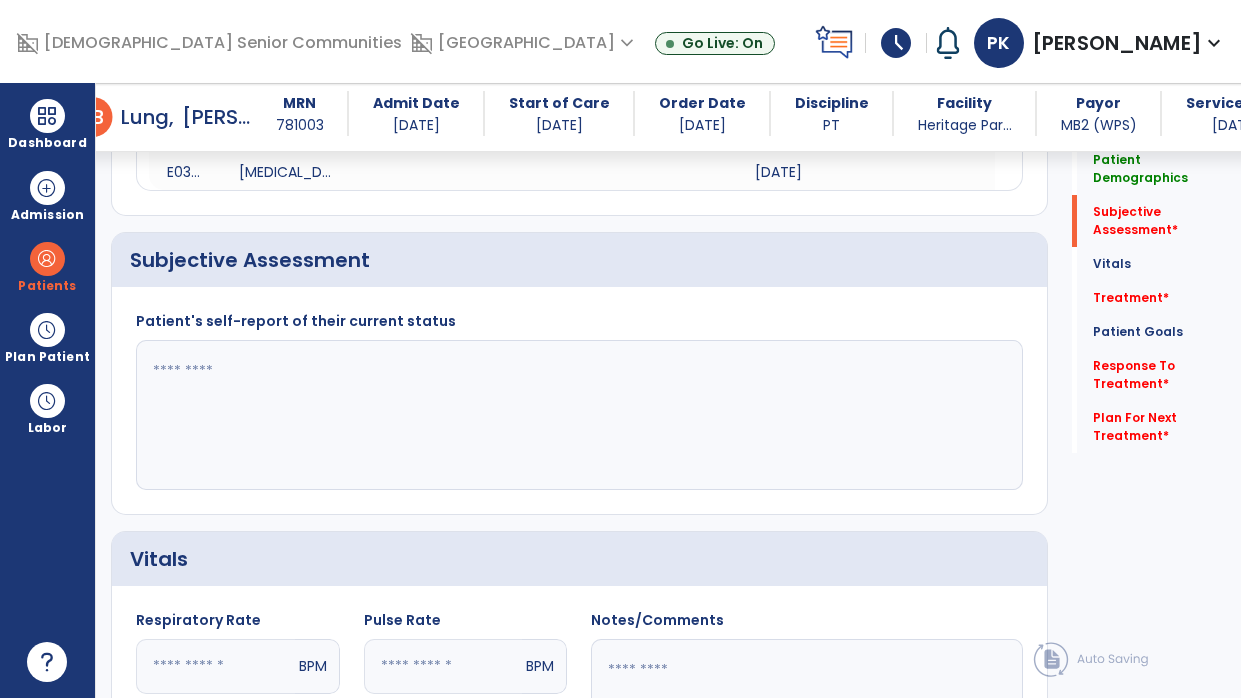 click 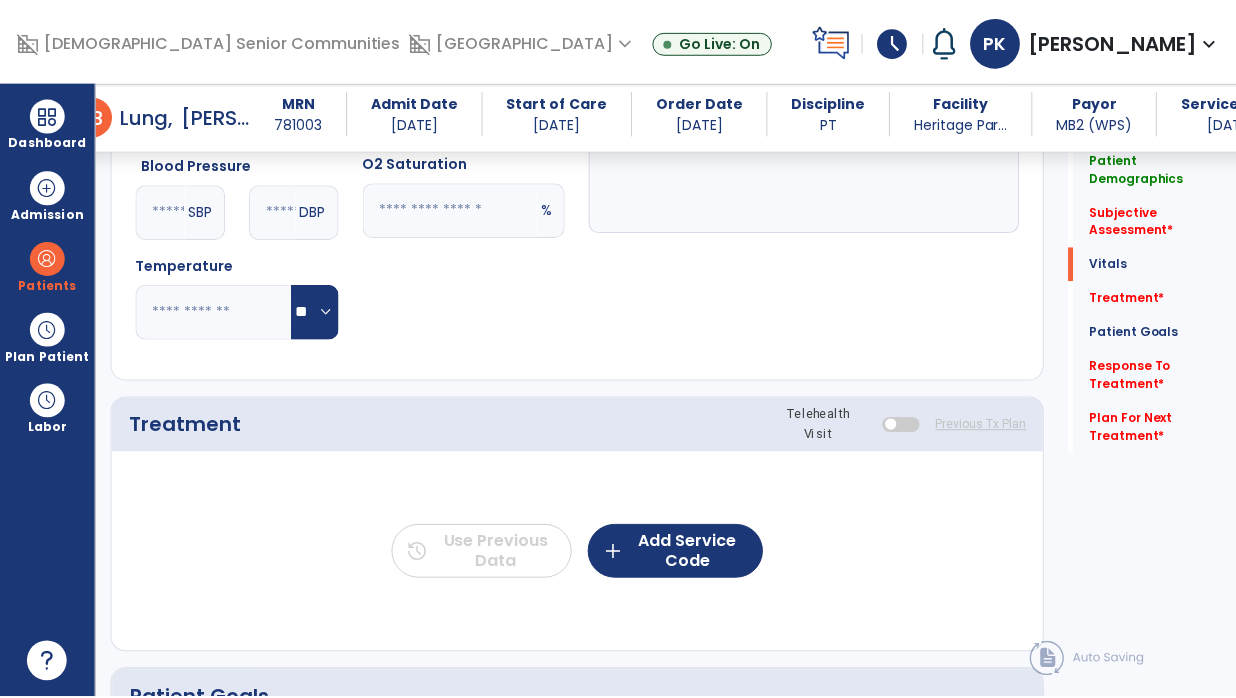 scroll, scrollTop: 1072, scrollLeft: 0, axis: vertical 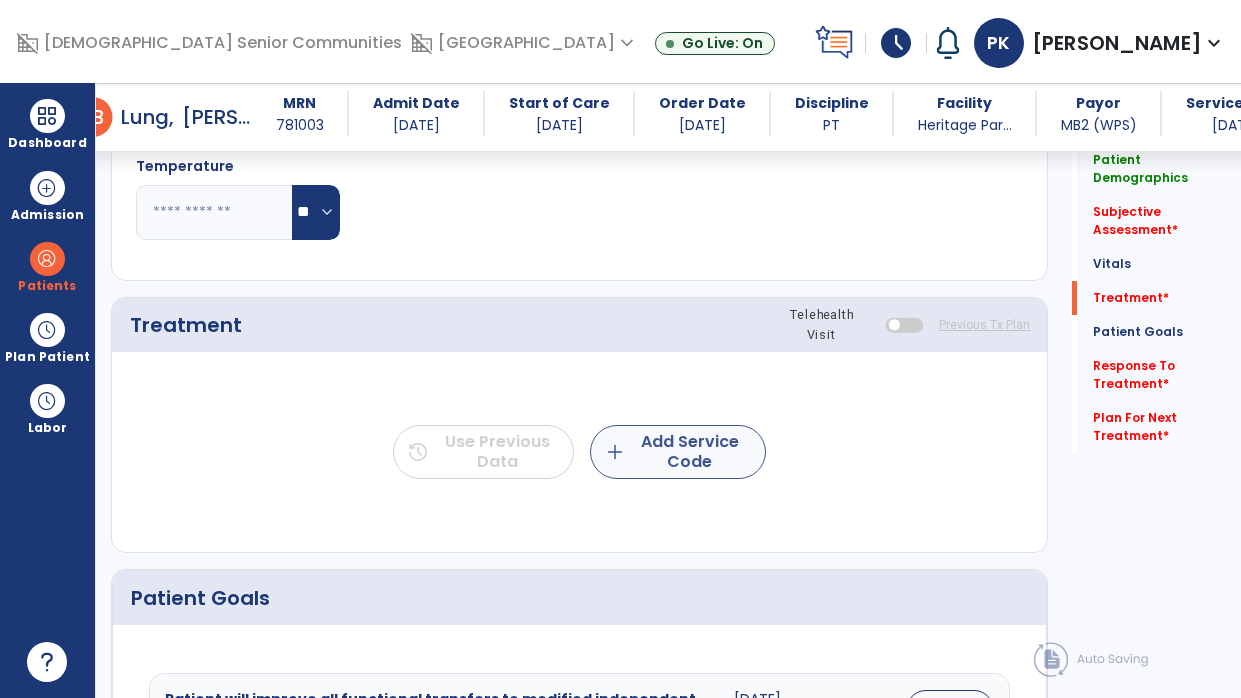 type on "***" 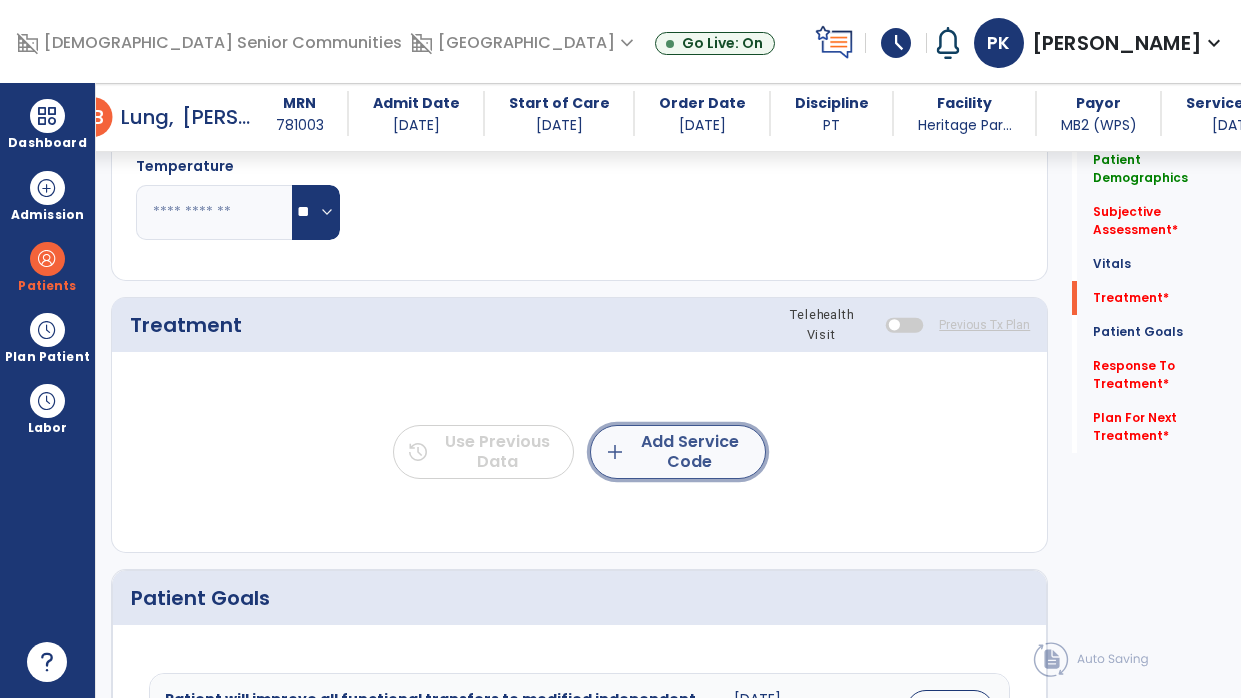 click on "add  Add Service Code" 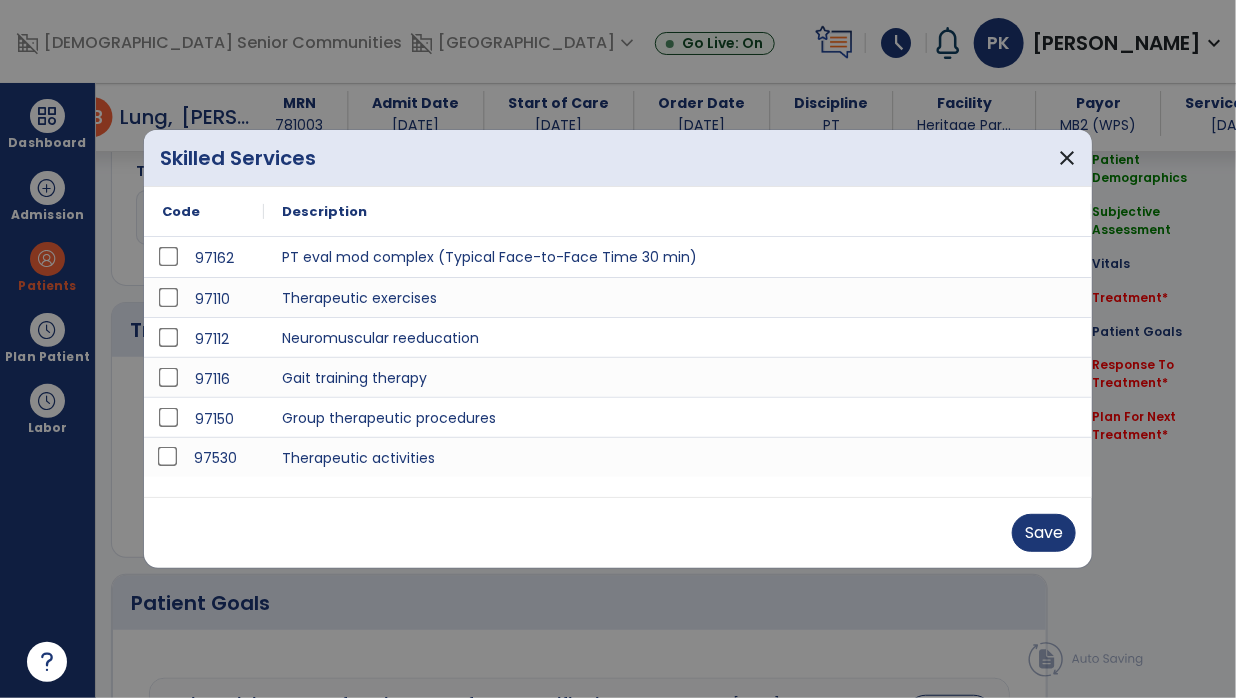 click on "Save" at bounding box center [618, 532] 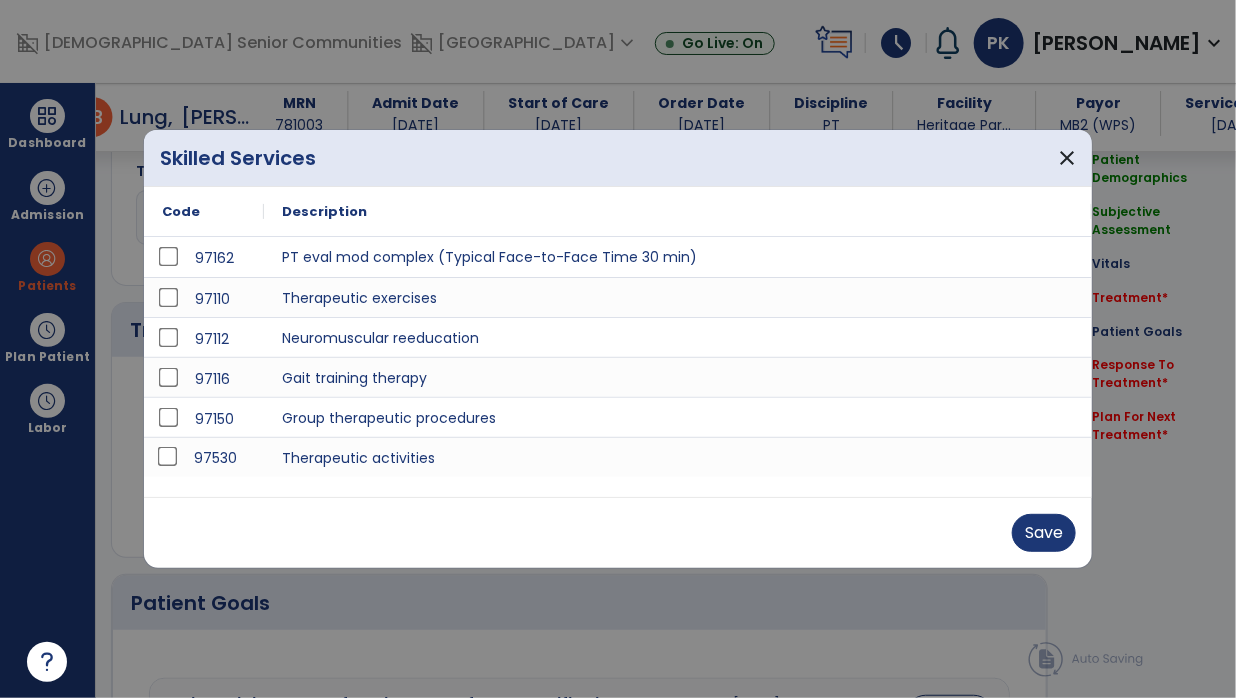 scroll, scrollTop: 1072, scrollLeft: 0, axis: vertical 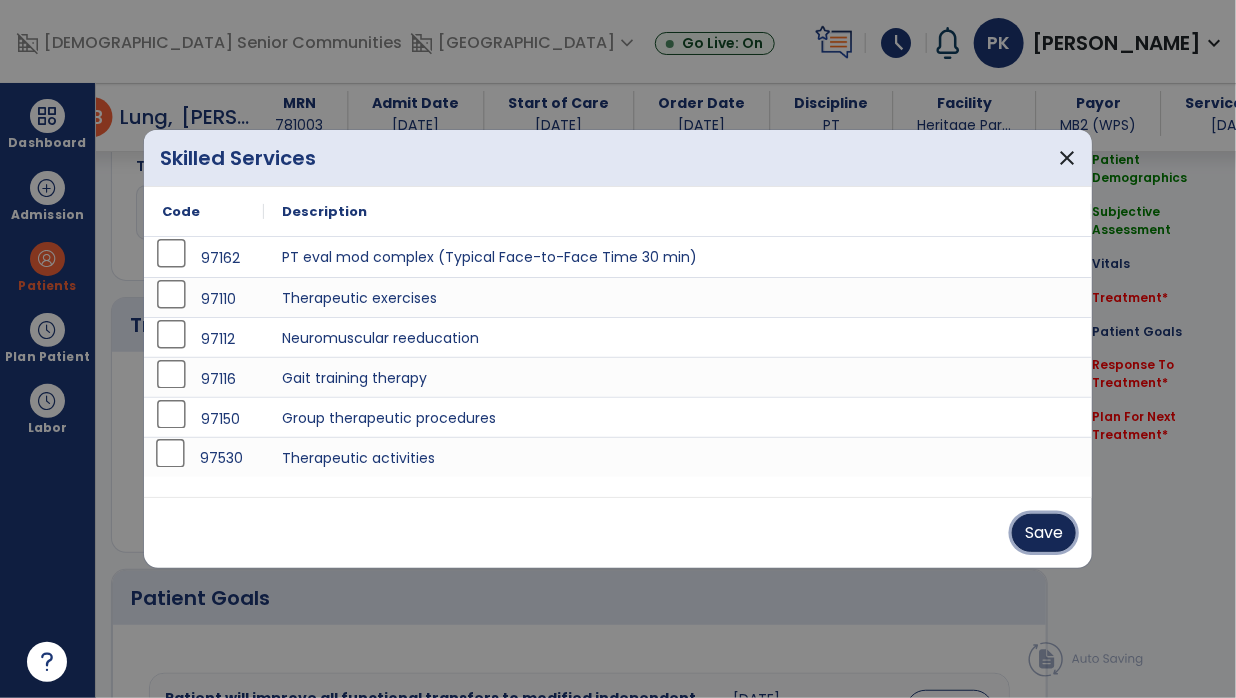 click on "Save" at bounding box center (1044, 533) 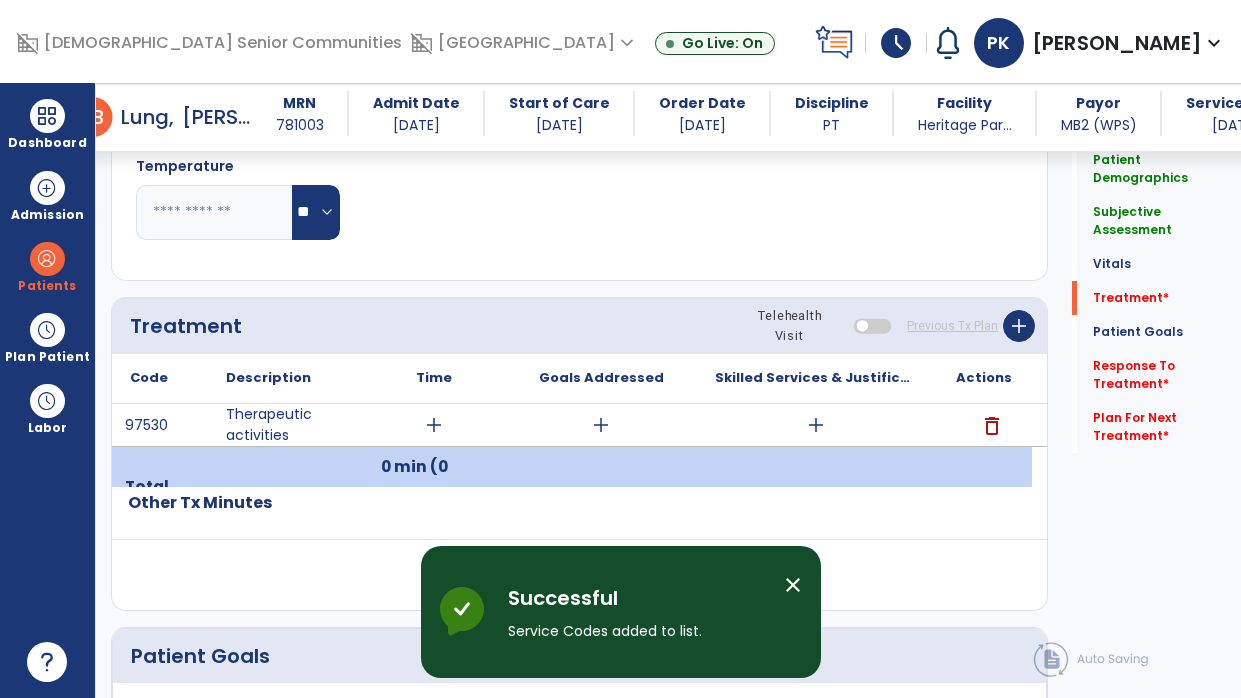 click on "add" at bounding box center [434, 425] 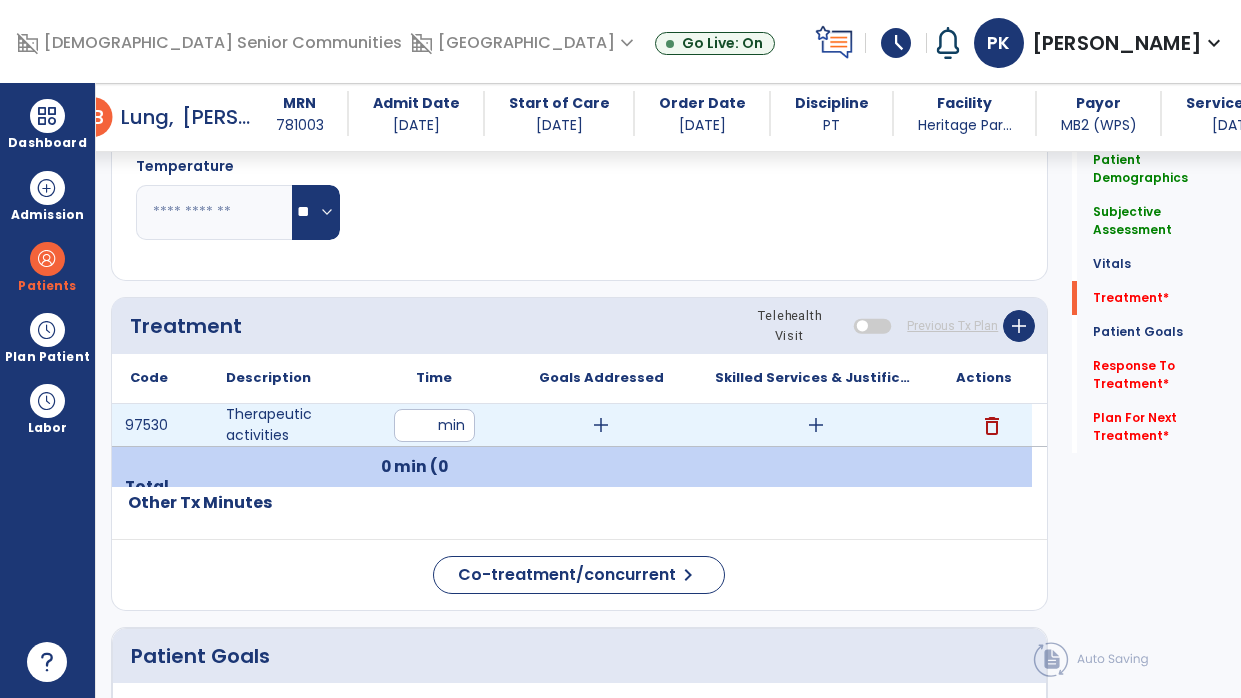 type on "**" 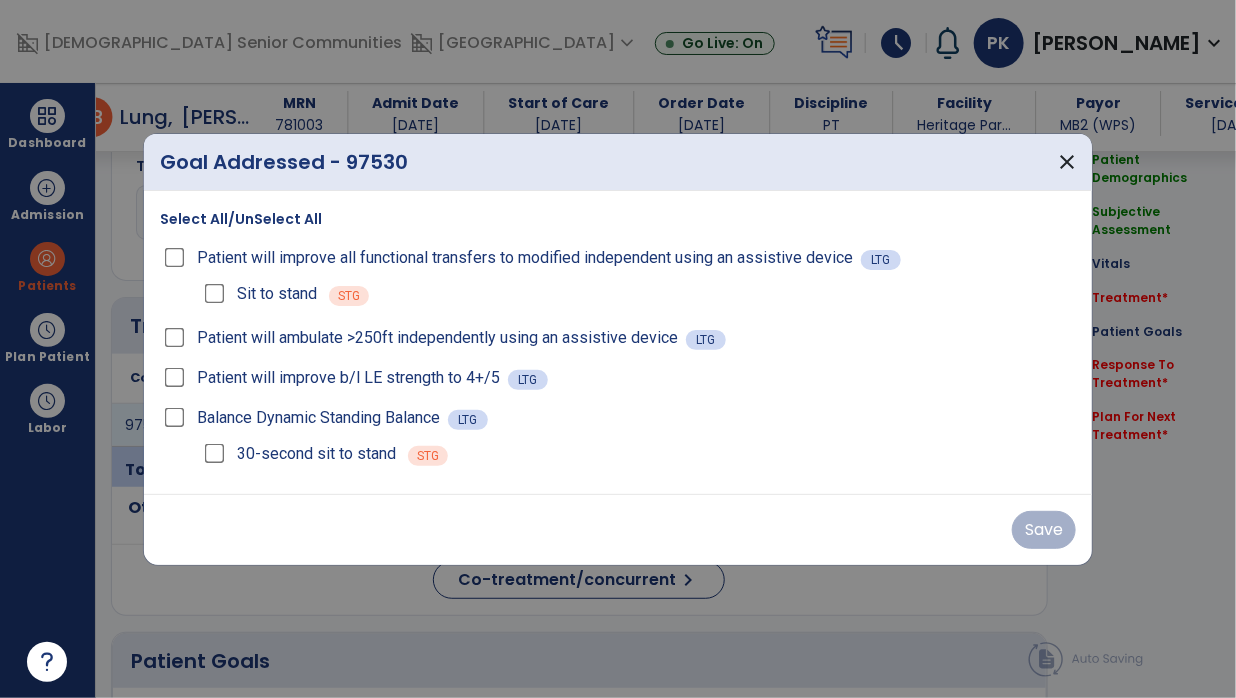 scroll, scrollTop: 1072, scrollLeft: 0, axis: vertical 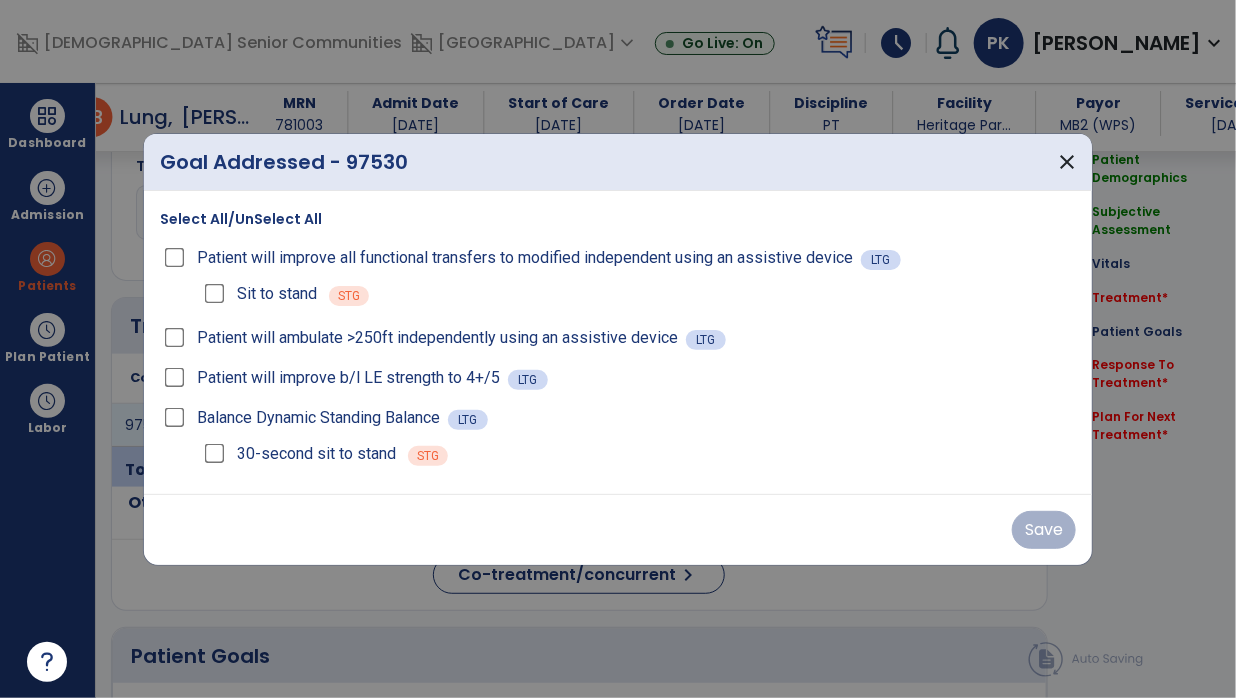 click on "Select All/UnSelect All" at bounding box center [241, 219] 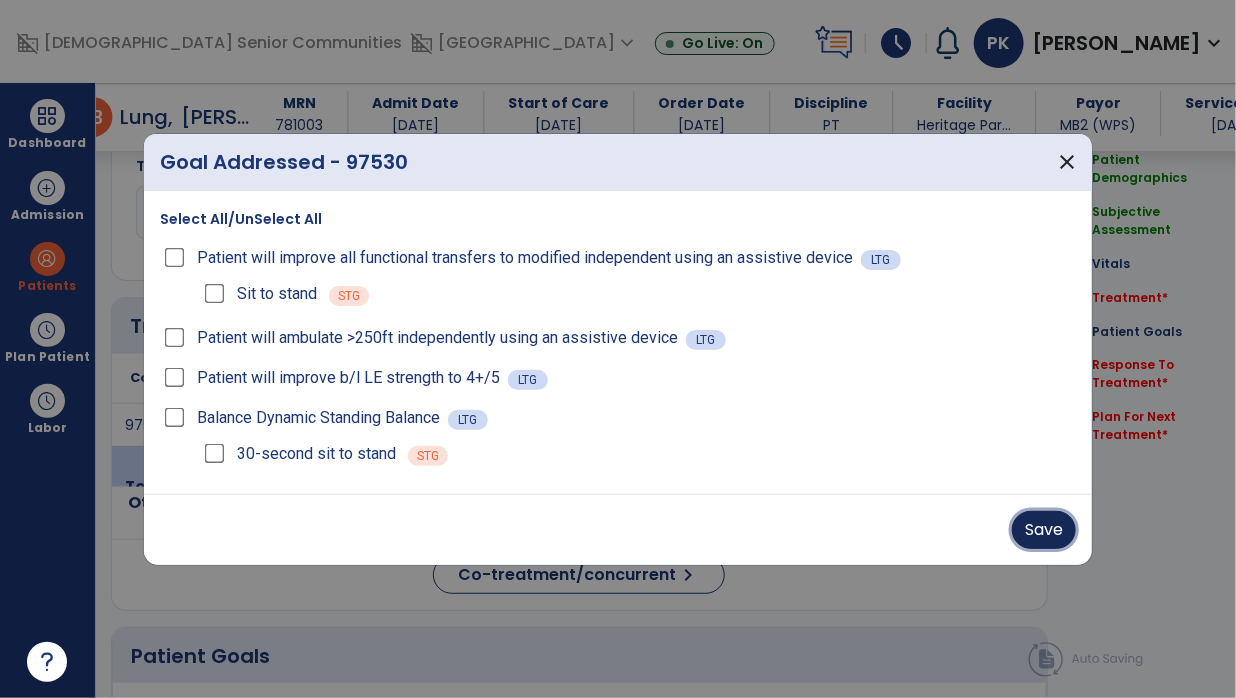 click on "Save" at bounding box center (1044, 530) 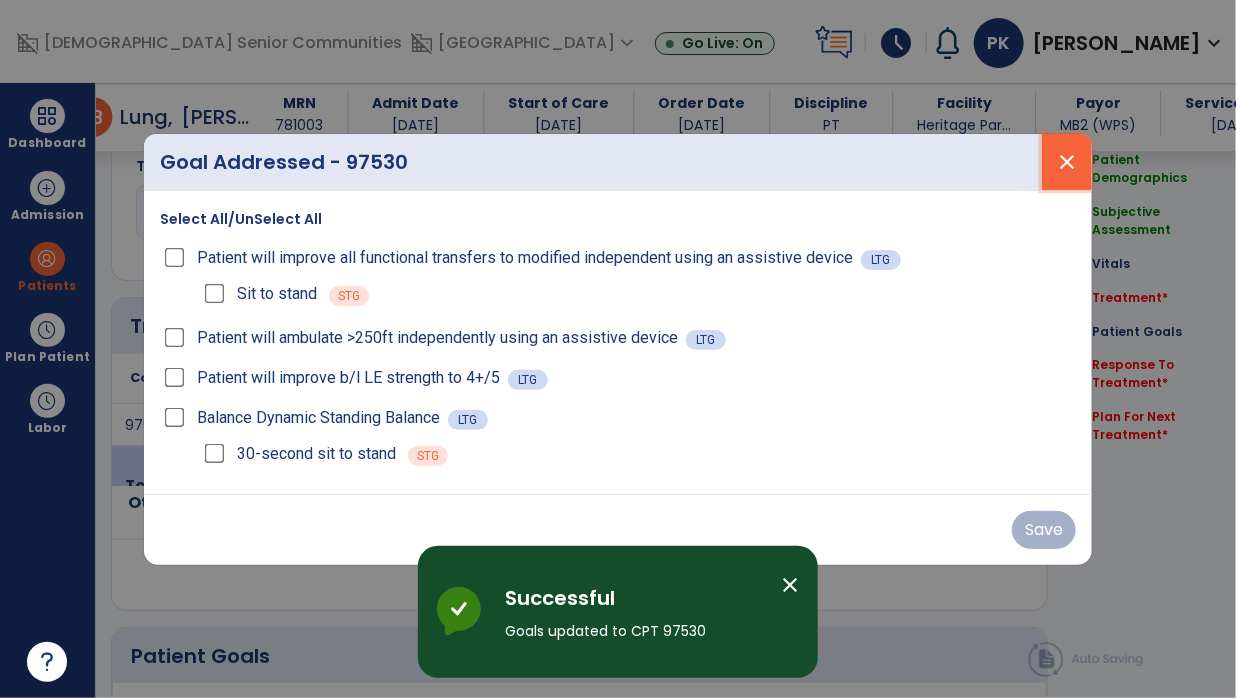 click on "close" at bounding box center [1067, 162] 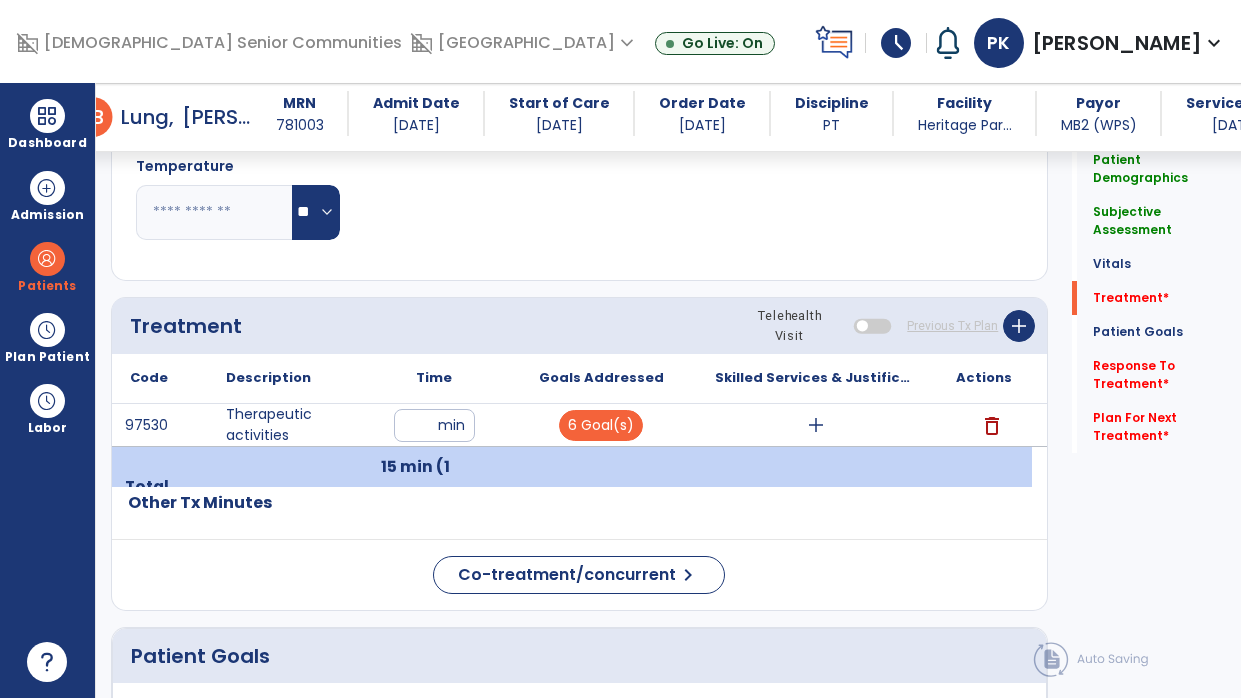 click on "add" at bounding box center [816, 425] 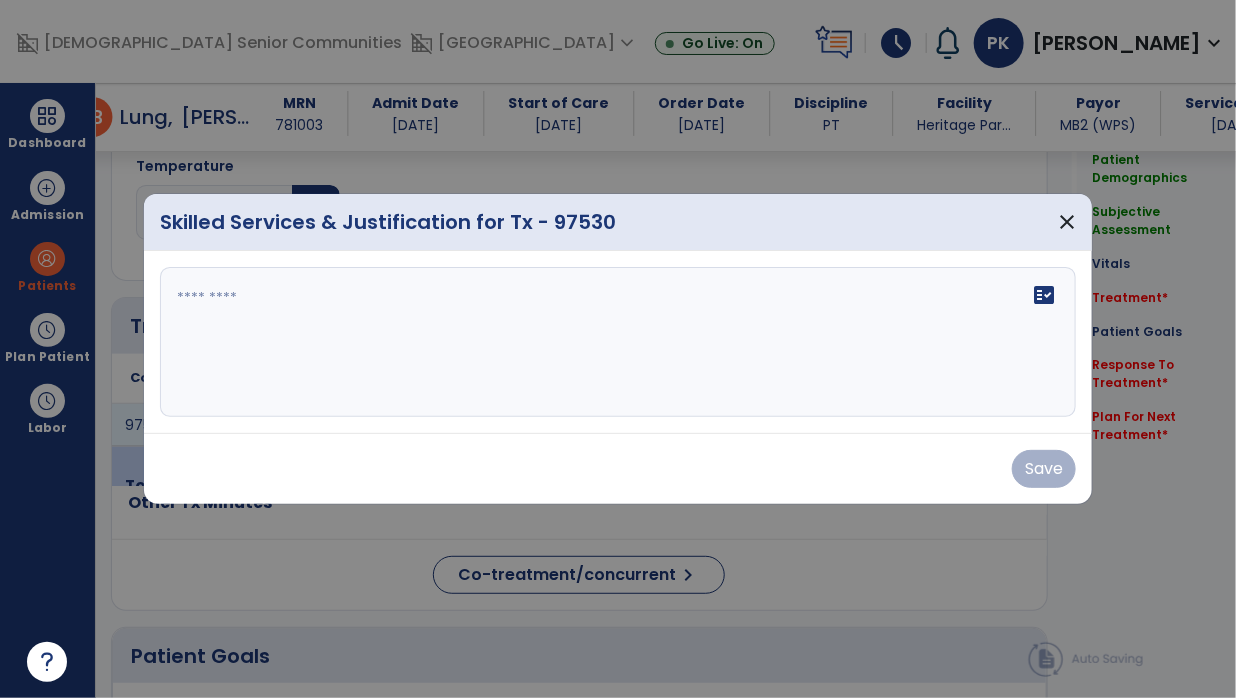 click on "fact_check" at bounding box center (618, 342) 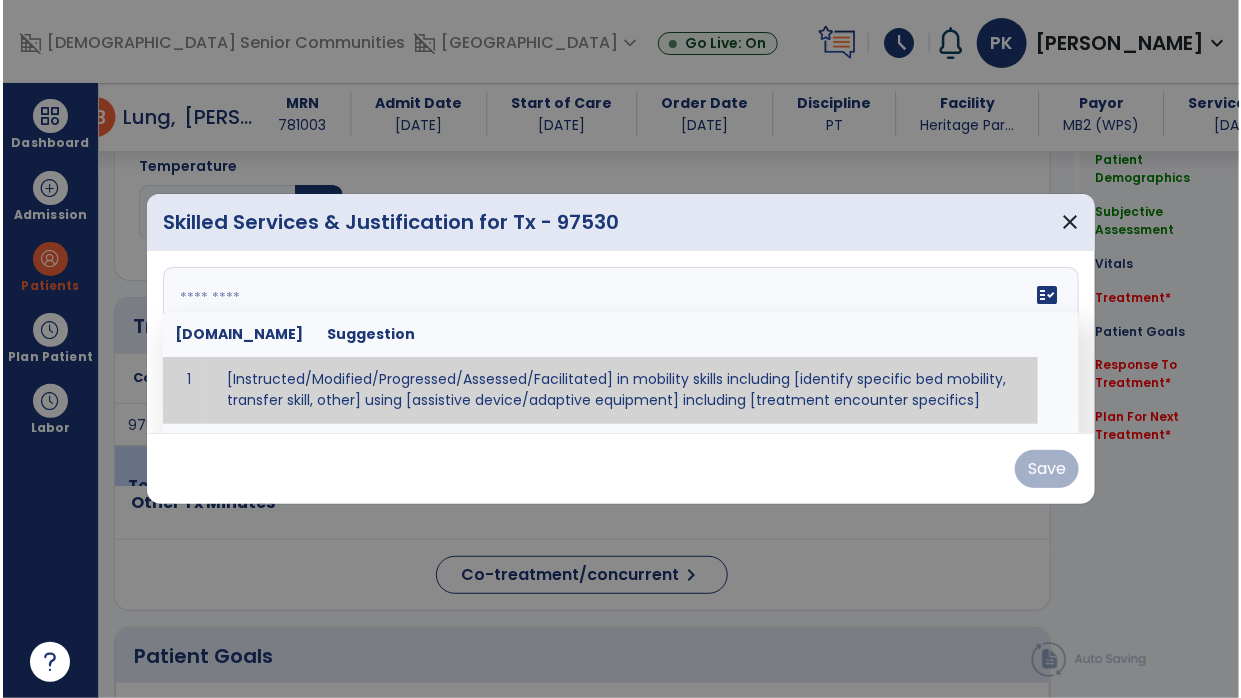 scroll, scrollTop: 1072, scrollLeft: 0, axis: vertical 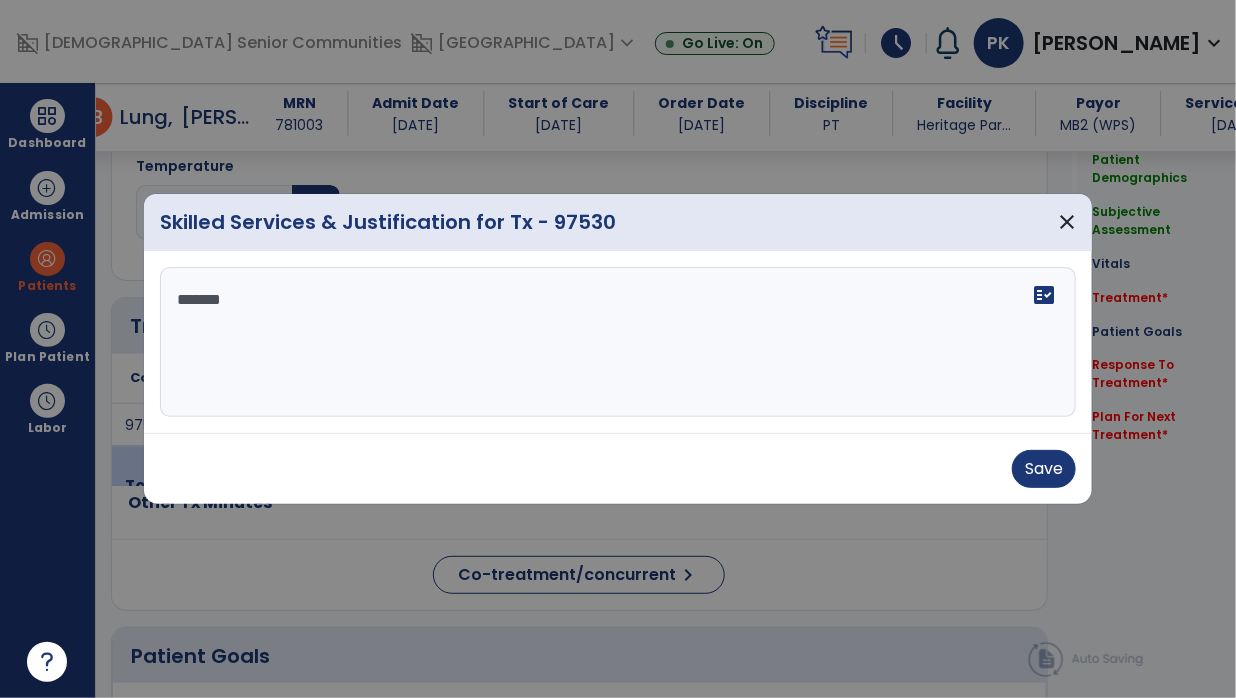 type on "********" 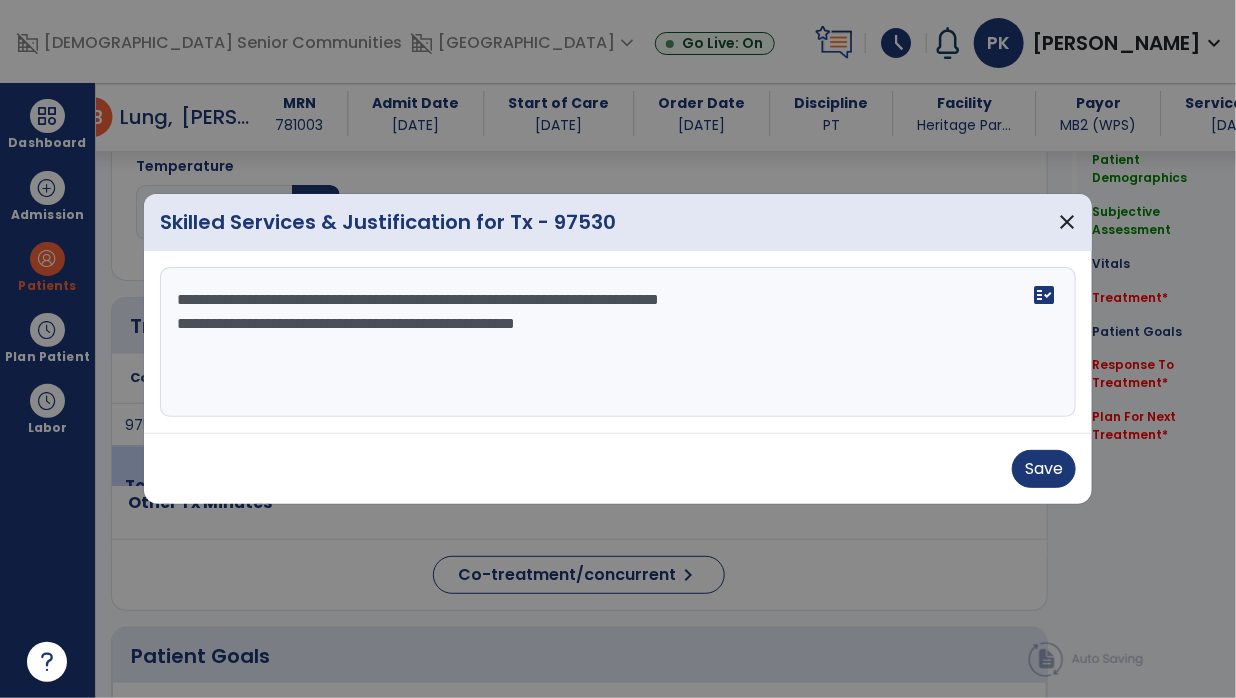 type on "**********" 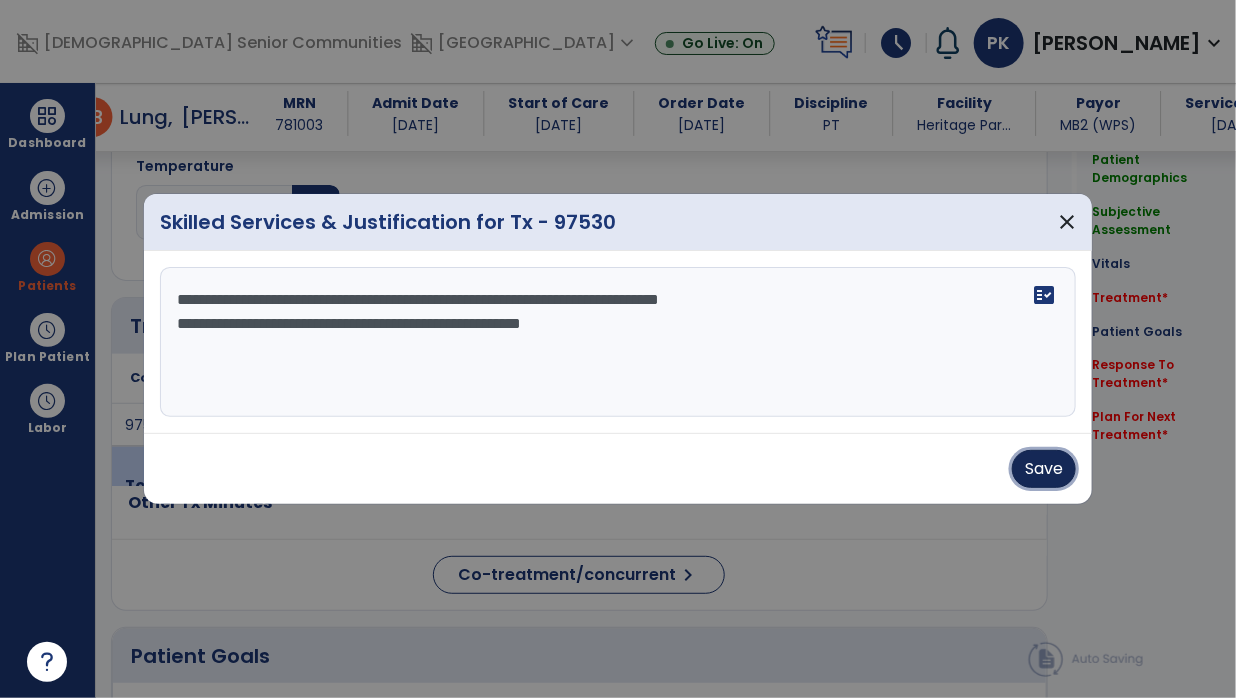 click on "Save" at bounding box center [1044, 469] 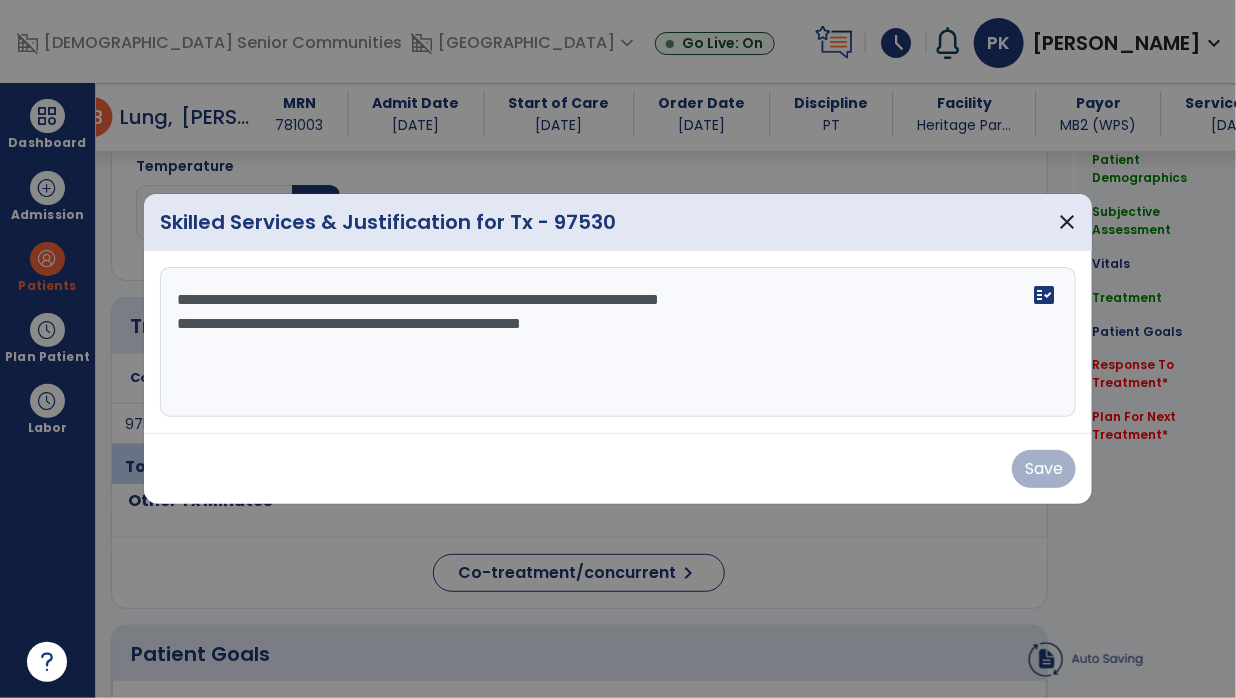 click on "Save" at bounding box center (618, 469) 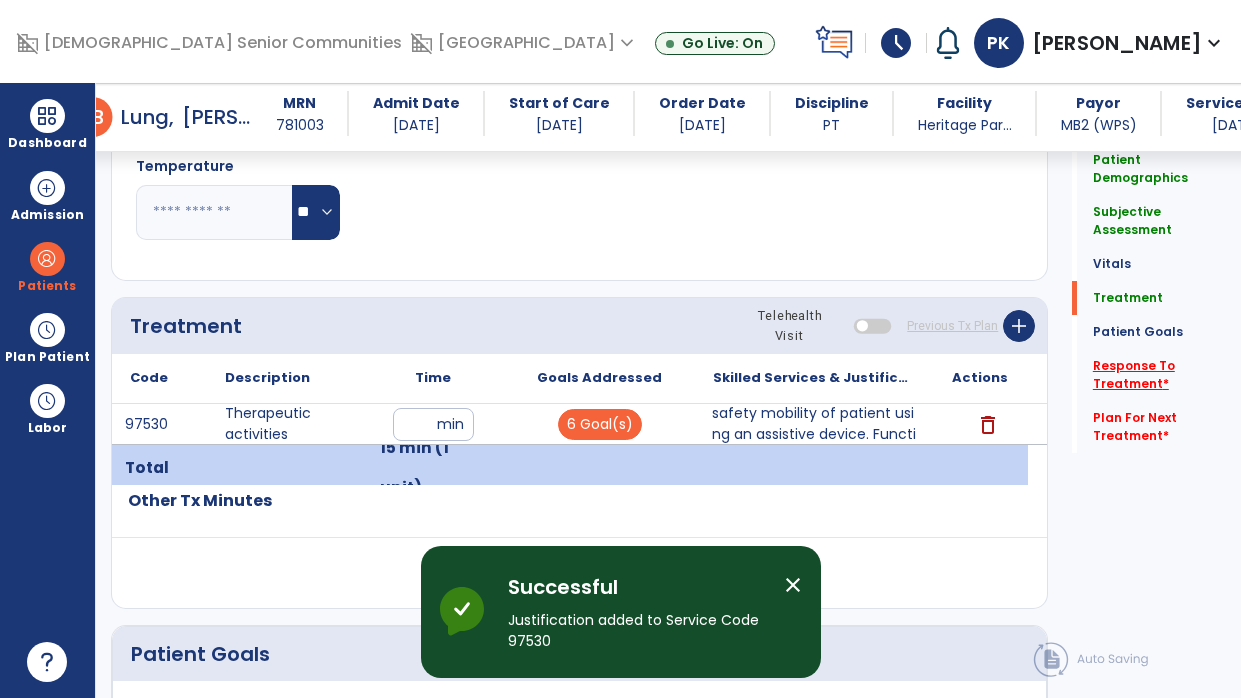 click on "Response To Treatment   *" 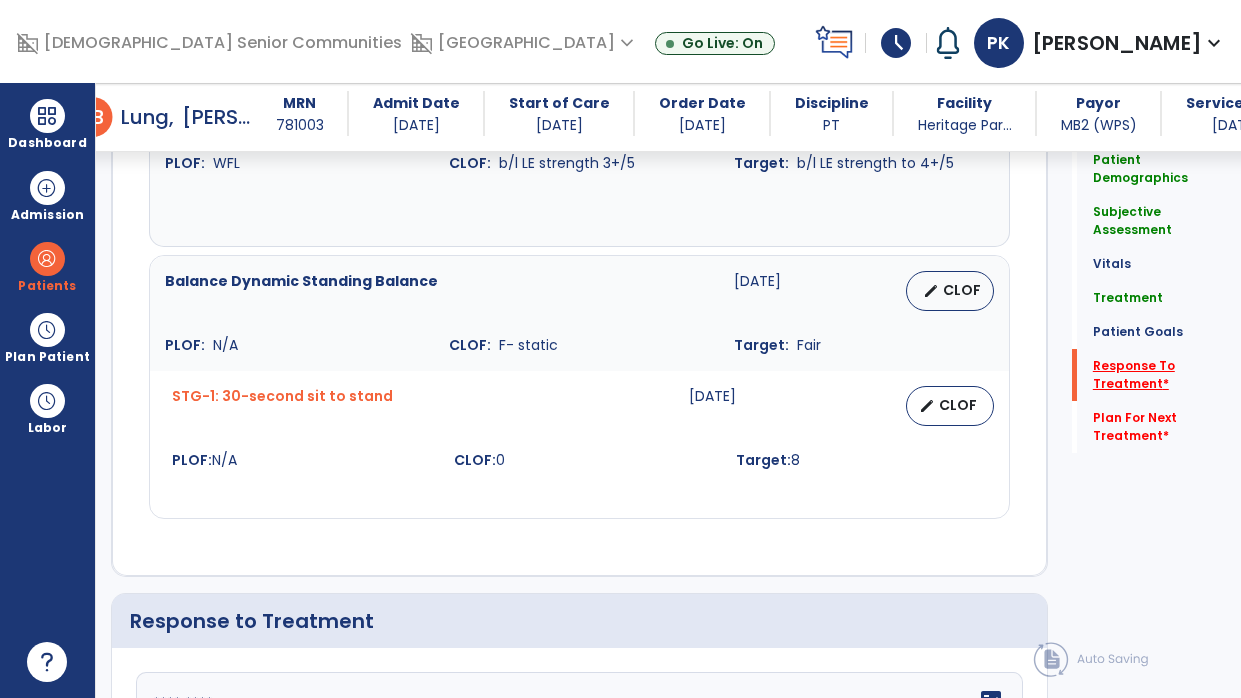 scroll, scrollTop: 2725, scrollLeft: 0, axis: vertical 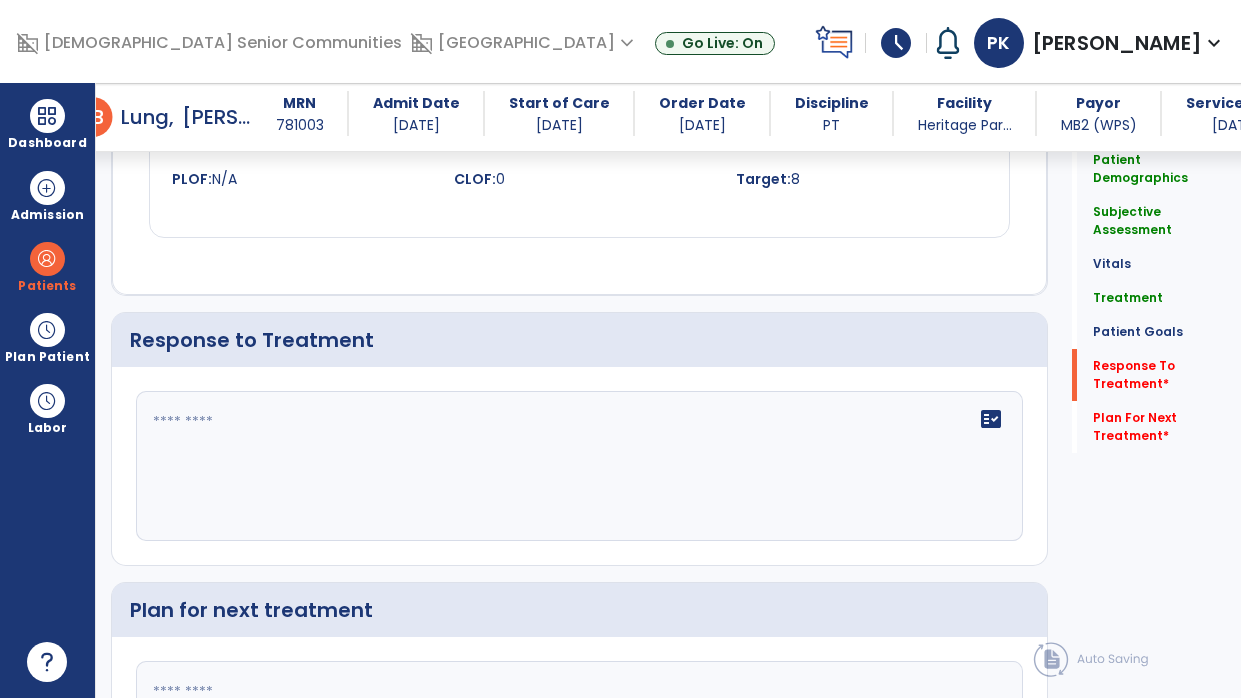 click on "fact_check" 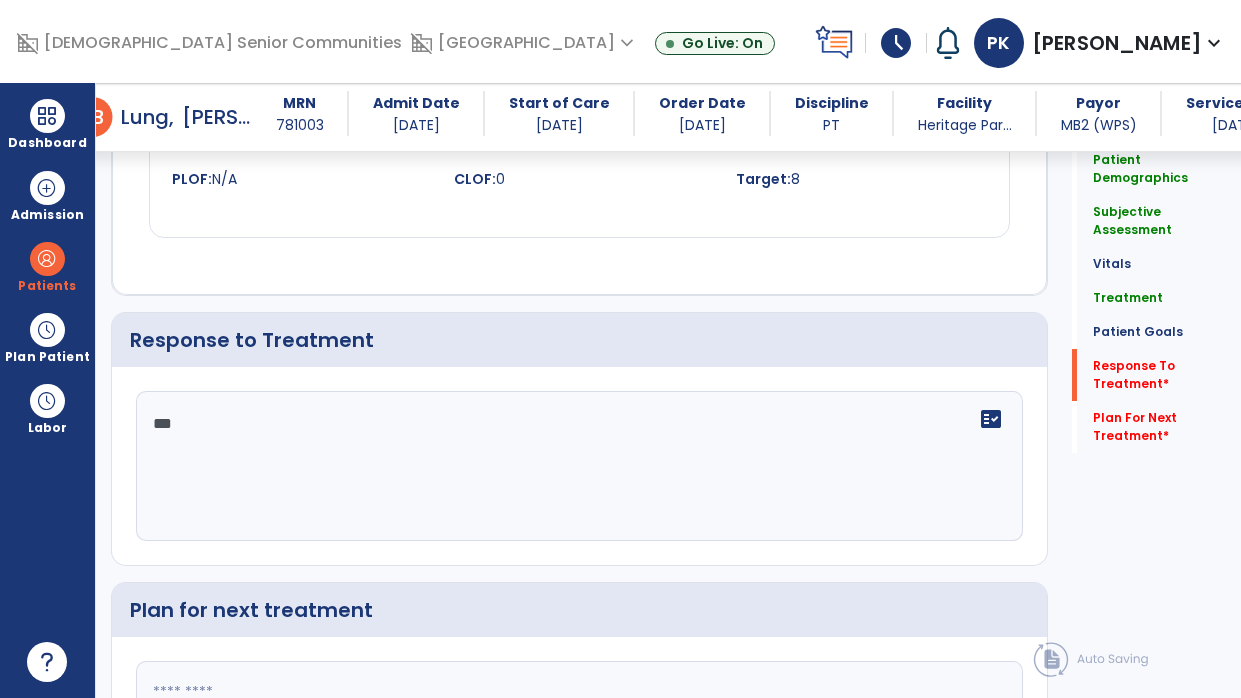 type on "***" 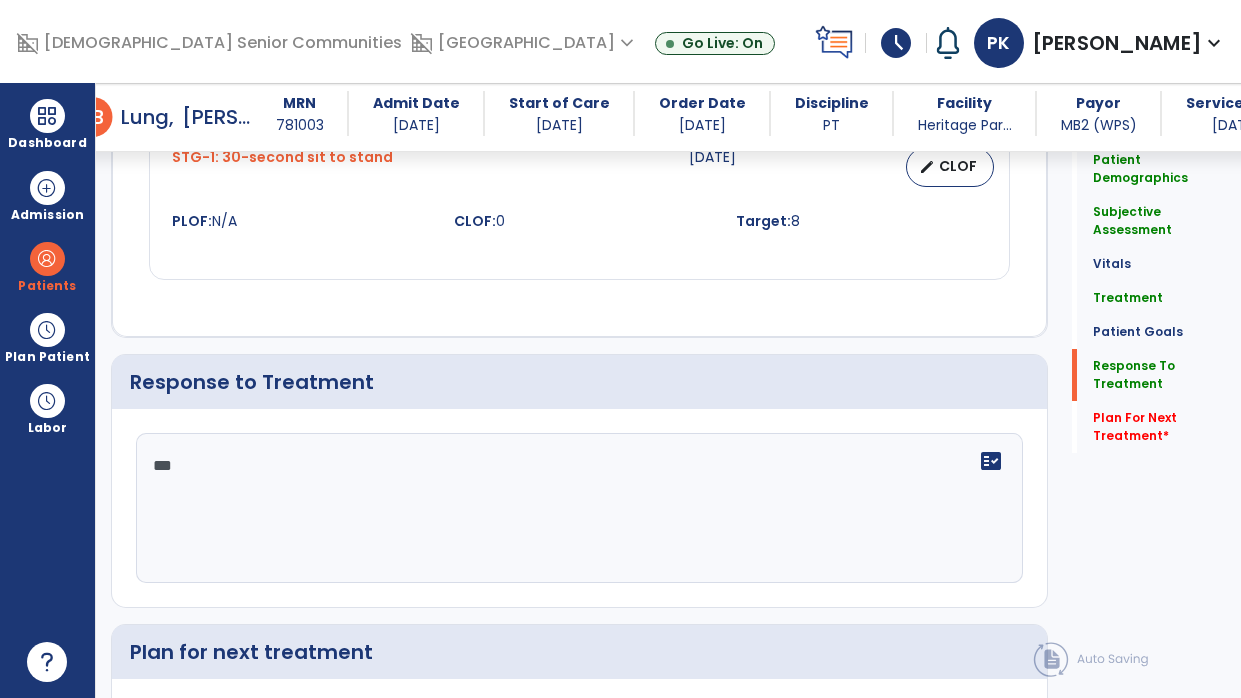 scroll, scrollTop: 2728, scrollLeft: 0, axis: vertical 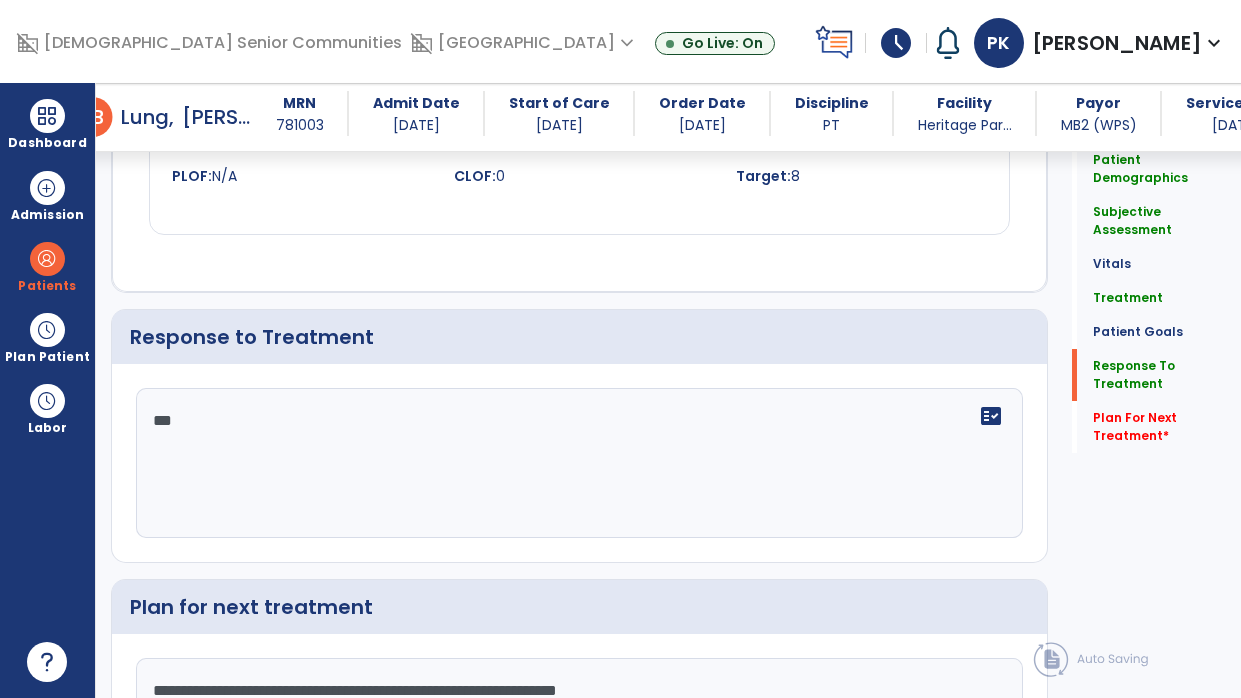 type on "**********" 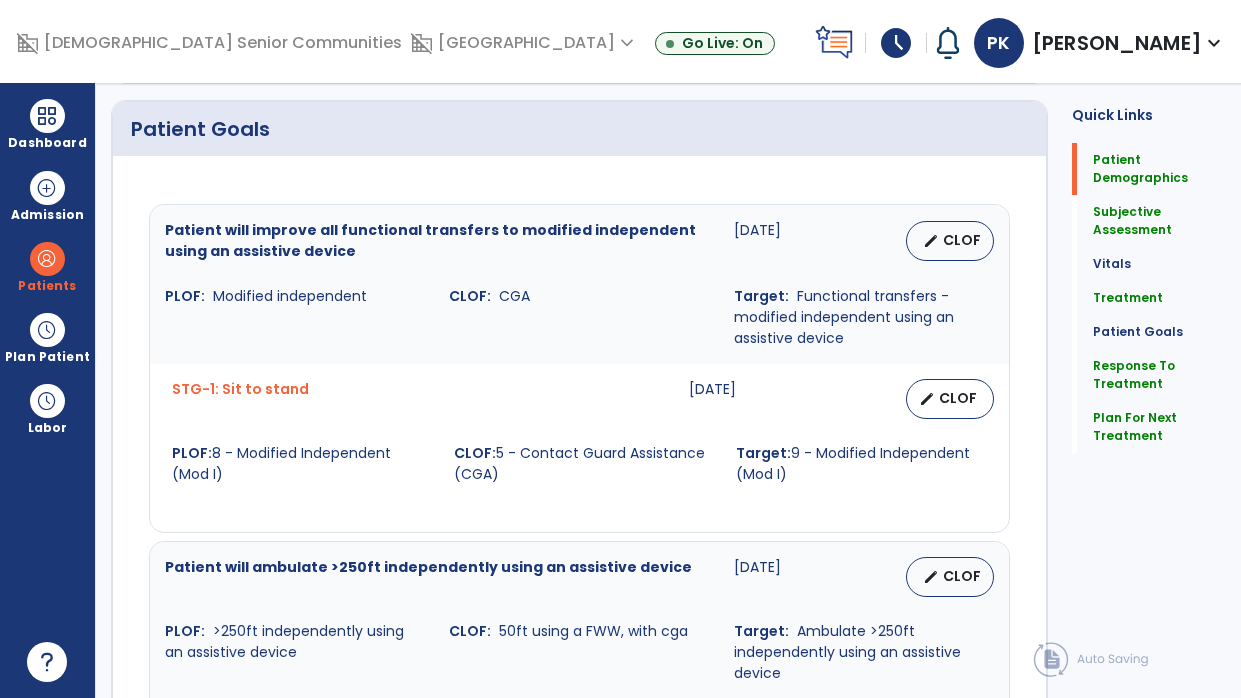 scroll, scrollTop: 0, scrollLeft: 0, axis: both 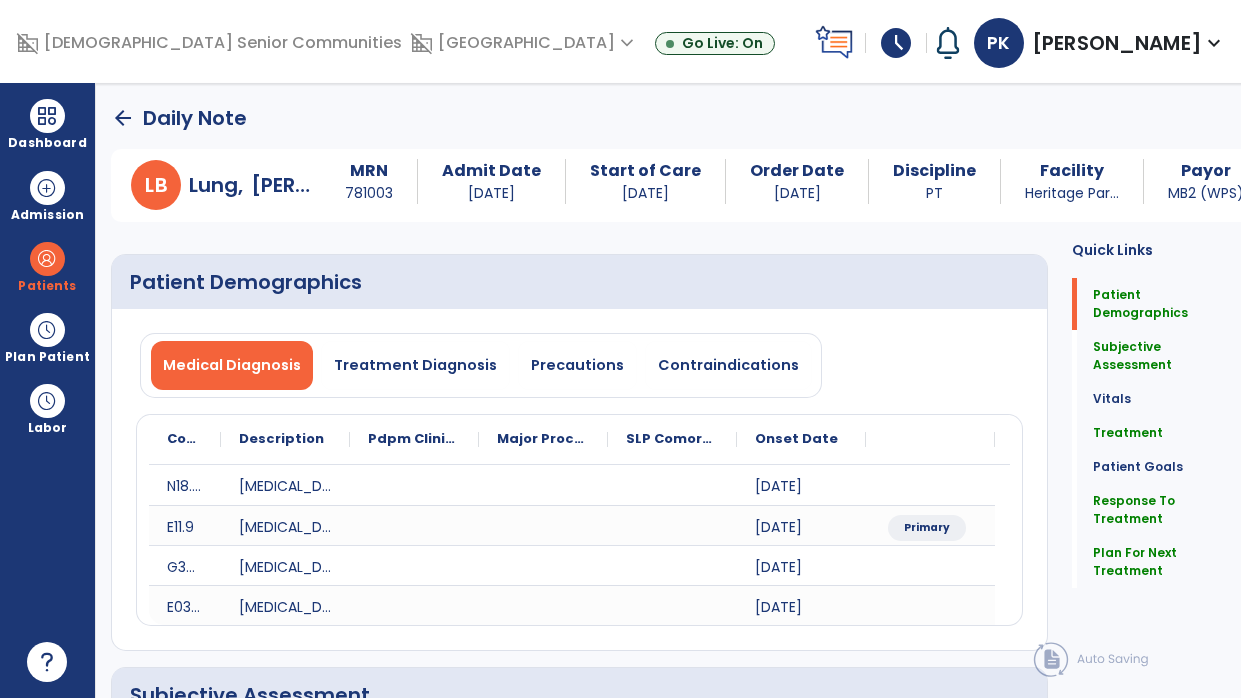 click on "arrow_back" 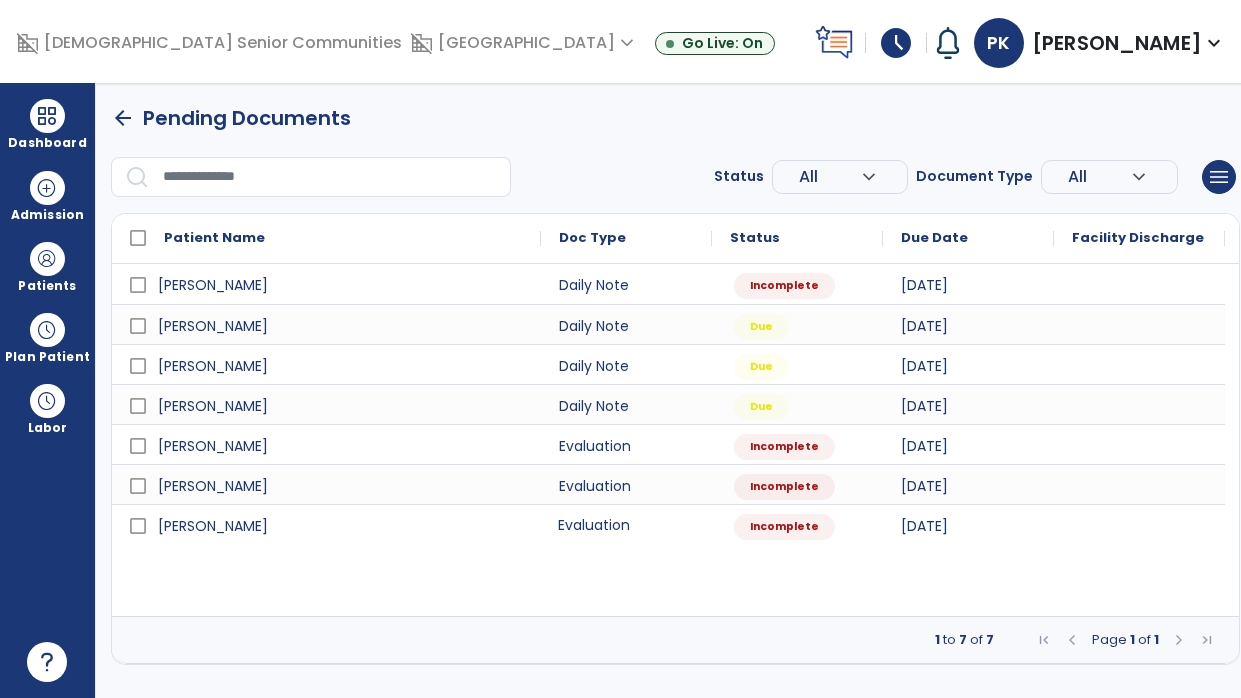 click on "Evaluation" at bounding box center [626, 524] 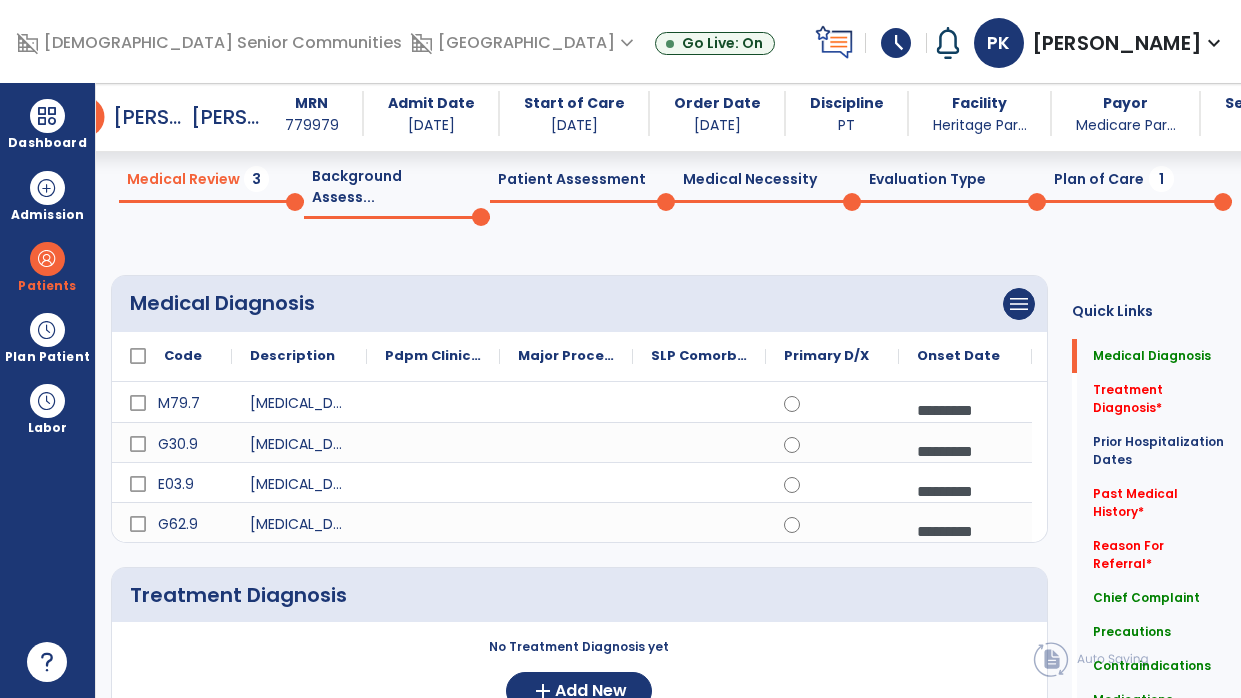 scroll, scrollTop: 55, scrollLeft: 0, axis: vertical 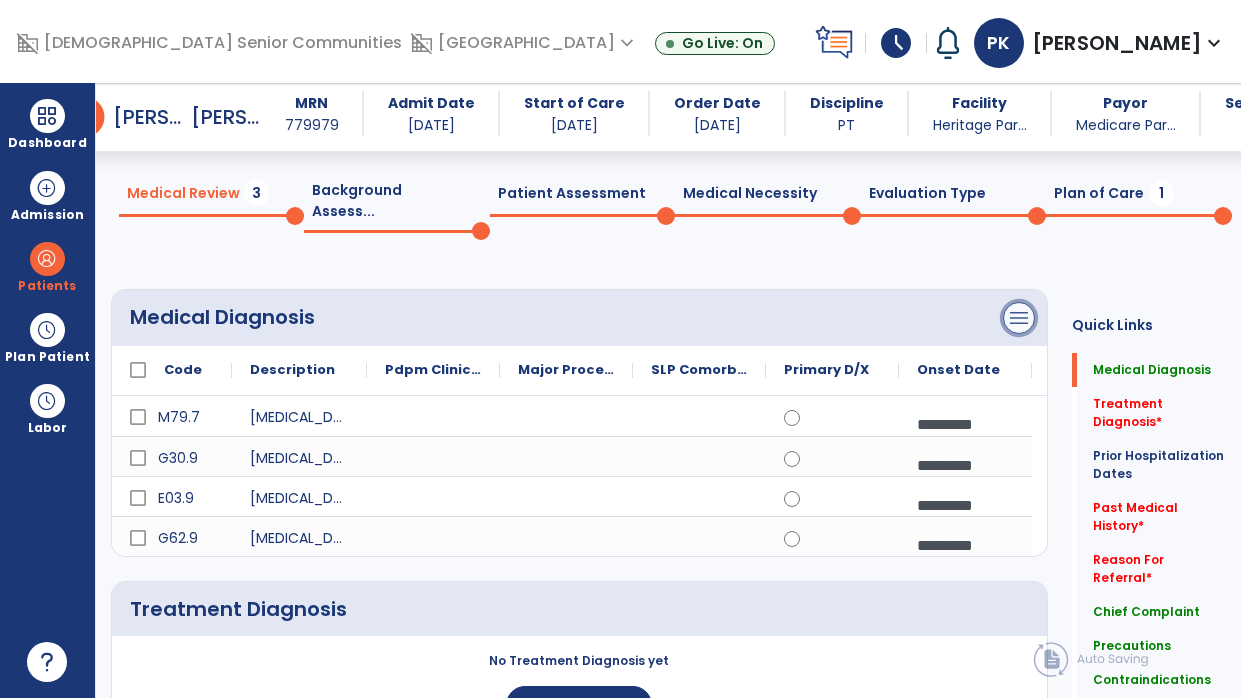click on "menu" at bounding box center [1019, 318] 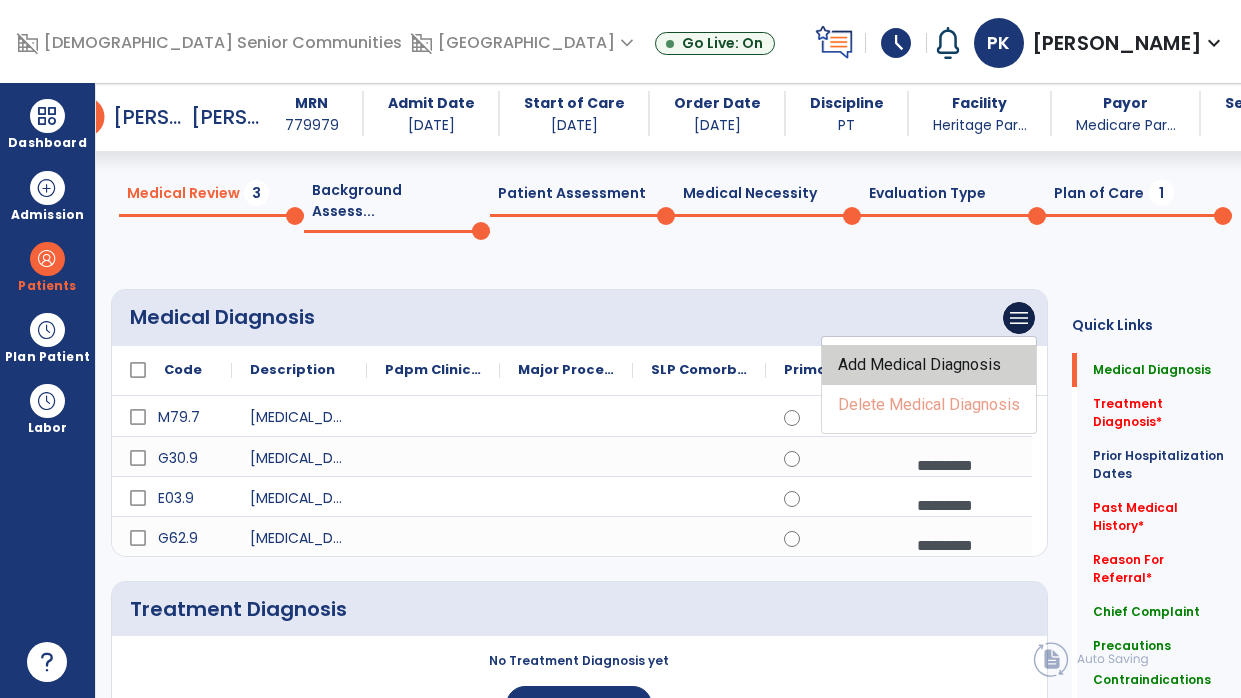 click on "Add Medical Diagnosis" 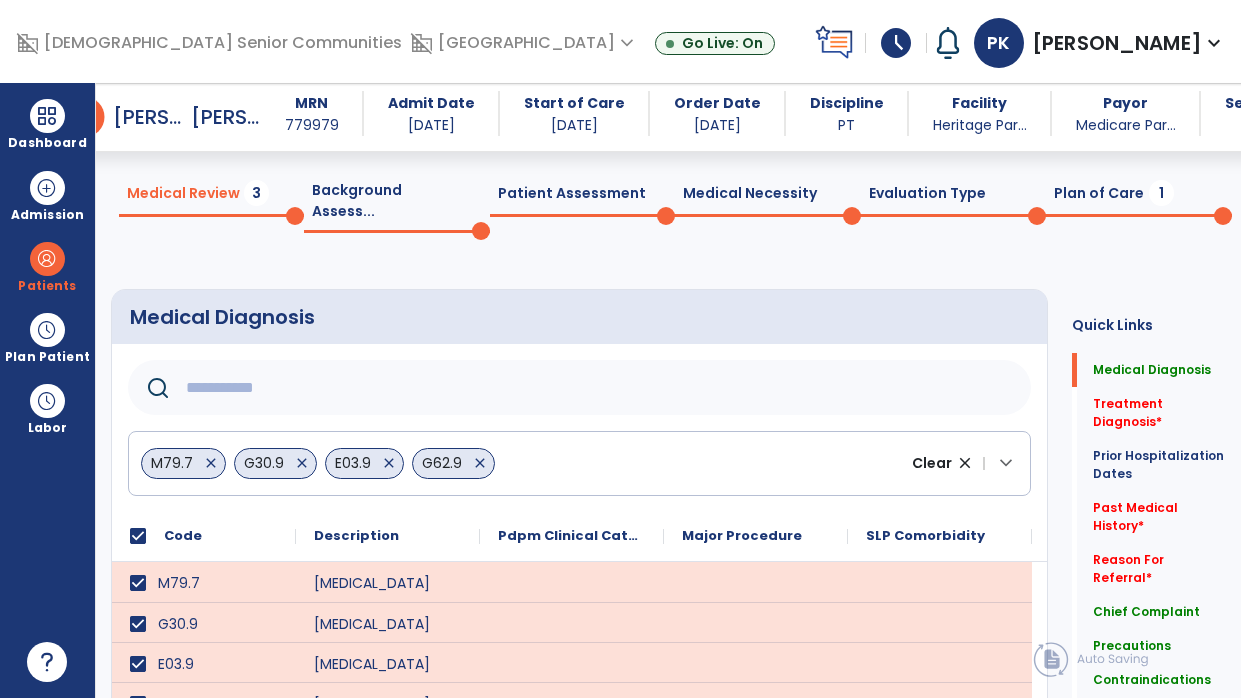 click 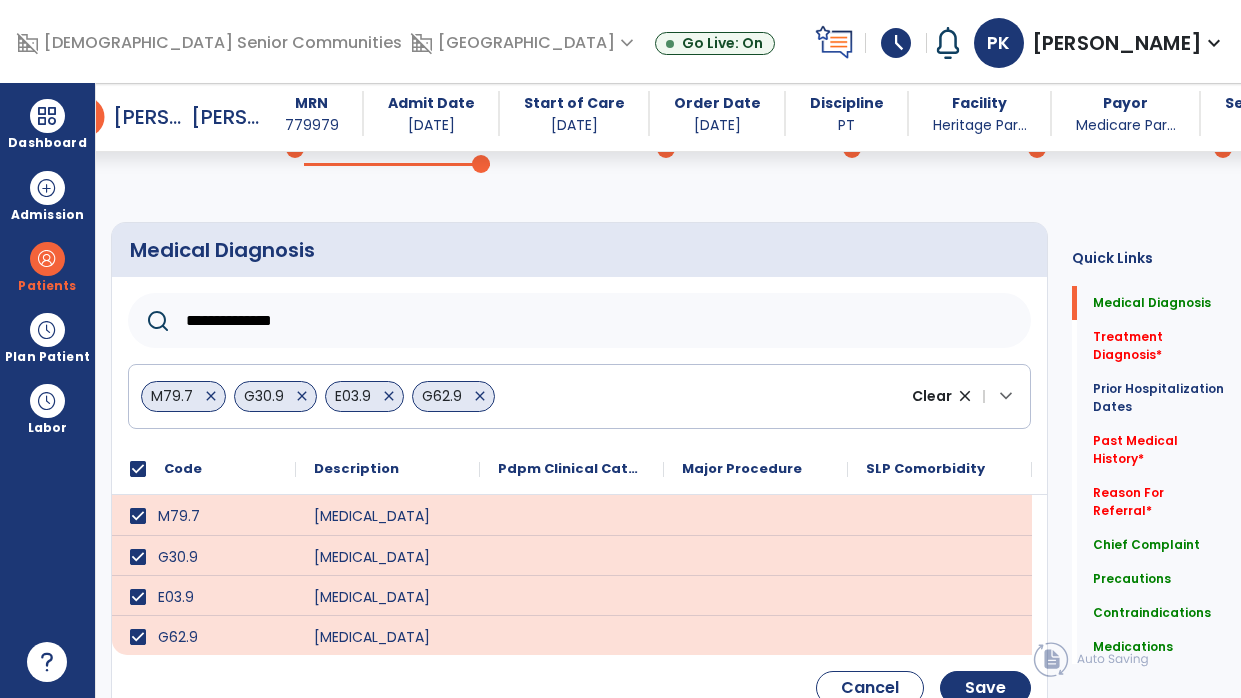 scroll, scrollTop: 148, scrollLeft: 0, axis: vertical 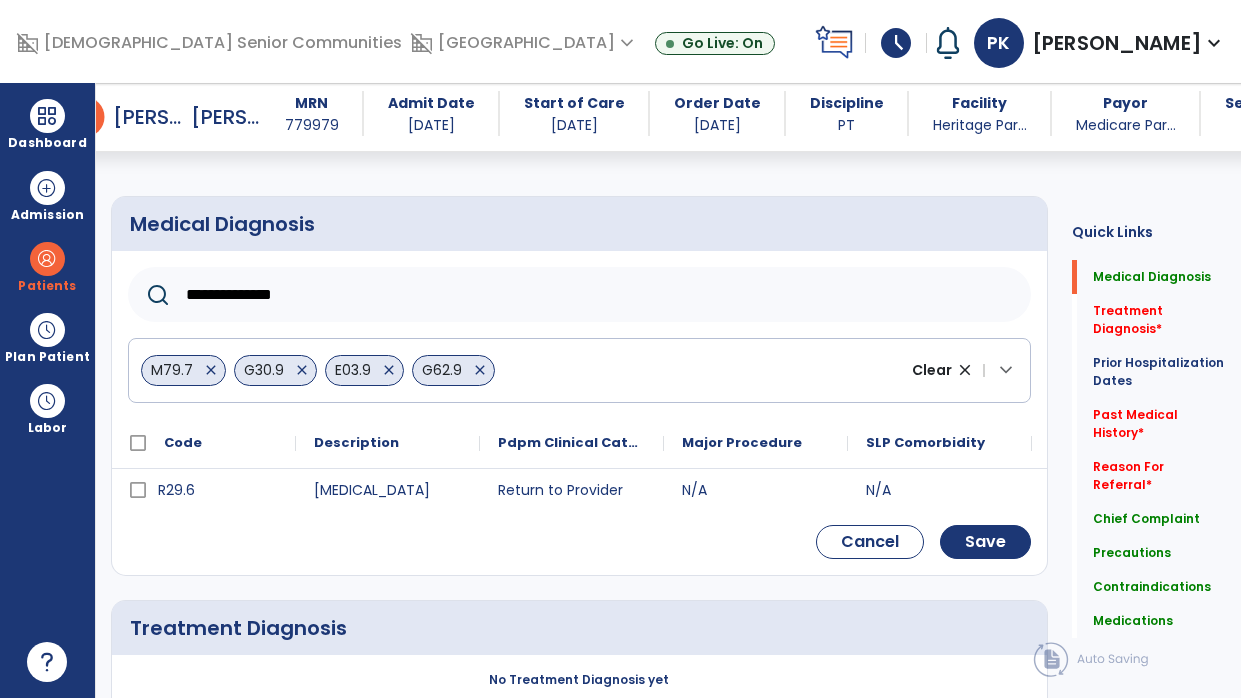 type on "**********" 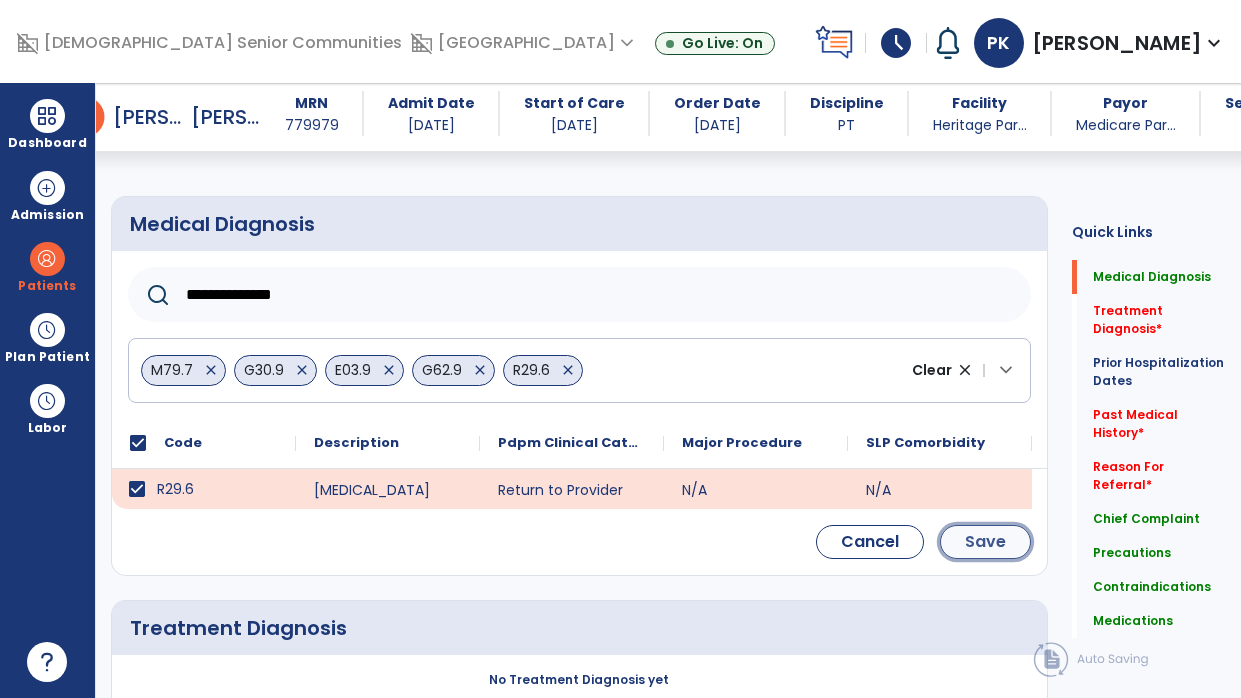 click on "Save" 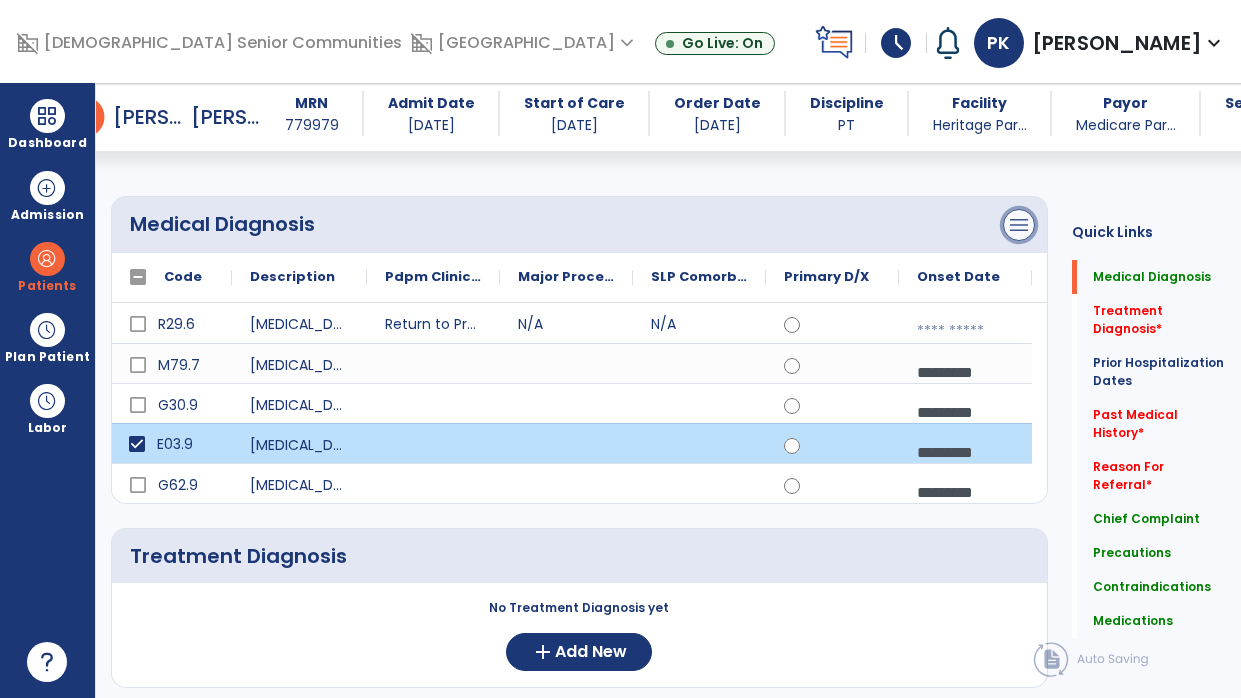 click on "menu" at bounding box center (1019, 225) 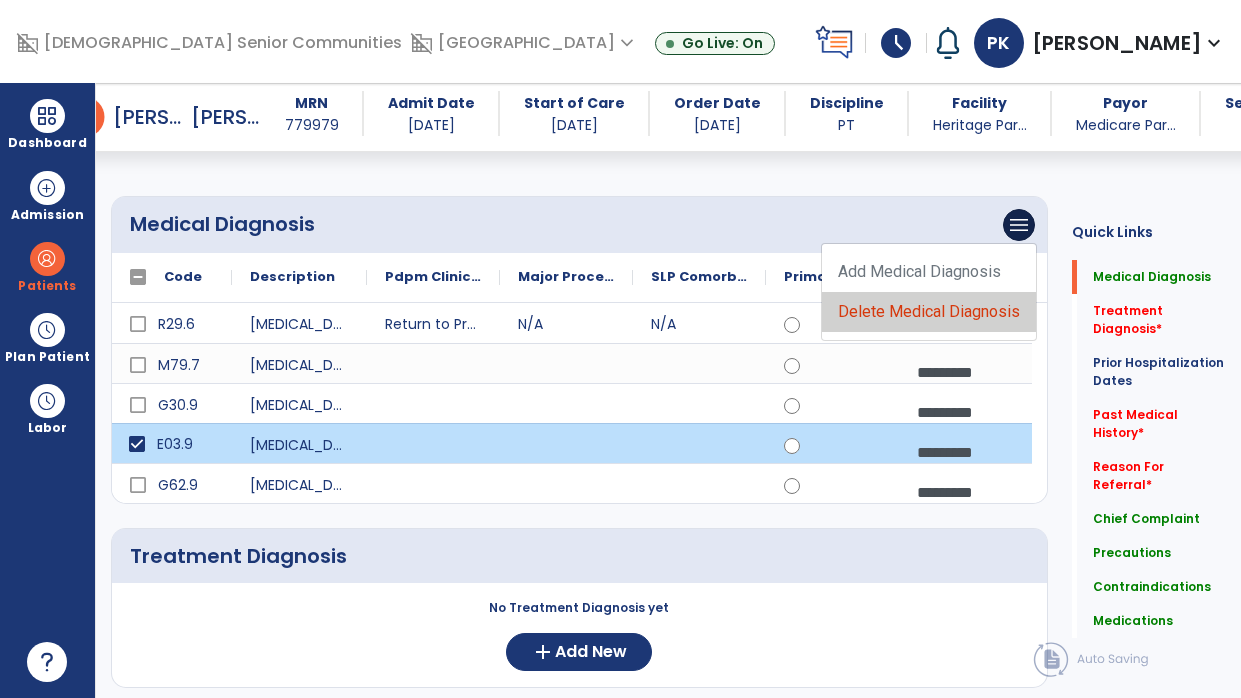 click on "Delete Medical Diagnosis" 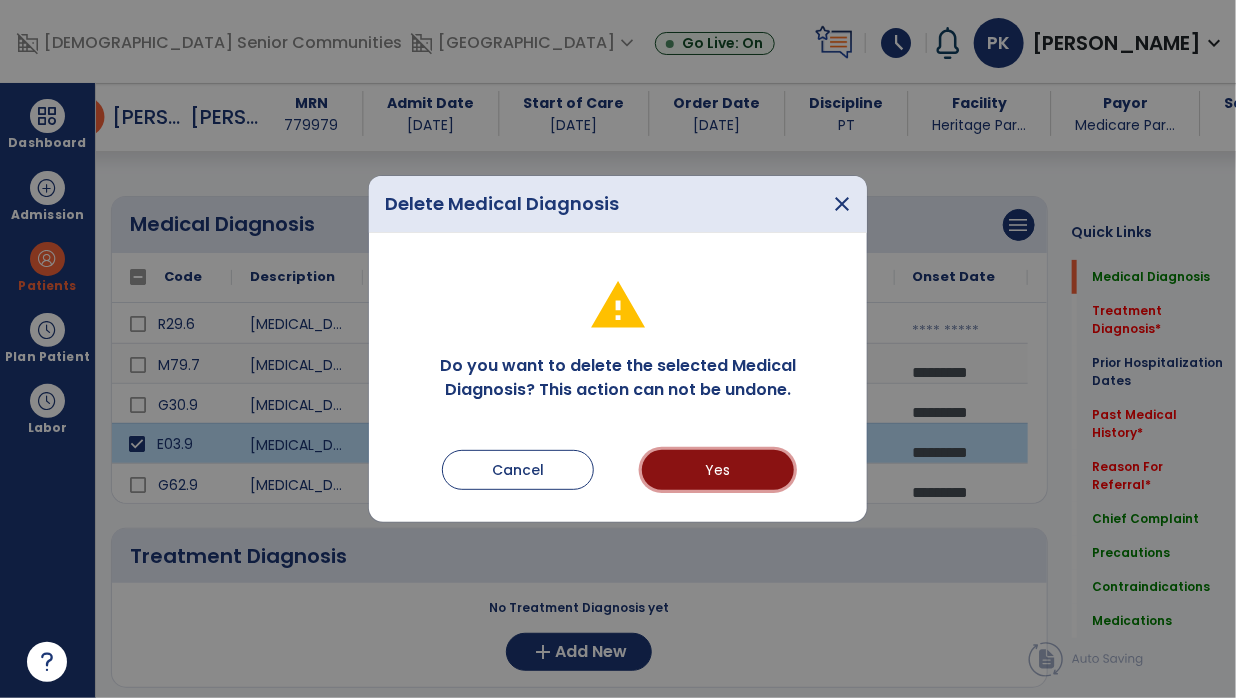 click on "Yes" at bounding box center [718, 470] 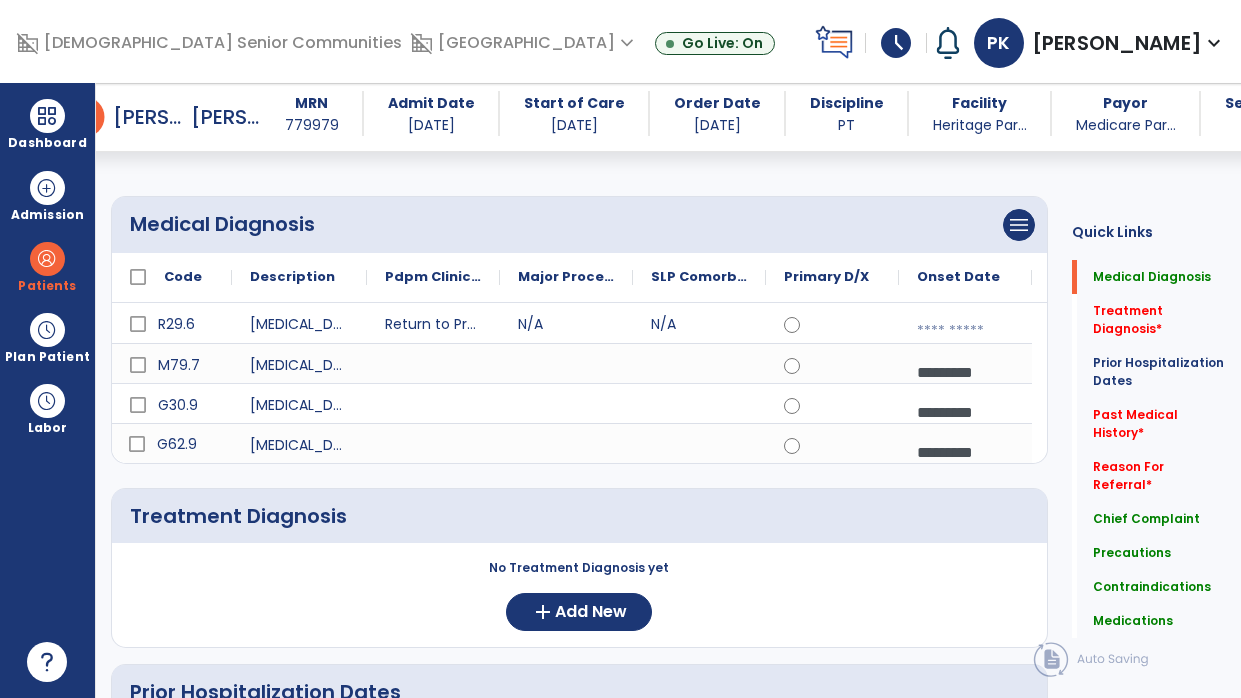 click at bounding box center [965, 331] 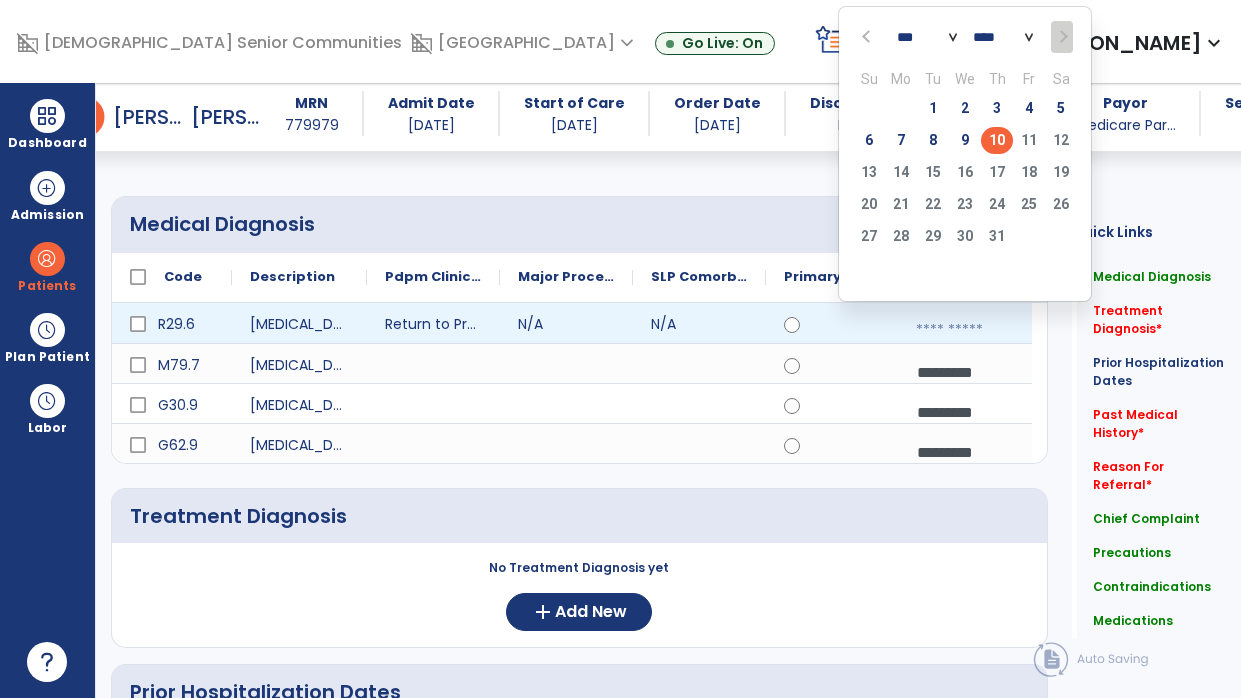 click 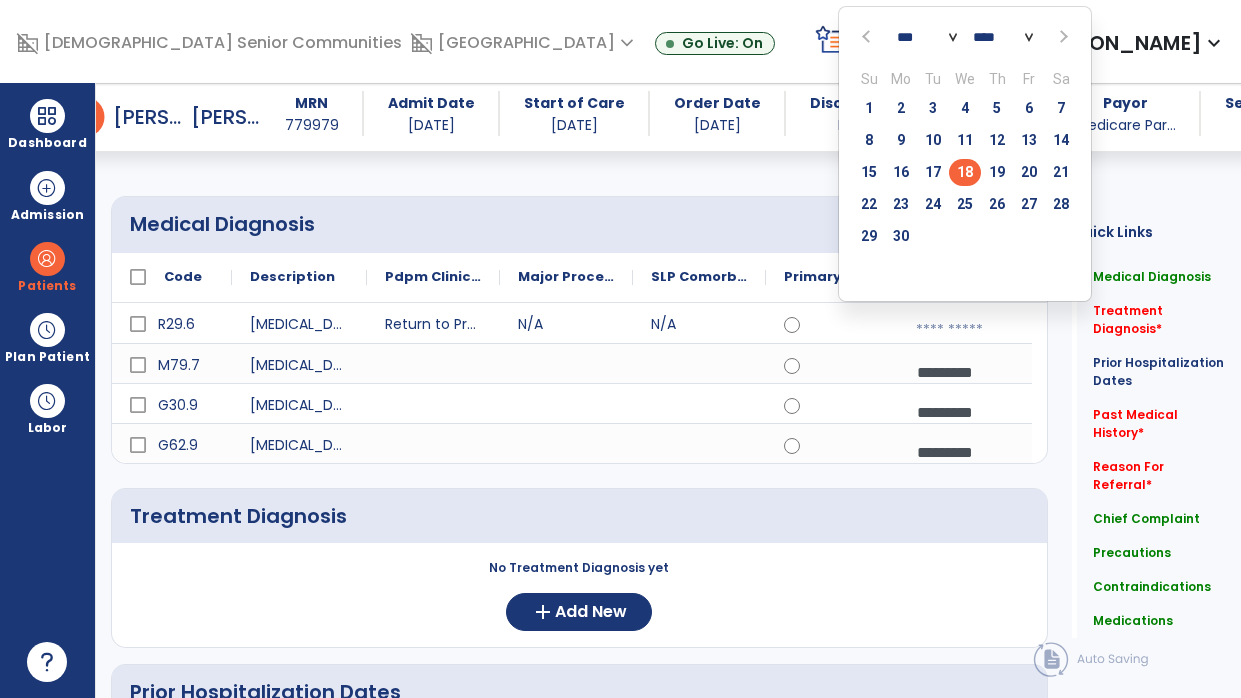 click on "18" 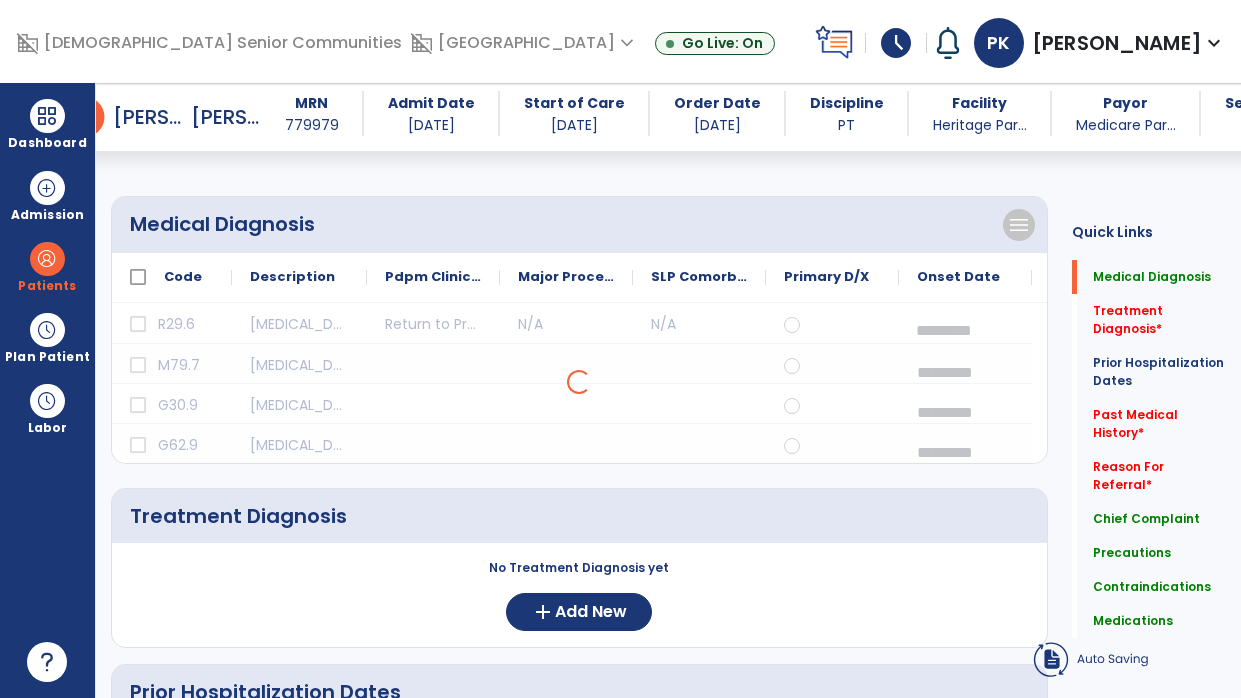 select on "**" 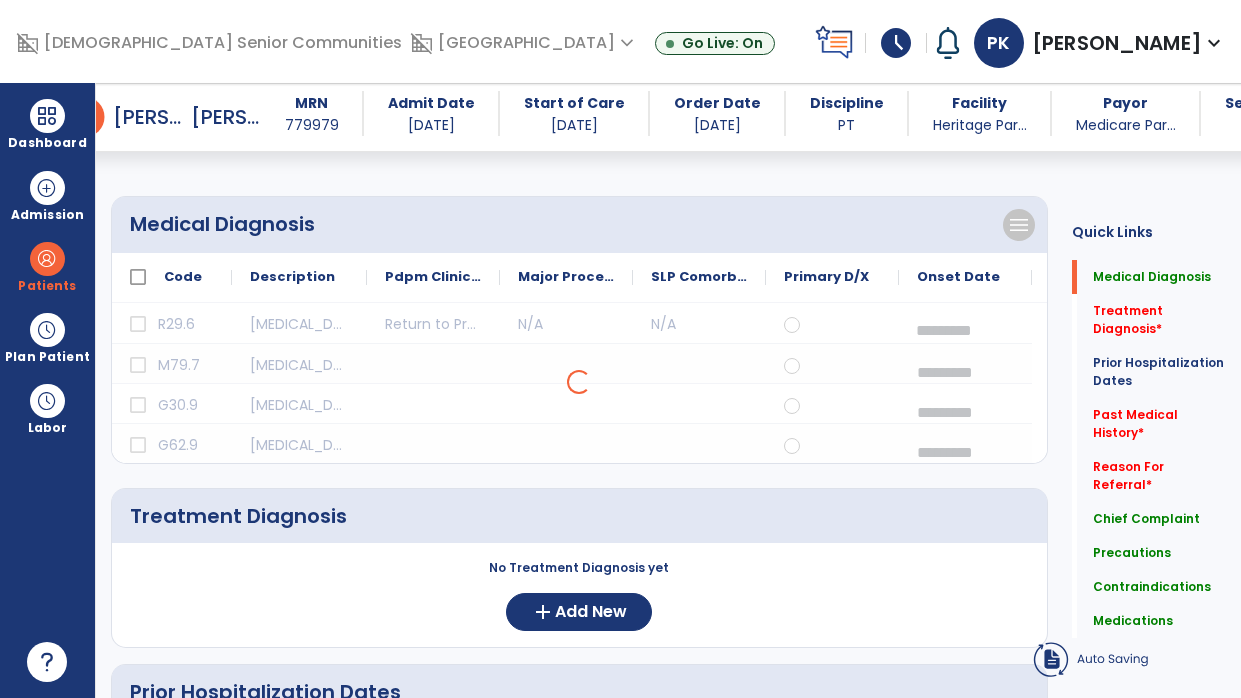 select on "****" 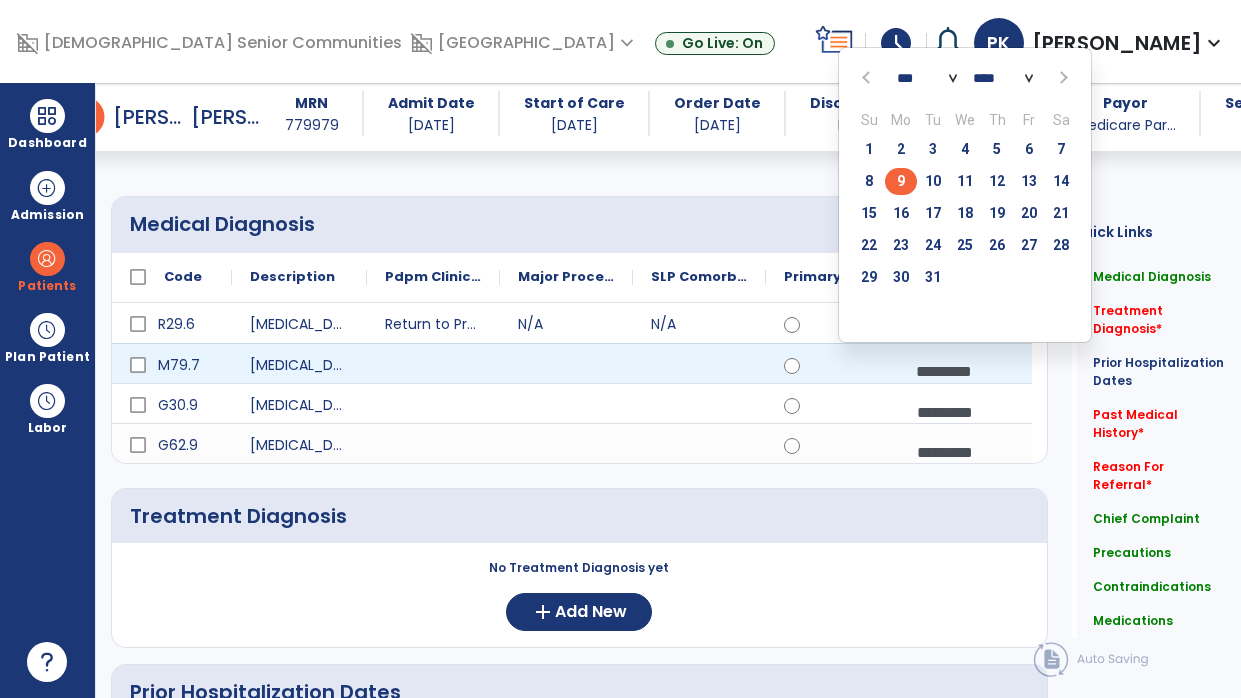 click 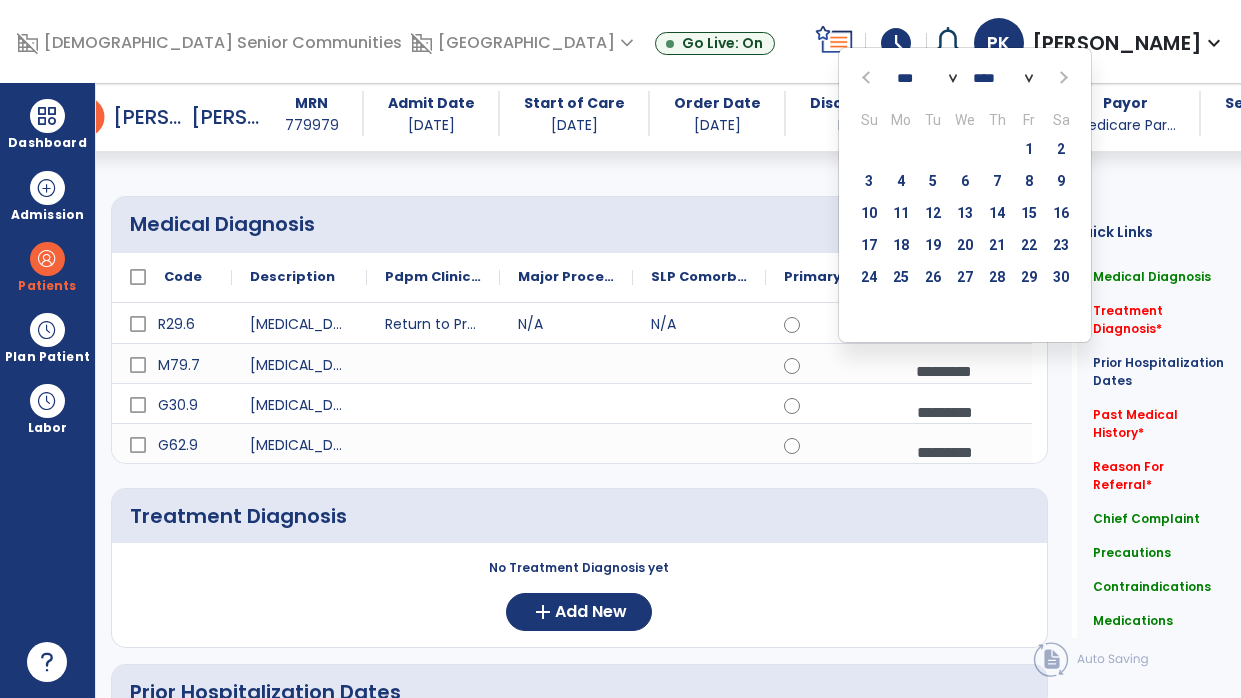 click on "**** **** **** **** **** **** **** **** **** **** **** **** **** **** **** **** **** **** **** **** **** **** **** **** **** **** **** **** **** **** **** **** **** **** **** **** **** **** **** **** **** **** **** **** **** **** **** **** **** **** **** **** **** **** **** **** **** **** **** **** **** **** **** **** **** **** **** **** **** **** **** **** **** **** **** **** **** **** **** **** **** **** **** **** **** **** **** **** **** **** **** **** **** **** **** **** **** **** **** **** **** **** **** **** **** **** **** **** **** **** **** **** **** **** **** **** **** **** **** **** **** **** **** **** **** ****" 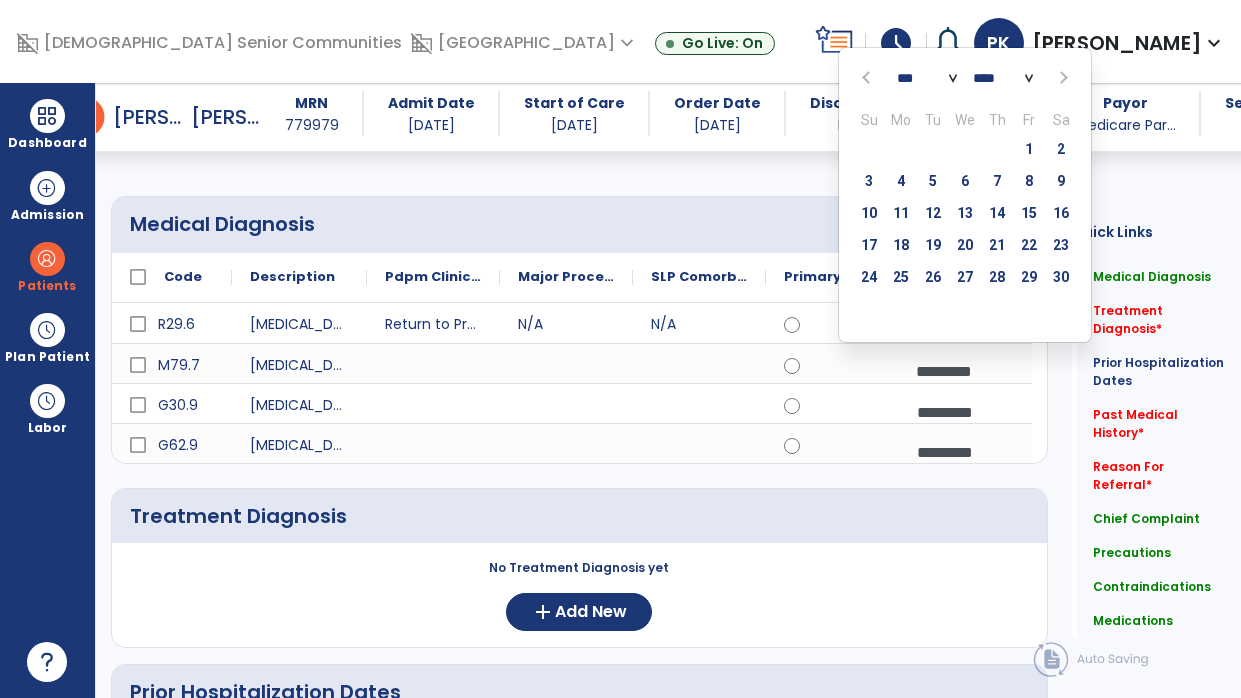 select on "****" 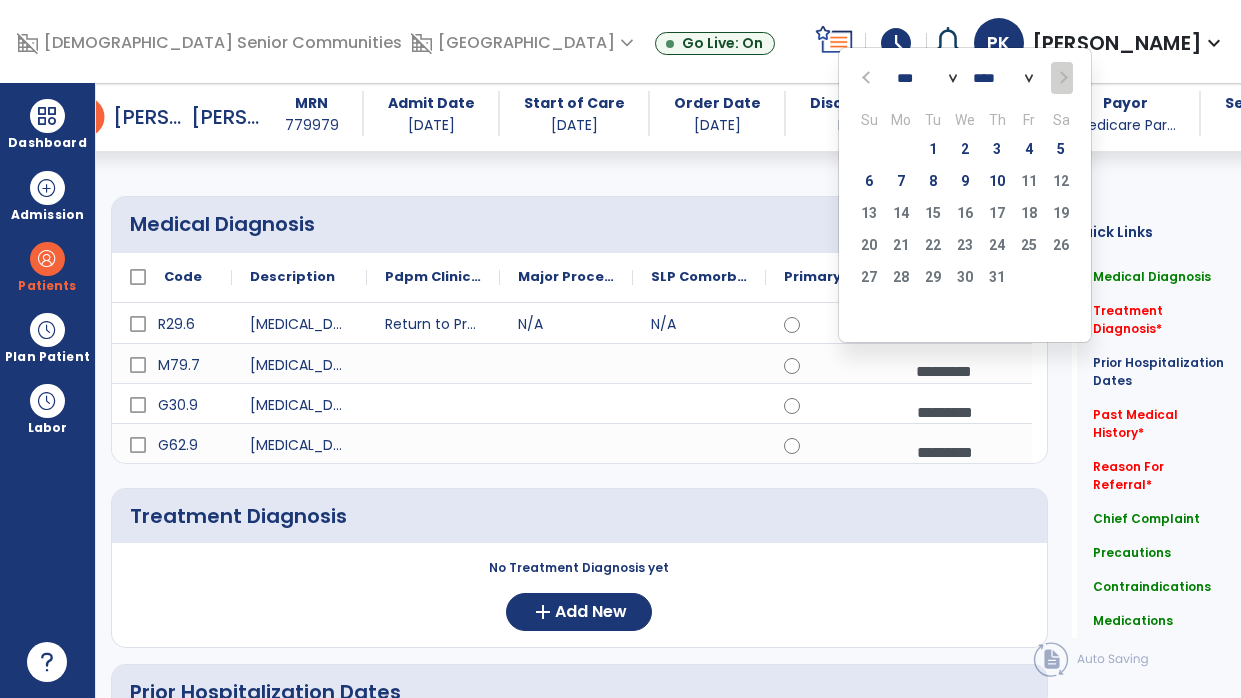 click 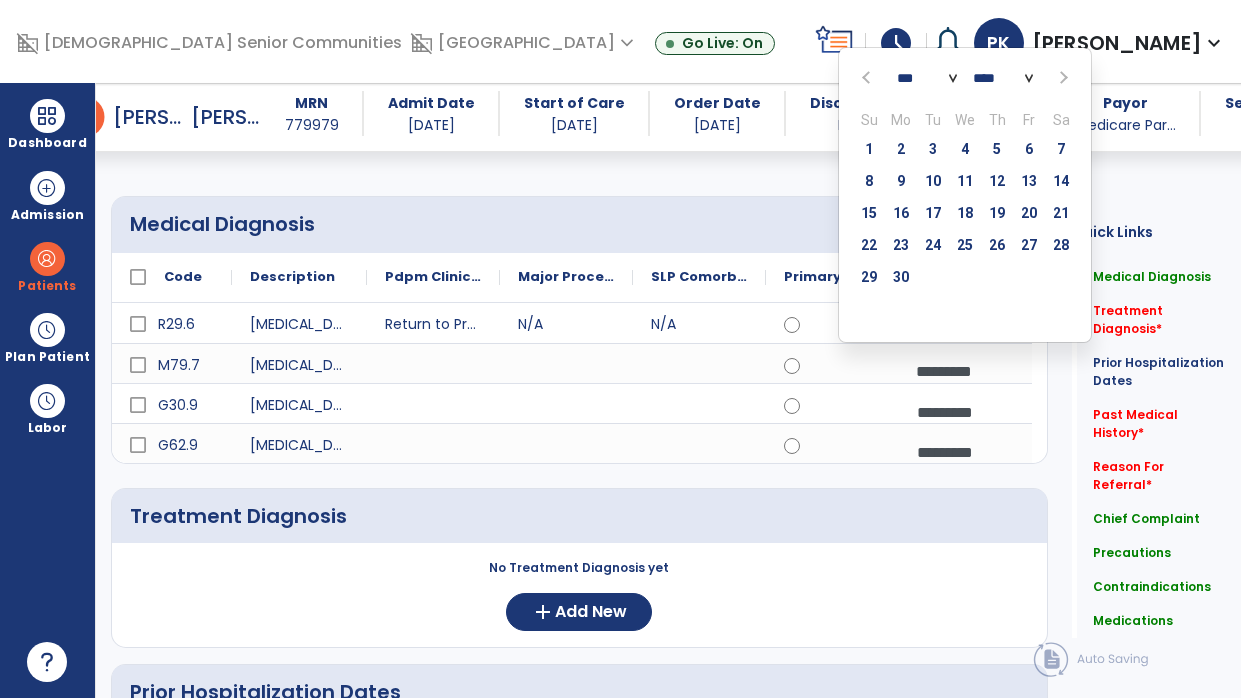 select on "*" 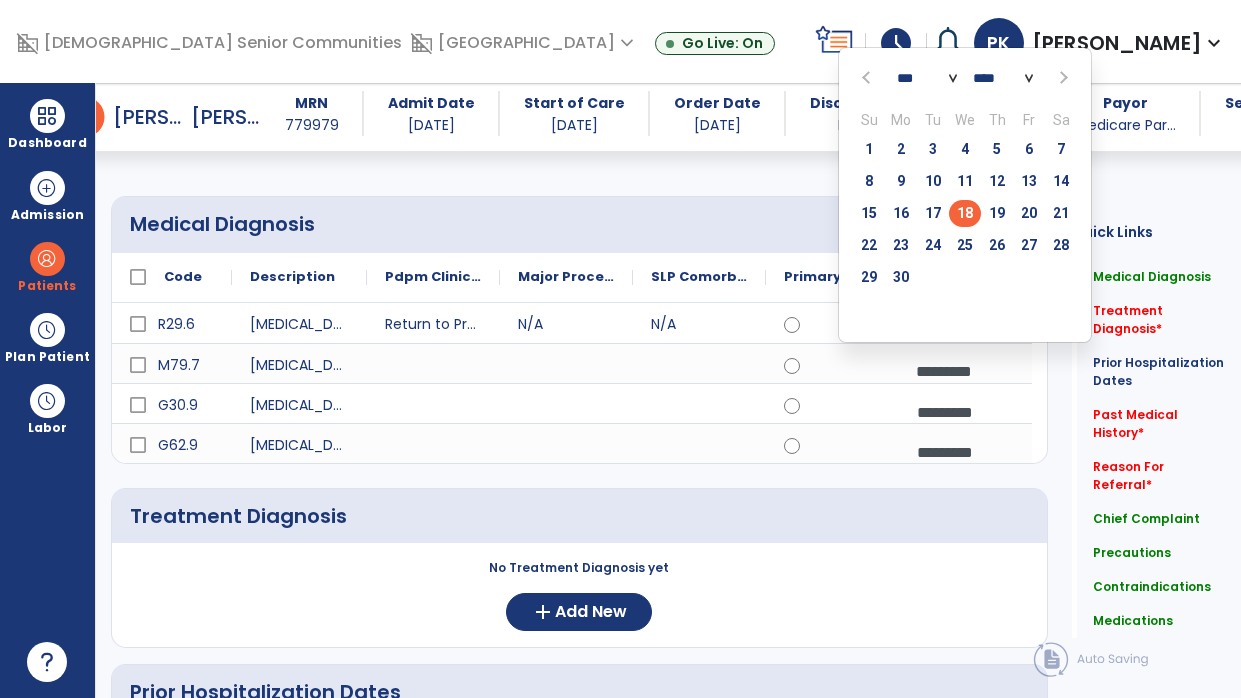 click on "18" 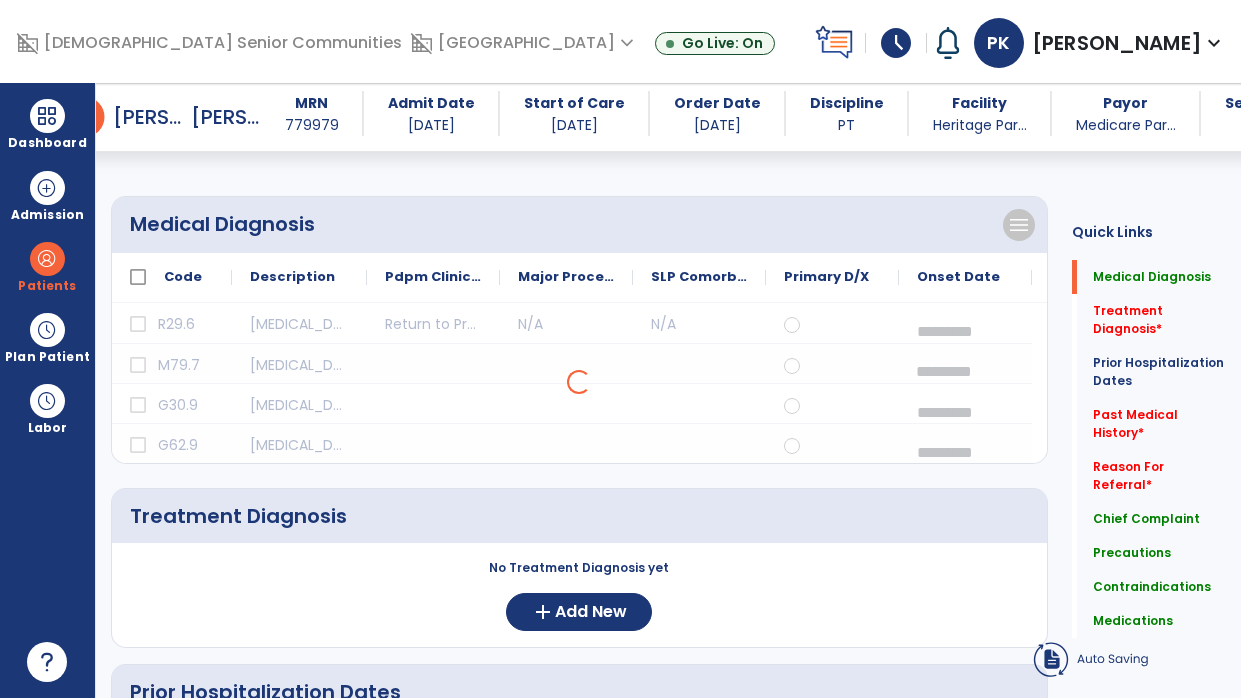 select on "**" 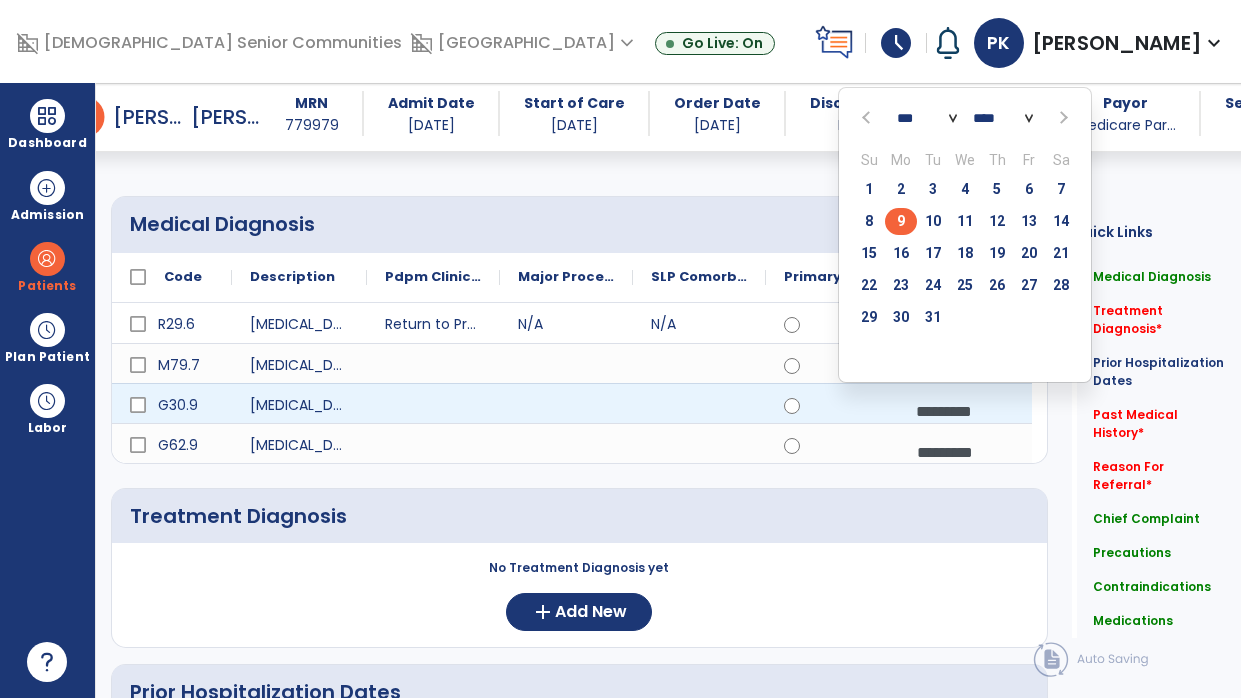 click on "**** **** **** **** **** **** **** **** **** **** **** **** **** **** **** **** **** **** **** **** **** **** **** **** **** **** **** **** **** **** **** **** **** **** **** **** **** **** **** **** **** **** **** **** **** **** **** **** **** **** **** **** **** **** **** **** **** **** **** **** **** **** **** **** **** **** **** **** **** **** **** **** **** **** **** **** **** **** **** **** **** **** **** **** **** **** **** **** **** **** **** **** **** **** **** **** **** **** **** **** **** **** **** **** **** **** **** **** **** **** **** **** **** **** **** **** **** **** **** **** **** **** **** **** **** ****" 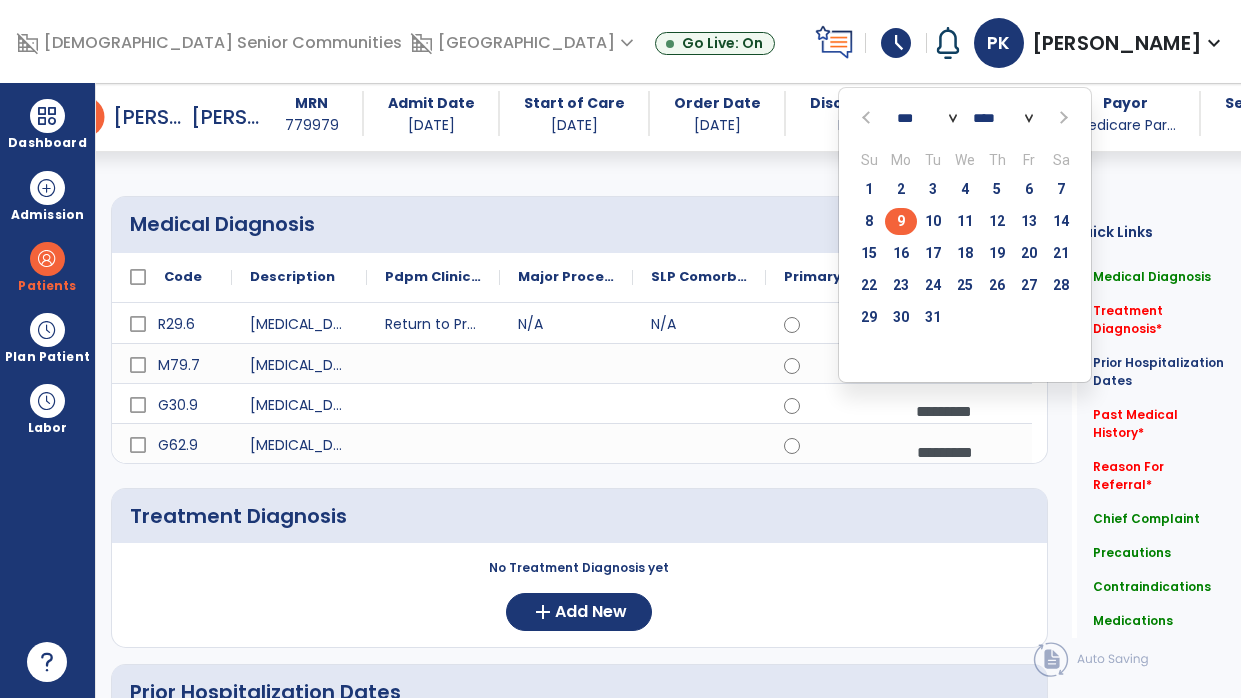 select on "****" 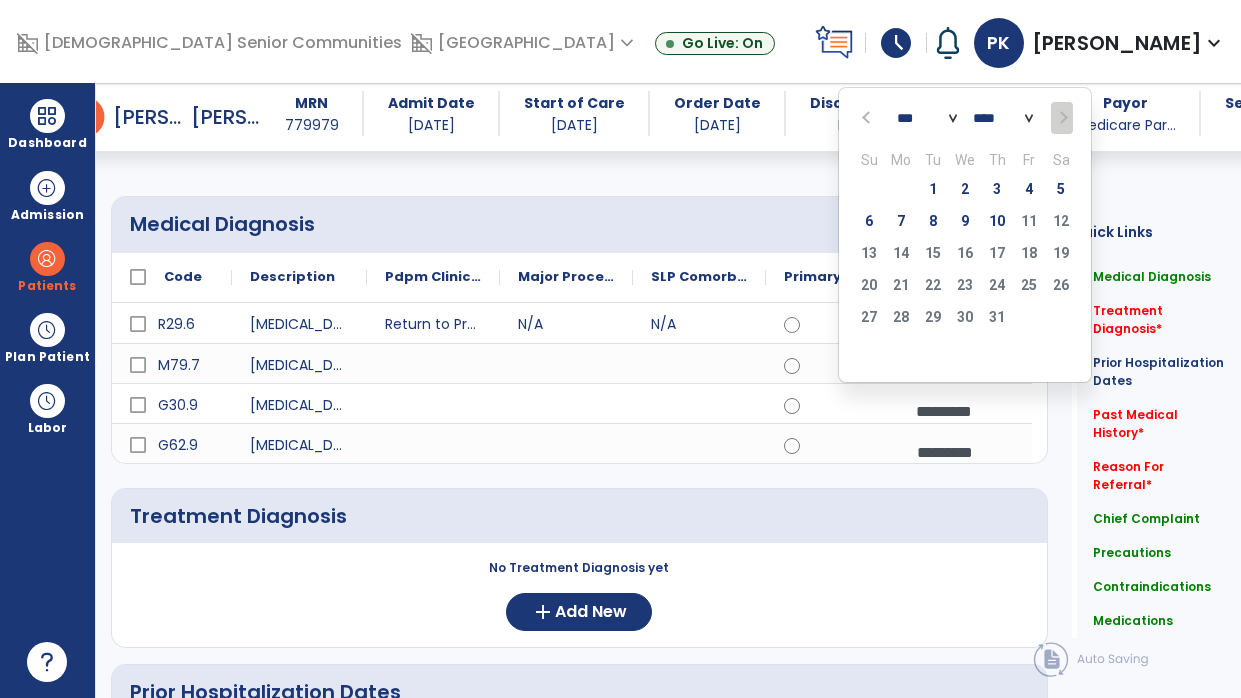 click 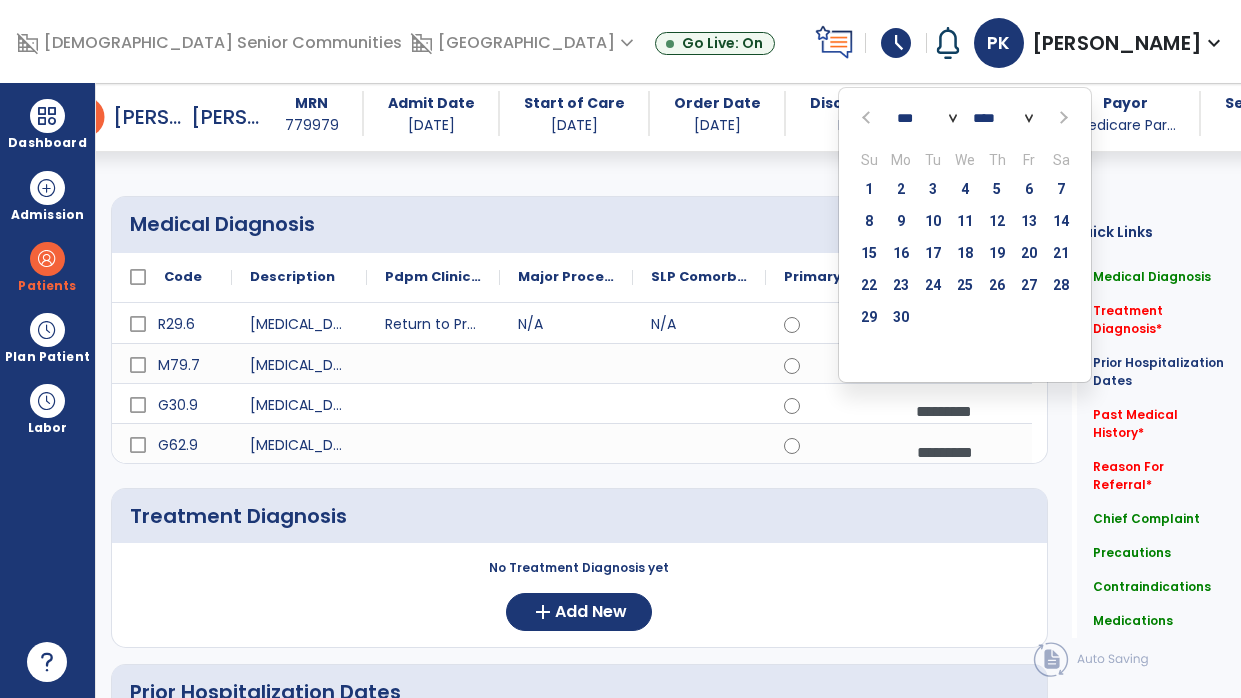 select on "*" 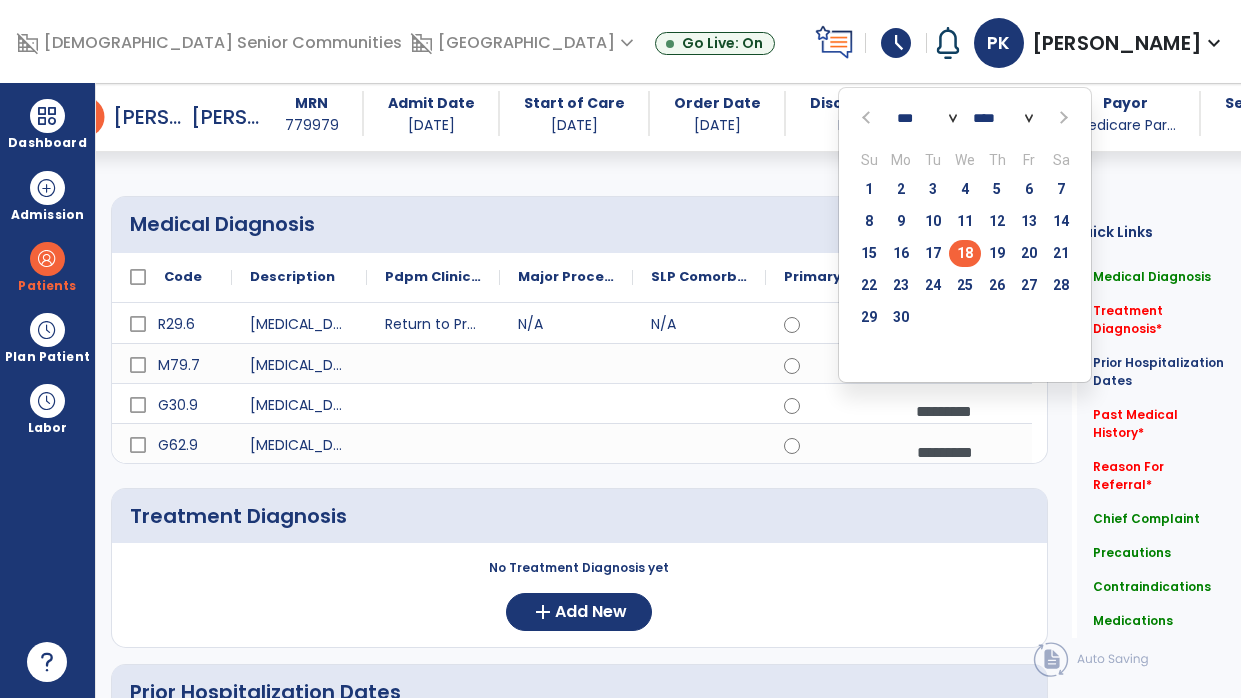 click on "18" 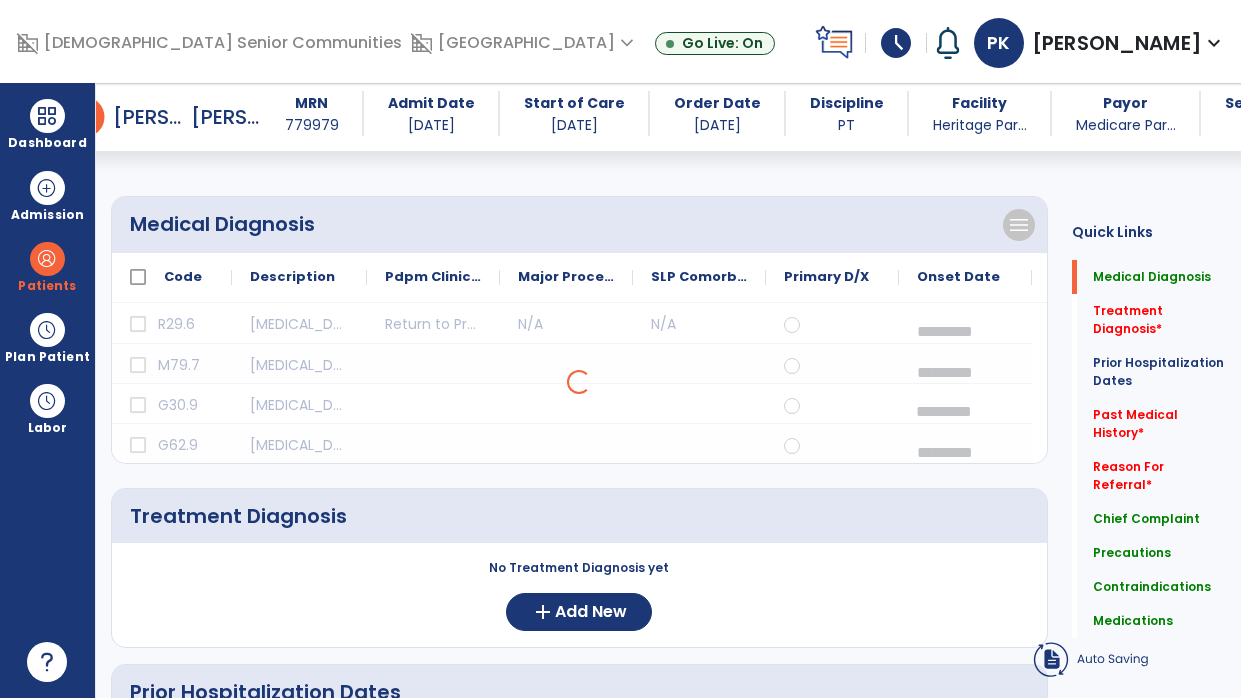 click 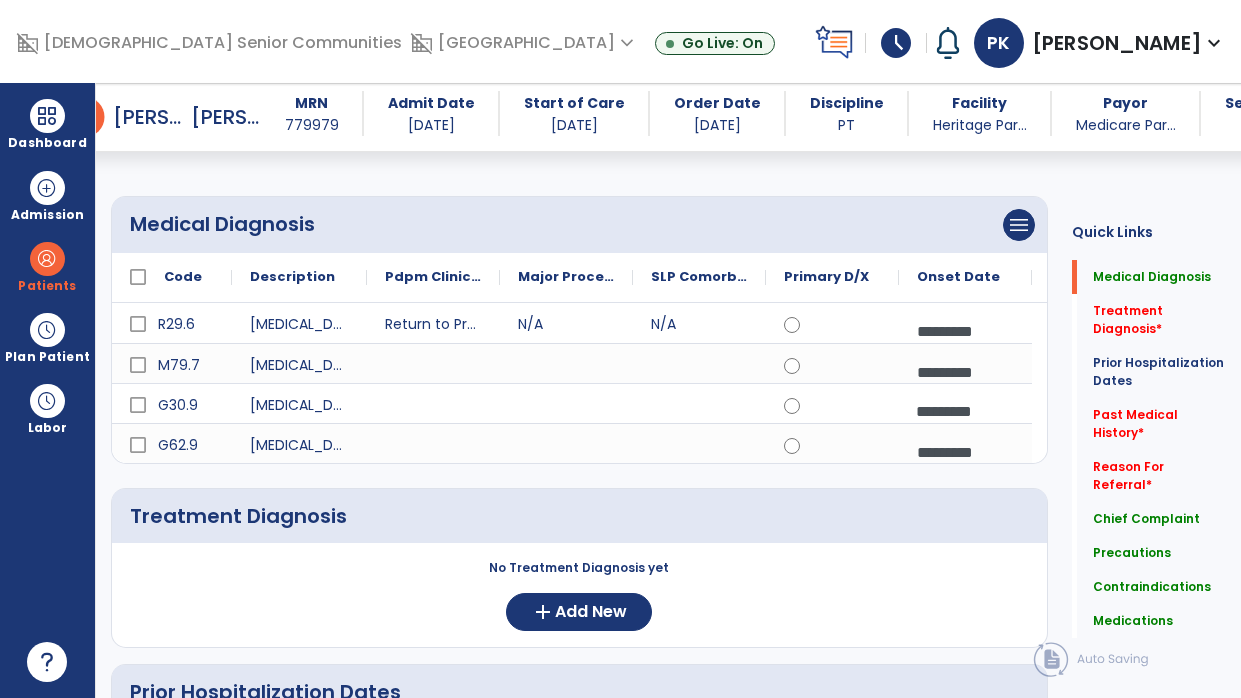 click on "*********" at bounding box center [965, 452] 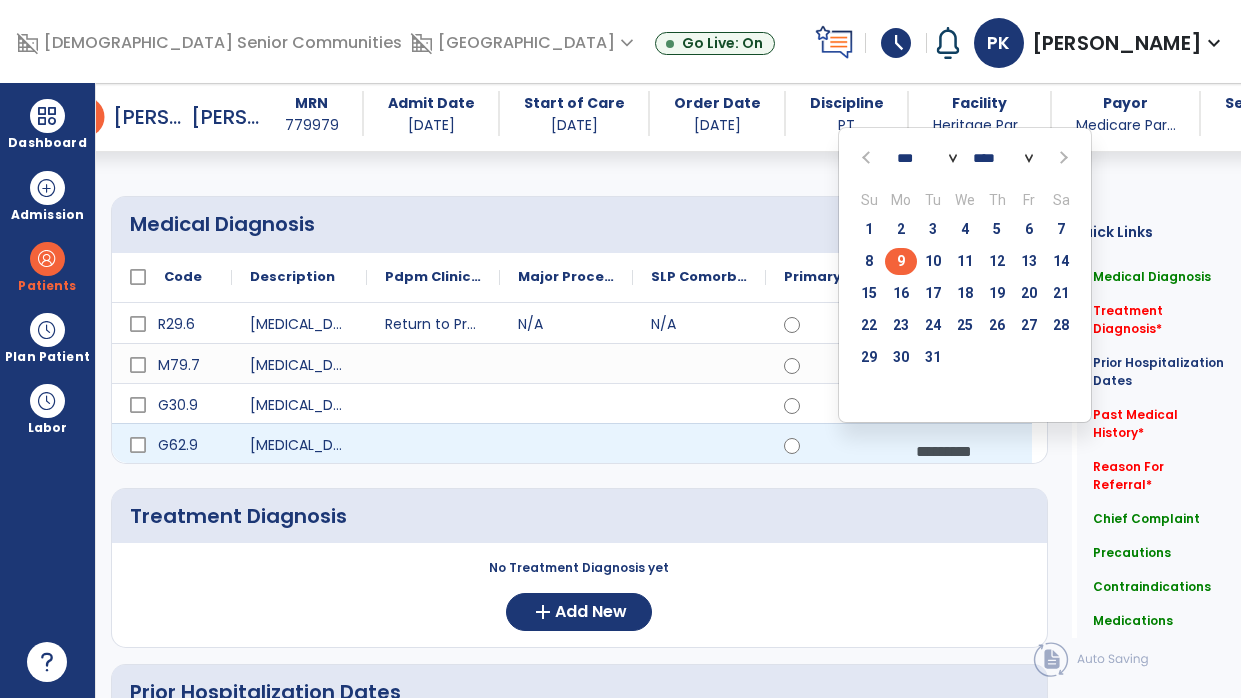 click 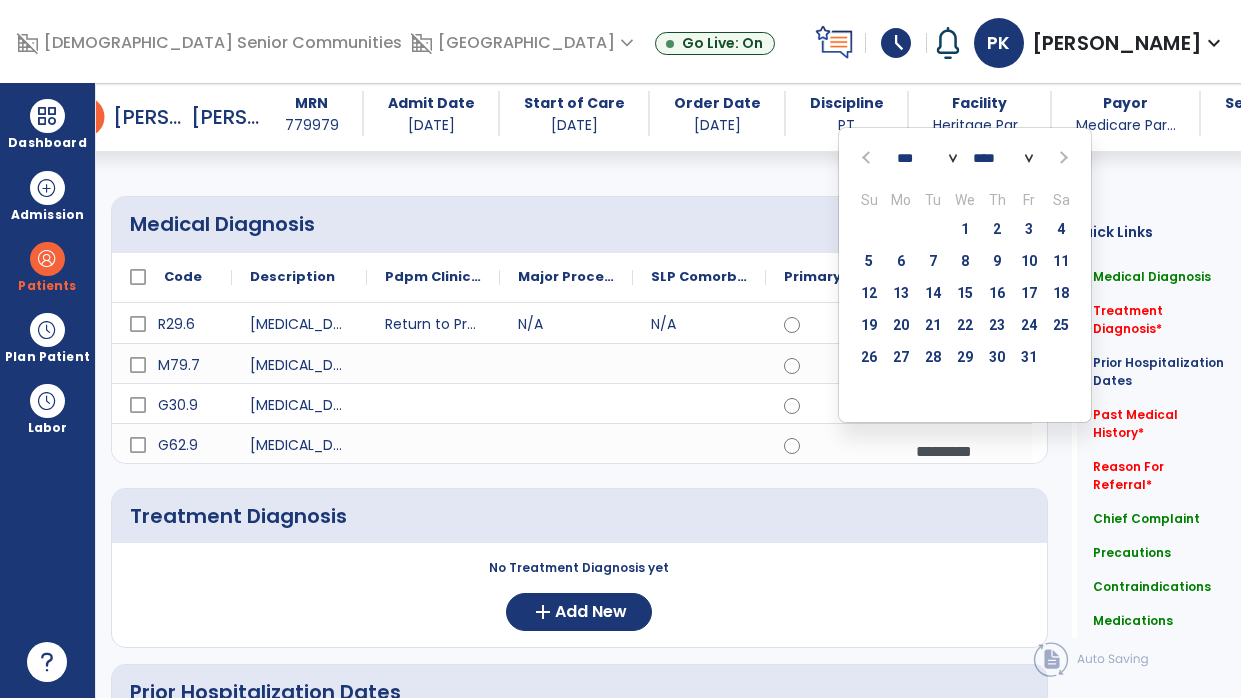 click 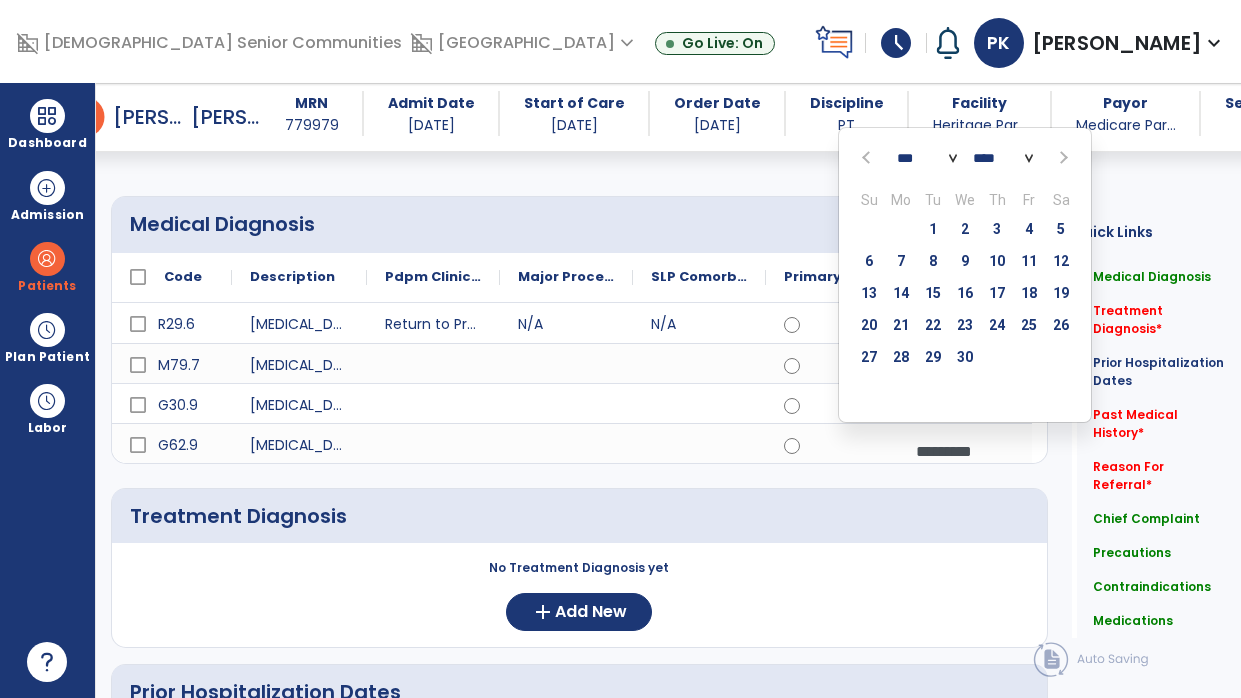 click 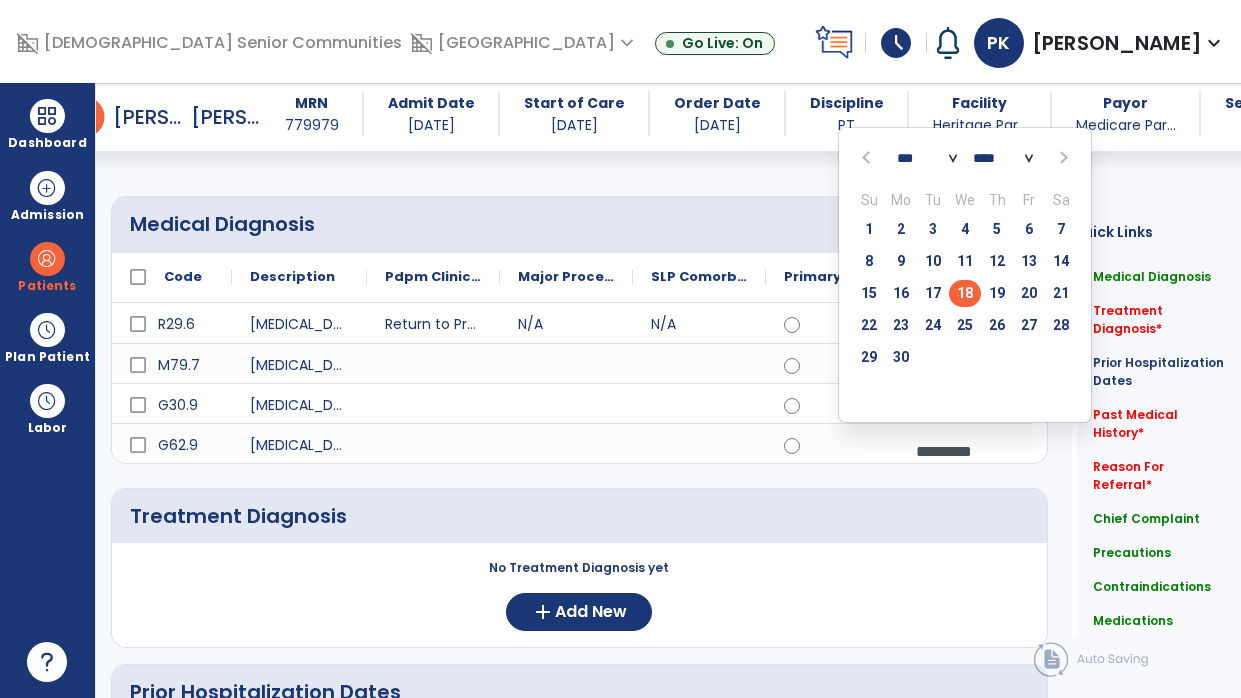 click on "18" 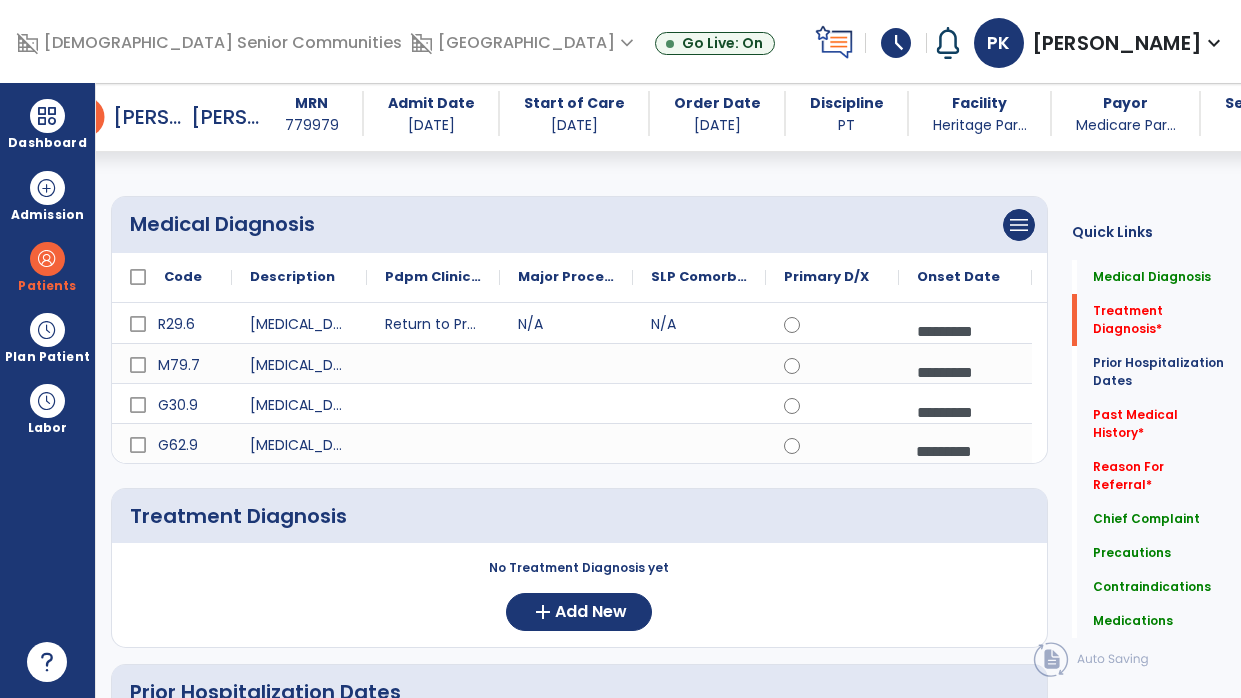 scroll, scrollTop: 313, scrollLeft: 0, axis: vertical 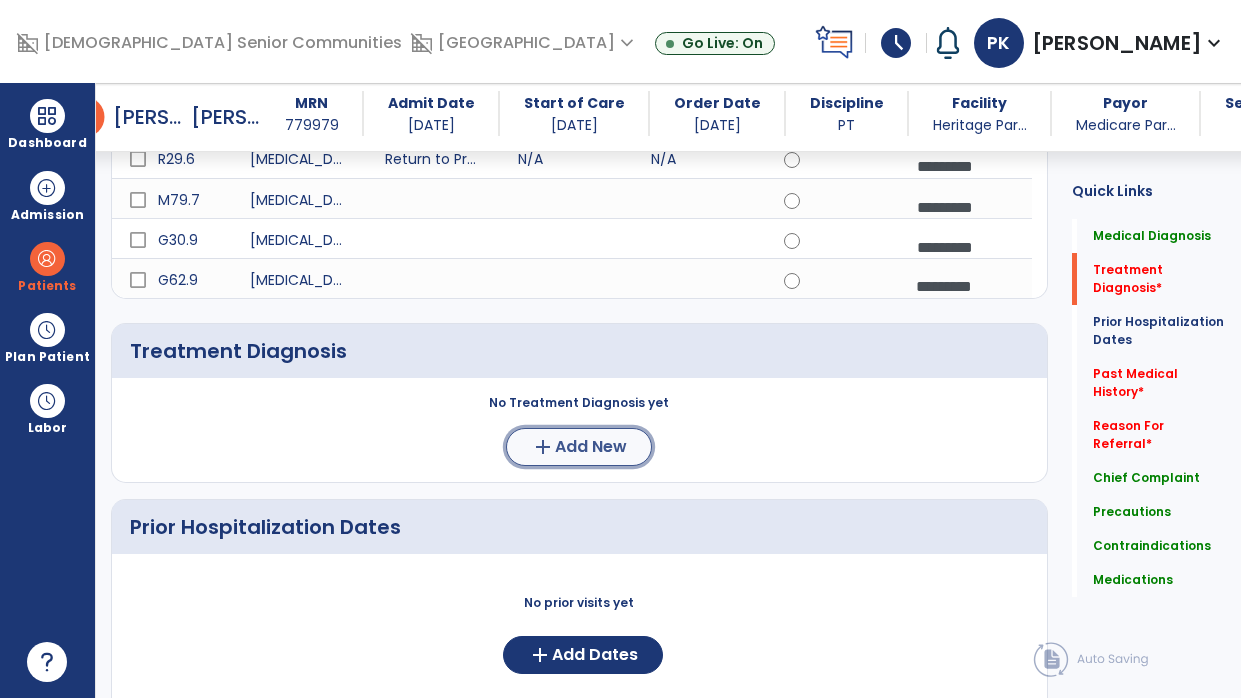 click on "Add New" 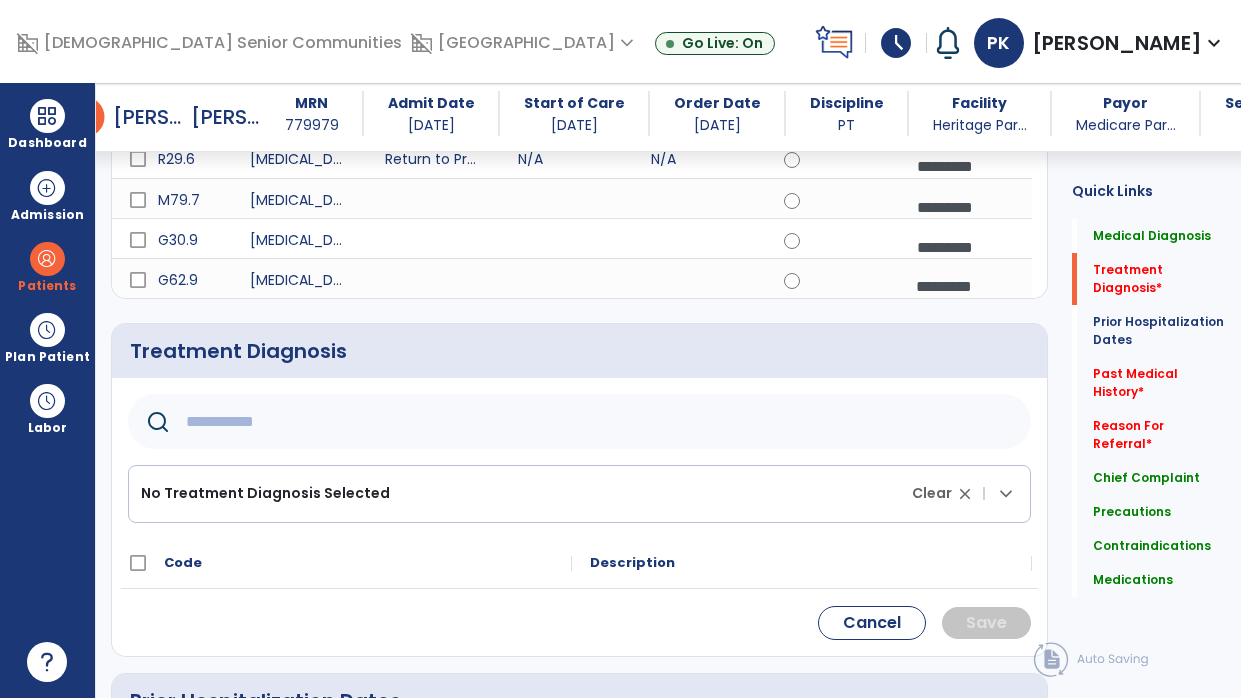 click on "No Treatment Diagnosis Selected Clear close |  keyboard_arrow_down" 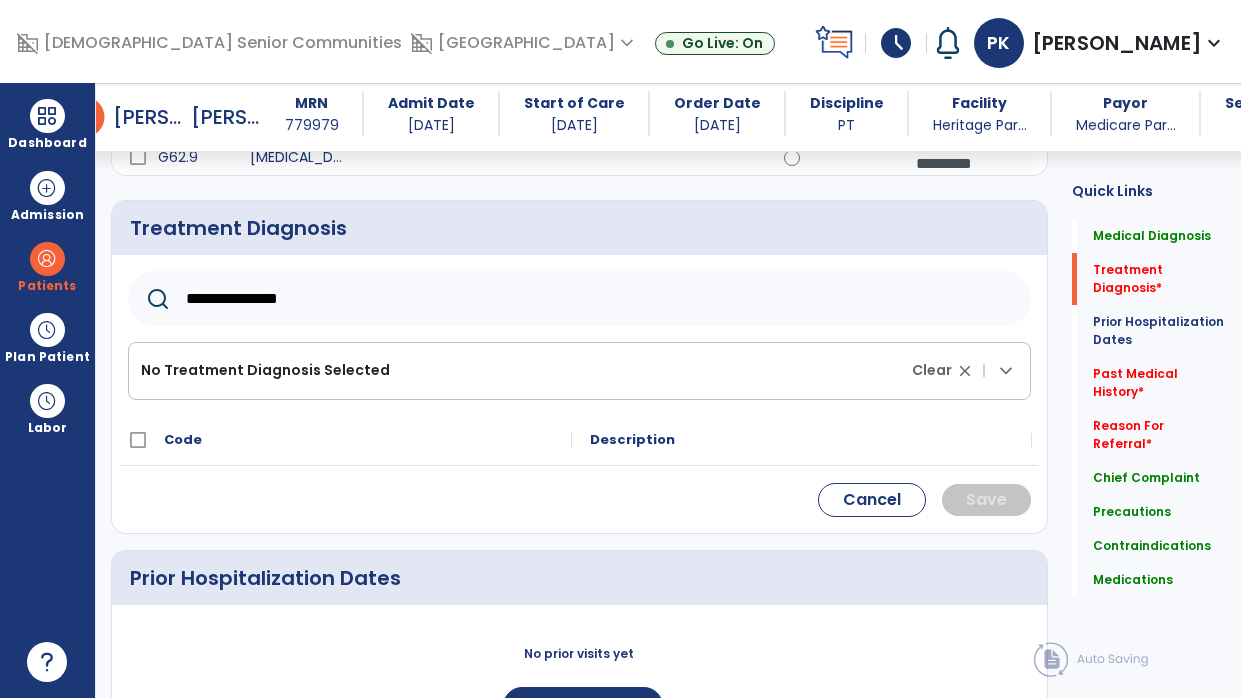 scroll, scrollTop: 457, scrollLeft: 0, axis: vertical 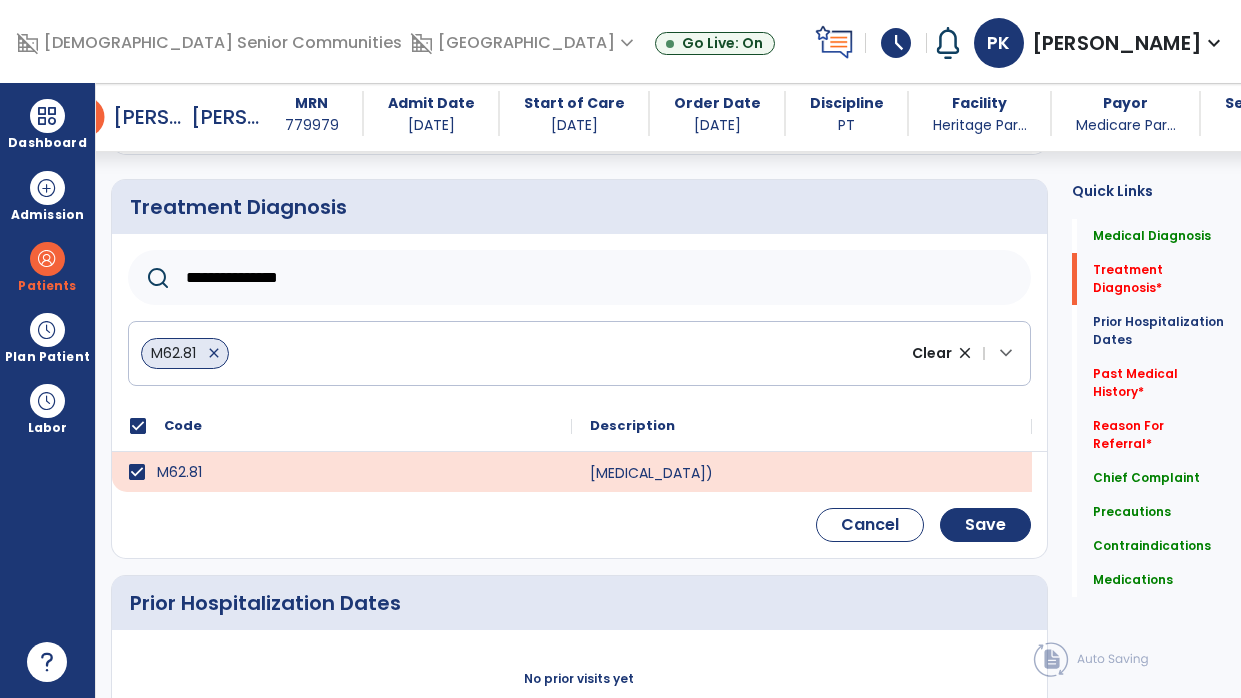 click on "**********" 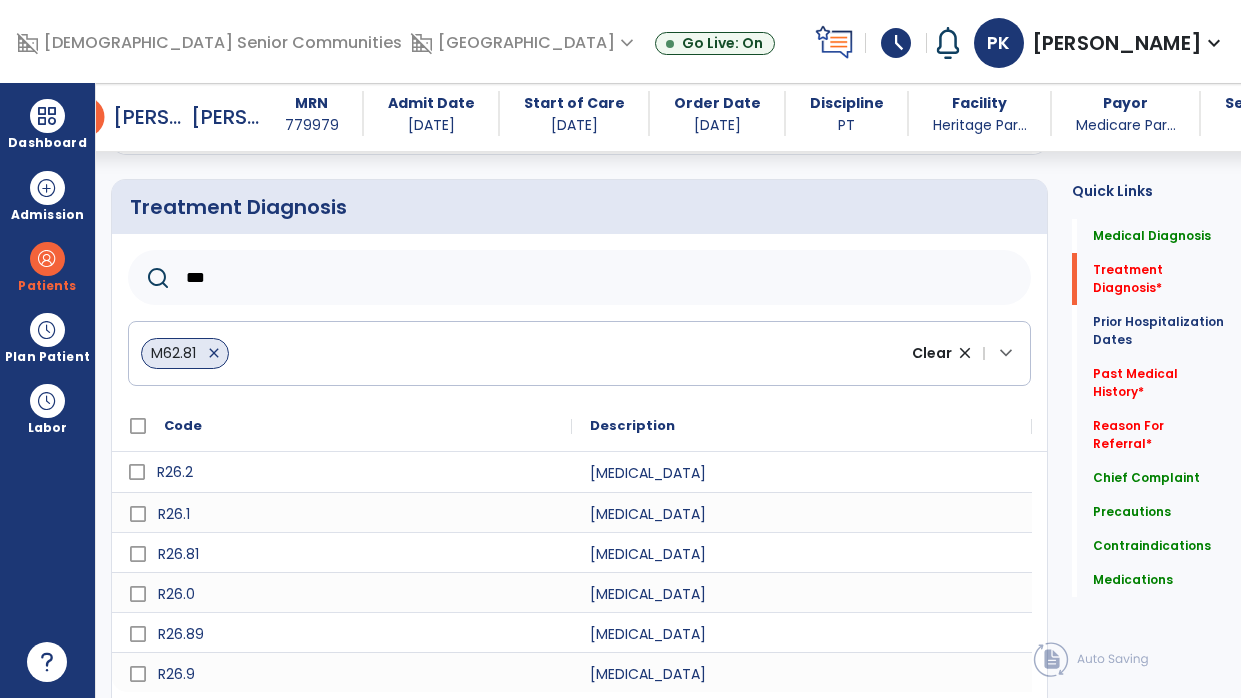 type on "***" 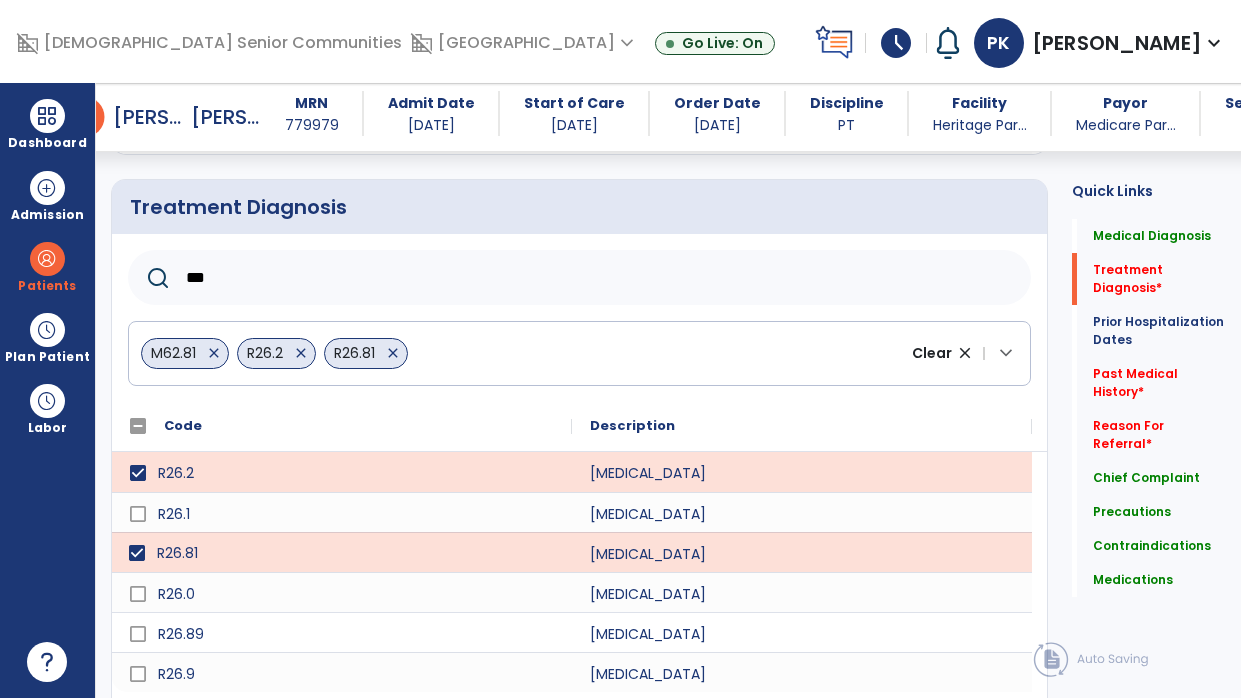 click on "Save" 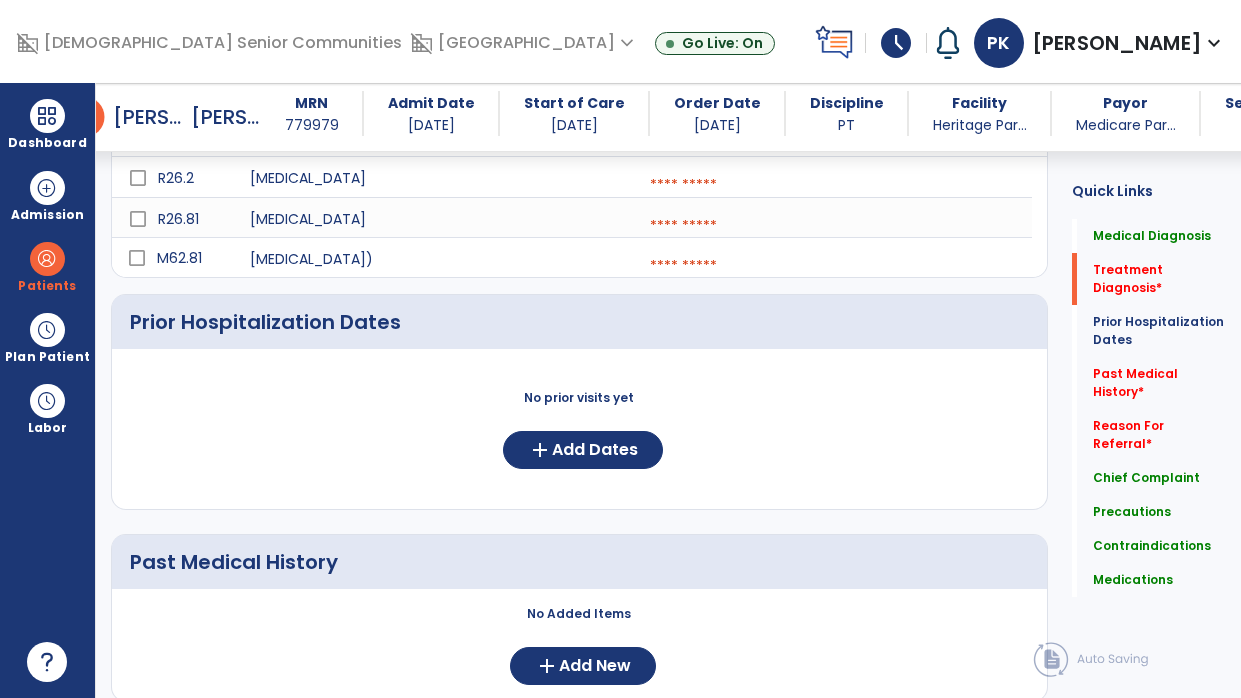 scroll, scrollTop: 413, scrollLeft: 0, axis: vertical 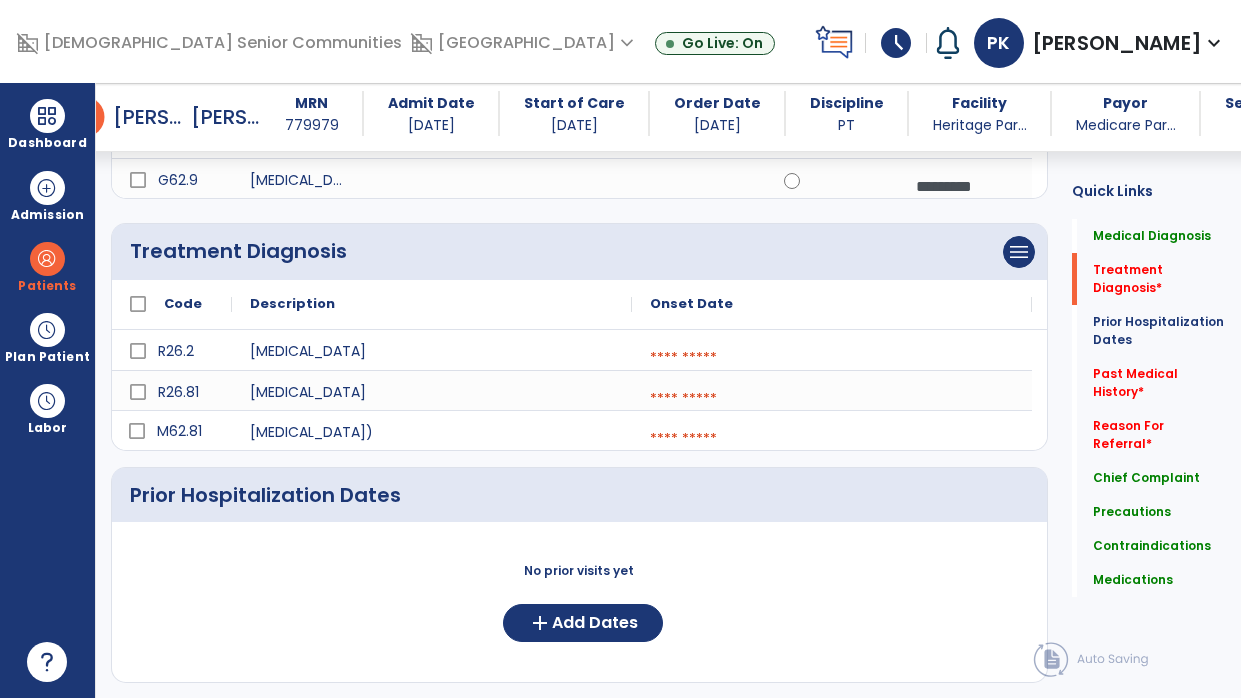 click at bounding box center (832, 358) 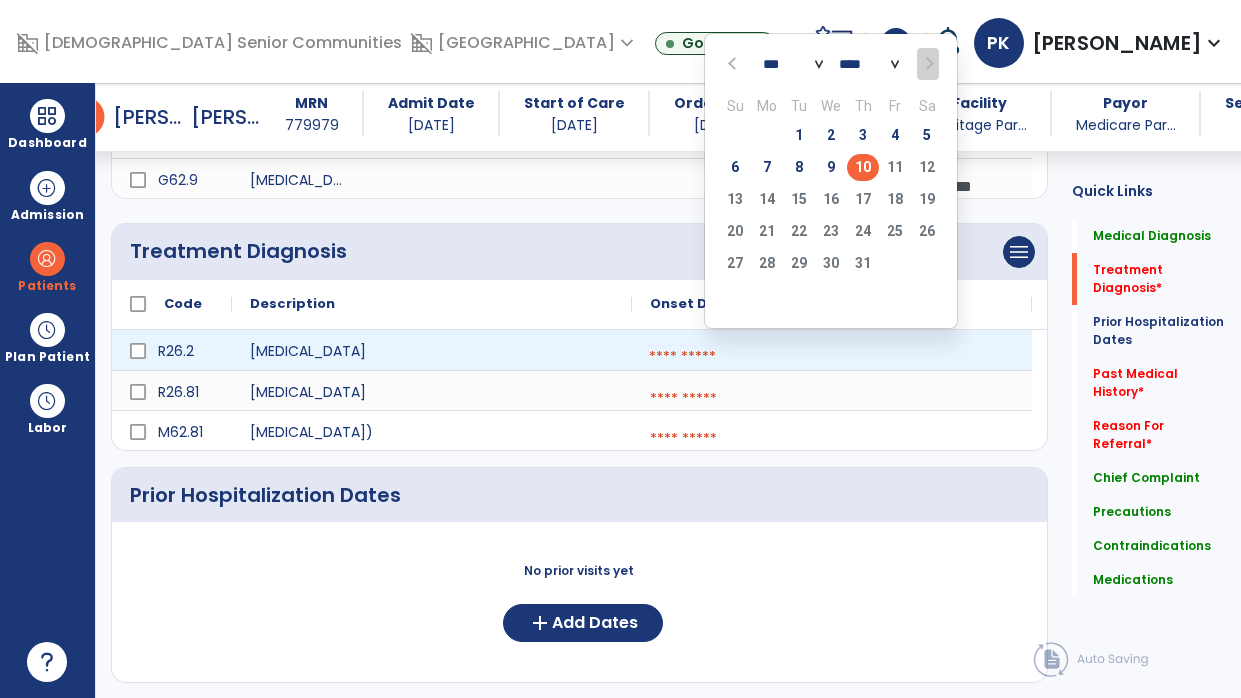 click 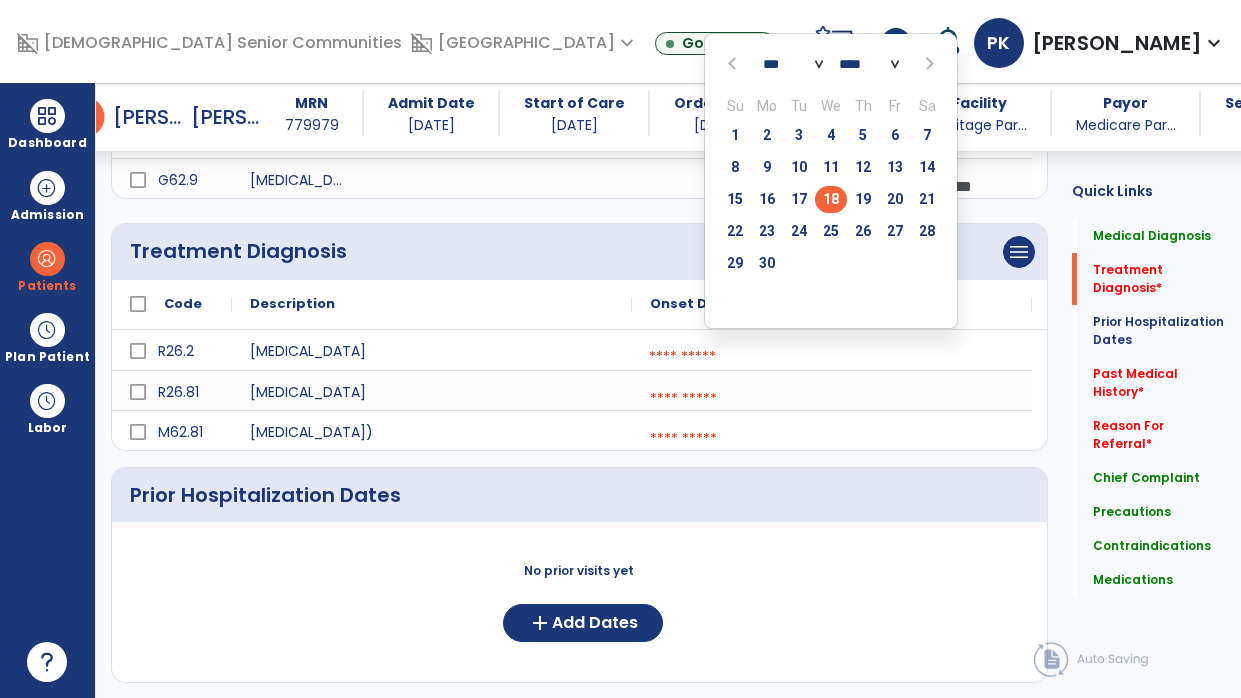 click on "18" 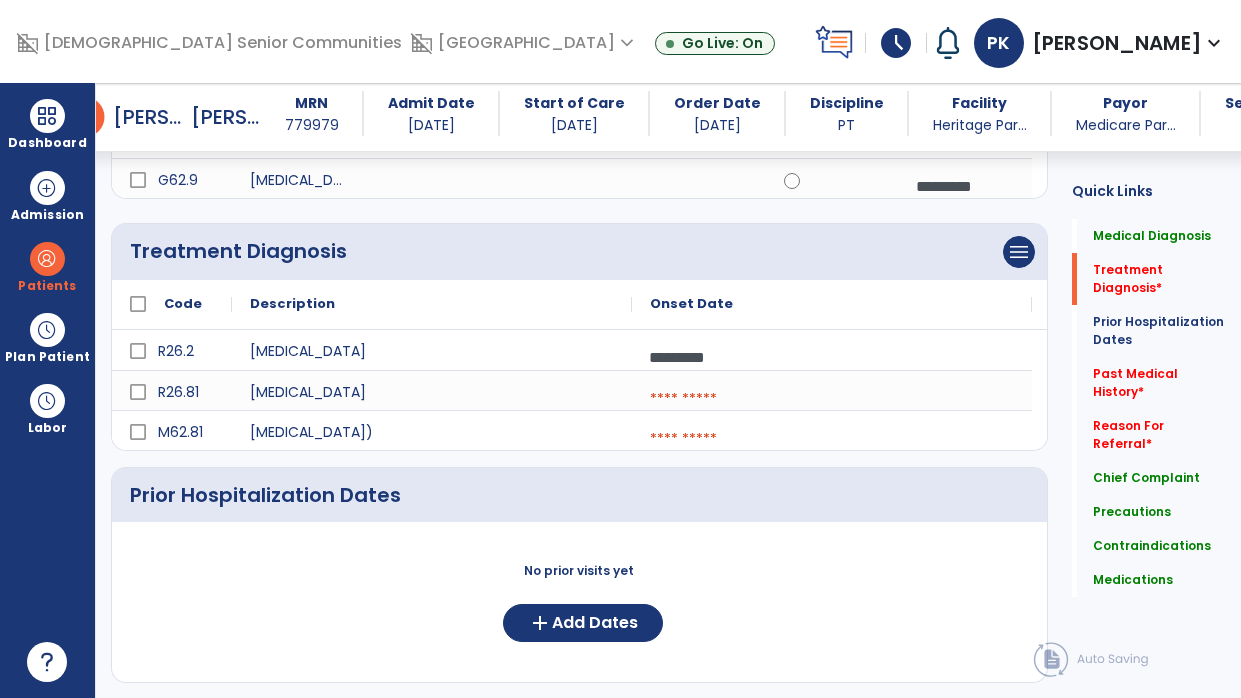 click at bounding box center (832, 399) 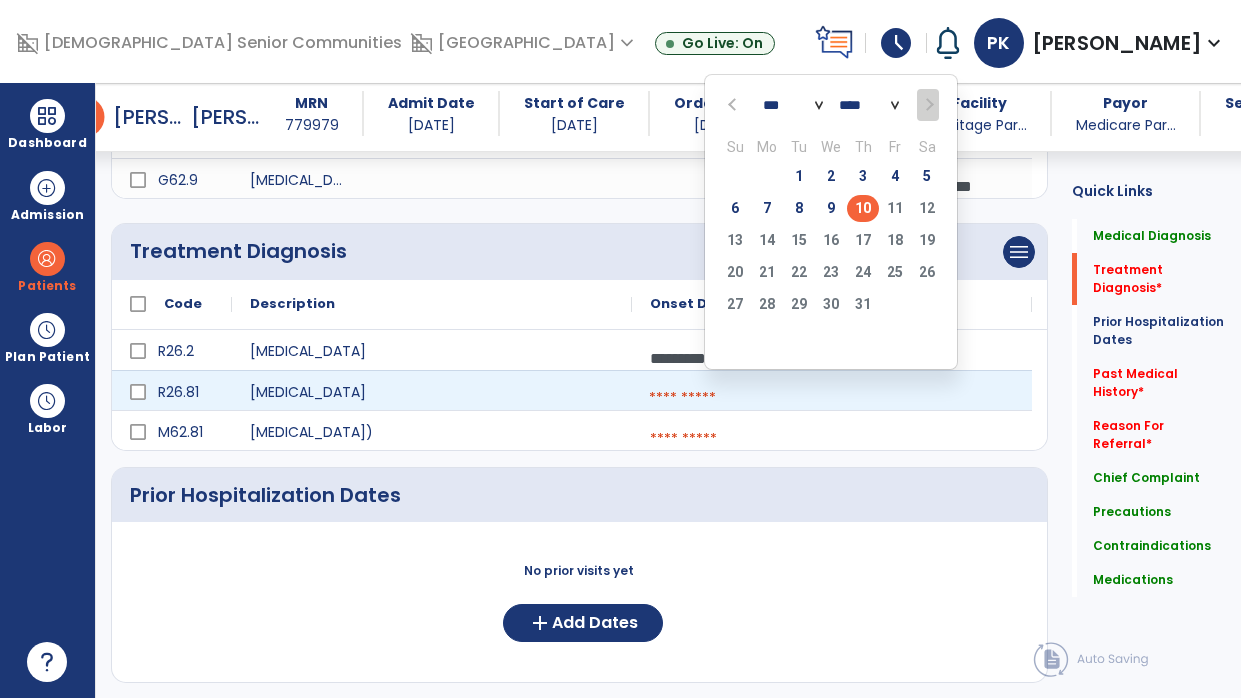click 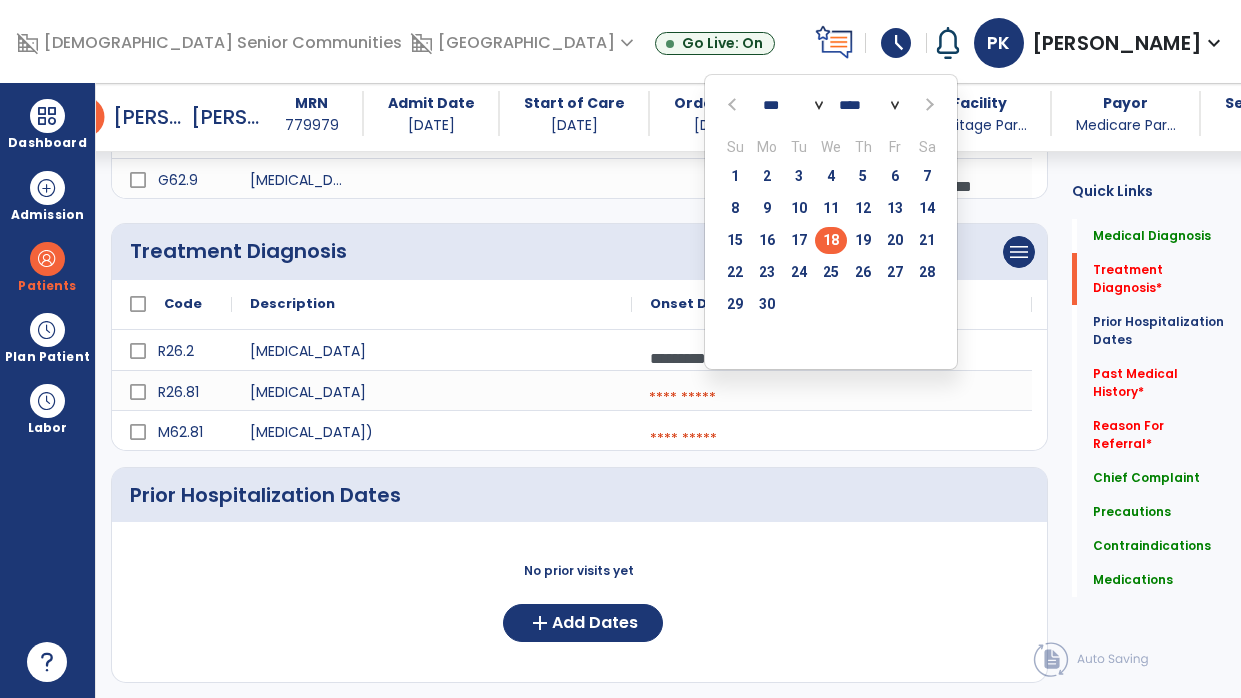 click on "18" 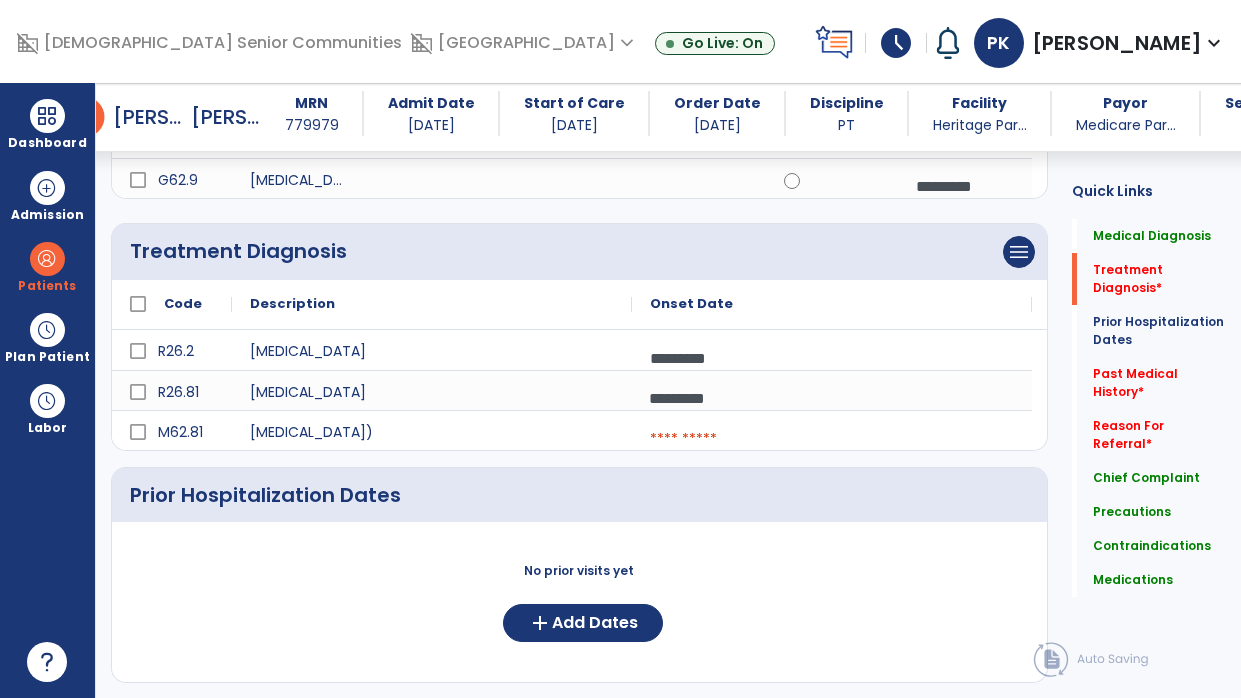 click at bounding box center (832, 439) 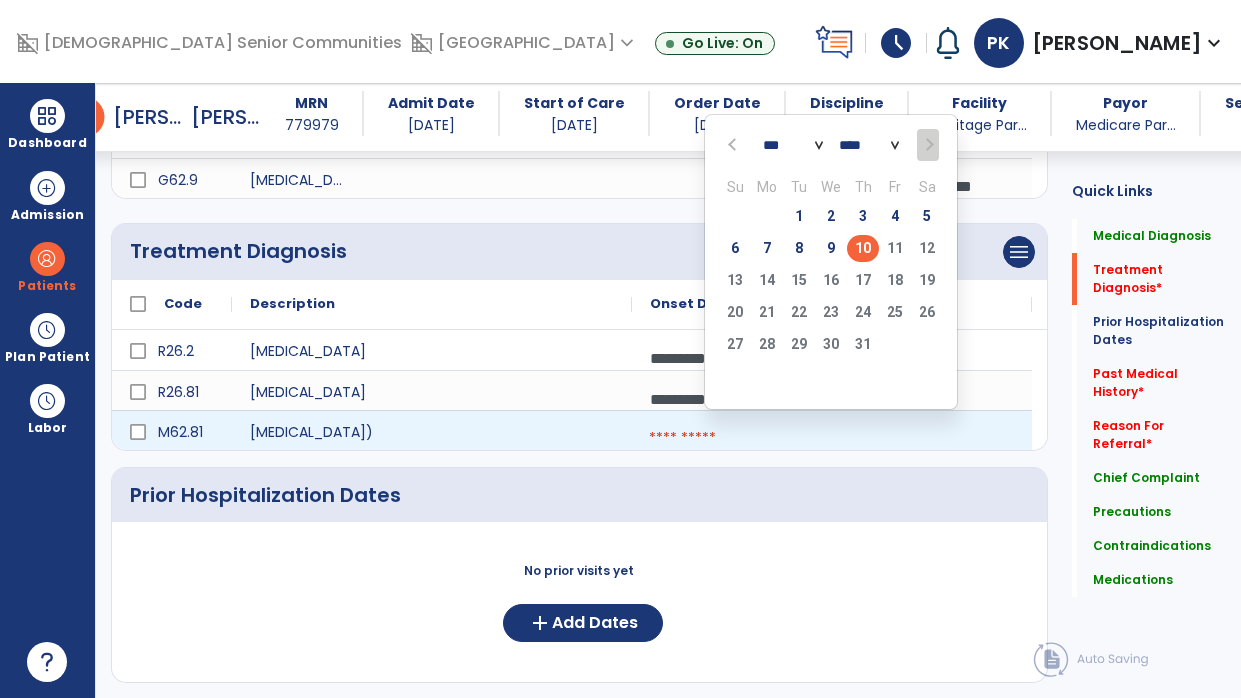 click 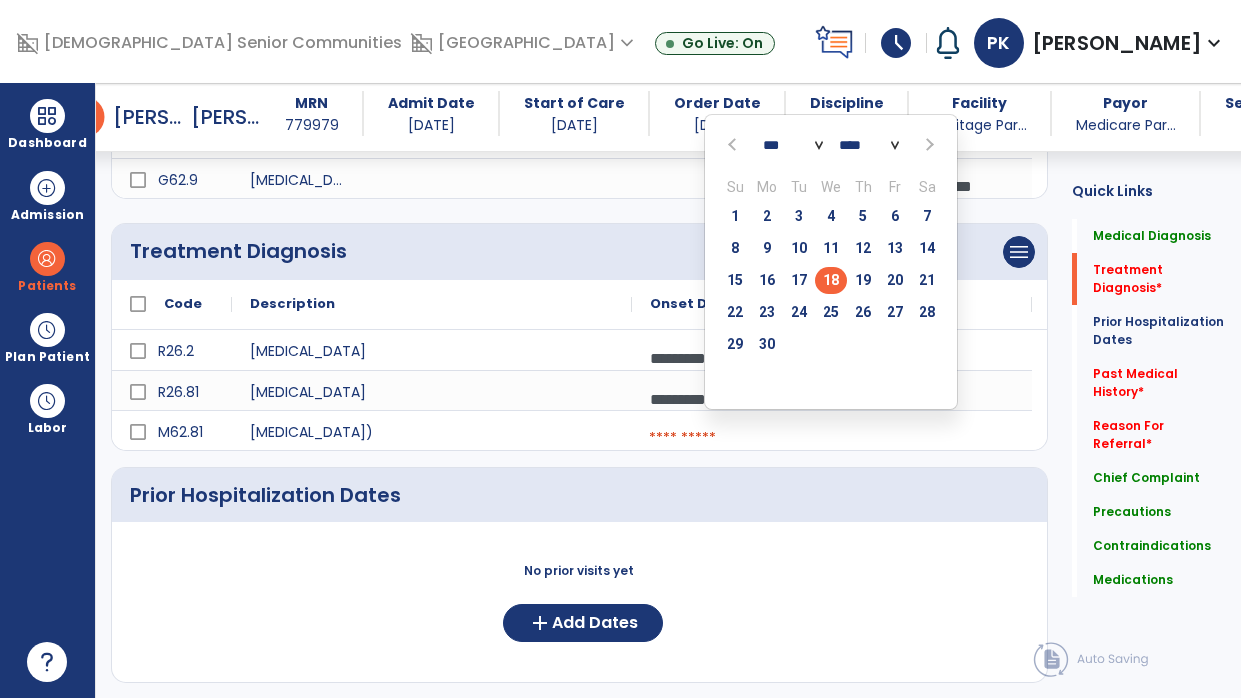 click on "18" 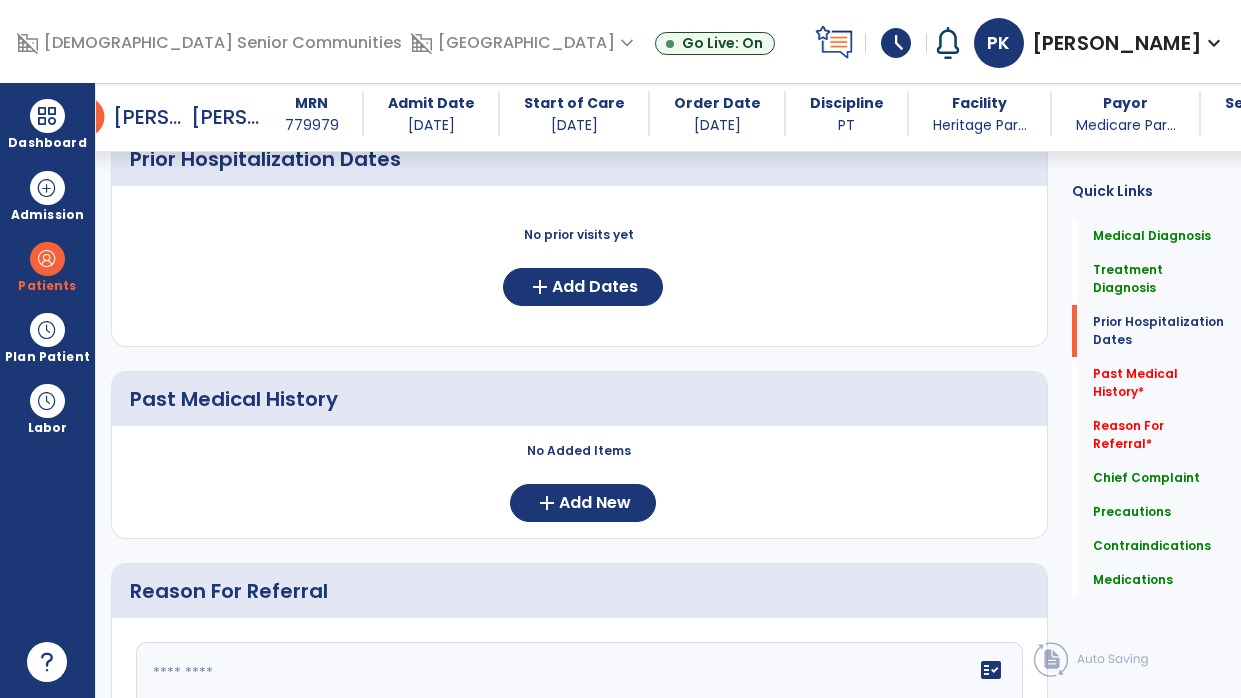 scroll, scrollTop: 750, scrollLeft: 0, axis: vertical 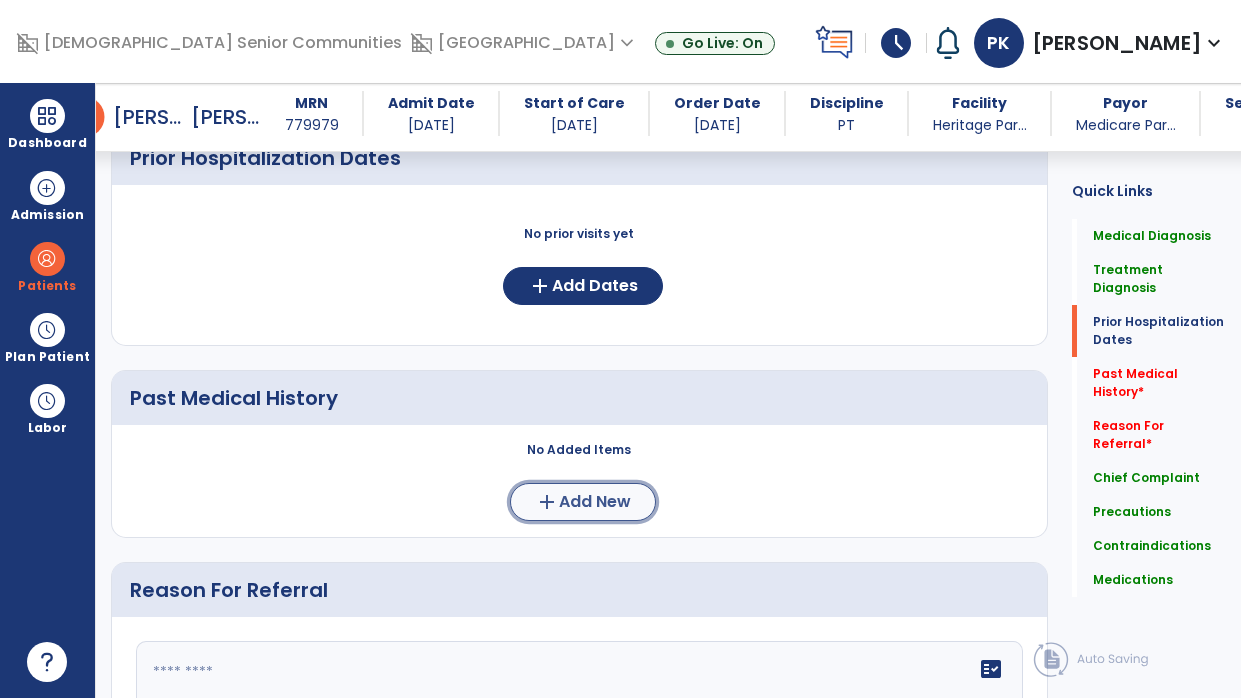 click on "Add New" 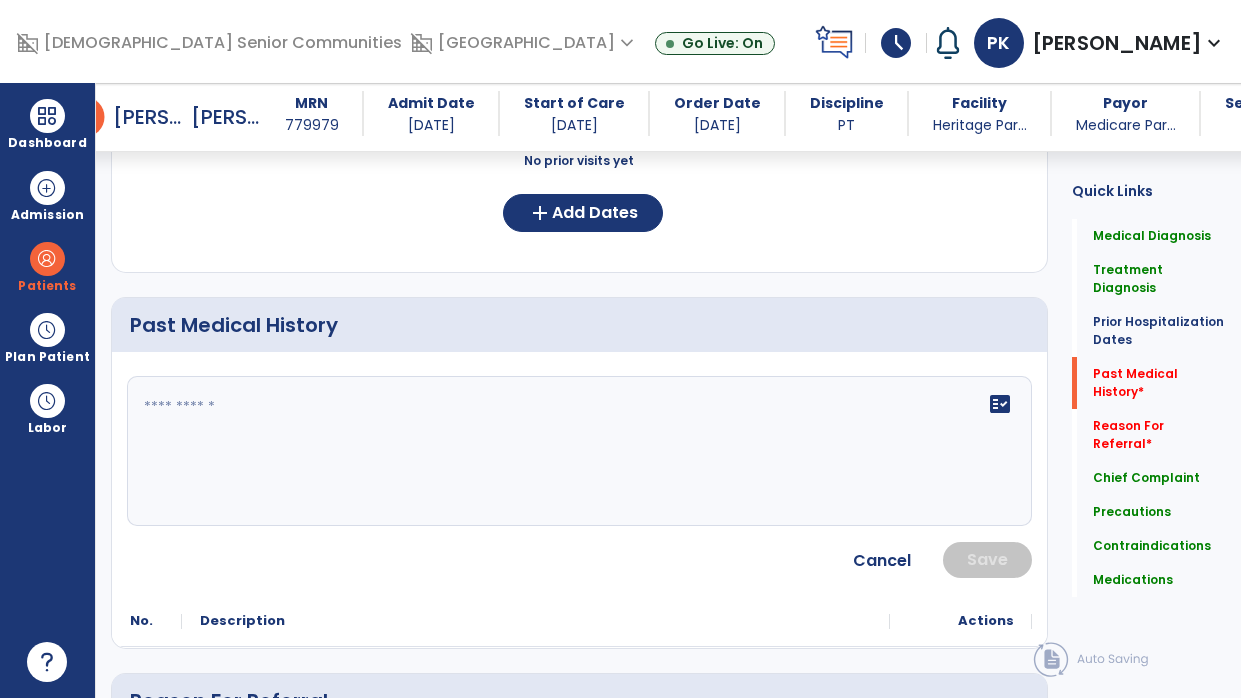 scroll, scrollTop: 899, scrollLeft: 0, axis: vertical 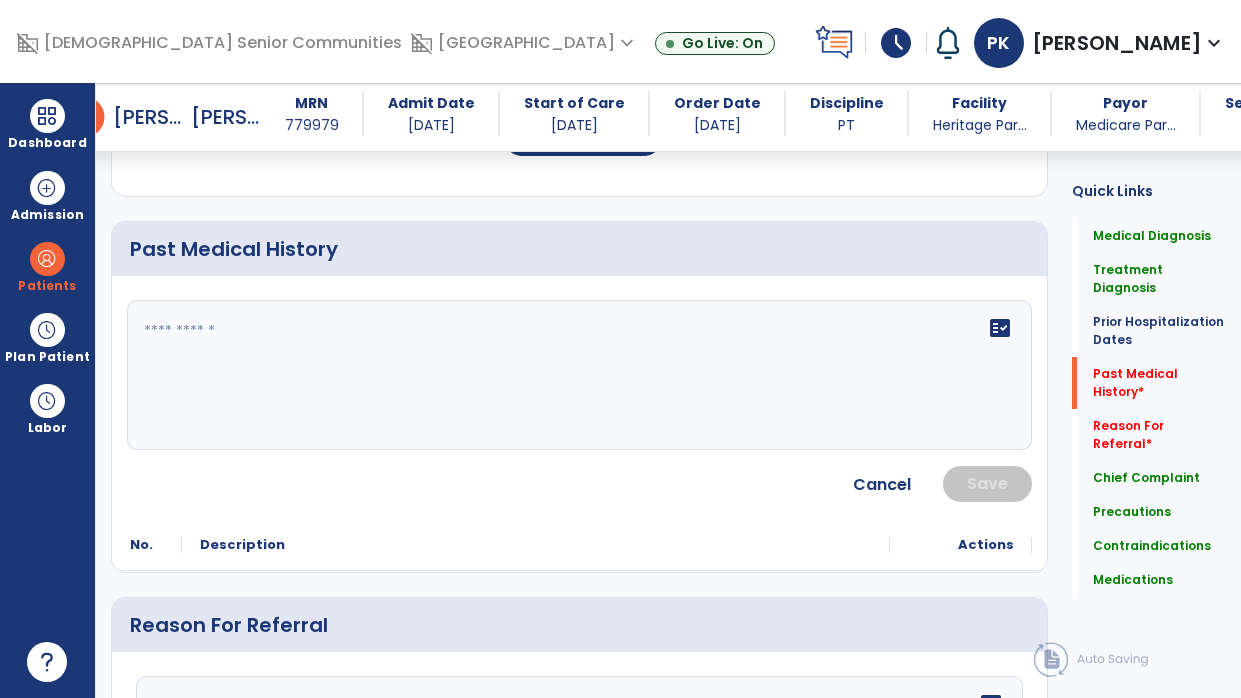 click on "fact_check" 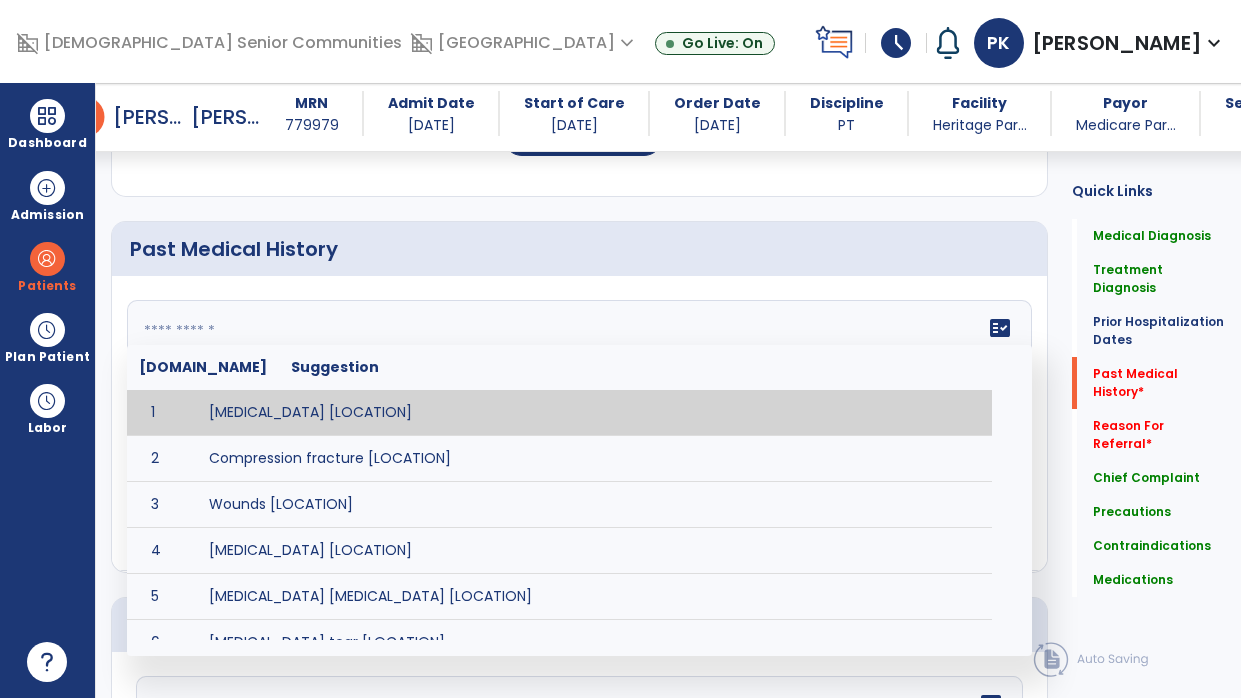 paste on "**********" 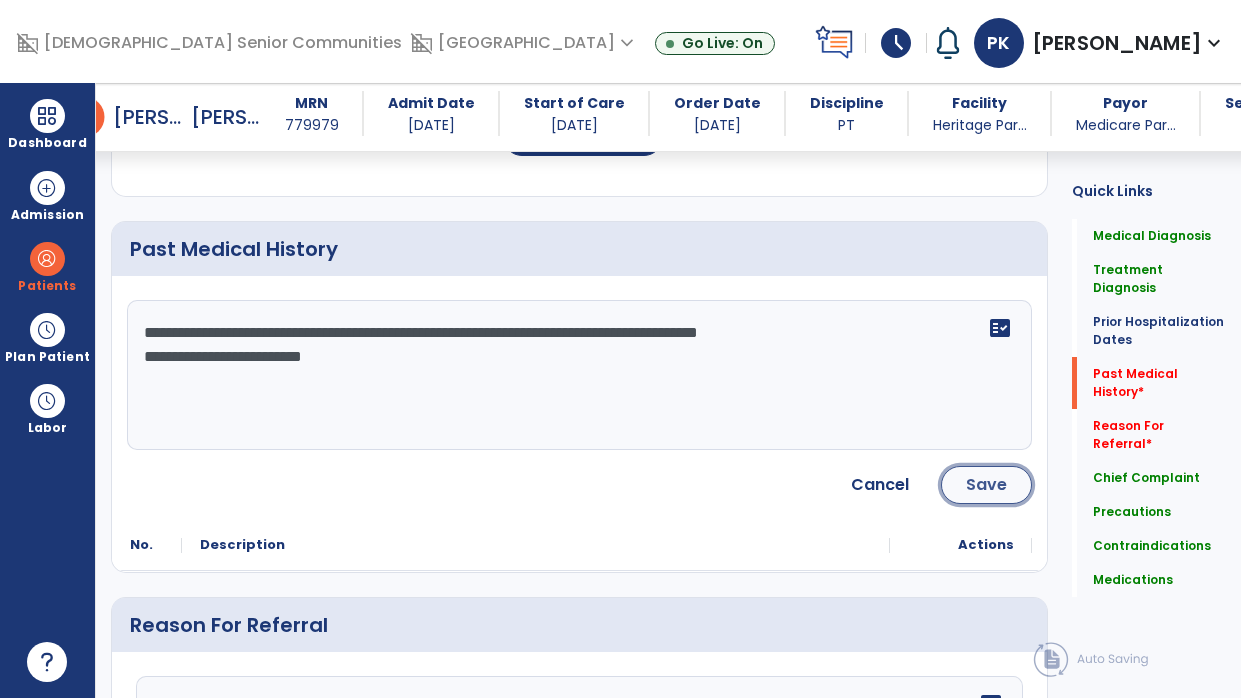 click on "Save" 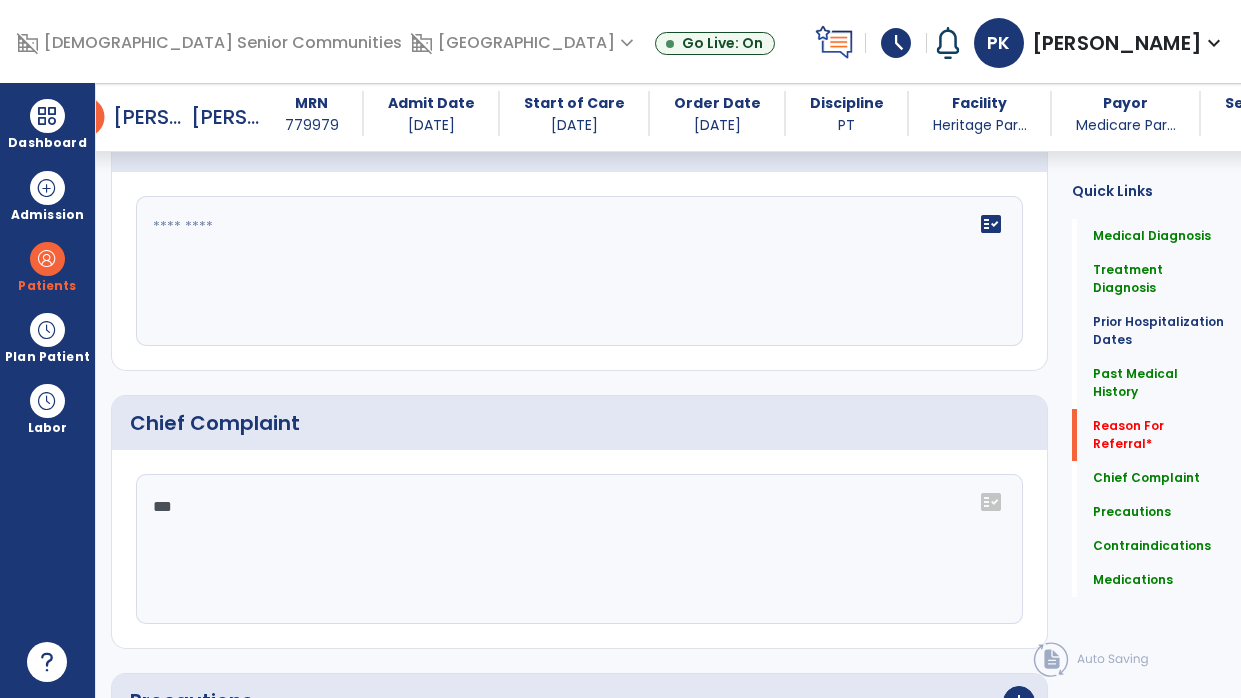 scroll, scrollTop: 1241, scrollLeft: 0, axis: vertical 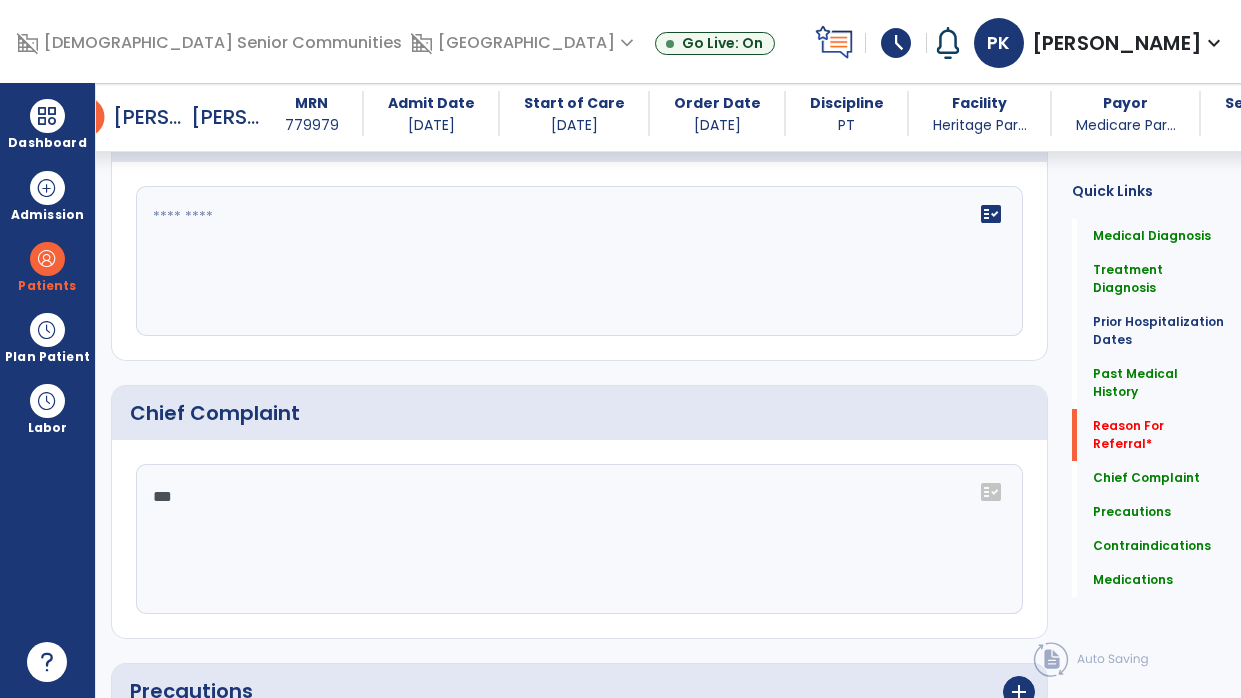 click on "fact_check" 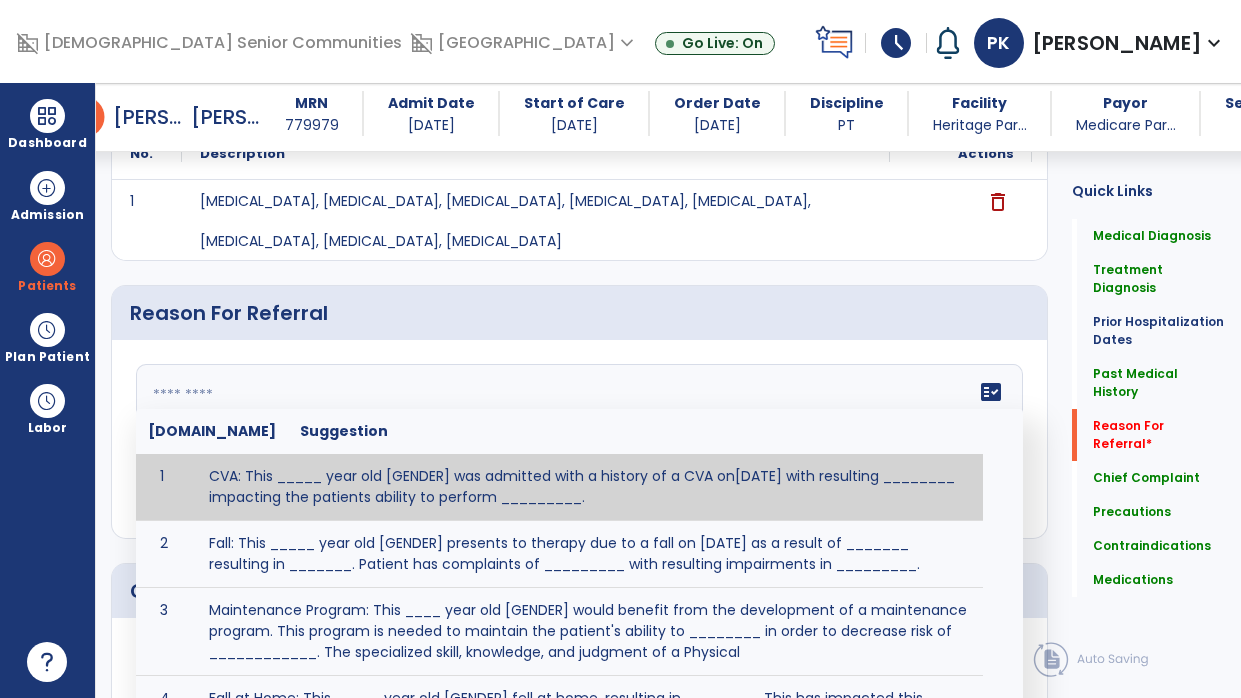 scroll, scrollTop: 1056, scrollLeft: 0, axis: vertical 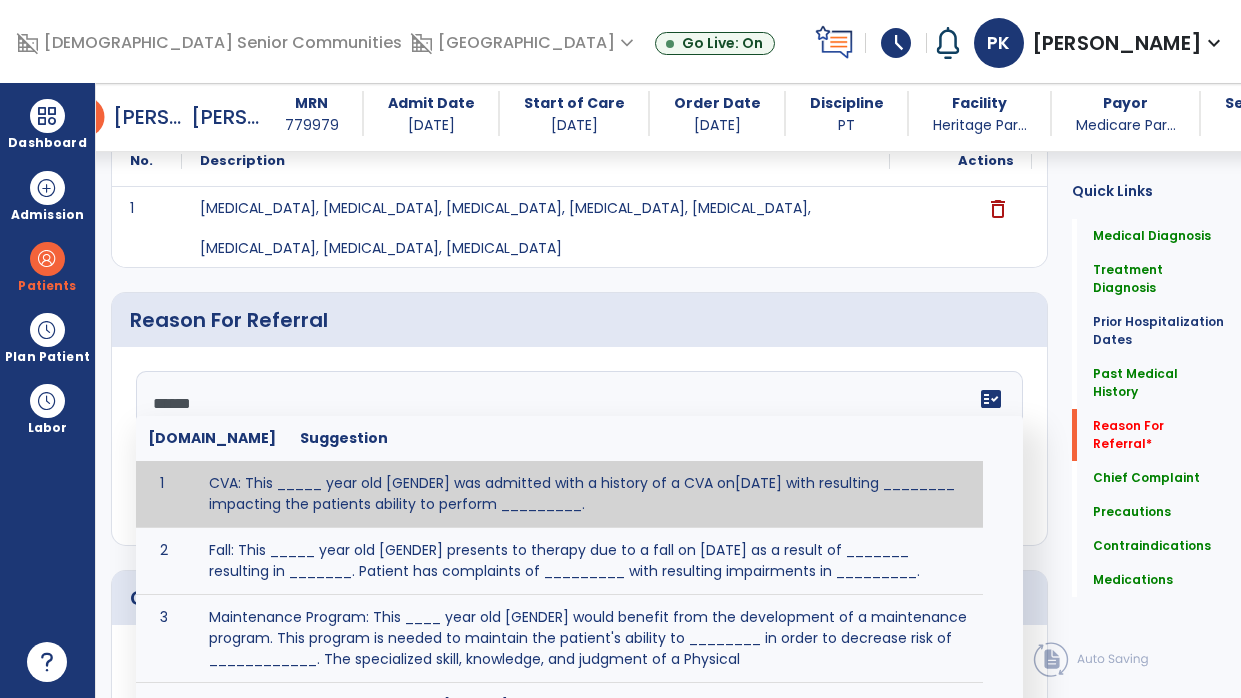 type on "*******" 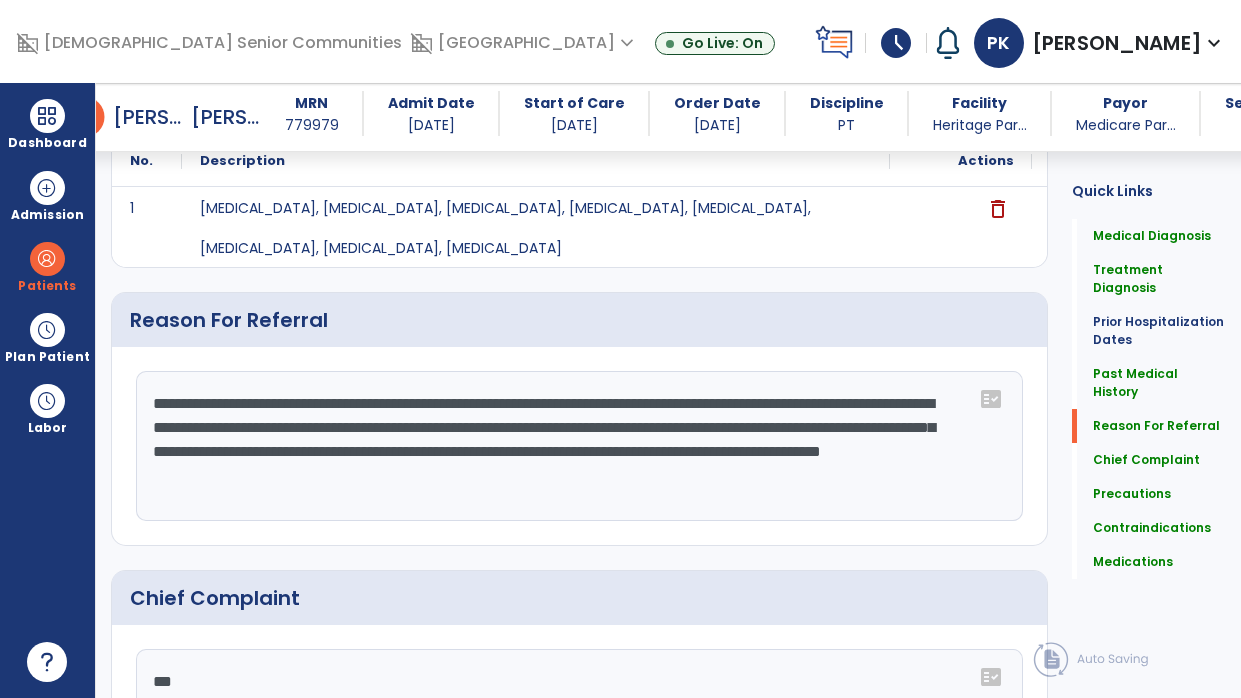 type on "**********" 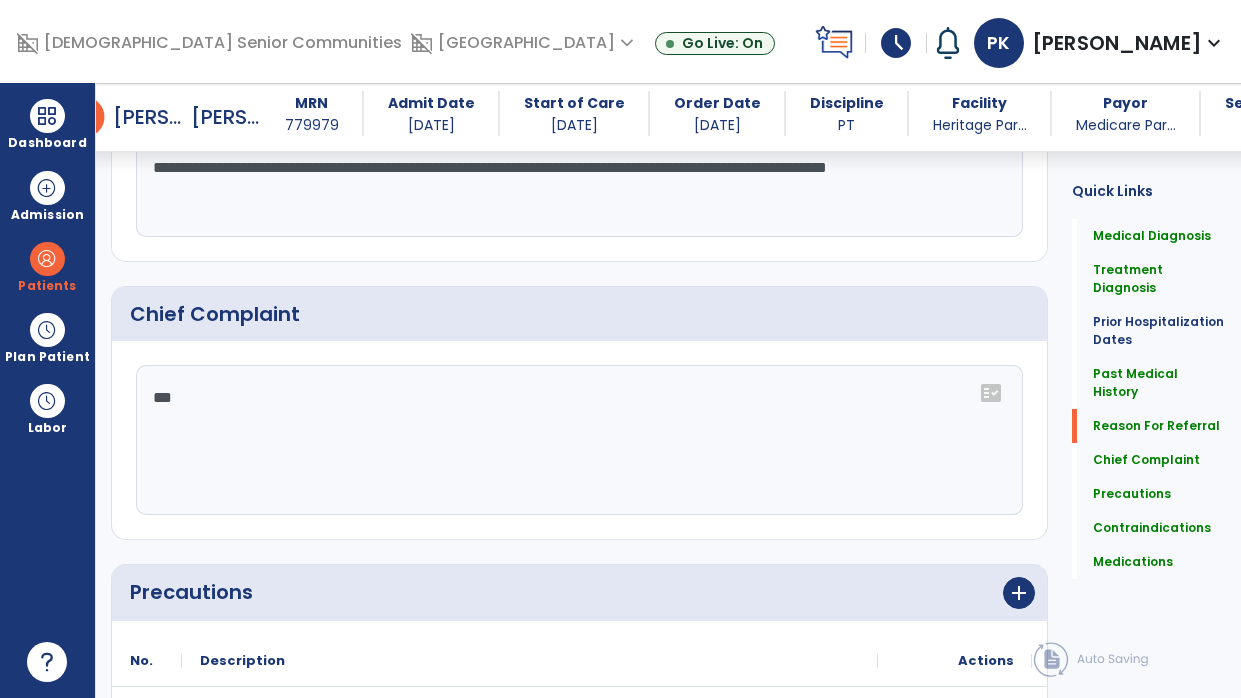 scroll, scrollTop: 0, scrollLeft: 0, axis: both 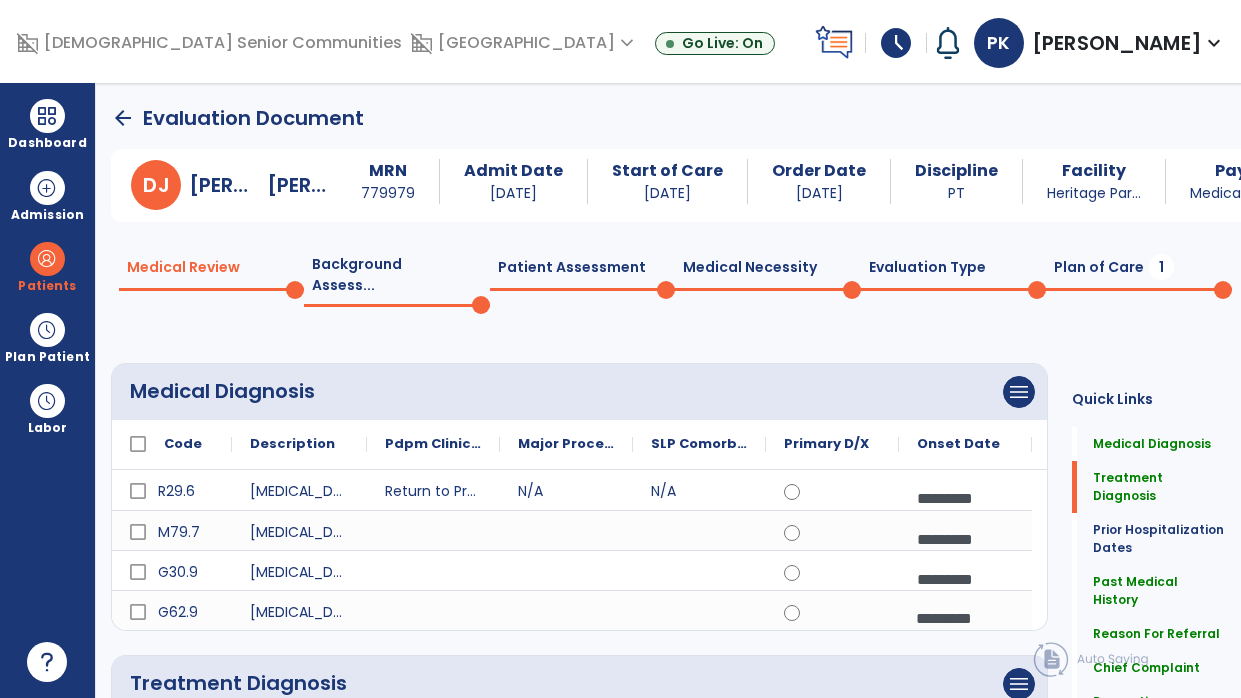 click on "Plan of Care  1" 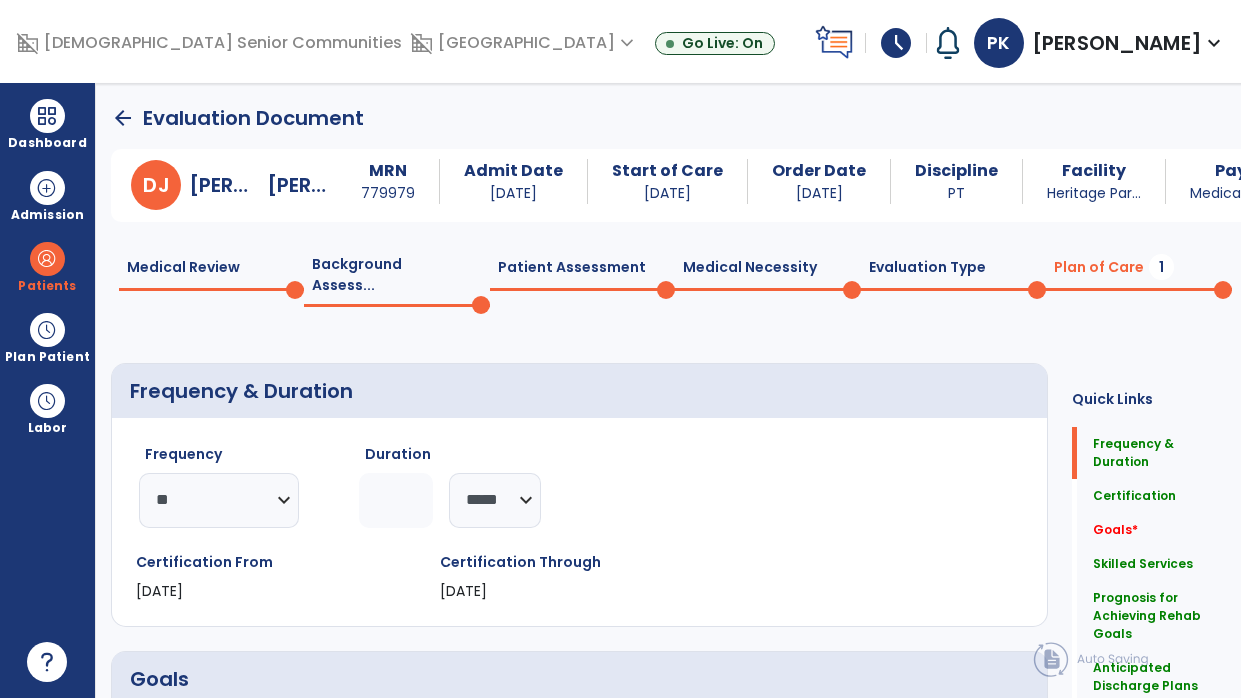 click on "arrow_back" 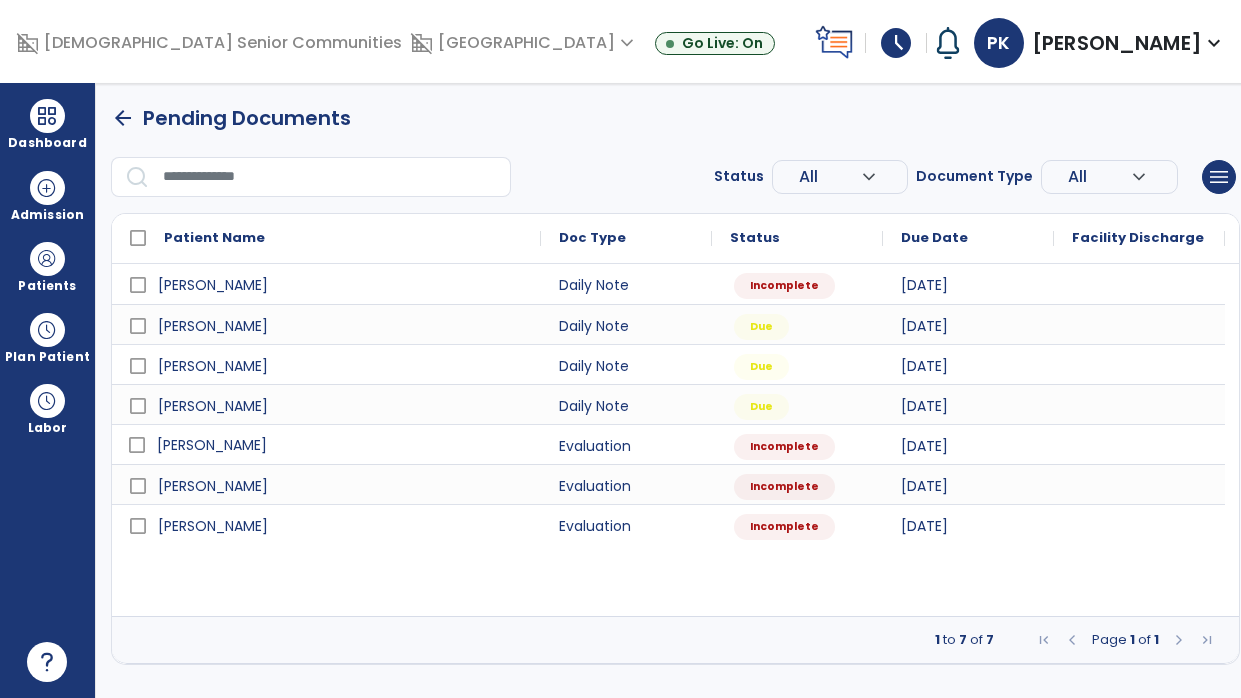 click on "[PERSON_NAME]" at bounding box center (340, 445) 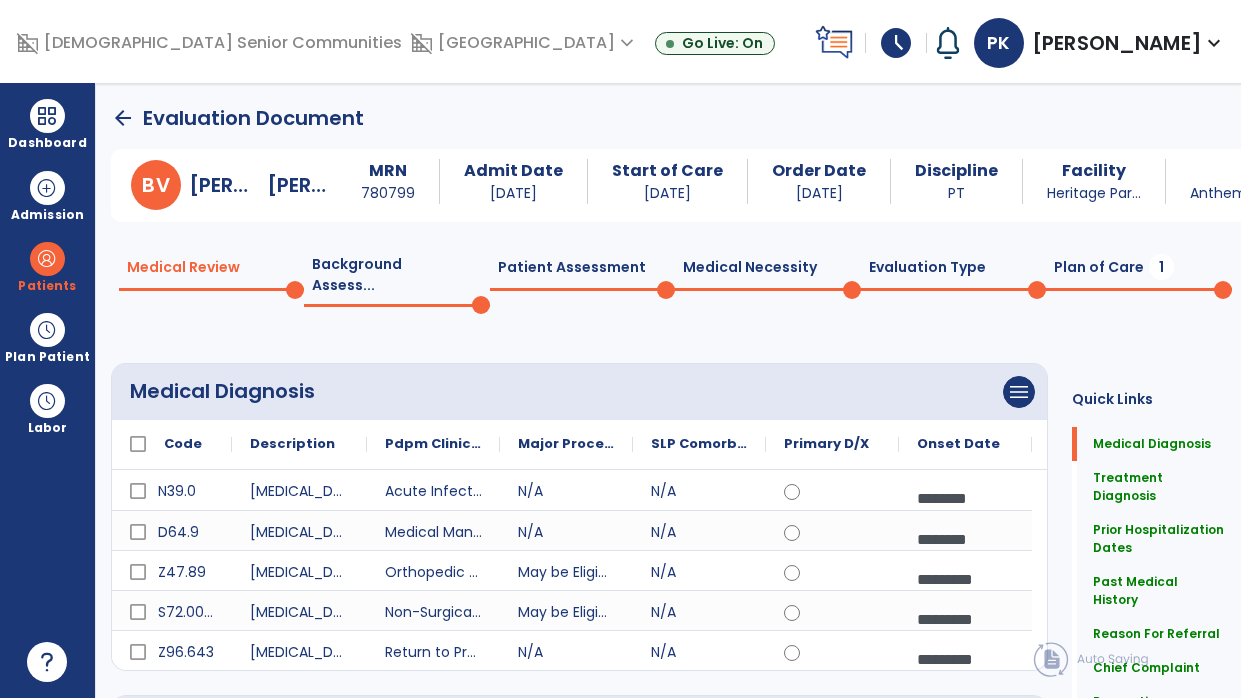 click on "arrow_back" 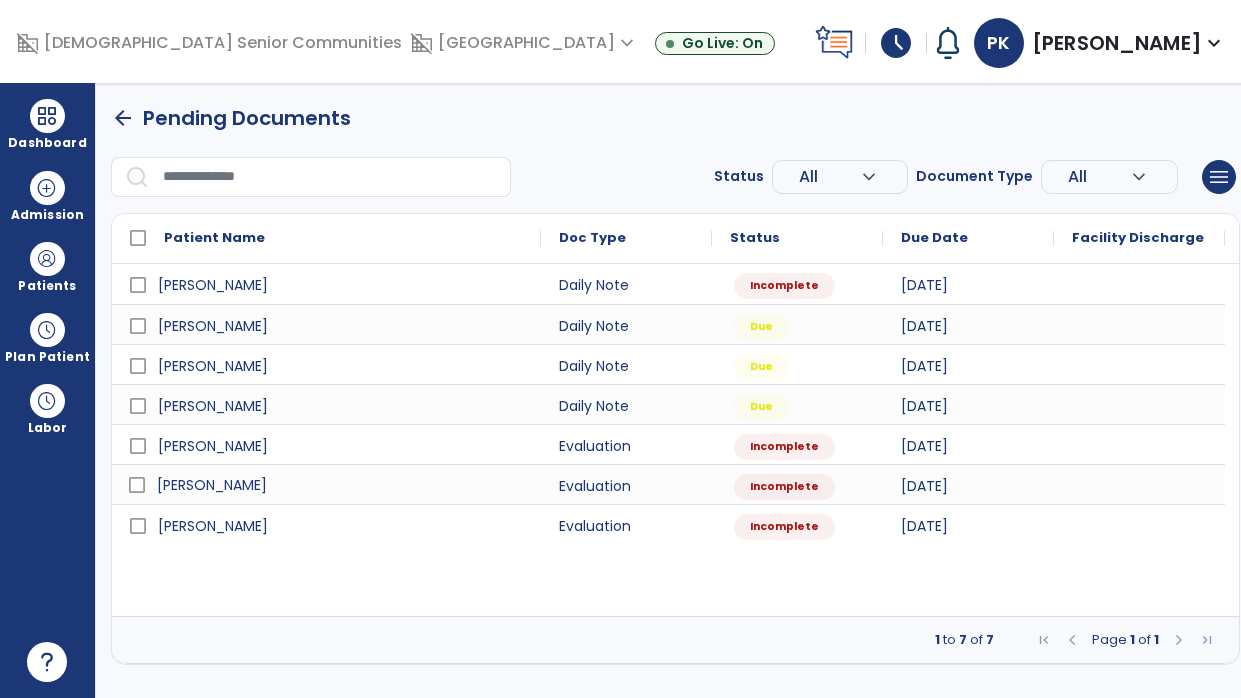 click on "[PERSON_NAME]" at bounding box center [340, 485] 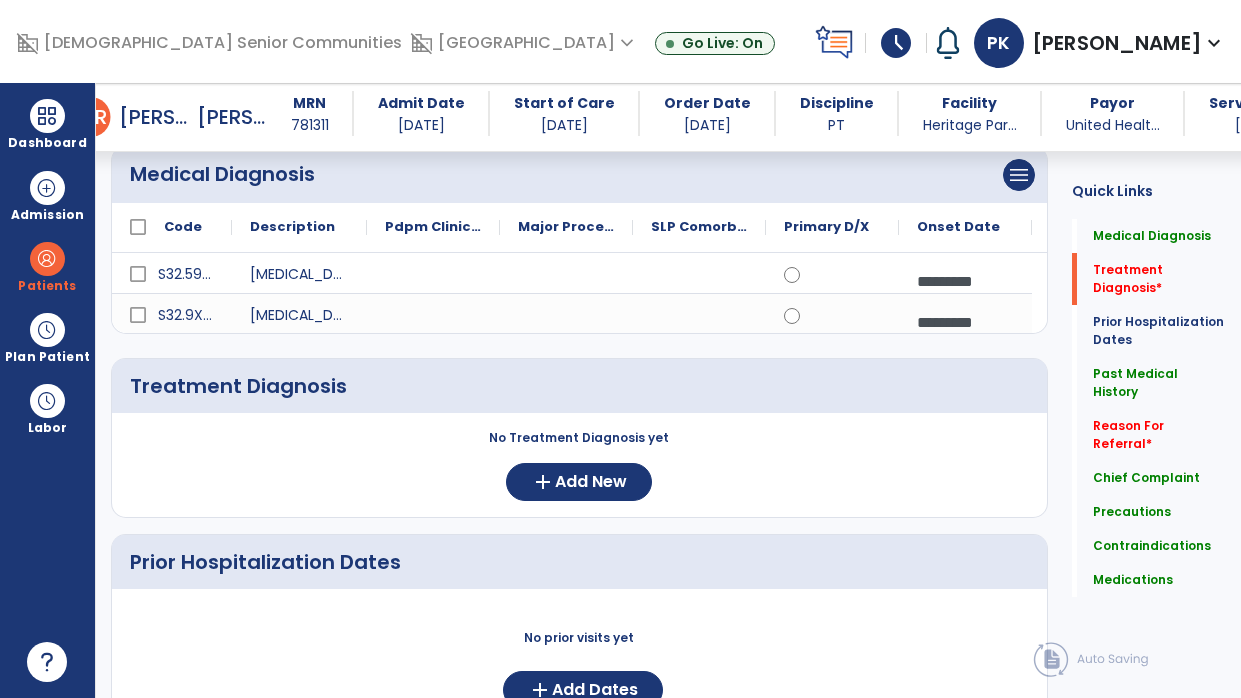 scroll, scrollTop: 0, scrollLeft: 0, axis: both 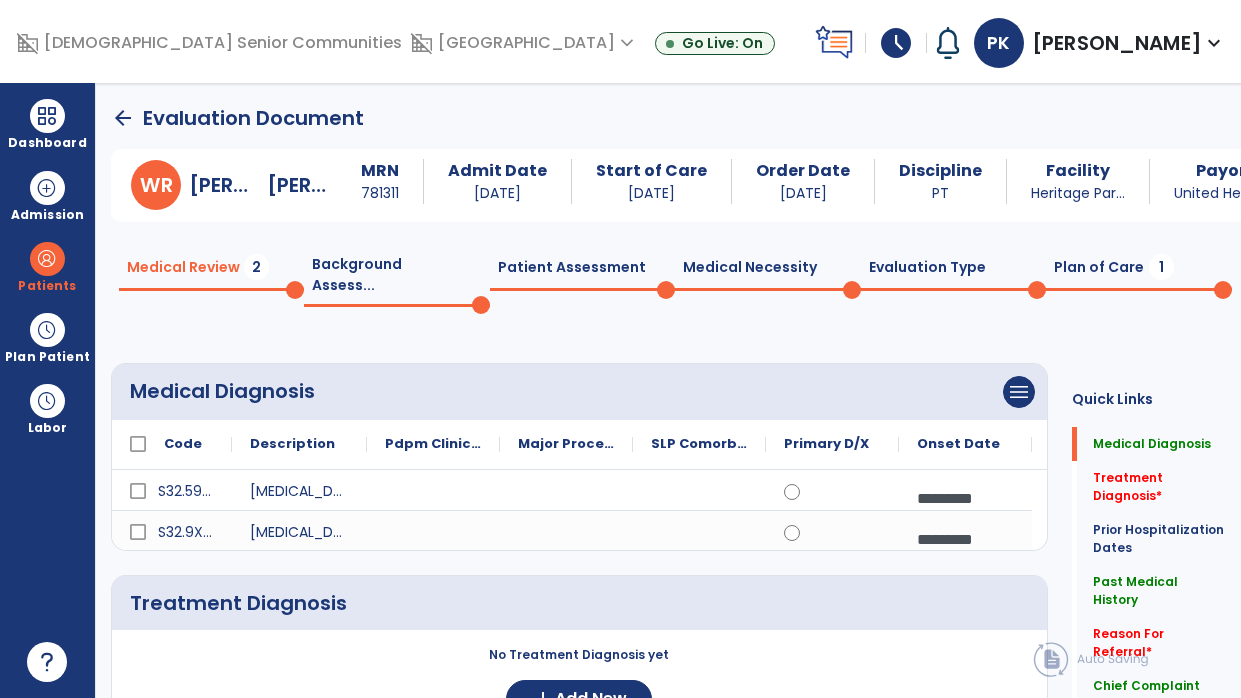 click on "arrow_back" 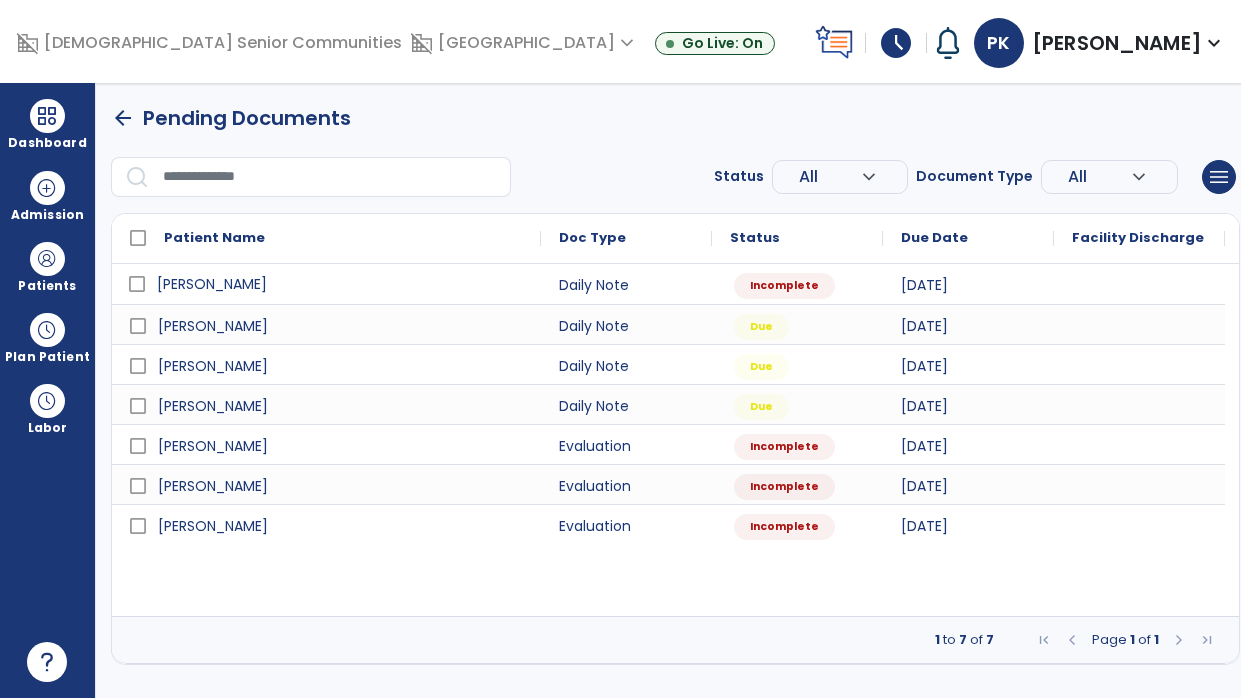 click on "Lung, Bonnie" at bounding box center (340, 284) 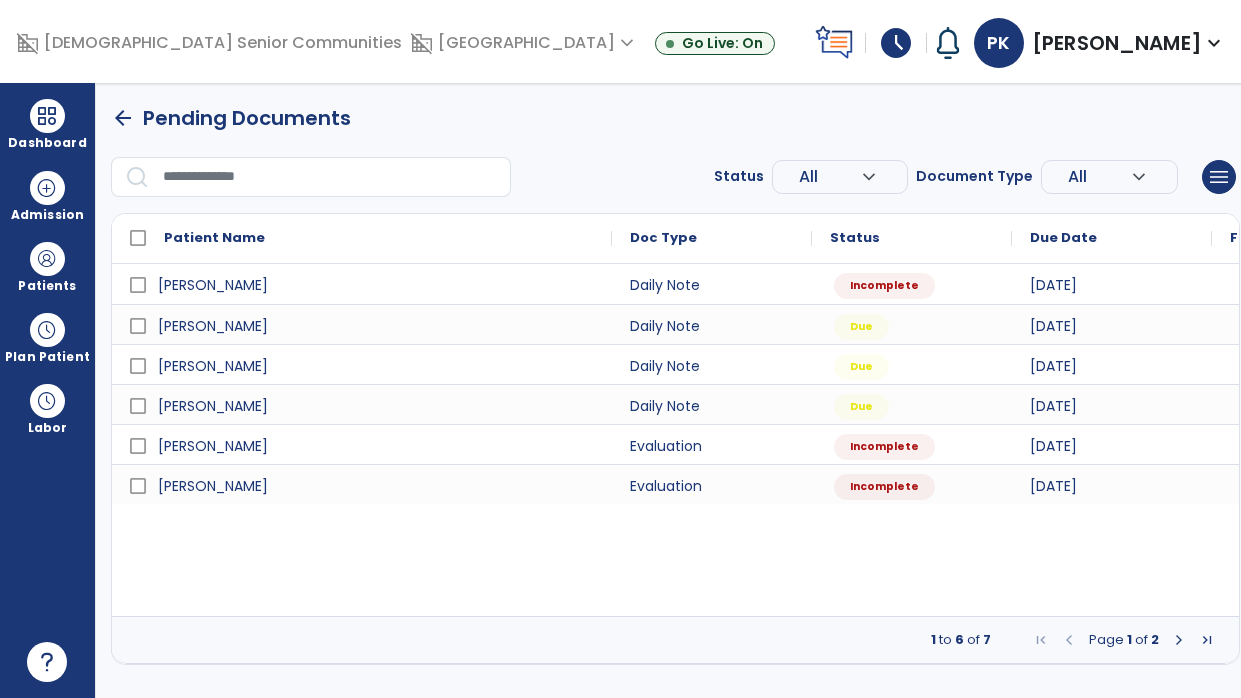 select on "*" 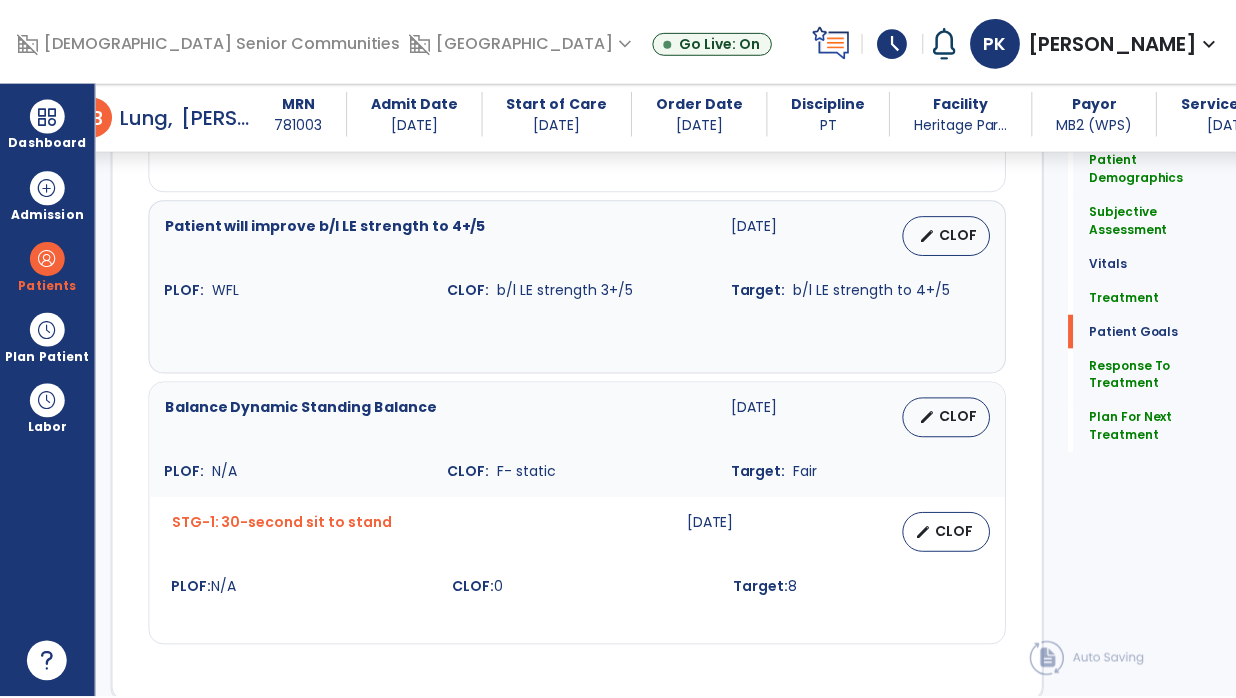 scroll, scrollTop: 2924, scrollLeft: 0, axis: vertical 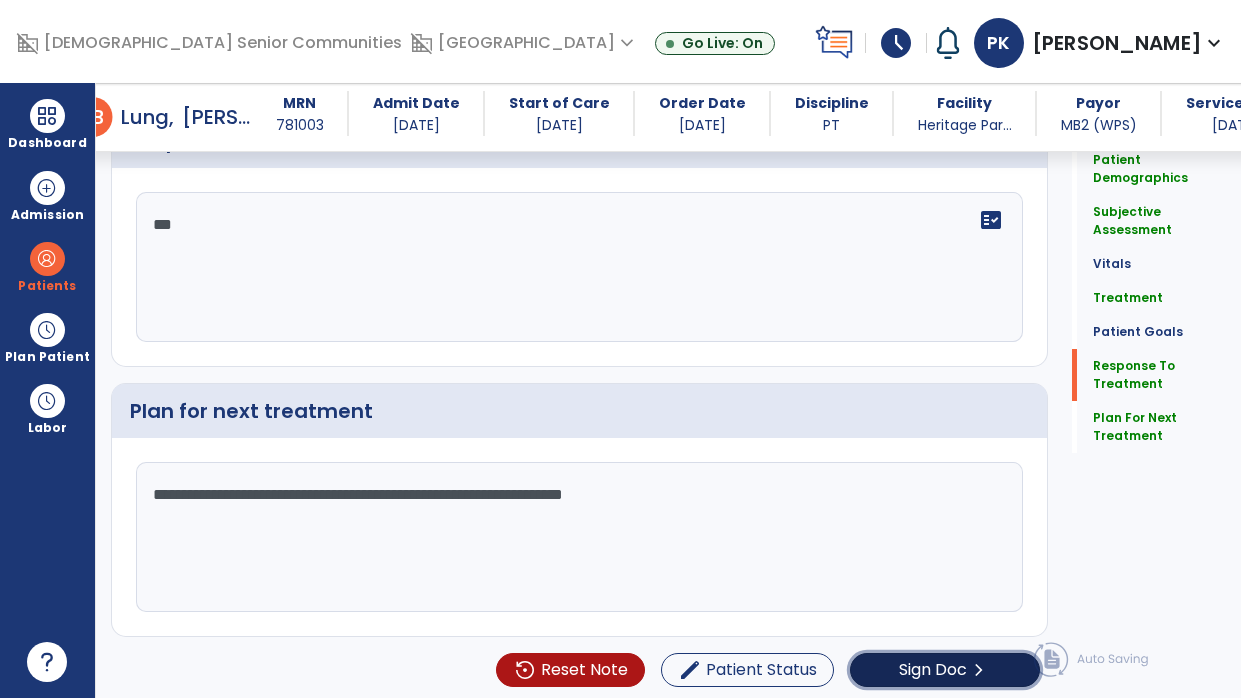 click on "Sign Doc" 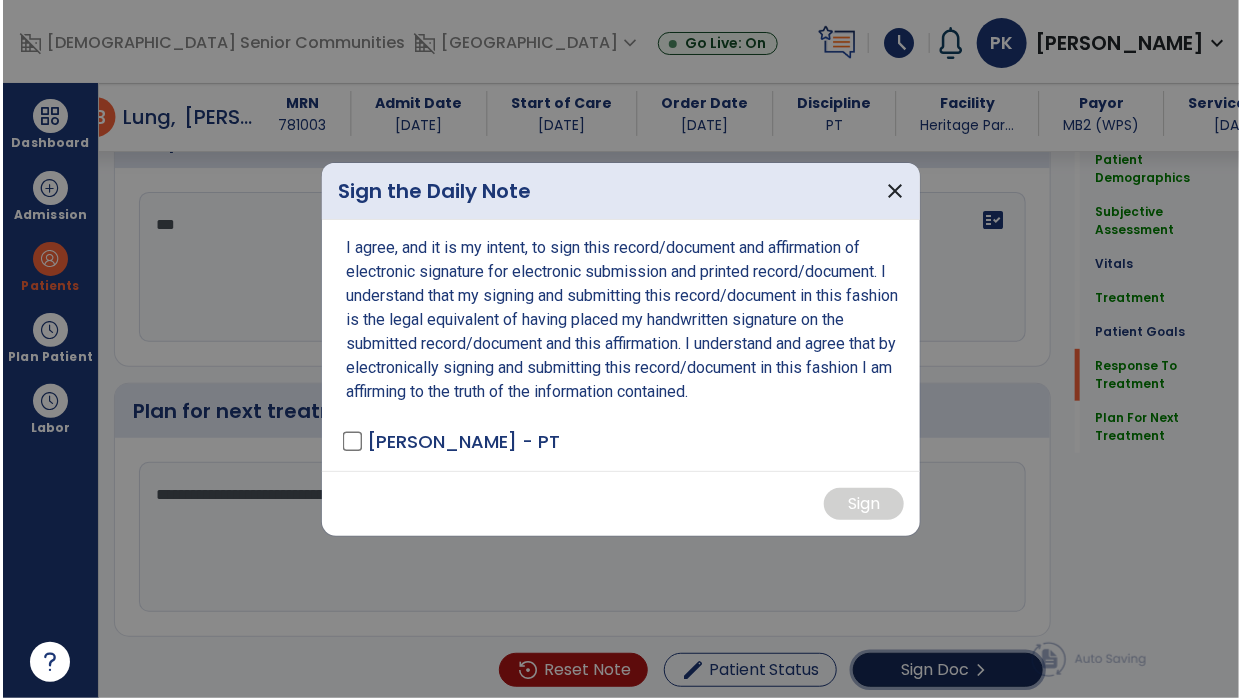 scroll, scrollTop: 2924, scrollLeft: 0, axis: vertical 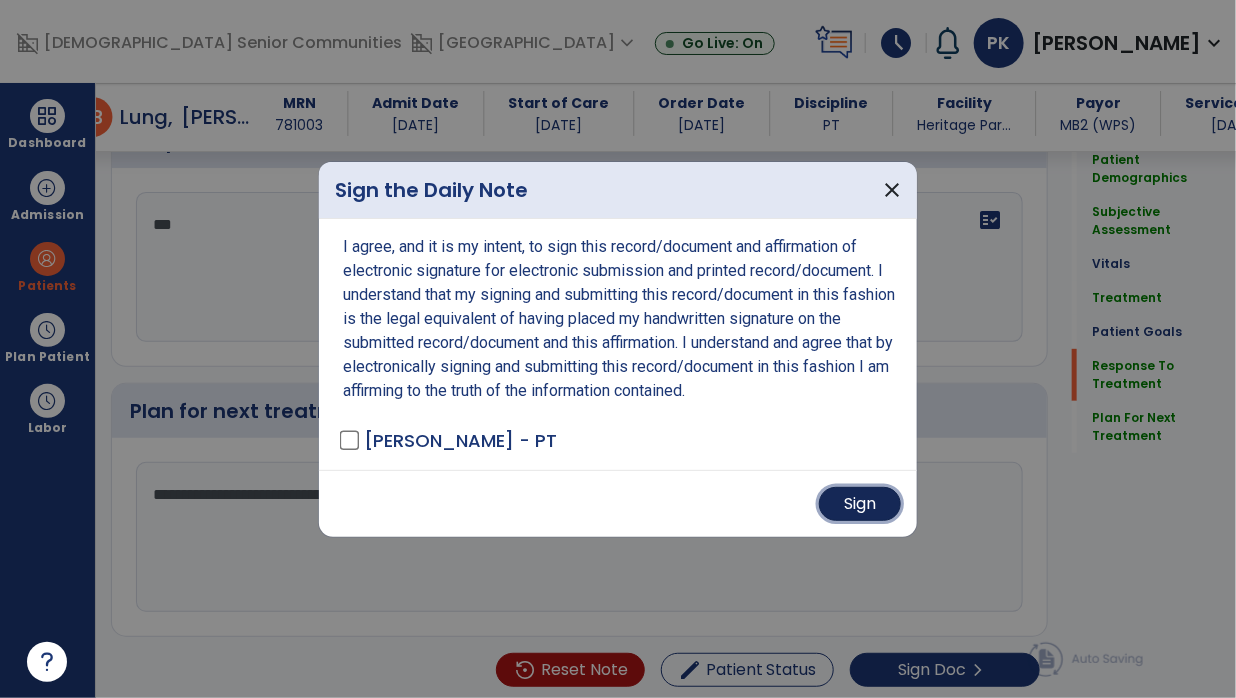 click on "Sign" at bounding box center (860, 504) 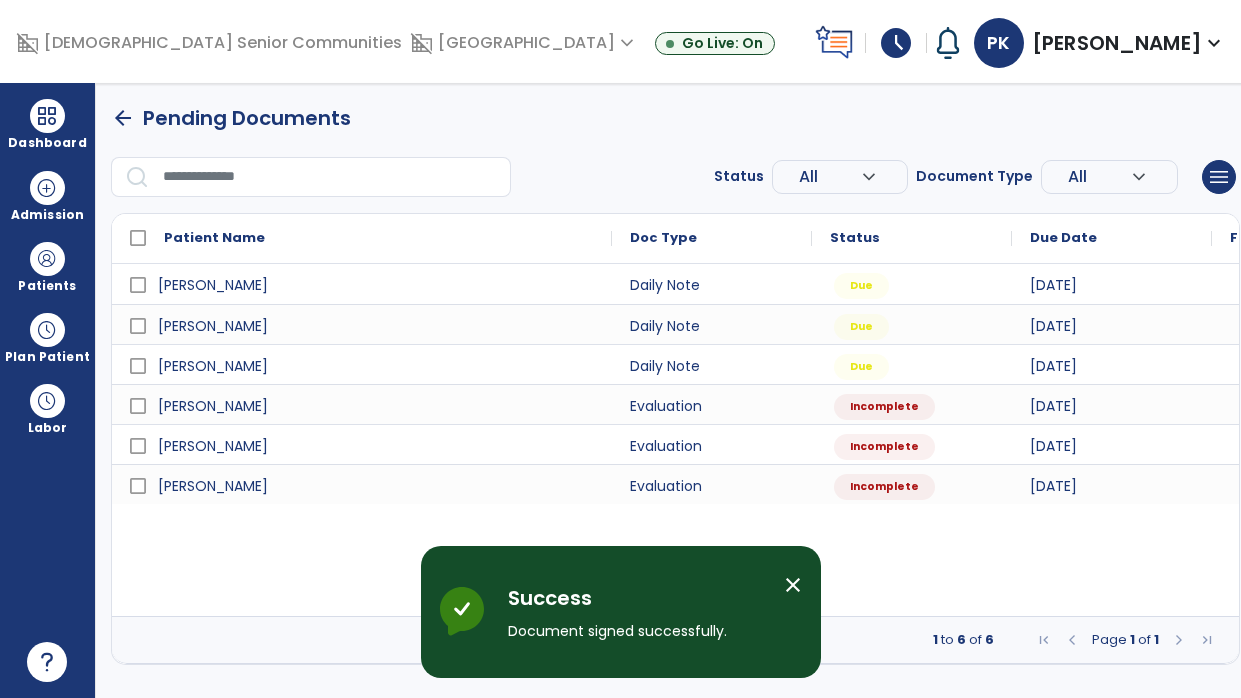 scroll, scrollTop: 0, scrollLeft: 0, axis: both 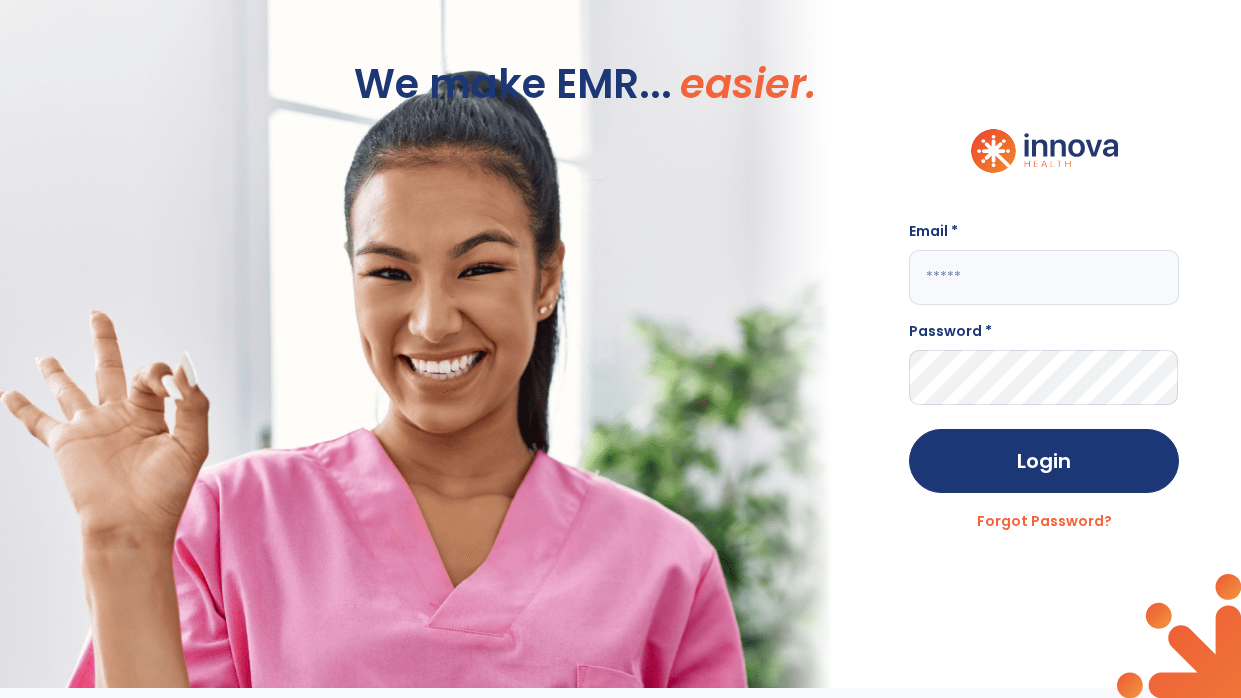 click 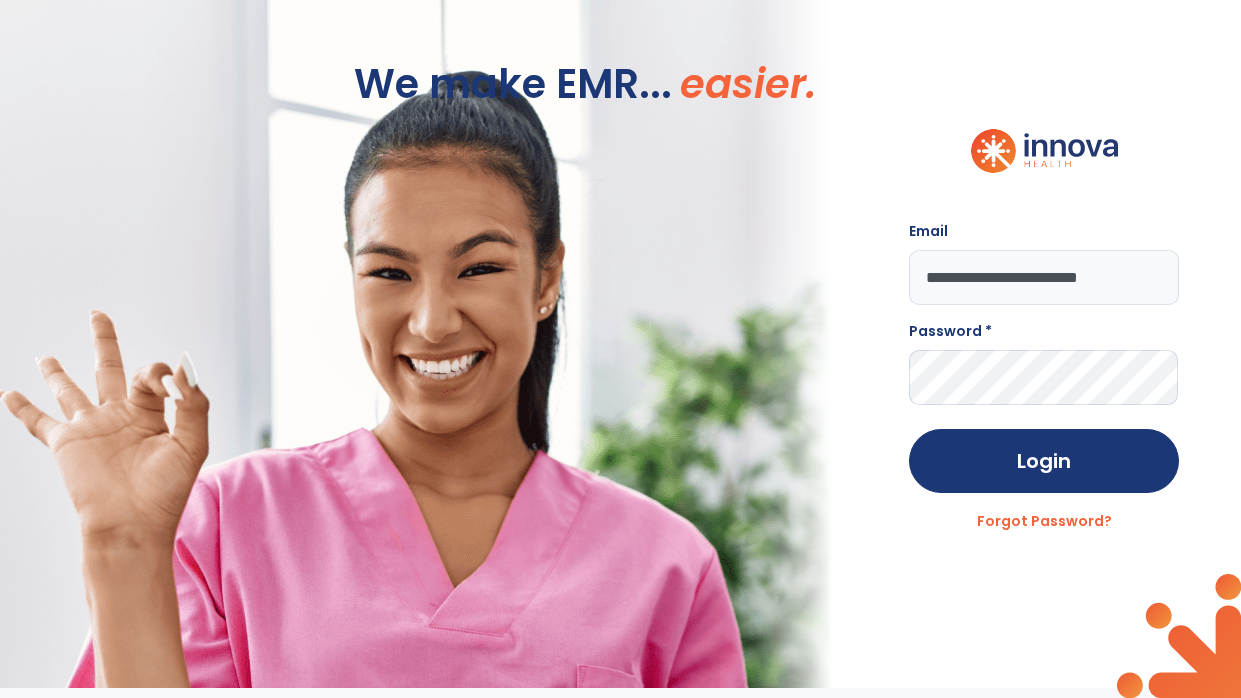 scroll, scrollTop: 0, scrollLeft: 11, axis: horizontal 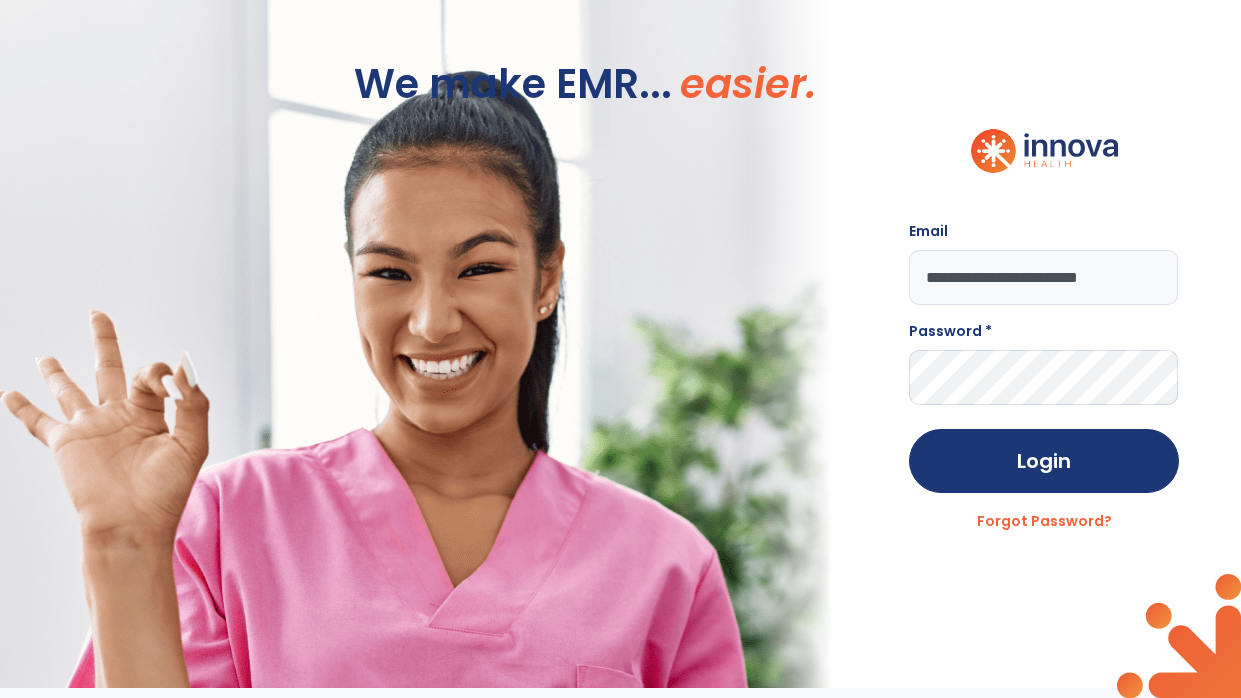 type on "**********" 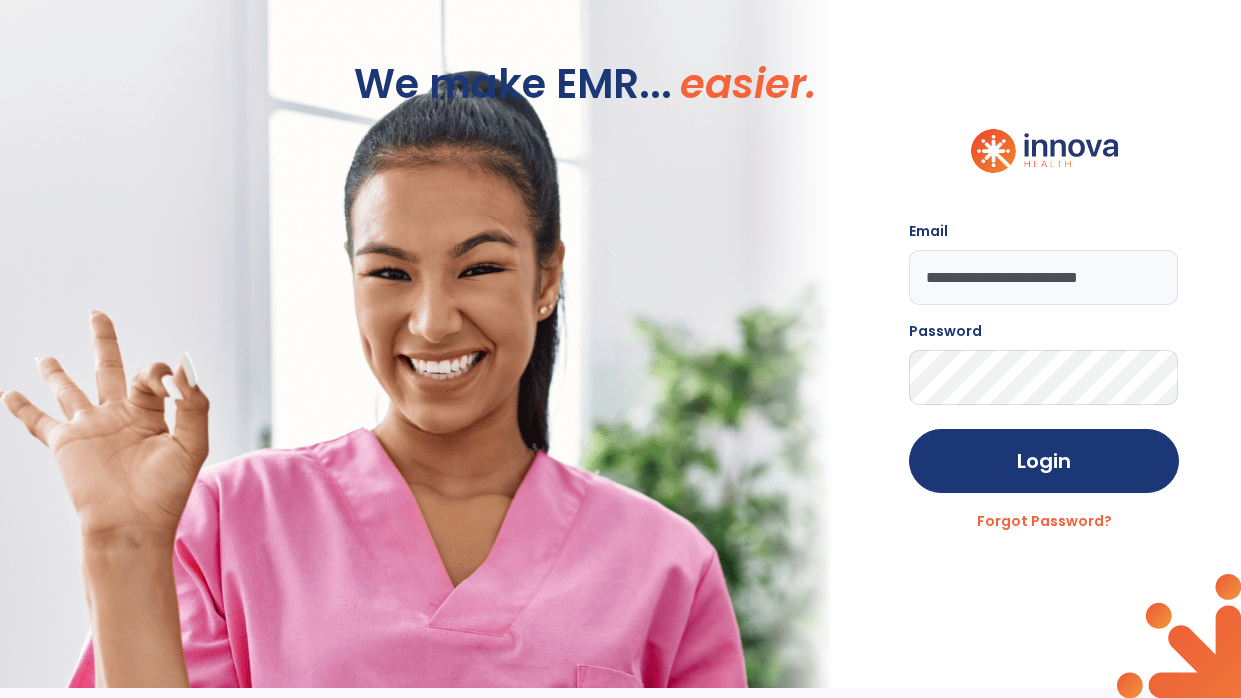 click on "Login" 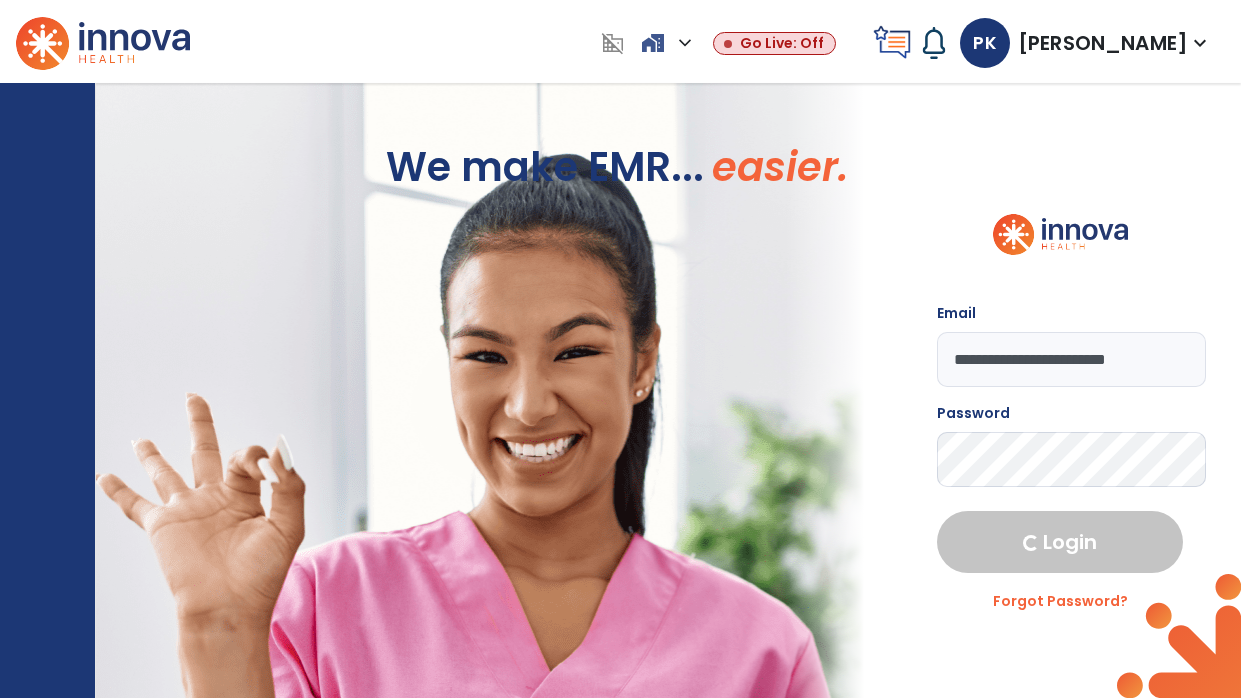 select on "****" 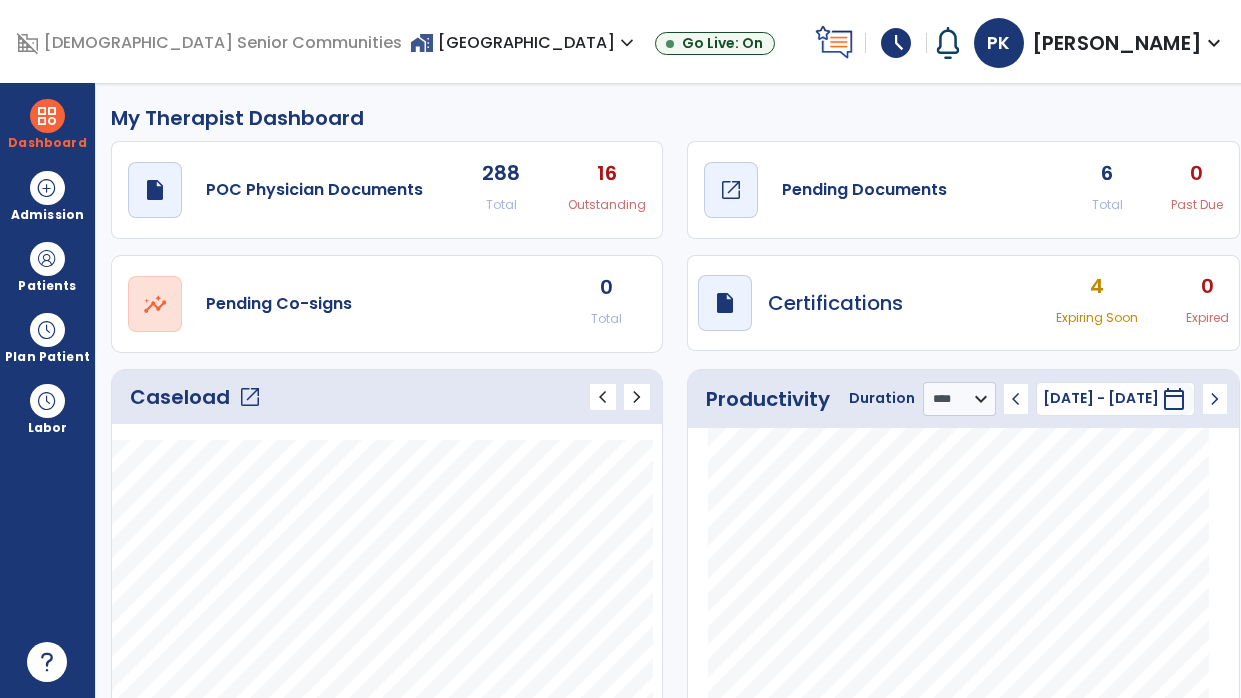 click on "Pending Documents" 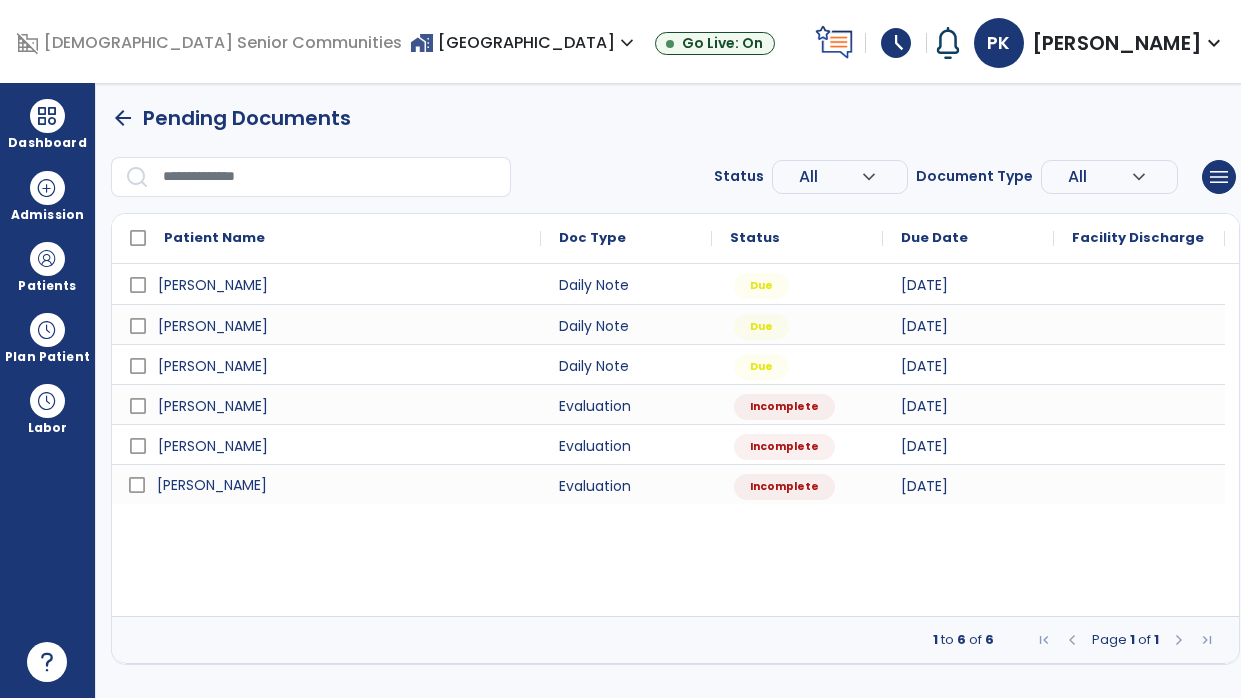 click on "Davis, Judy" at bounding box center [340, 485] 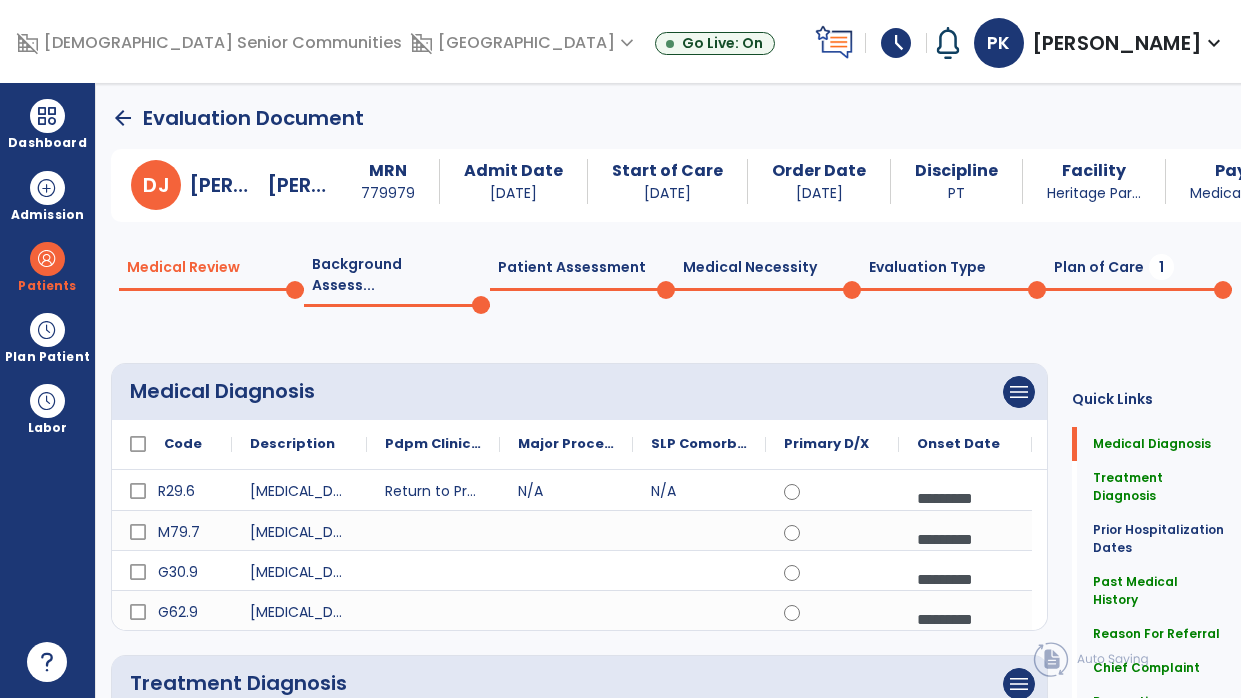 click on "Patient Assessment  0" 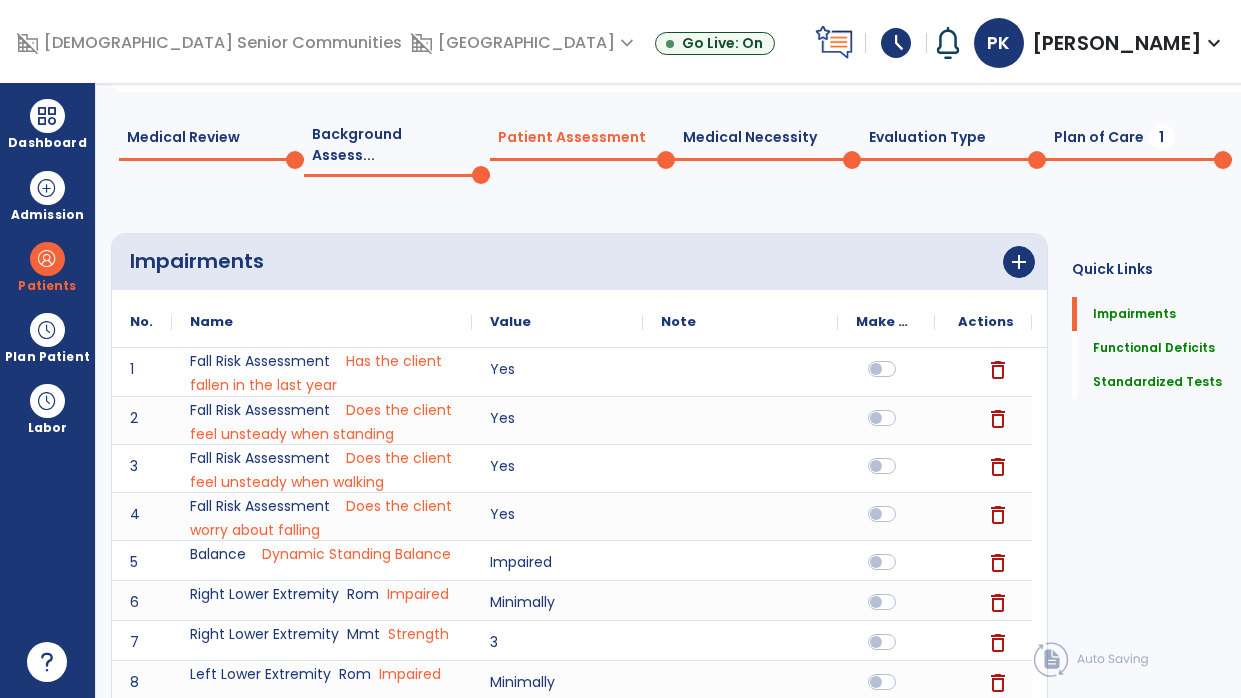scroll, scrollTop: 0, scrollLeft: 0, axis: both 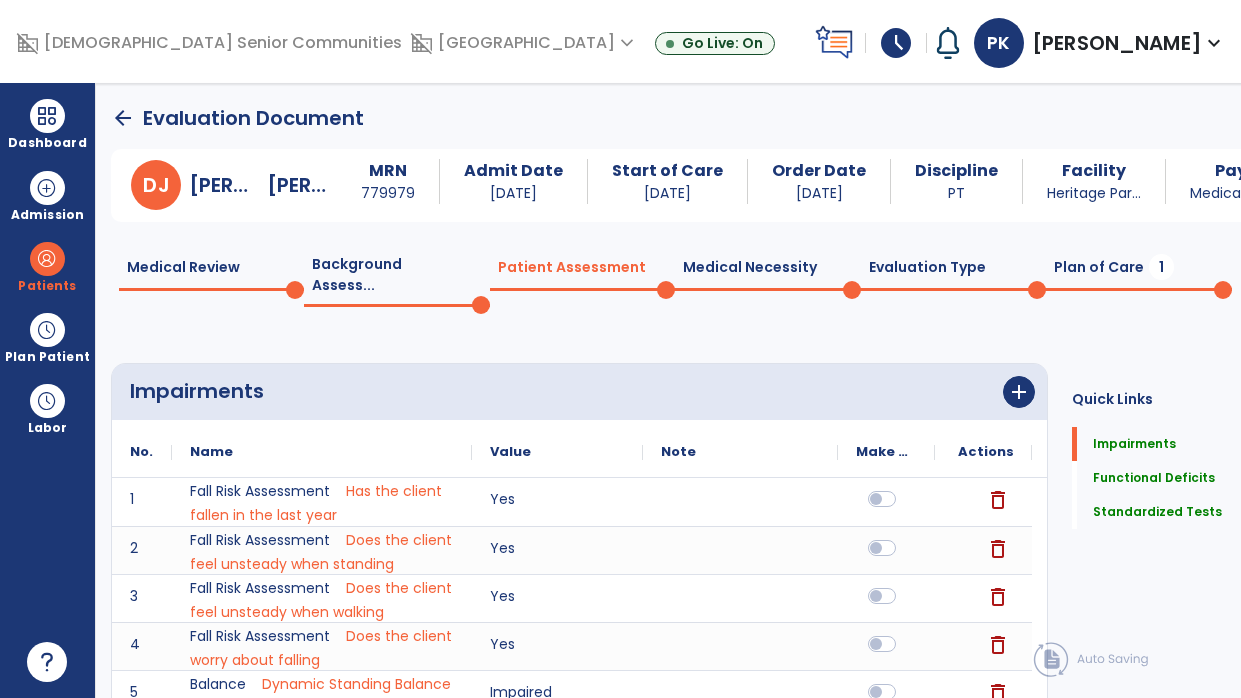 click on "Plan of Care  1" 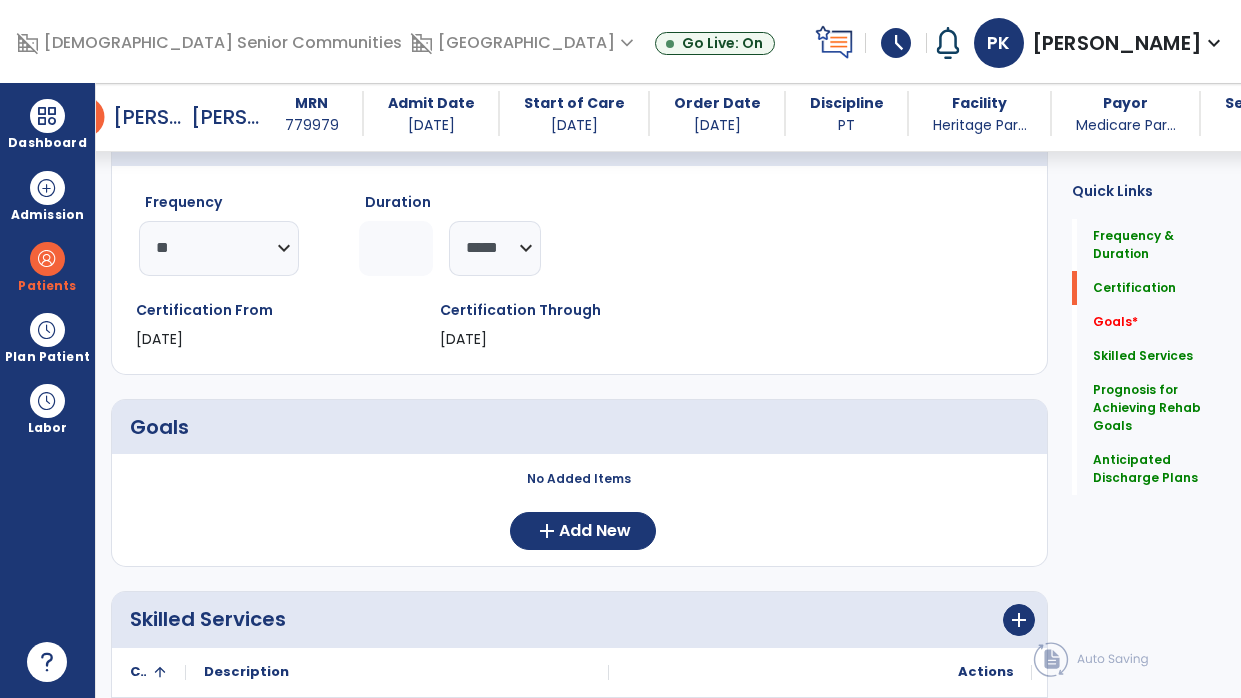 scroll, scrollTop: 263, scrollLeft: 0, axis: vertical 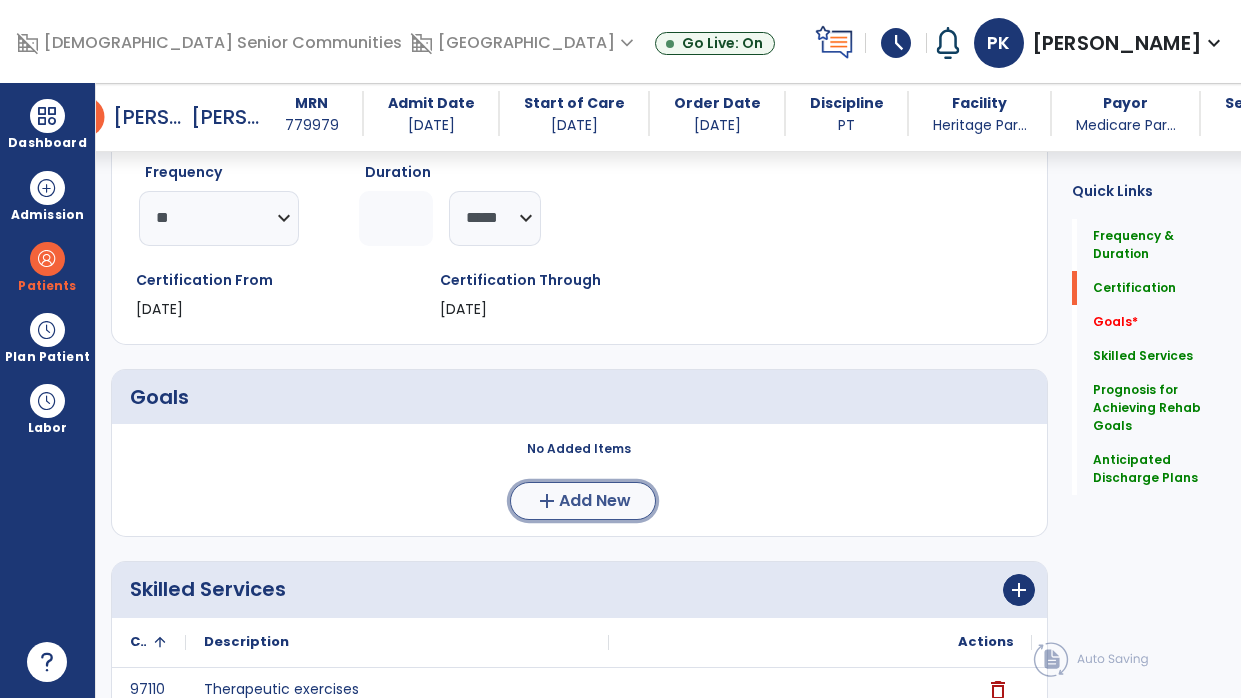 click on "add  Add New" at bounding box center (583, 501) 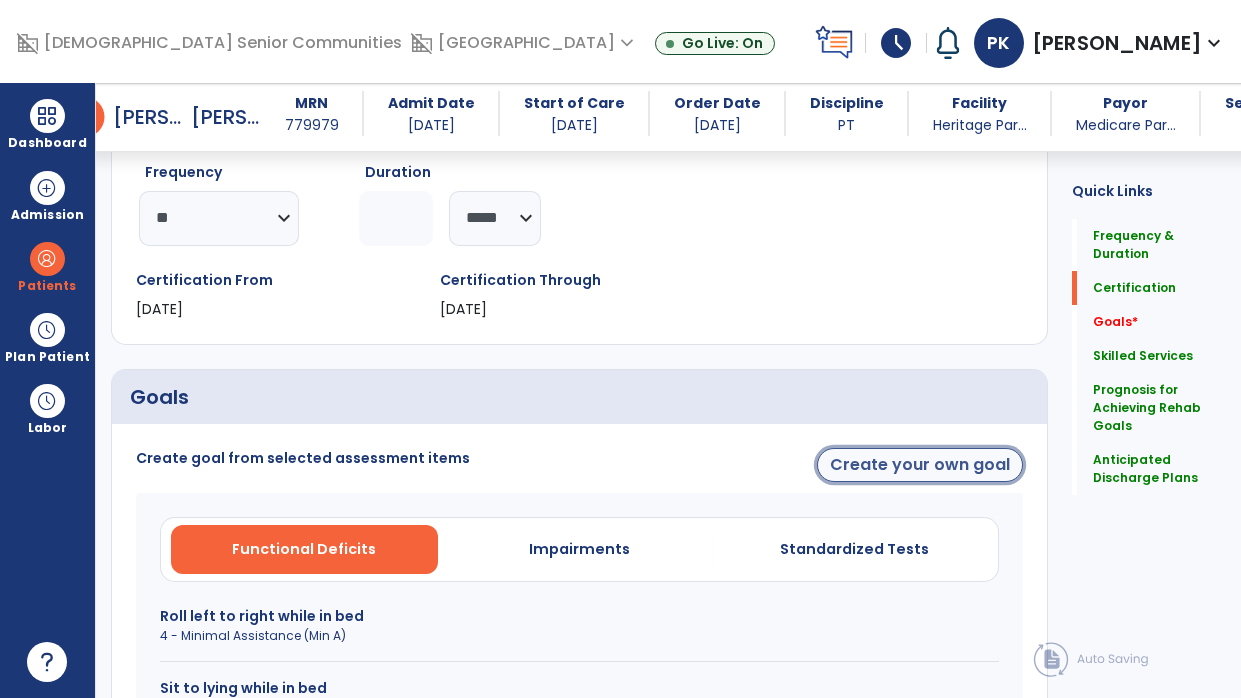 click on "Create your own goal" at bounding box center (920, 465) 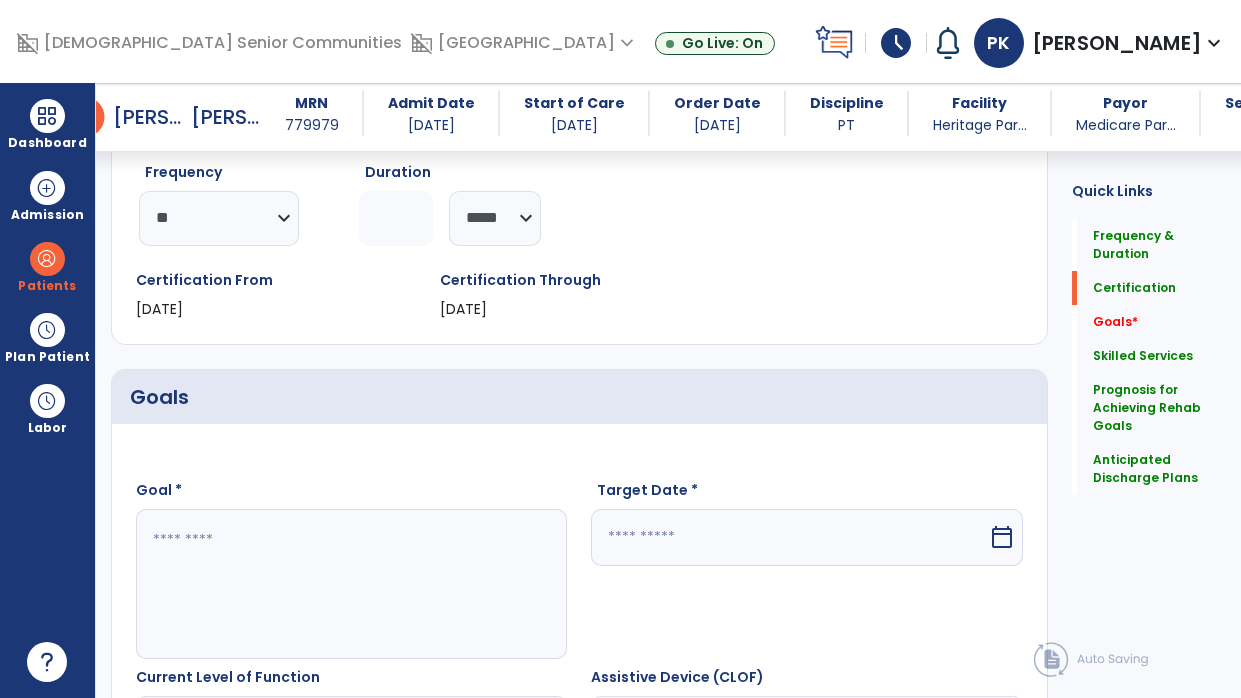 click at bounding box center (348, 584) 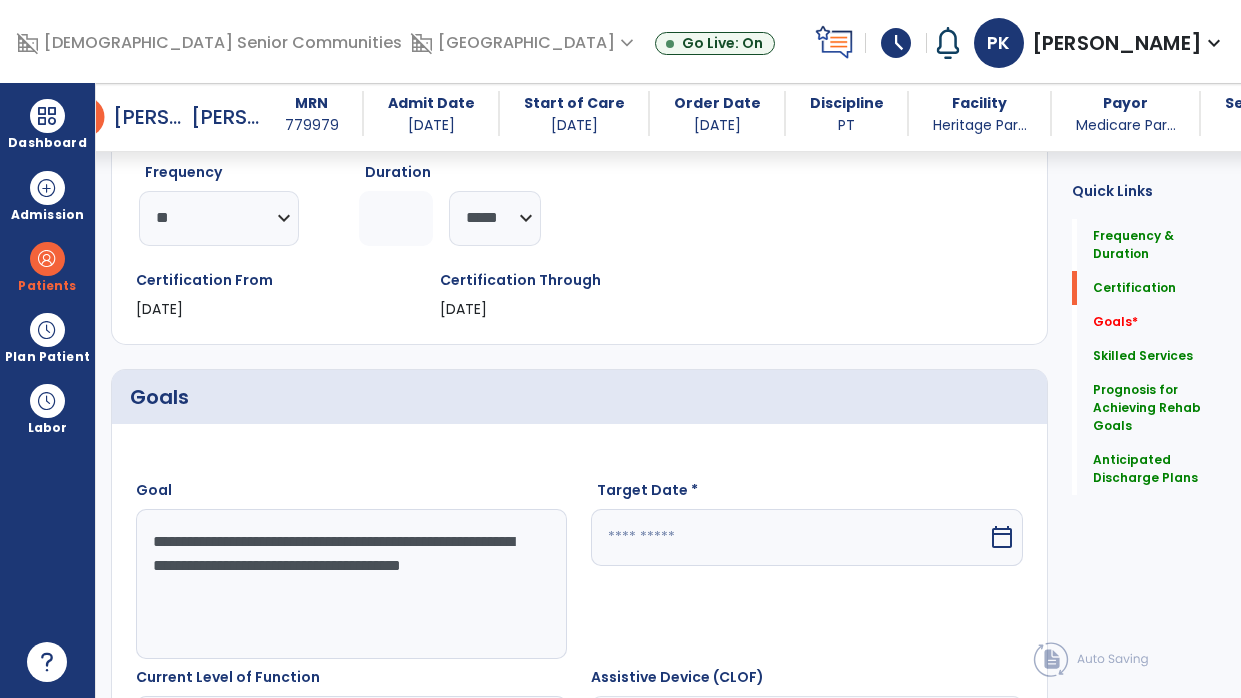 type on "**********" 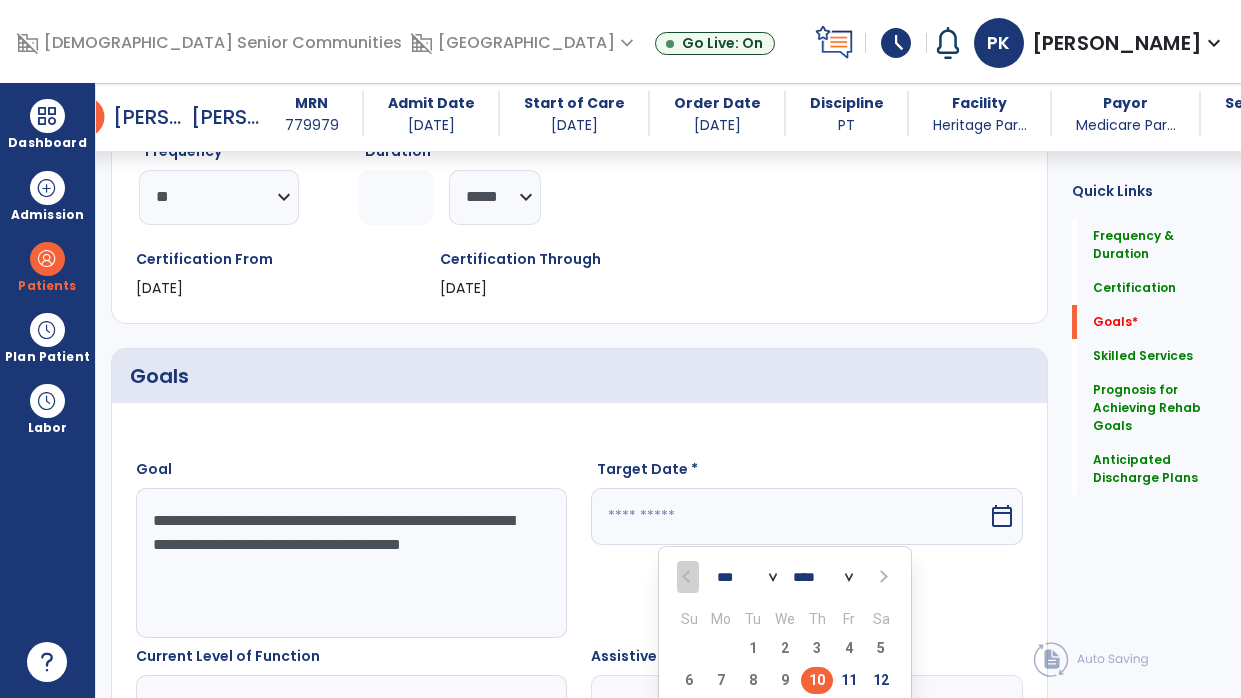 click at bounding box center (882, 576) 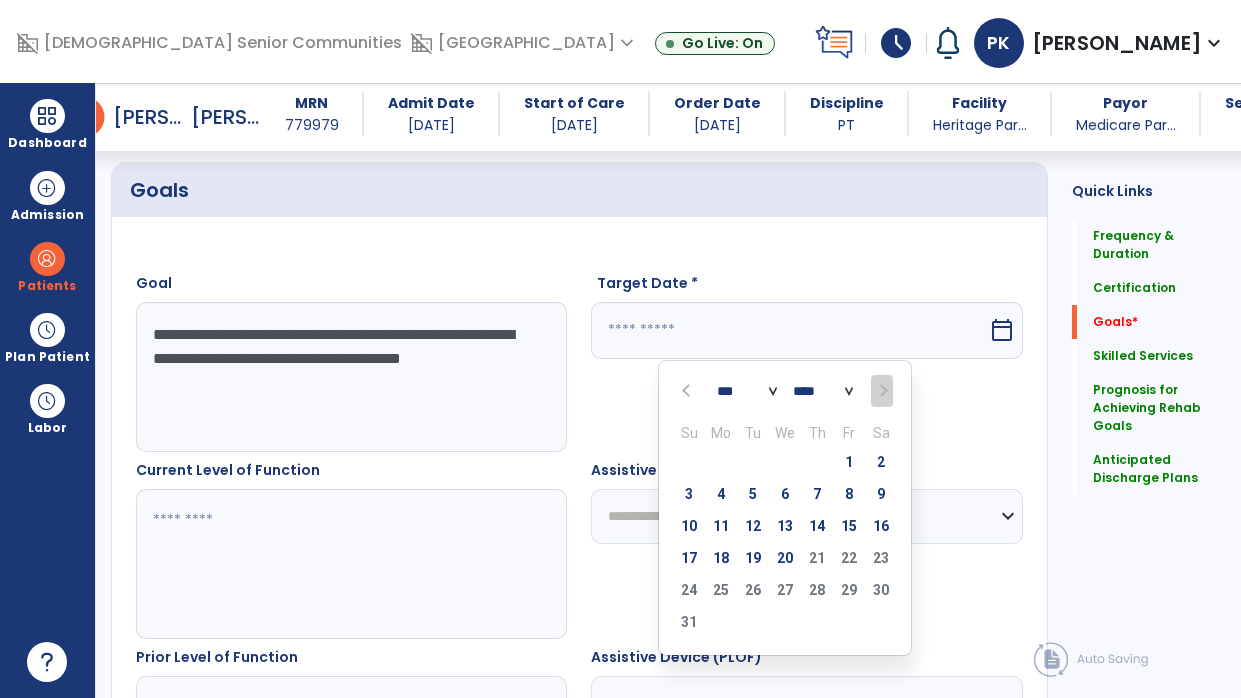 scroll, scrollTop: 473, scrollLeft: 0, axis: vertical 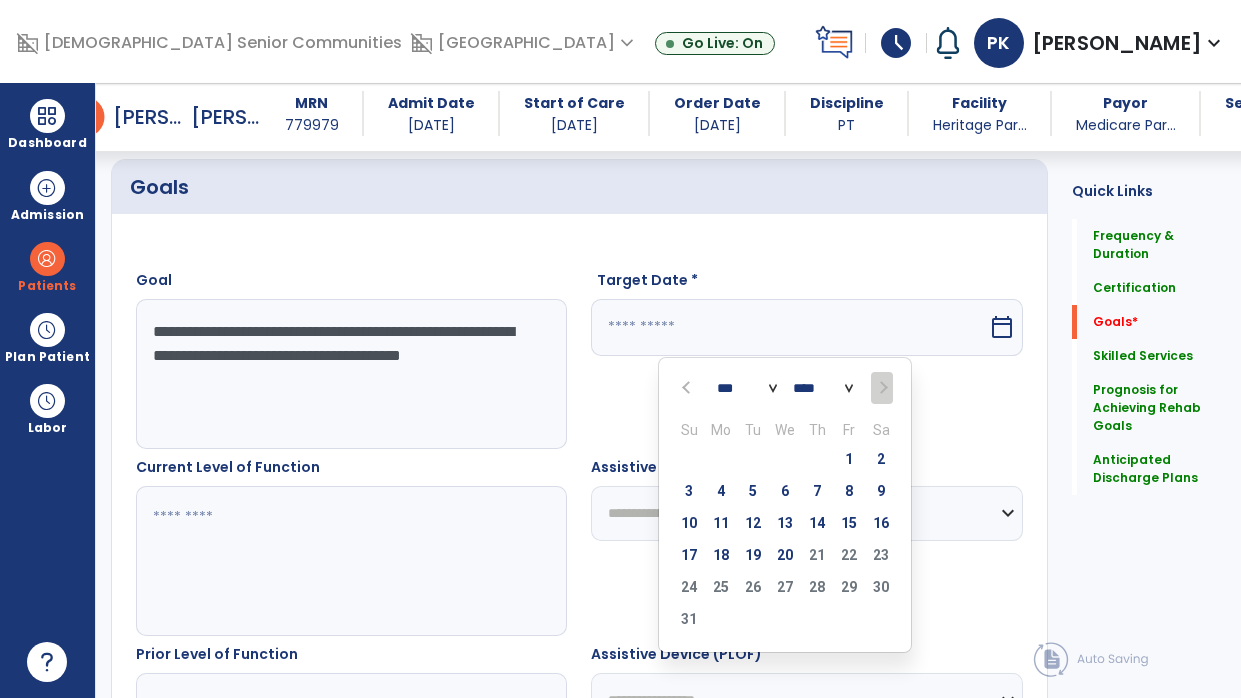 click on "17   18   19   20   21   22   23" at bounding box center [785, 558] 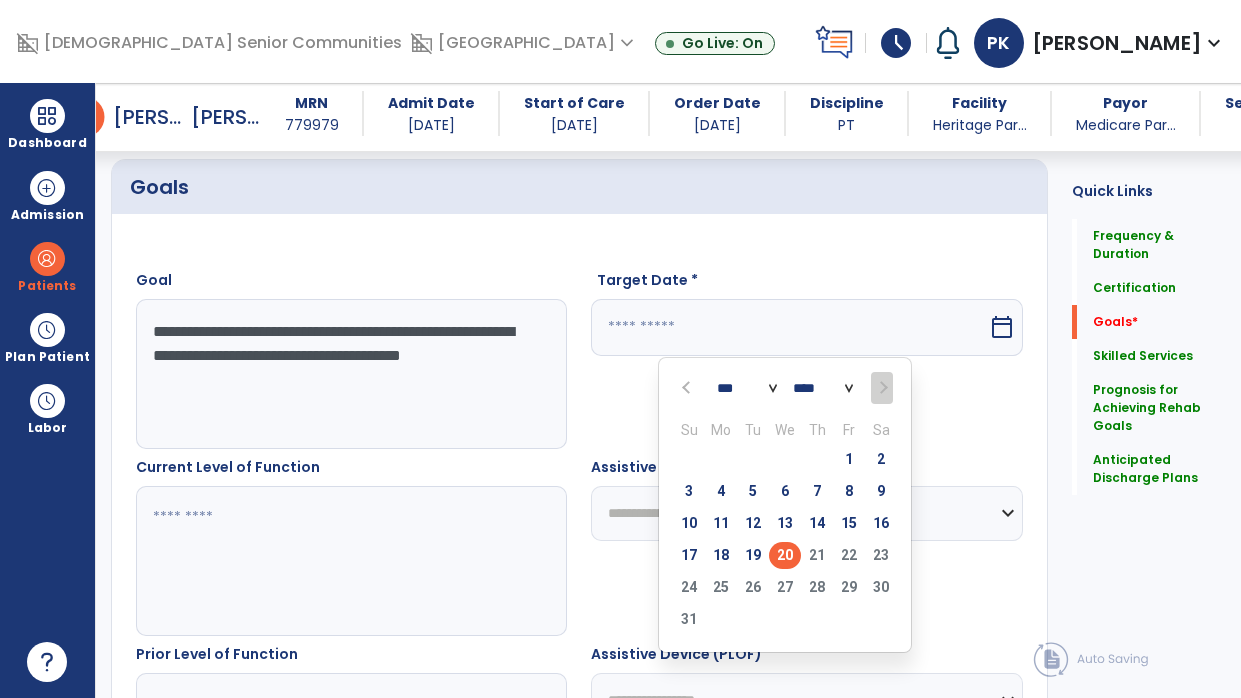 click on "20" at bounding box center (785, 555) 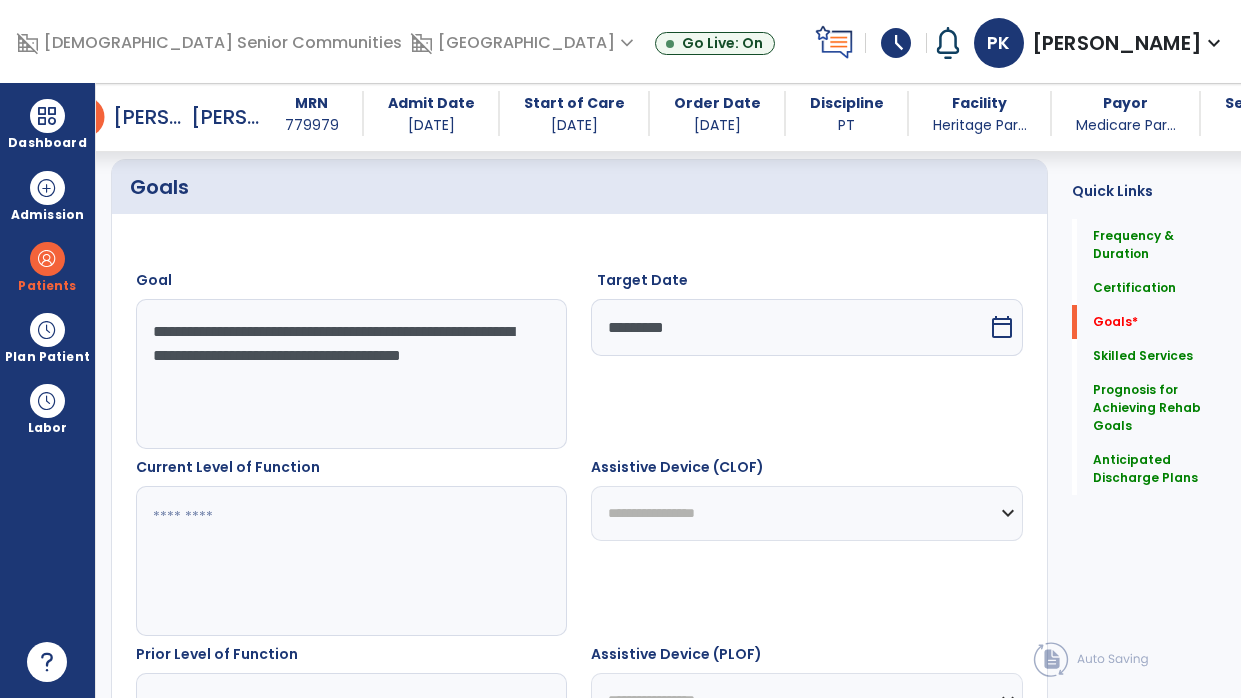 click at bounding box center [348, 561] 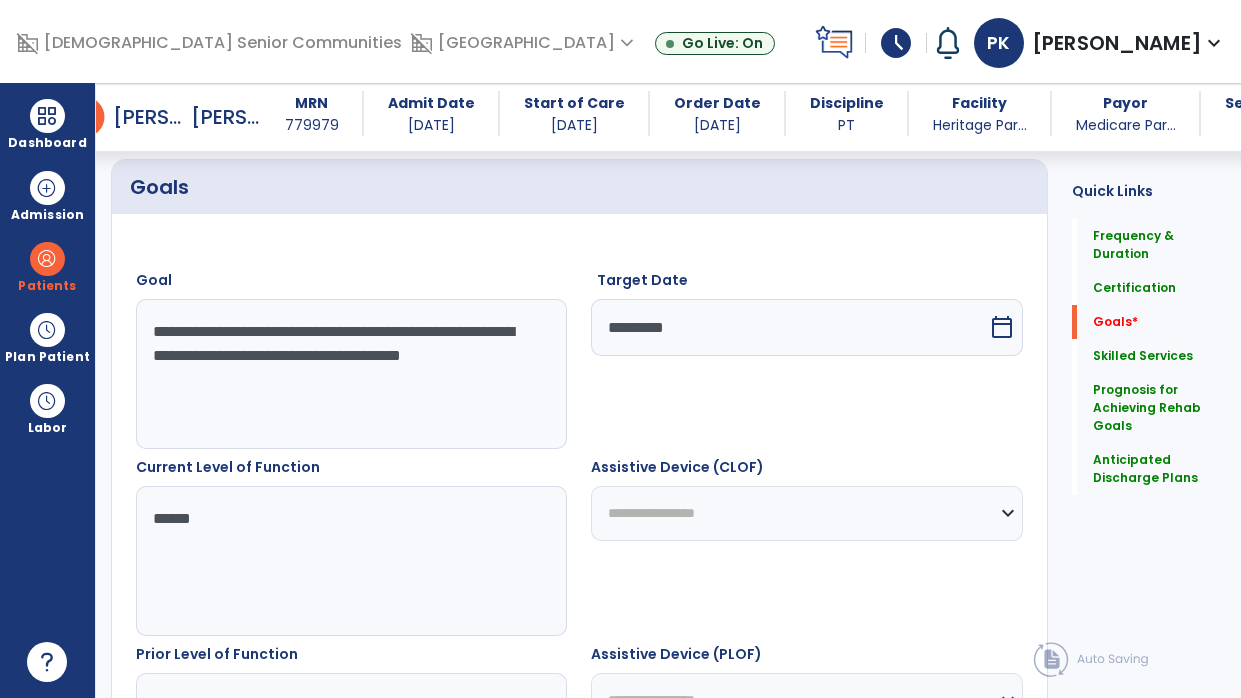 type on "*******" 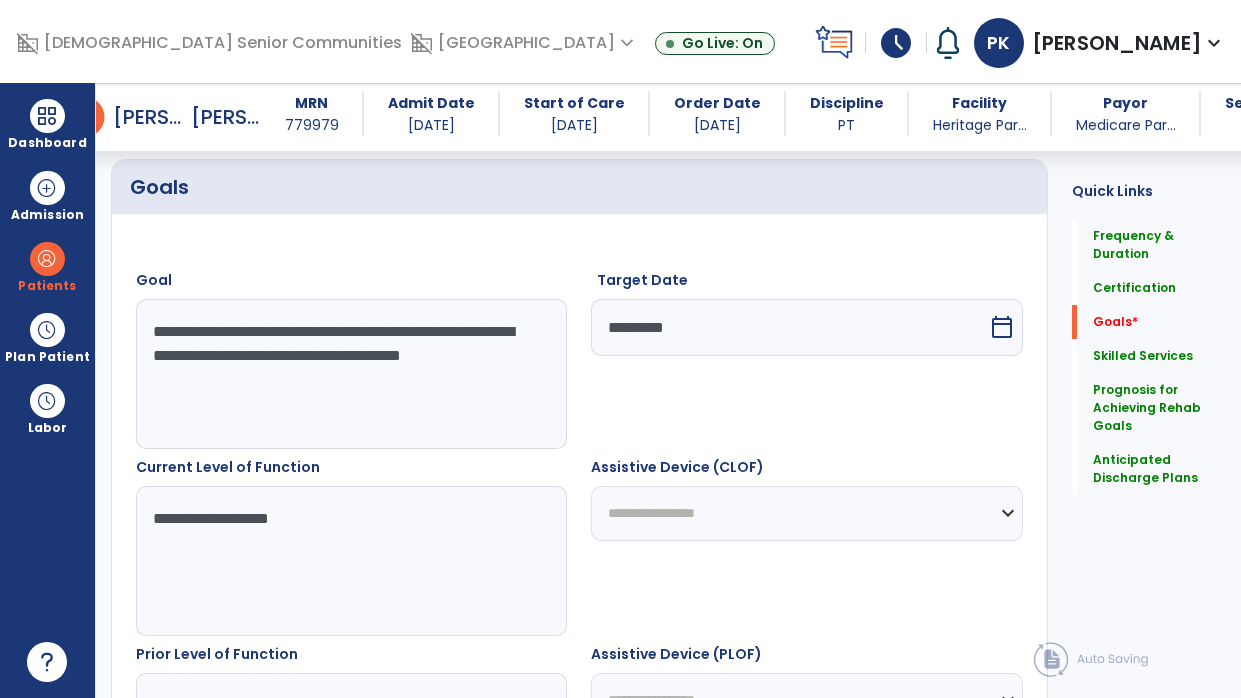 scroll, scrollTop: 685, scrollLeft: 0, axis: vertical 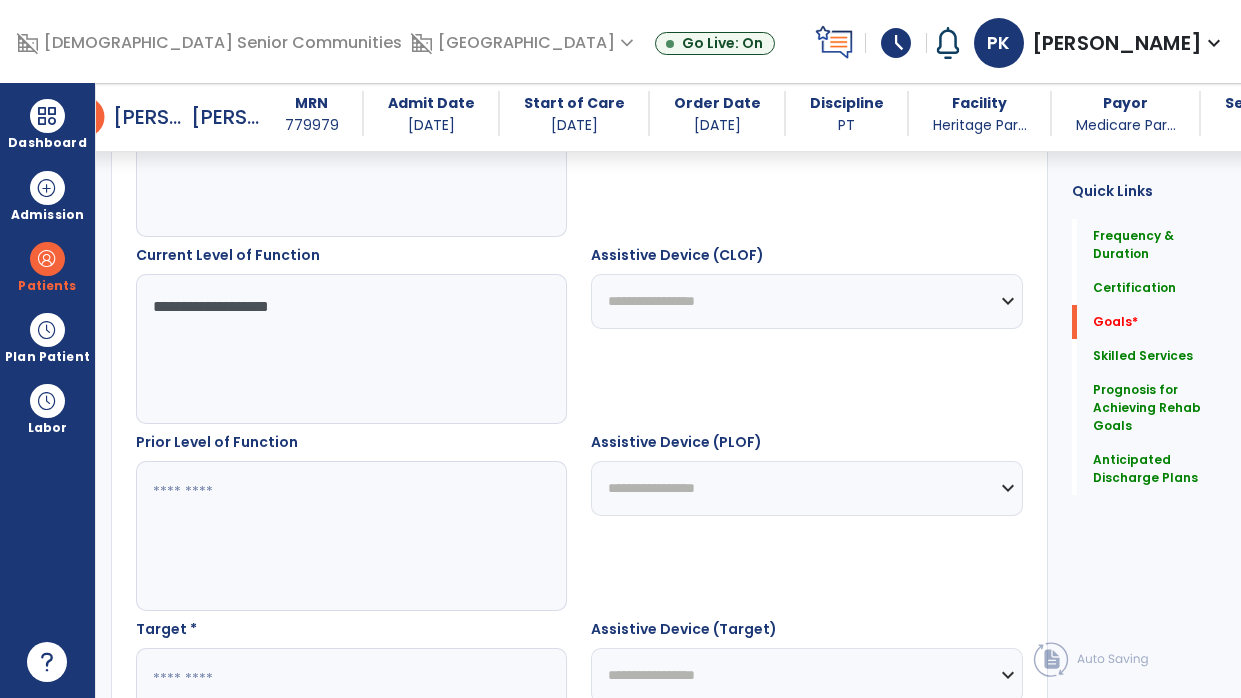 type on "**********" 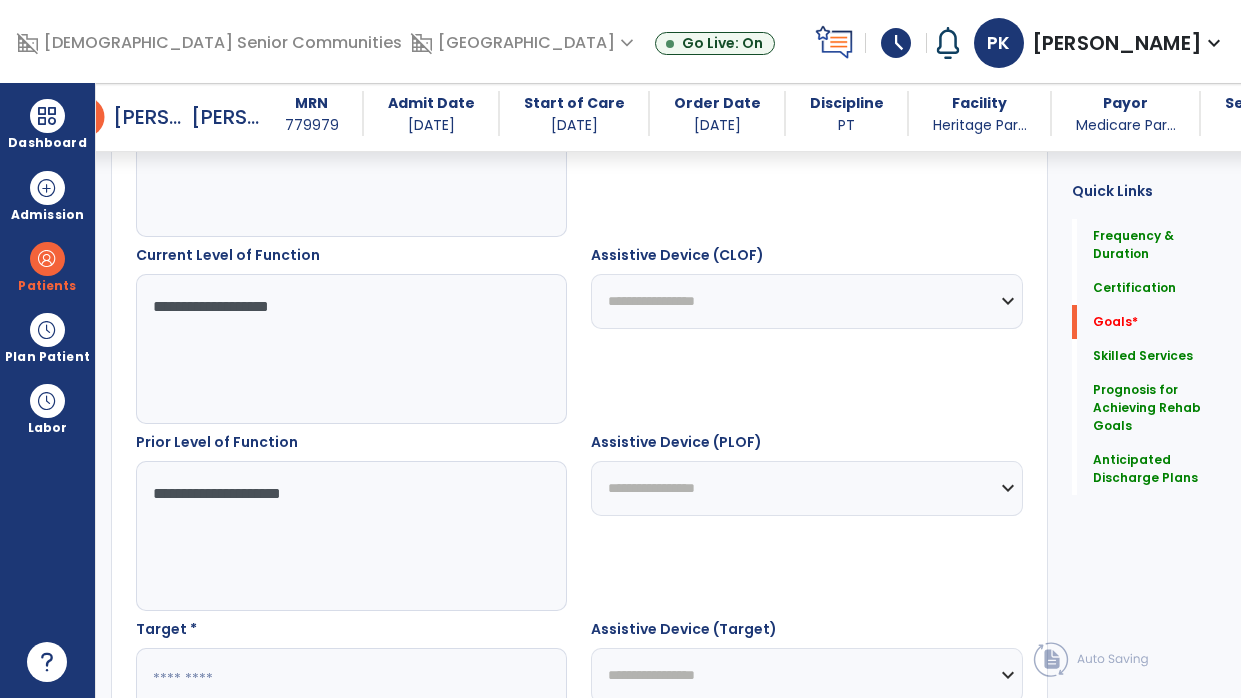 scroll, scrollTop: 838, scrollLeft: 0, axis: vertical 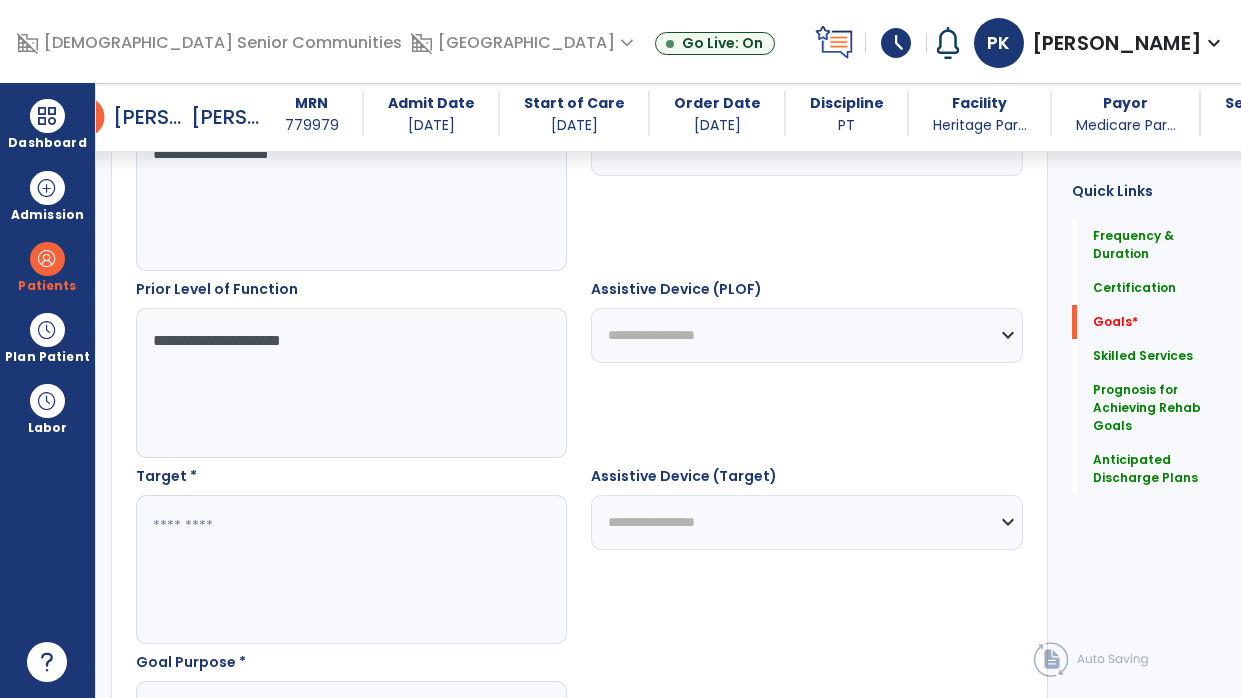 type on "**********" 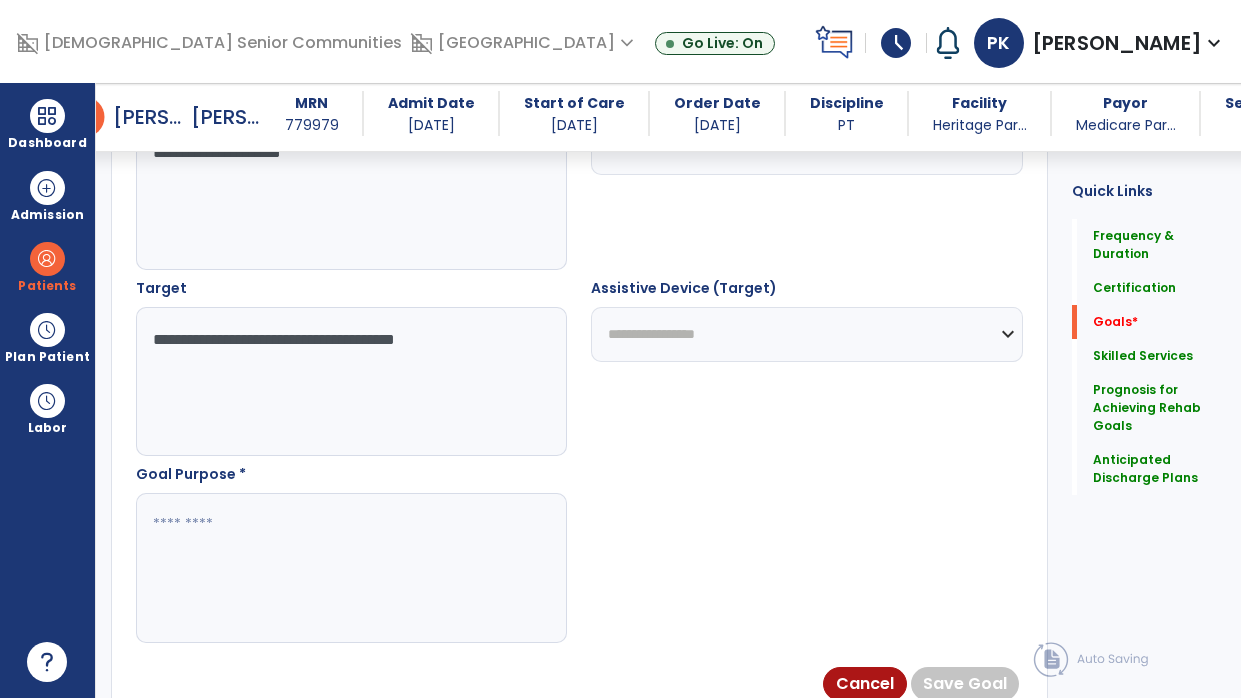 scroll, scrollTop: 1031, scrollLeft: 0, axis: vertical 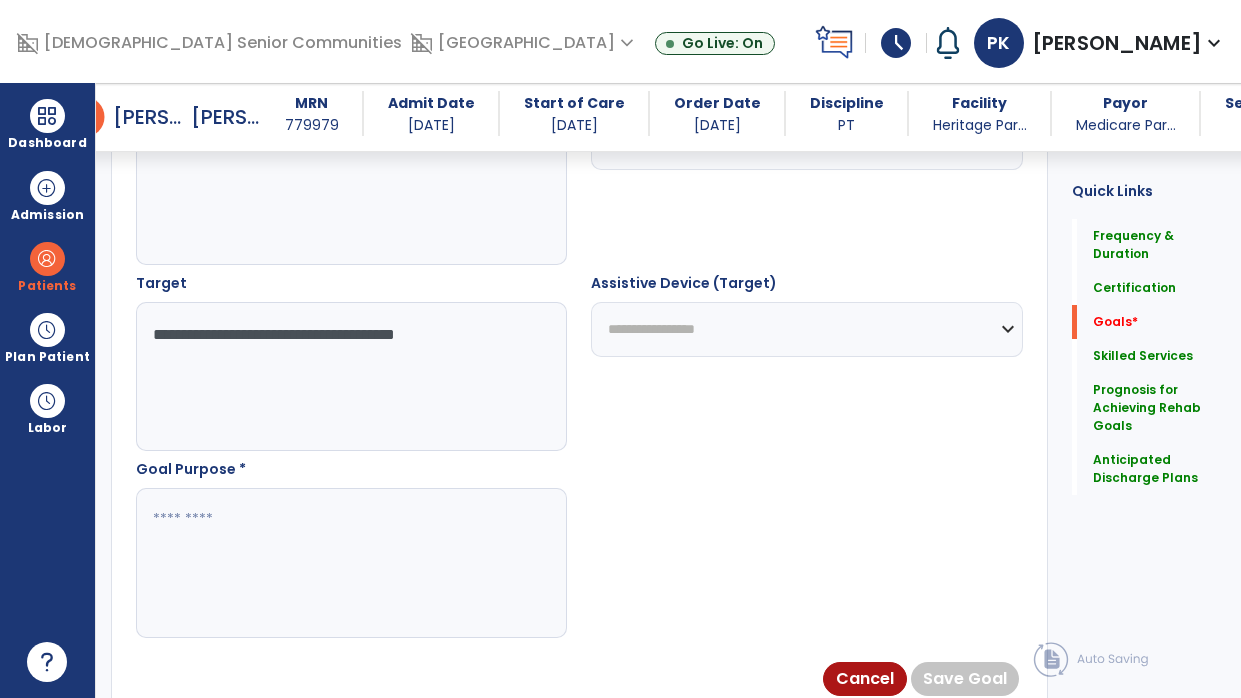 type on "**********" 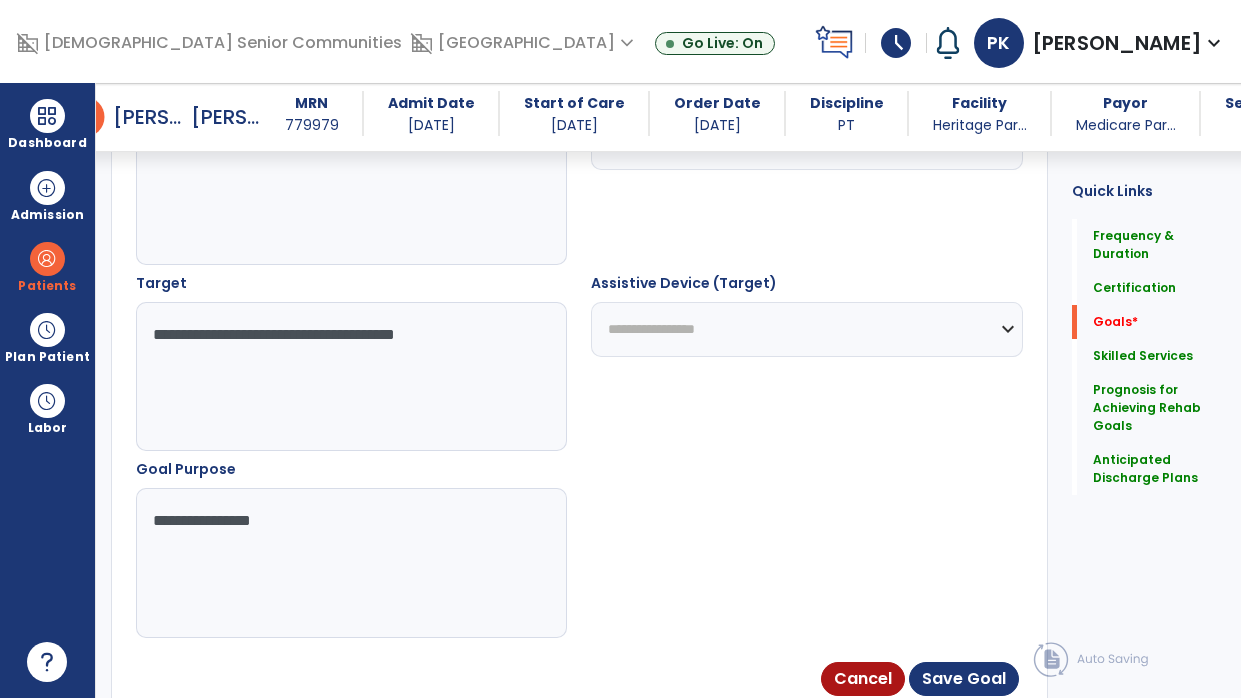 type on "**********" 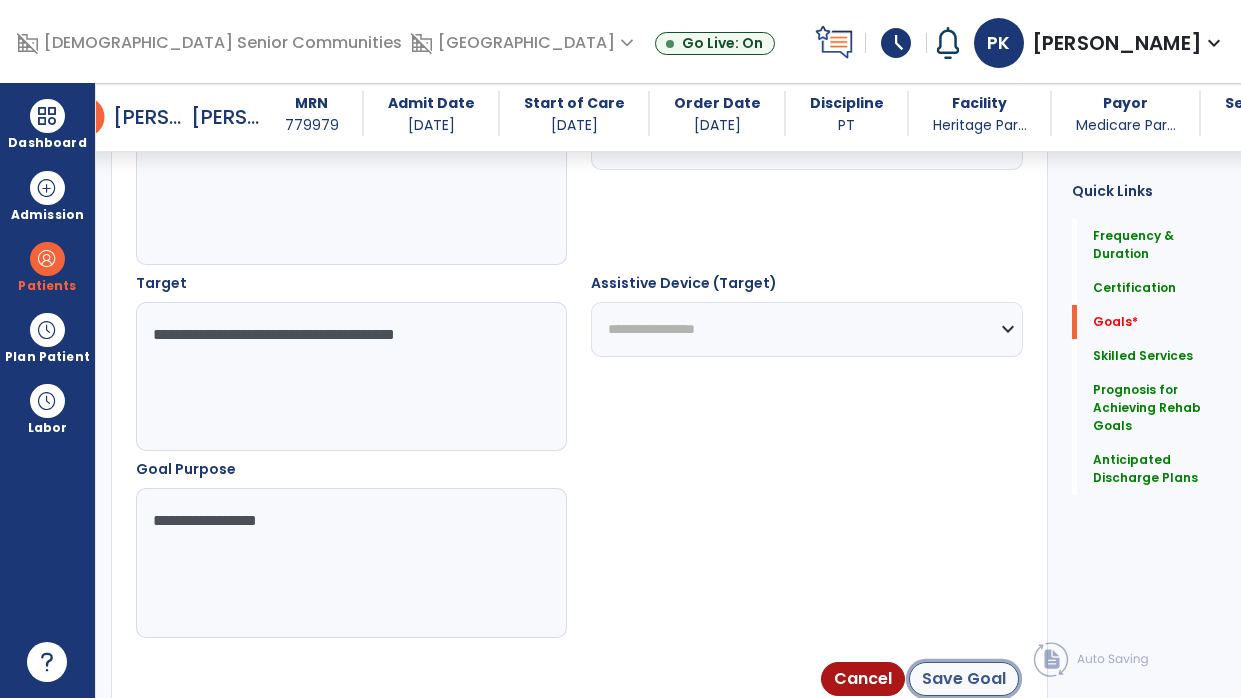 click on "Save Goal" at bounding box center (964, 679) 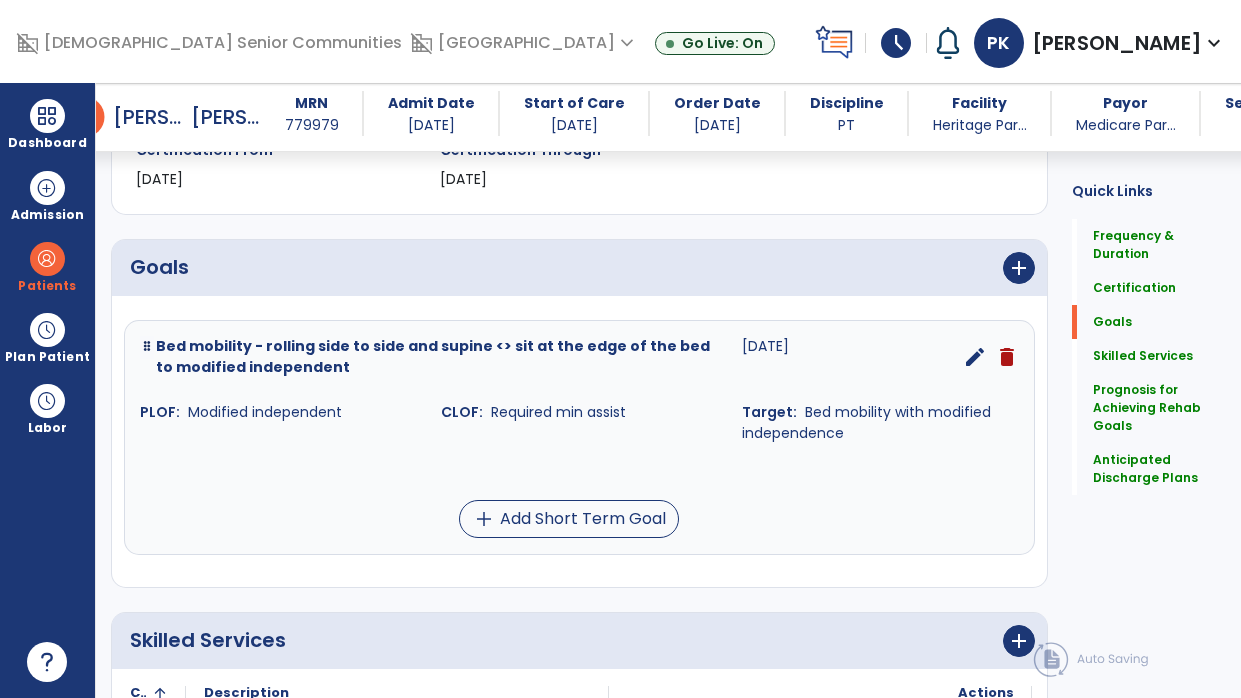 scroll, scrollTop: 396, scrollLeft: 0, axis: vertical 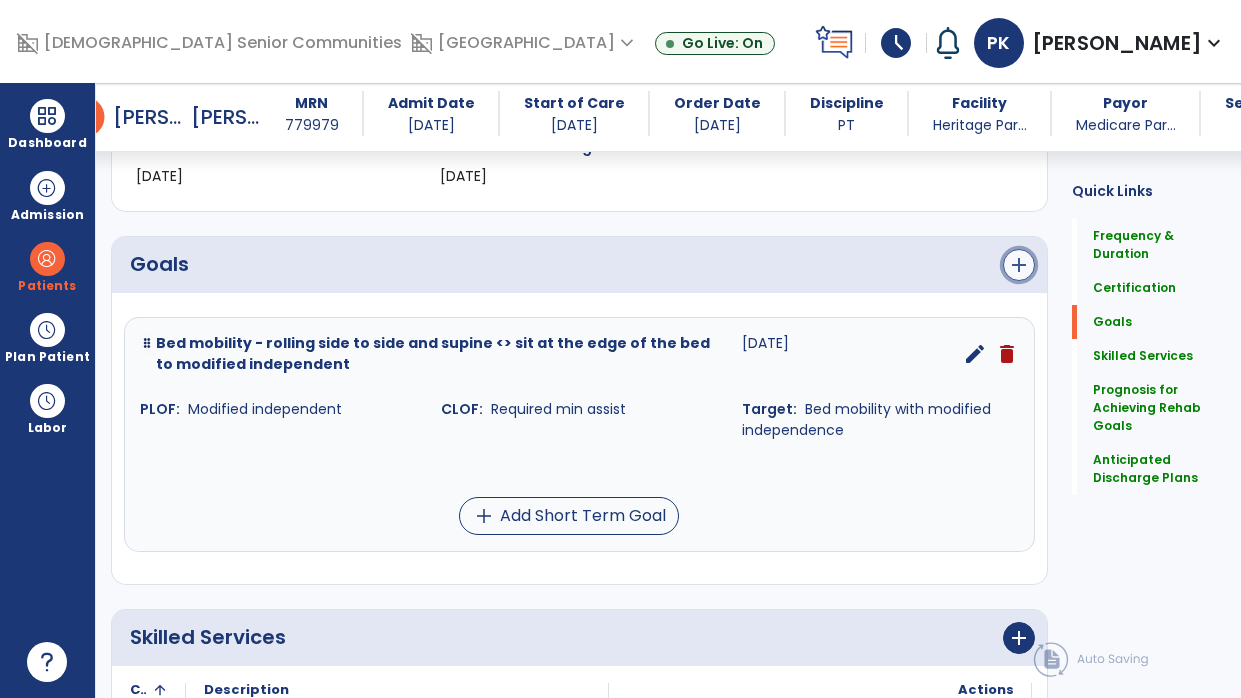 click on "add" at bounding box center (1019, 265) 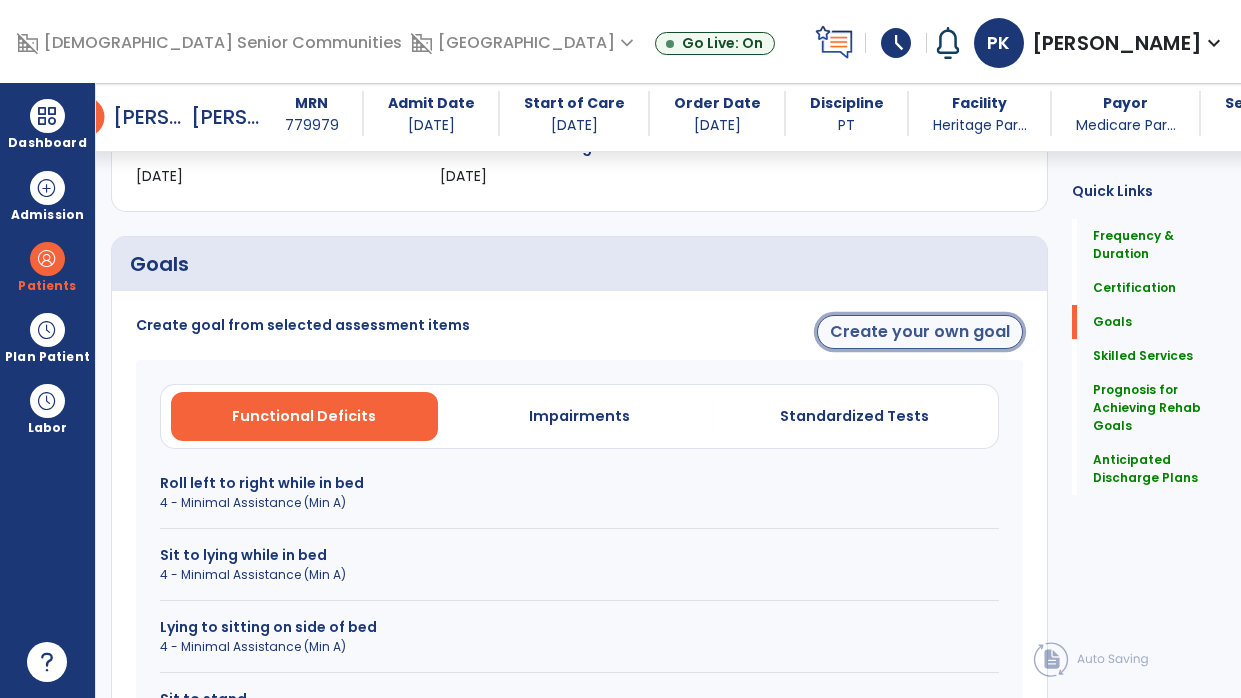 click on "Create your own goal" at bounding box center [920, 332] 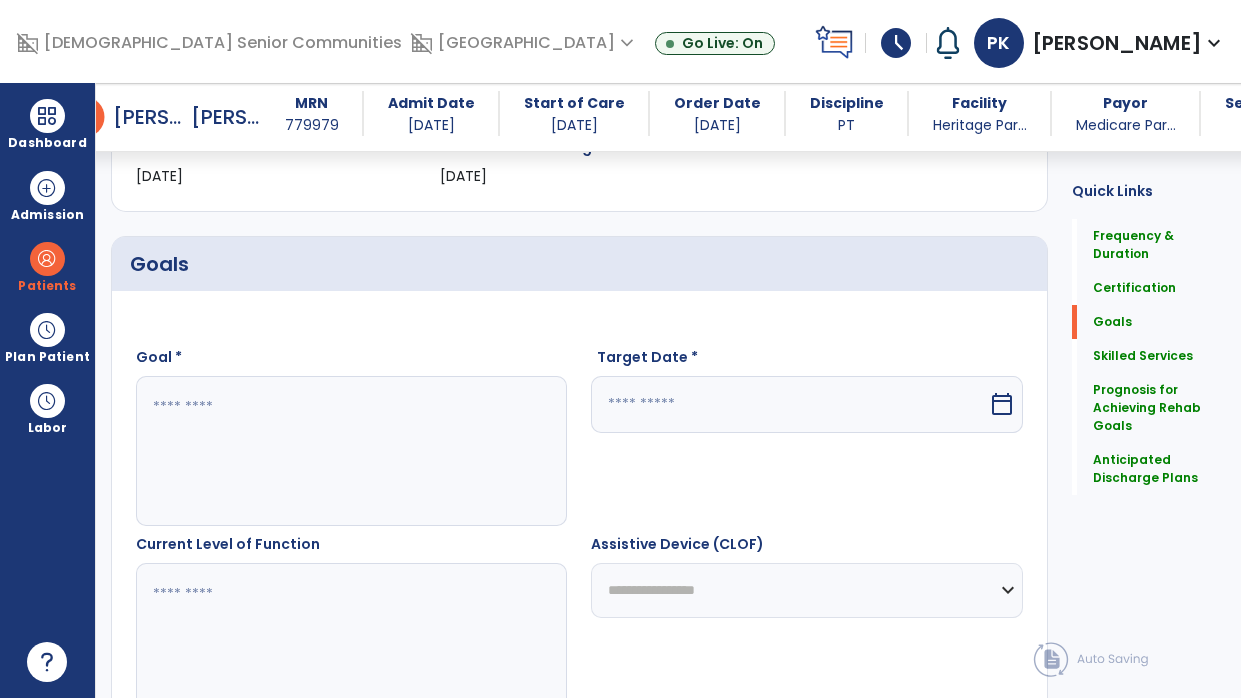 click at bounding box center [348, 451] 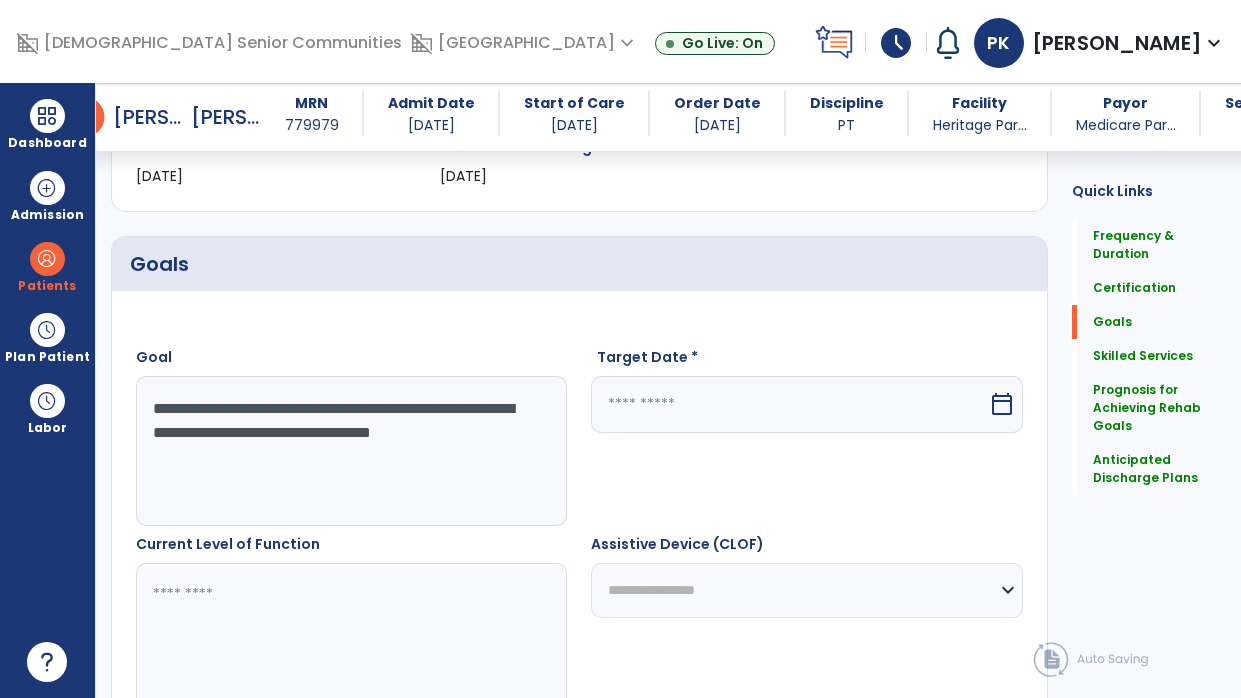 type on "**********" 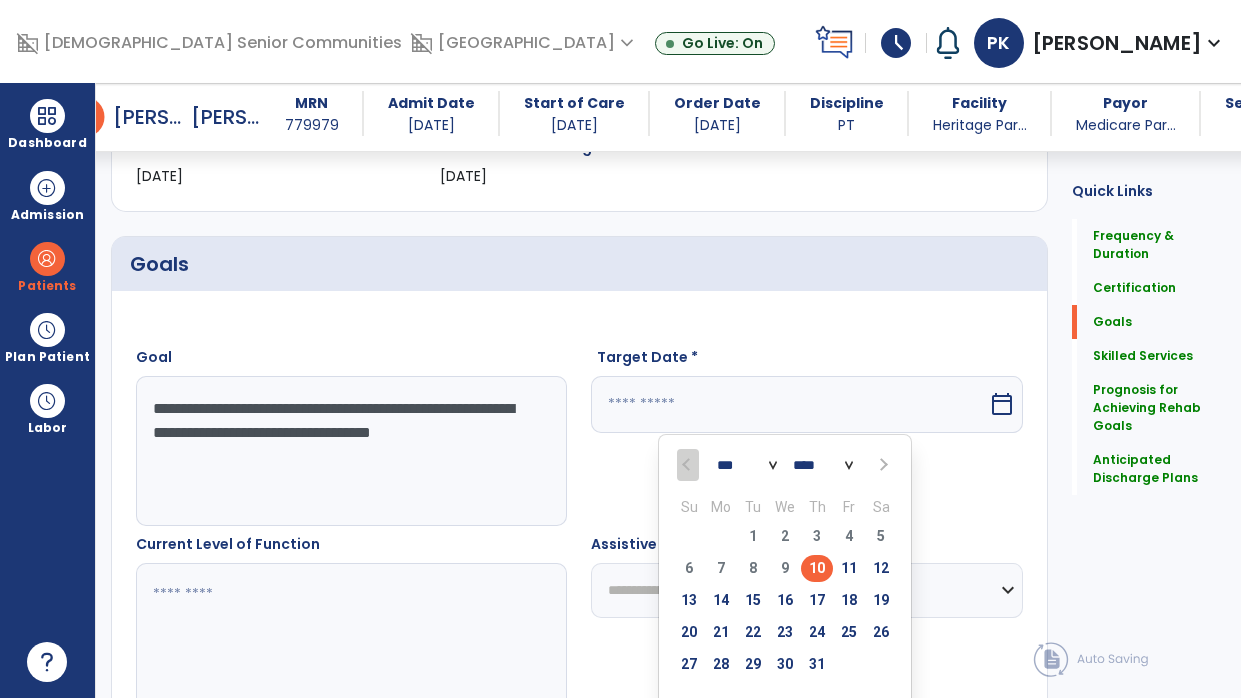 click at bounding box center (882, 464) 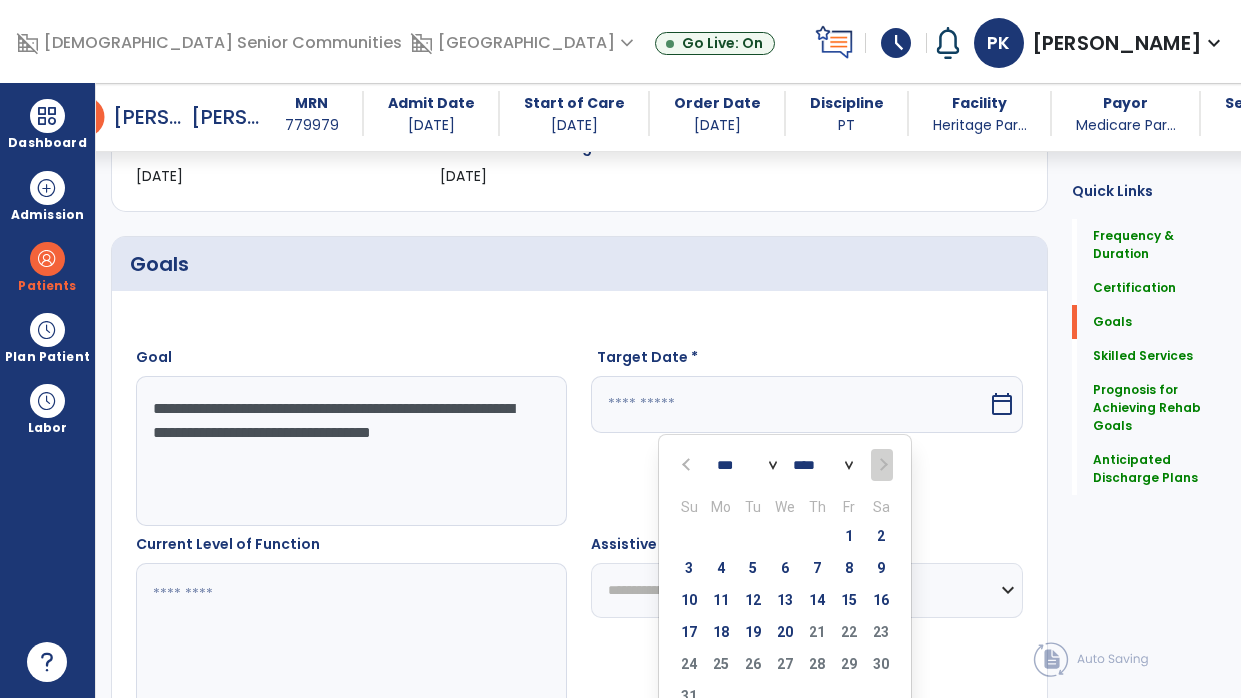 click on "Su Mo Tu We Th Fr Sa" at bounding box center [785, 502] 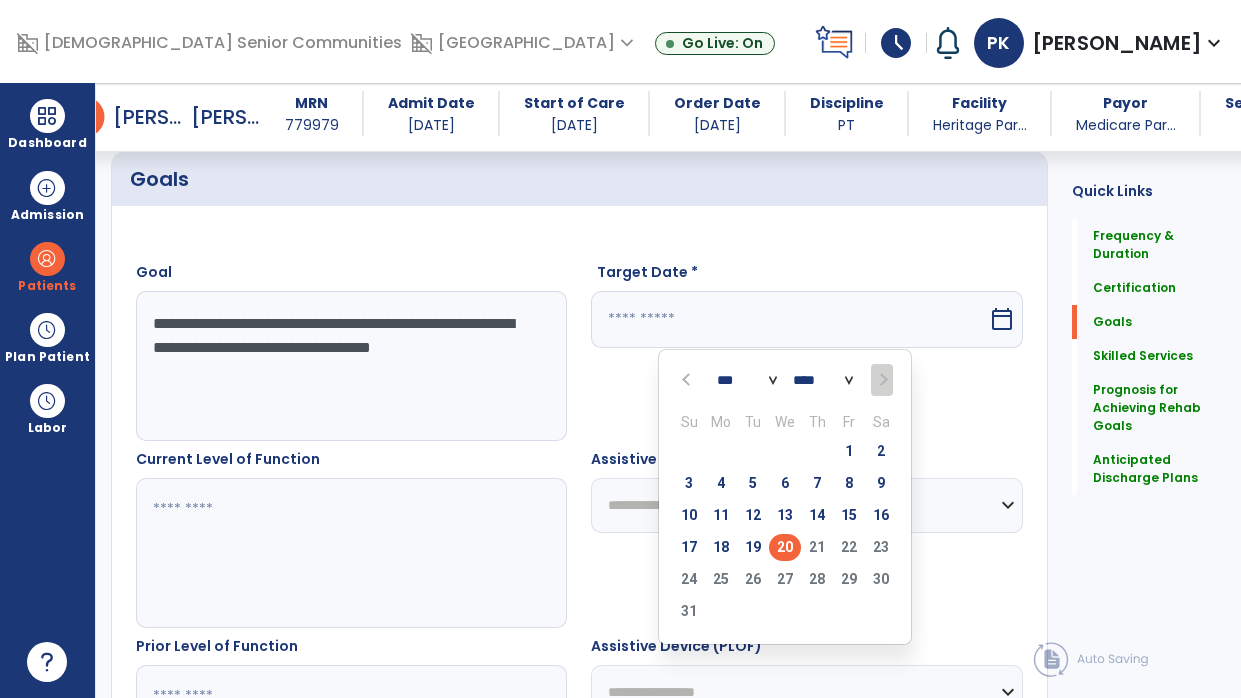 click on "20" at bounding box center (785, 547) 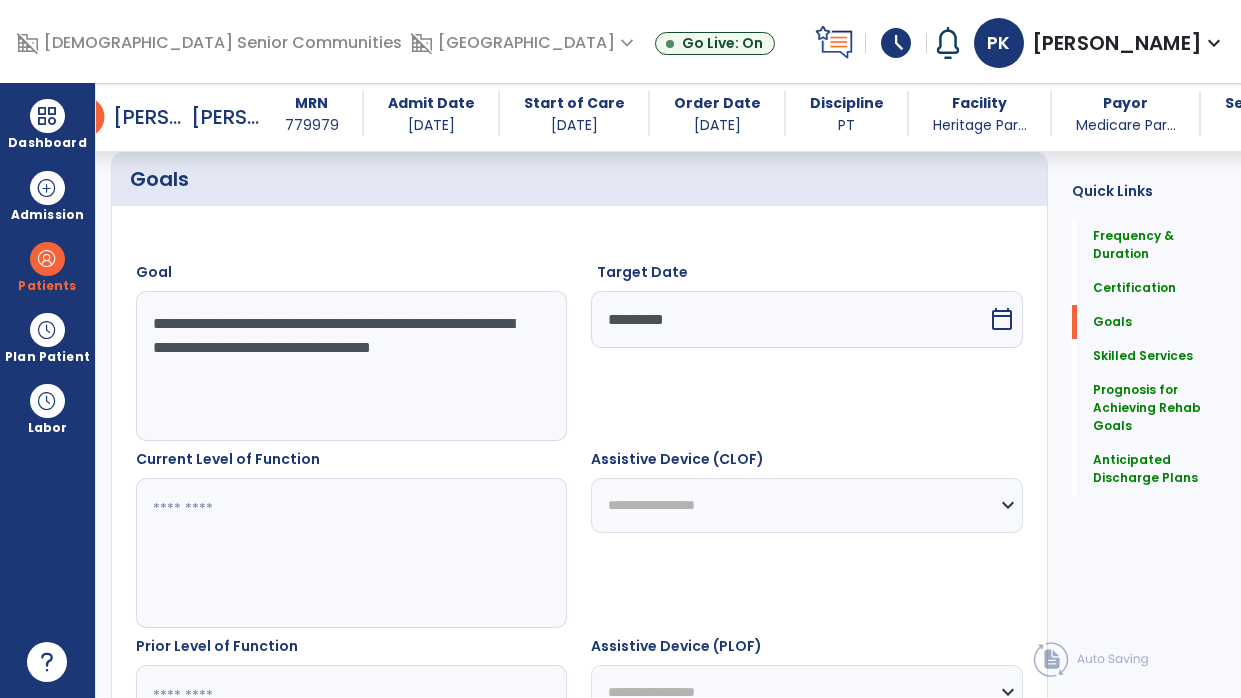 click at bounding box center [348, 553] 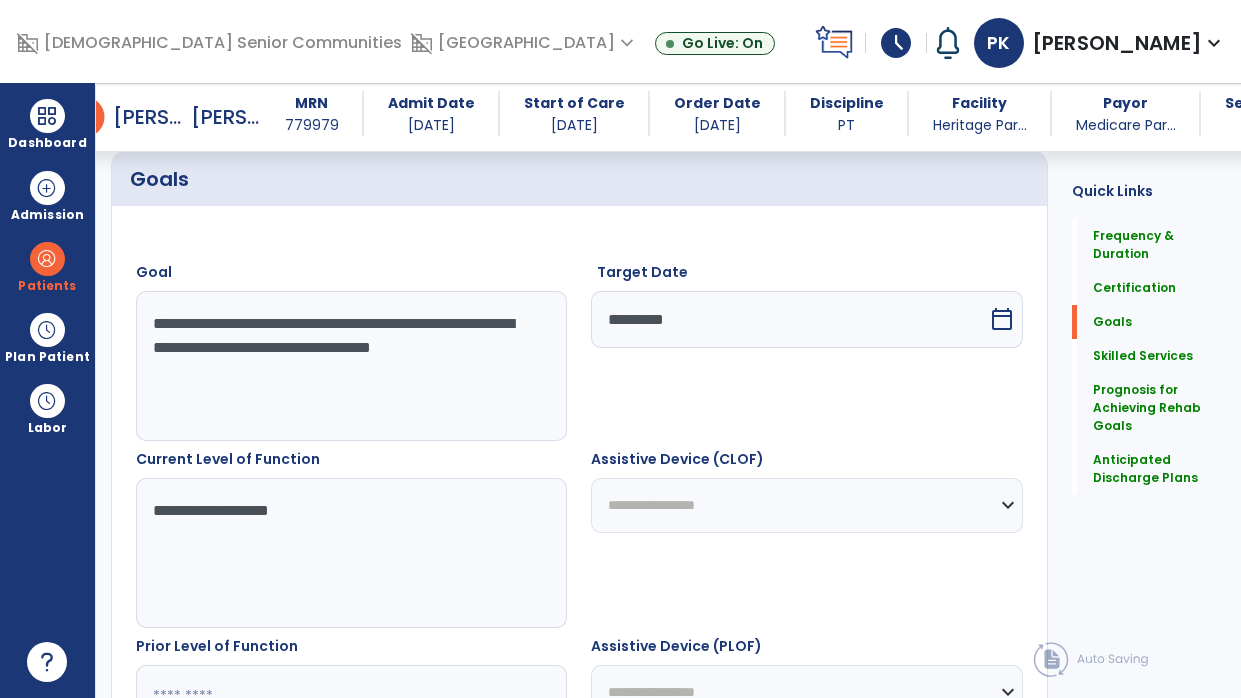 scroll, scrollTop: 714, scrollLeft: 0, axis: vertical 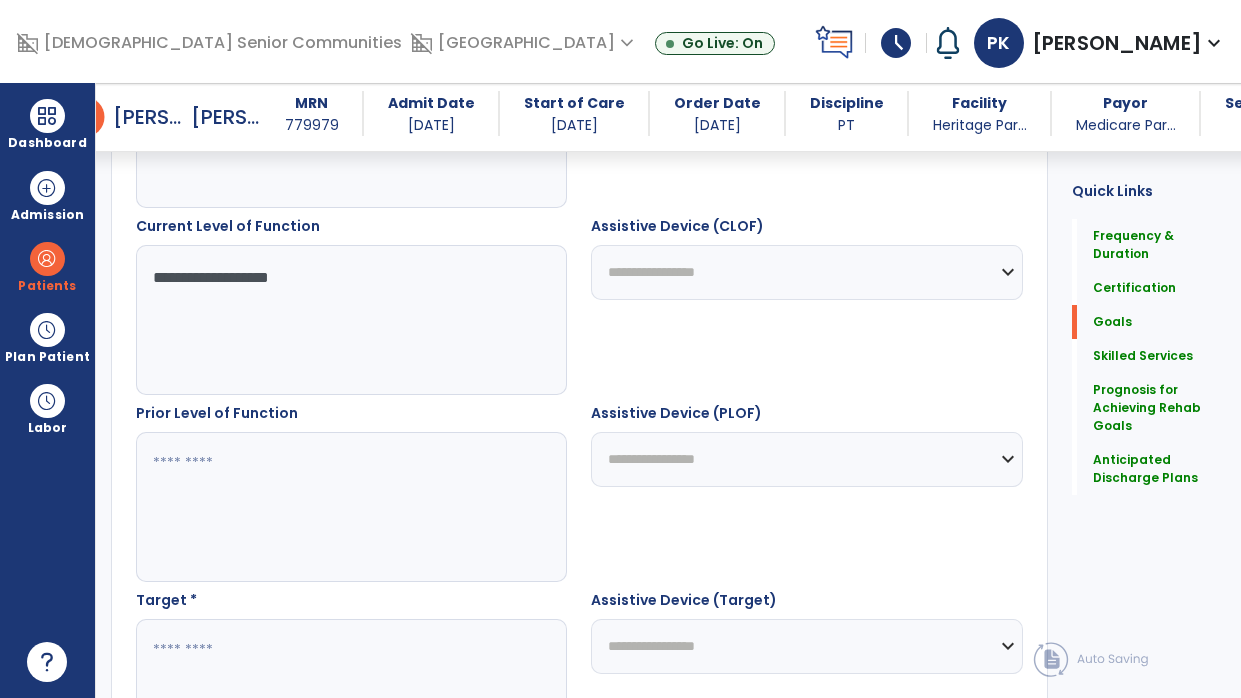 type on "**********" 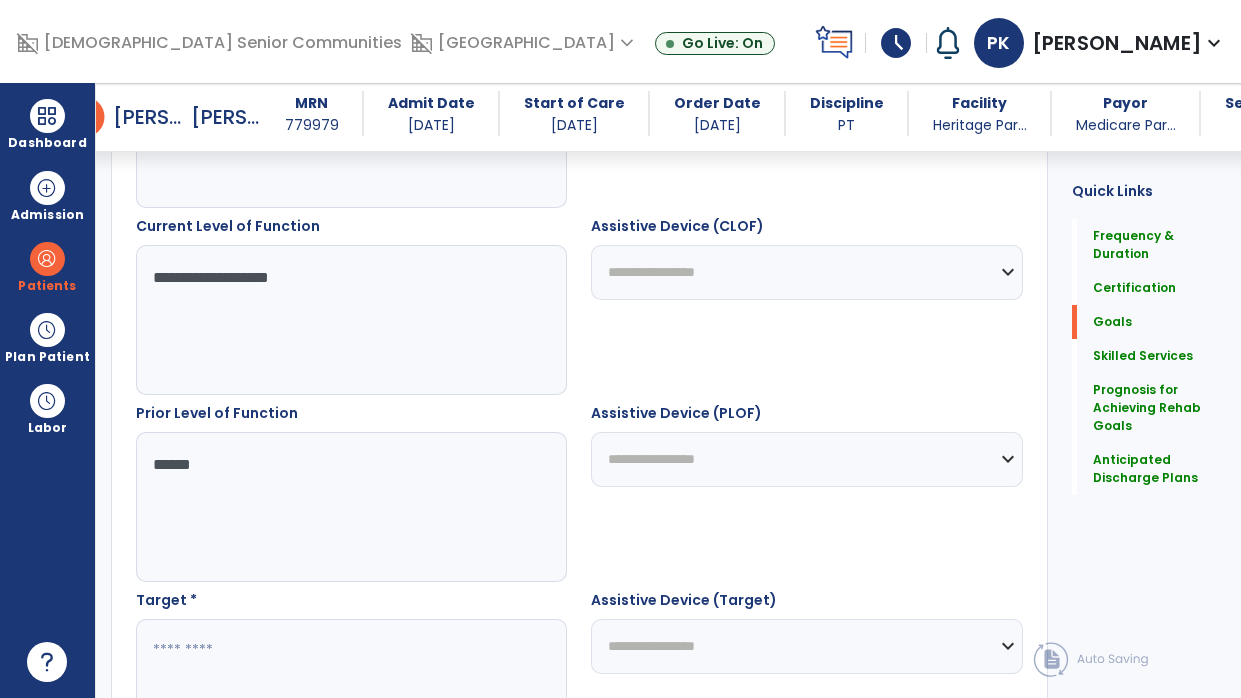 type on "*******" 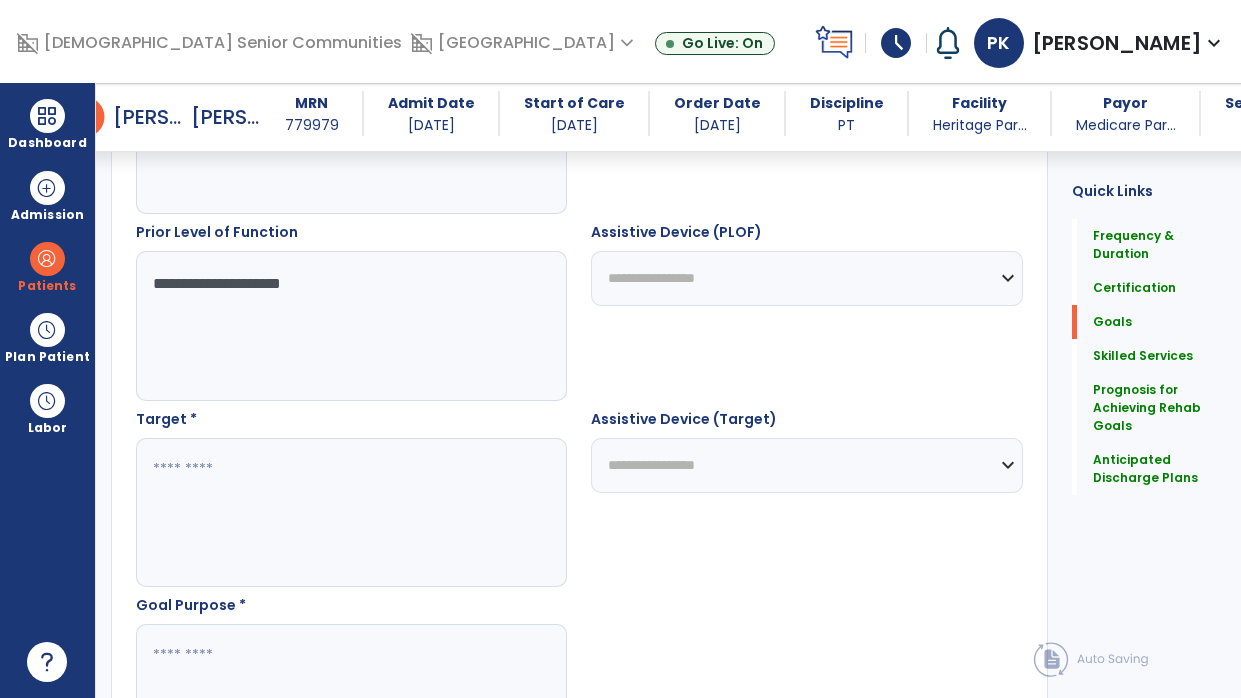 scroll, scrollTop: 913, scrollLeft: 0, axis: vertical 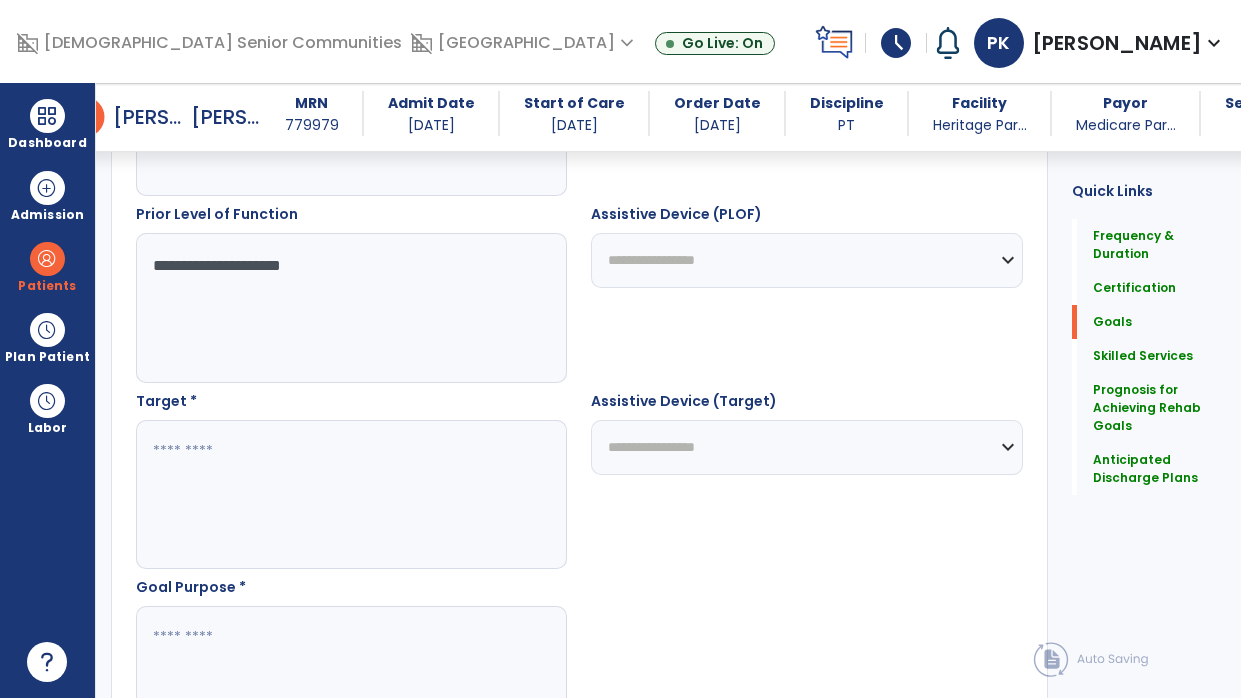 type on "**********" 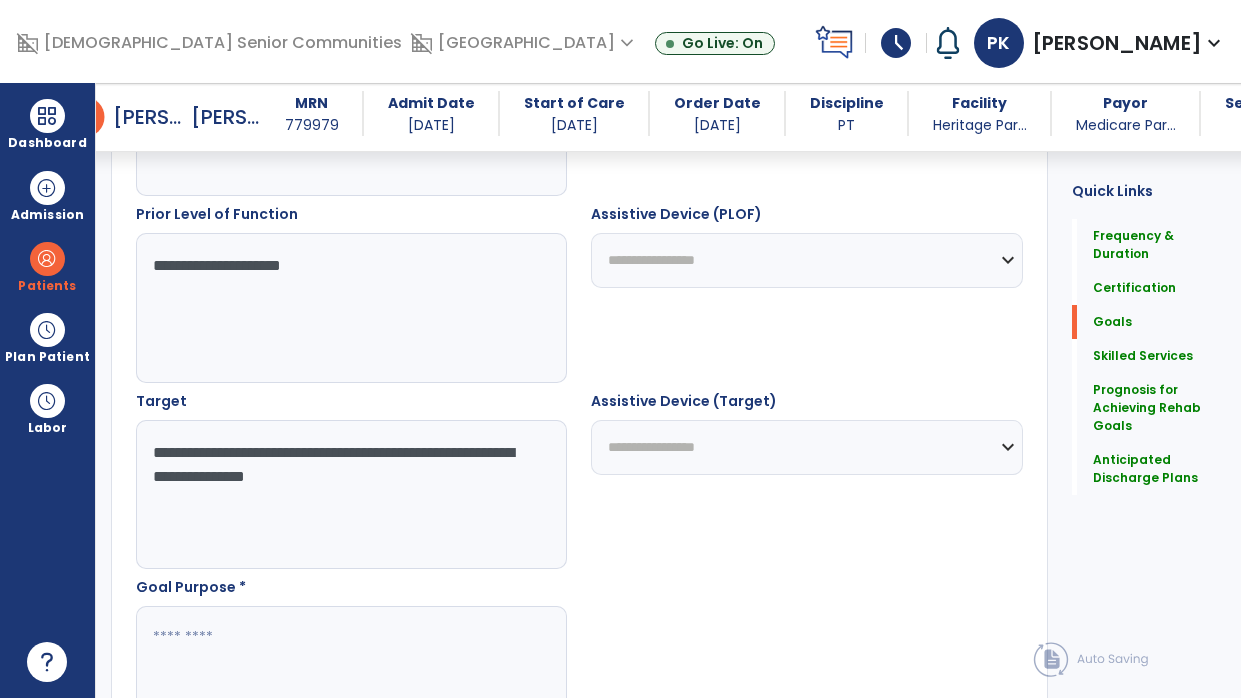click at bounding box center [348, 681] 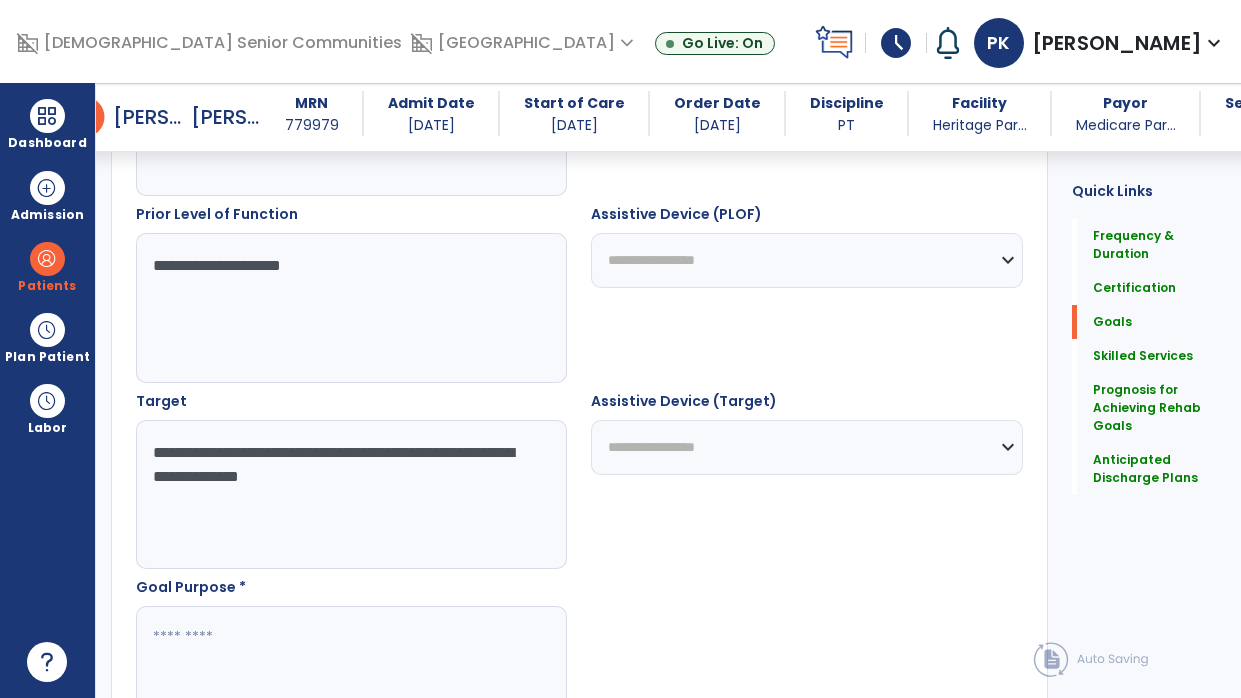 type on "**********" 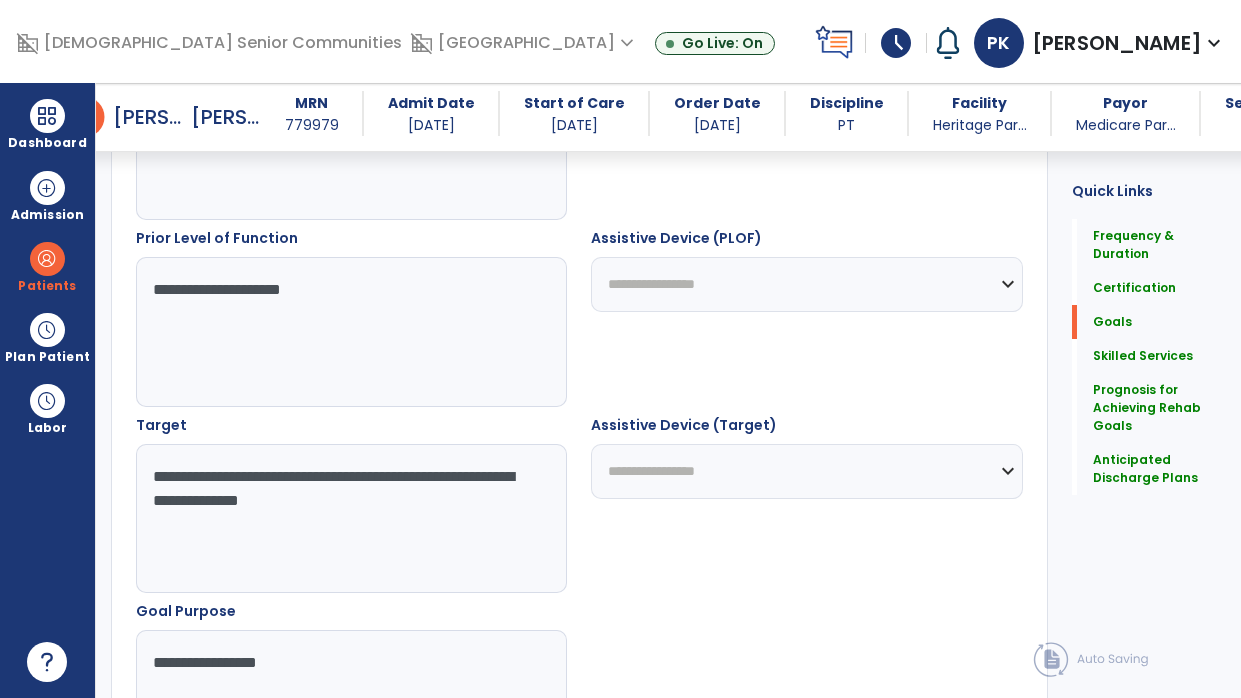 scroll, scrollTop: 884, scrollLeft: 0, axis: vertical 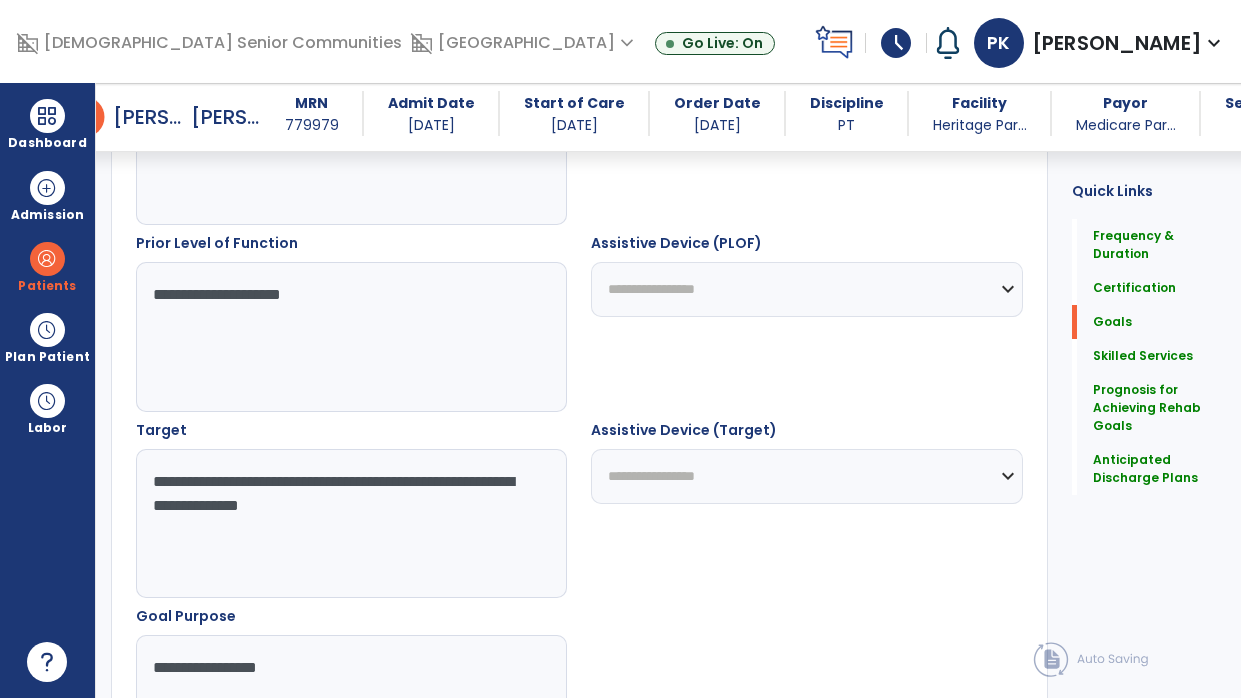 type on "**********" 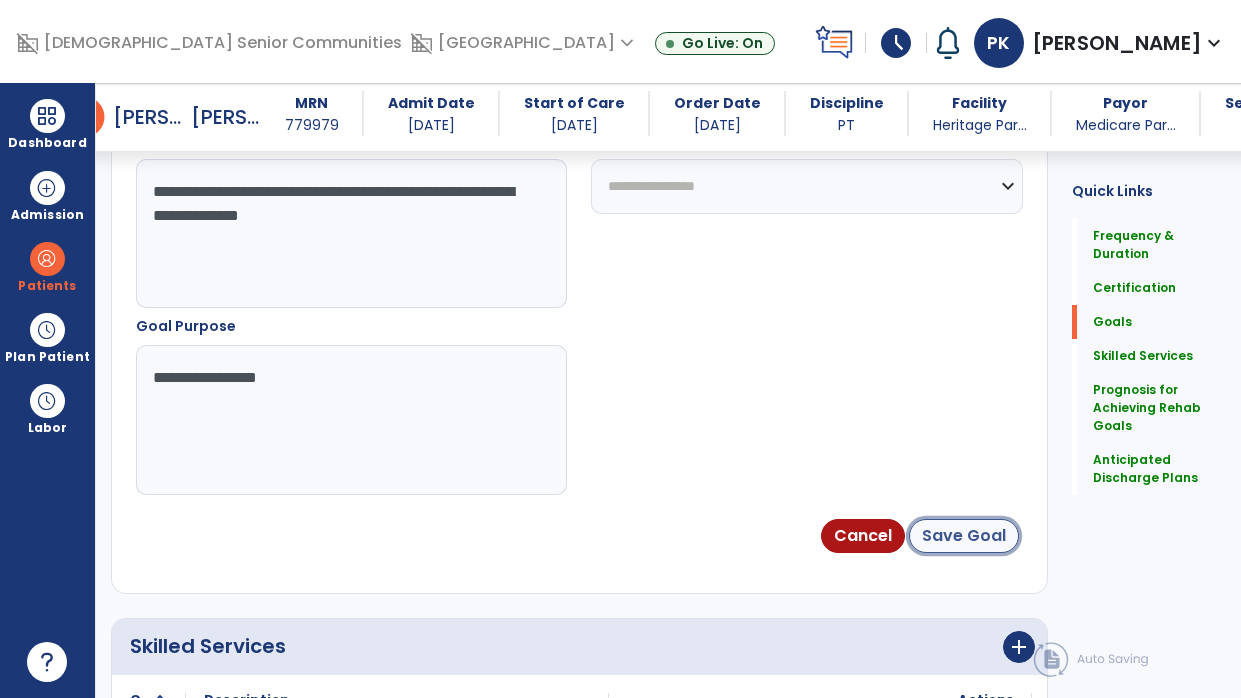 click on "Save Goal" at bounding box center [964, 536] 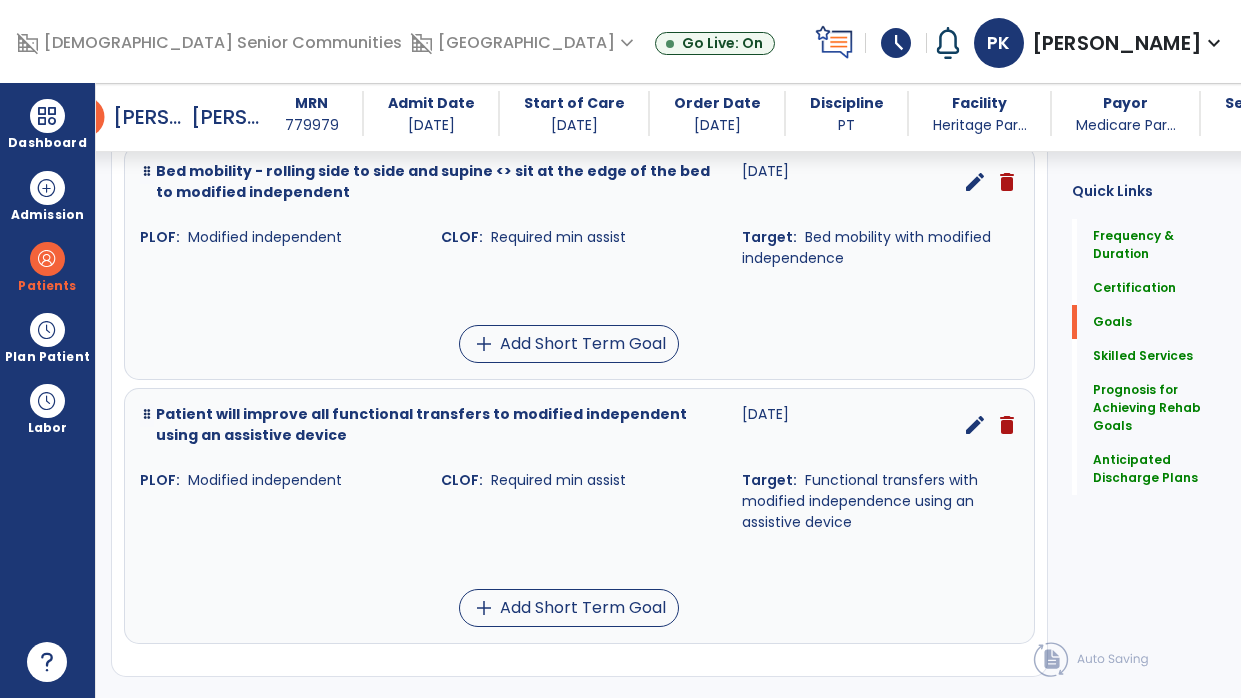 scroll, scrollTop: 635, scrollLeft: 0, axis: vertical 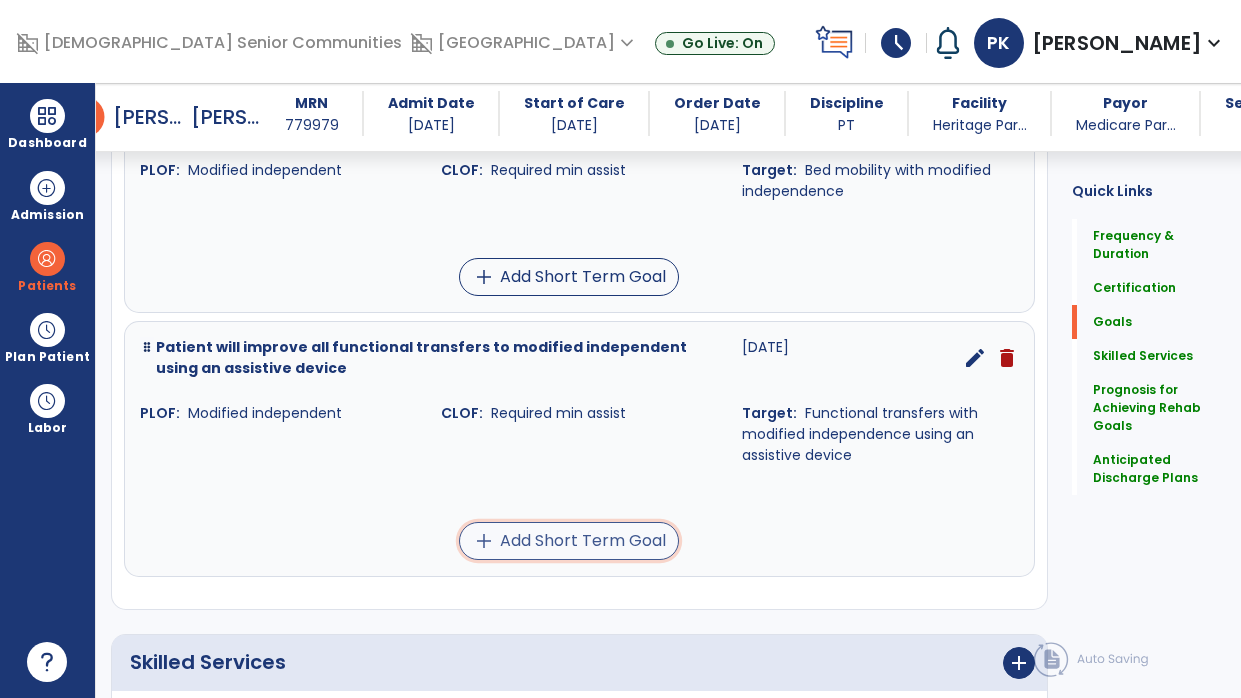 click on "add  Add Short Term Goal" at bounding box center (569, 541) 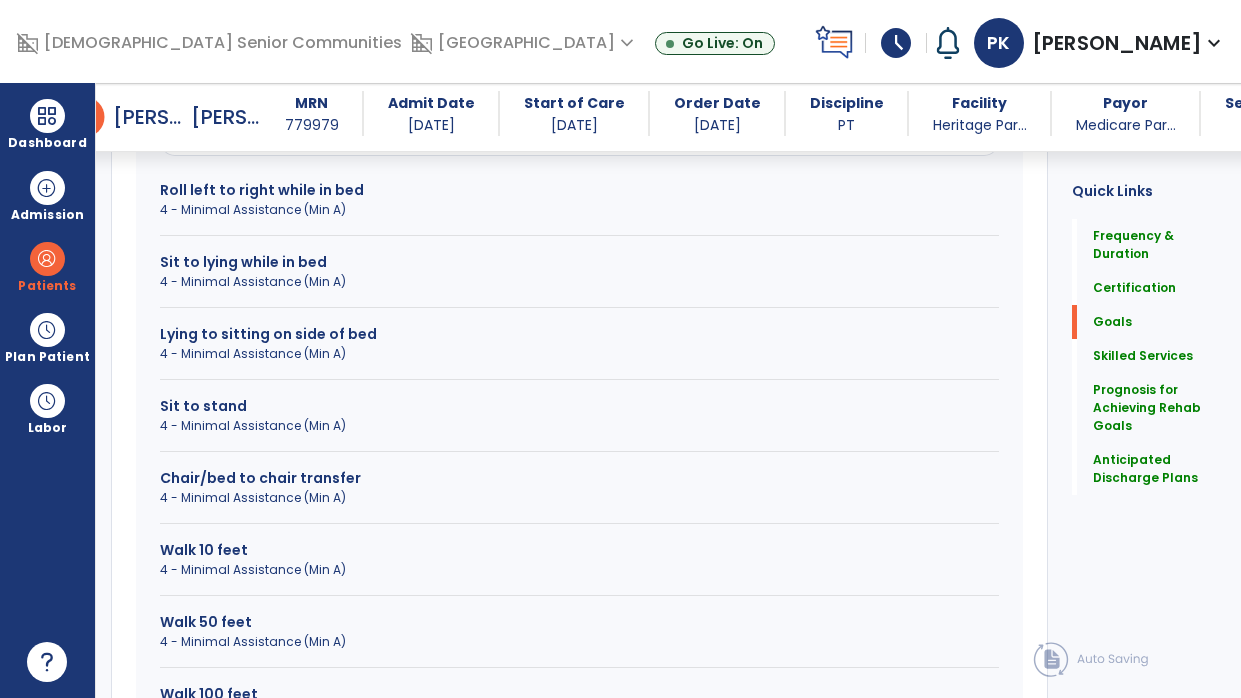 scroll, scrollTop: 687, scrollLeft: 0, axis: vertical 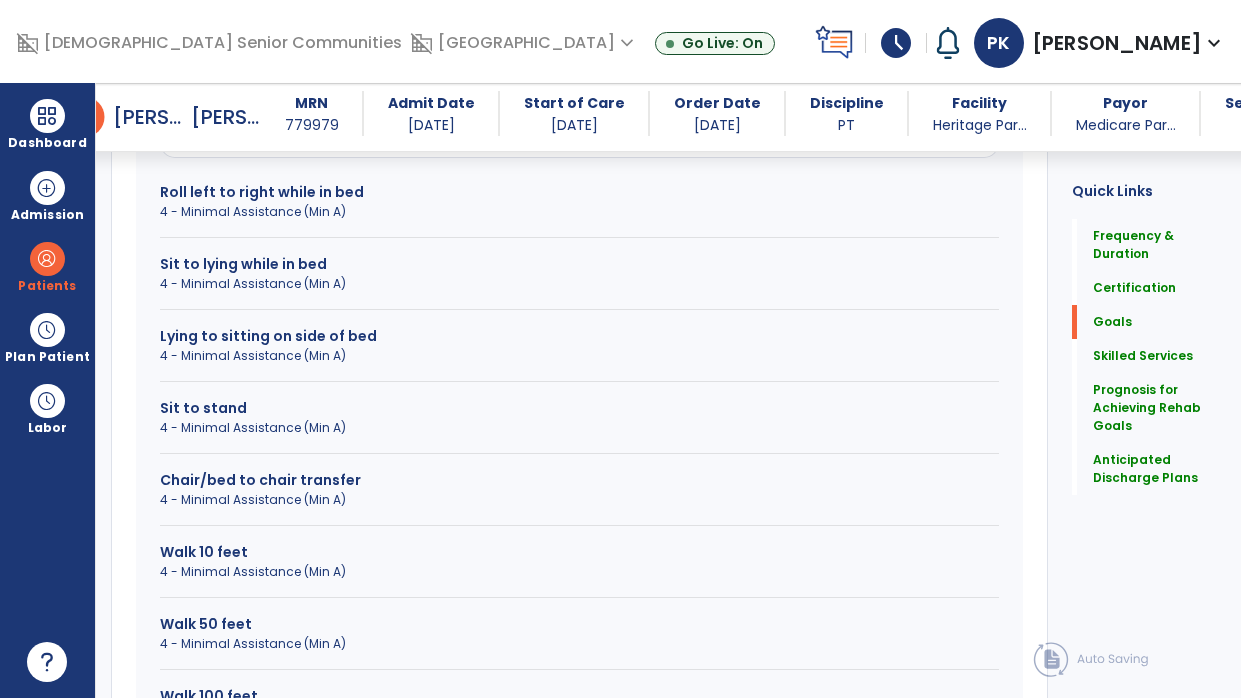 click on "4 - Minimal Assistance (Min A)" at bounding box center [579, 428] 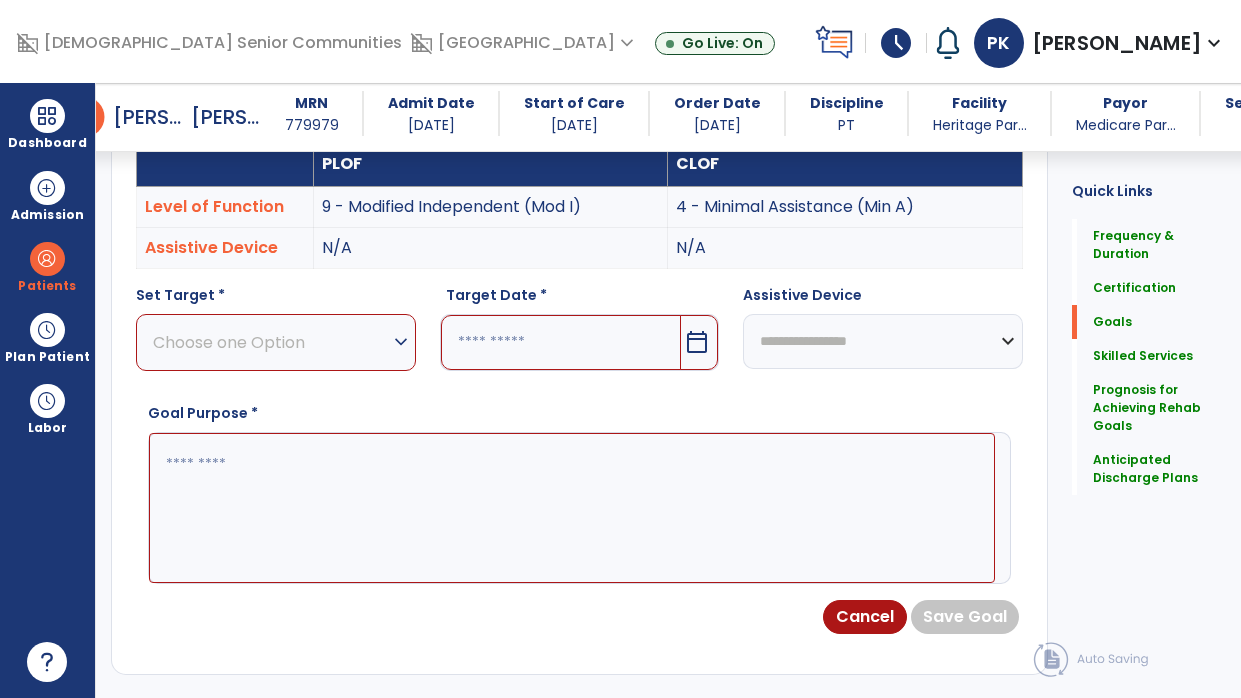 scroll, scrollTop: 534, scrollLeft: 0, axis: vertical 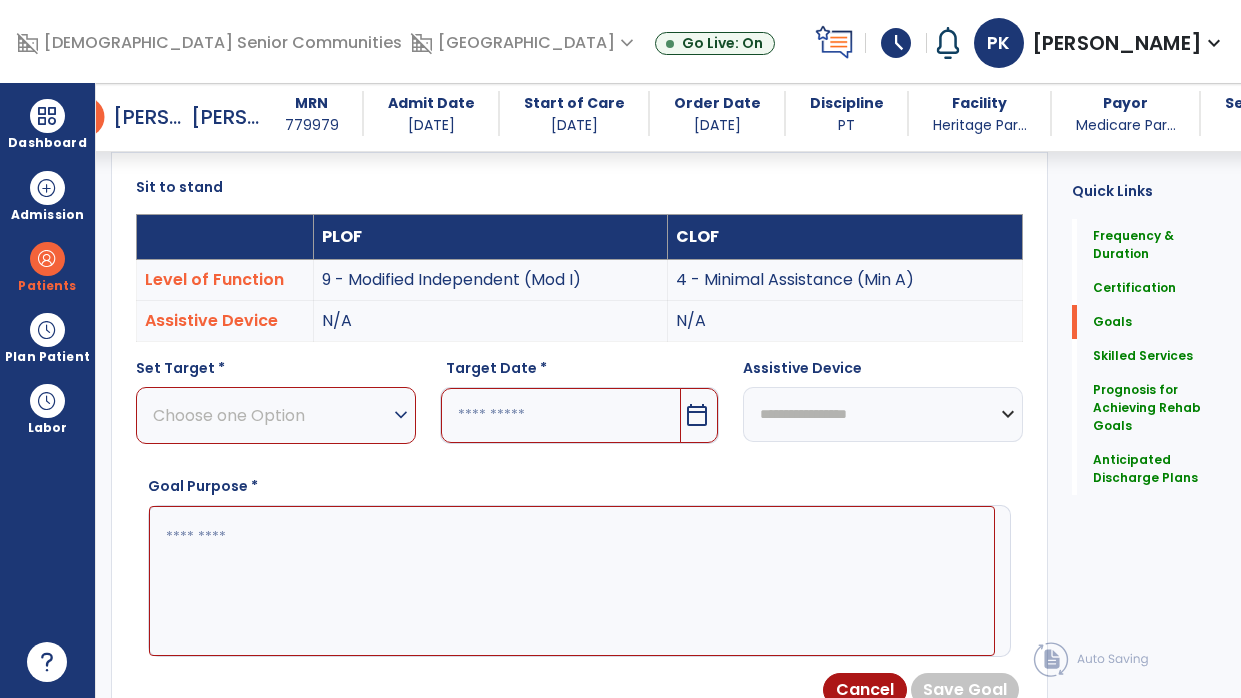 click on "expand_more" at bounding box center (401, 415) 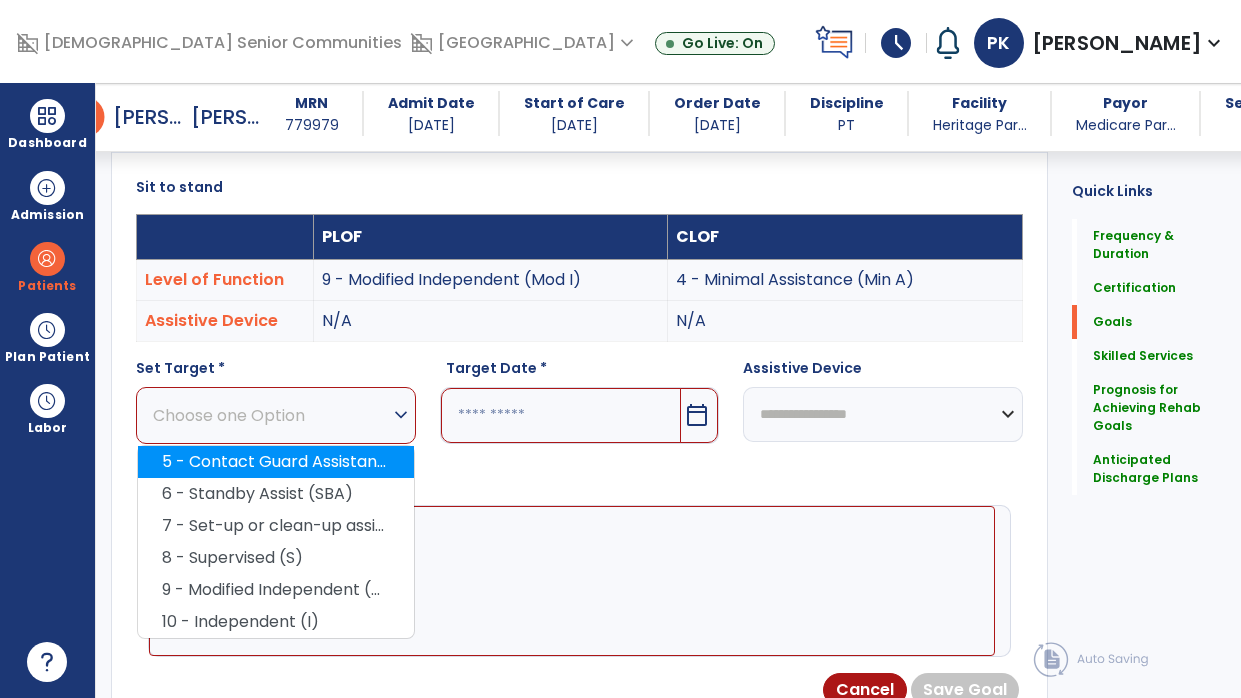 click on "5 - Contact Guard Assistance (CGA)" at bounding box center [276, 462] 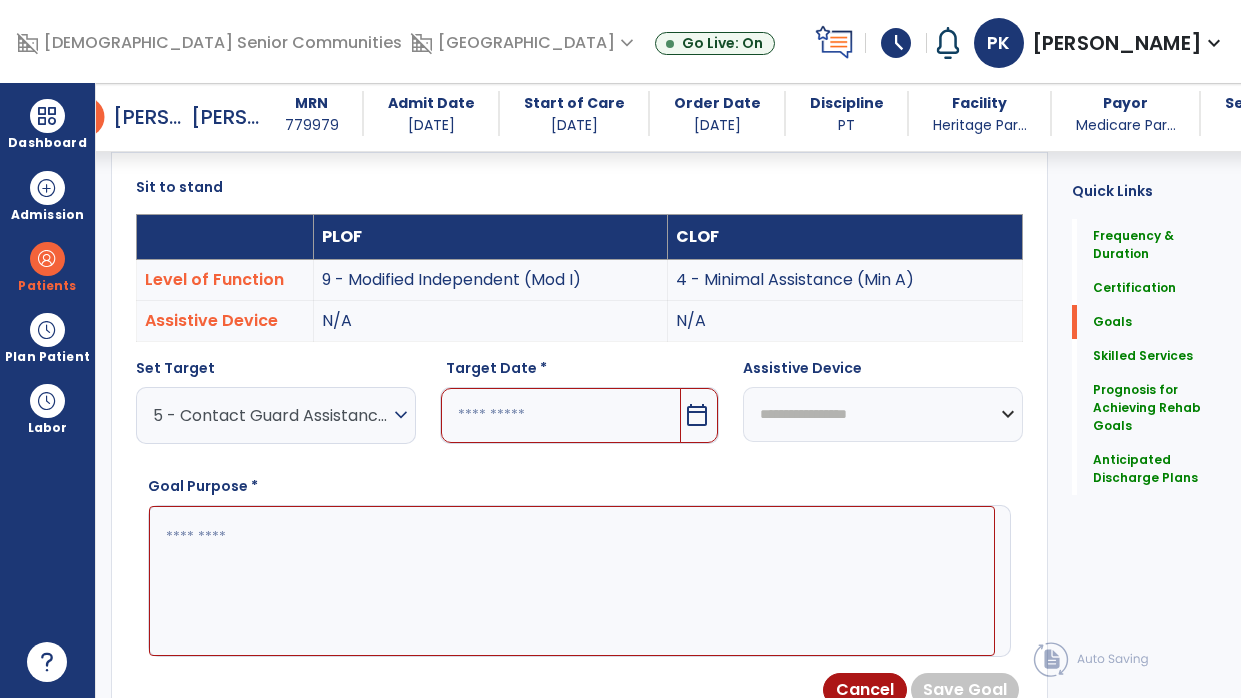 click on "calendar_today" at bounding box center [697, 415] 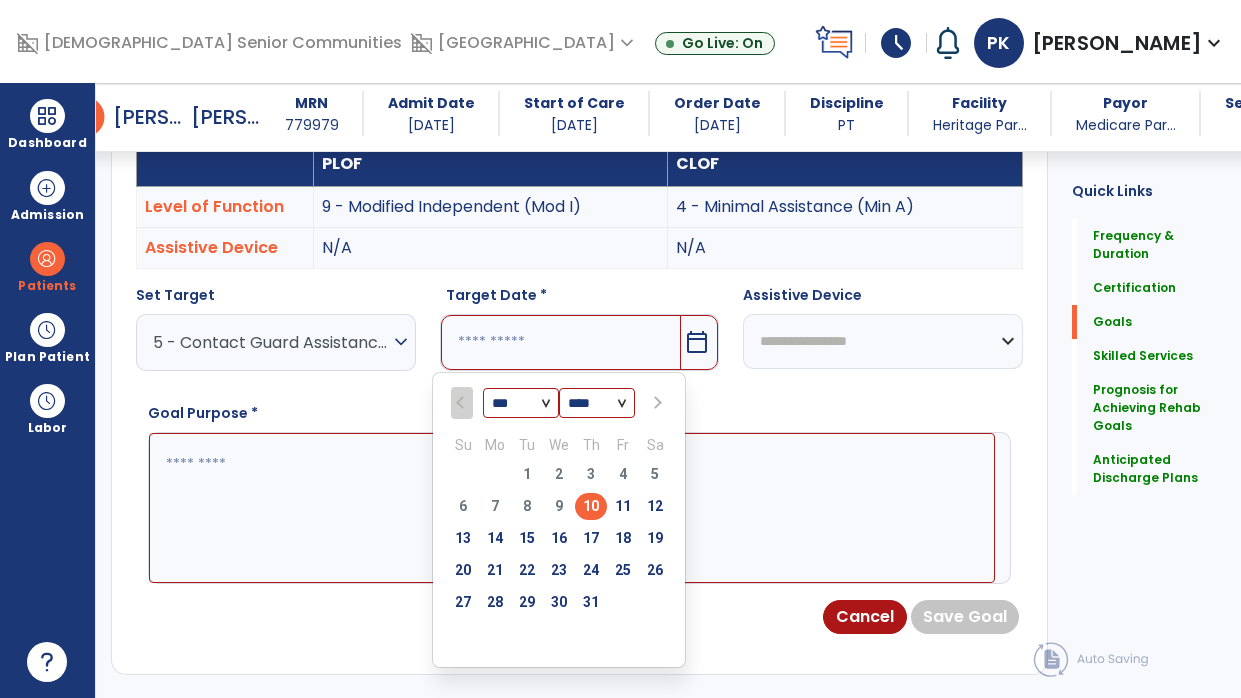 scroll, scrollTop: 621, scrollLeft: 0, axis: vertical 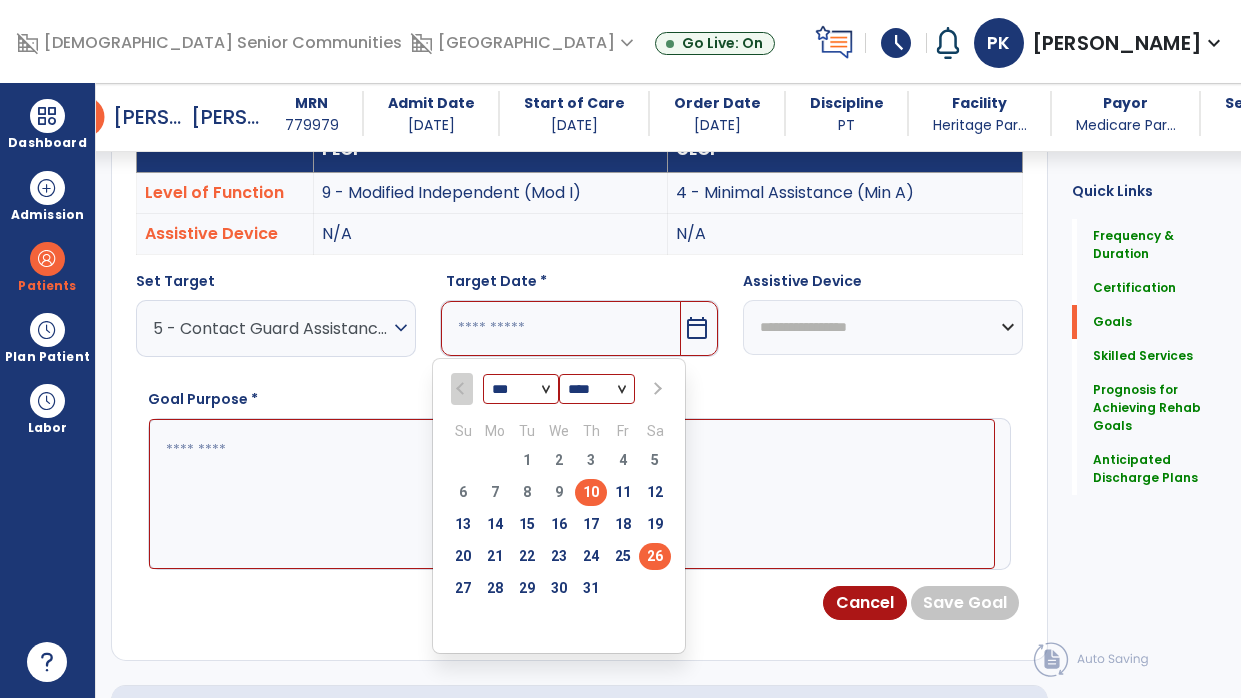 click on "26" at bounding box center (655, 556) 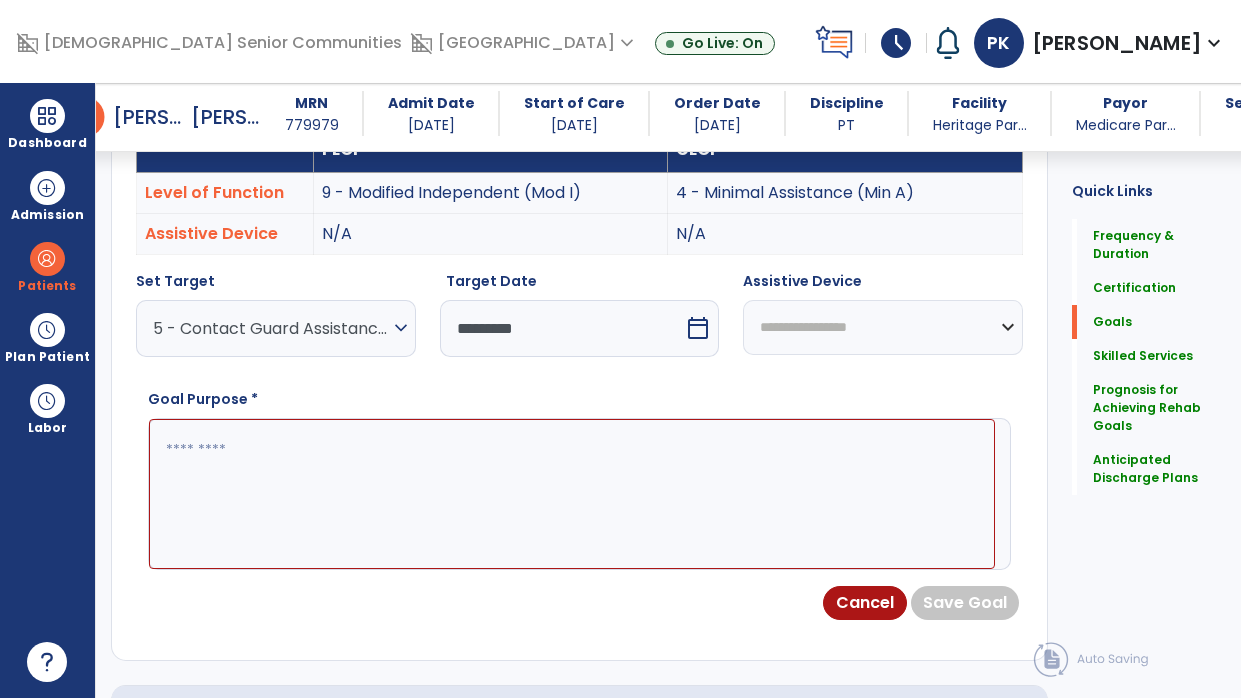 click at bounding box center (572, 494) 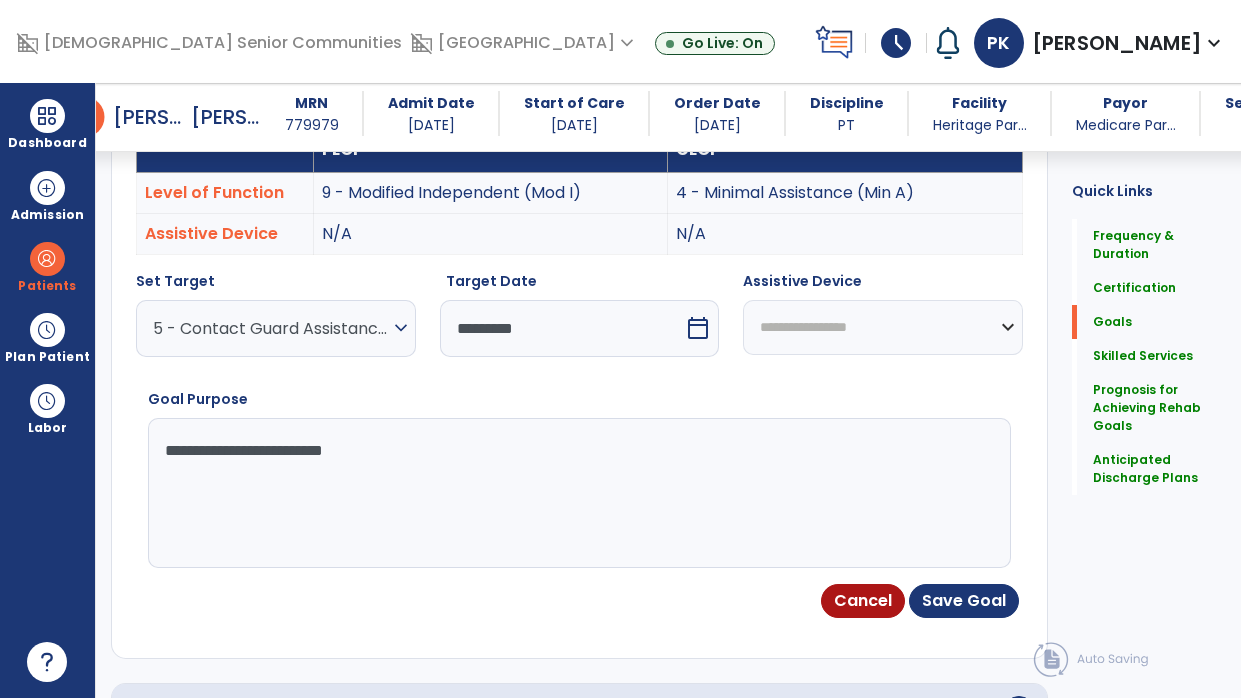 type on "**********" 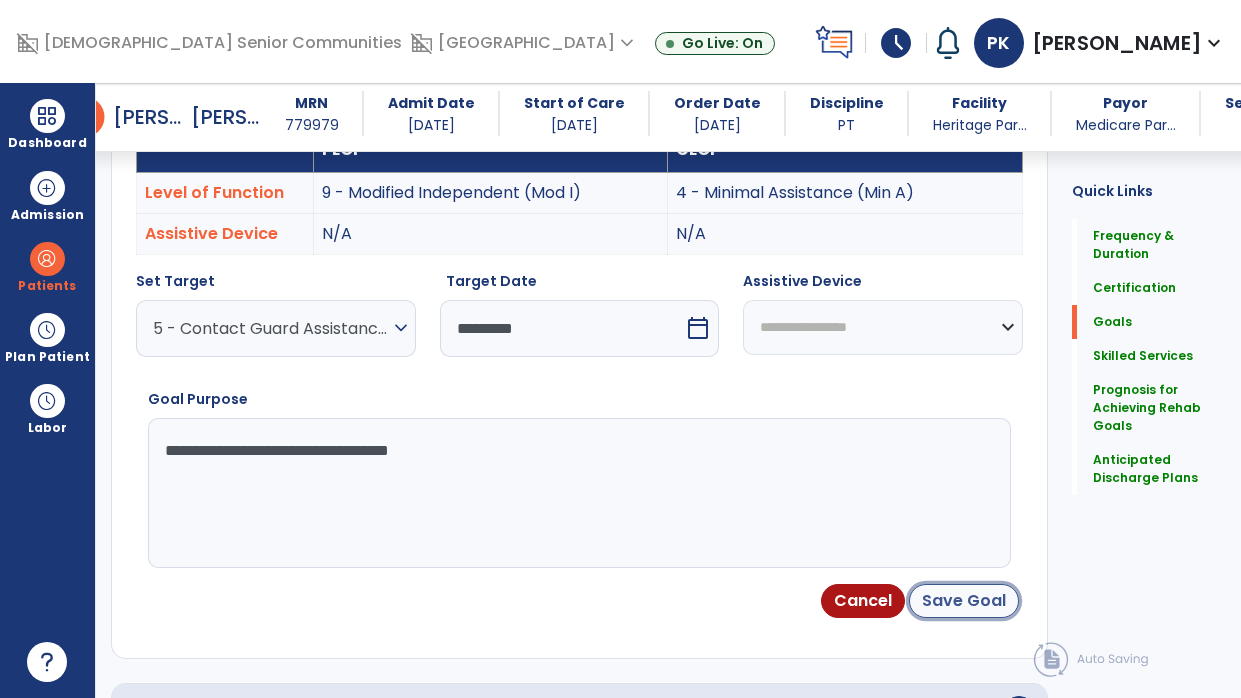 click on "Save Goal" at bounding box center (964, 601) 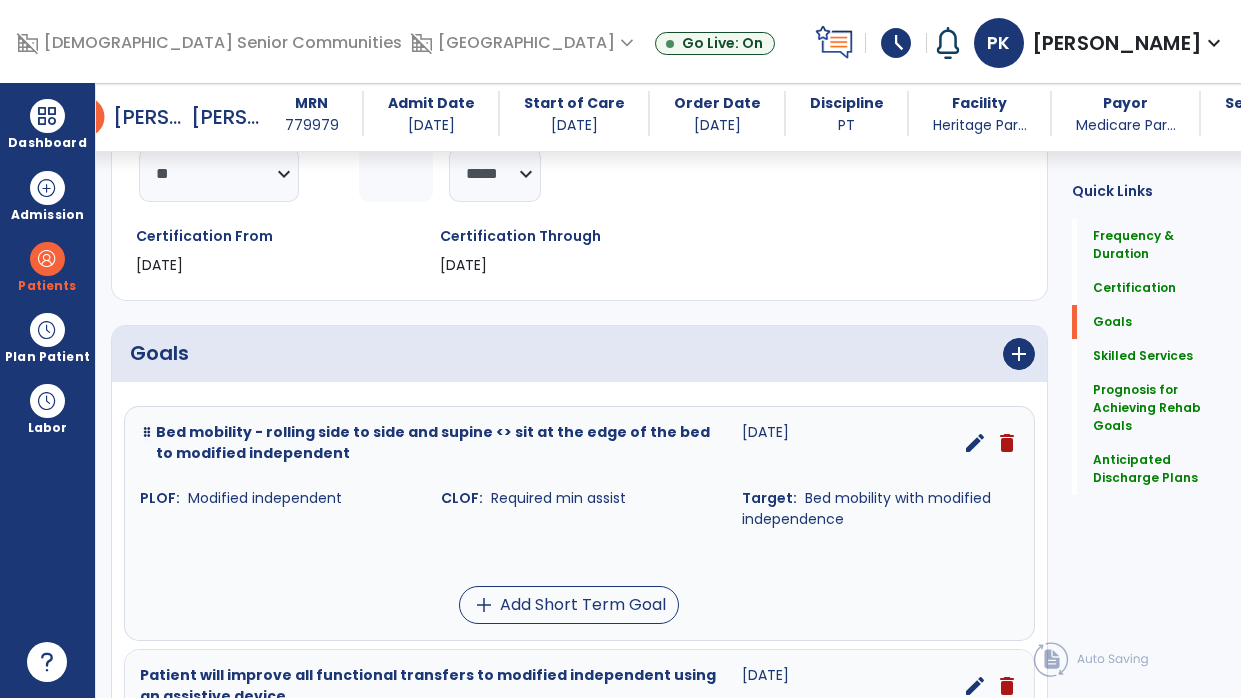 scroll, scrollTop: 0, scrollLeft: 0, axis: both 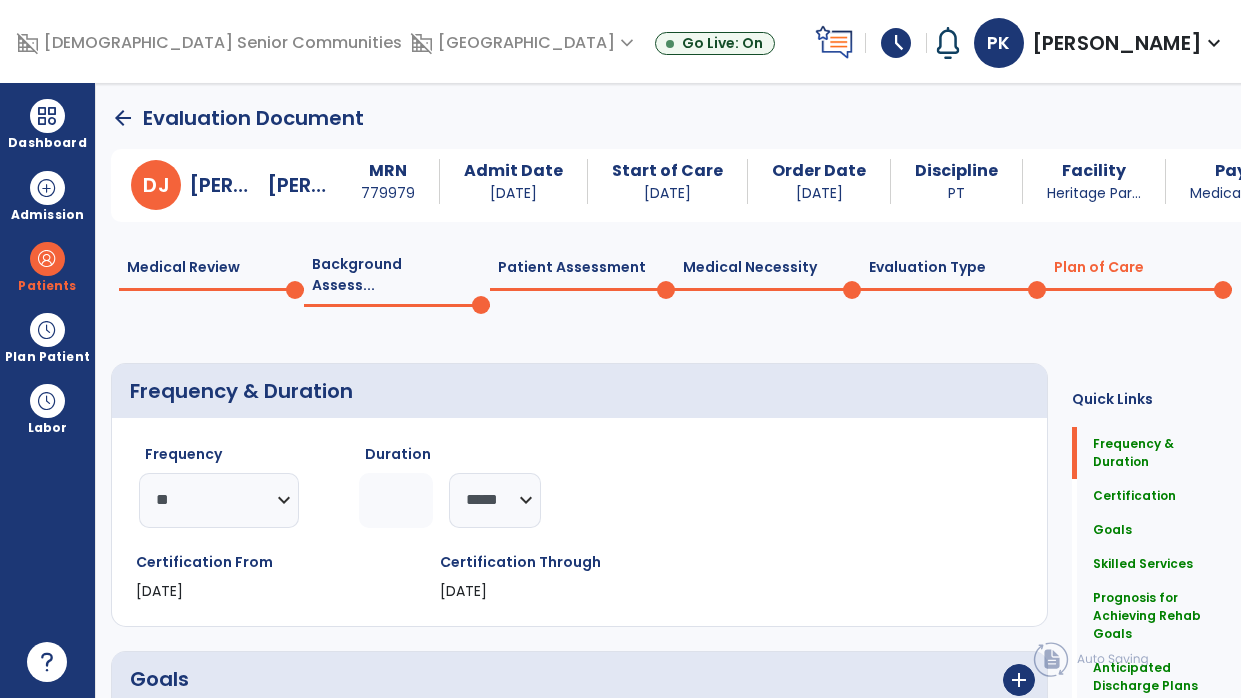 click on "Patient Assessment  0" 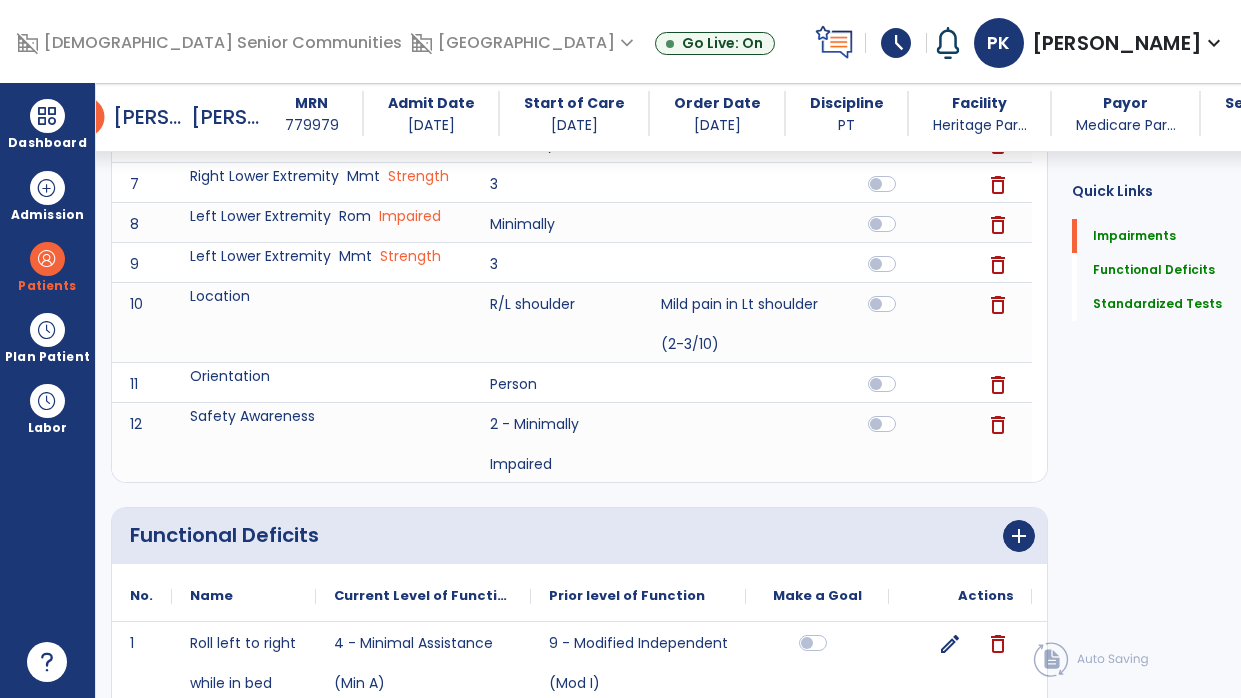 scroll, scrollTop: 0, scrollLeft: 0, axis: both 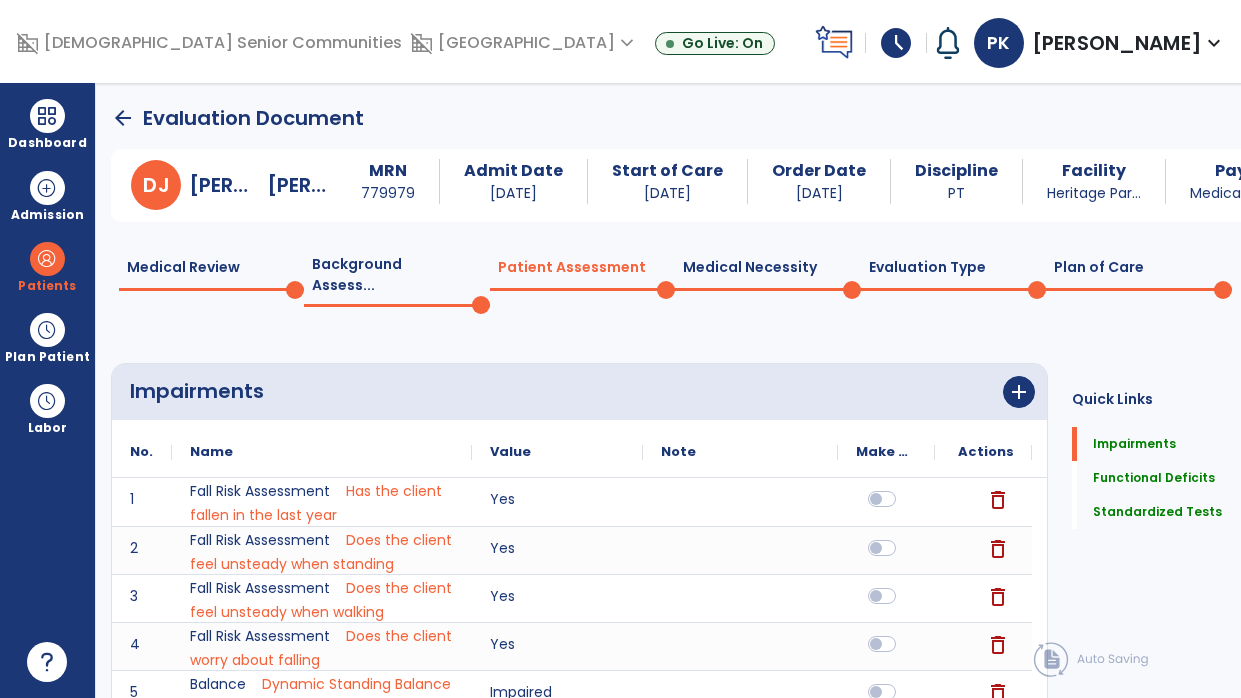 click 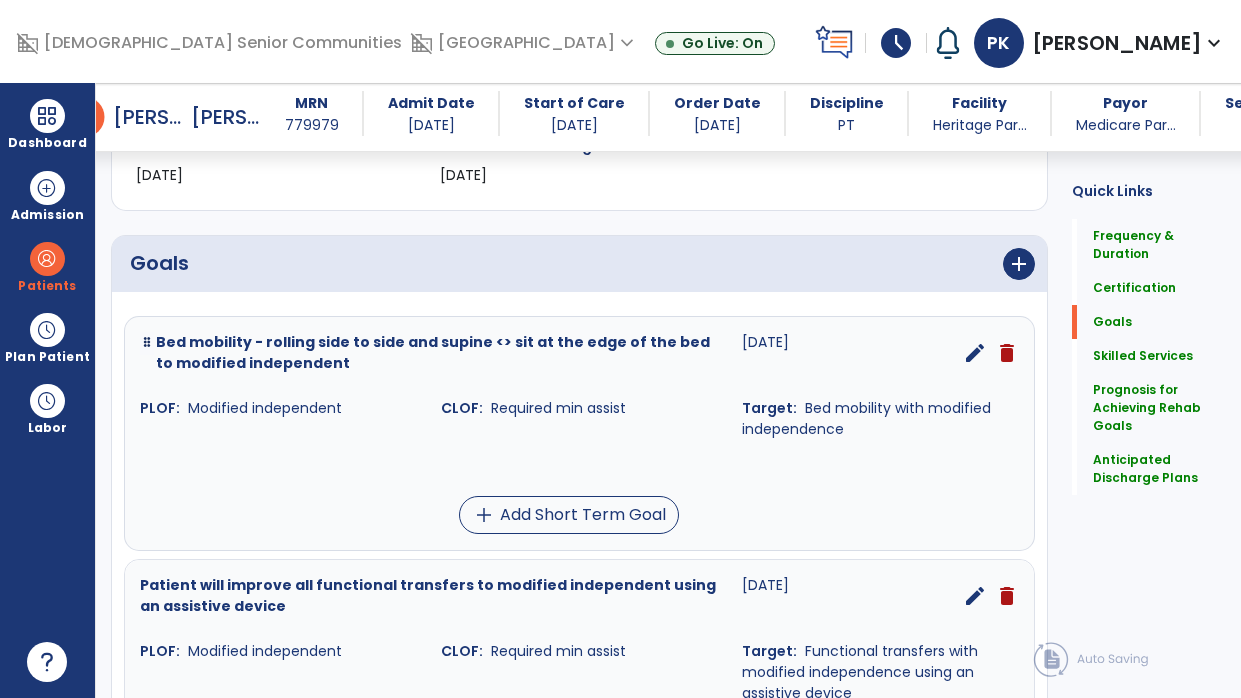 scroll, scrollTop: 398, scrollLeft: 0, axis: vertical 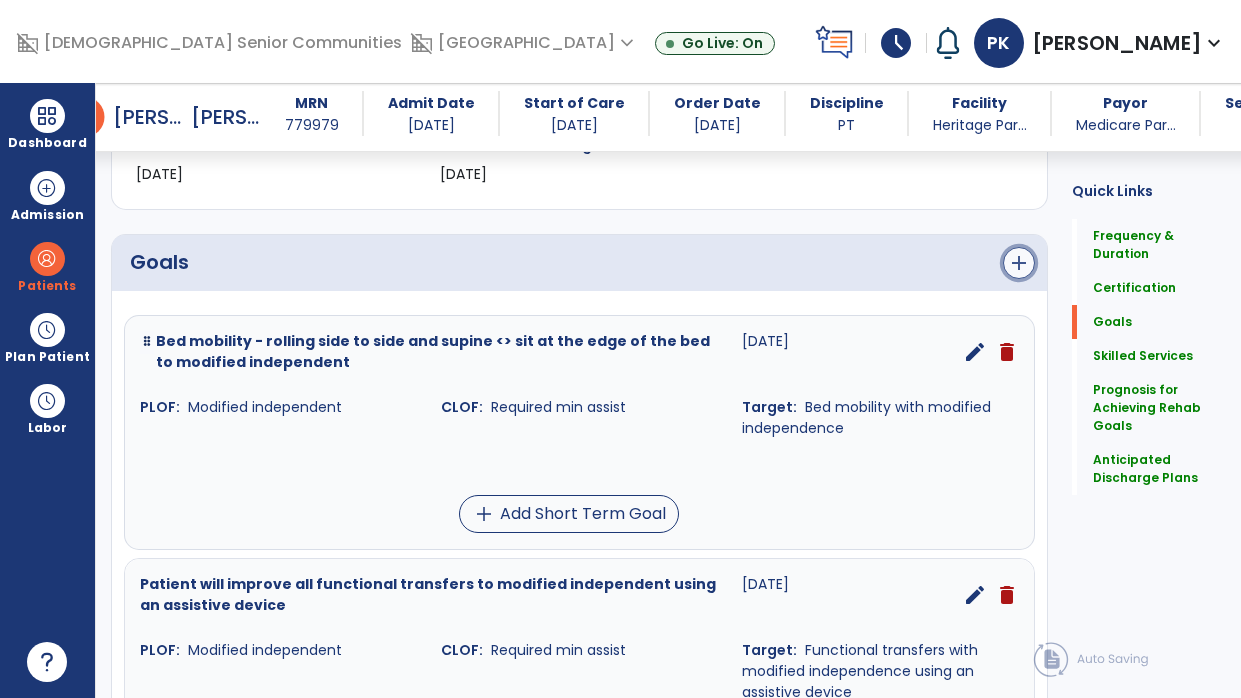 click on "add" at bounding box center [1019, 263] 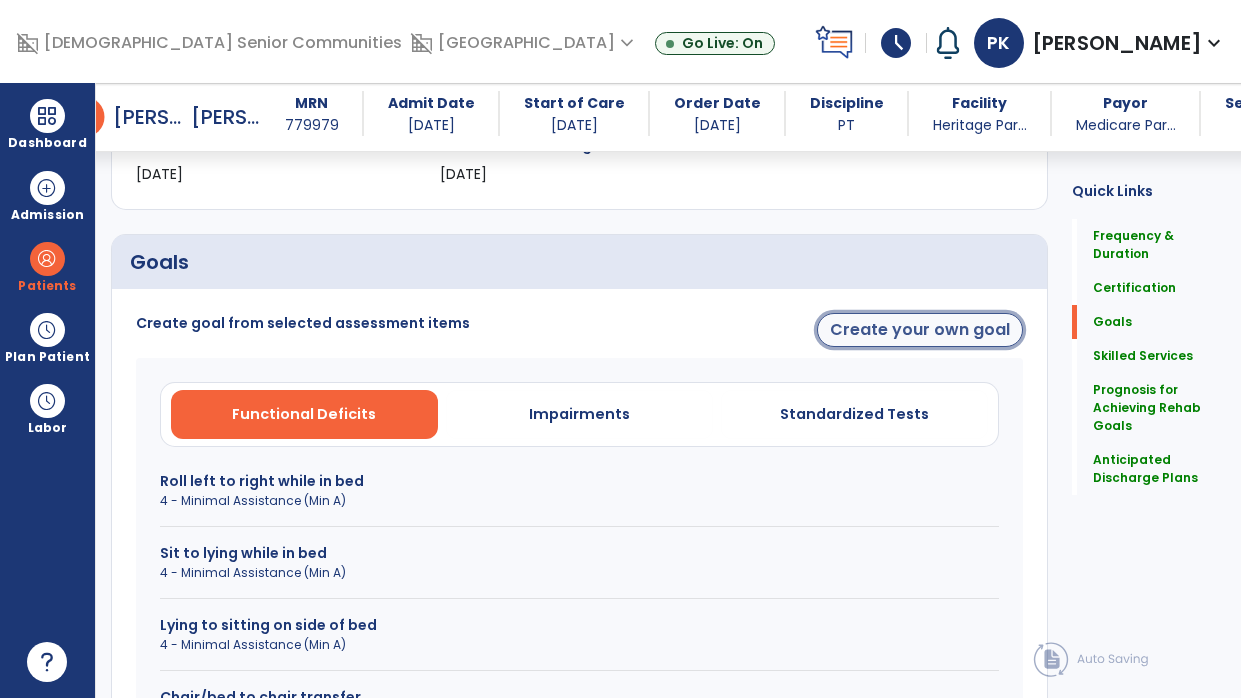 click on "Create your own goal" at bounding box center (920, 330) 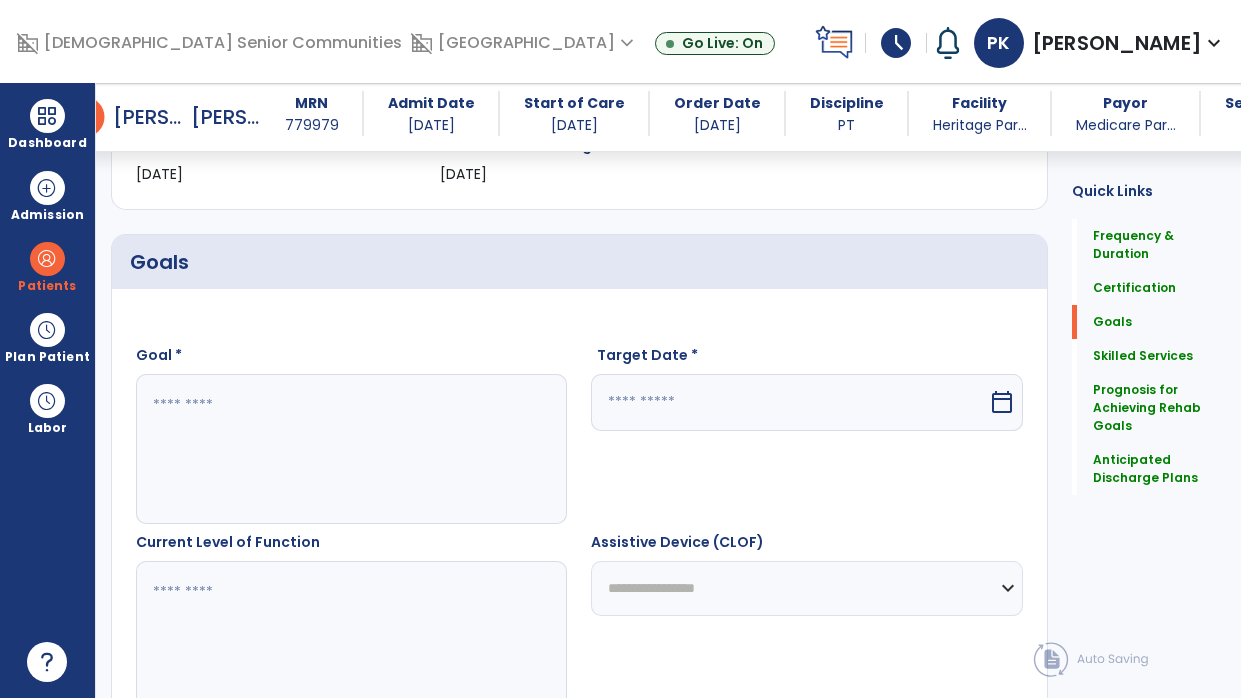 click at bounding box center (348, 449) 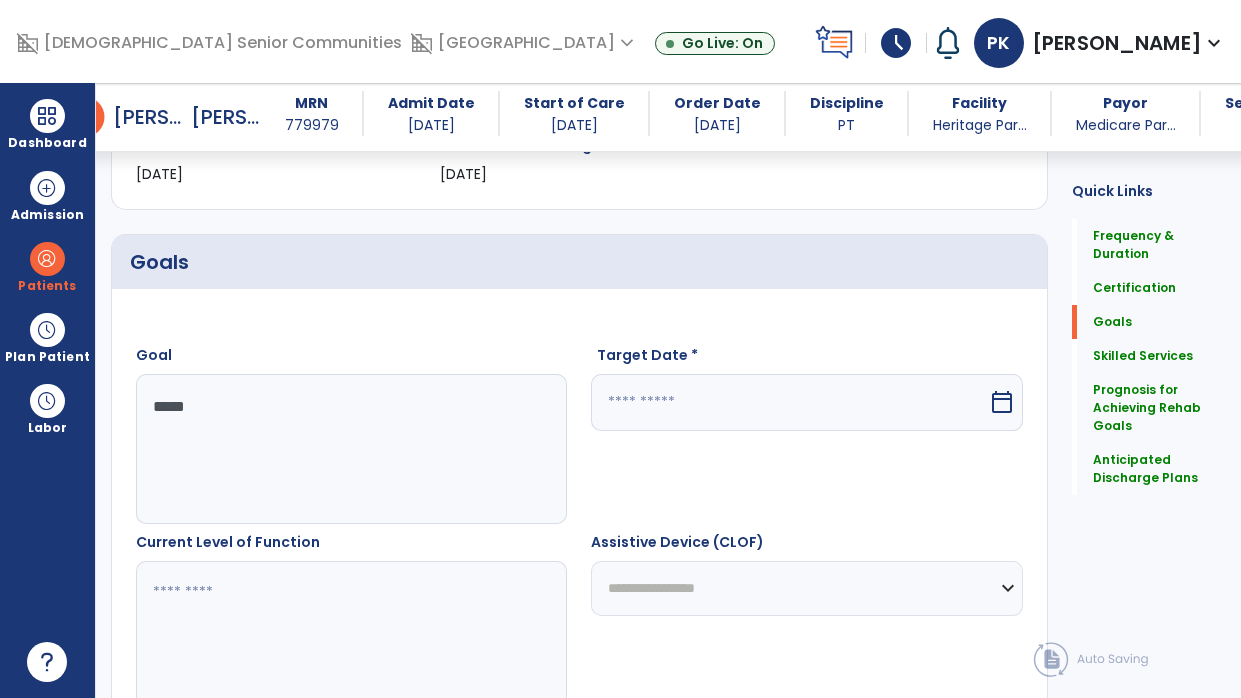 type on "******" 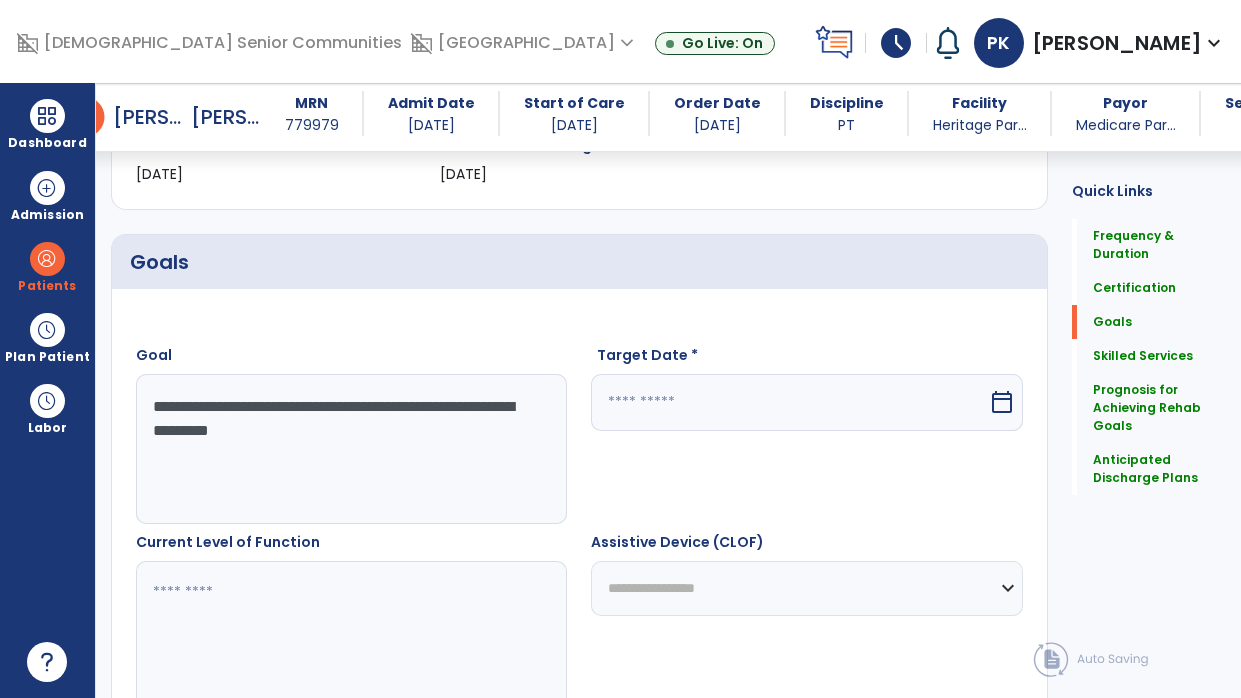 type on "**********" 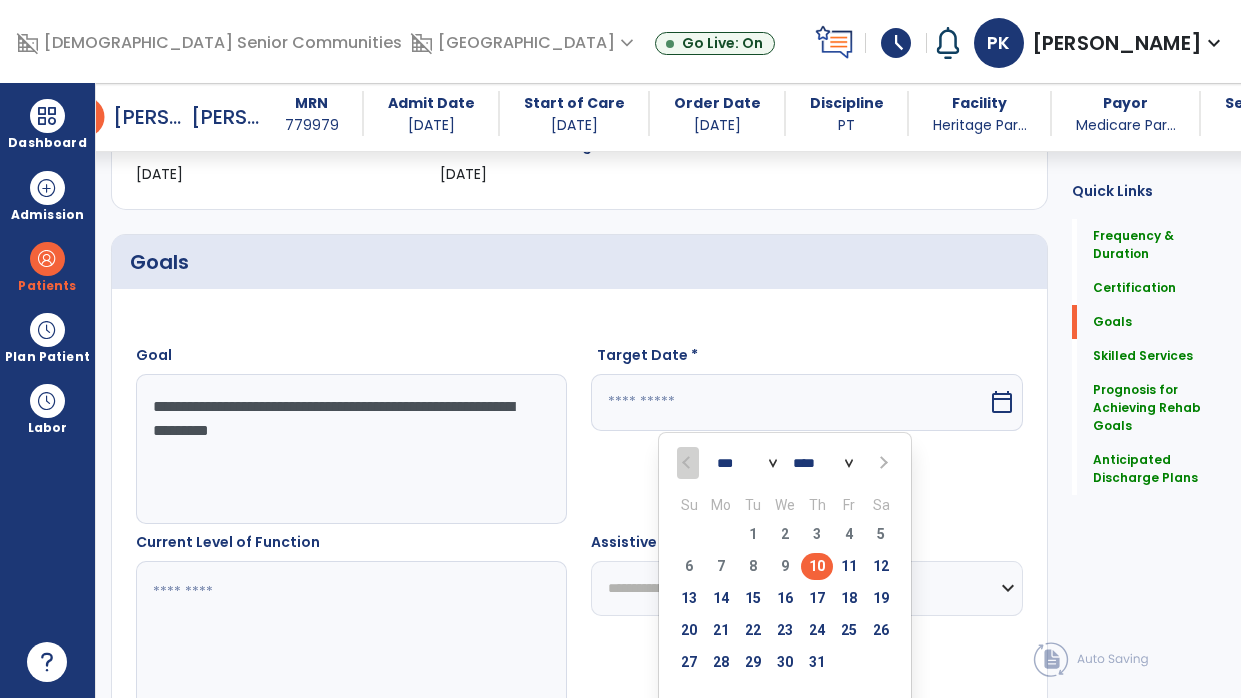 click at bounding box center [882, 462] 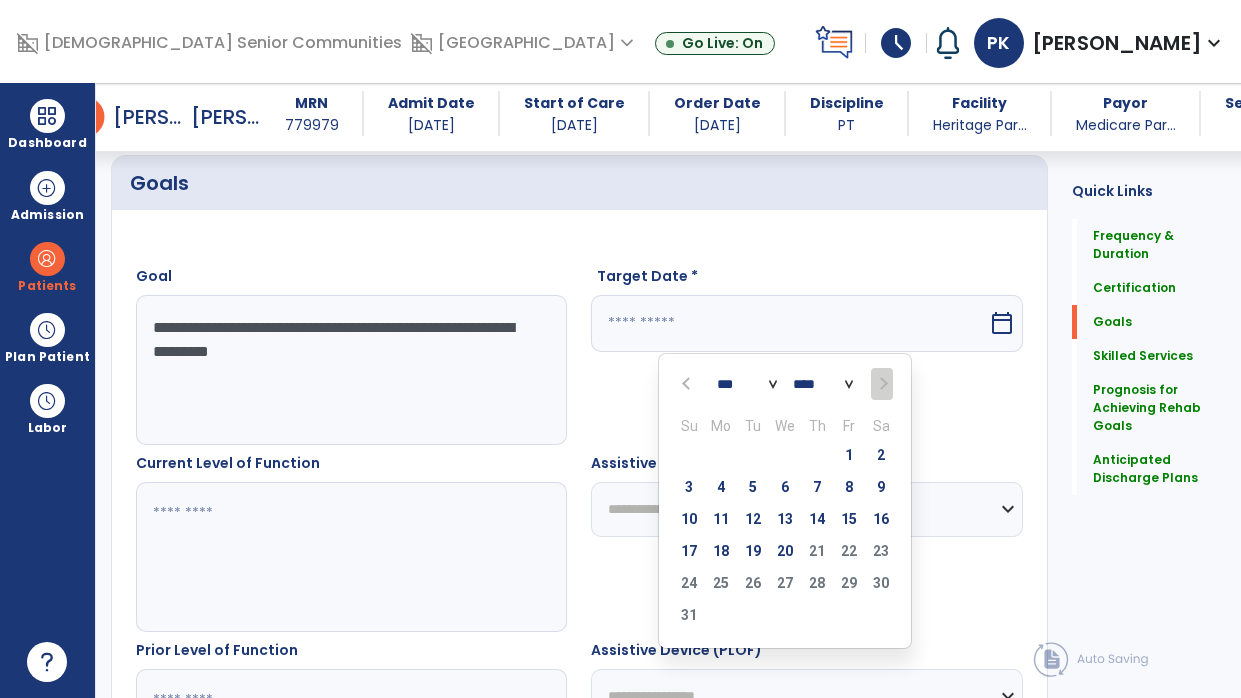 scroll, scrollTop: 486, scrollLeft: 0, axis: vertical 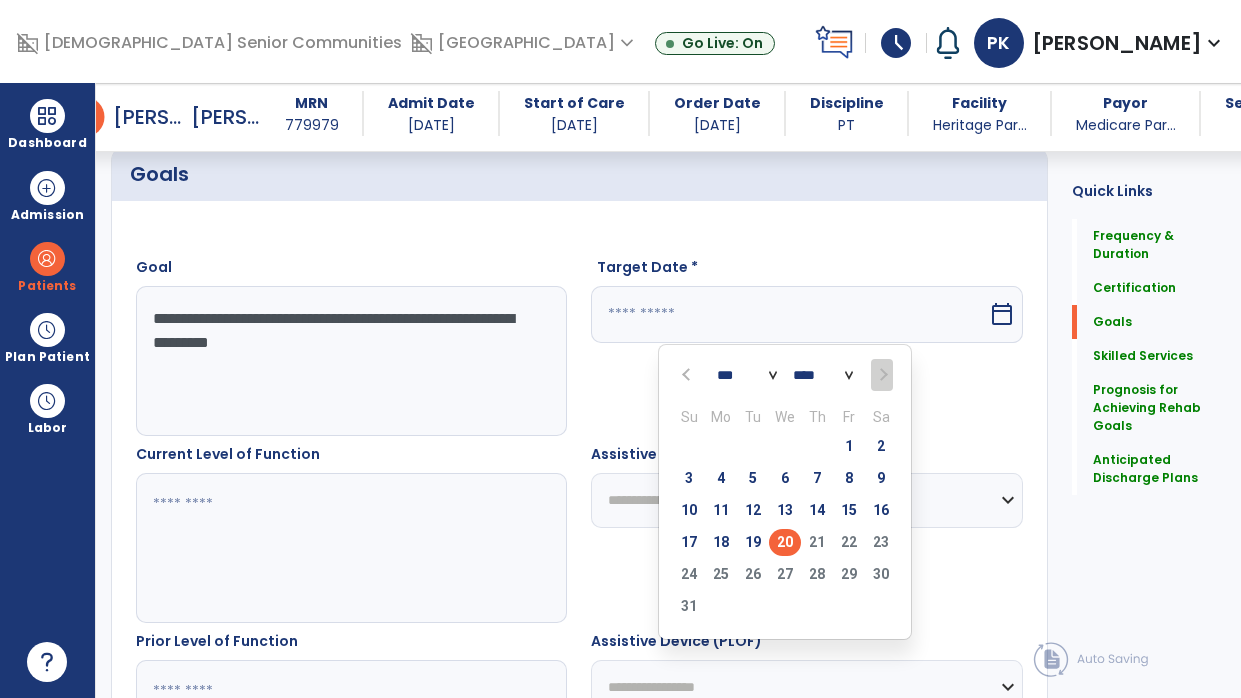 click on "20" at bounding box center [785, 542] 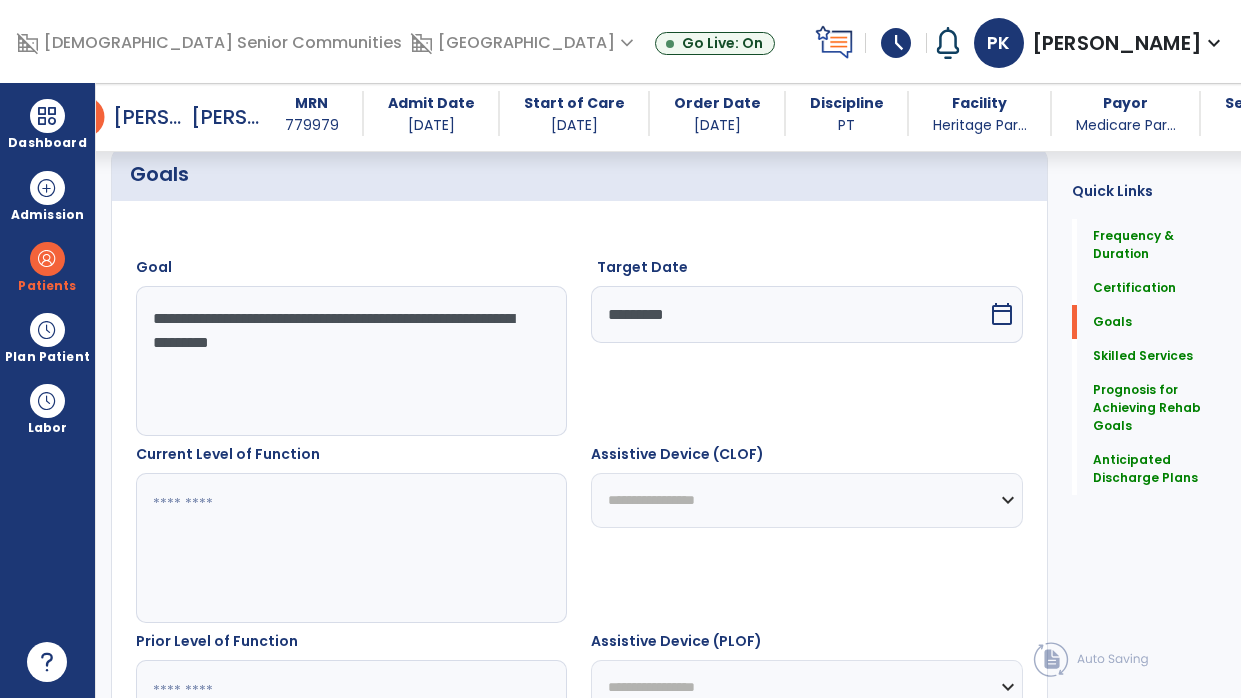 click at bounding box center [348, 548] 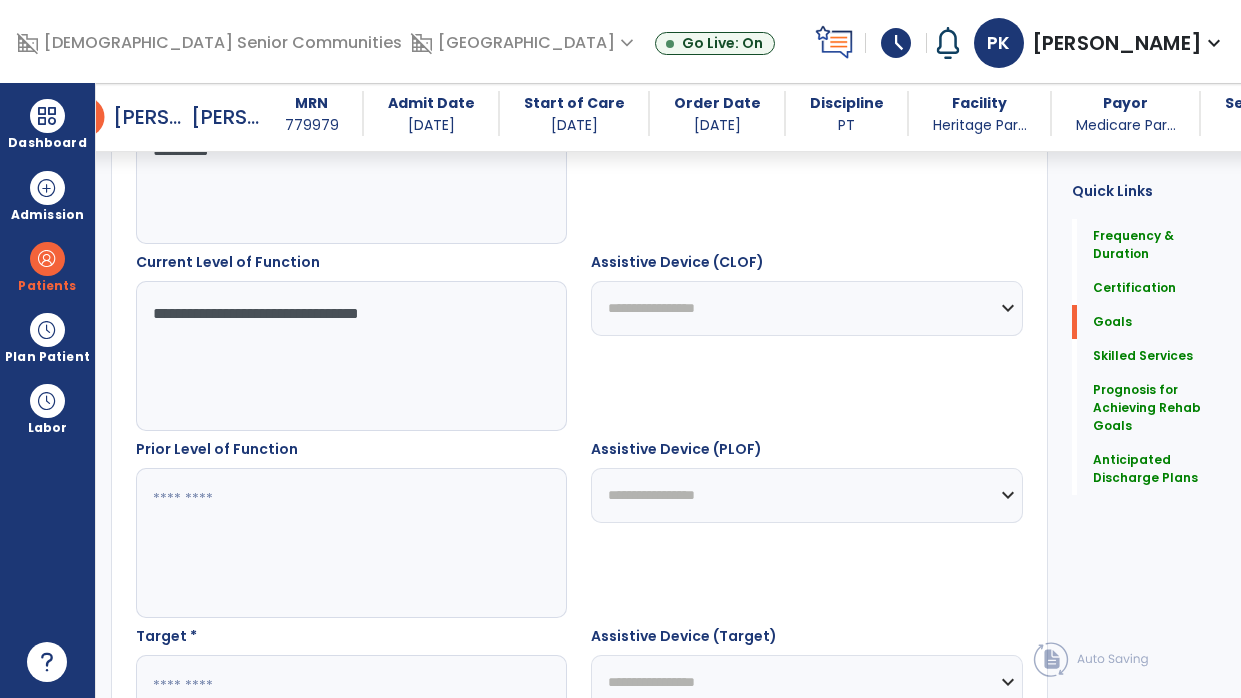 scroll, scrollTop: 690, scrollLeft: 0, axis: vertical 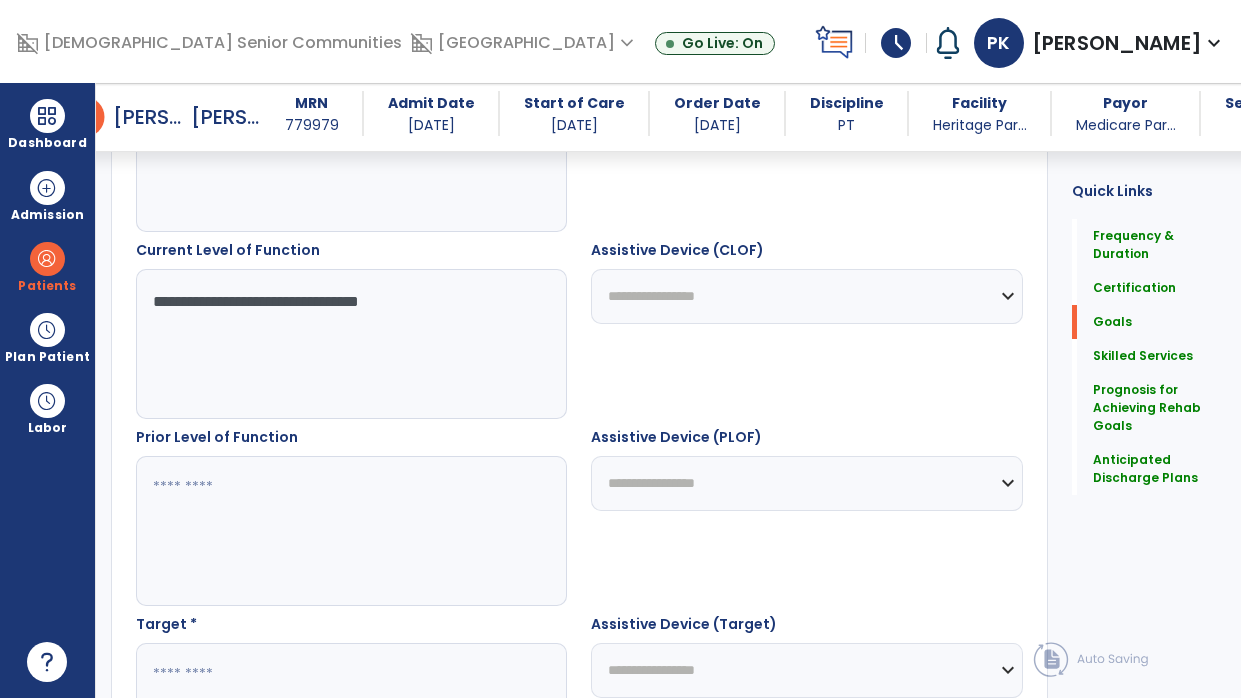 type on "**********" 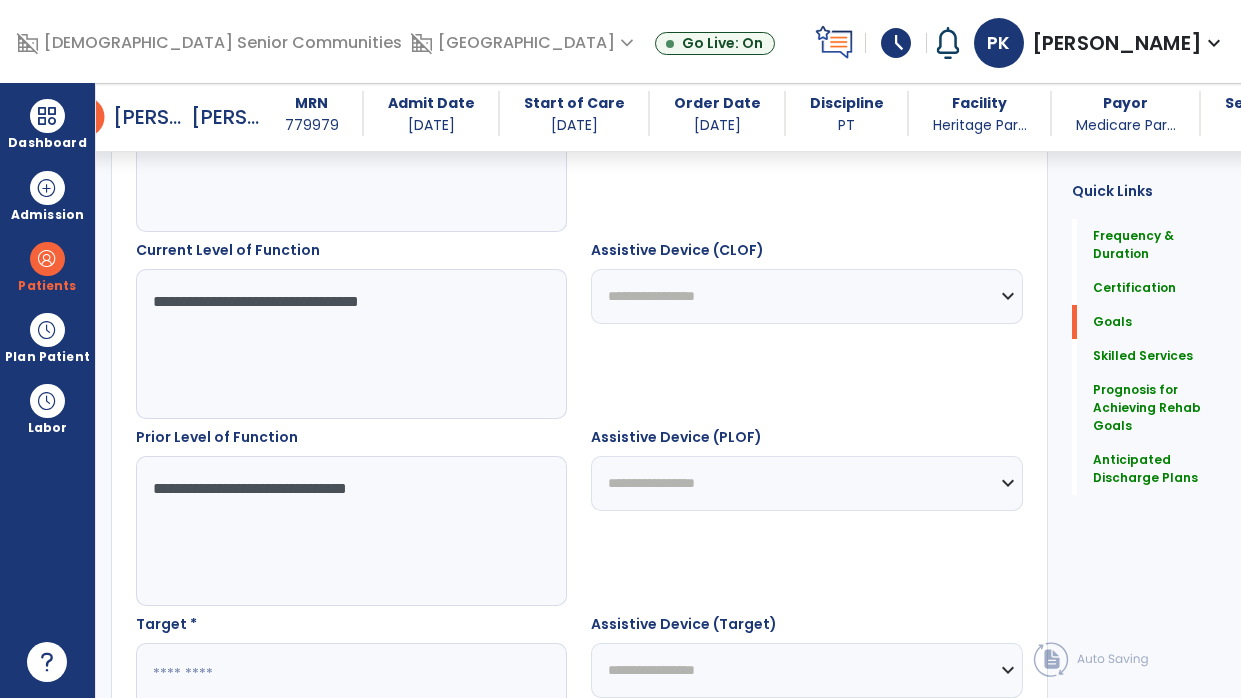 type on "**********" 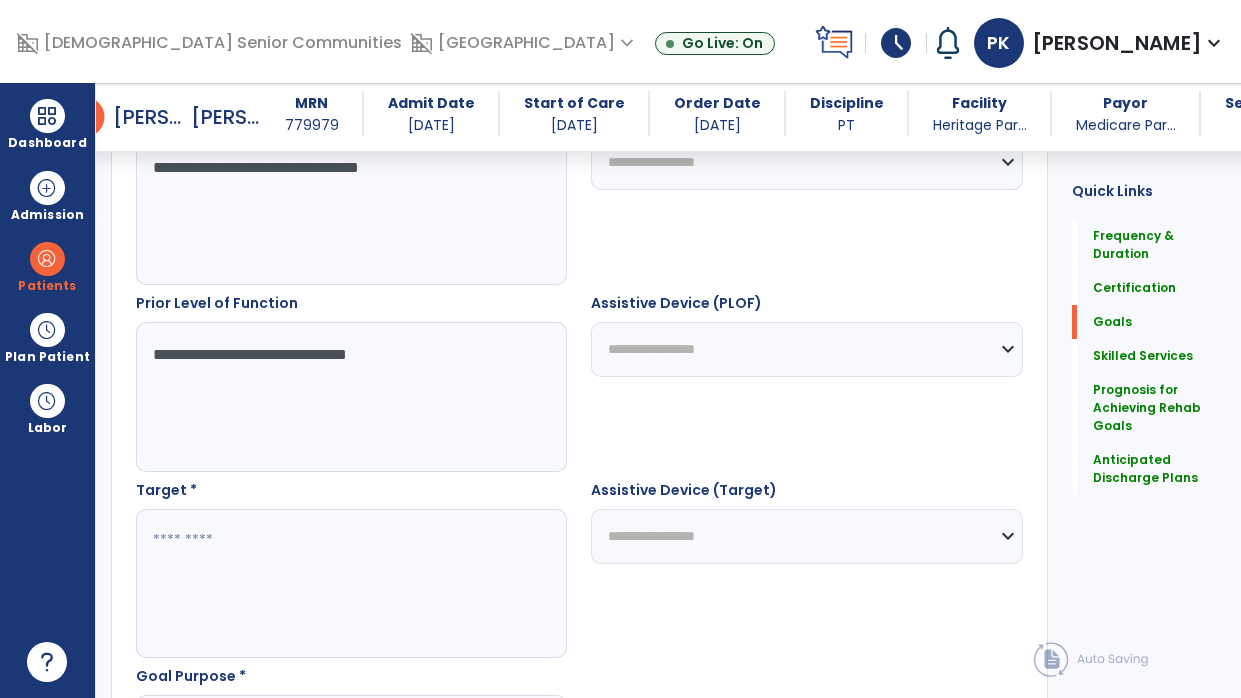 scroll, scrollTop: 916, scrollLeft: 0, axis: vertical 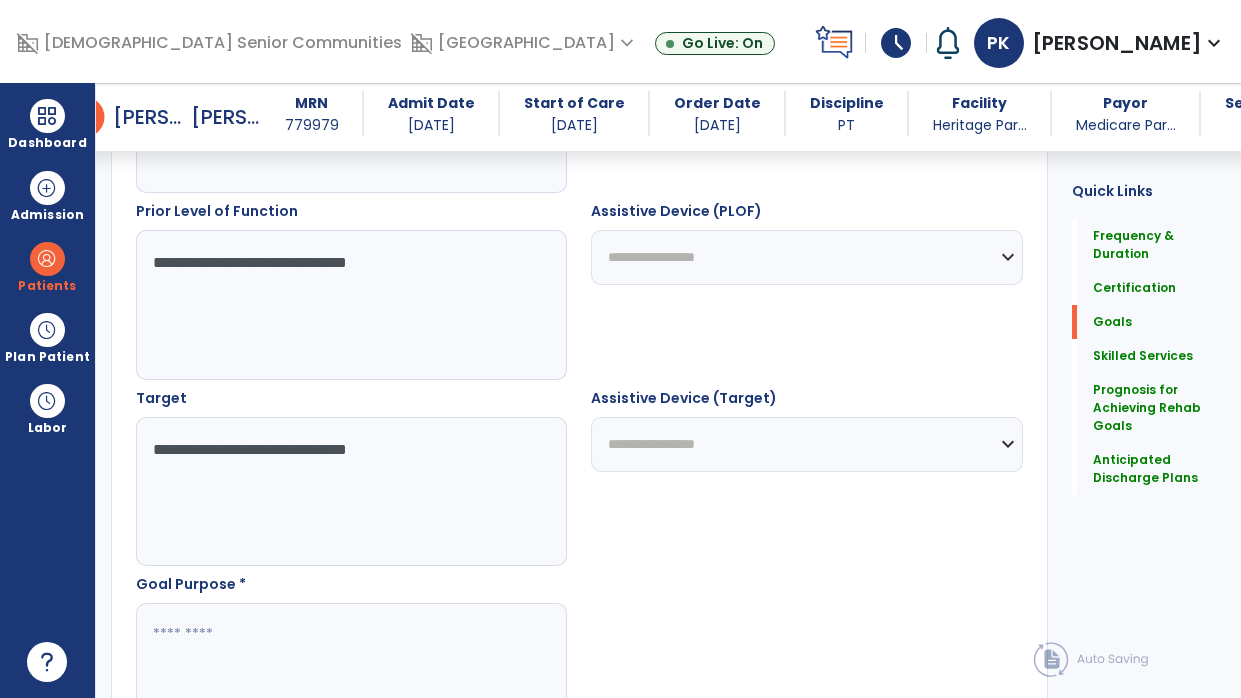 type on "**********" 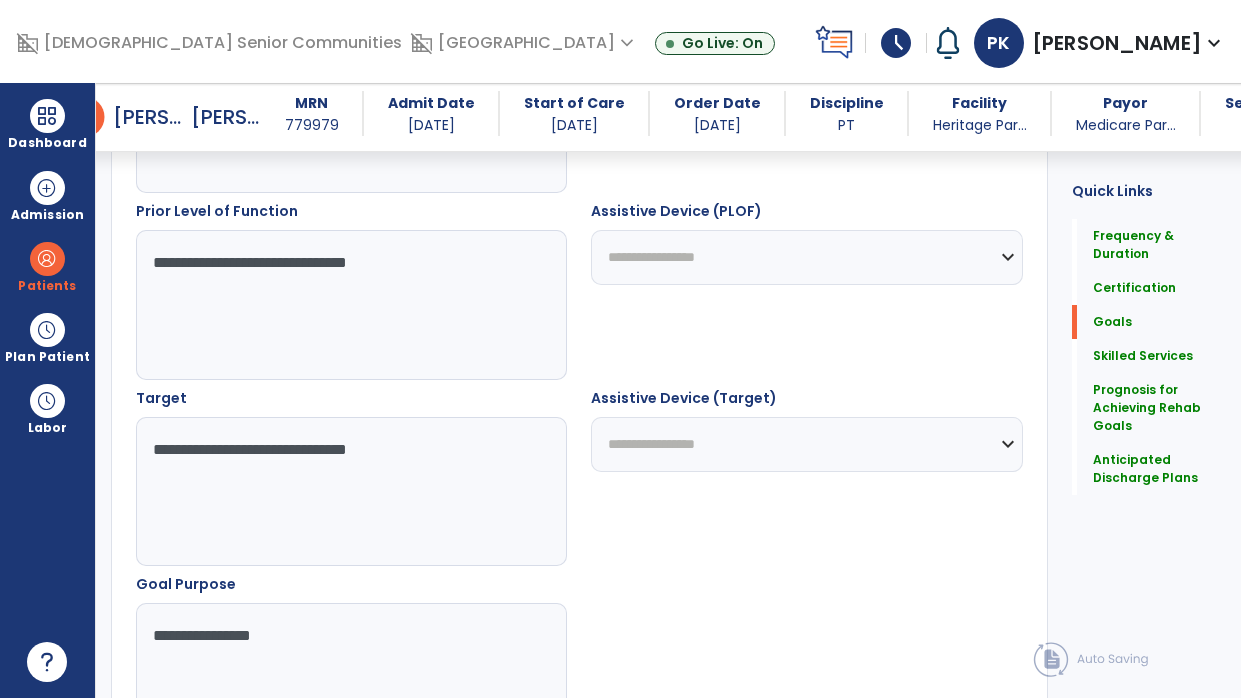 type on "**********" 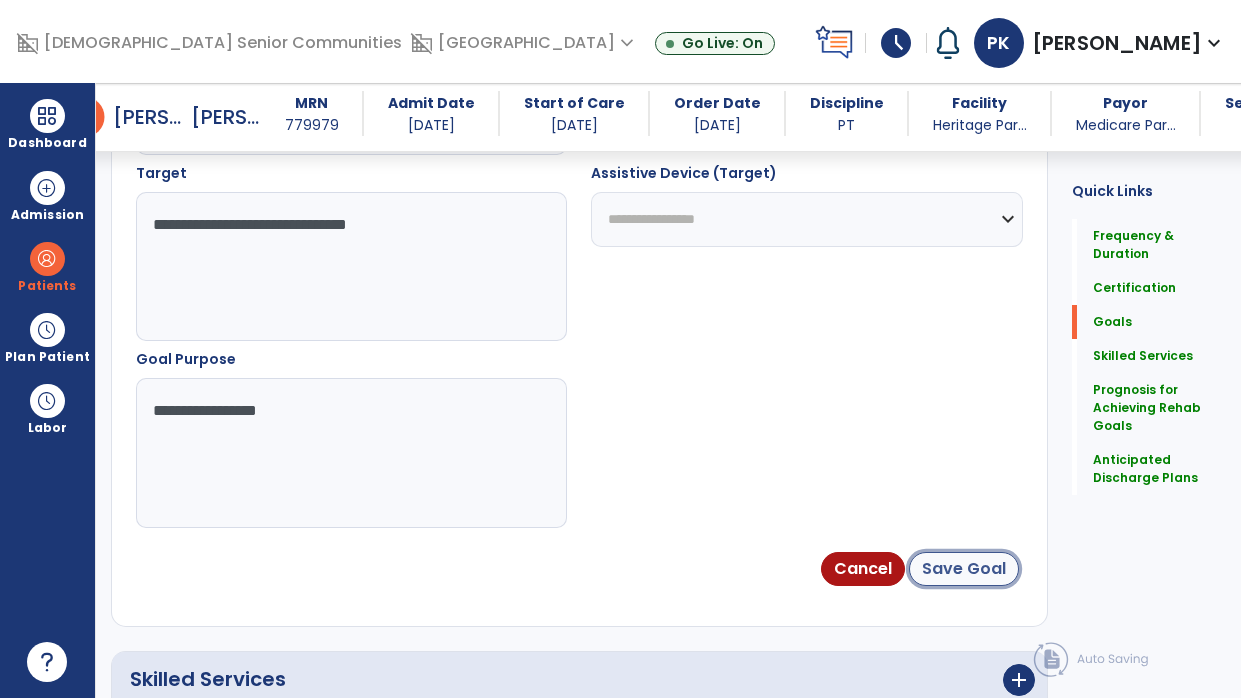 click on "Save Goal" at bounding box center (964, 569) 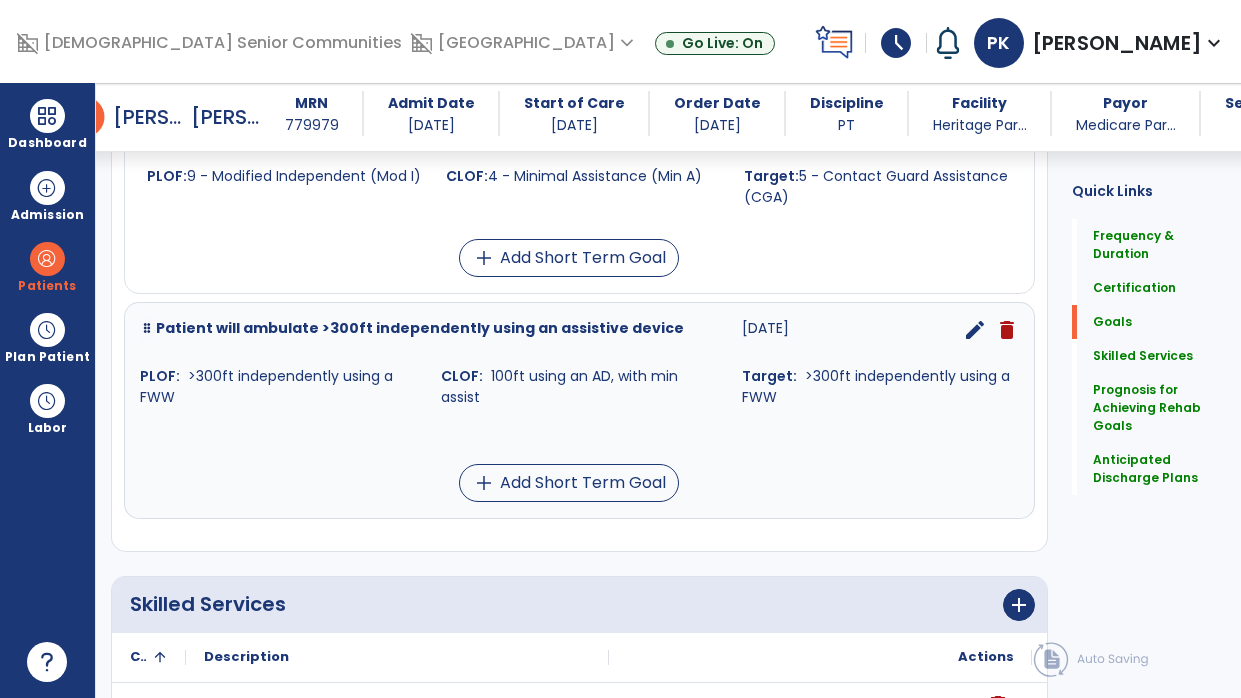 scroll, scrollTop: 1040, scrollLeft: 0, axis: vertical 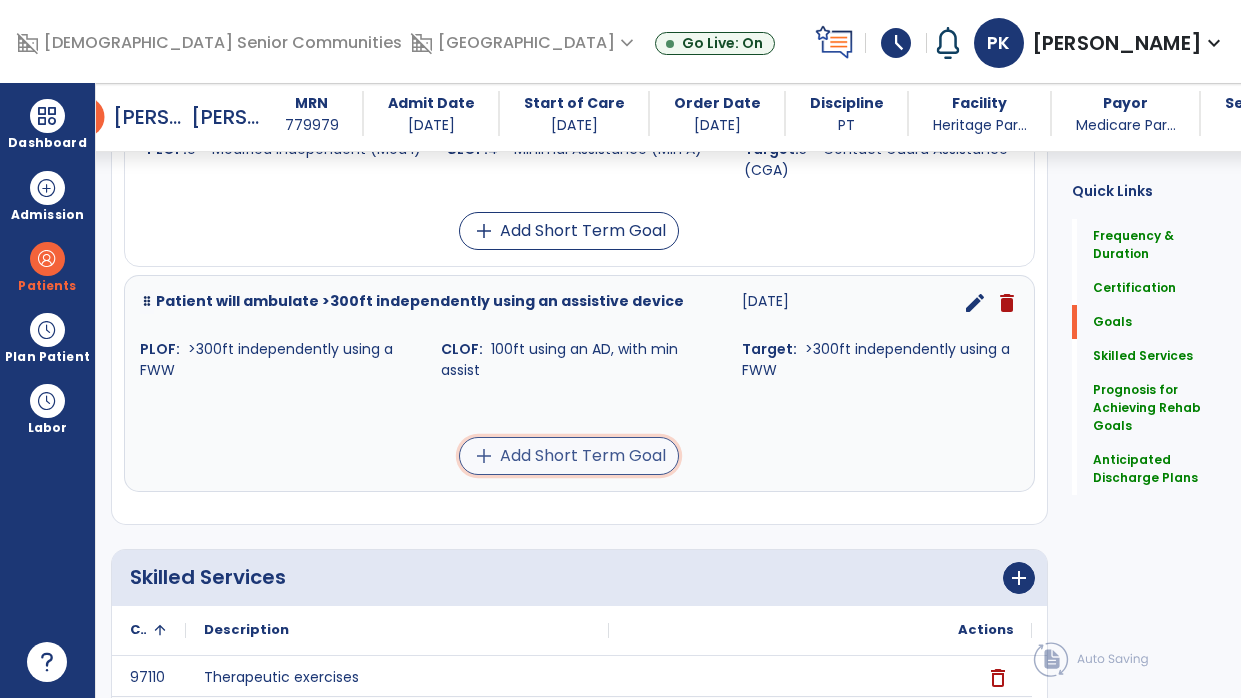 click on "add  Add Short Term Goal" at bounding box center (569, 456) 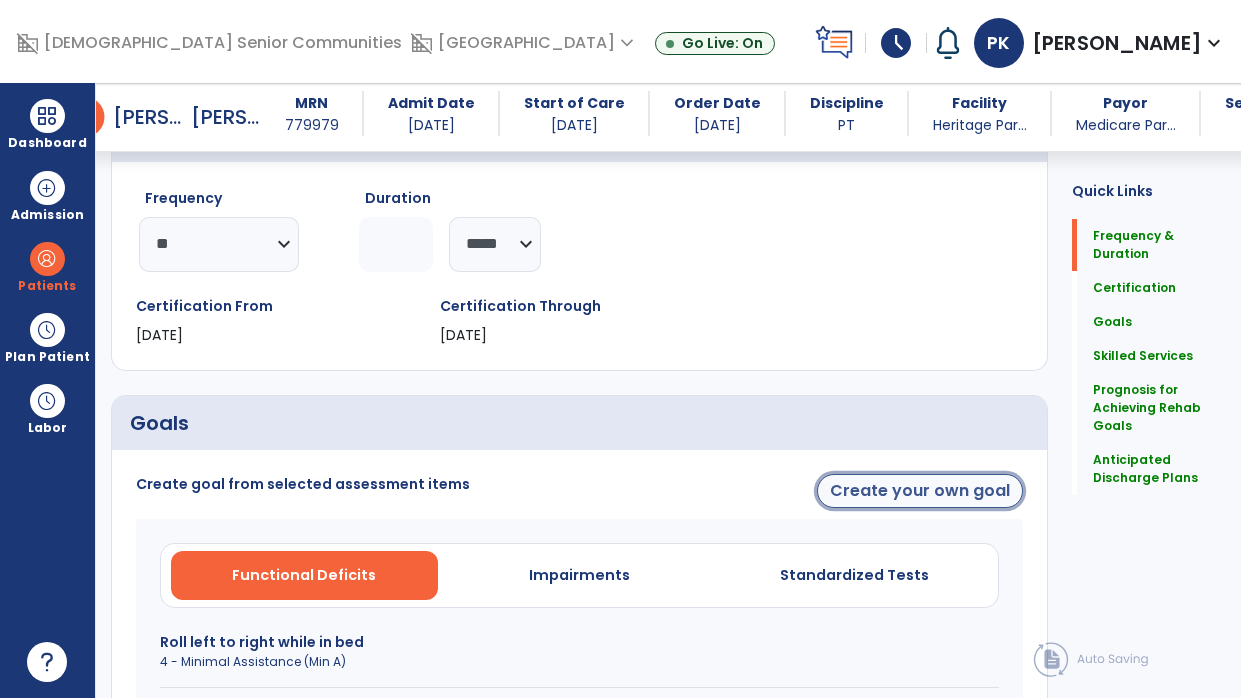click on "Create your own goal" at bounding box center [920, 491] 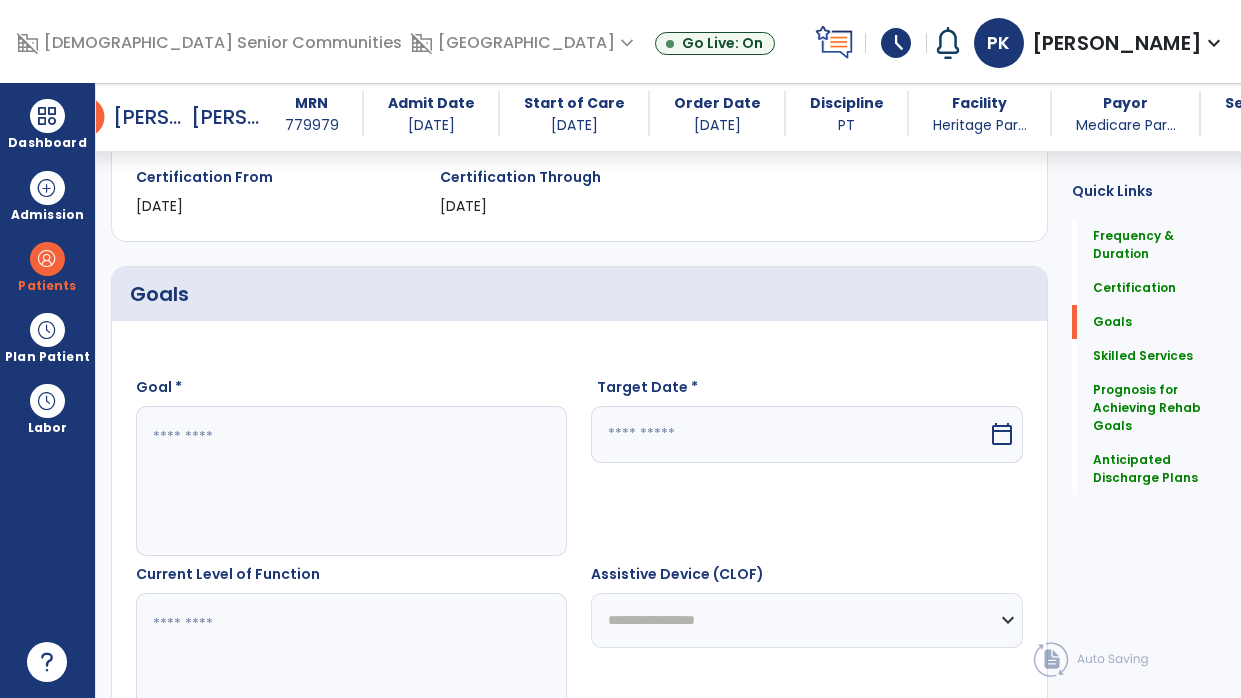scroll, scrollTop: 471, scrollLeft: 0, axis: vertical 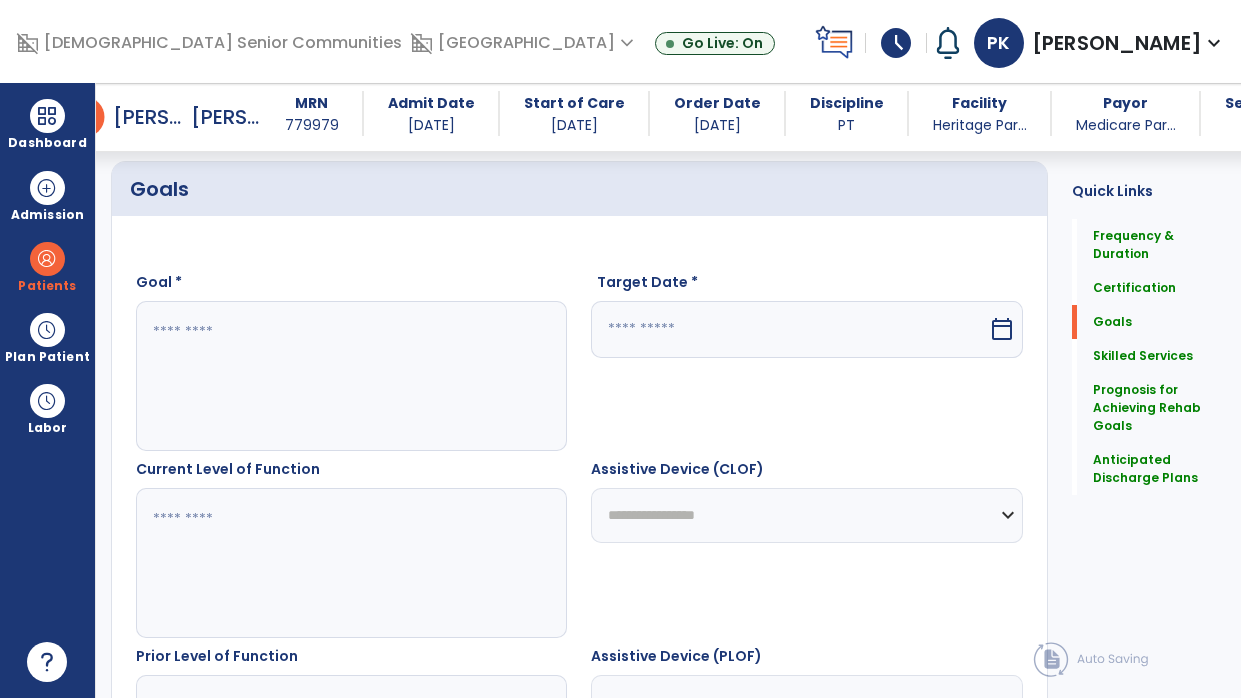 click at bounding box center (348, 376) 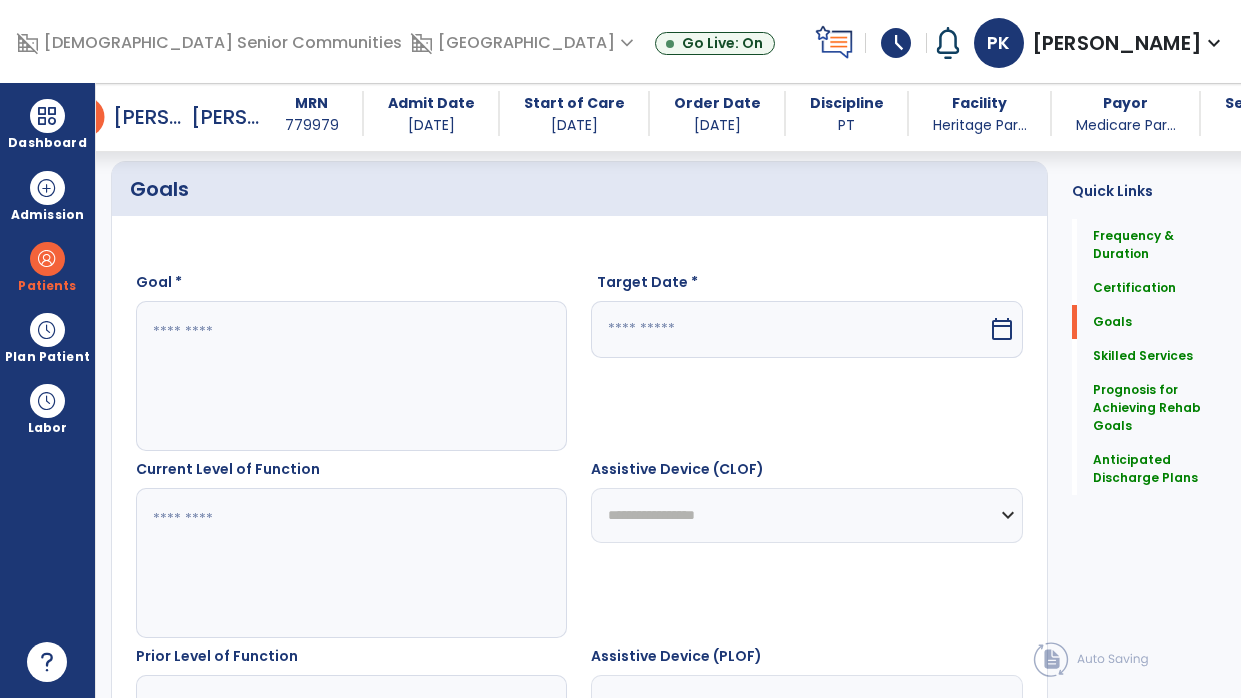 paste on "**********" 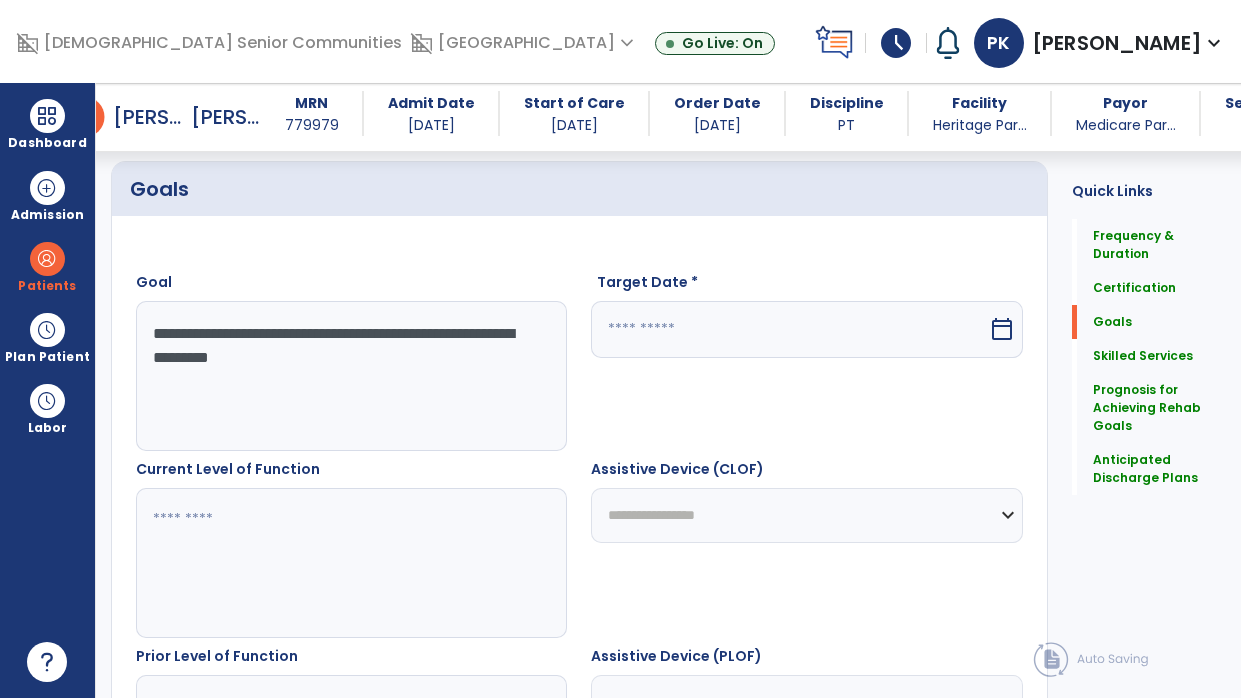 click on "**********" at bounding box center (348, 376) 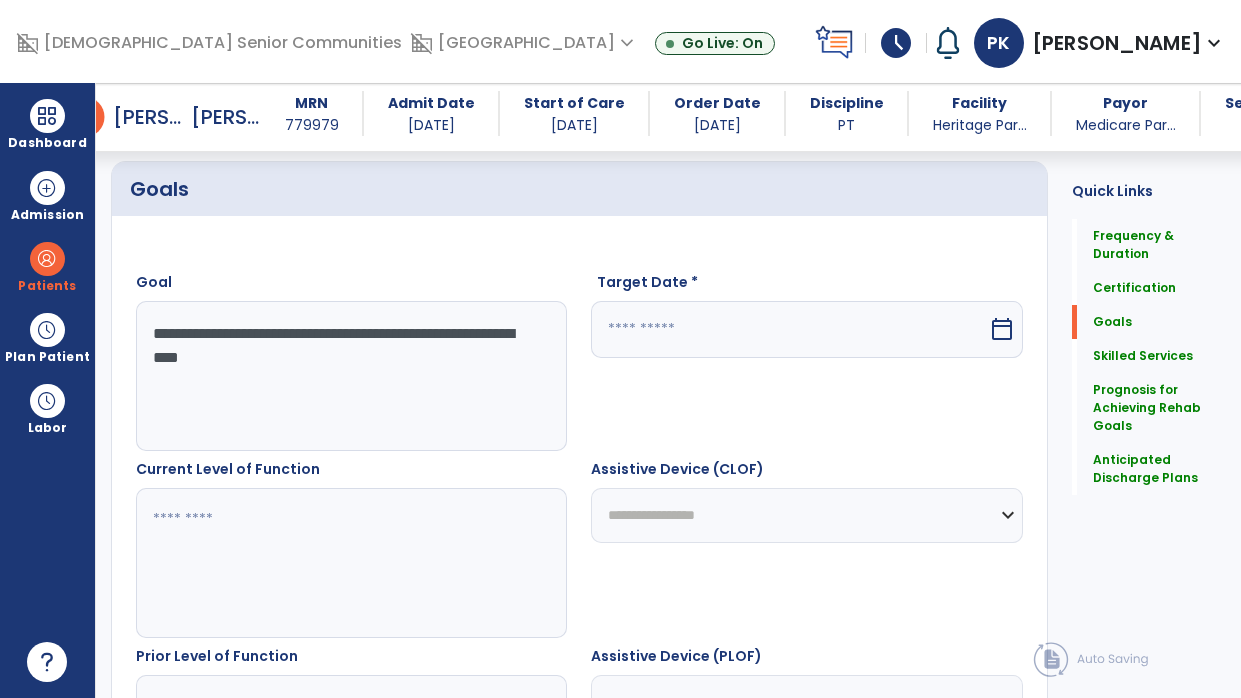 type on "**********" 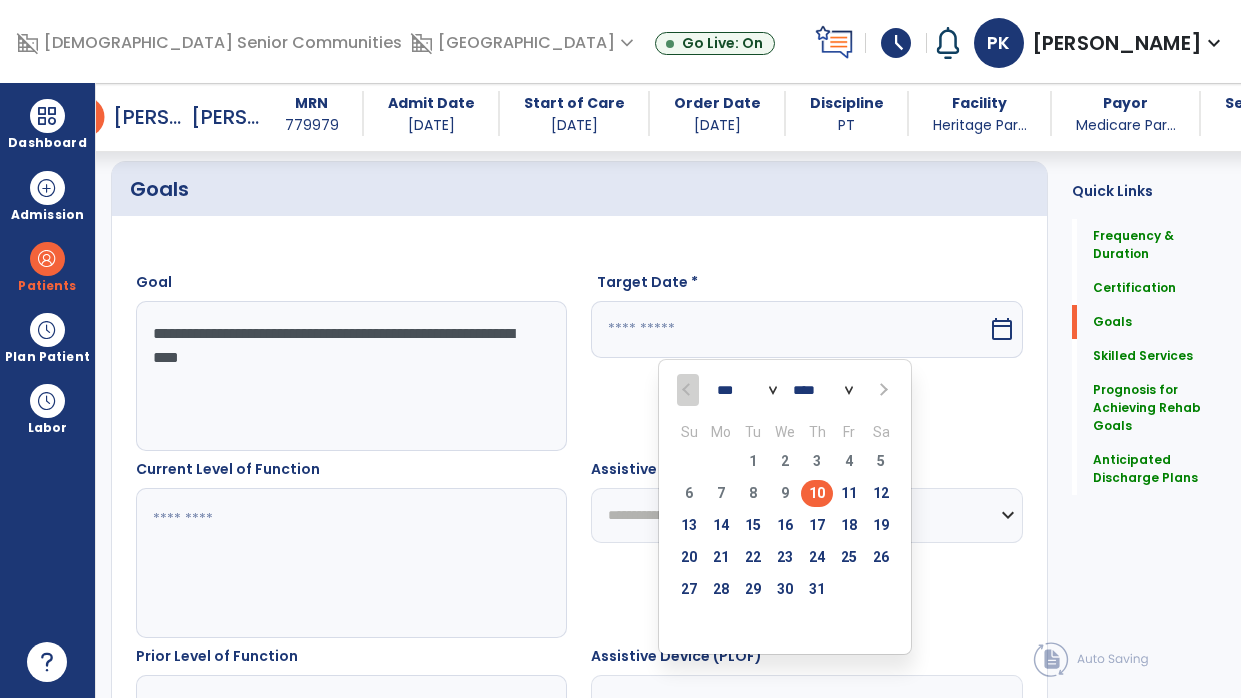 click at bounding box center (882, 389) 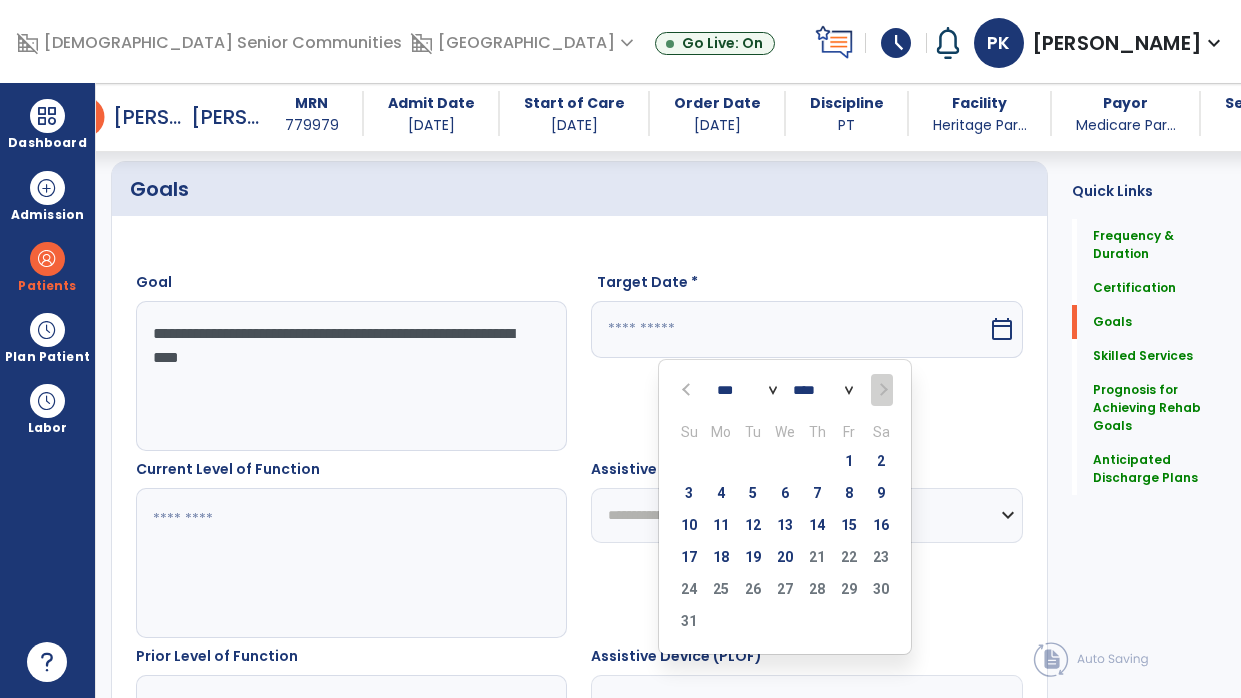 click at bounding box center [688, 390] 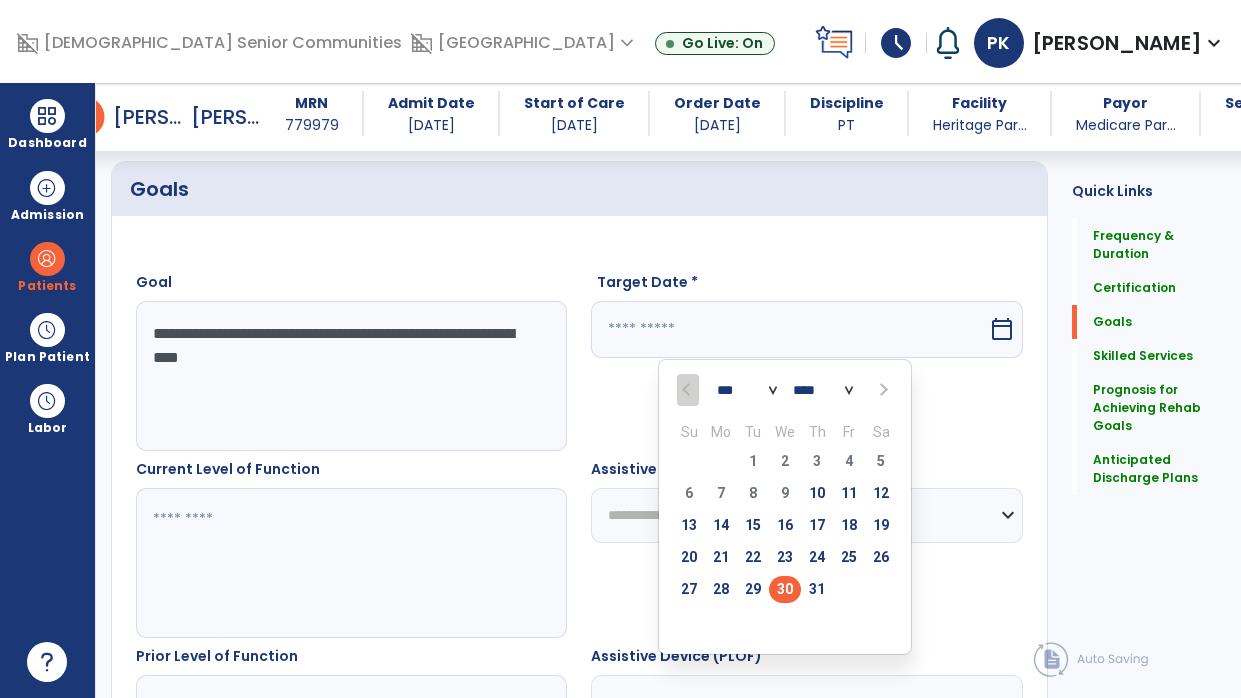 click on "30" at bounding box center [785, 589] 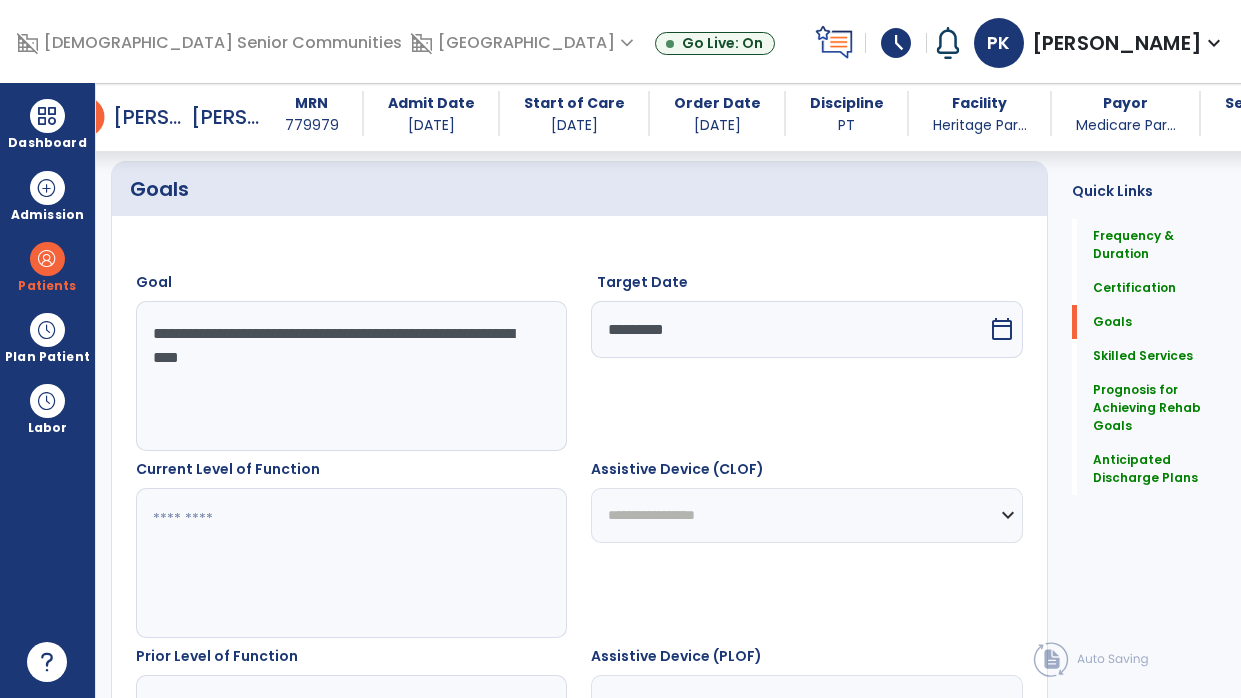click at bounding box center (348, 563) 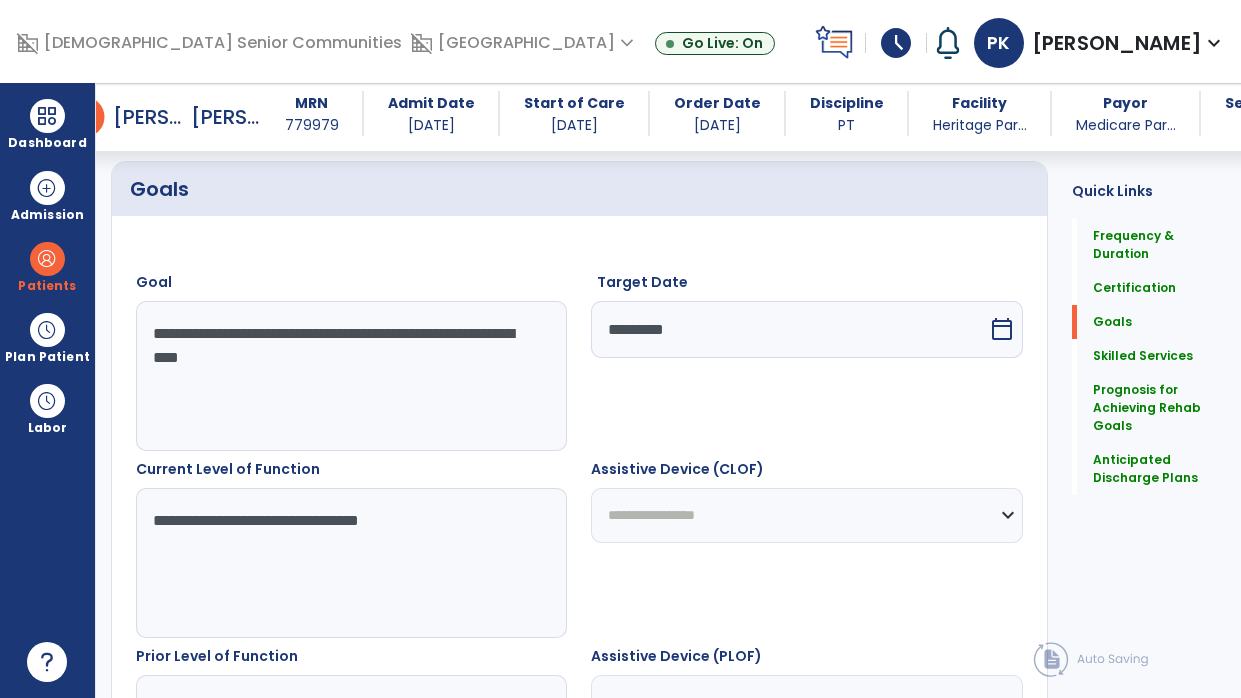 scroll, scrollTop: 664, scrollLeft: 0, axis: vertical 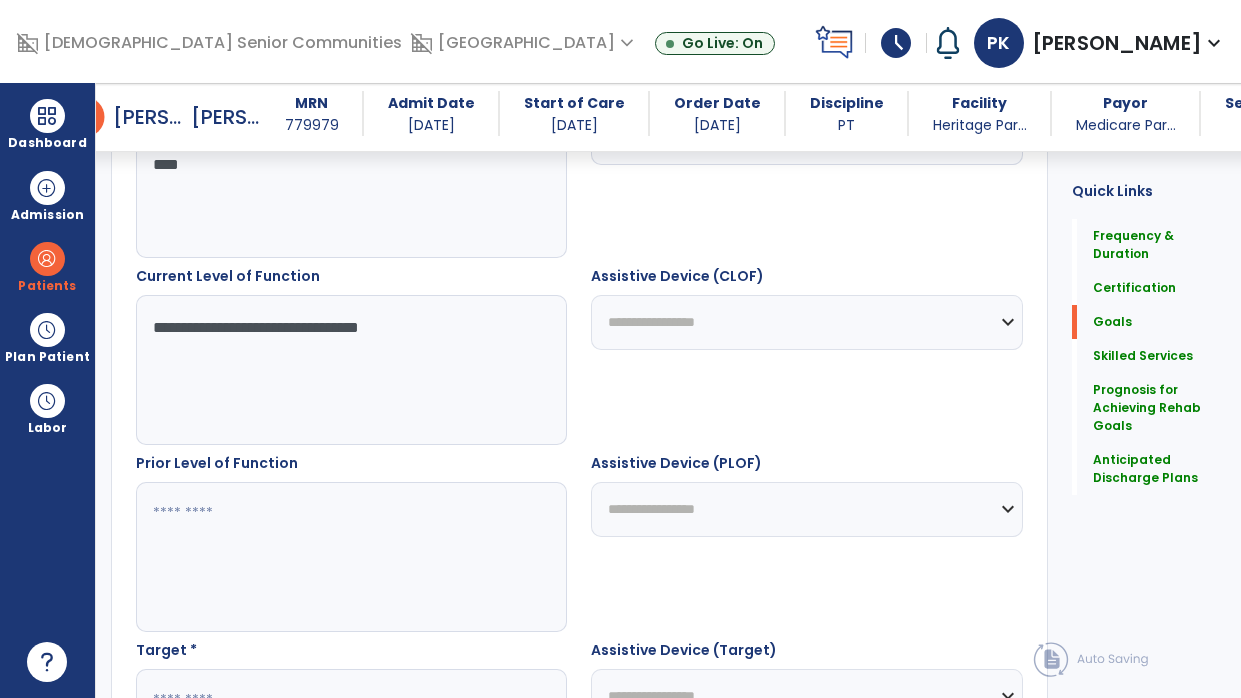 type on "**********" 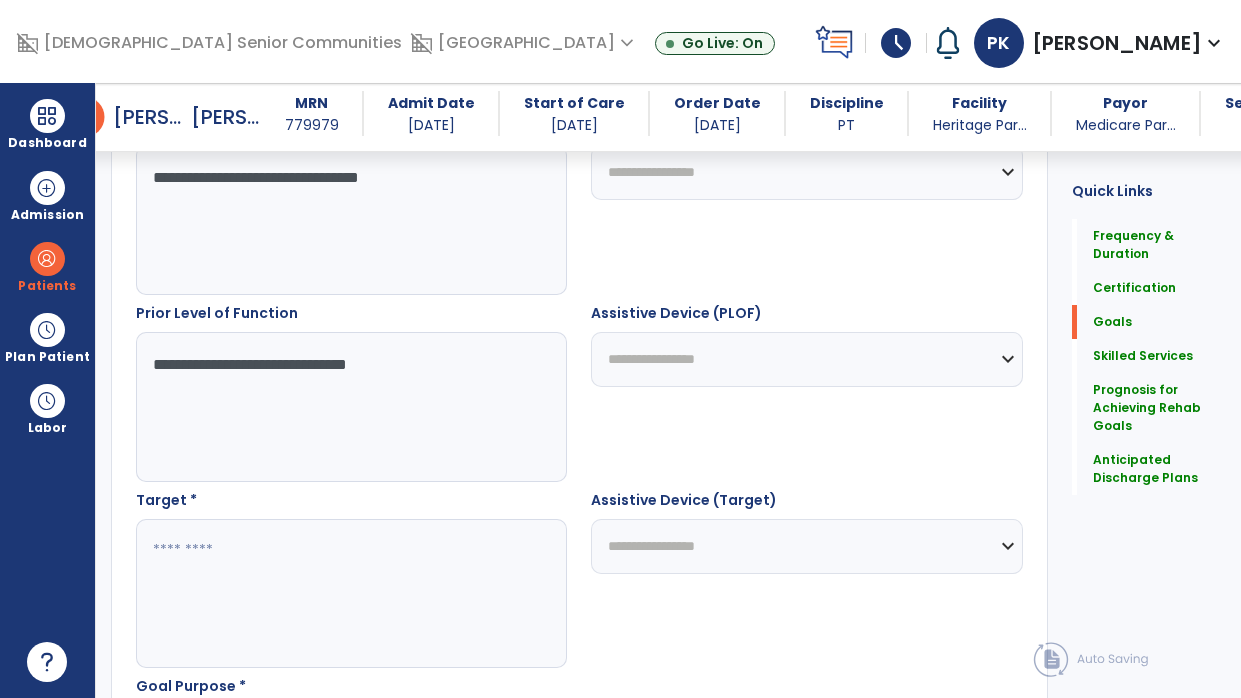 scroll, scrollTop: 815, scrollLeft: 0, axis: vertical 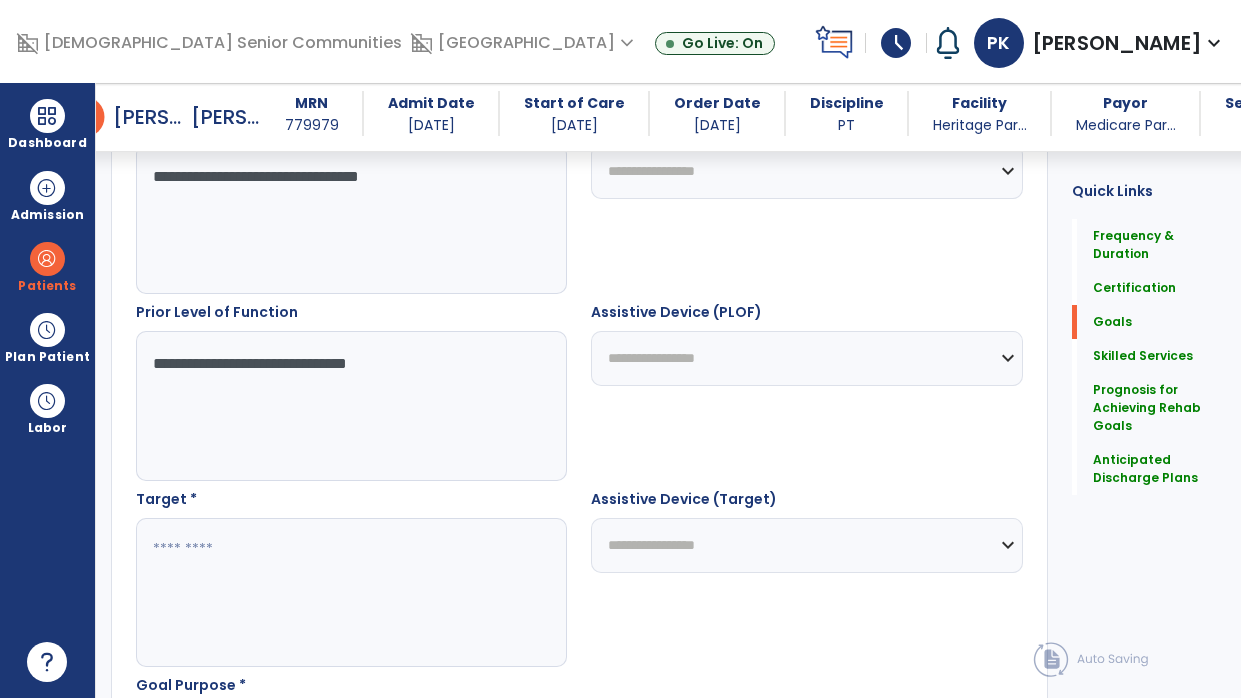 type on "**********" 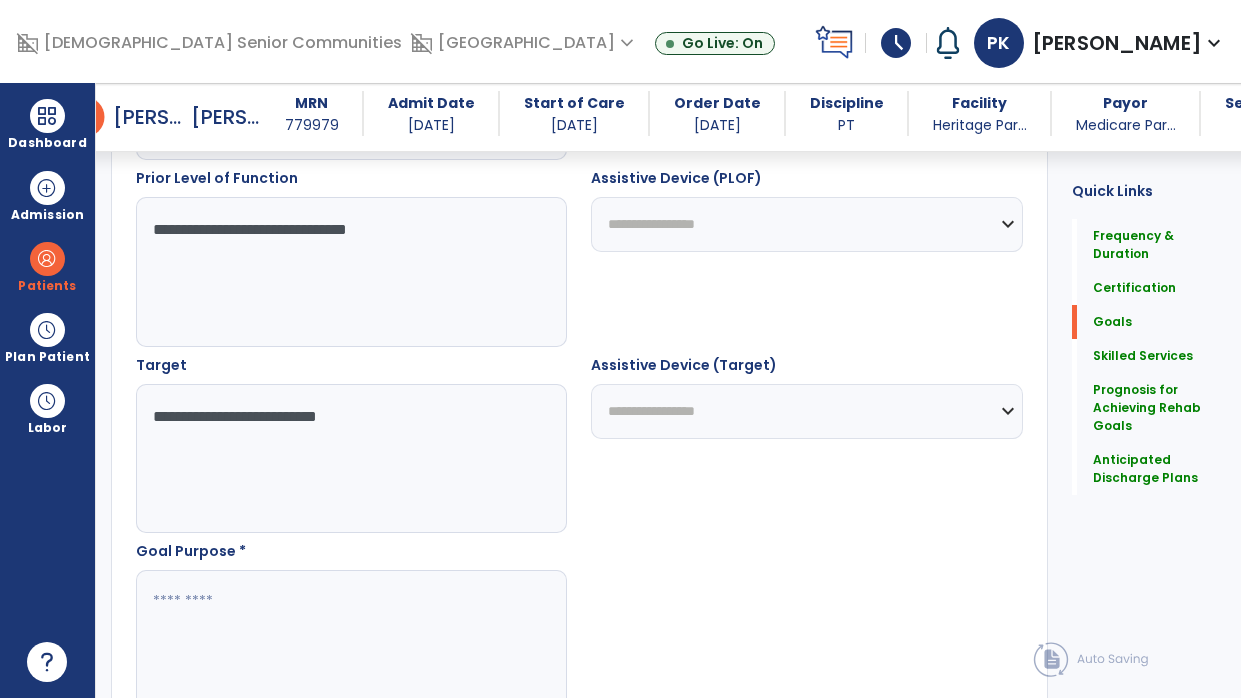 scroll, scrollTop: 977, scrollLeft: 0, axis: vertical 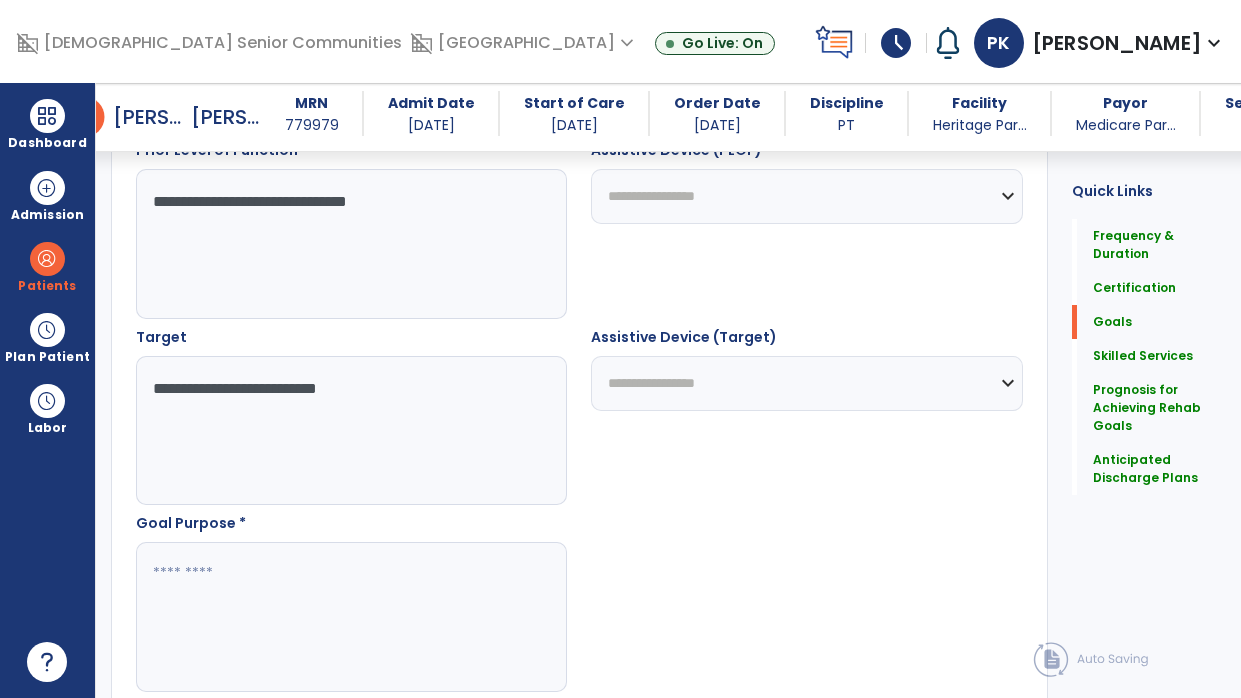 type on "**********" 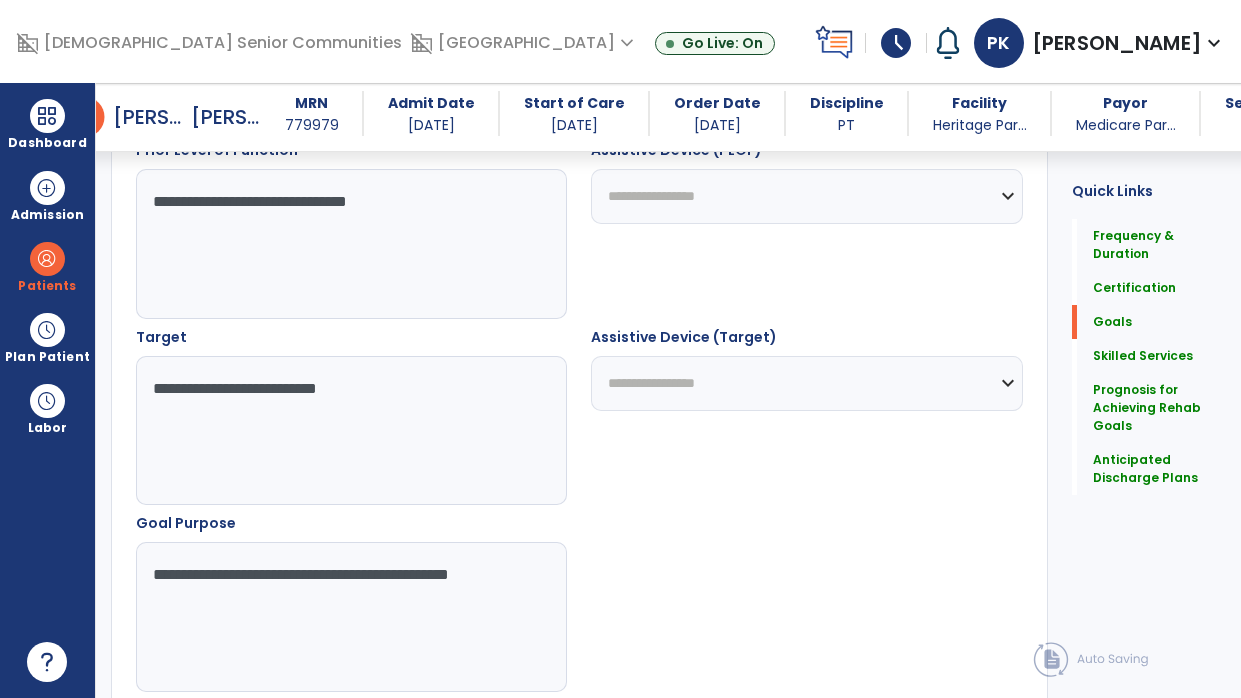type on "**********" 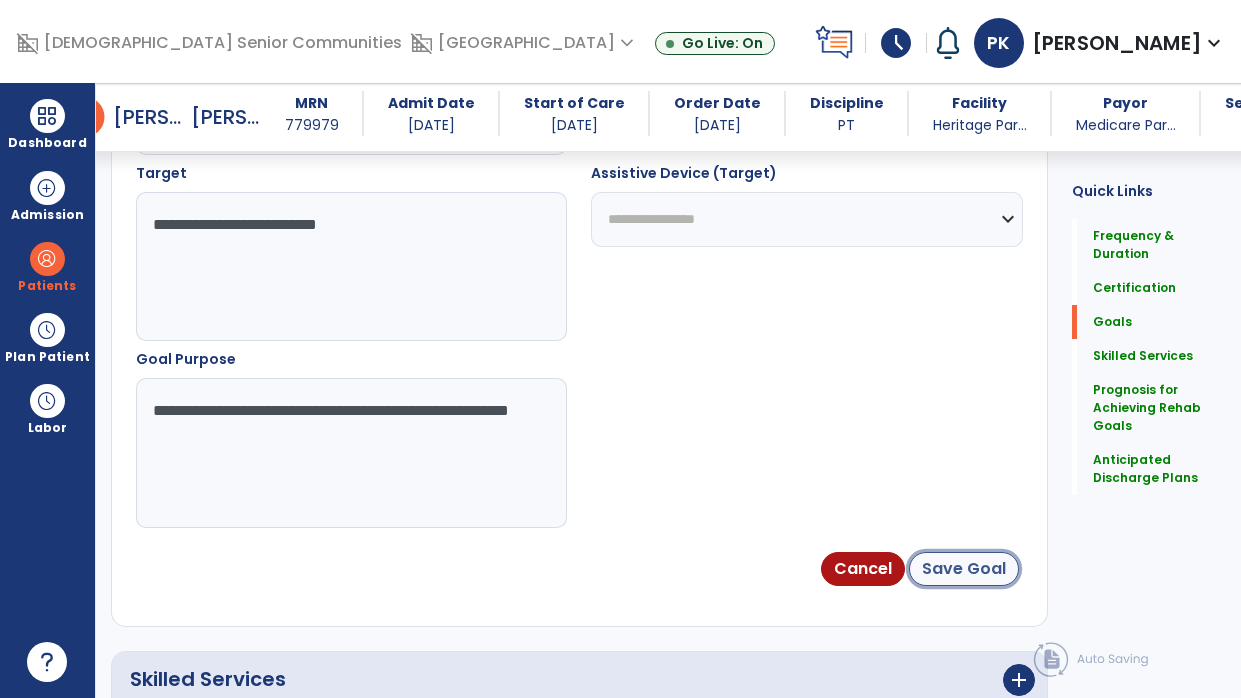 click on "Save Goal" at bounding box center (964, 569) 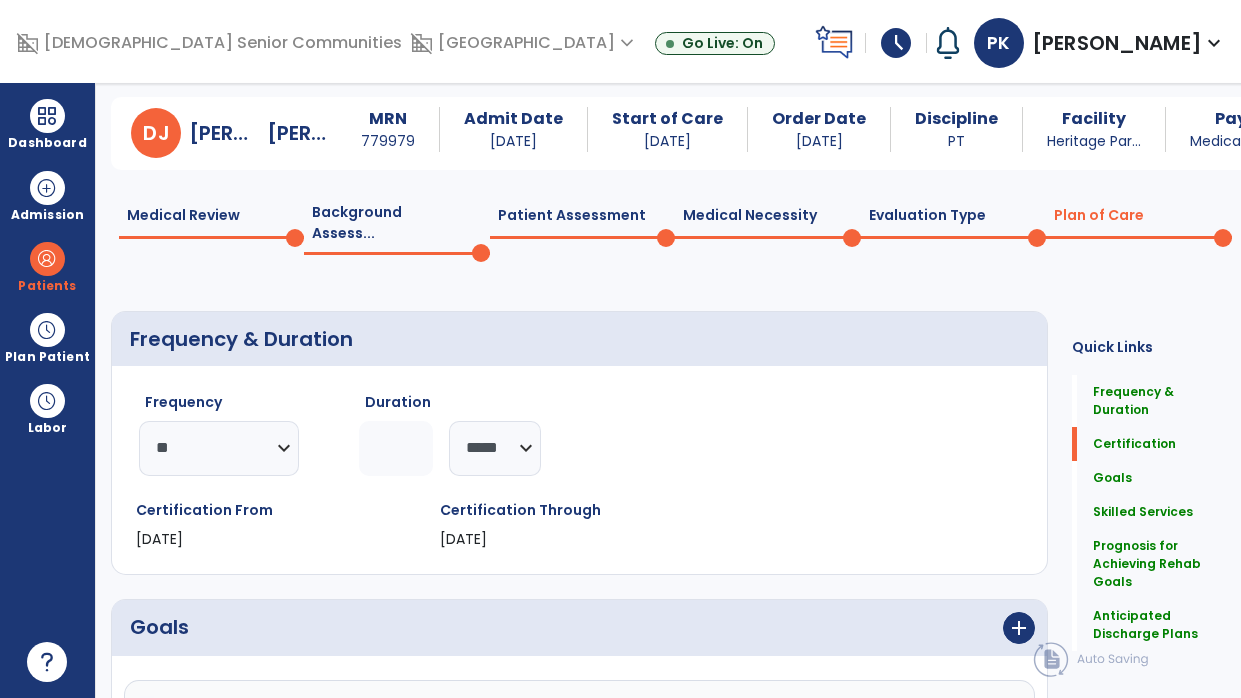 scroll, scrollTop: 0, scrollLeft: 0, axis: both 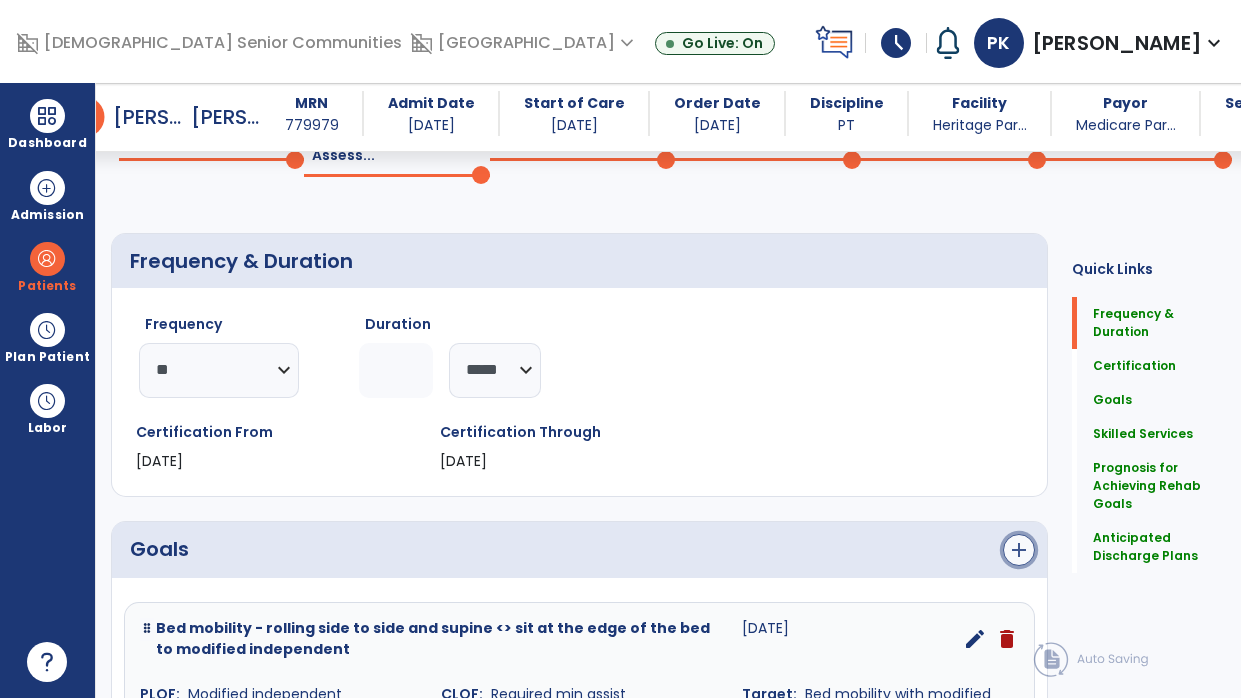 click on "add" at bounding box center [1019, 550] 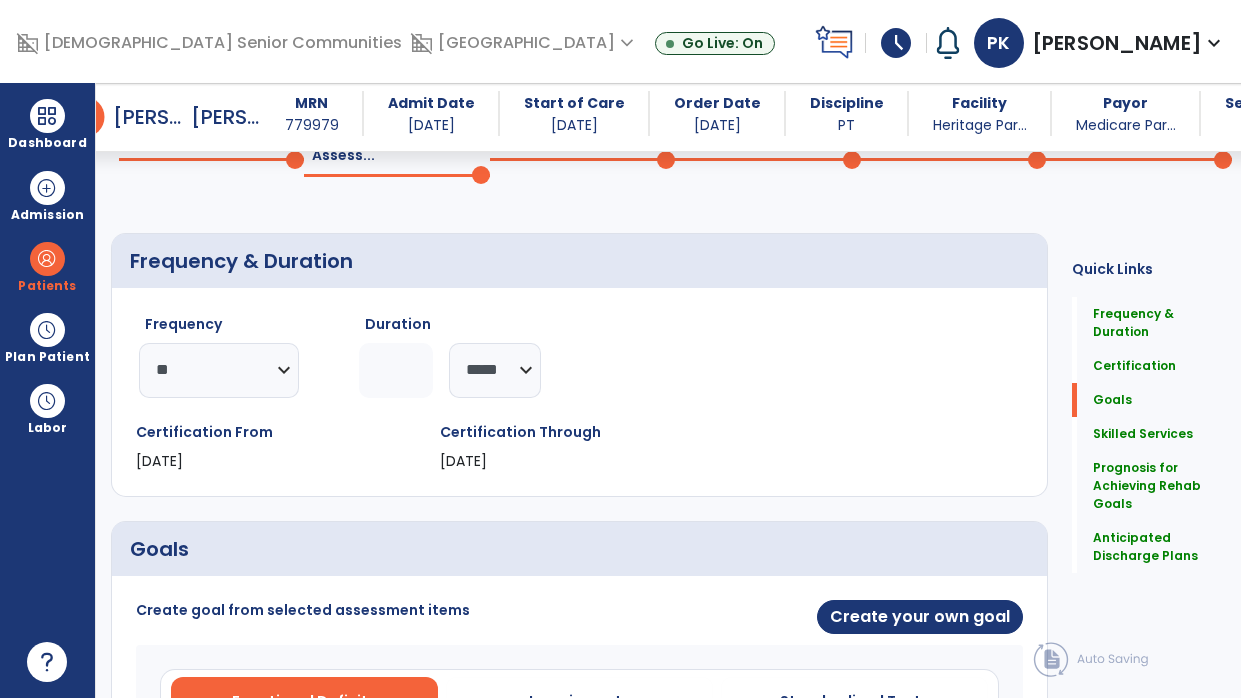 scroll, scrollTop: 357, scrollLeft: 0, axis: vertical 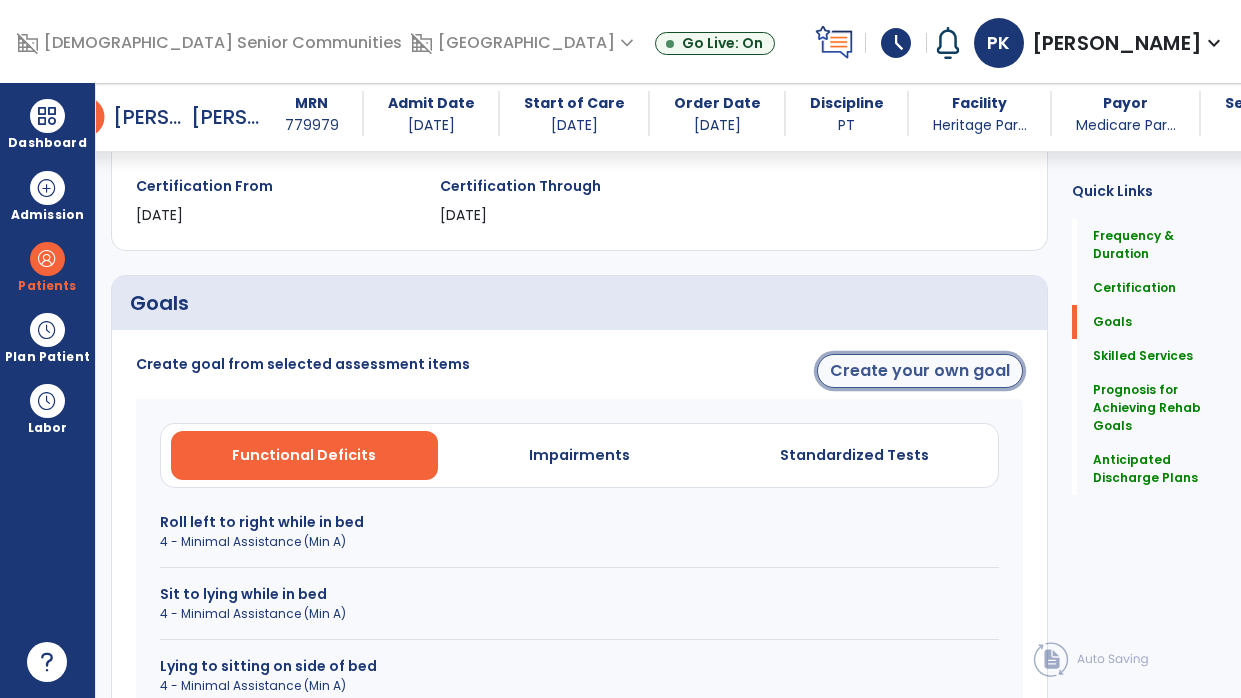 click on "Create your own goal" at bounding box center [920, 371] 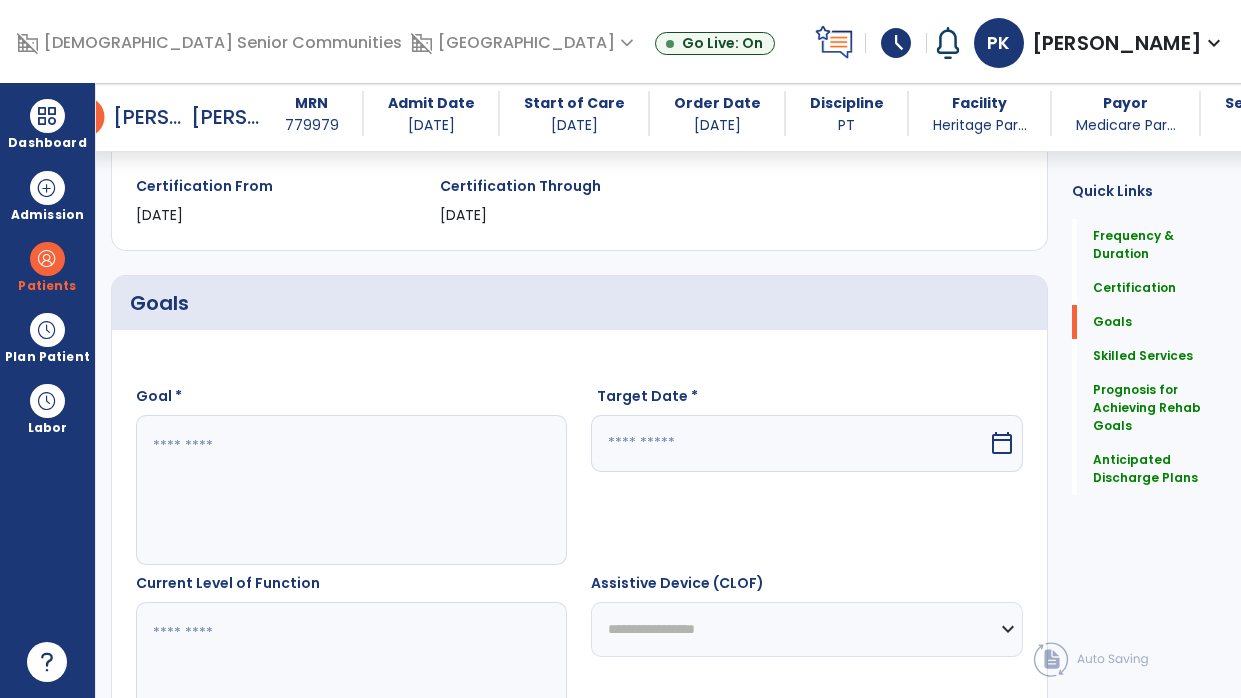 click at bounding box center (348, 490) 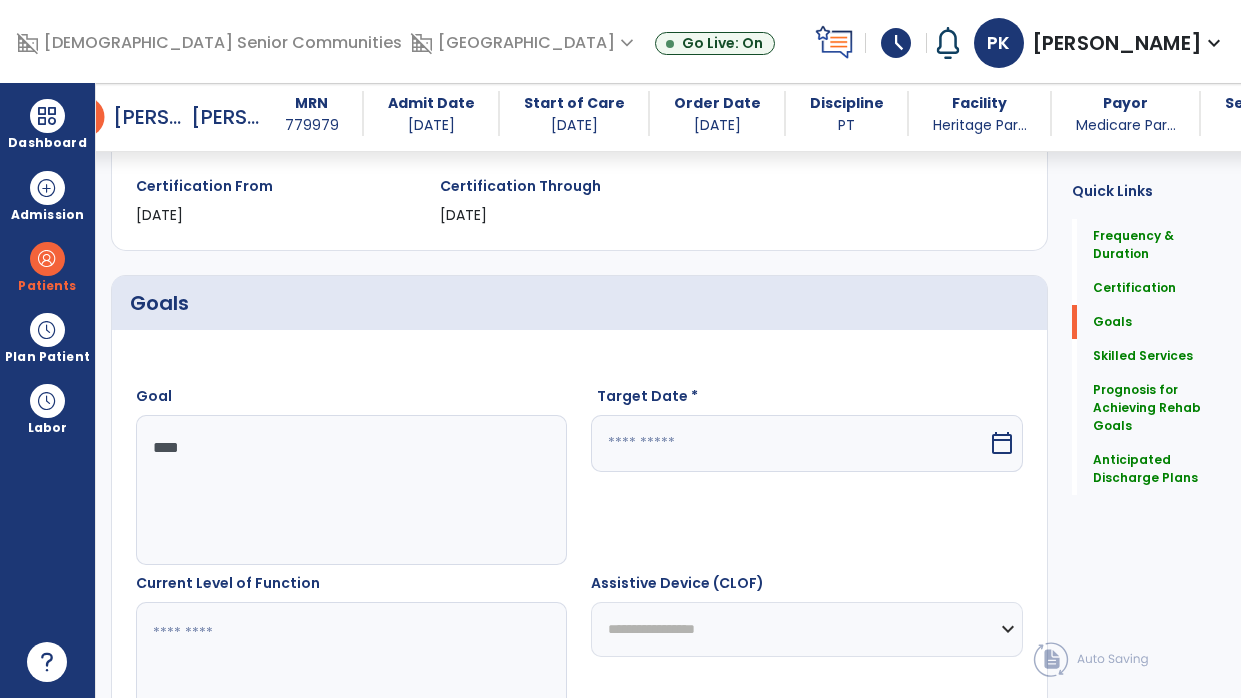 type on "*****" 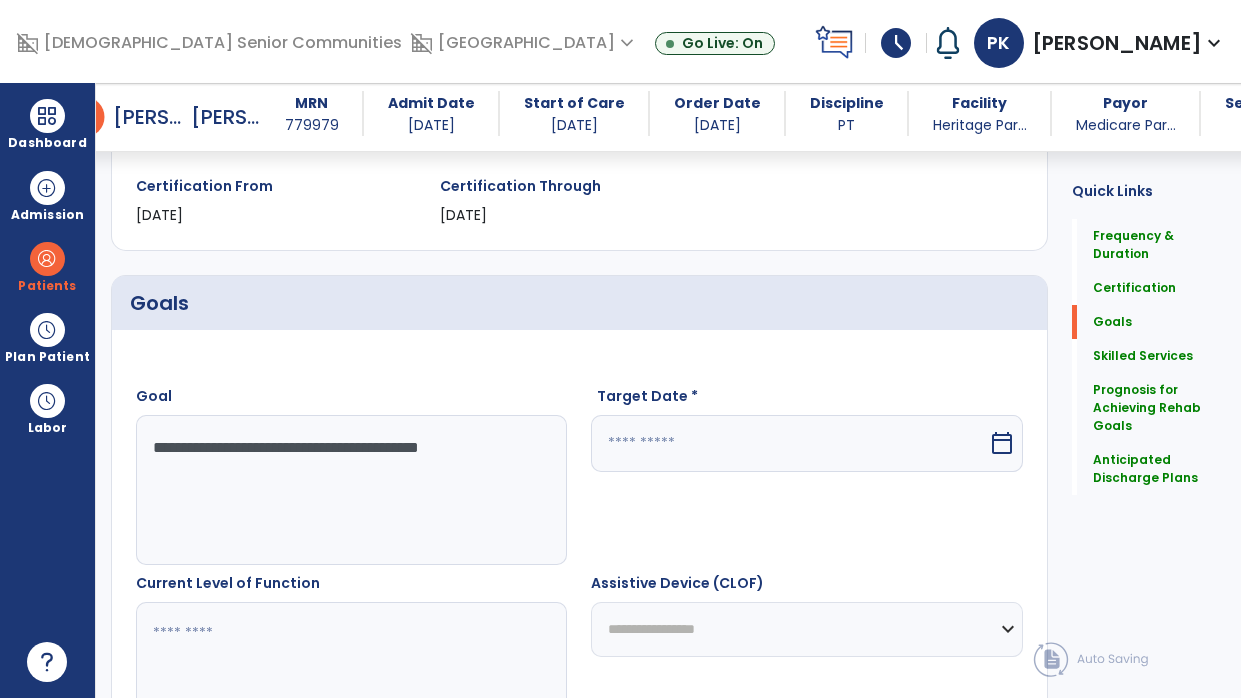 type on "**********" 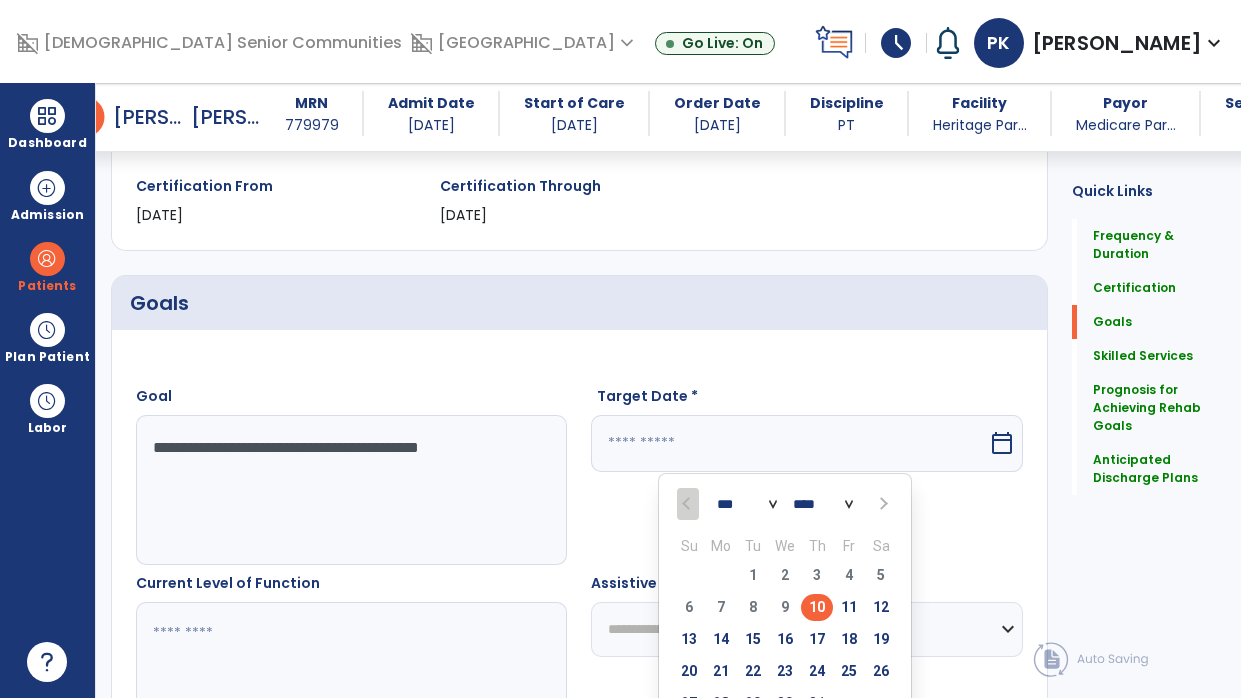 click at bounding box center [882, 503] 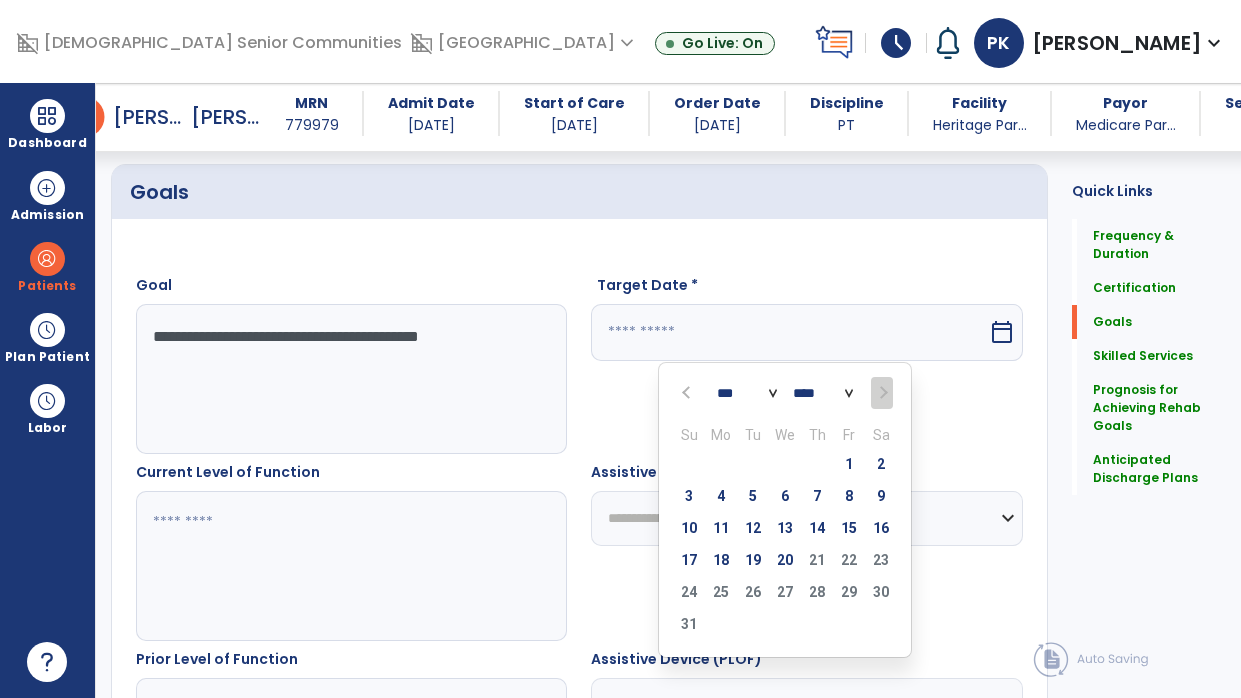 scroll, scrollTop: 479, scrollLeft: 0, axis: vertical 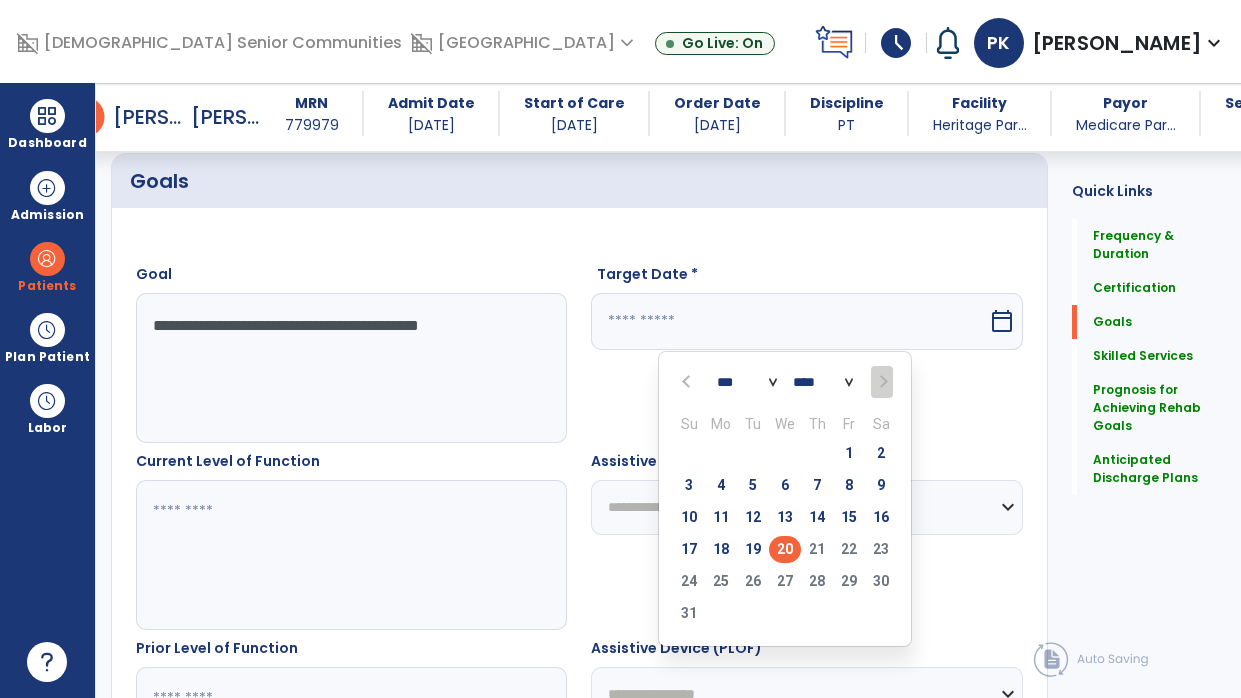 click on "20" at bounding box center (785, 549) 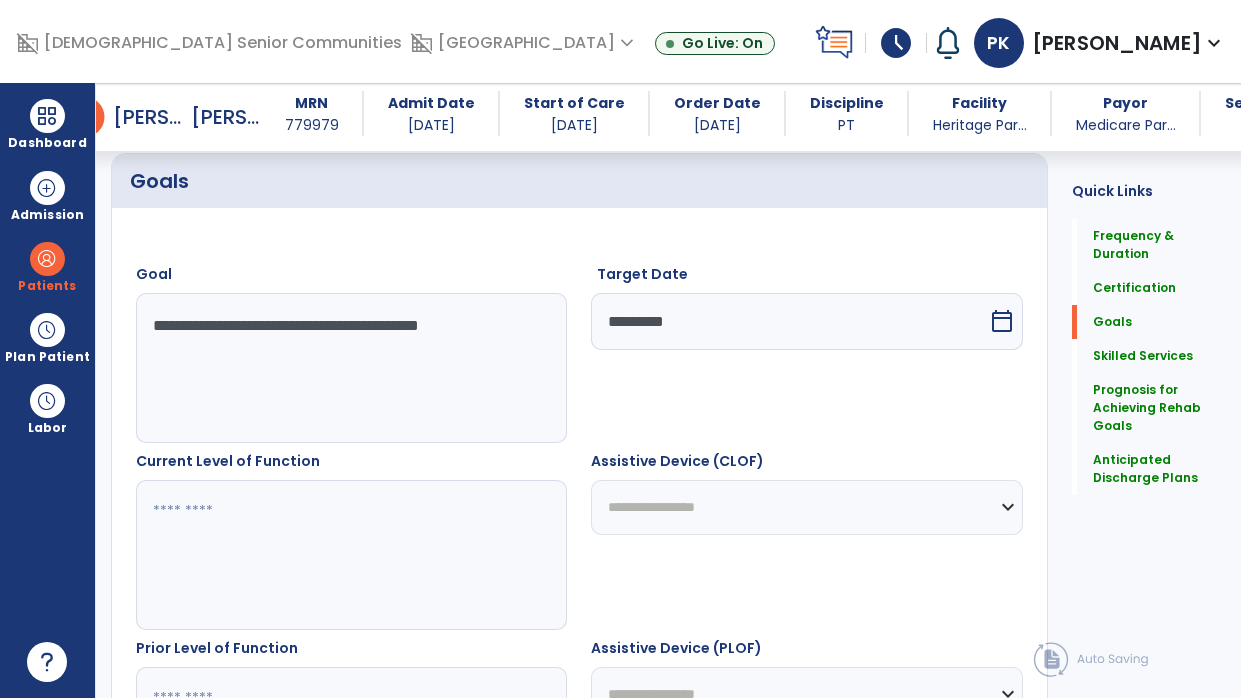 click at bounding box center (348, 555) 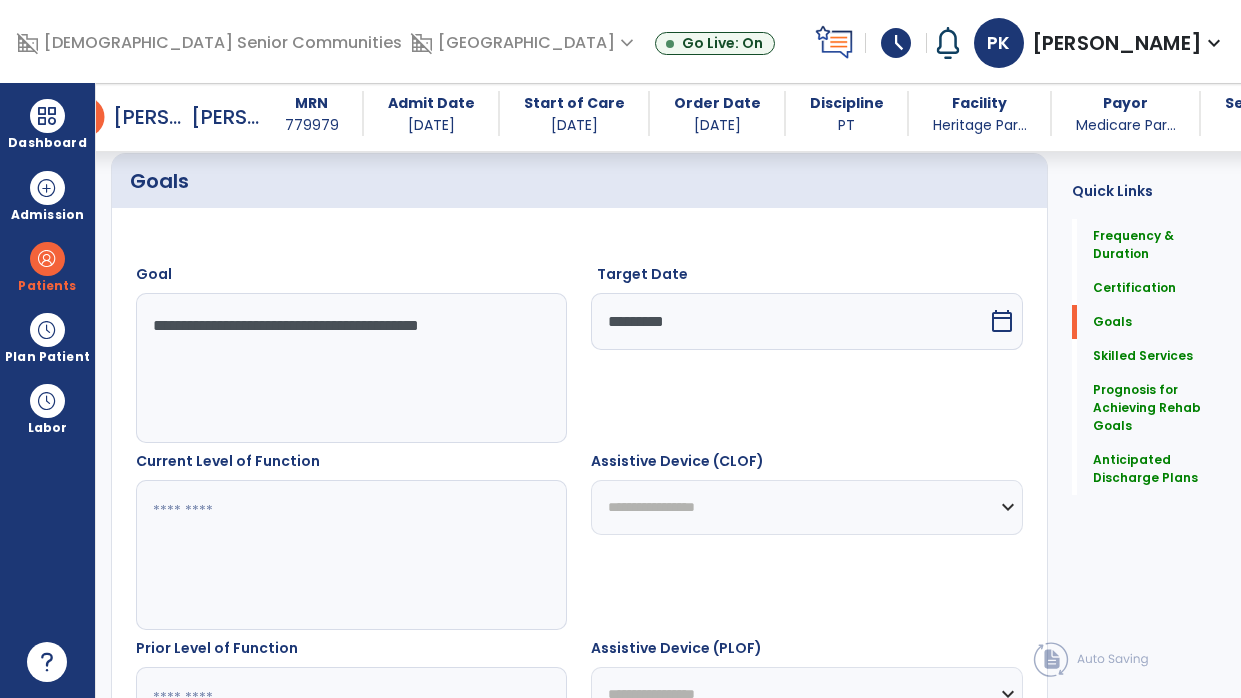 paste on "**********" 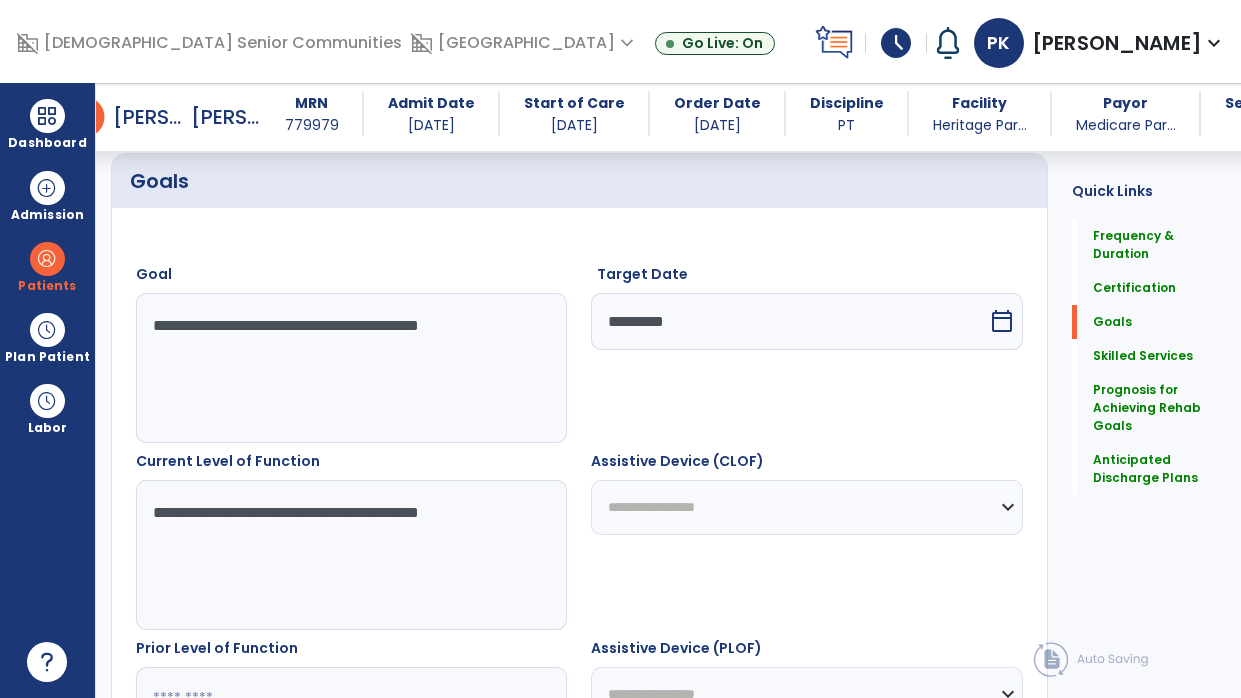 click on "**********" at bounding box center [348, 555] 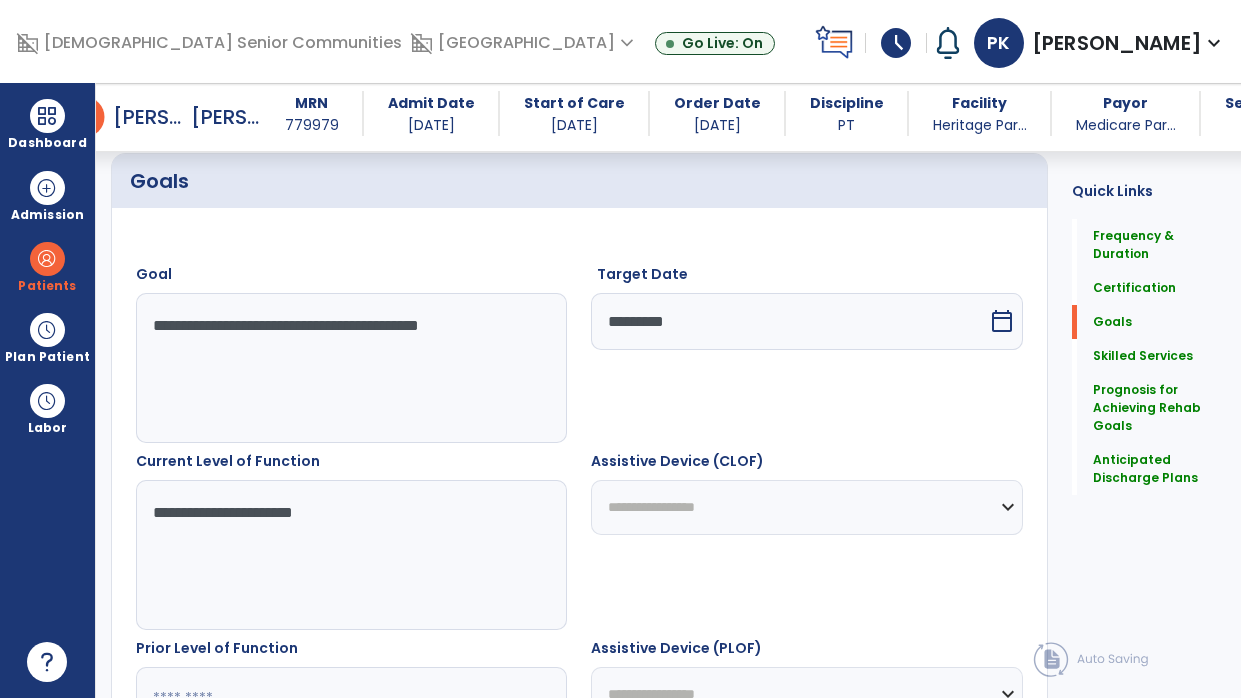 click on "**********" at bounding box center (348, 555) 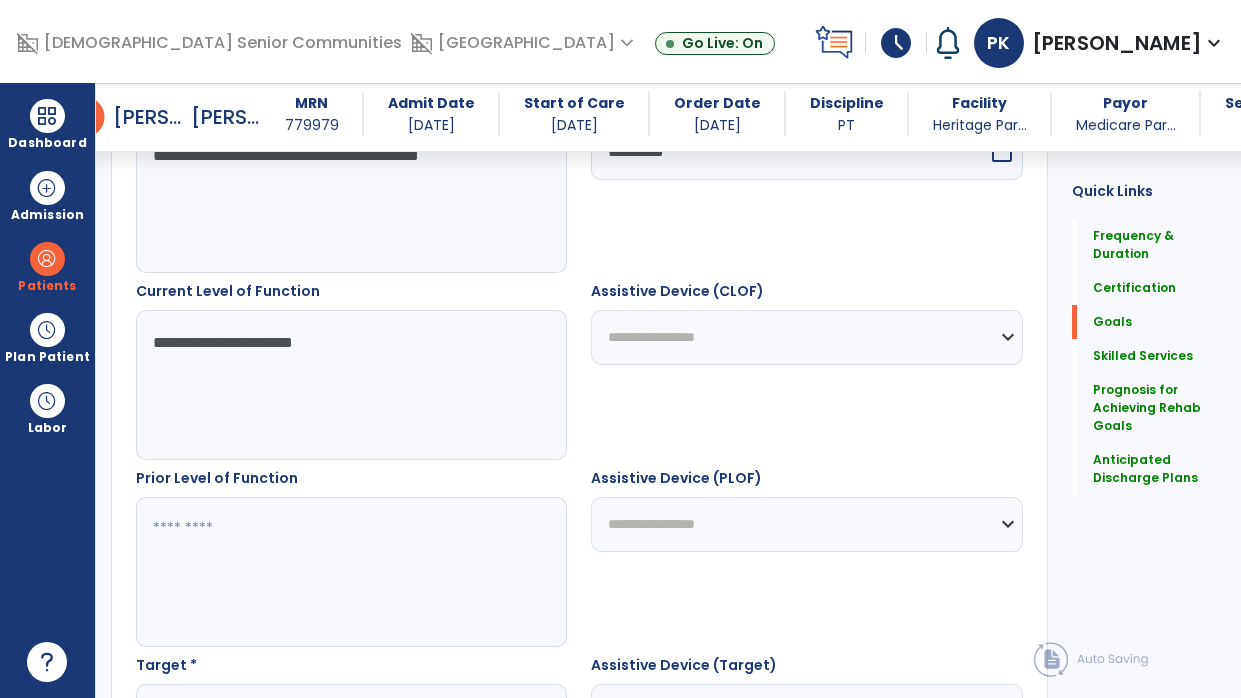 type on "**********" 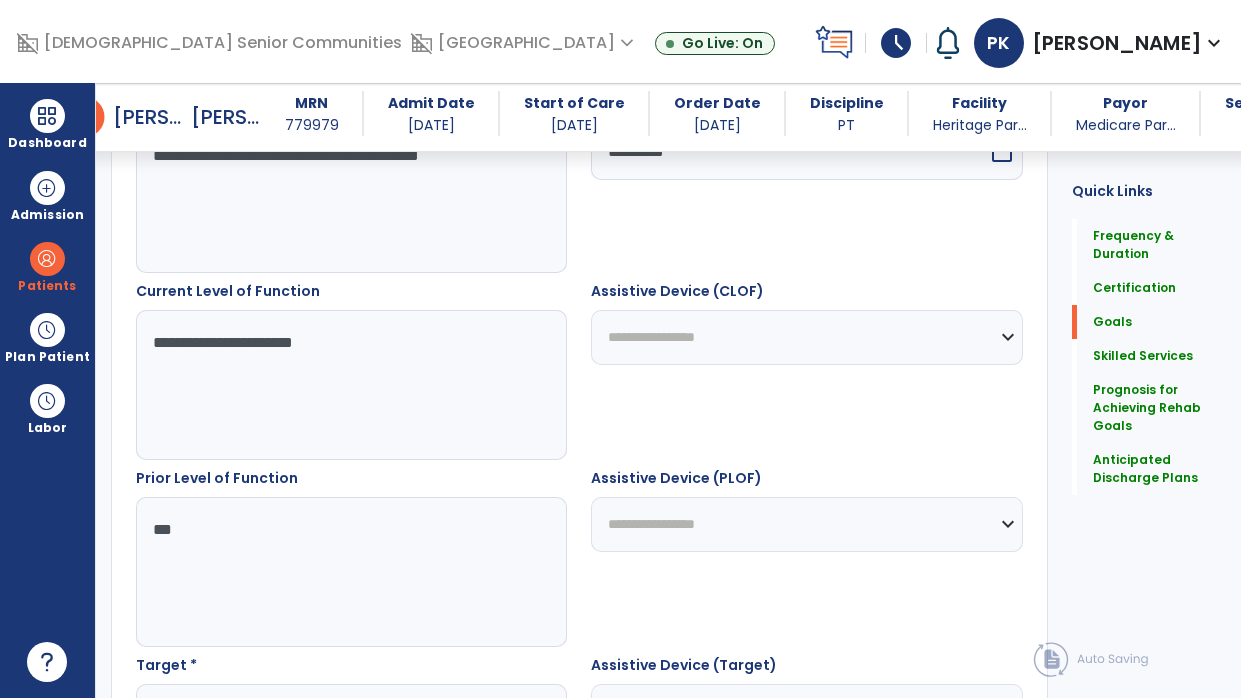 scroll, scrollTop: 839, scrollLeft: 0, axis: vertical 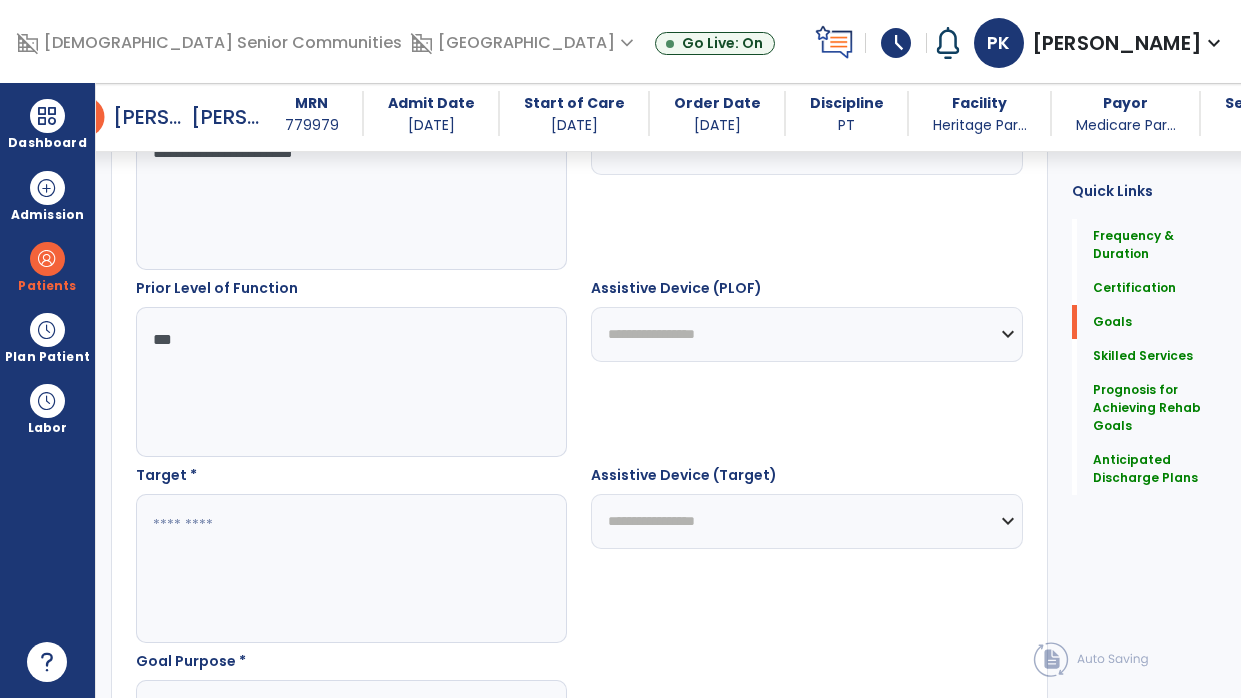 type on "***" 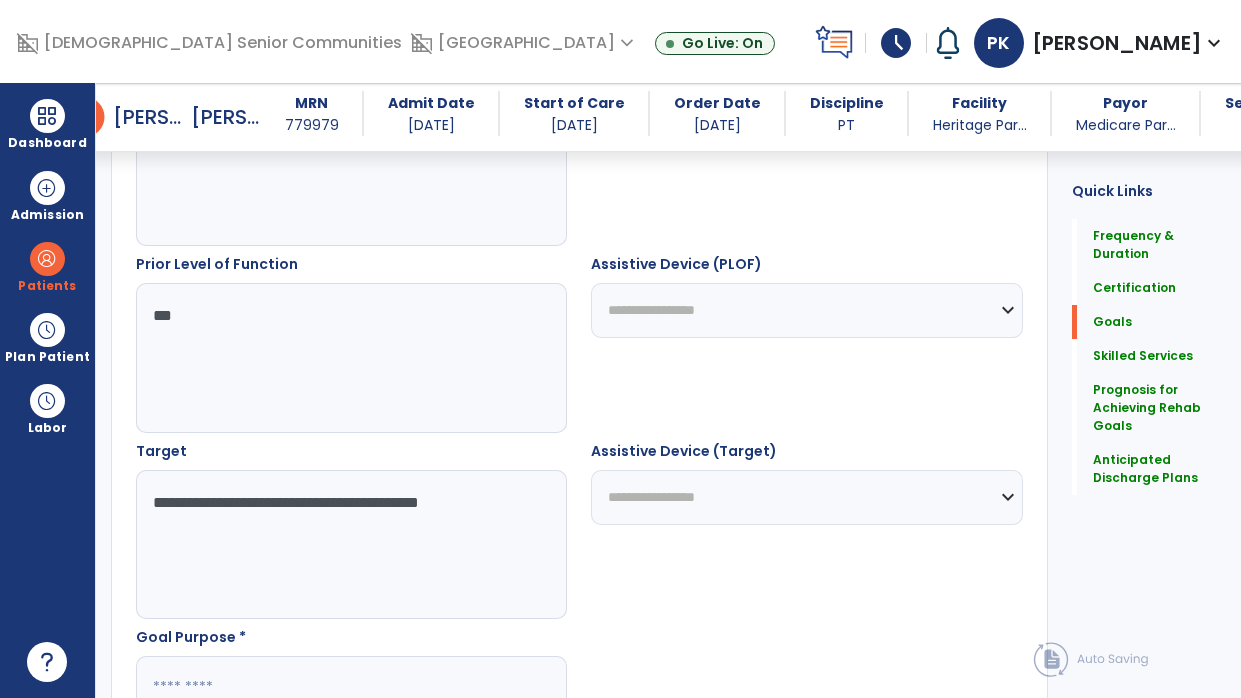 scroll, scrollTop: 859, scrollLeft: 0, axis: vertical 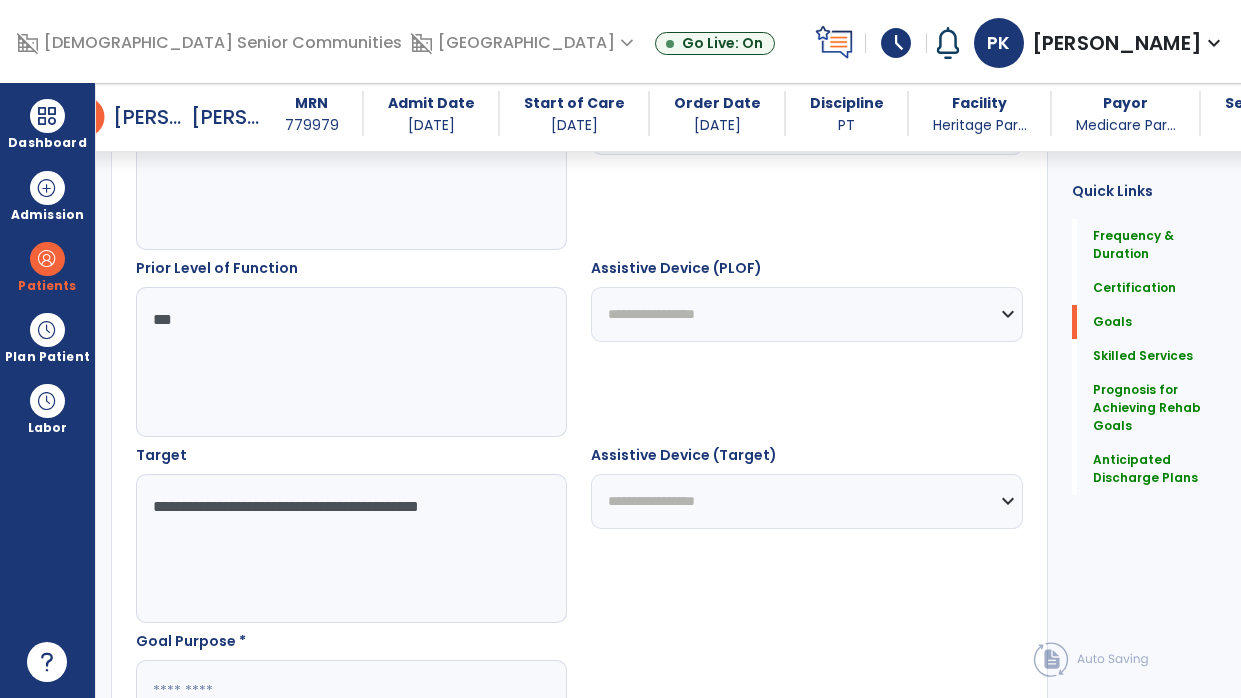 click on "**********" at bounding box center [348, 549] 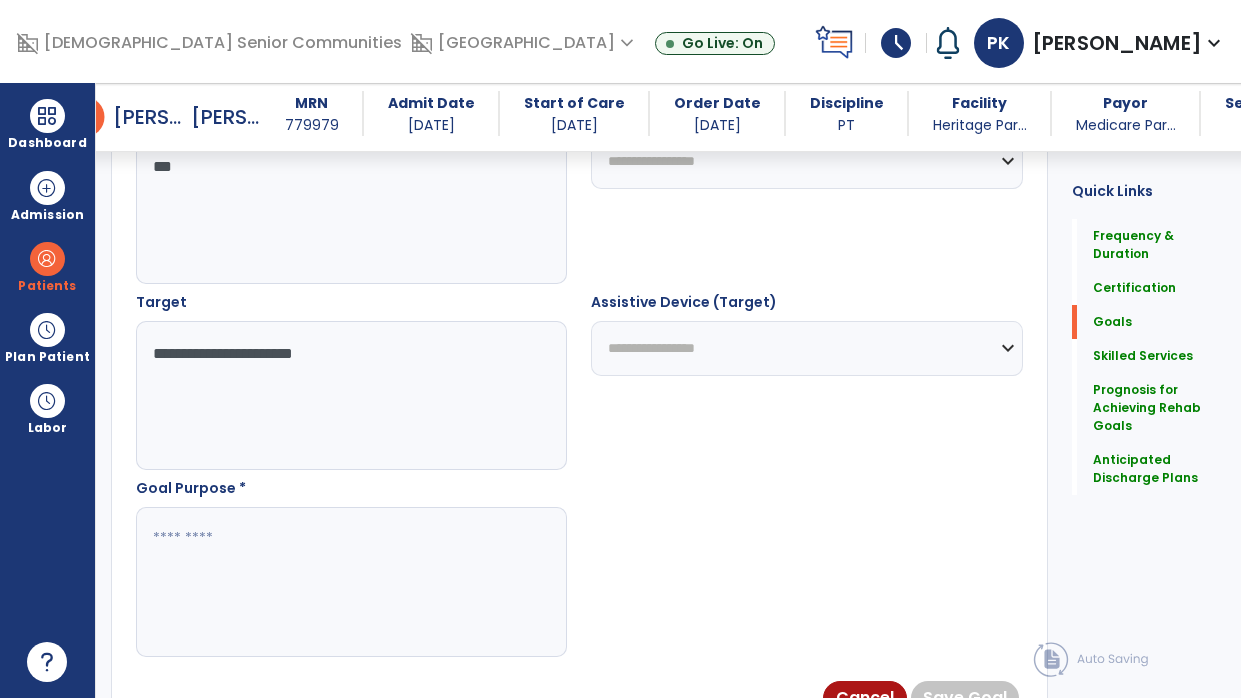 scroll, scrollTop: 1015, scrollLeft: 0, axis: vertical 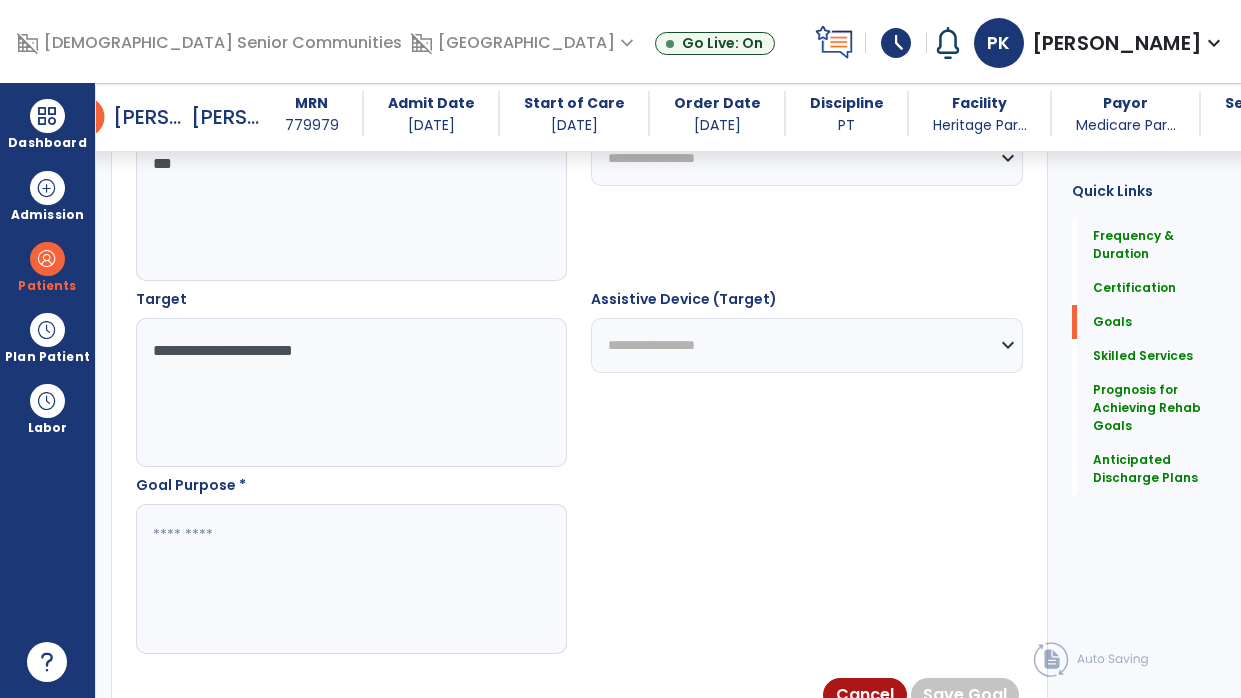 type on "**********" 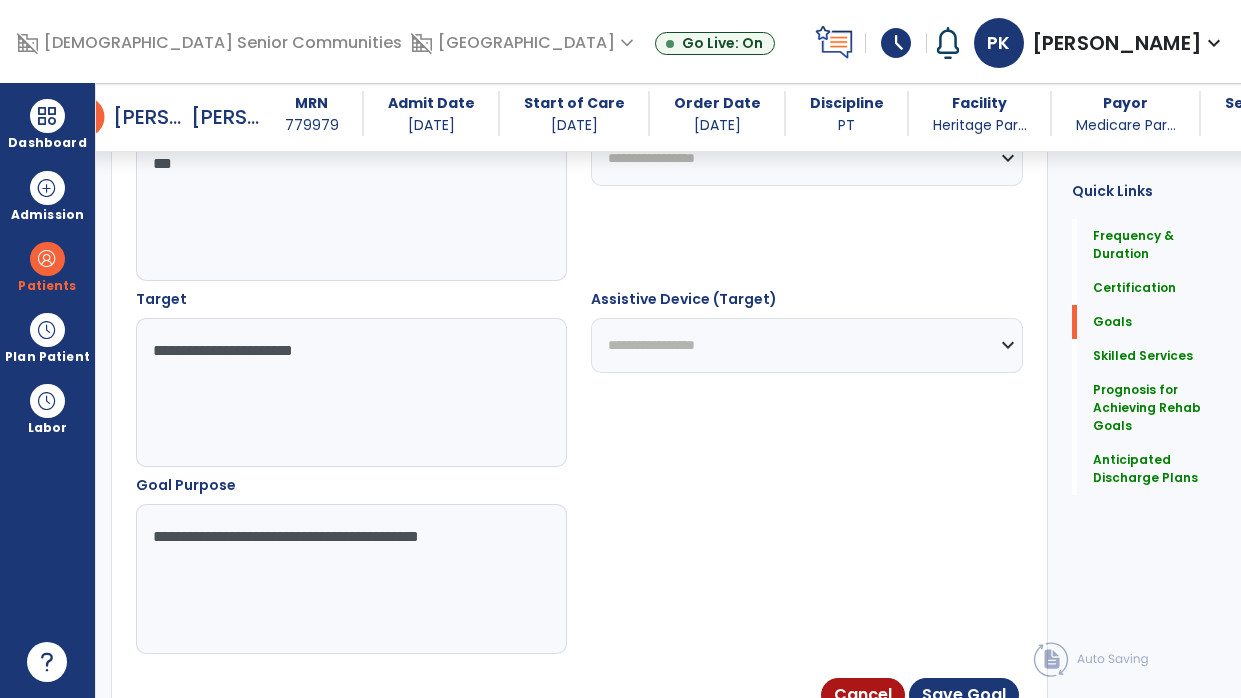 type on "**********" 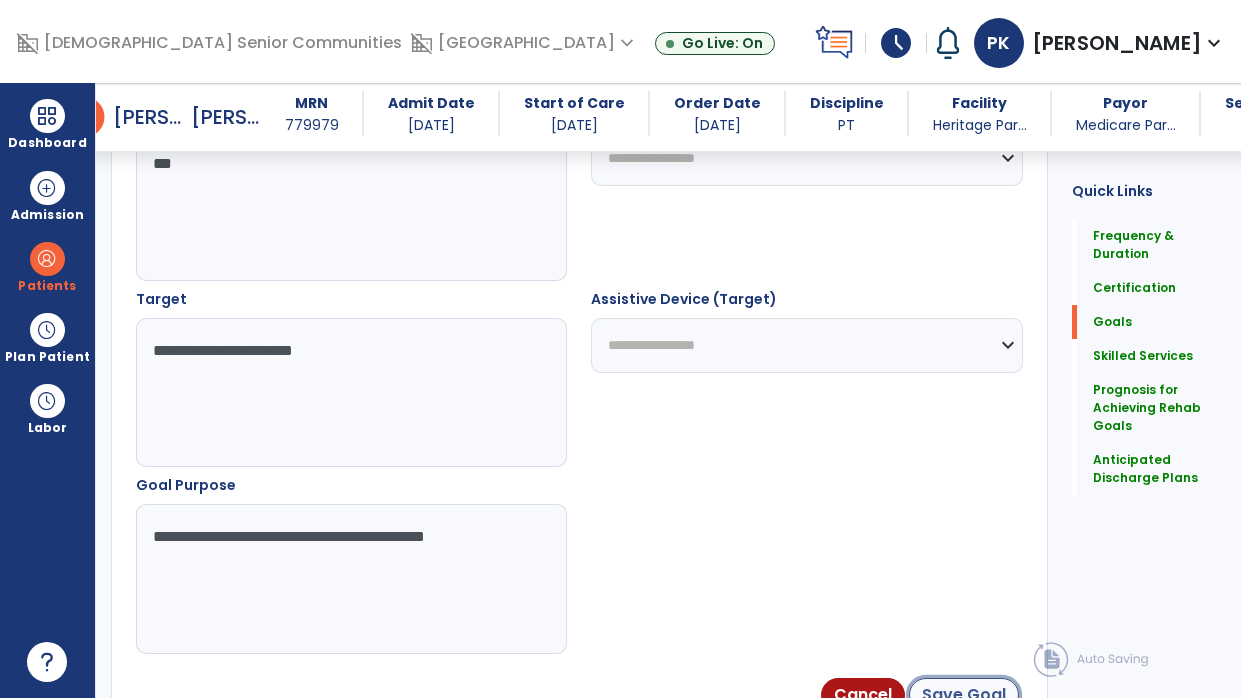click on "Save Goal" at bounding box center (964, 695) 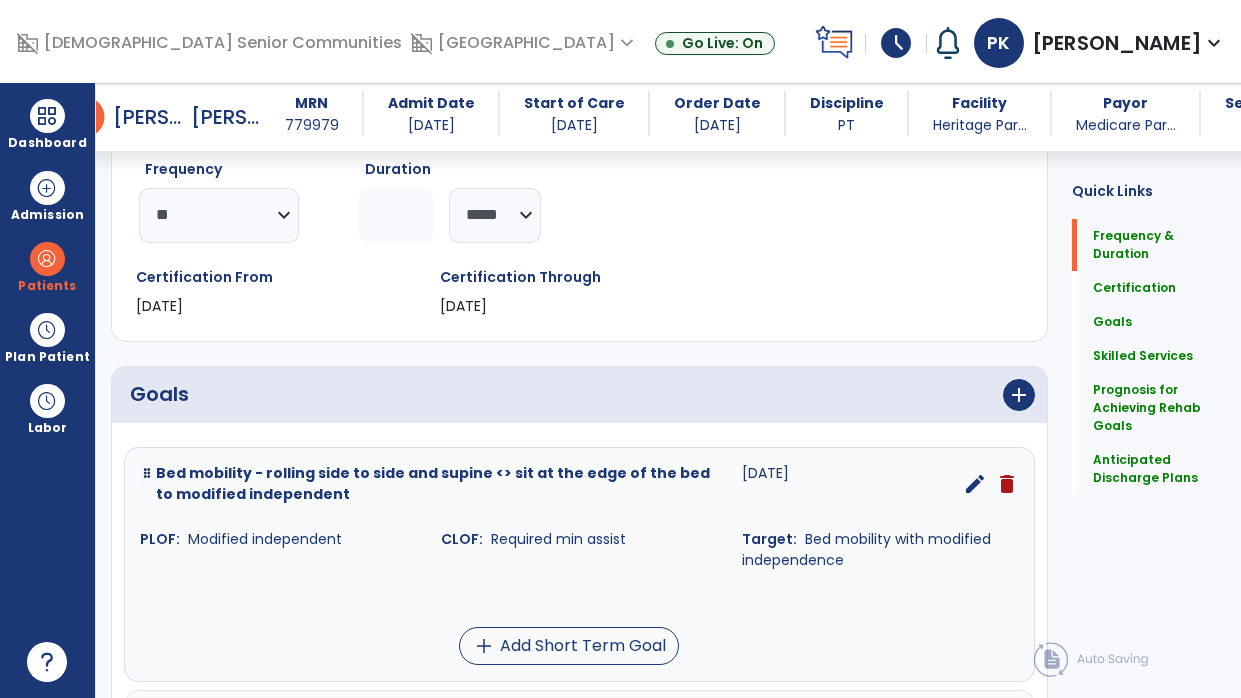 scroll, scrollTop: 234, scrollLeft: 0, axis: vertical 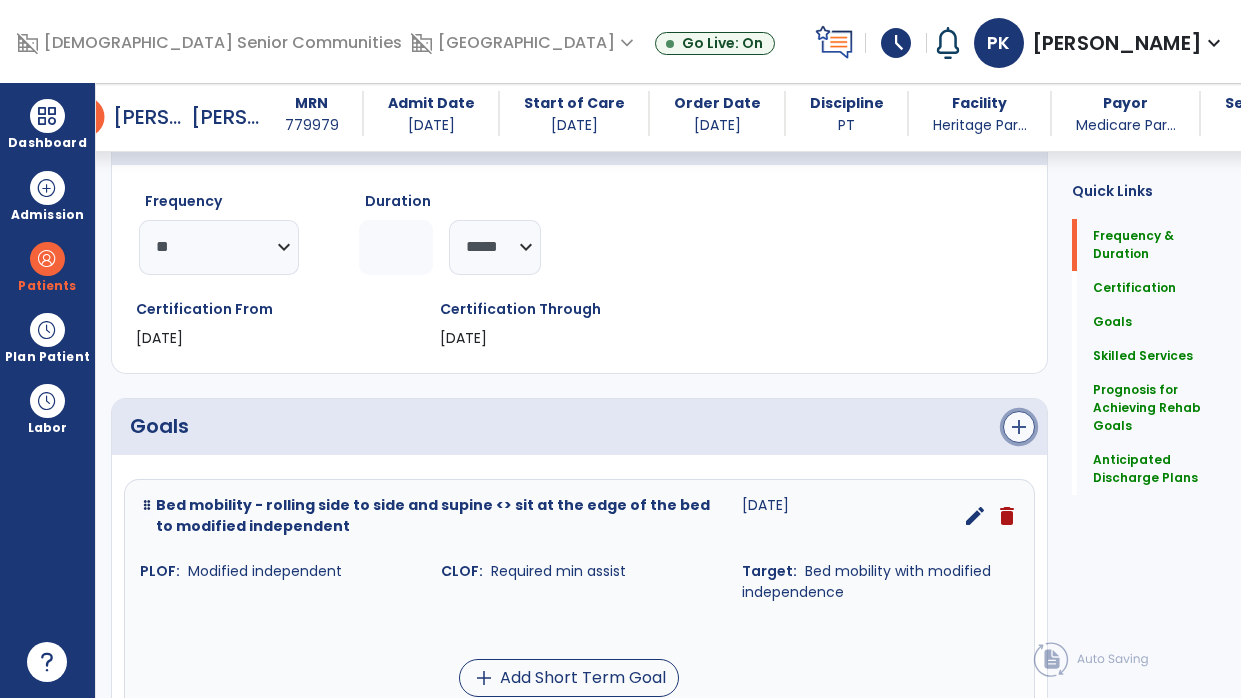 click on "add" at bounding box center (1019, 427) 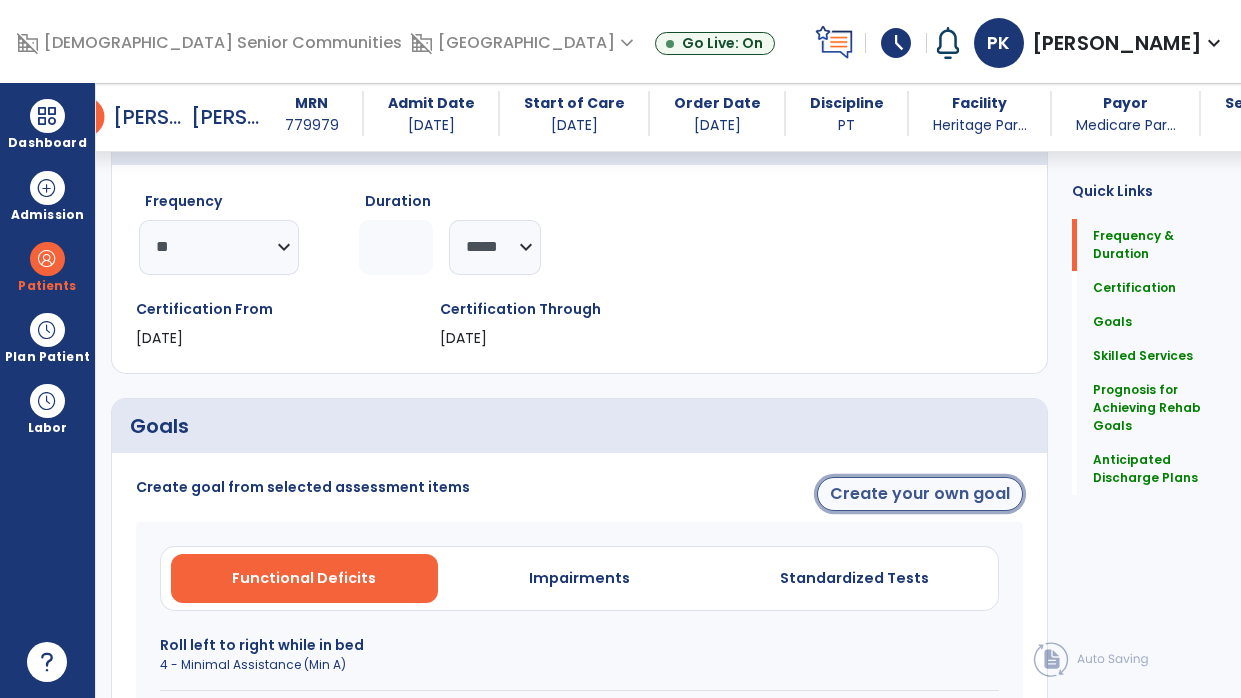 click on "Create your own goal" at bounding box center (920, 494) 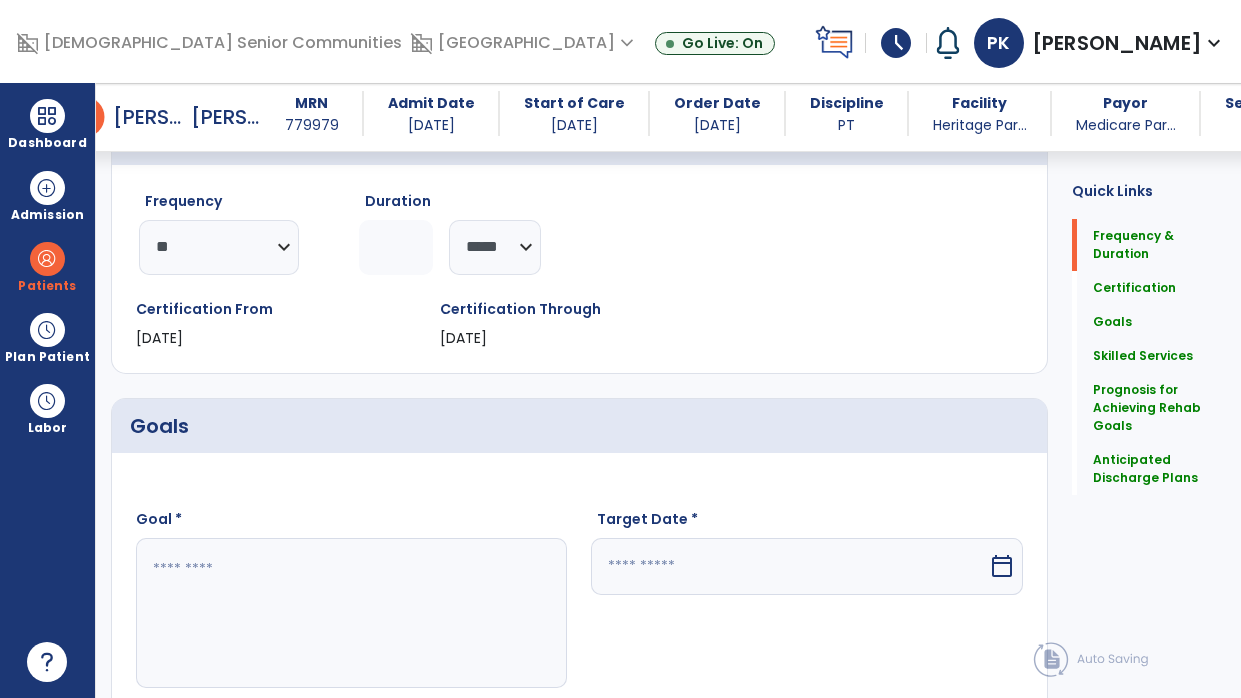 click at bounding box center [348, 613] 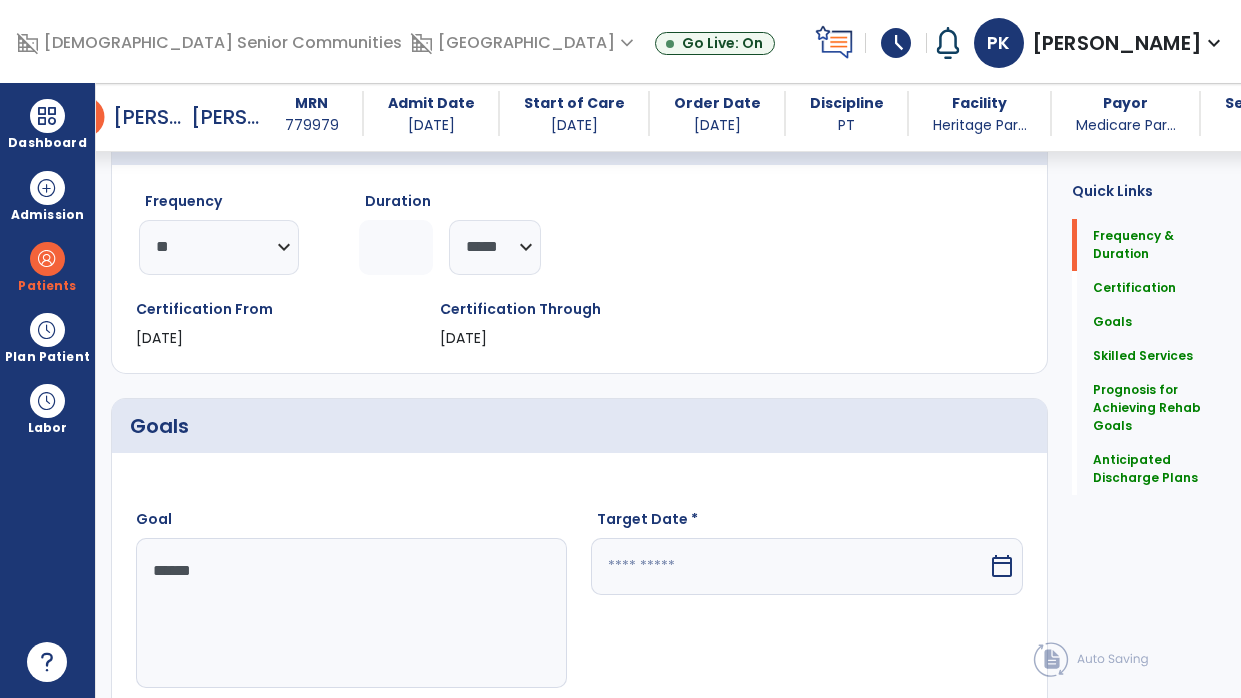type on "*******" 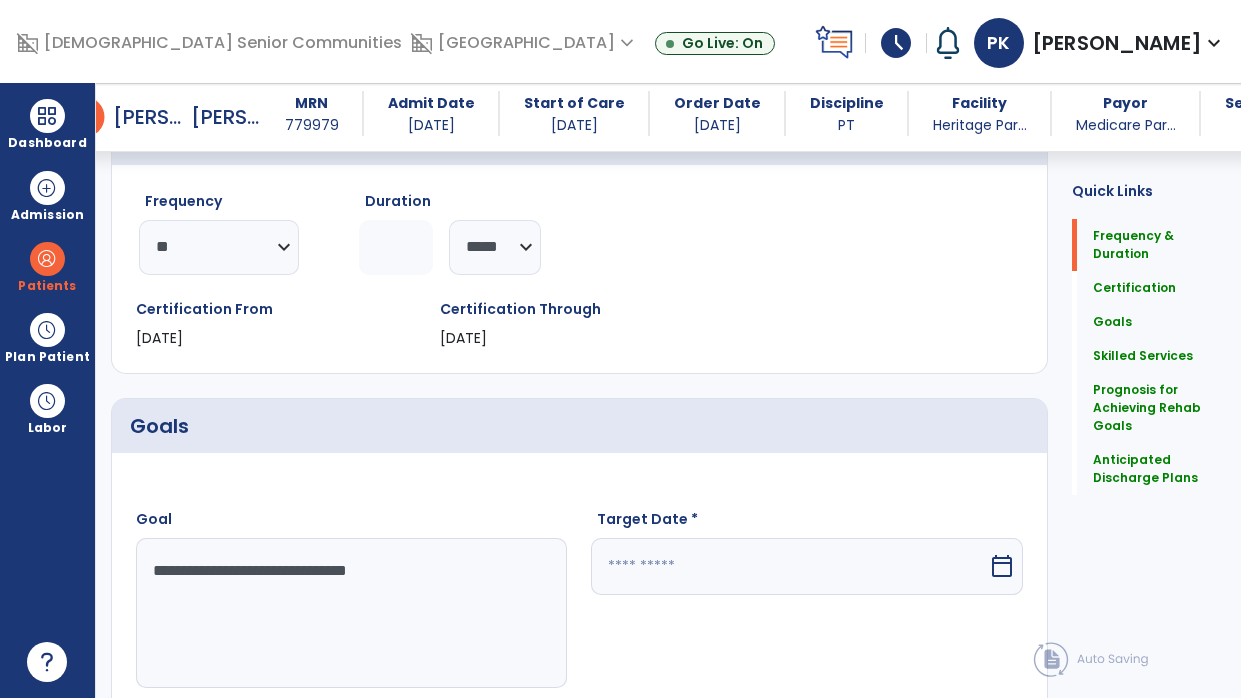 type on "**********" 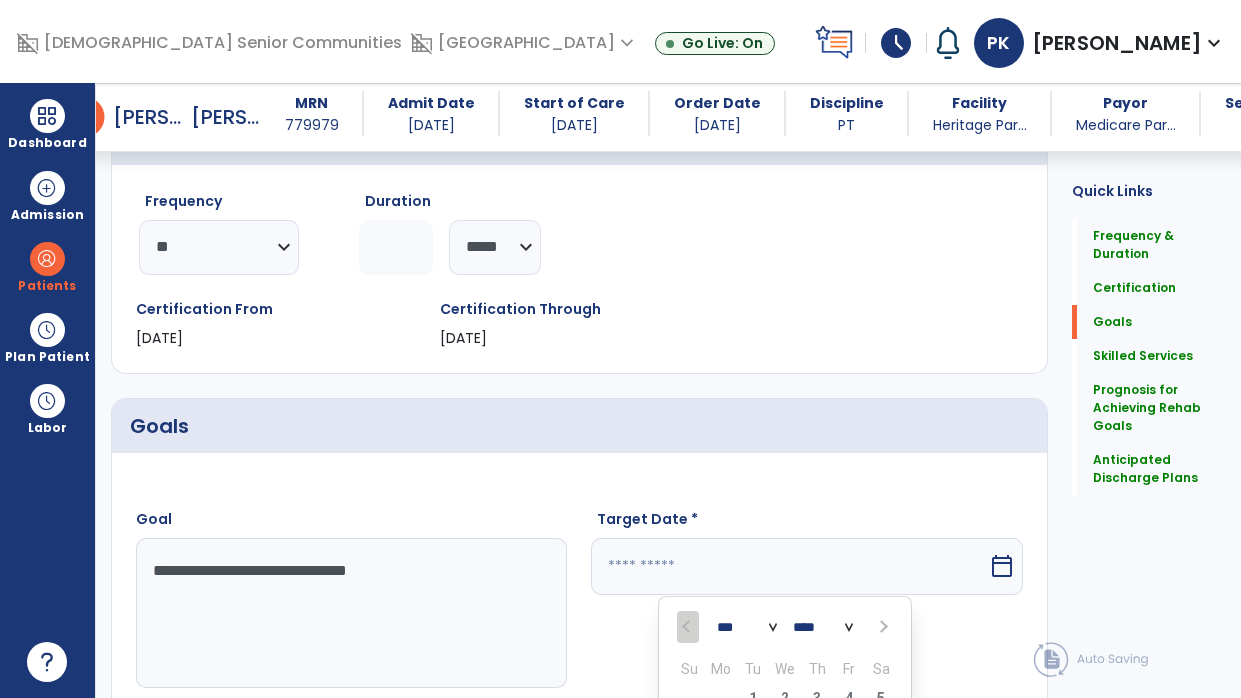 scroll, scrollTop: 575, scrollLeft: 0, axis: vertical 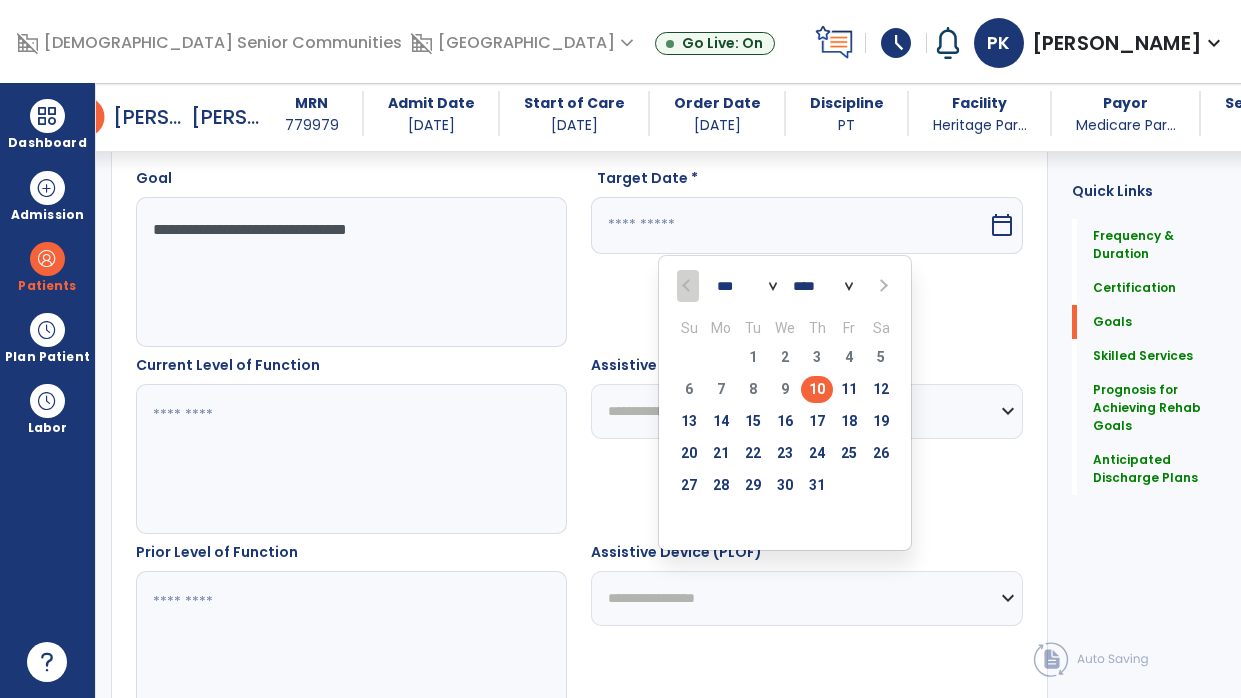 click at bounding box center (882, 285) 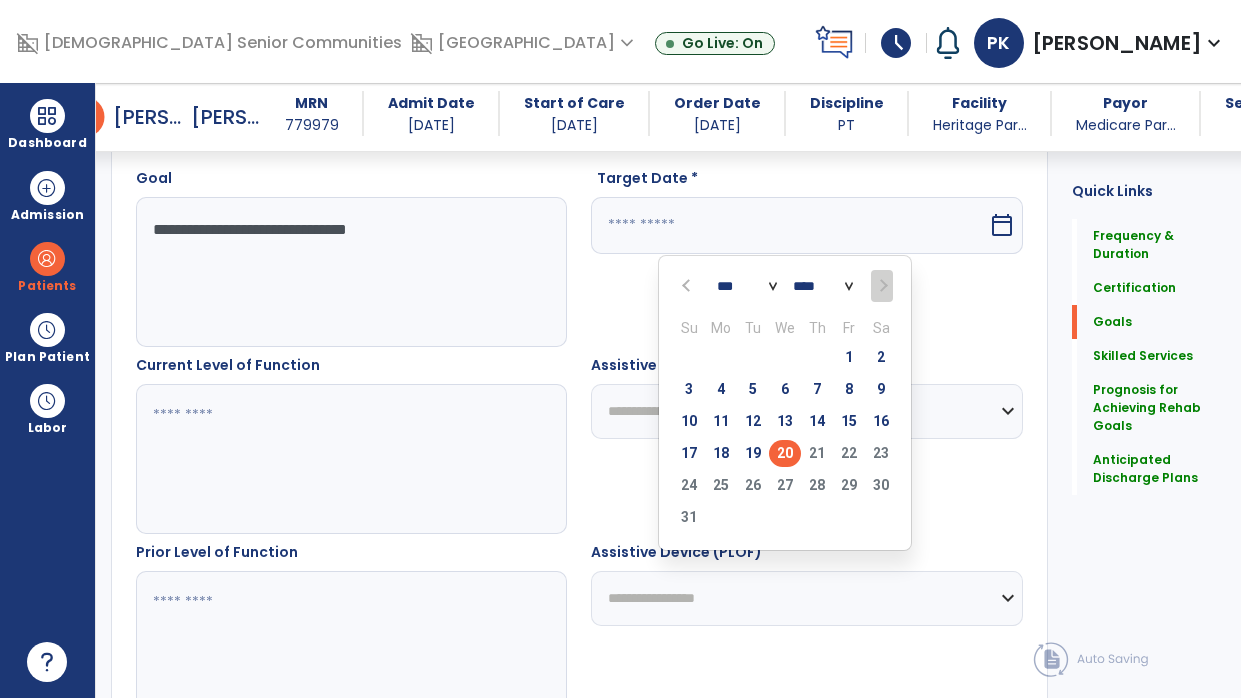 click on "20" at bounding box center (785, 453) 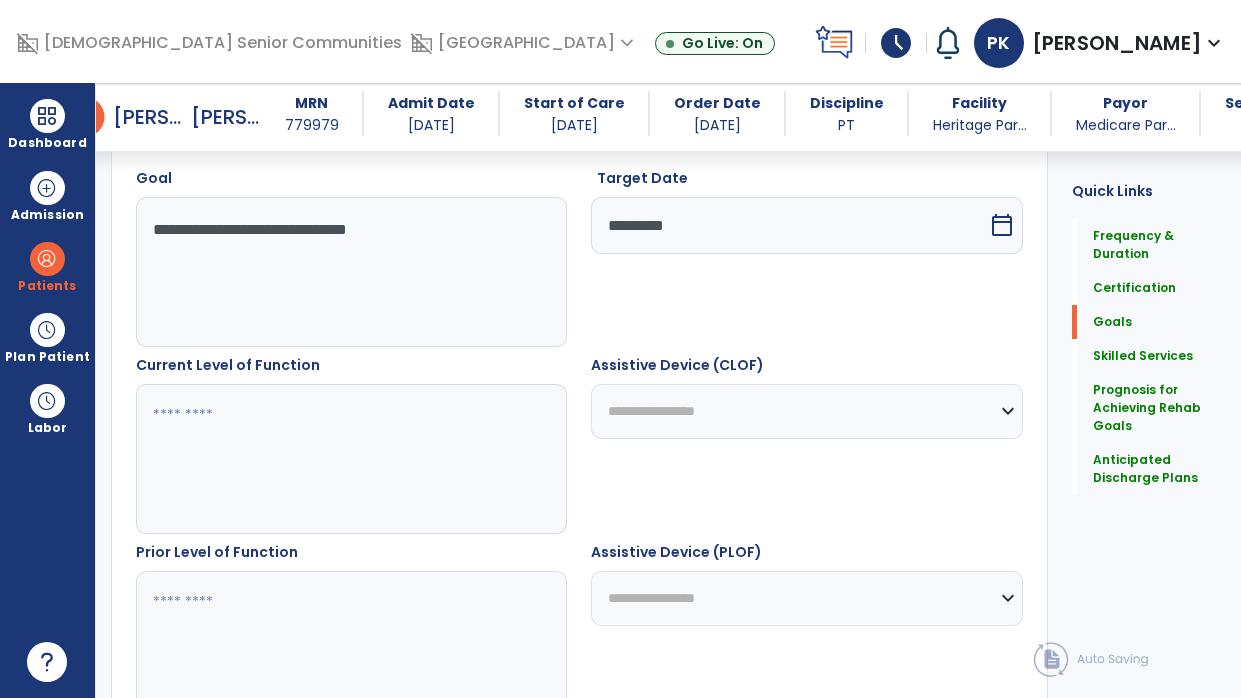 click on "**********" at bounding box center [348, 272] 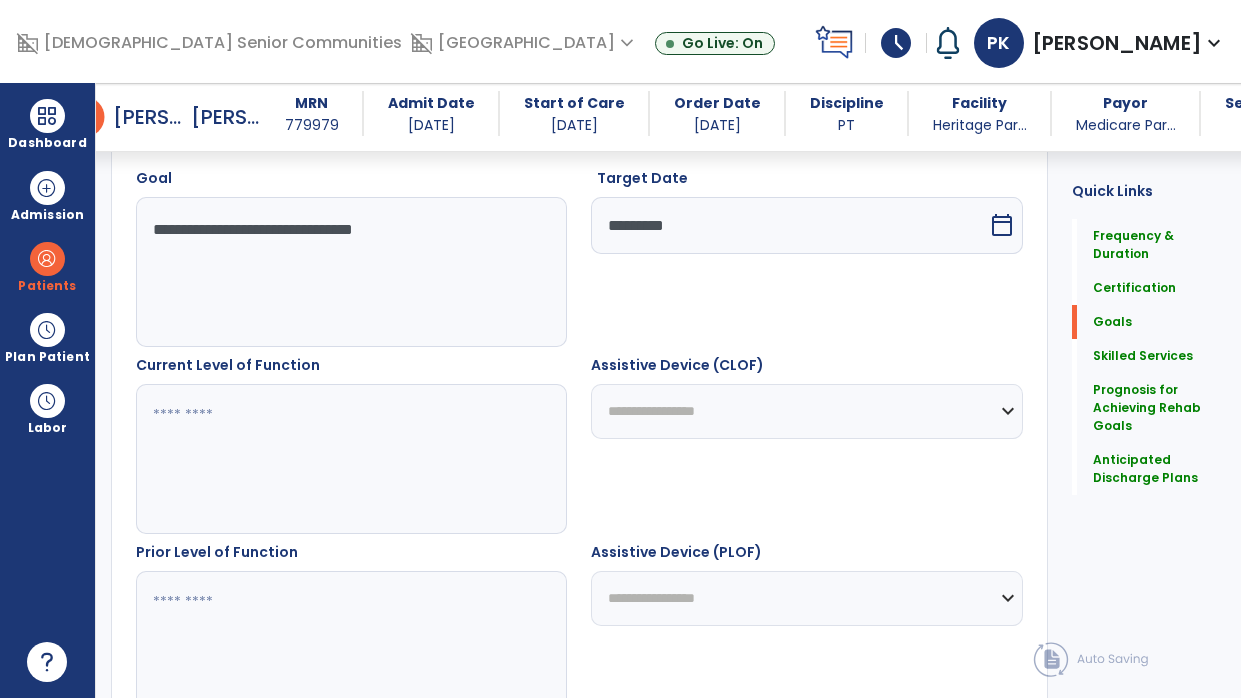 type on "**********" 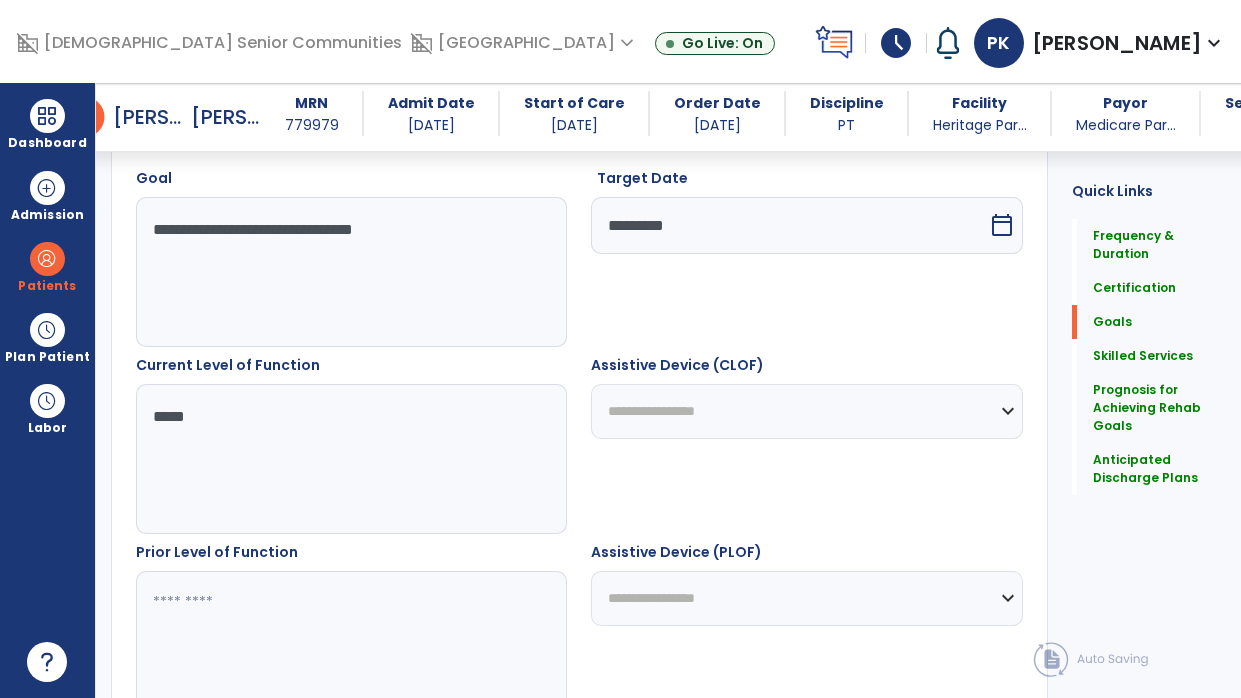 type on "*****" 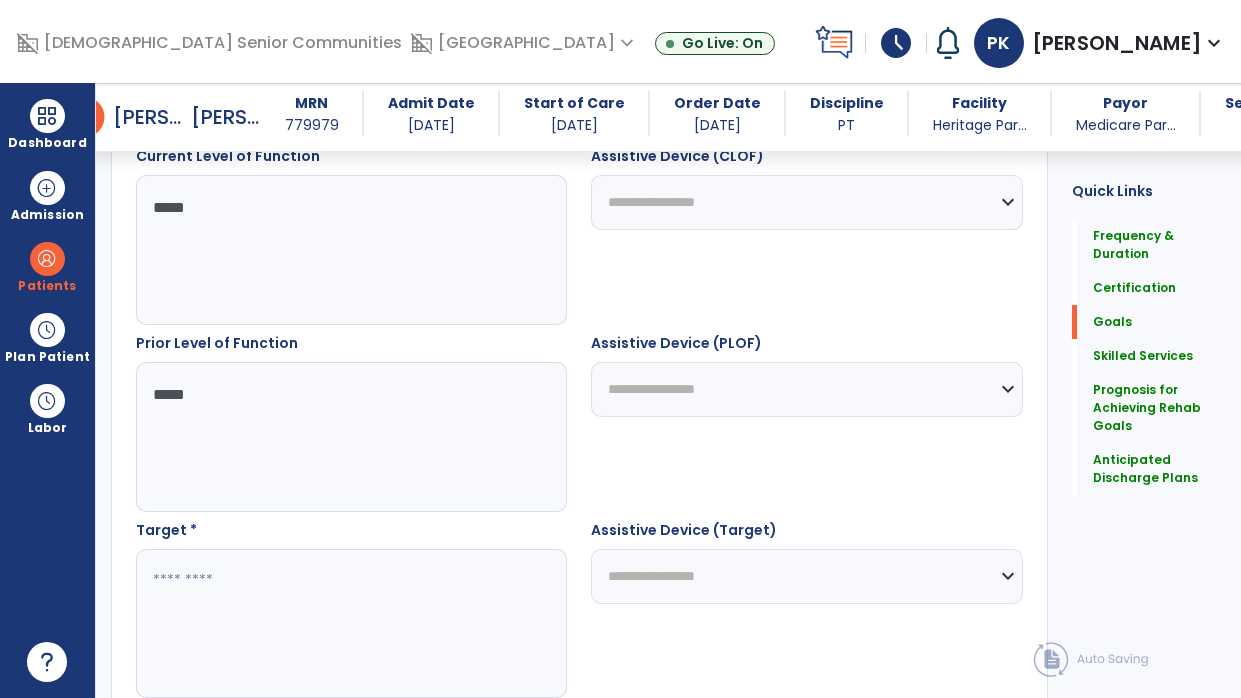 scroll, scrollTop: 789, scrollLeft: 0, axis: vertical 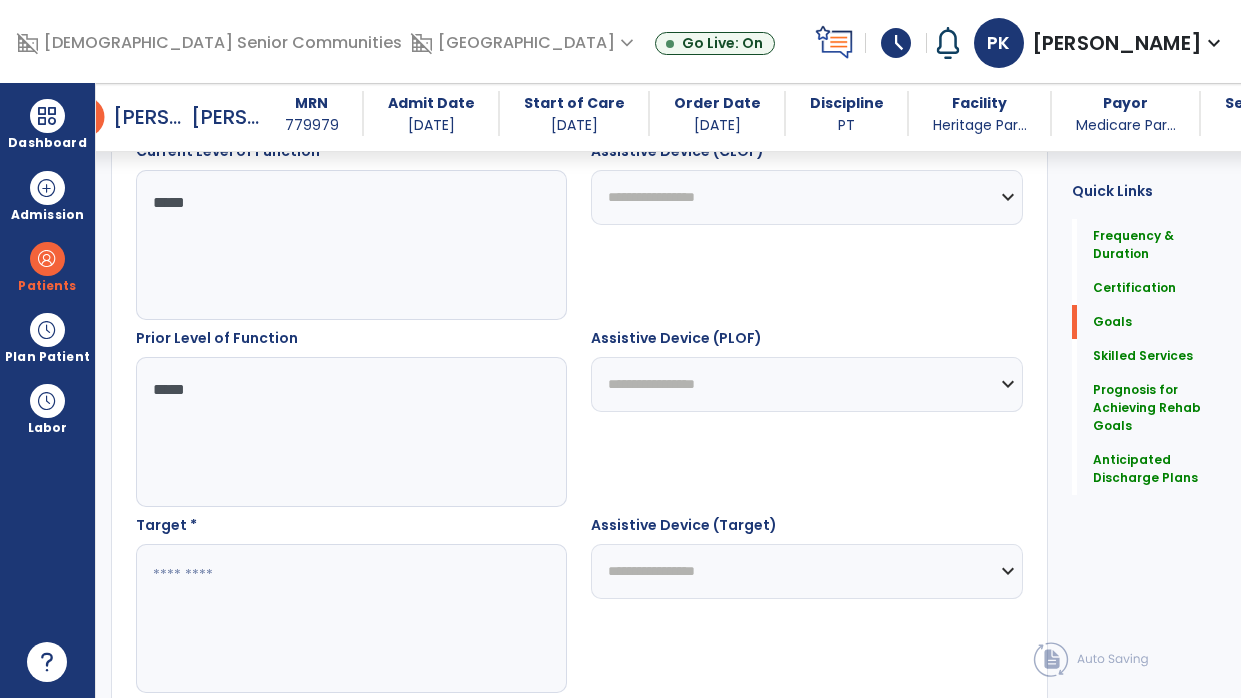type on "*****" 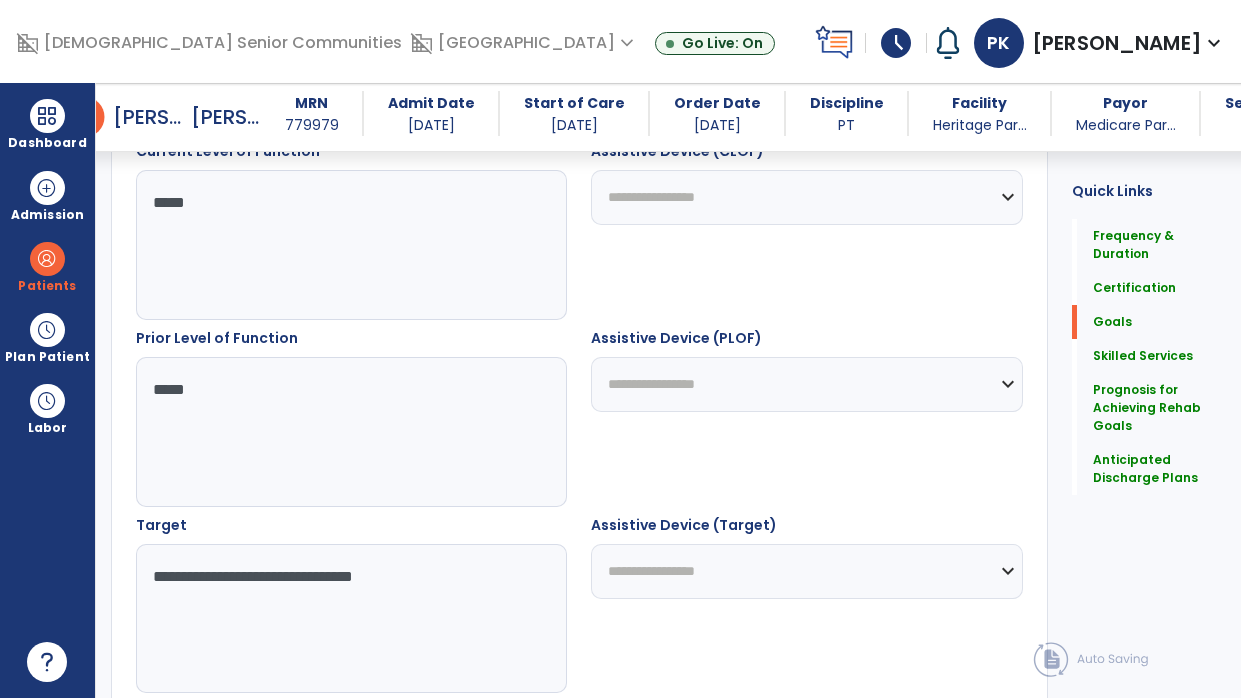 type on "**********" 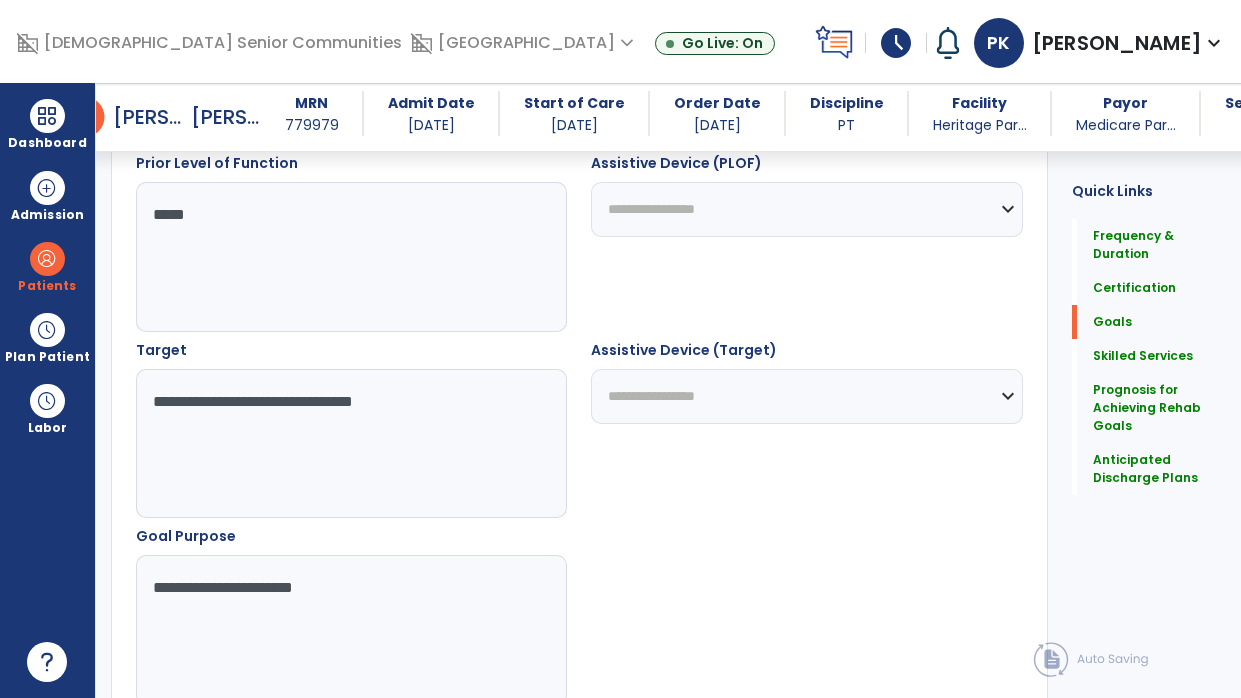 type on "**********" 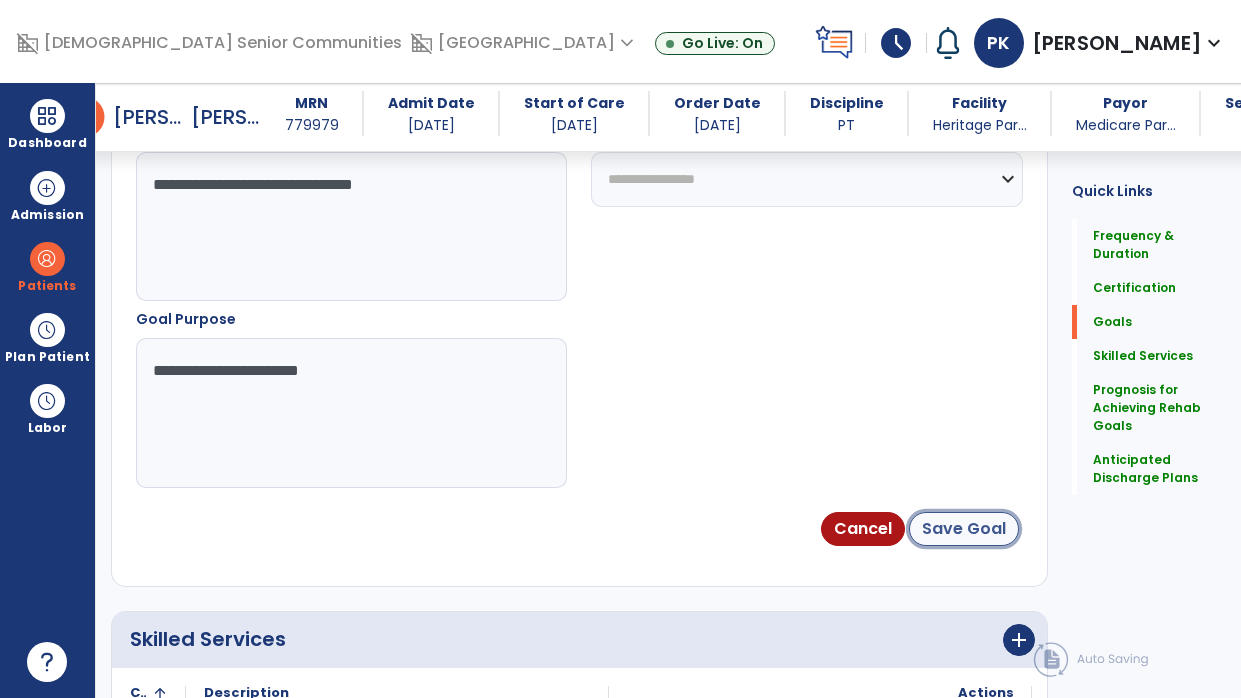 click on "Save Goal" at bounding box center [964, 529] 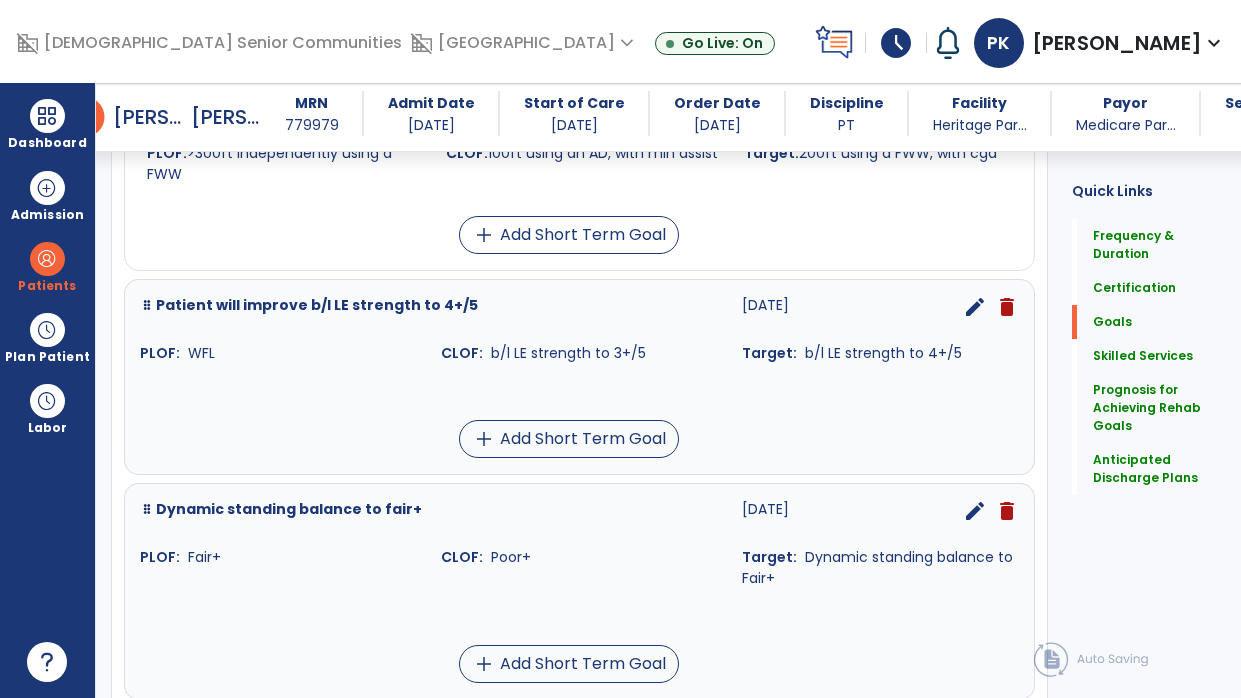 scroll, scrollTop: 1499, scrollLeft: 0, axis: vertical 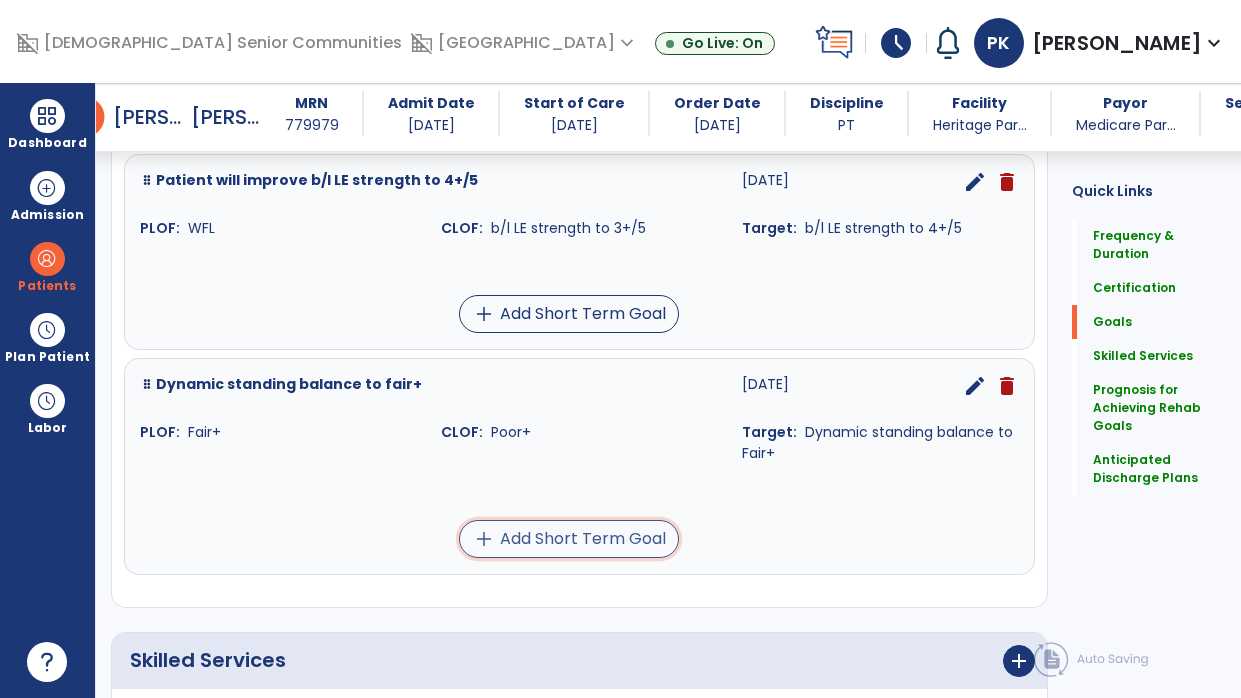 click on "add  Add Short Term Goal" at bounding box center [569, 539] 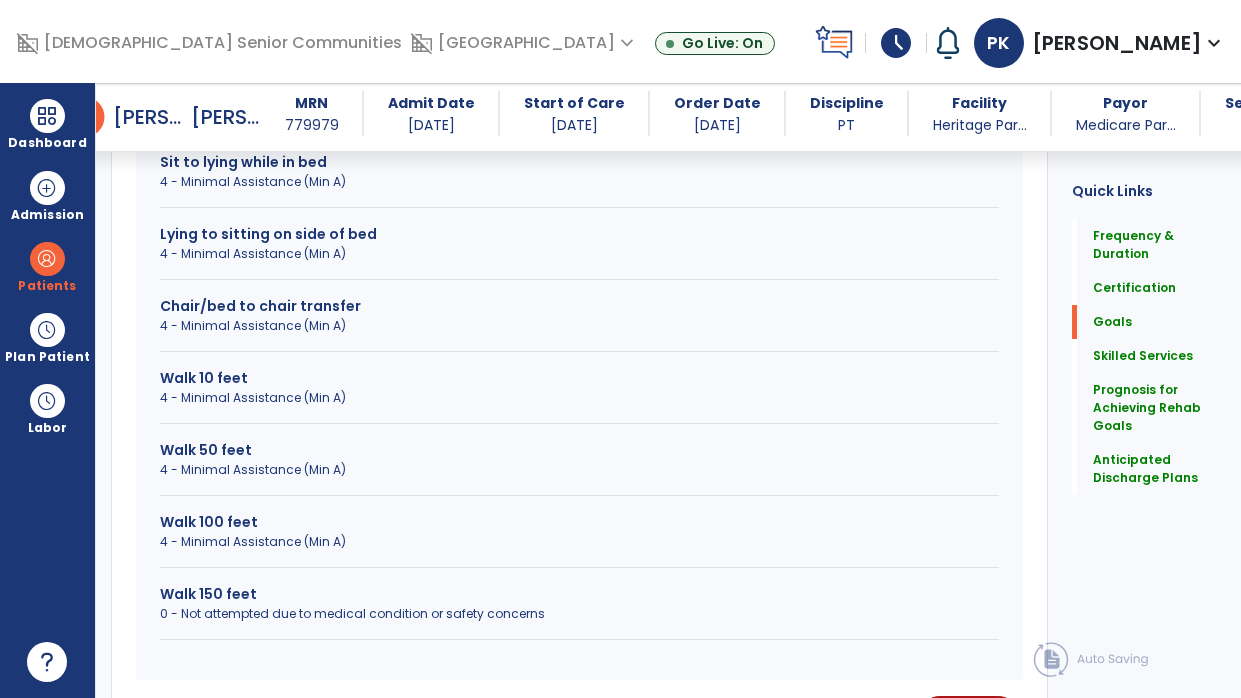 scroll, scrollTop: 363, scrollLeft: 0, axis: vertical 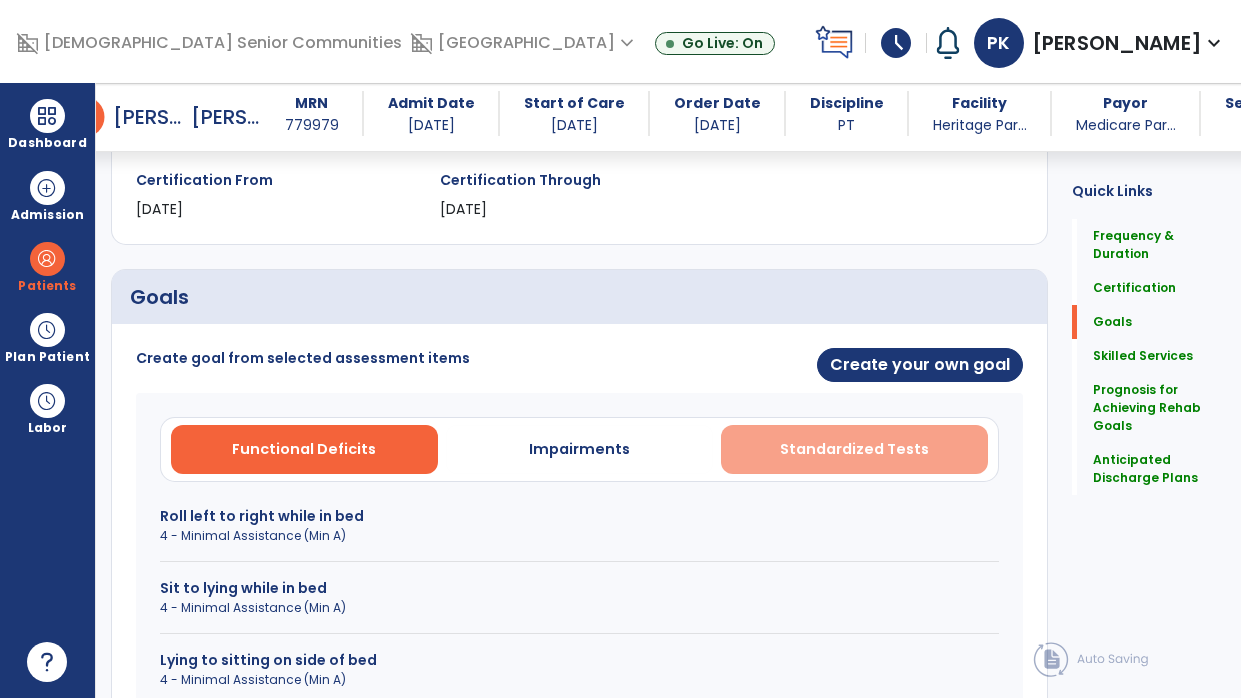 click on "Standardized Tests" at bounding box center (854, 449) 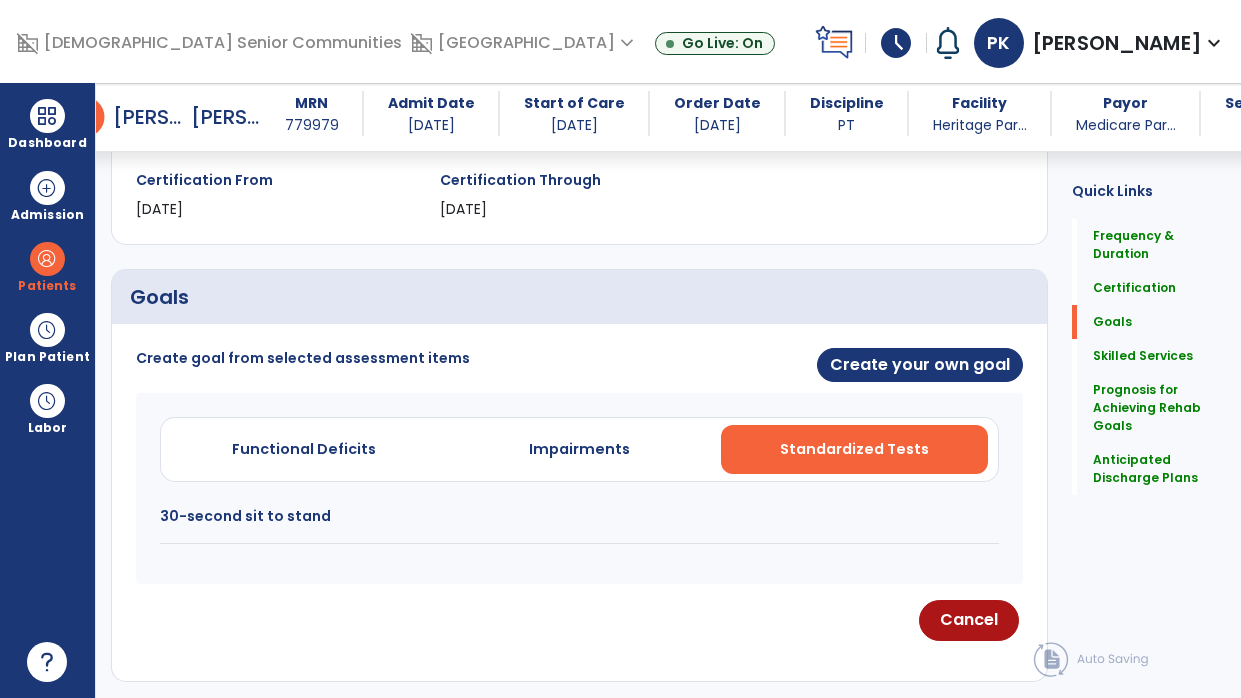 click on "30-second sit to stand" at bounding box center [579, 516] 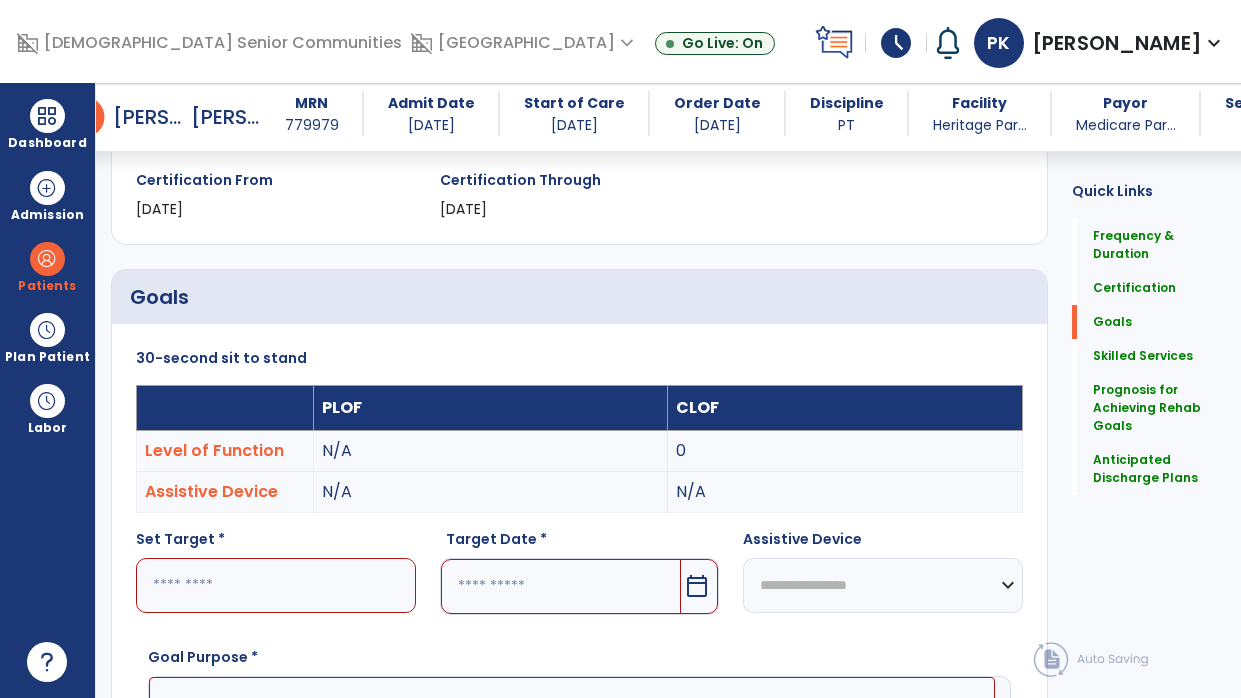 click at bounding box center (276, 585) 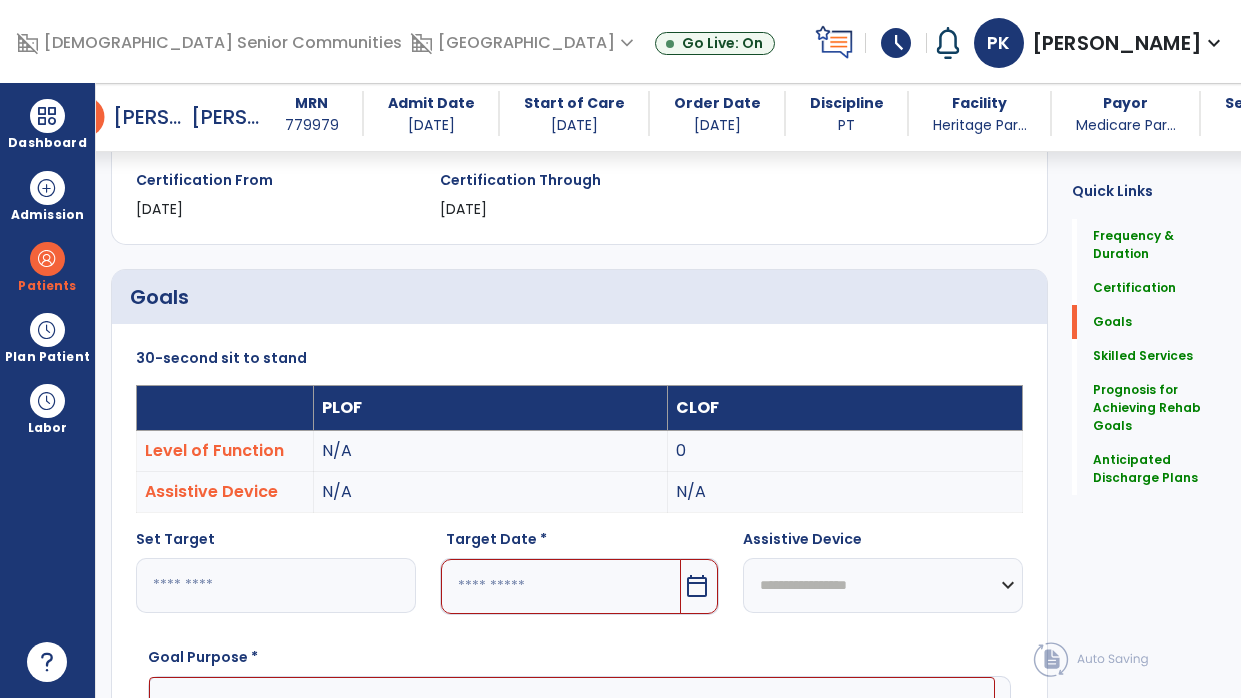 type on "*" 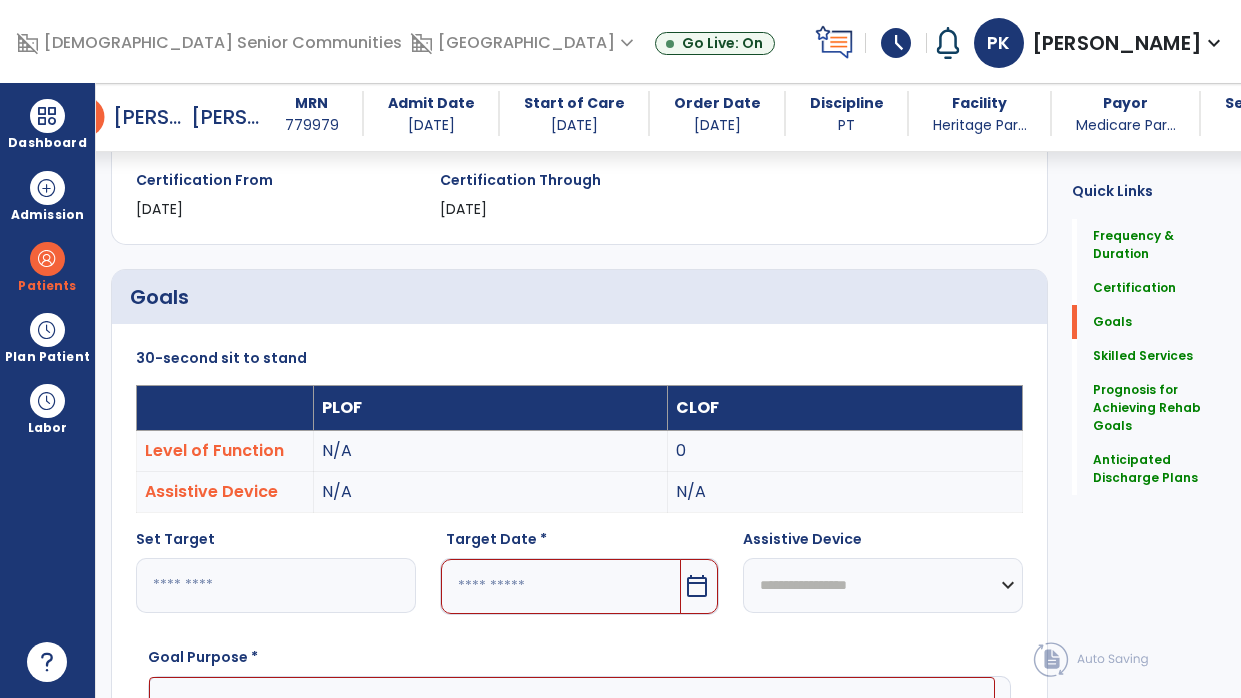 click on "calendar_today" at bounding box center (697, 586) 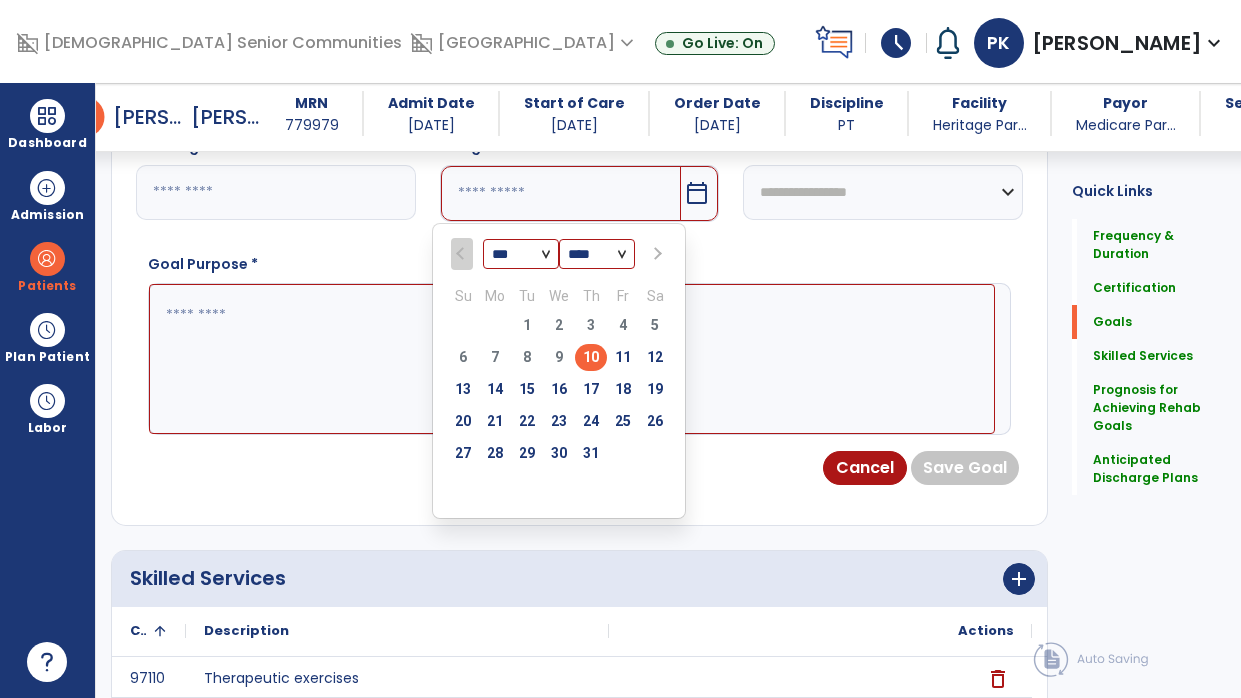 scroll, scrollTop: 757, scrollLeft: 0, axis: vertical 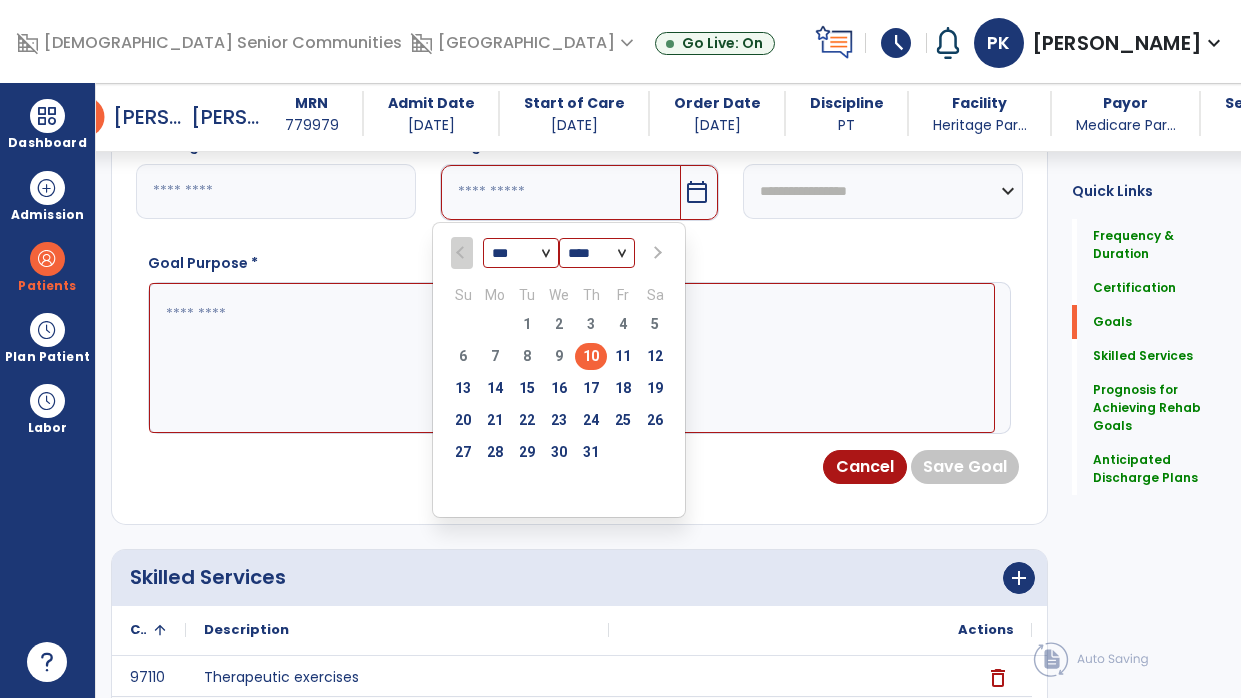 click at bounding box center (655, 252) 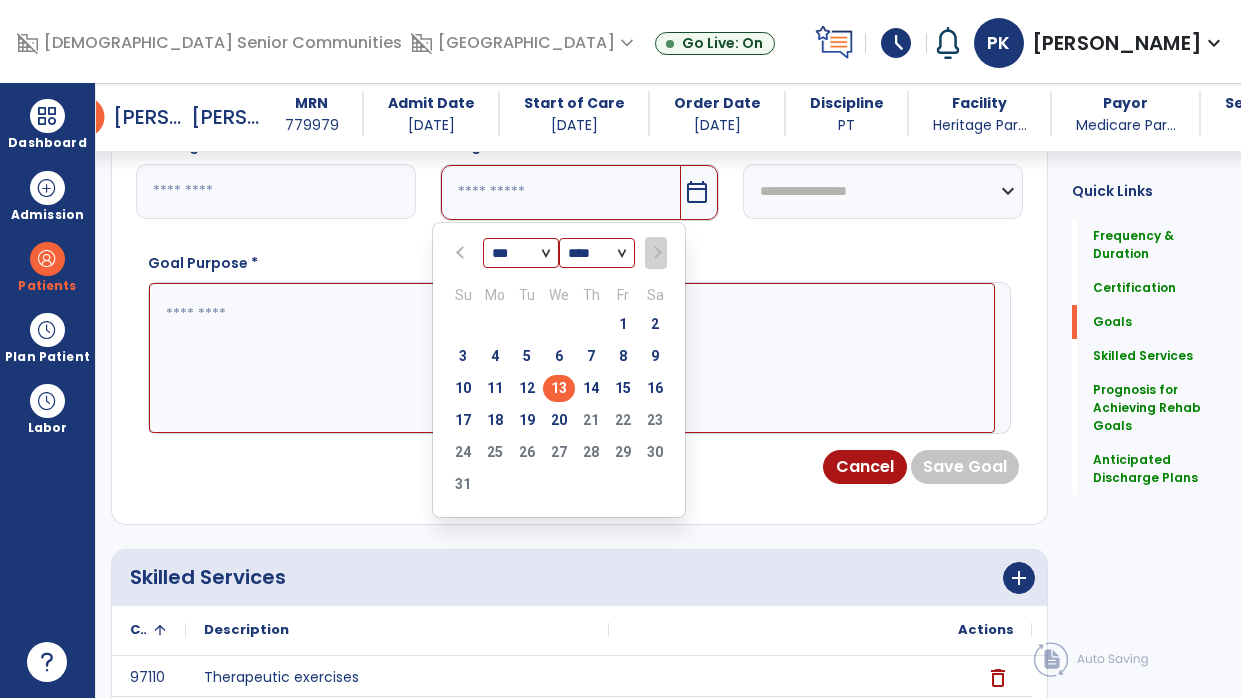 click on "13" at bounding box center (559, 388) 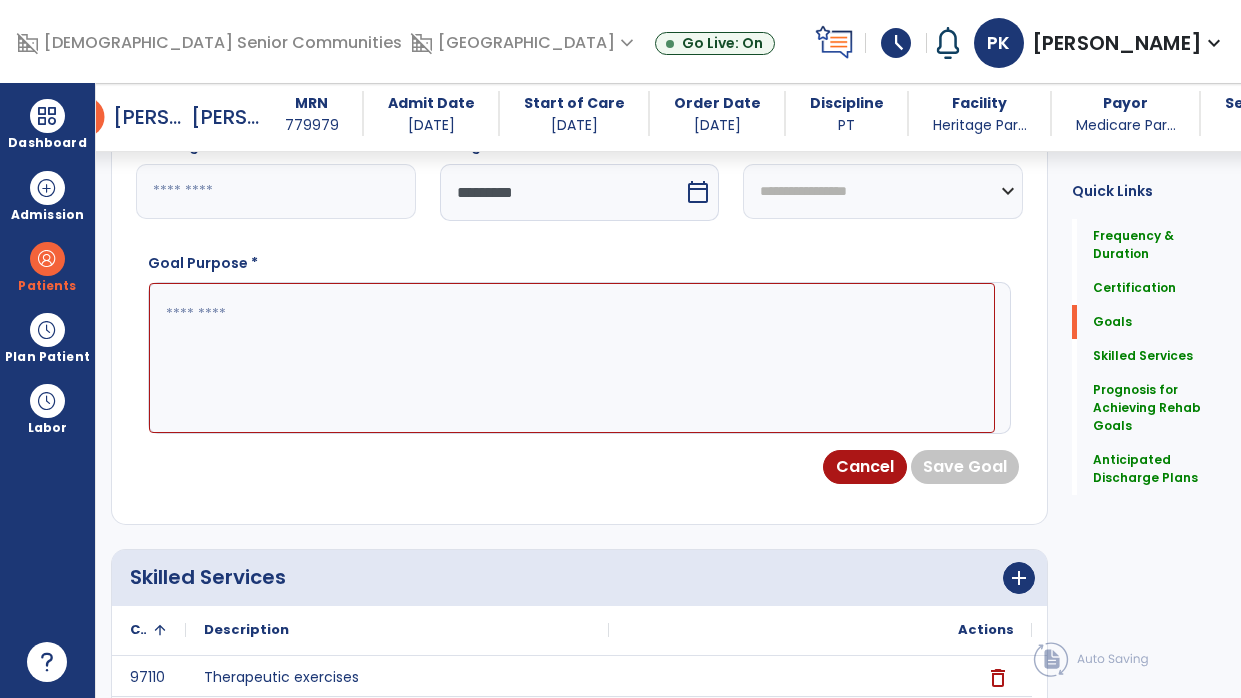click at bounding box center [572, 358] 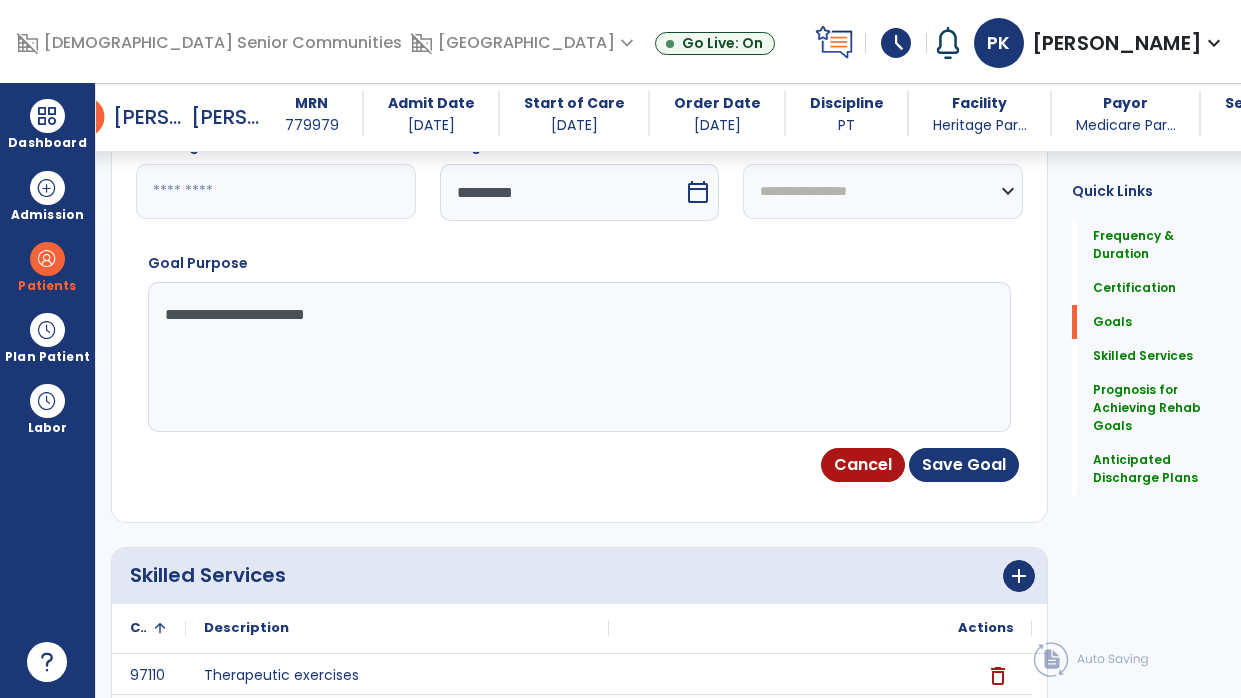 type on "**********" 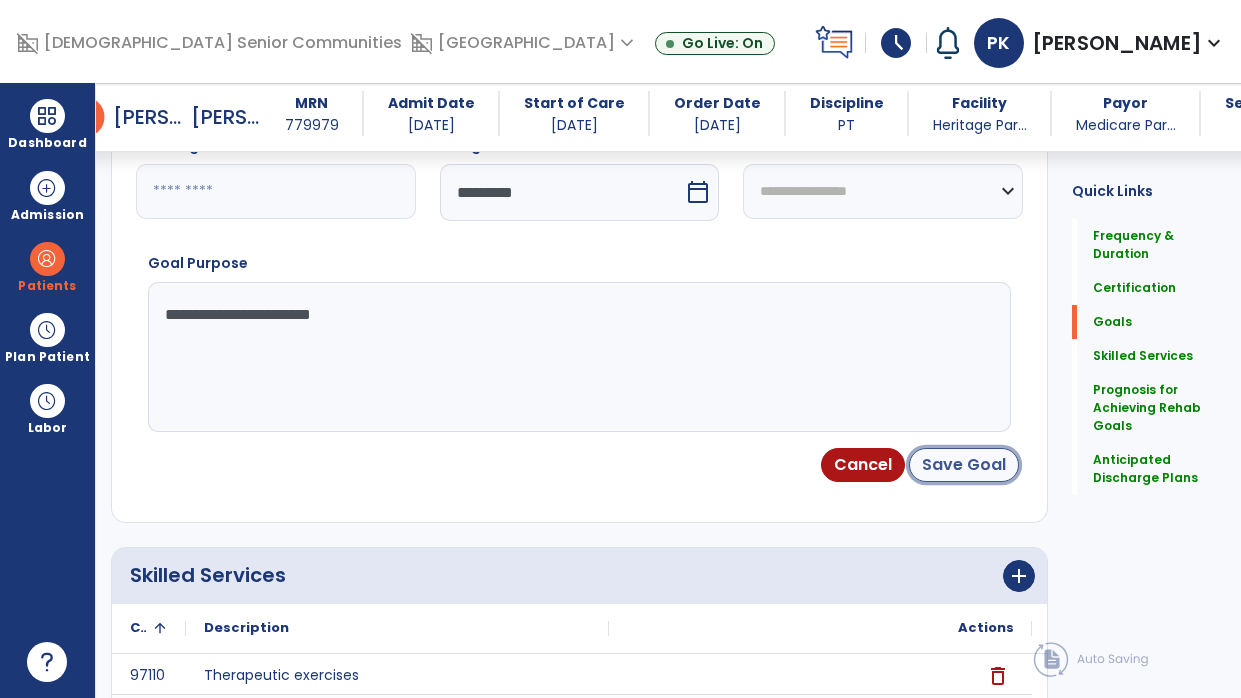 click on "Save Goal" at bounding box center (964, 465) 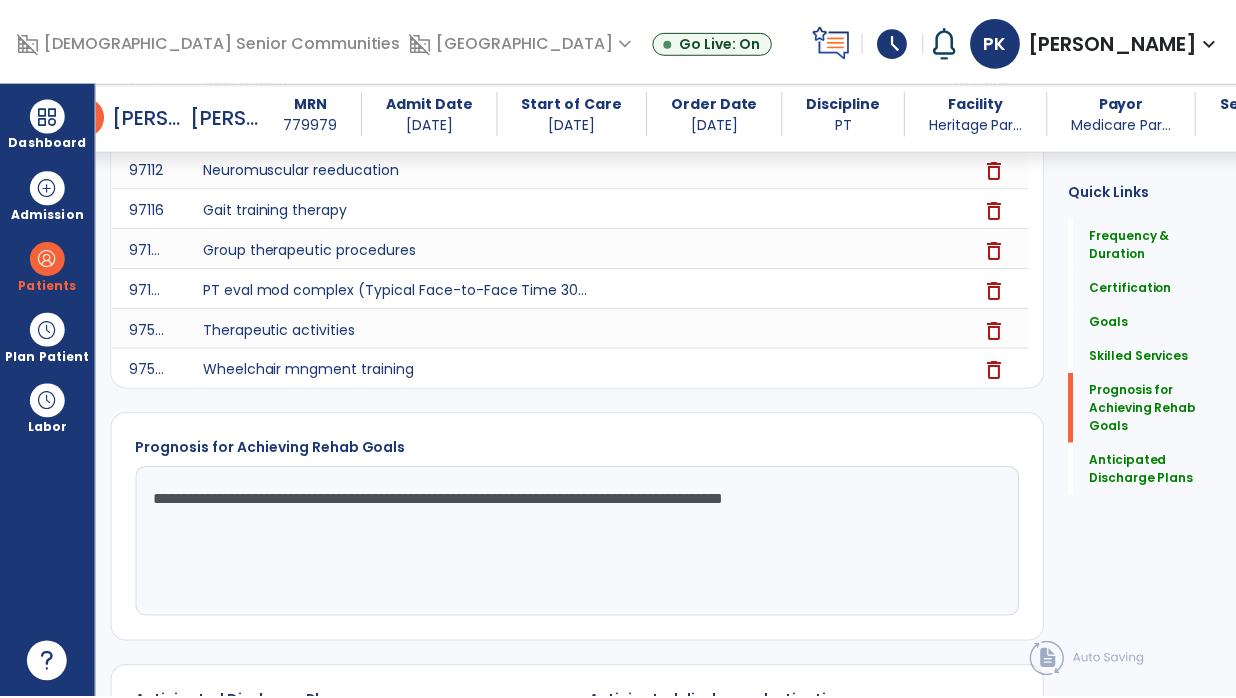 scroll, scrollTop: 2476, scrollLeft: 0, axis: vertical 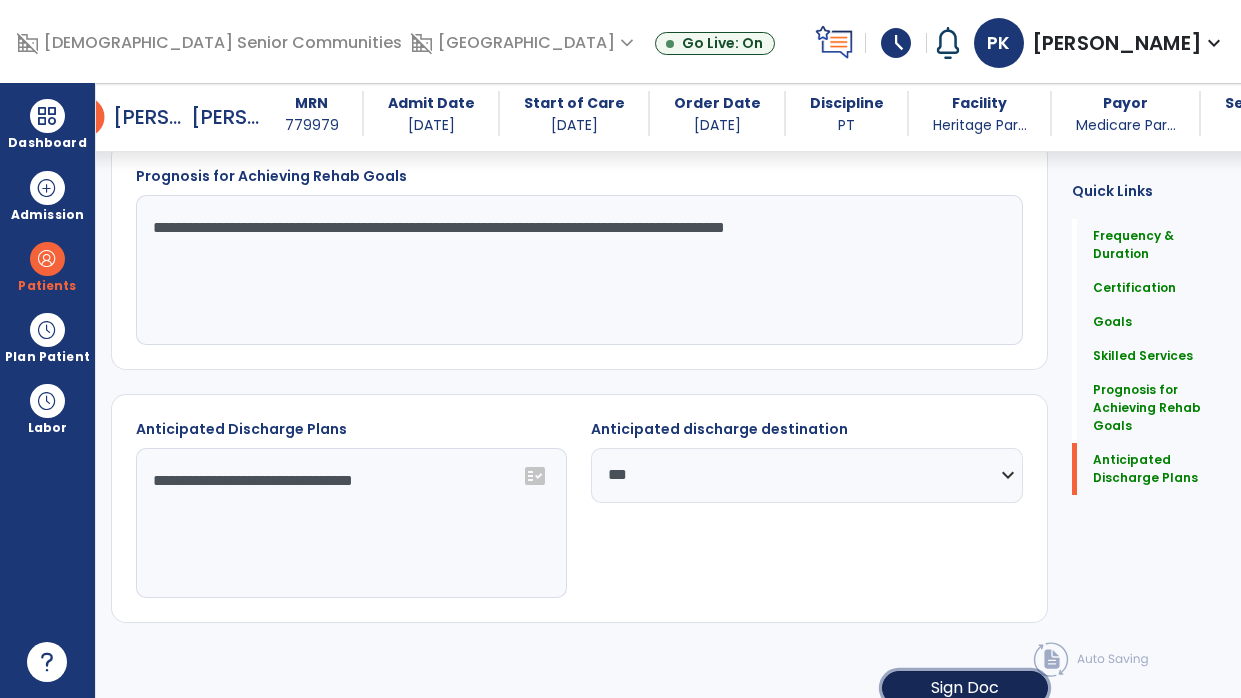 click on "Sign Doc" 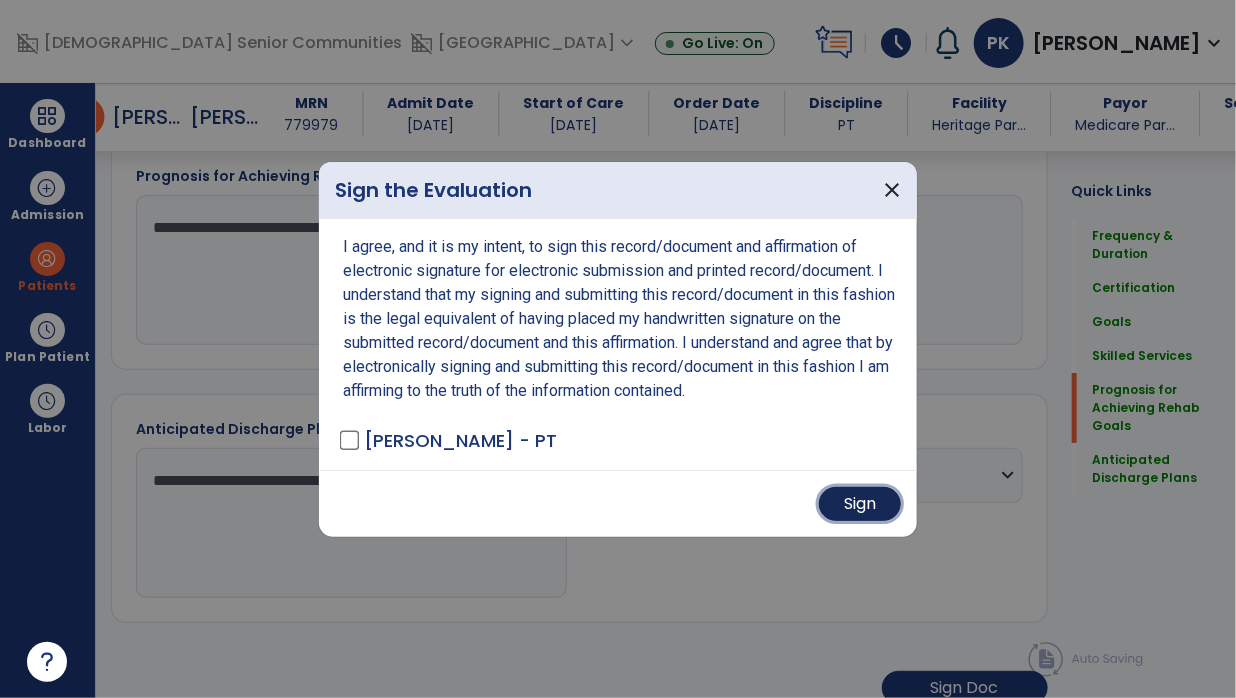 click on "Sign" at bounding box center (860, 504) 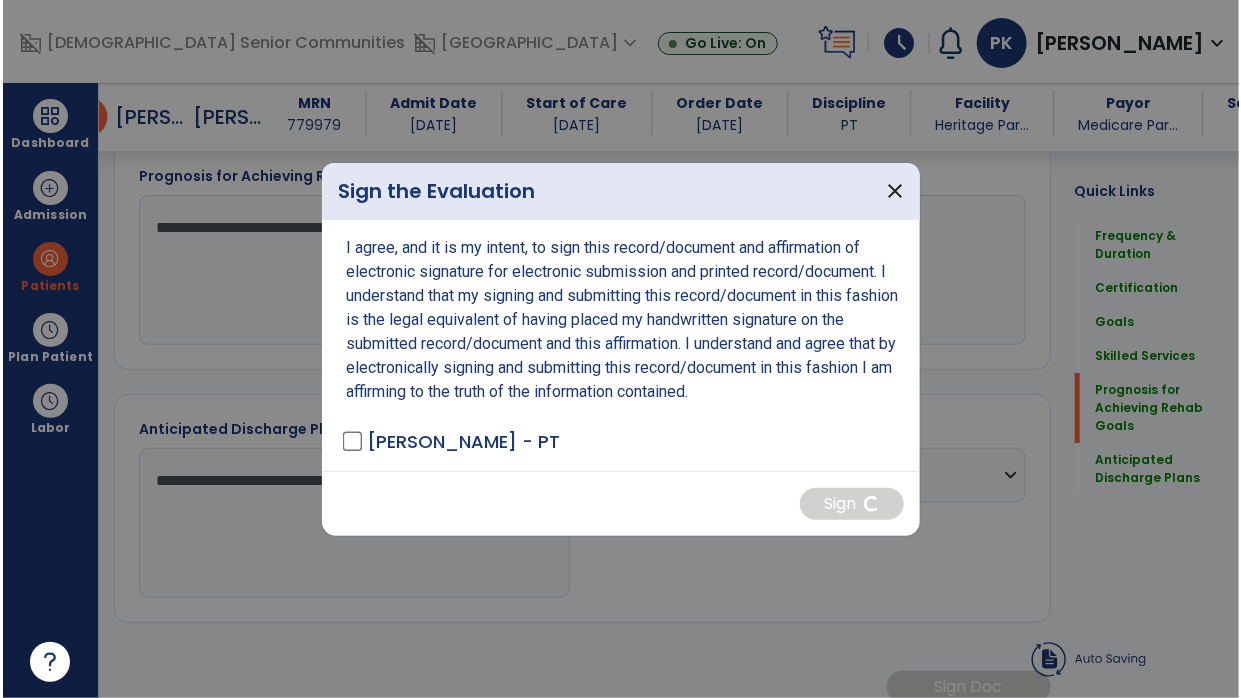 scroll, scrollTop: 2474, scrollLeft: 0, axis: vertical 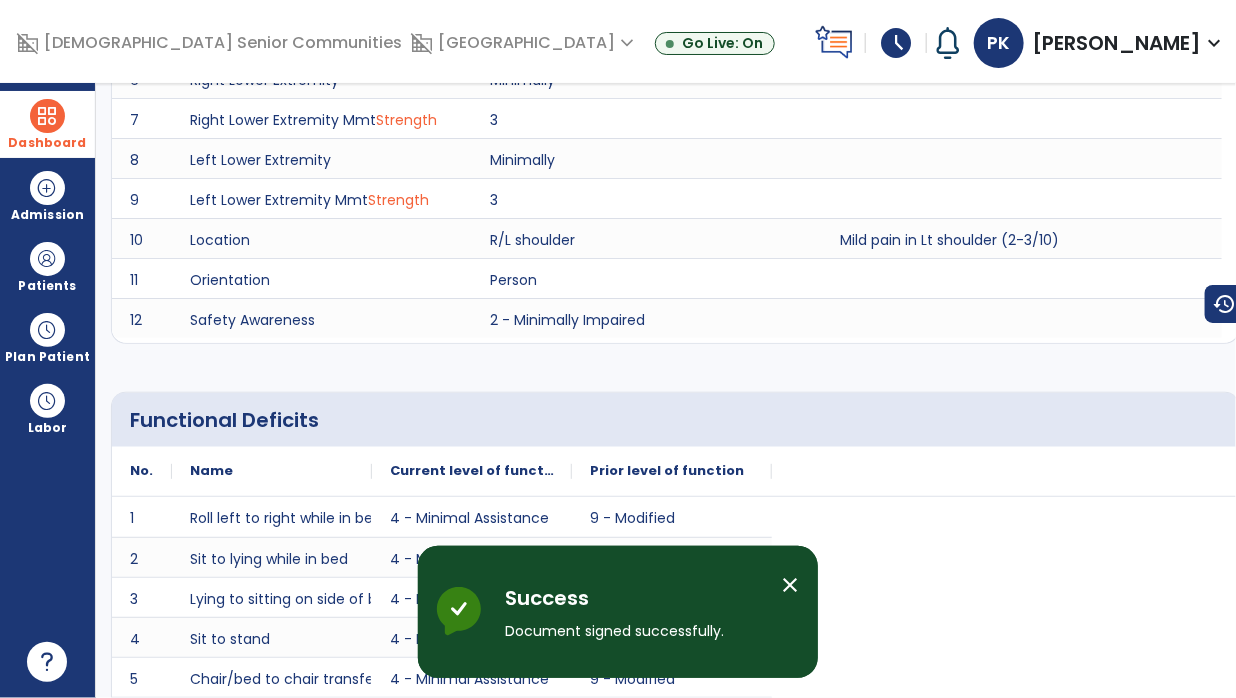 click at bounding box center [47, 116] 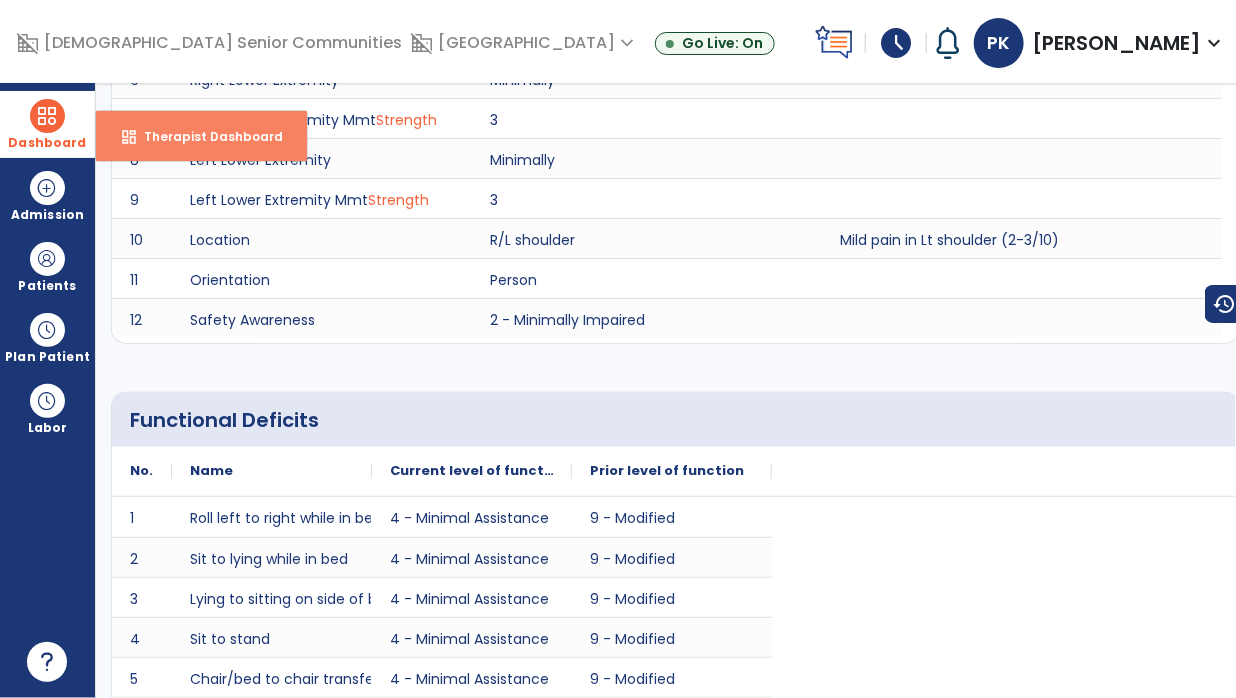click on "Therapist Dashboard" at bounding box center [205, 136] 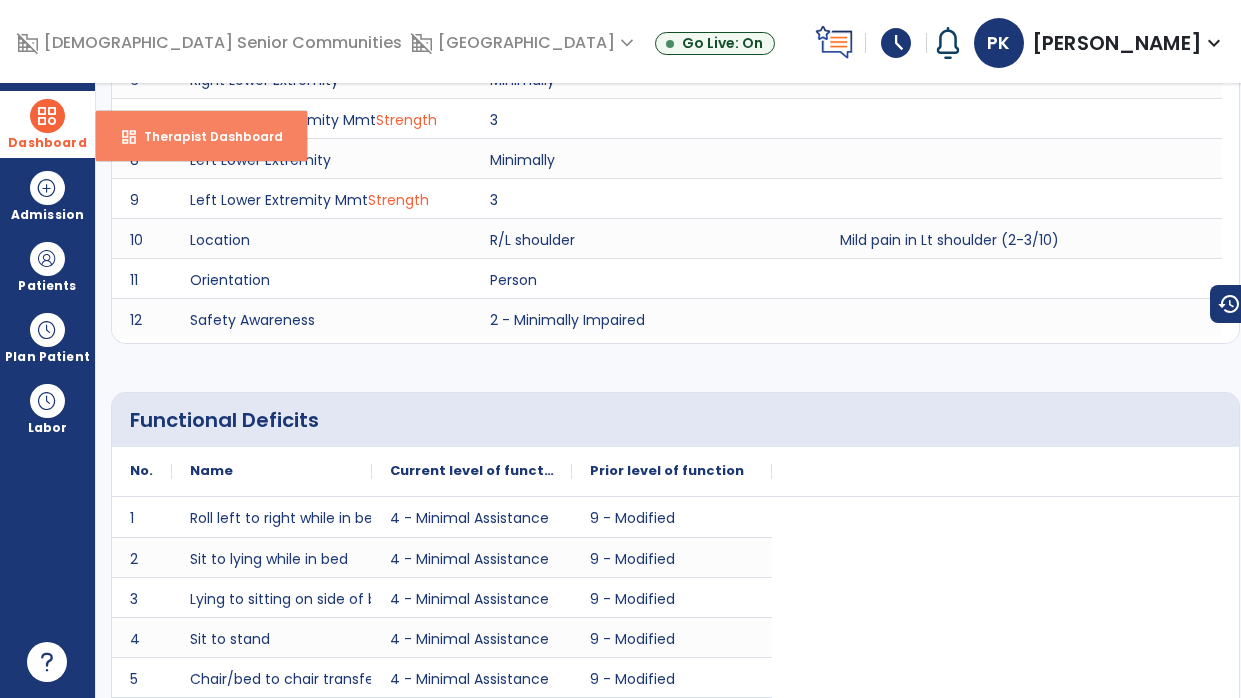 scroll, scrollTop: 0, scrollLeft: 0, axis: both 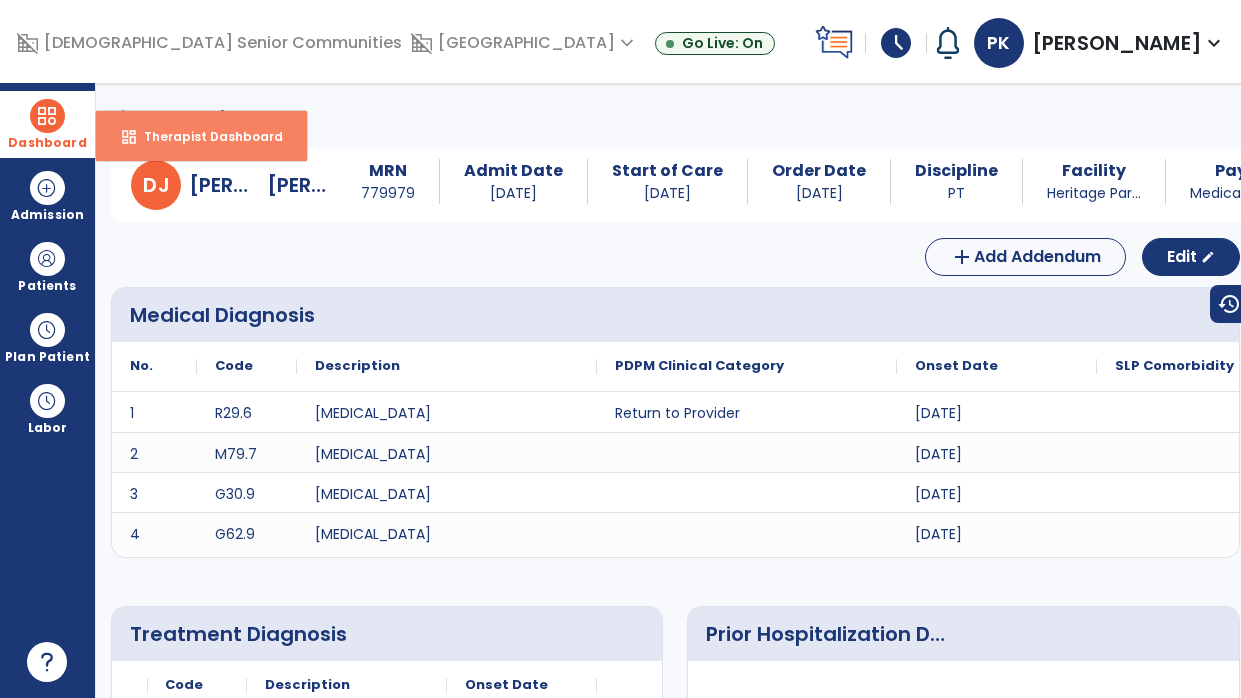 select on "****" 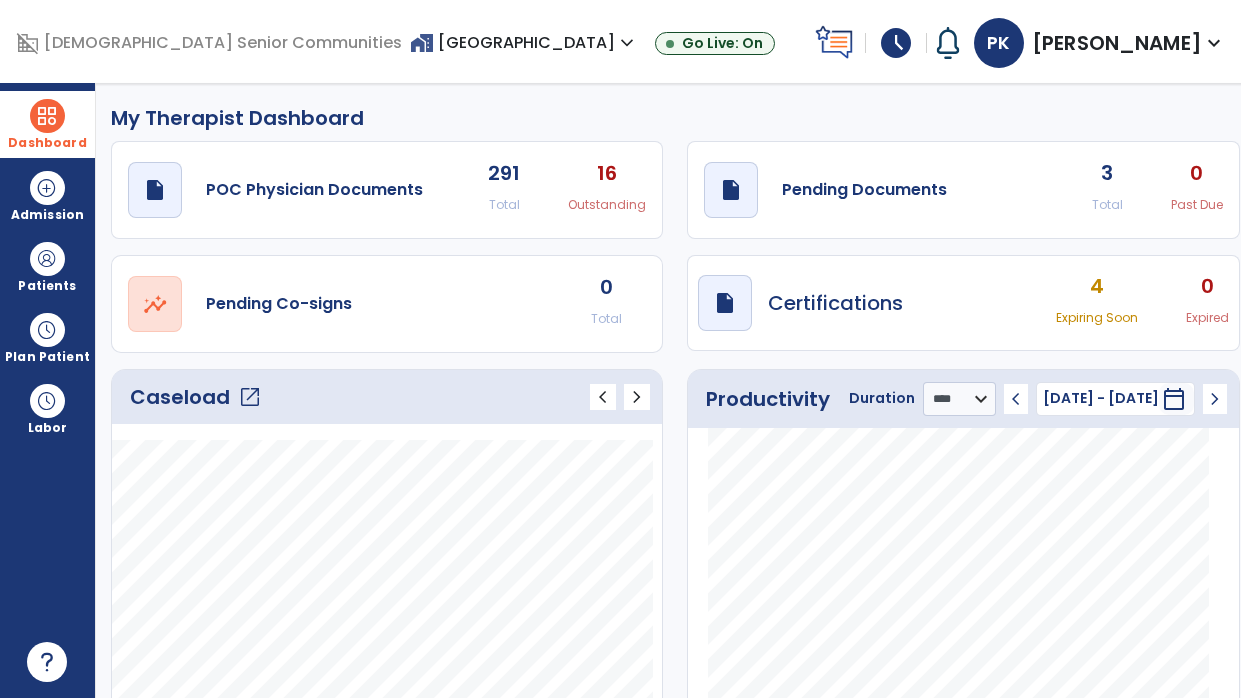 click on "draft   open_in_new  Pending Documents 3 Total 0 Past Due" 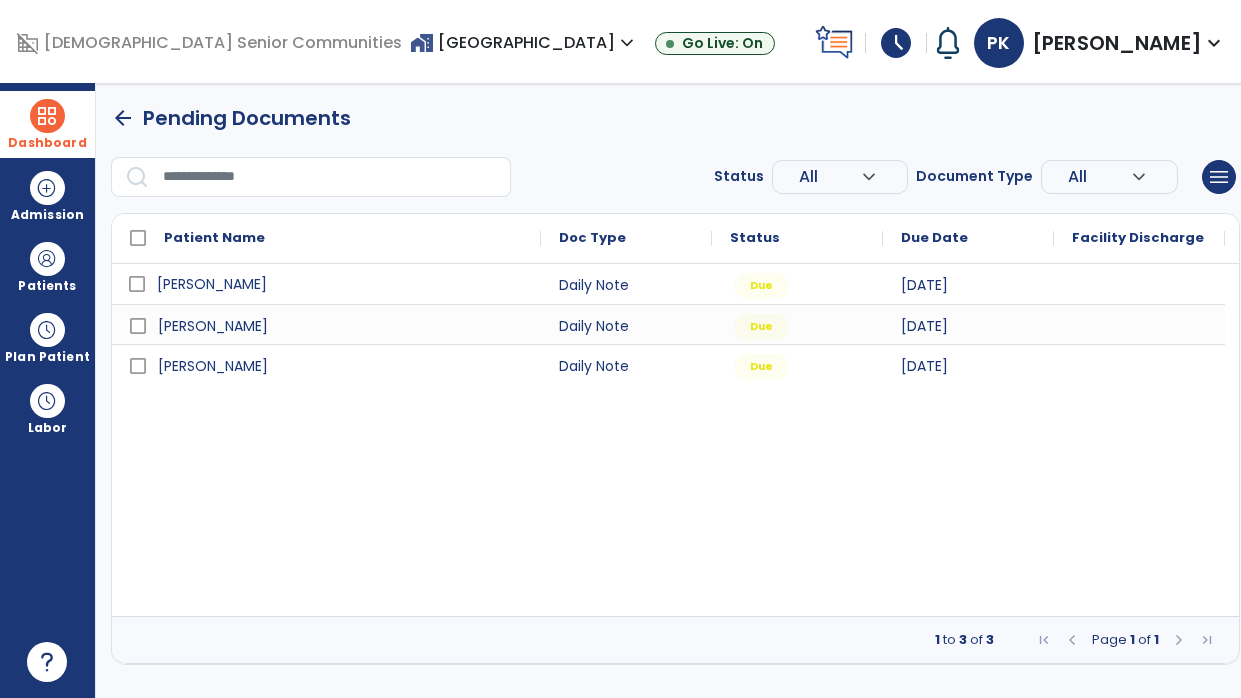 click on "Davis, Judy" at bounding box center (340, 284) 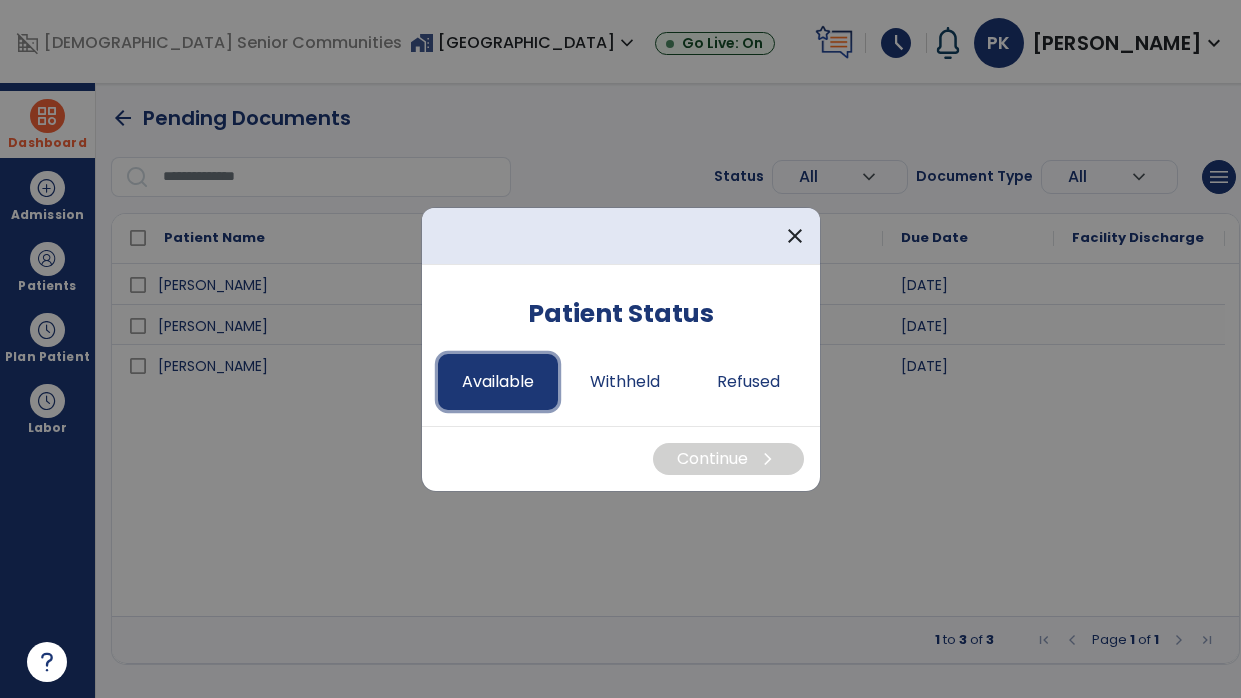 click on "Available" at bounding box center (498, 382) 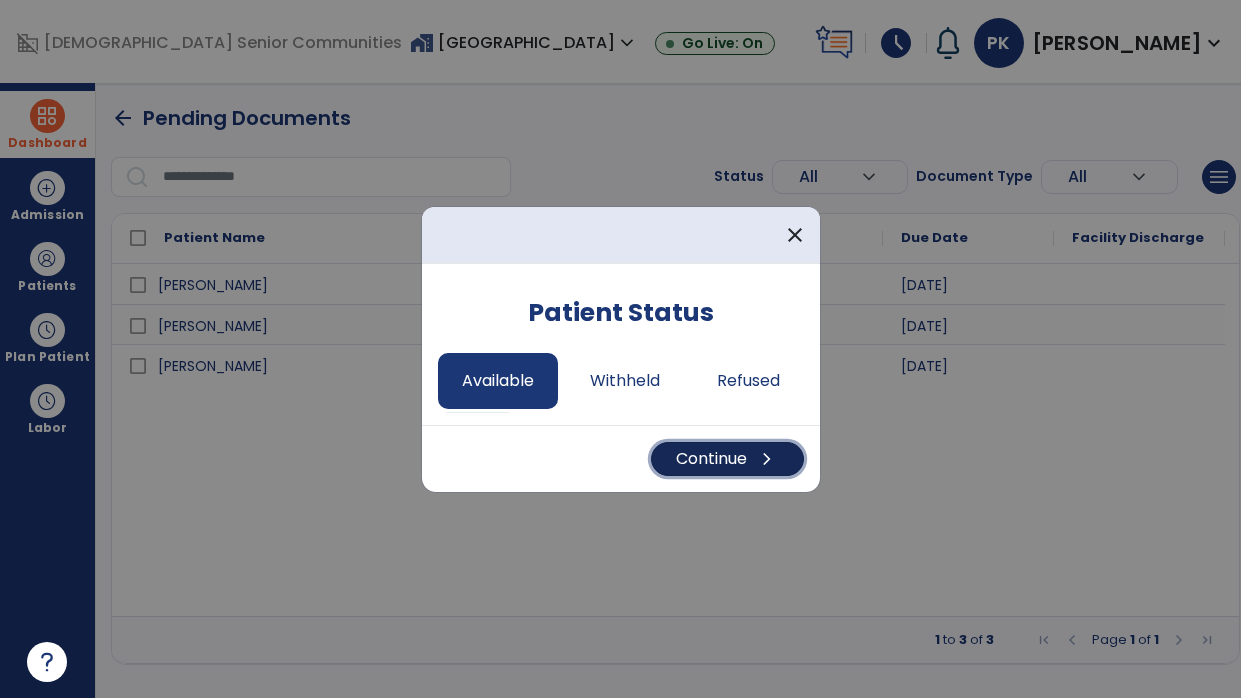 click on "Continue   chevron_right" at bounding box center [727, 459] 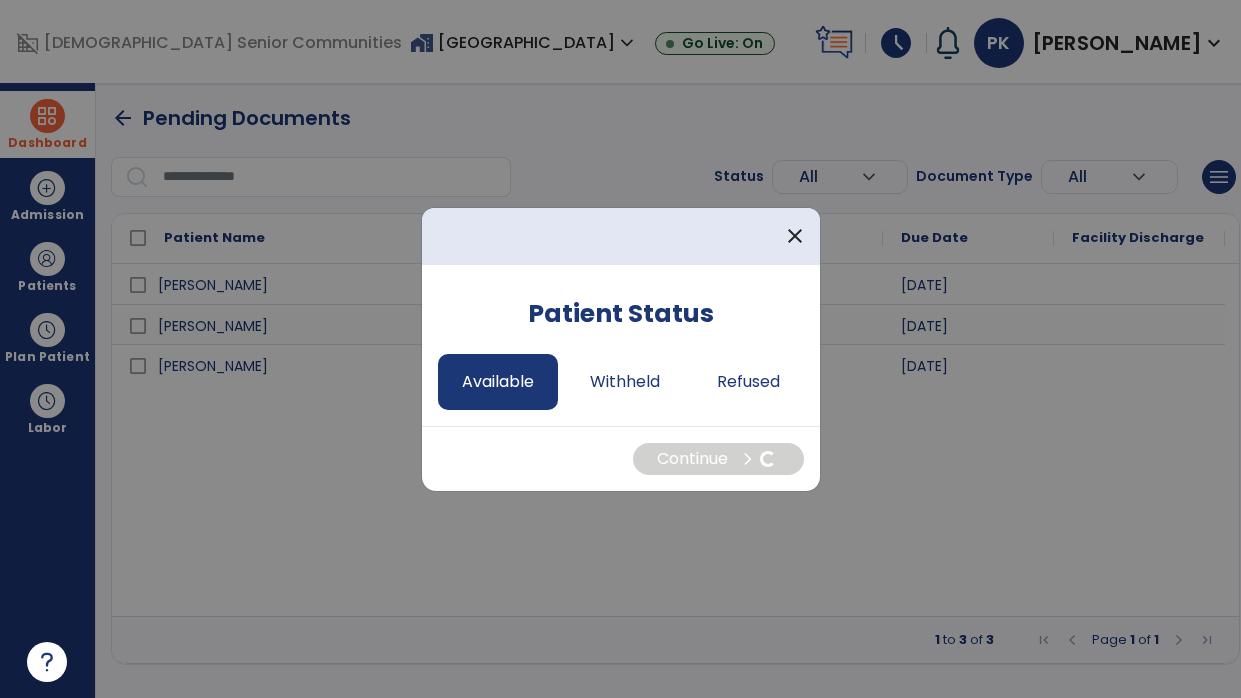 select on "*" 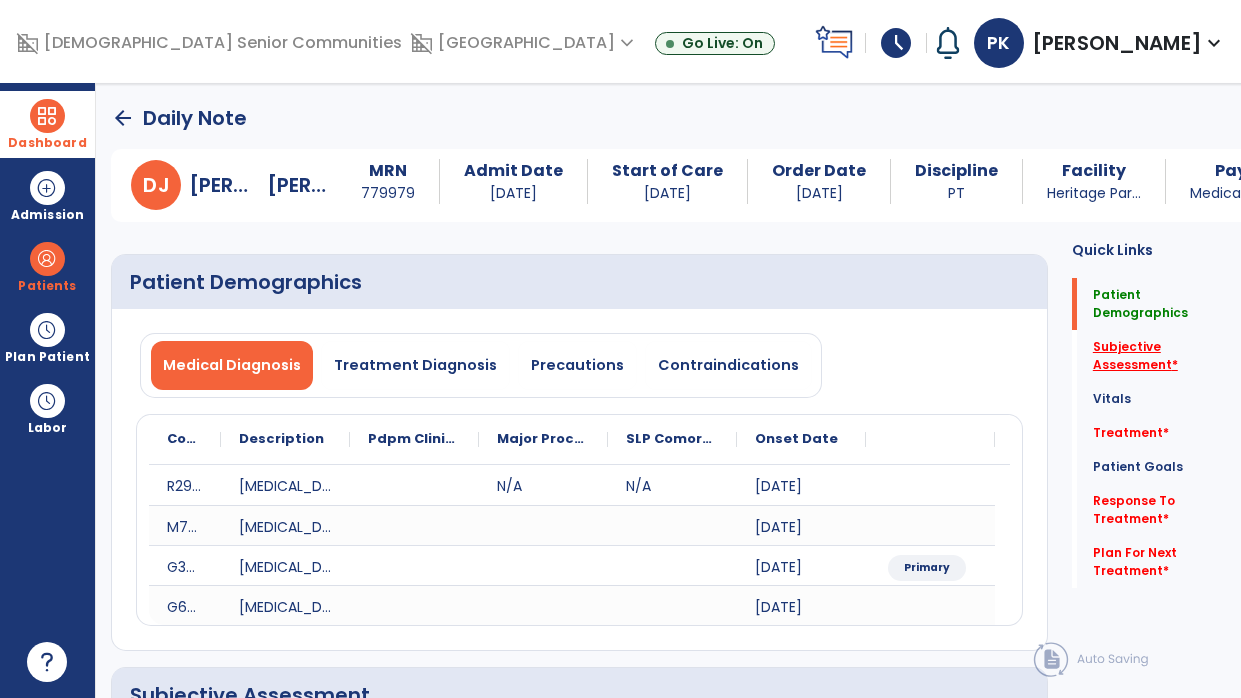 click on "Subjective Assessment   *" 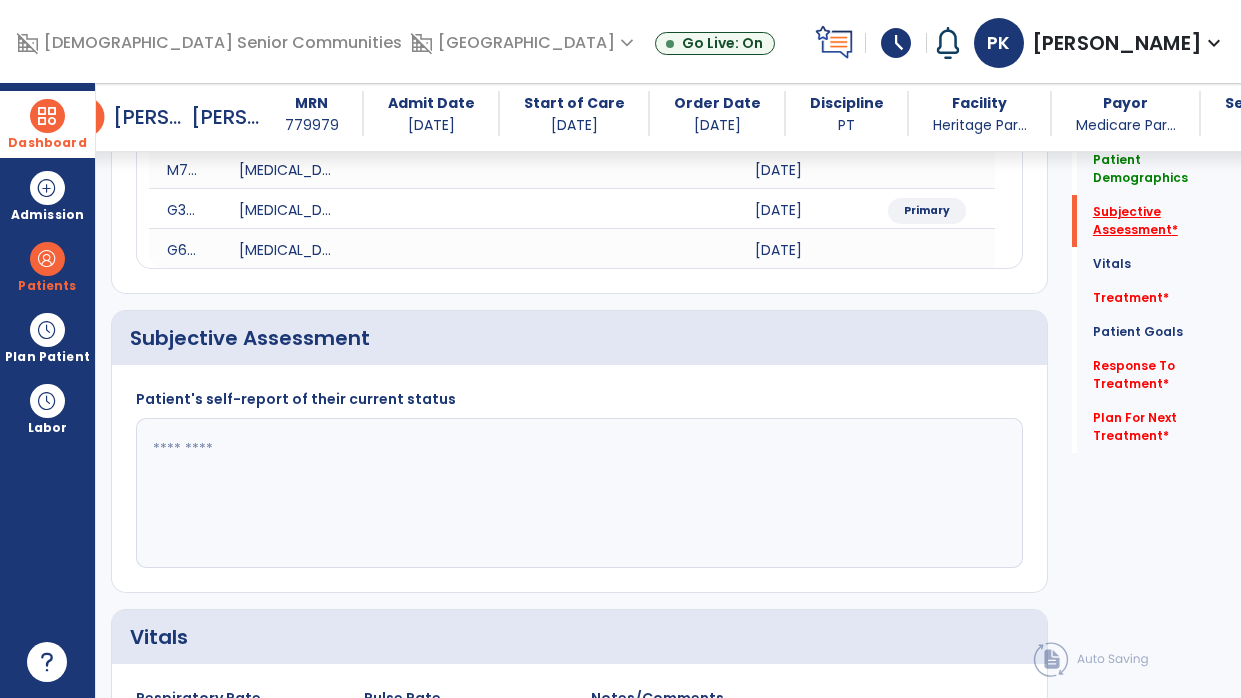 scroll, scrollTop: 416, scrollLeft: 0, axis: vertical 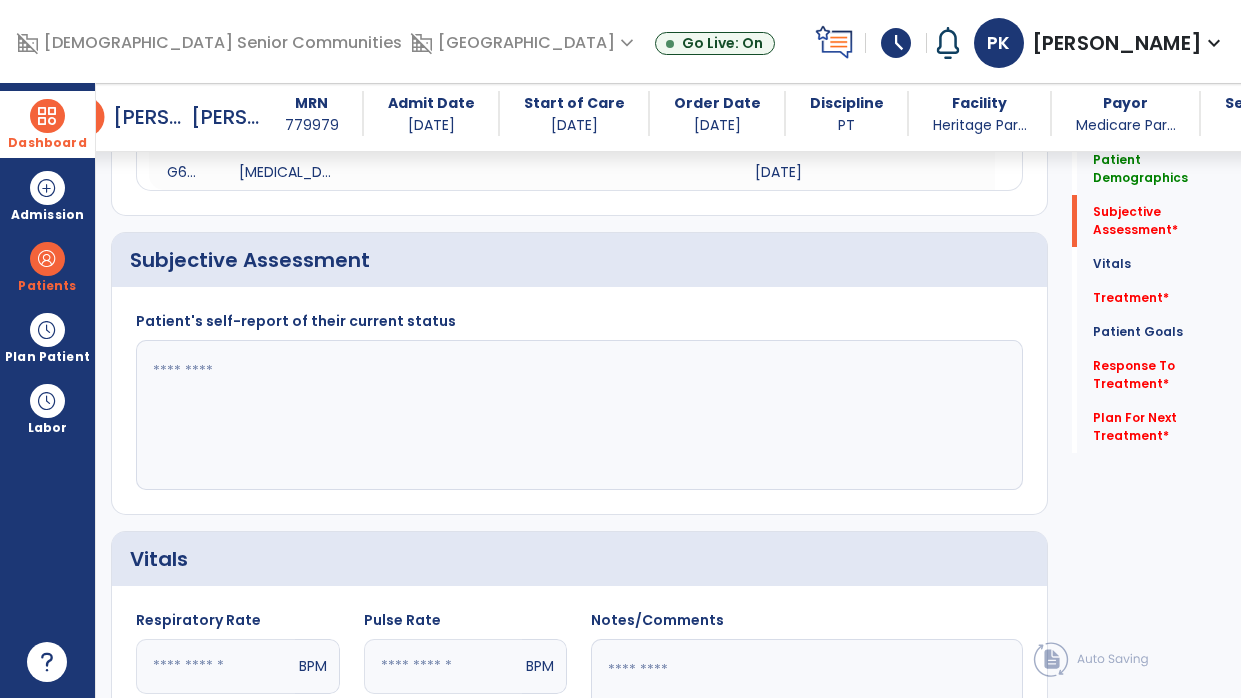 click 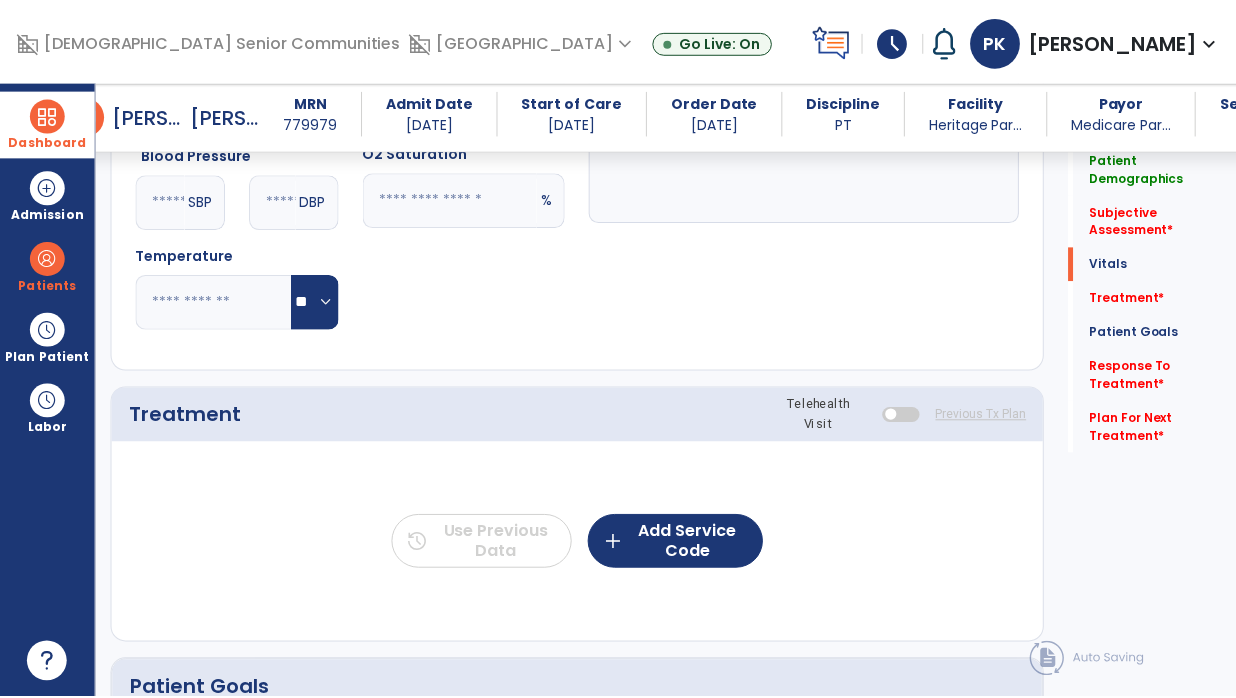 scroll, scrollTop: 1074, scrollLeft: 0, axis: vertical 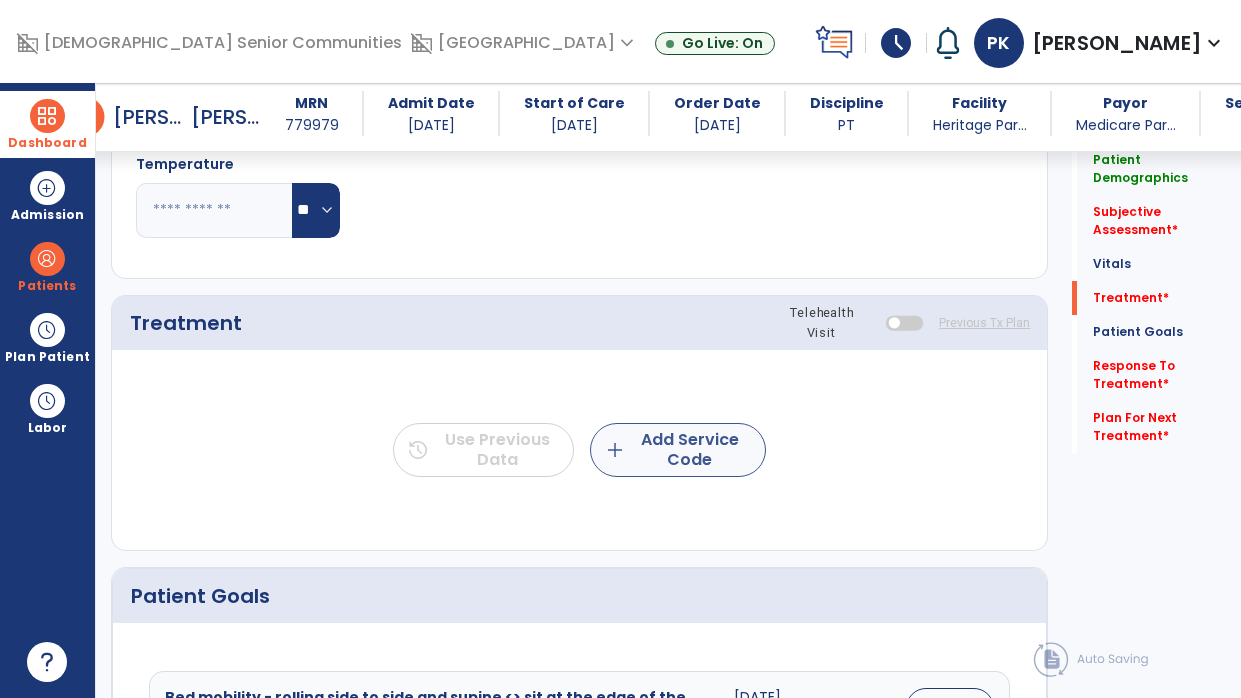 type on "**********" 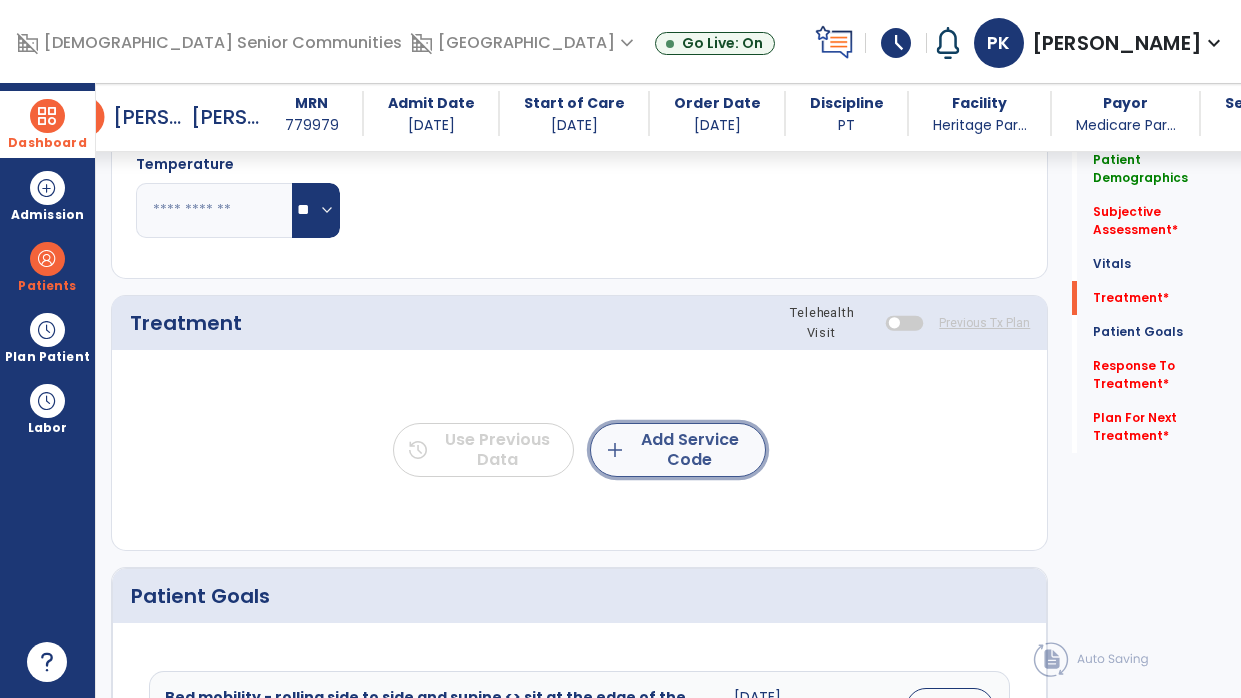 click on "add  Add Service Code" 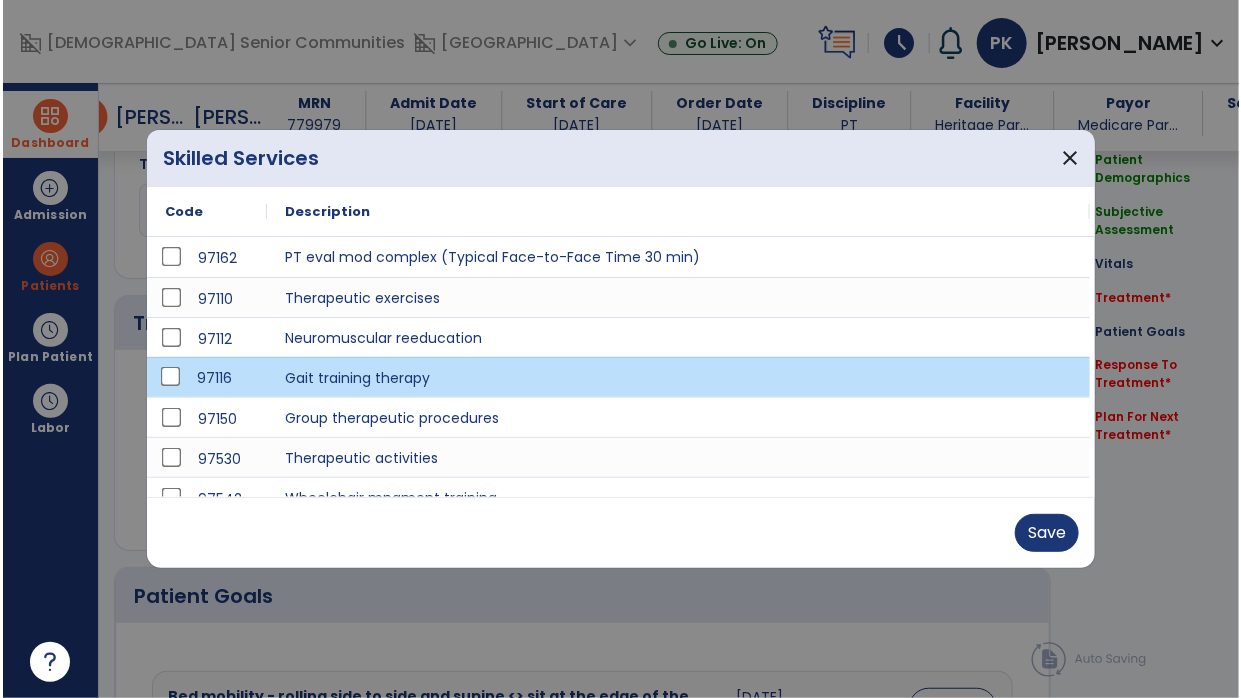 scroll, scrollTop: 1074, scrollLeft: 0, axis: vertical 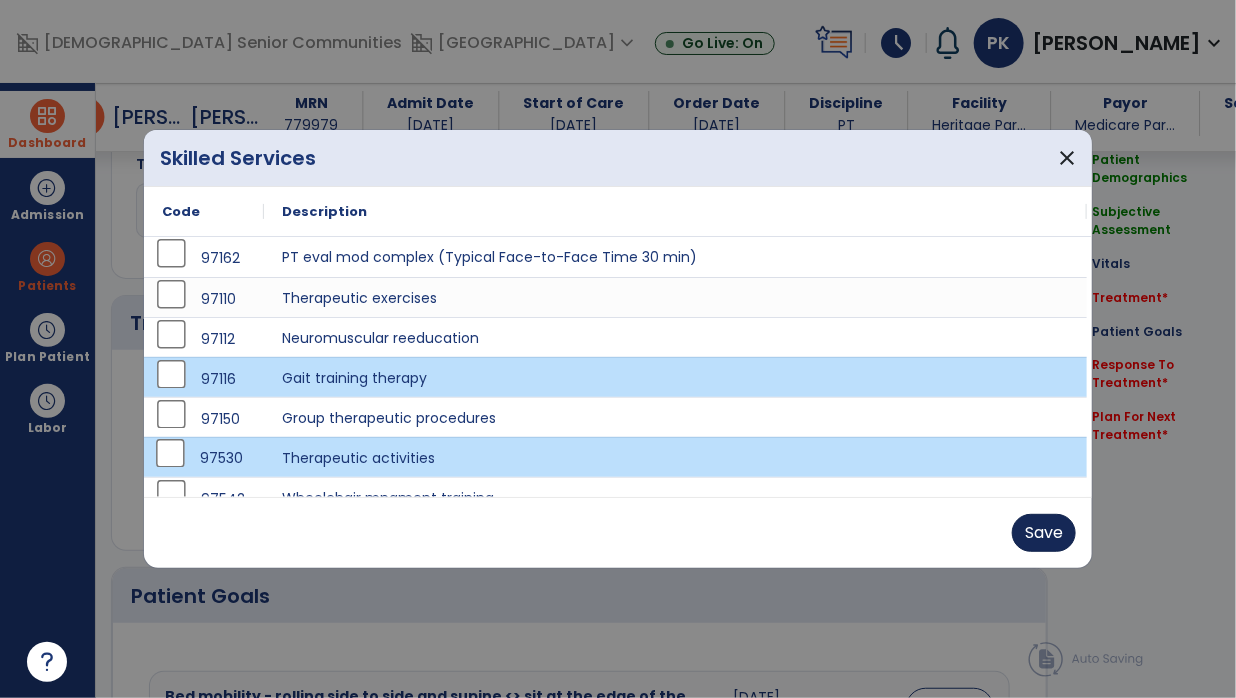 click on "Save" at bounding box center [1044, 533] 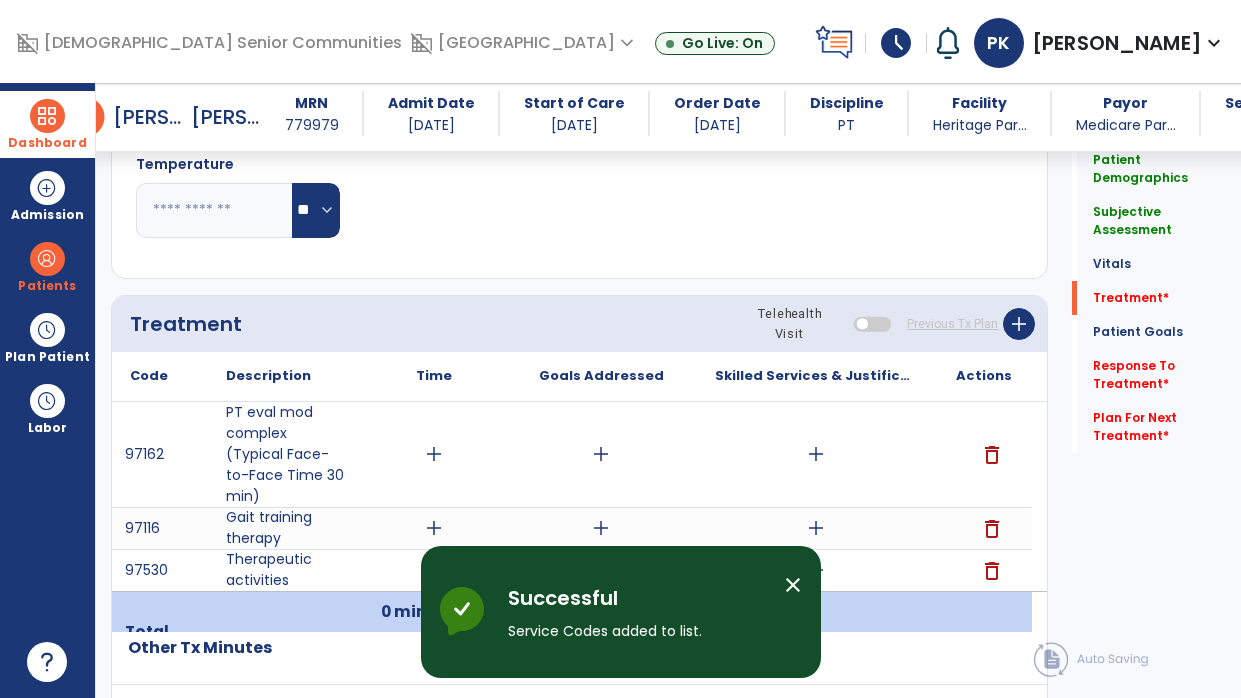click on "add" at bounding box center [434, 454] 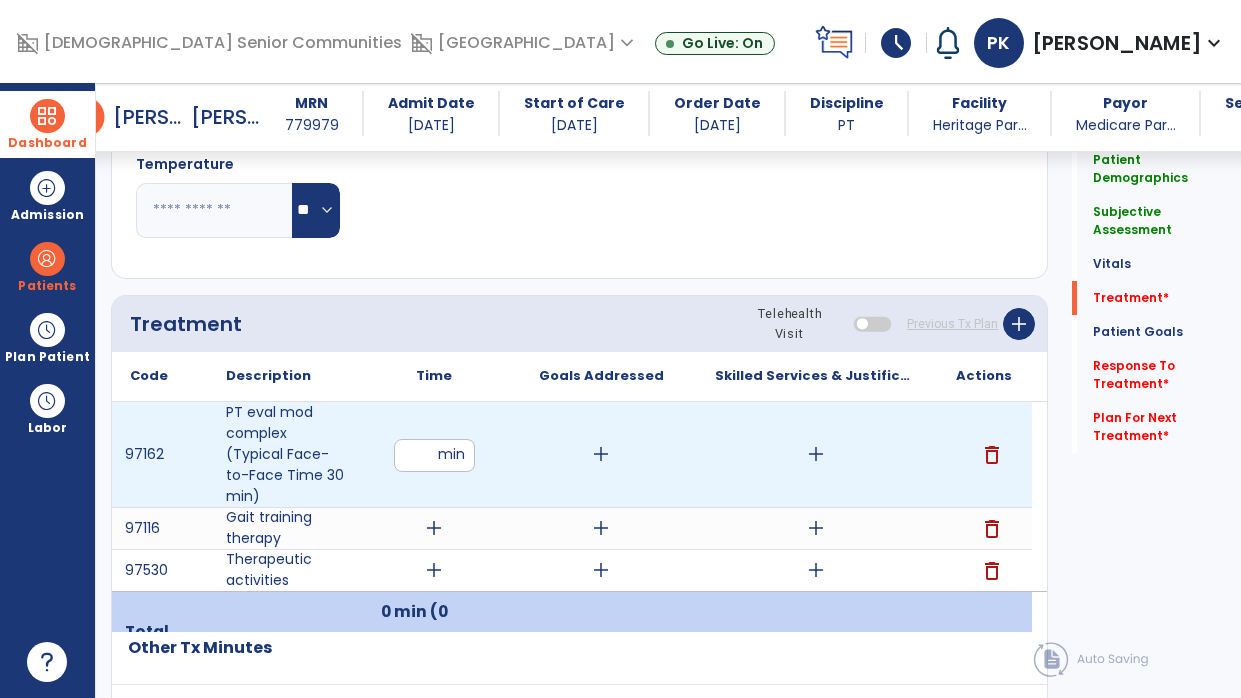 type on "**" 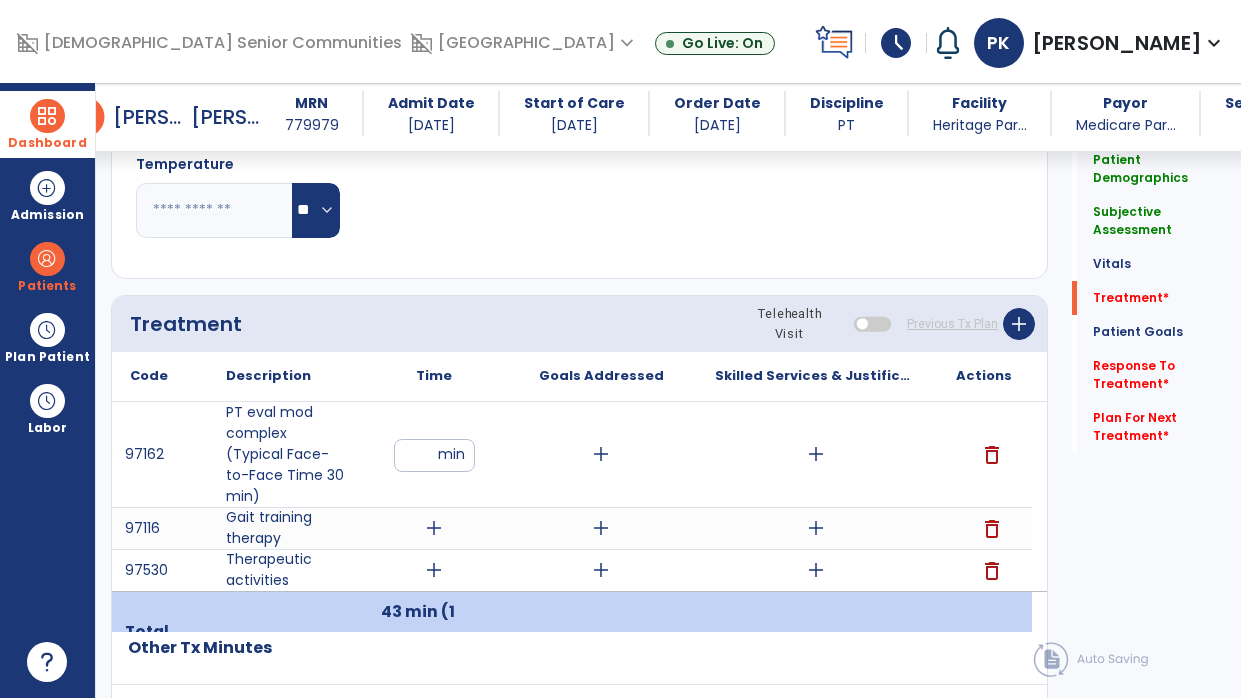 click on "add" at bounding box center [434, 528] 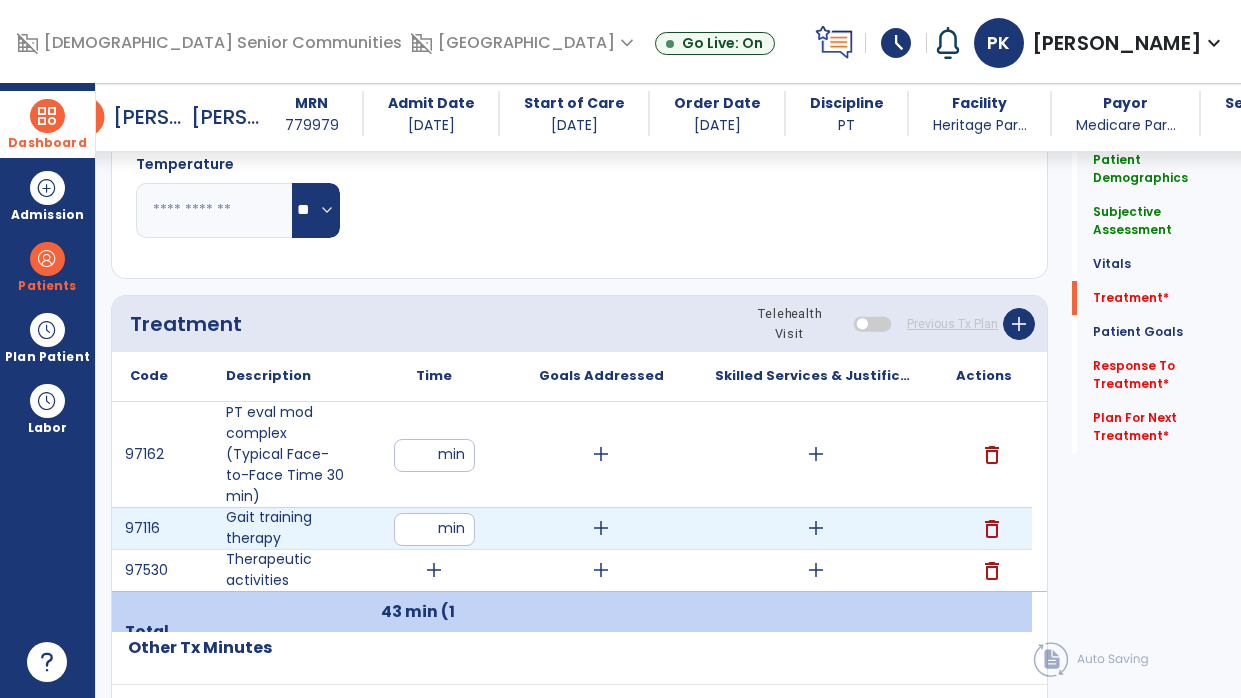 type on "**" 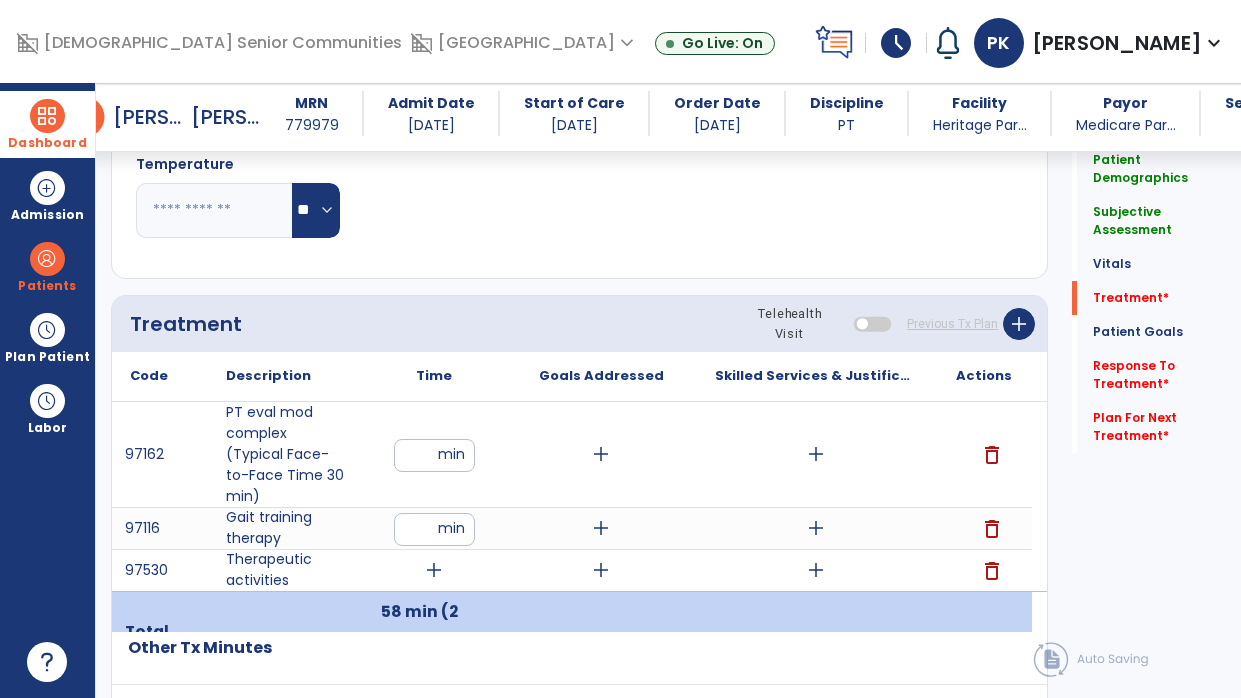click on "add" at bounding box center (434, 570) 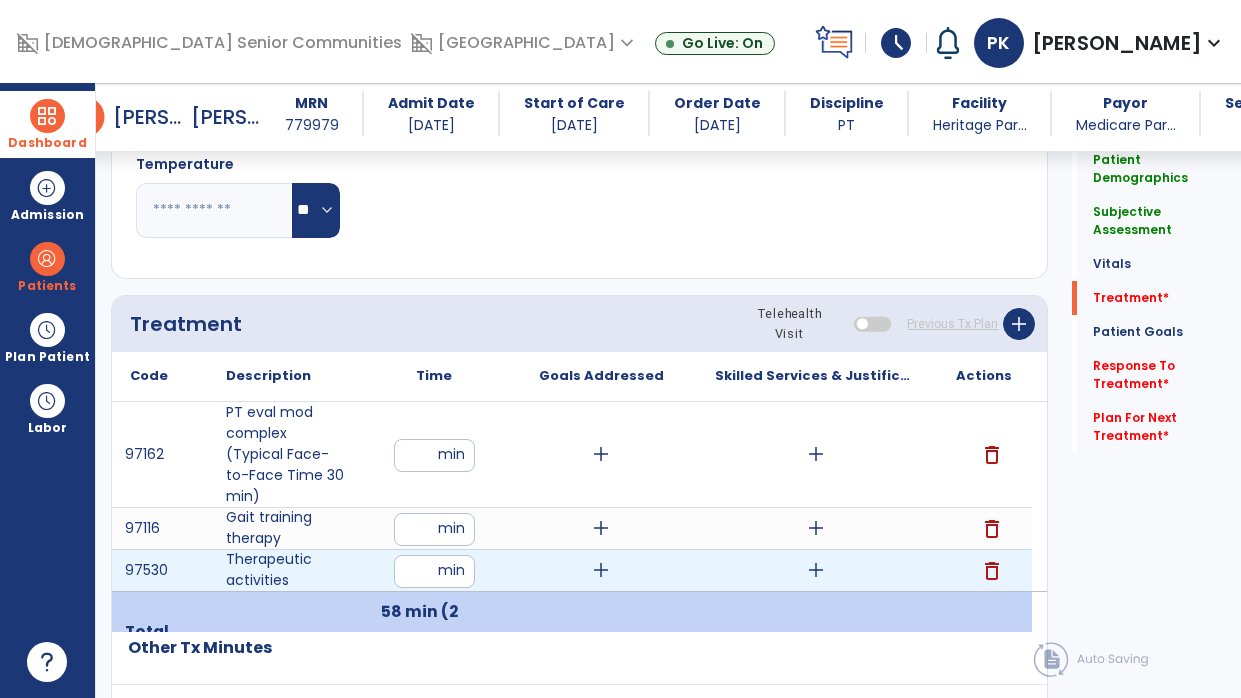 type on "**" 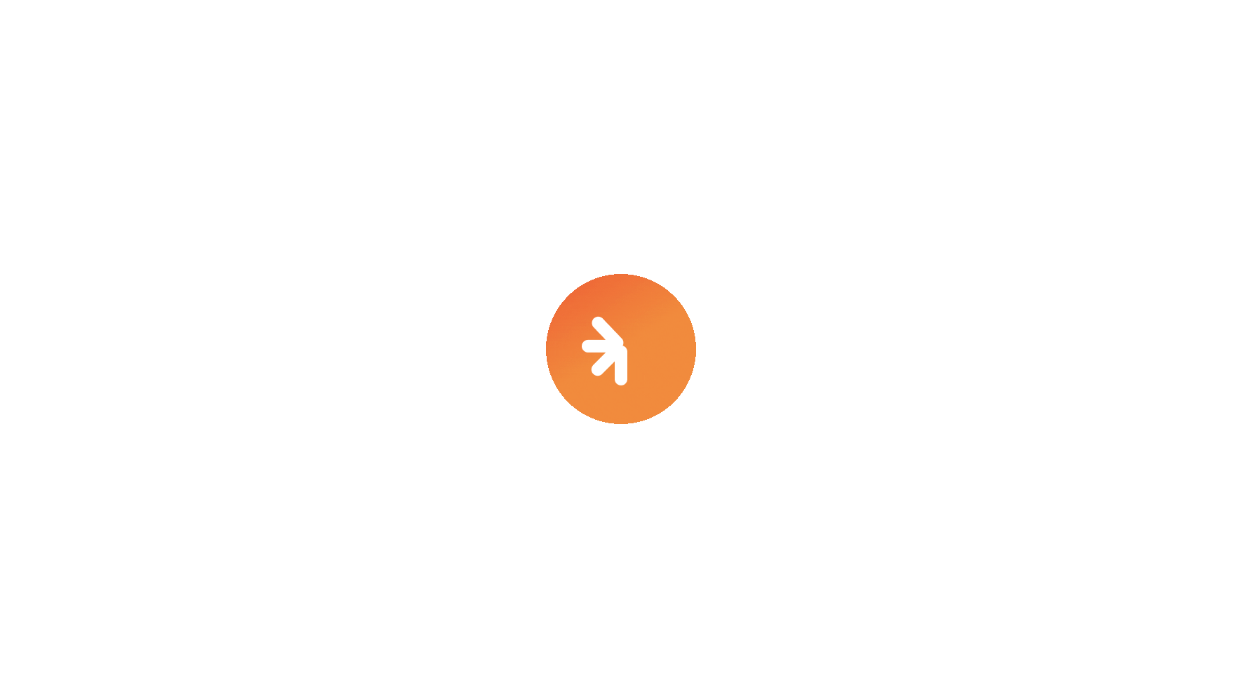 scroll, scrollTop: 0, scrollLeft: 0, axis: both 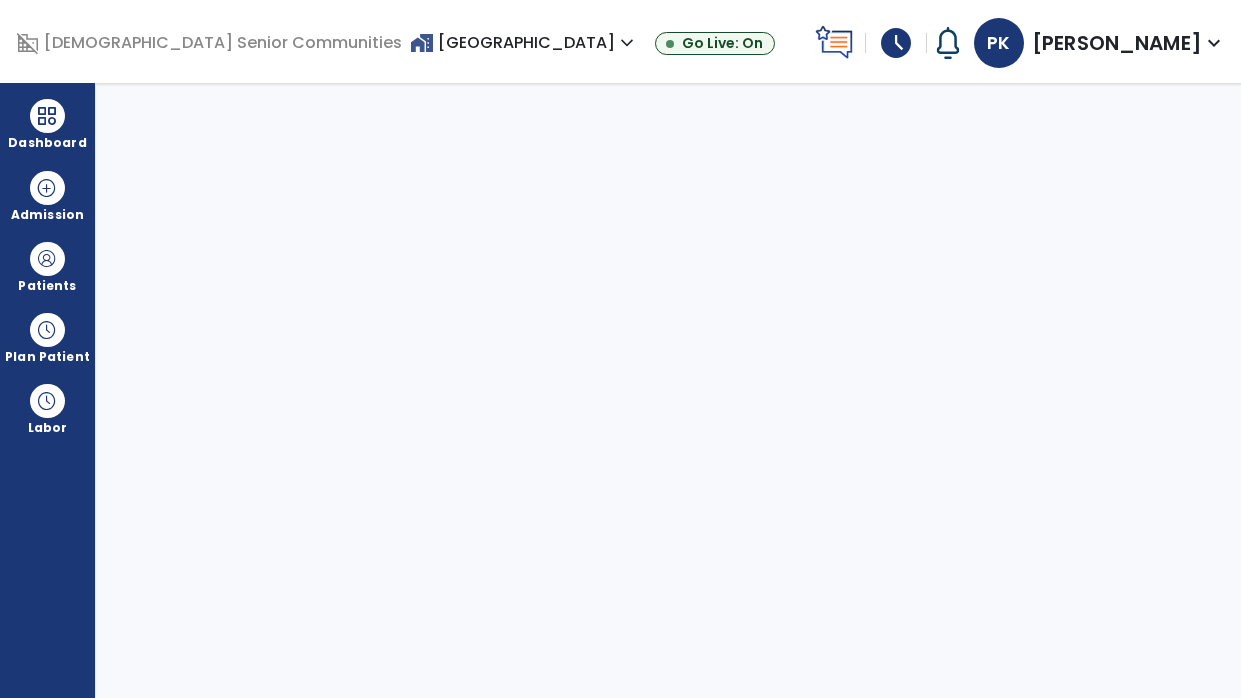 select on "****" 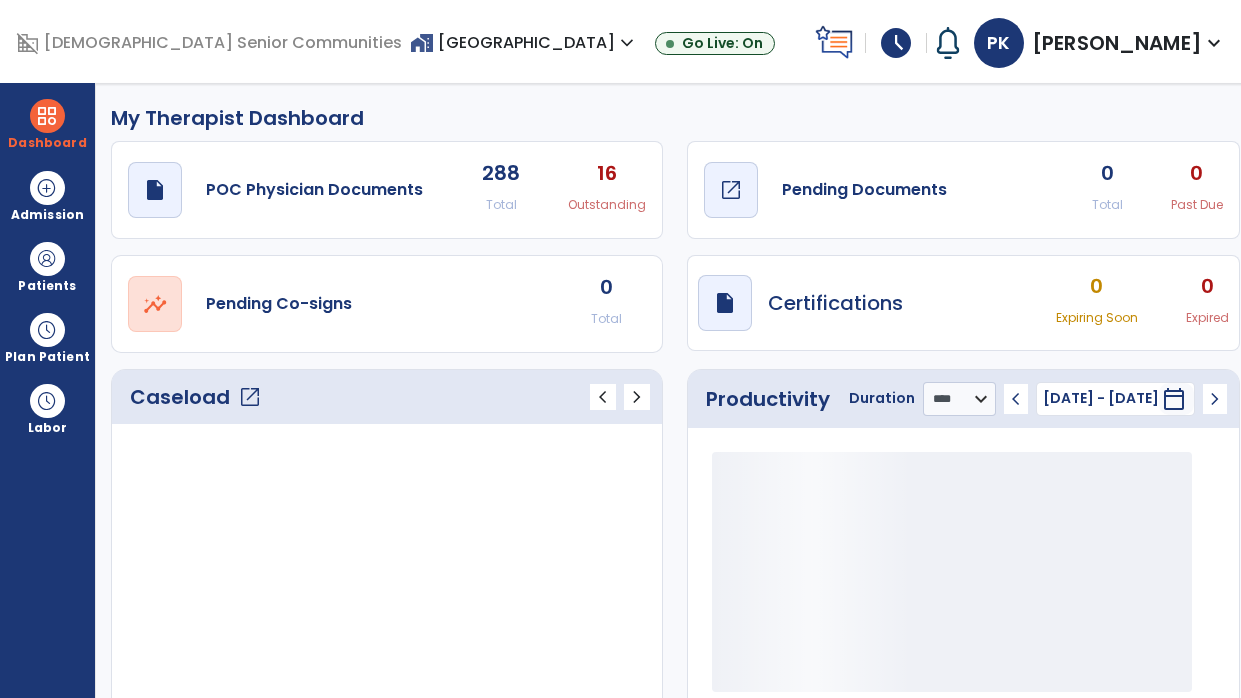 click on "Pending Documents" 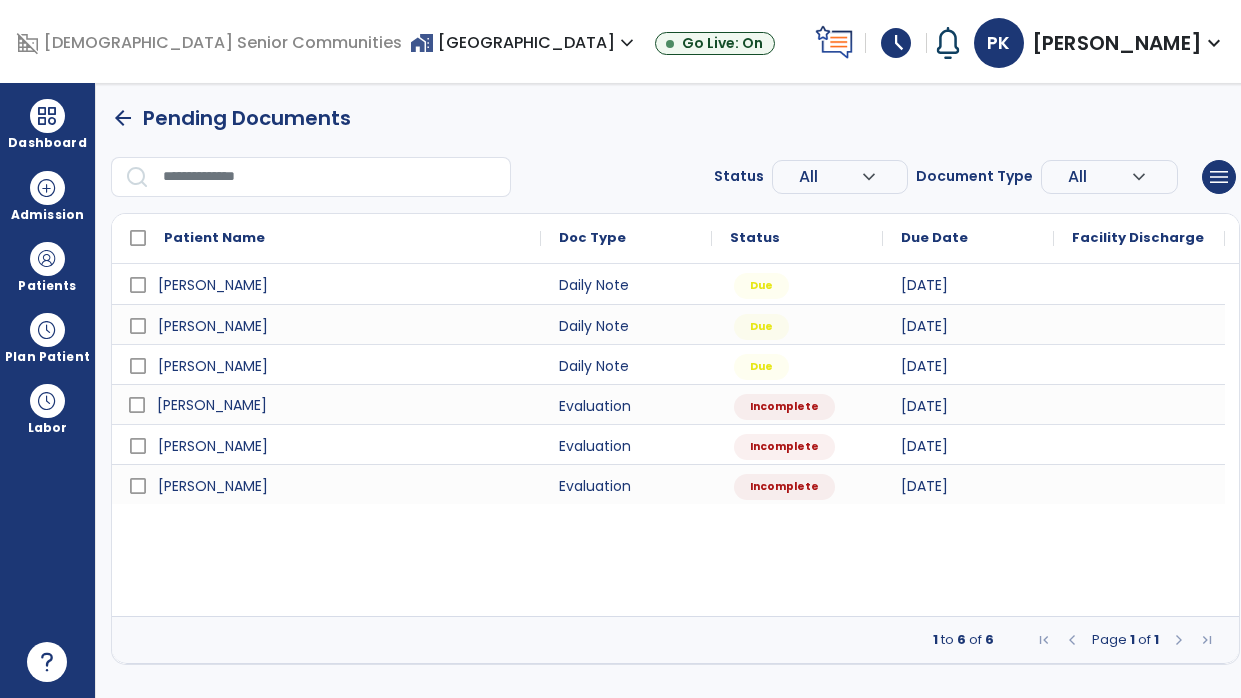 click on "[PERSON_NAME]" at bounding box center (340, 405) 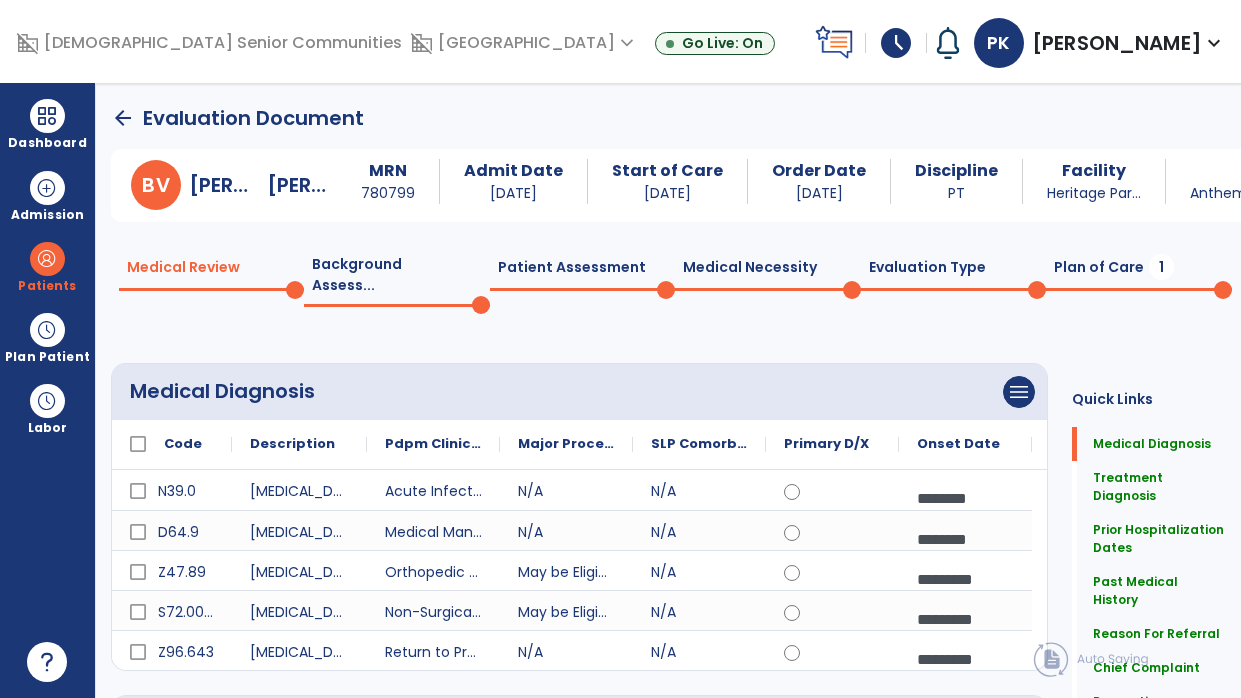 click 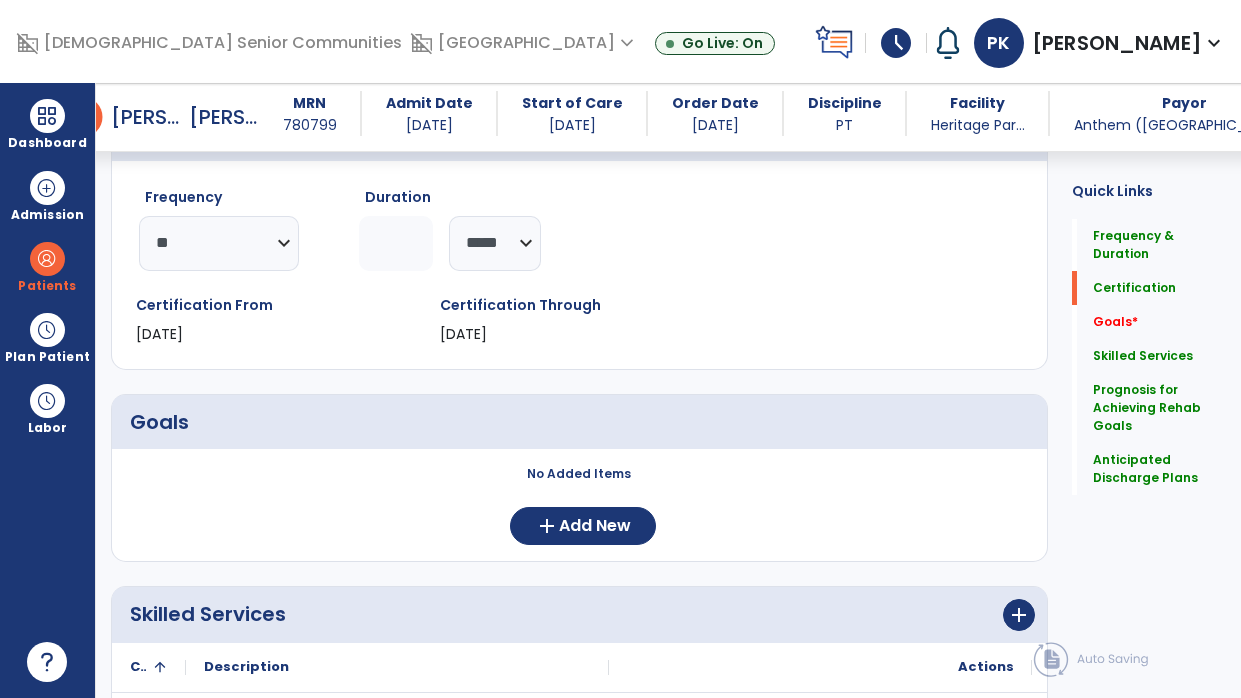 scroll, scrollTop: 255, scrollLeft: 0, axis: vertical 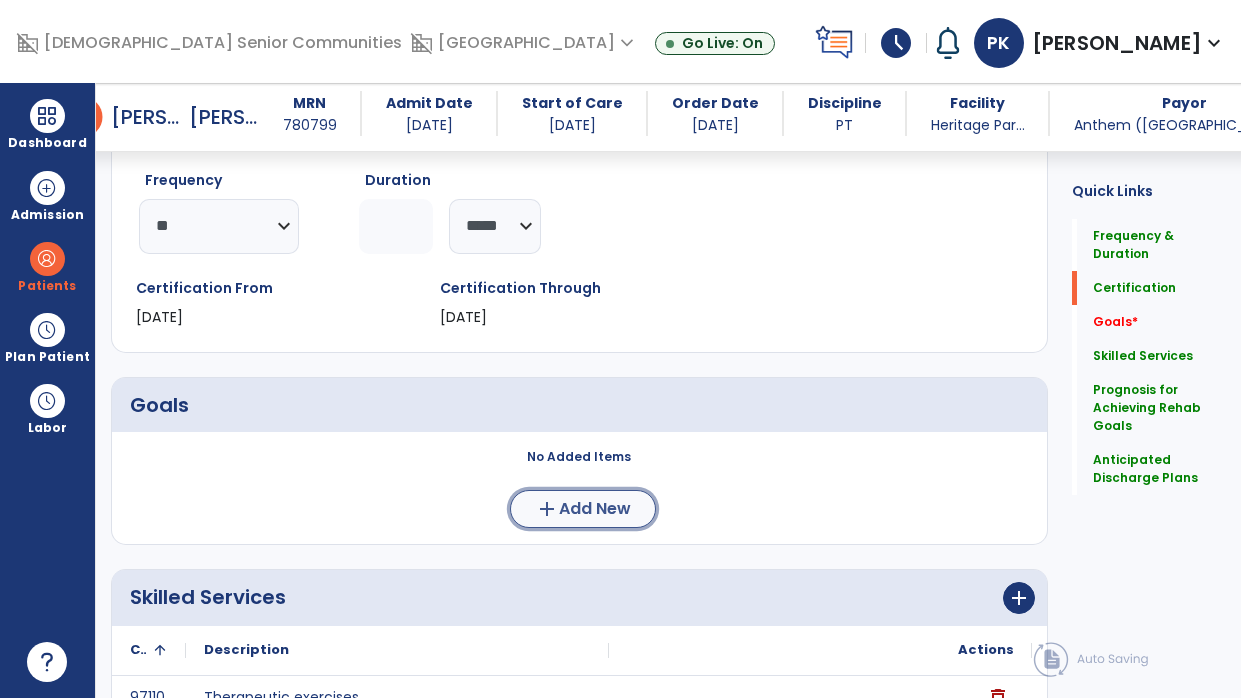 click on "Add New" at bounding box center [595, 509] 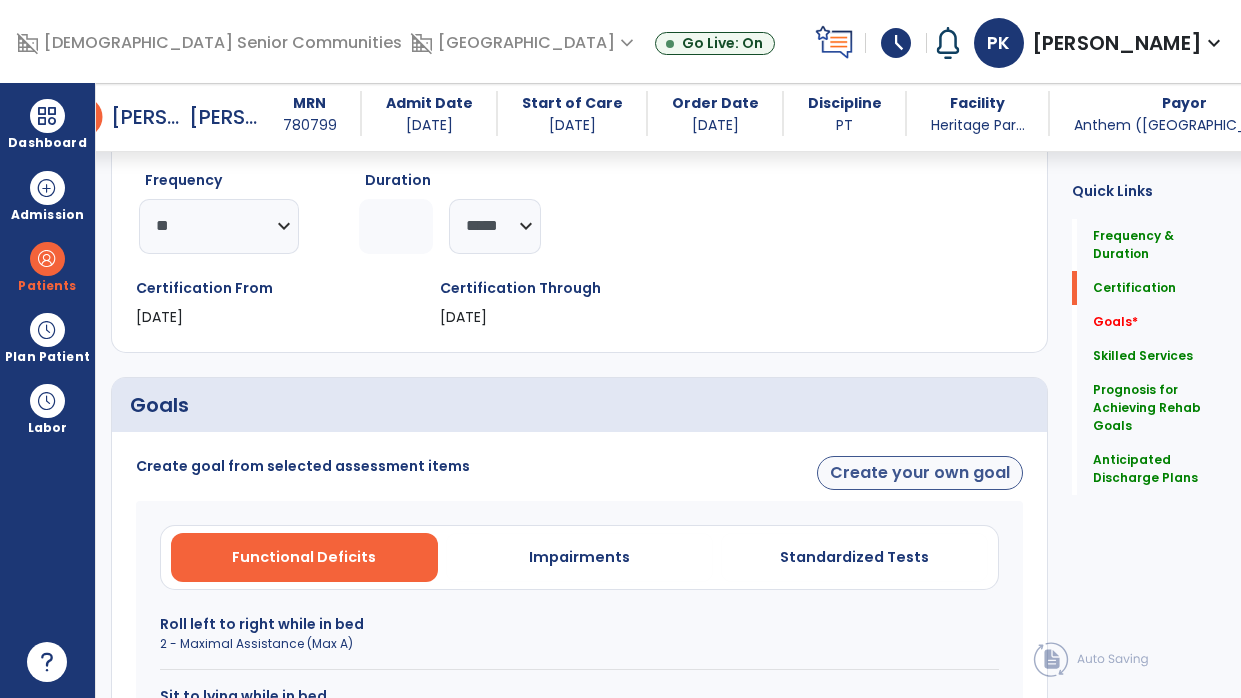 click on "Create your own goal" at bounding box center [920, 473] 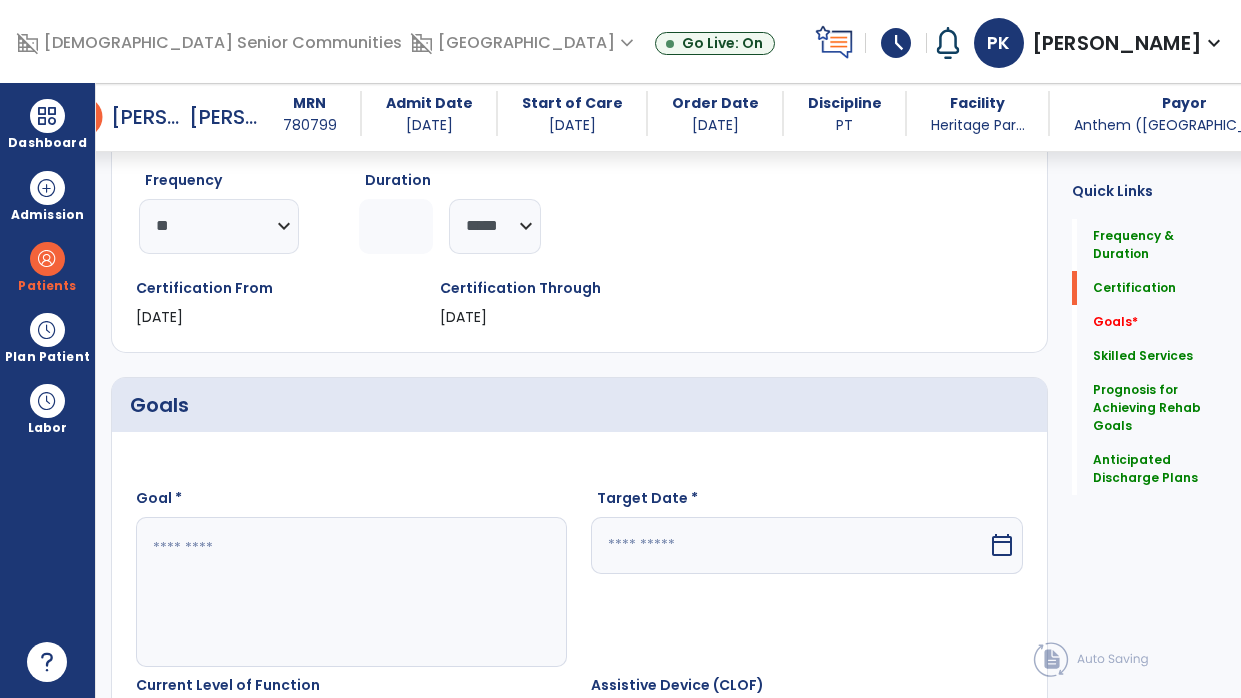 click at bounding box center [348, 592] 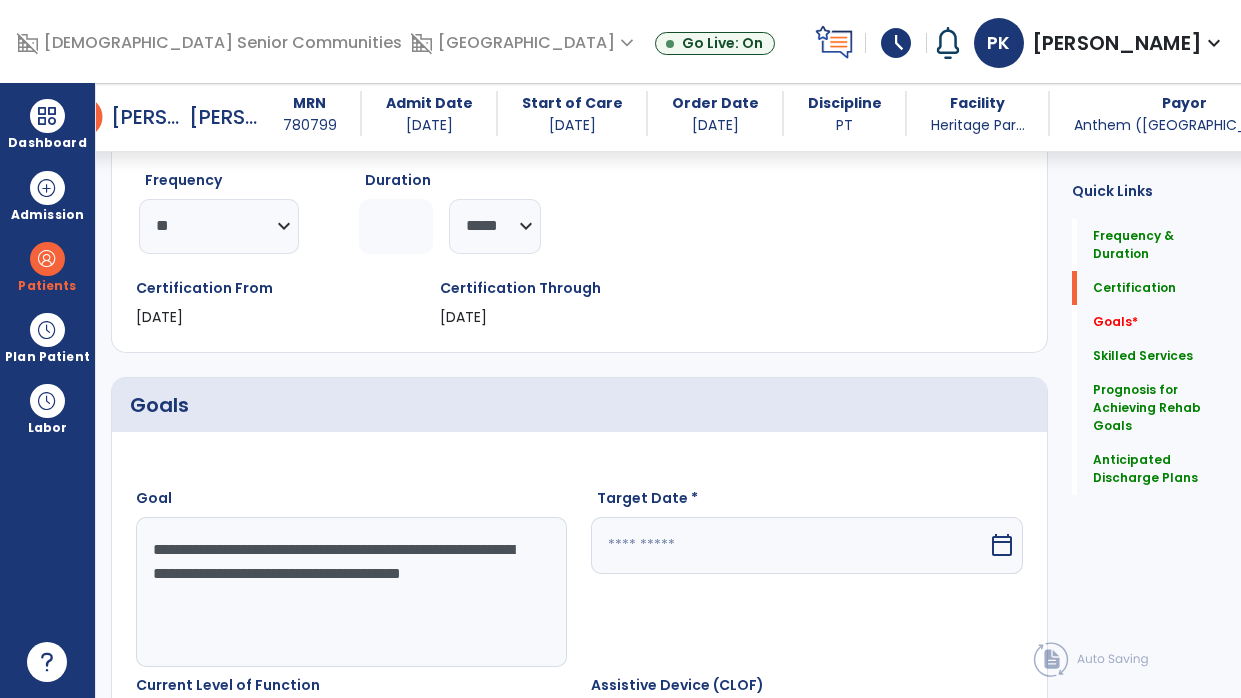 type on "**********" 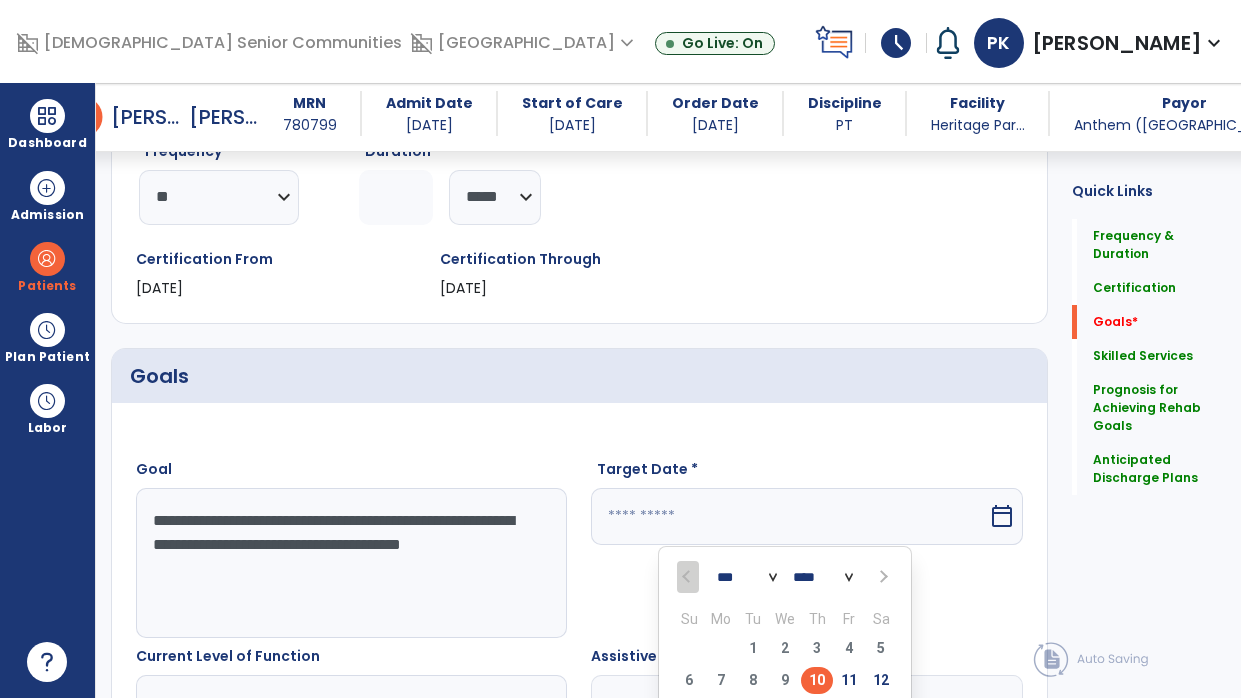click at bounding box center [882, 576] 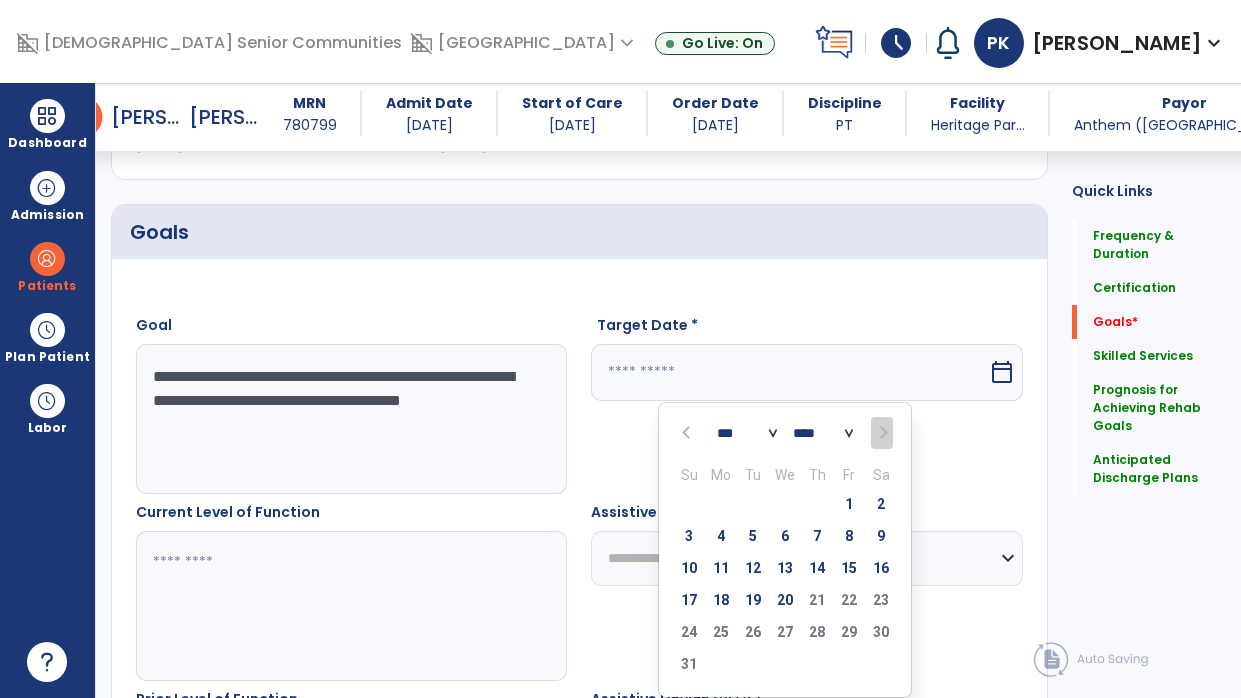 scroll, scrollTop: 471, scrollLeft: 0, axis: vertical 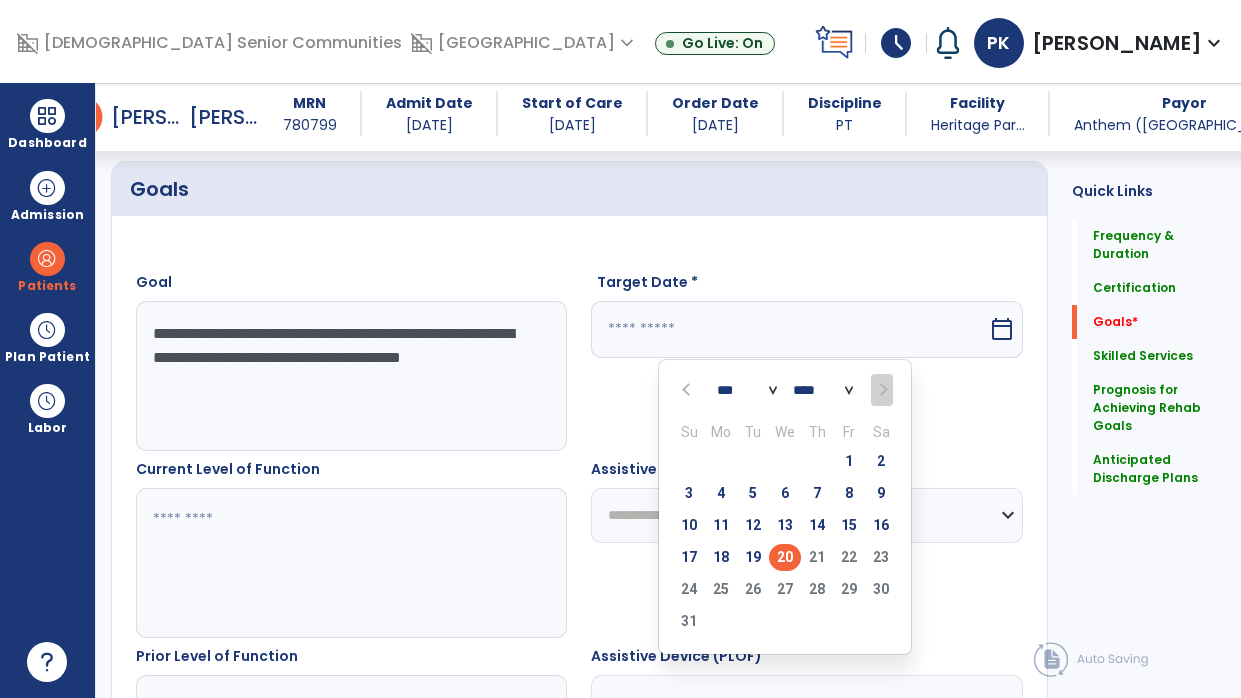 click on "20" at bounding box center (785, 557) 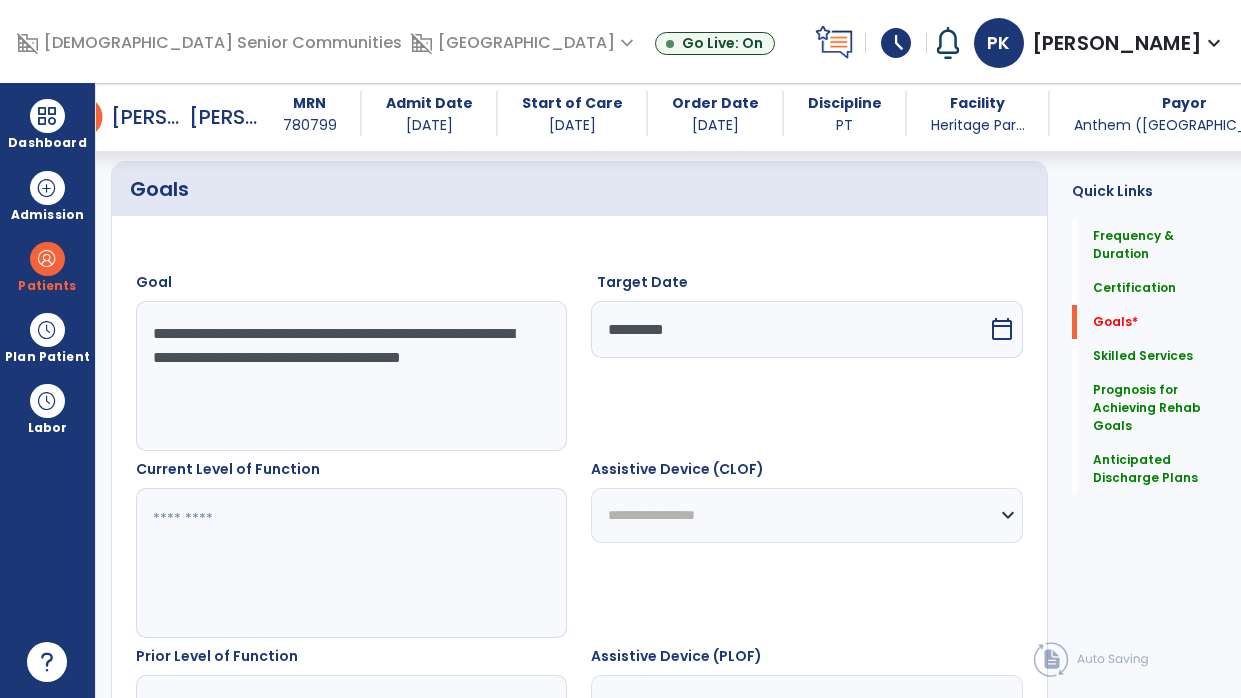 click at bounding box center (348, 563) 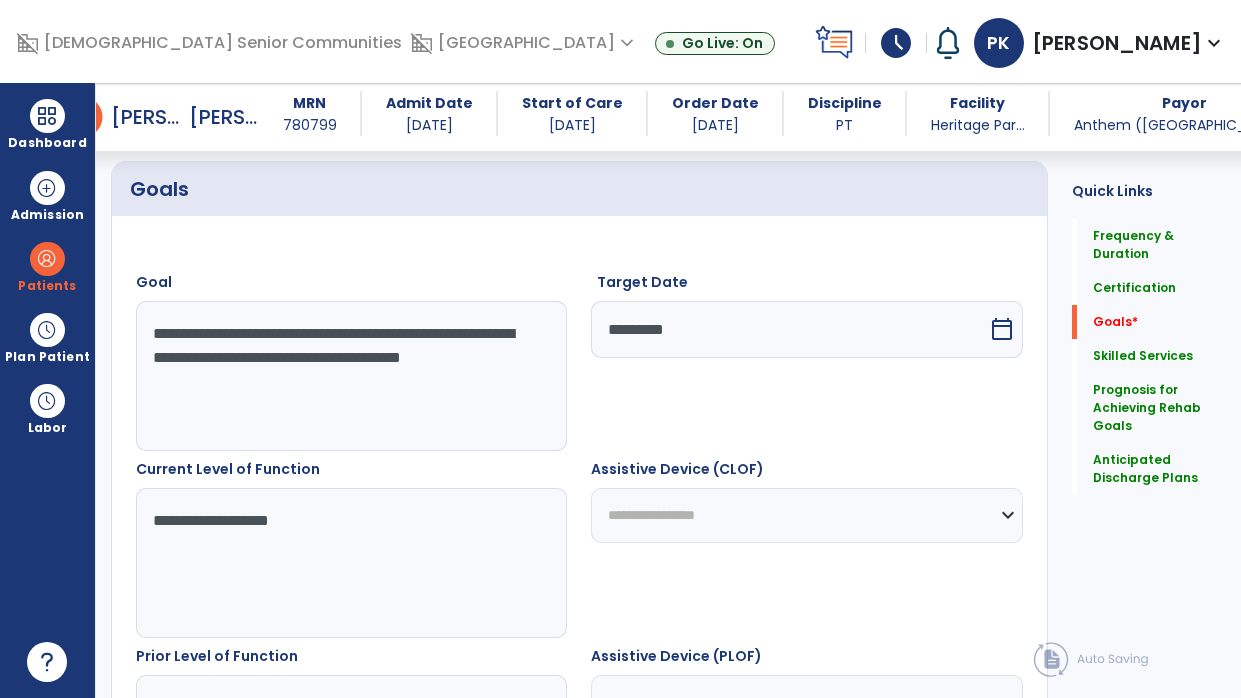 click on "**********" at bounding box center [348, 563] 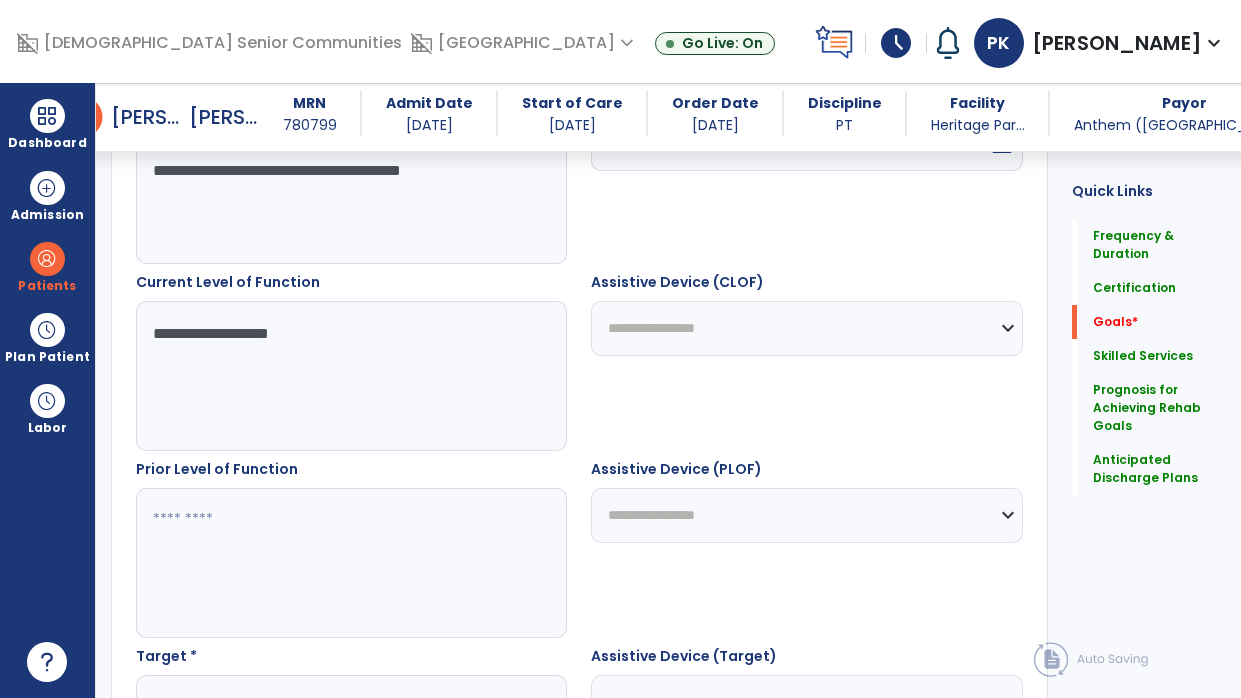 scroll, scrollTop: 670, scrollLeft: 0, axis: vertical 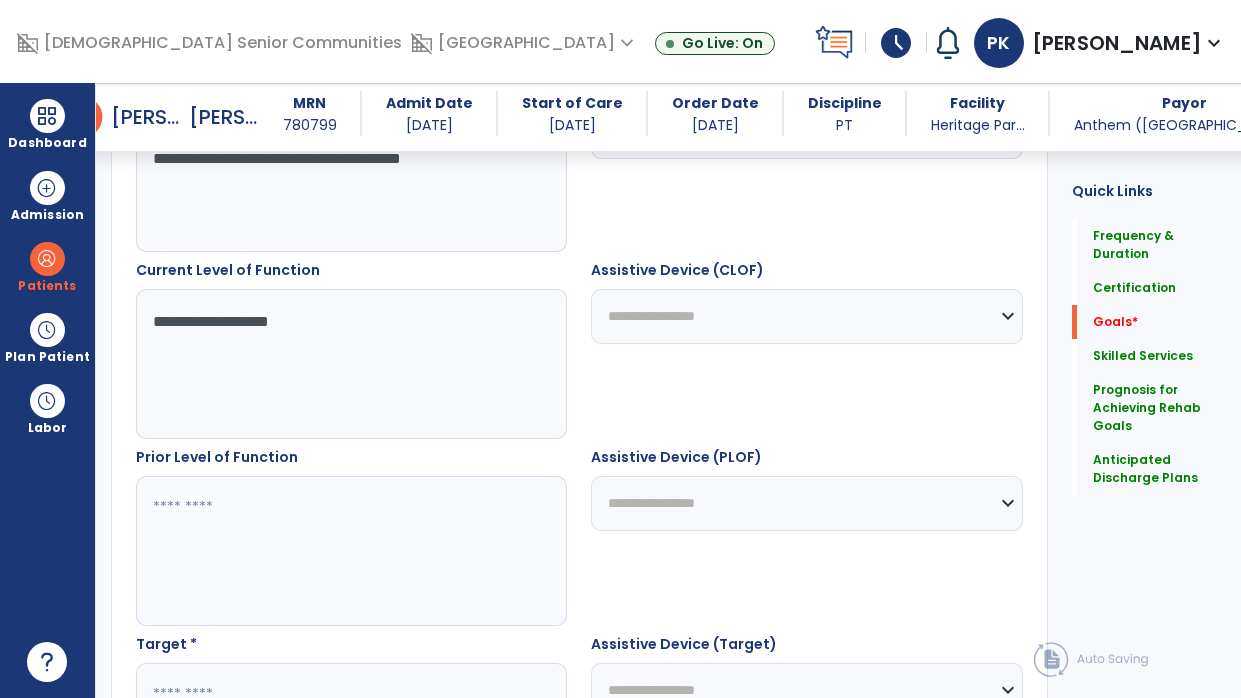 type on "**********" 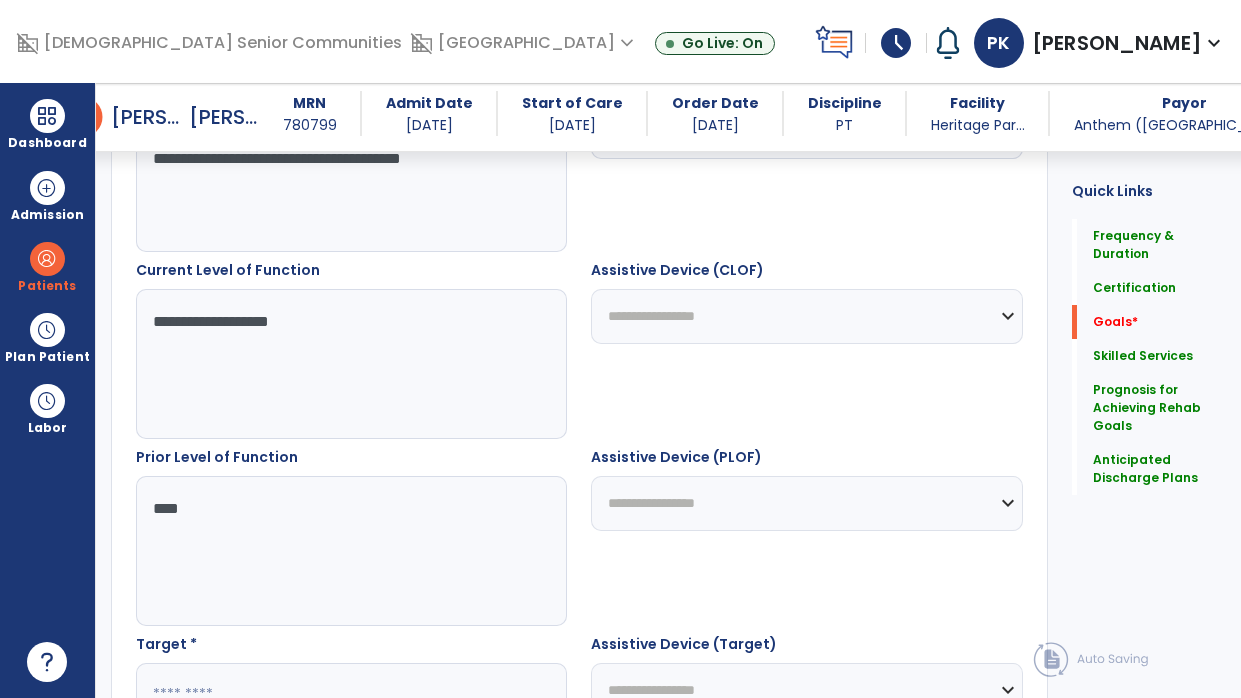 type on "*****" 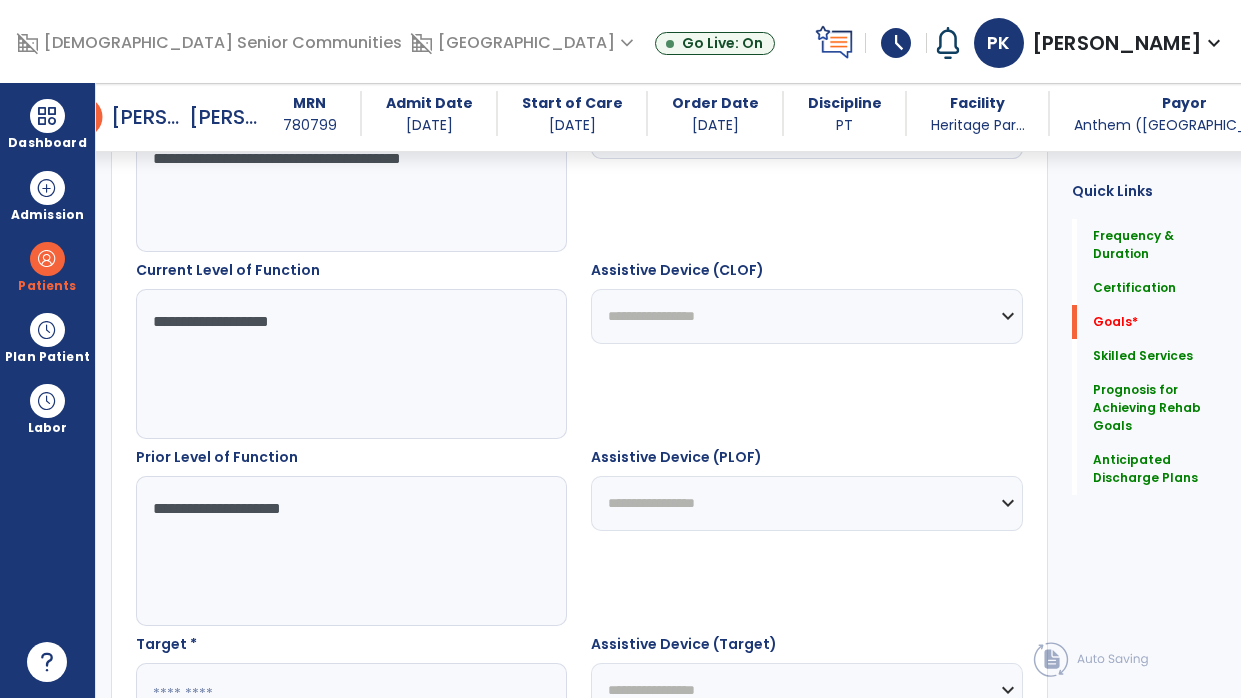 scroll, scrollTop: 844, scrollLeft: 0, axis: vertical 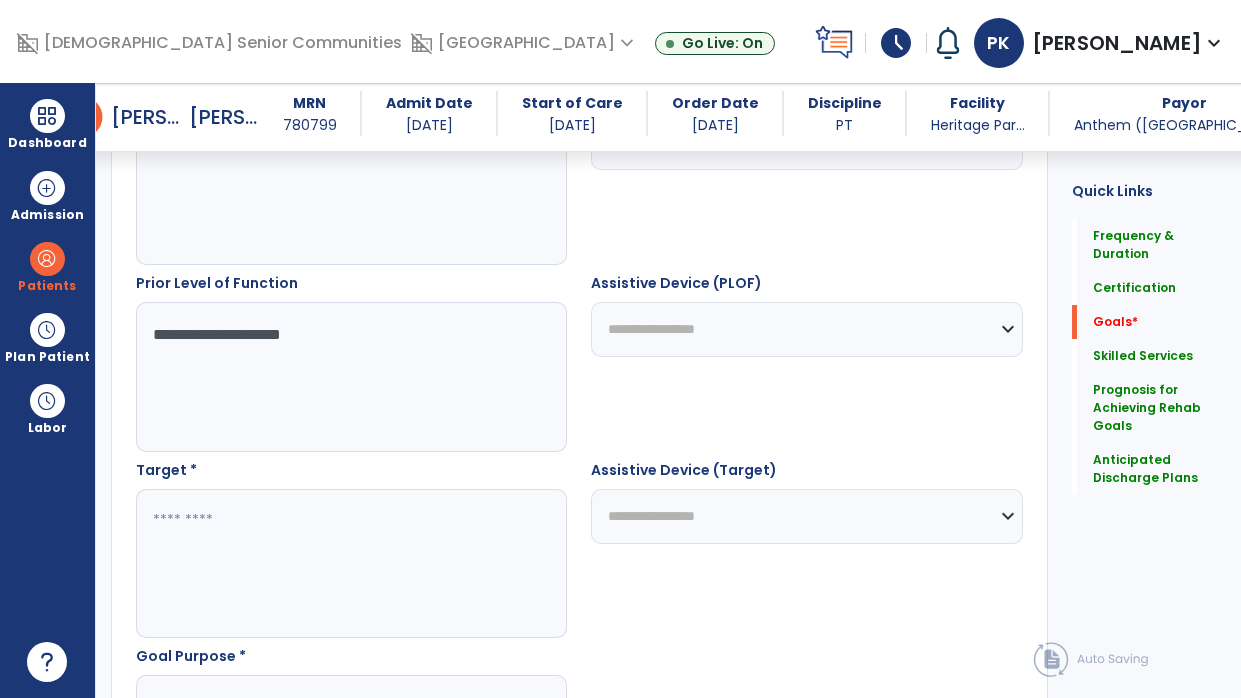type on "**********" 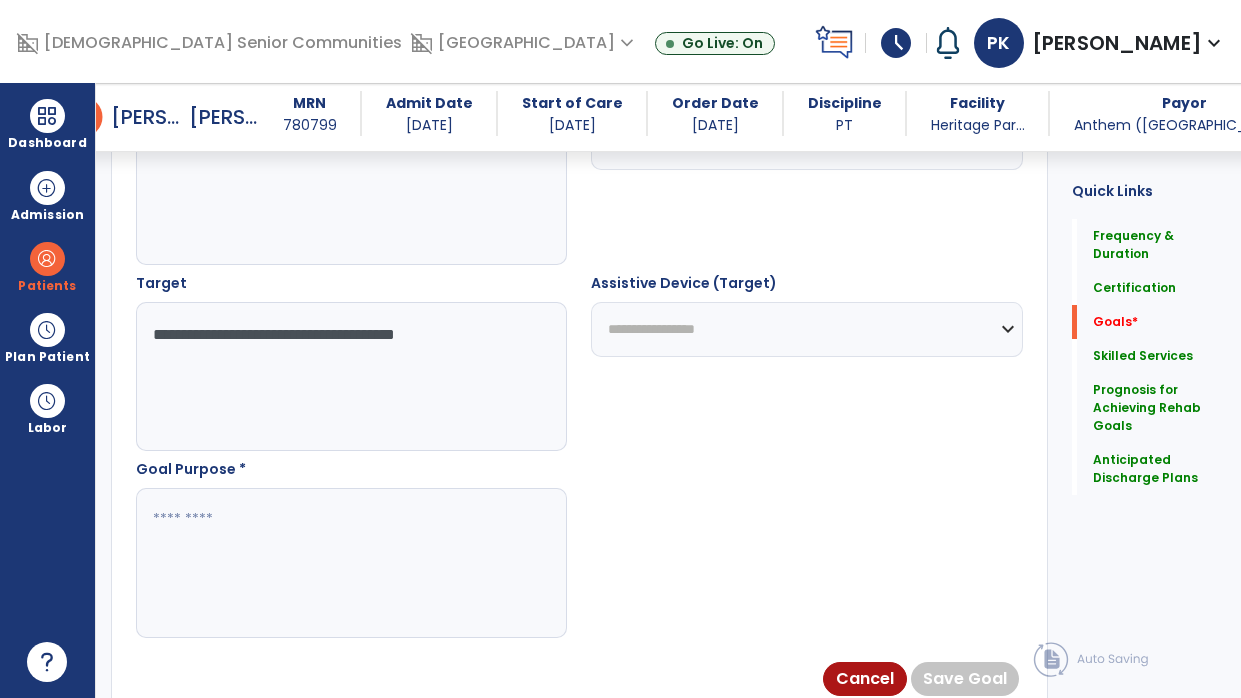 scroll, scrollTop: 1047, scrollLeft: 0, axis: vertical 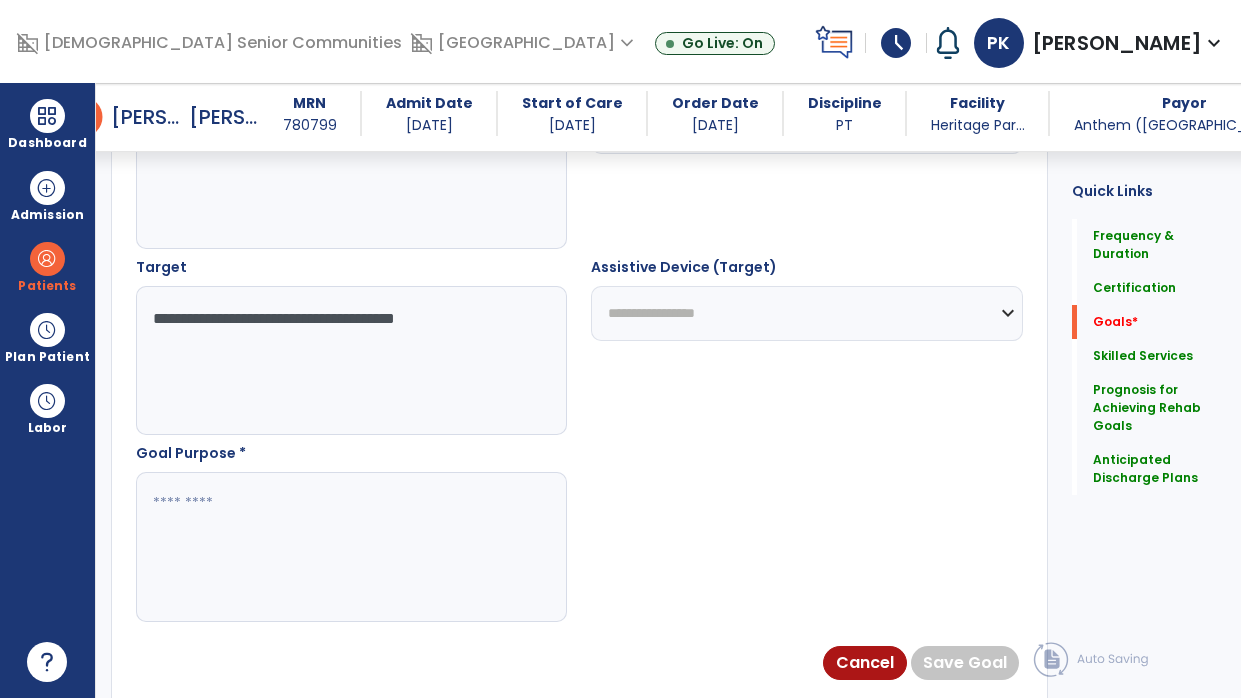 type on "**********" 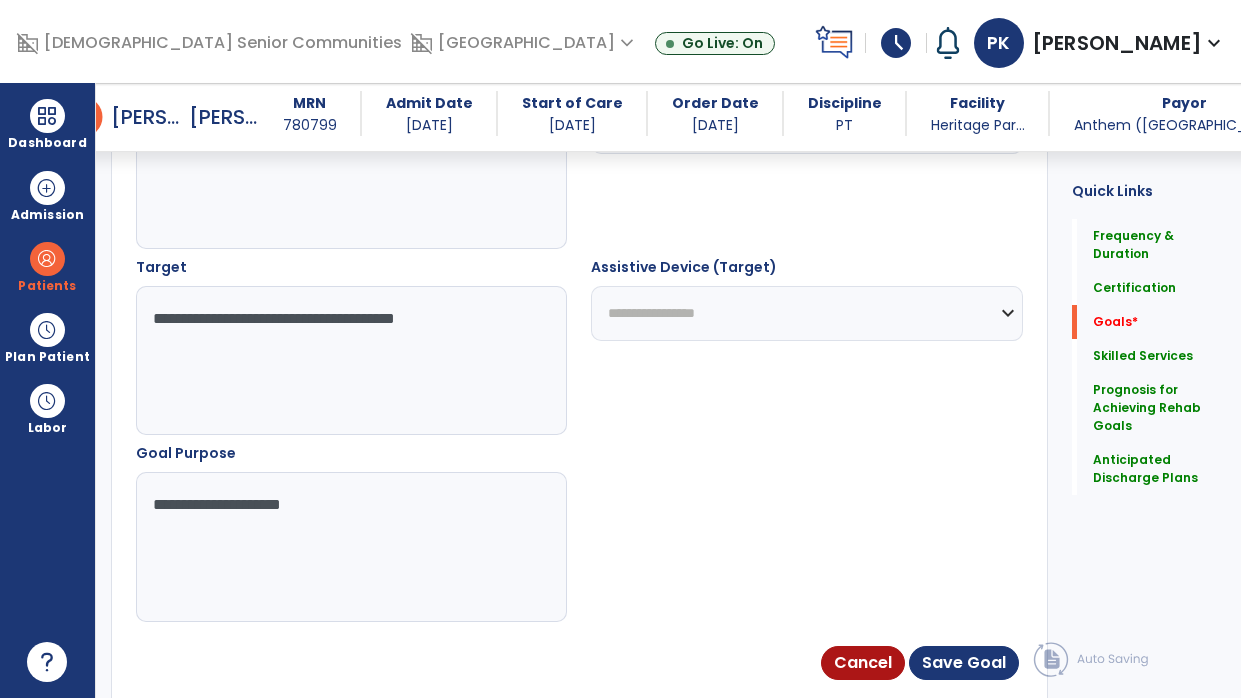 type on "**********" 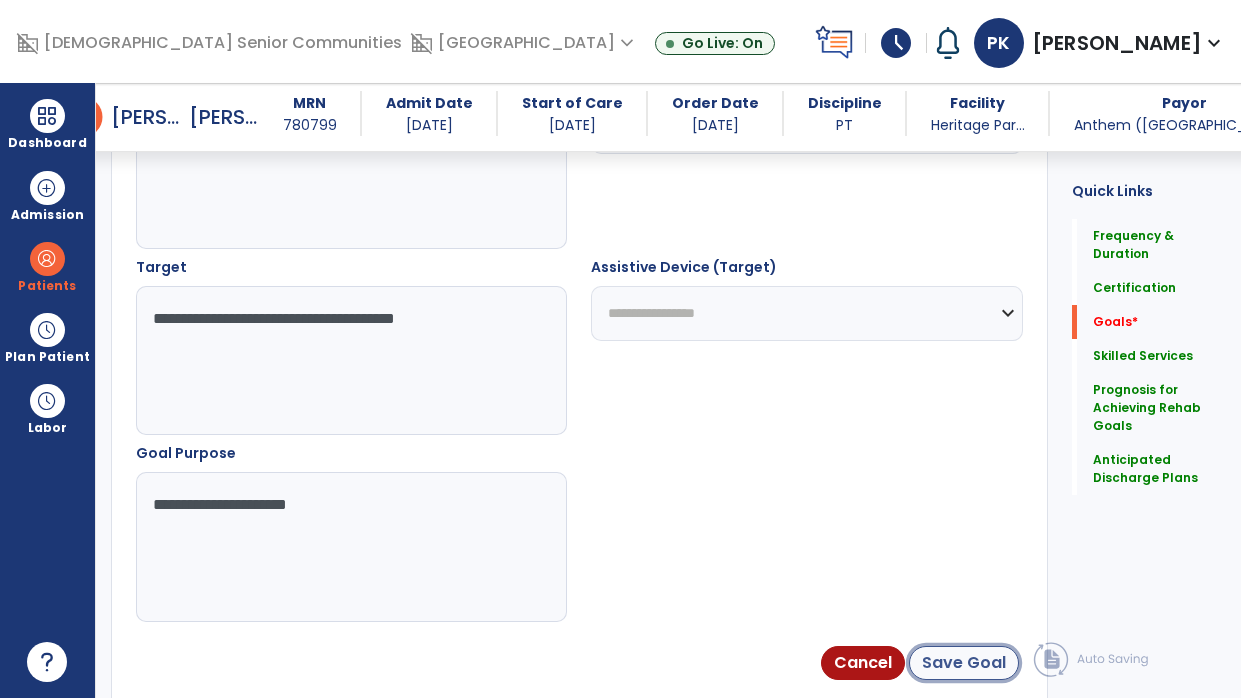 click on "Save Goal" at bounding box center [964, 663] 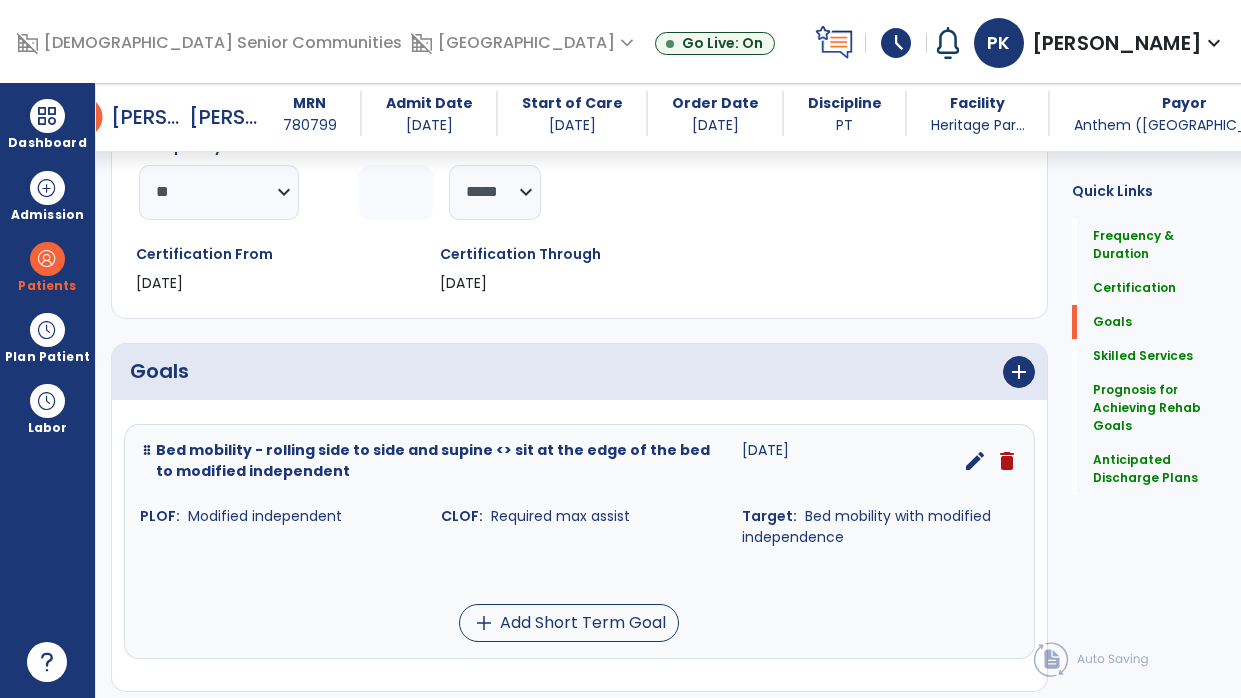 scroll, scrollTop: 318, scrollLeft: 0, axis: vertical 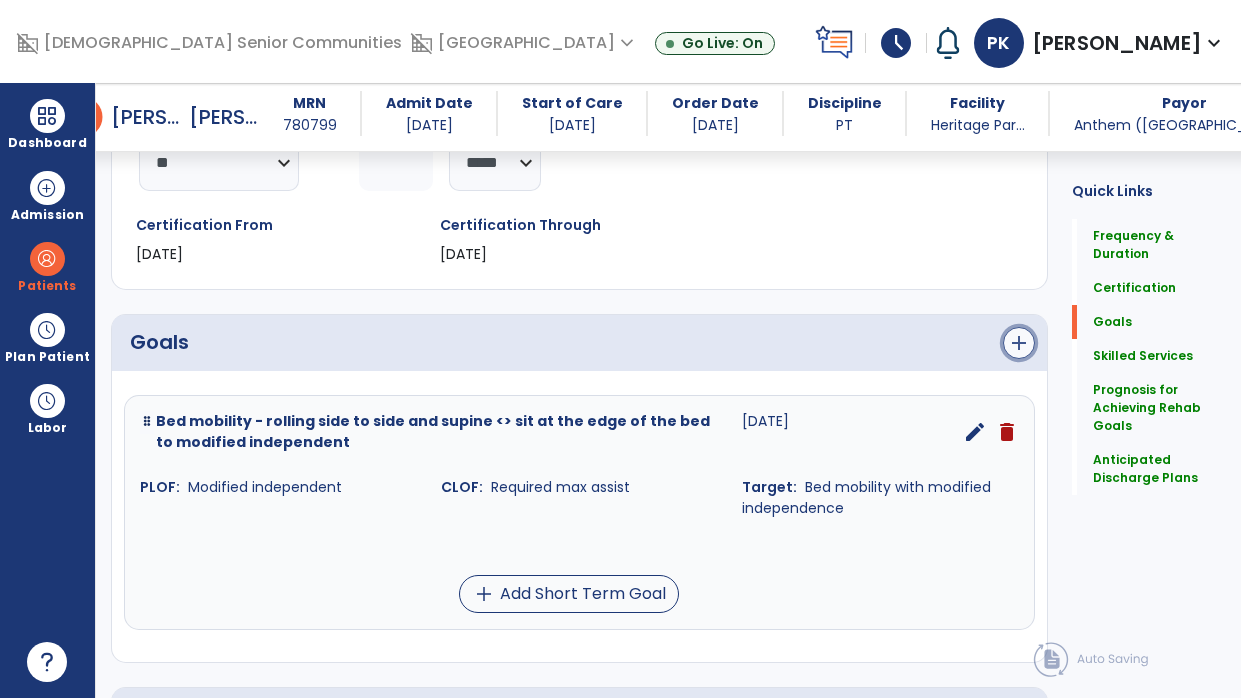 click on "add" at bounding box center [1019, 343] 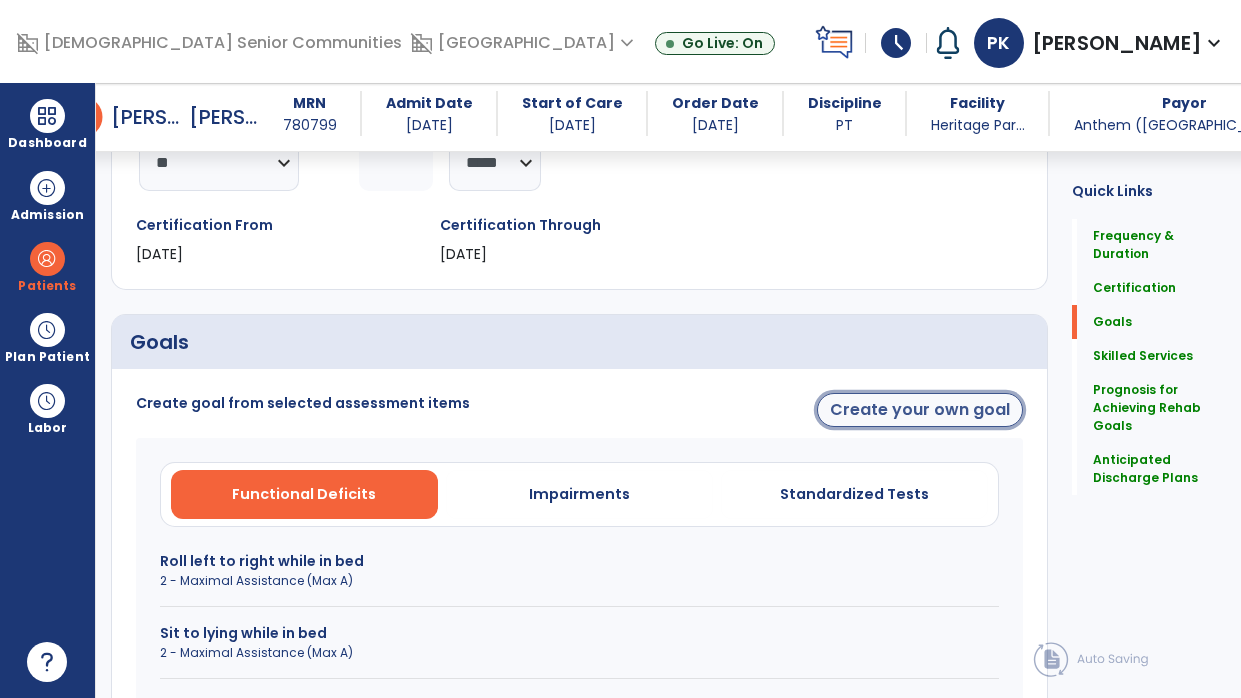 click on "Create your own goal" at bounding box center (920, 410) 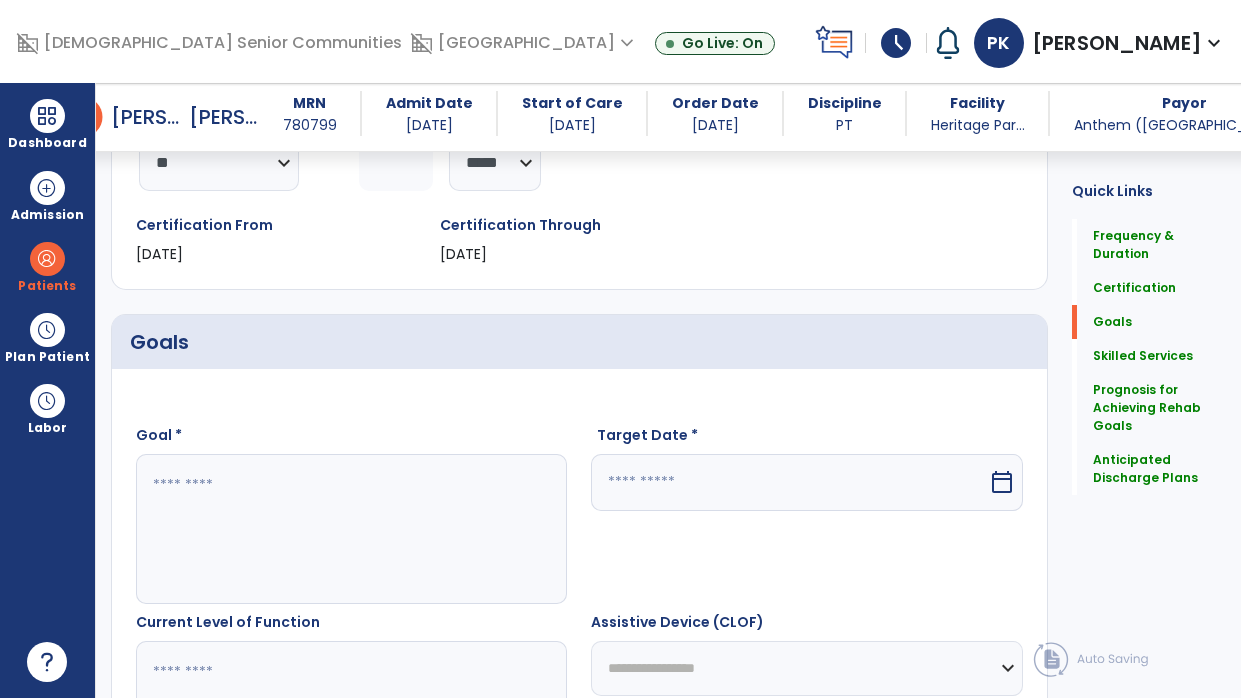 click at bounding box center (348, 529) 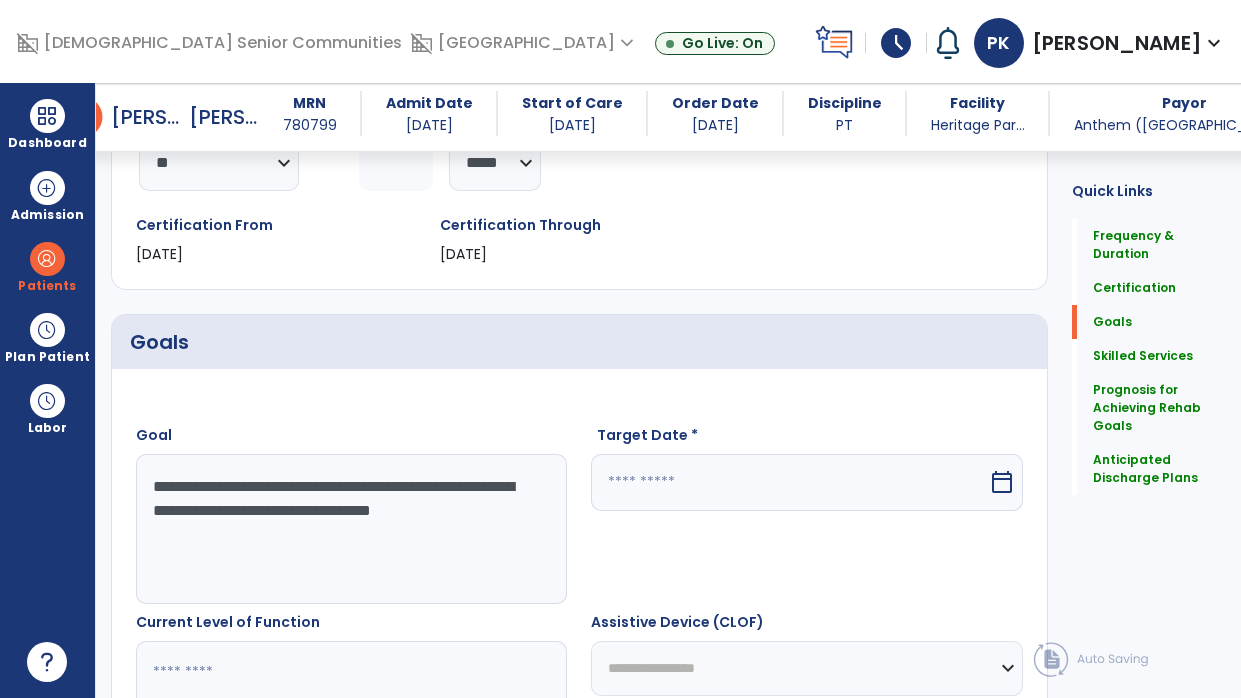 type on "**********" 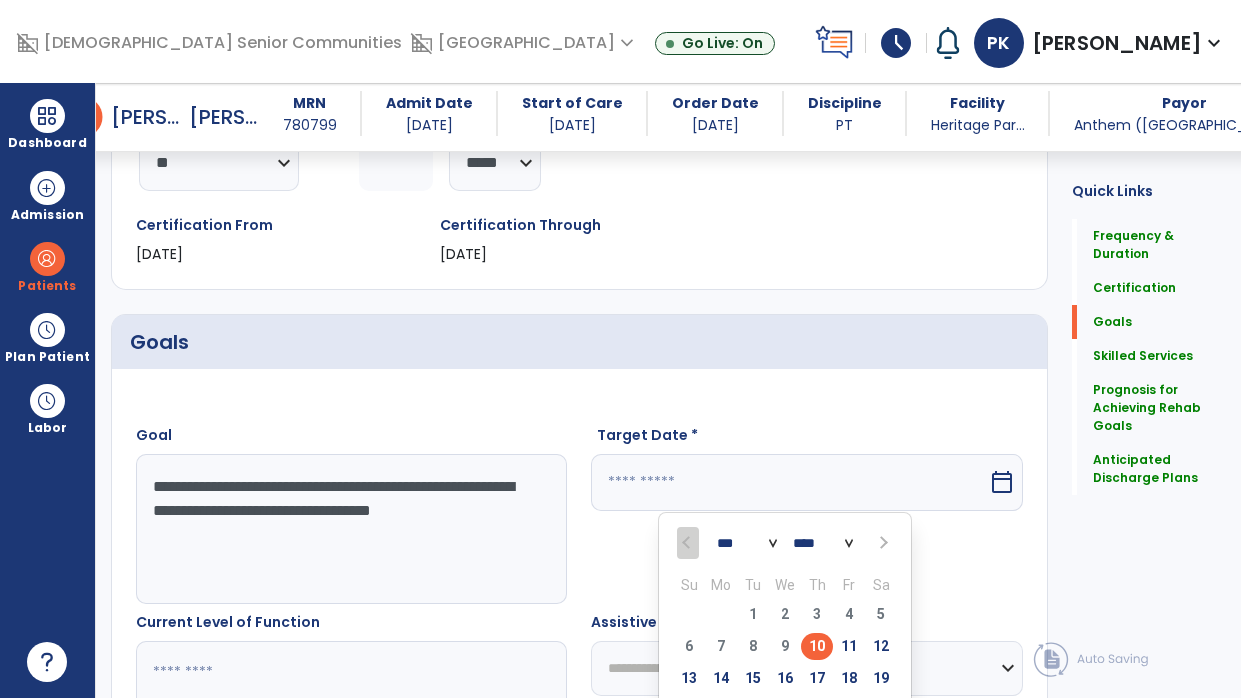 click at bounding box center [883, 543] 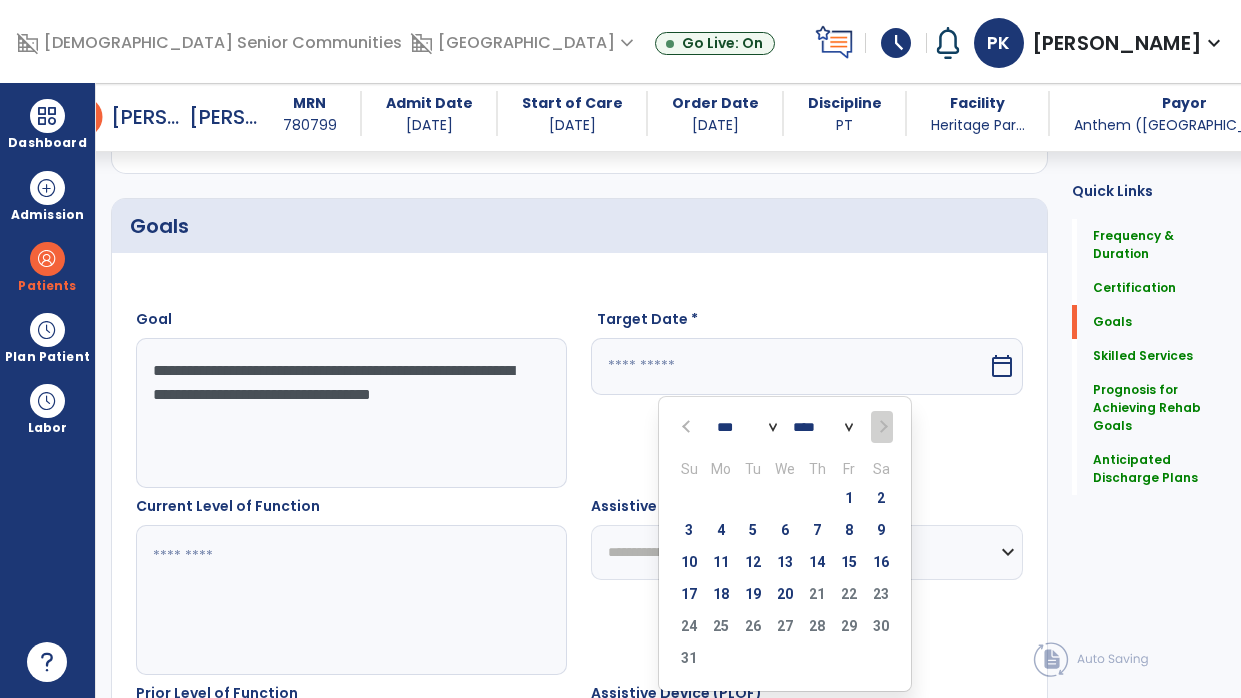scroll, scrollTop: 494, scrollLeft: 0, axis: vertical 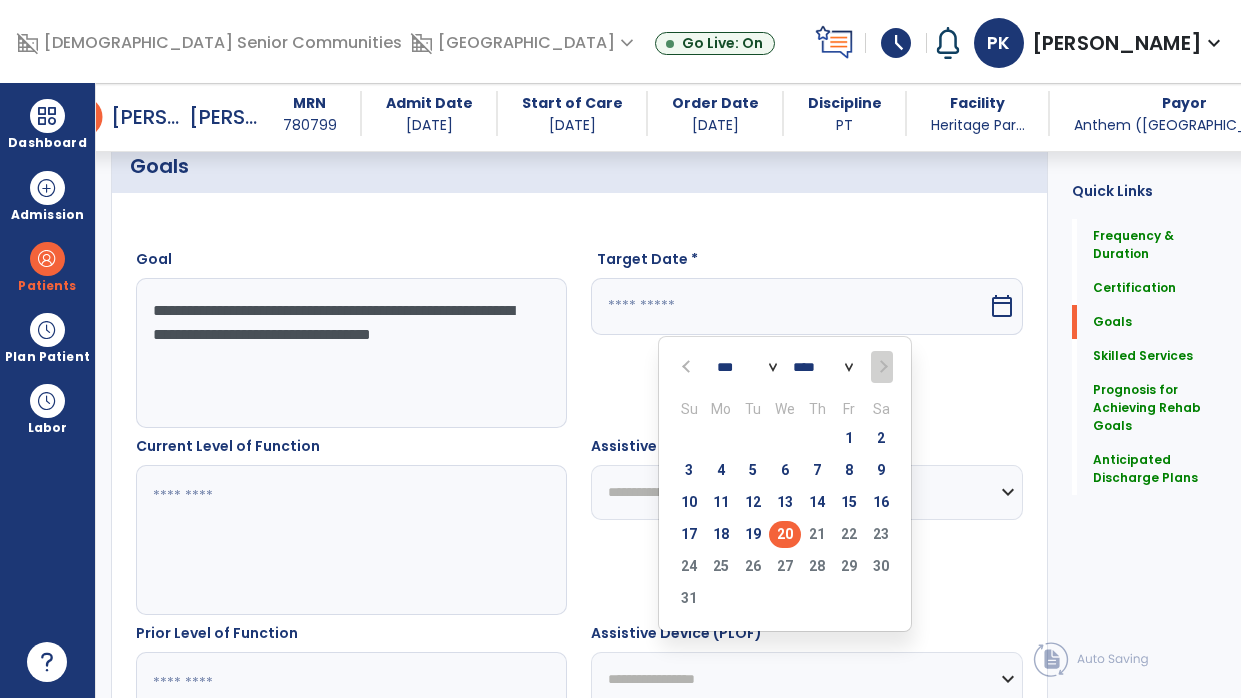 click on "20" at bounding box center (785, 534) 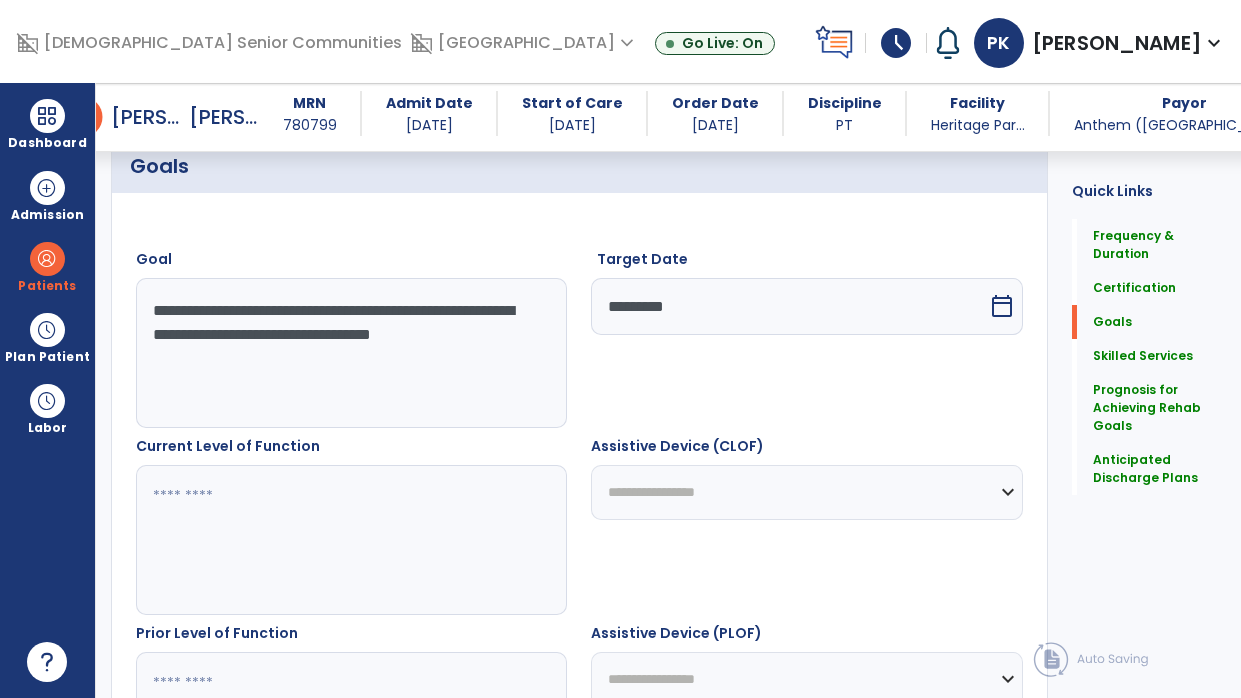 click at bounding box center (348, 540) 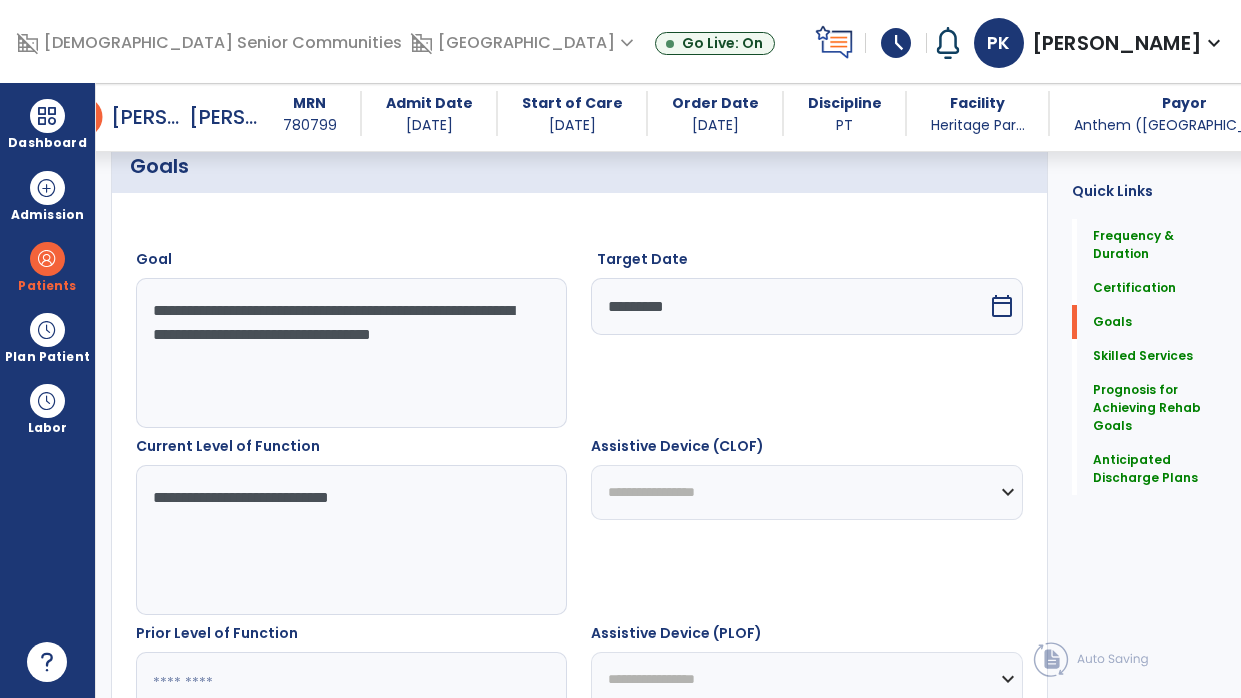 scroll, scrollTop: 745, scrollLeft: 0, axis: vertical 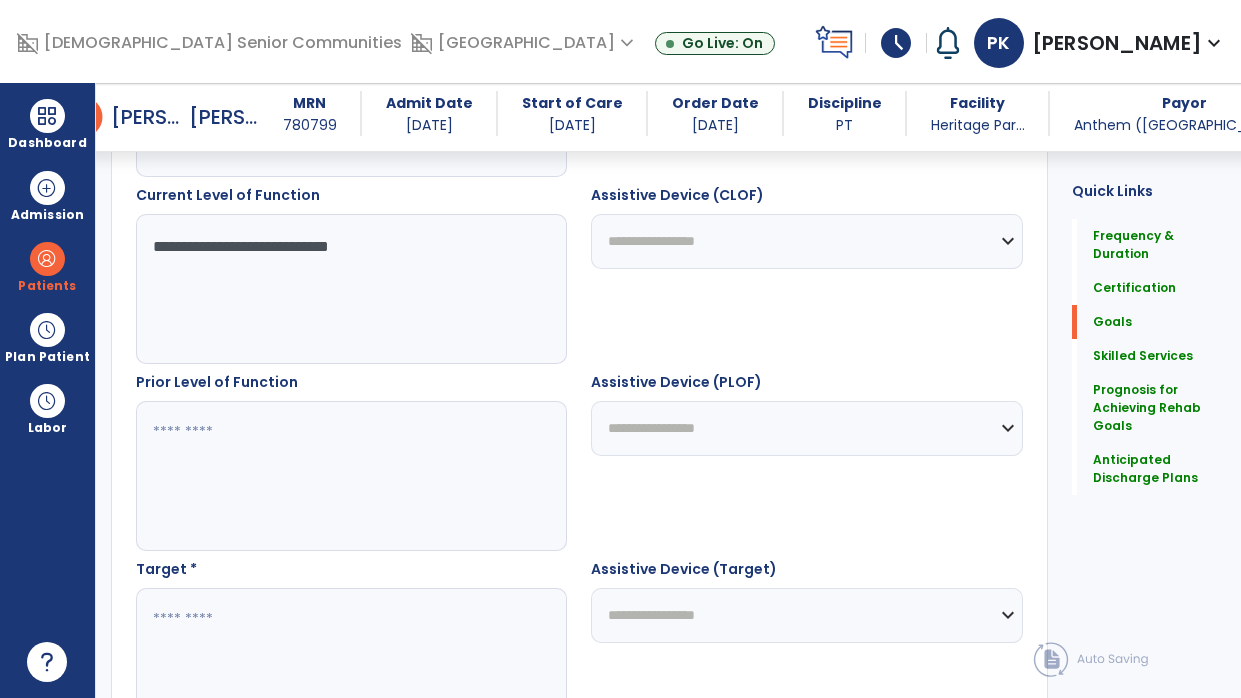 type on "**********" 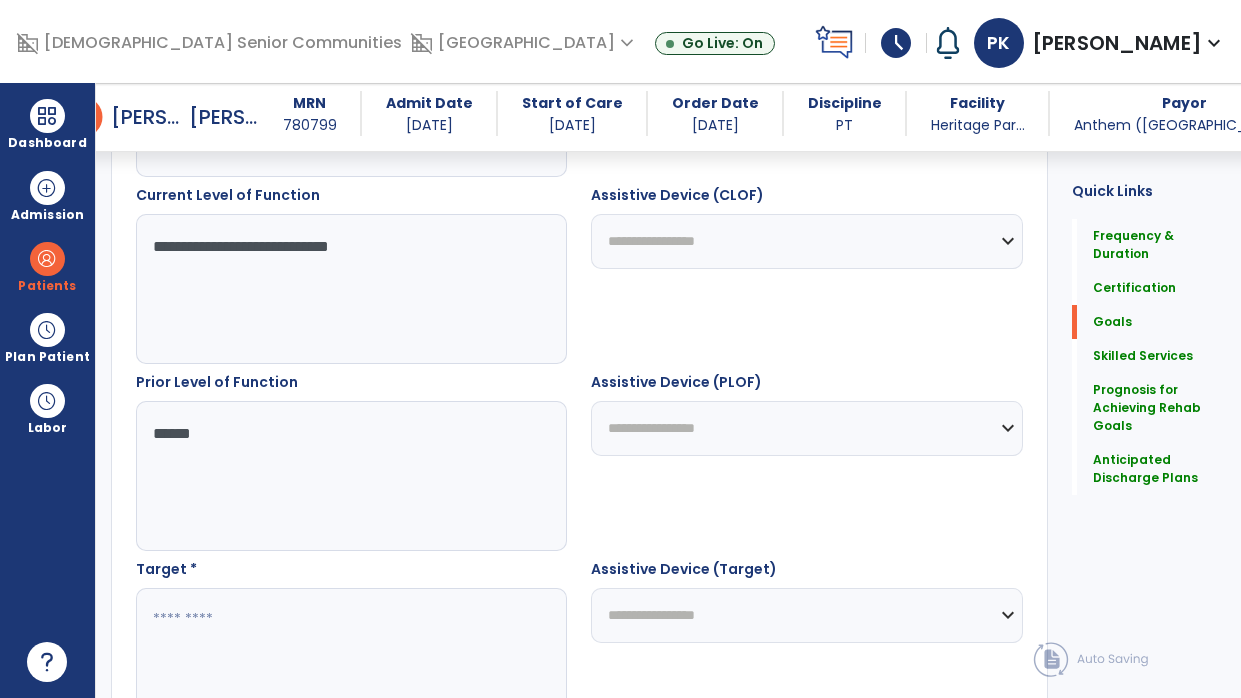 type on "*******" 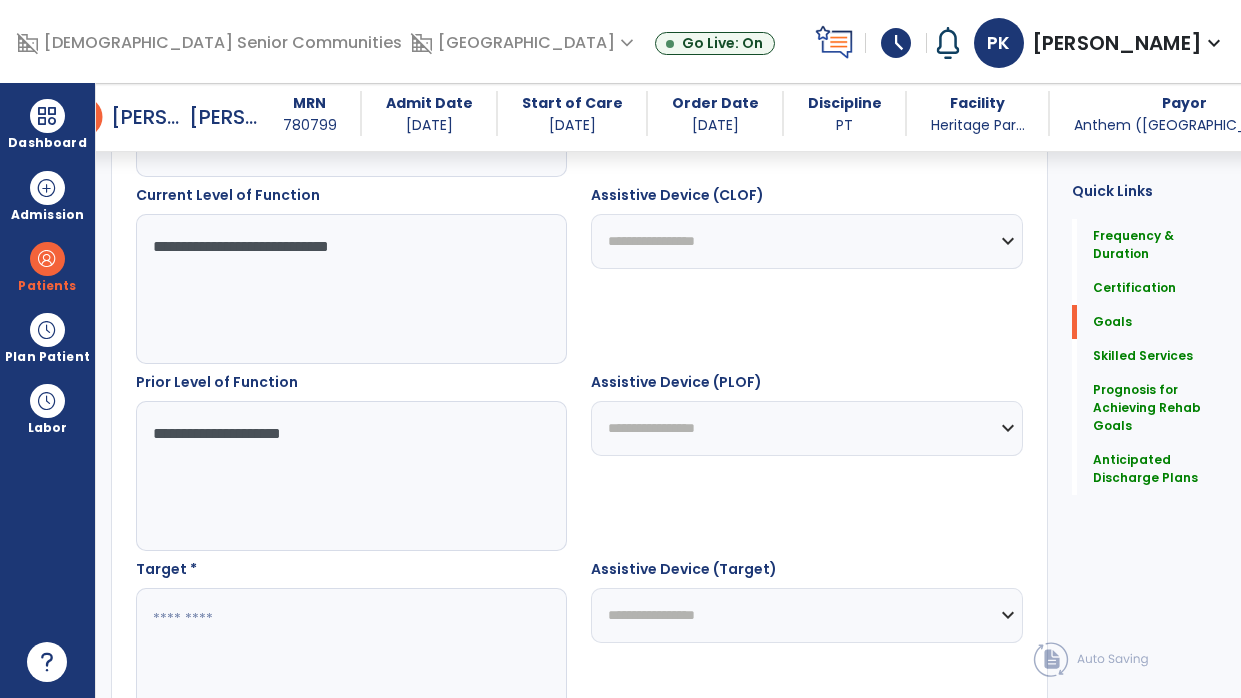 type on "**********" 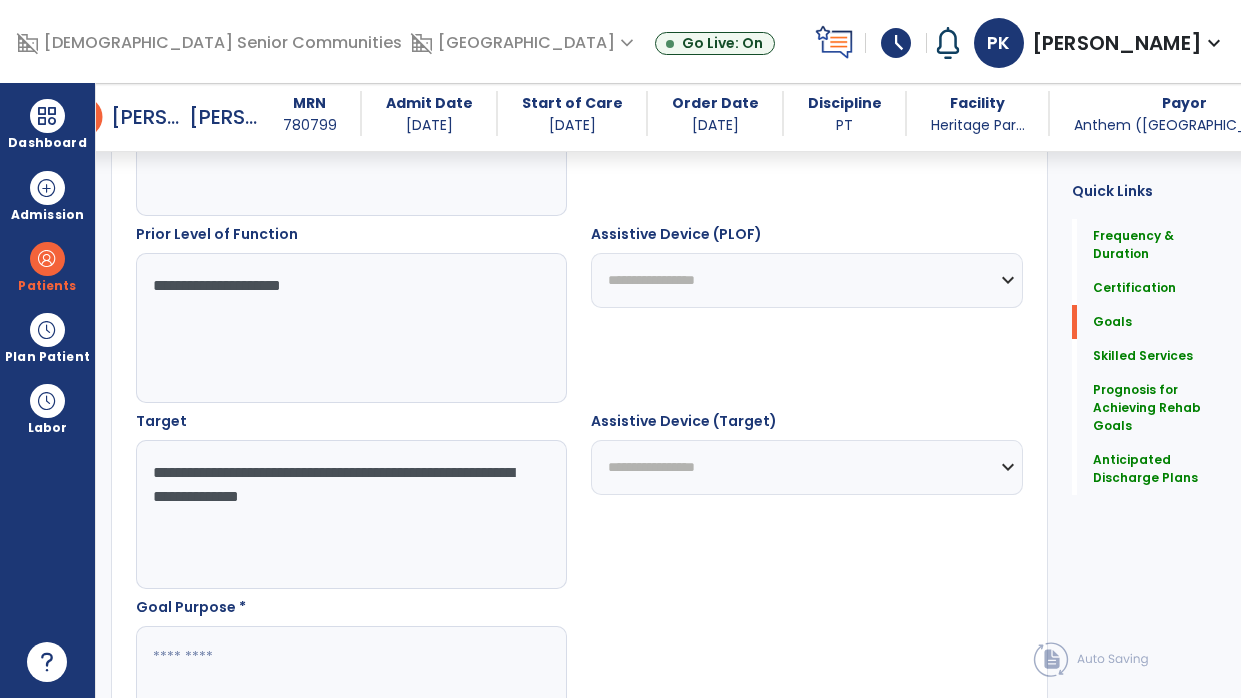 scroll, scrollTop: 896, scrollLeft: 0, axis: vertical 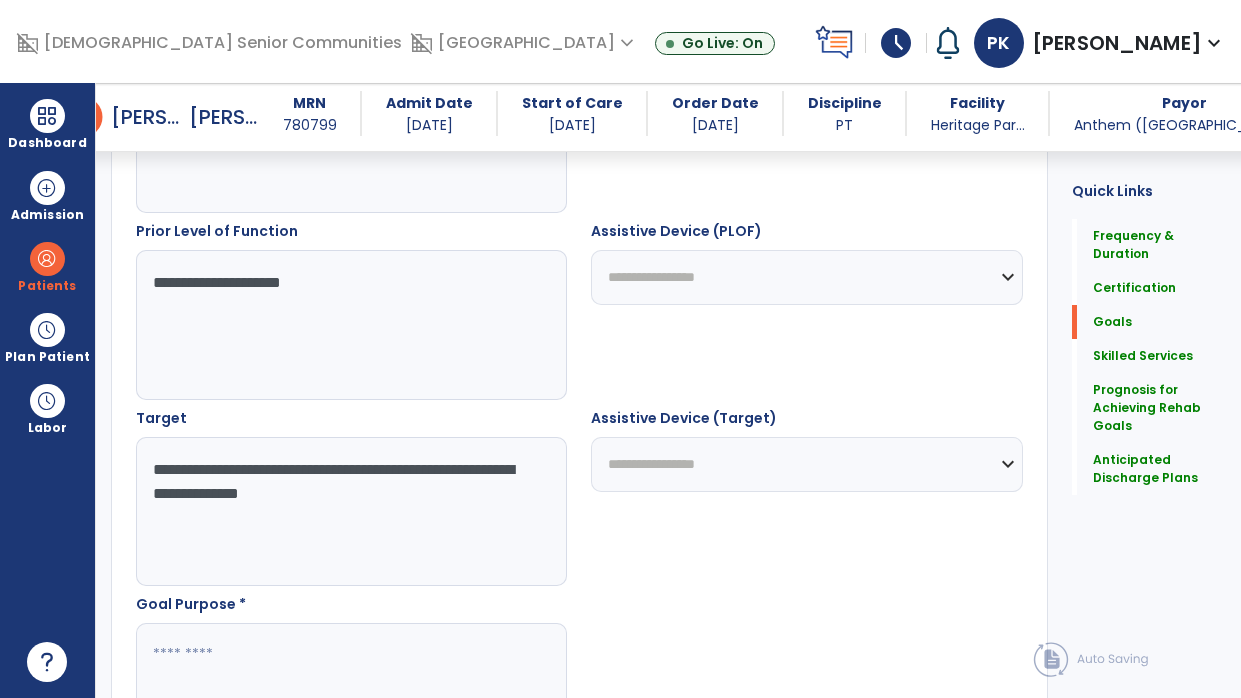 type on "**********" 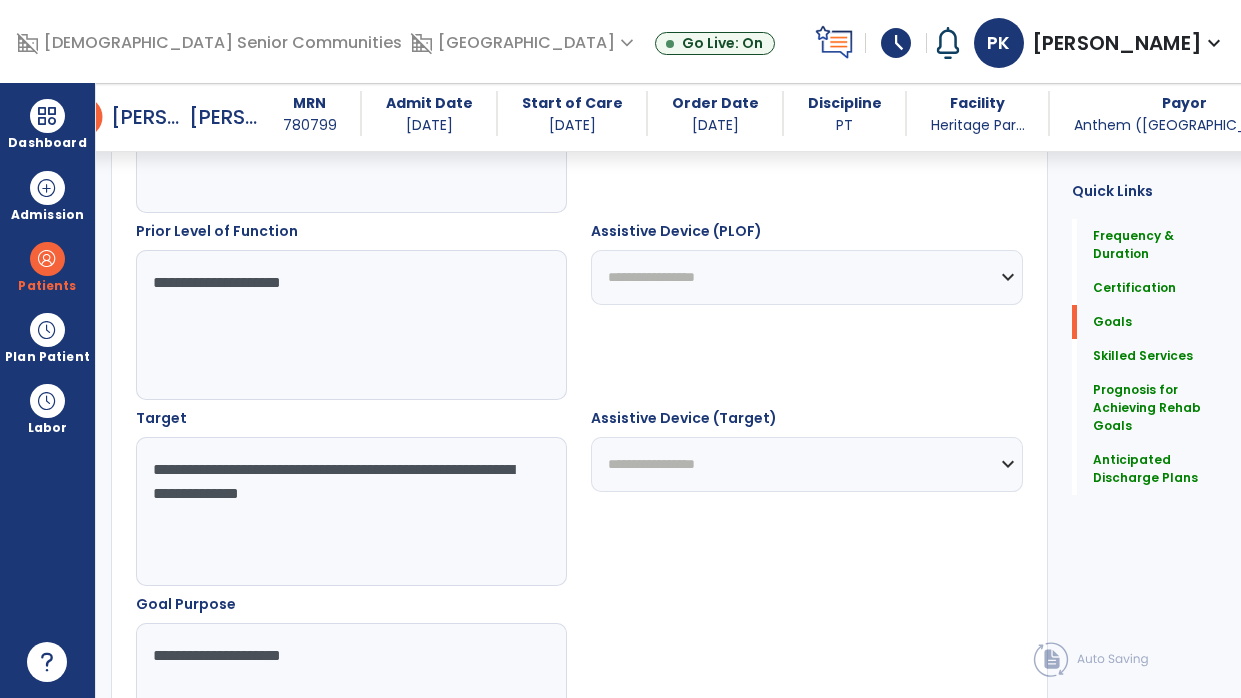 type on "**********" 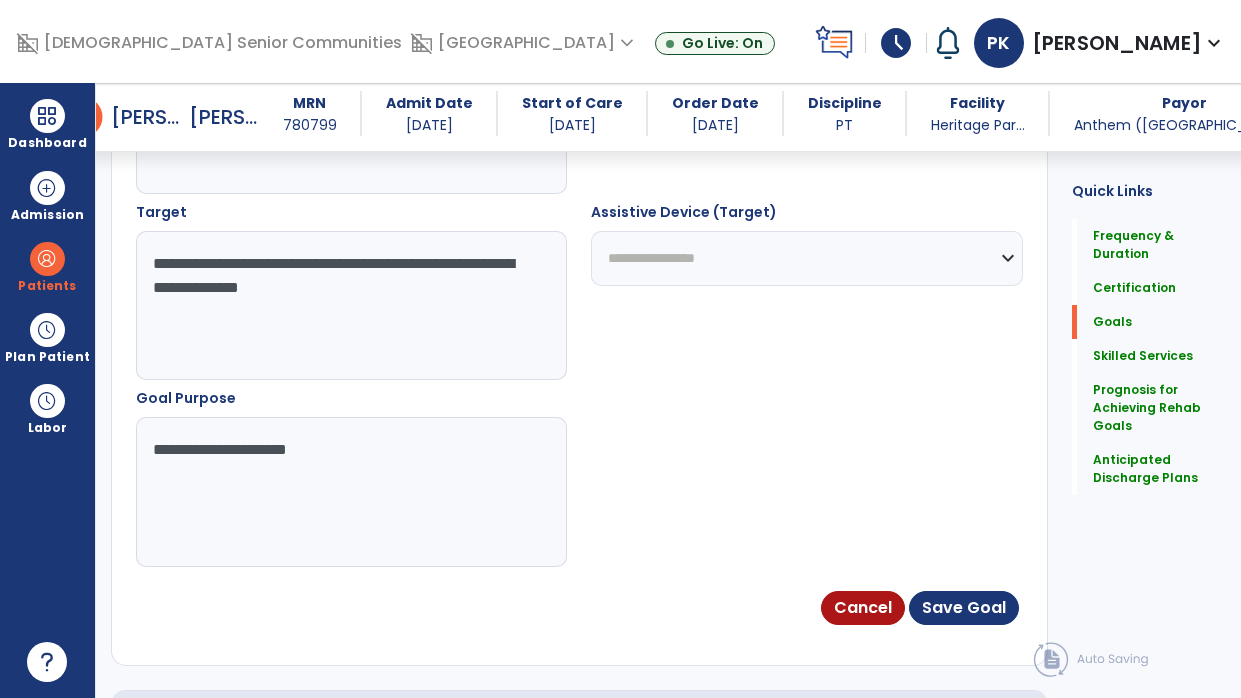 scroll, scrollTop: 1104, scrollLeft: 0, axis: vertical 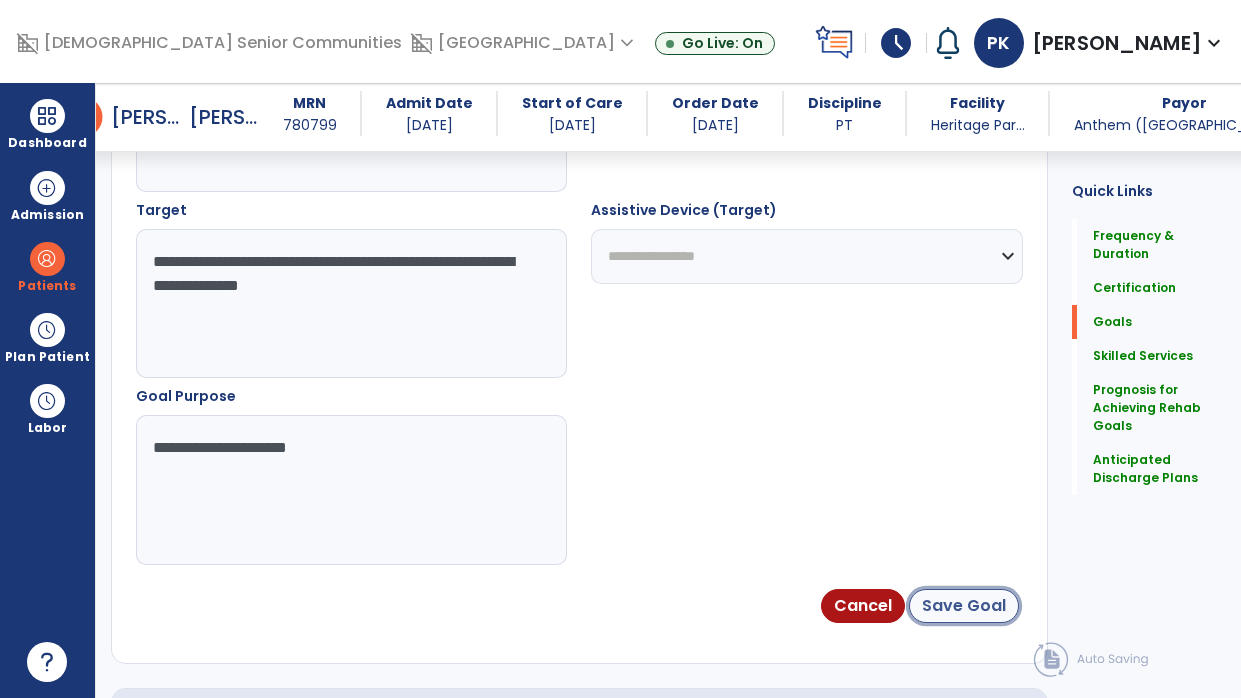 click on "Save Goal" at bounding box center [964, 606] 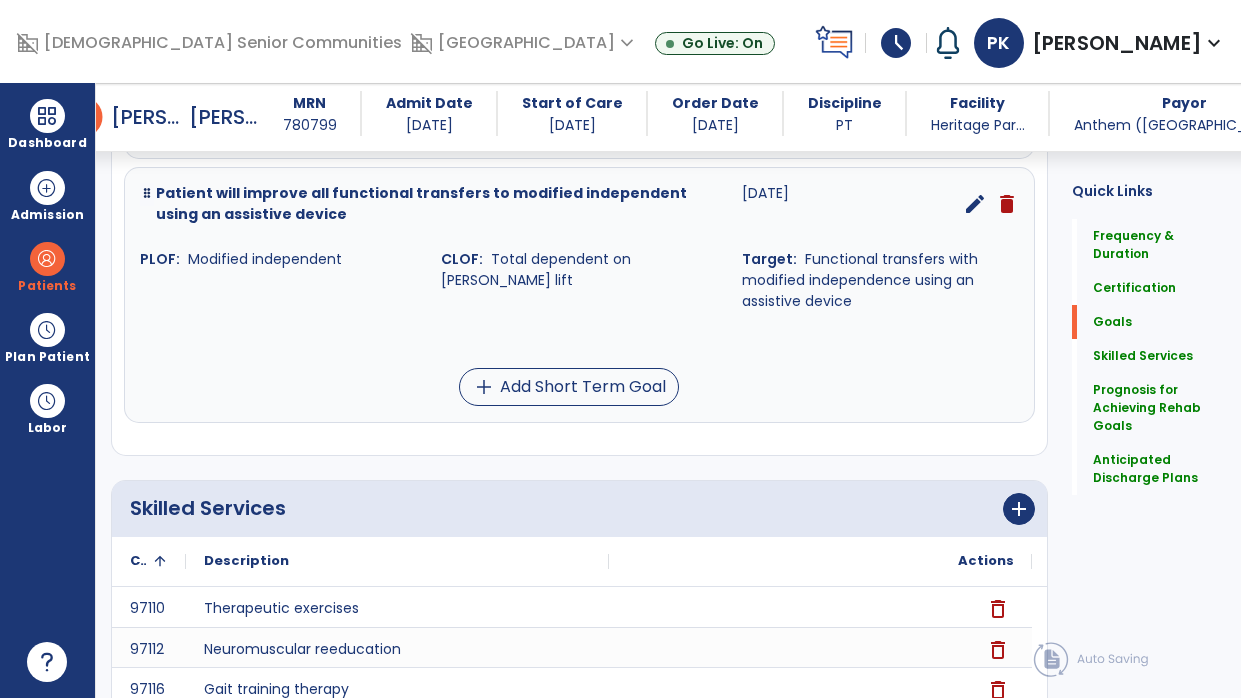 scroll, scrollTop: 794, scrollLeft: 0, axis: vertical 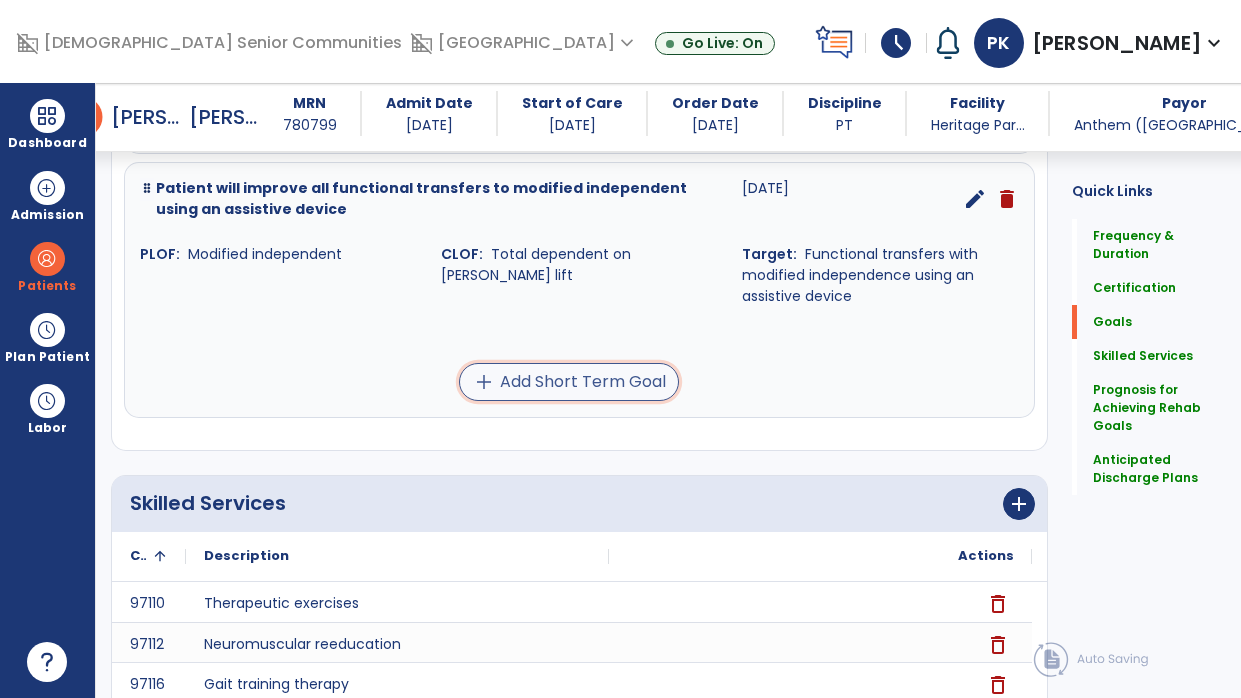 click on "add  Add Short Term Goal" at bounding box center [569, 382] 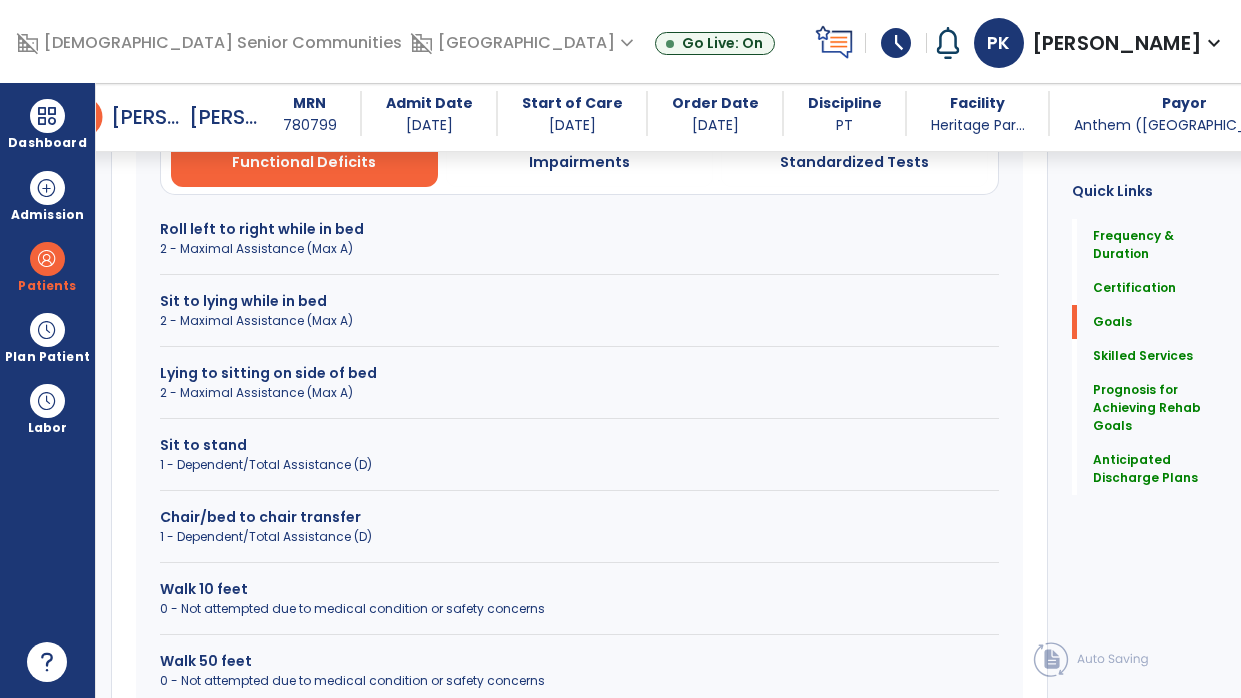 scroll, scrollTop: 646, scrollLeft: 0, axis: vertical 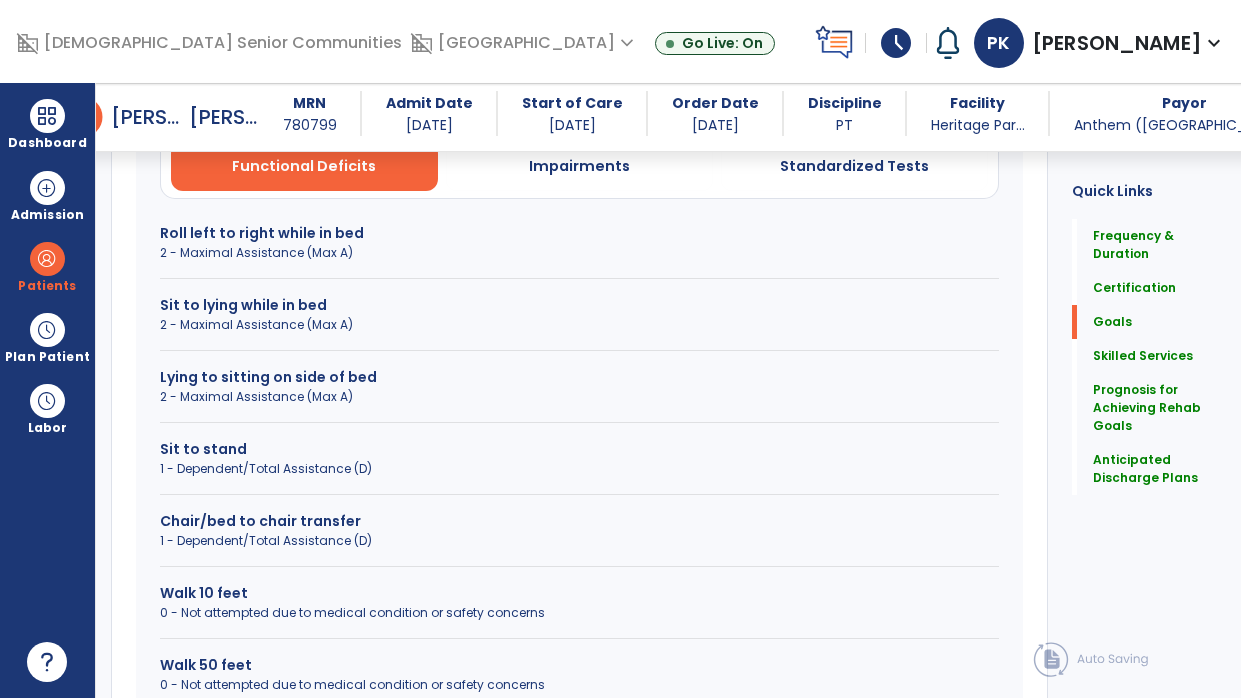 click on "1 - Dependent/Total Assistance (D)" at bounding box center [579, 469] 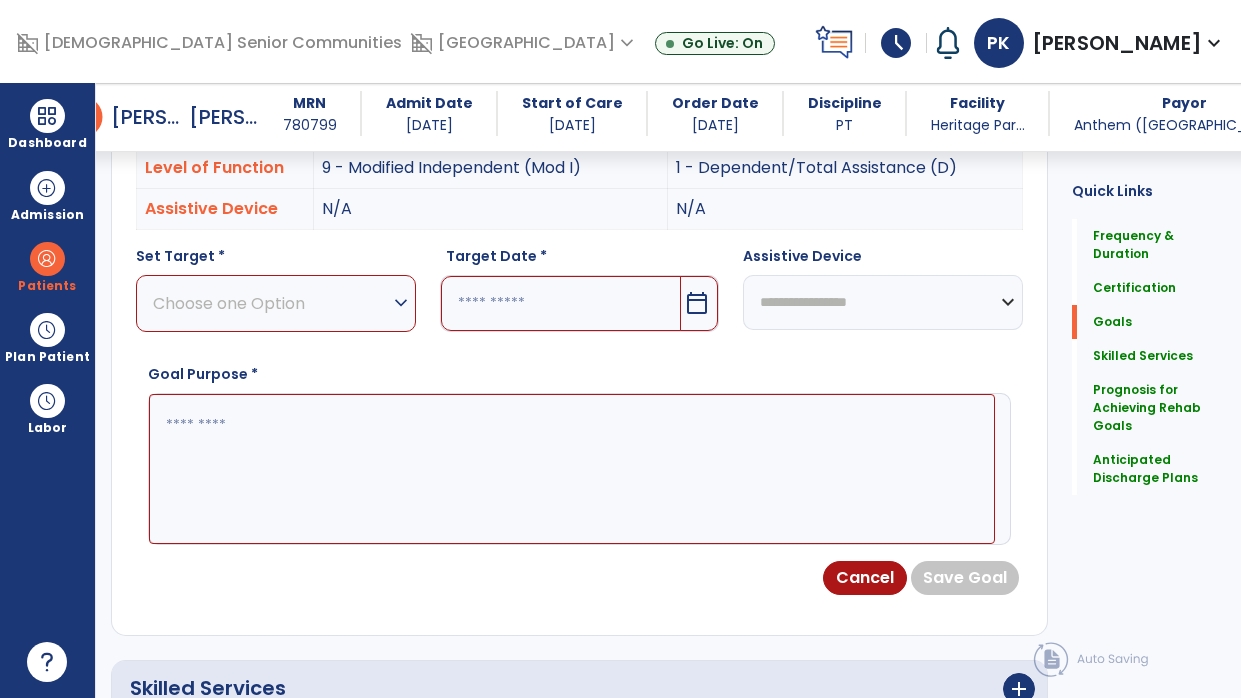 click on "Choose one Option   expand_more" at bounding box center [276, 303] 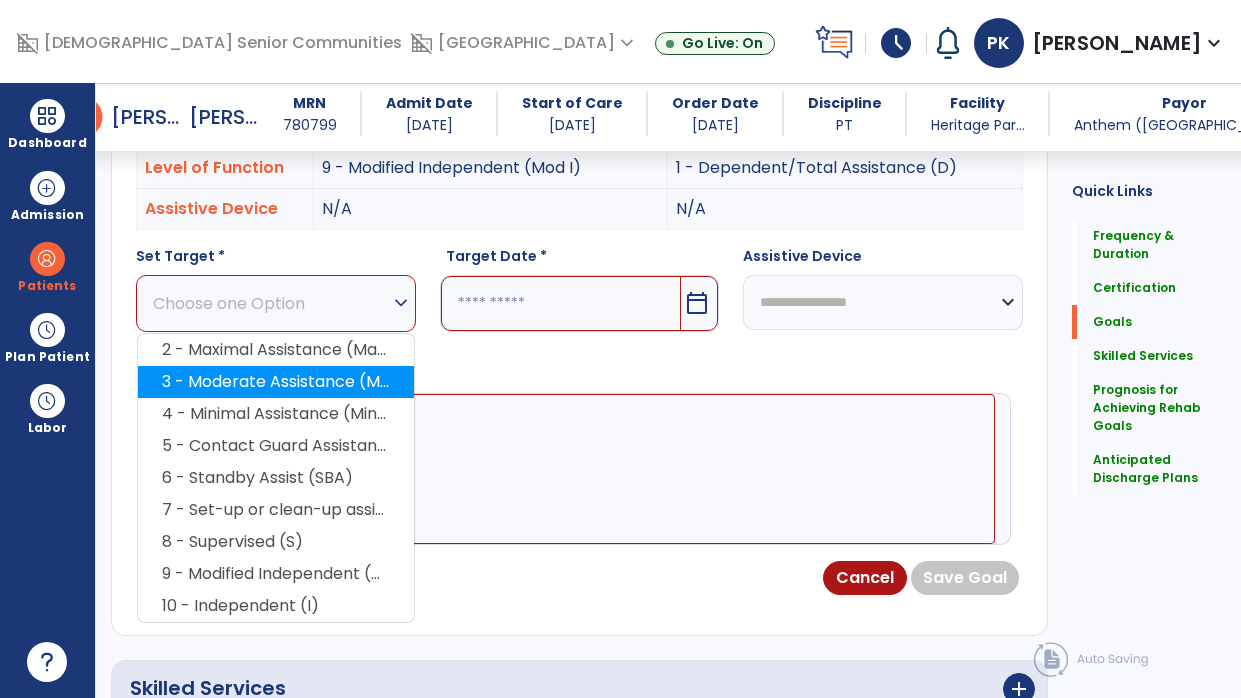 click on "3 - Moderate Assistance (Mod A)" at bounding box center (276, 382) 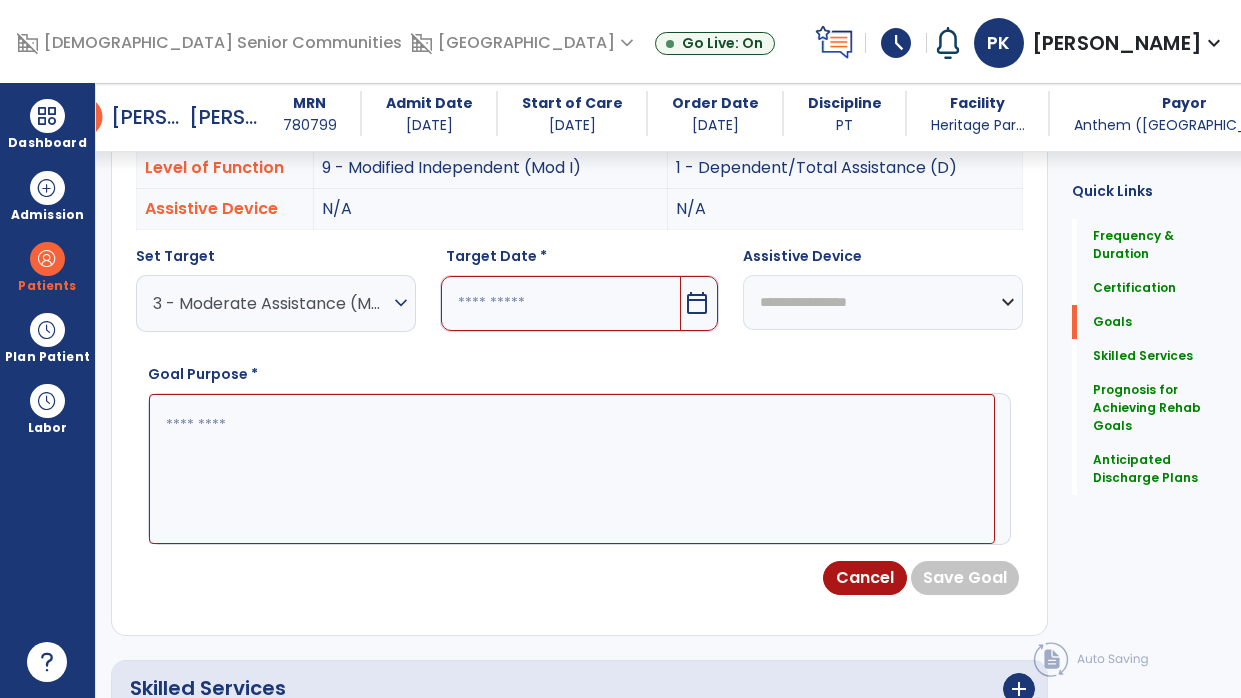 click on "calendar_today" at bounding box center (697, 303) 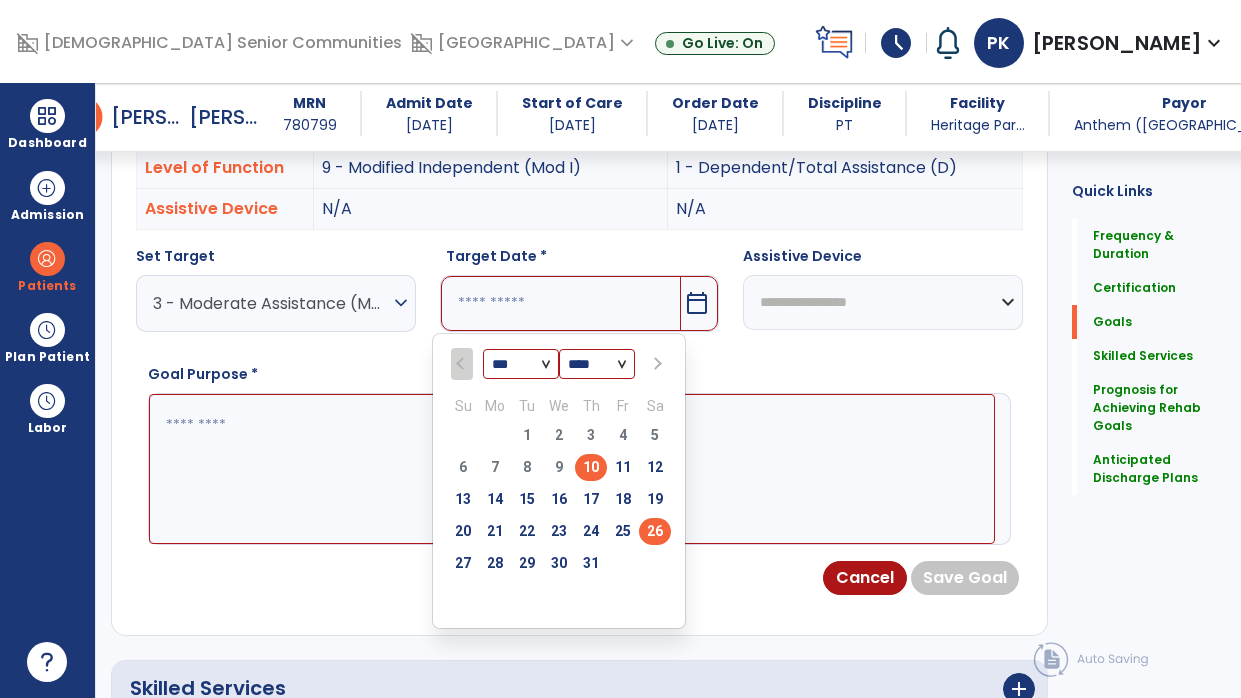 click on "26" at bounding box center (655, 531) 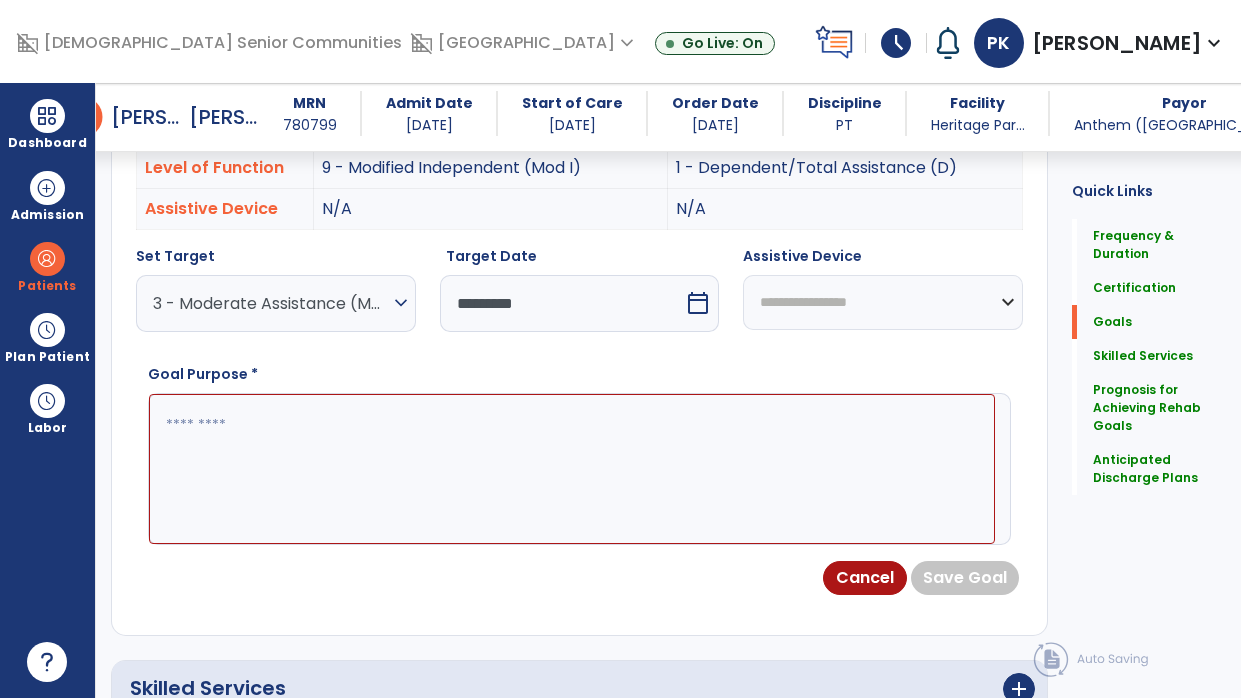 click at bounding box center (572, 469) 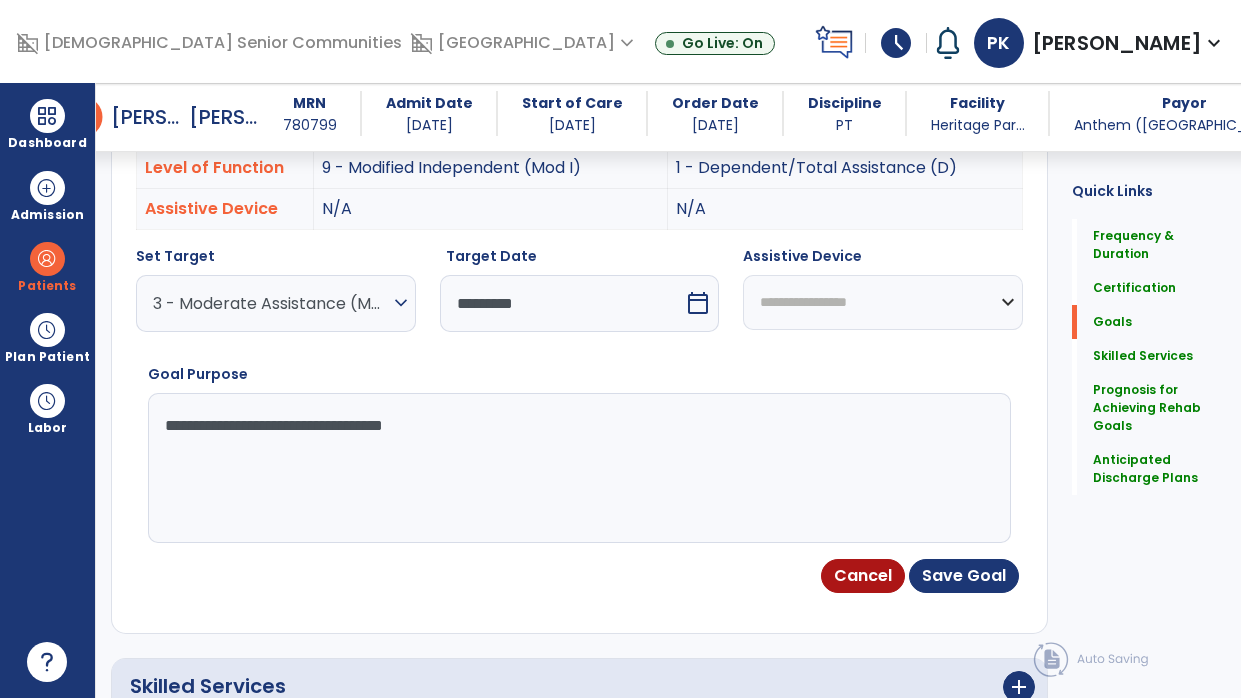 click on "**********" at bounding box center (572, 468) 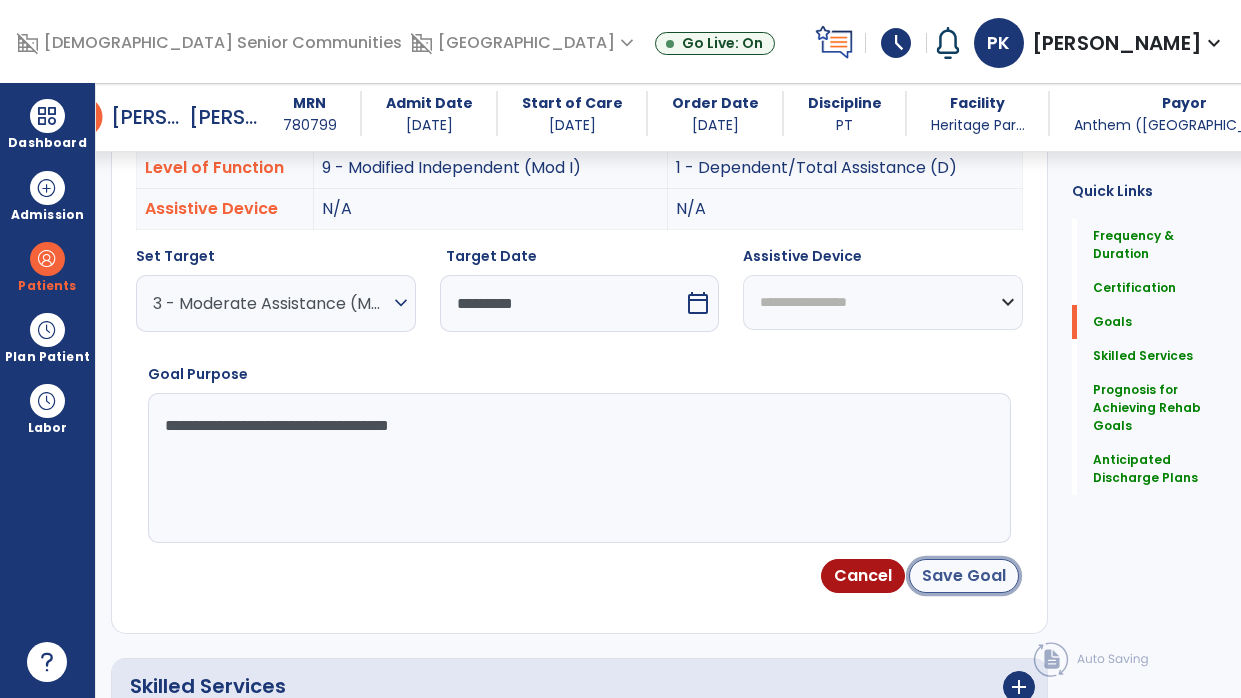 click on "Save Goal" at bounding box center [964, 576] 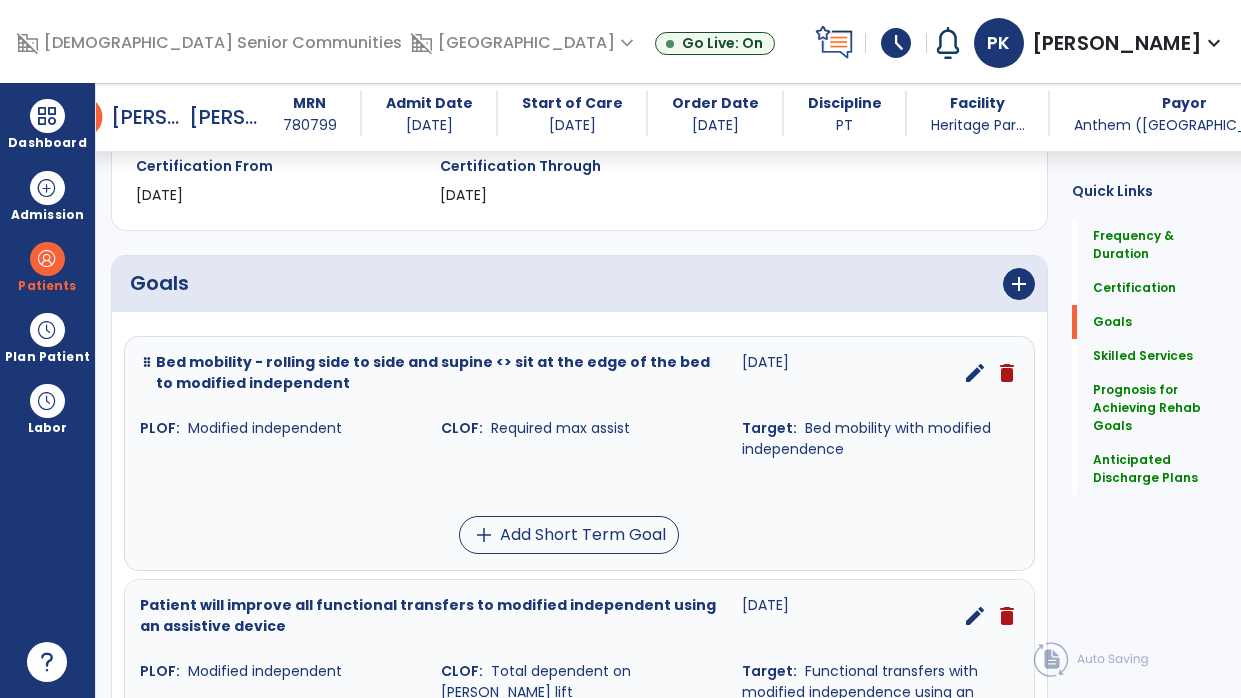 scroll, scrollTop: 371, scrollLeft: 0, axis: vertical 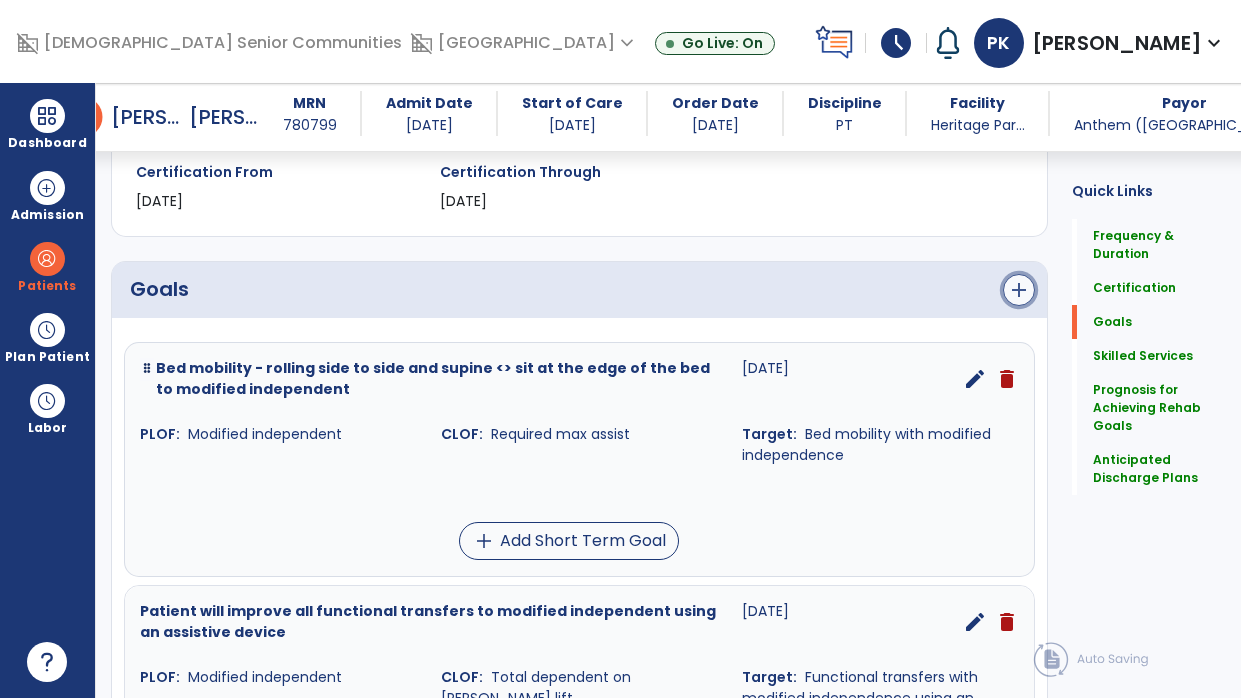 click on "add" at bounding box center (1019, 290) 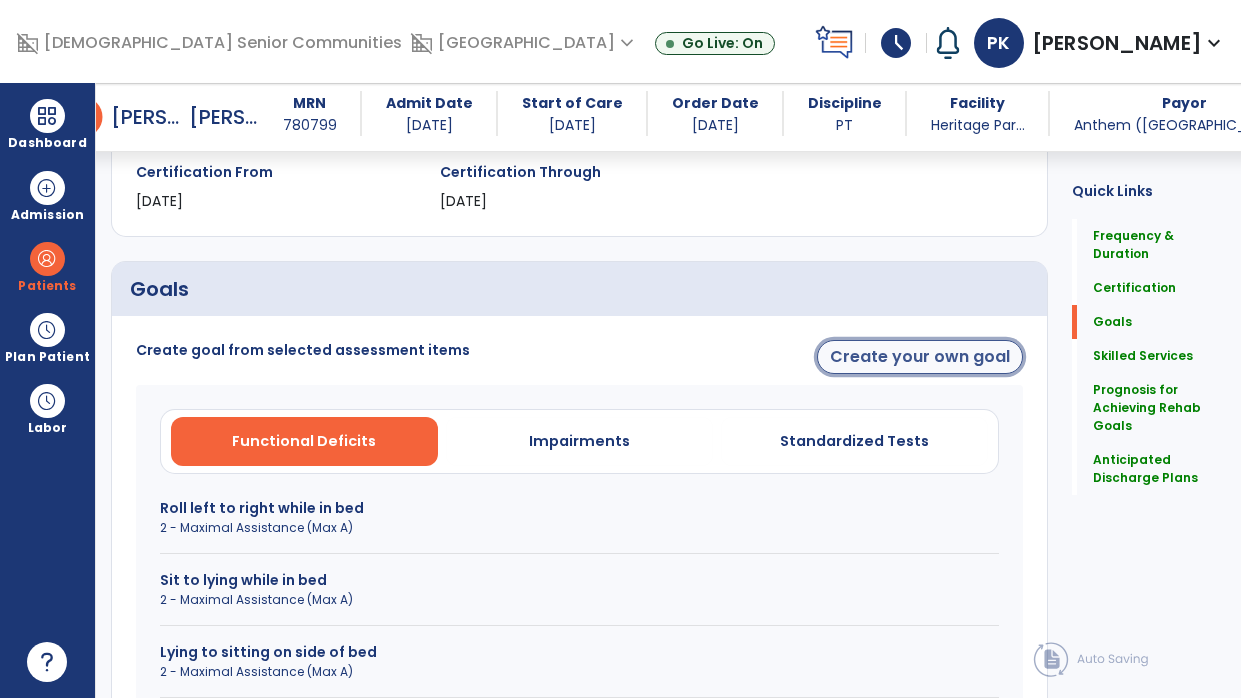 click on "Create your own goal" at bounding box center (920, 357) 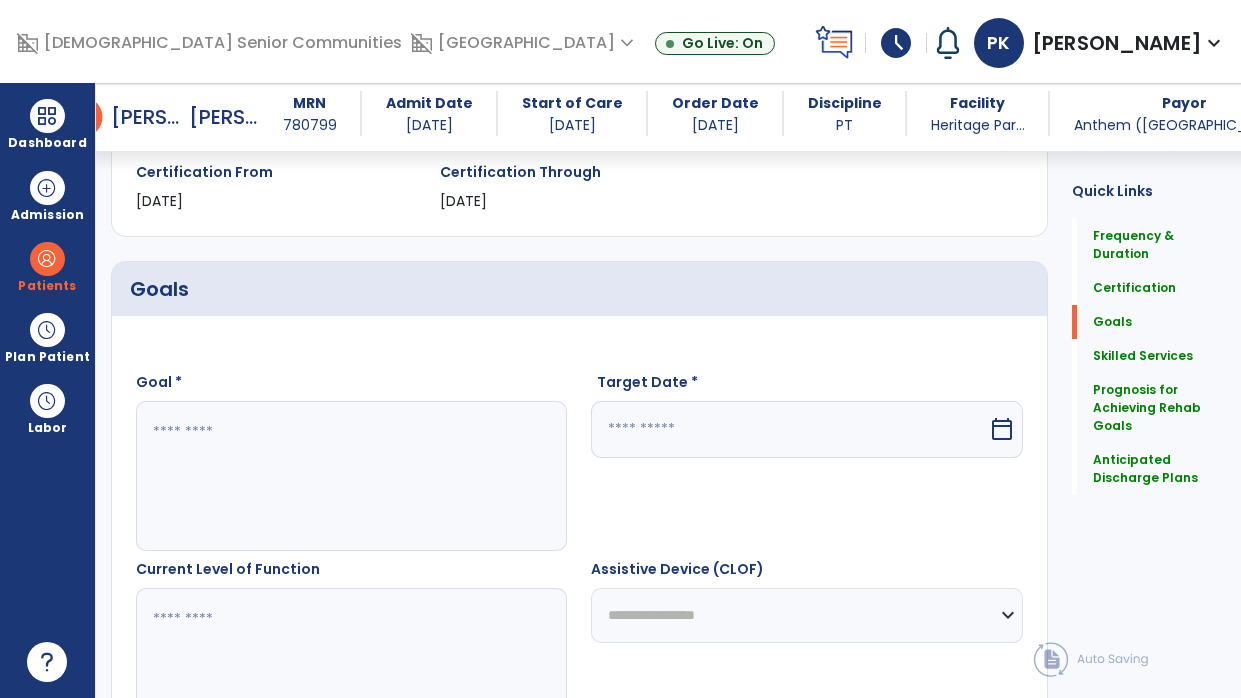 click at bounding box center [348, 476] 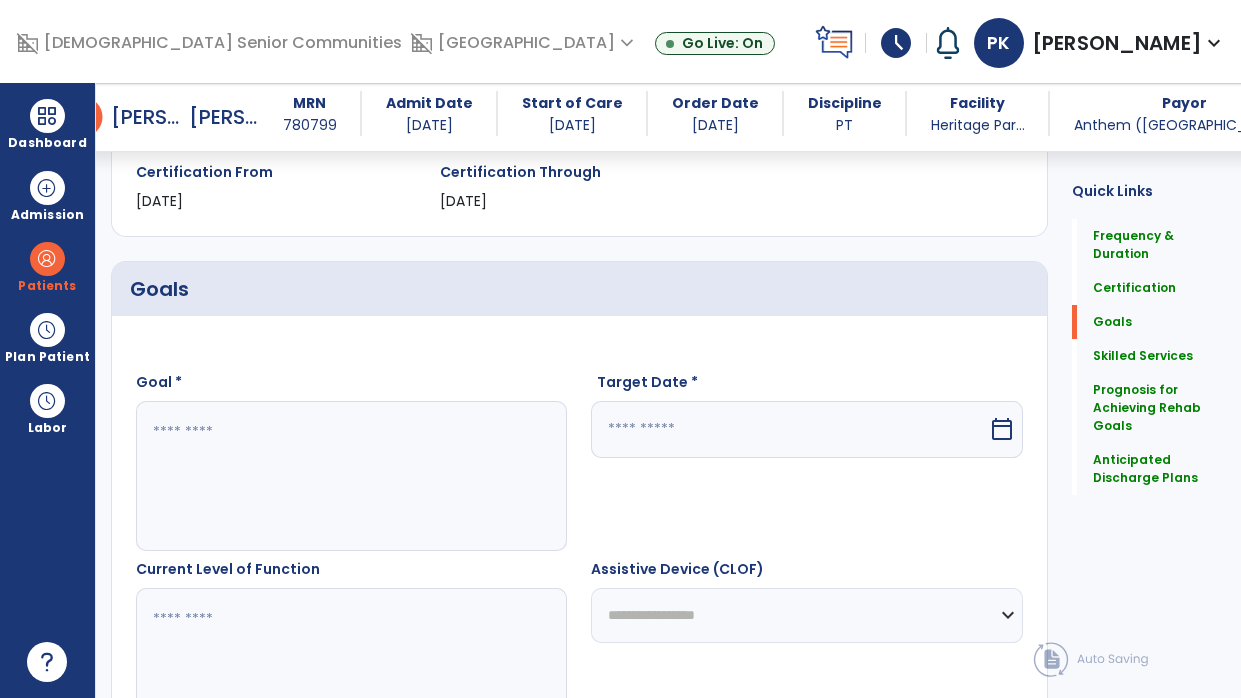 paste on "**********" 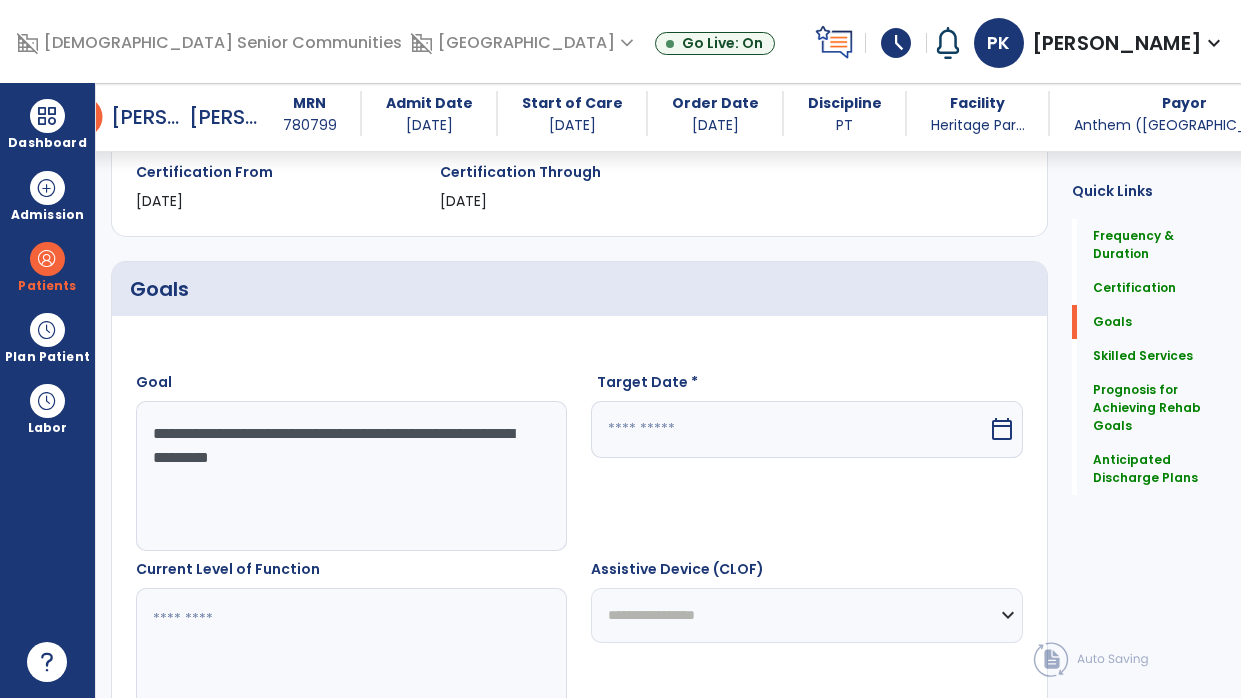 click on "**********" at bounding box center [348, 476] 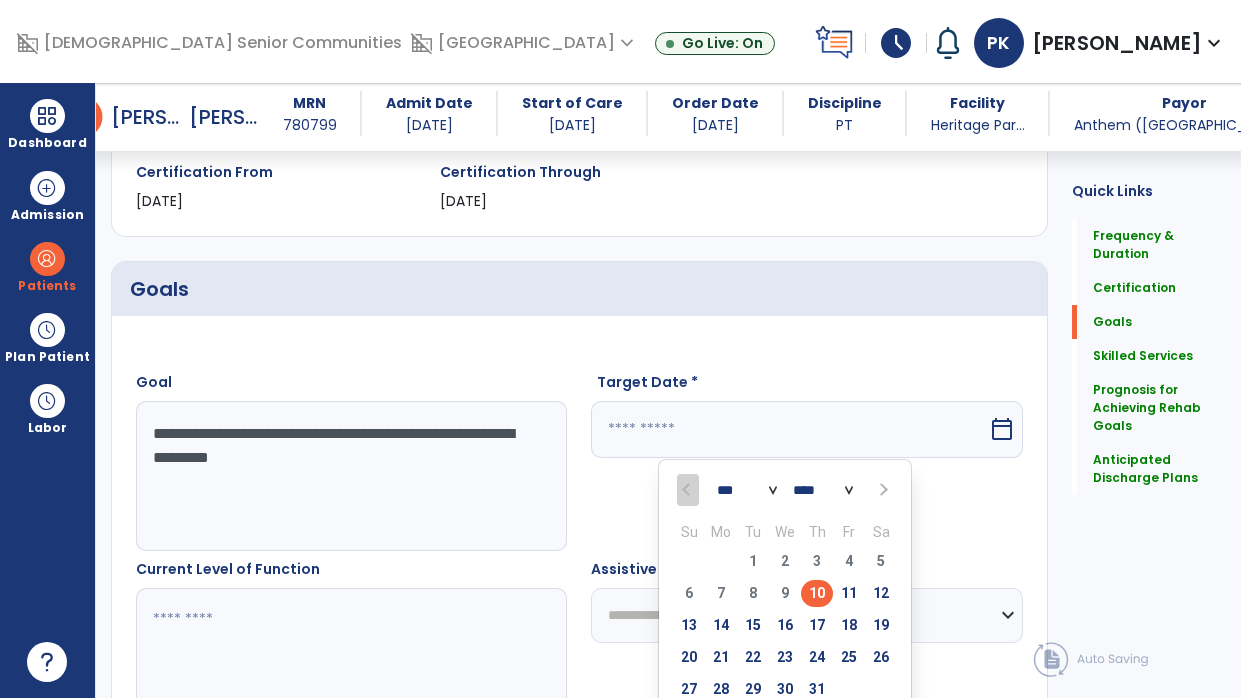 click at bounding box center [882, 489] 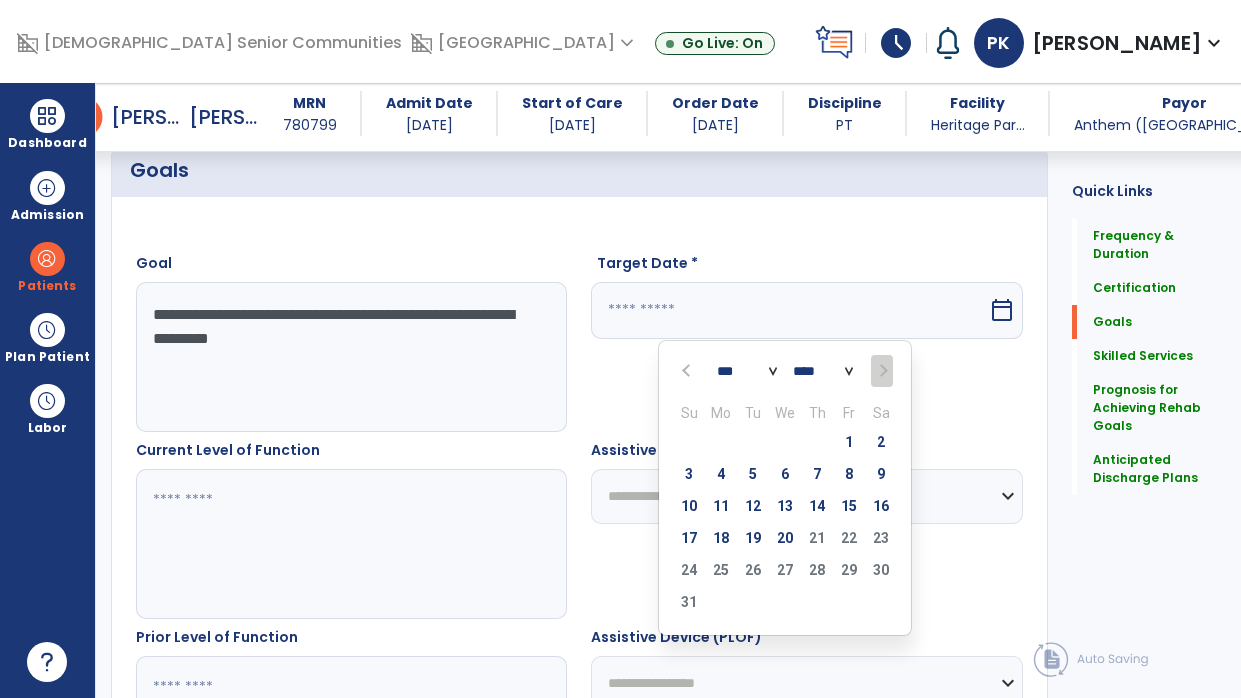 scroll, scrollTop: 505, scrollLeft: 0, axis: vertical 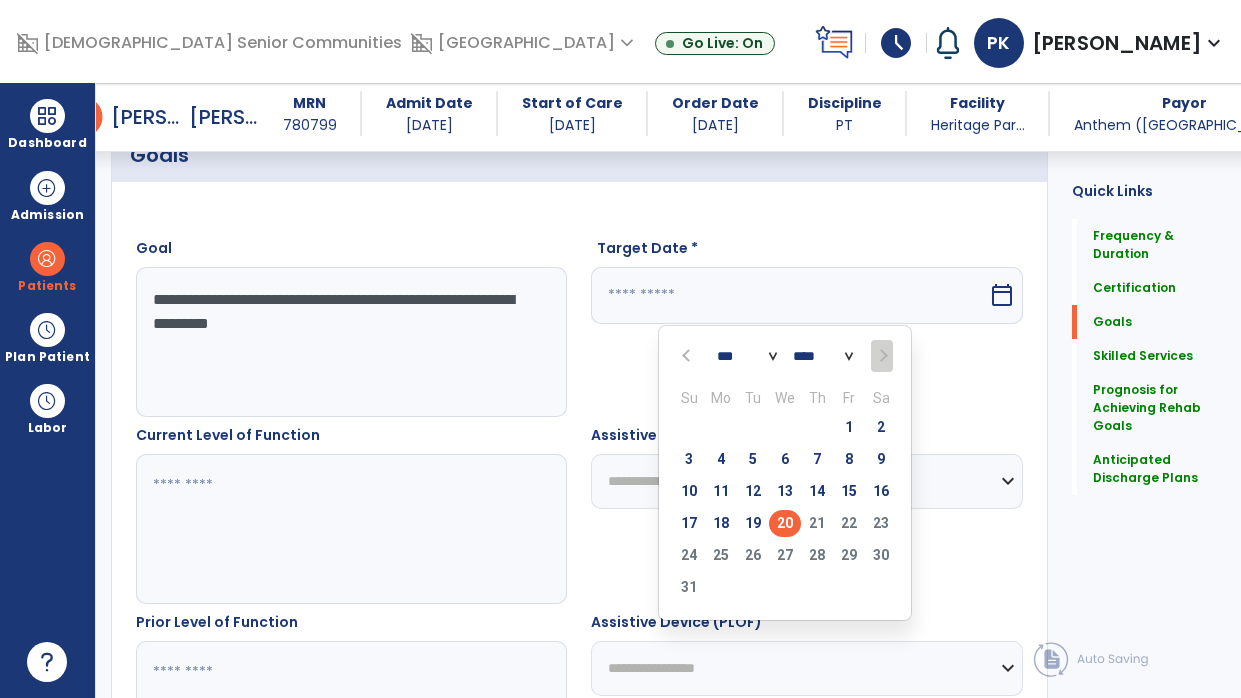 click on "20" at bounding box center [785, 523] 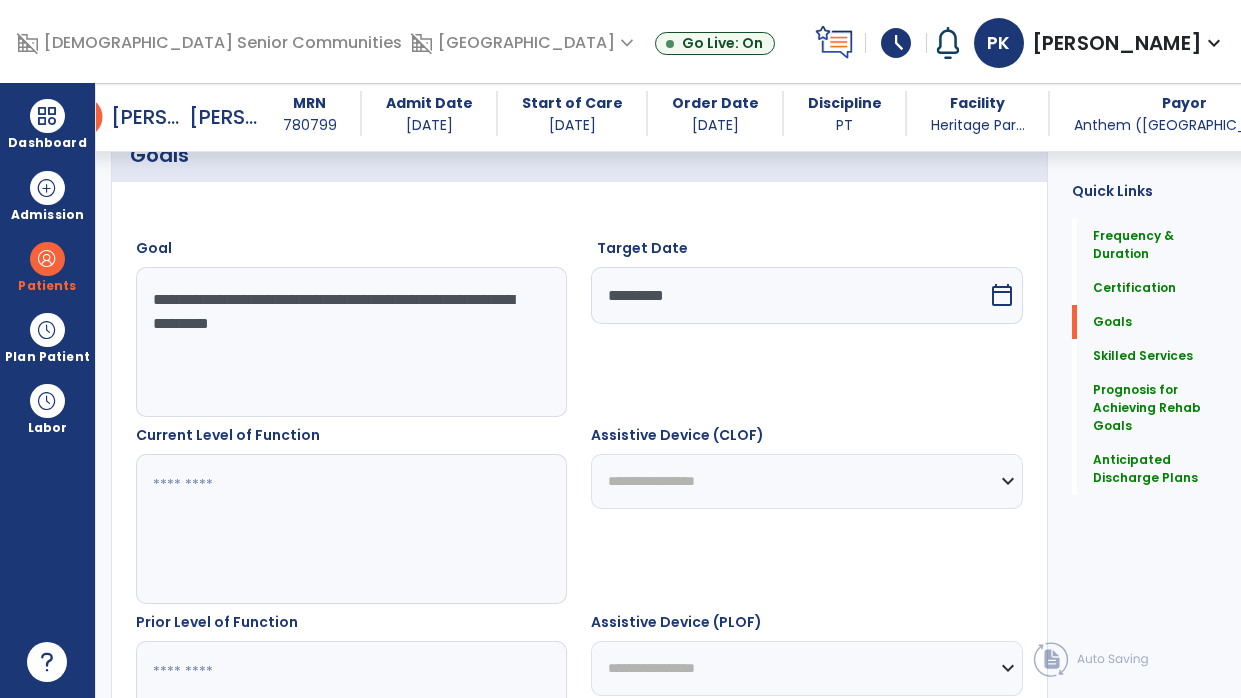 click at bounding box center (348, 529) 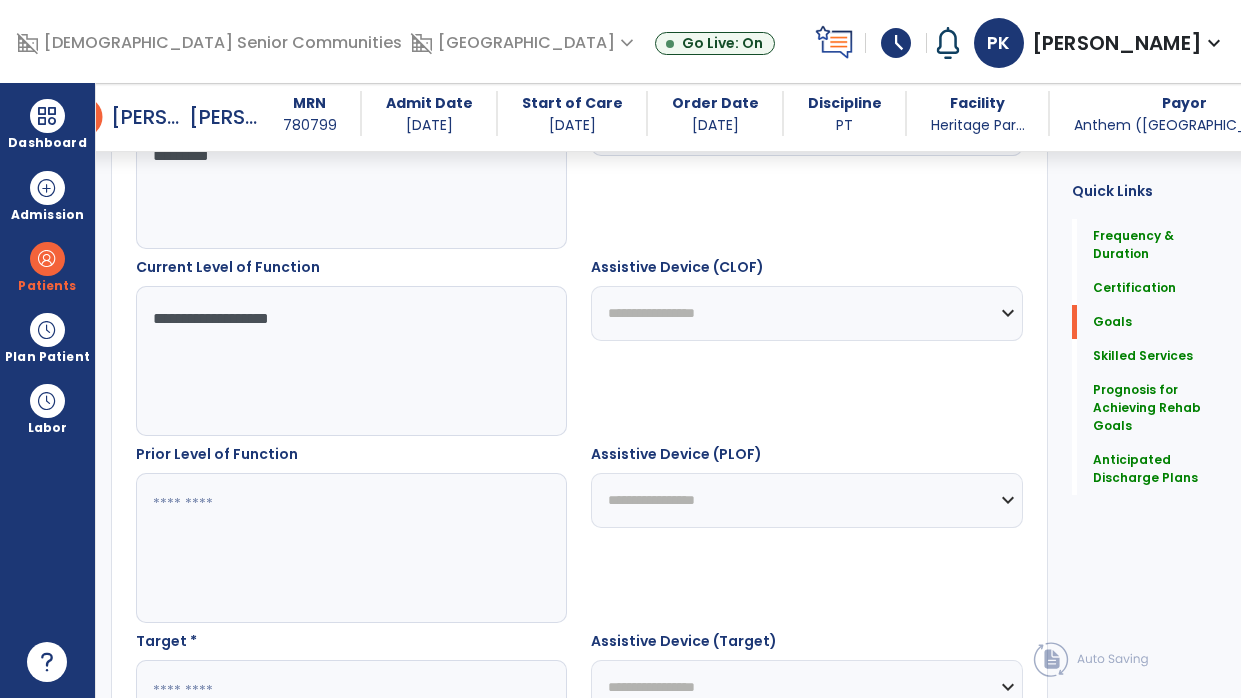 scroll, scrollTop: 711, scrollLeft: 0, axis: vertical 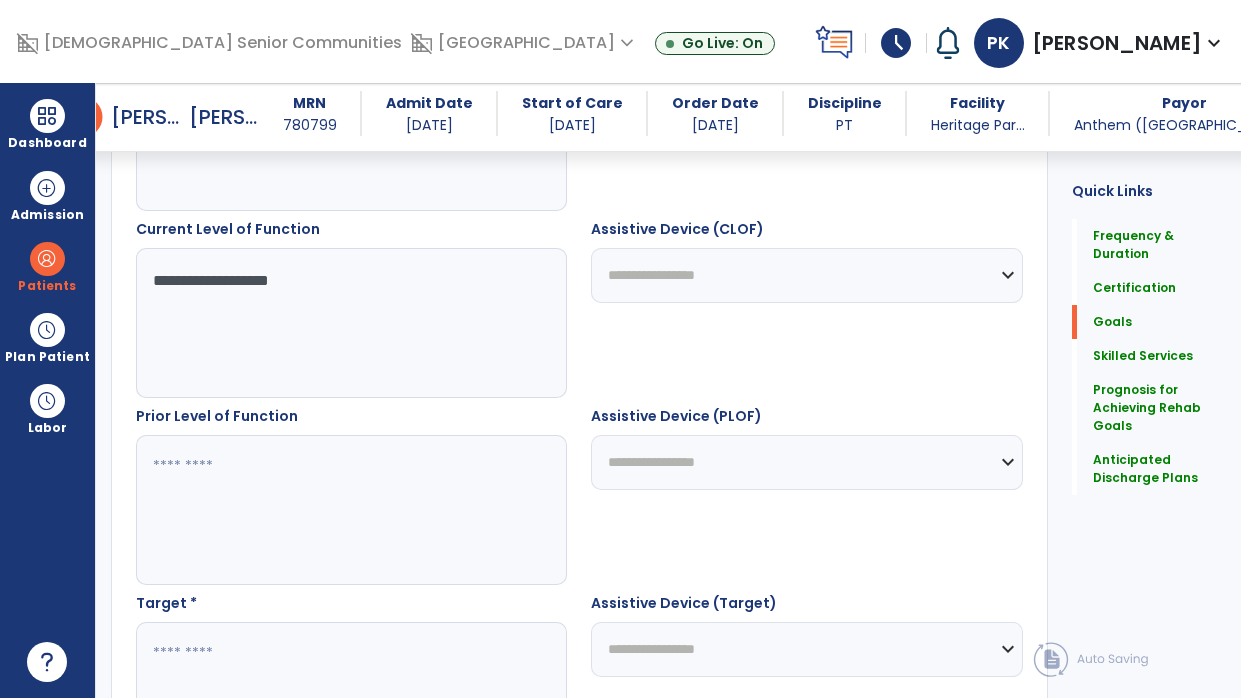 type on "**********" 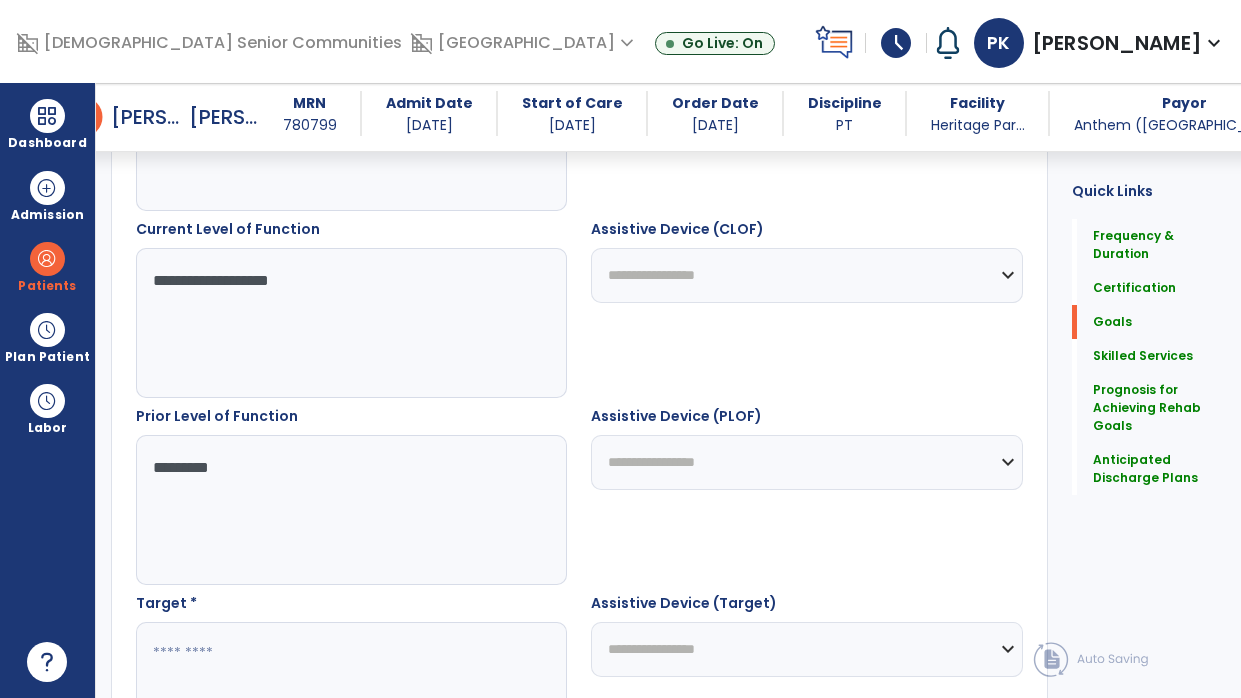 type on "**********" 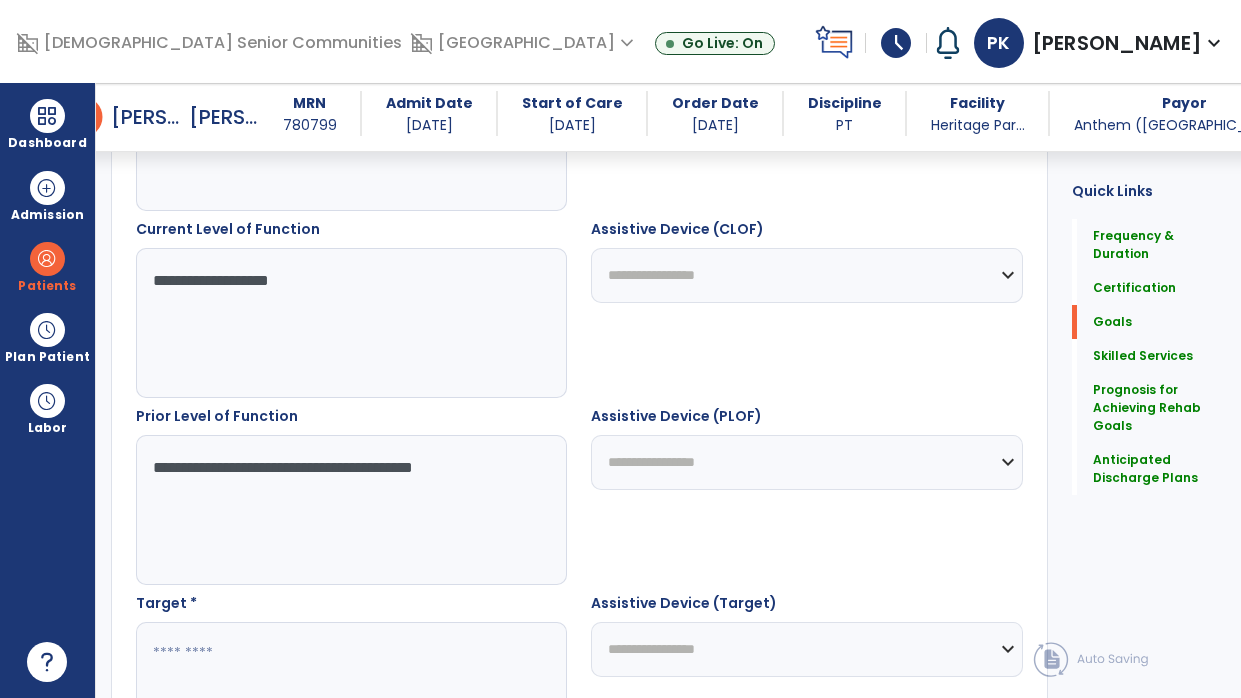 type on "**********" 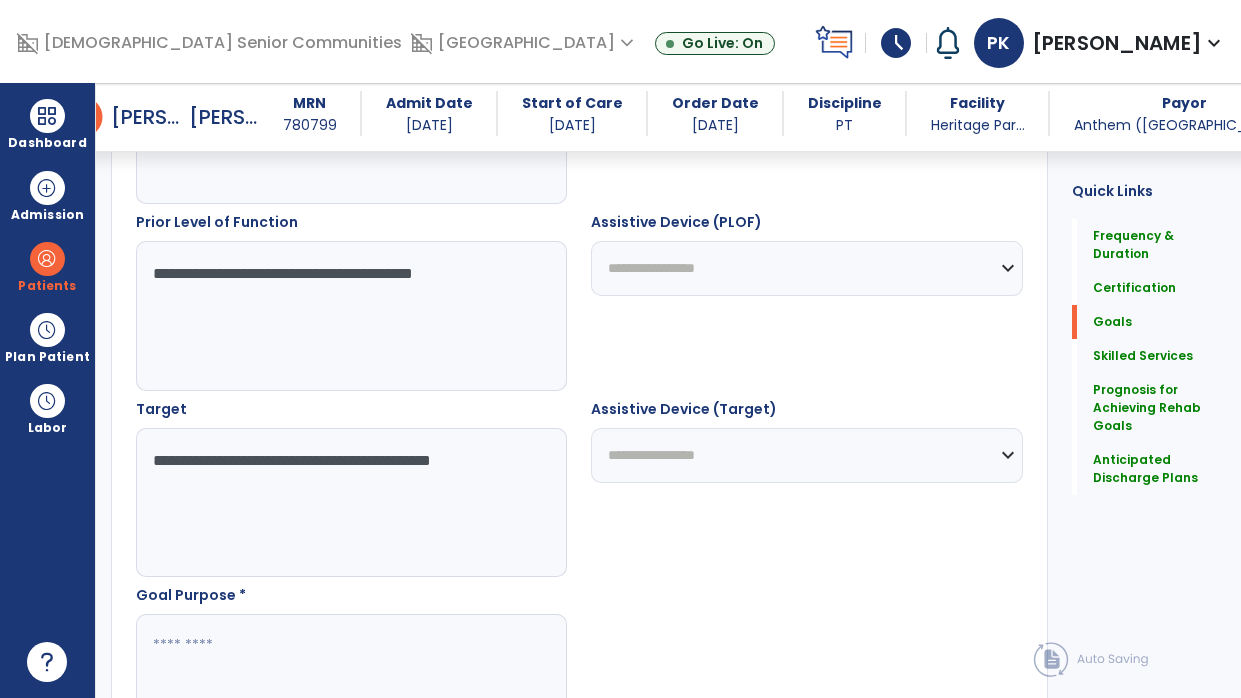 scroll, scrollTop: 904, scrollLeft: 0, axis: vertical 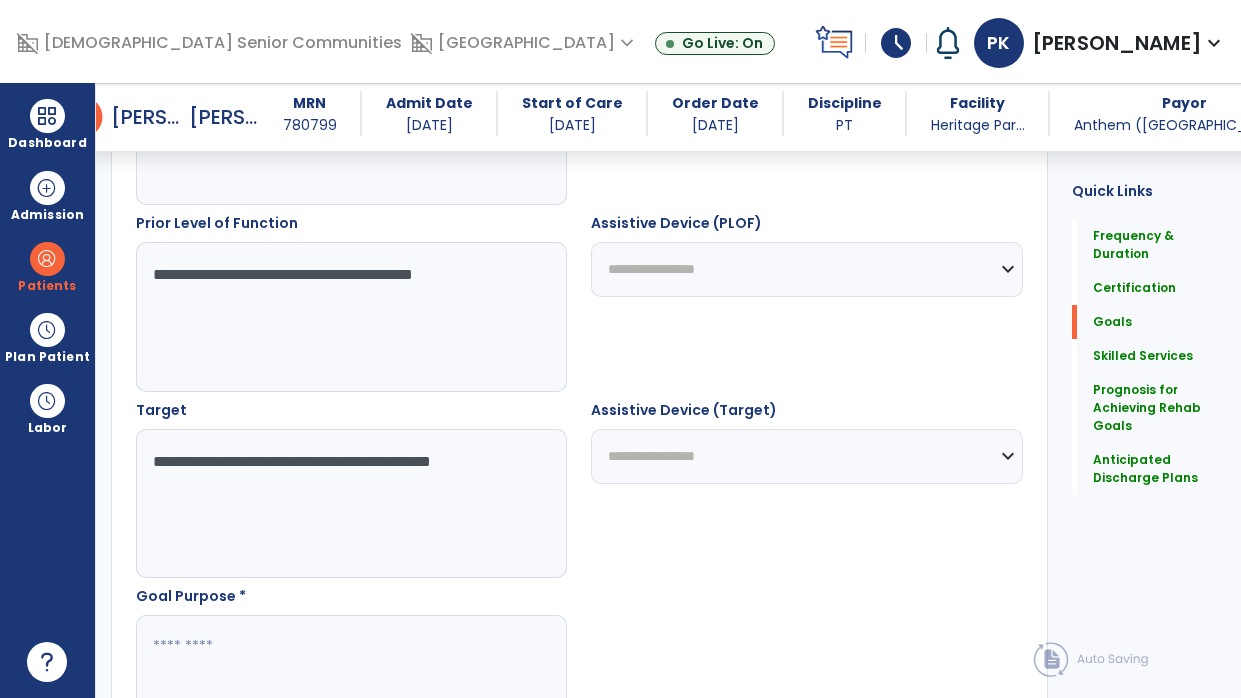 click on "**********" at bounding box center [348, 504] 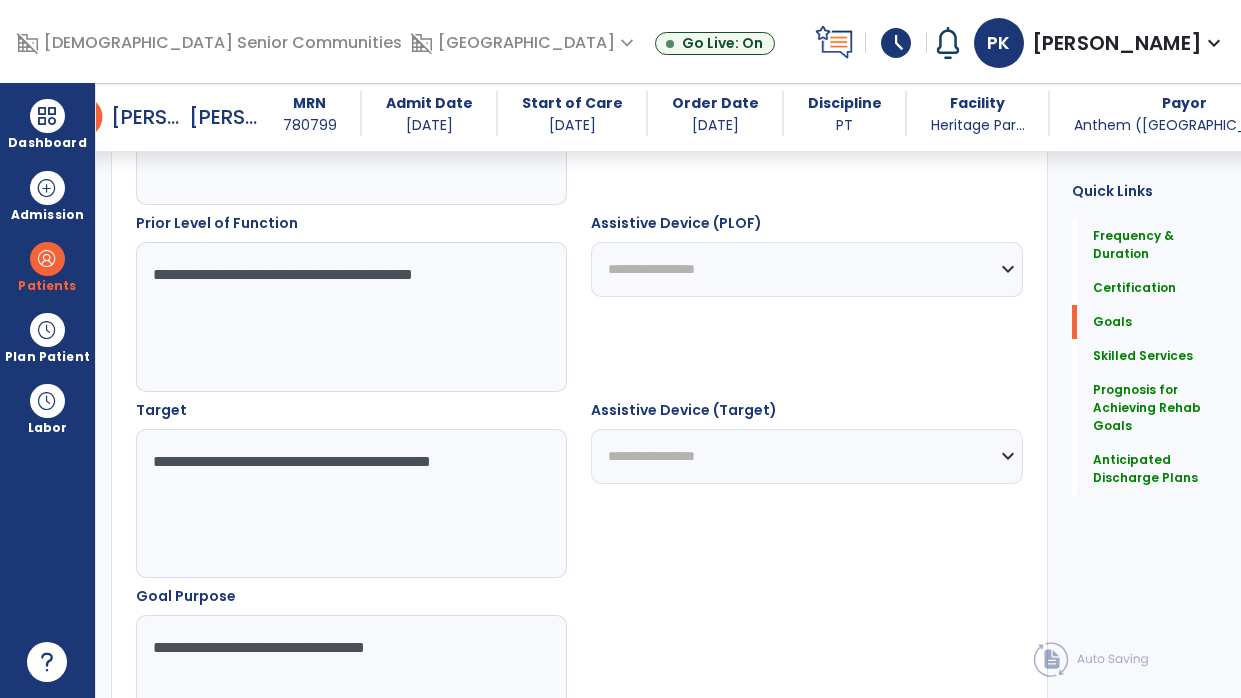 type on "**********" 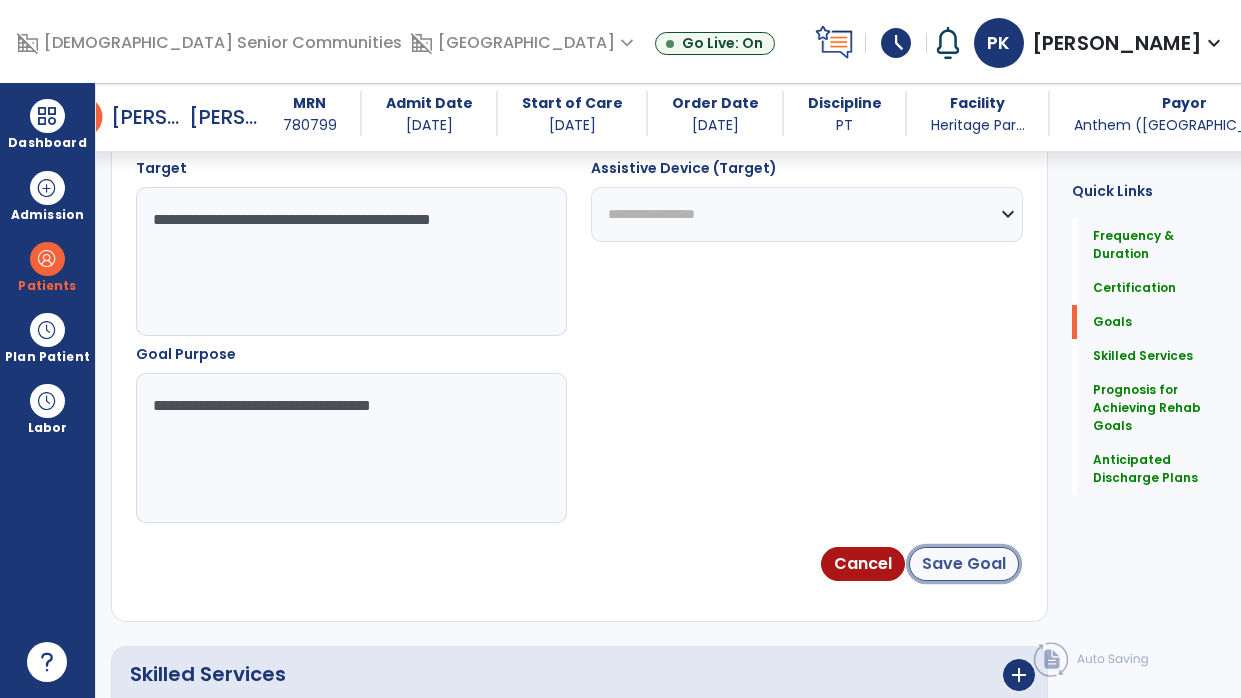 click on "Save Goal" at bounding box center (964, 564) 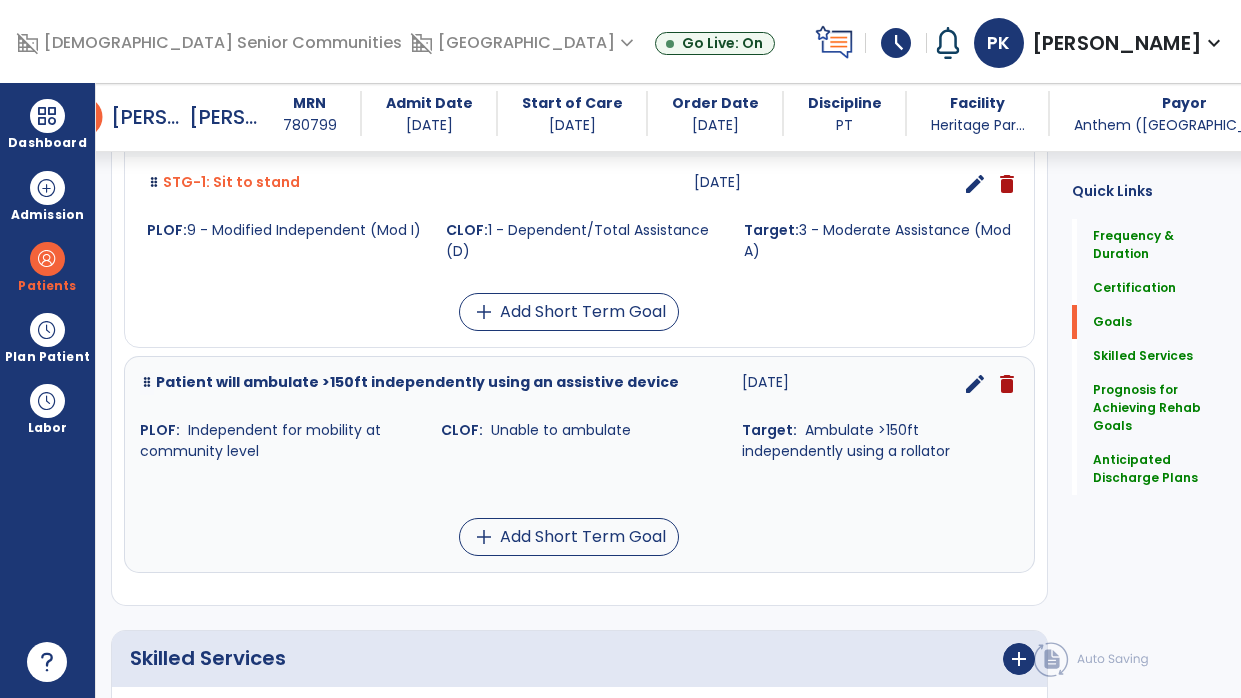 scroll, scrollTop: 962, scrollLeft: 0, axis: vertical 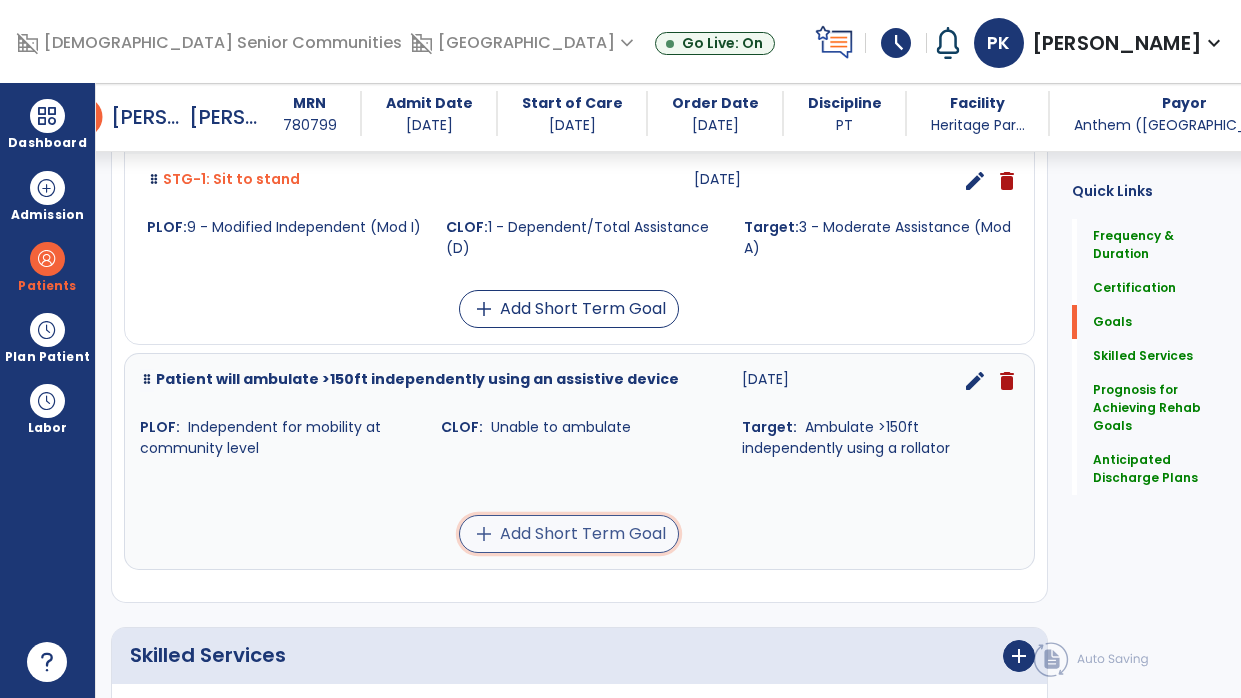 click on "add  Add Short Term Goal" at bounding box center (569, 534) 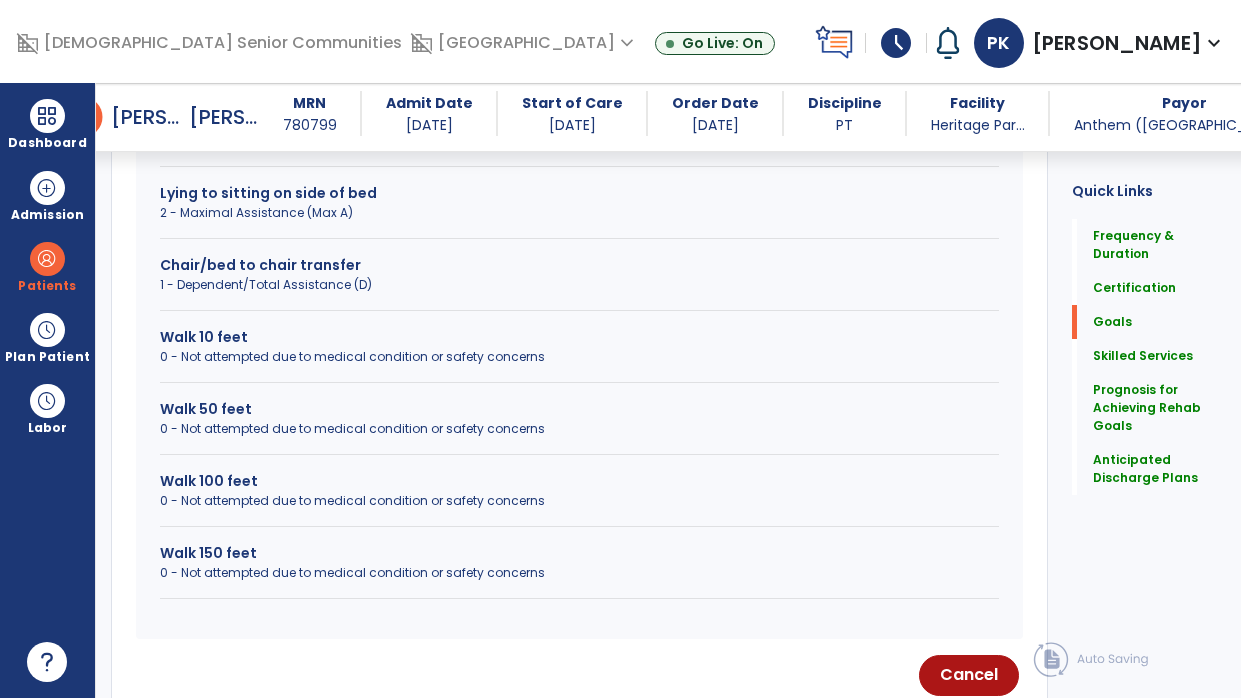 scroll, scrollTop: 829, scrollLeft: 0, axis: vertical 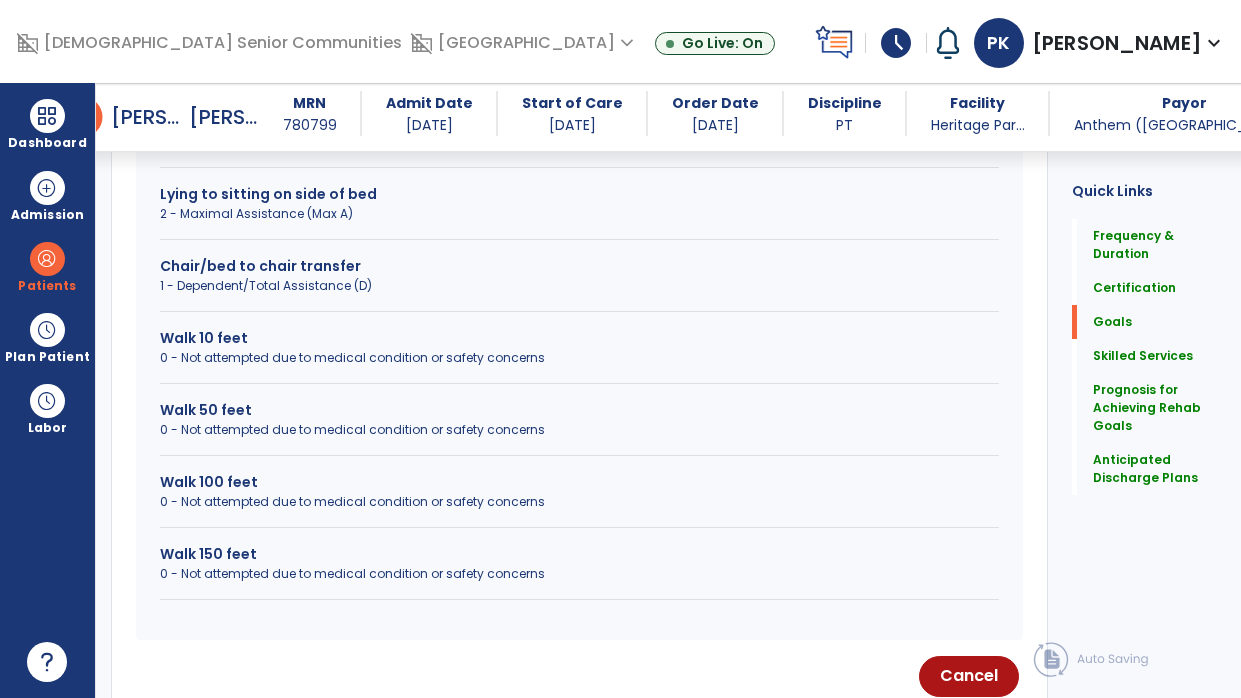 click on "0 - Not attempted due to medical condition or safety concerns" at bounding box center [579, 430] 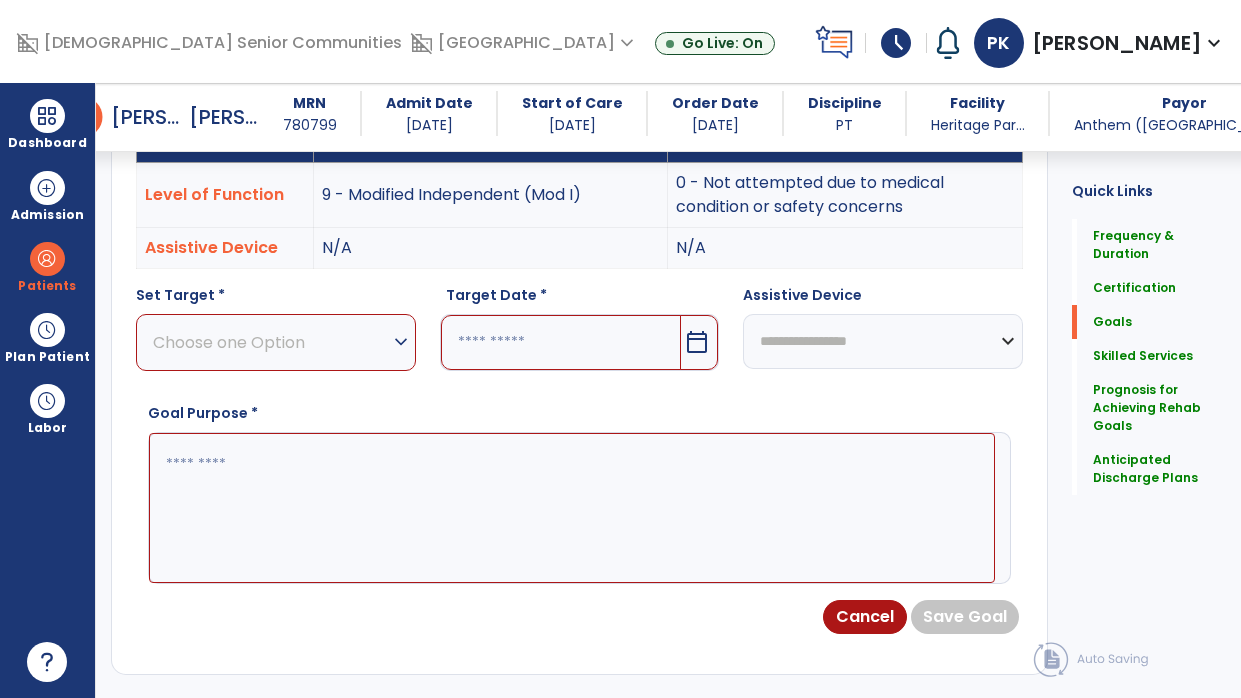 scroll, scrollTop: 620, scrollLeft: 0, axis: vertical 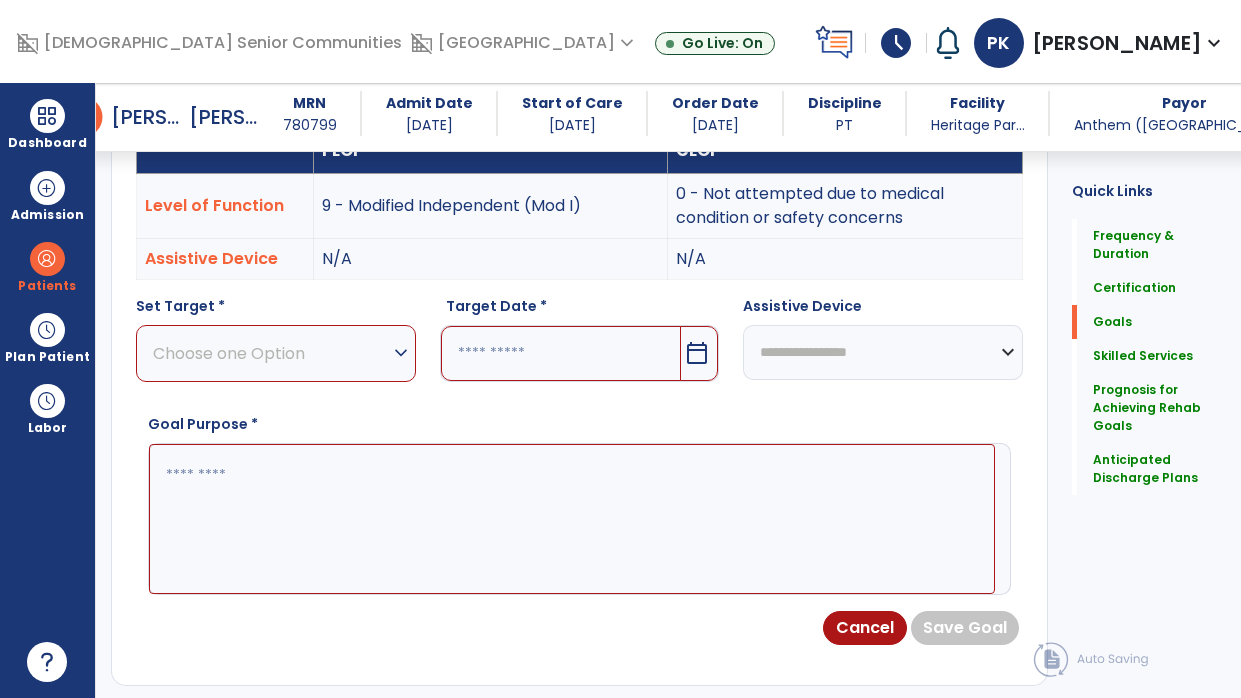 click on "expand_more" at bounding box center [401, 353] 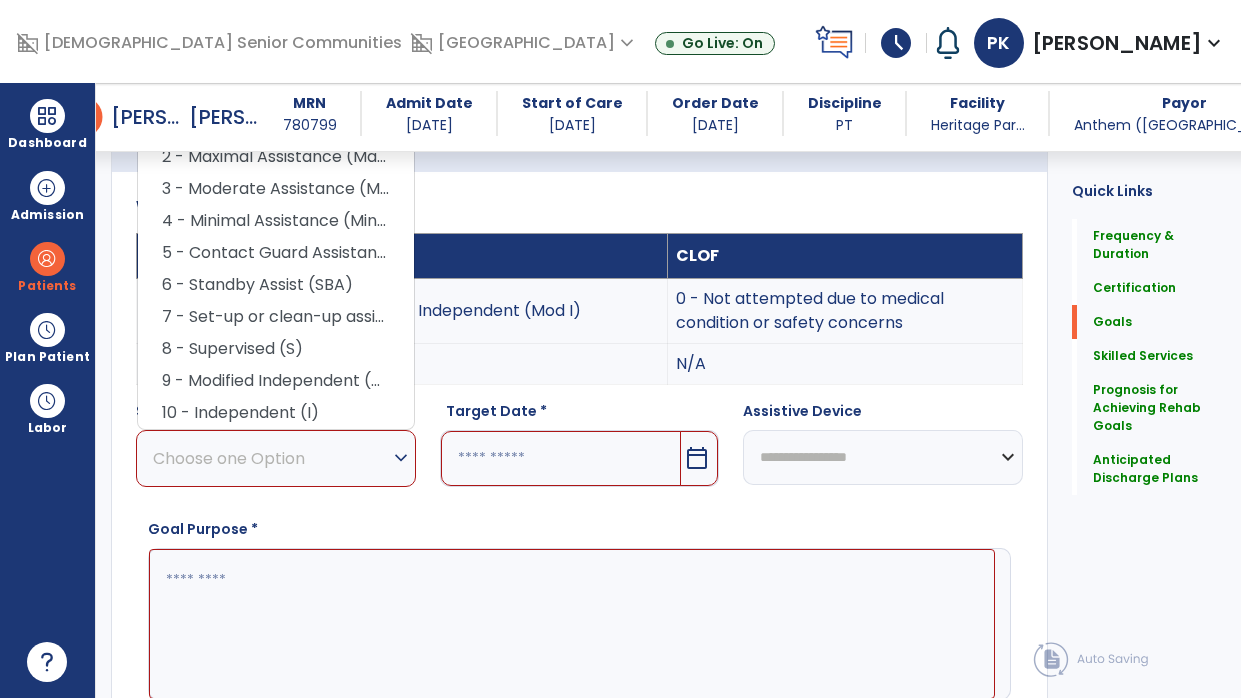 scroll, scrollTop: 486, scrollLeft: 0, axis: vertical 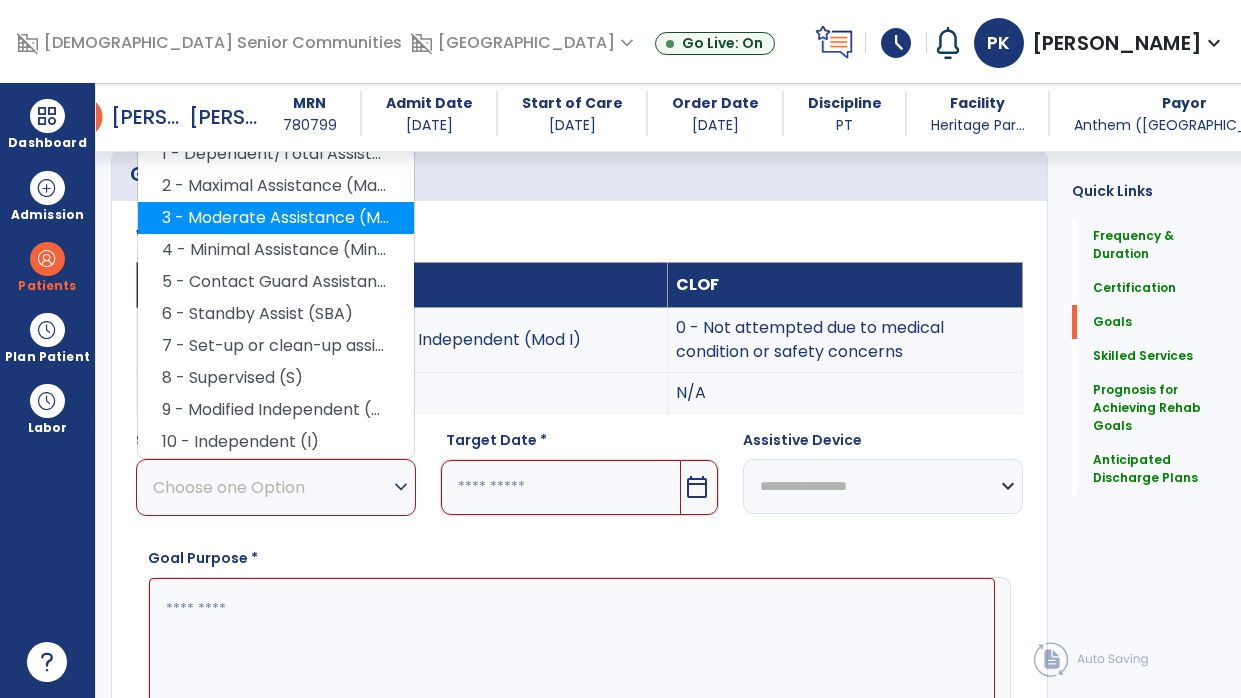click on "3 - Moderate Assistance (Mod A)" at bounding box center (276, 218) 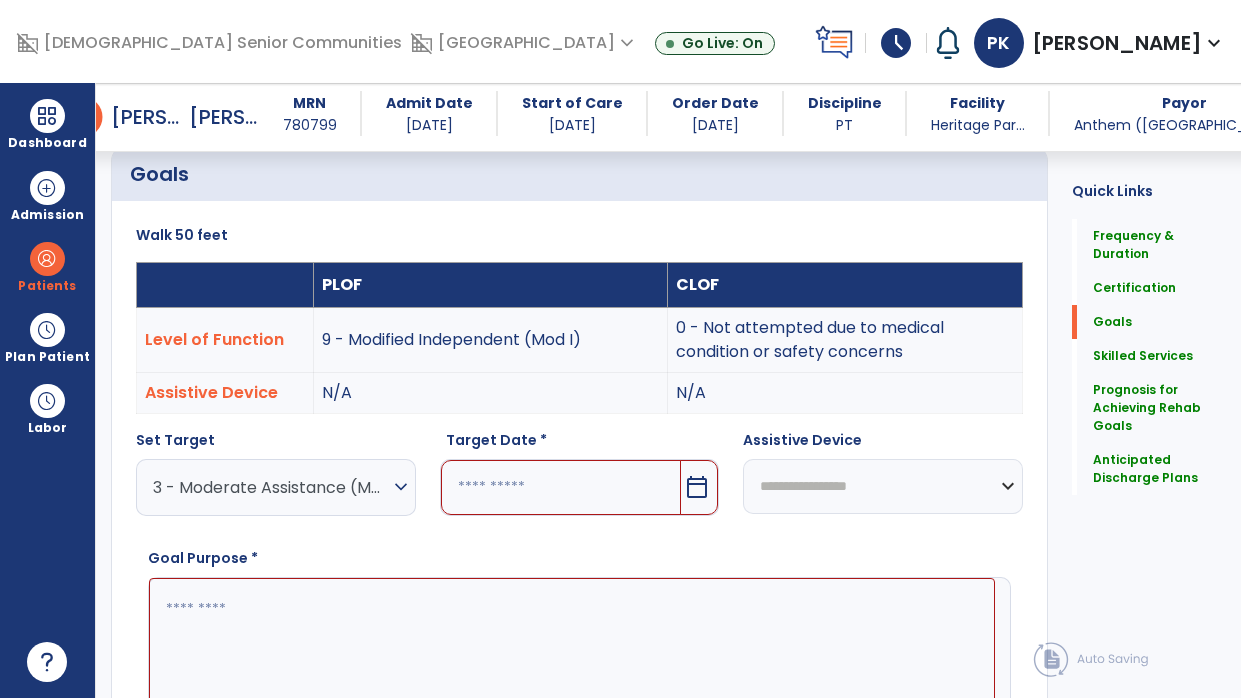 click on "calendar_today" at bounding box center [697, 487] 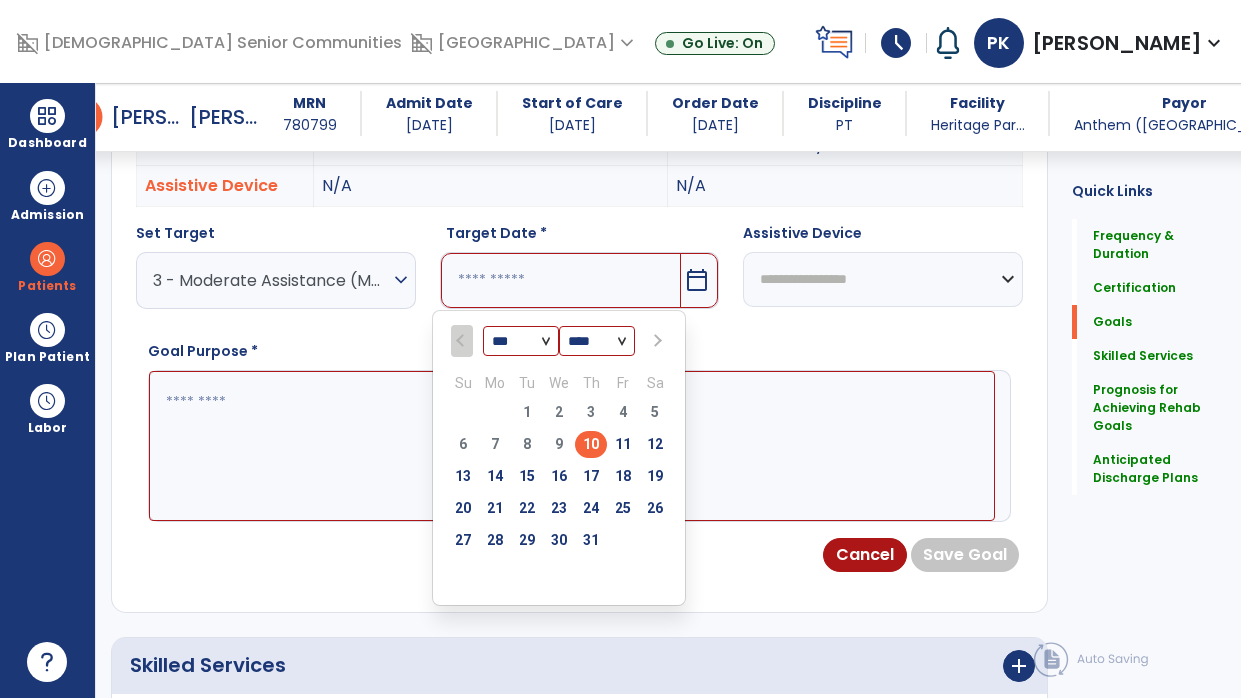 scroll, scrollTop: 694, scrollLeft: 0, axis: vertical 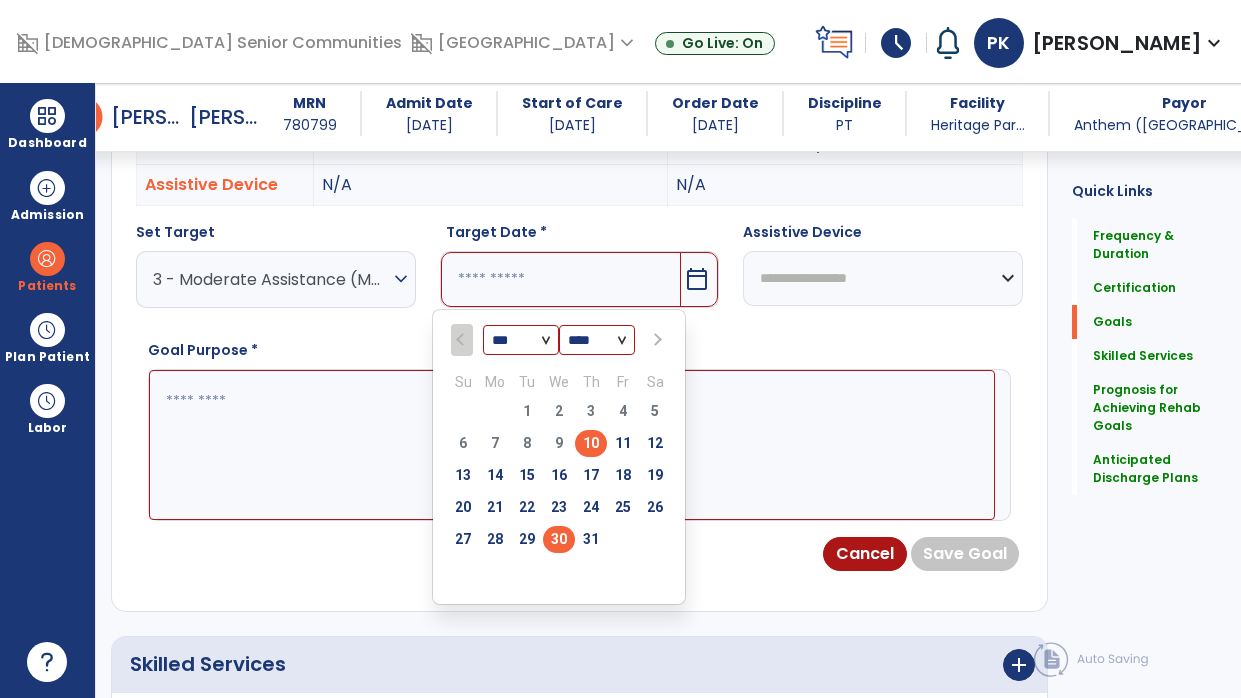 click on "30" at bounding box center [559, 539] 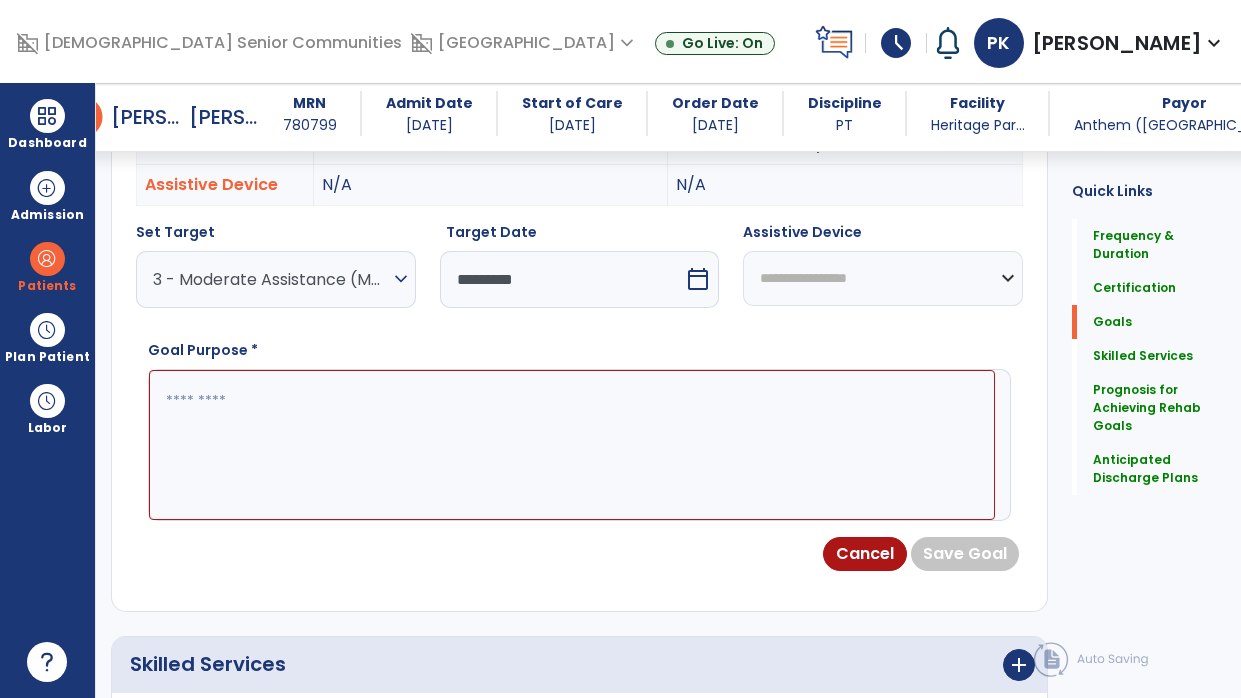 click at bounding box center [572, 445] 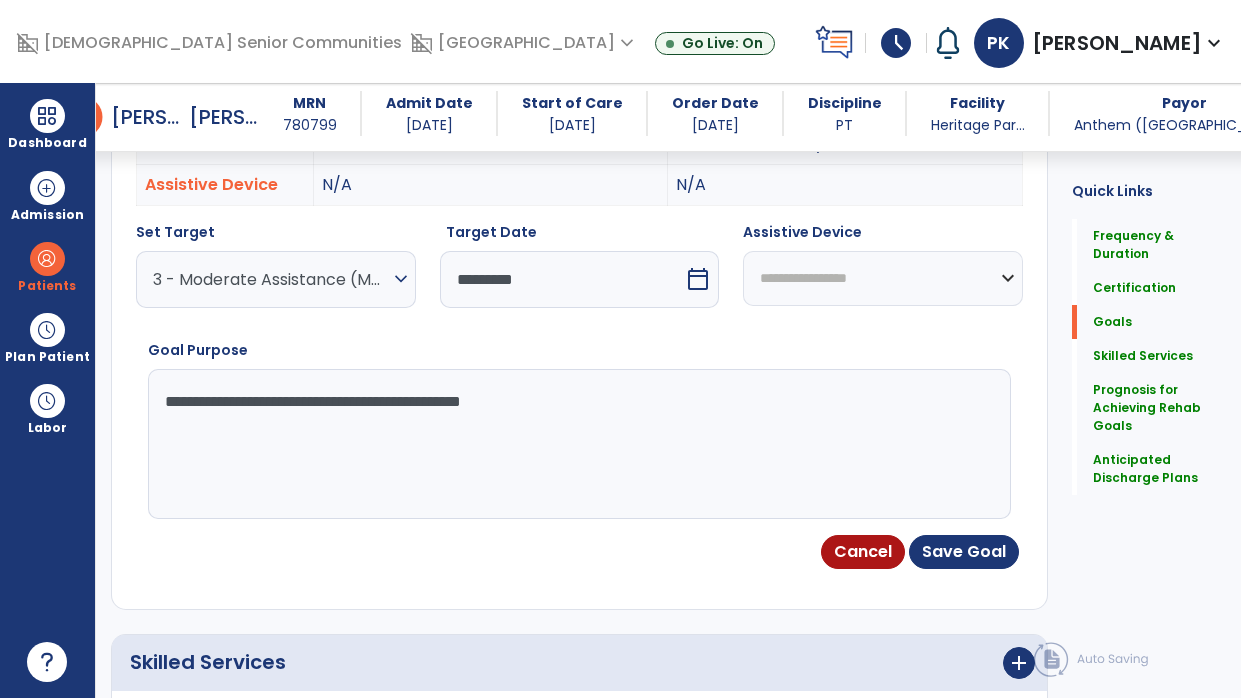 type on "**********" 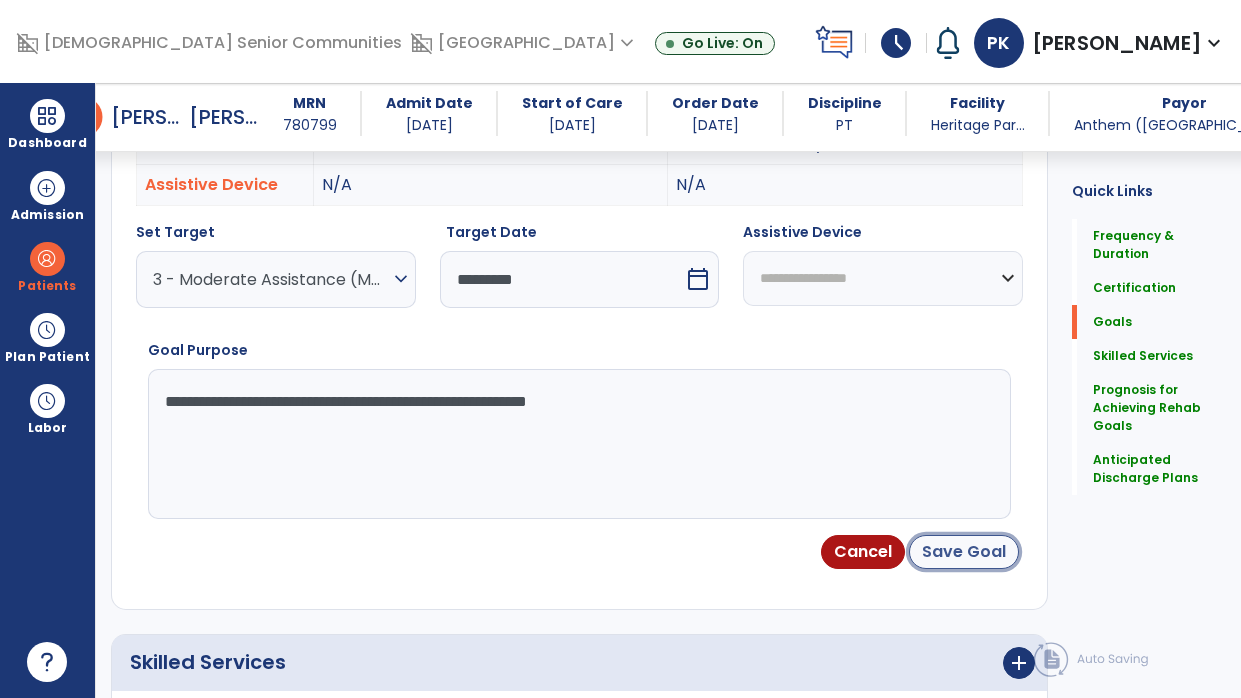 click on "Save Goal" at bounding box center (964, 552) 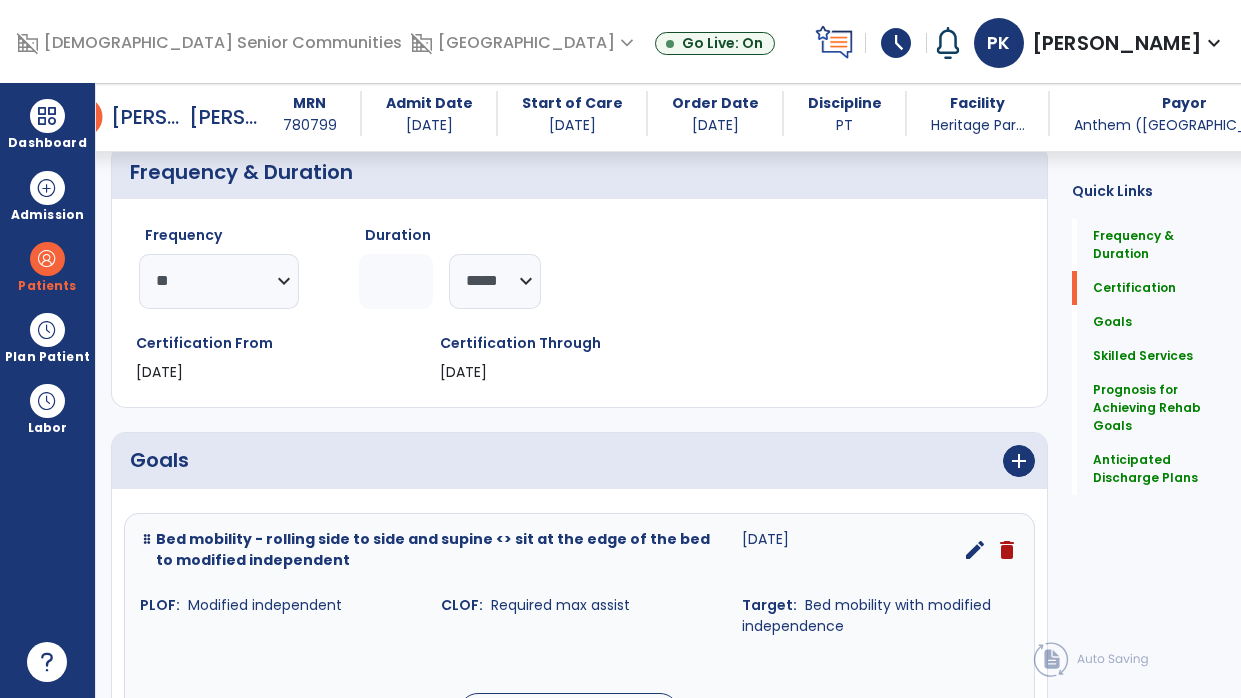 scroll, scrollTop: 195, scrollLeft: 0, axis: vertical 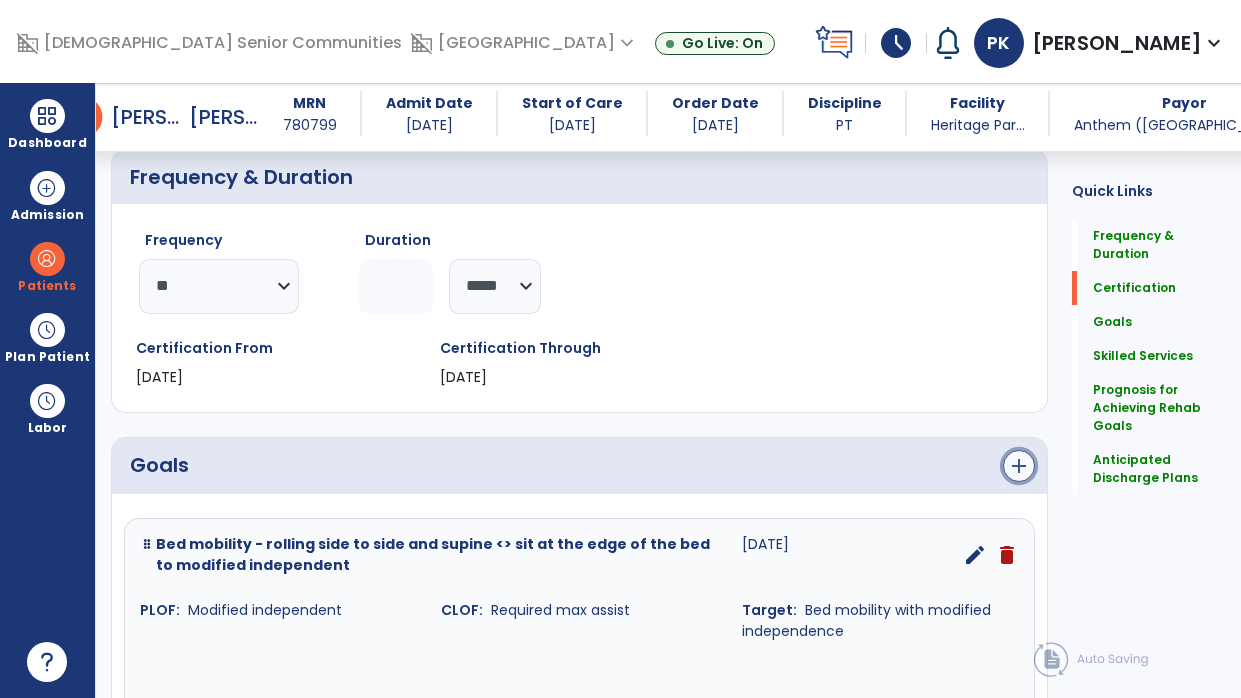 click on "add" at bounding box center [1019, 466] 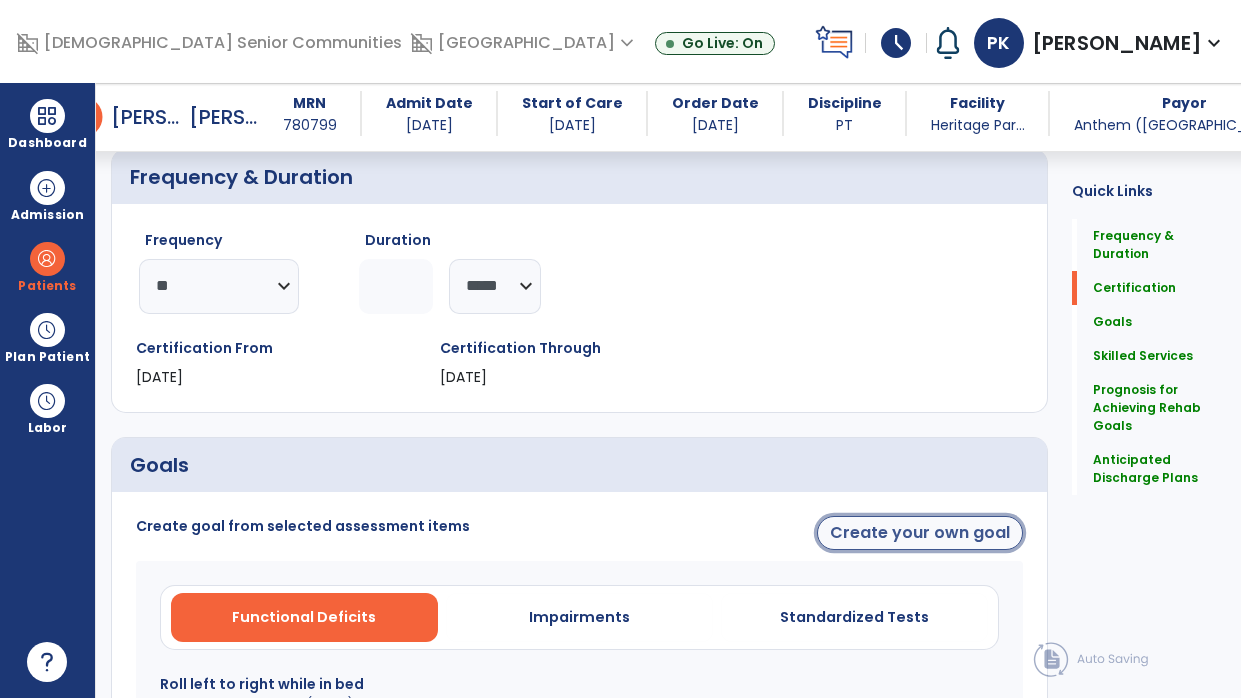 click on "Create your own goal" at bounding box center [920, 533] 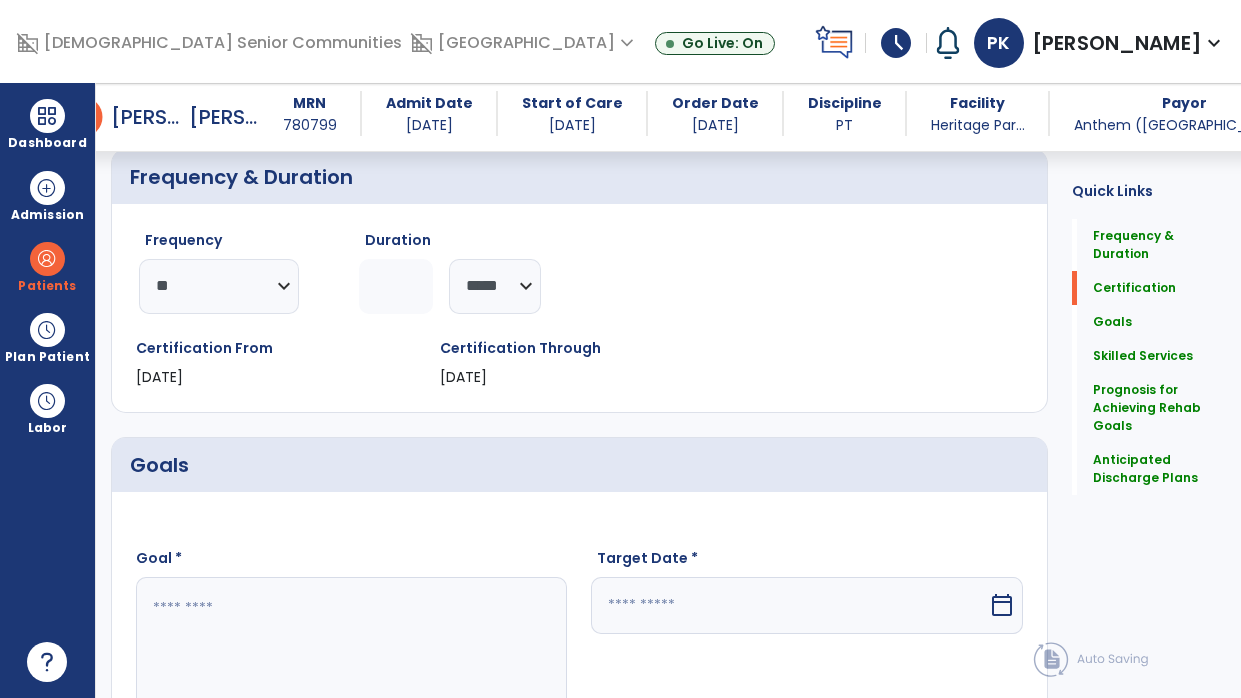 click at bounding box center (348, 652) 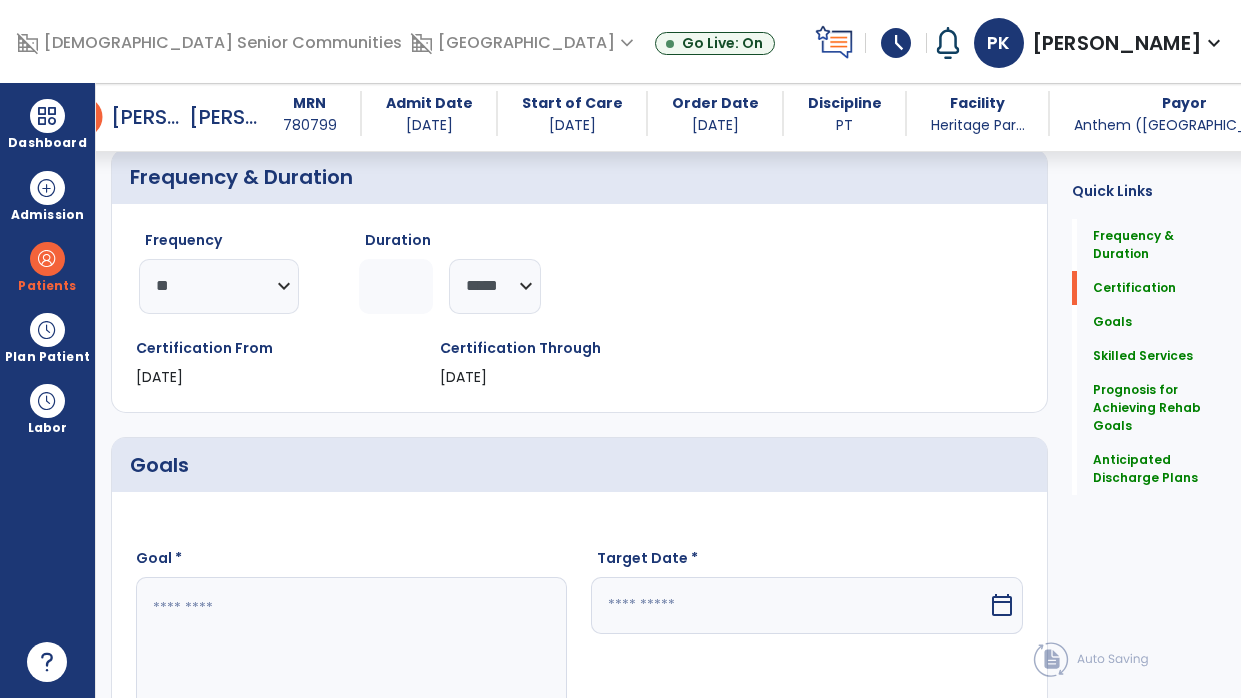 paste on "**********" 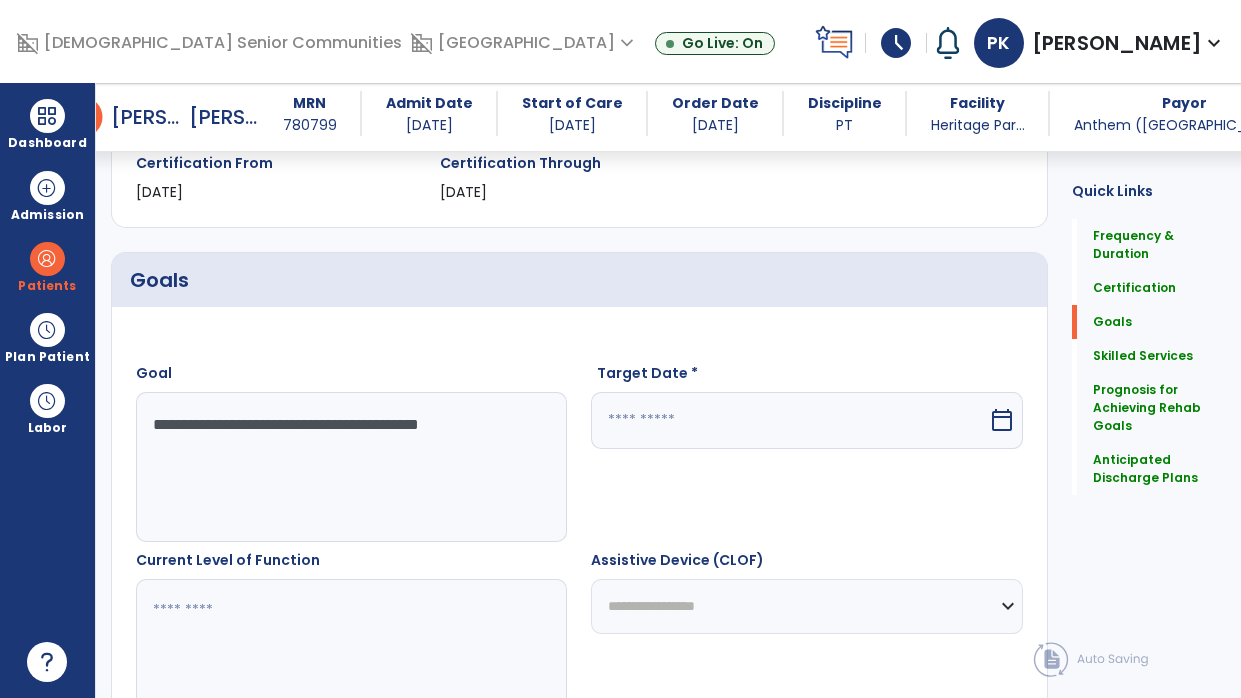 scroll, scrollTop: 383, scrollLeft: 0, axis: vertical 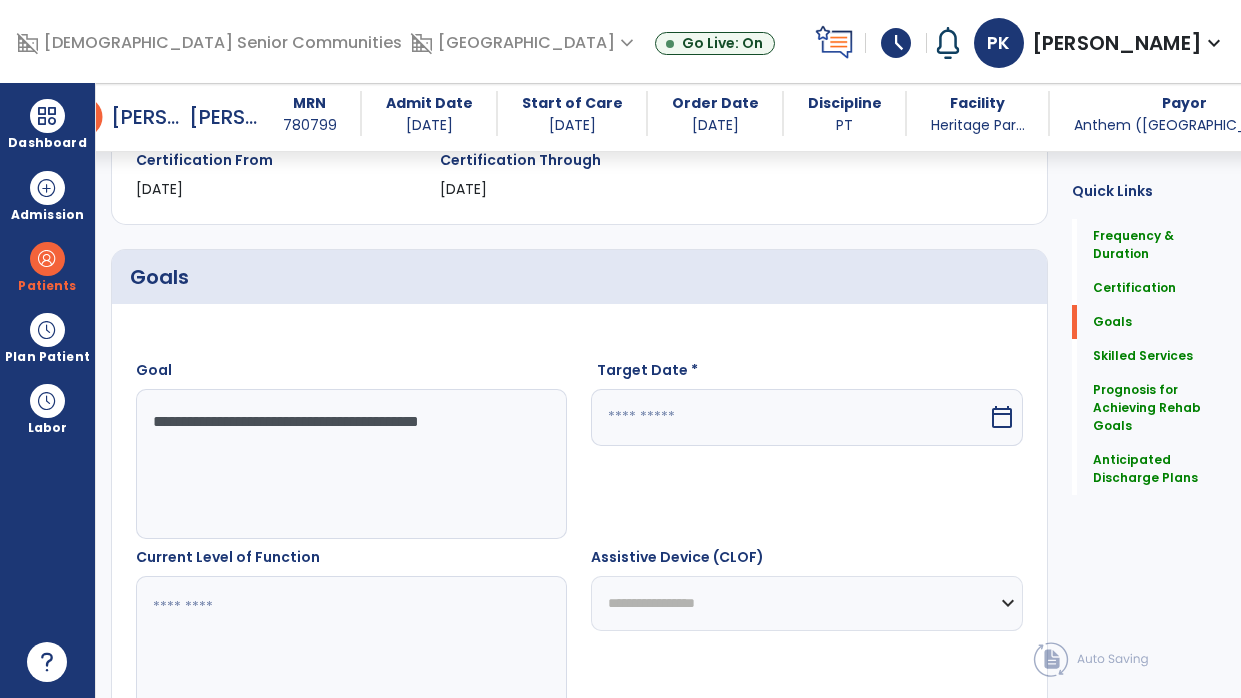 click on "**********" at bounding box center [348, 464] 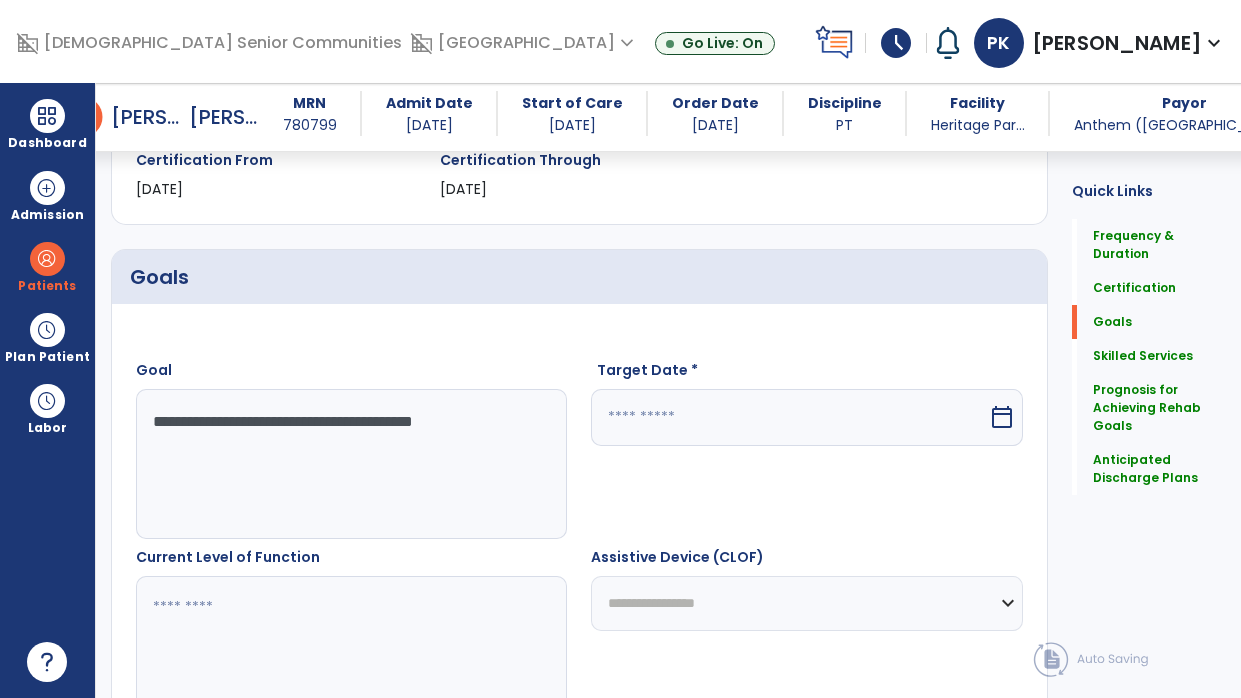 type on "**********" 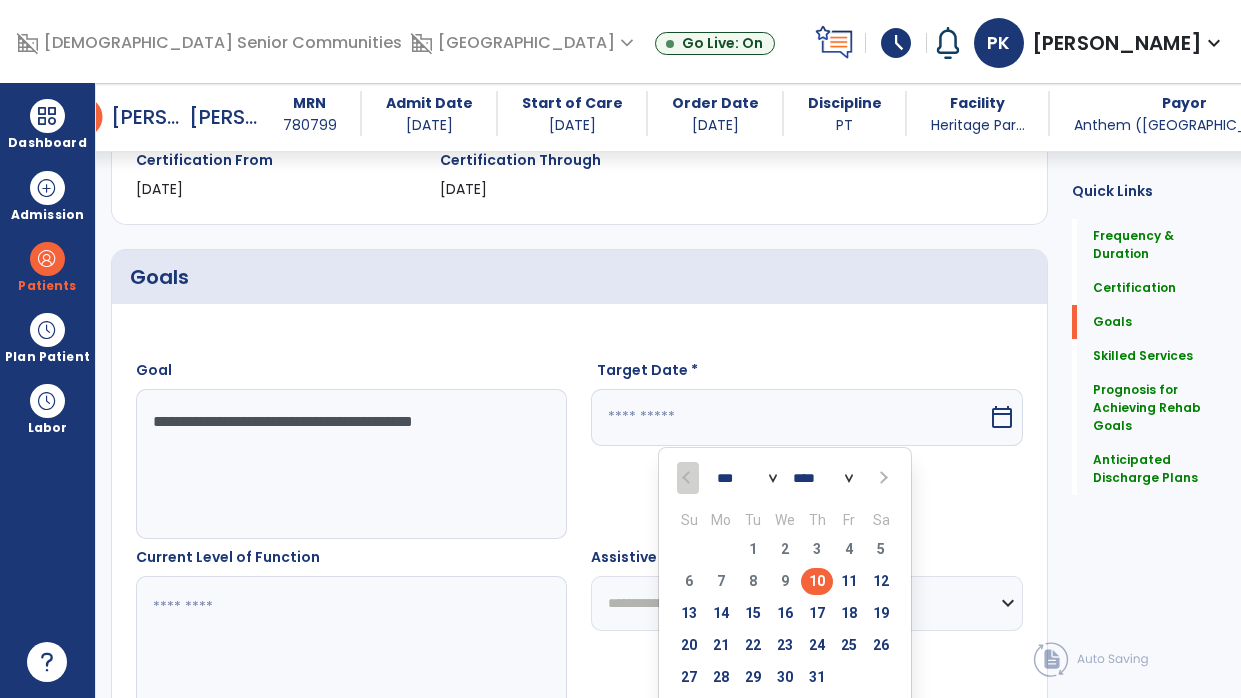 click at bounding box center (882, 477) 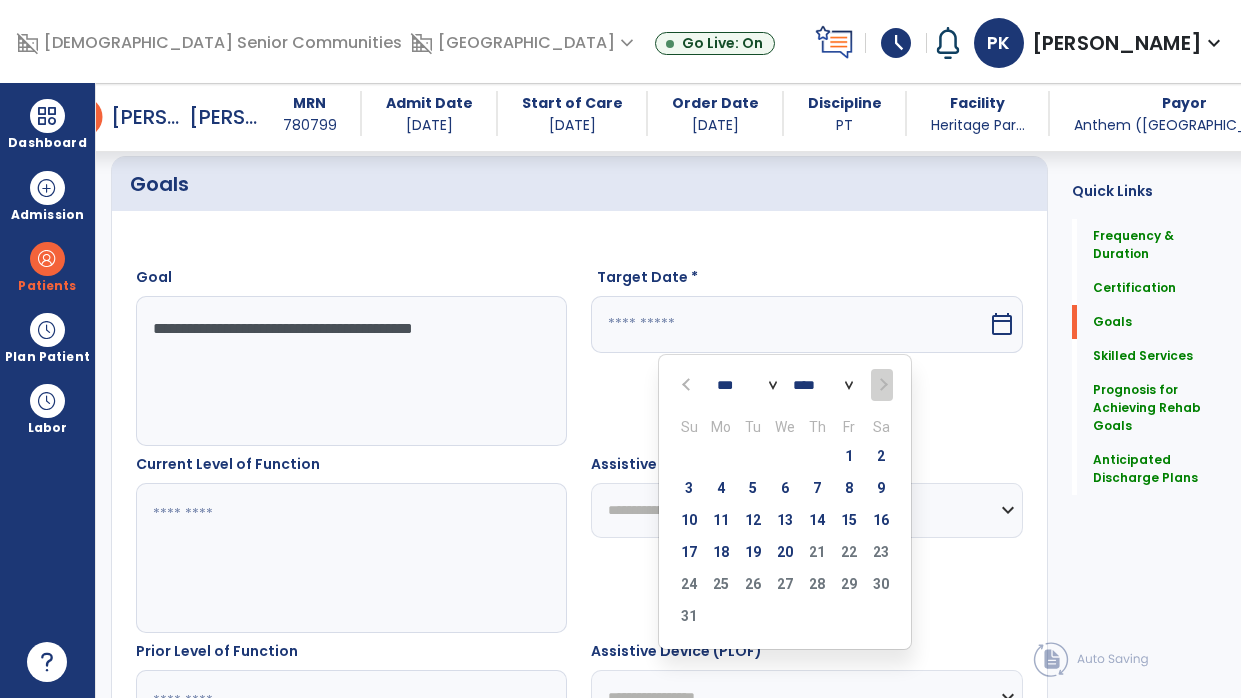 scroll, scrollTop: 500, scrollLeft: 0, axis: vertical 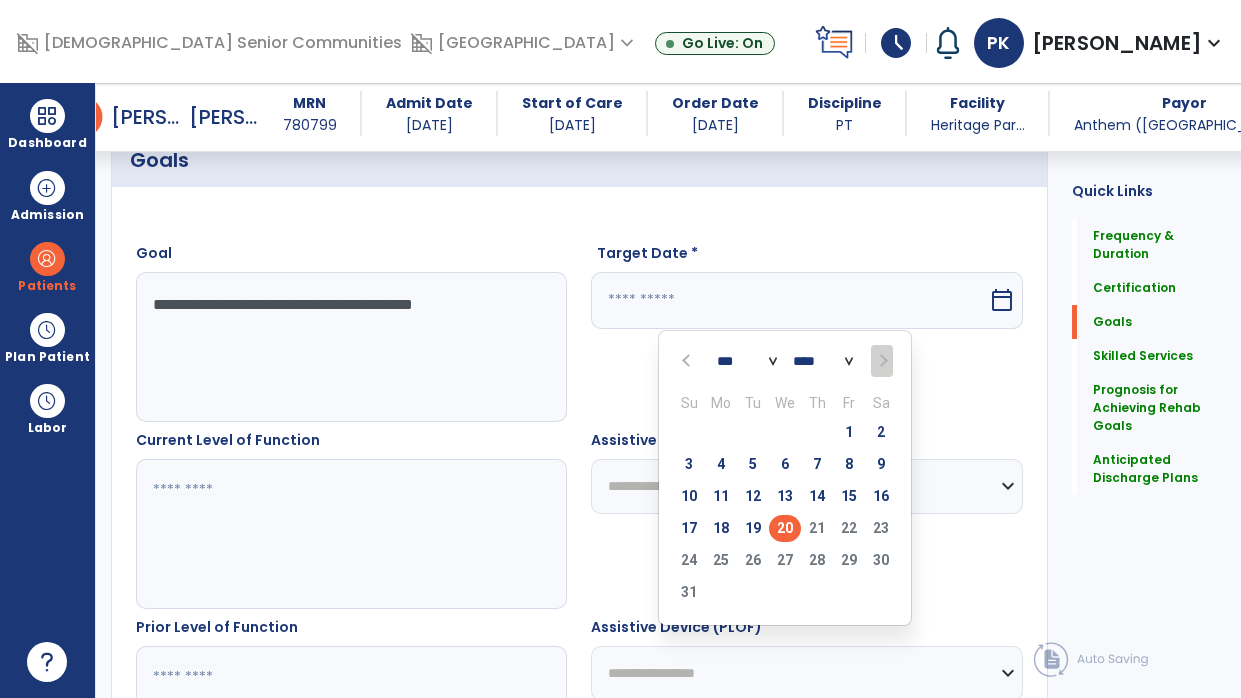 click on "20" at bounding box center (785, 528) 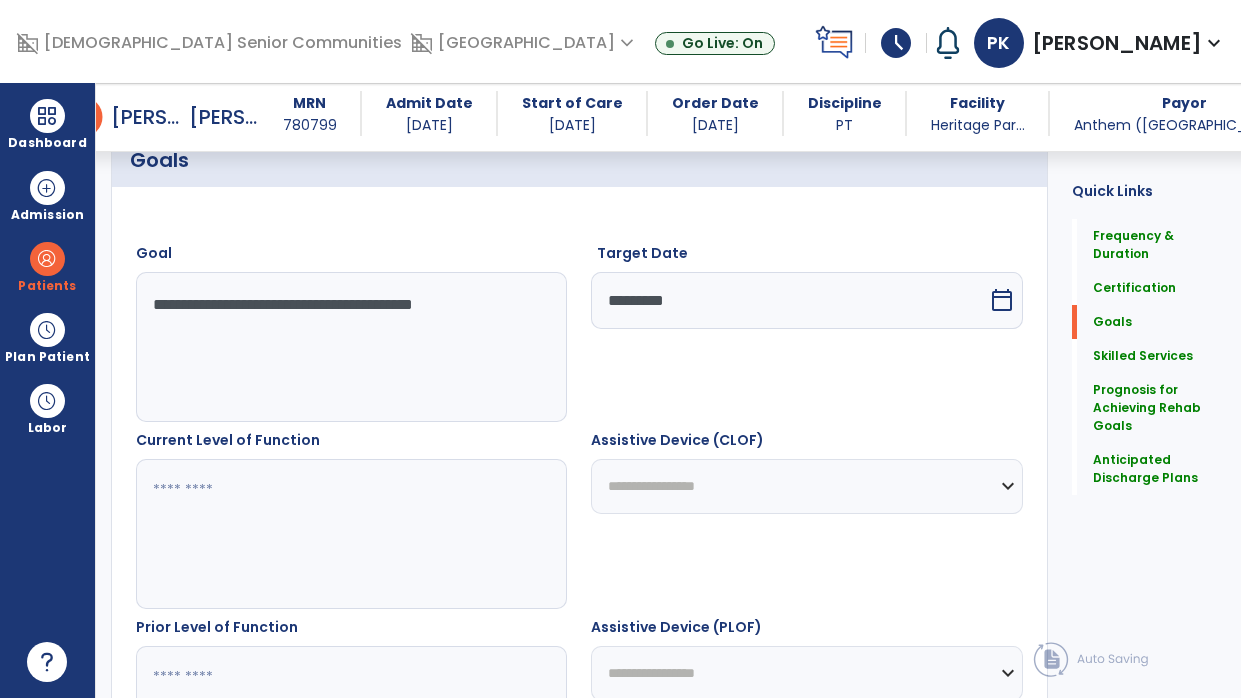 click at bounding box center (348, 534) 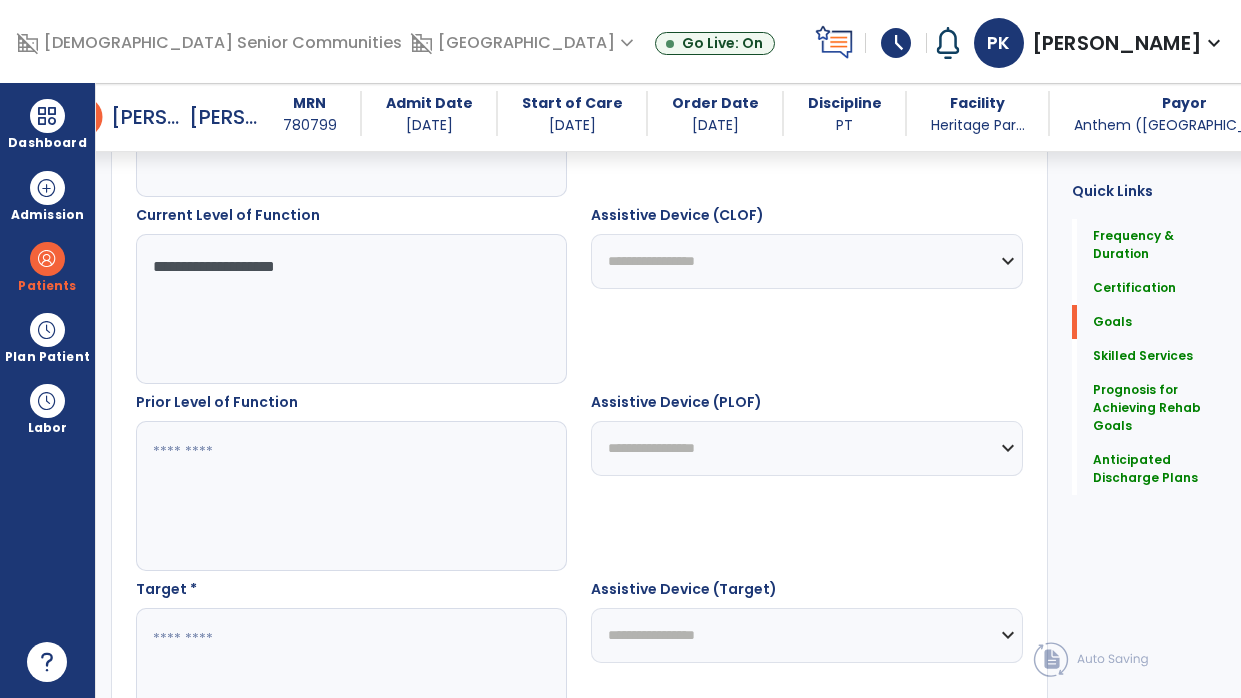 scroll, scrollTop: 735, scrollLeft: 0, axis: vertical 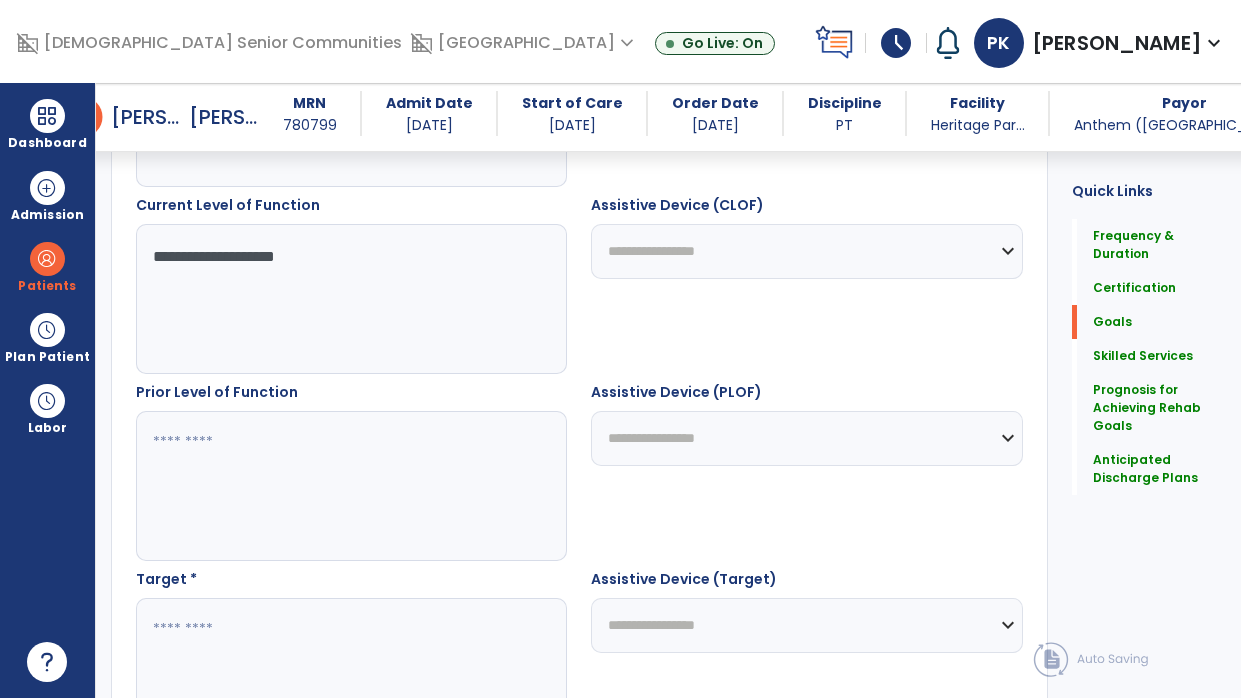 type on "**********" 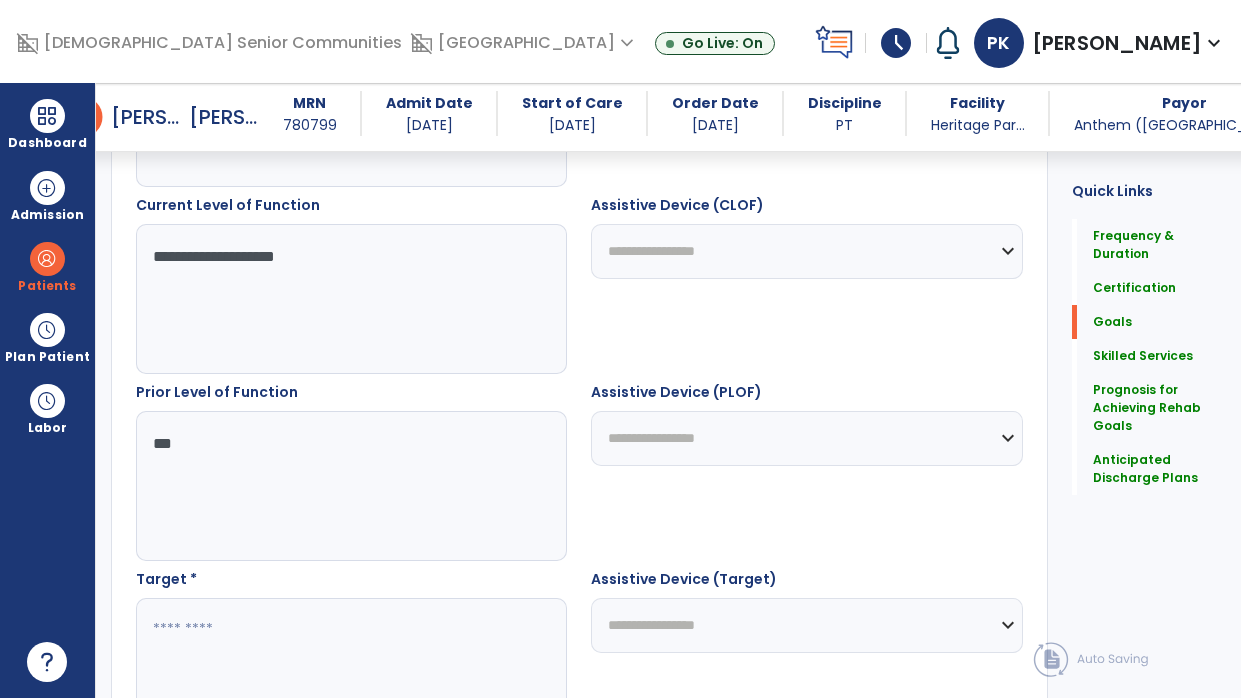 type on "***" 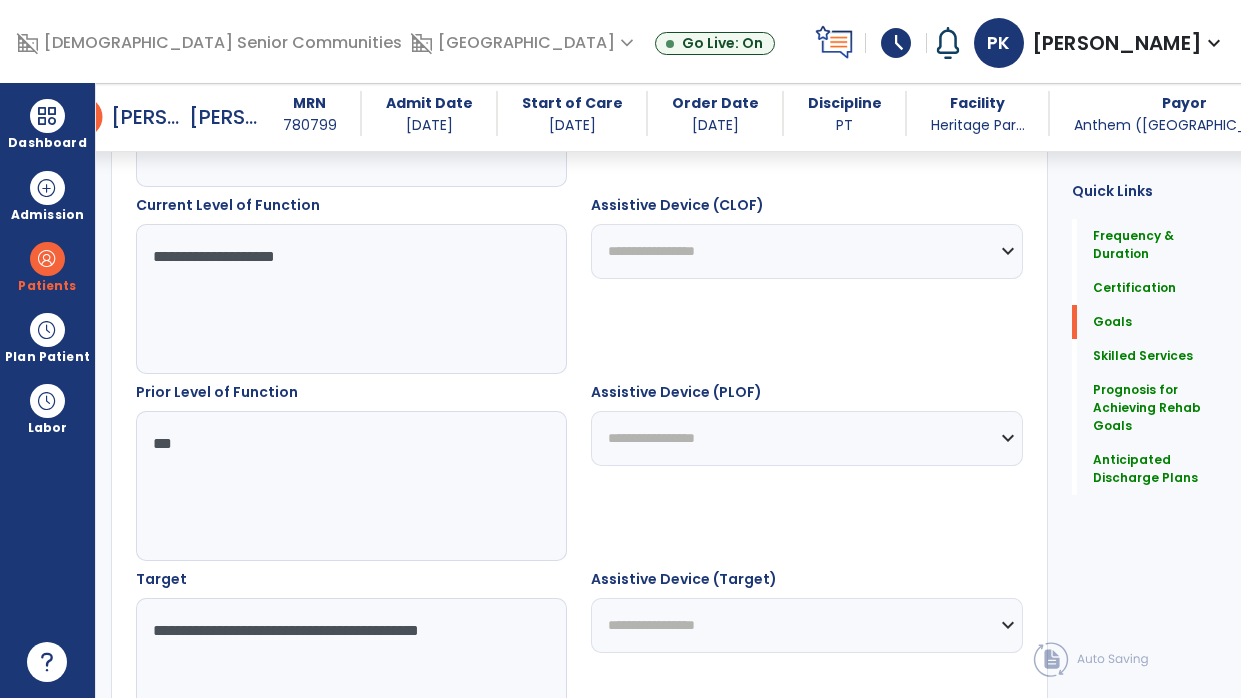 click on "**********" at bounding box center [348, 673] 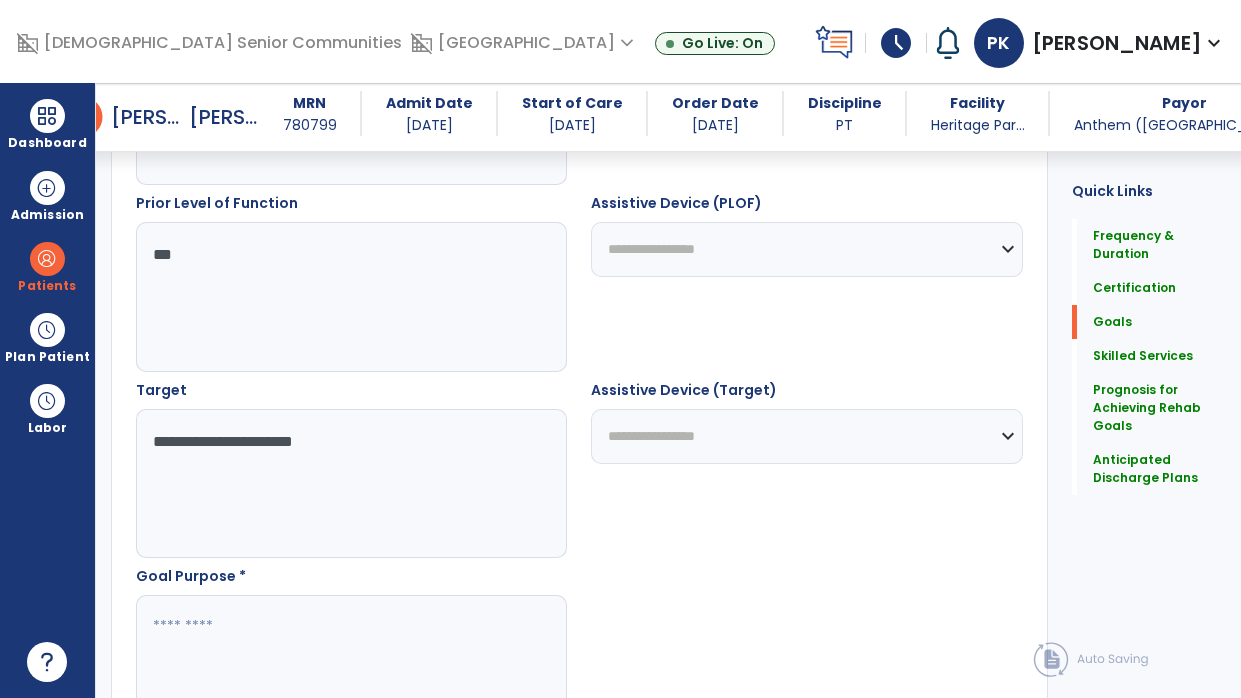 scroll, scrollTop: 1062, scrollLeft: 0, axis: vertical 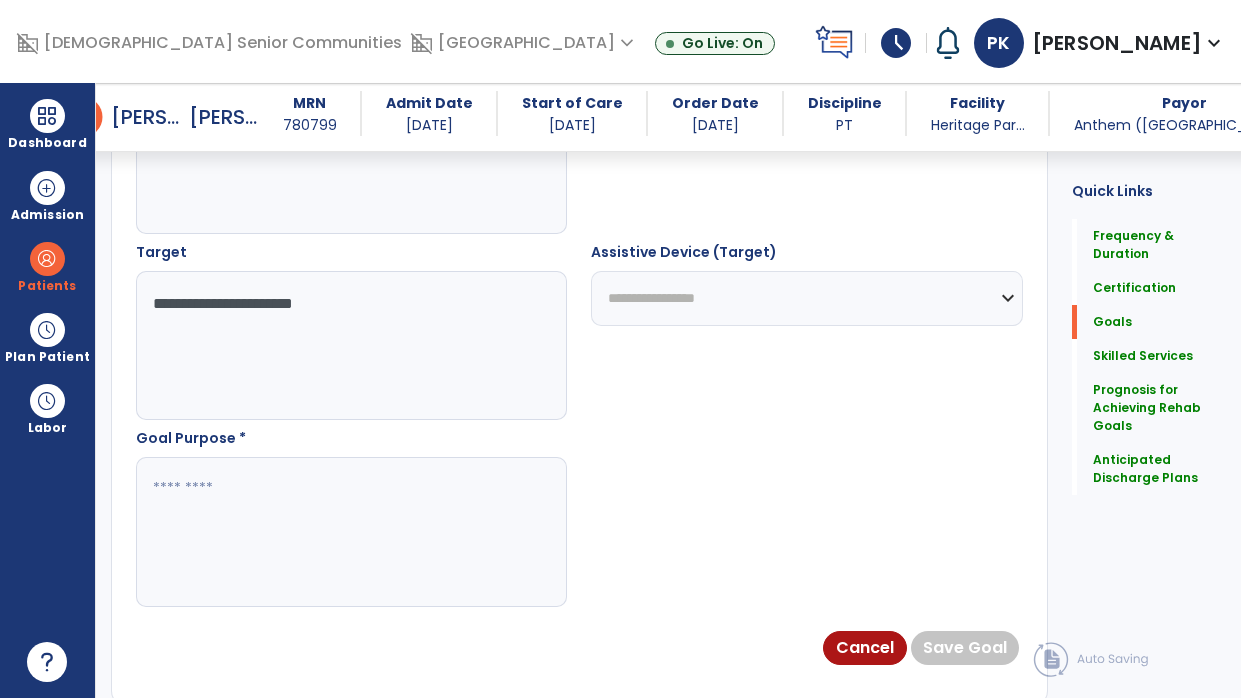type on "**********" 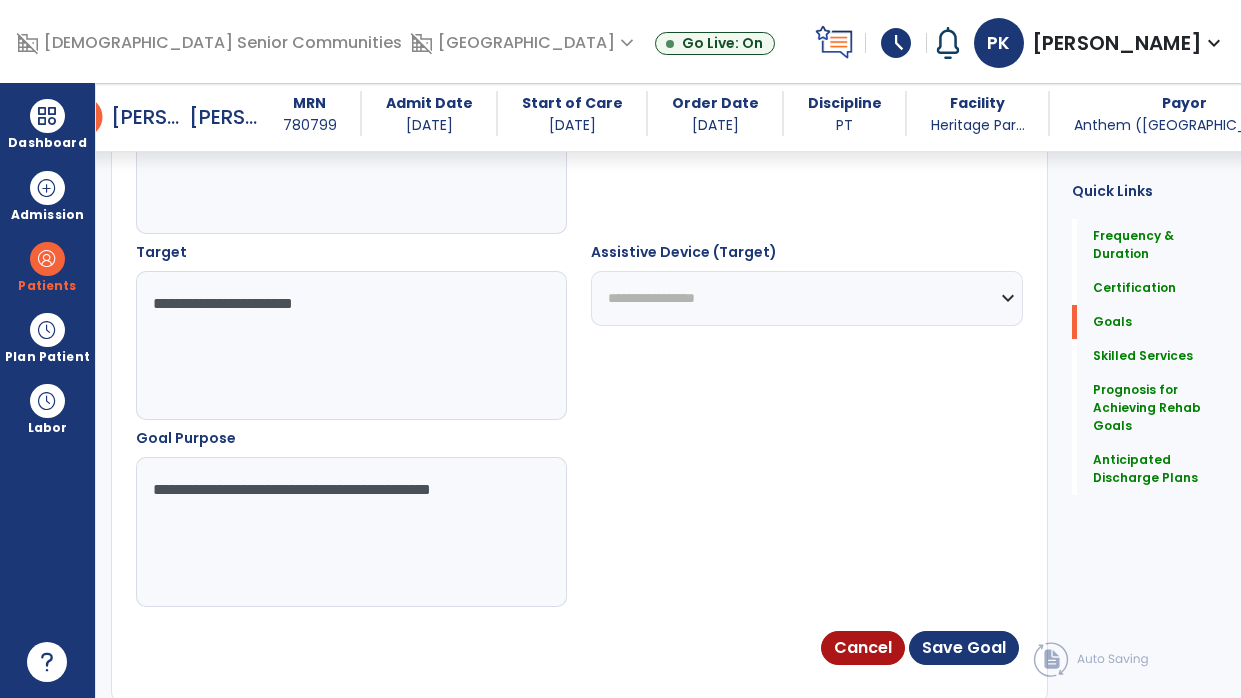 type on "**********" 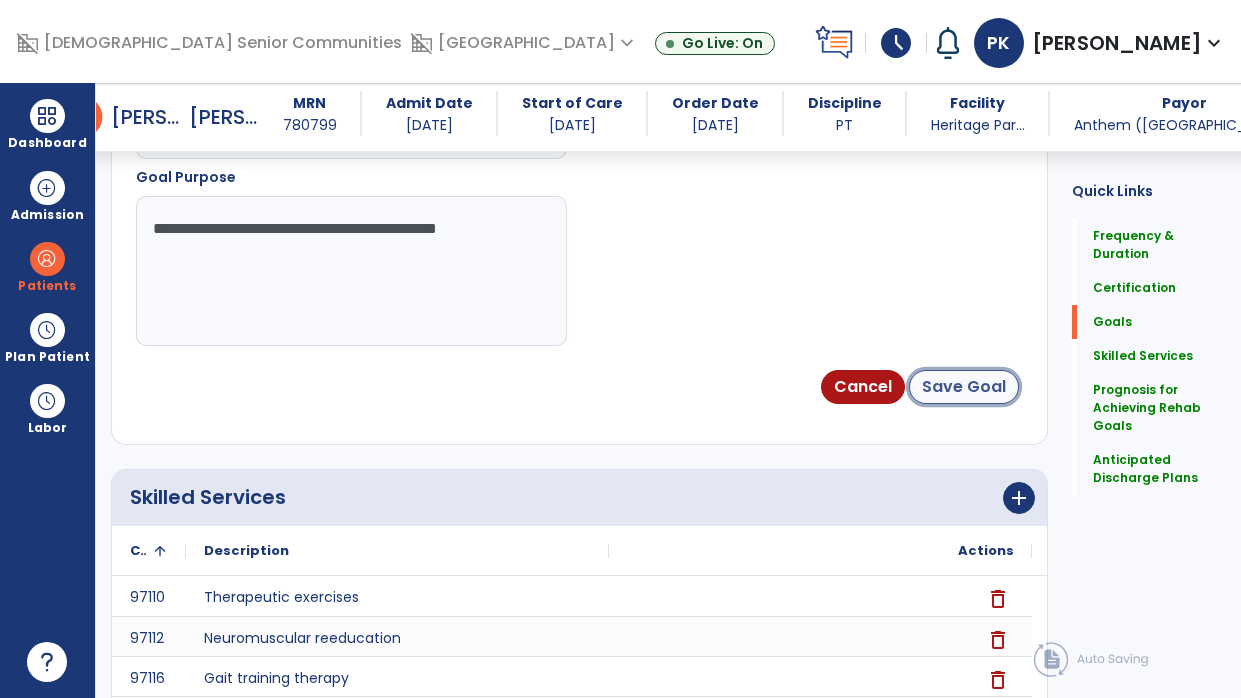 click on "Save Goal" at bounding box center (964, 387) 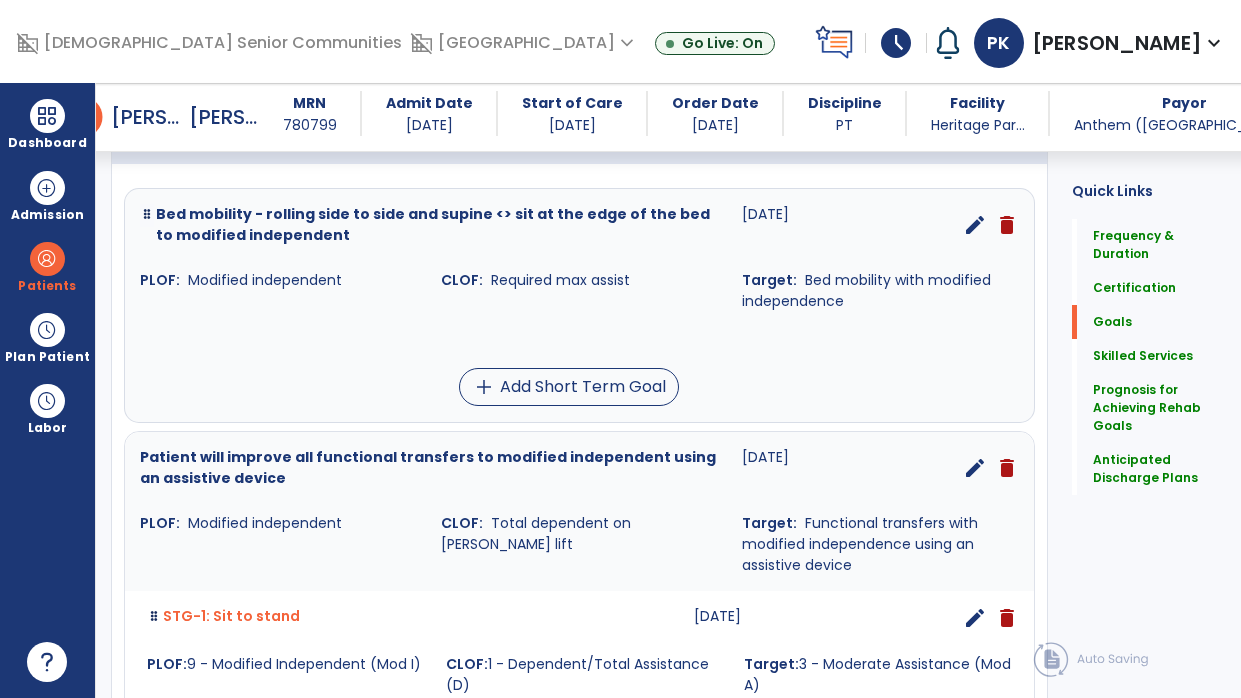 scroll, scrollTop: 511, scrollLeft: 0, axis: vertical 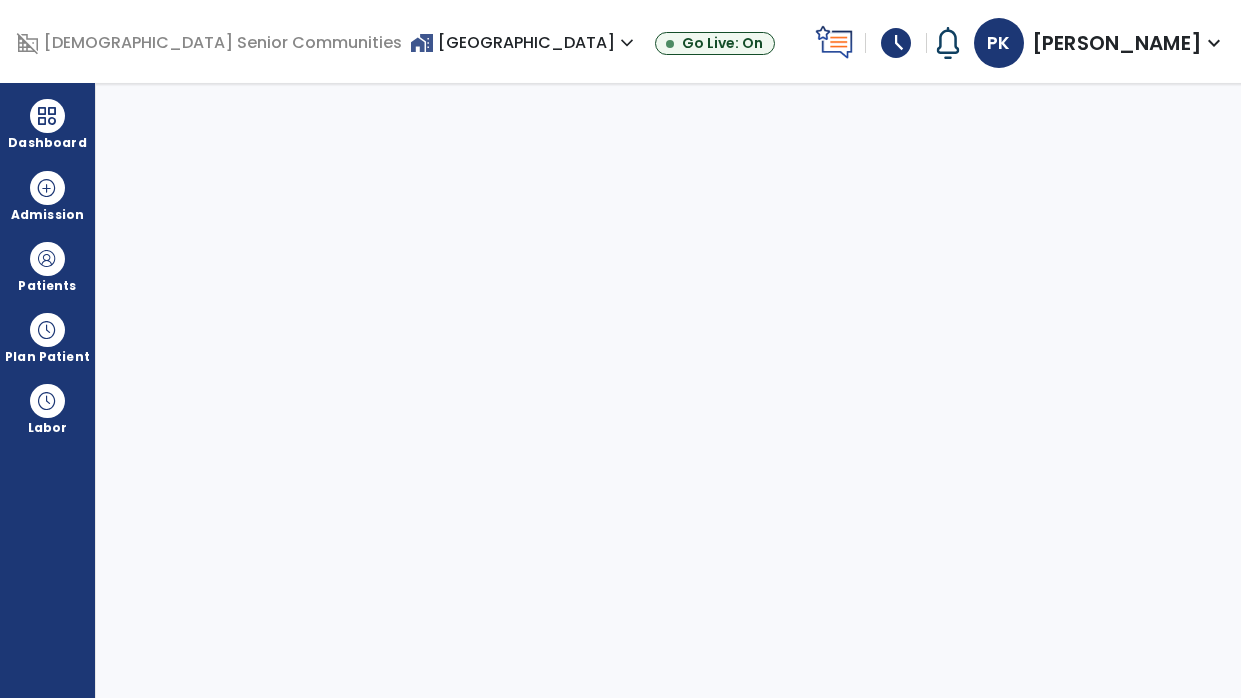 select on "****" 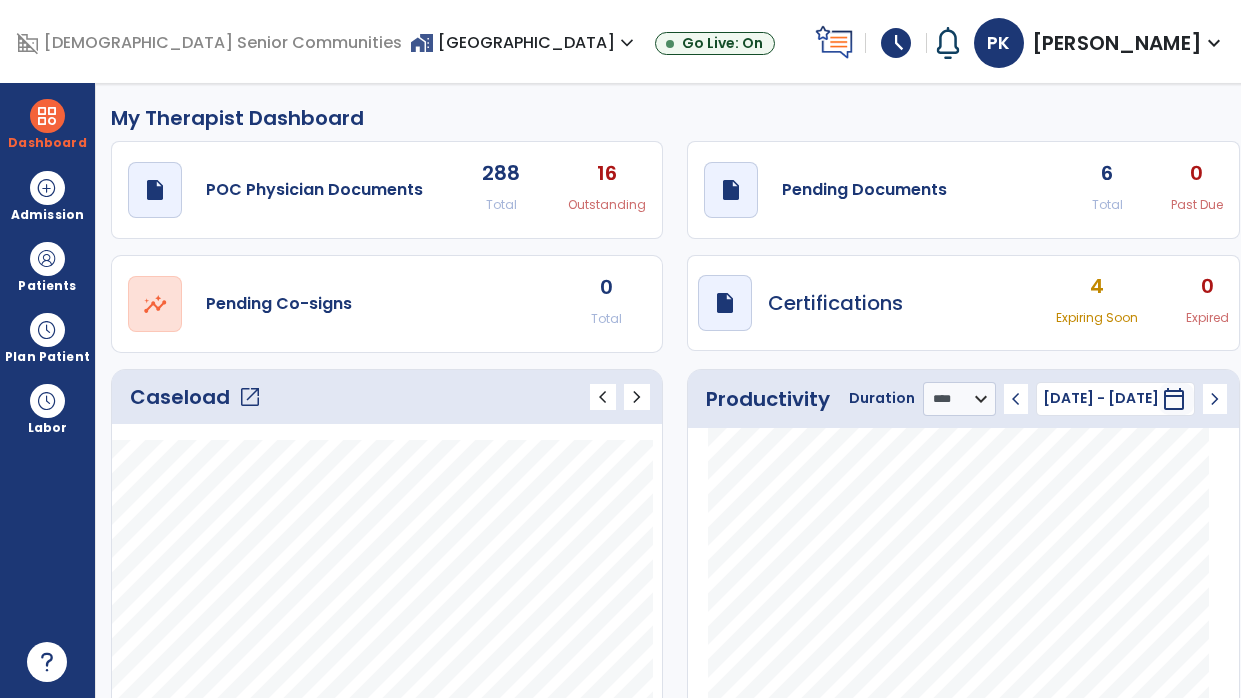 scroll, scrollTop: 0, scrollLeft: 0, axis: both 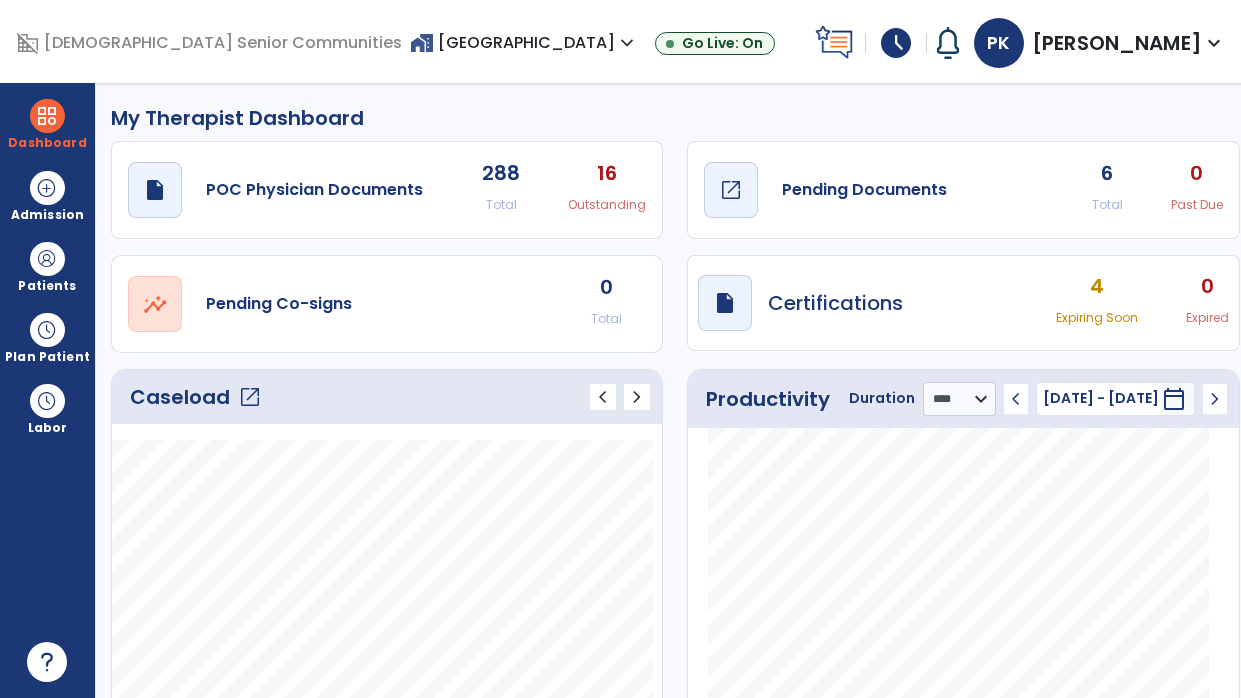 click on "Pending Documents" 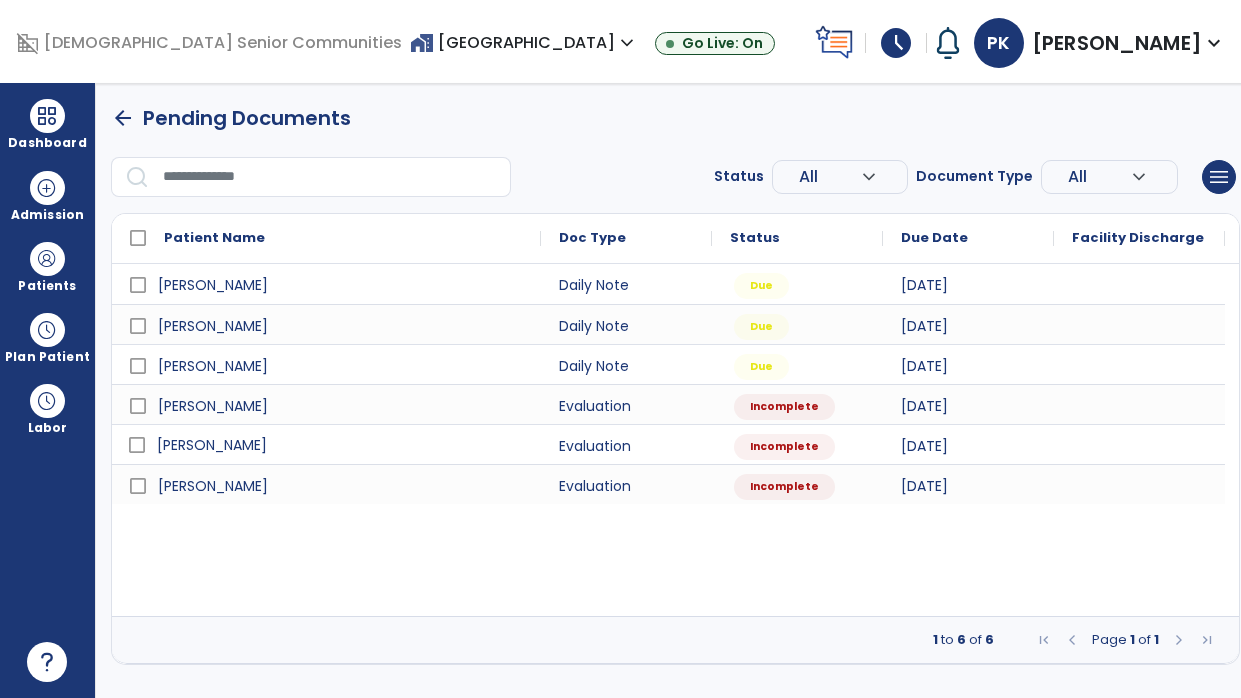 click on "[PERSON_NAME]" at bounding box center (340, 445) 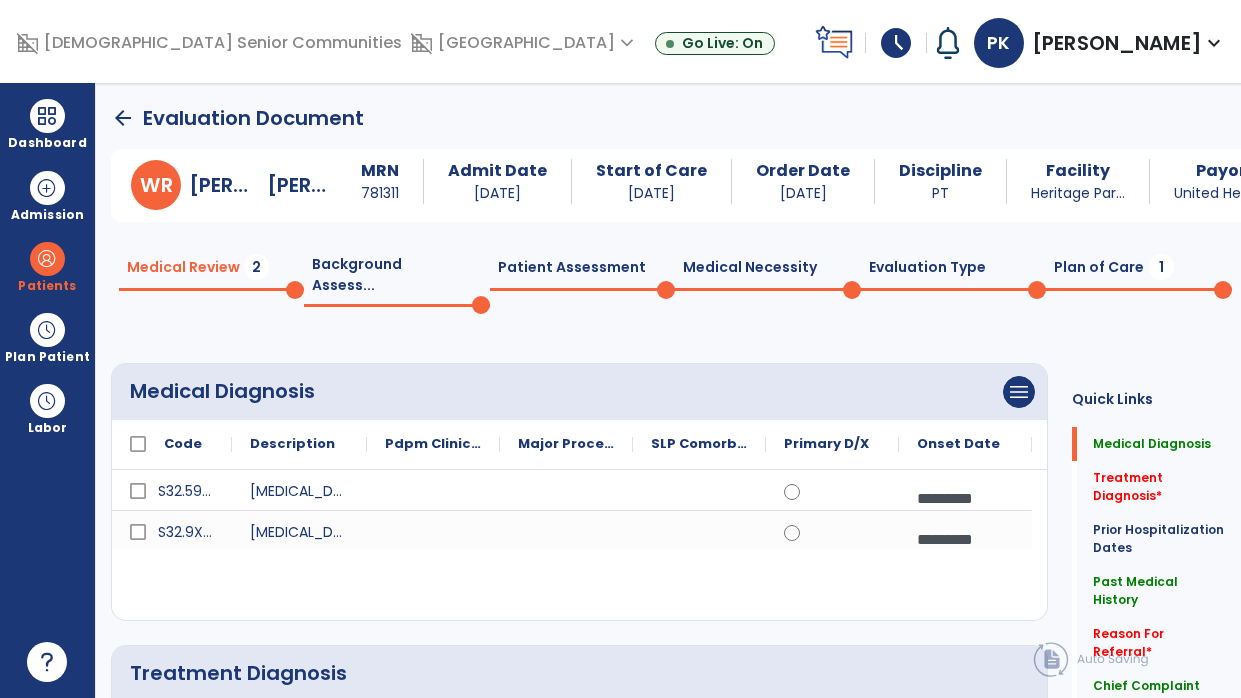 click on "Plan of Care  1" 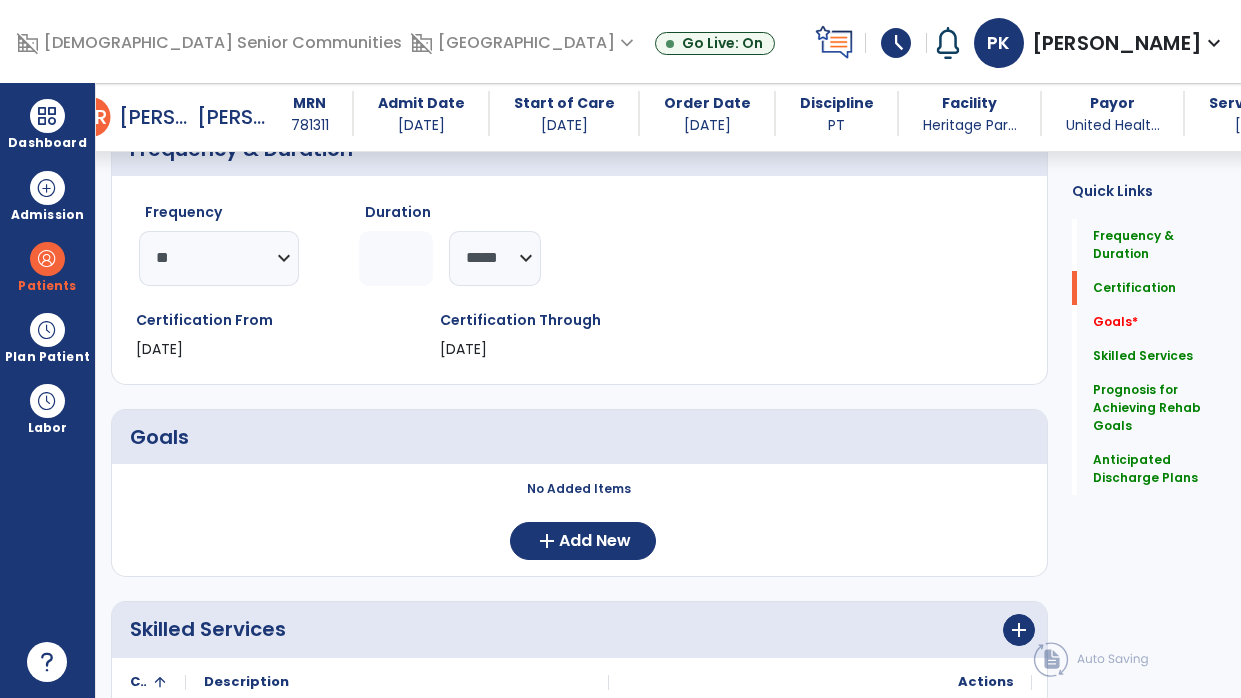 scroll, scrollTop: 229, scrollLeft: 0, axis: vertical 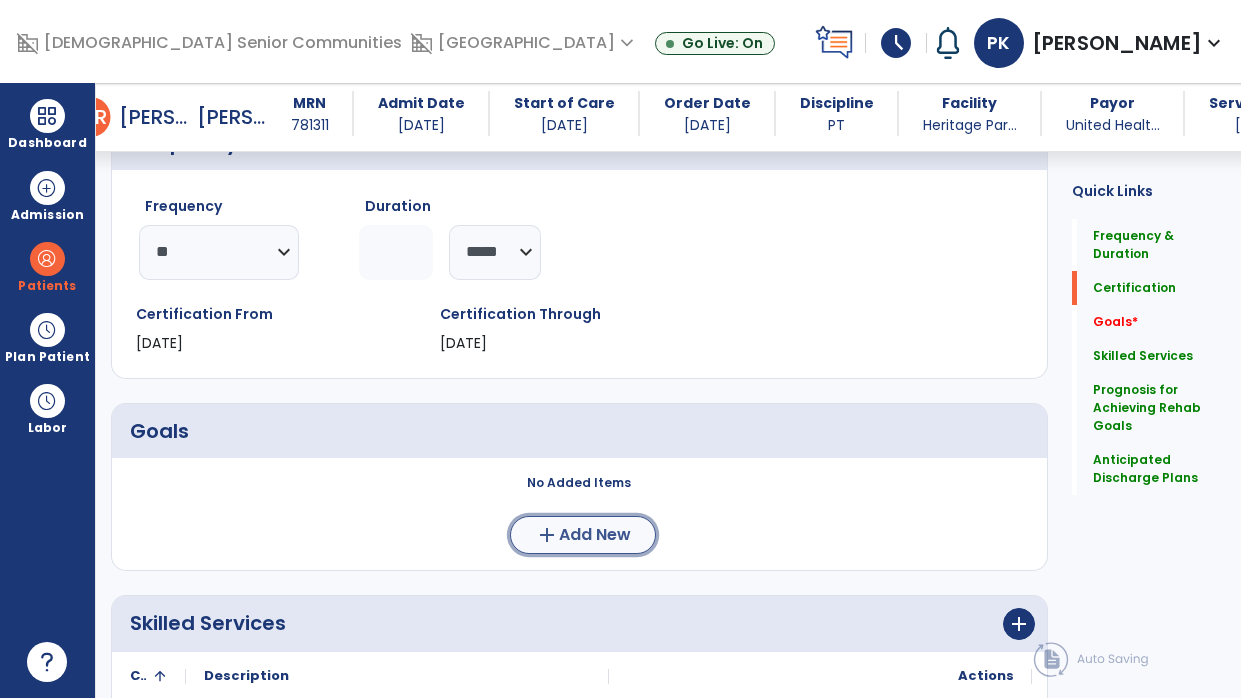 click on "Add New" at bounding box center (595, 535) 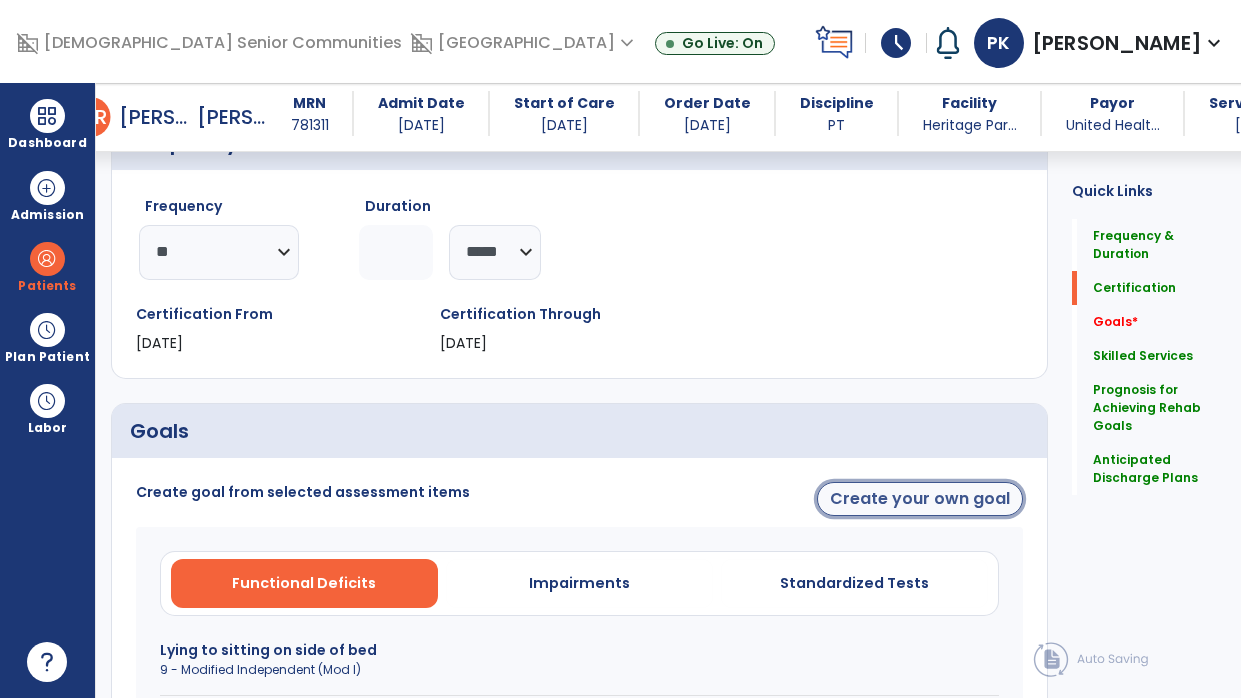click on "Create your own goal" at bounding box center [920, 499] 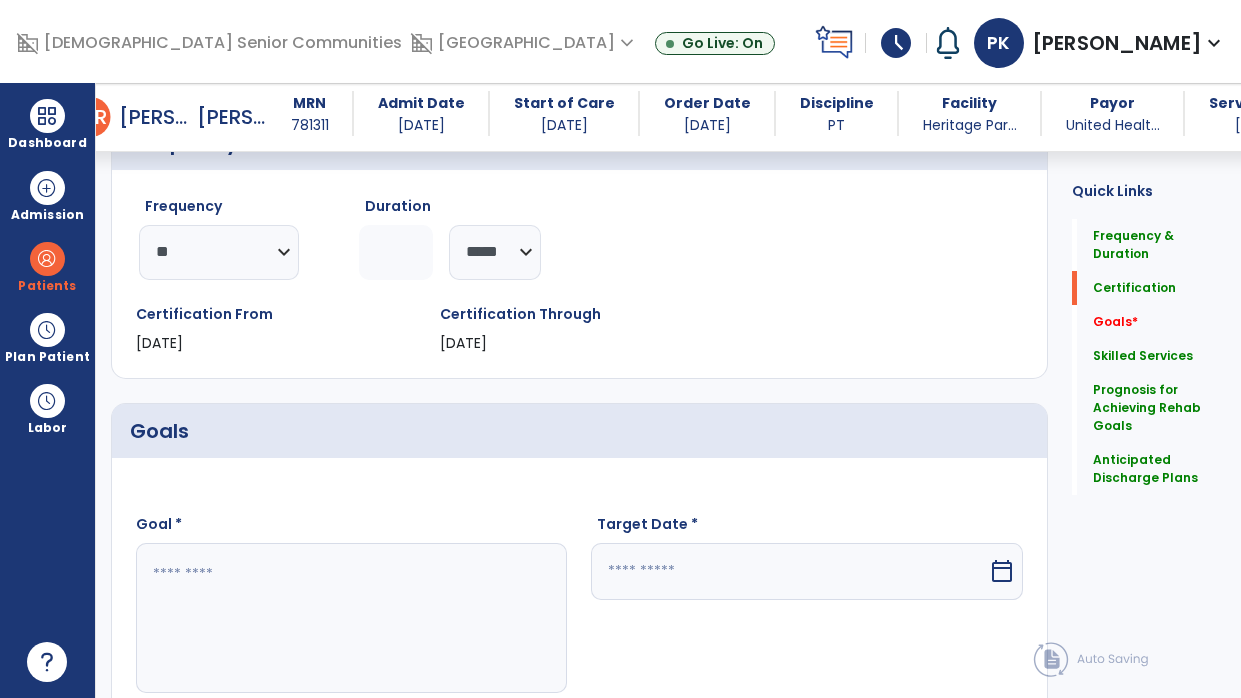 click at bounding box center (348, 618) 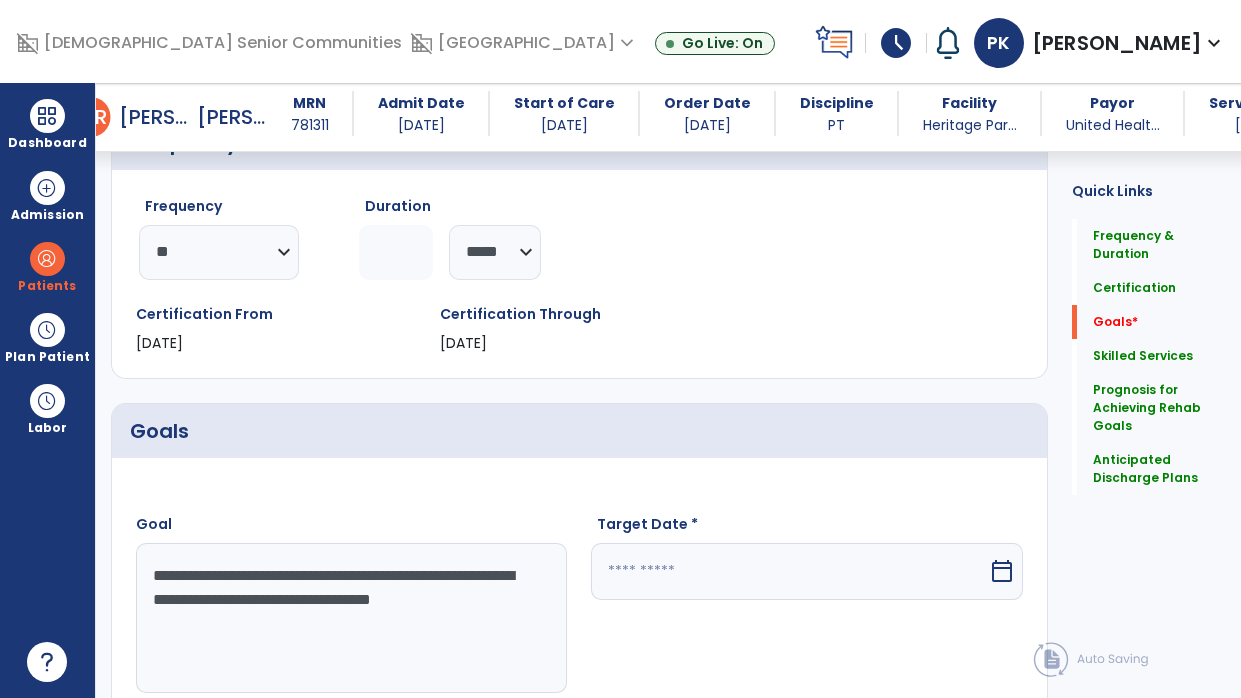 scroll, scrollTop: 365, scrollLeft: 0, axis: vertical 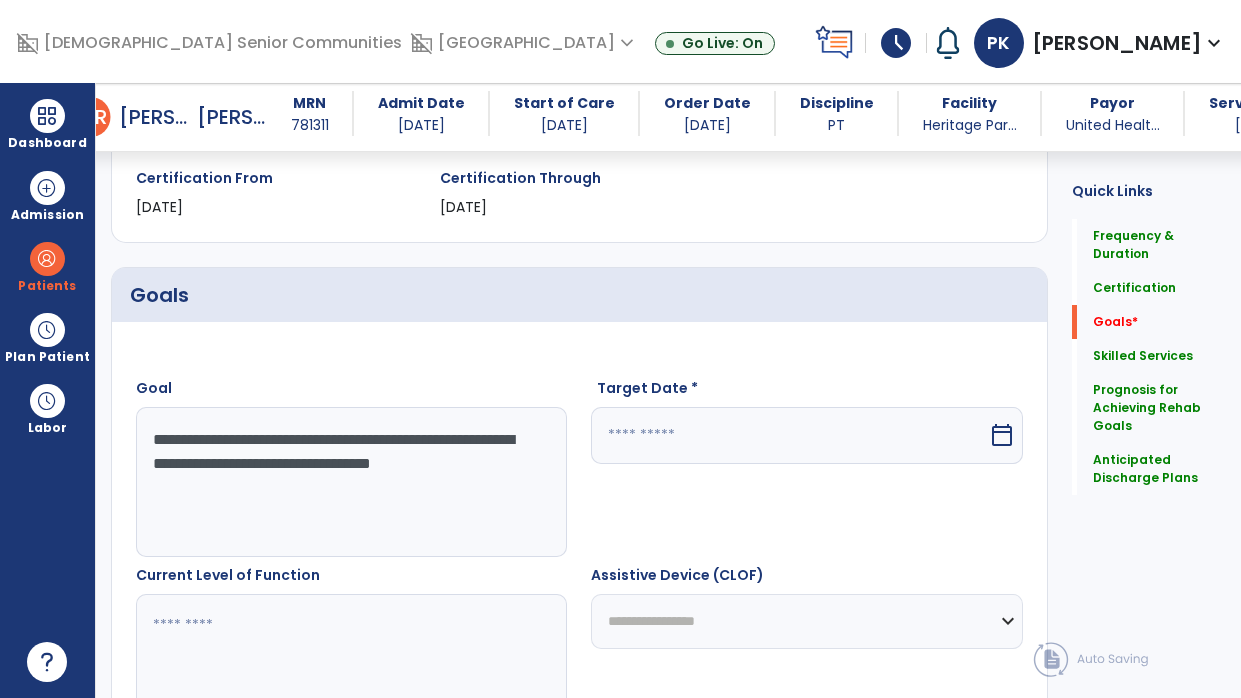 type on "**********" 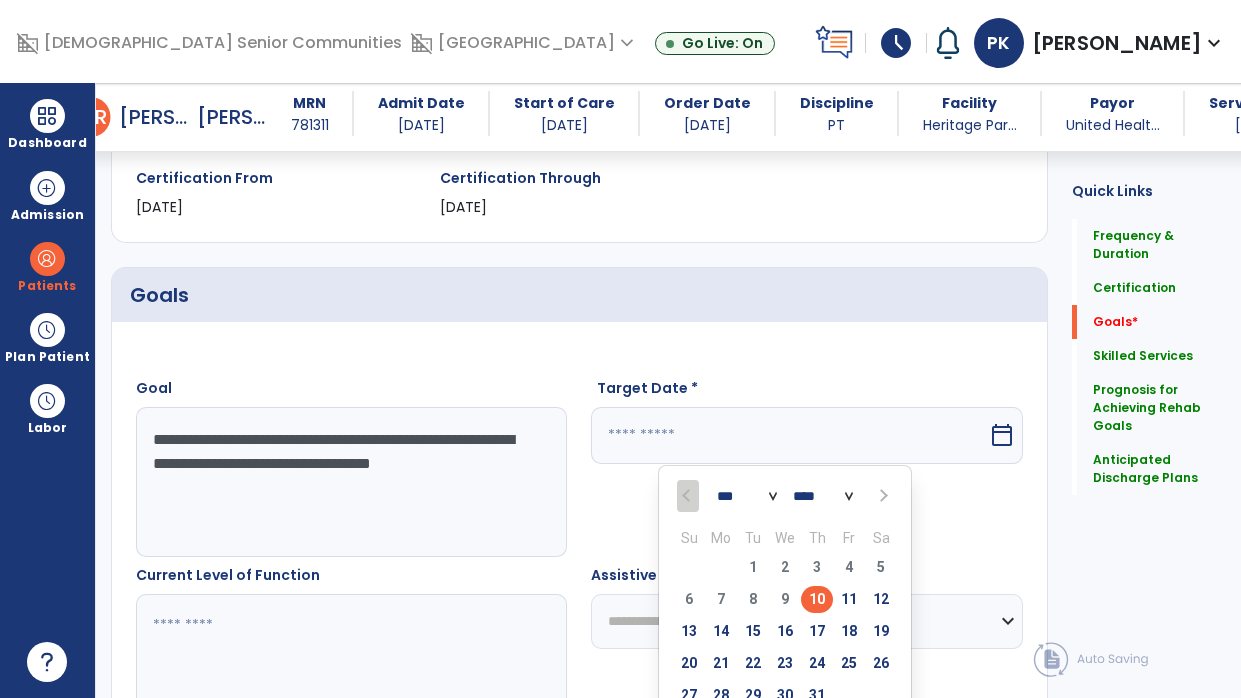 click at bounding box center (882, 495) 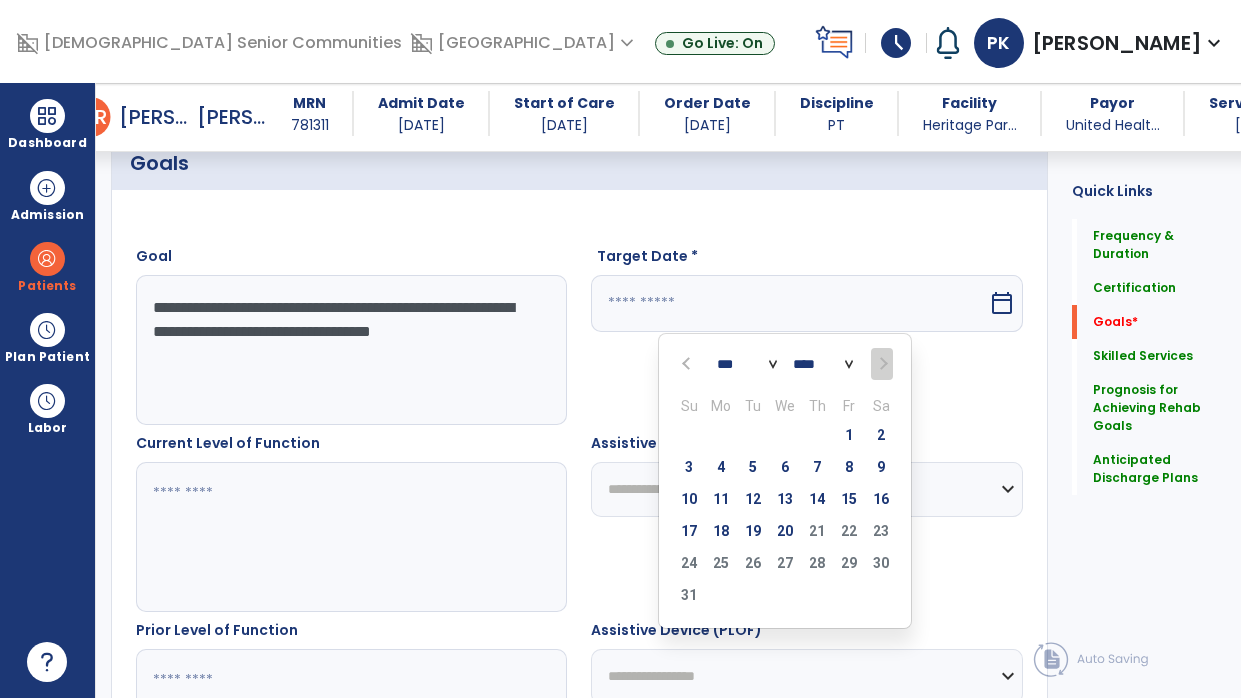 scroll, scrollTop: 513, scrollLeft: 0, axis: vertical 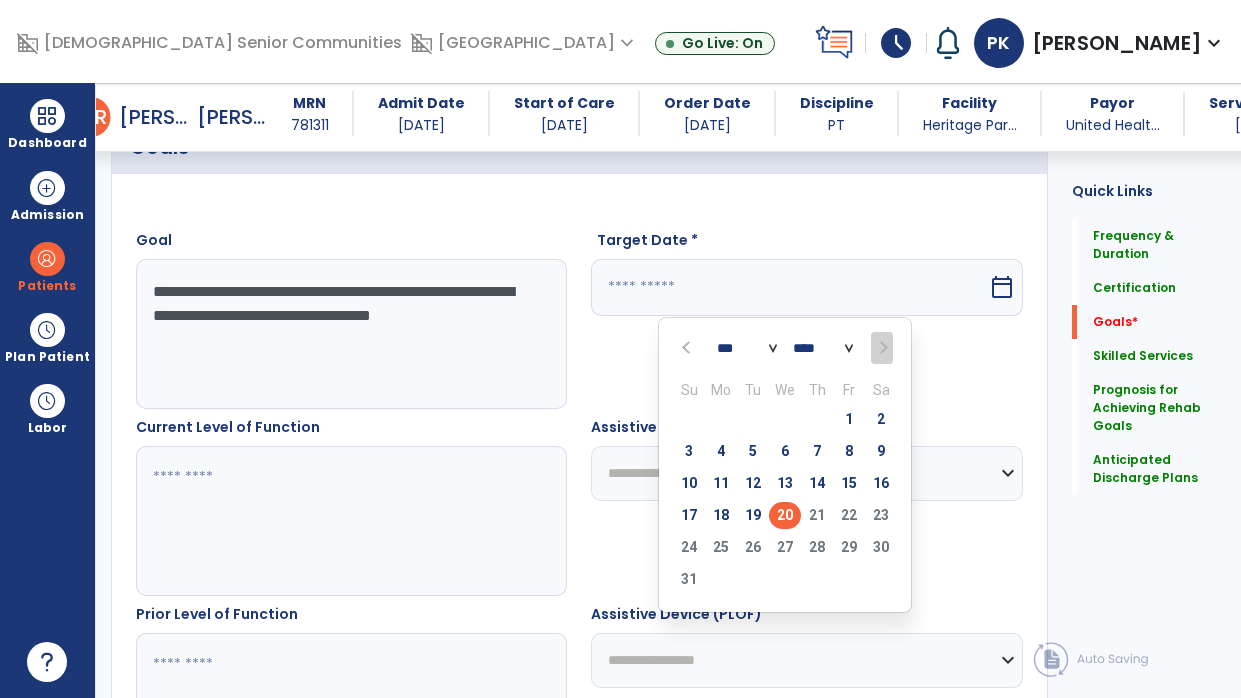 click on "20" at bounding box center [785, 515] 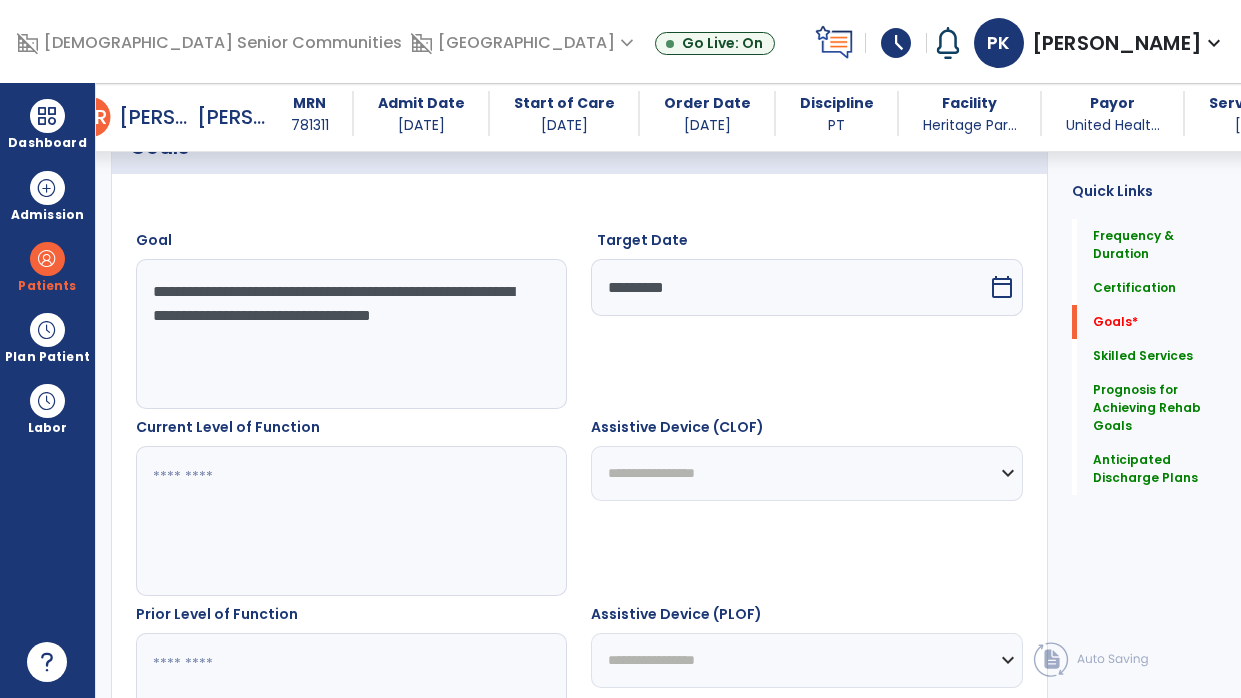 click at bounding box center (348, 521) 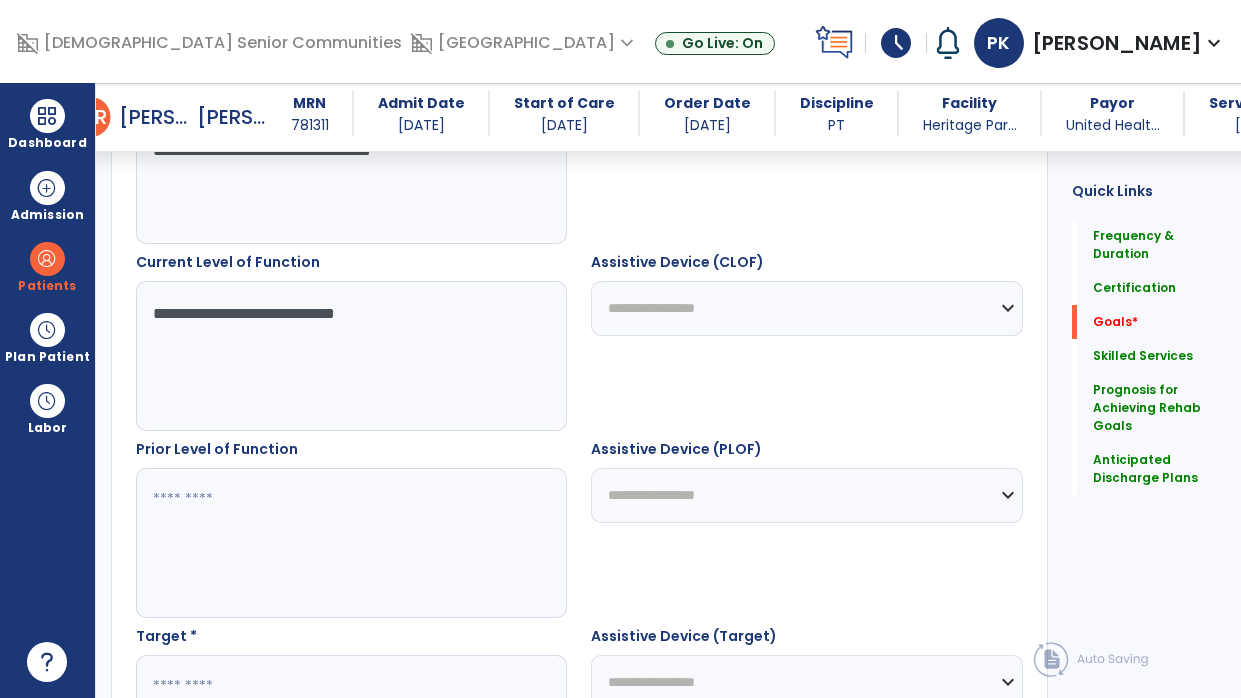 scroll, scrollTop: 684, scrollLeft: 0, axis: vertical 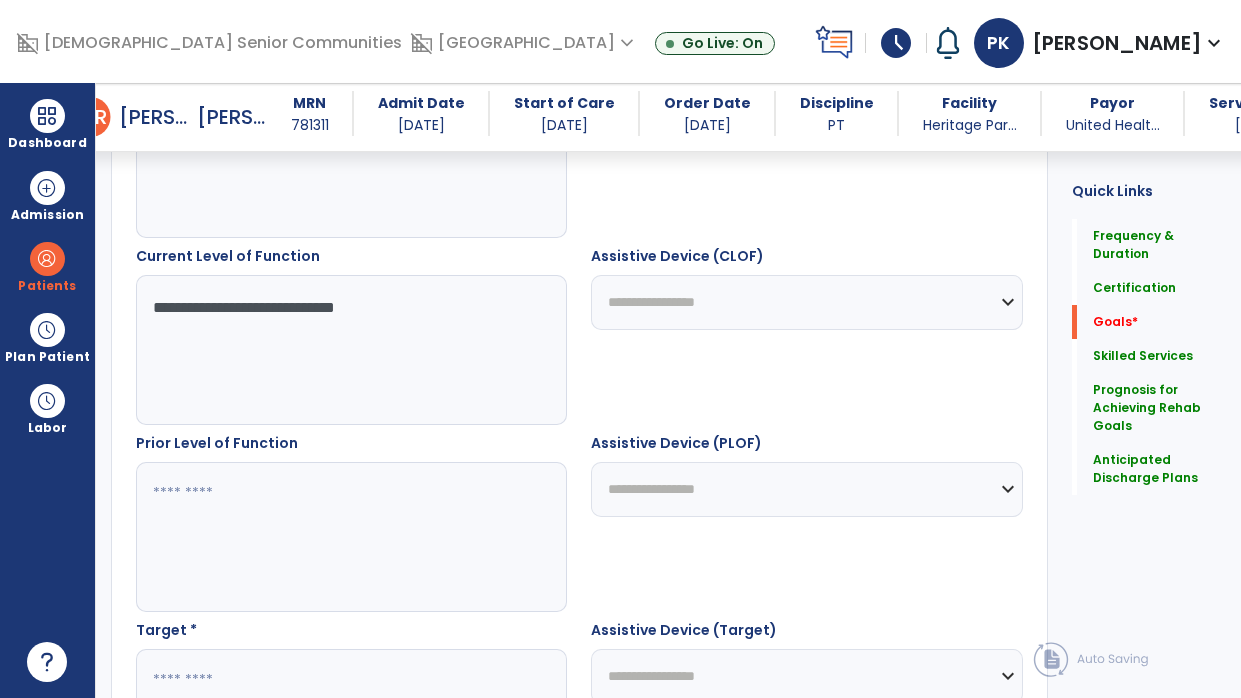 type on "**********" 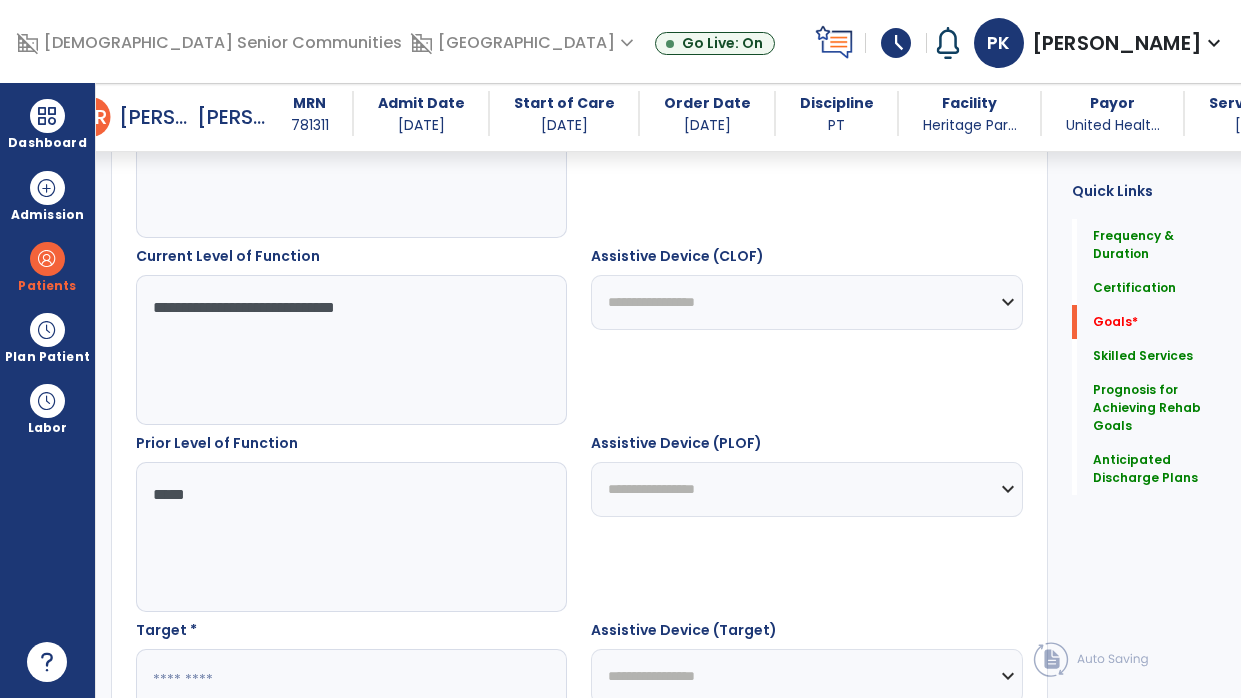 type on "******" 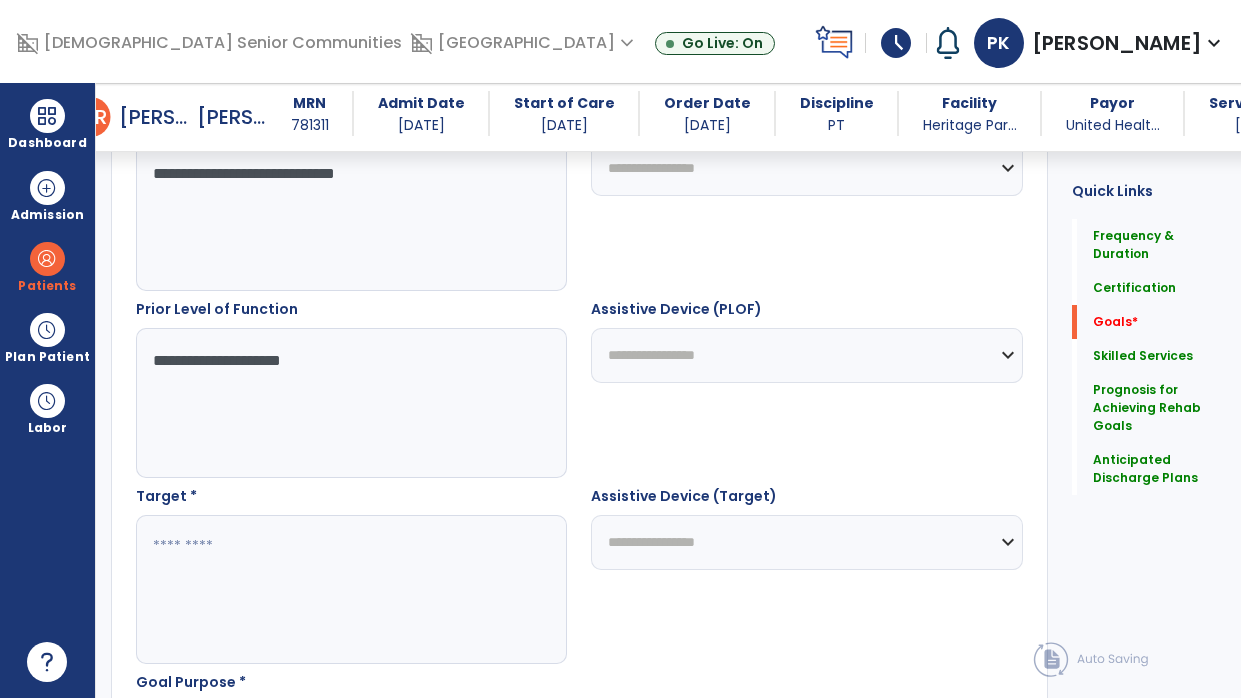 scroll, scrollTop: 824, scrollLeft: 0, axis: vertical 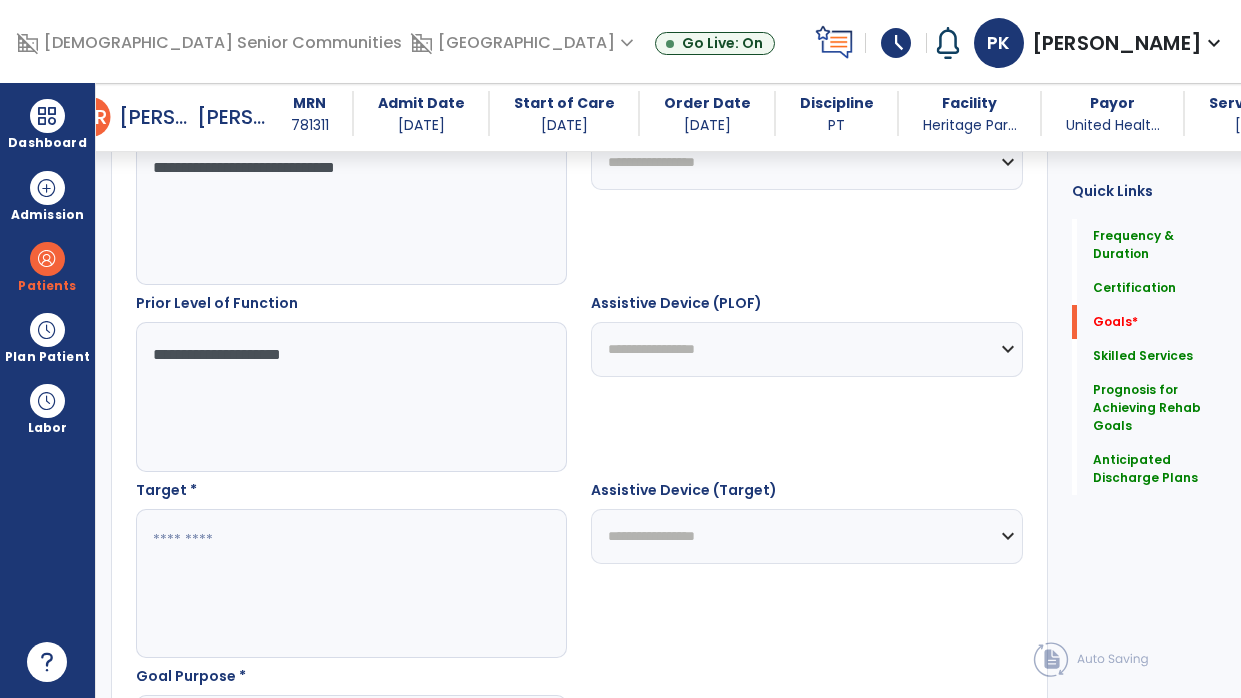 type on "**********" 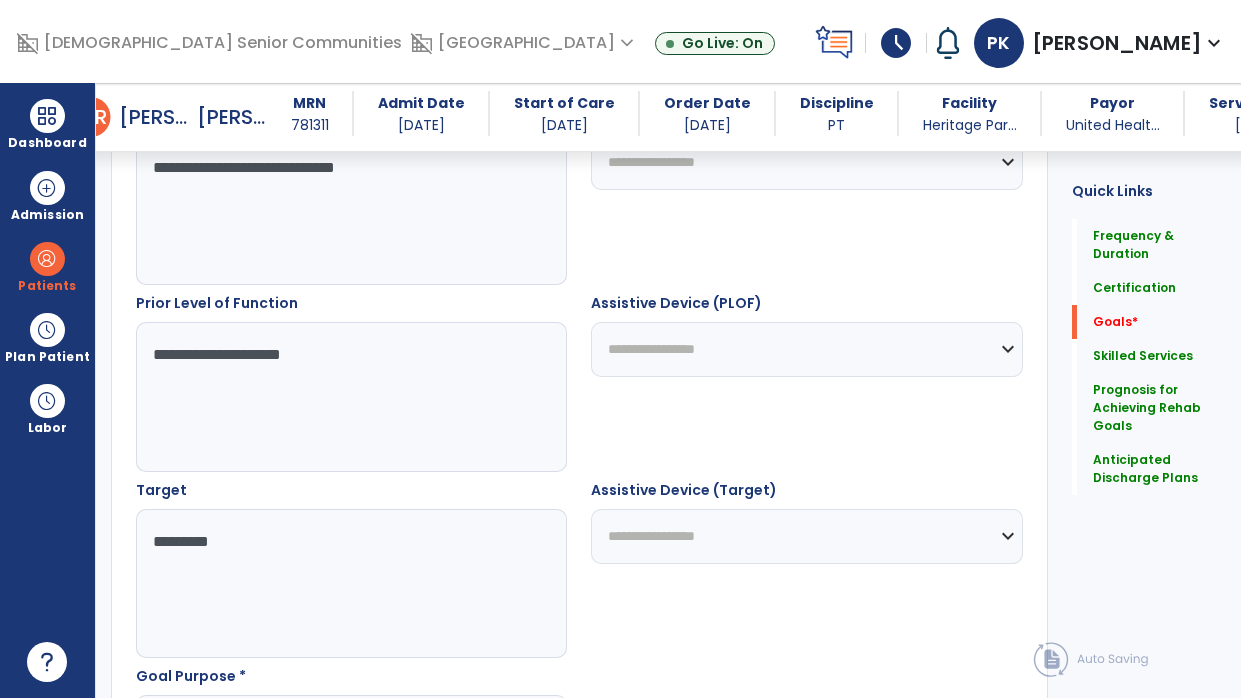 type on "**********" 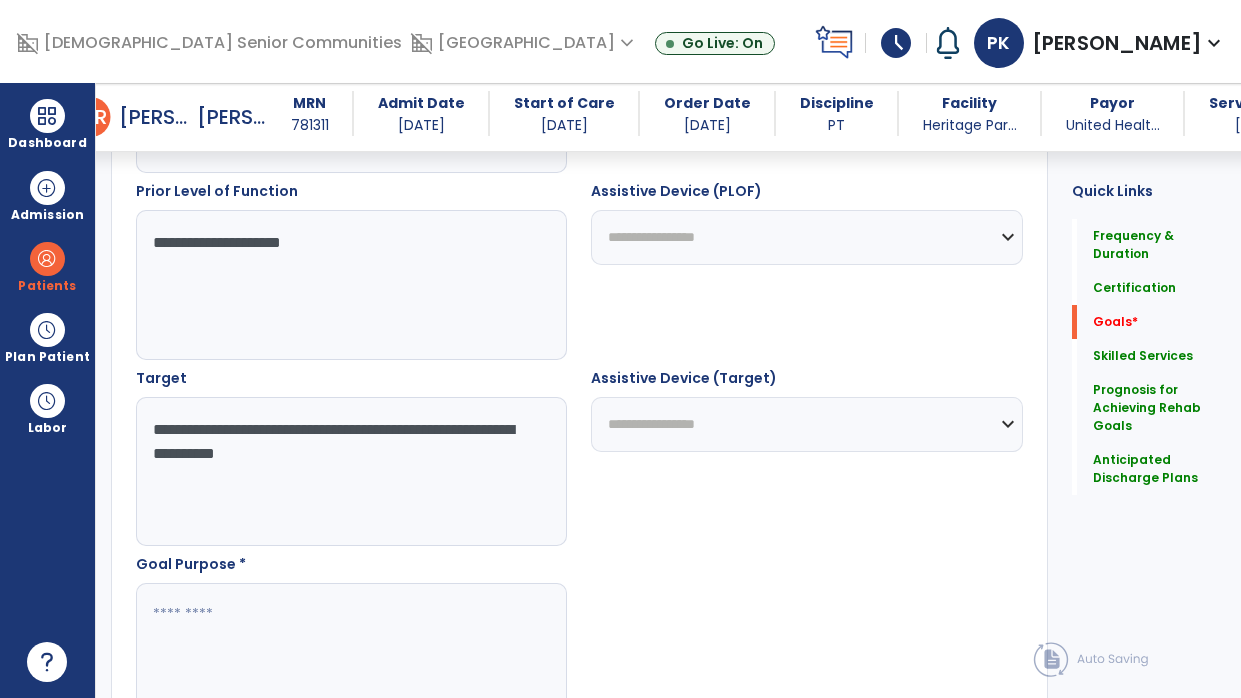 scroll, scrollTop: 947, scrollLeft: 0, axis: vertical 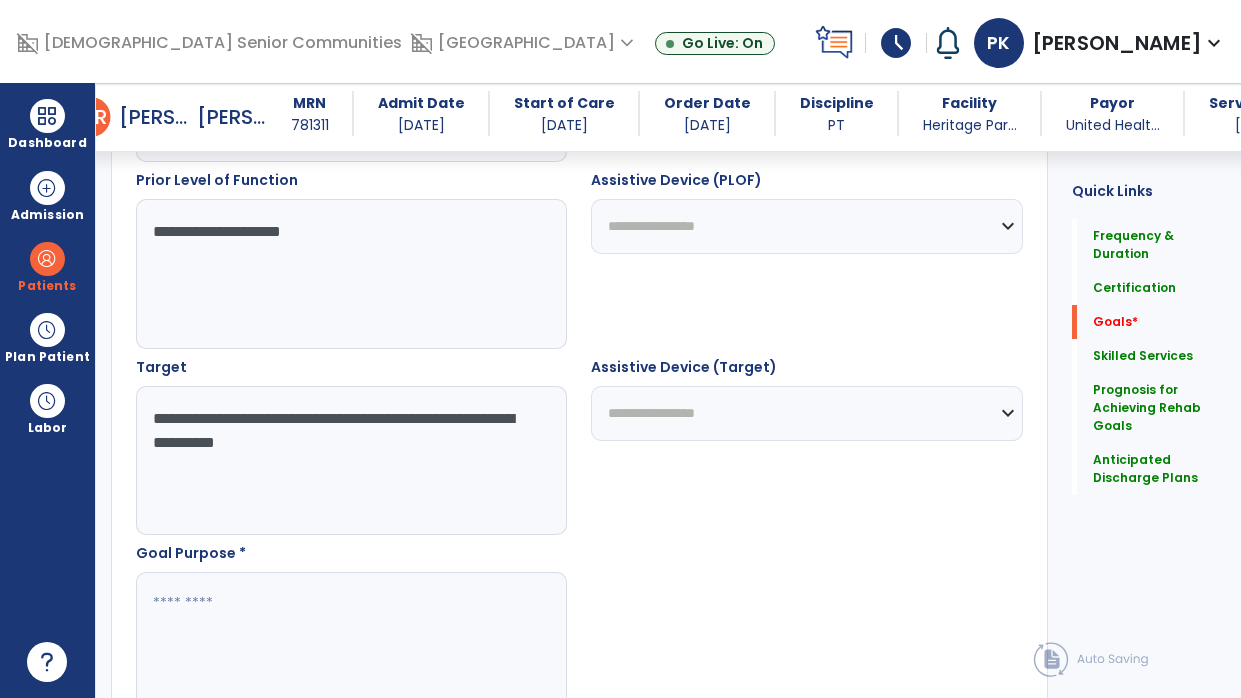 type on "**********" 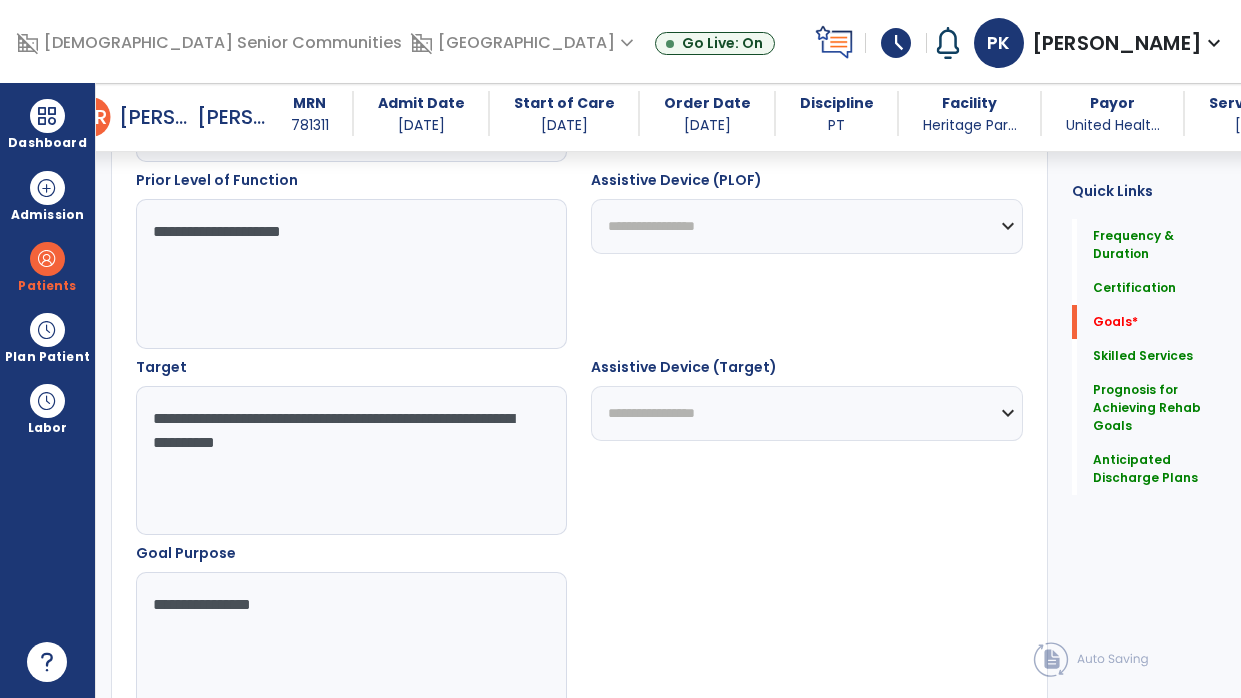 type on "**********" 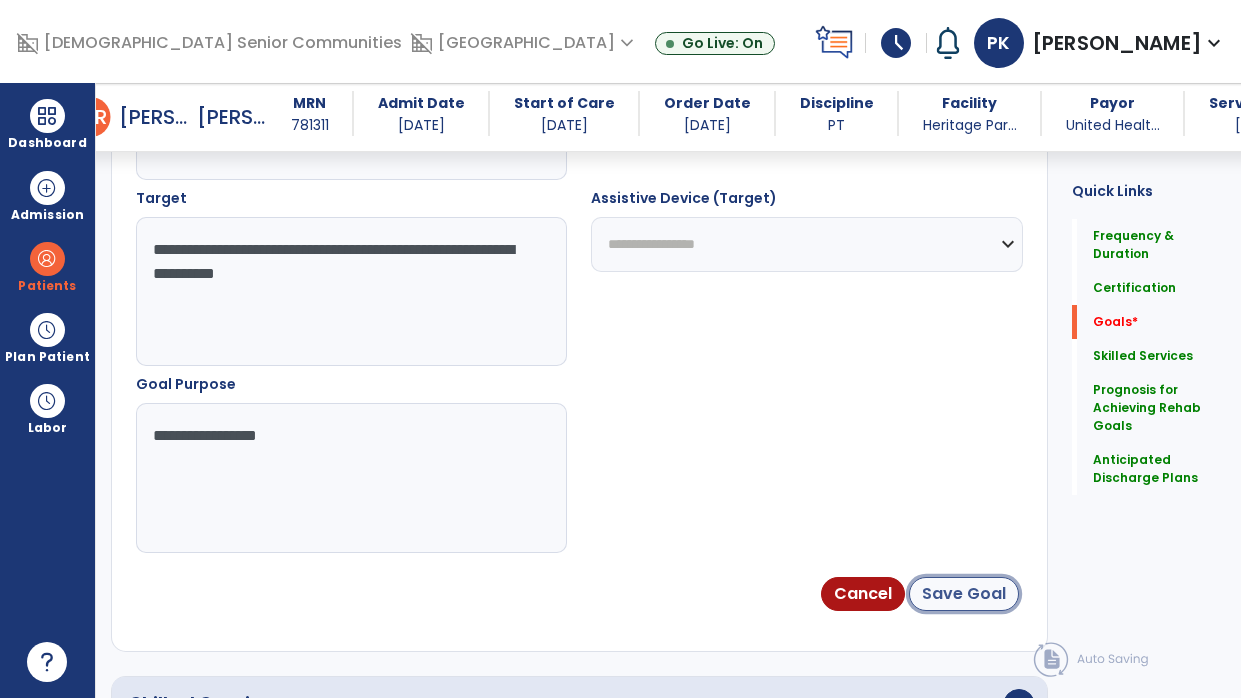click on "Save Goal" at bounding box center (964, 594) 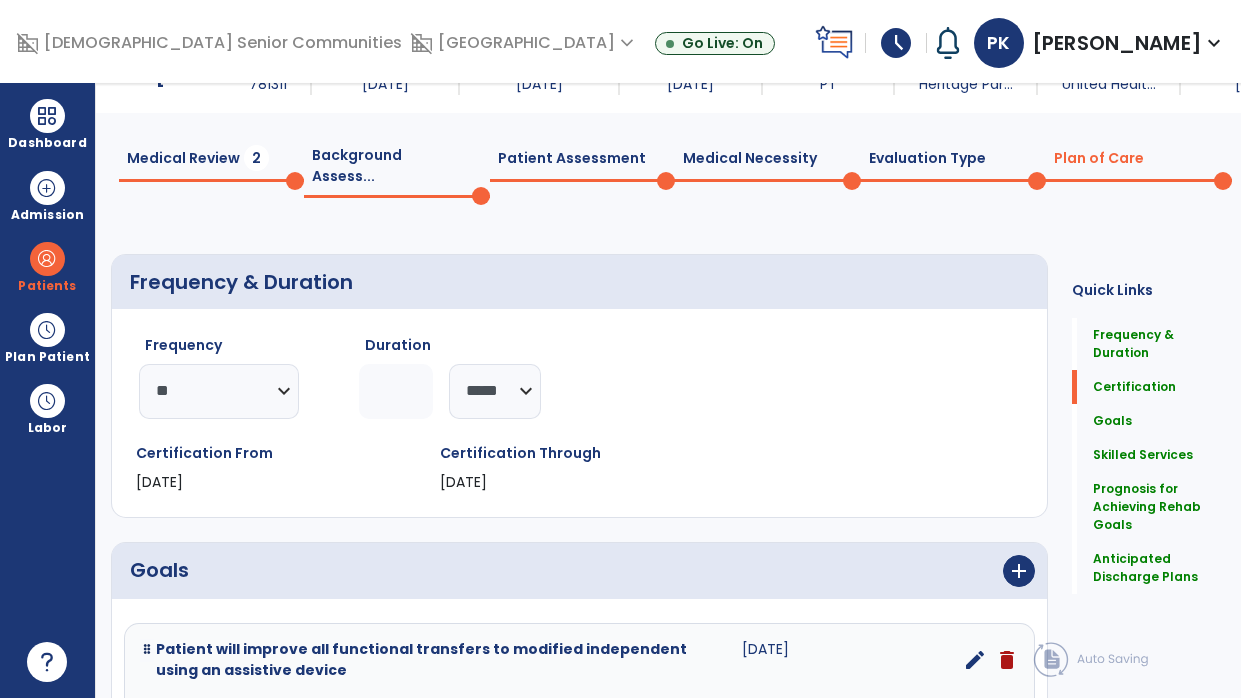 scroll, scrollTop: 0, scrollLeft: 0, axis: both 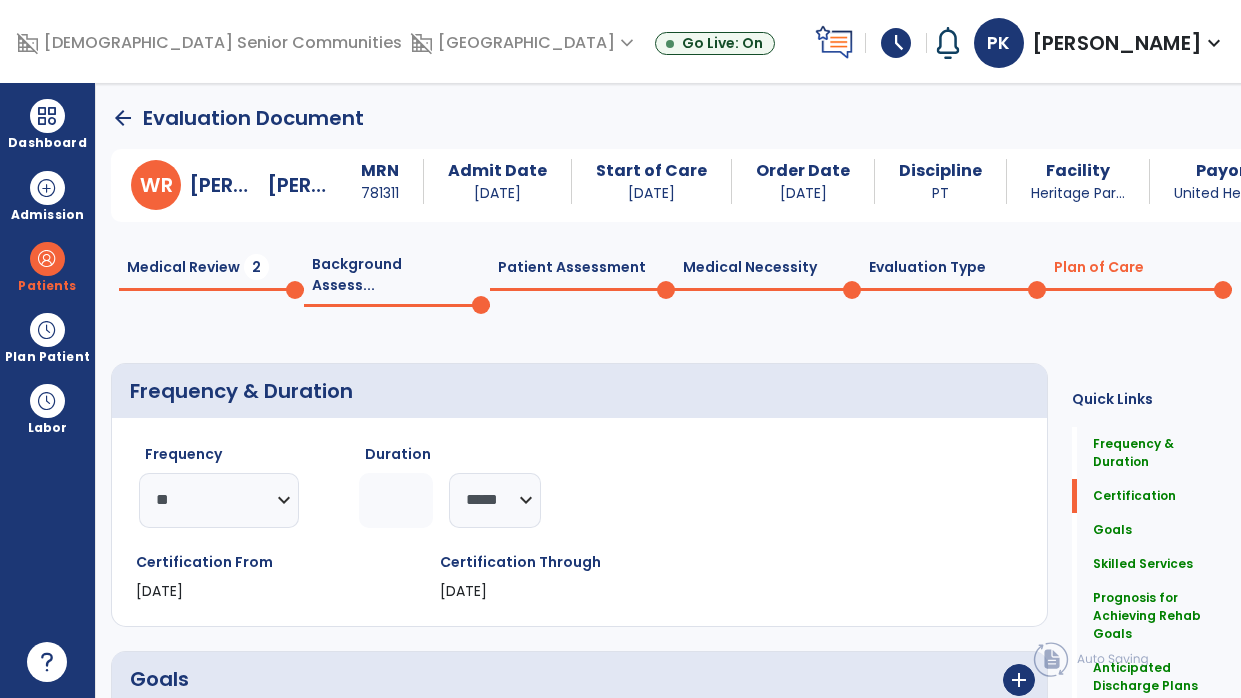 click on "Patient Assessment  0" 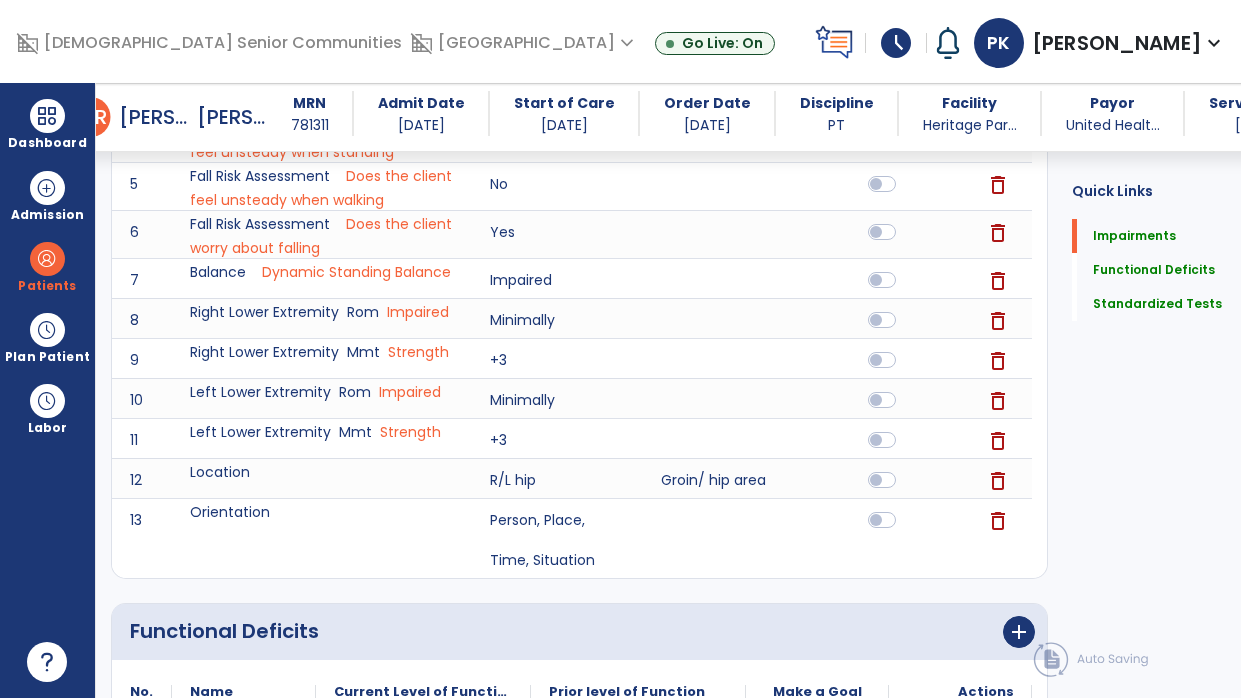 scroll, scrollTop: 0, scrollLeft: 0, axis: both 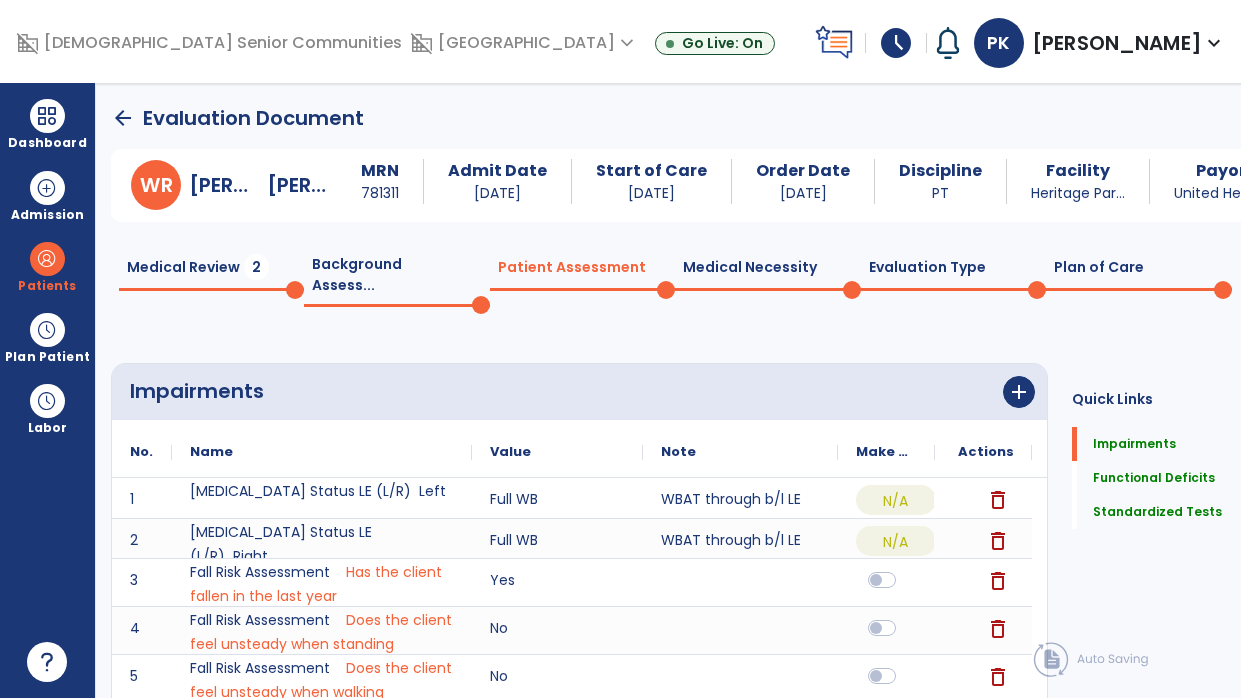 click on "Plan of Care  0" 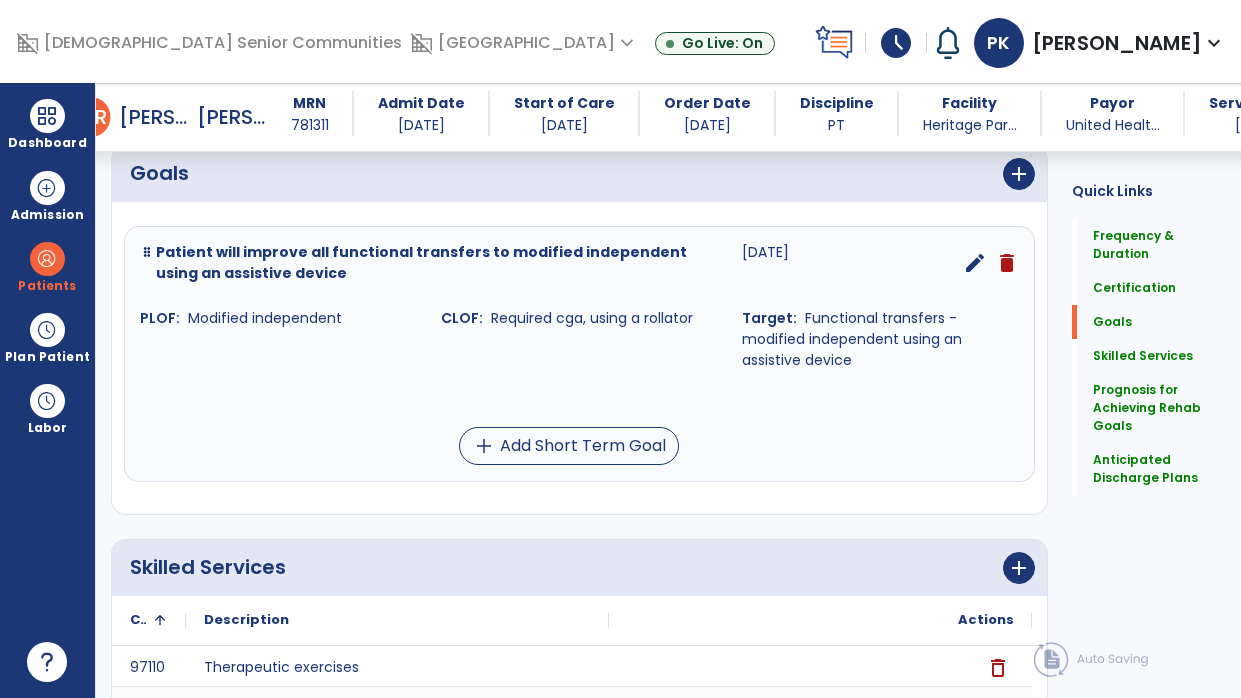 scroll, scrollTop: 488, scrollLeft: 0, axis: vertical 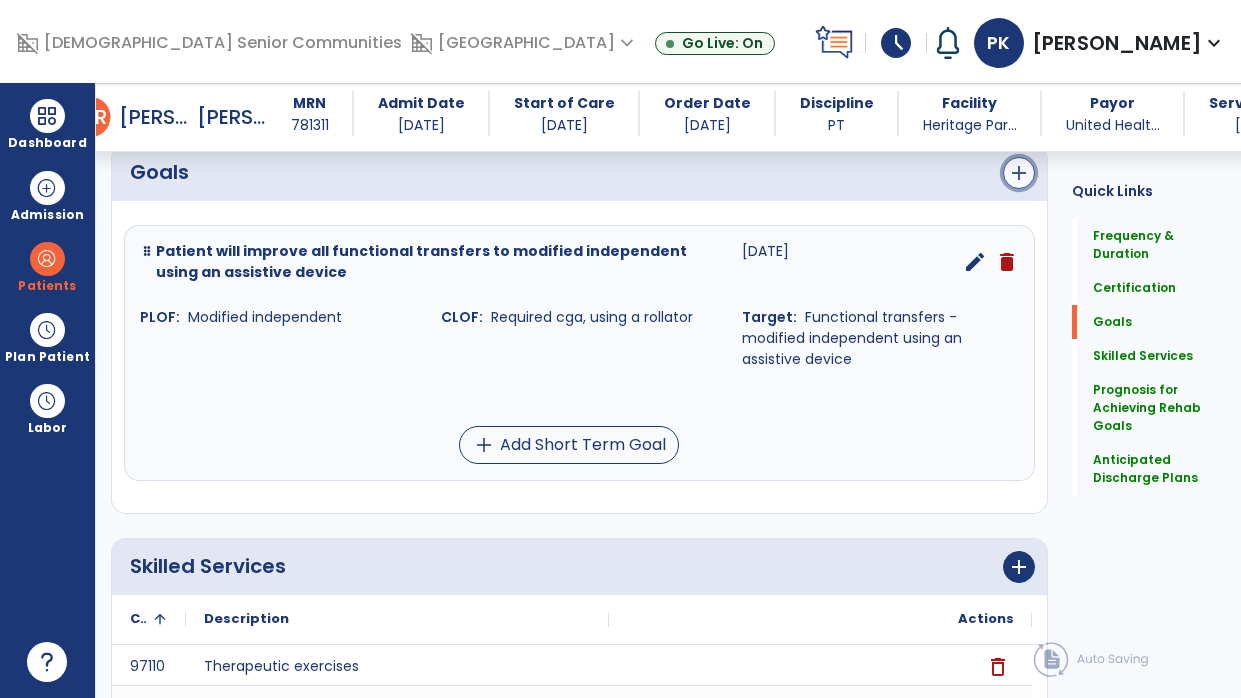 click on "add" at bounding box center [1019, 173] 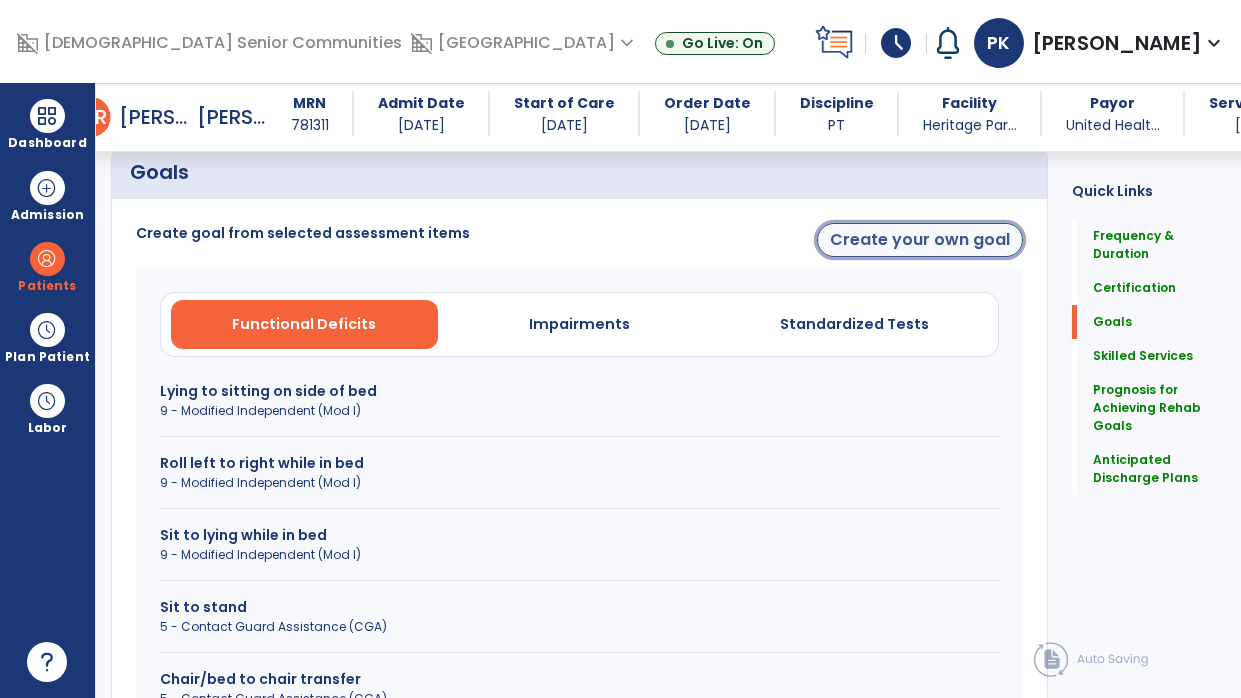 click on "Create your own goal" at bounding box center (920, 240) 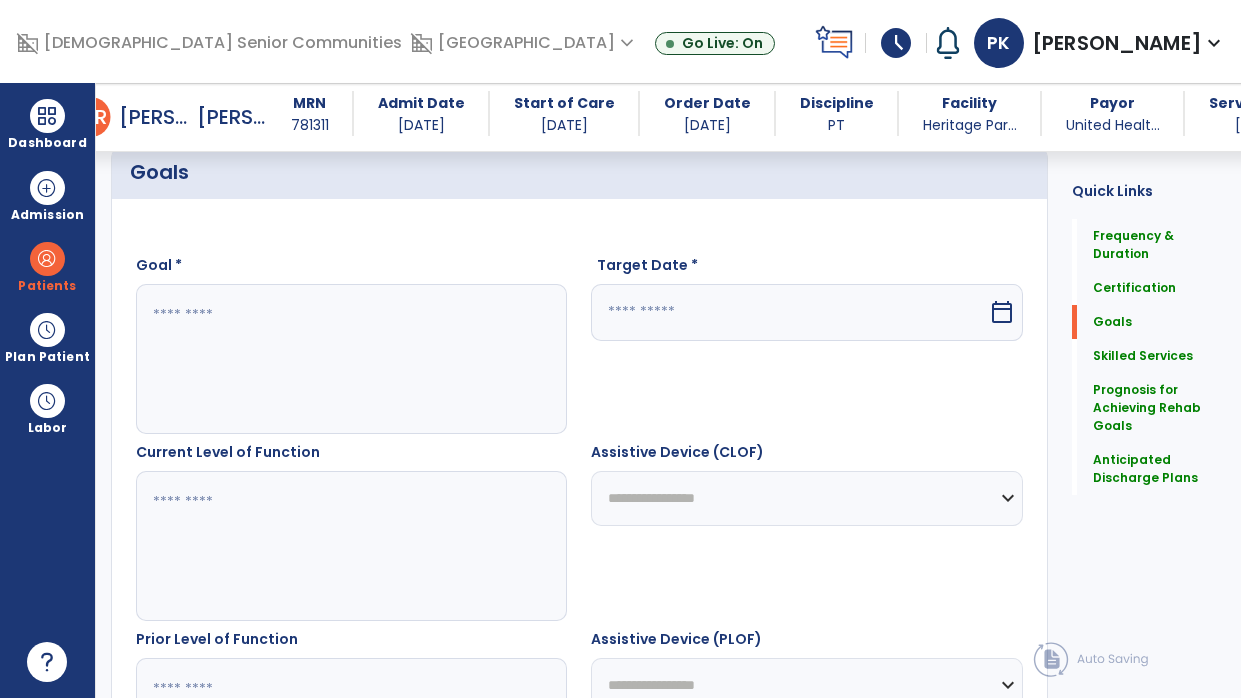 click at bounding box center (348, 359) 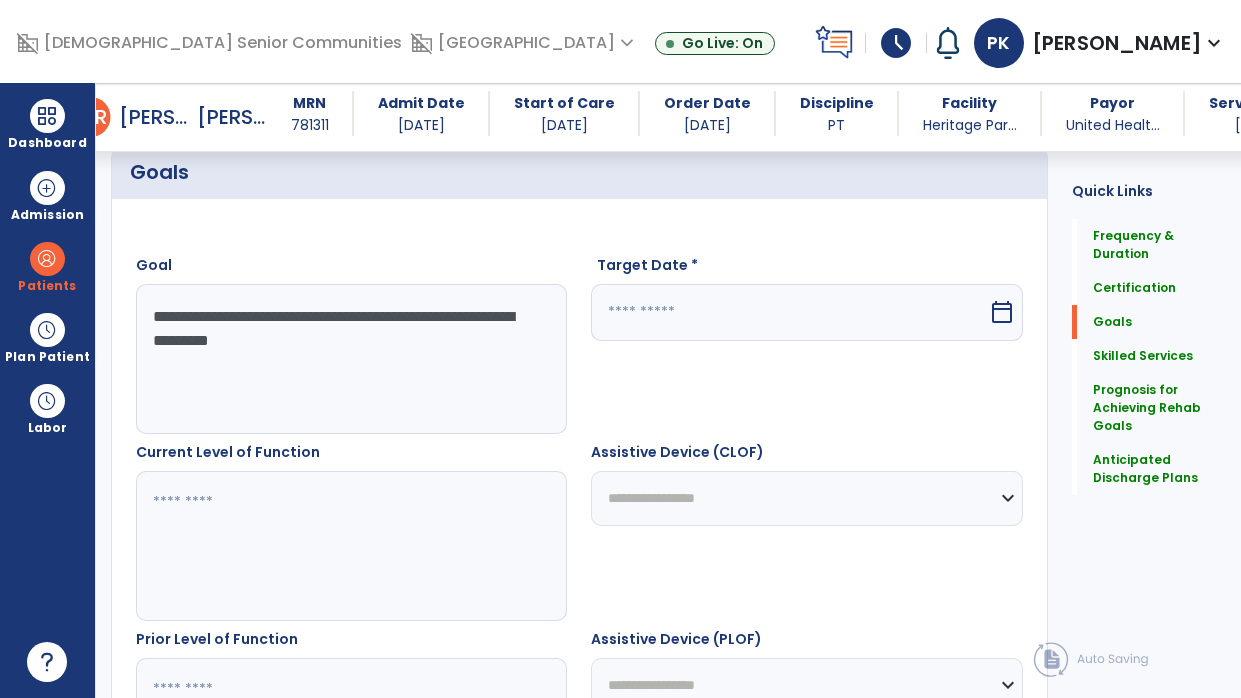 type on "**********" 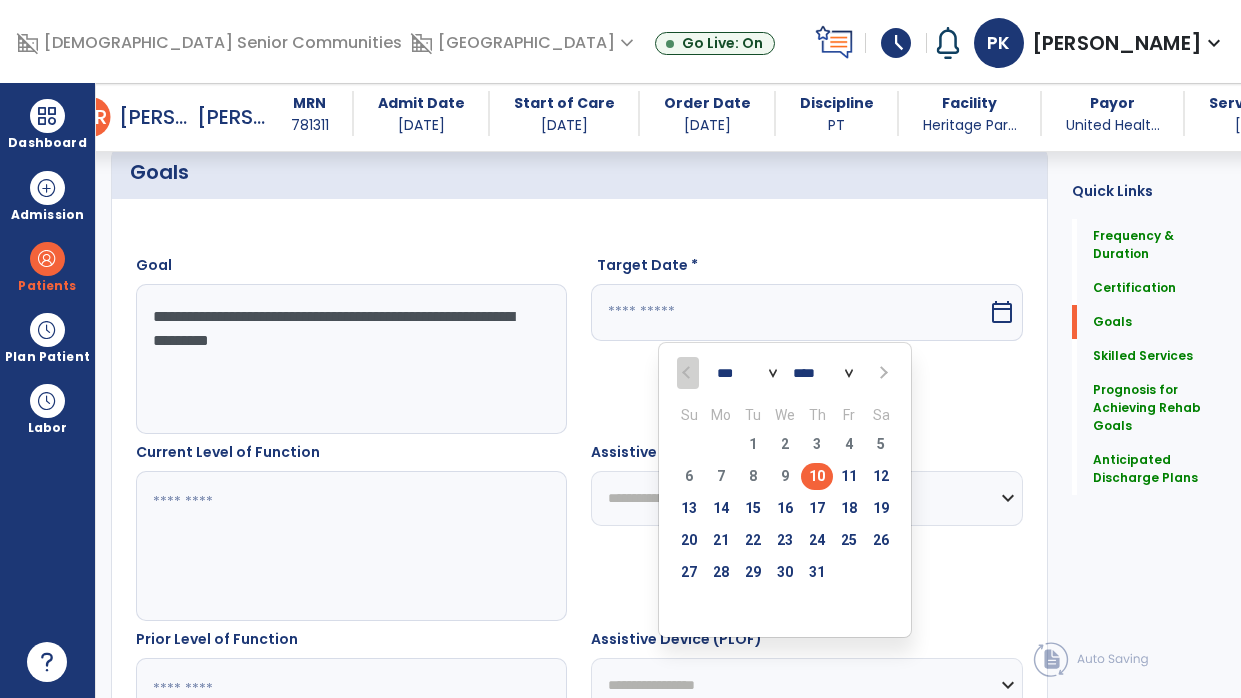 click at bounding box center [882, 372] 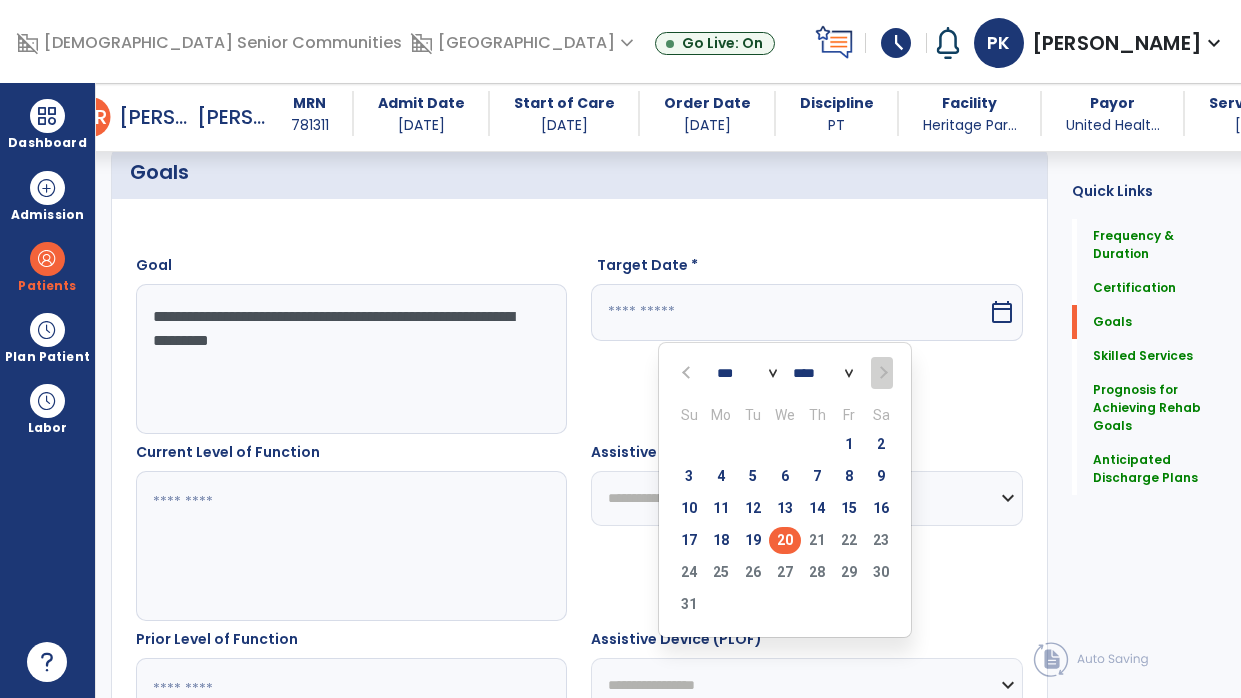 click on "20" at bounding box center [785, 540] 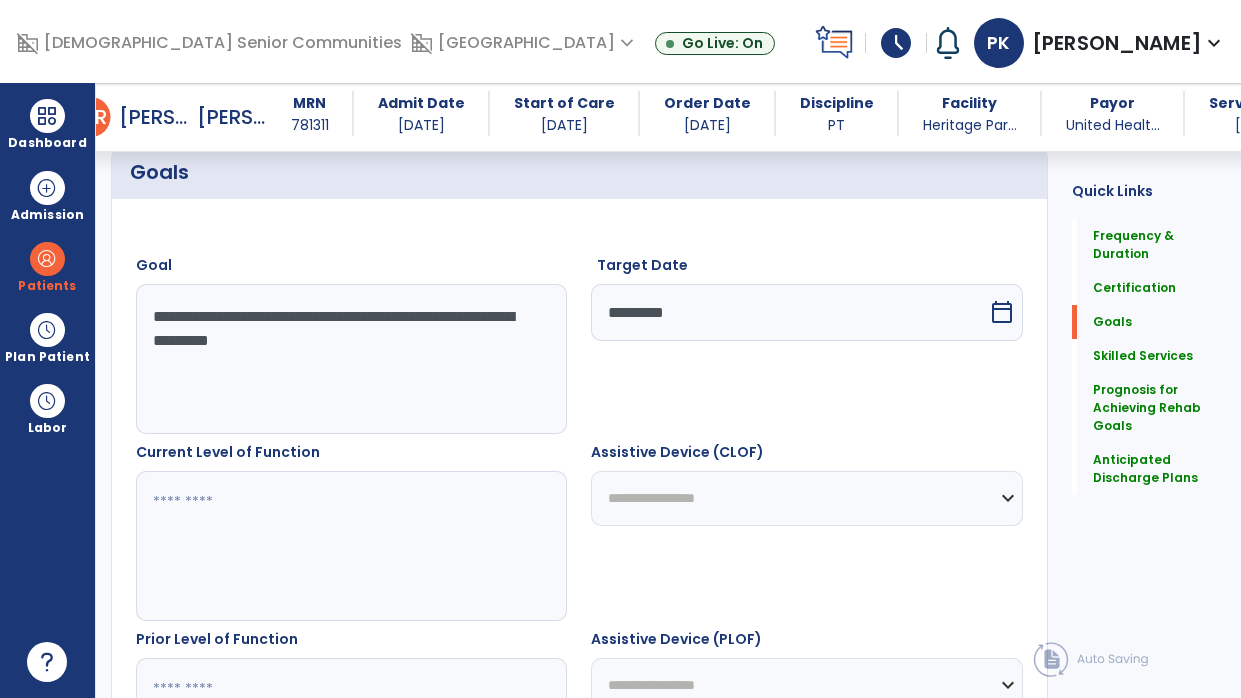 click at bounding box center (348, 546) 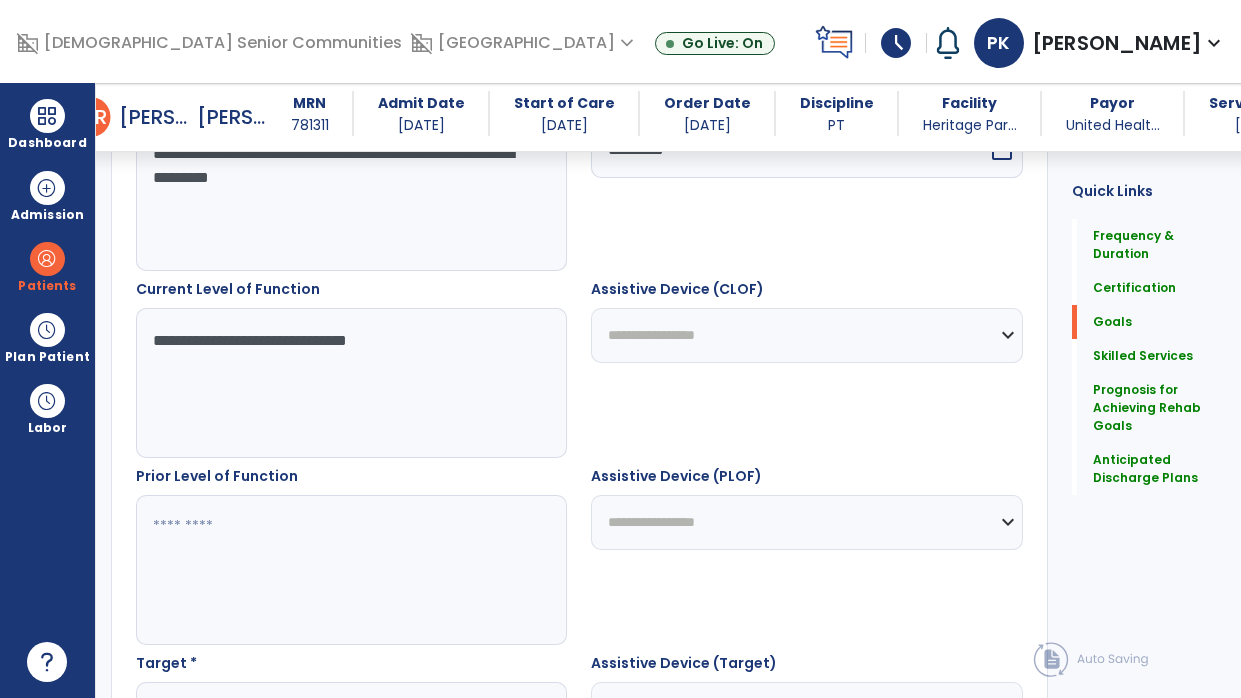 scroll, scrollTop: 652, scrollLeft: 0, axis: vertical 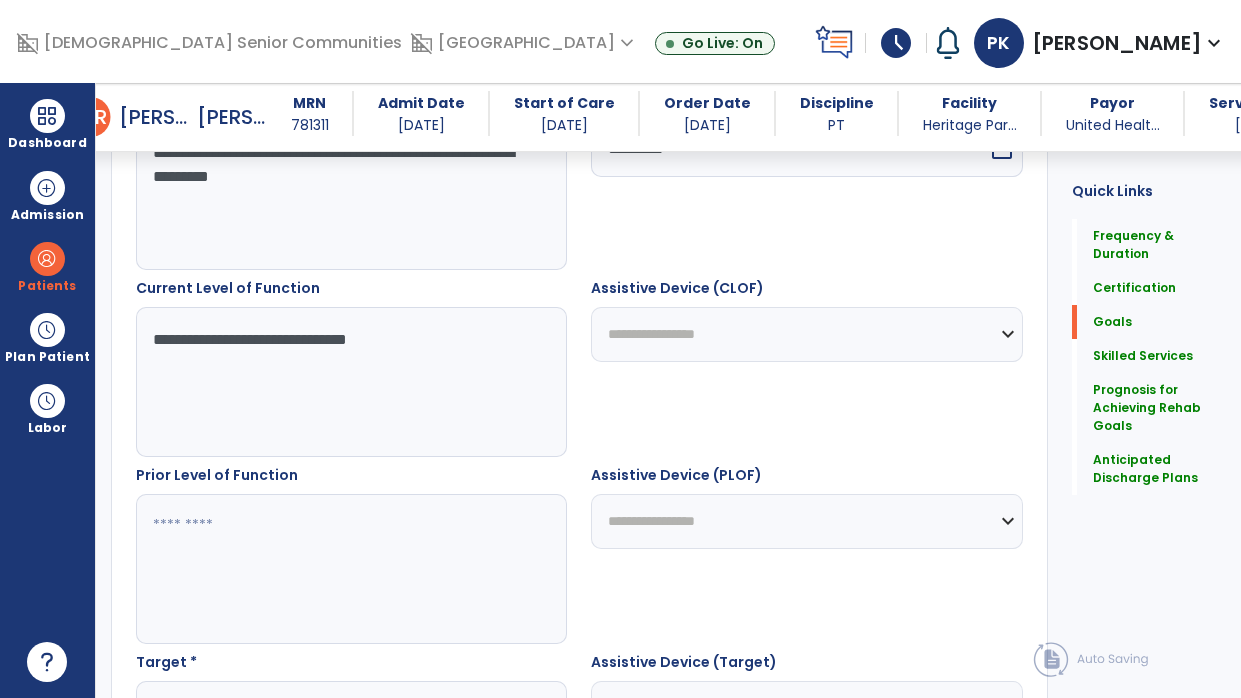 type on "**********" 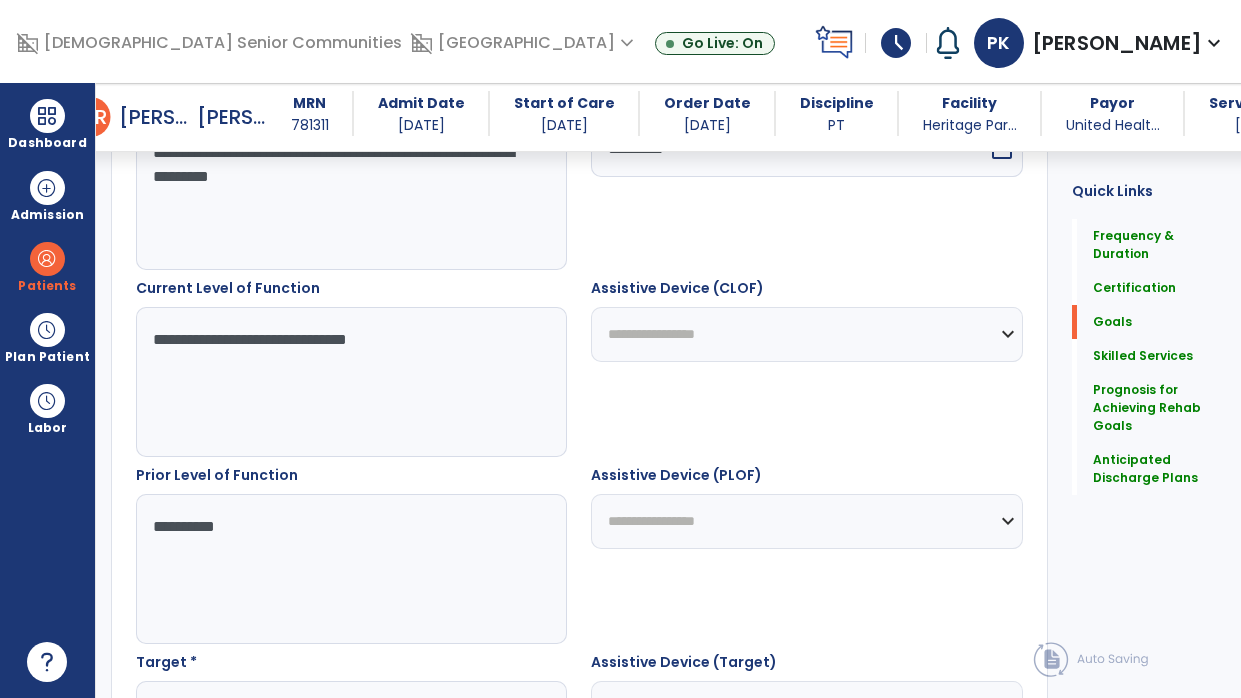 type on "**********" 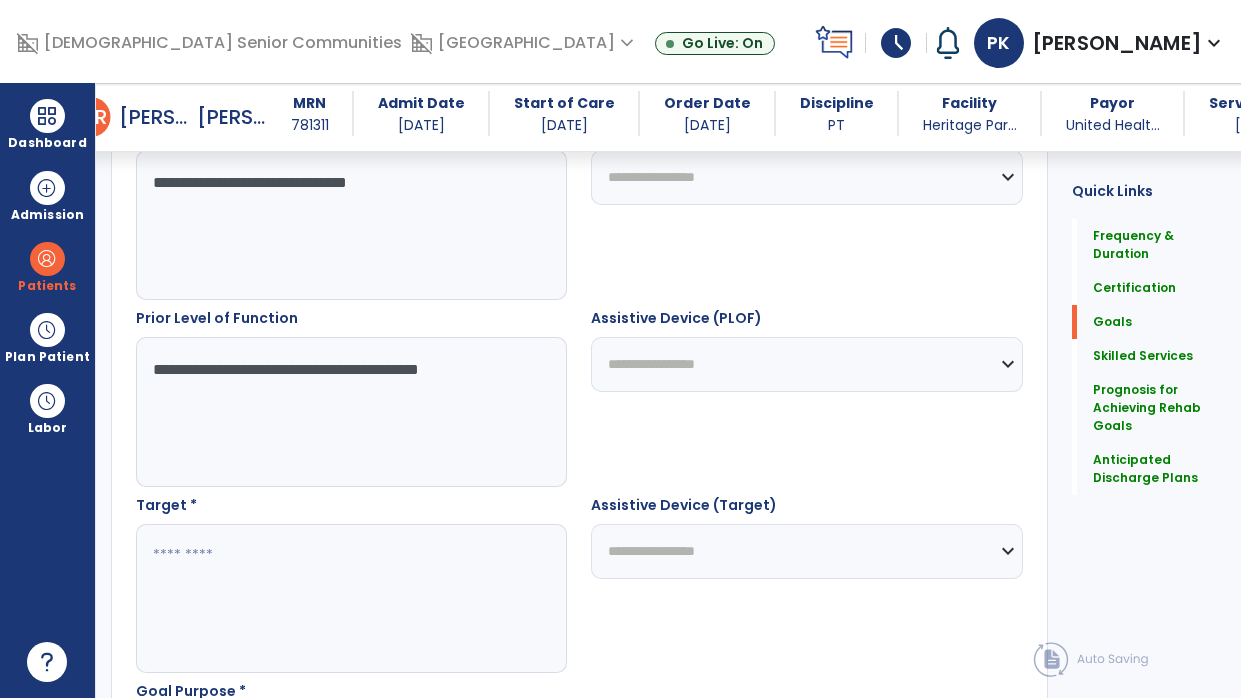 scroll, scrollTop: 817, scrollLeft: 0, axis: vertical 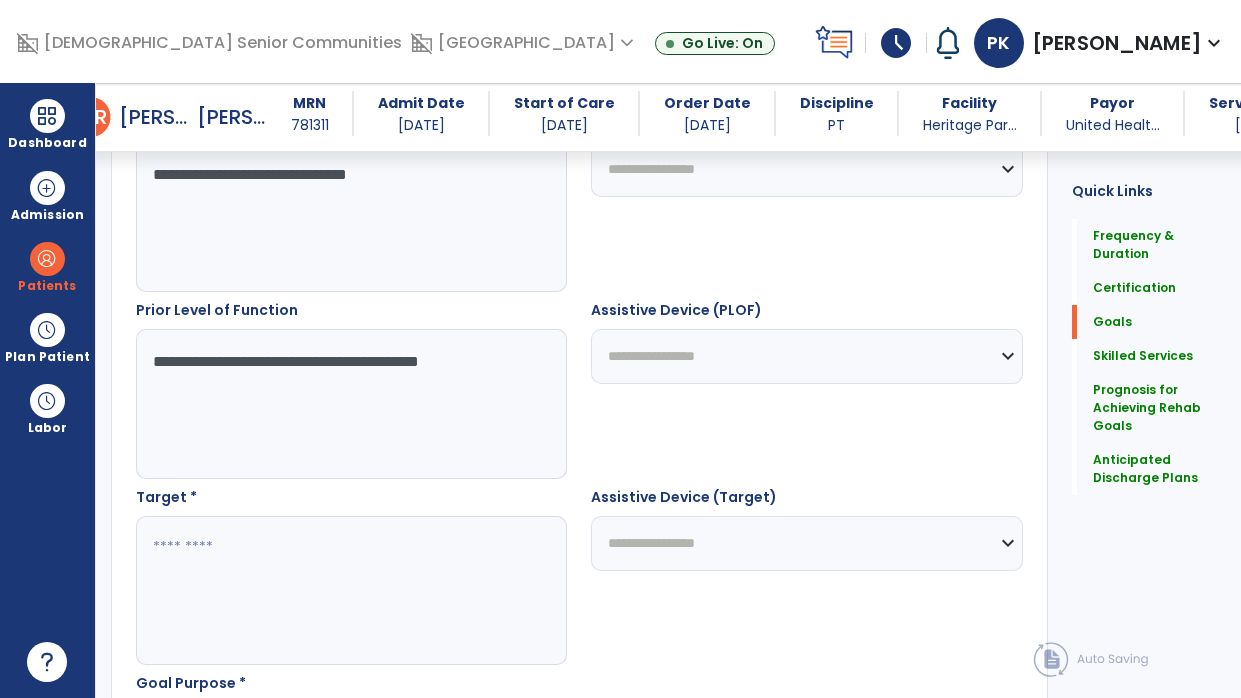 type on "**********" 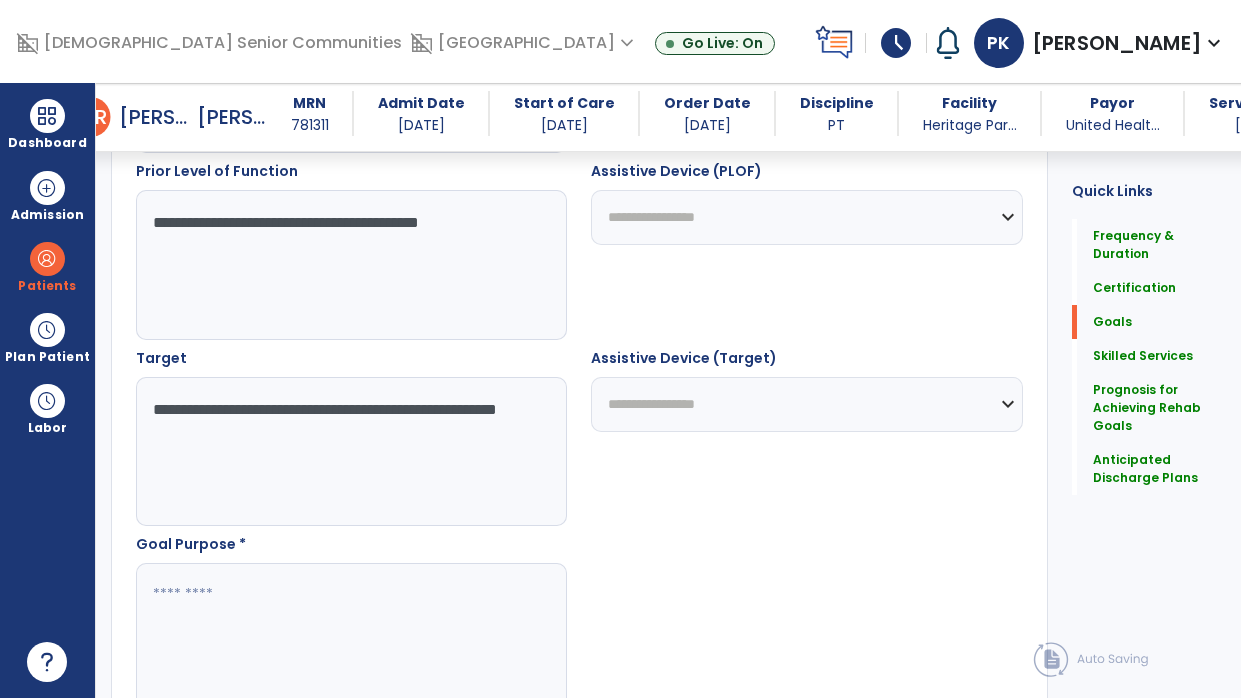 scroll, scrollTop: 981, scrollLeft: 0, axis: vertical 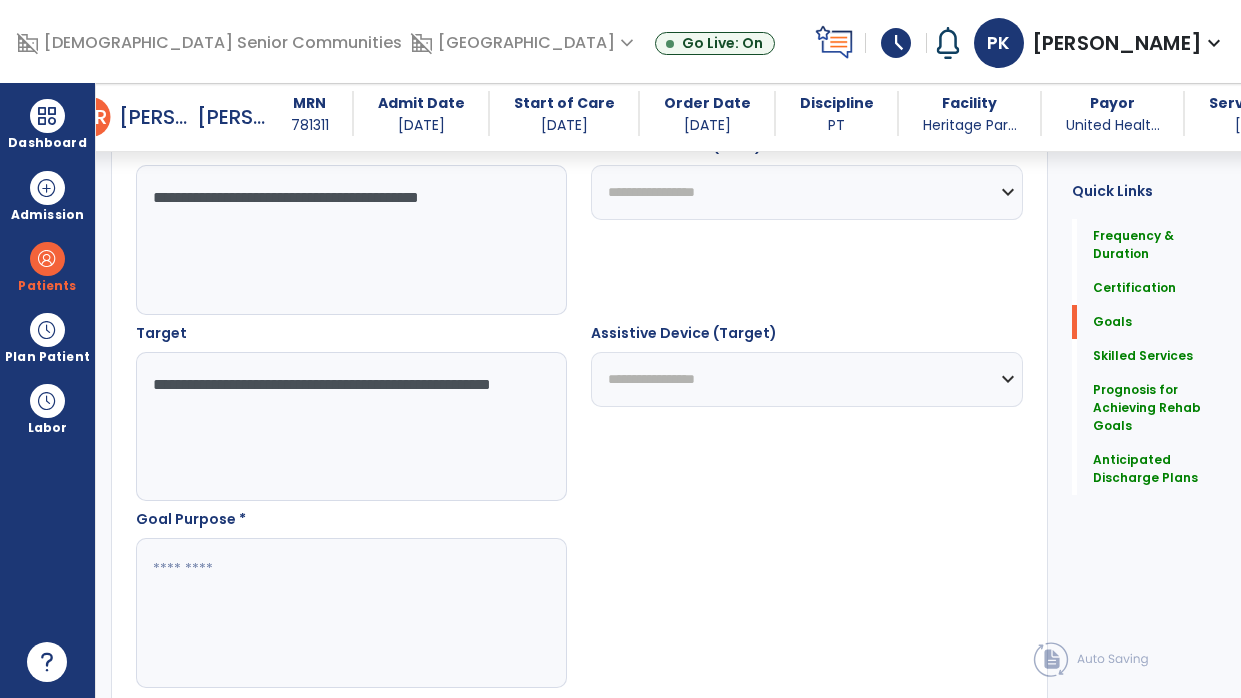 type on "**********" 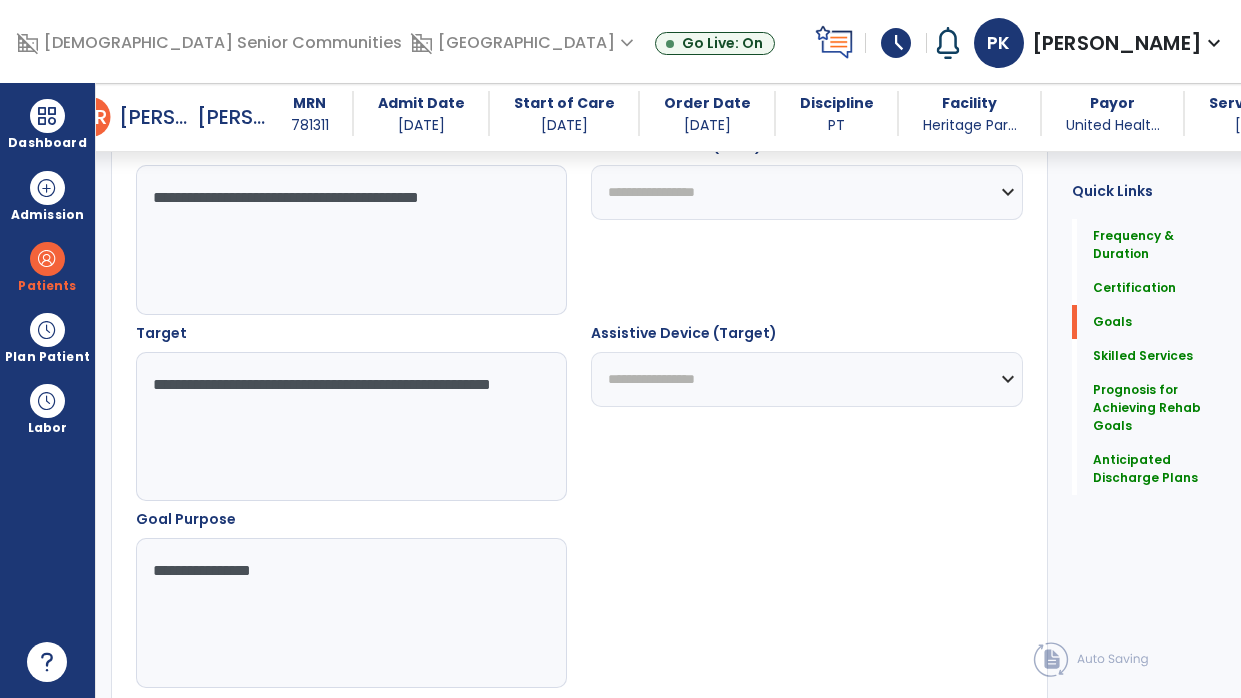 type on "**********" 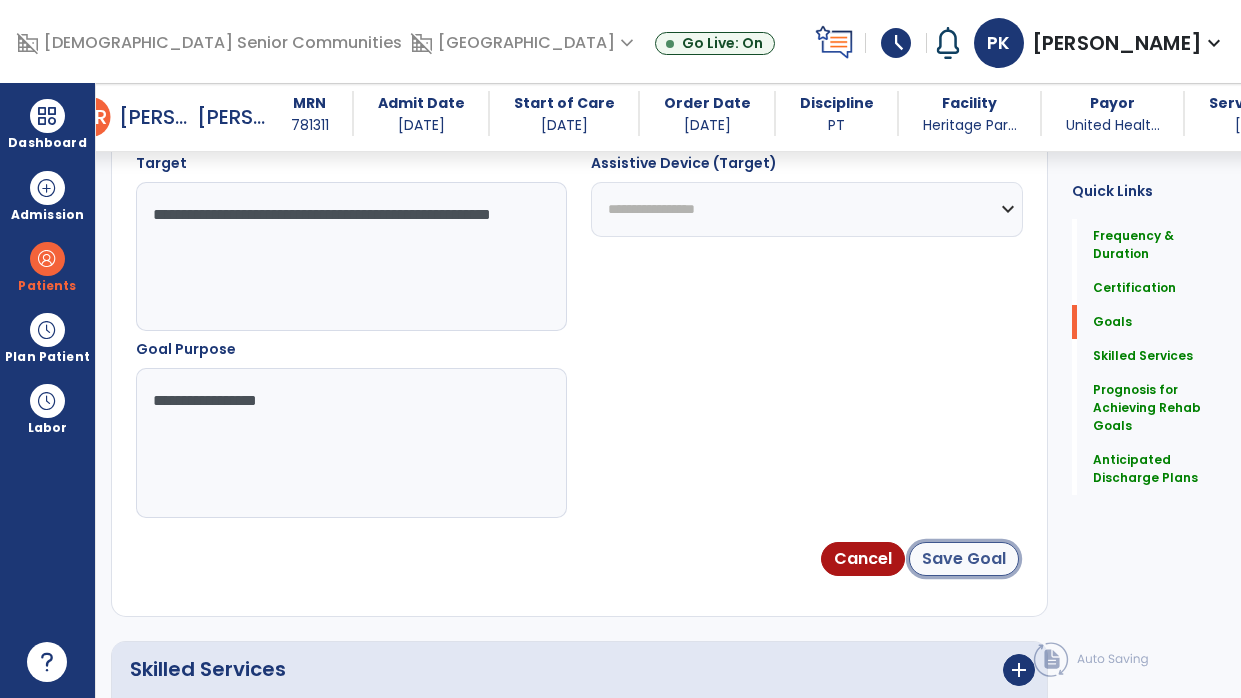 click on "Save Goal" at bounding box center [964, 559] 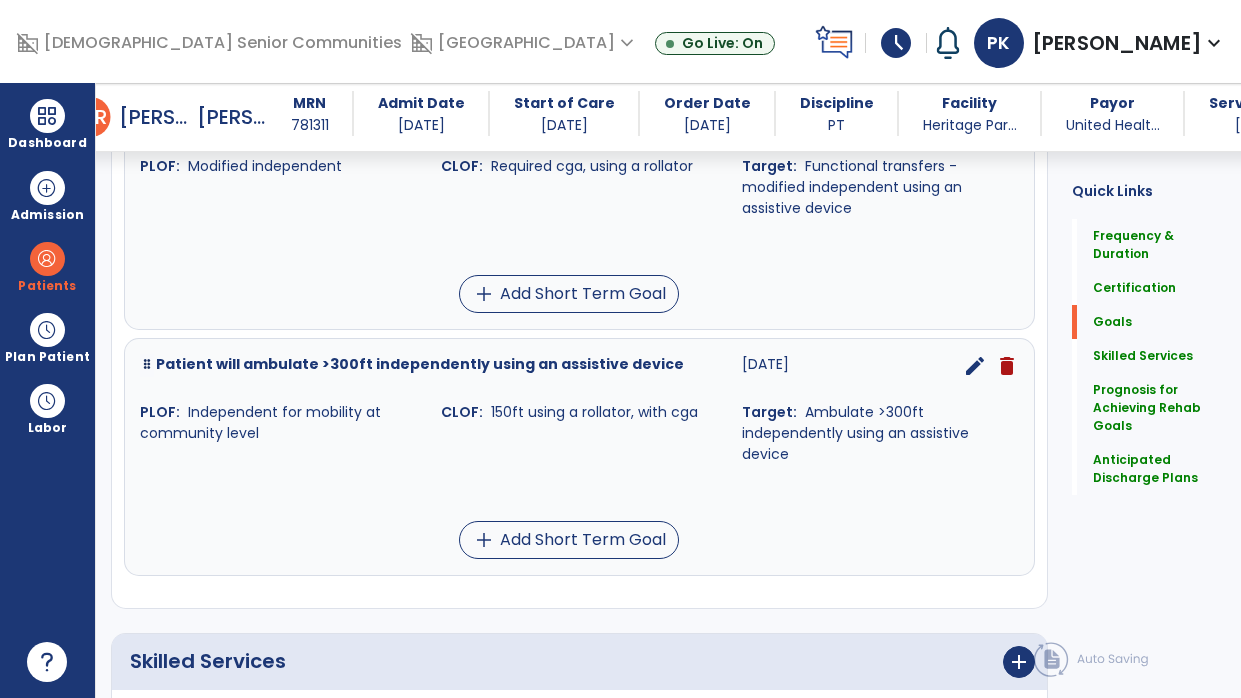 scroll, scrollTop: 631, scrollLeft: 0, axis: vertical 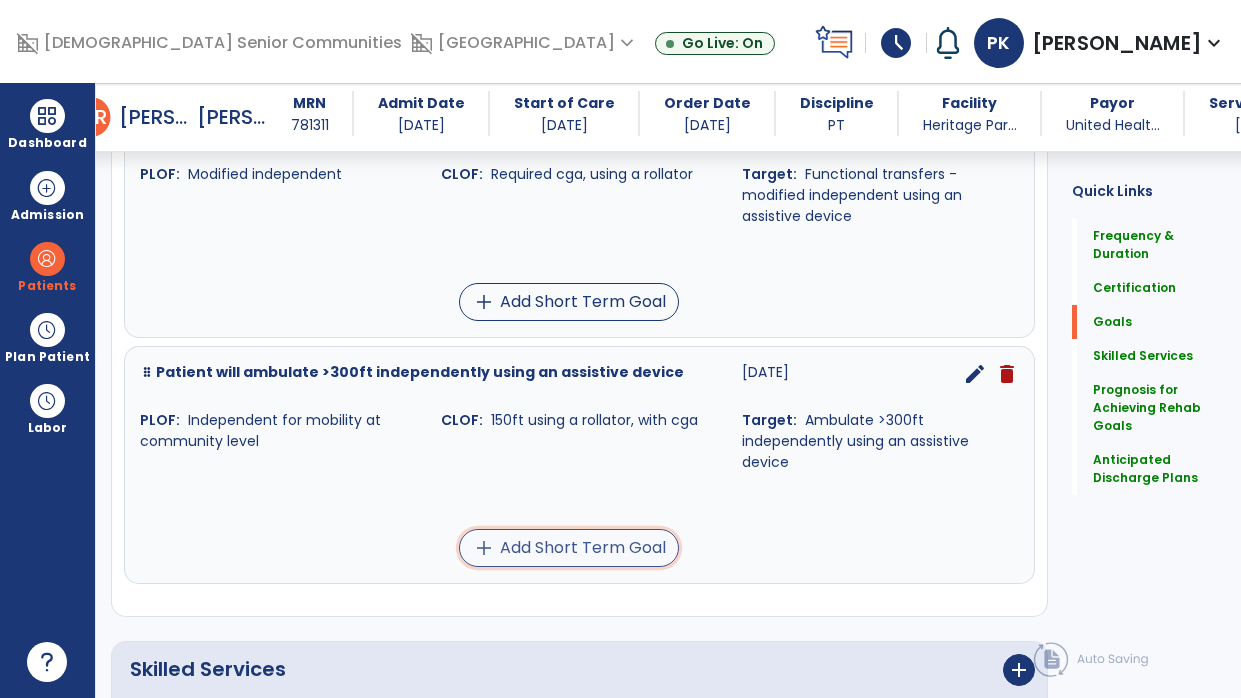 click on "add  Add Short Term Goal" at bounding box center (569, 548) 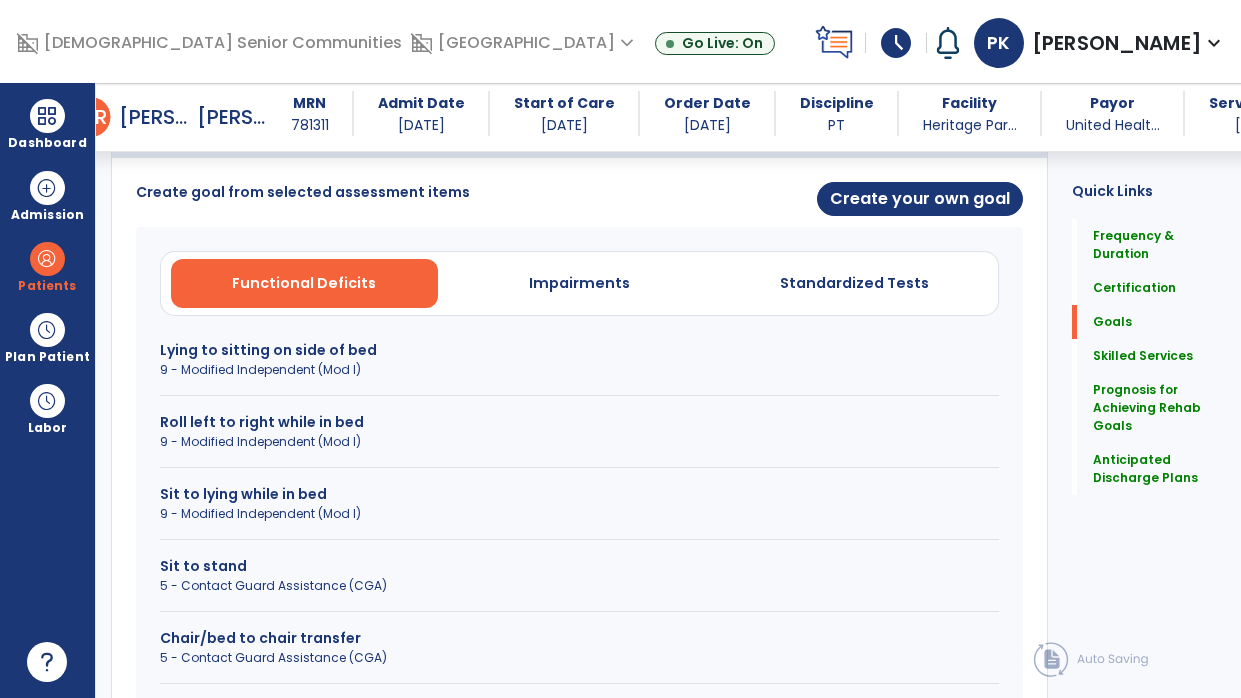 scroll, scrollTop: 516, scrollLeft: 0, axis: vertical 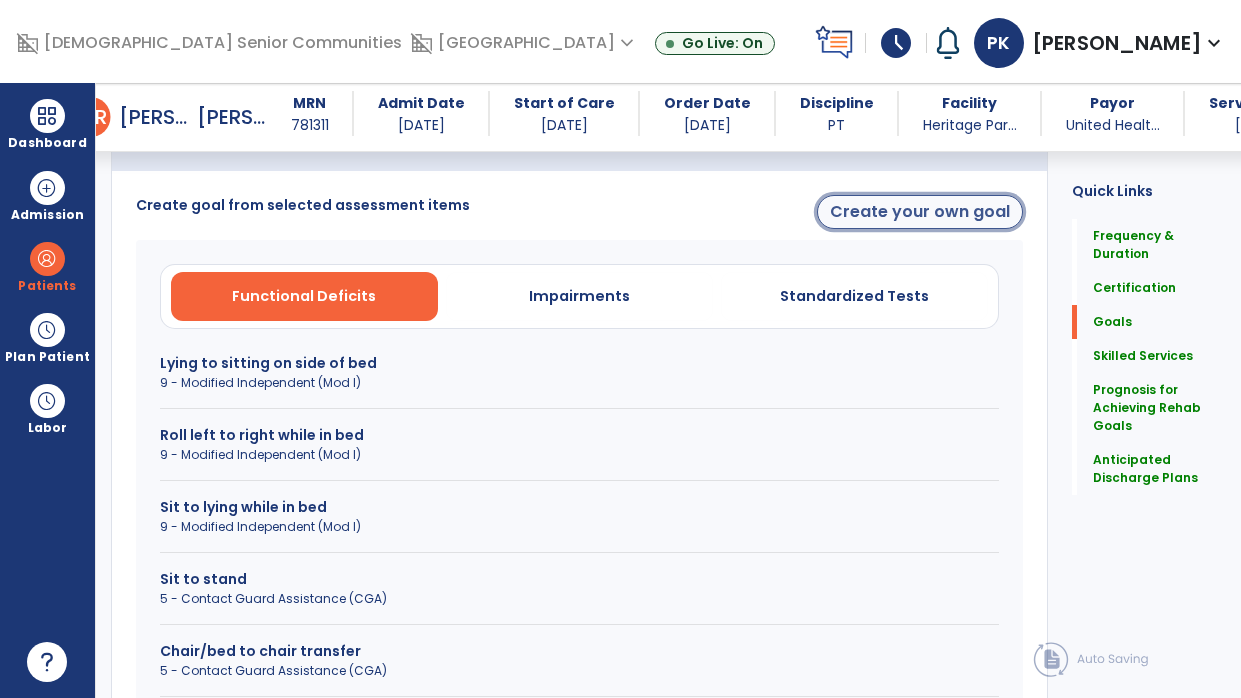 click on "Create your own goal" at bounding box center (920, 212) 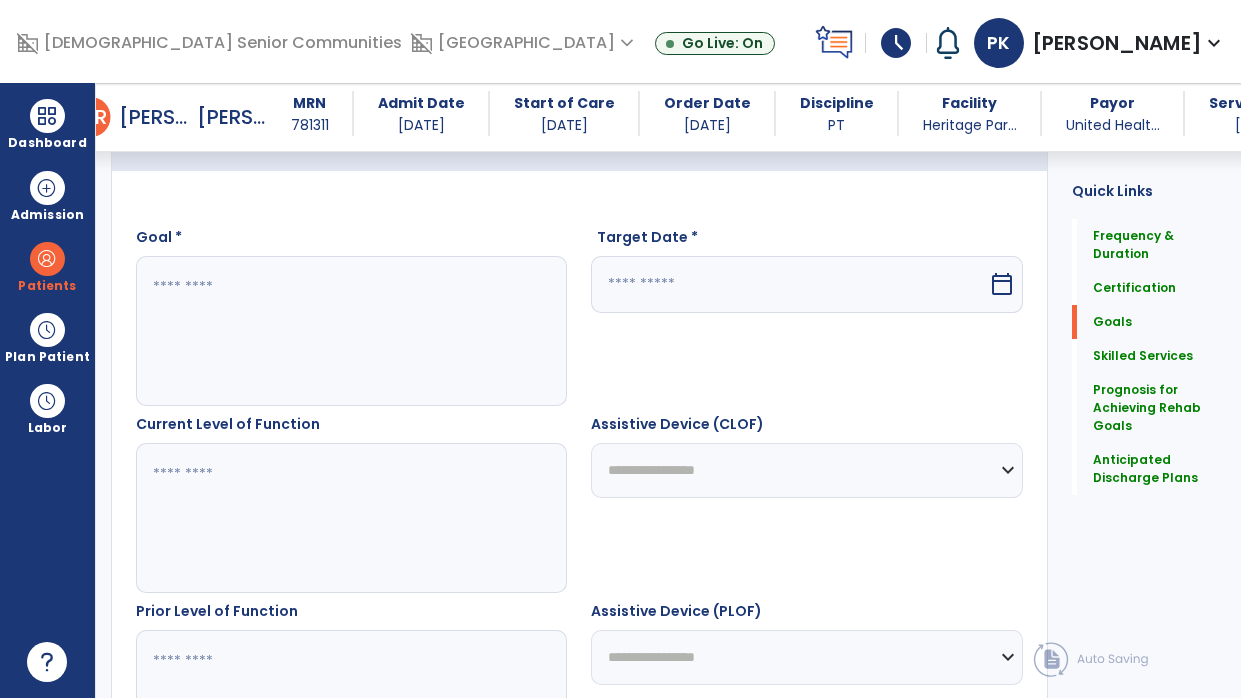 click at bounding box center [348, 331] 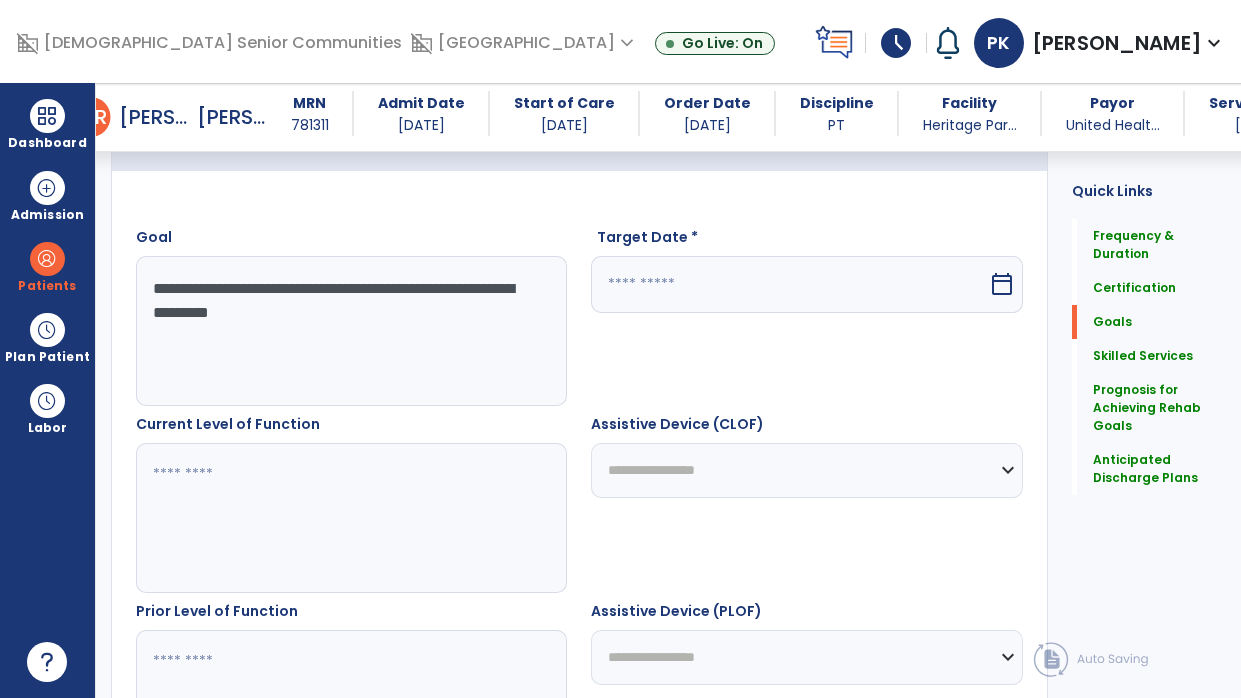 click on "**********" at bounding box center [348, 331] 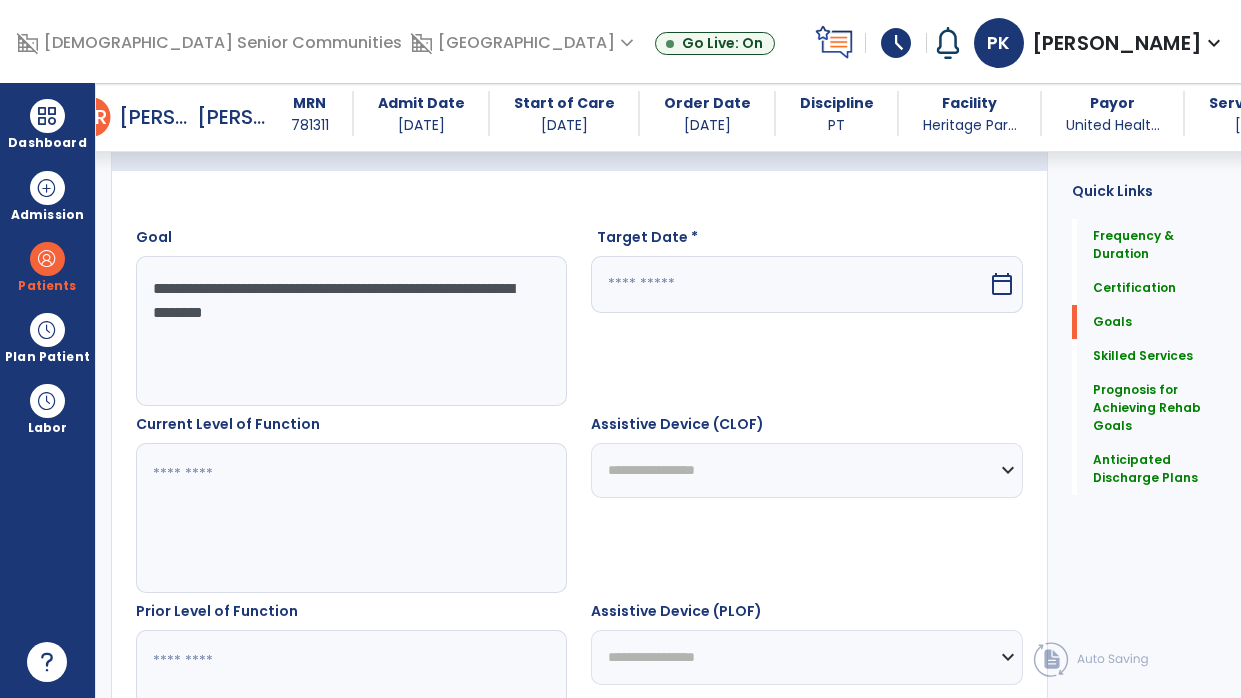 click on "**********" at bounding box center [348, 331] 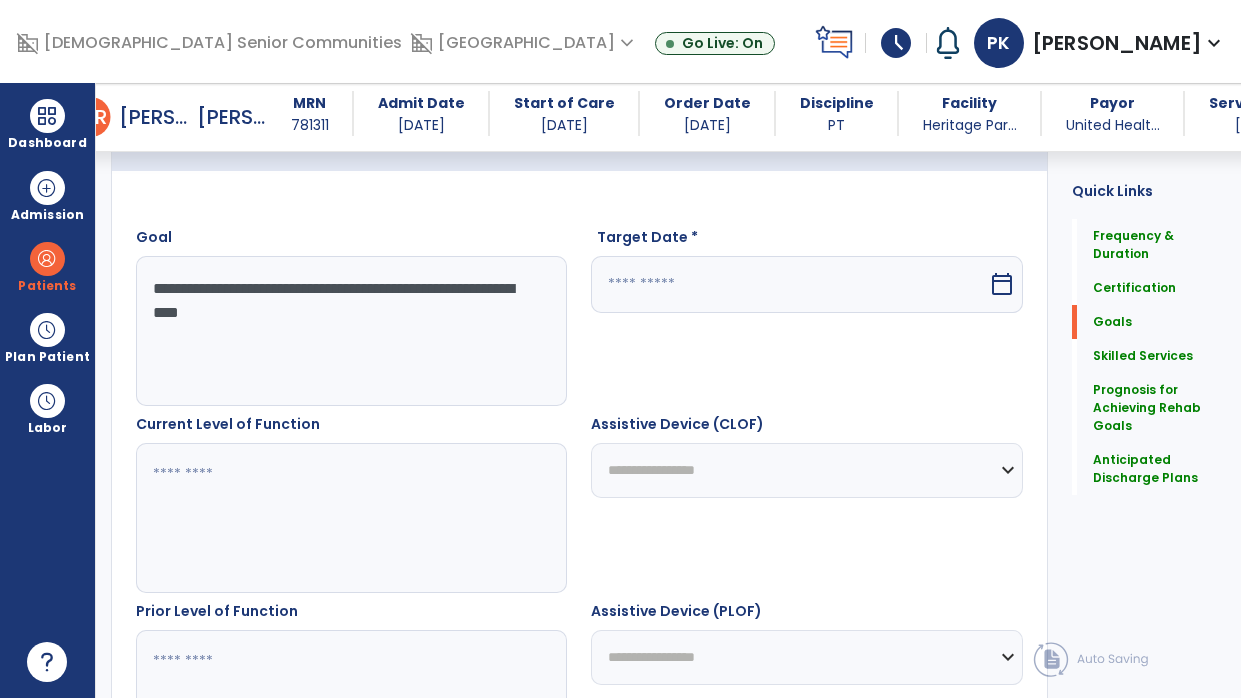 type on "**********" 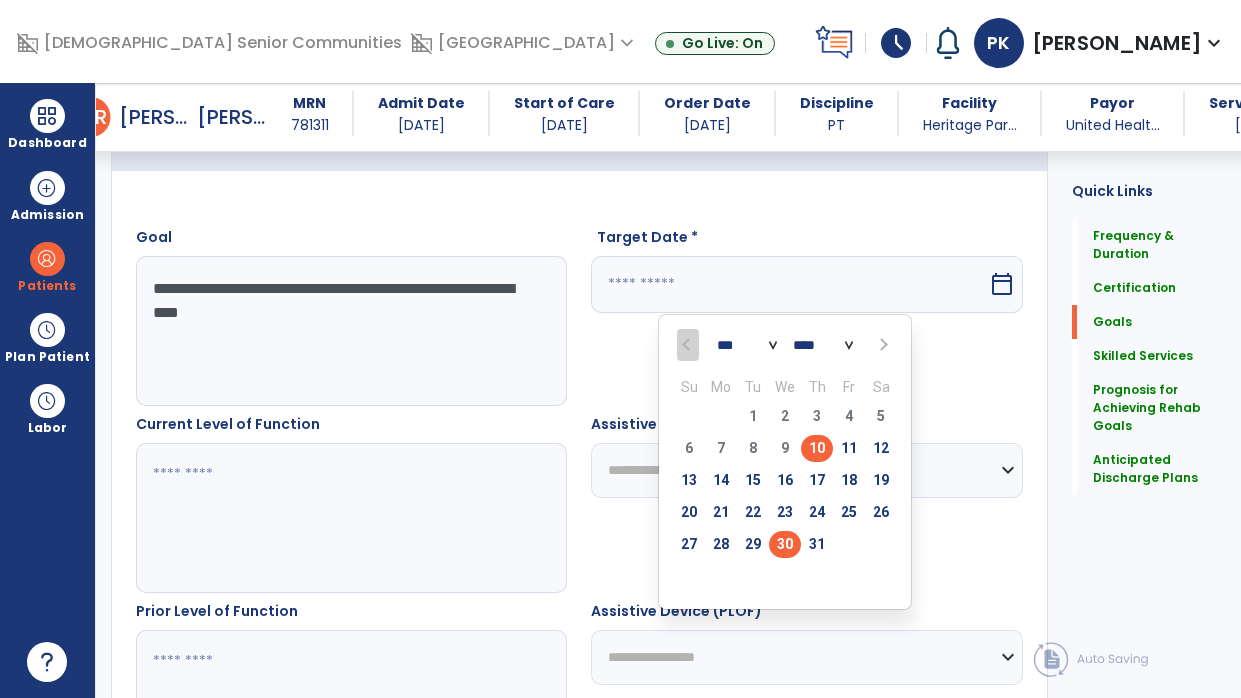 click on "30" at bounding box center (785, 544) 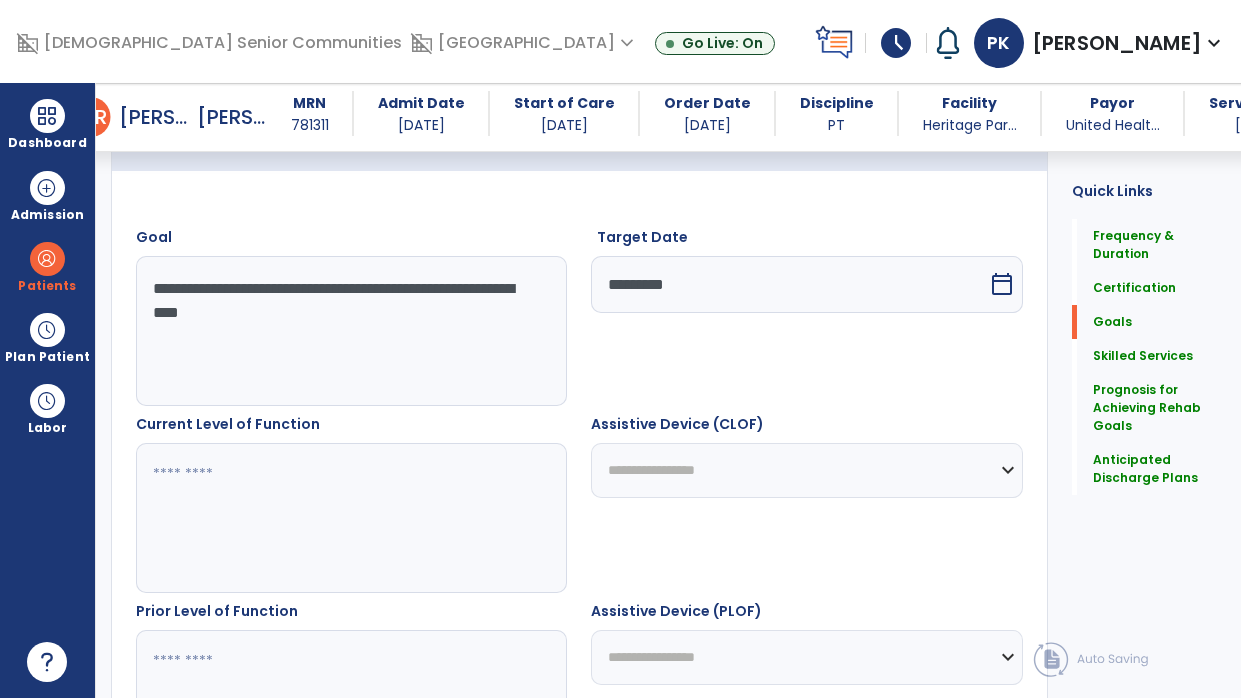 click at bounding box center (348, 518) 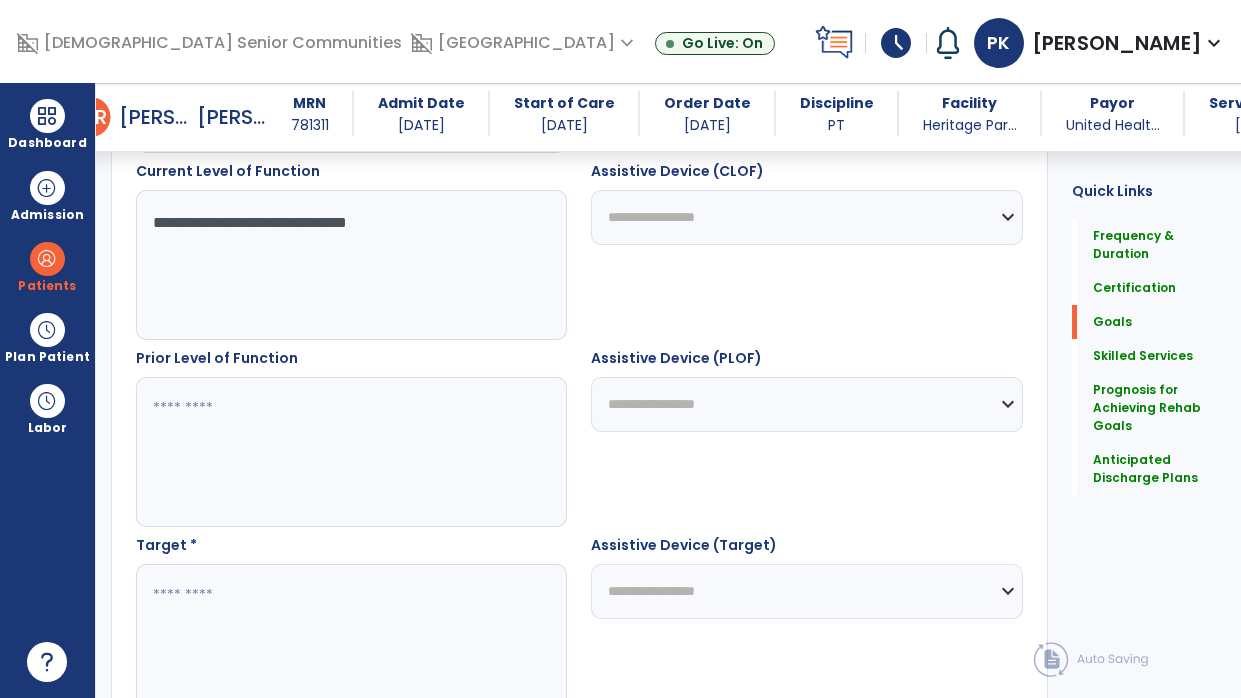 scroll, scrollTop: 770, scrollLeft: 0, axis: vertical 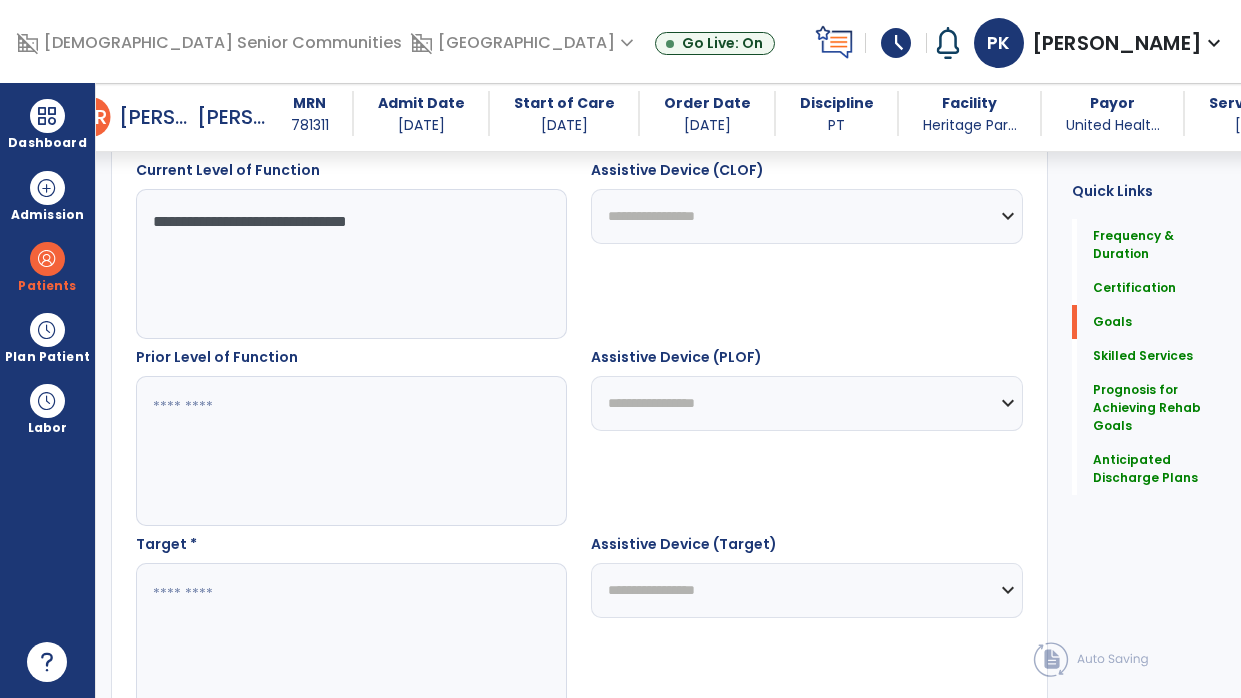type on "**********" 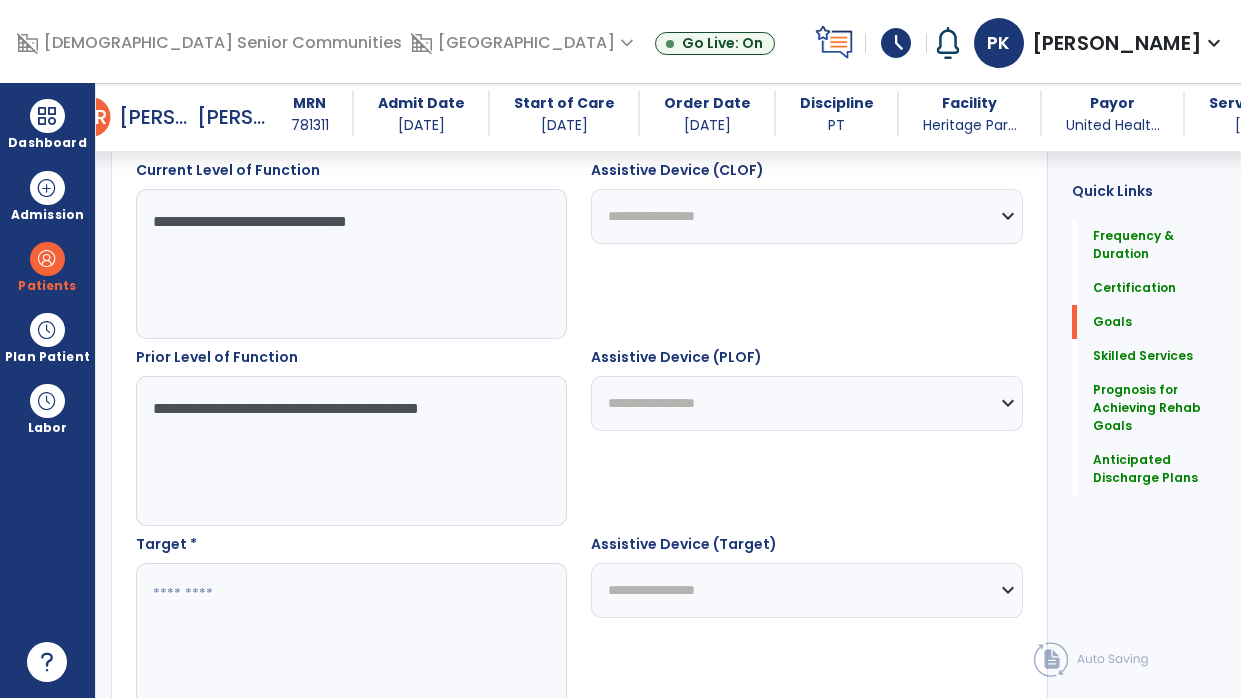 type on "**********" 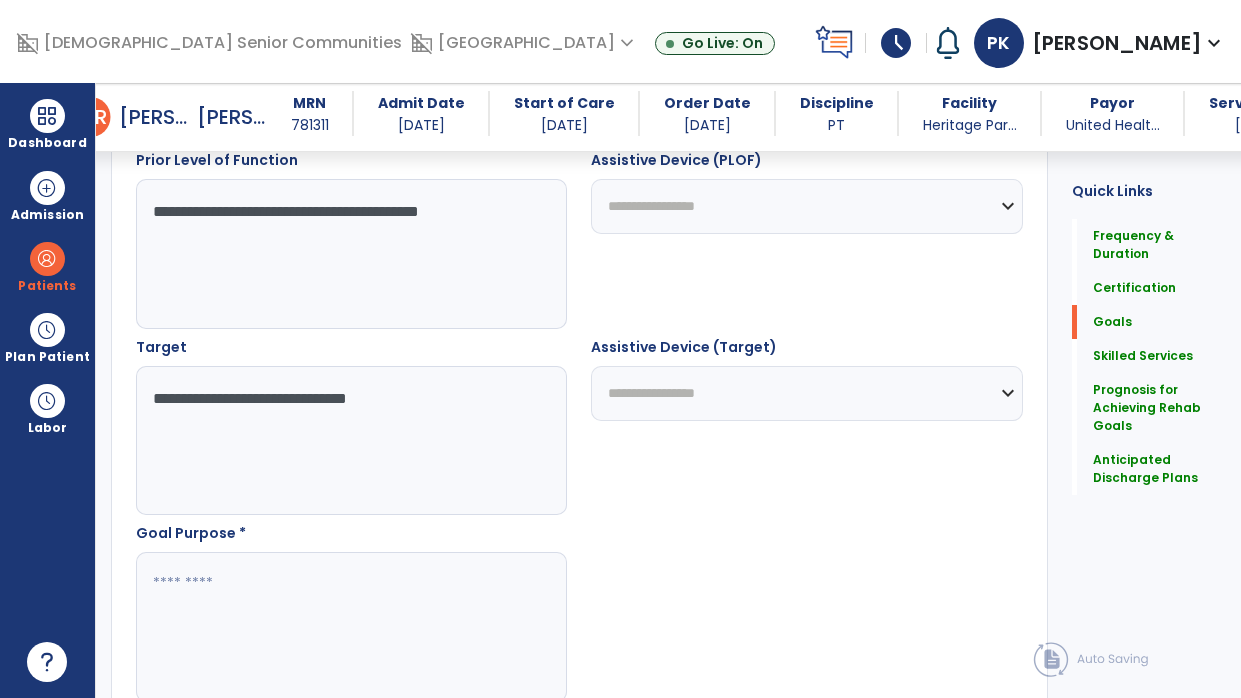 scroll, scrollTop: 1028, scrollLeft: 0, axis: vertical 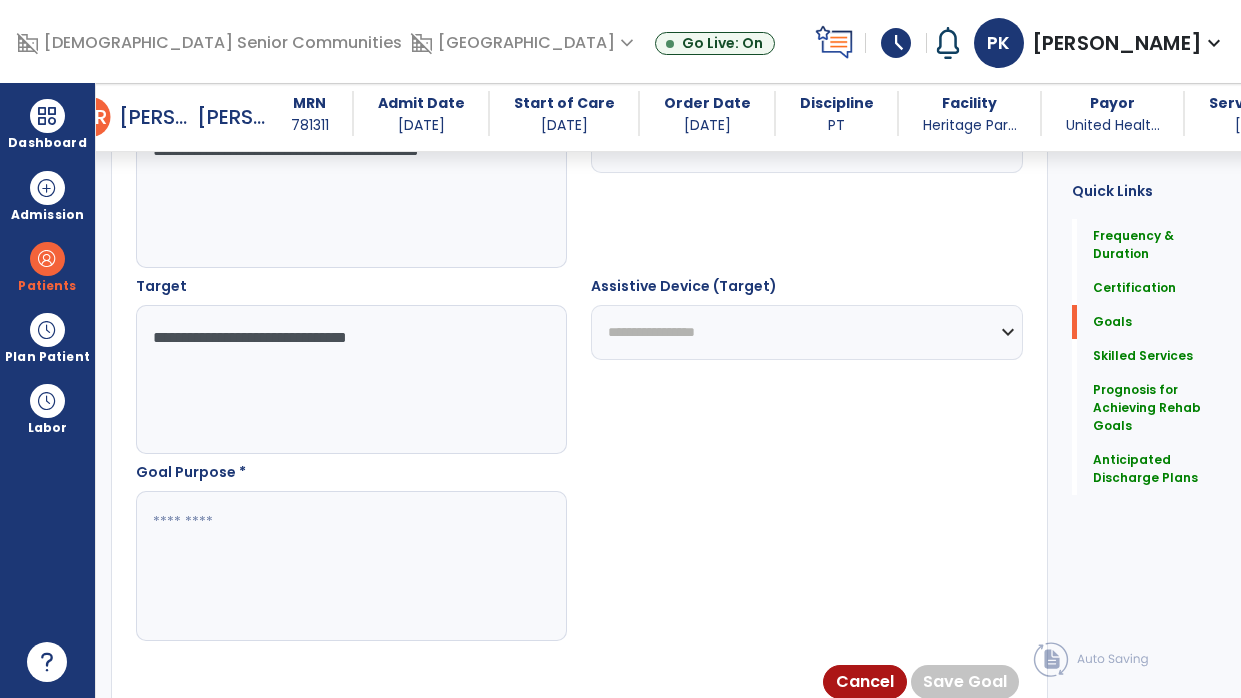 type on "**********" 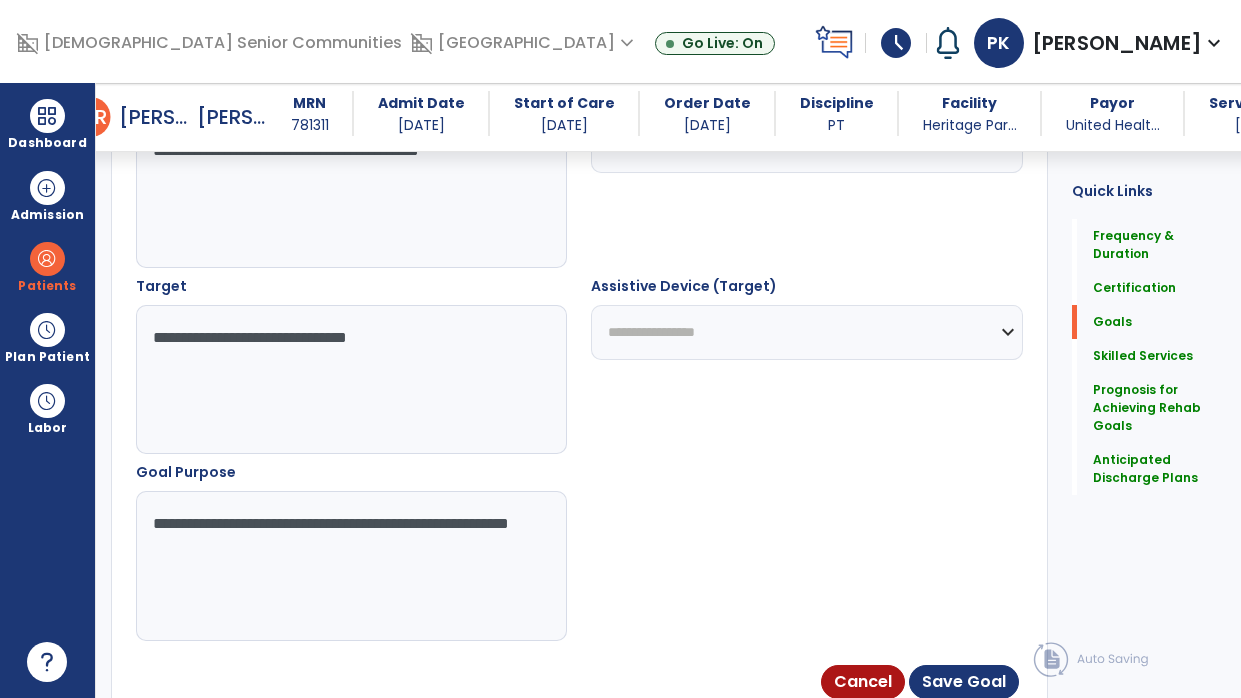 type on "**********" 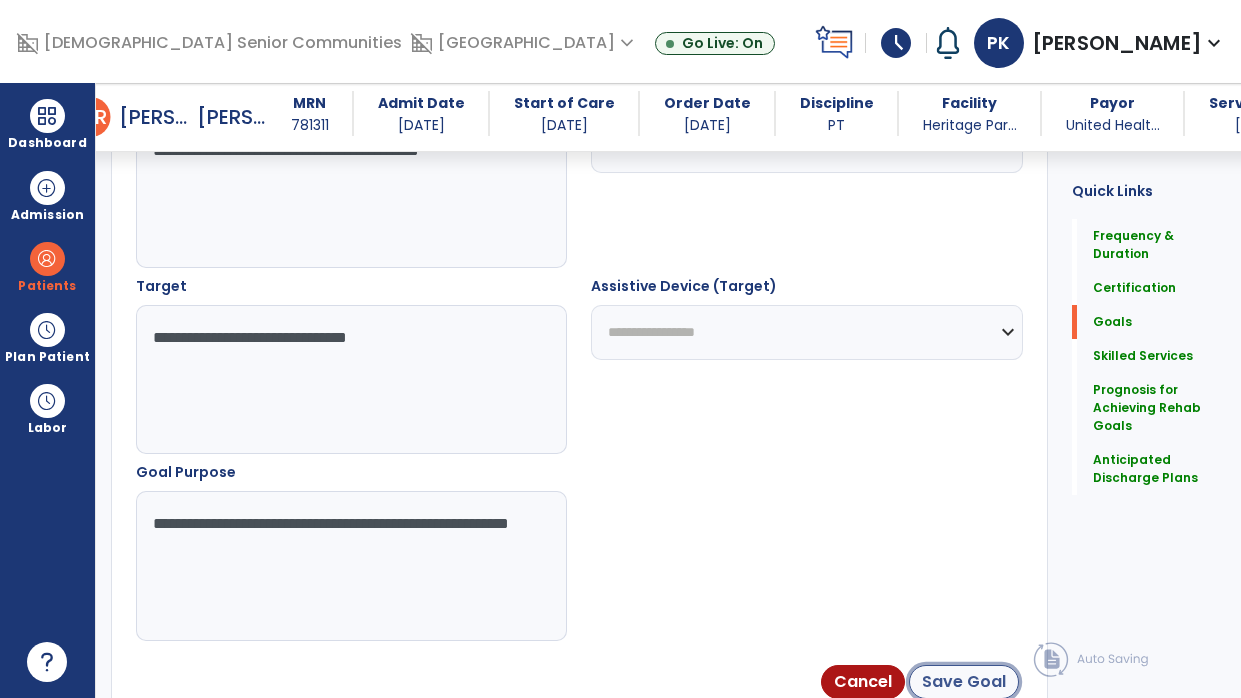 click on "Save Goal" at bounding box center (964, 682) 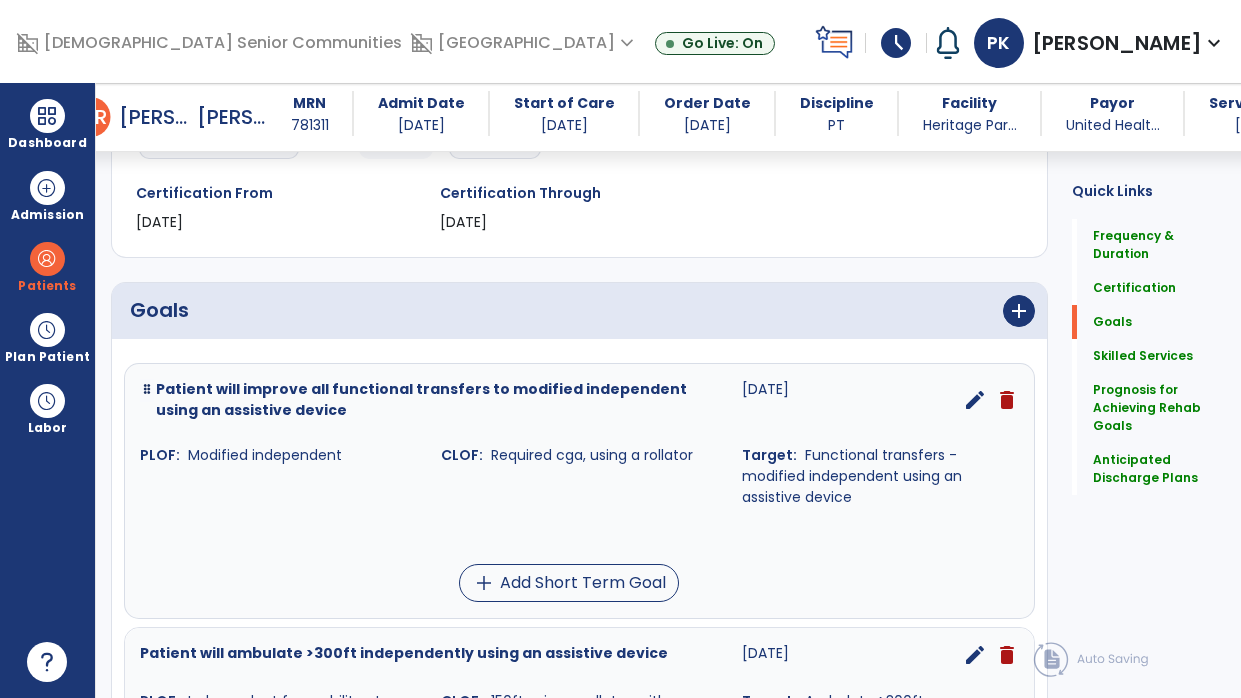scroll, scrollTop: 346, scrollLeft: 0, axis: vertical 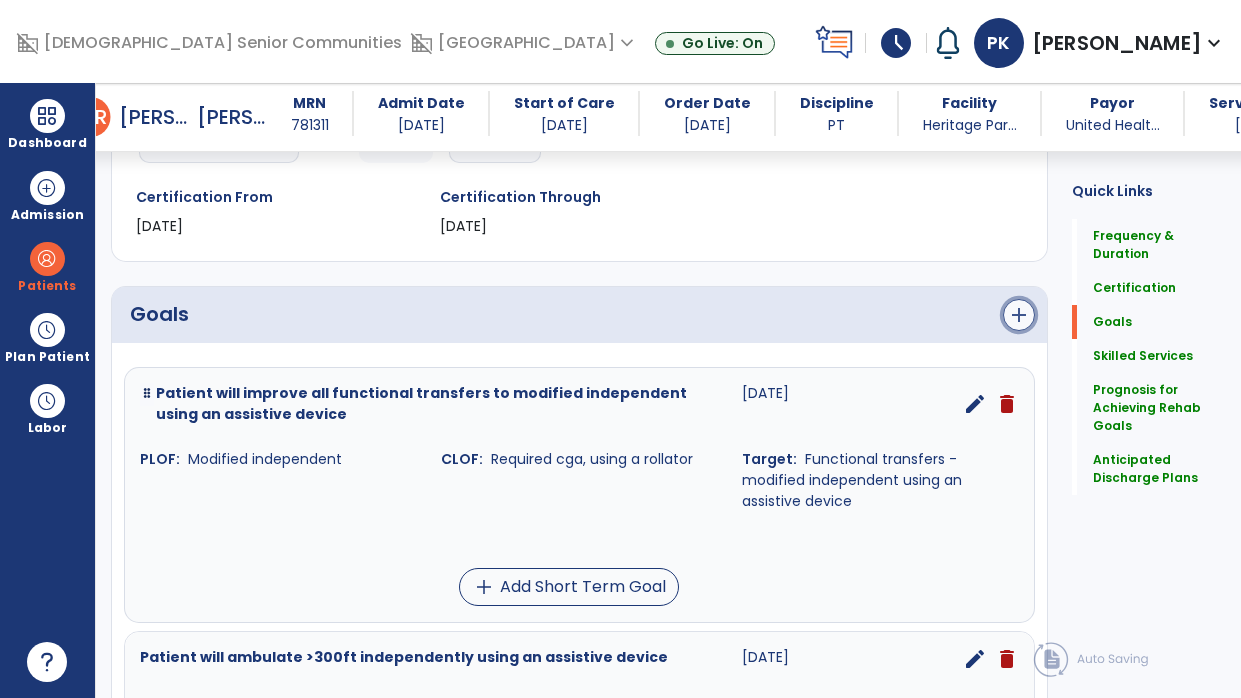 click on "add" at bounding box center [1019, 315] 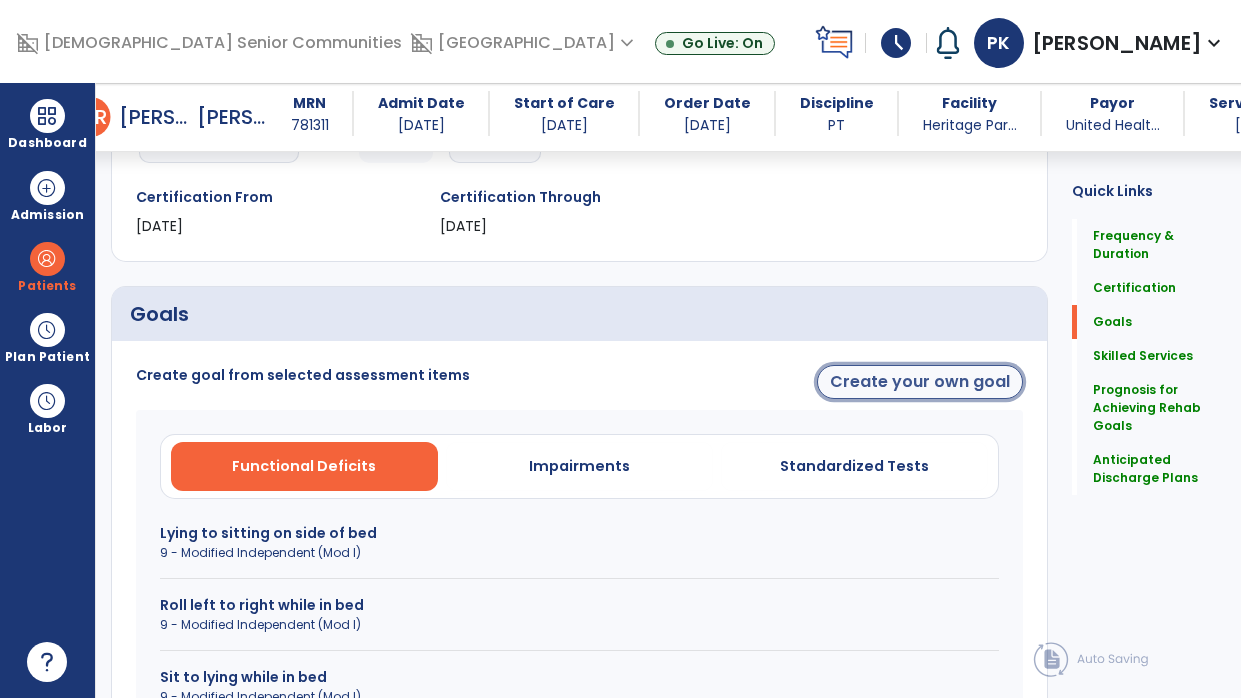 click on "Create your own goal" at bounding box center [920, 382] 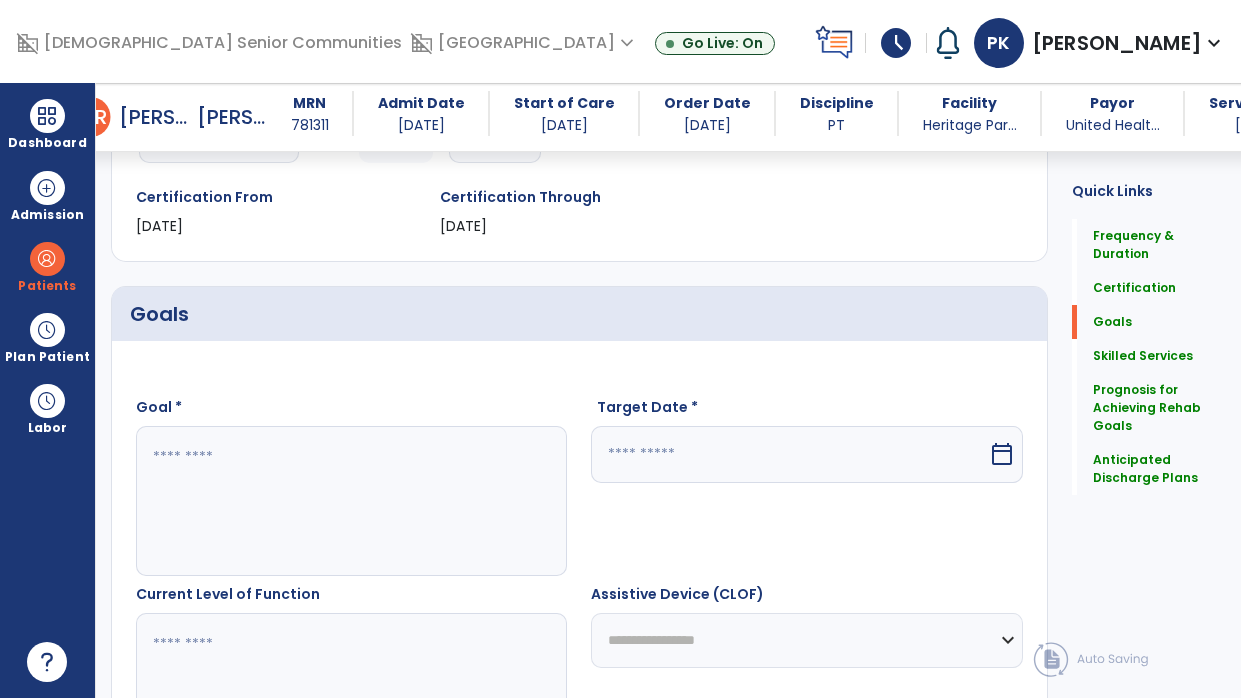 click at bounding box center (348, 501) 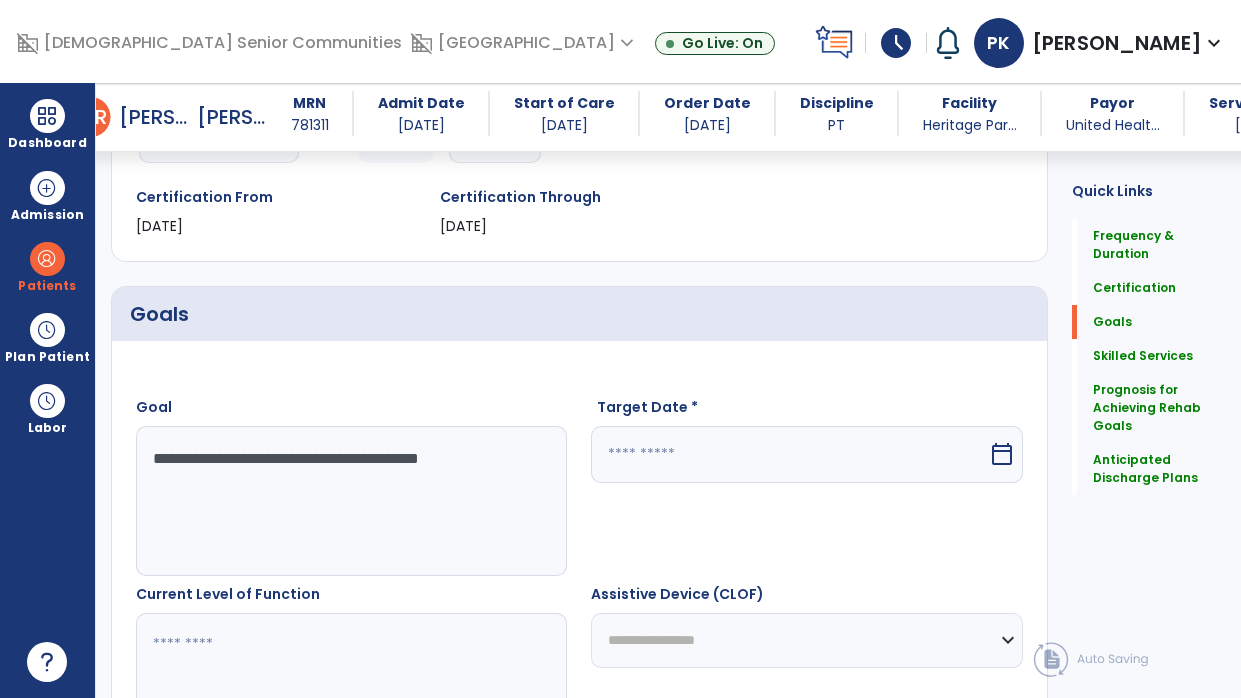 type on "**********" 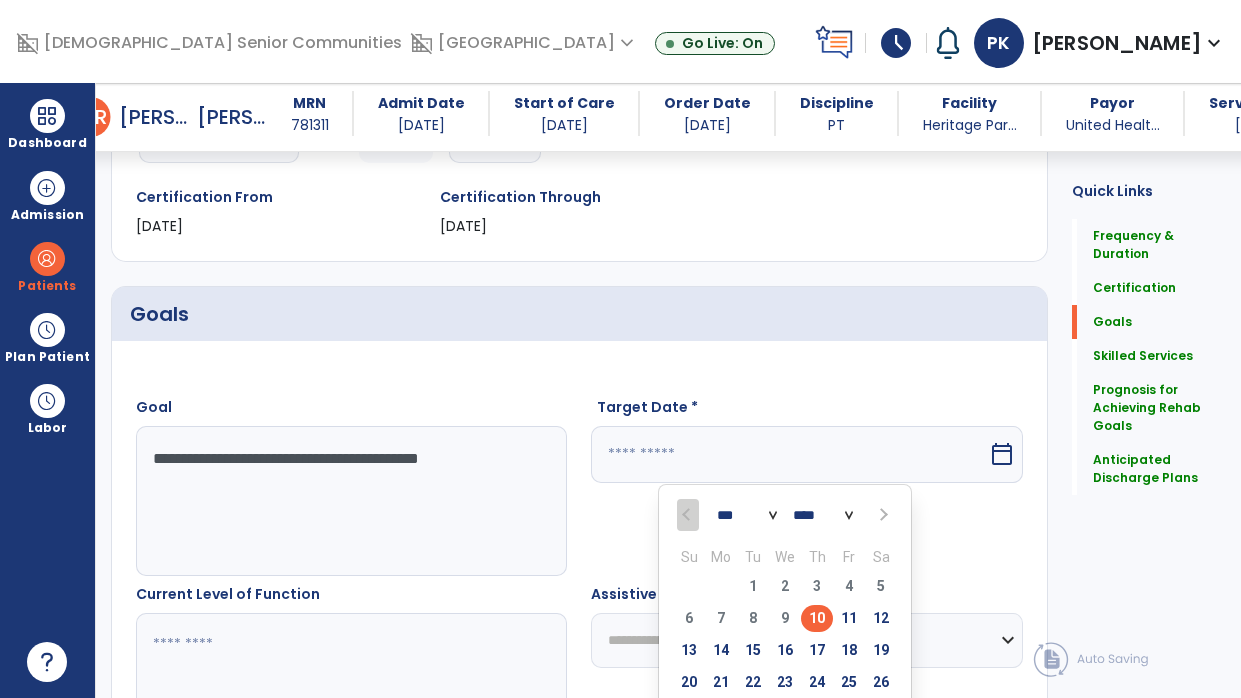 click at bounding box center (882, 514) 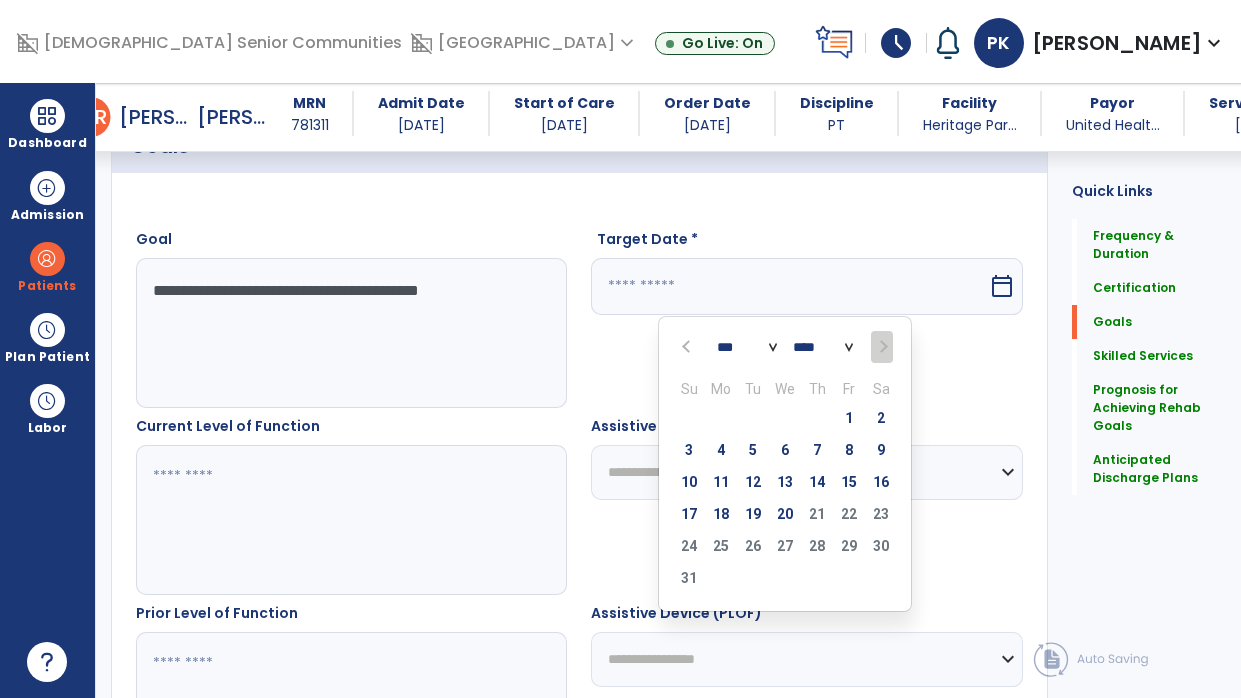 scroll, scrollTop: 515, scrollLeft: 0, axis: vertical 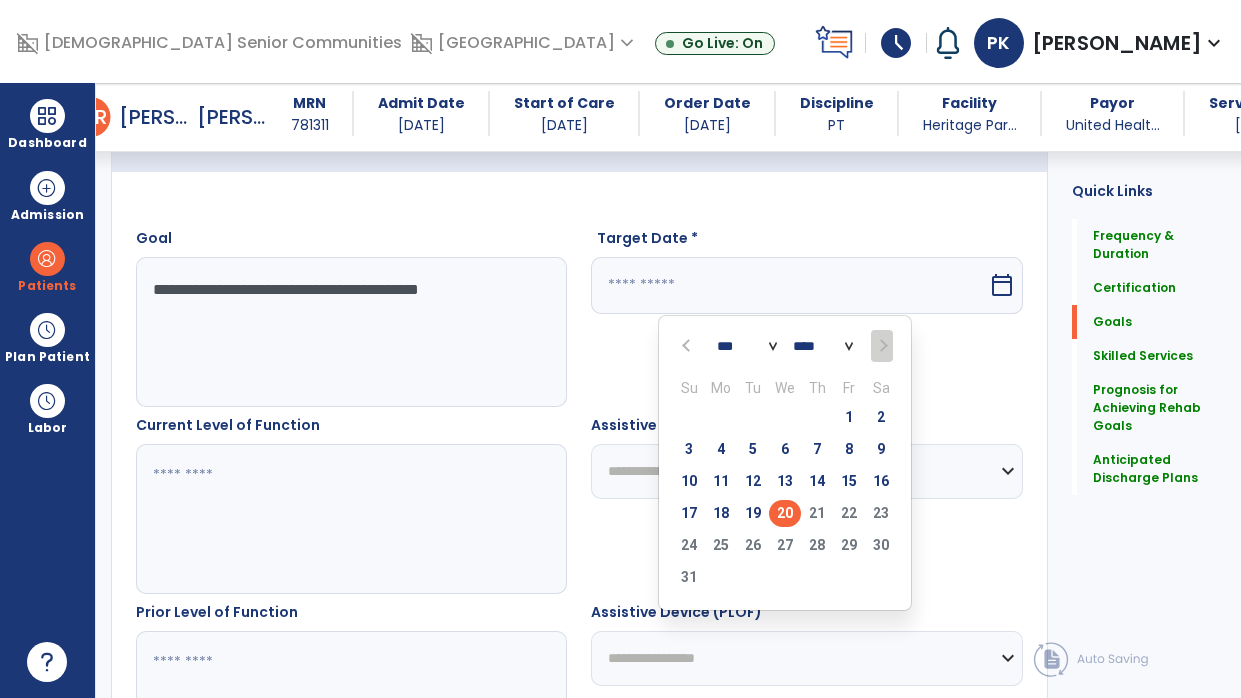 click on "20" at bounding box center [785, 513] 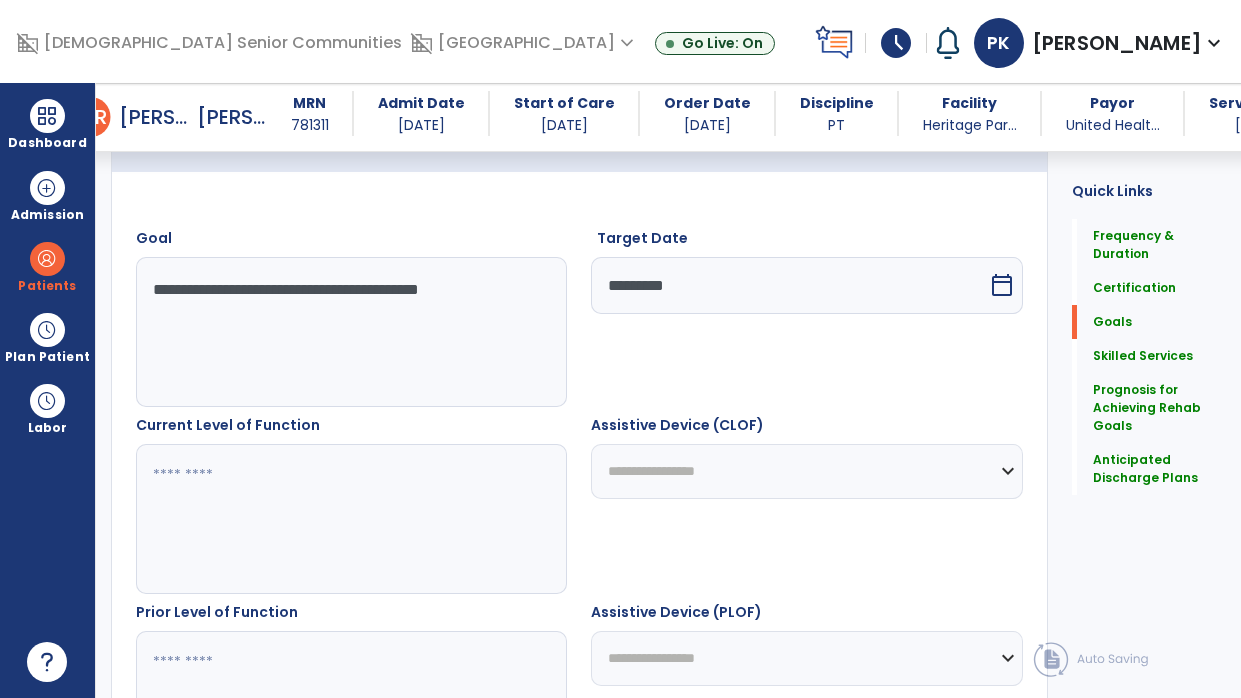 click at bounding box center (348, 519) 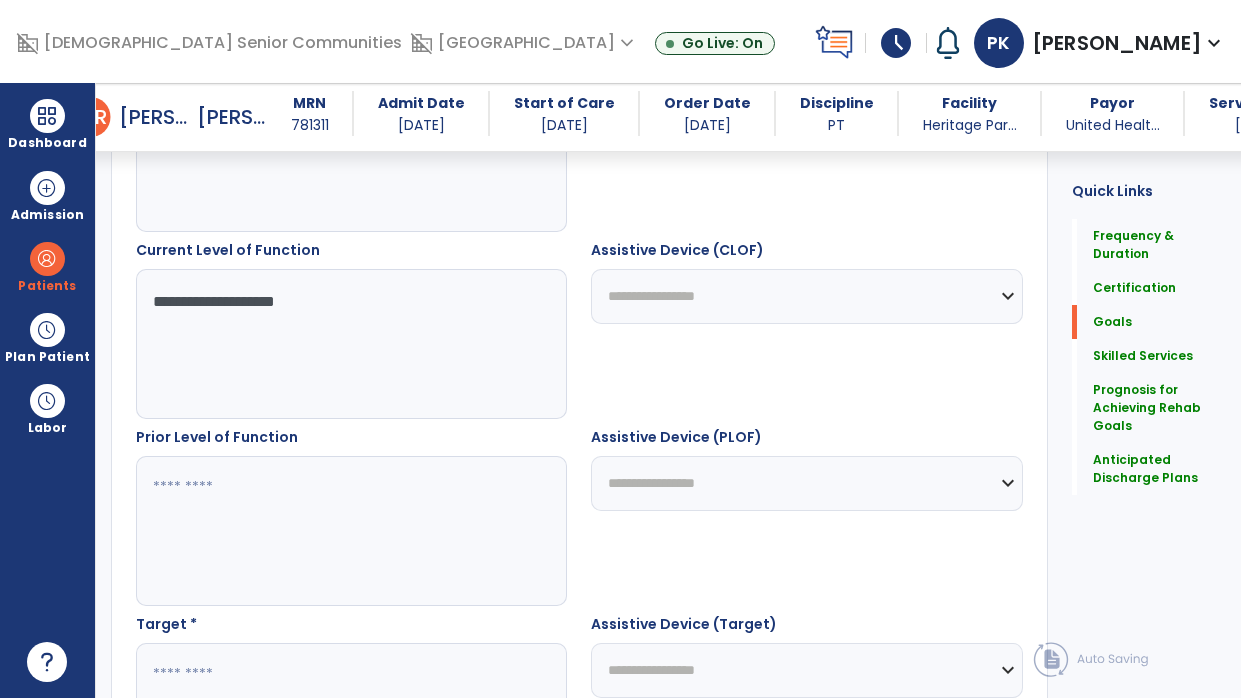 scroll, scrollTop: 700, scrollLeft: 0, axis: vertical 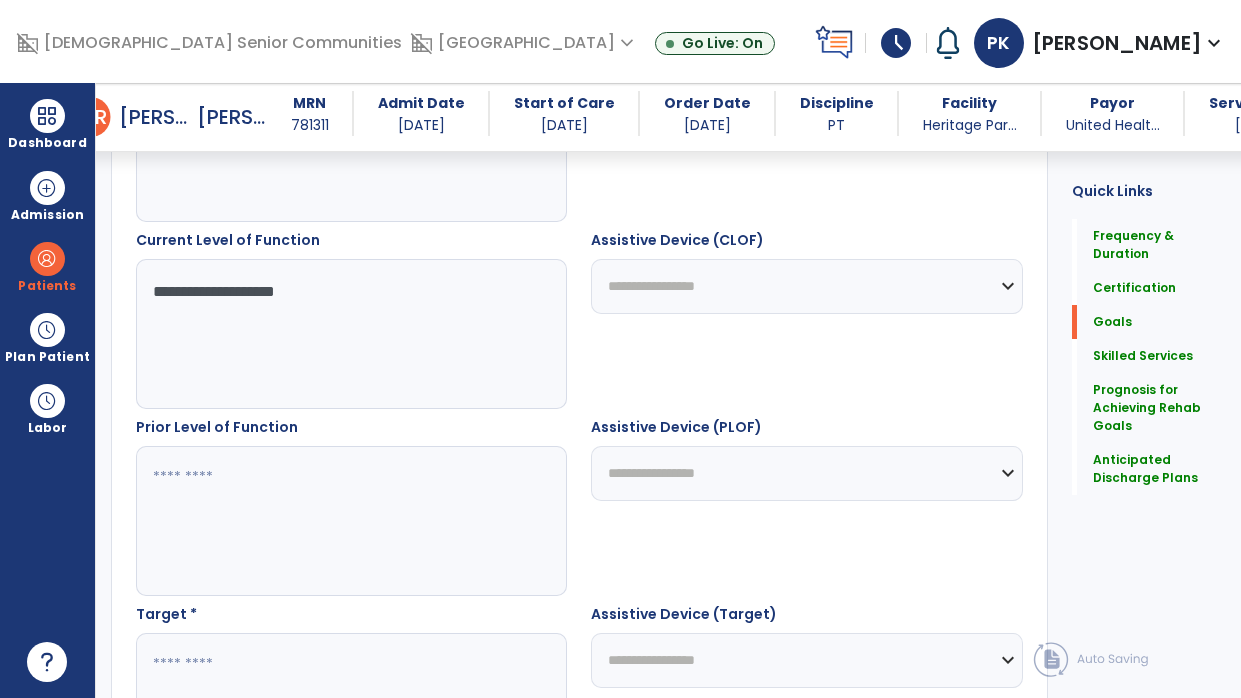 type on "**********" 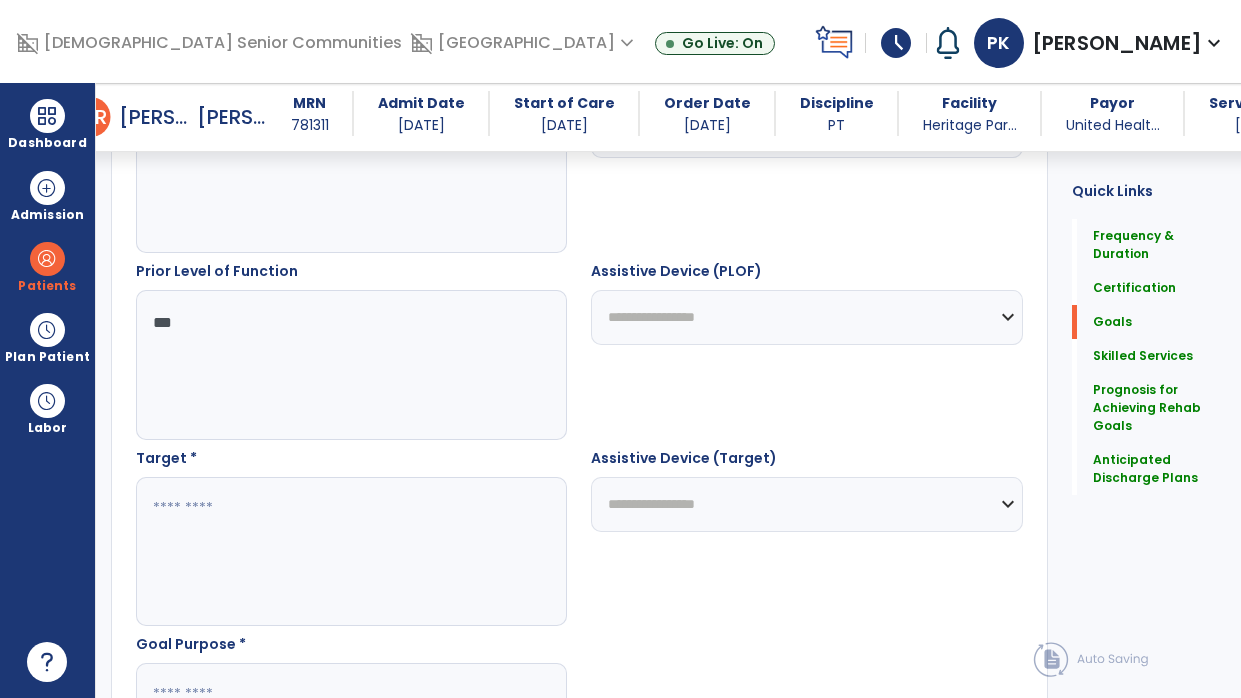 scroll, scrollTop: 857, scrollLeft: 0, axis: vertical 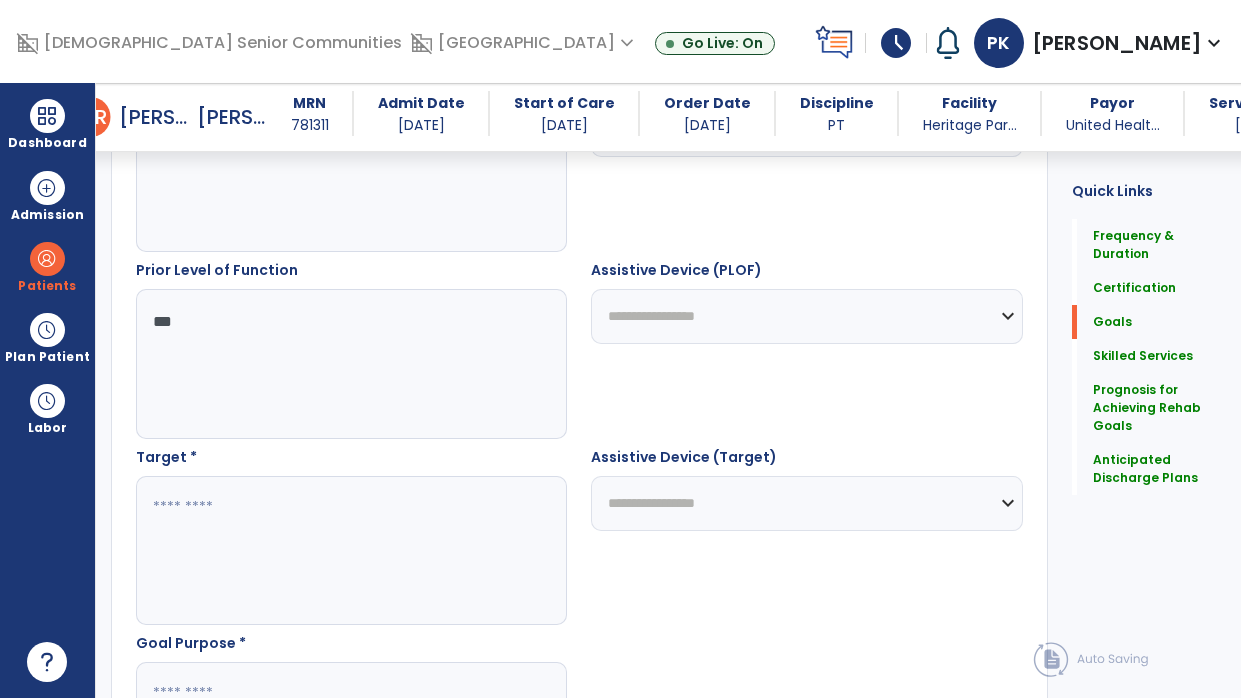 type on "***" 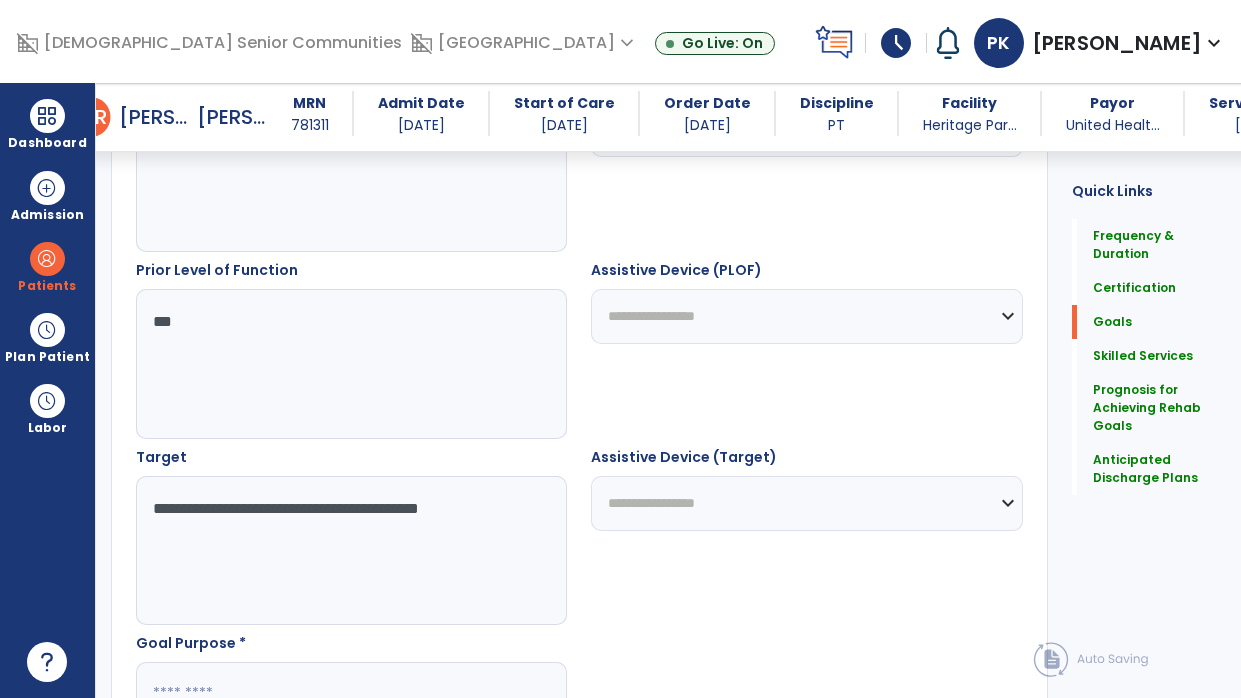 click on "**********" at bounding box center [348, 551] 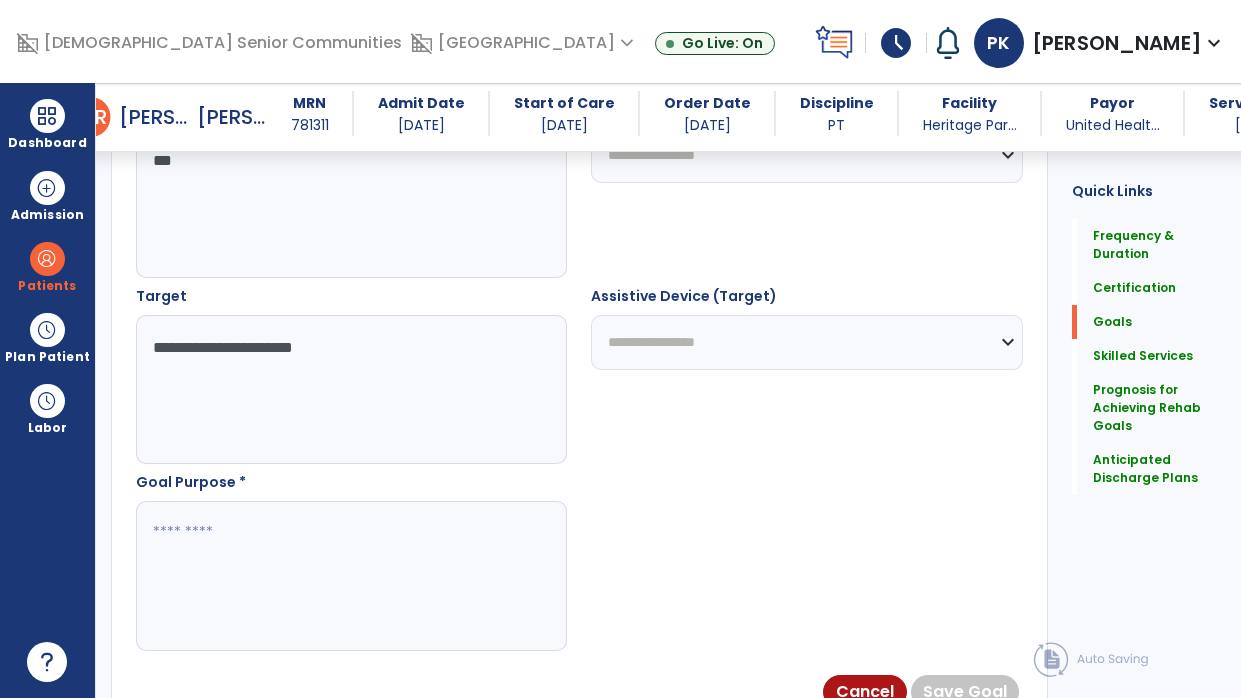scroll, scrollTop: 1022, scrollLeft: 0, axis: vertical 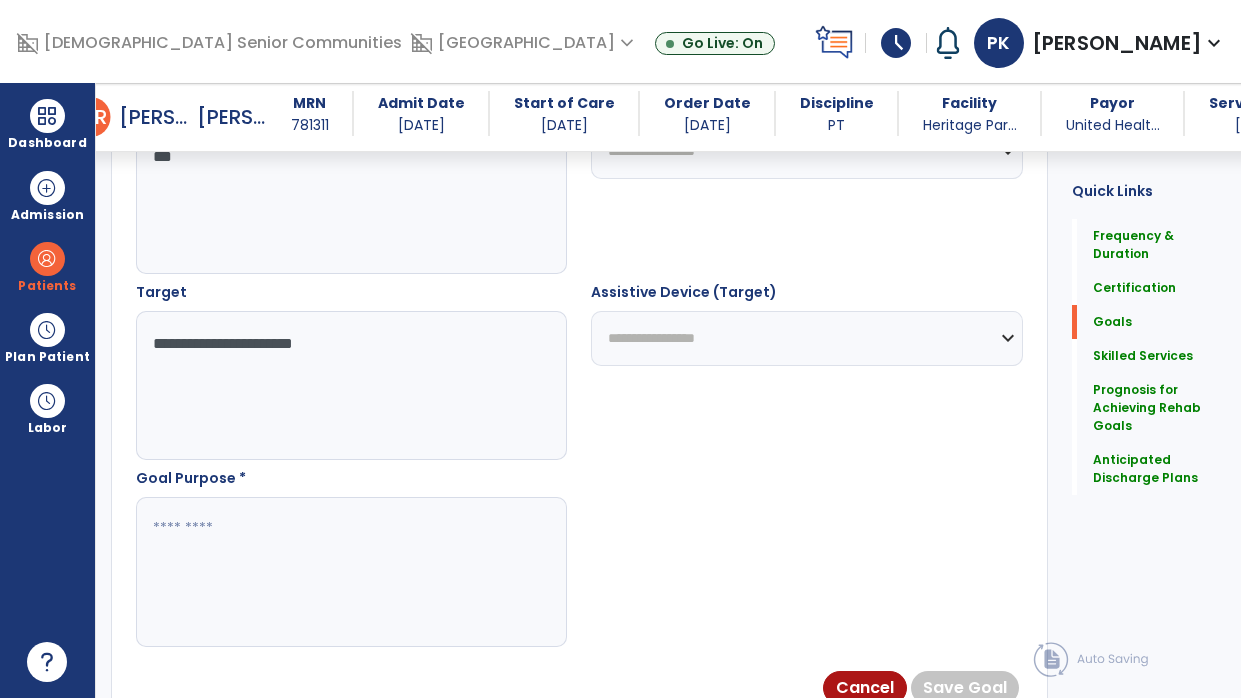 type on "**********" 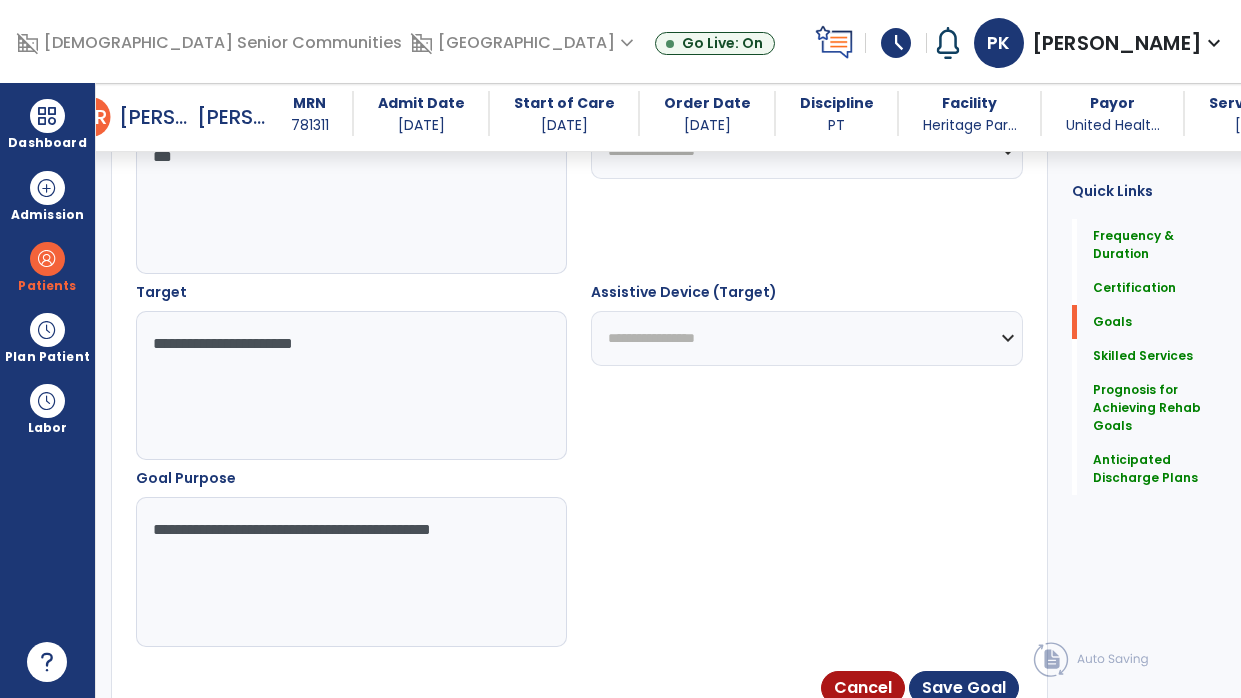 type on "**********" 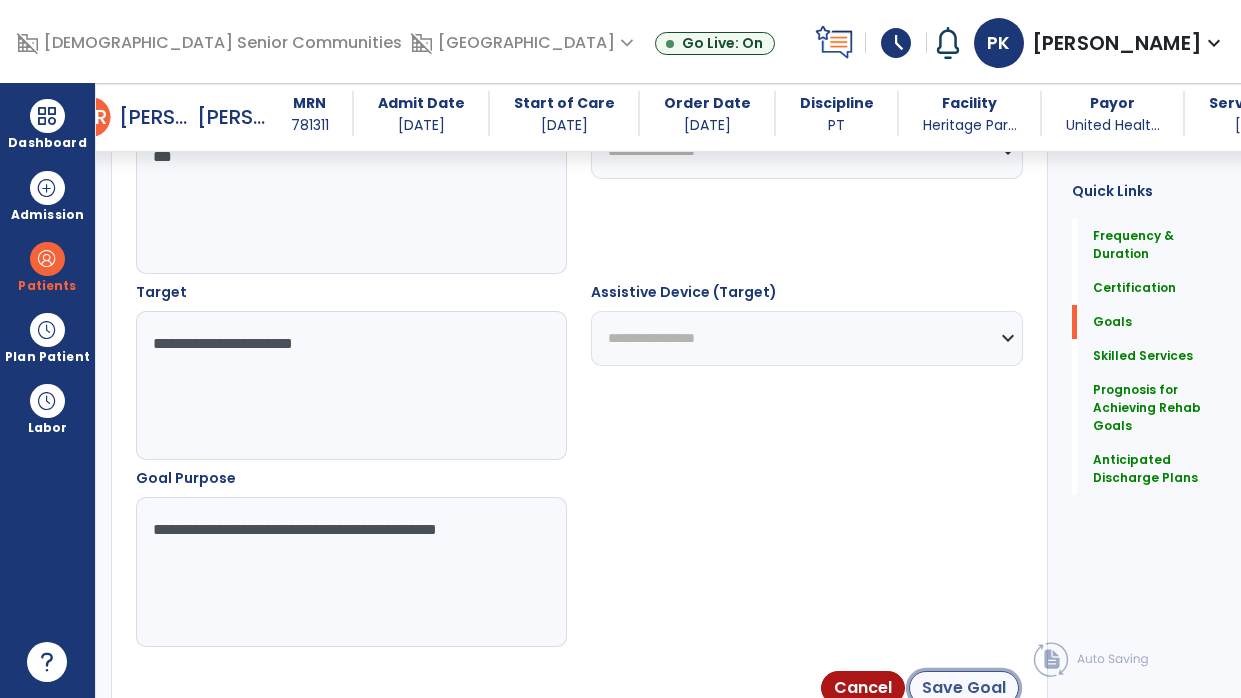 click on "Save Goal" at bounding box center [964, 688] 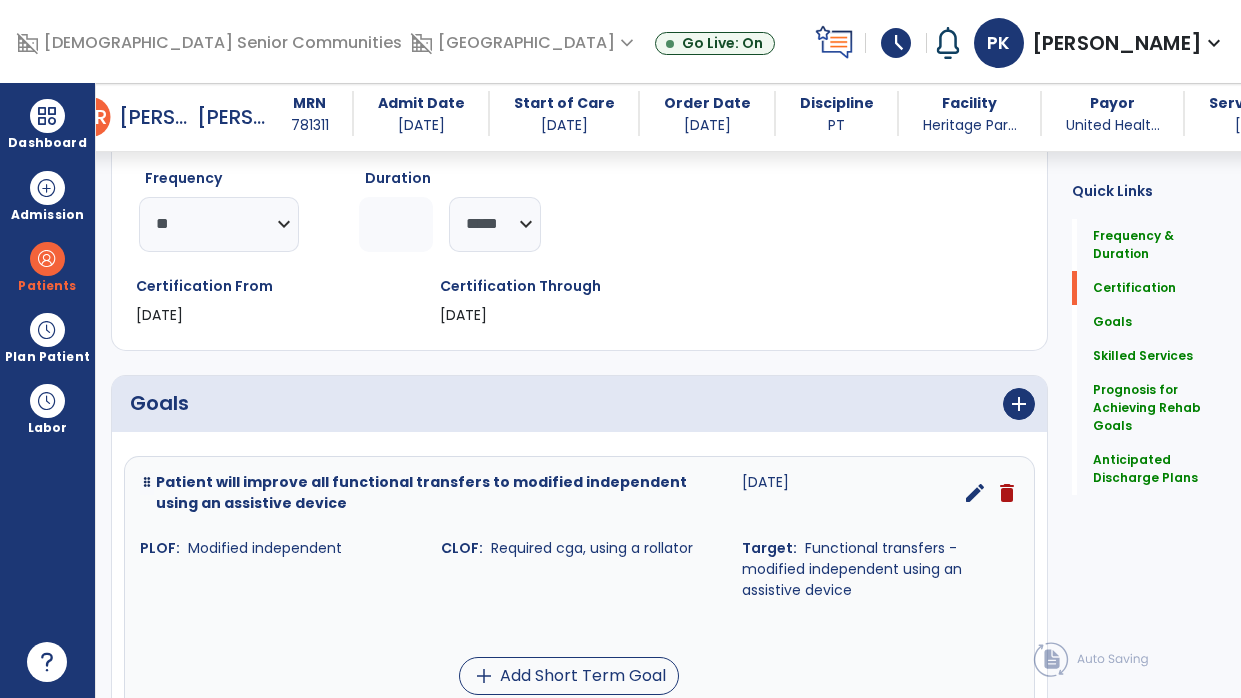 scroll, scrollTop: 292, scrollLeft: 0, axis: vertical 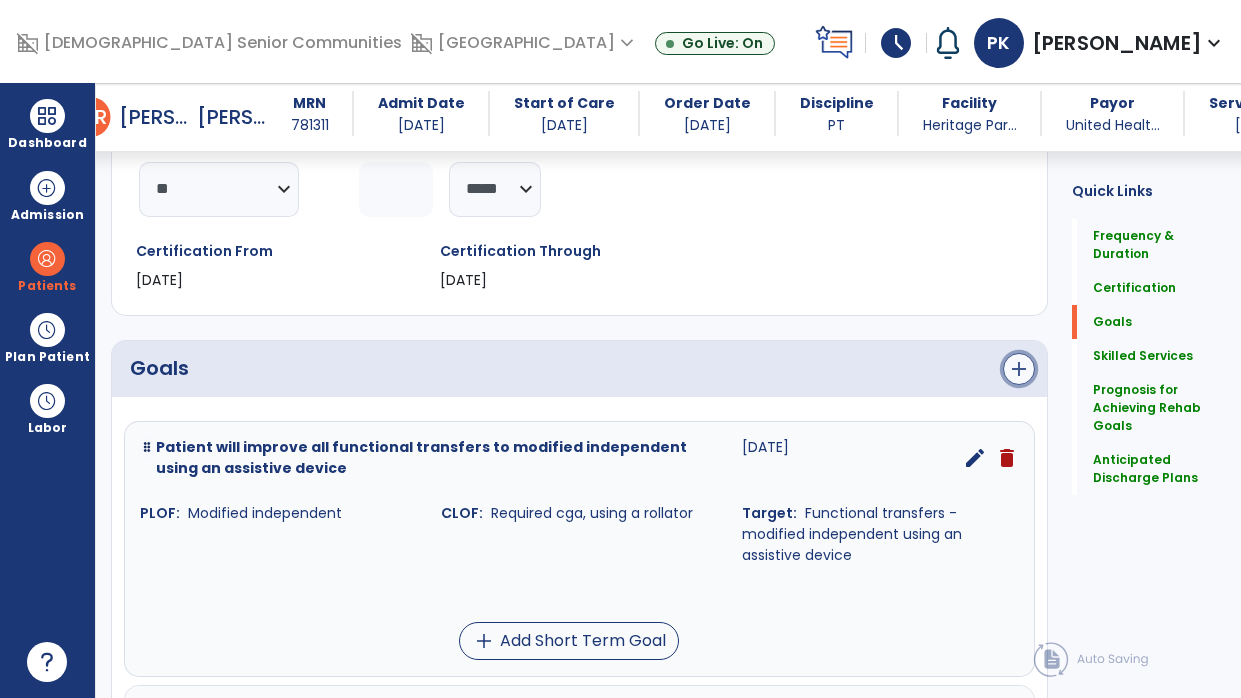 click on "add" at bounding box center [1019, 369] 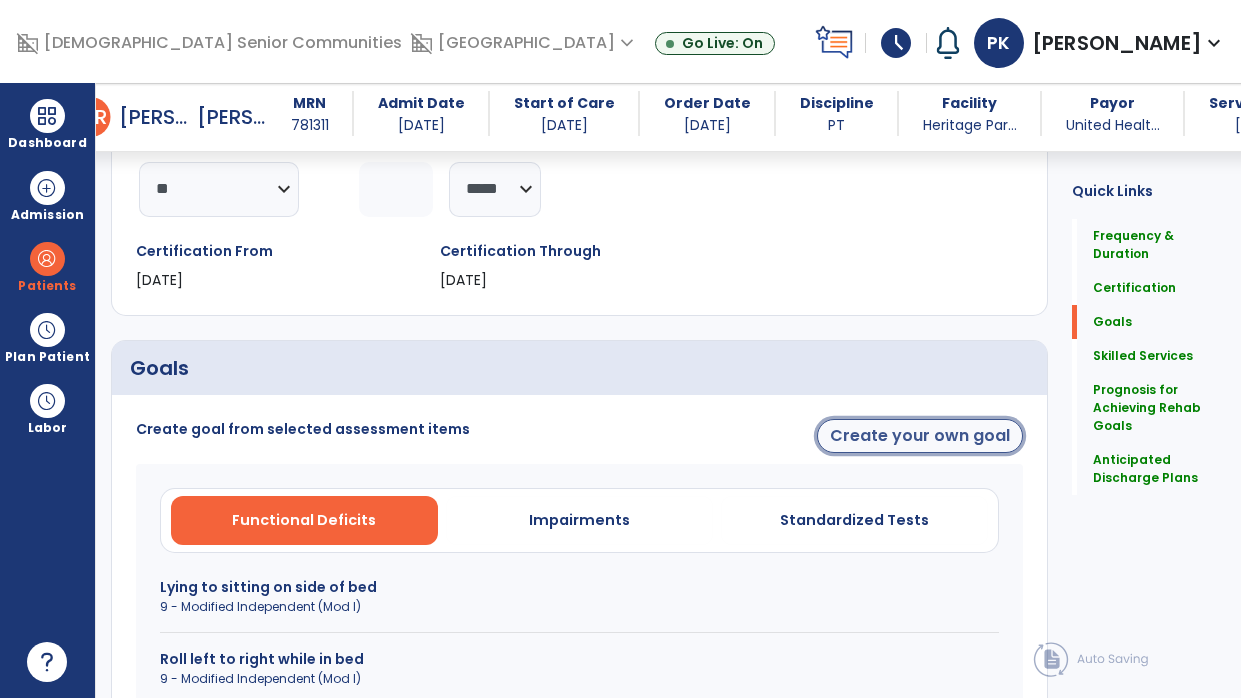 click on "Create your own goal" at bounding box center (920, 436) 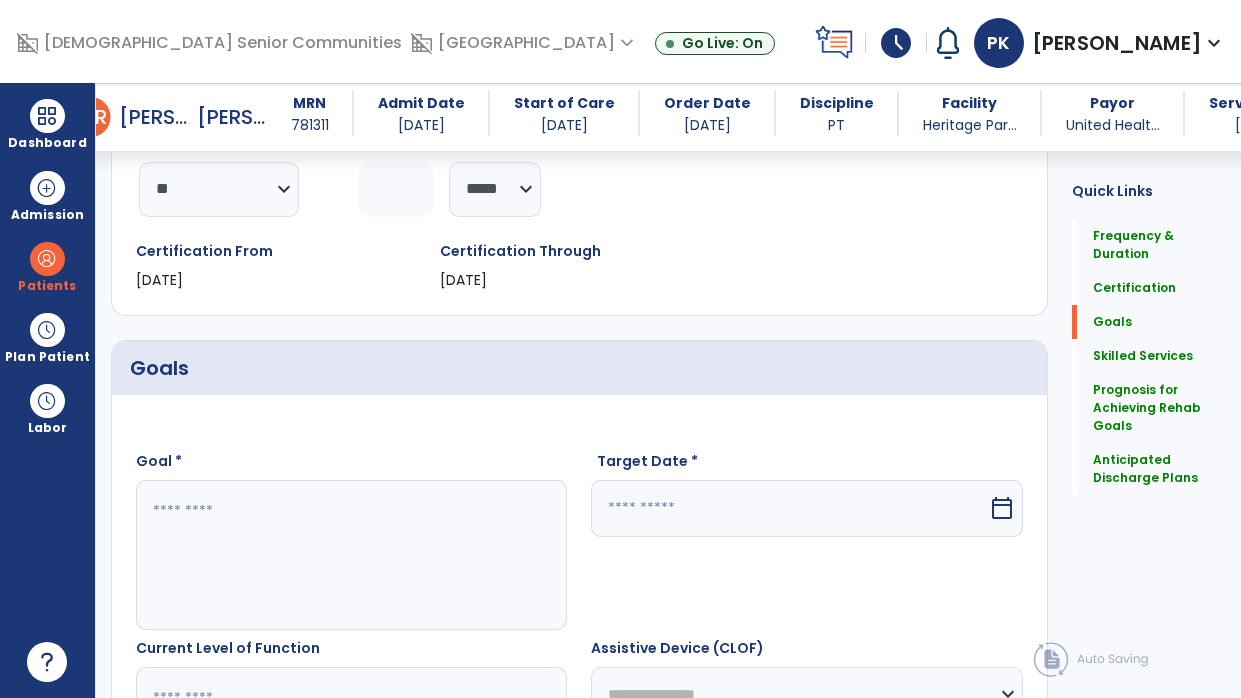 click at bounding box center (348, 555) 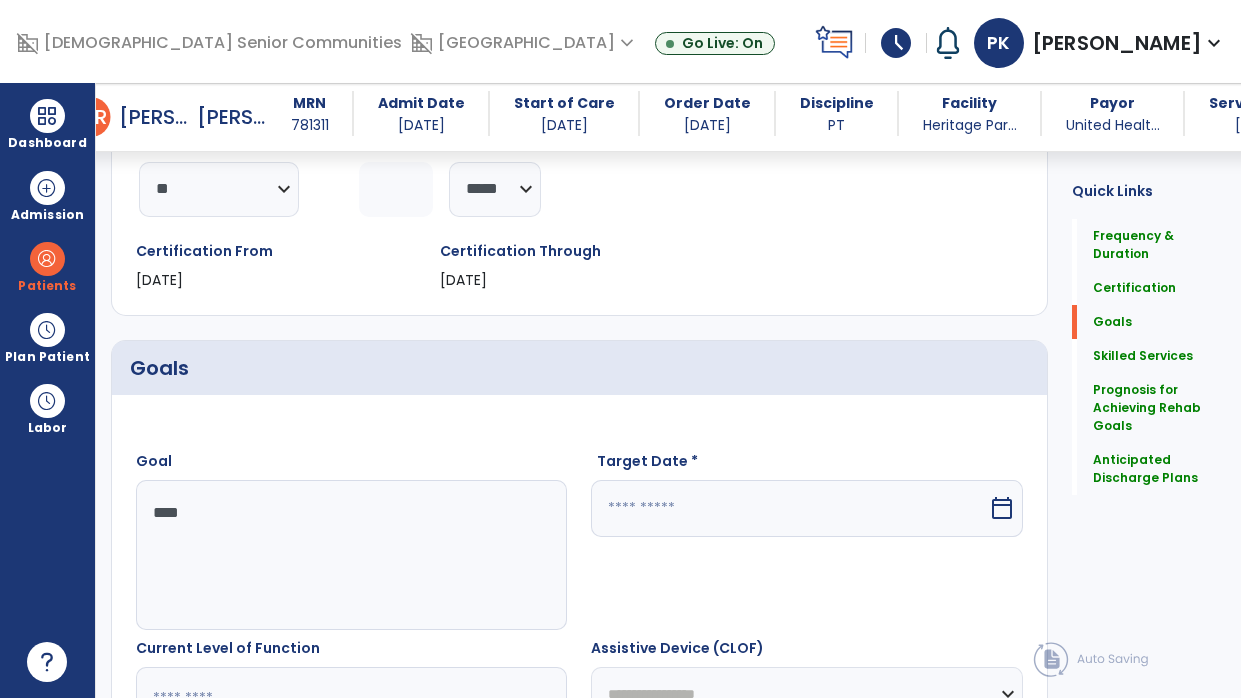 type on "*****" 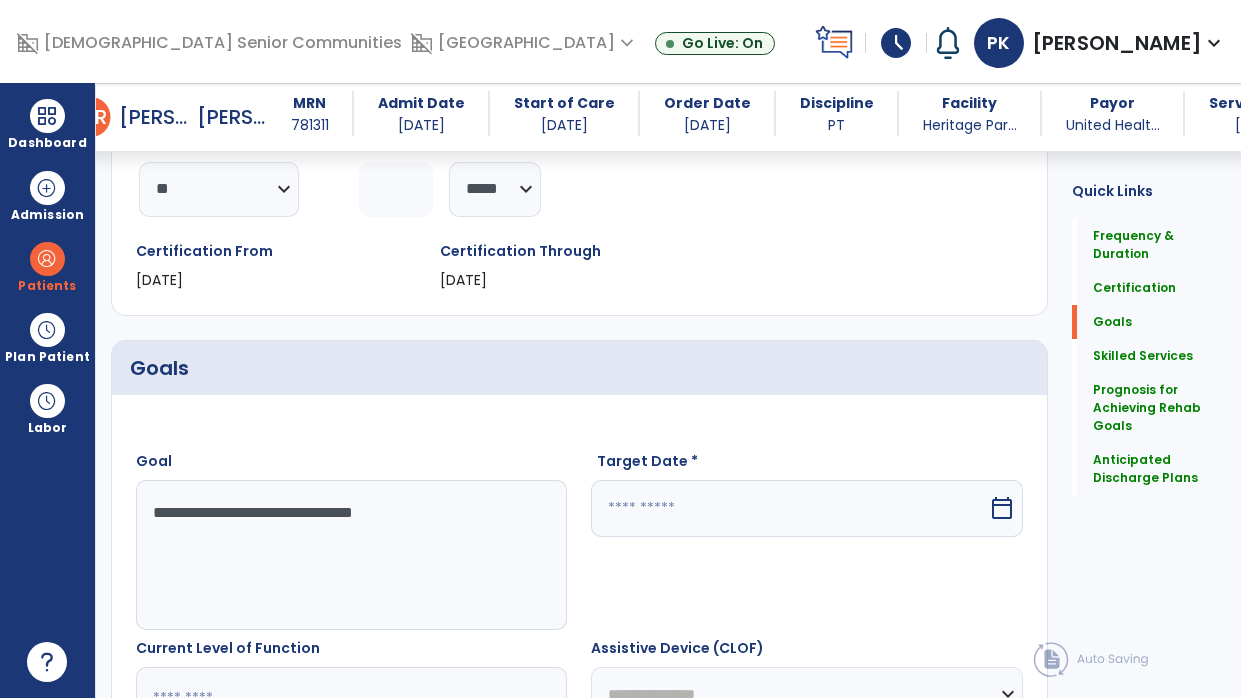 type on "**********" 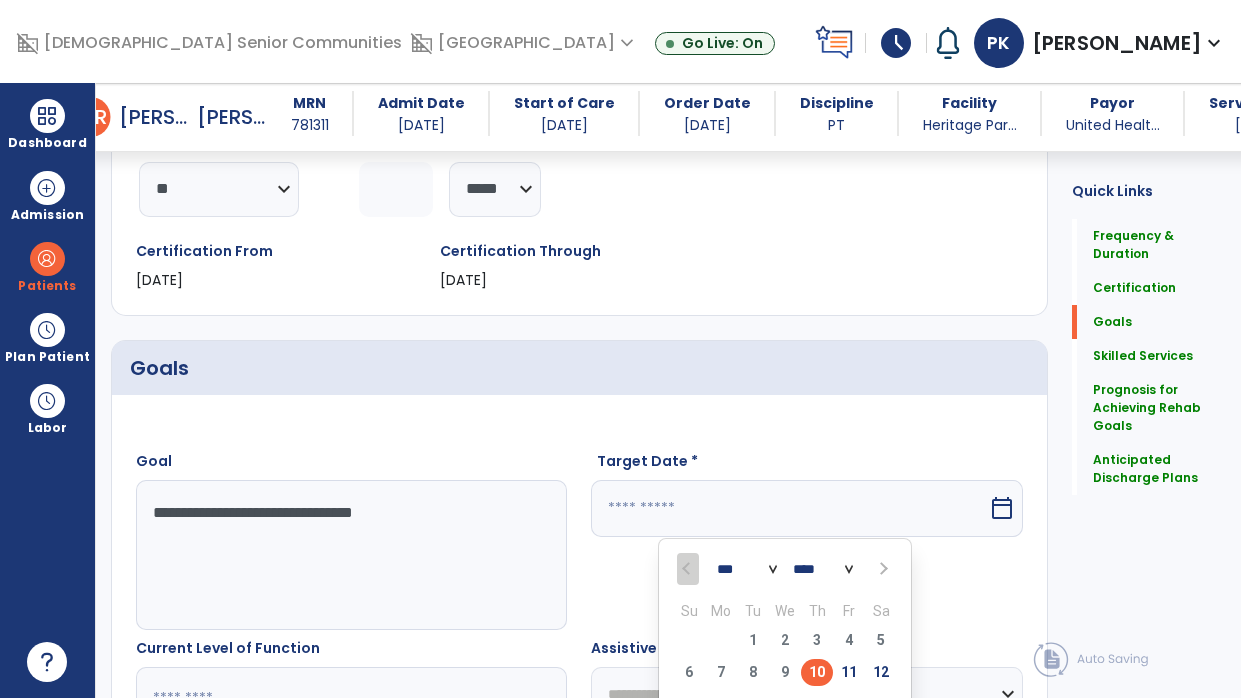 click at bounding box center [883, 569] 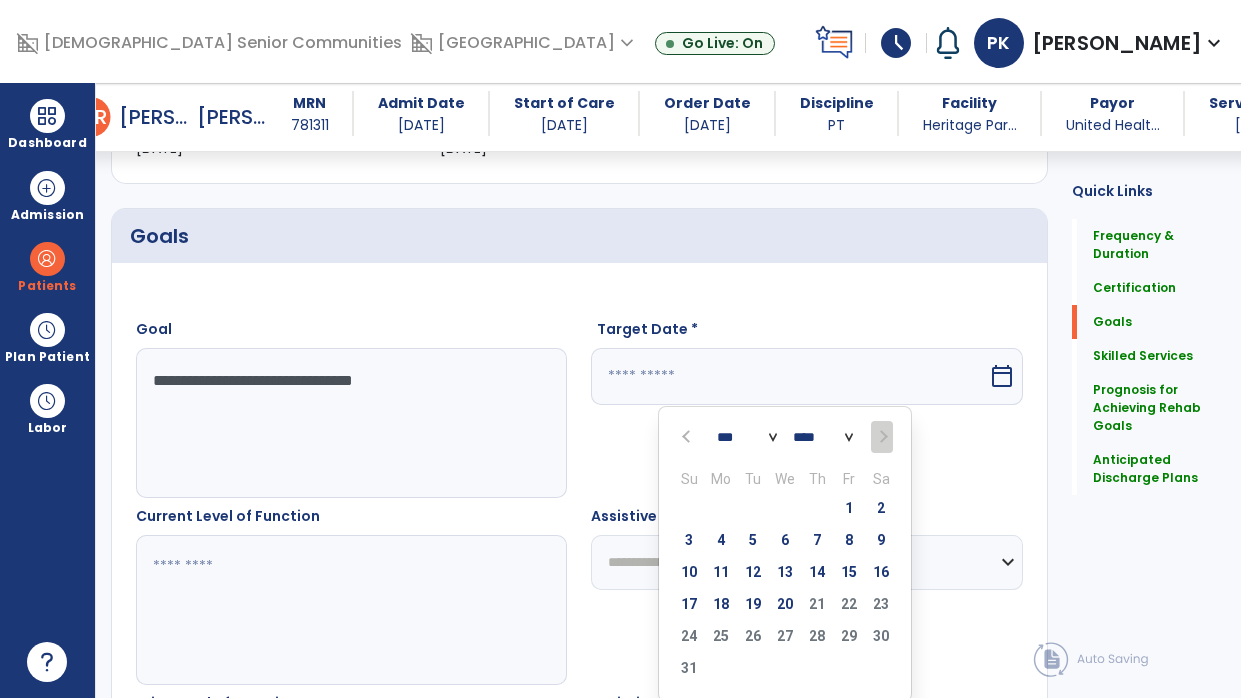 scroll, scrollTop: 507, scrollLeft: 0, axis: vertical 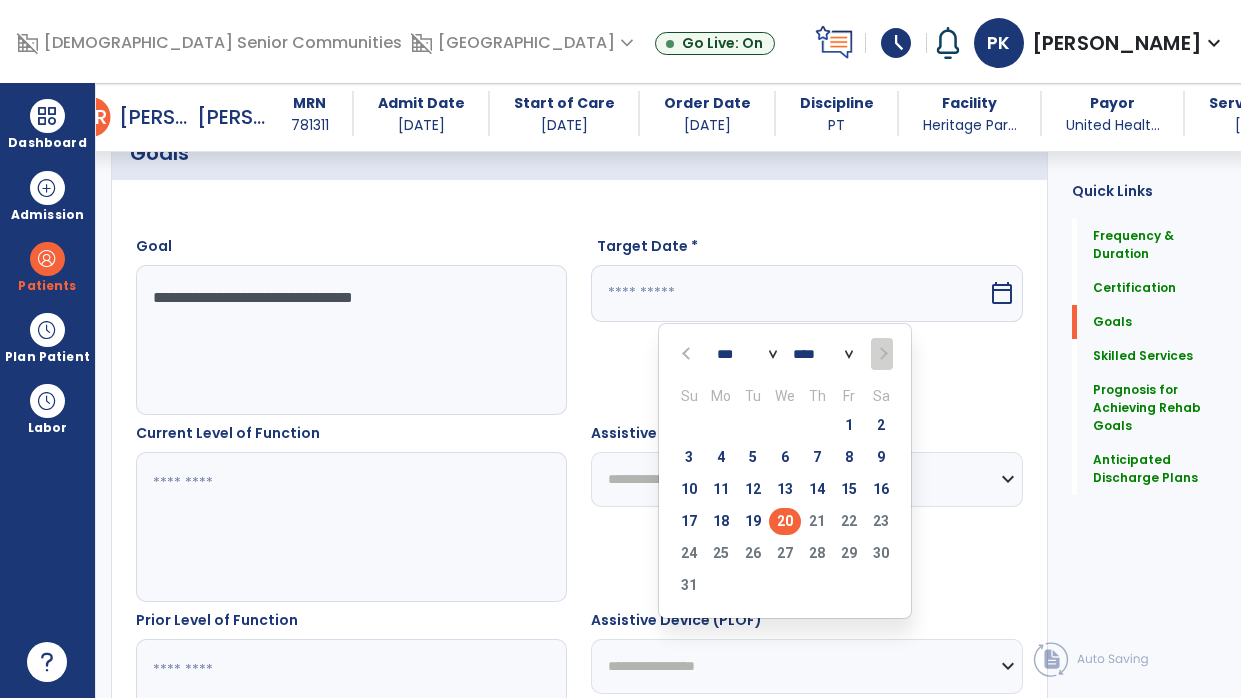 click on "20" at bounding box center (785, 521) 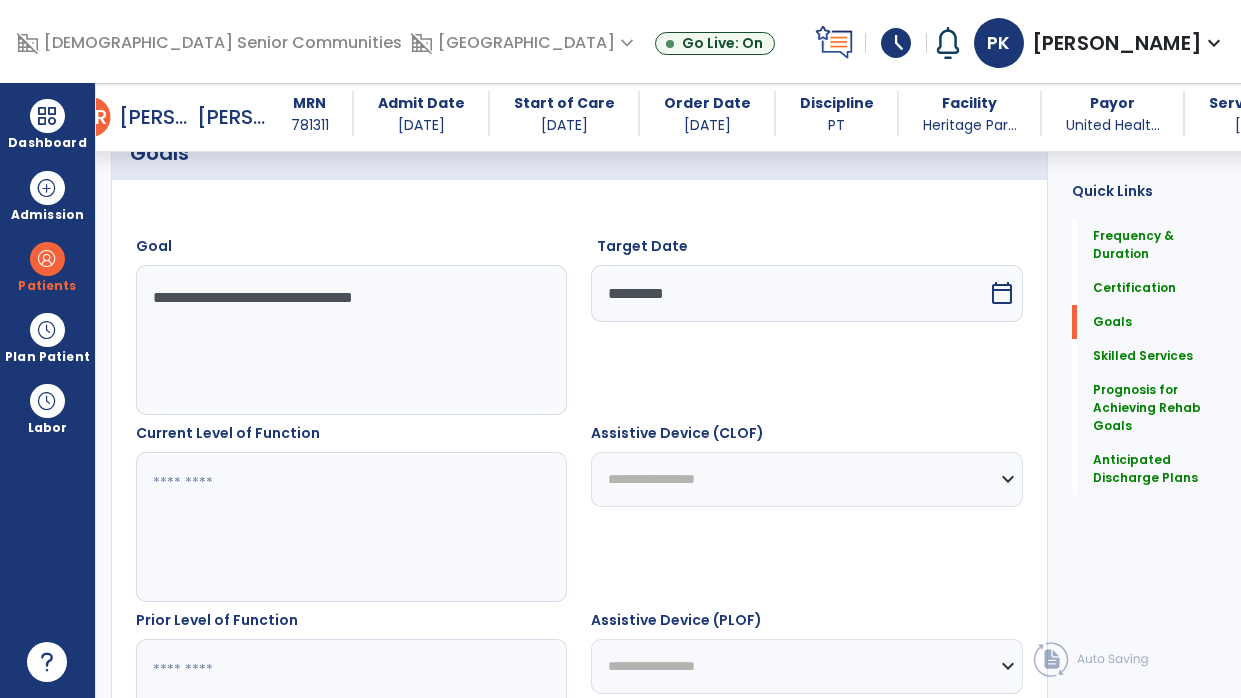 click at bounding box center (348, 527) 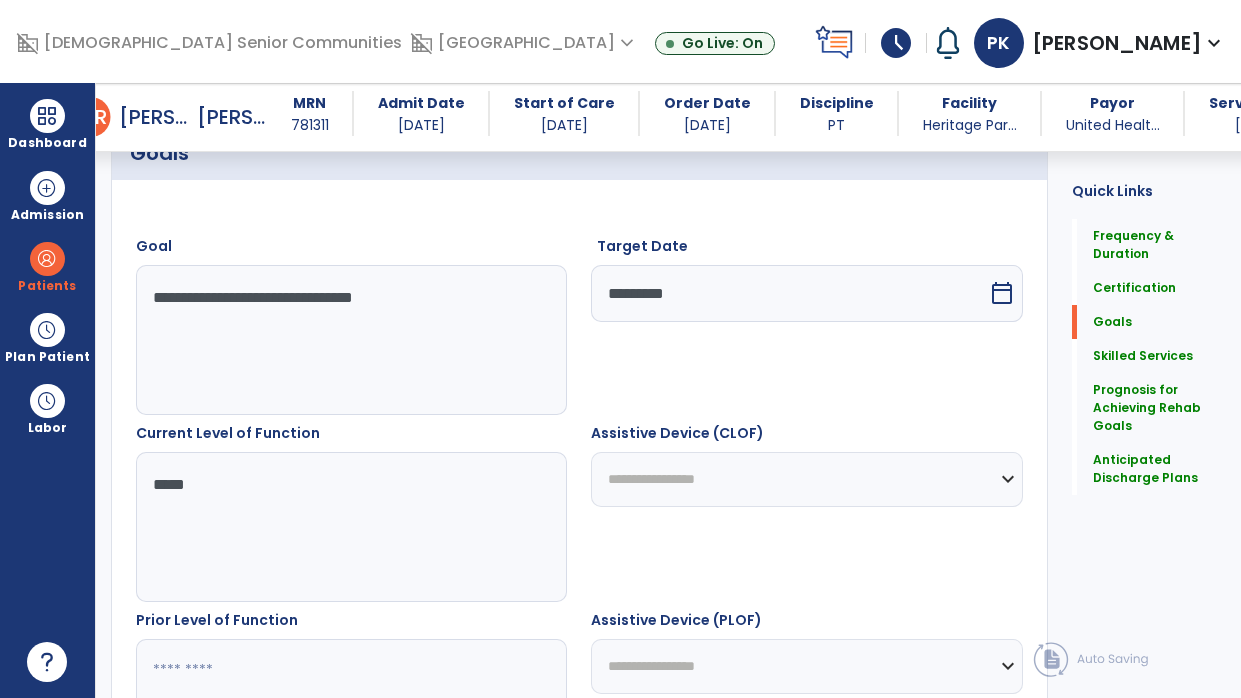 type on "*****" 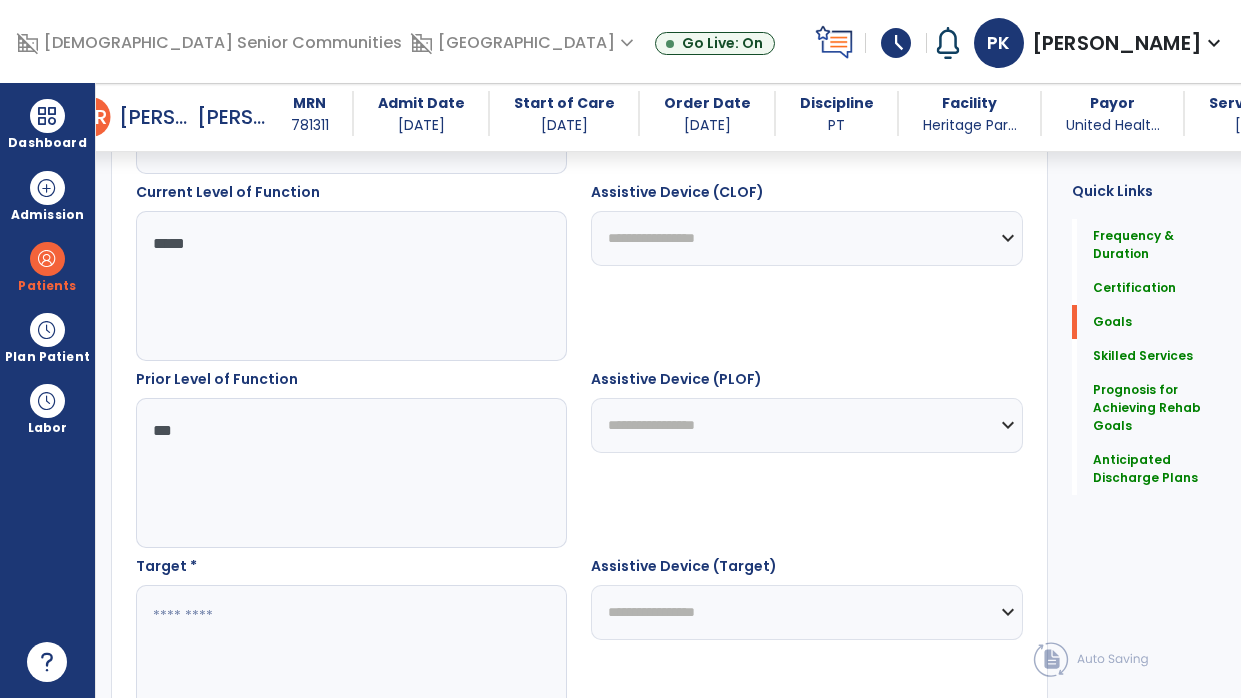 scroll, scrollTop: 768, scrollLeft: 0, axis: vertical 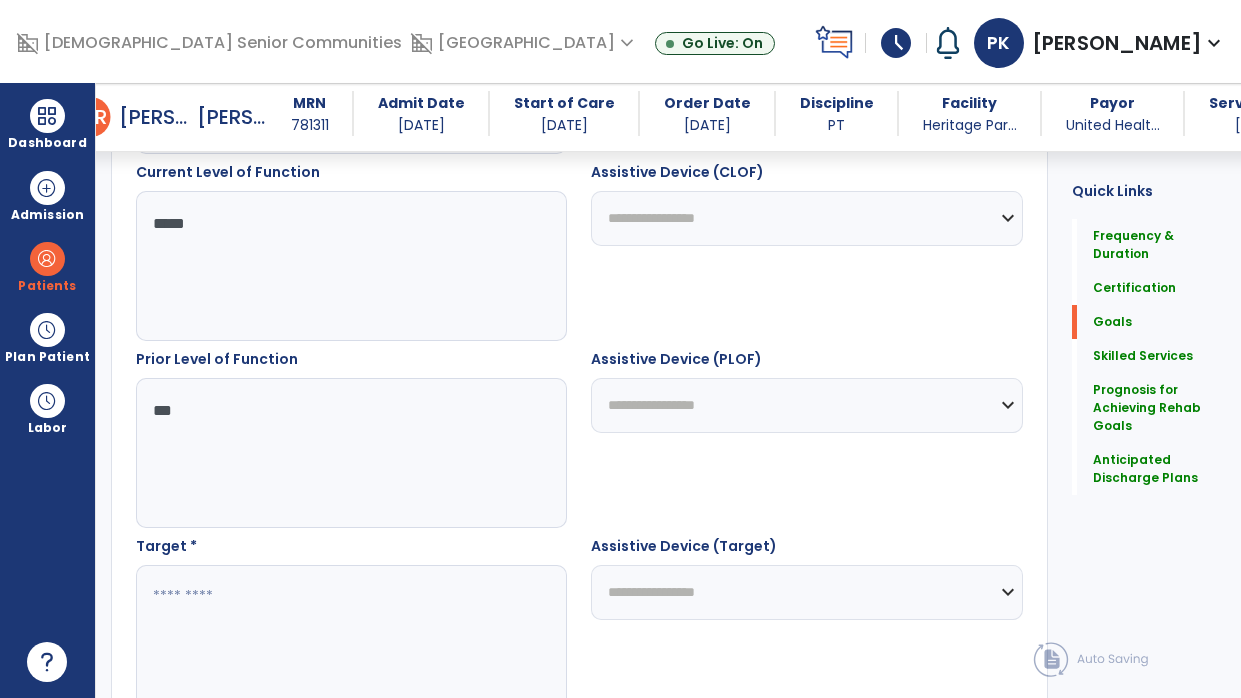 type on "***" 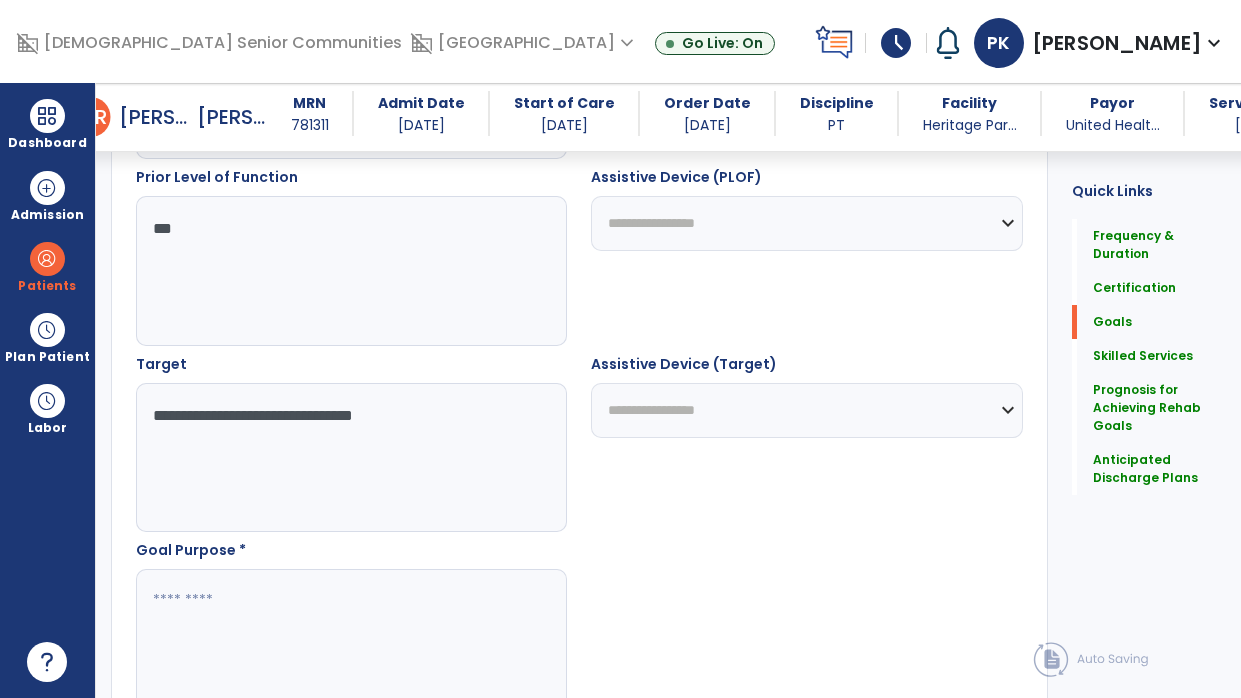 scroll, scrollTop: 977, scrollLeft: 0, axis: vertical 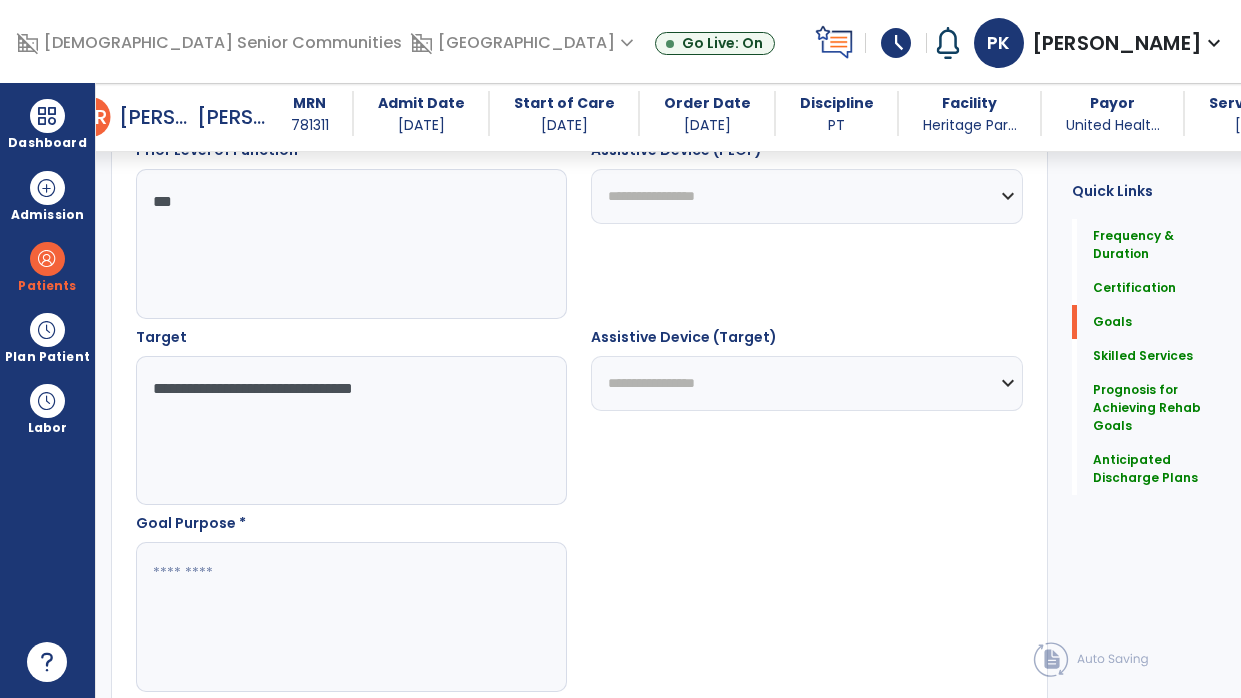 type on "**********" 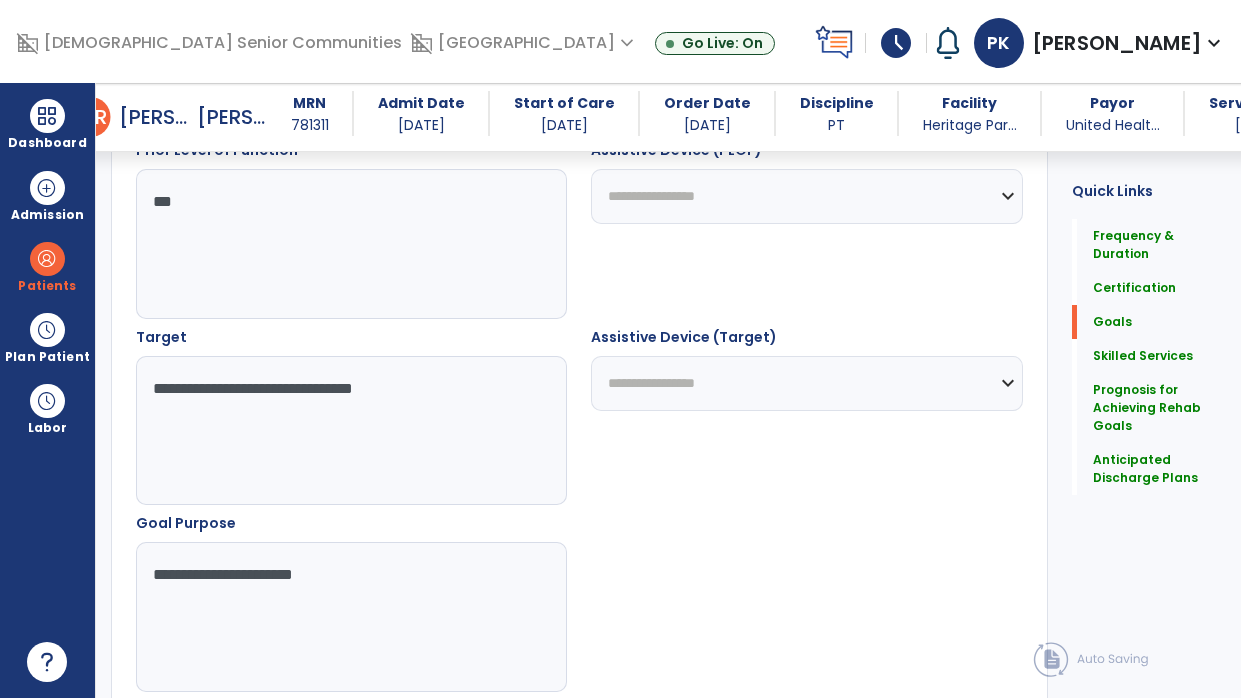 type on "**********" 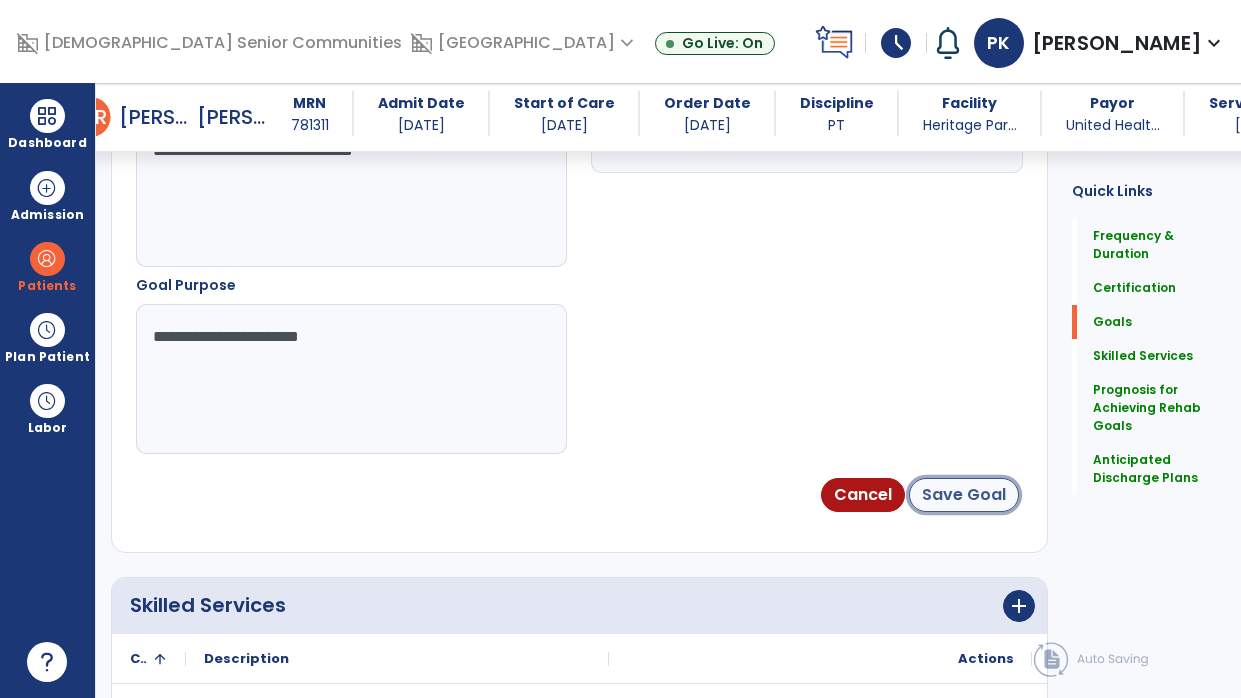 click on "Save Goal" at bounding box center (964, 495) 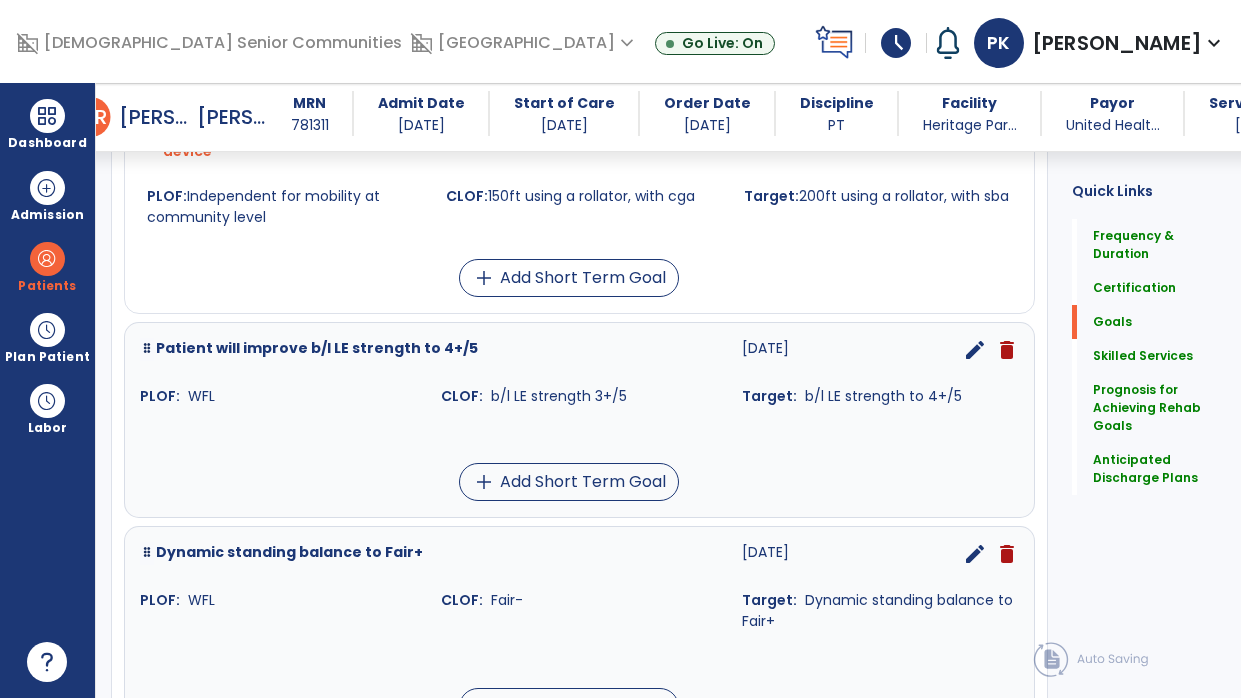 scroll, scrollTop: 1058, scrollLeft: 0, axis: vertical 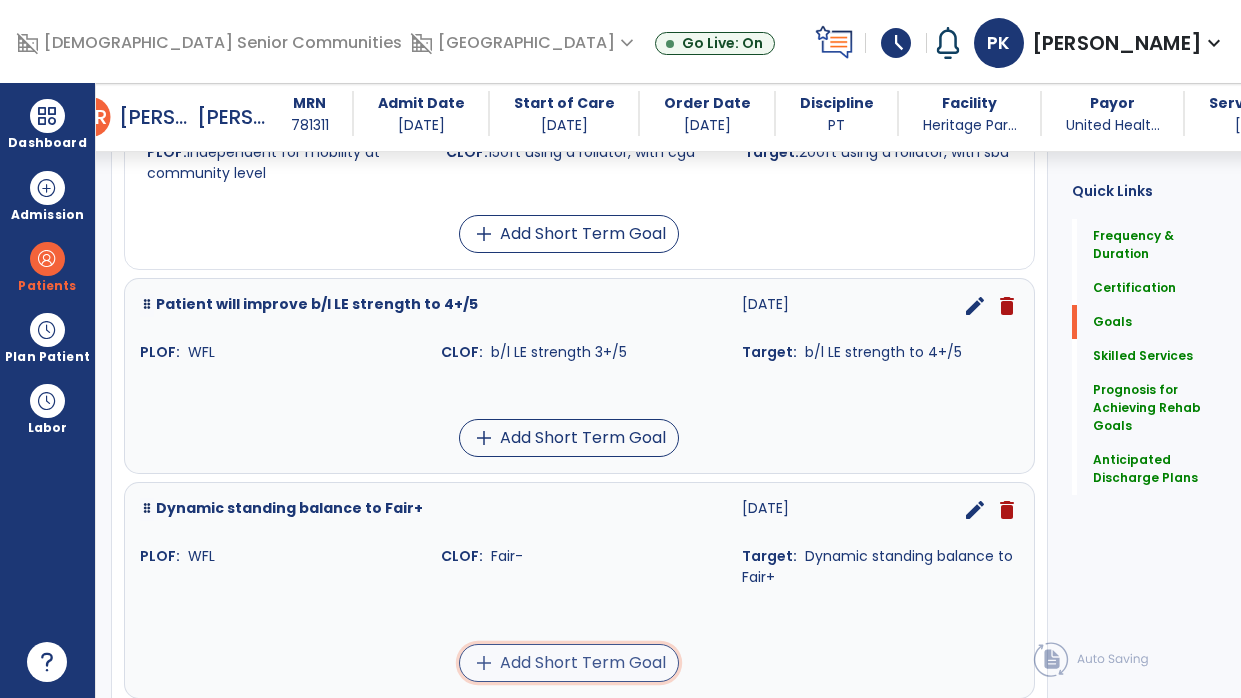 click on "add  Add Short Term Goal" at bounding box center (569, 663) 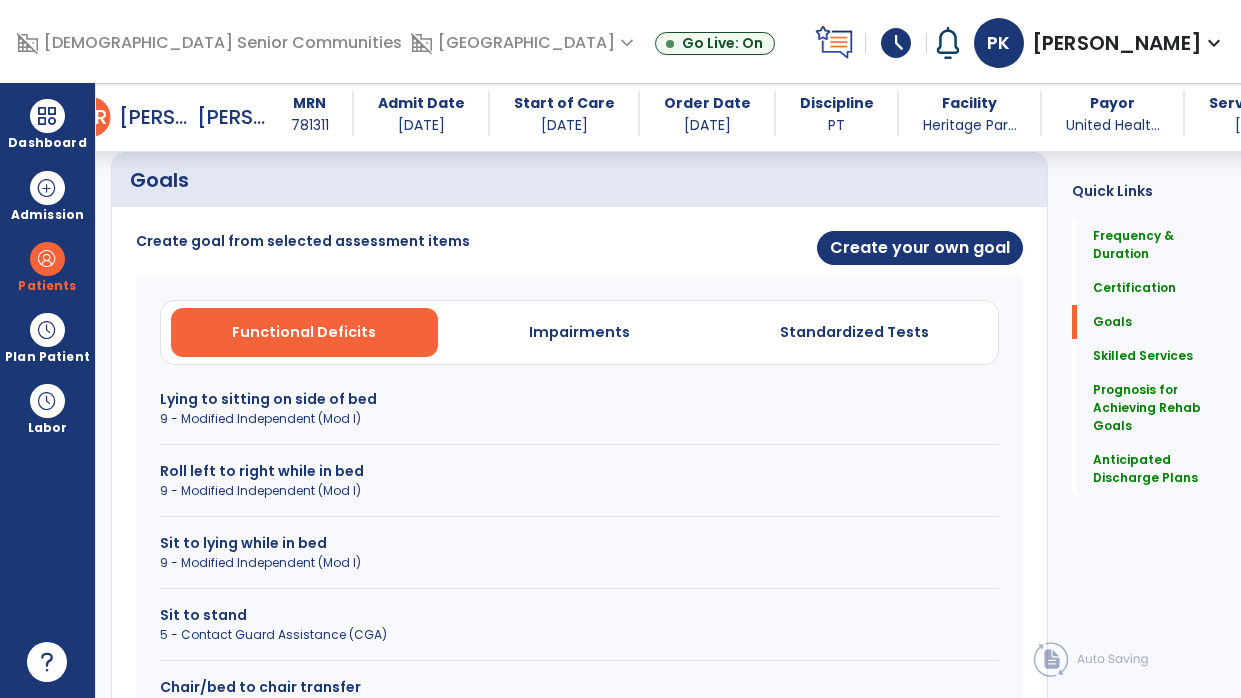scroll, scrollTop: 470, scrollLeft: 0, axis: vertical 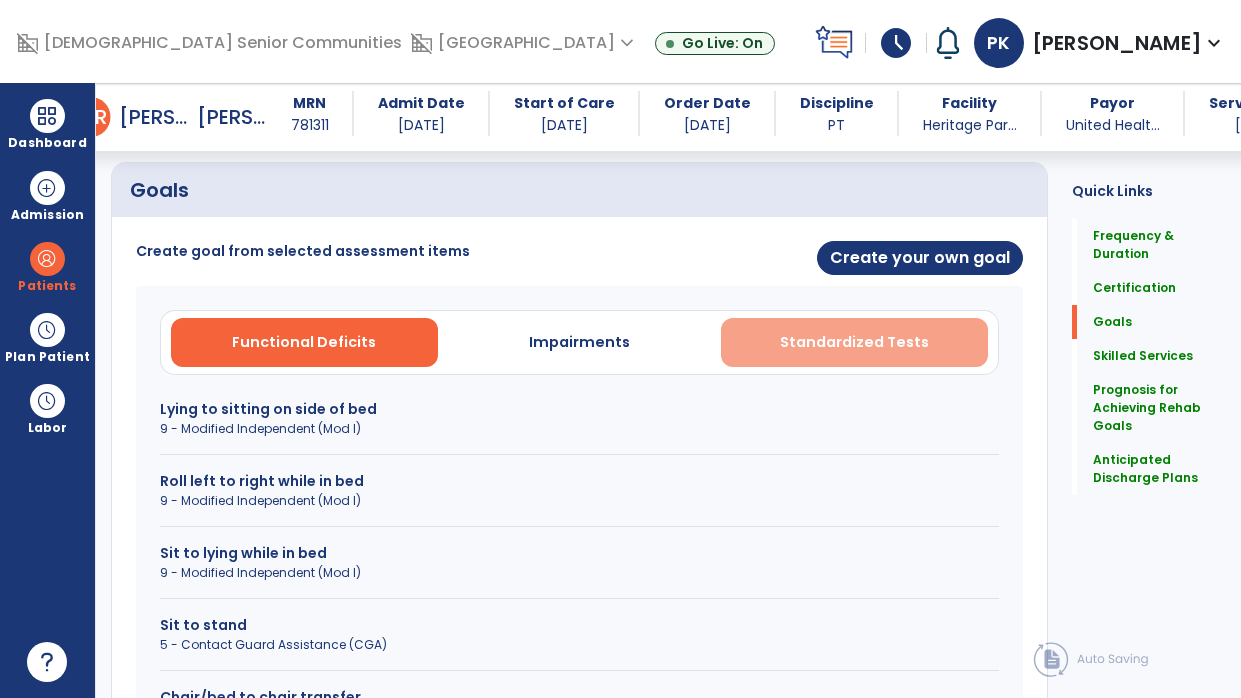 click on "Standardized Tests" at bounding box center (854, 342) 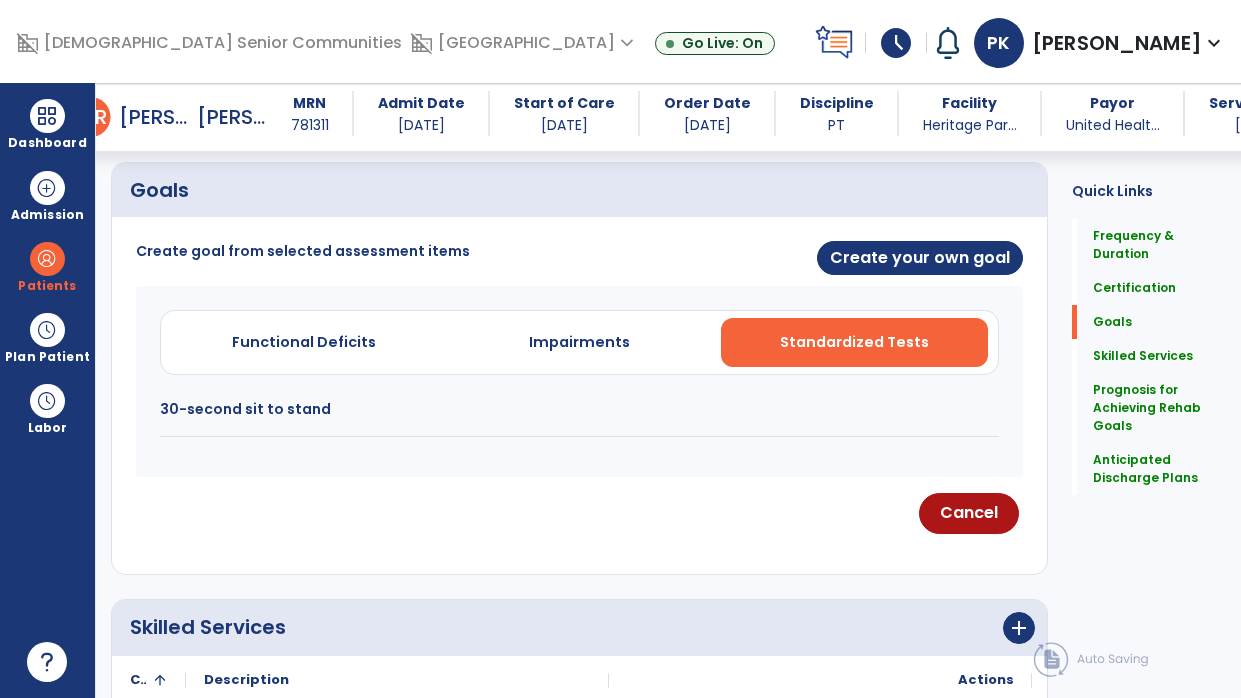 click at bounding box center (579, 436) 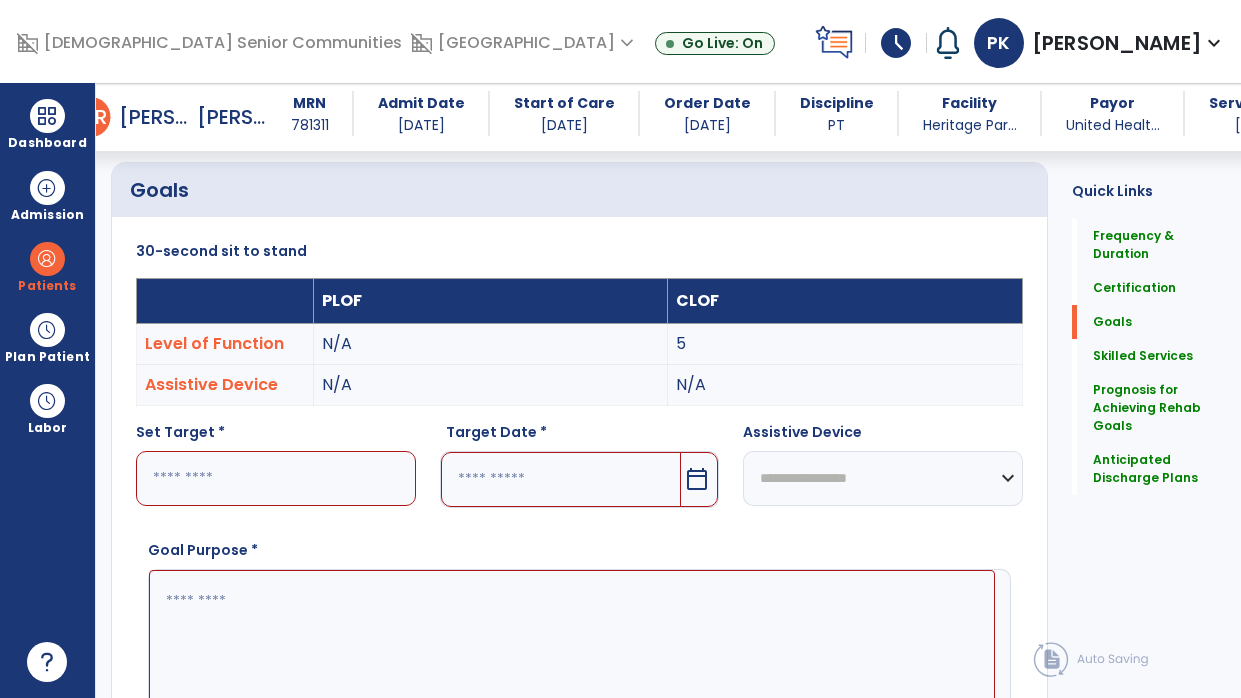 click at bounding box center [276, 478] 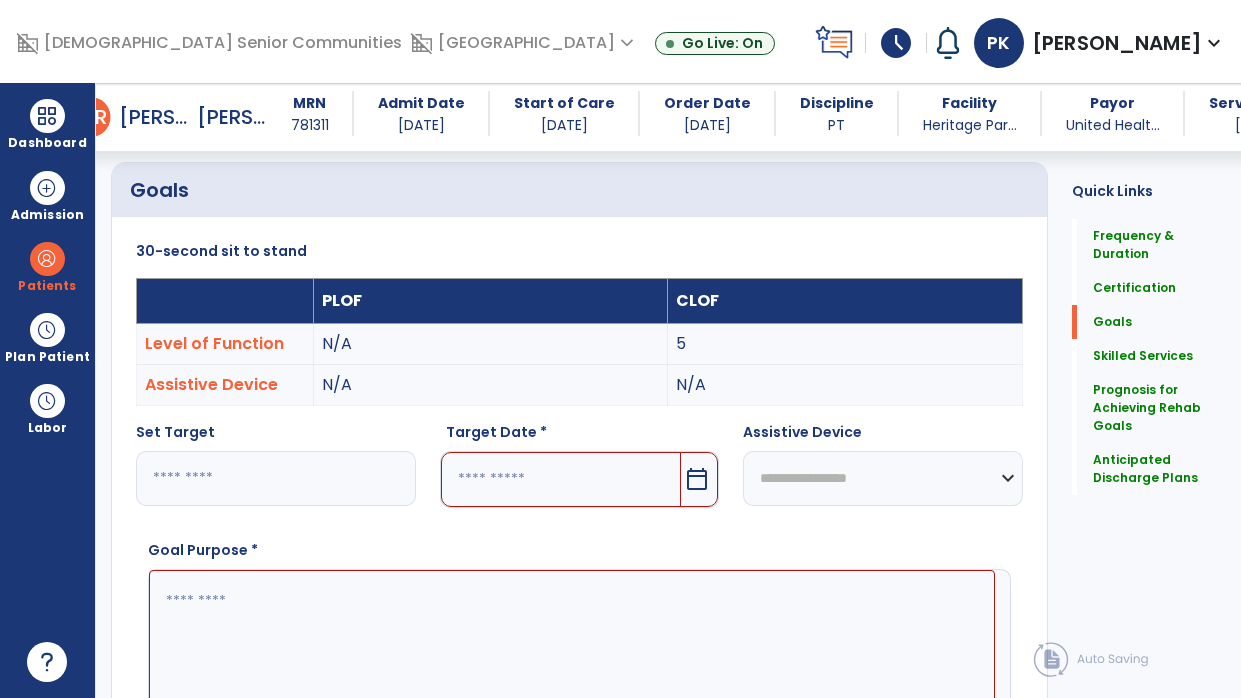 type on "*" 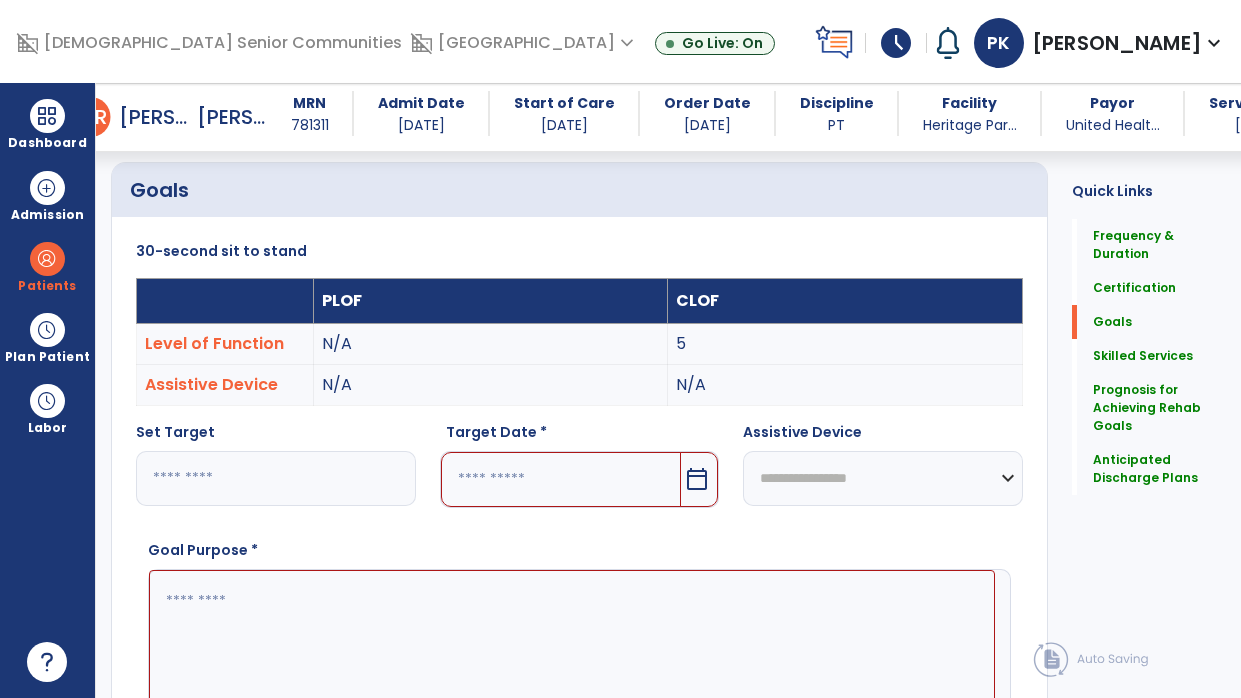 click on "calendar_today" at bounding box center (697, 479) 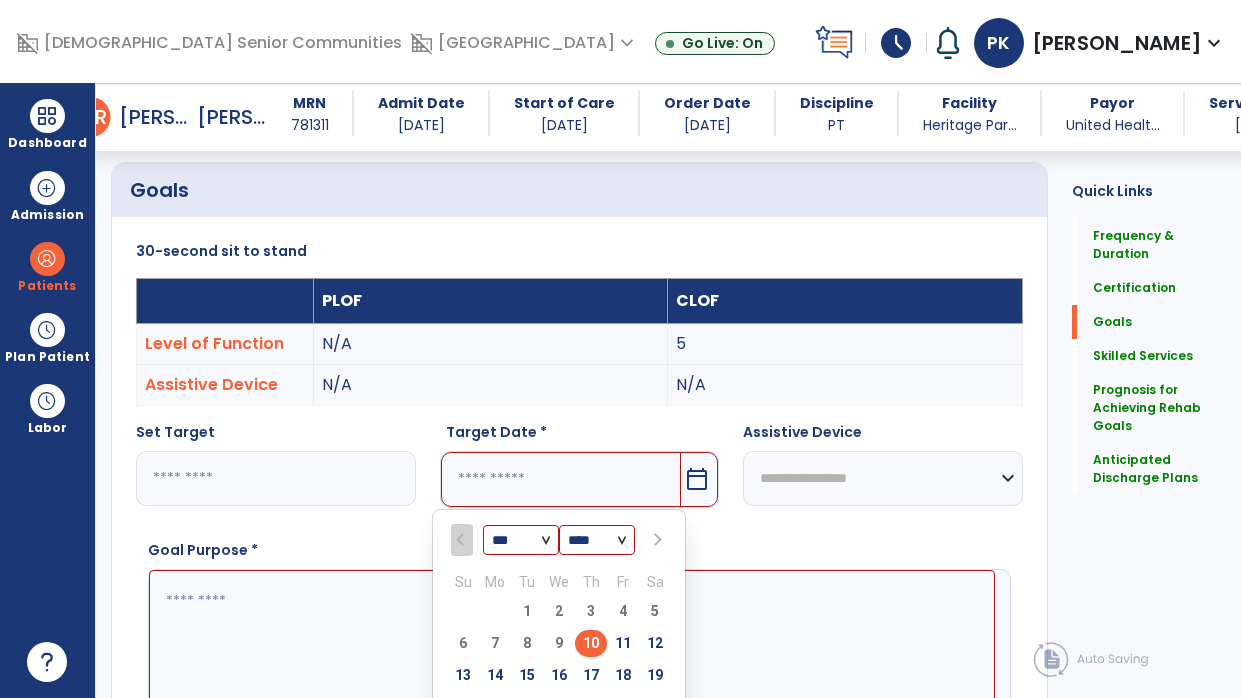 click at bounding box center [655, 539] 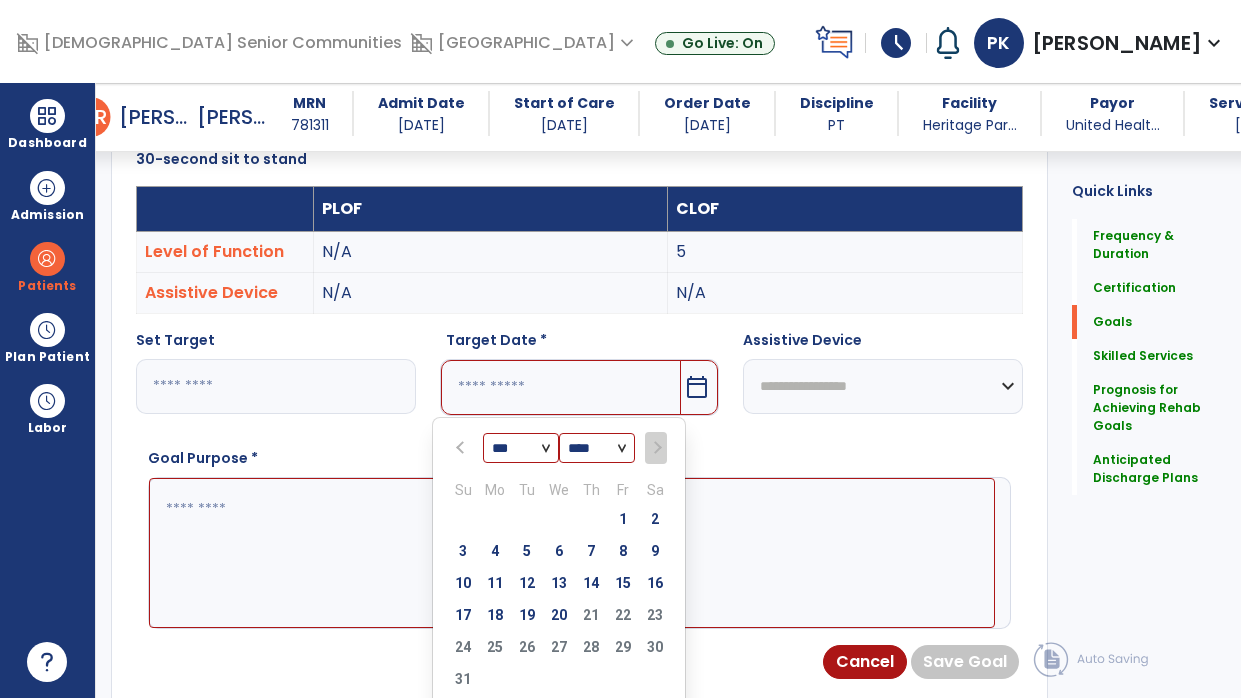scroll, scrollTop: 617, scrollLeft: 0, axis: vertical 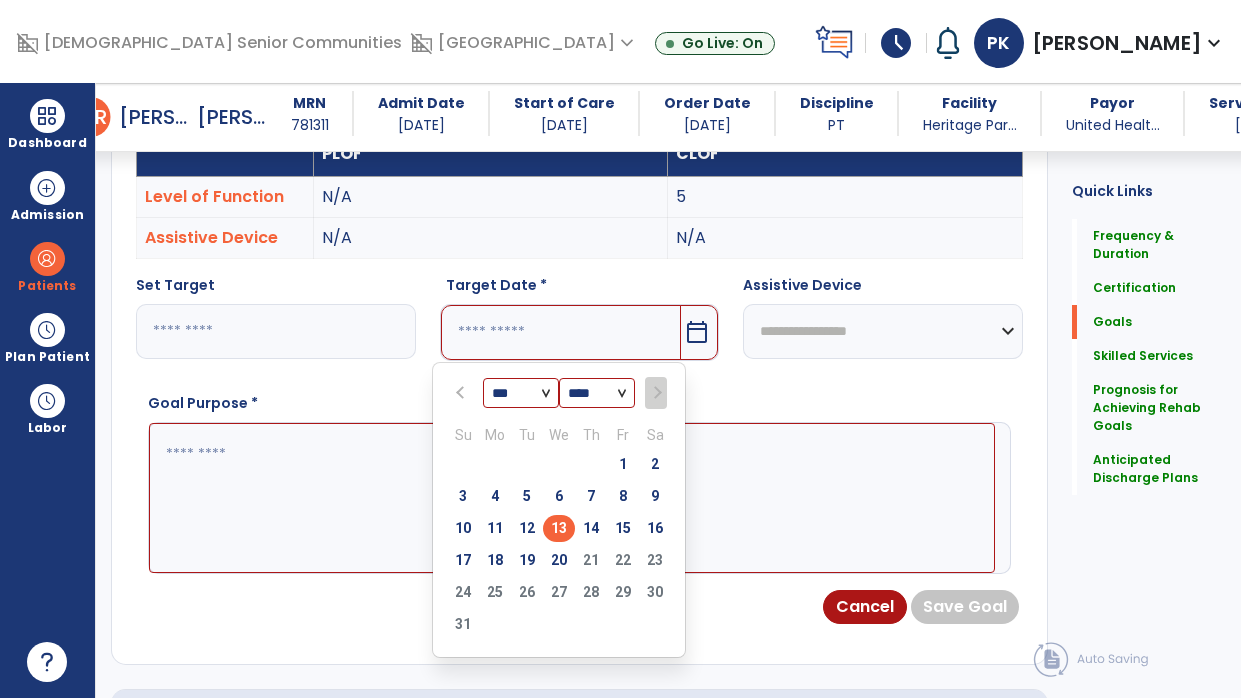 click on "13" at bounding box center [559, 528] 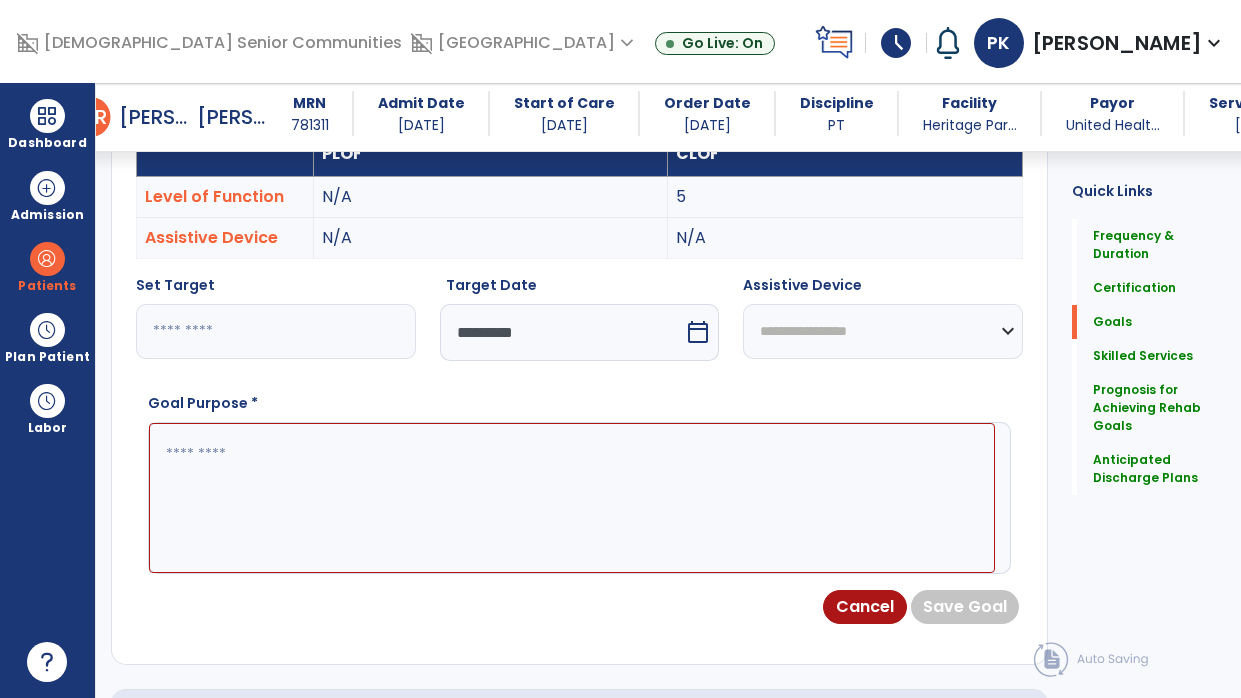 click at bounding box center (572, 498) 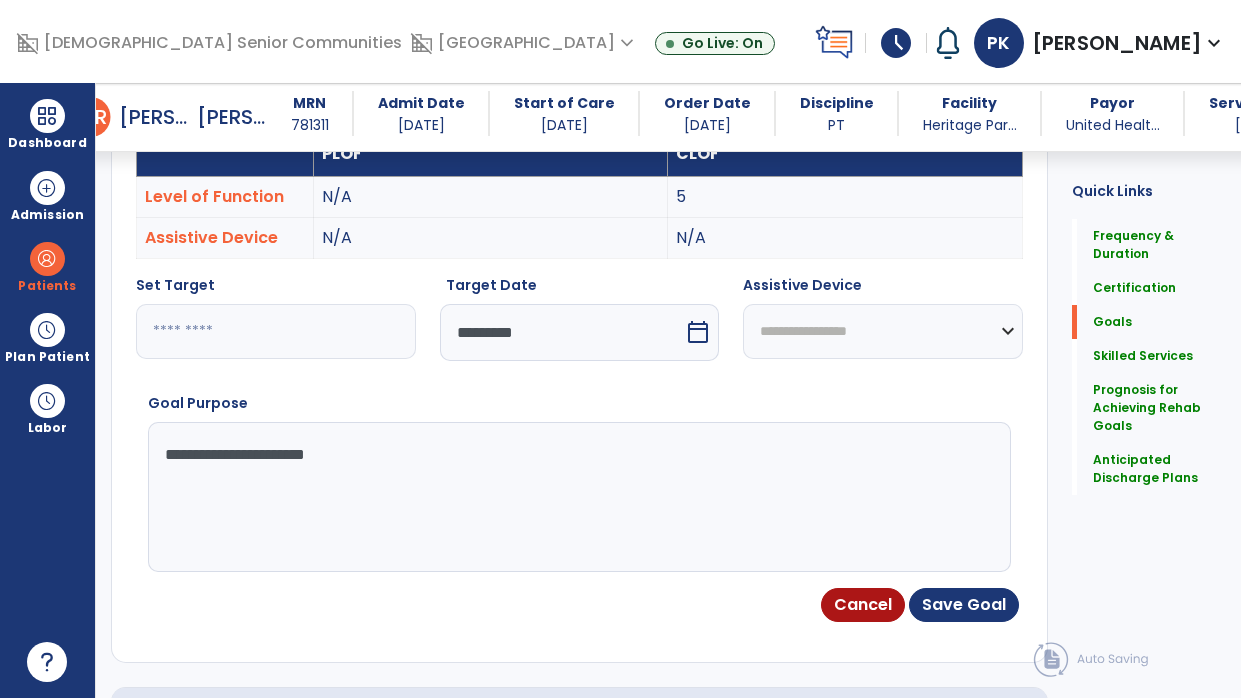 type on "**********" 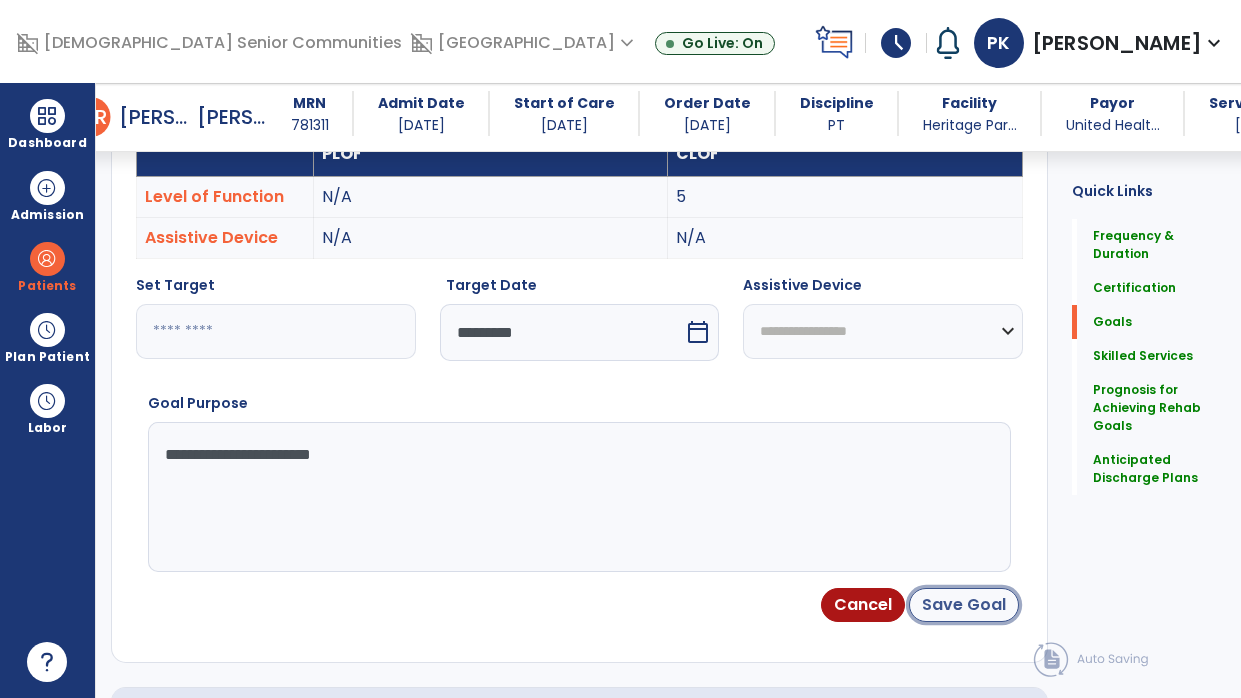 click on "Save Goal" at bounding box center [964, 605] 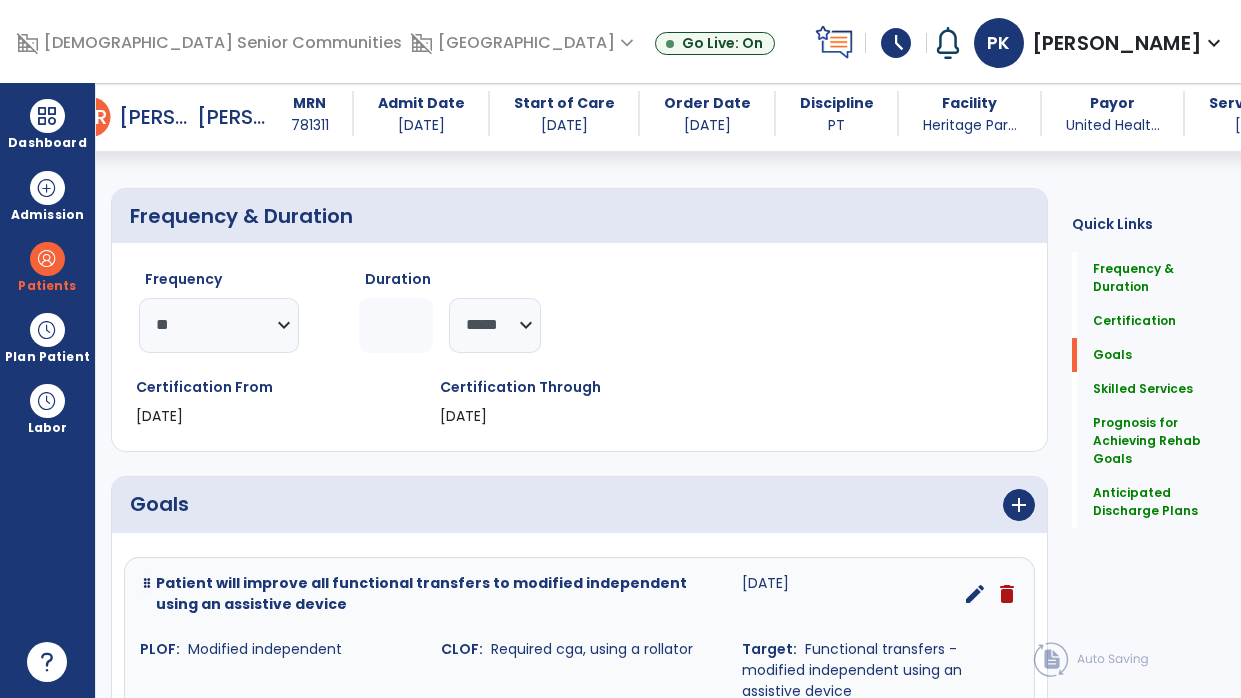 scroll, scrollTop: 0, scrollLeft: 0, axis: both 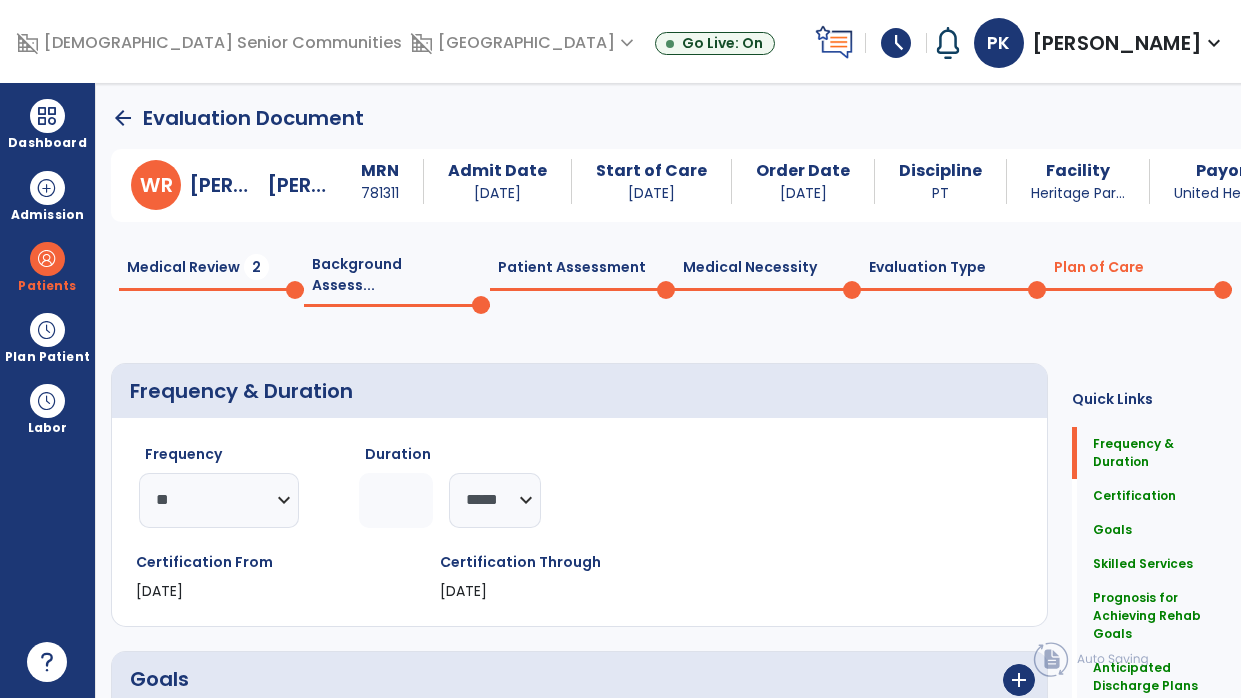 click on "Medical Review  2" 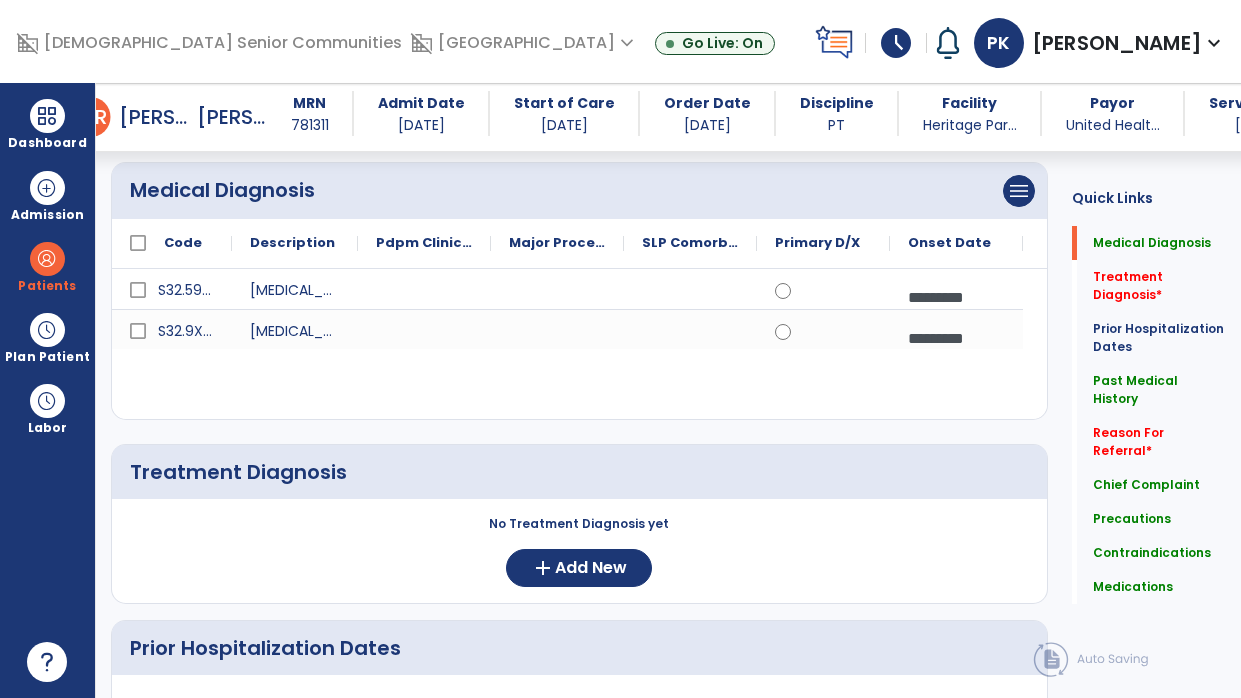 scroll, scrollTop: 268, scrollLeft: 0, axis: vertical 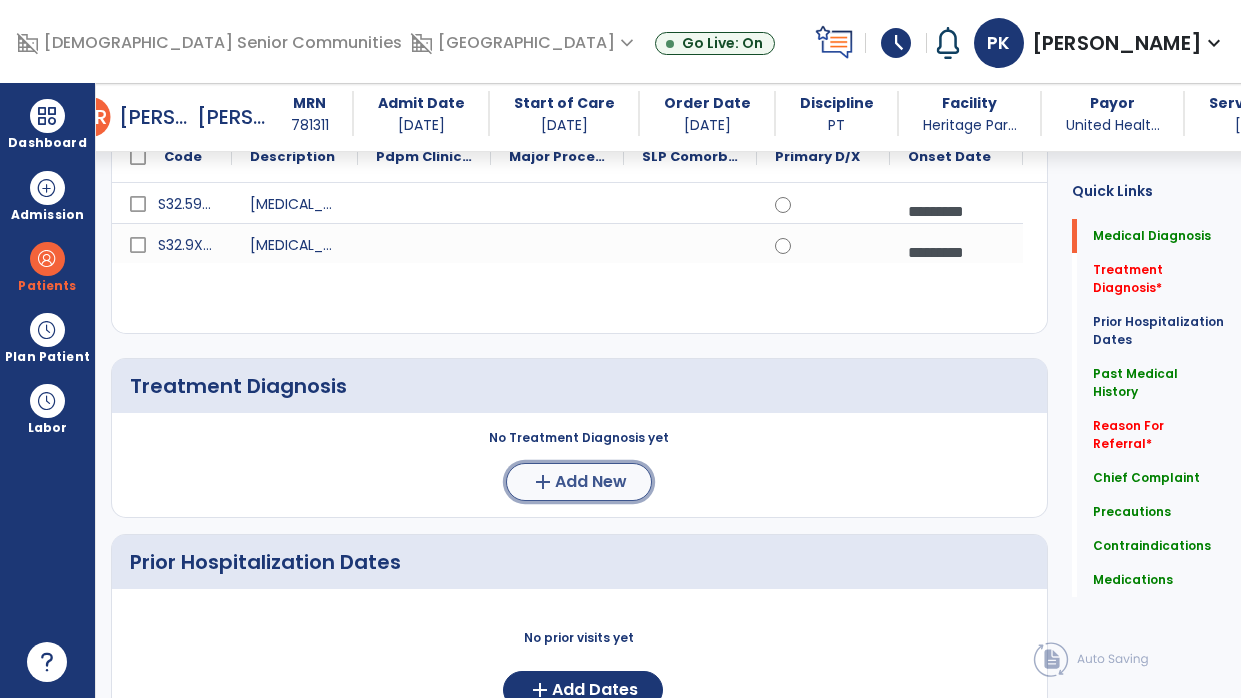 click on "Add New" 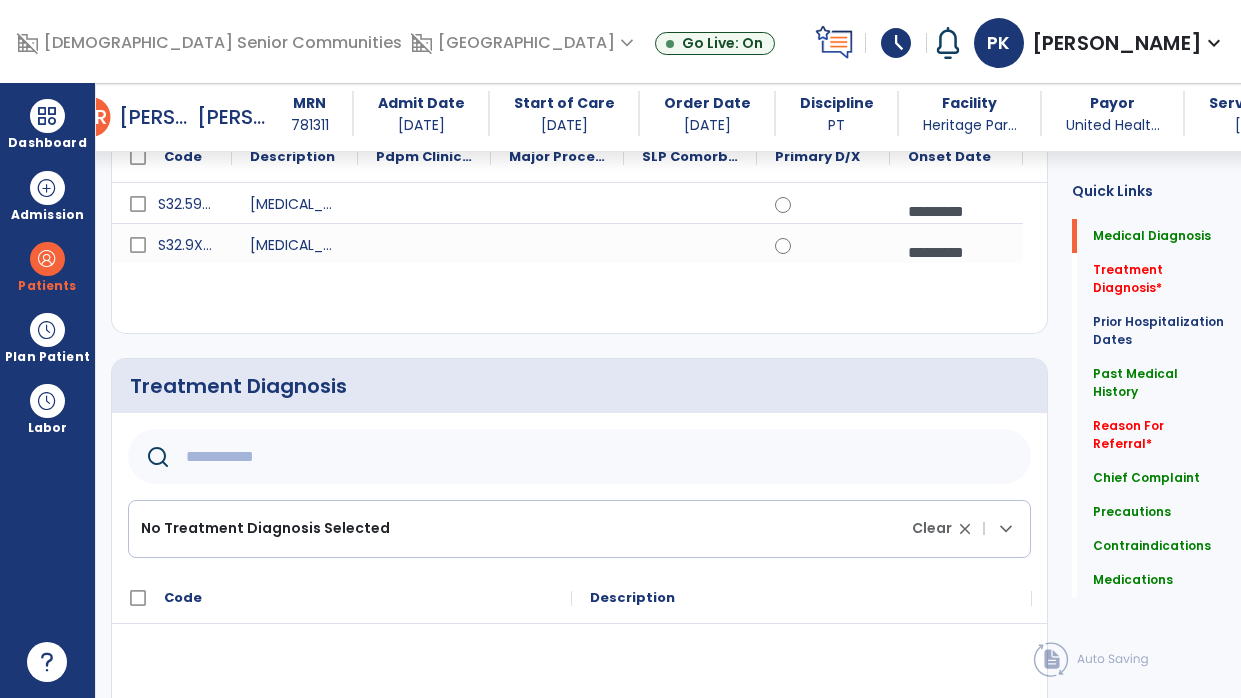 click 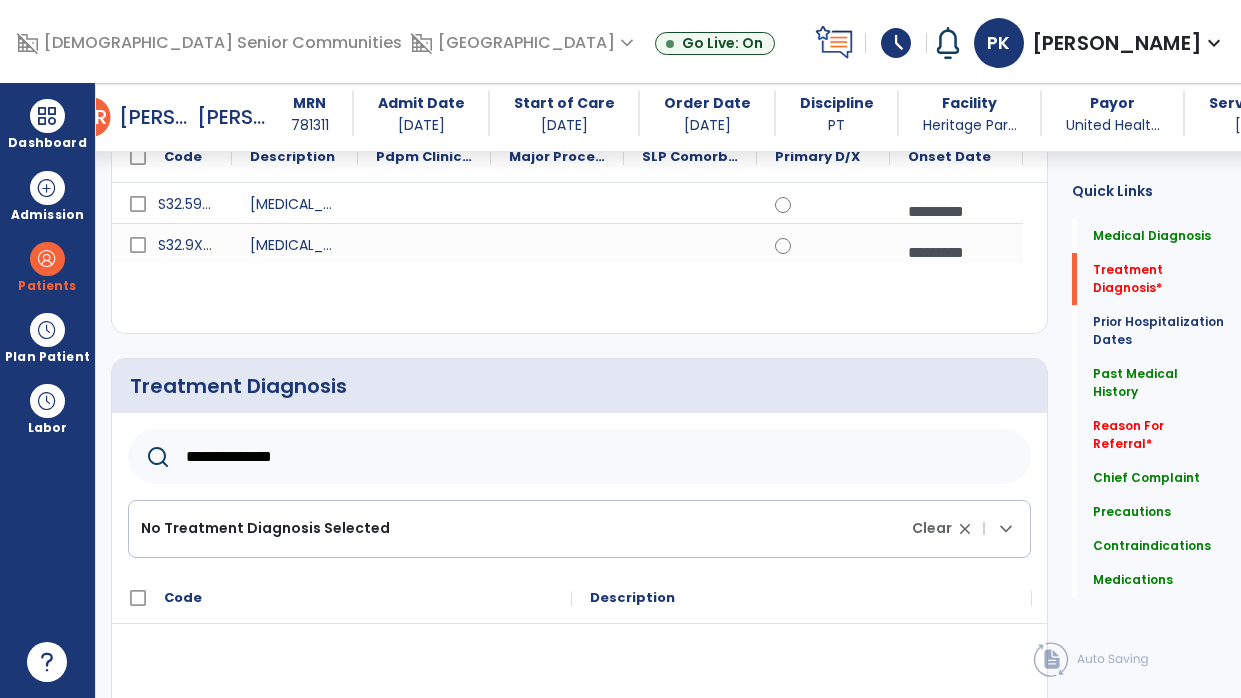 scroll, scrollTop: 449, scrollLeft: 0, axis: vertical 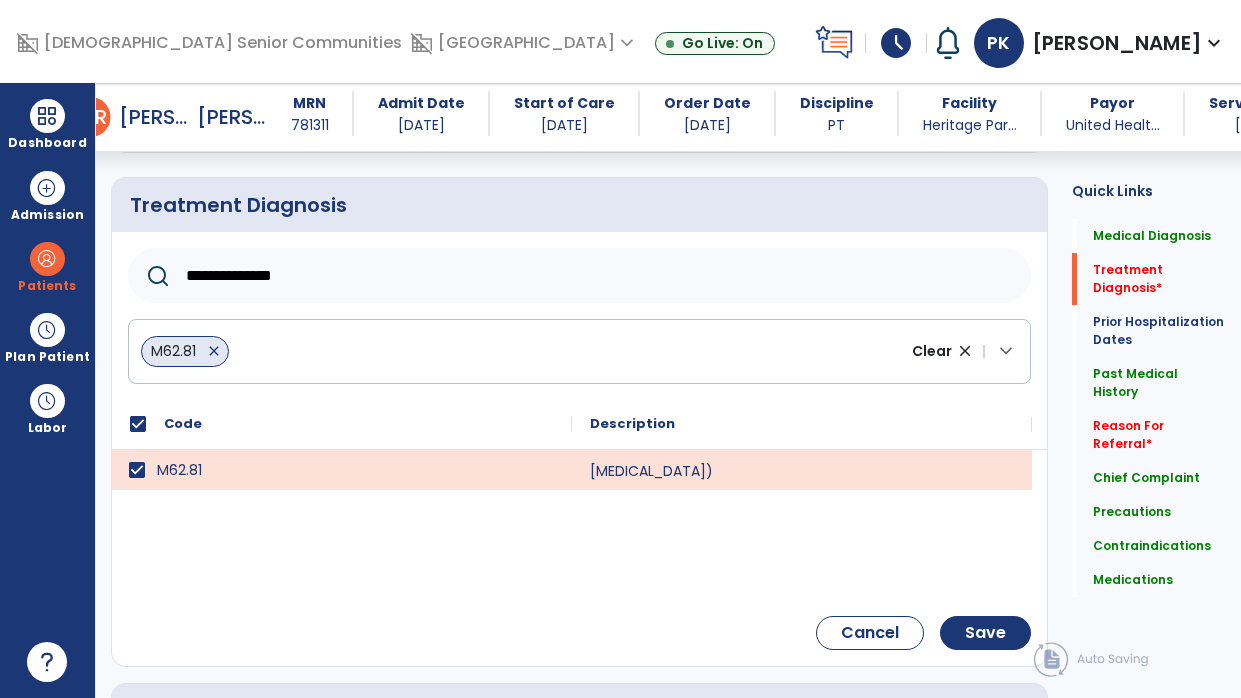 click on "**********" 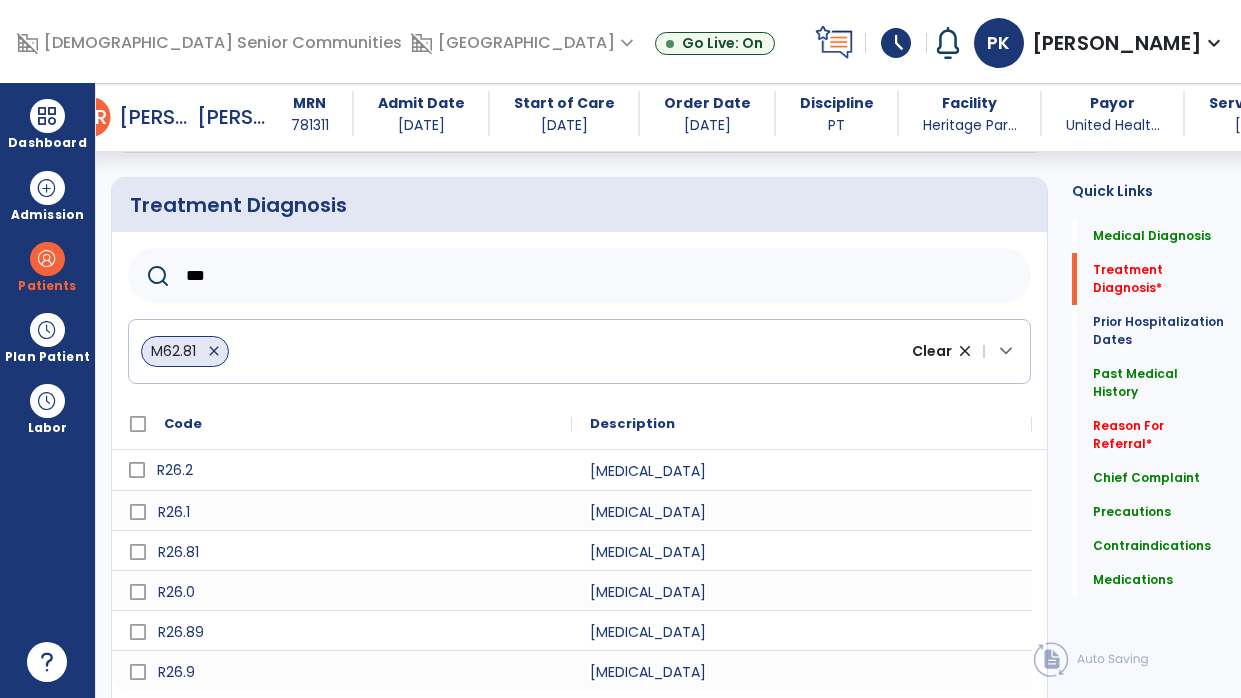 type on "***" 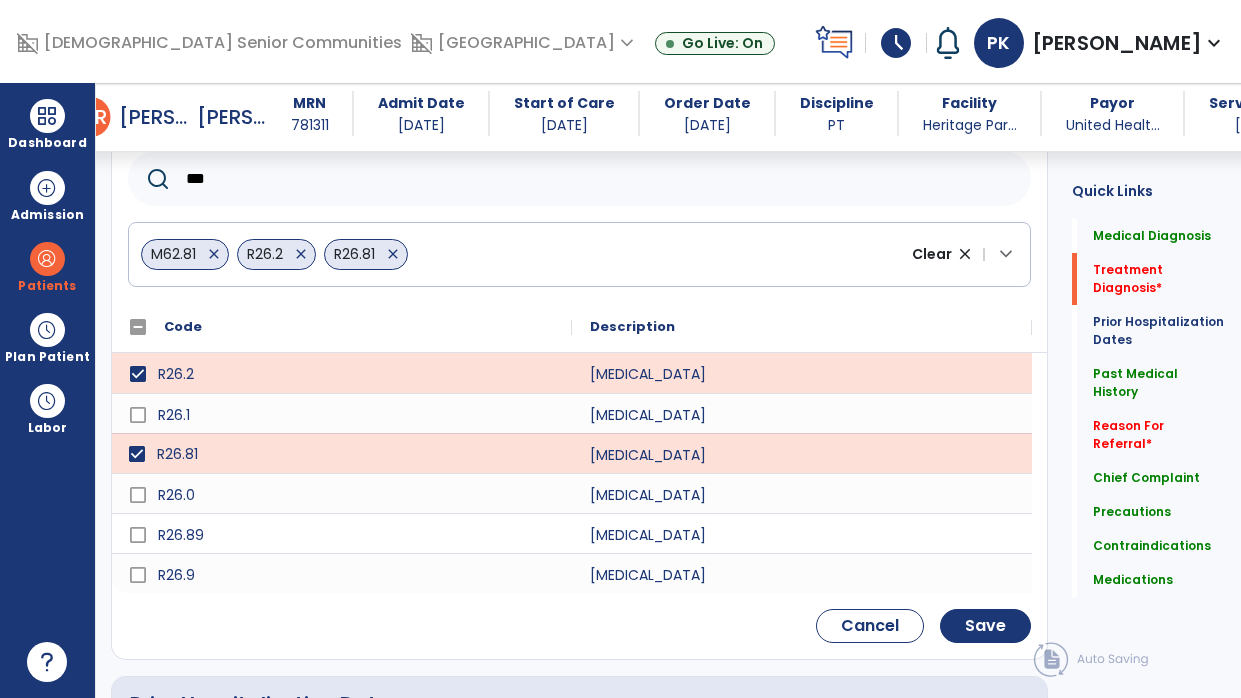 scroll, scrollTop: 548, scrollLeft: 0, axis: vertical 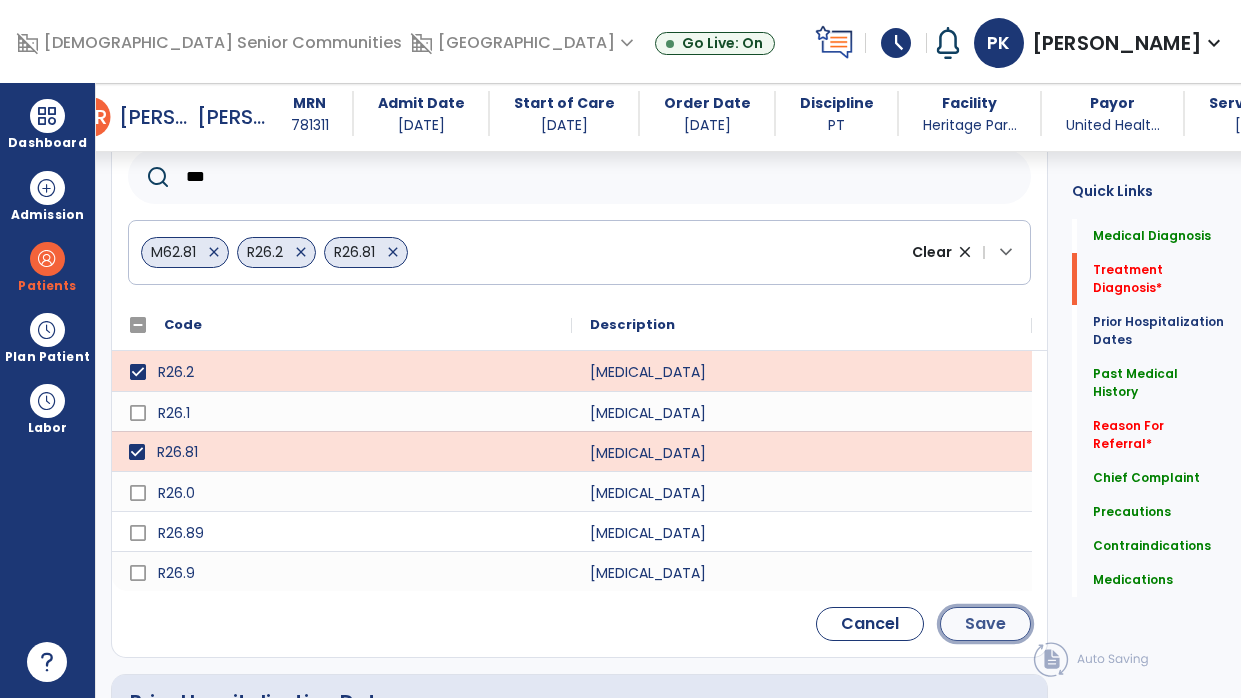 click on "Save" 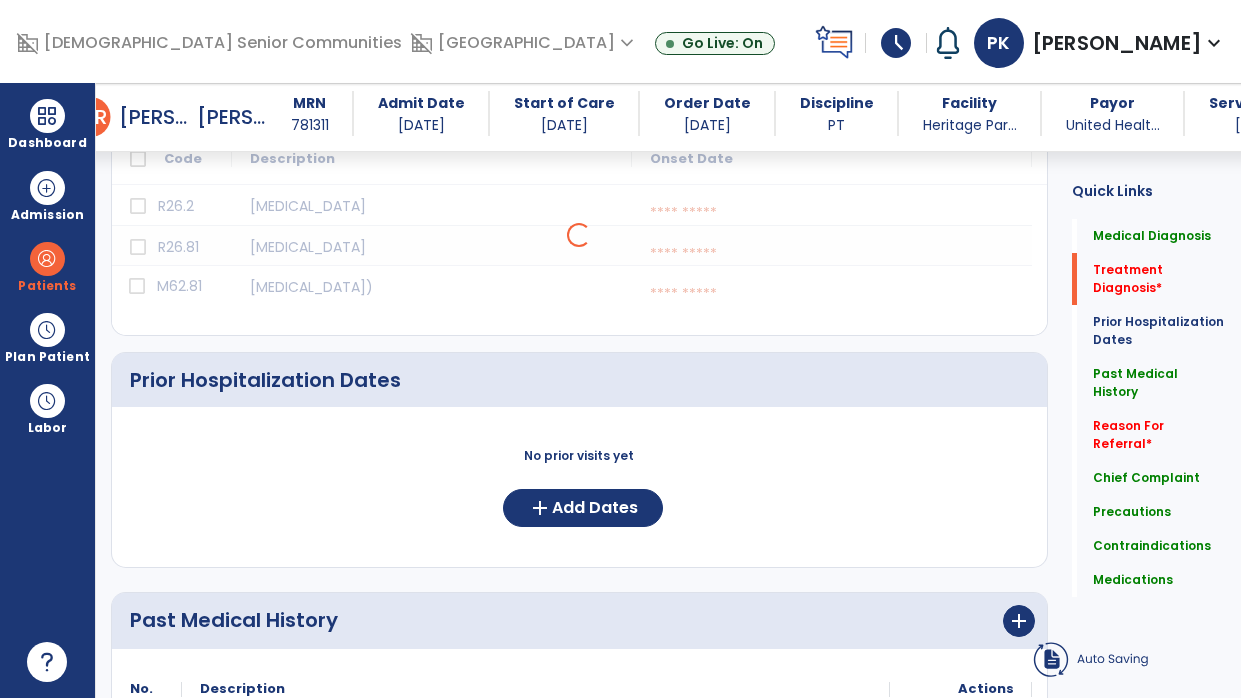 scroll, scrollTop: 395, scrollLeft: 0, axis: vertical 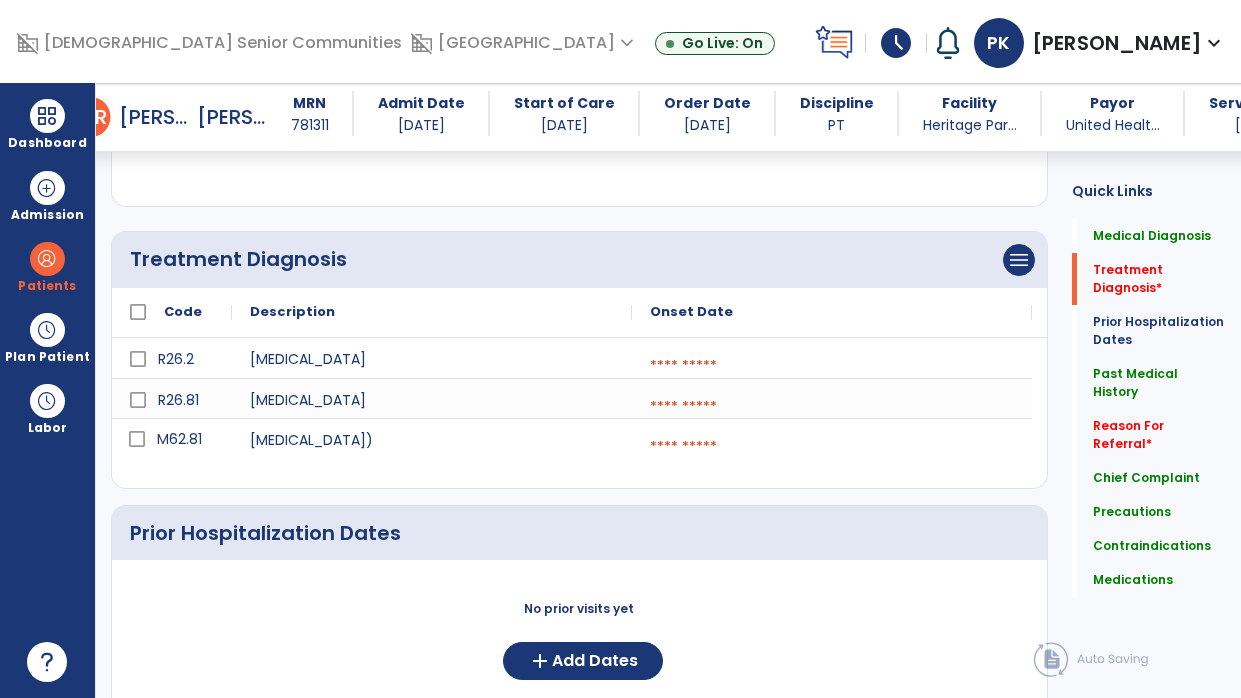 click at bounding box center [832, 366] 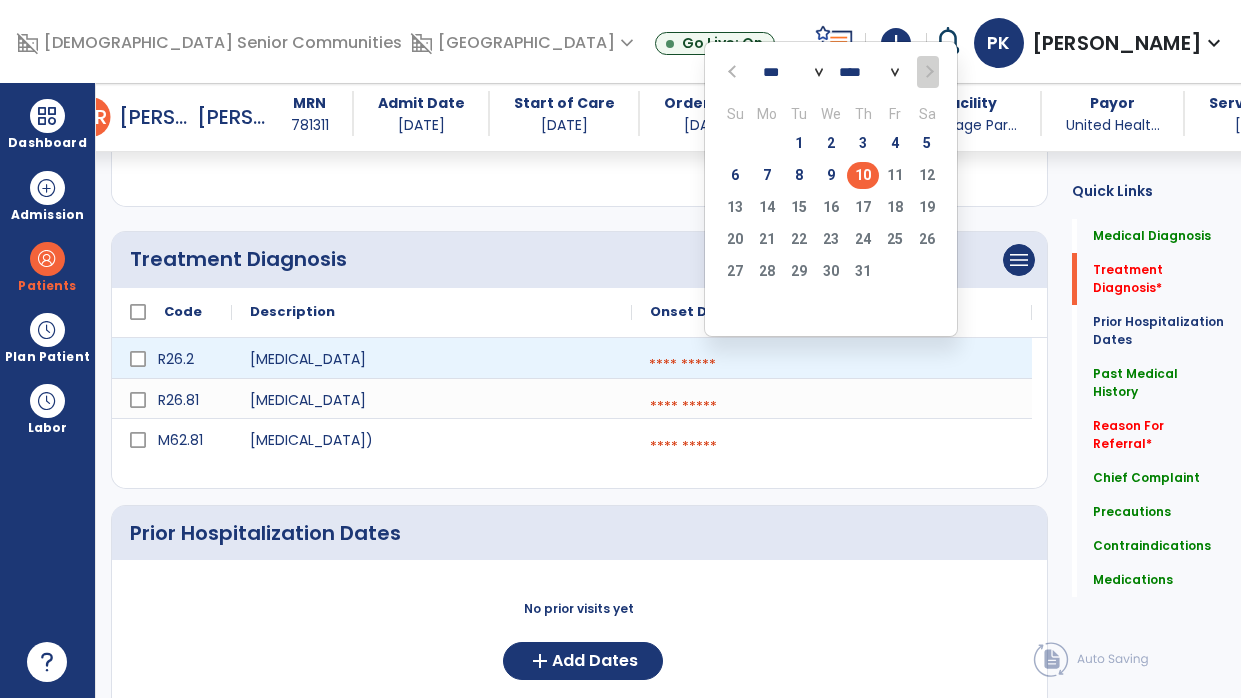 click on "10" 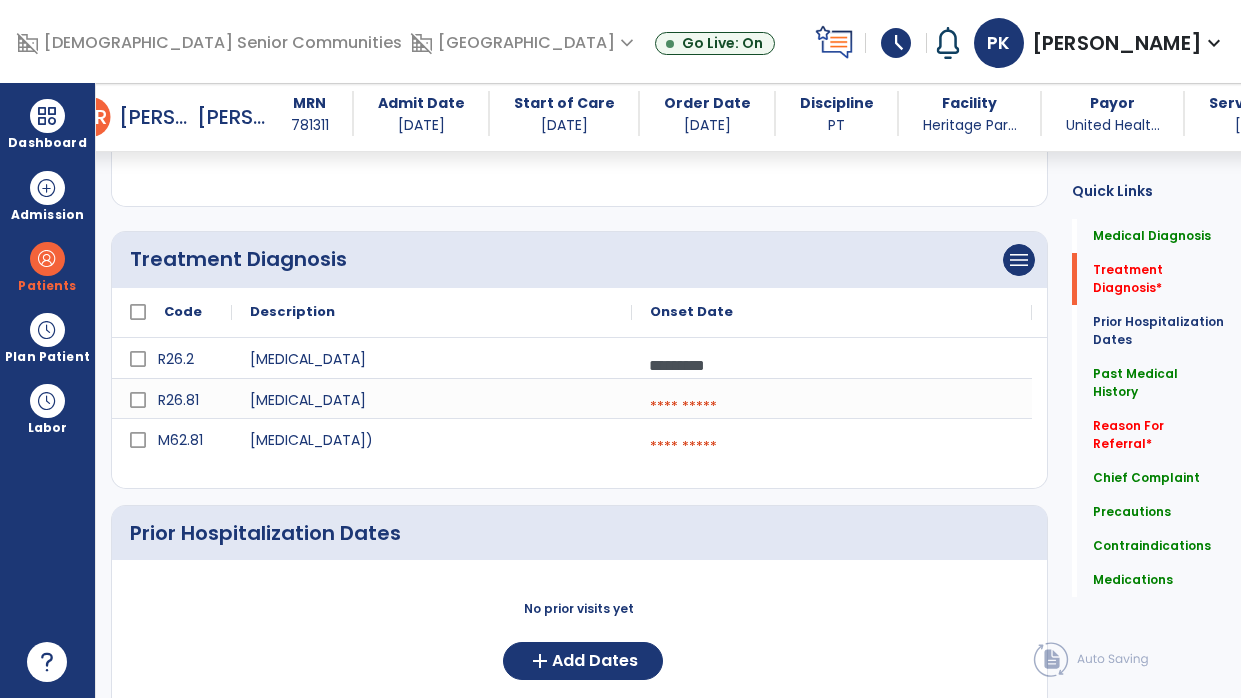 click at bounding box center (832, 407) 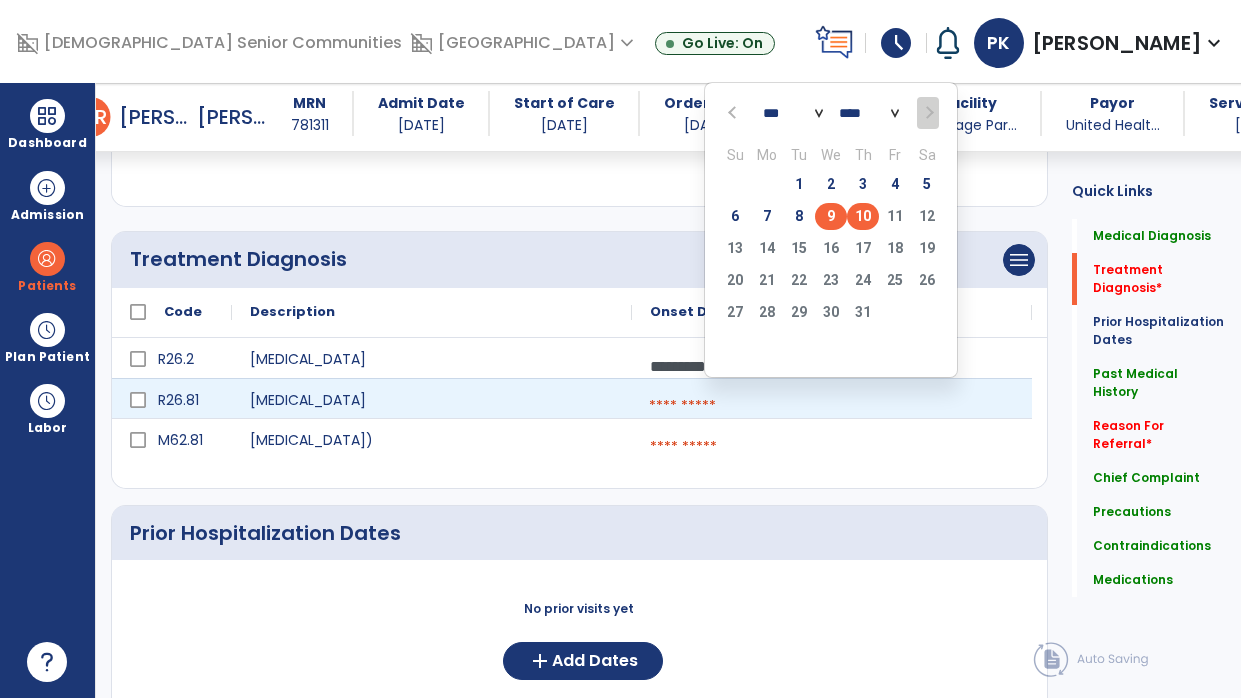 click on "9" 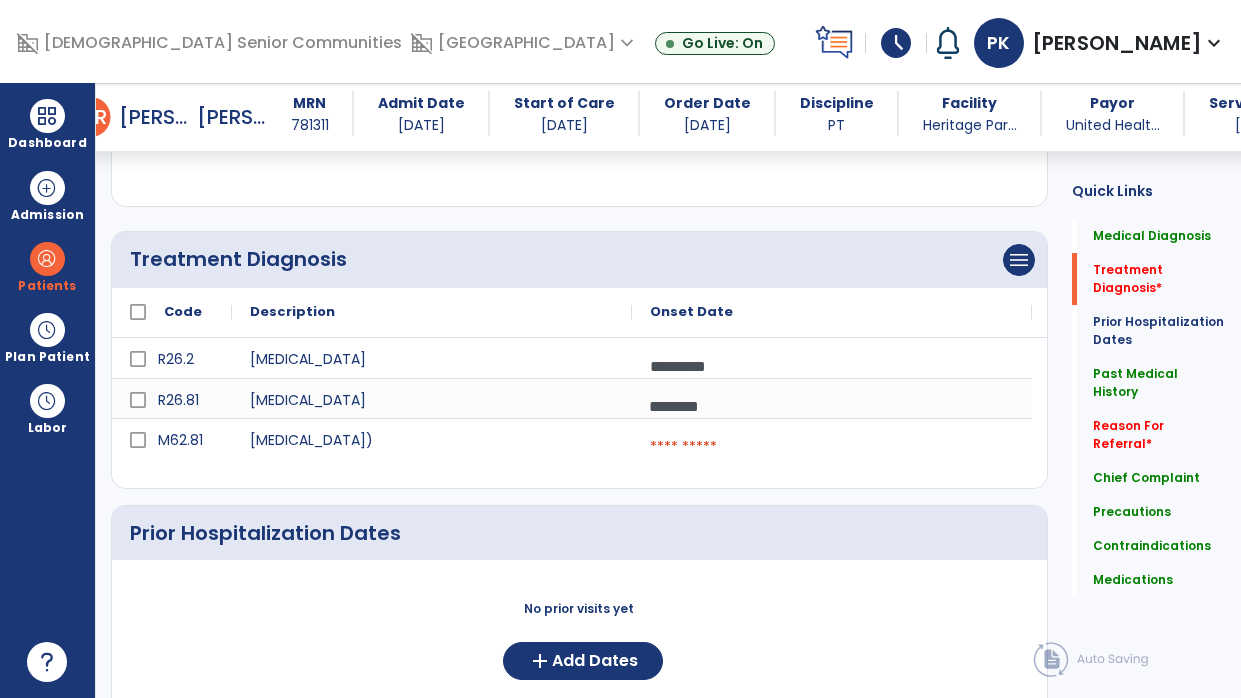 click on "*********" at bounding box center (956, 84) 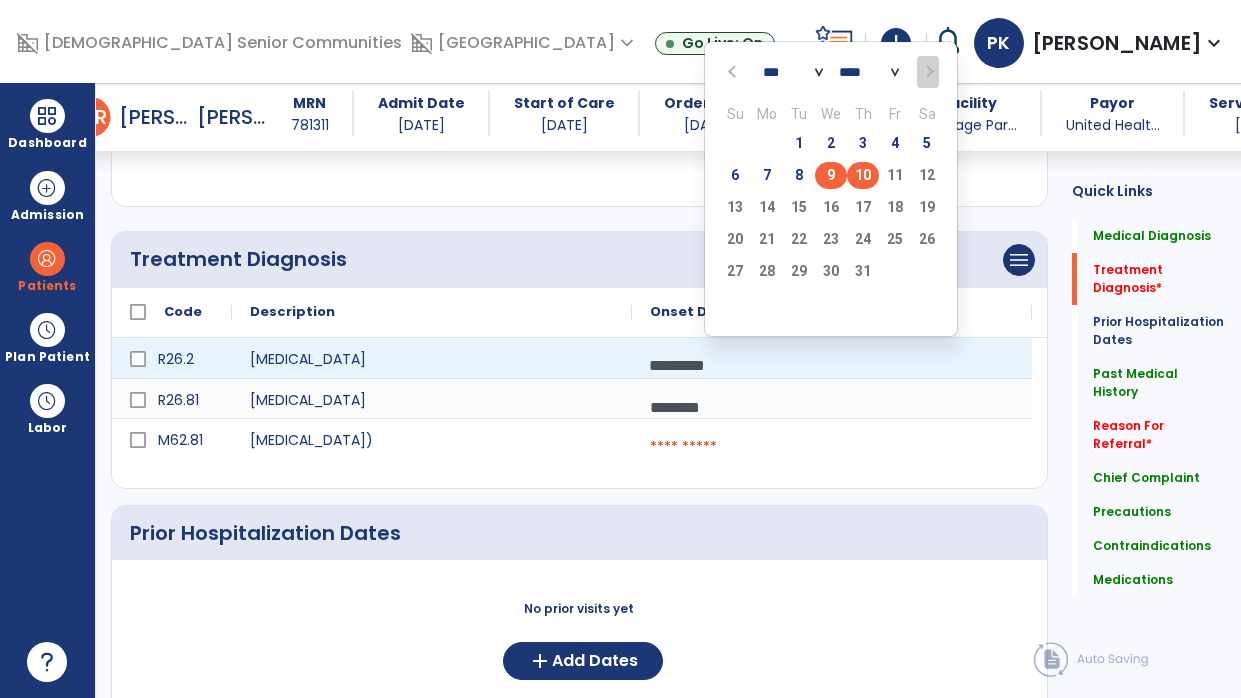 click on "9" 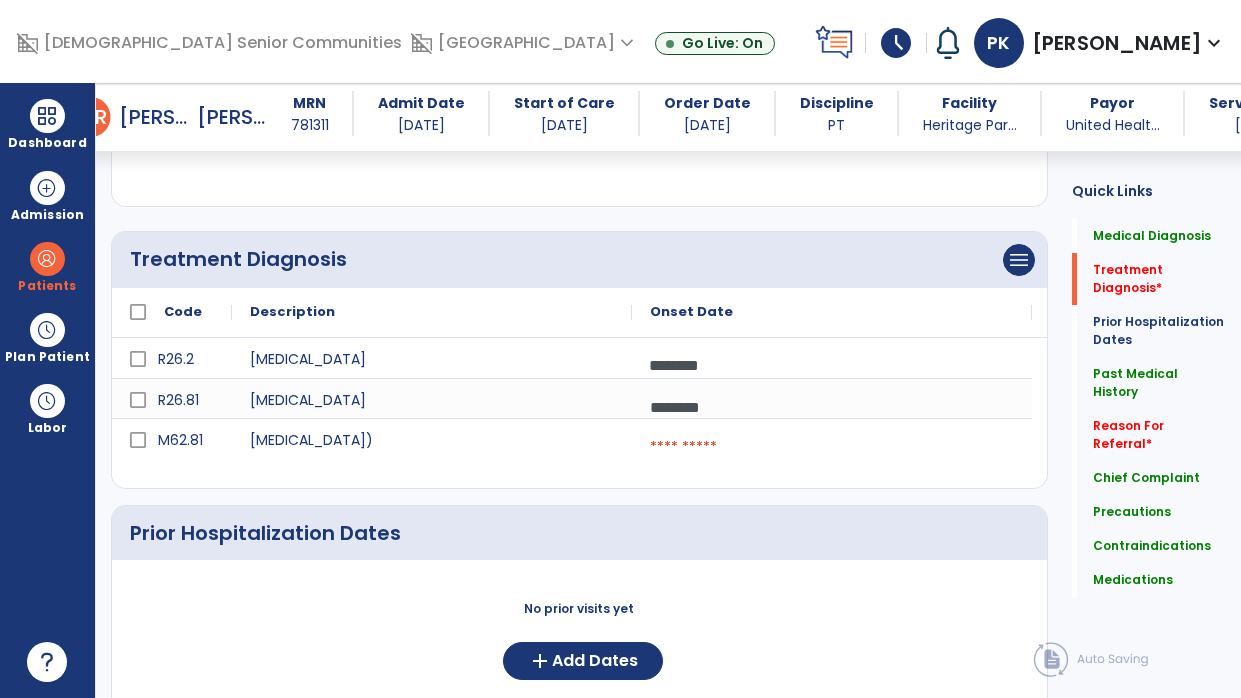 click at bounding box center [832, 447] 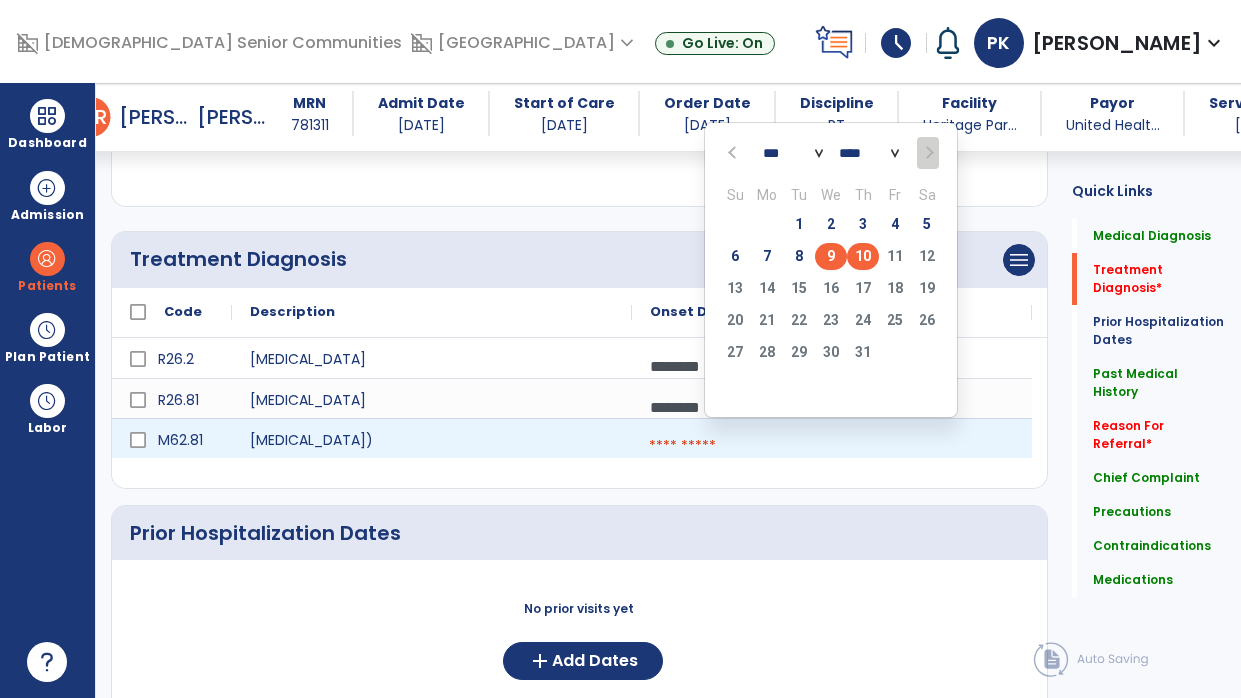 click on "9" 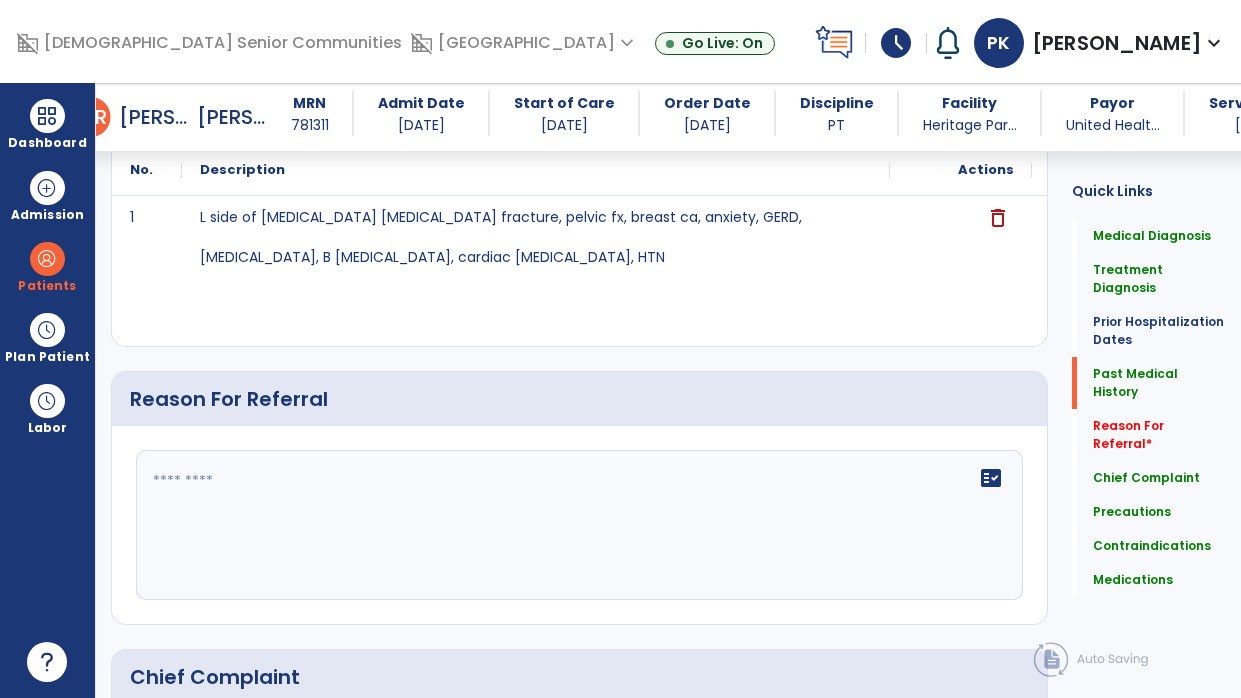 scroll, scrollTop: 1092, scrollLeft: 0, axis: vertical 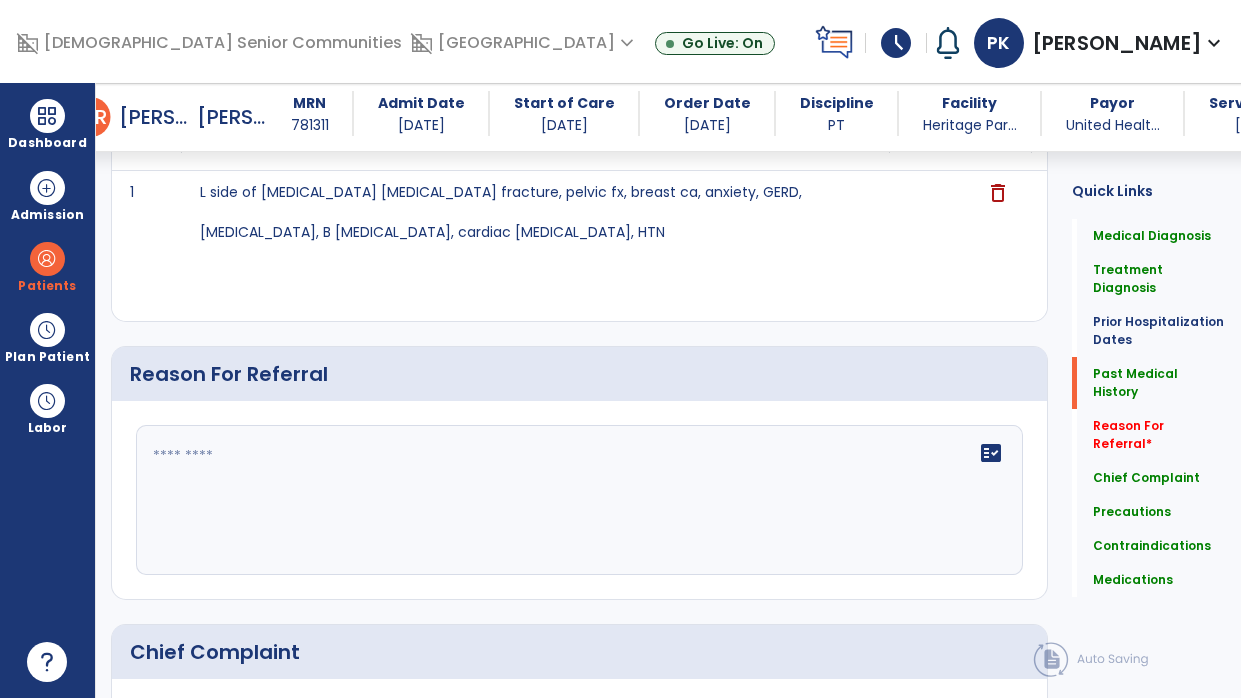 click on "fact_check" 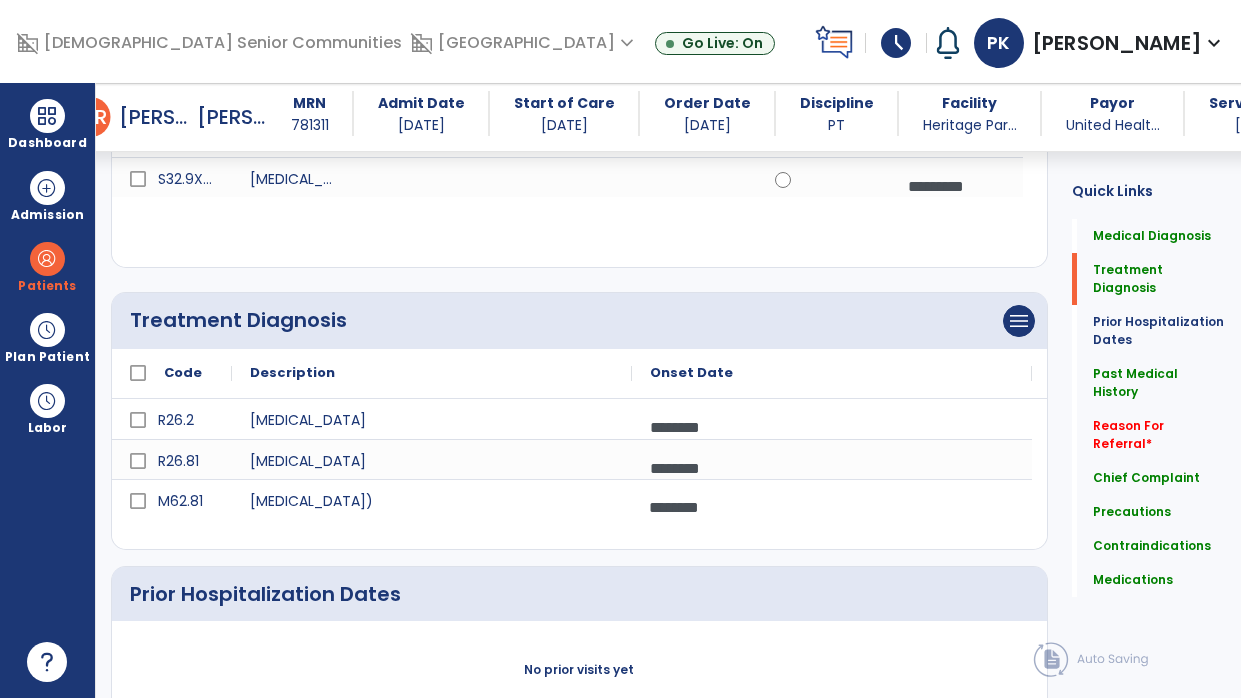 scroll, scrollTop: 328, scrollLeft: 0, axis: vertical 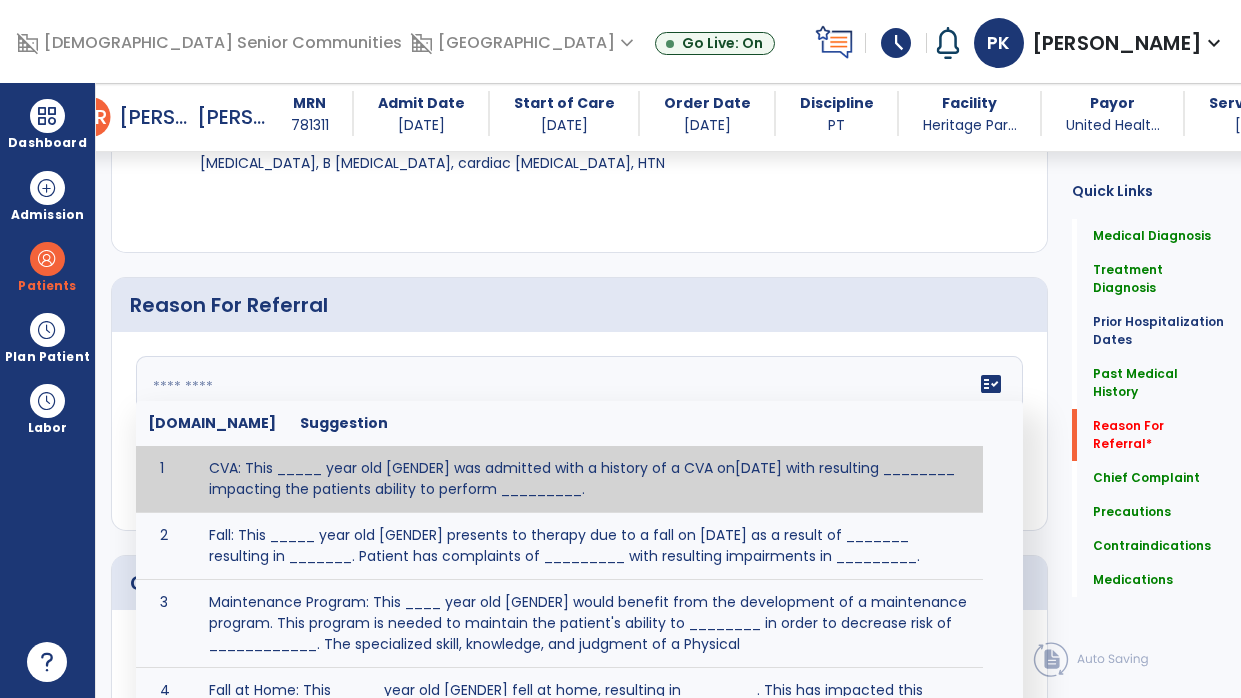 paste on "**********" 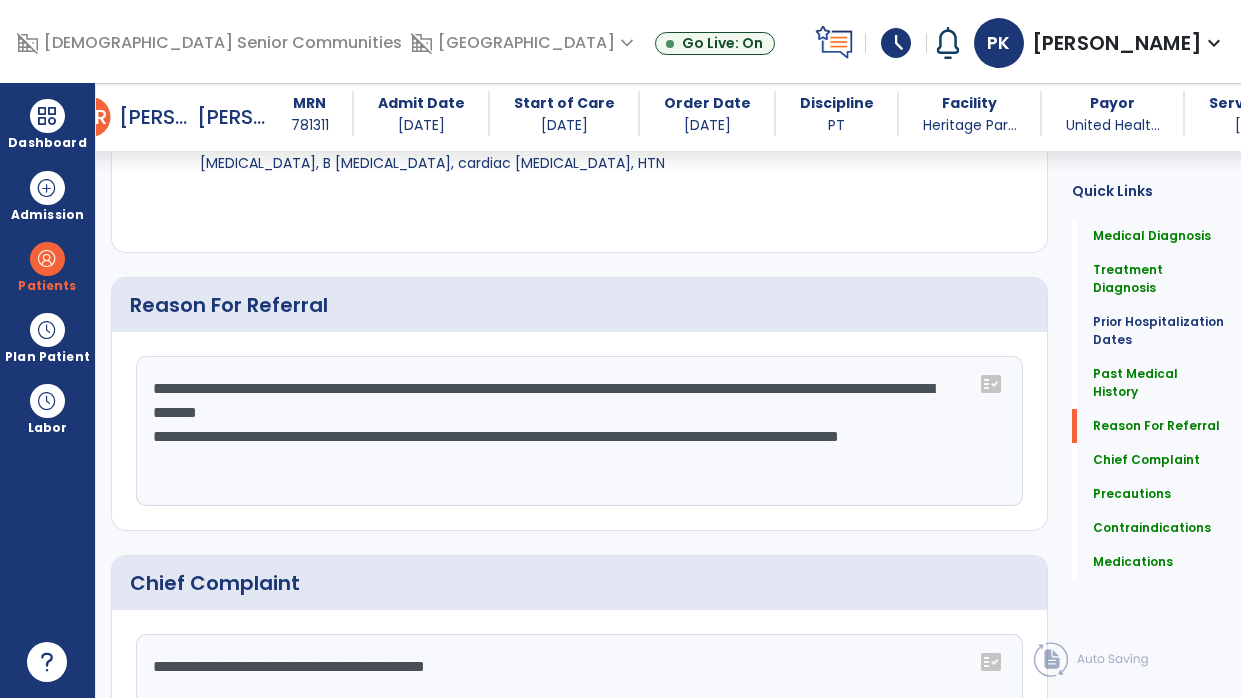 click on "**********" 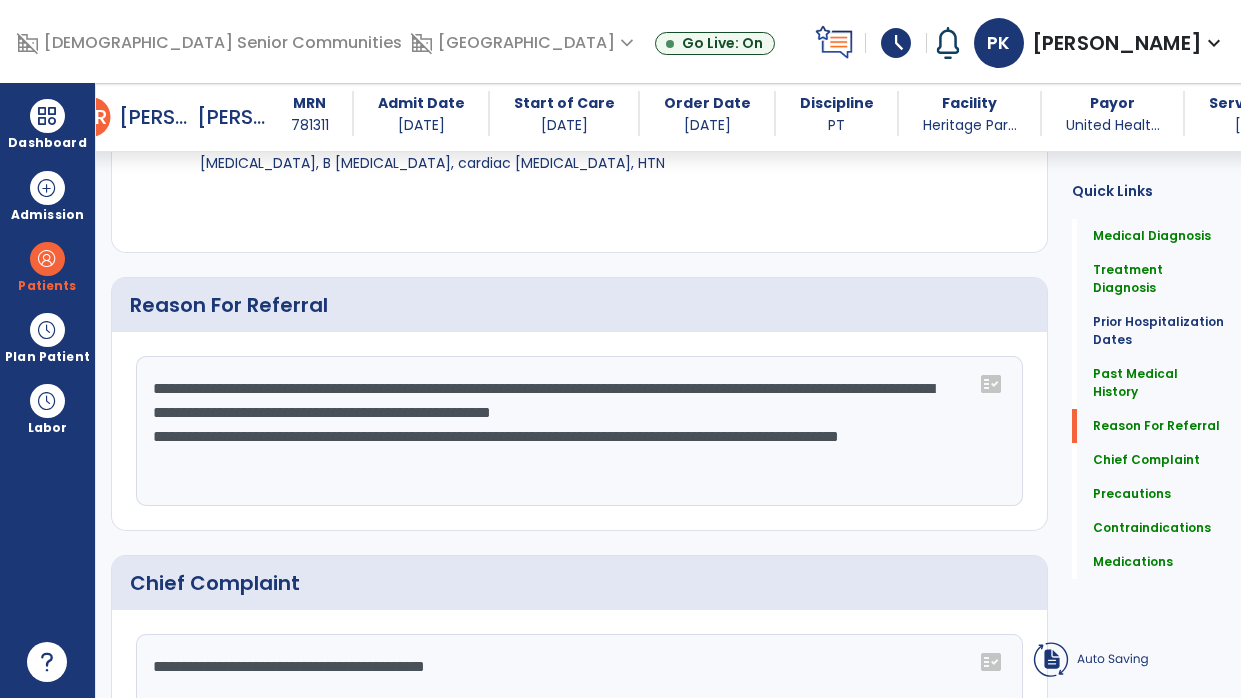 click on "**********" 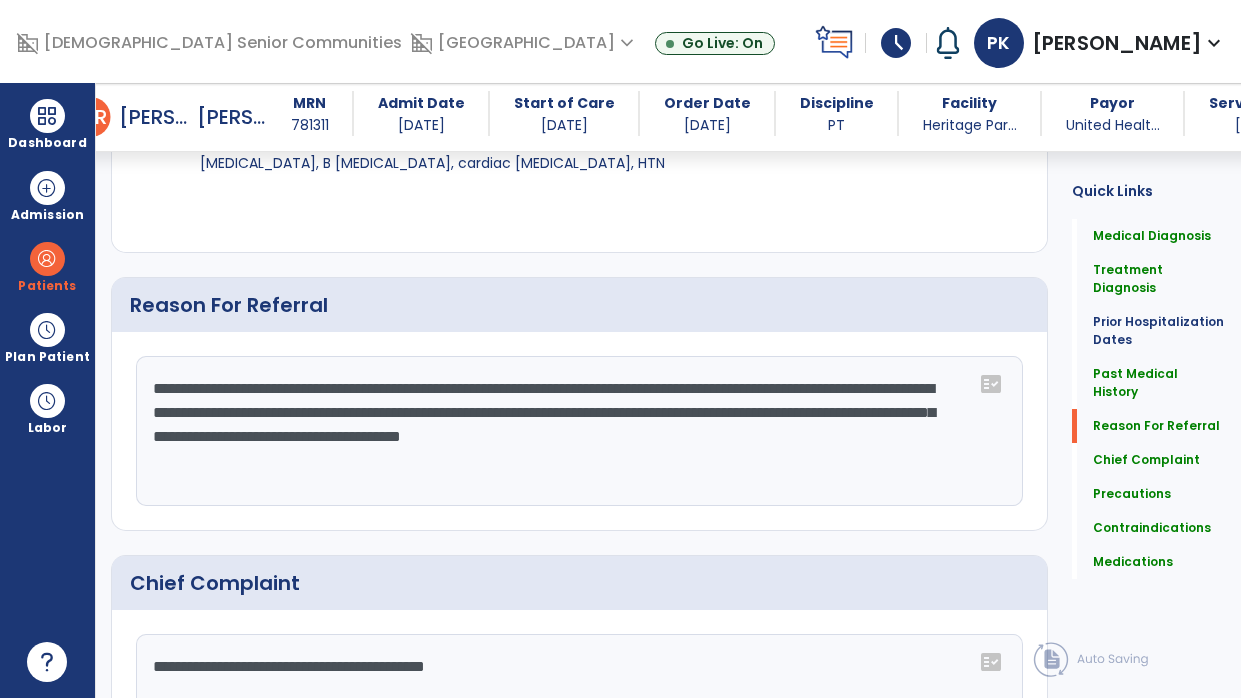 click on "**********" 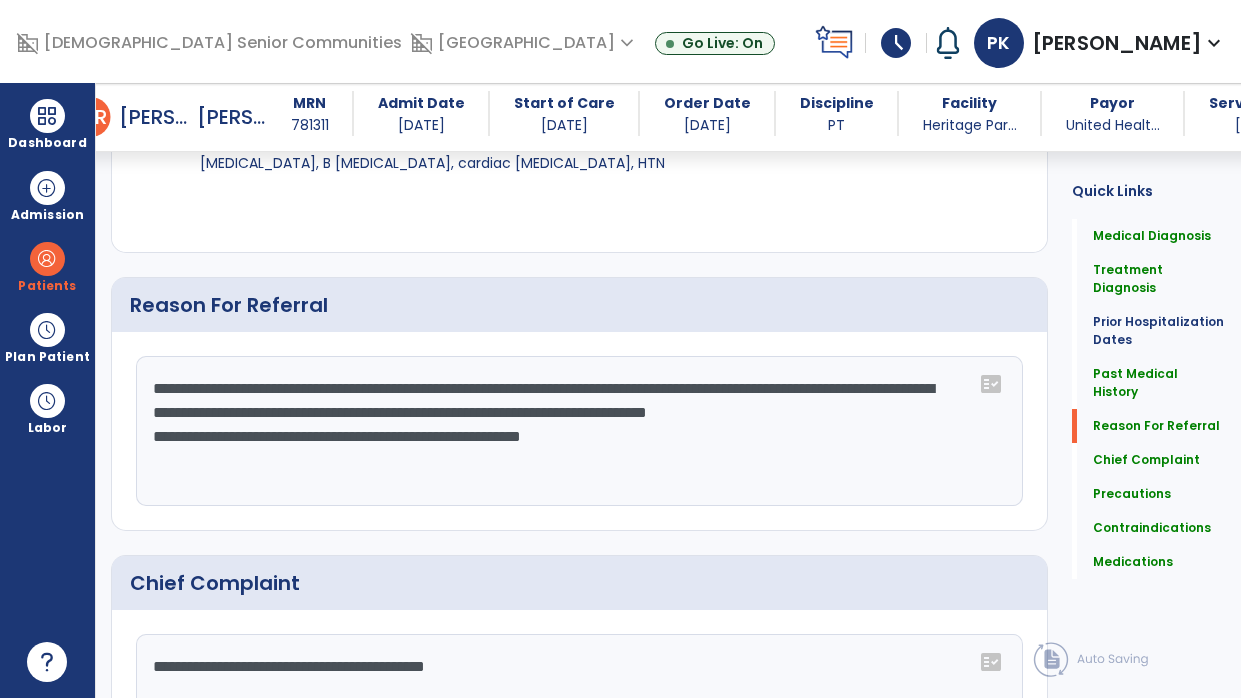 type on "**********" 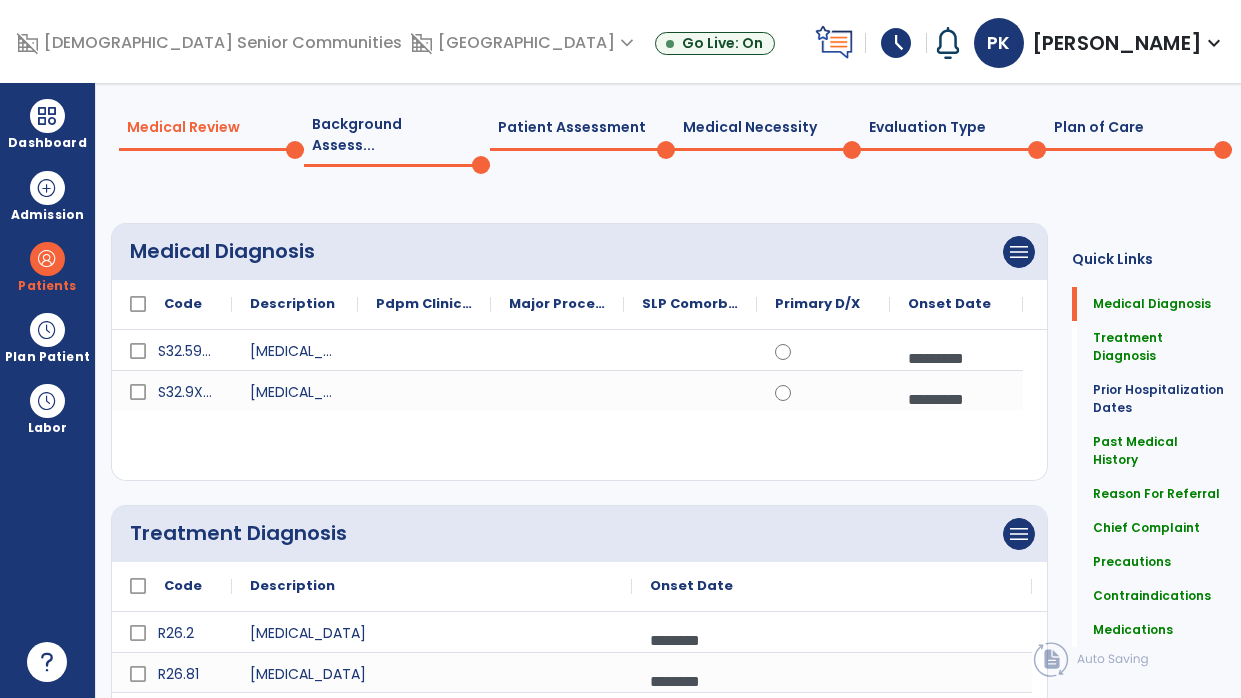 scroll, scrollTop: 0, scrollLeft: 0, axis: both 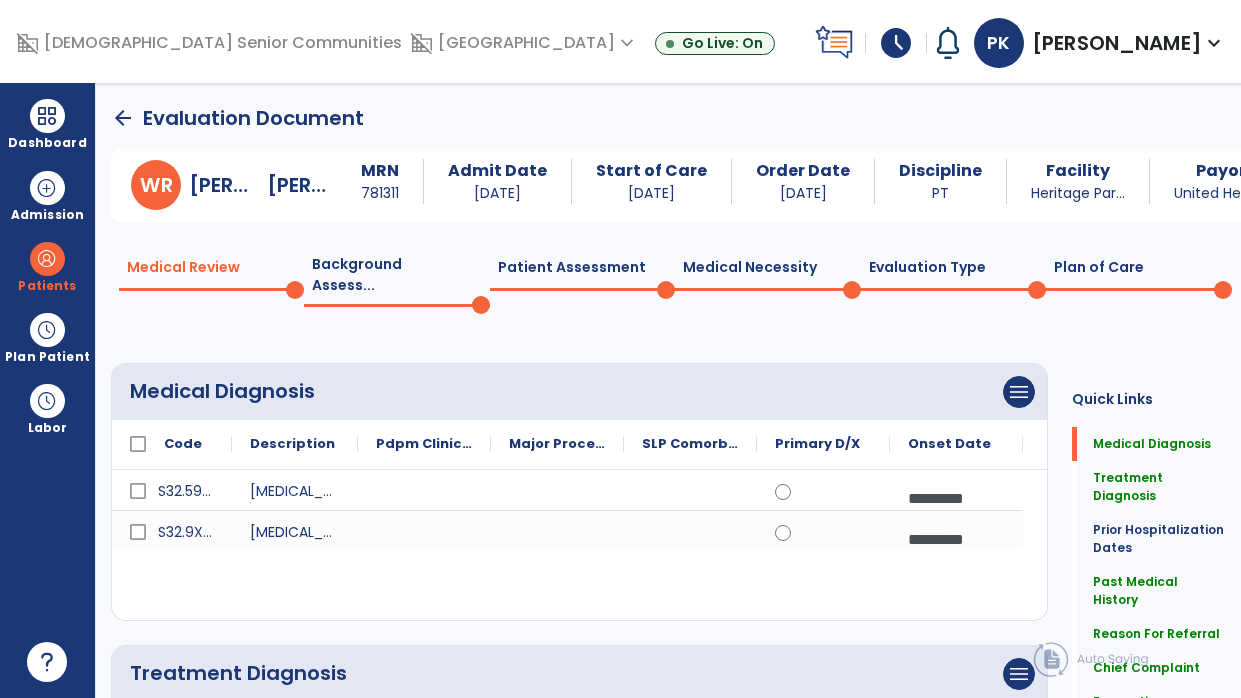 click on "Plan of Care  0" 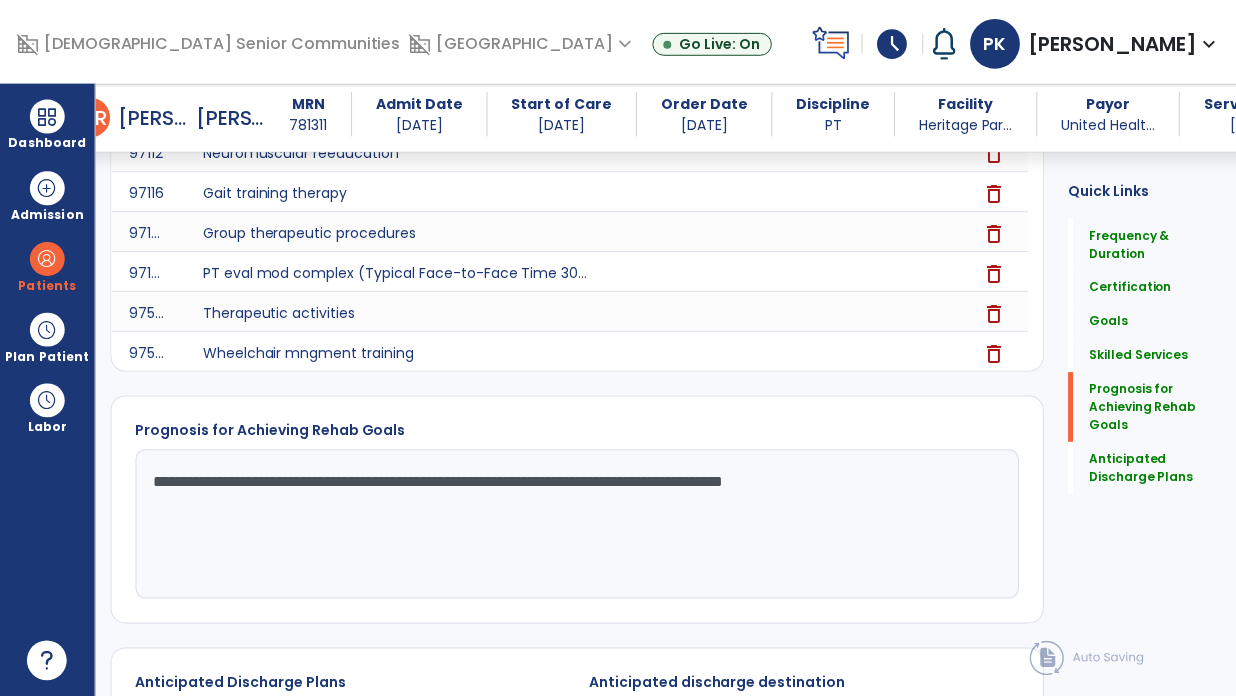 scroll, scrollTop: 2160, scrollLeft: 0, axis: vertical 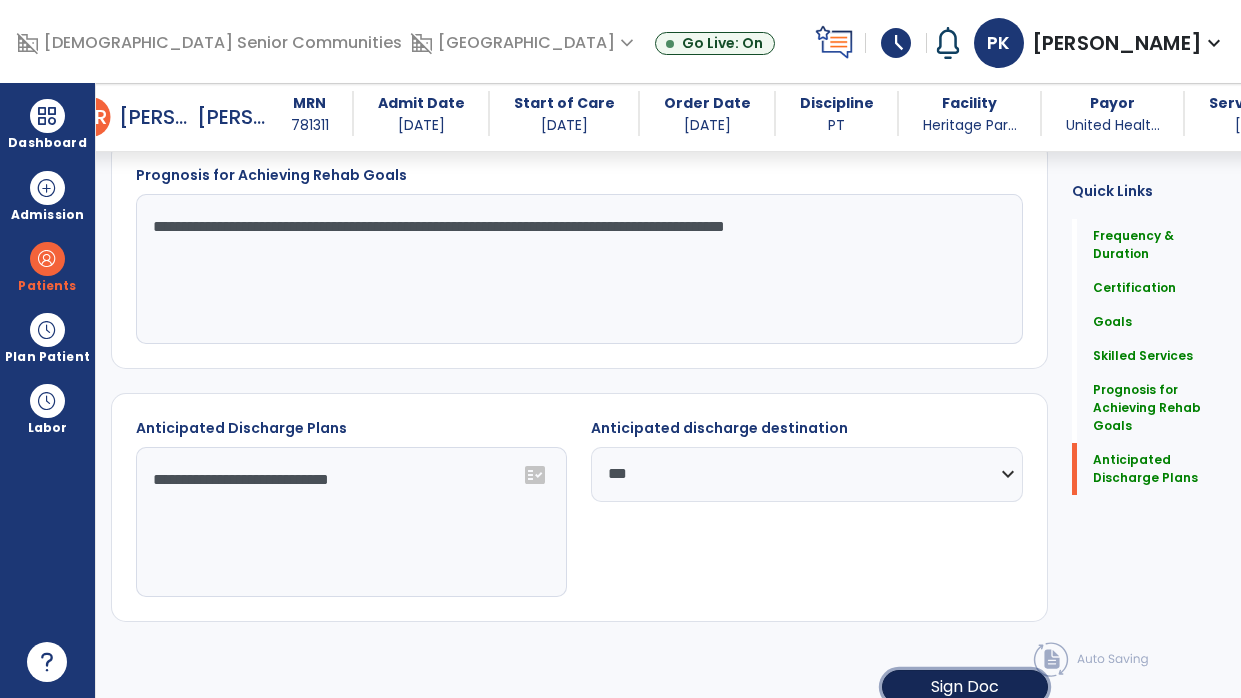 click on "Sign Doc" 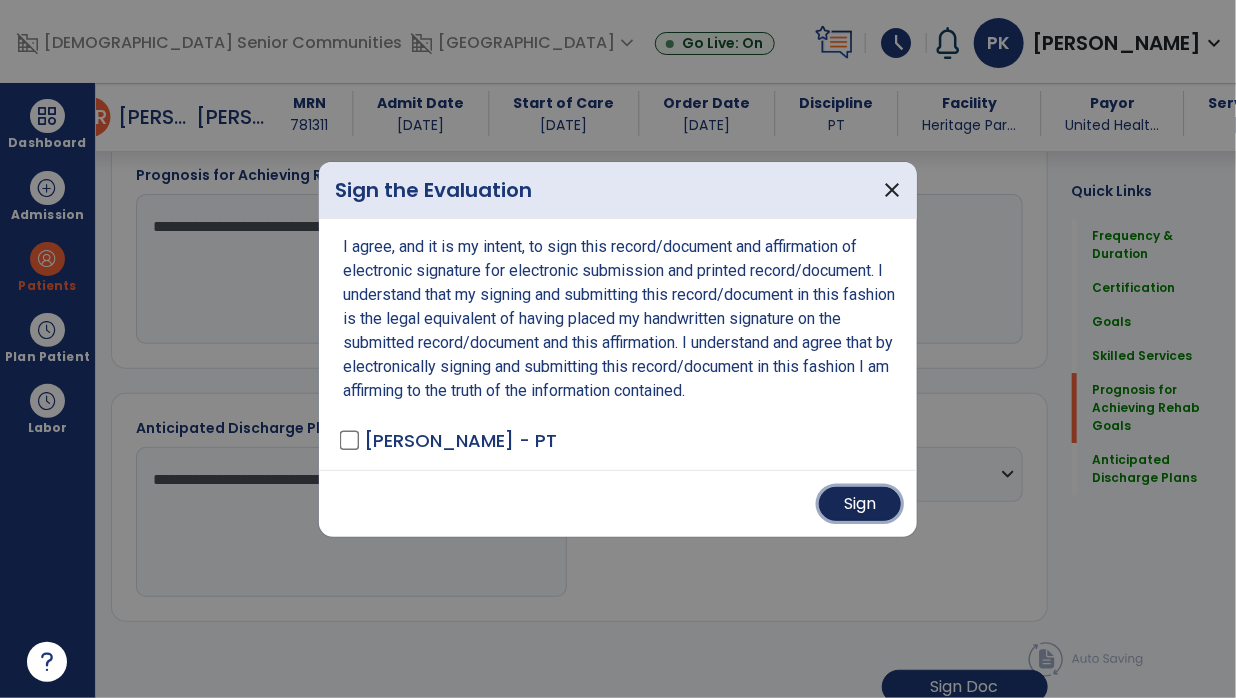 click on "Sign" at bounding box center (860, 504) 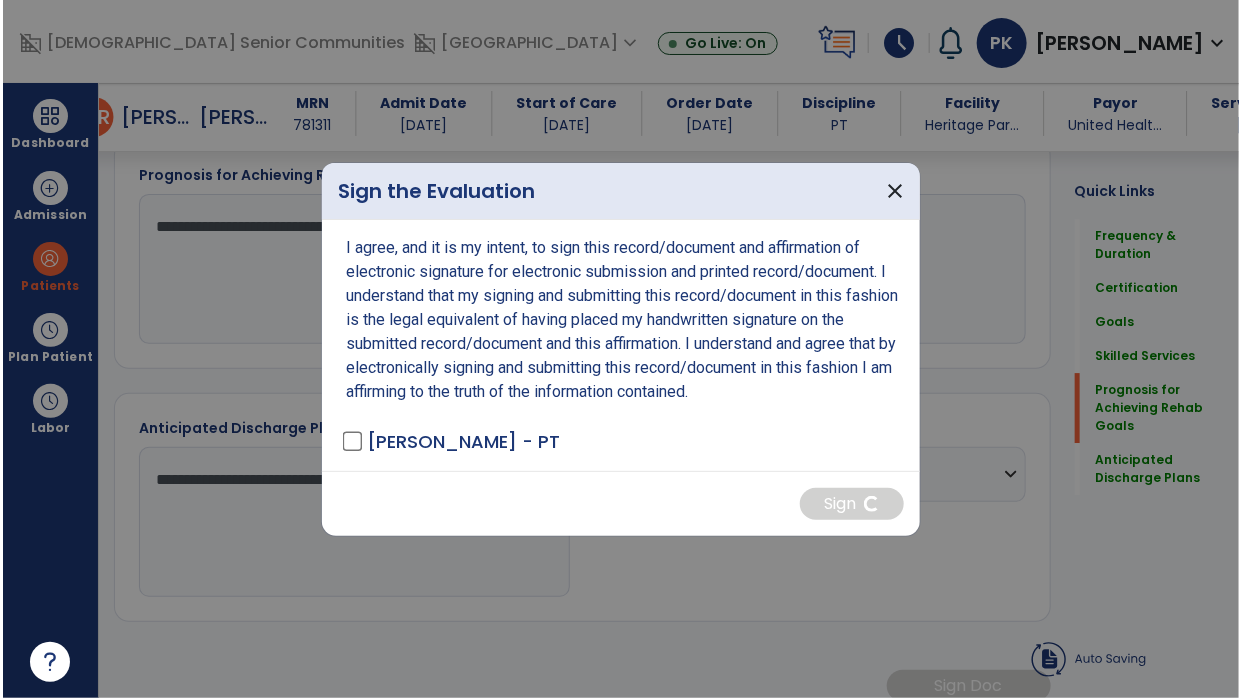 scroll, scrollTop: 2158, scrollLeft: 0, axis: vertical 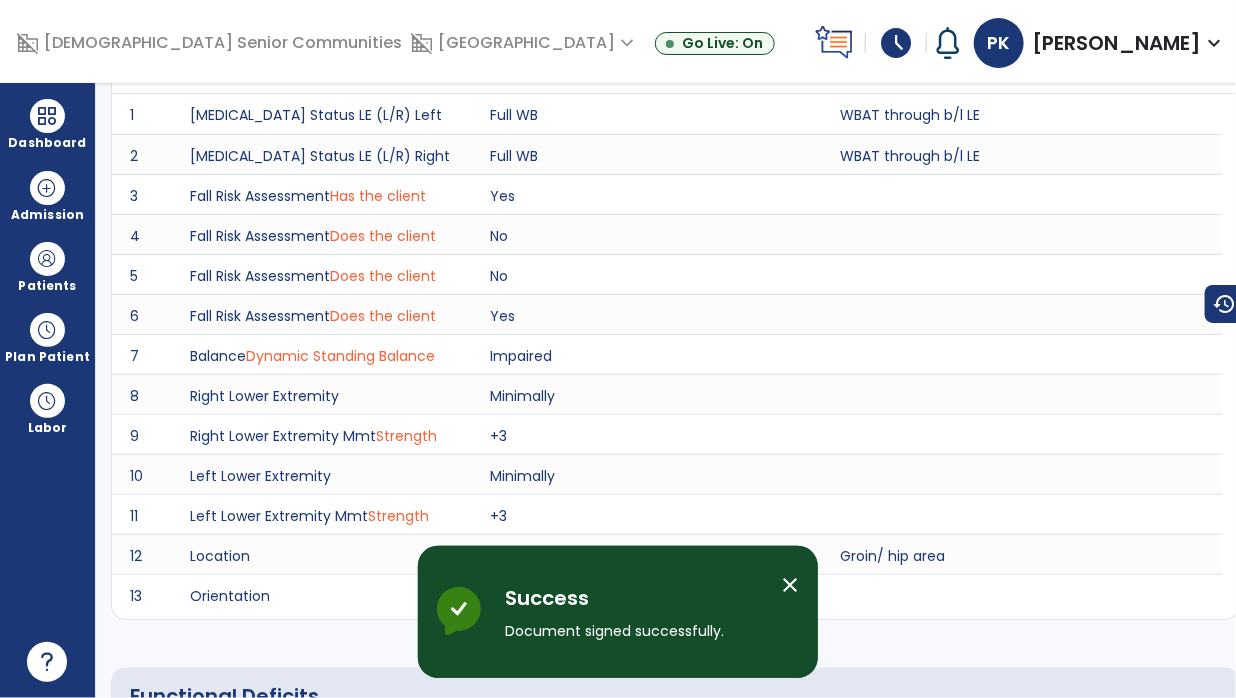 click on "arrow_back" 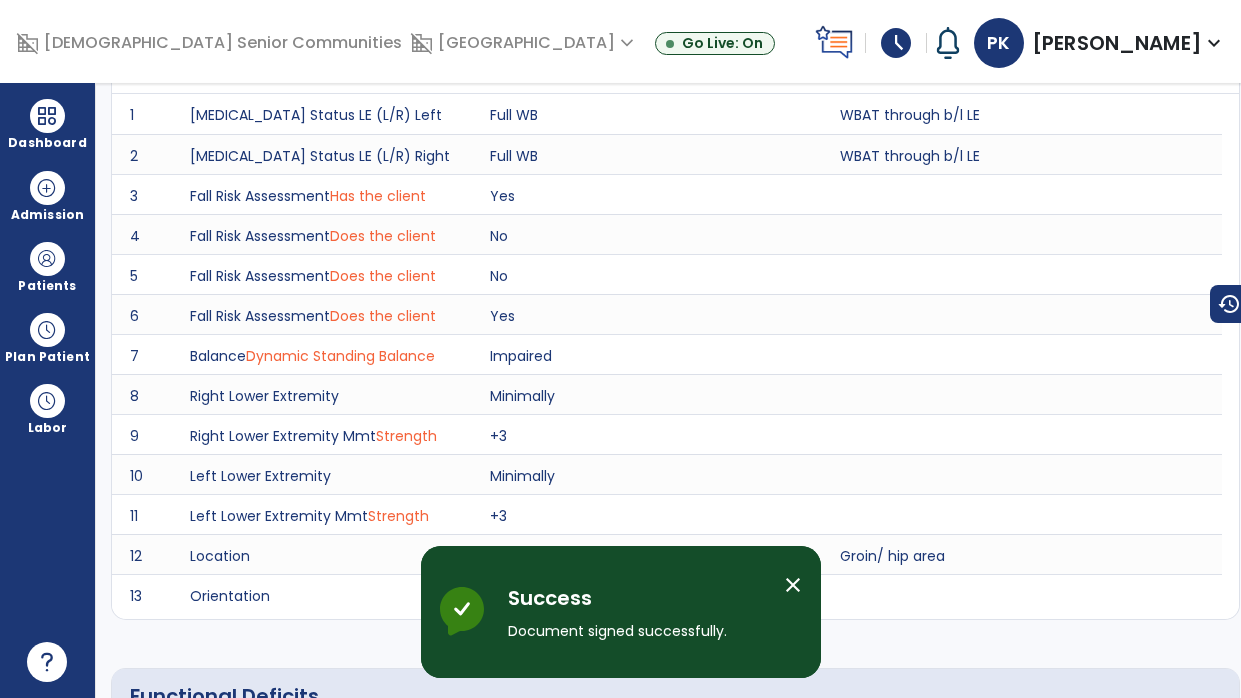 scroll, scrollTop: 0, scrollLeft: 0, axis: both 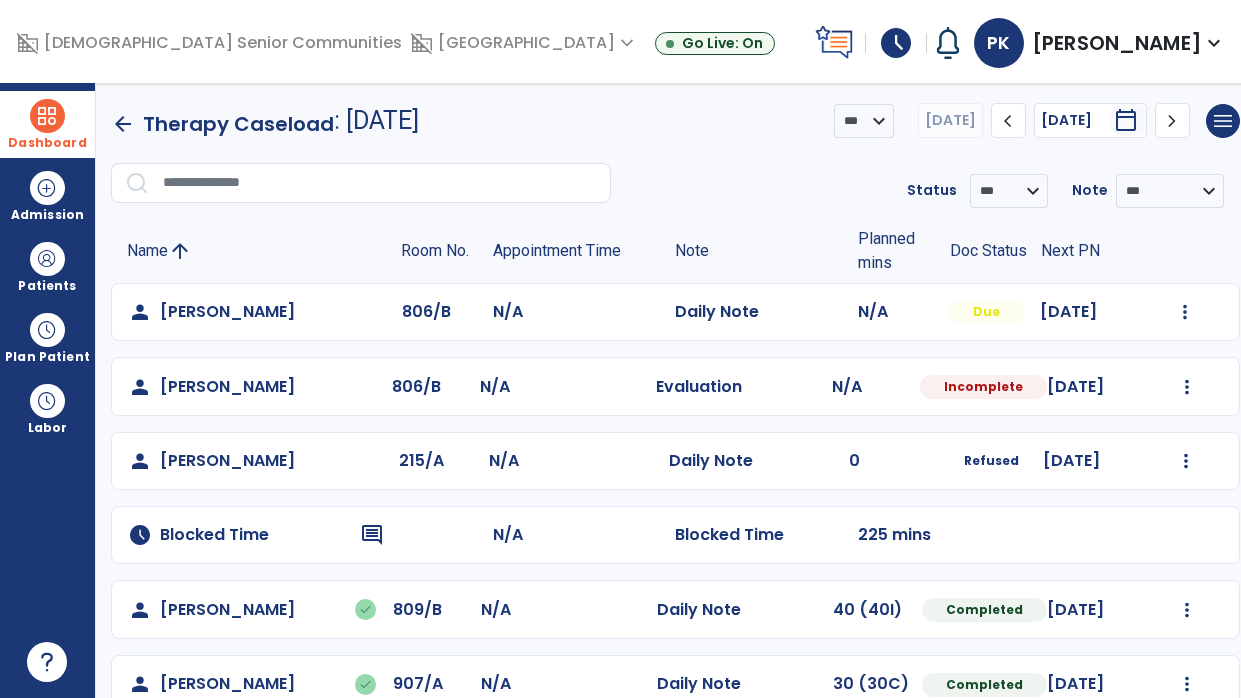 click at bounding box center (47, 116) 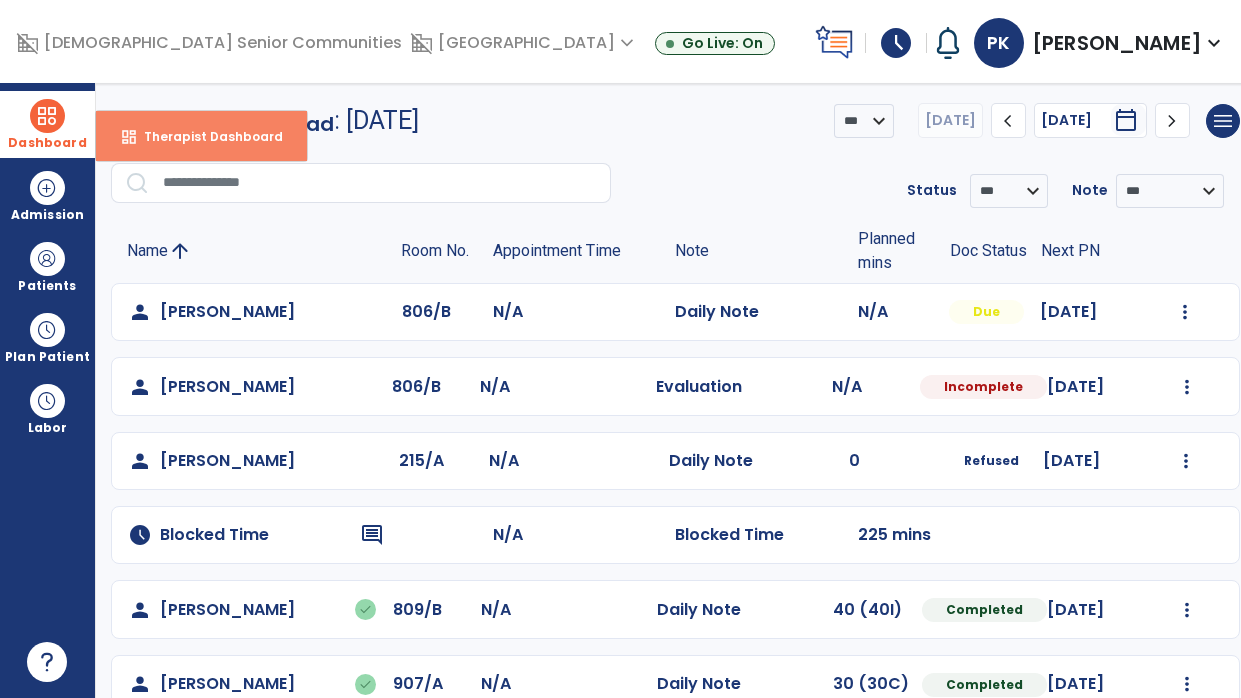 click on "Therapist Dashboard" at bounding box center (205, 136) 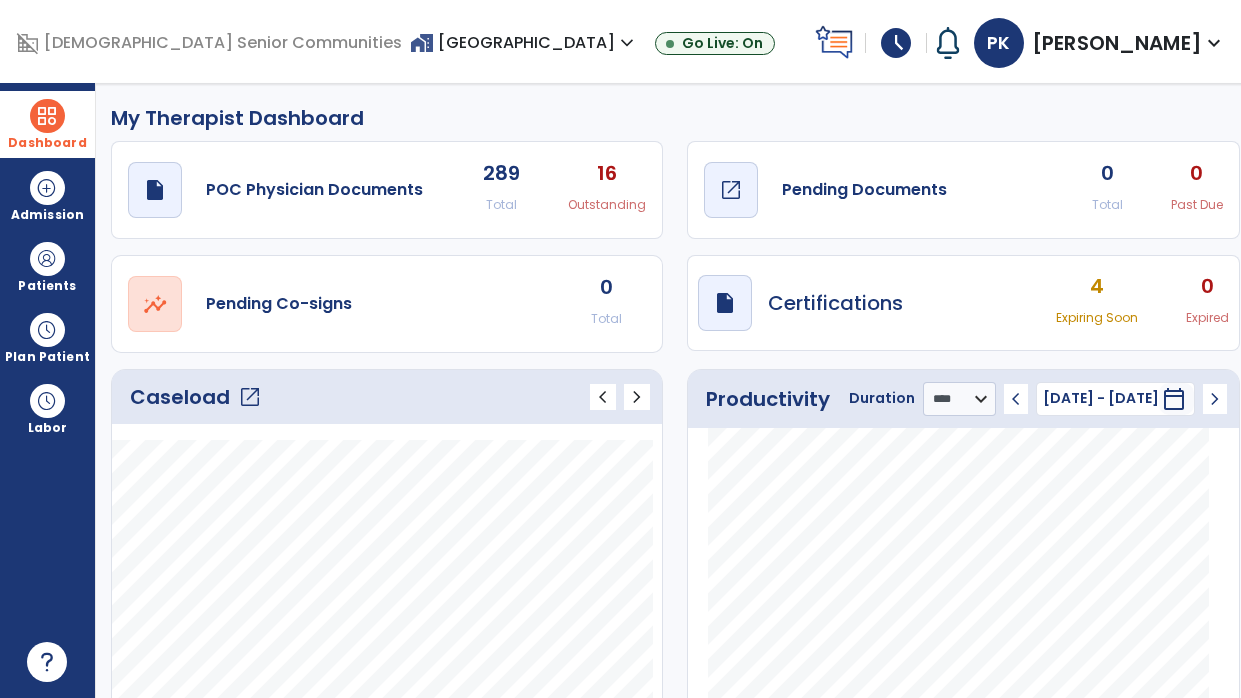 click on "Pending Documents" 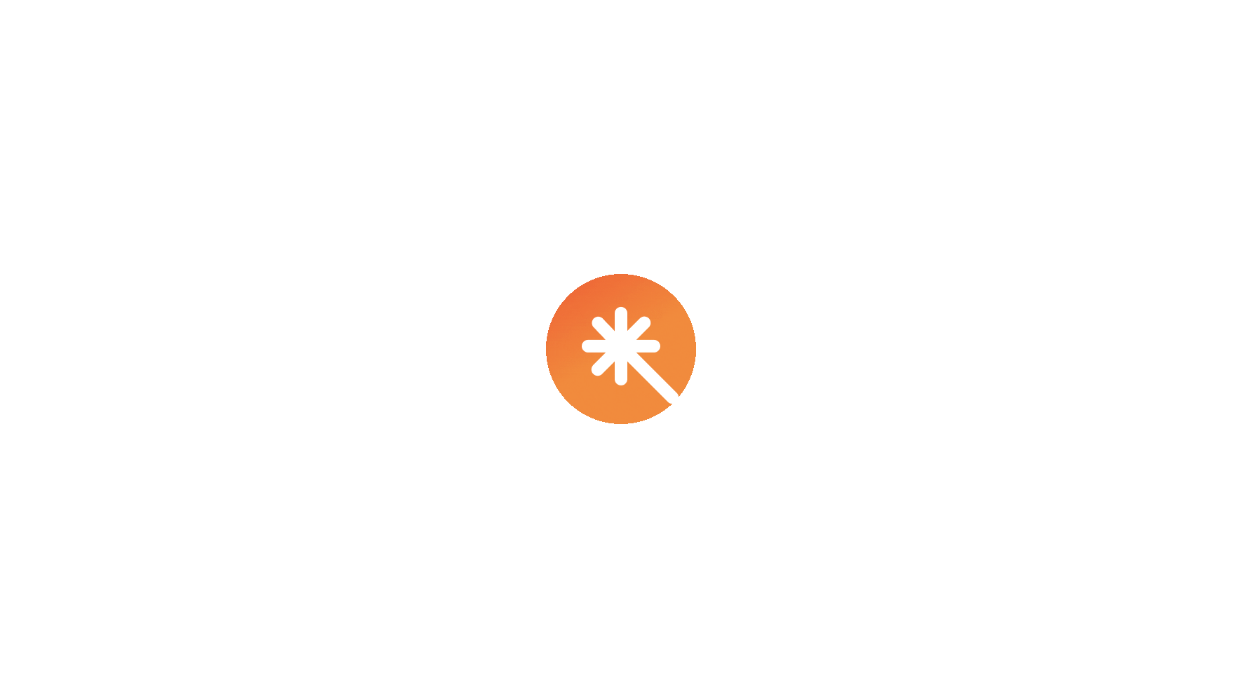 scroll, scrollTop: 0, scrollLeft: 0, axis: both 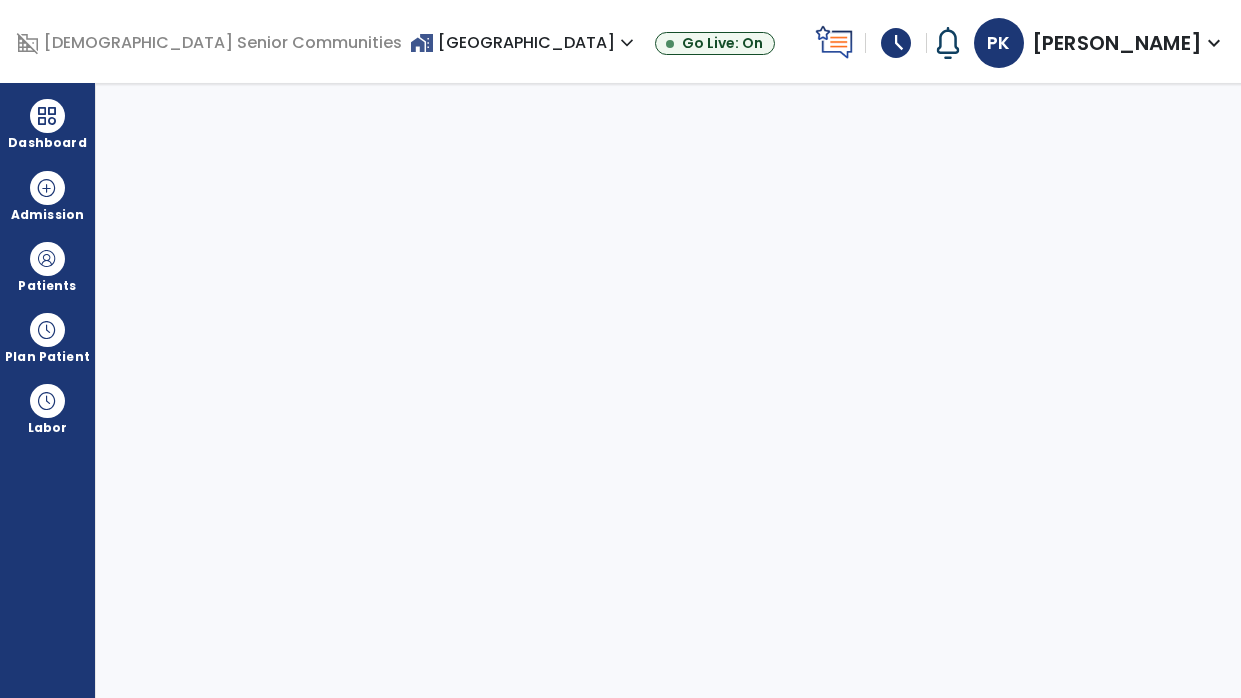 select on "****" 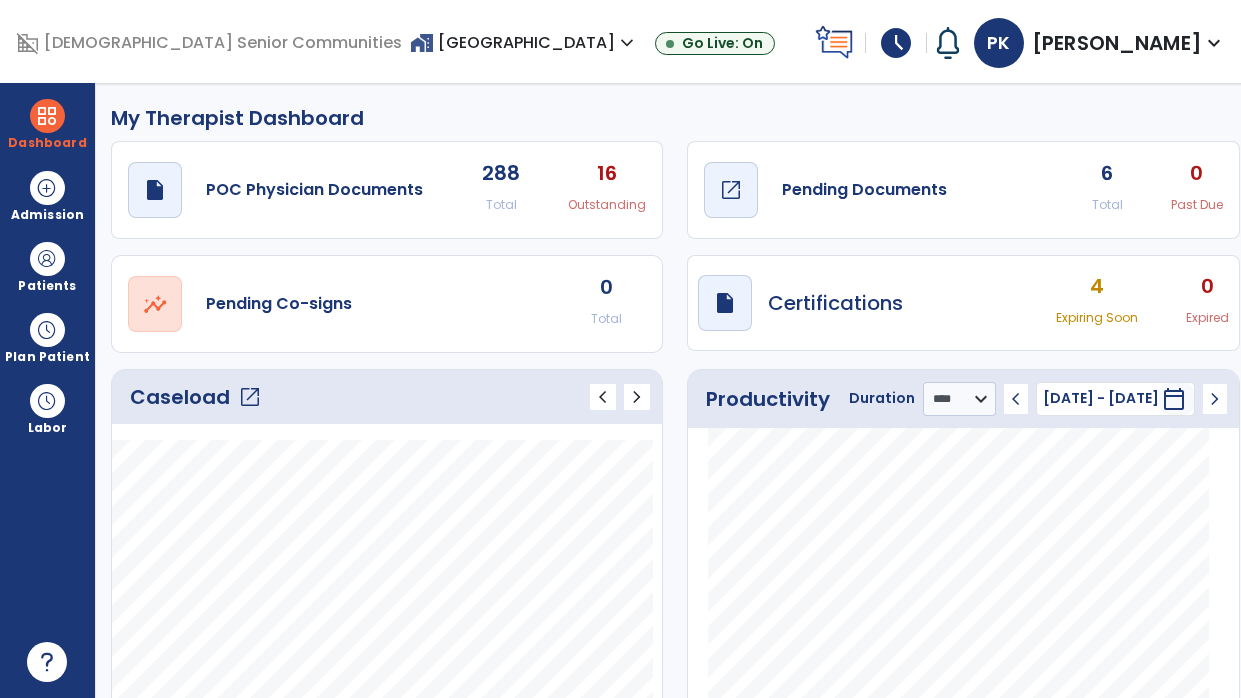 click on "Pending Documents" 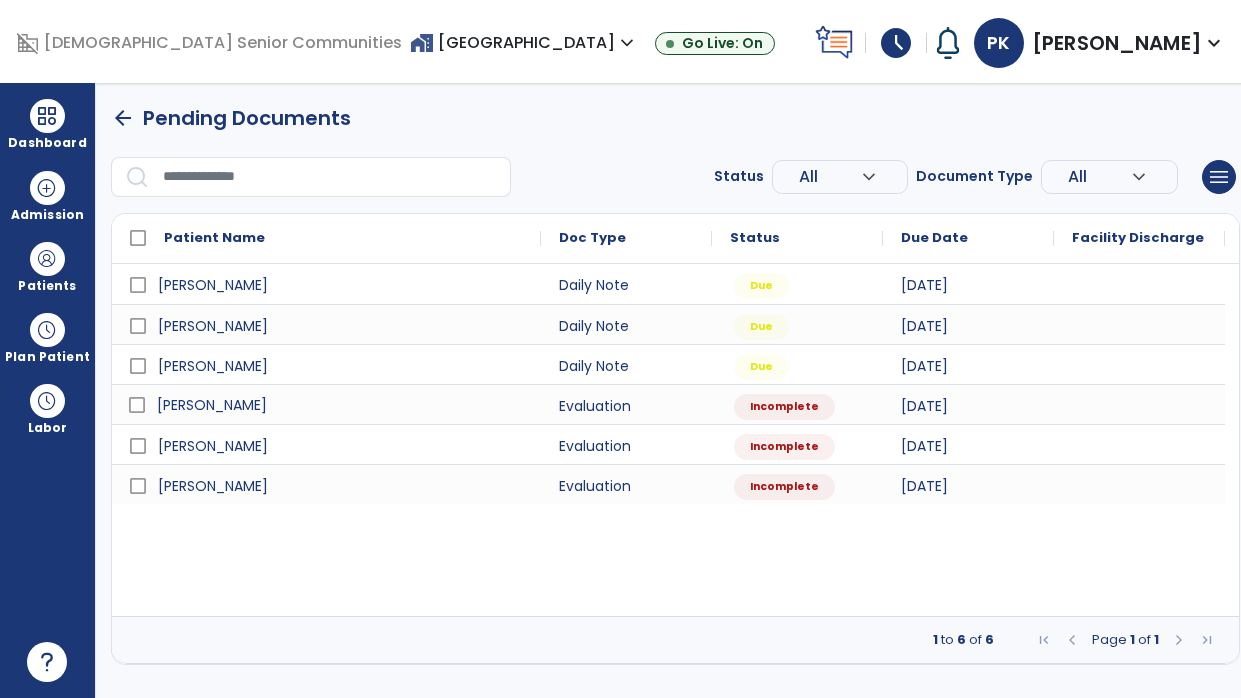 click on "[PERSON_NAME]" at bounding box center [340, 405] 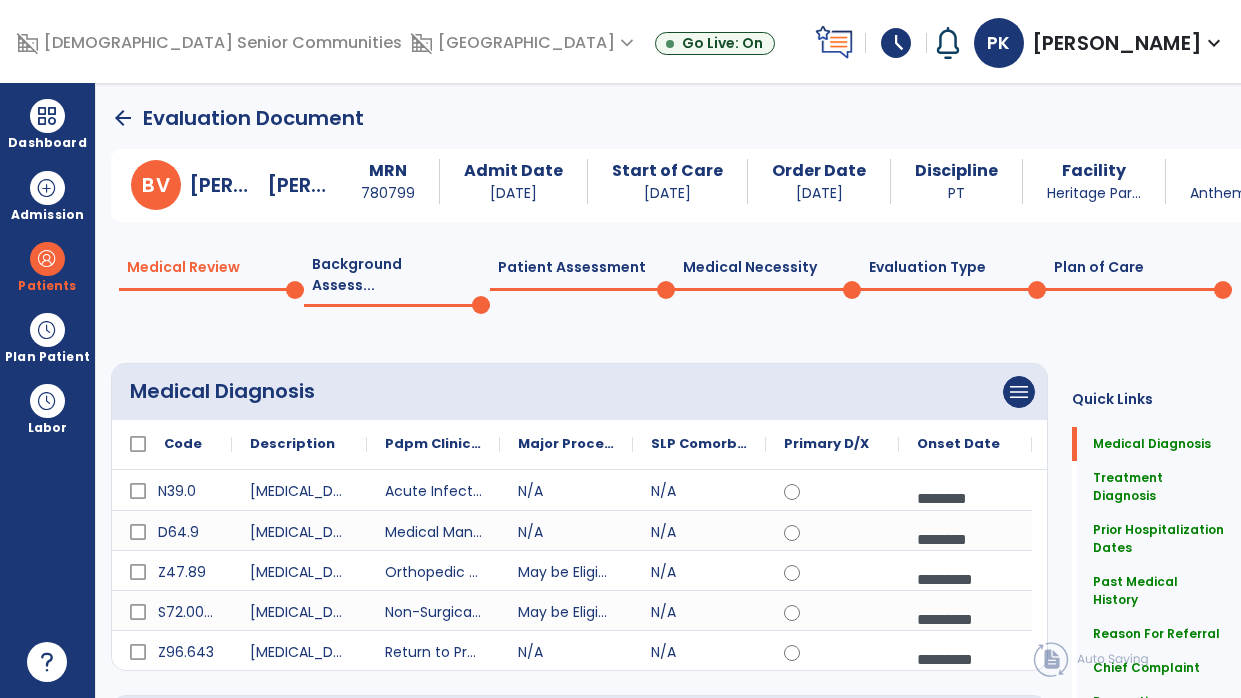 click on "Plan of Care  0" 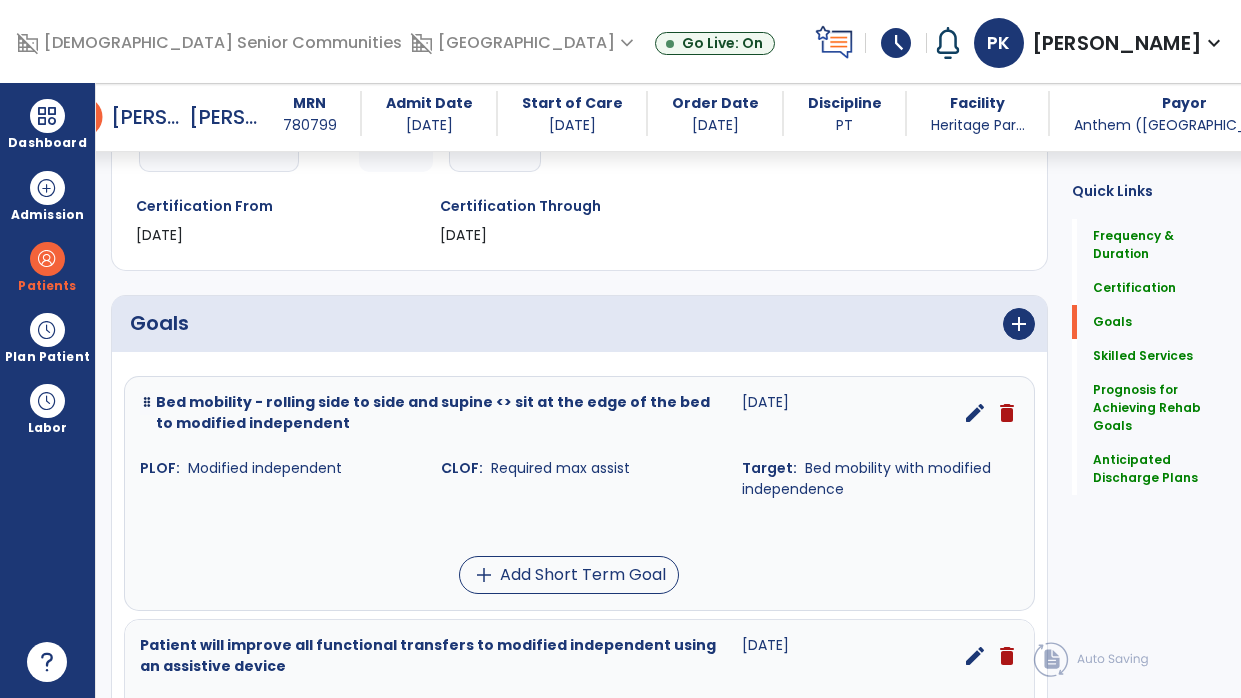 scroll, scrollTop: 398, scrollLeft: 0, axis: vertical 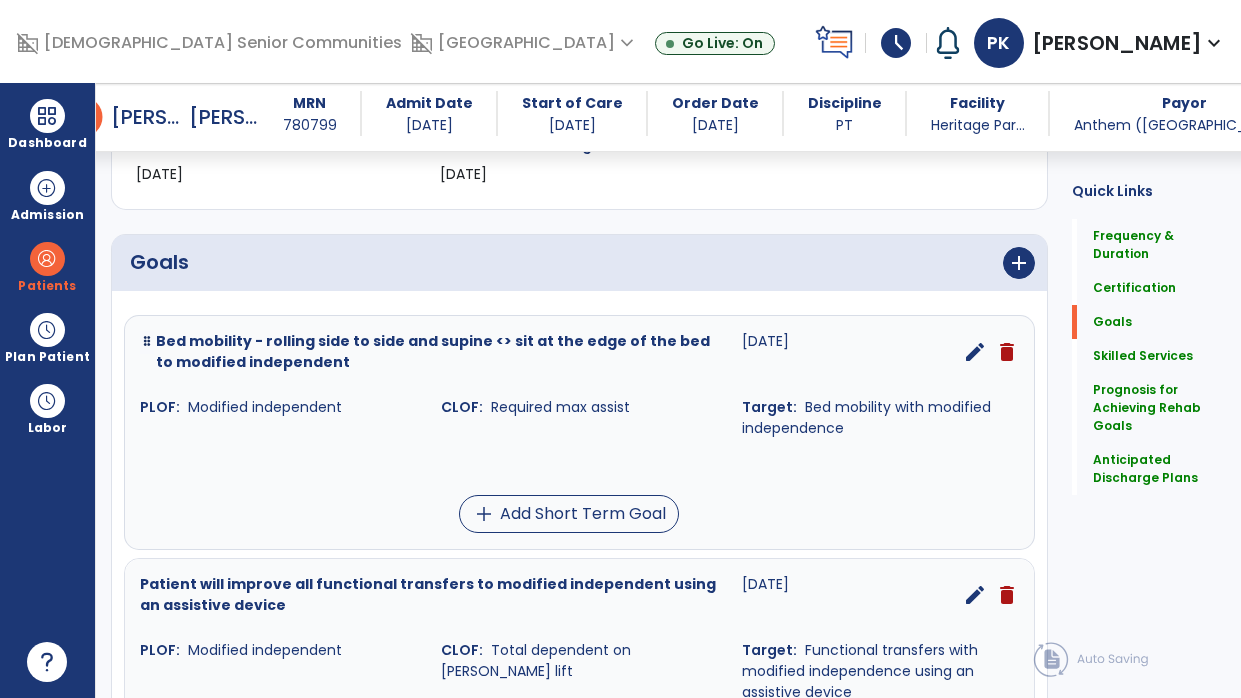click on "edit" at bounding box center [975, 352] 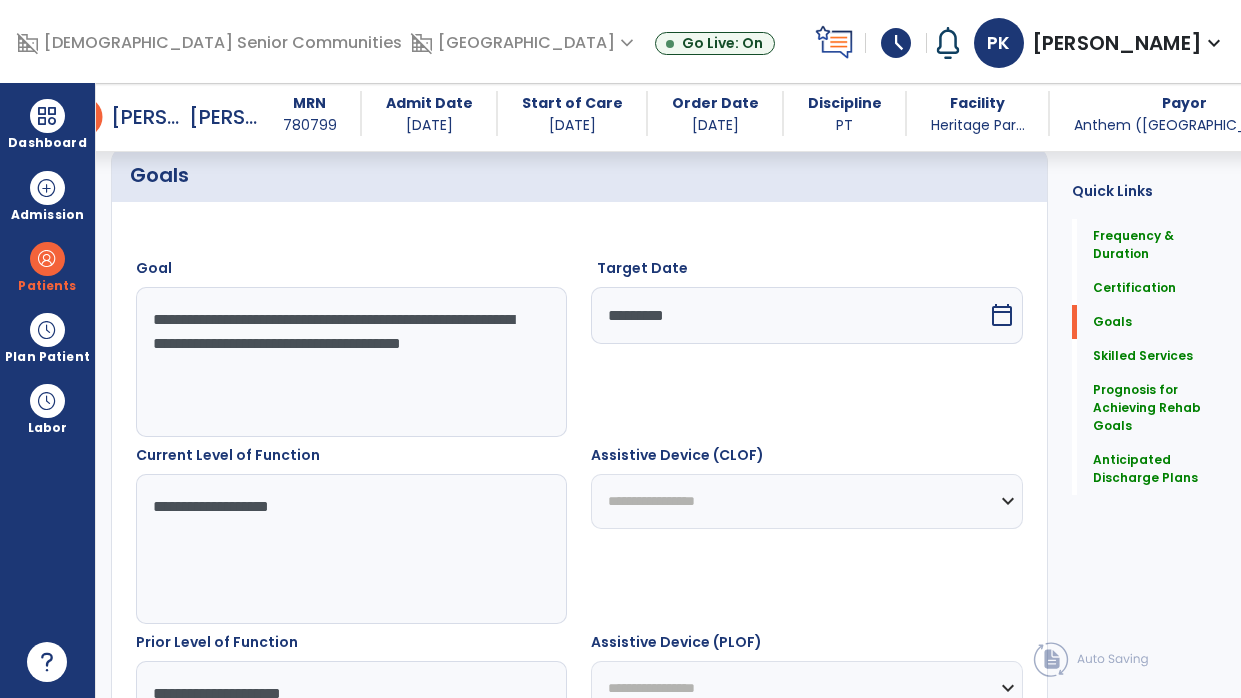 scroll, scrollTop: 548, scrollLeft: 0, axis: vertical 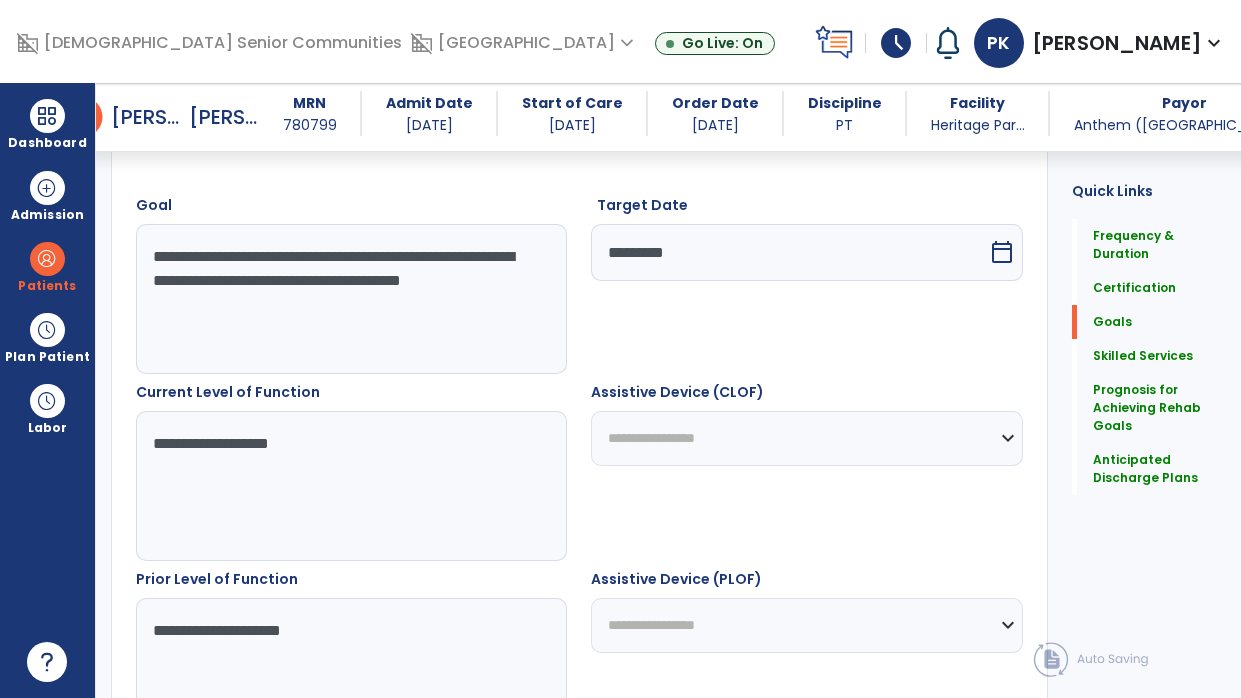 click on "**********" at bounding box center [348, 299] 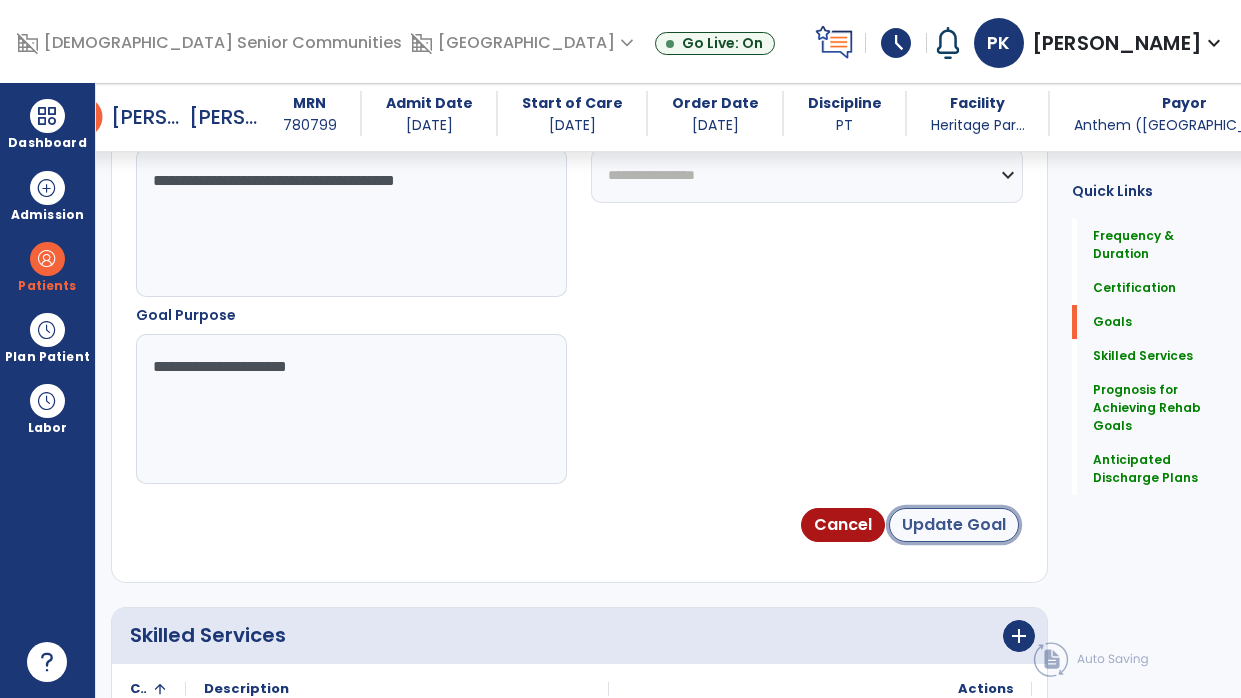 click on "Update Goal" at bounding box center [954, 525] 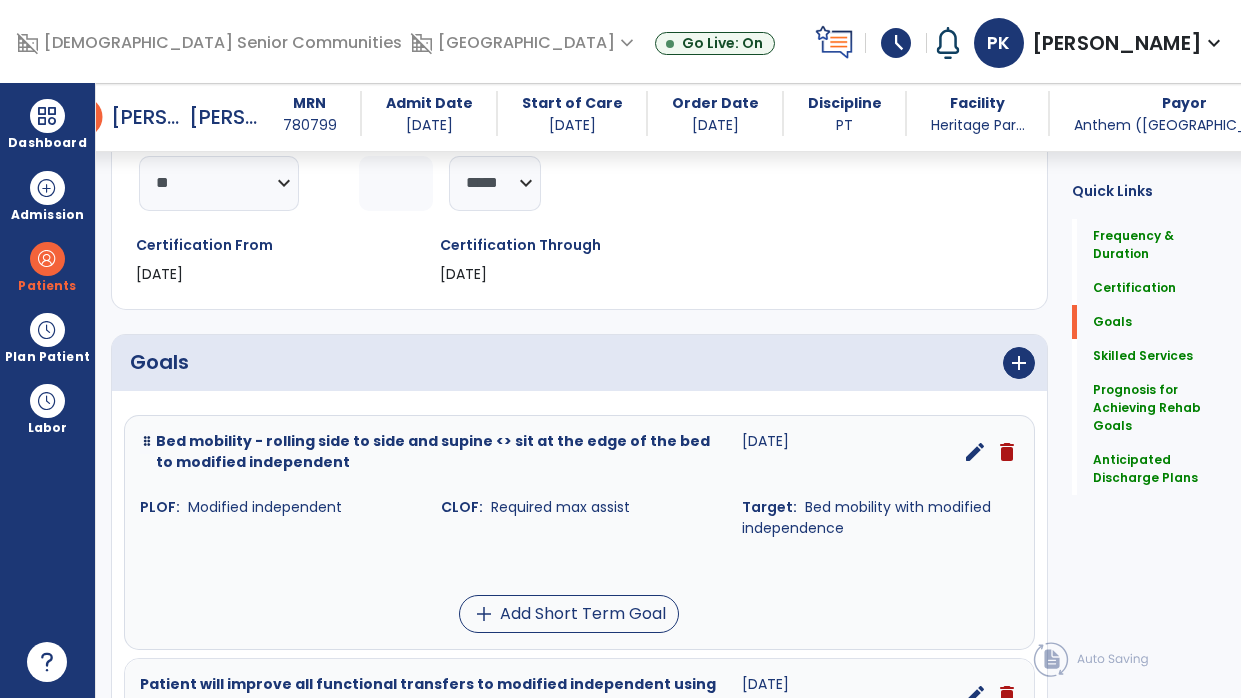scroll, scrollTop: 326, scrollLeft: 0, axis: vertical 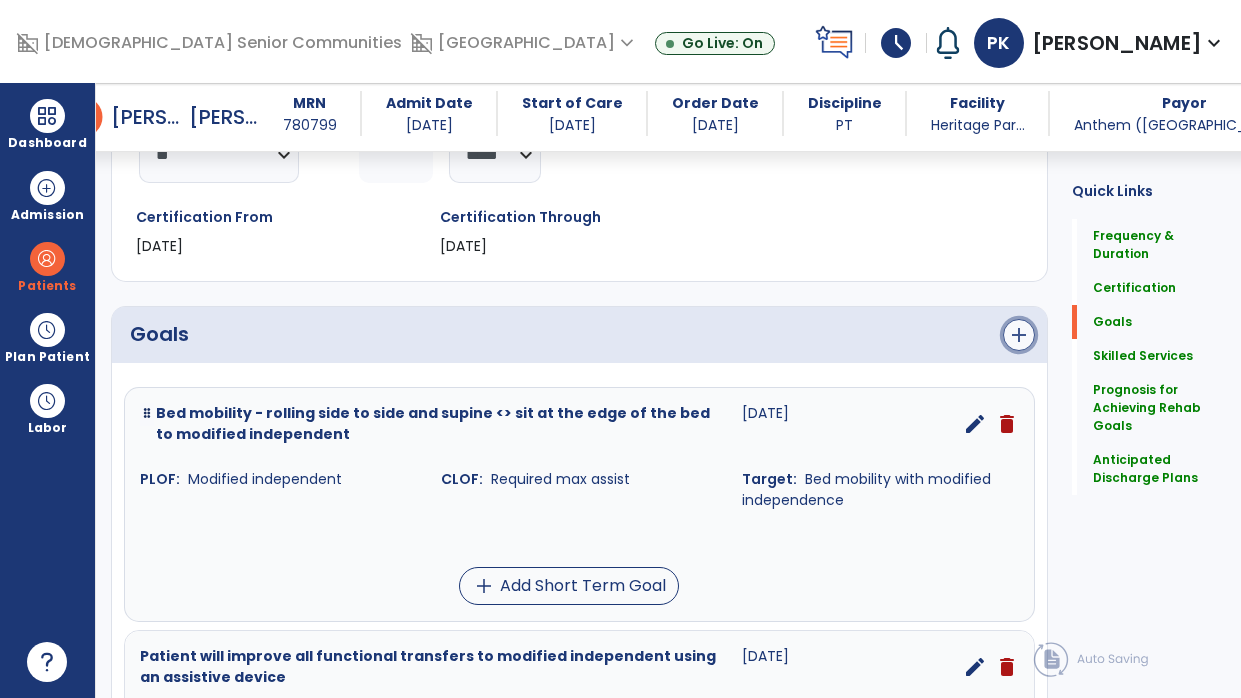 click on "add" at bounding box center [1019, 335] 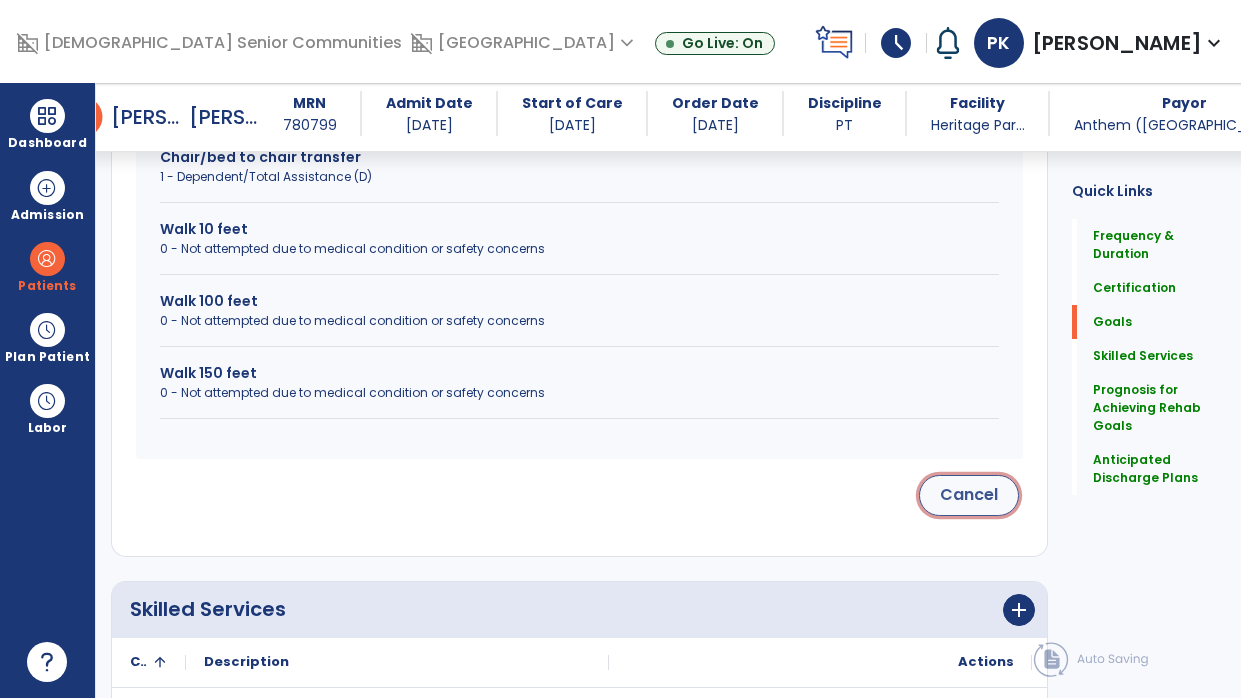 click on "Cancel" at bounding box center [969, 495] 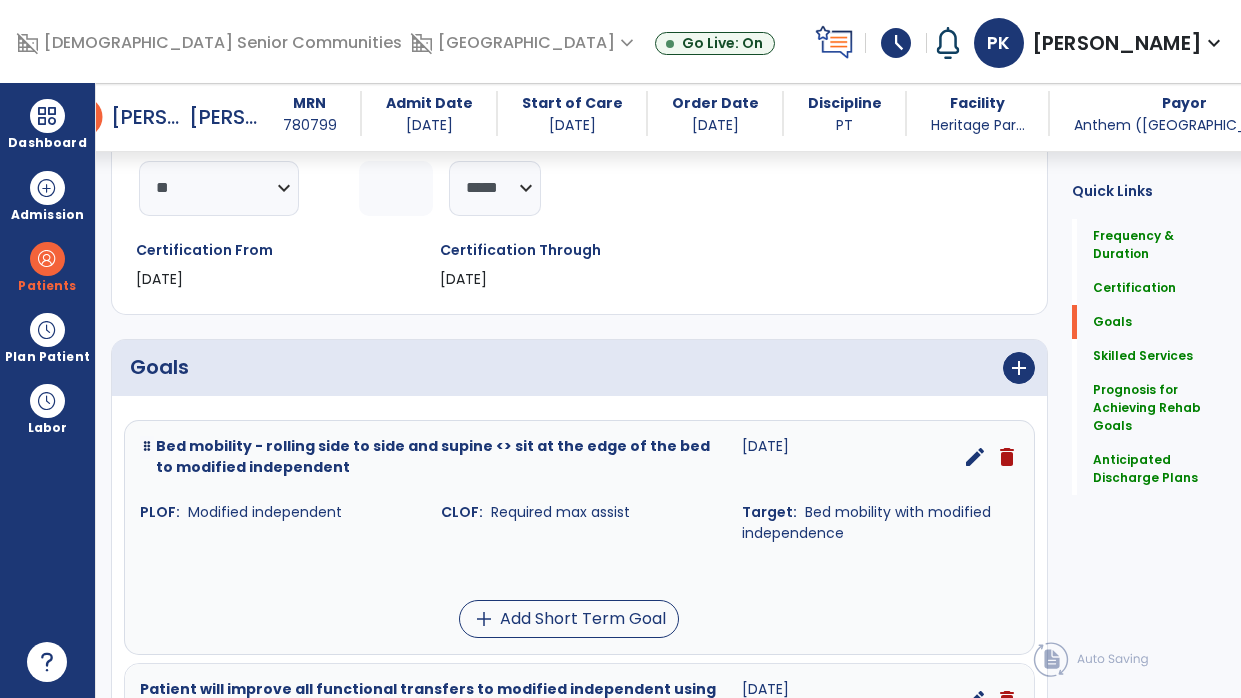 scroll, scrollTop: 419, scrollLeft: 0, axis: vertical 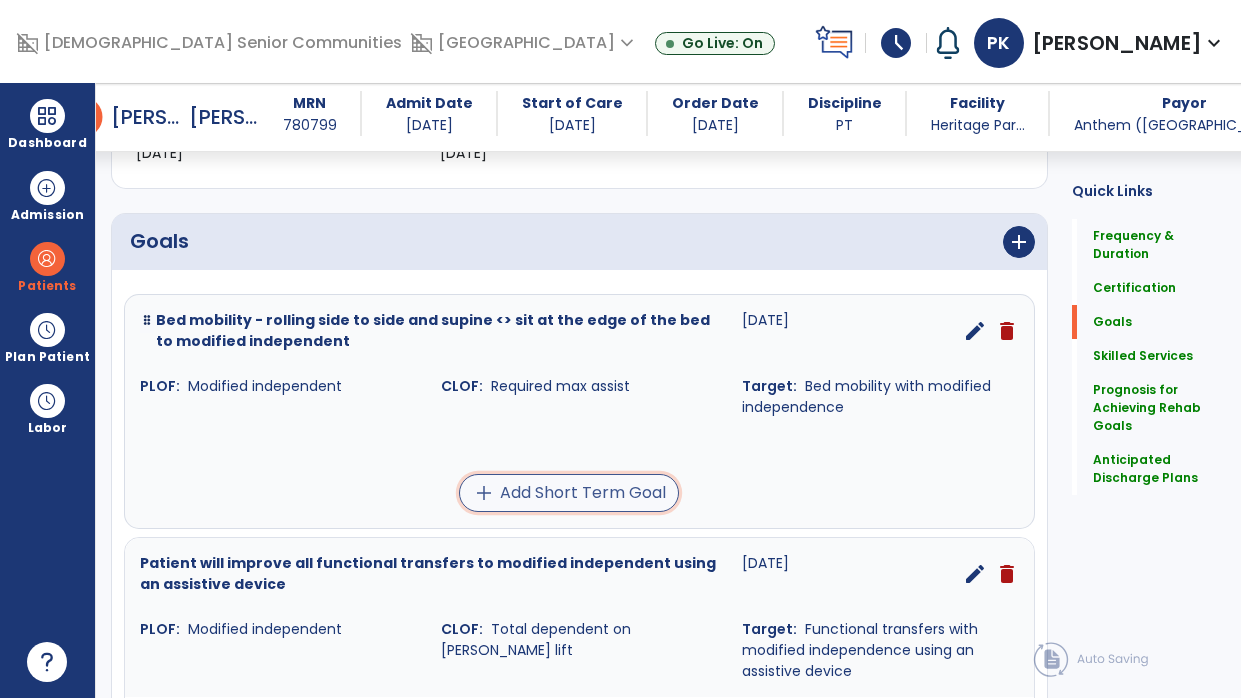 click on "add  Add Short Term Goal" at bounding box center (569, 493) 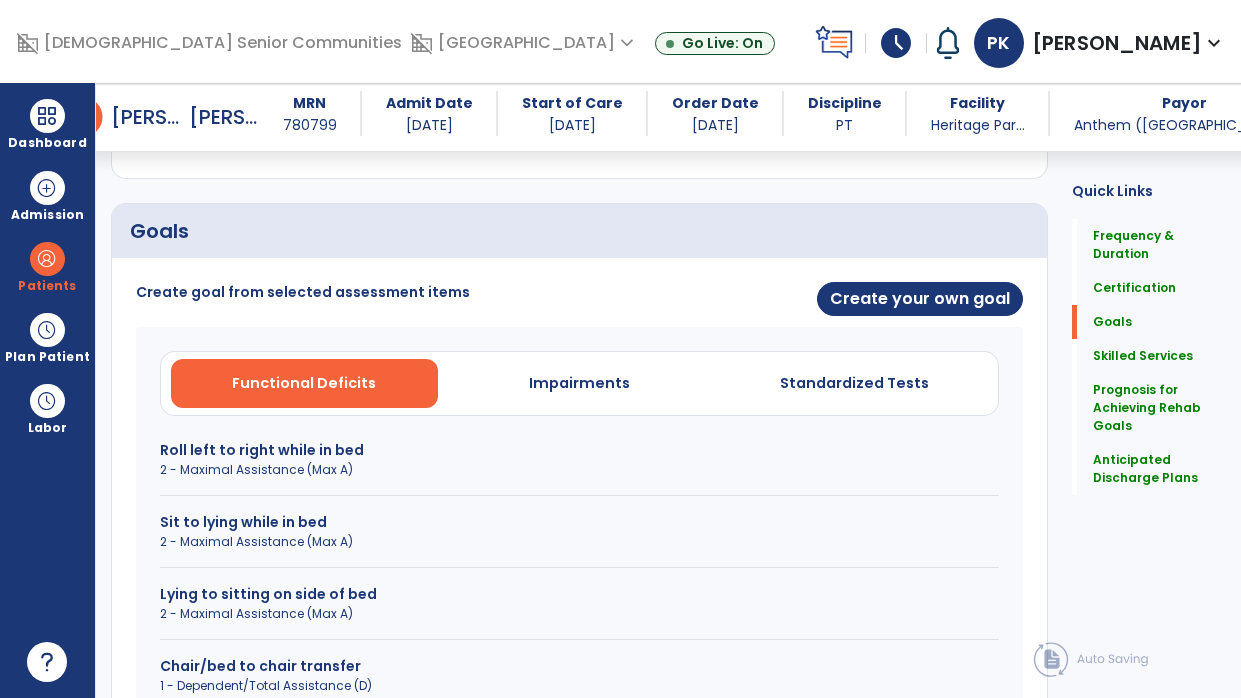 scroll, scrollTop: 435, scrollLeft: 0, axis: vertical 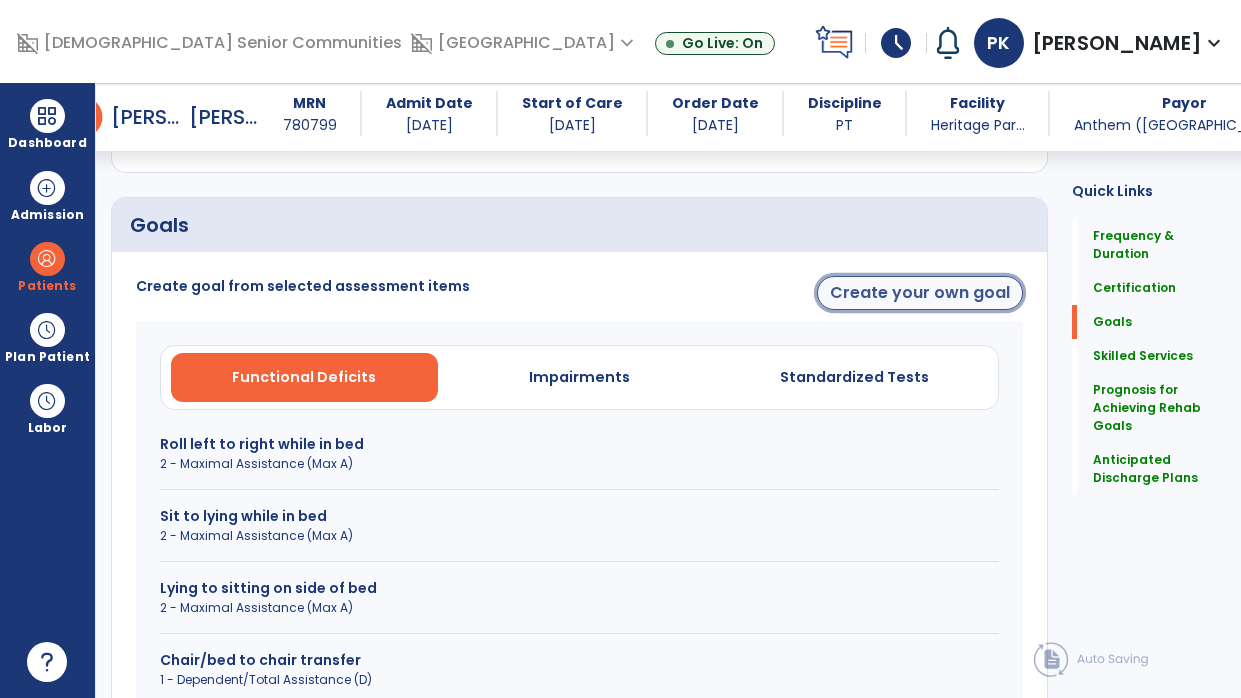 click on "Create your own goal" at bounding box center [920, 293] 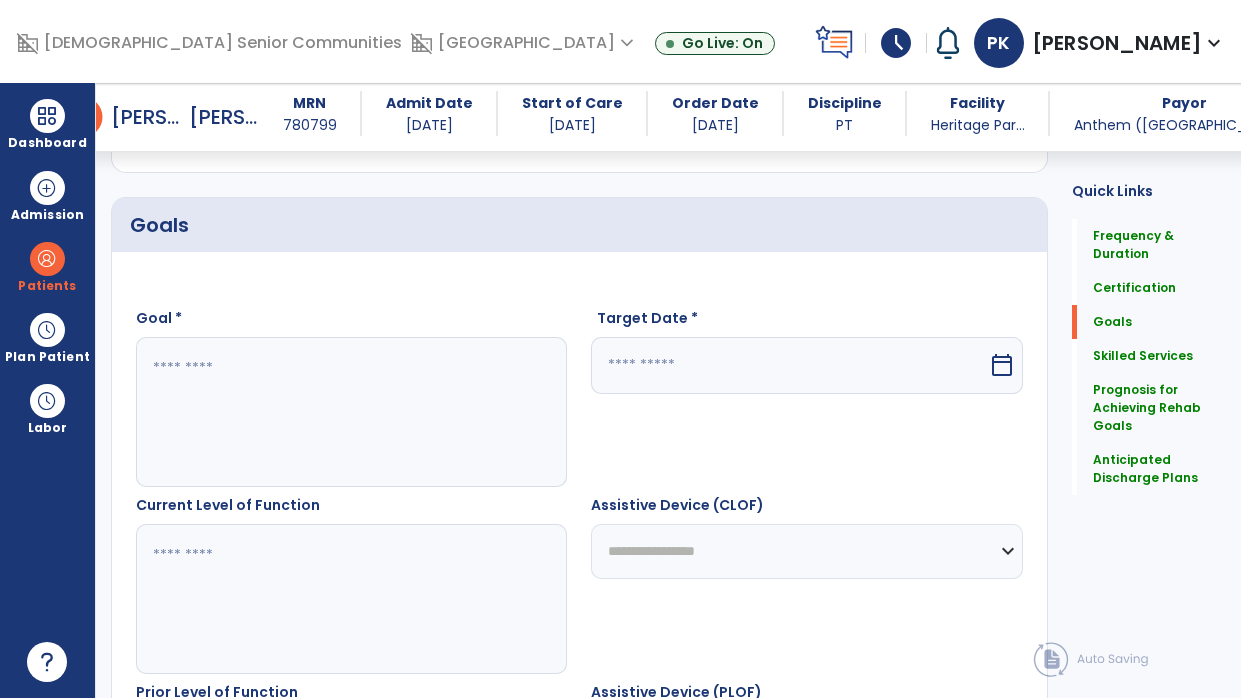 click at bounding box center (348, 412) 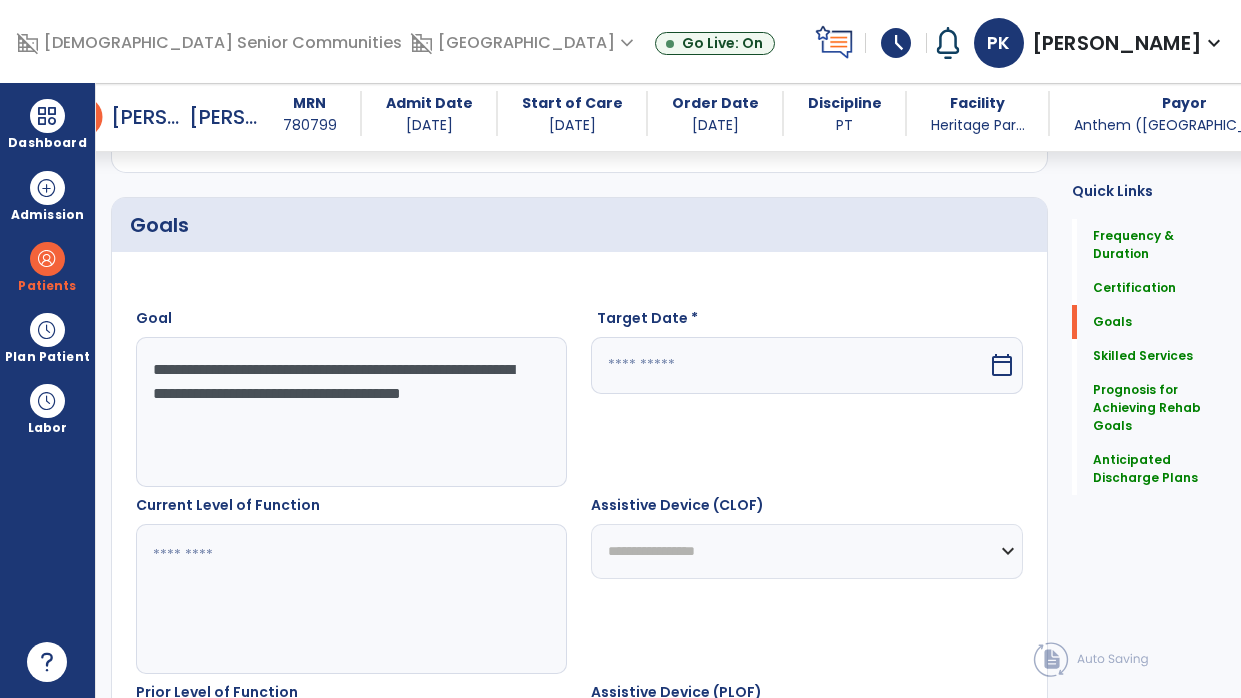 click on "**********" at bounding box center (348, 412) 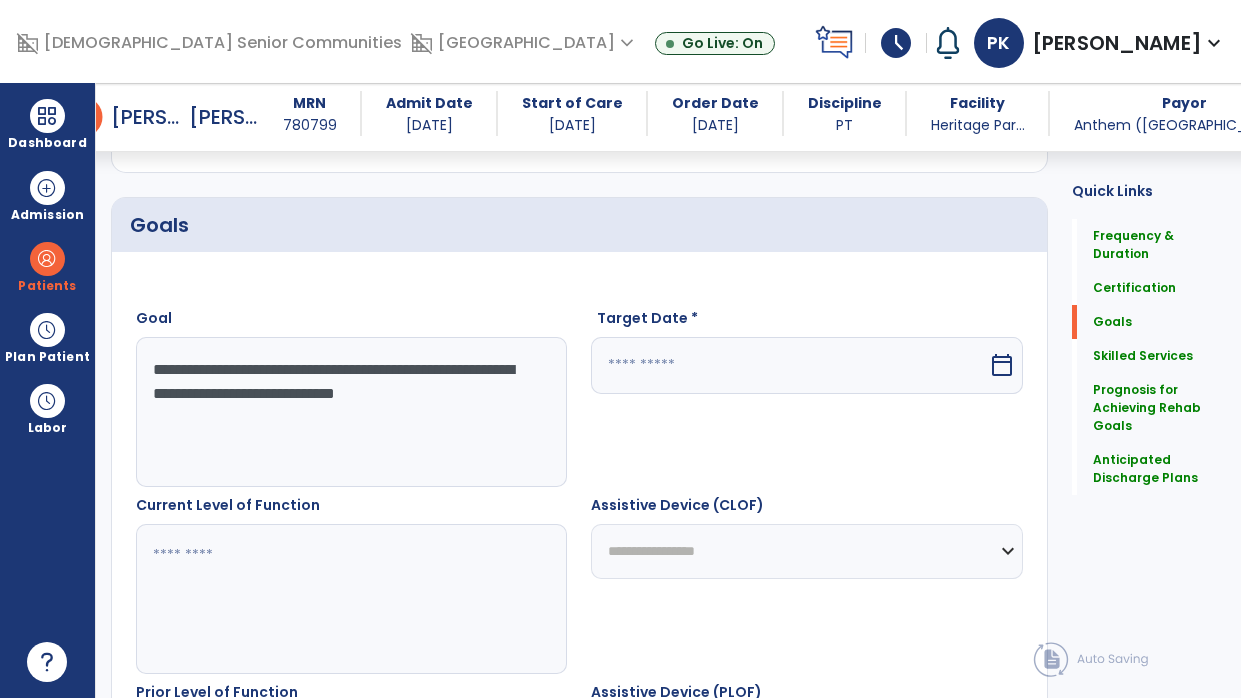 type on "**********" 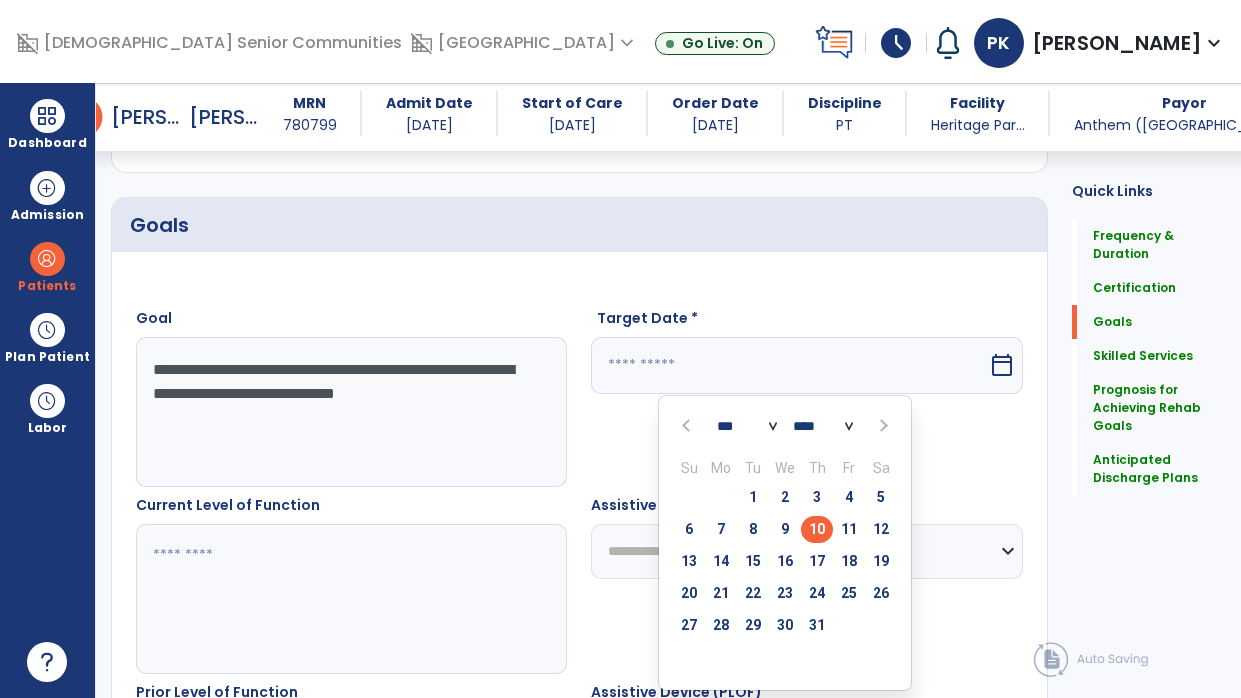 click on "**********" at bounding box center [348, 412] 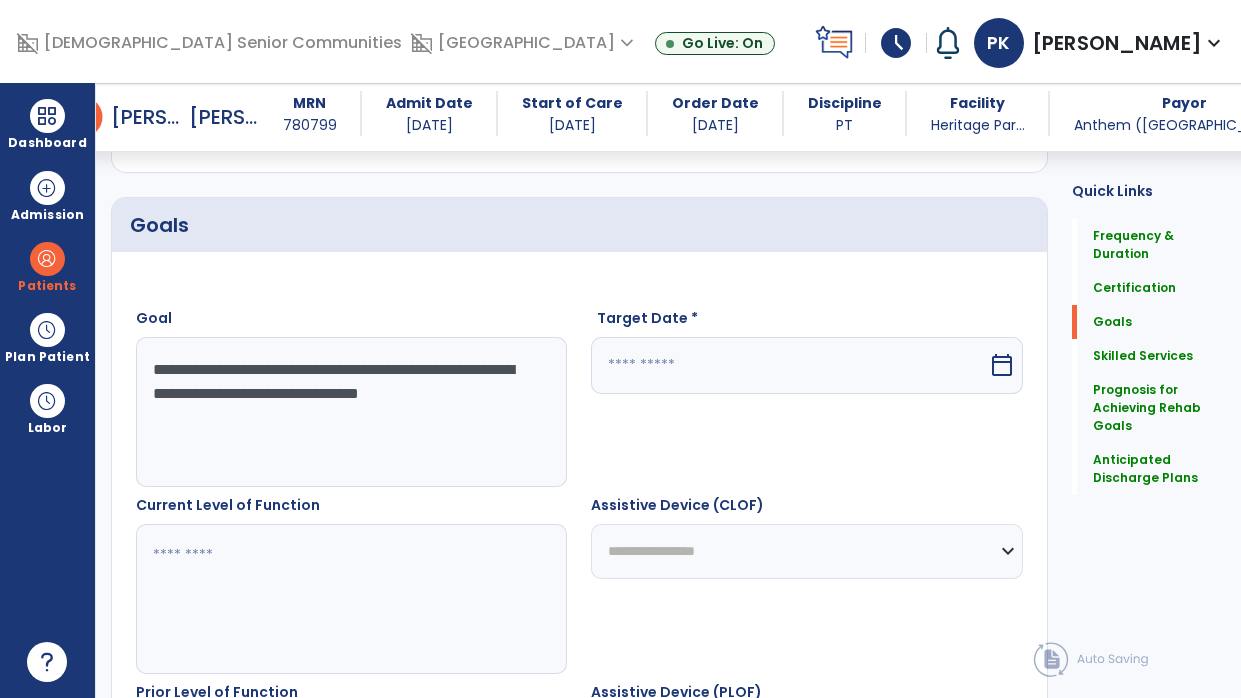 type on "**********" 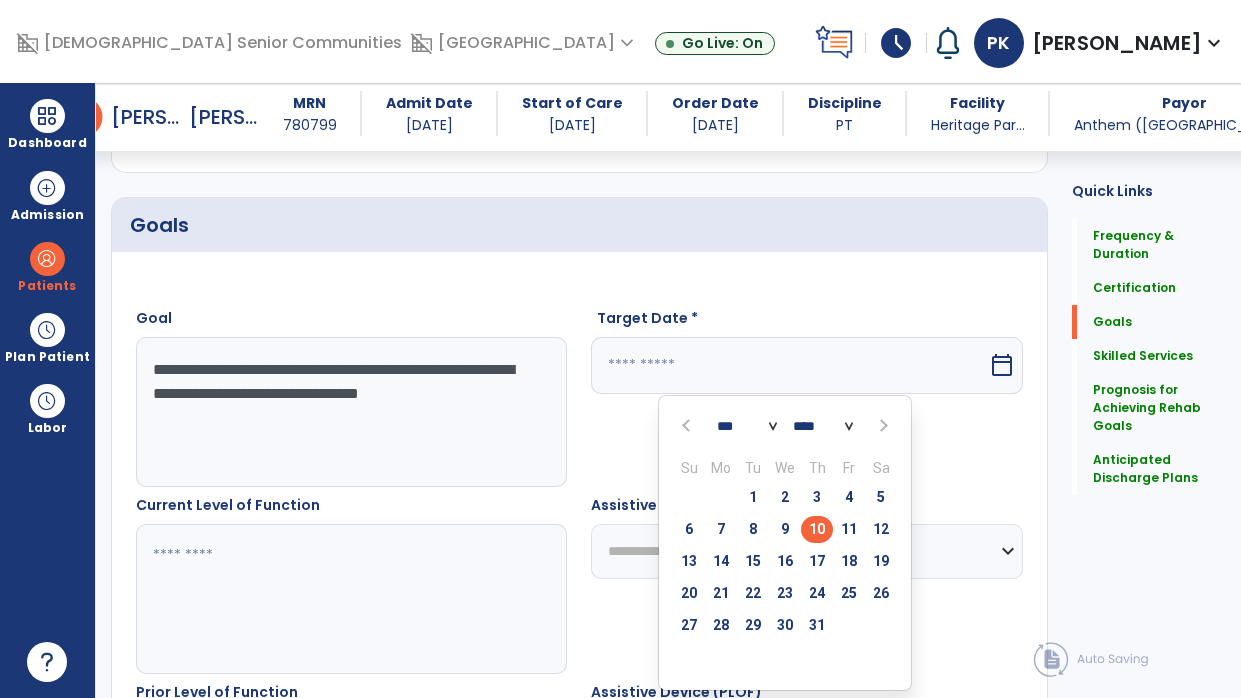 click at bounding box center (882, 425) 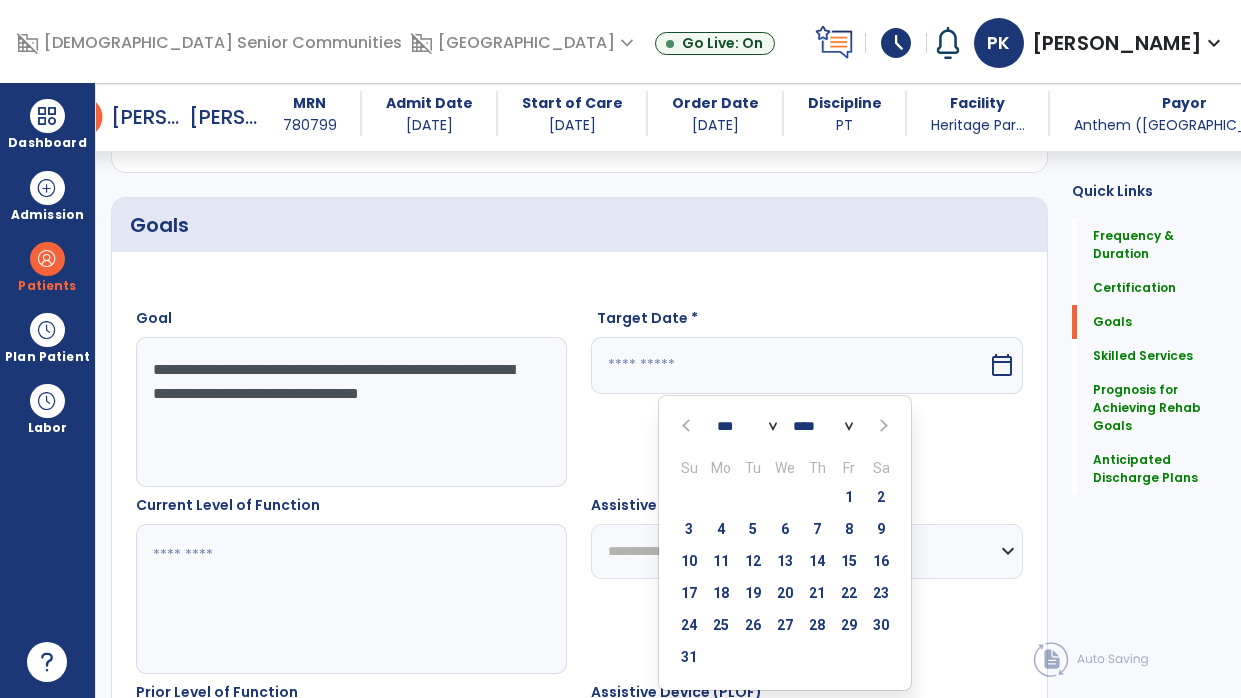 click at bounding box center (689, 425) 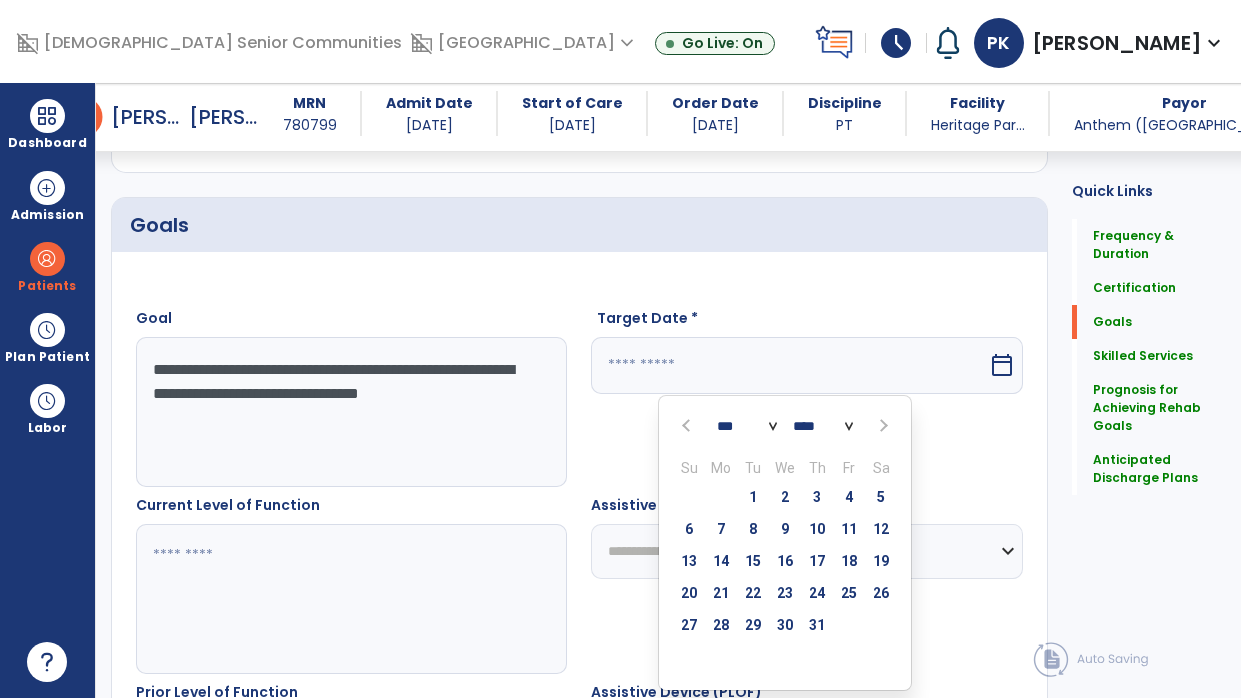 click at bounding box center [882, 425] 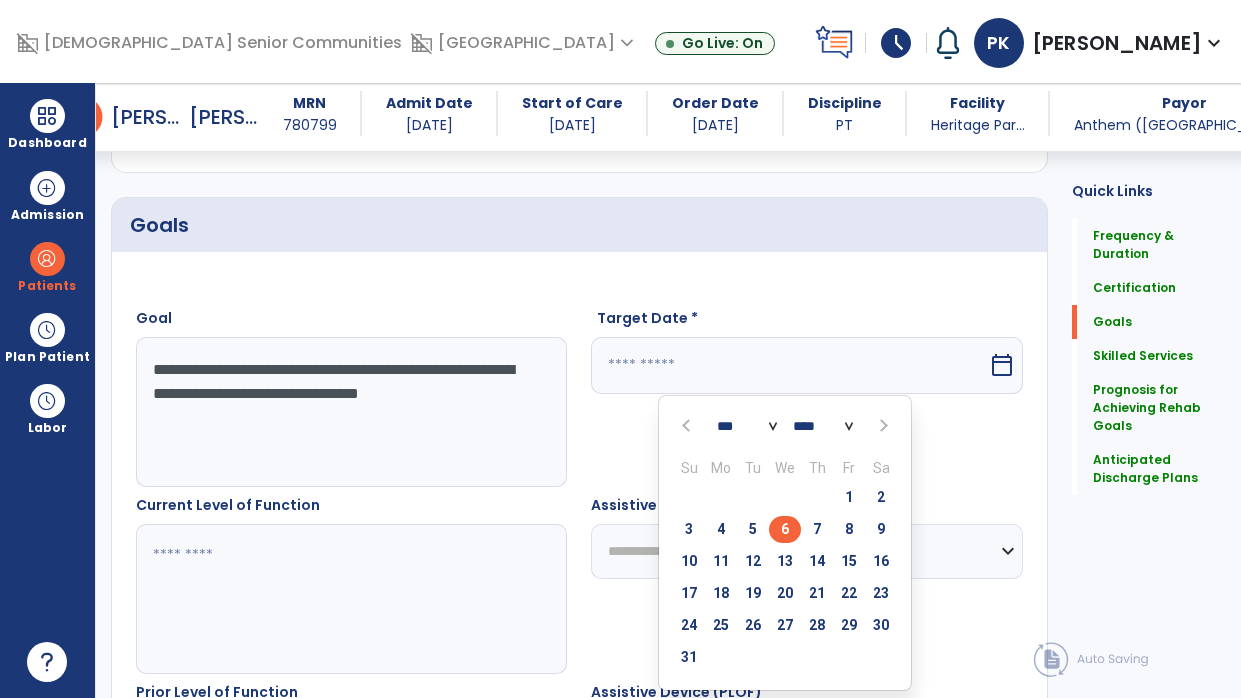 click on "6" at bounding box center (785, 529) 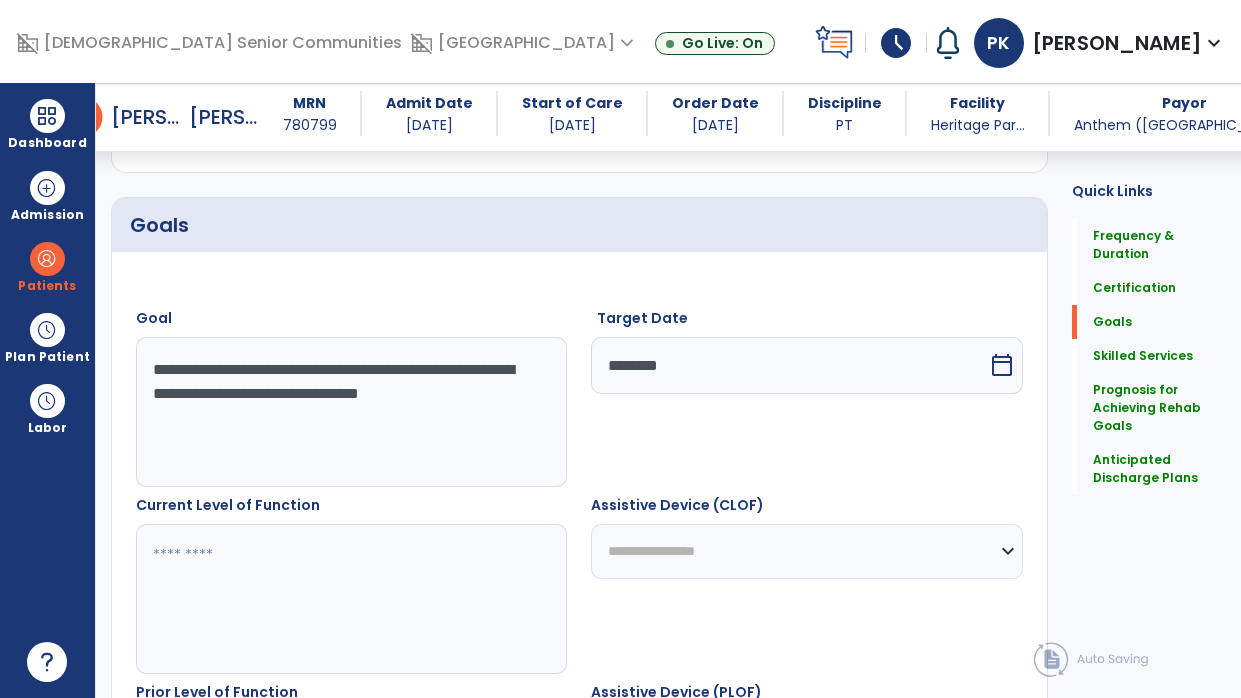 click at bounding box center [348, 599] 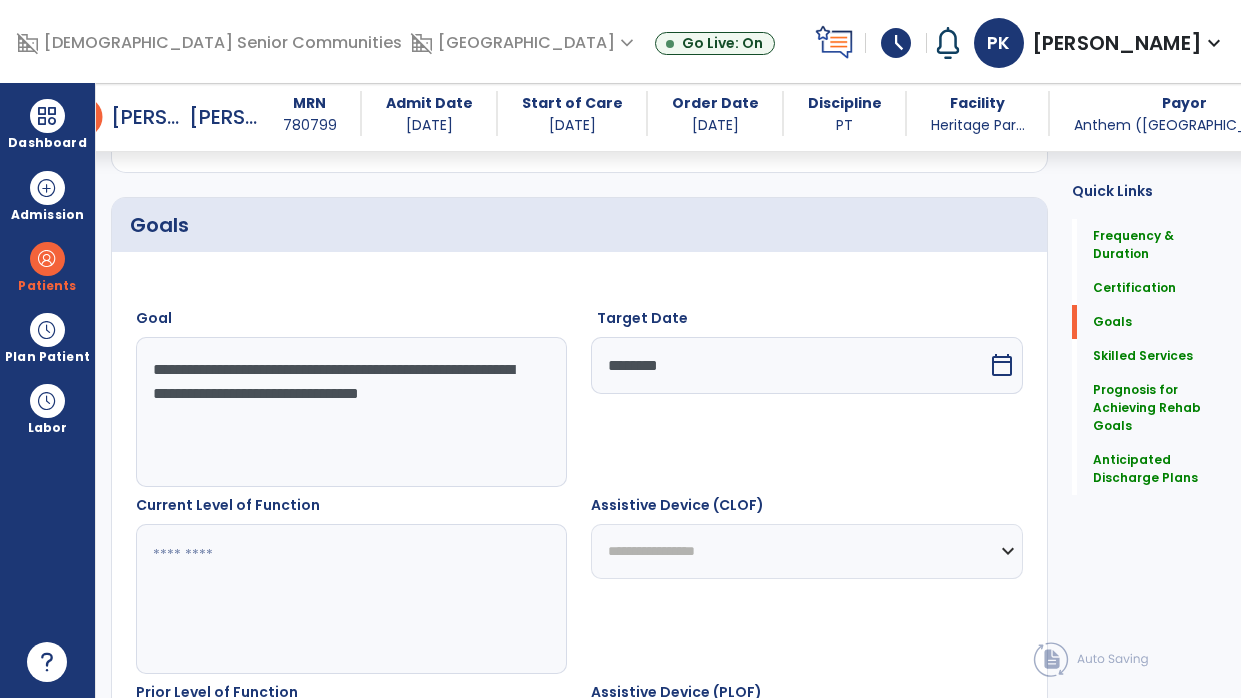 click on "calendar_today" at bounding box center (1002, 365) 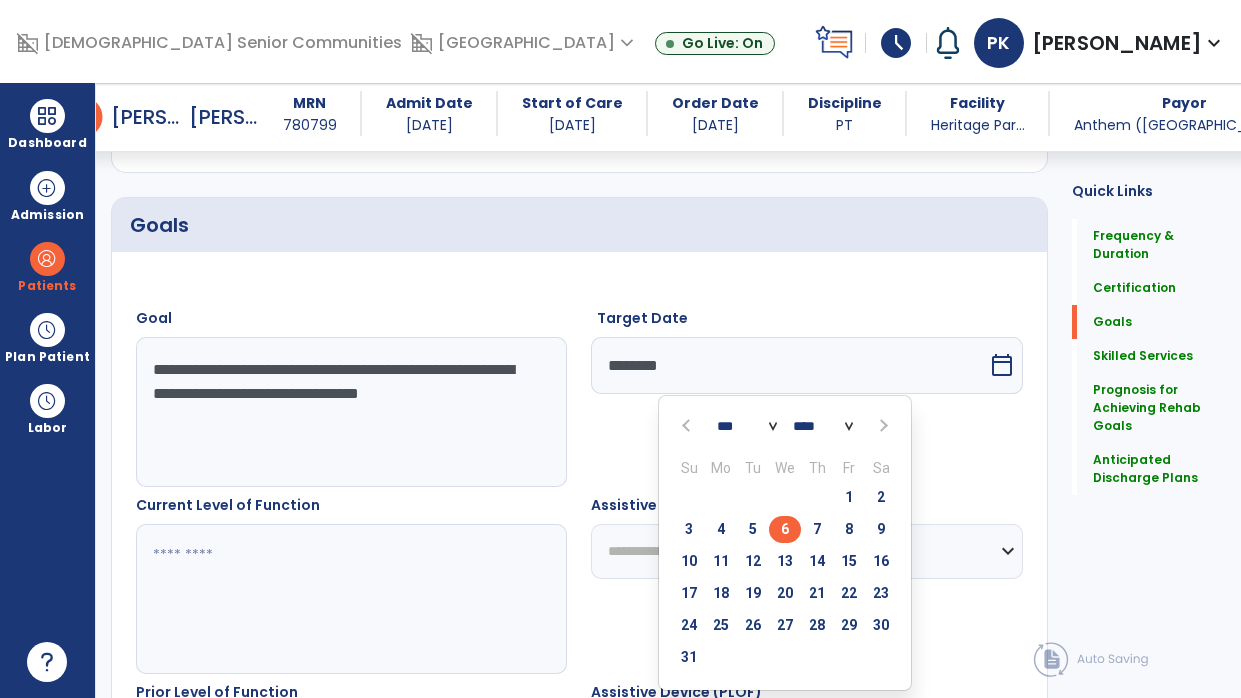 click at bounding box center (688, 426) 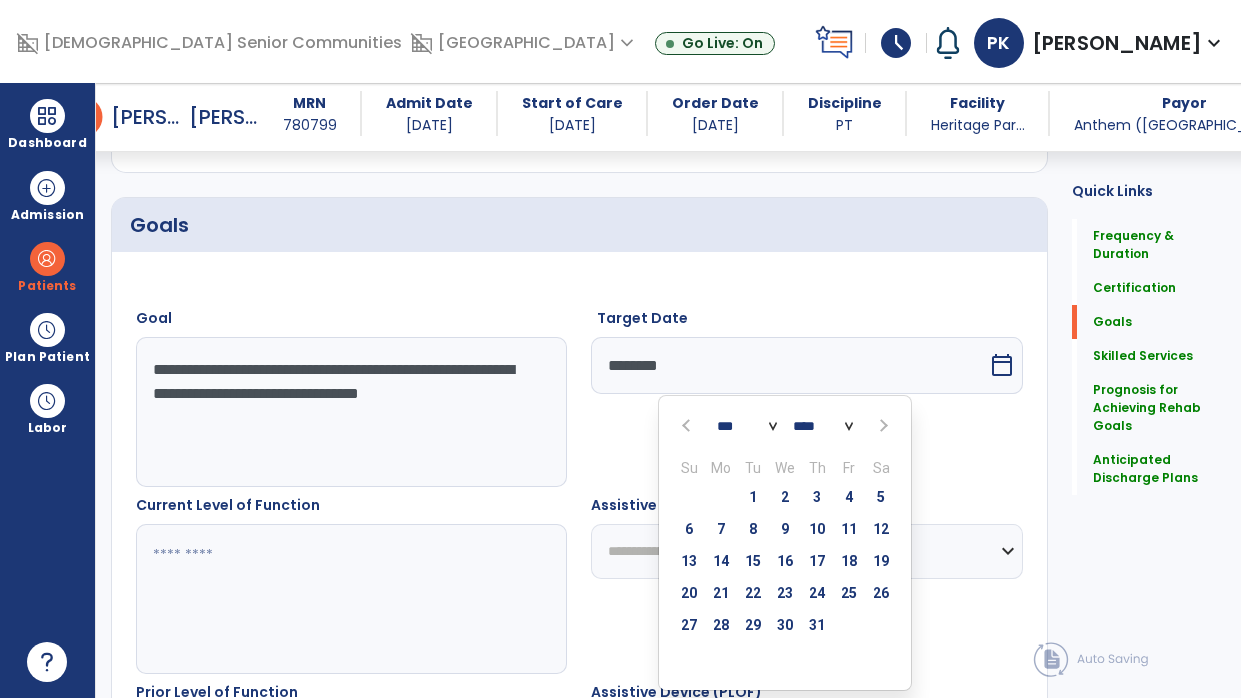 click at bounding box center (882, 425) 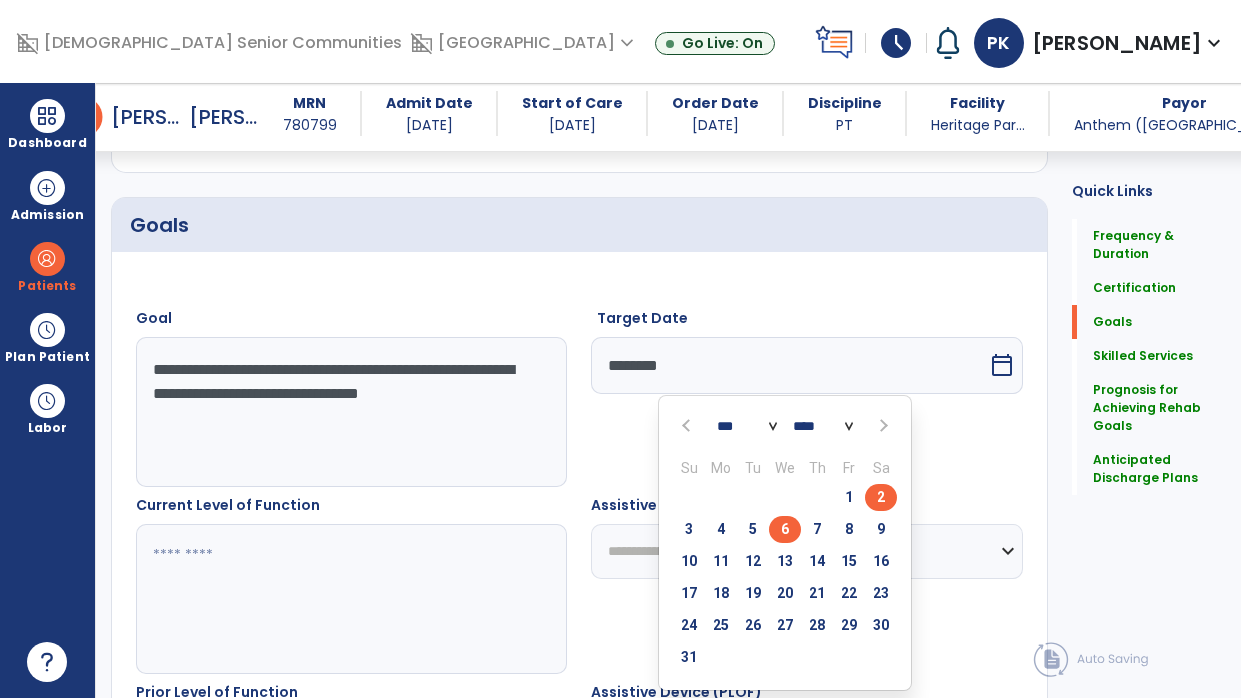 click on "2" at bounding box center [881, 497] 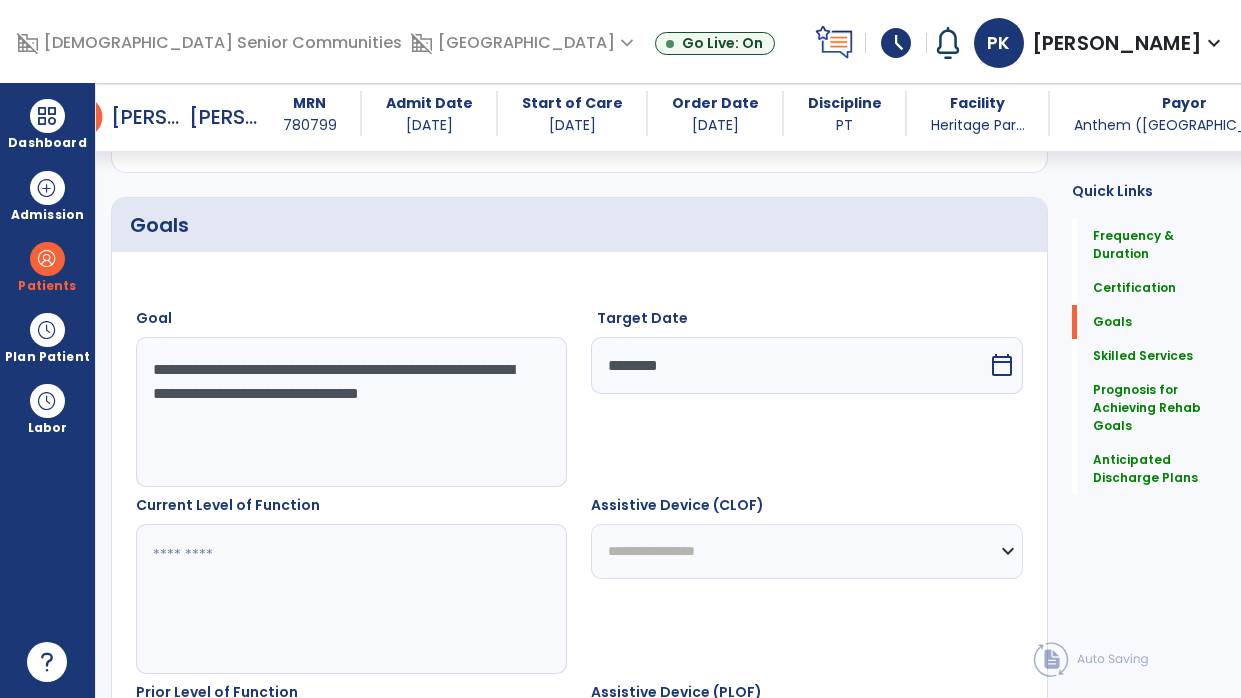 click at bounding box center (348, 599) 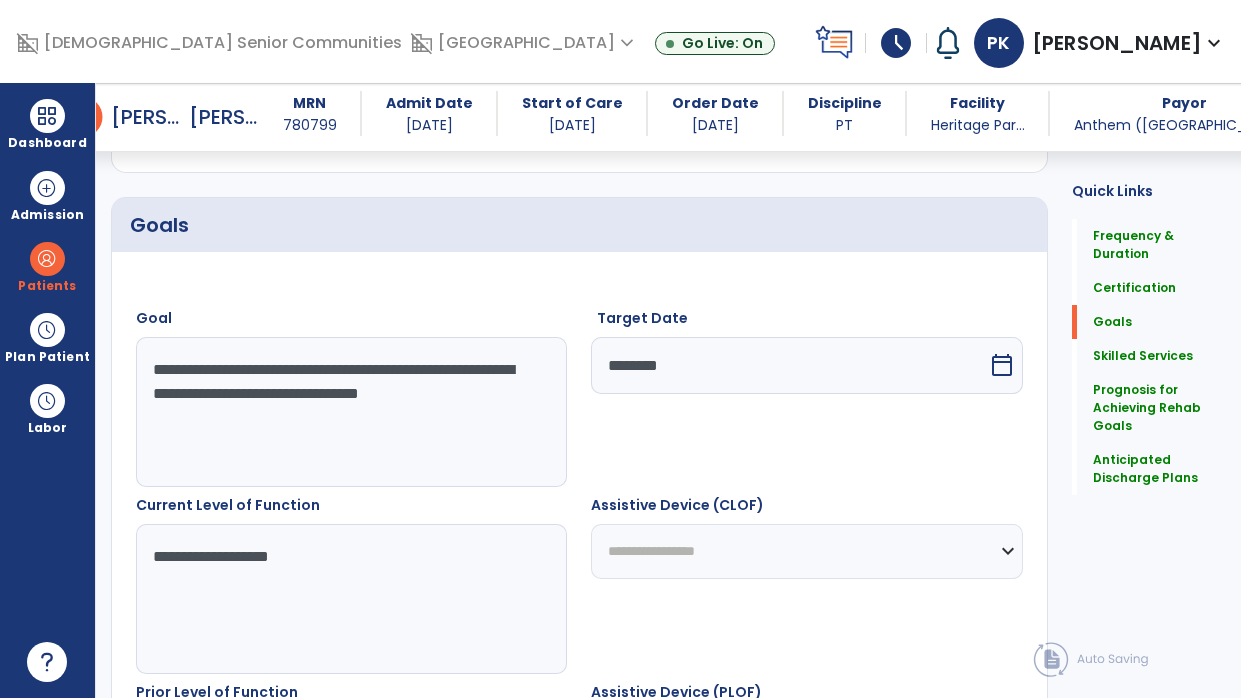 scroll, scrollTop: 592, scrollLeft: 0, axis: vertical 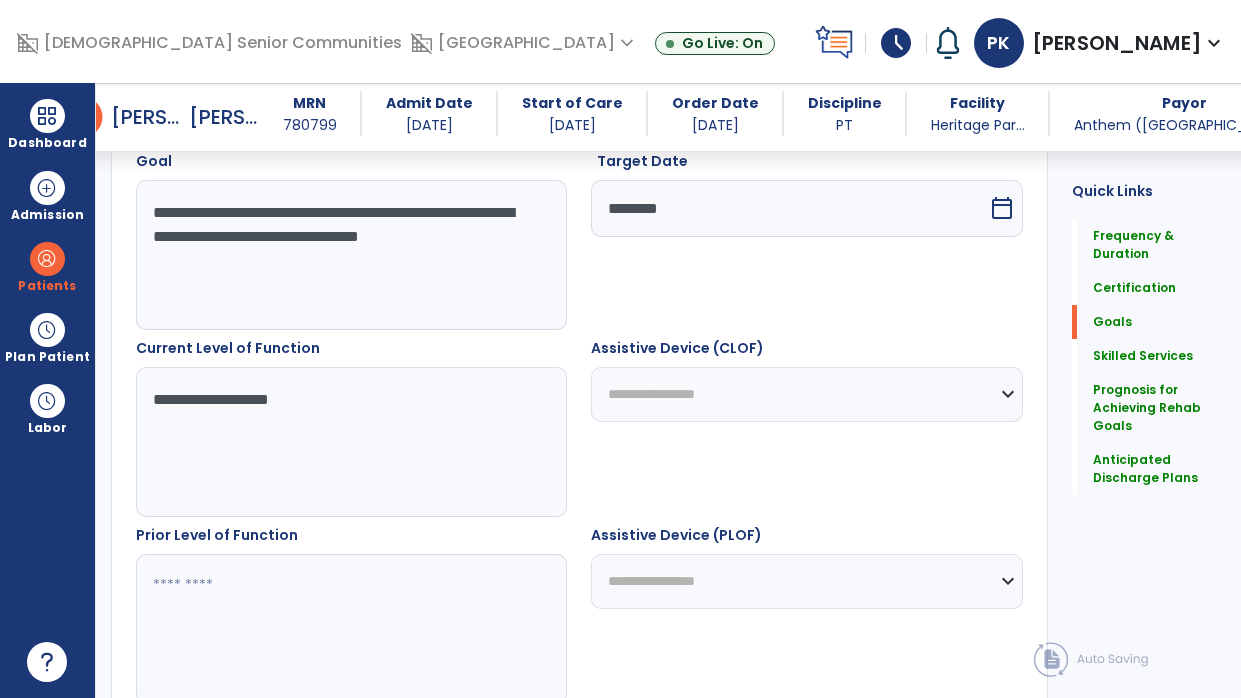 type on "**********" 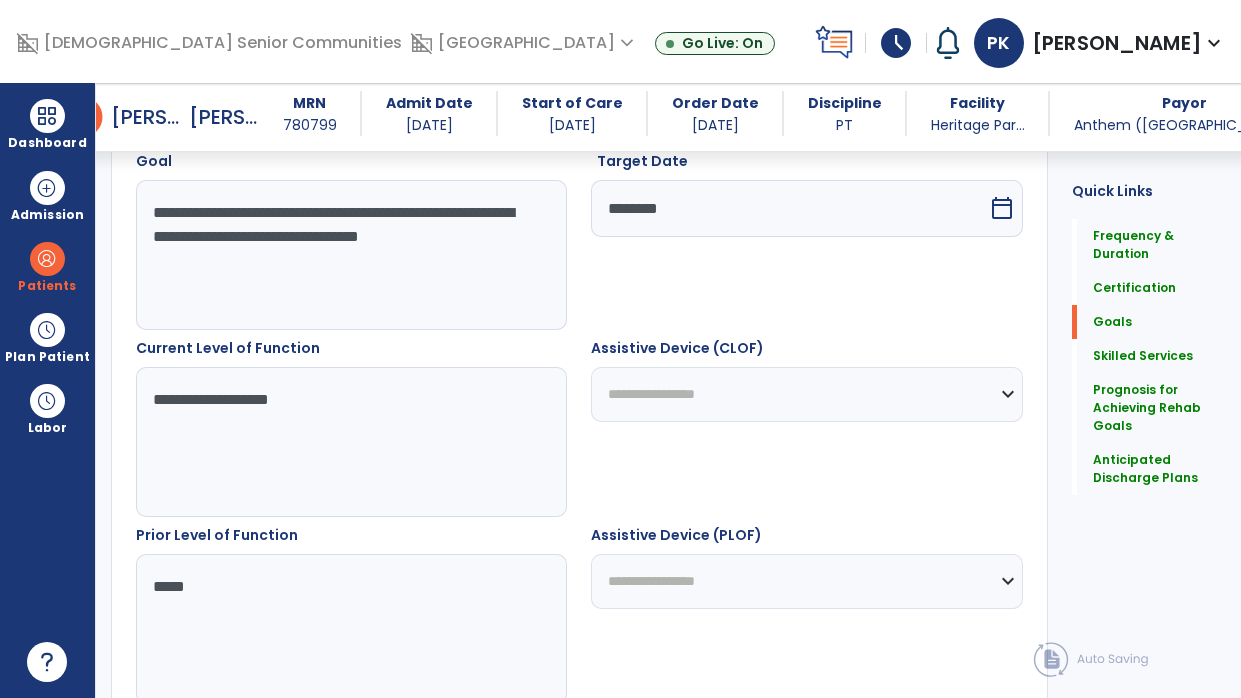 type on "******" 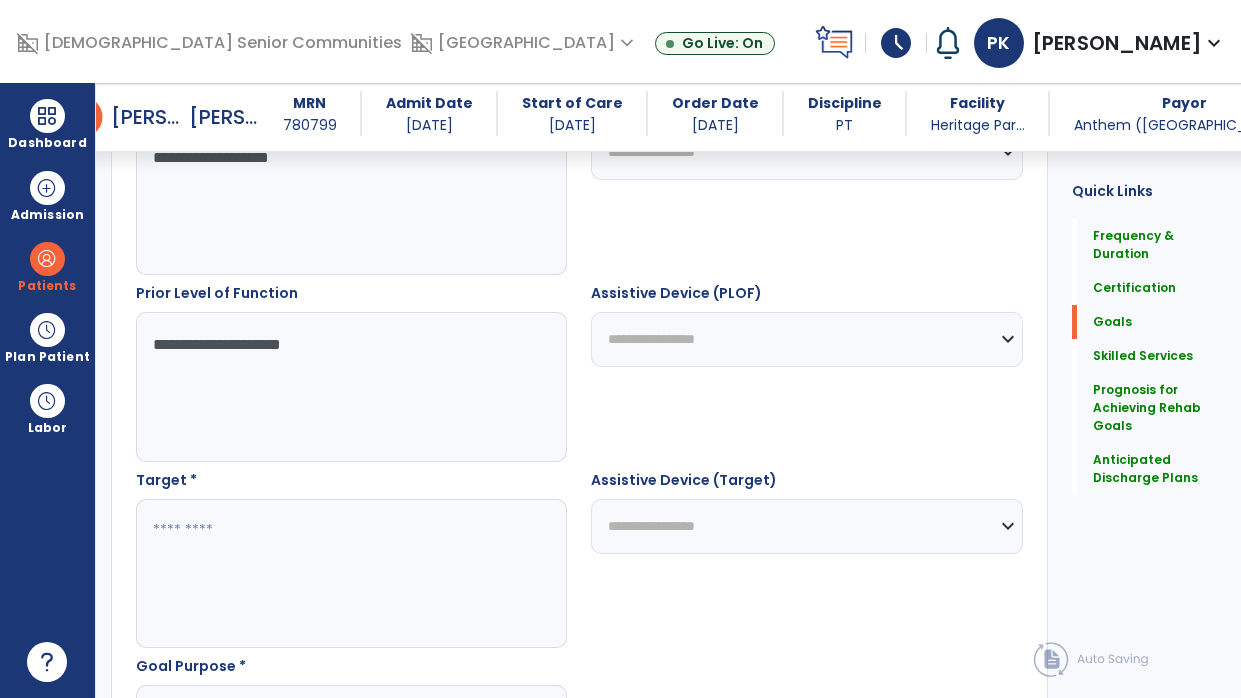 scroll, scrollTop: 849, scrollLeft: 0, axis: vertical 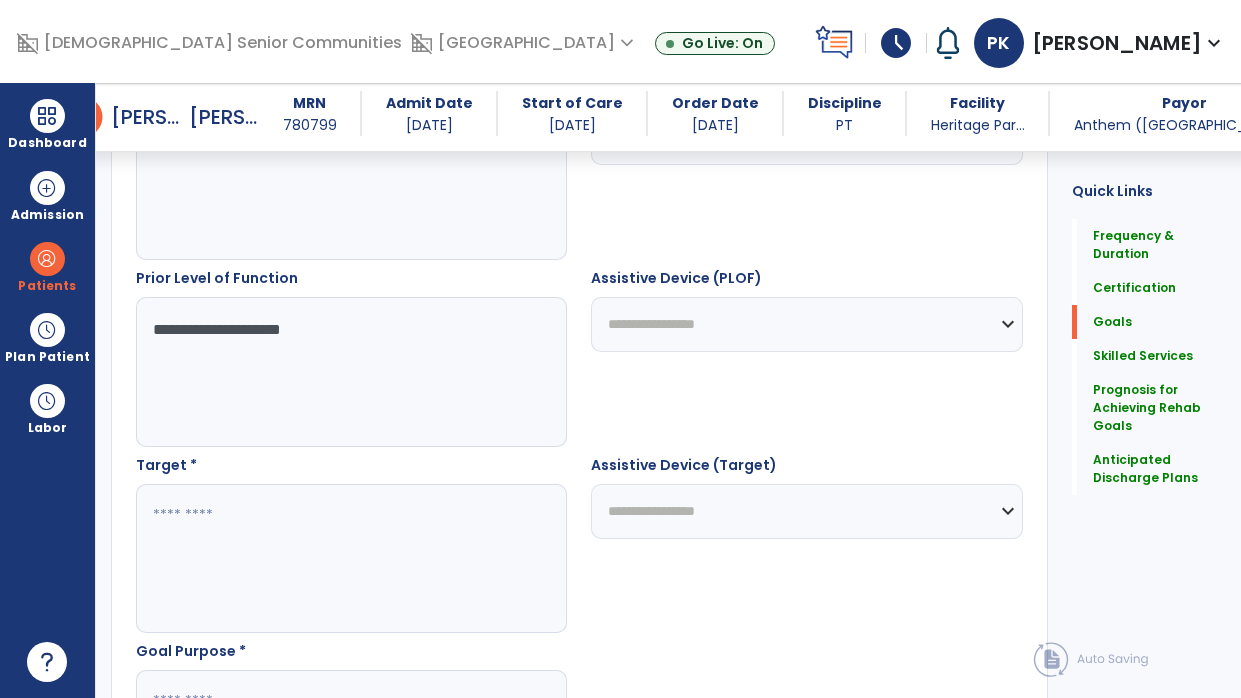 type on "**********" 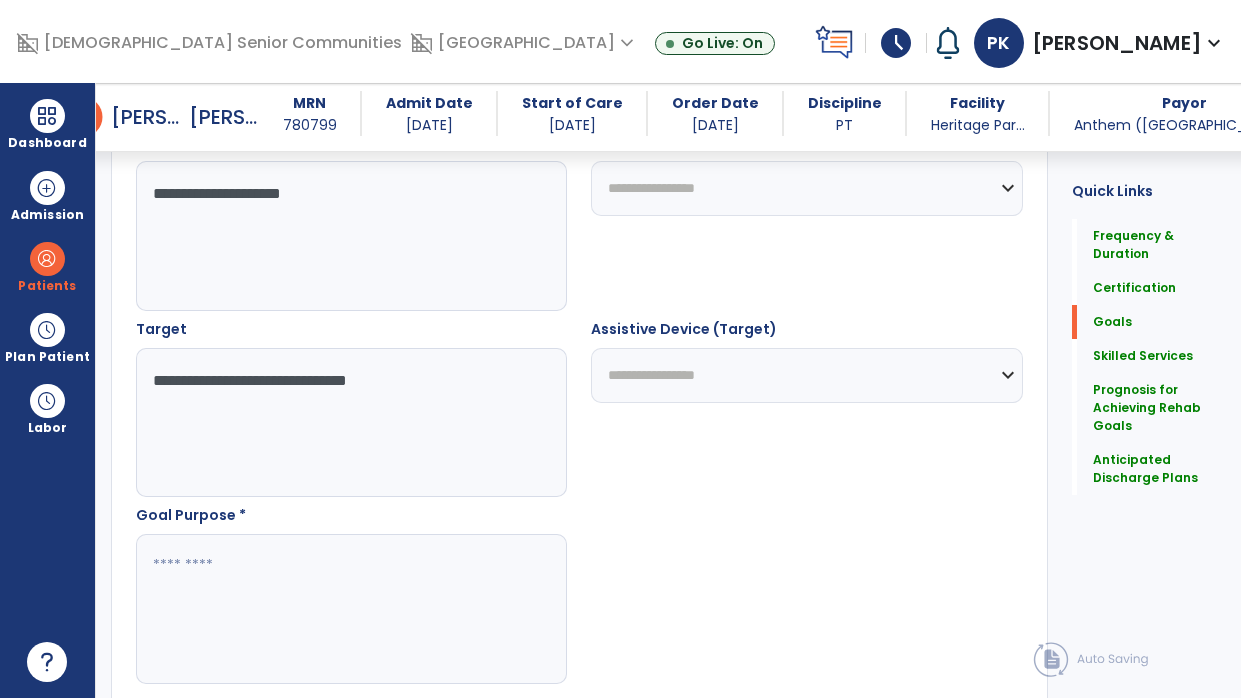 scroll, scrollTop: 995, scrollLeft: 0, axis: vertical 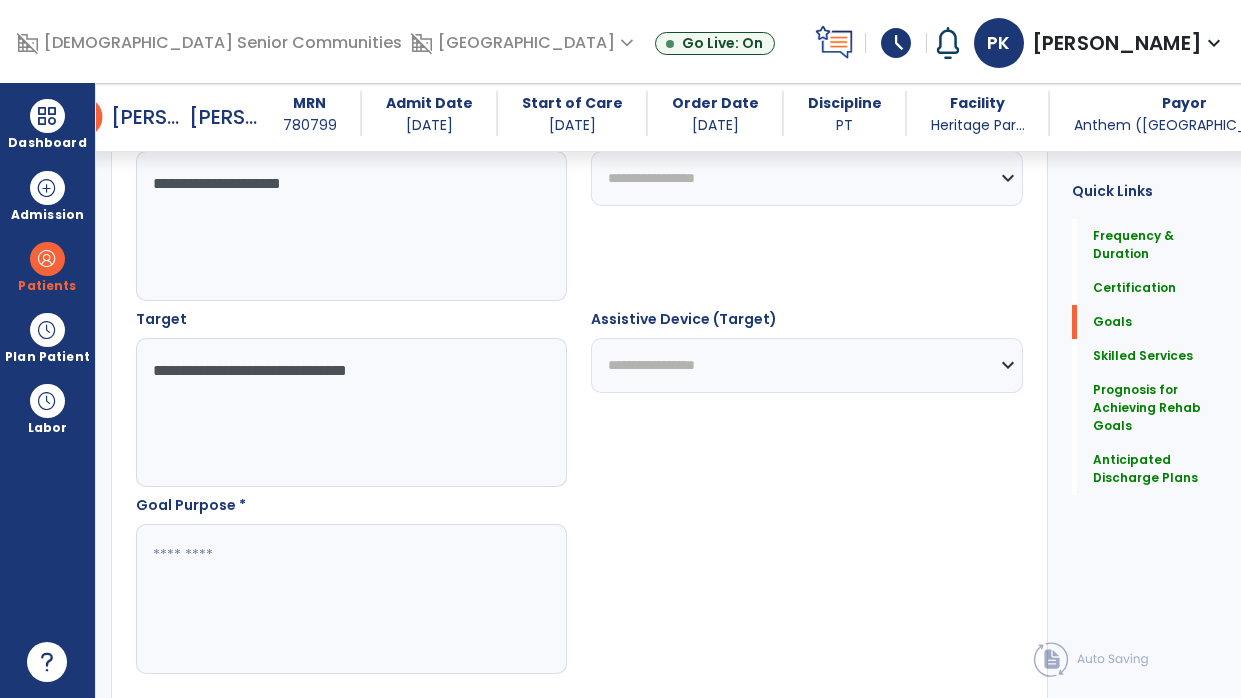 type on "**********" 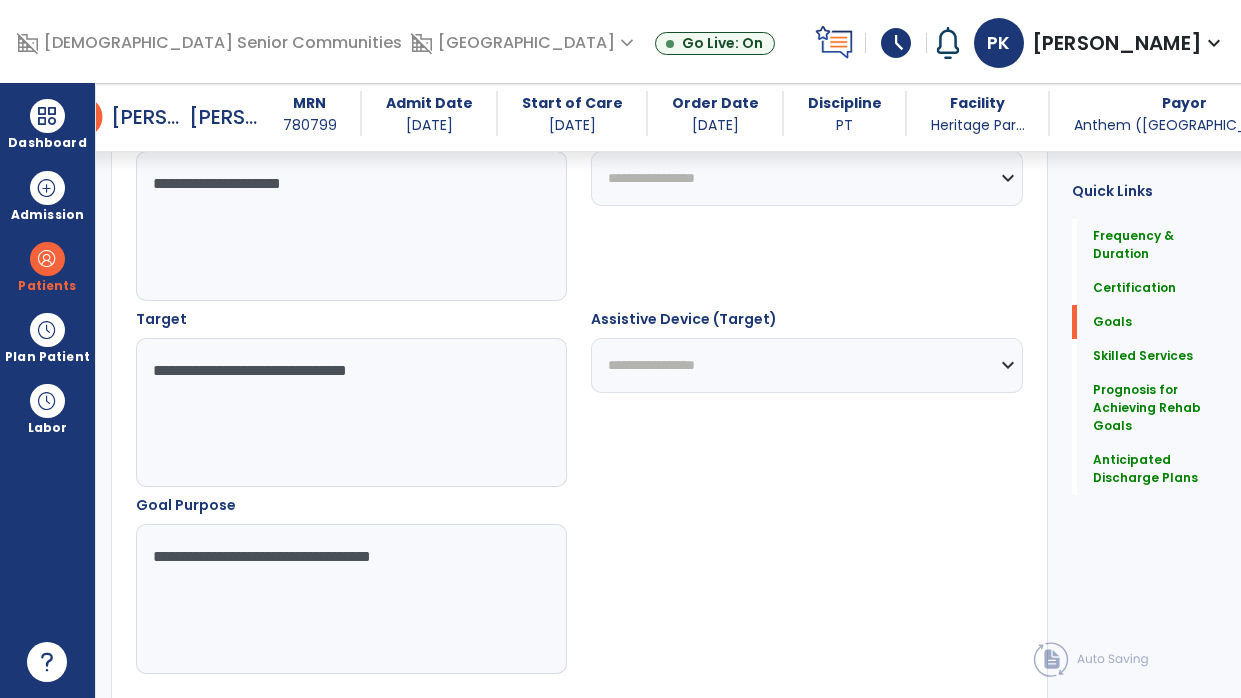 type on "**********" 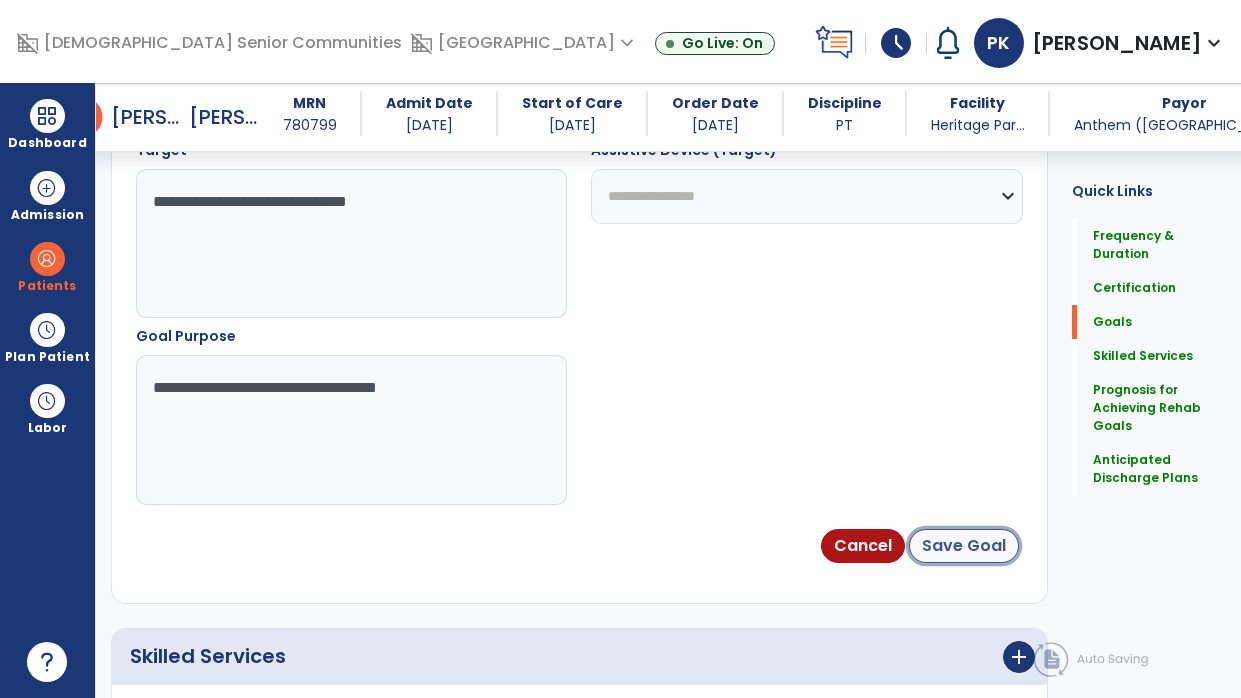 click on "Save Goal" at bounding box center [964, 546] 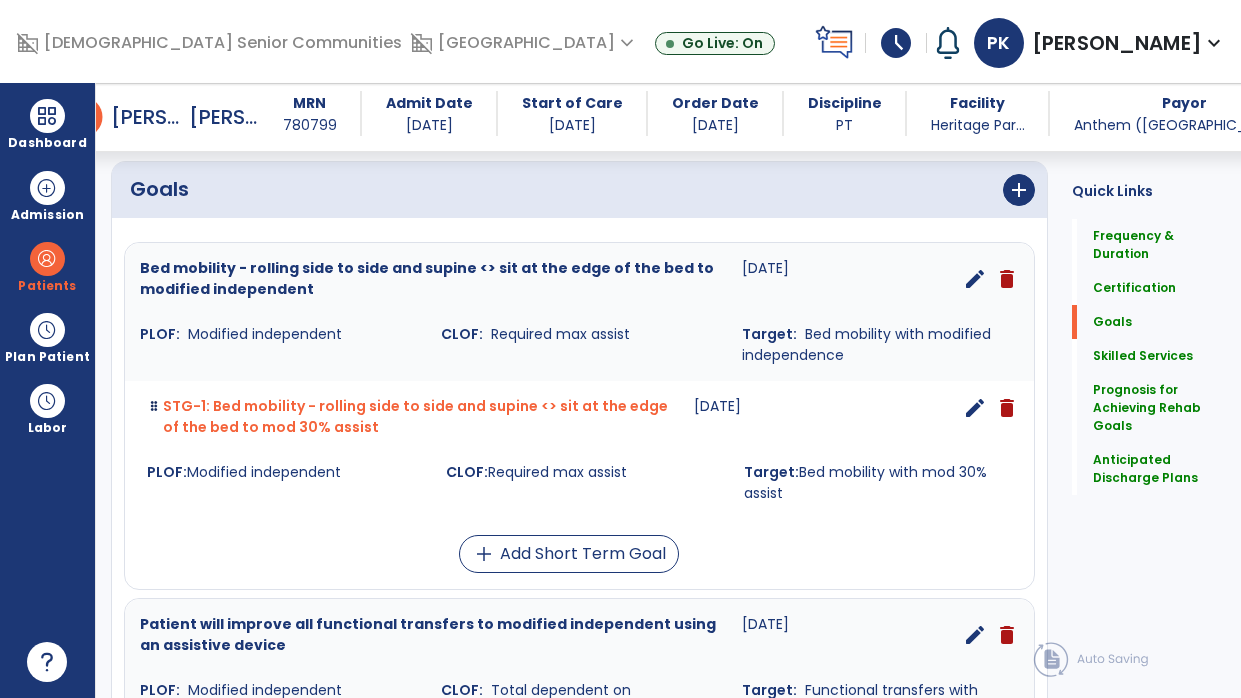scroll, scrollTop: 456, scrollLeft: 0, axis: vertical 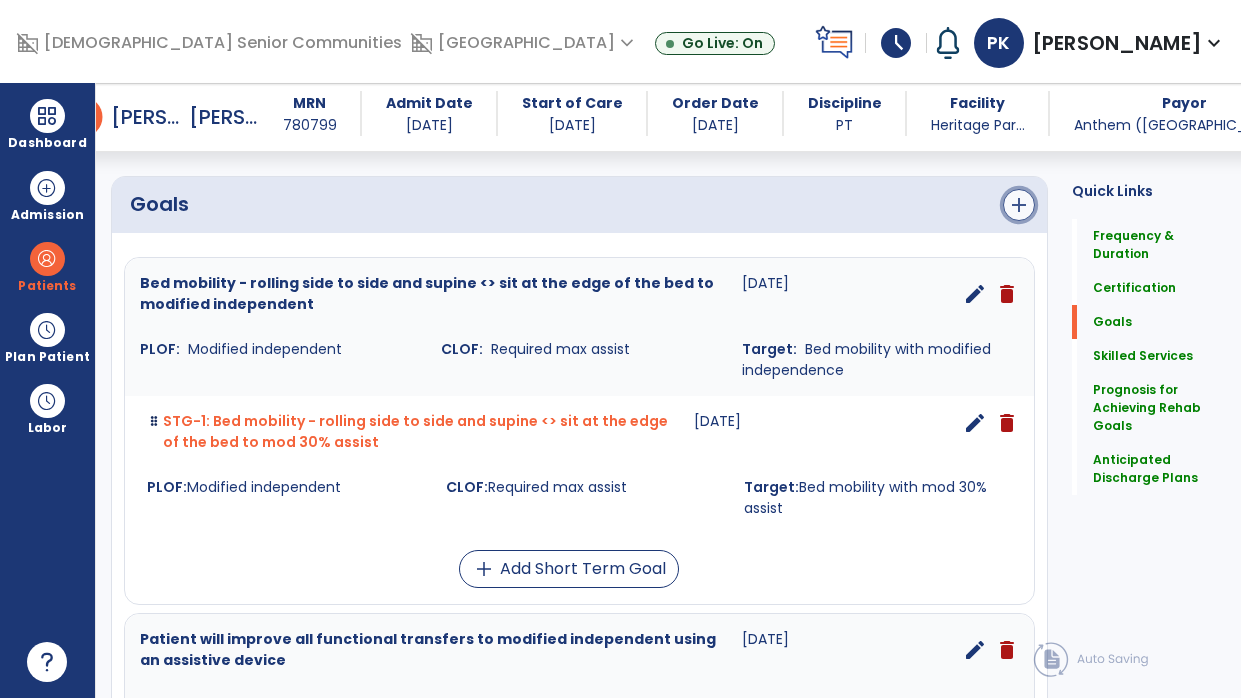 click on "add" at bounding box center (1019, 205) 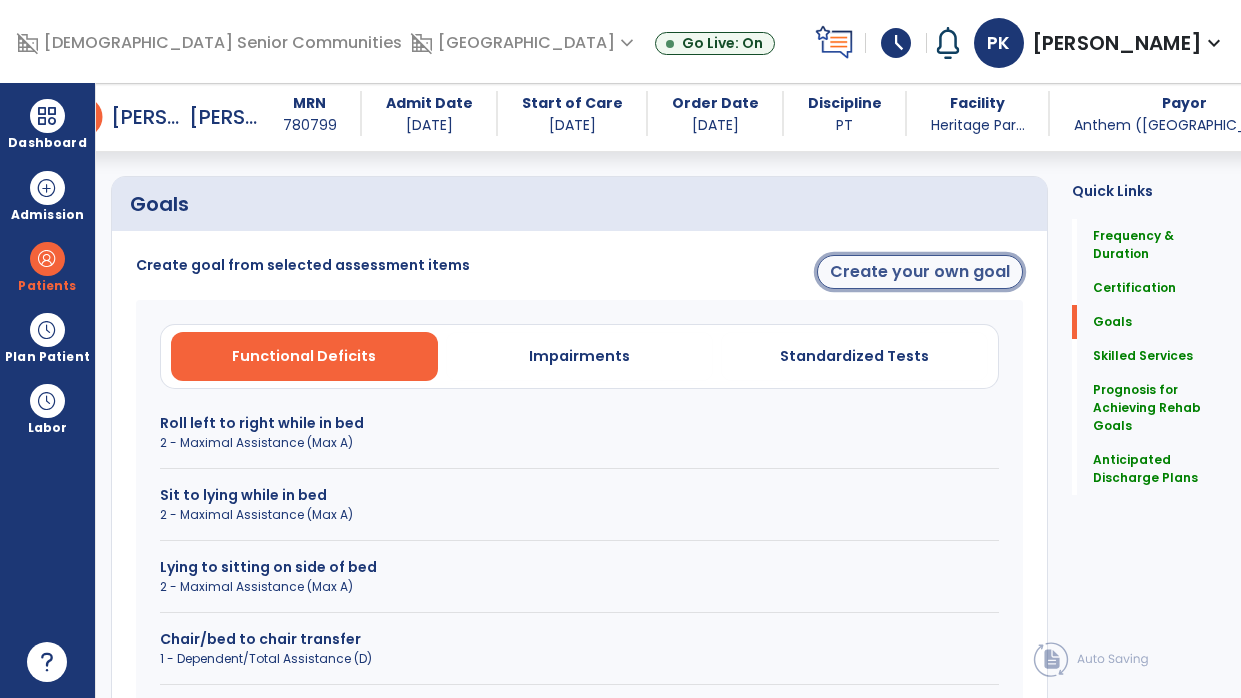 click on "Create your own goal" at bounding box center (920, 272) 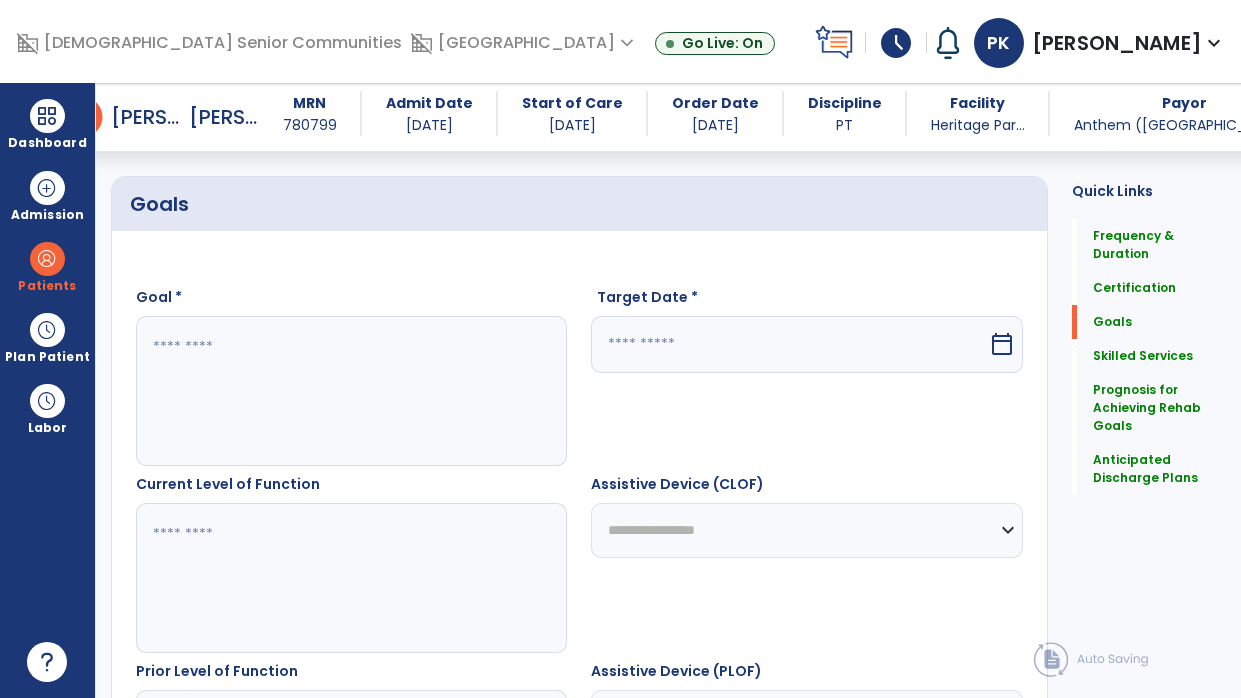 click at bounding box center [348, 391] 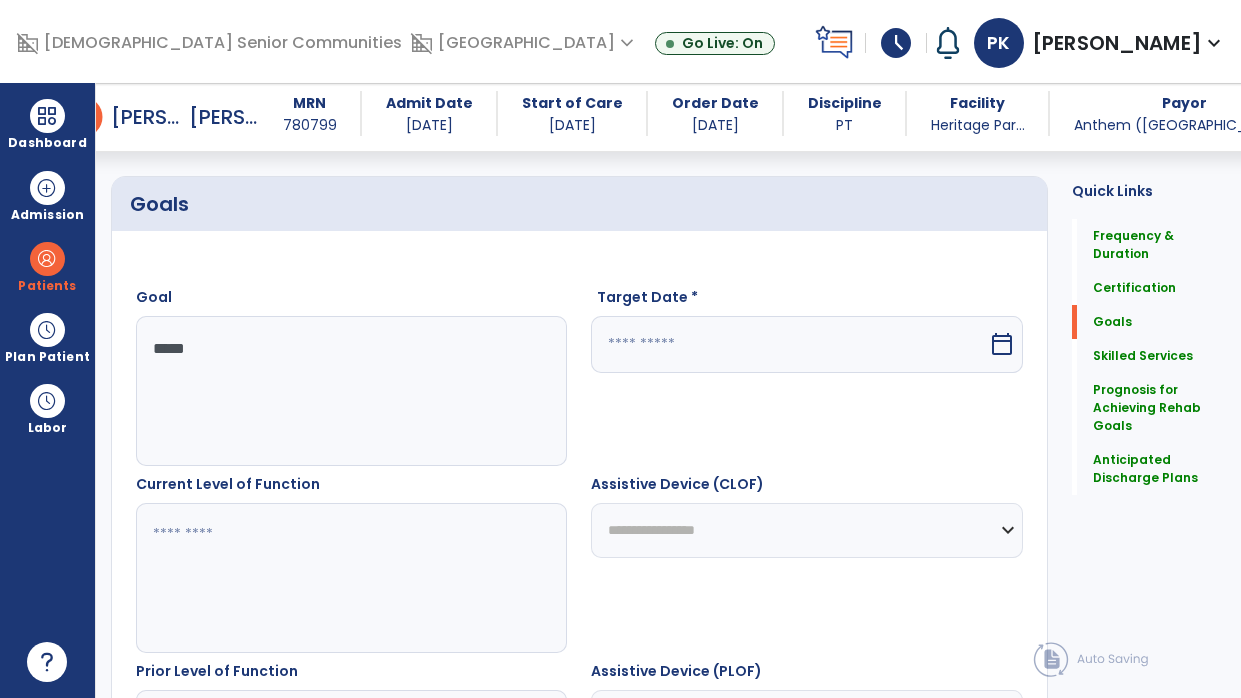 type on "******" 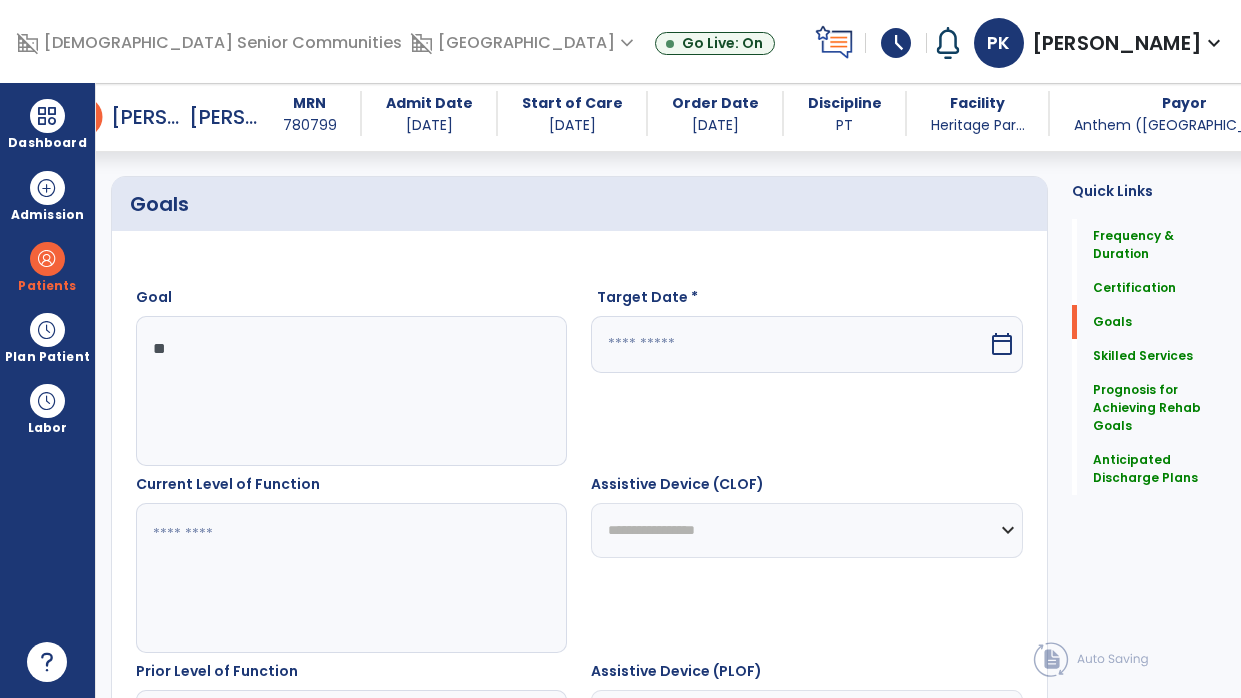 type on "*" 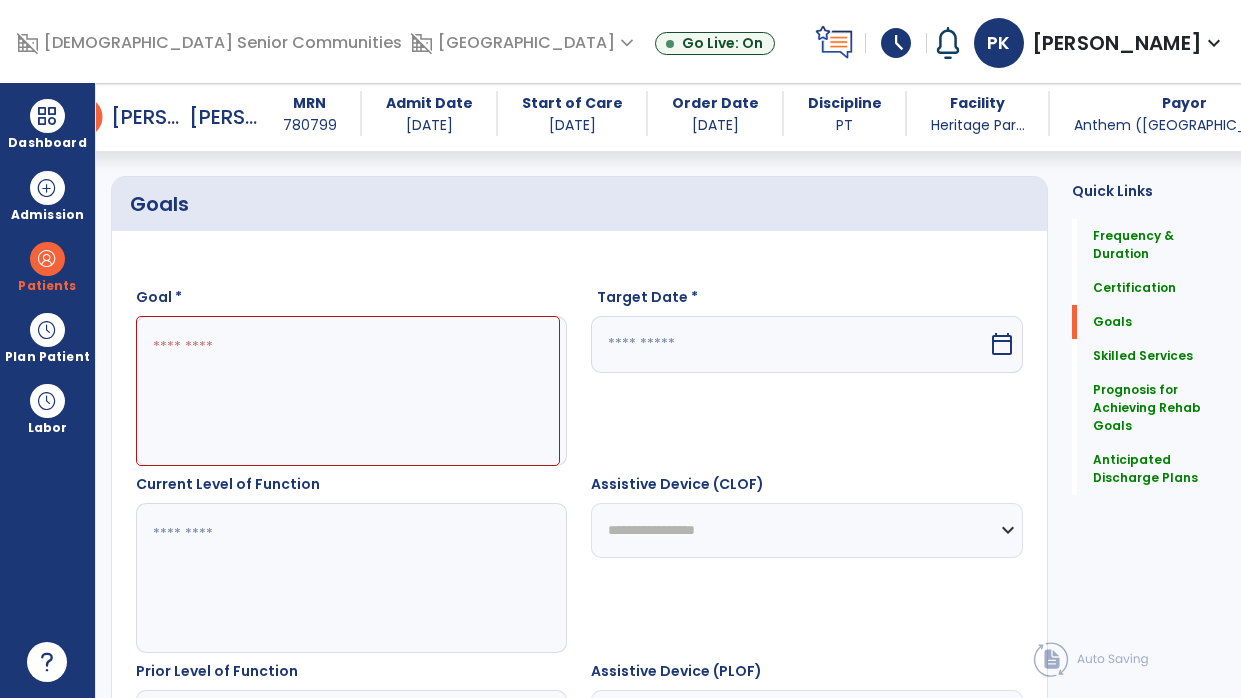 click at bounding box center (348, 391) 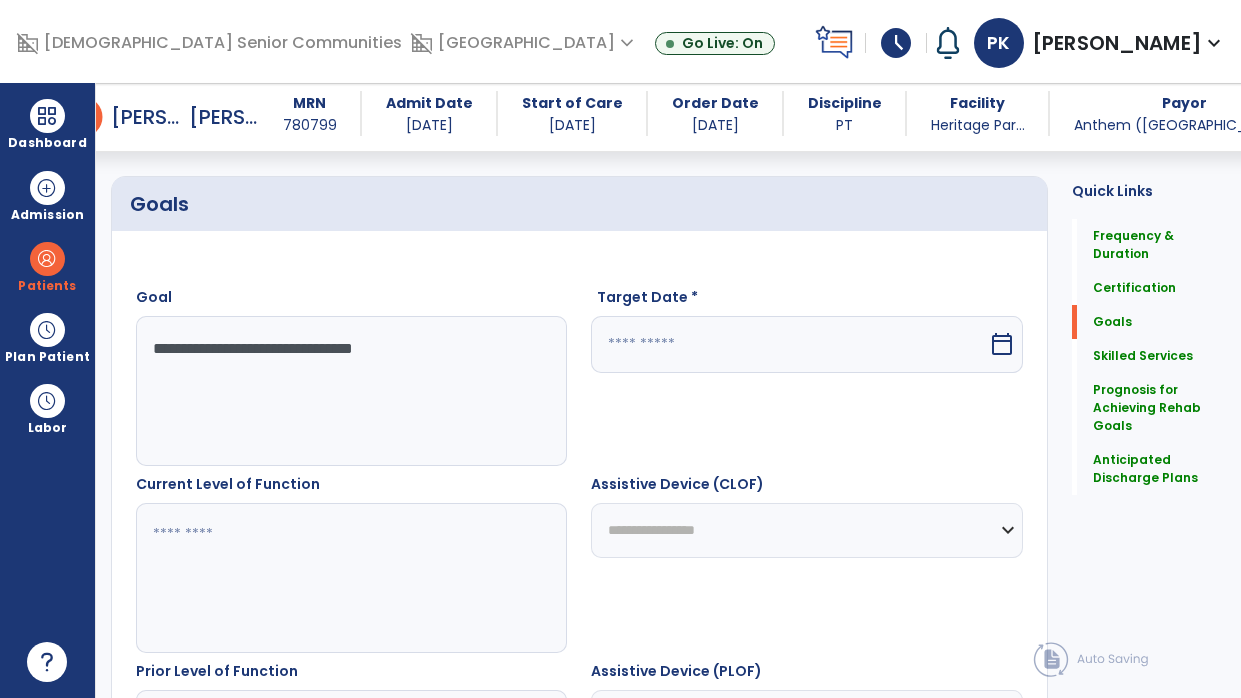 type on "**********" 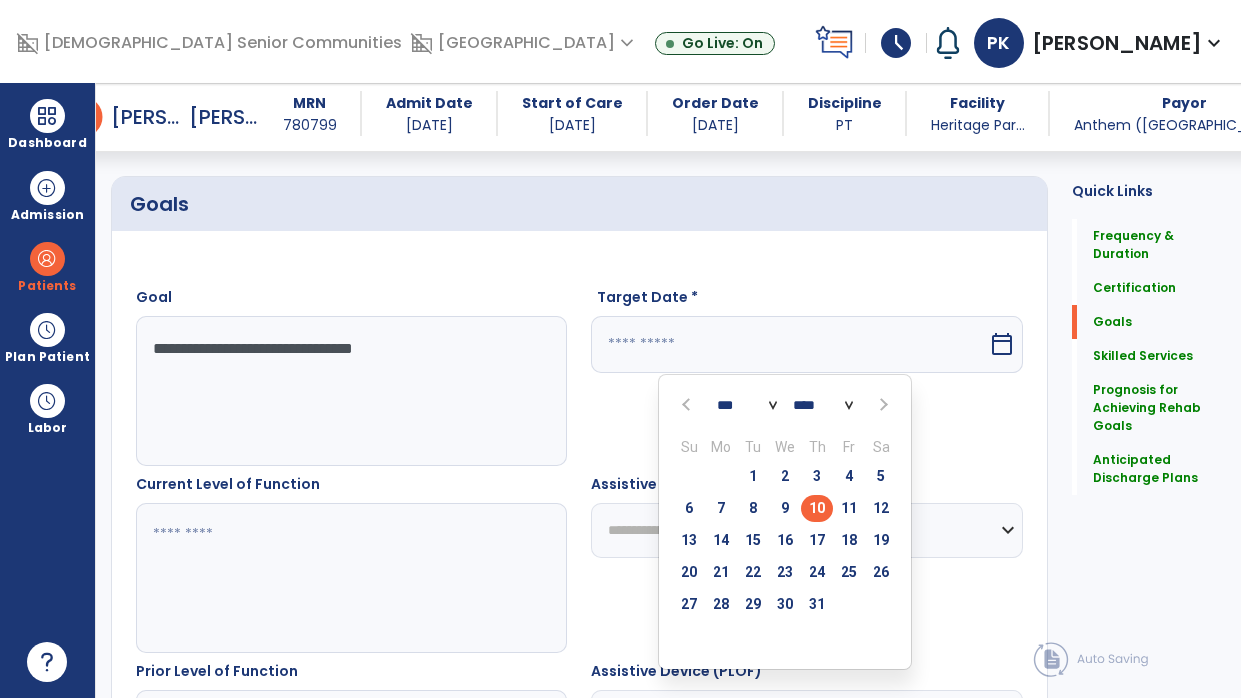 click on "**********" at bounding box center (348, 391) 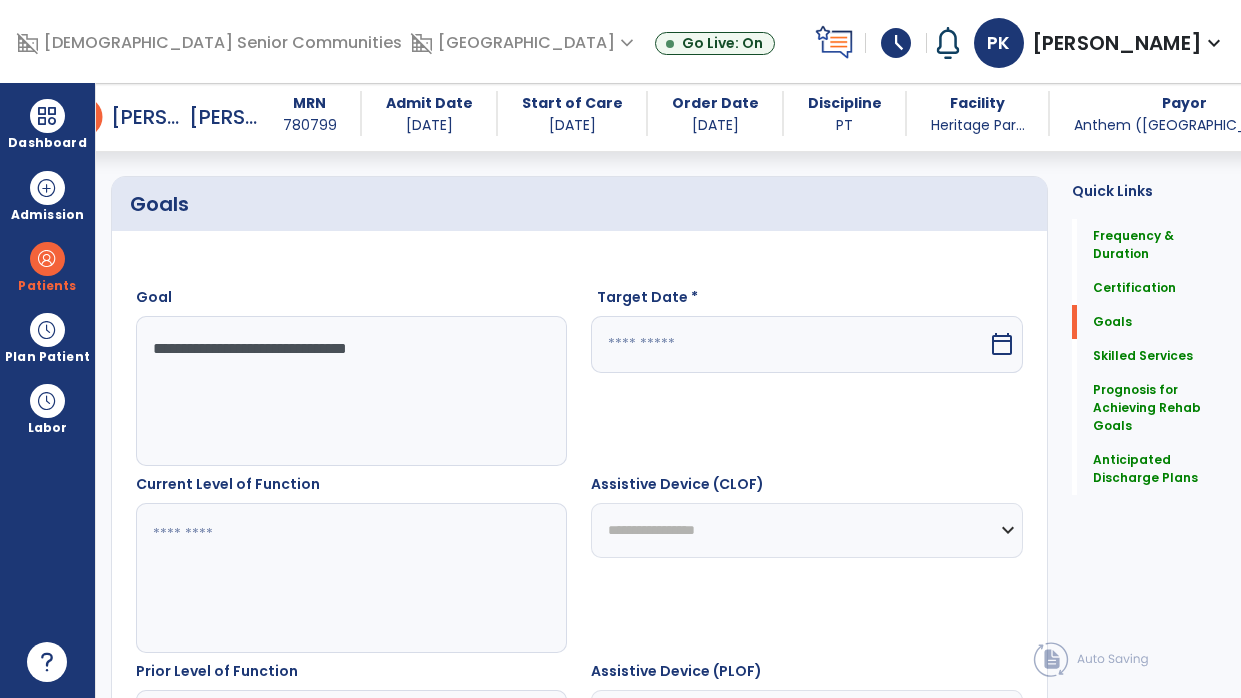 type on "**********" 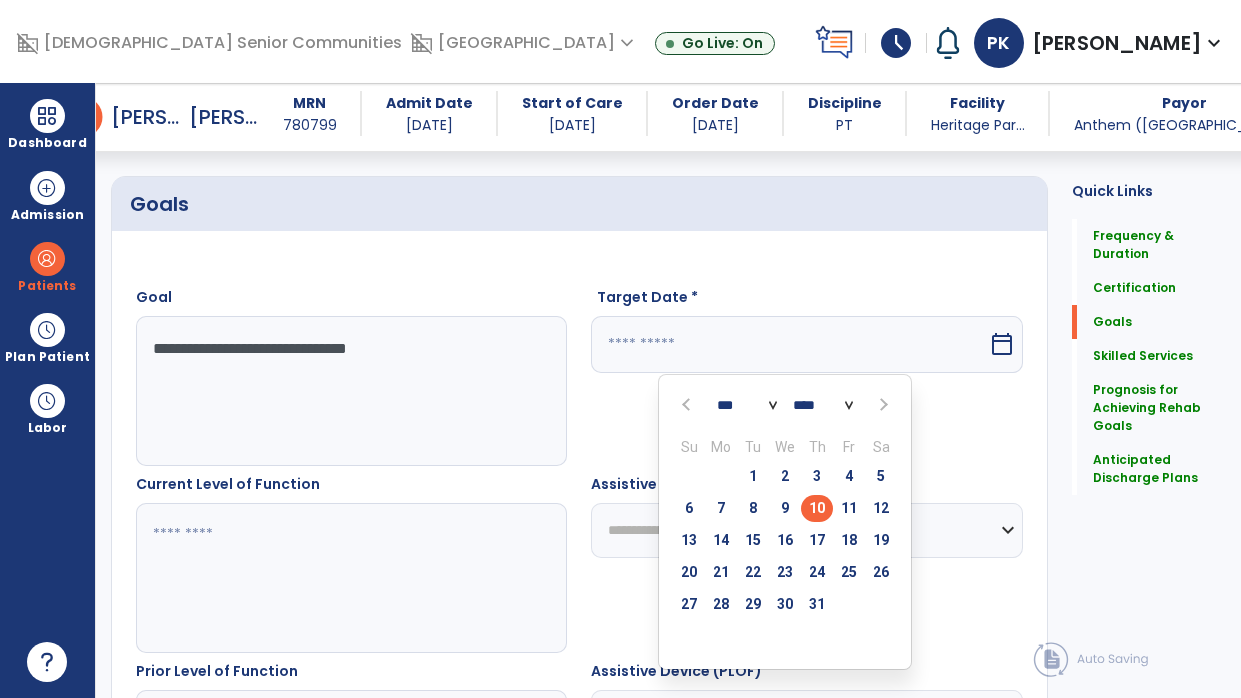 click at bounding box center [882, 404] 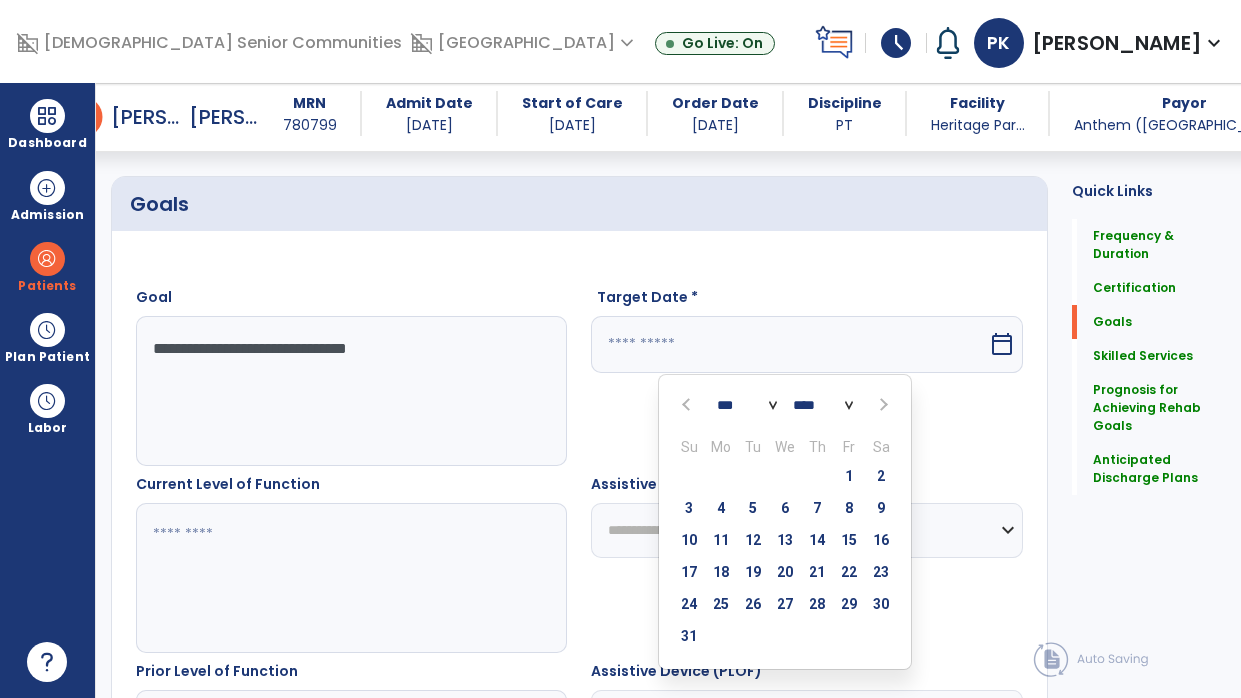 scroll, scrollTop: 469, scrollLeft: 0, axis: vertical 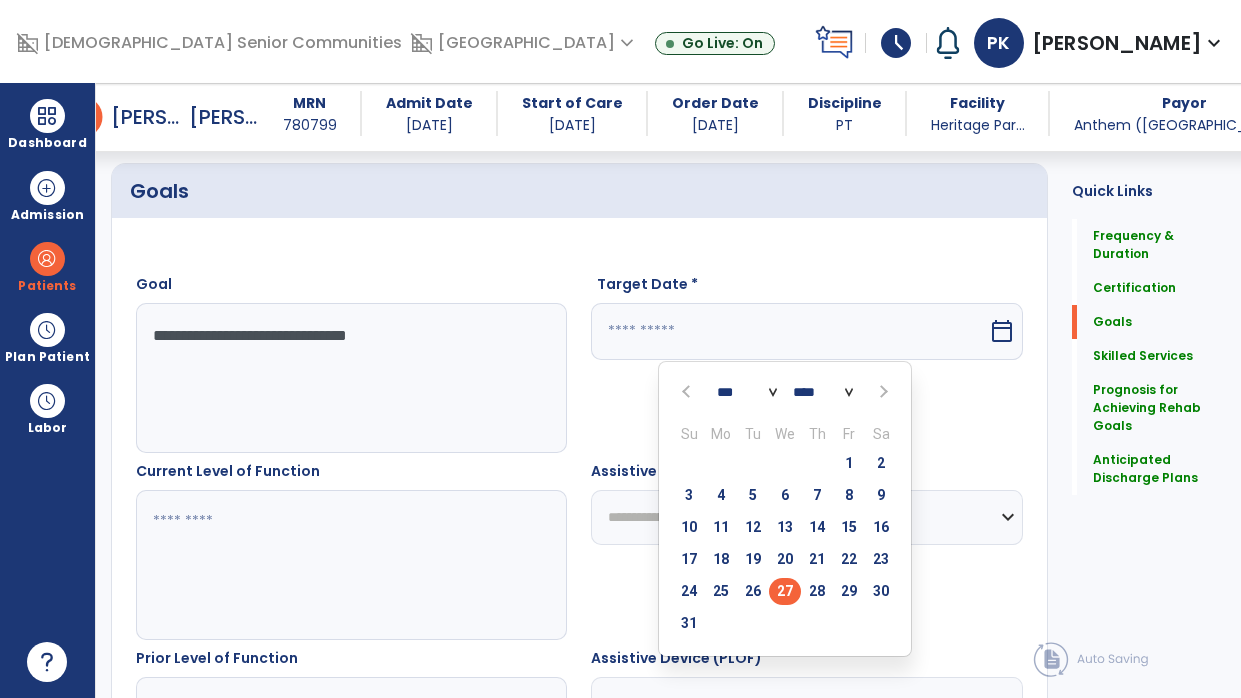 click on "27" at bounding box center (785, 591) 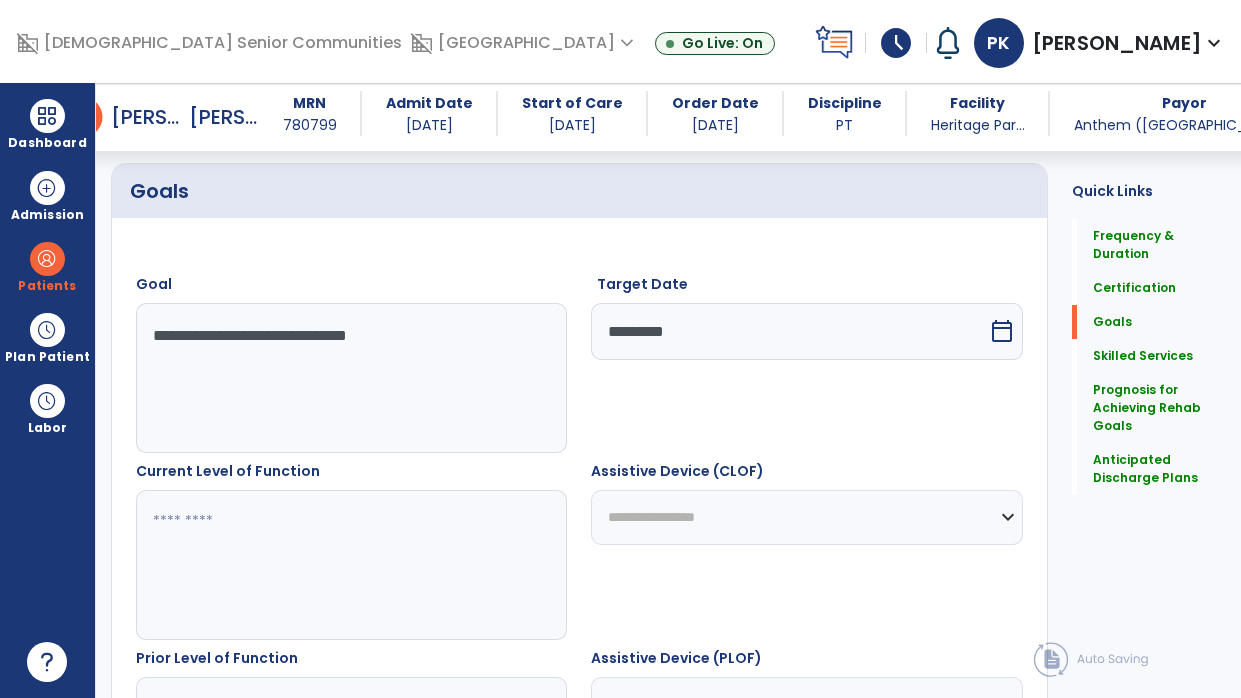 click on "calendar_today" at bounding box center [1002, 331] 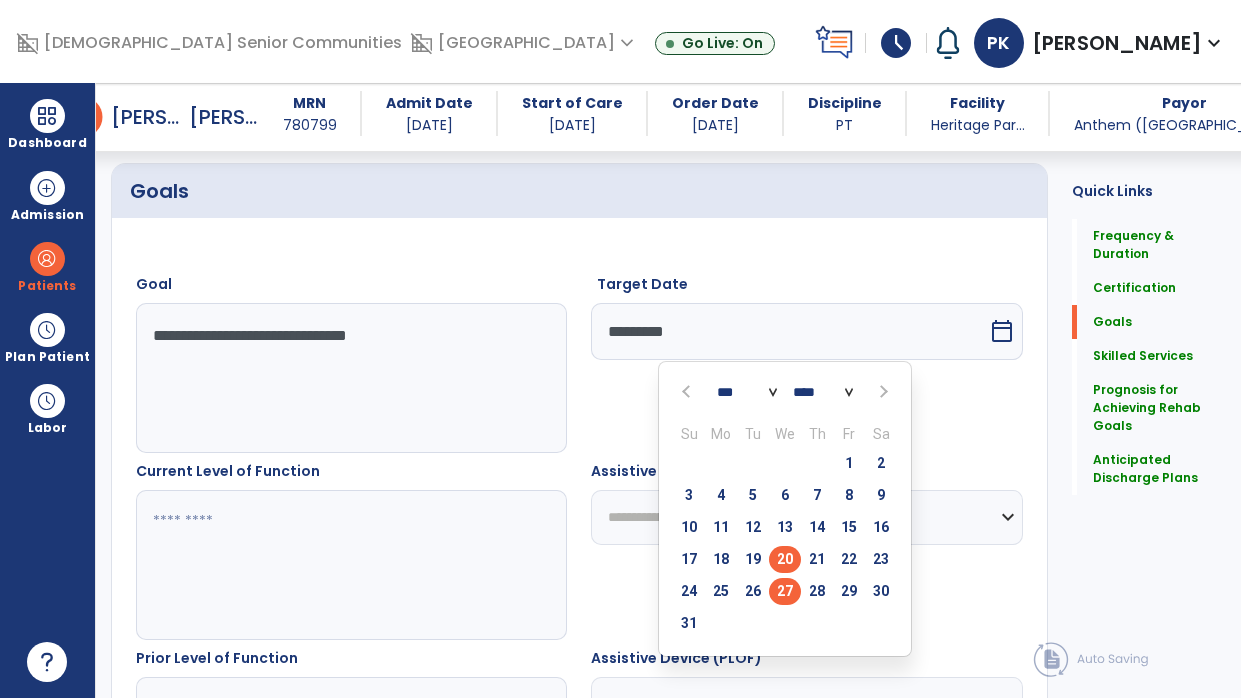 click on "20" at bounding box center [785, 559] 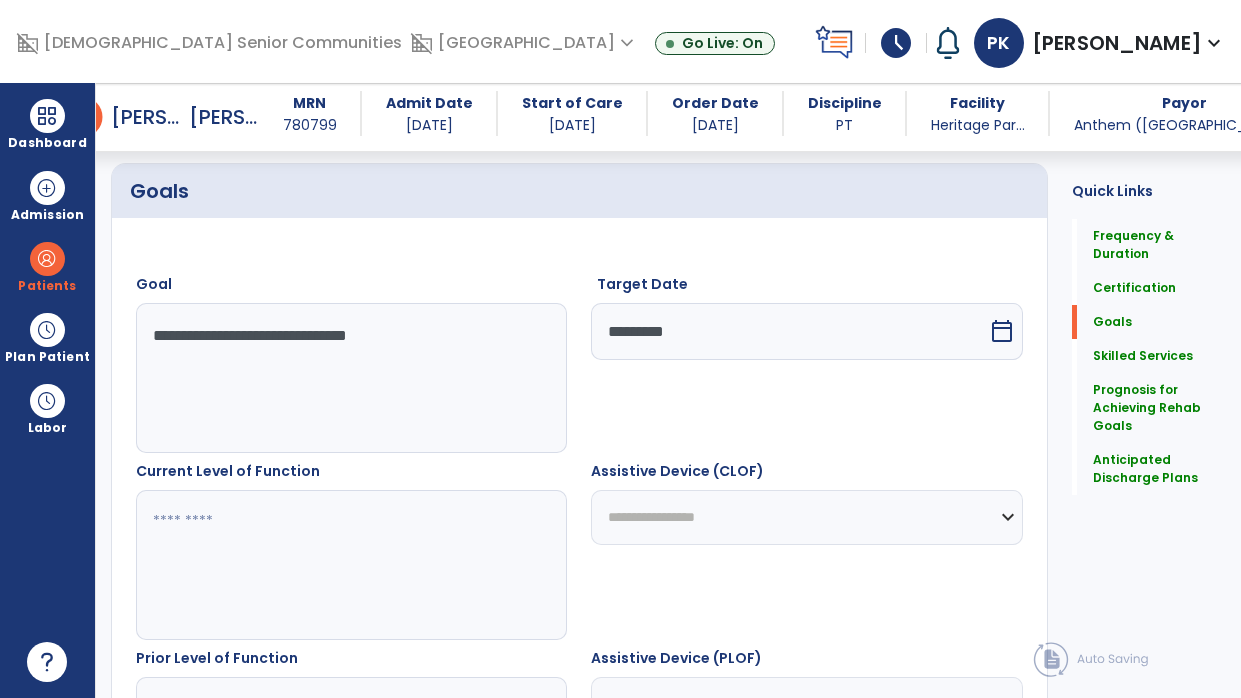 type on "*********" 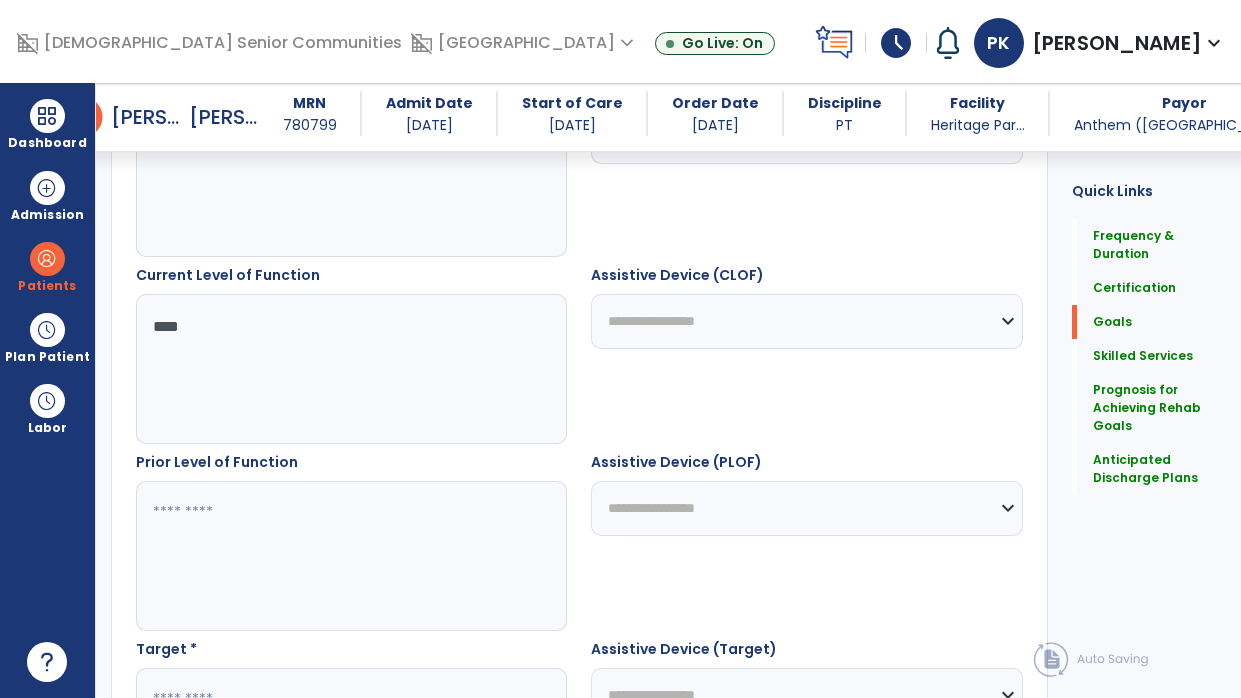 scroll, scrollTop: 661, scrollLeft: 0, axis: vertical 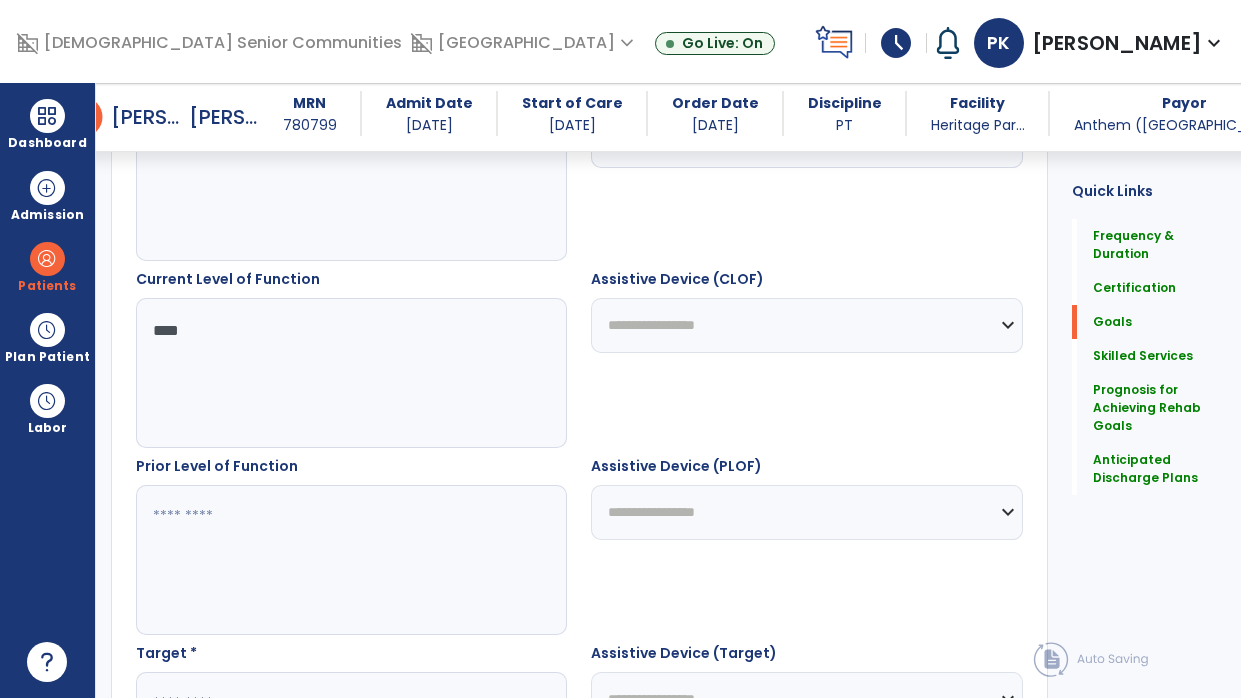 type on "****" 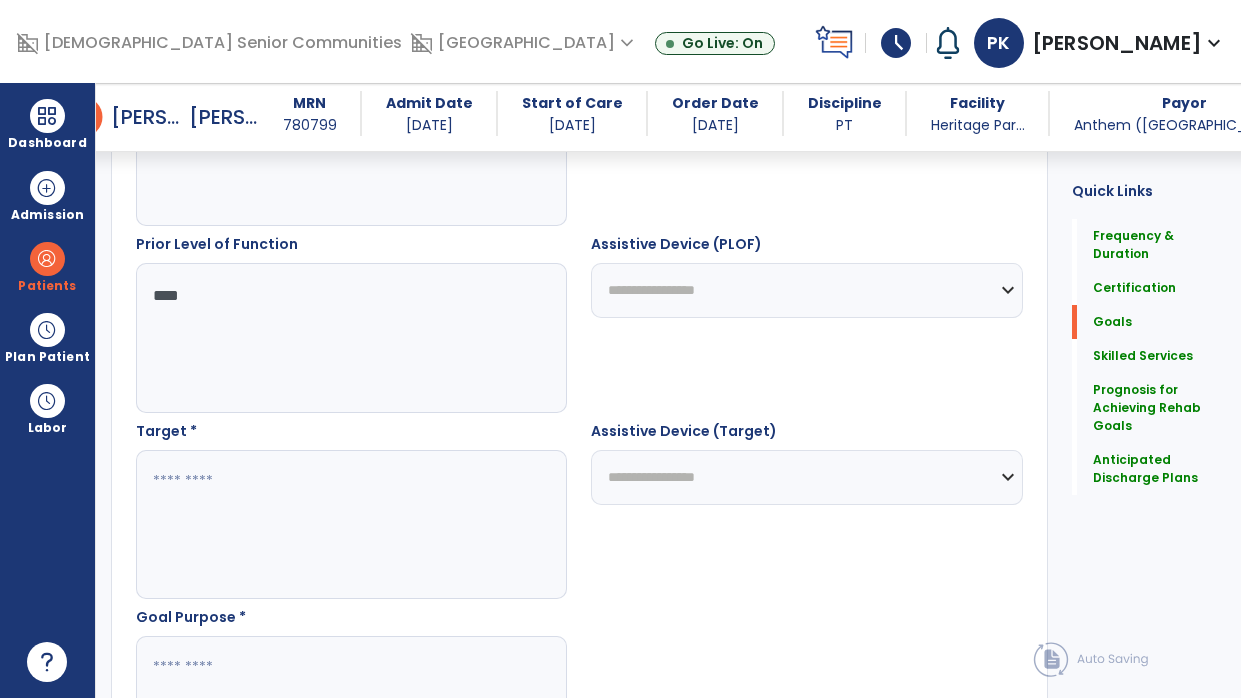 scroll, scrollTop: 884, scrollLeft: 0, axis: vertical 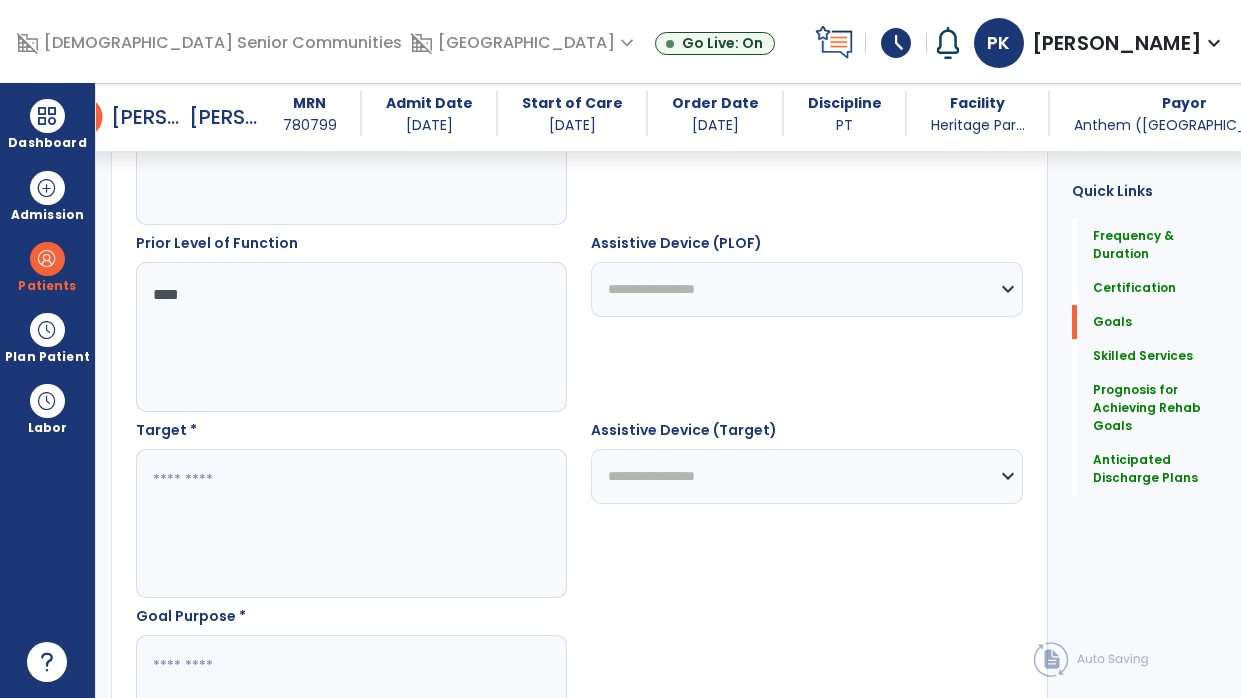 type on "****" 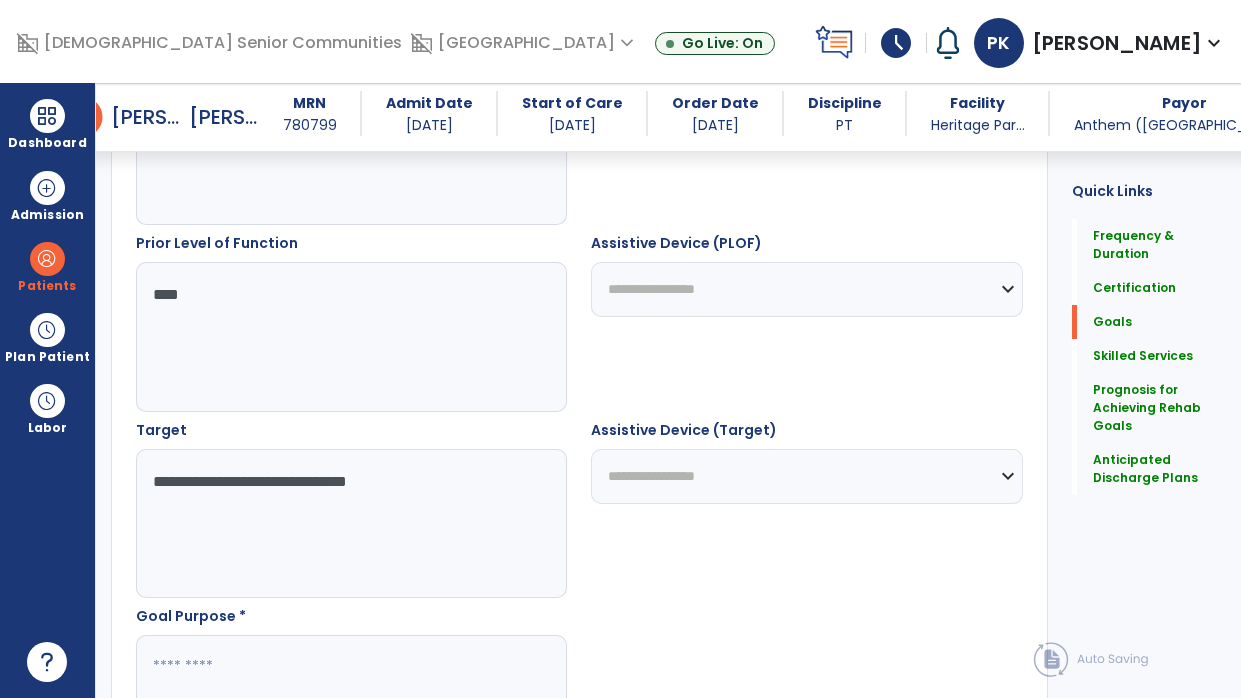 type on "**********" 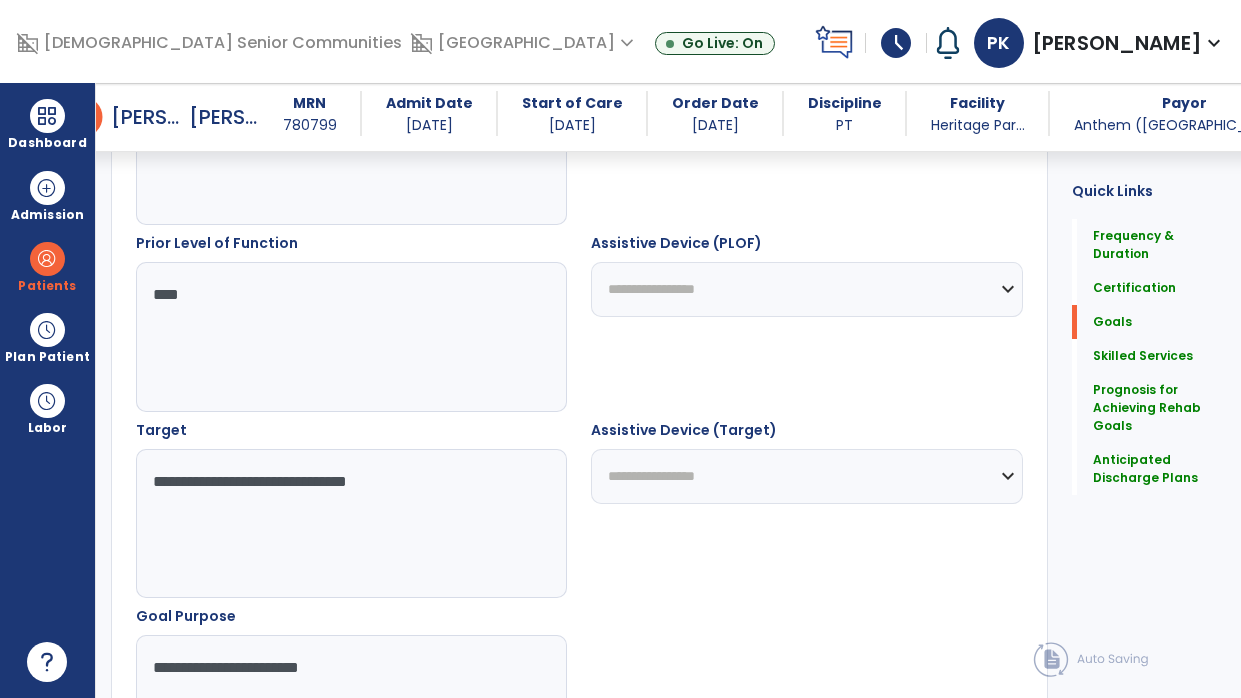 type on "**********" 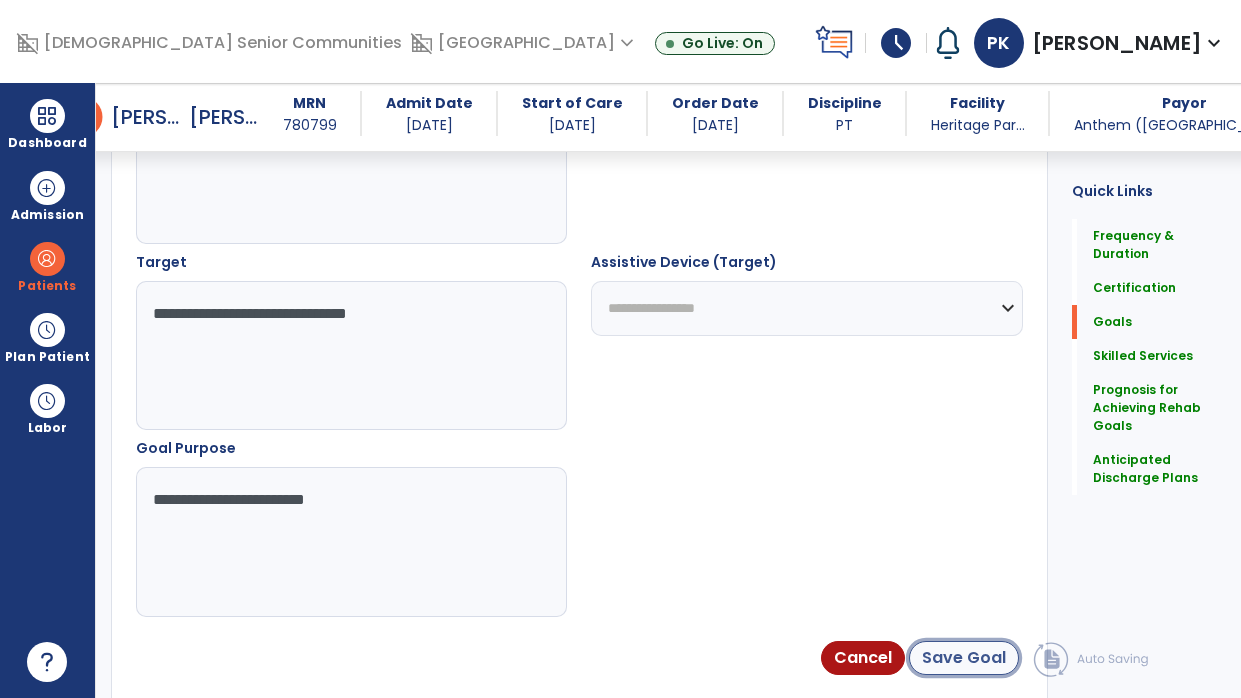 click on "Save Goal" at bounding box center [964, 658] 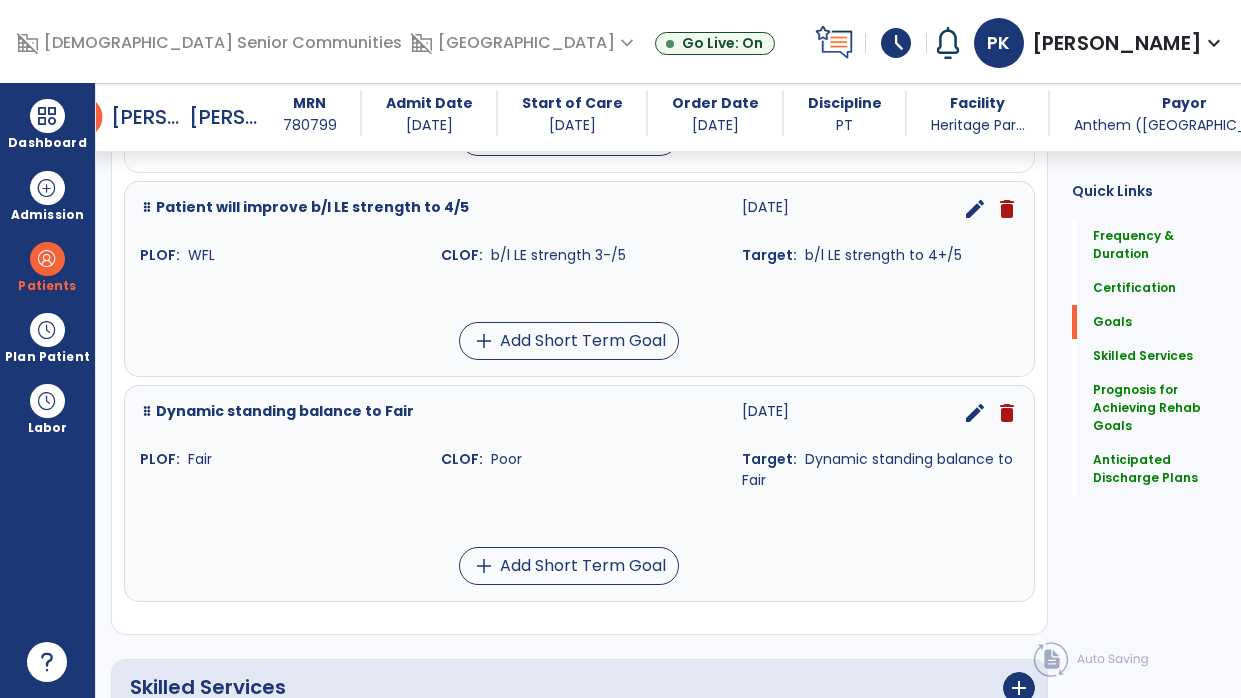 scroll, scrollTop: 1575, scrollLeft: 0, axis: vertical 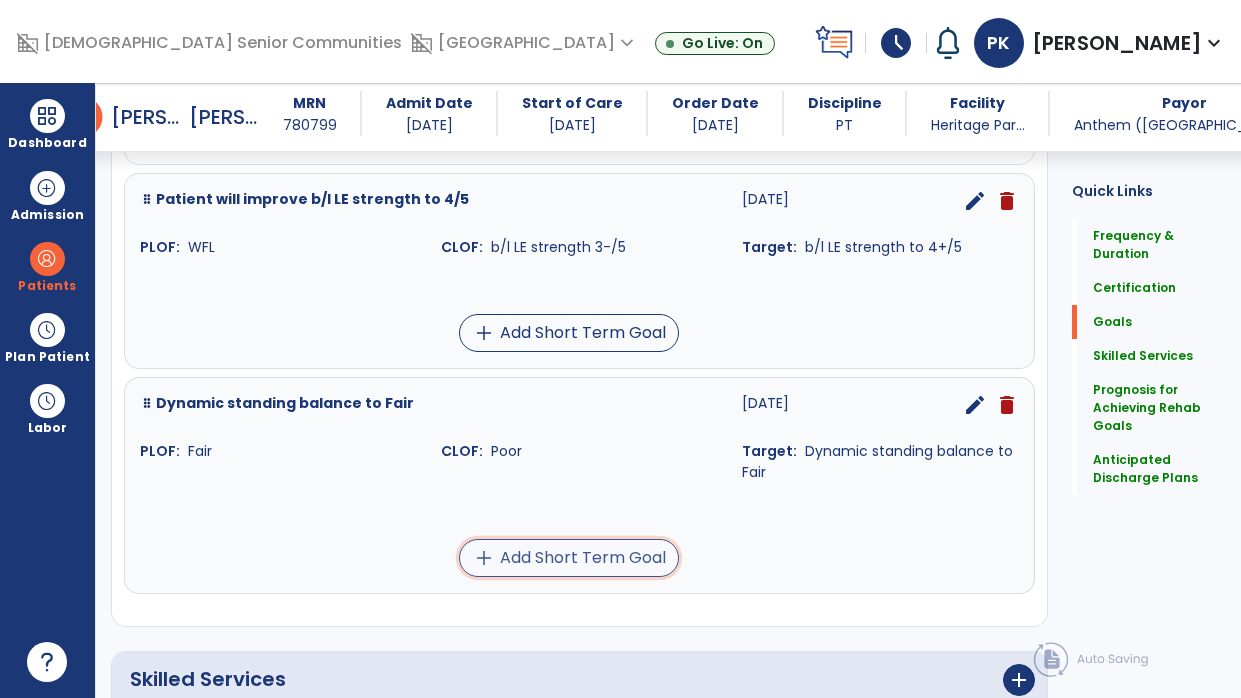 click on "add  Add Short Term Goal" at bounding box center [569, 558] 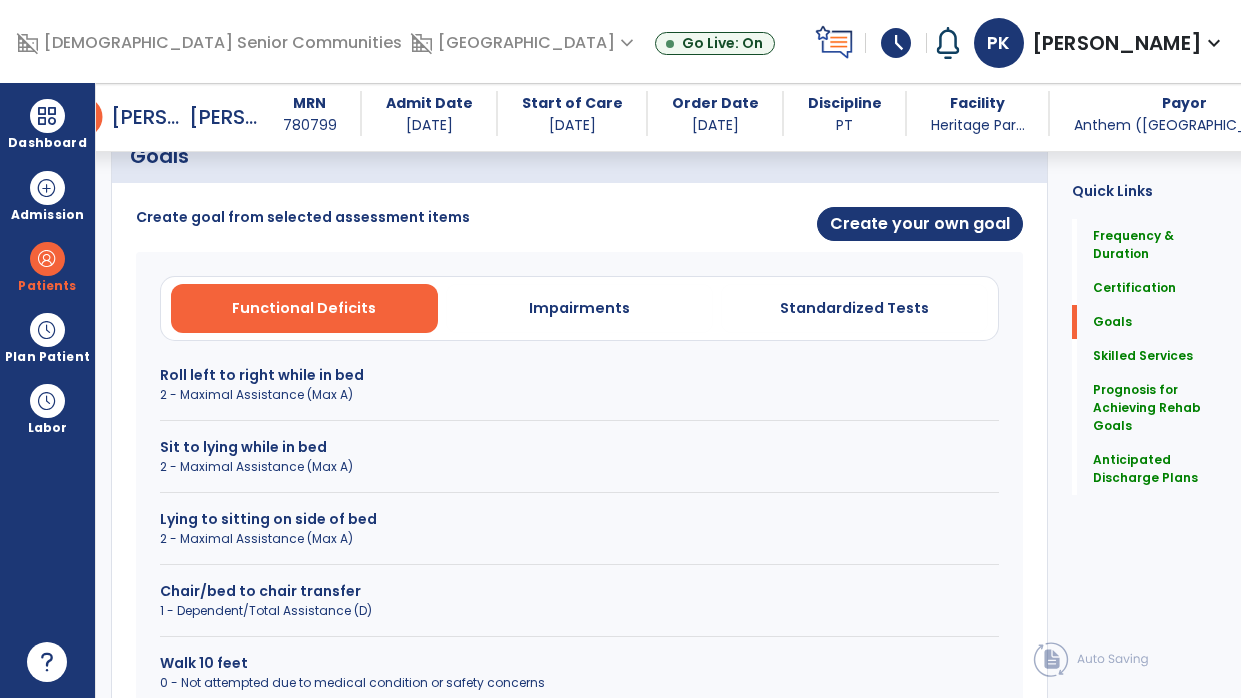 scroll, scrollTop: 503, scrollLeft: 0, axis: vertical 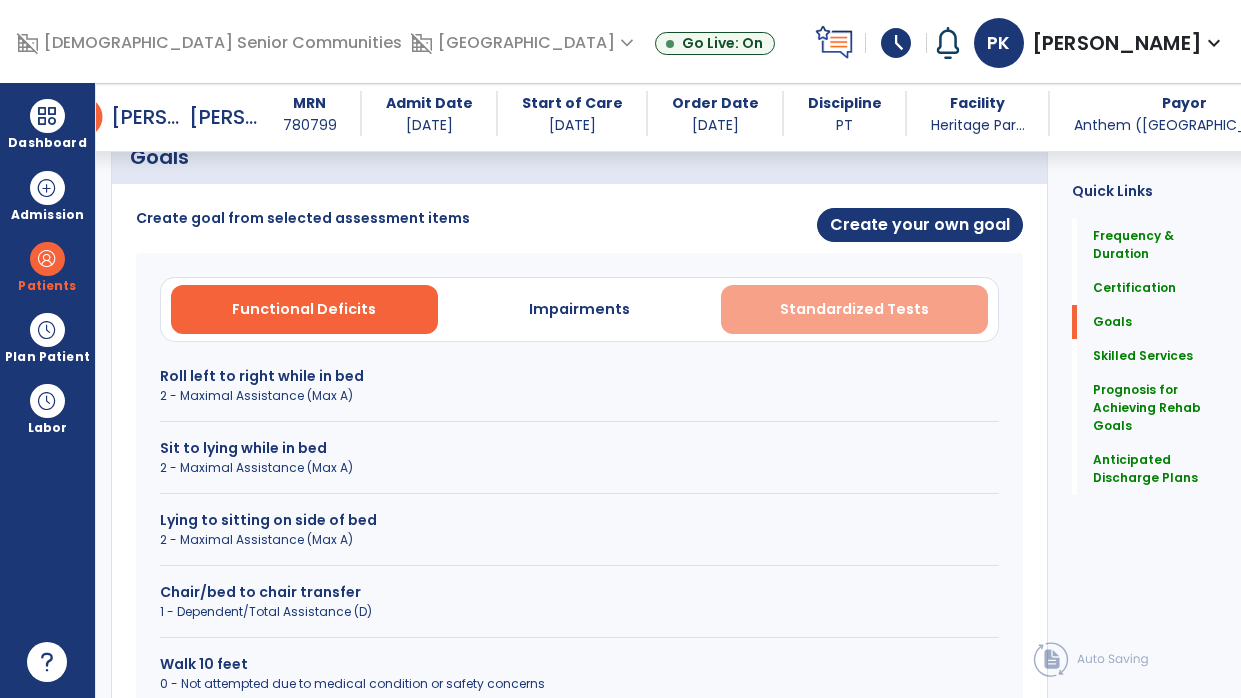 click on "Standardized Tests" at bounding box center [854, 309] 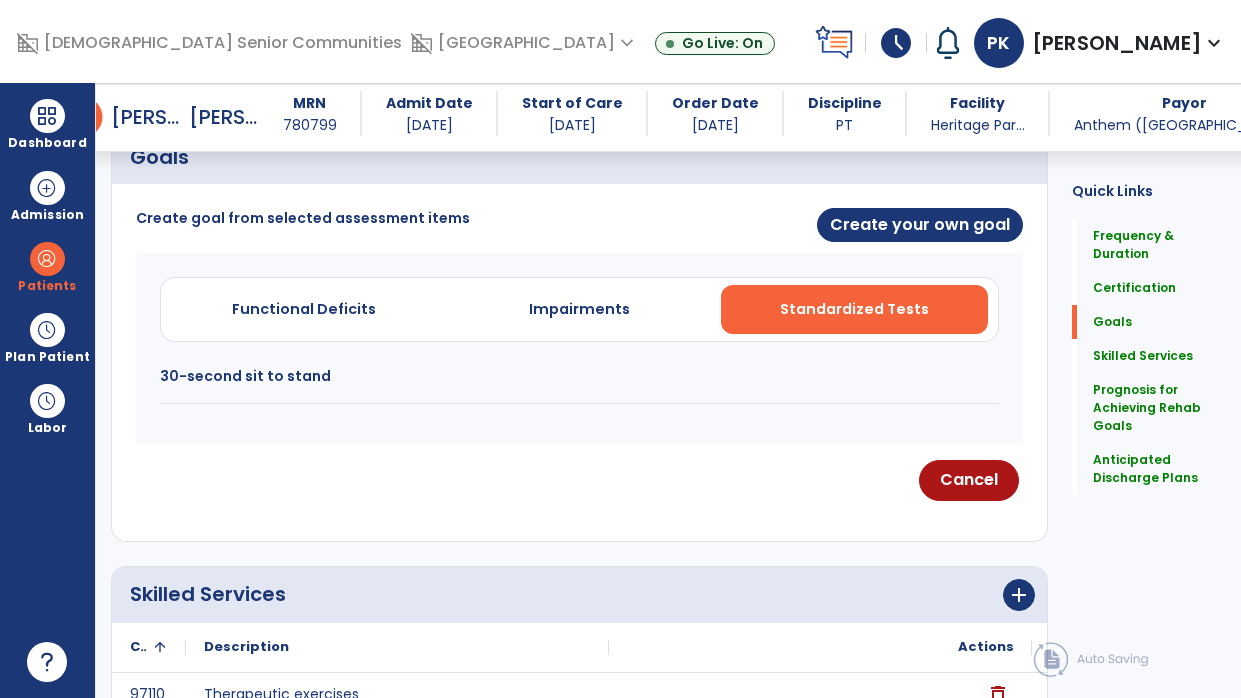 click on "30-second sit to stand" at bounding box center (579, 376) 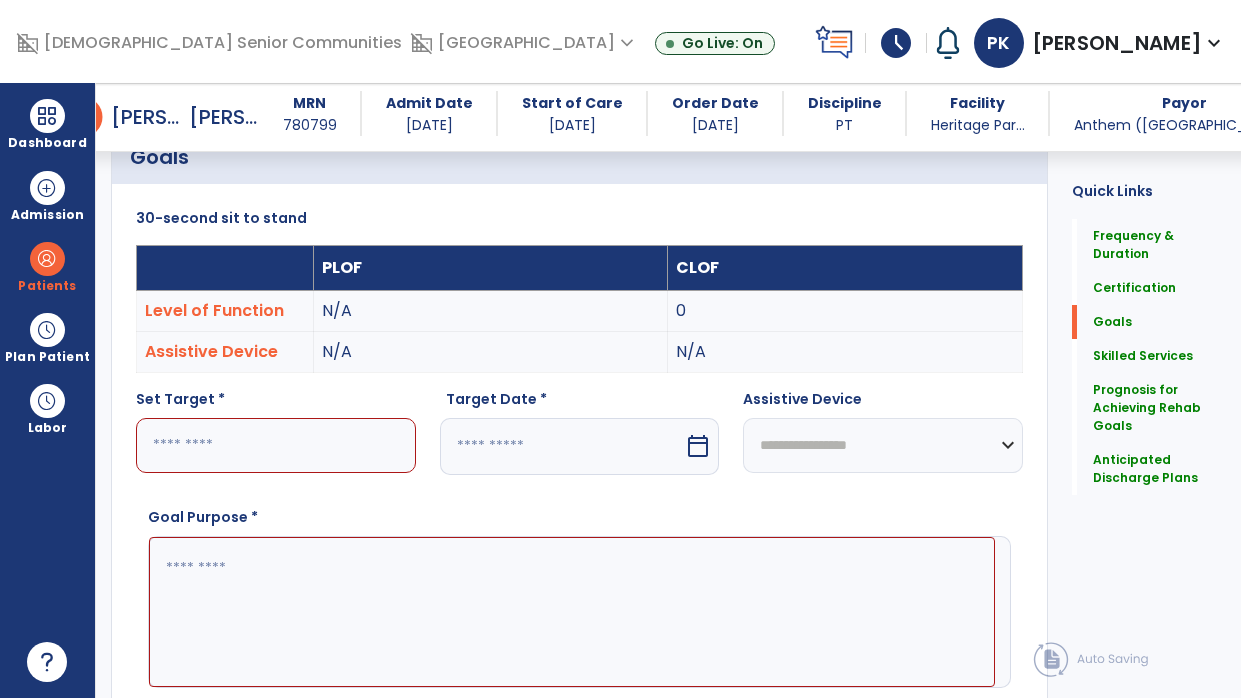 click at bounding box center (276, 445) 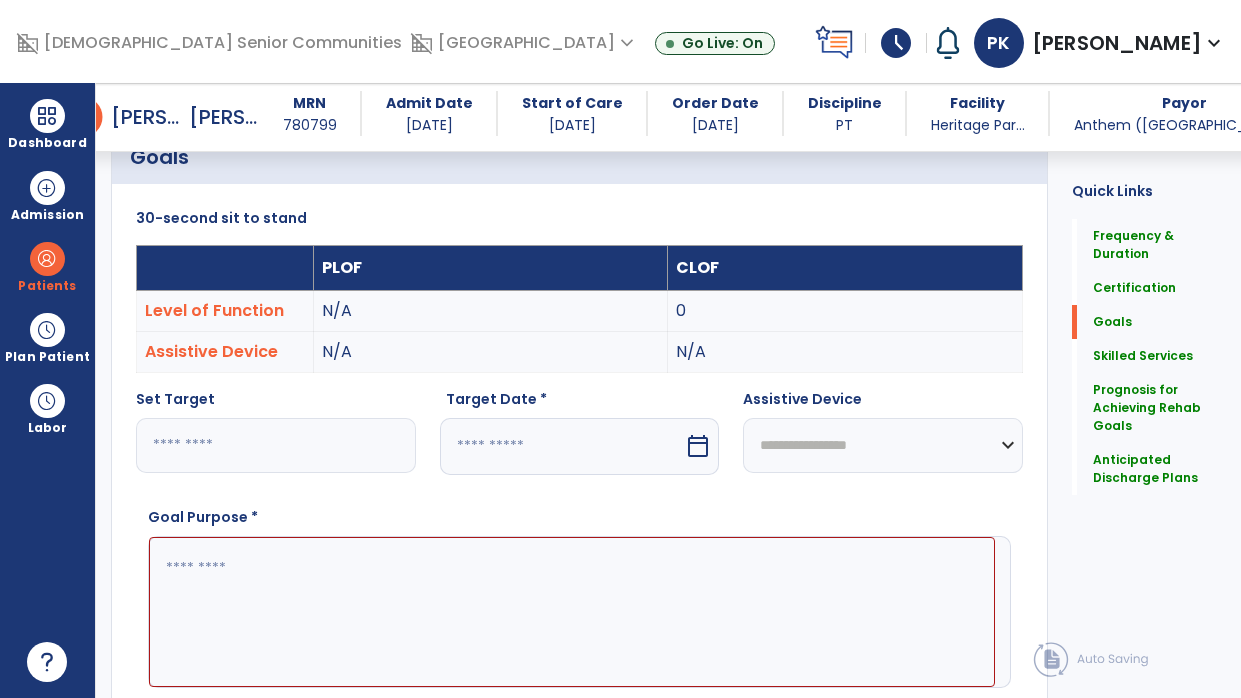 type on "*" 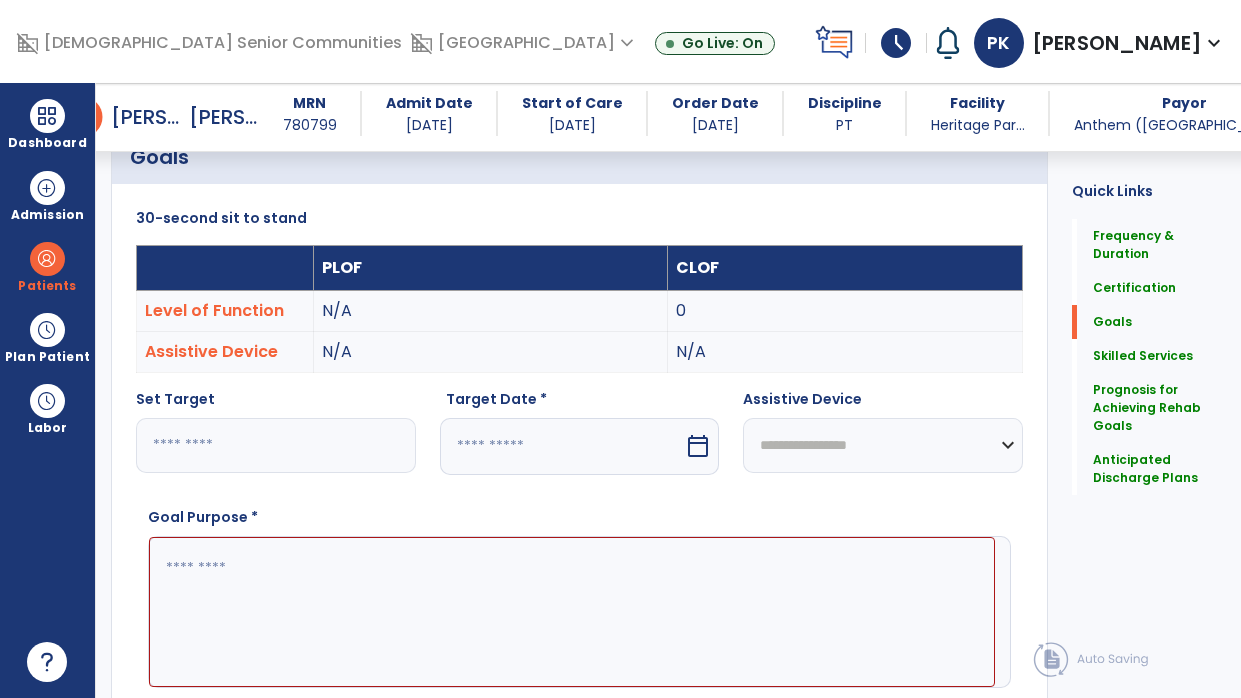 click on "calendar_today" at bounding box center (698, 446) 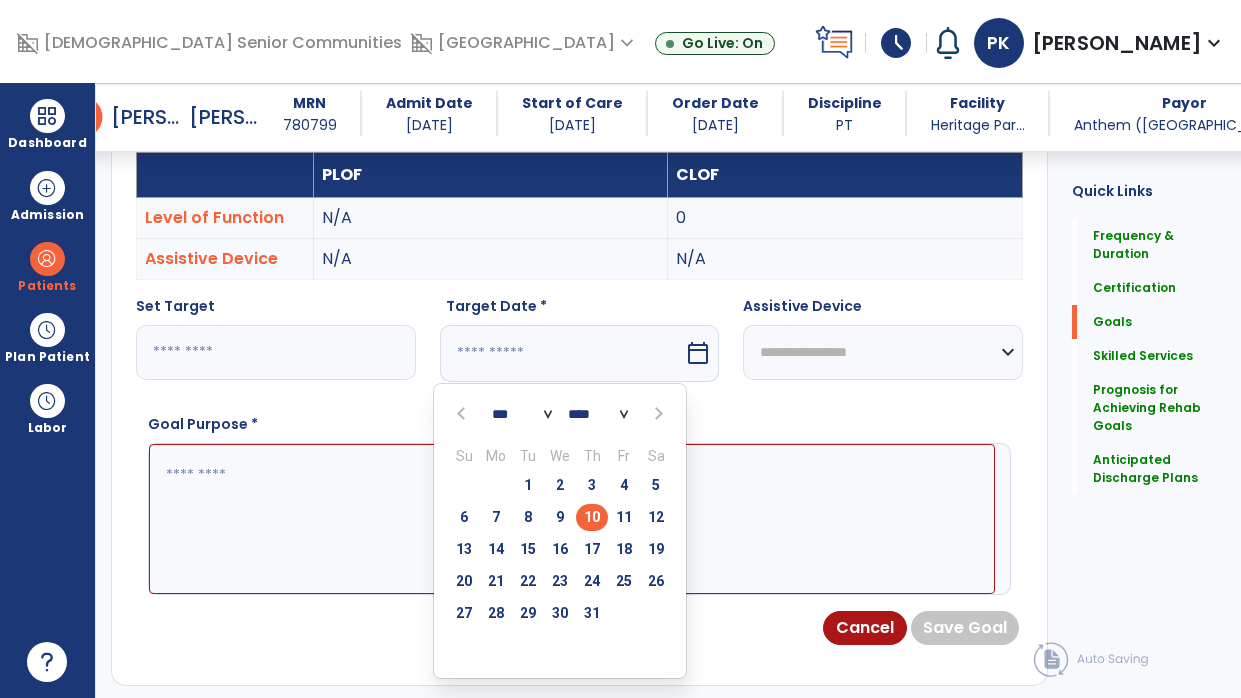 scroll, scrollTop: 608, scrollLeft: 0, axis: vertical 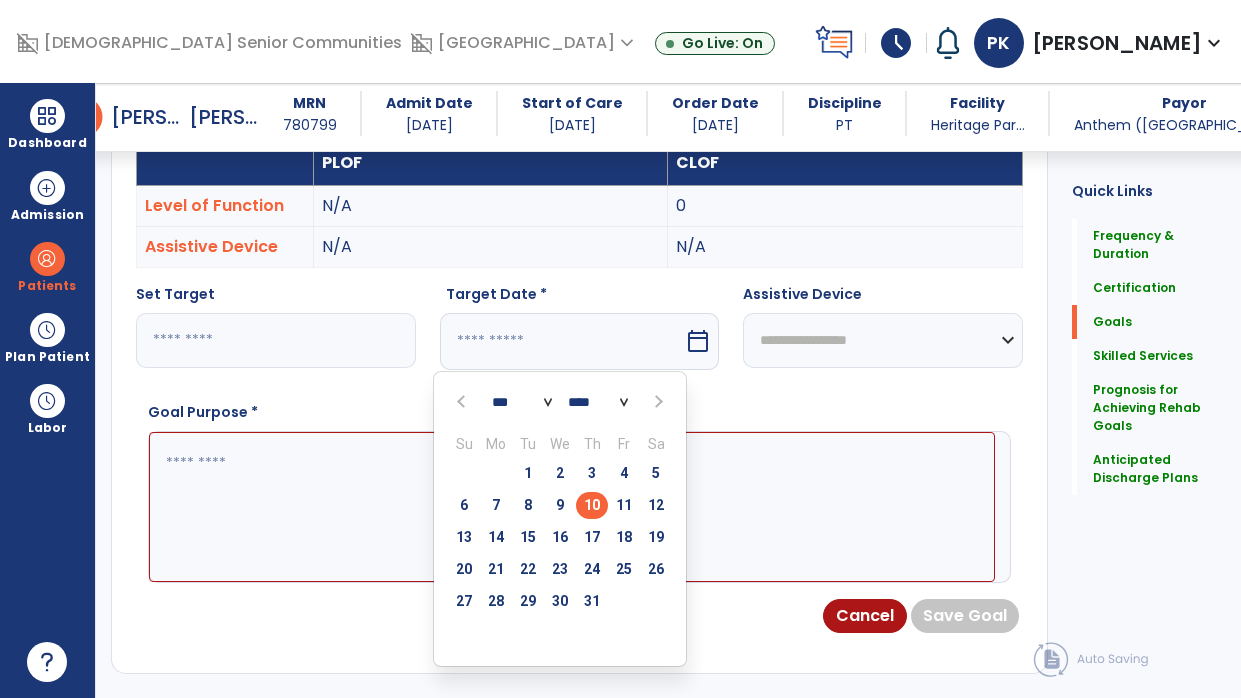 click at bounding box center [656, 401] 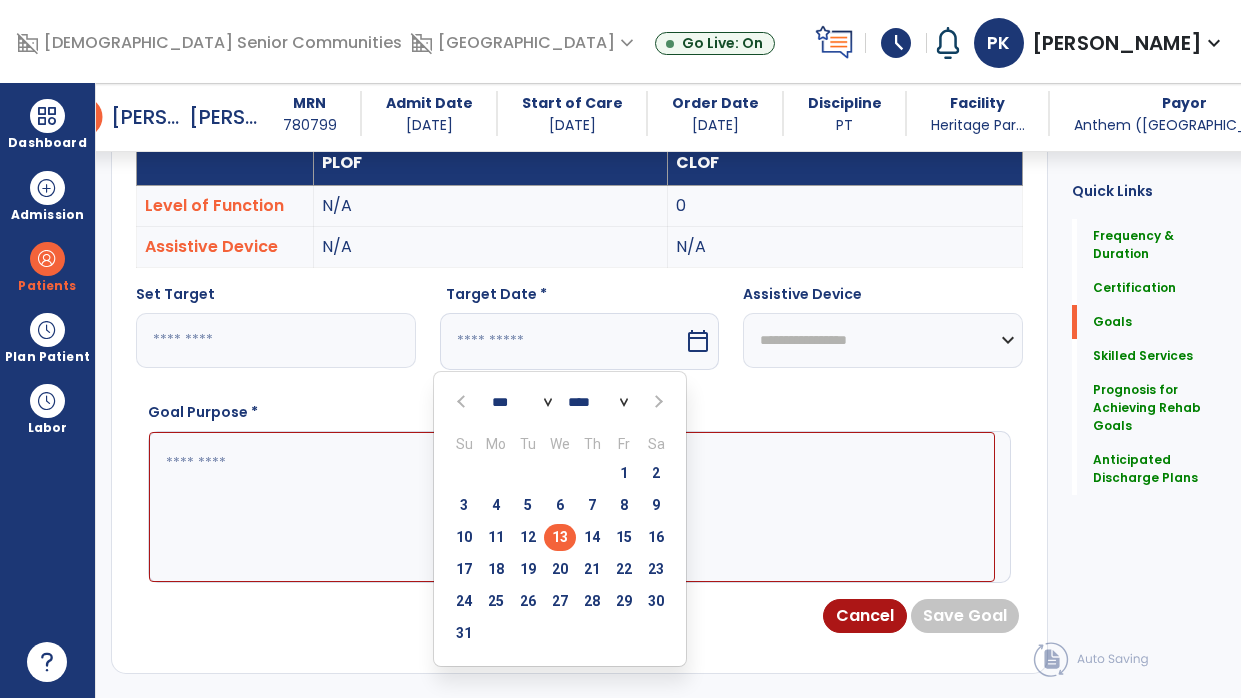 click on "13" at bounding box center (560, 537) 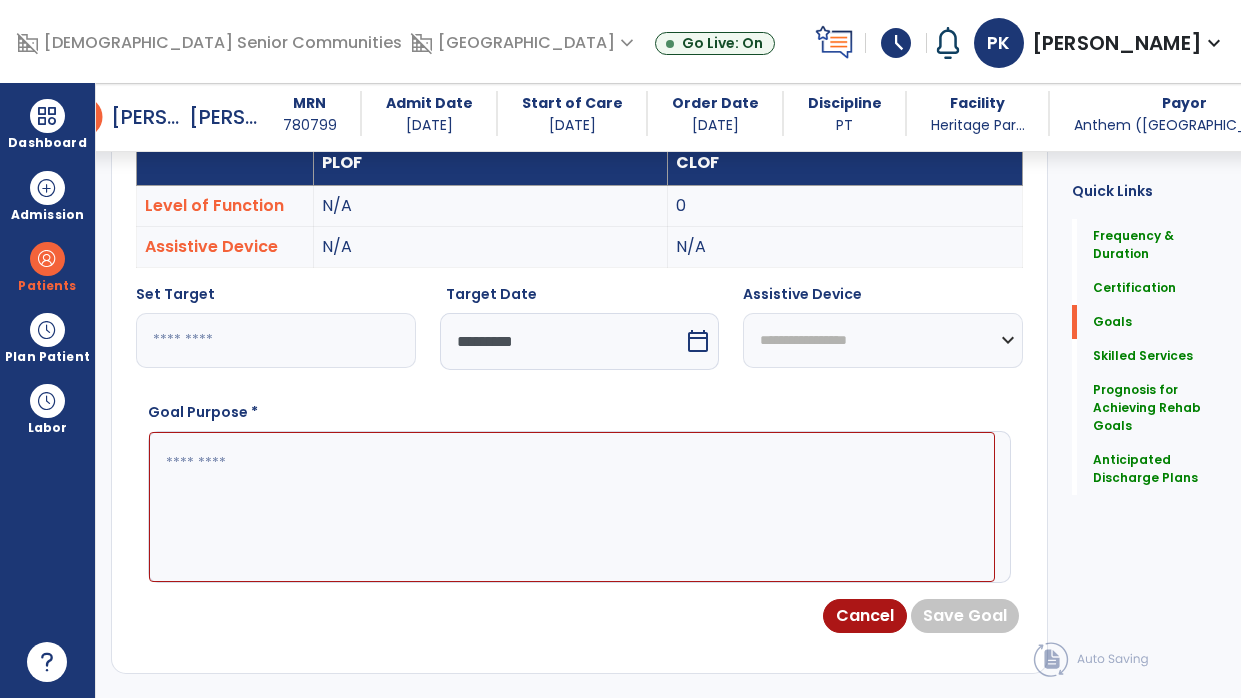 click at bounding box center (572, 507) 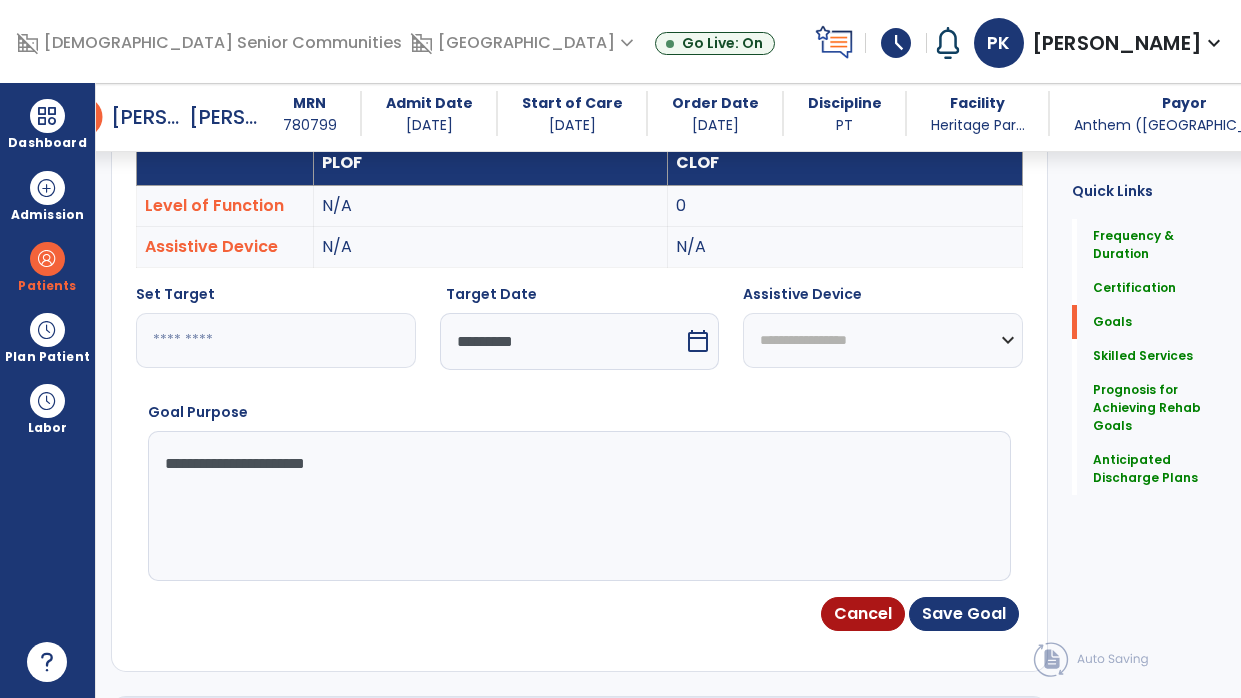 type on "**********" 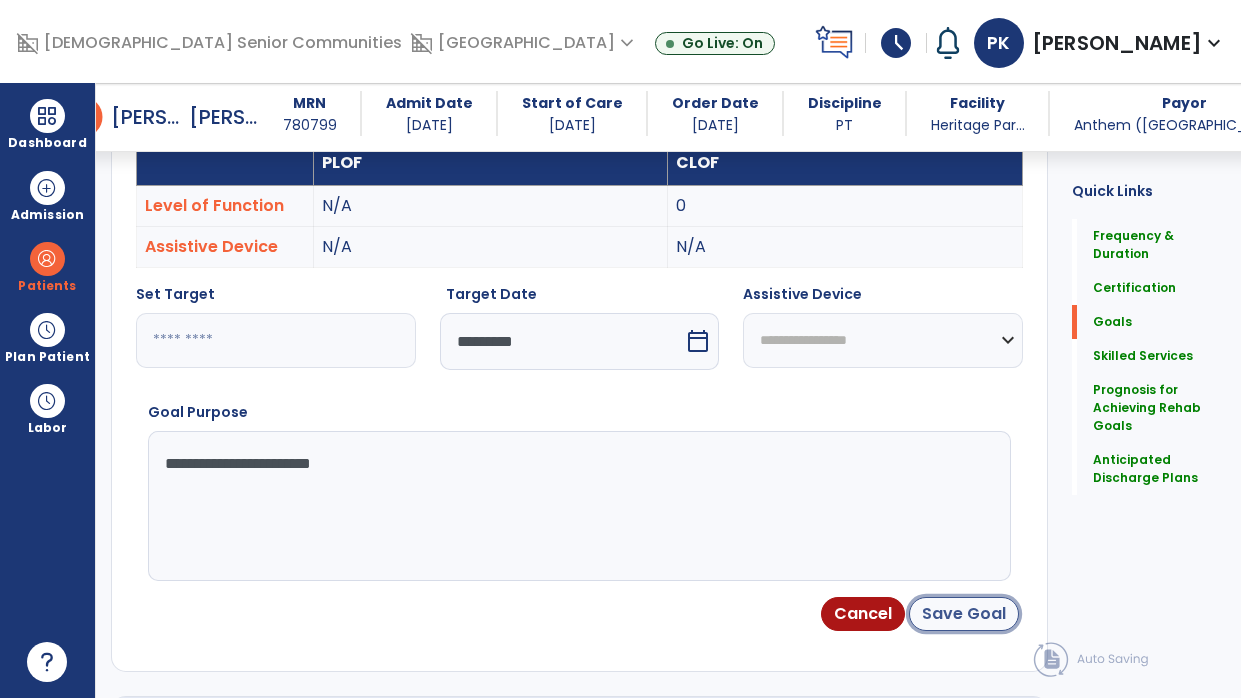 click on "Save Goal" at bounding box center [964, 614] 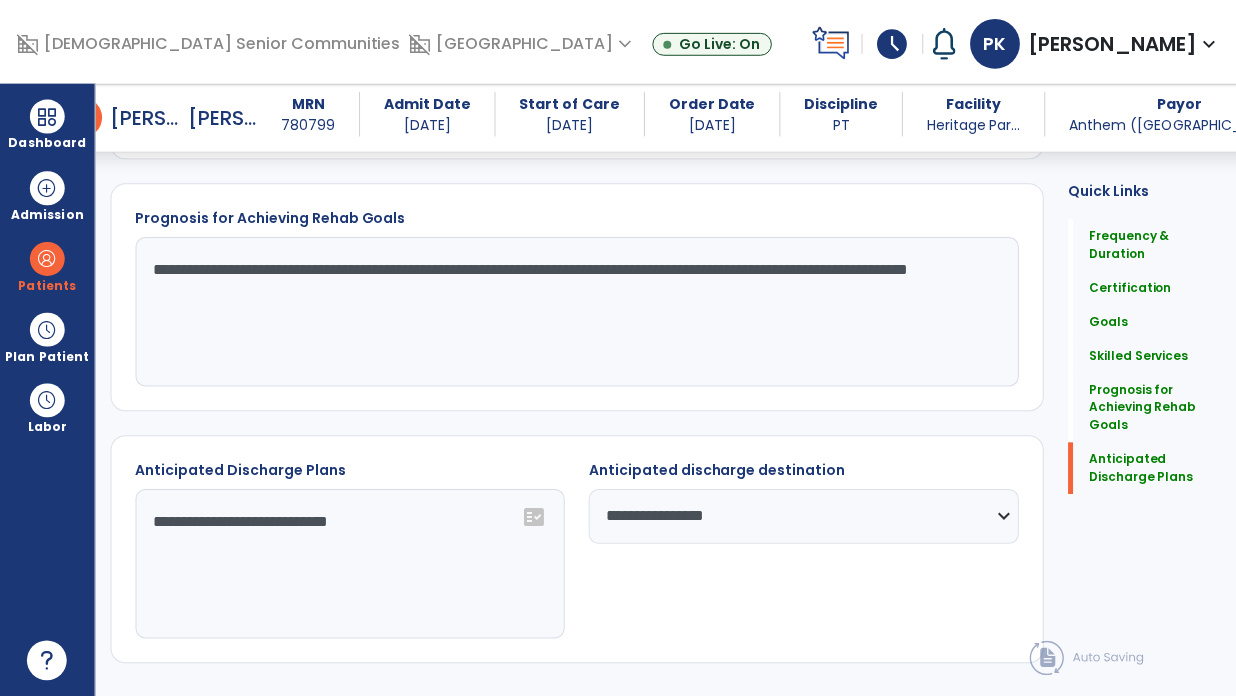 scroll, scrollTop: 2589, scrollLeft: 0, axis: vertical 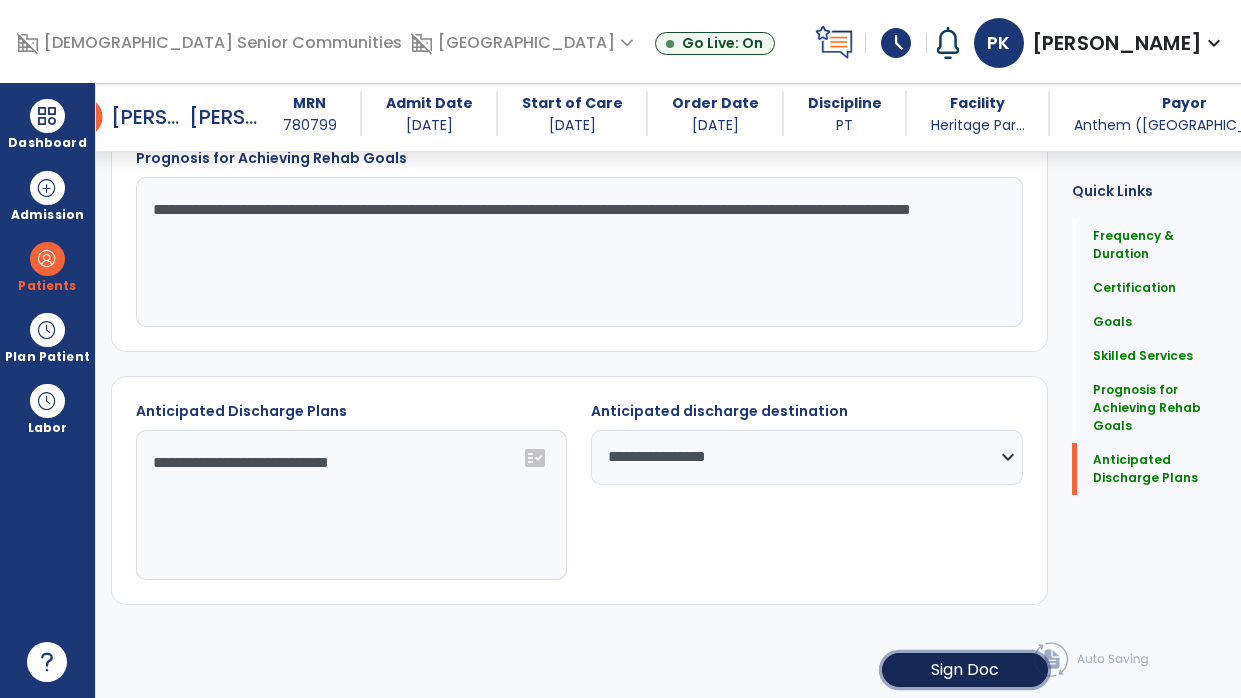 click on "Sign Doc" 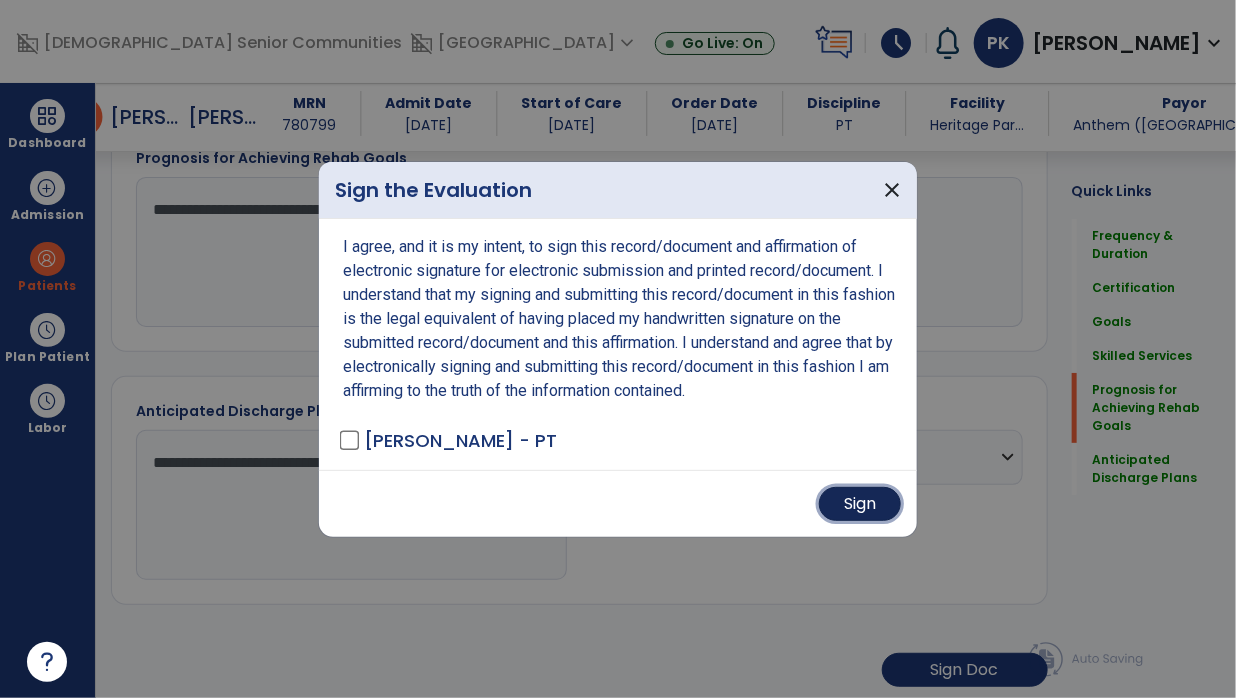 click on "Sign" at bounding box center [860, 504] 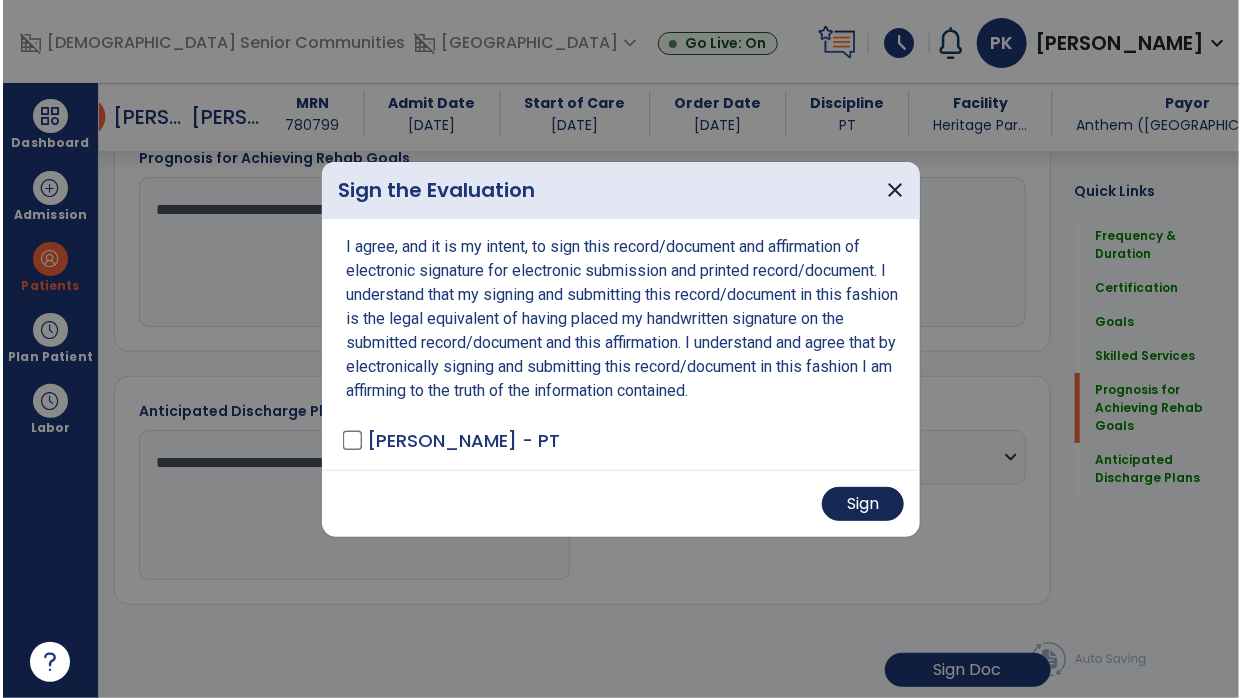 scroll, scrollTop: 2587, scrollLeft: 0, axis: vertical 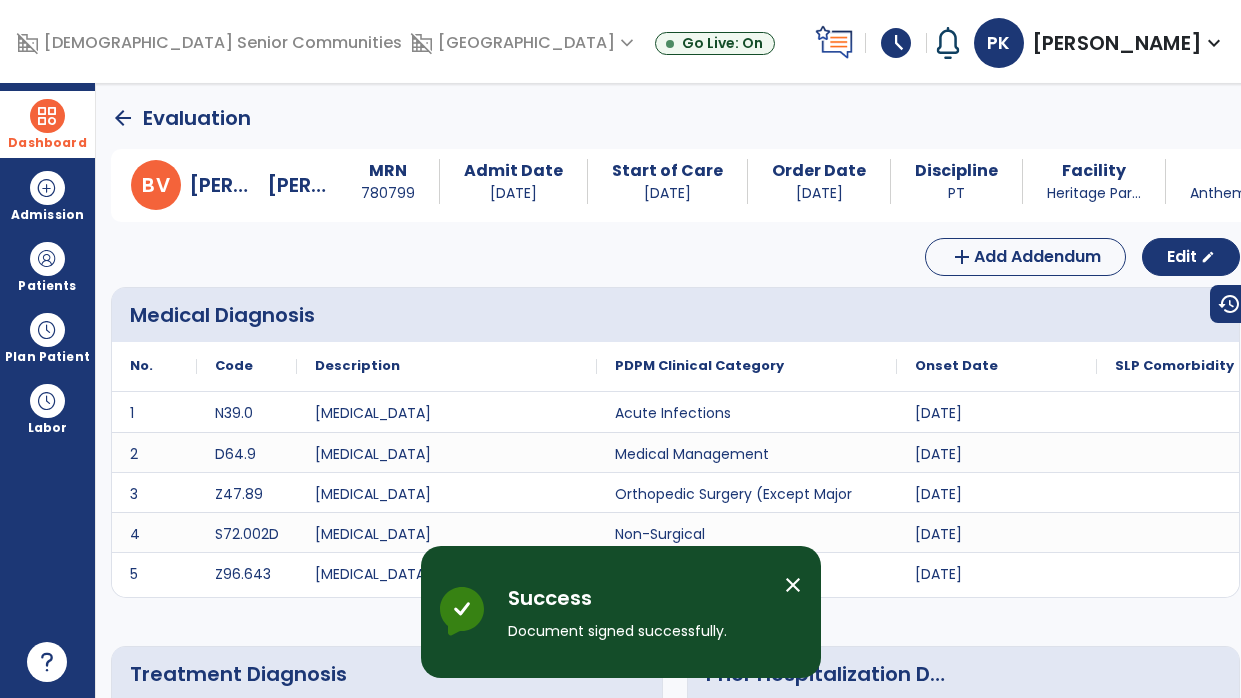 click on "Dashboard" at bounding box center (47, 124) 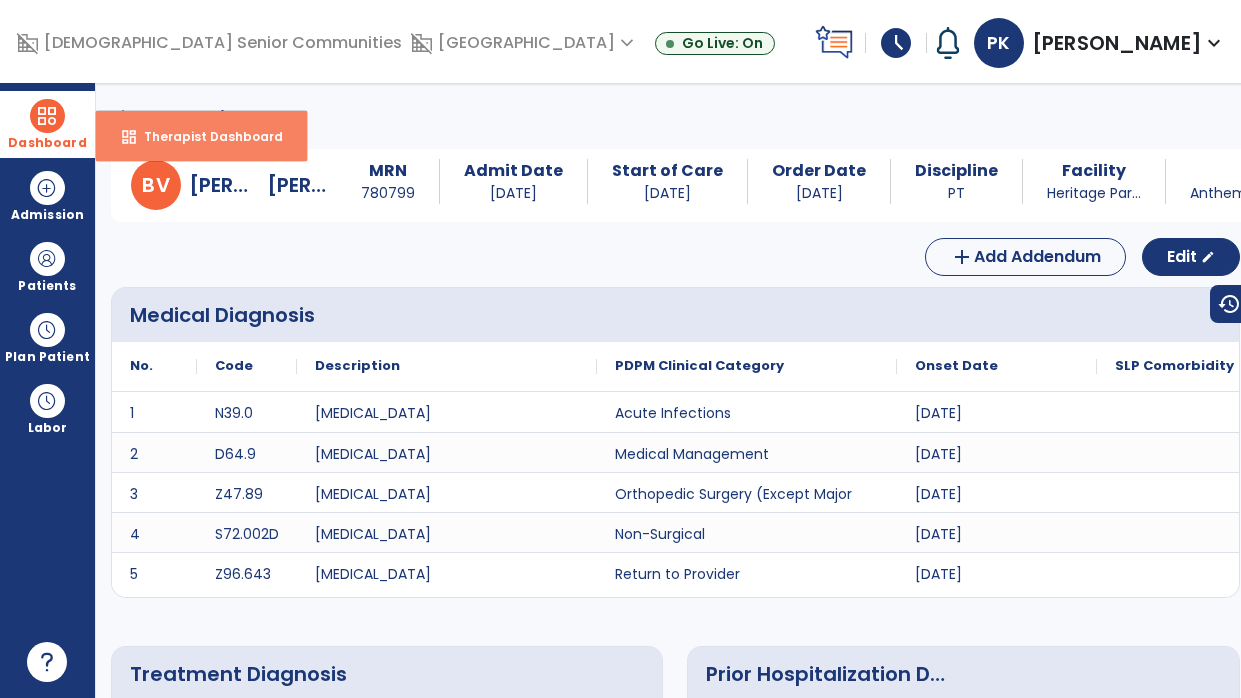 click on "Therapist Dashboard" at bounding box center [205, 136] 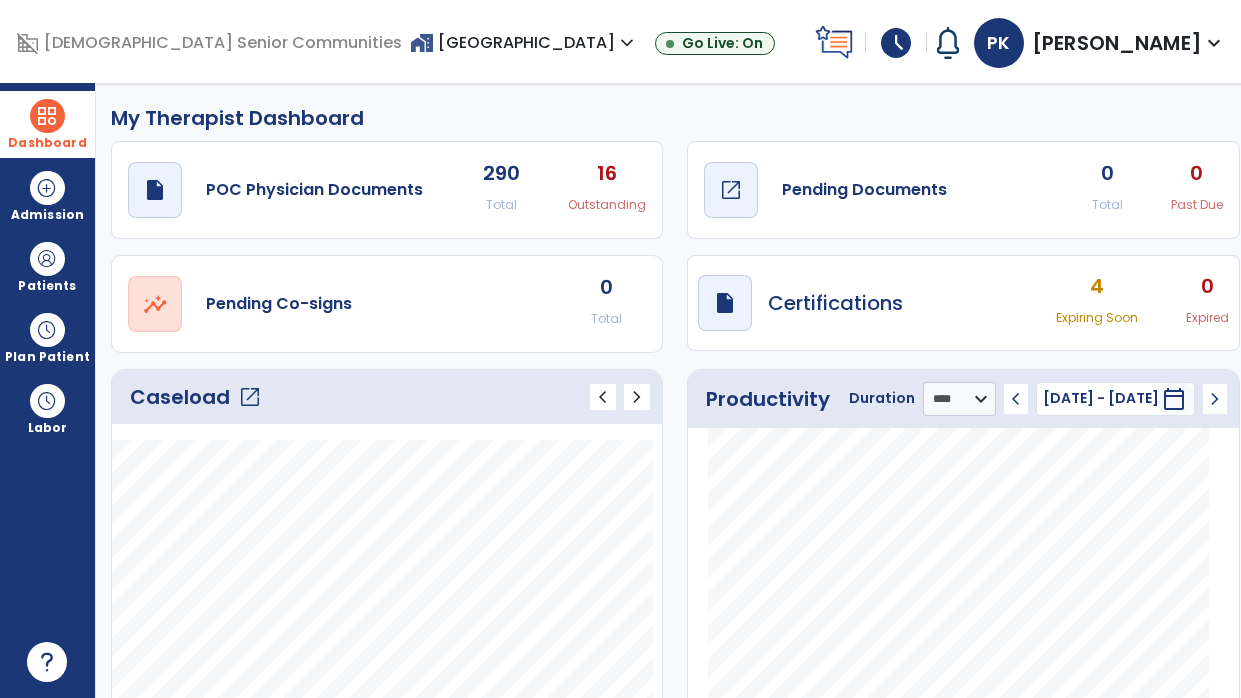 click on "Pending Documents" 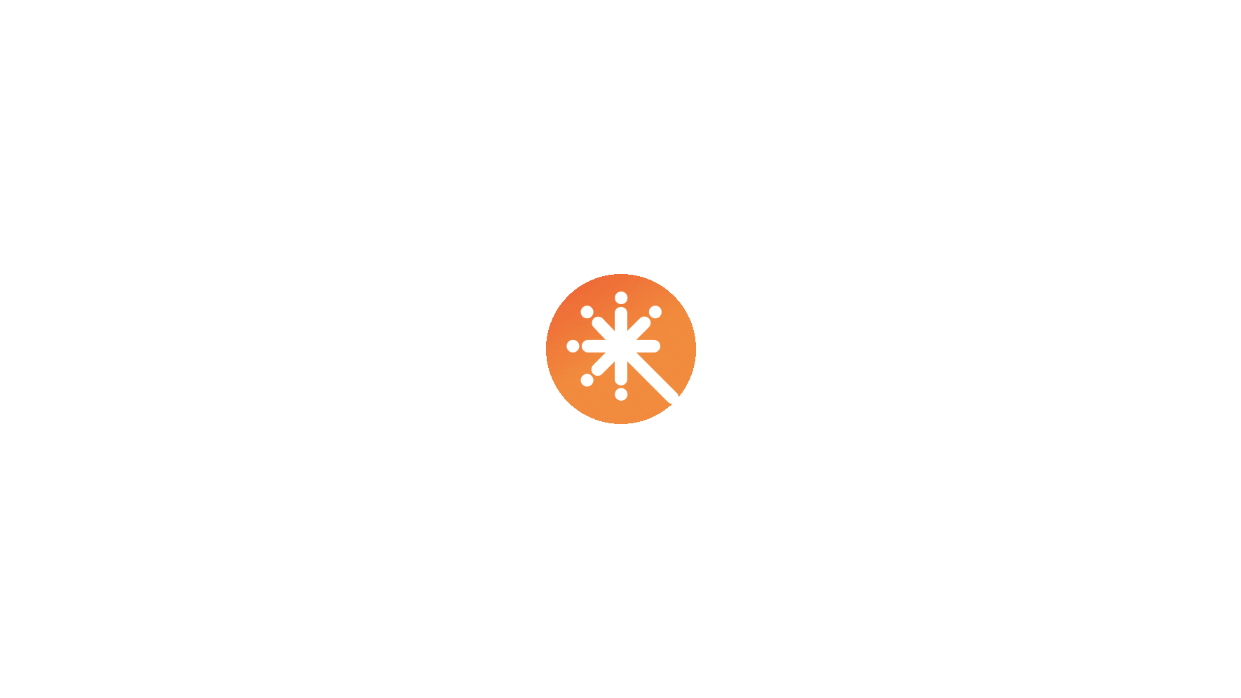 scroll, scrollTop: 0, scrollLeft: 0, axis: both 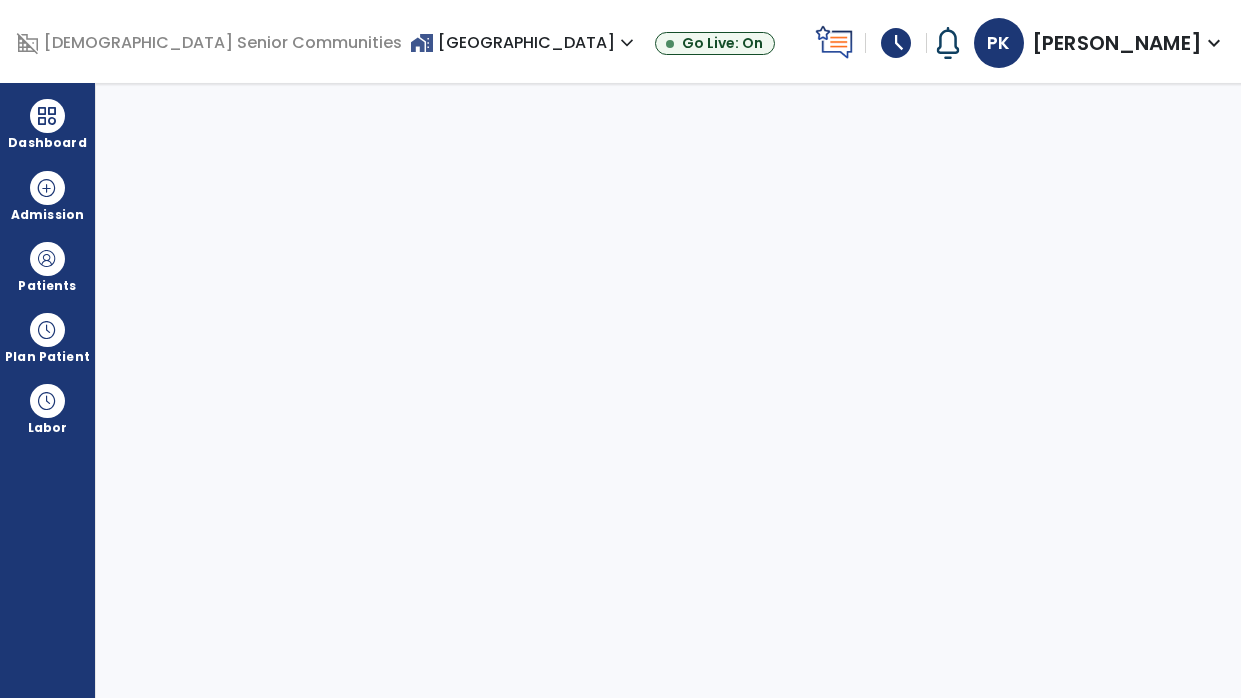 select on "****" 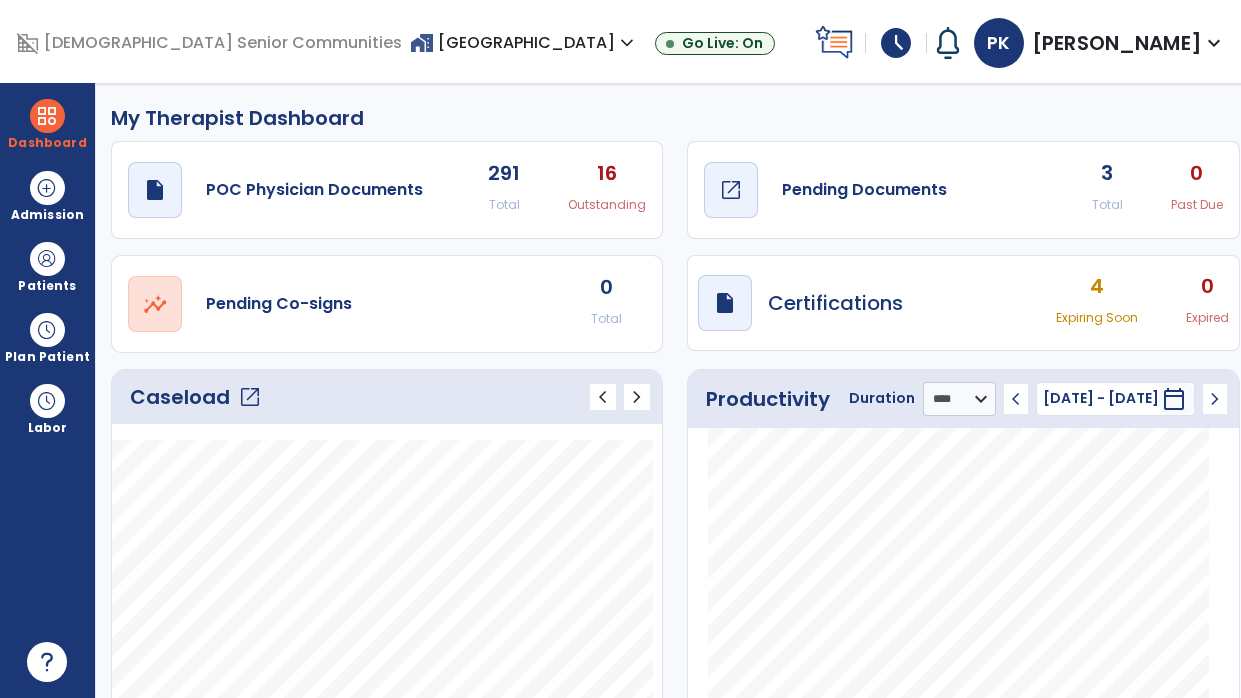 click on "Pending Documents" 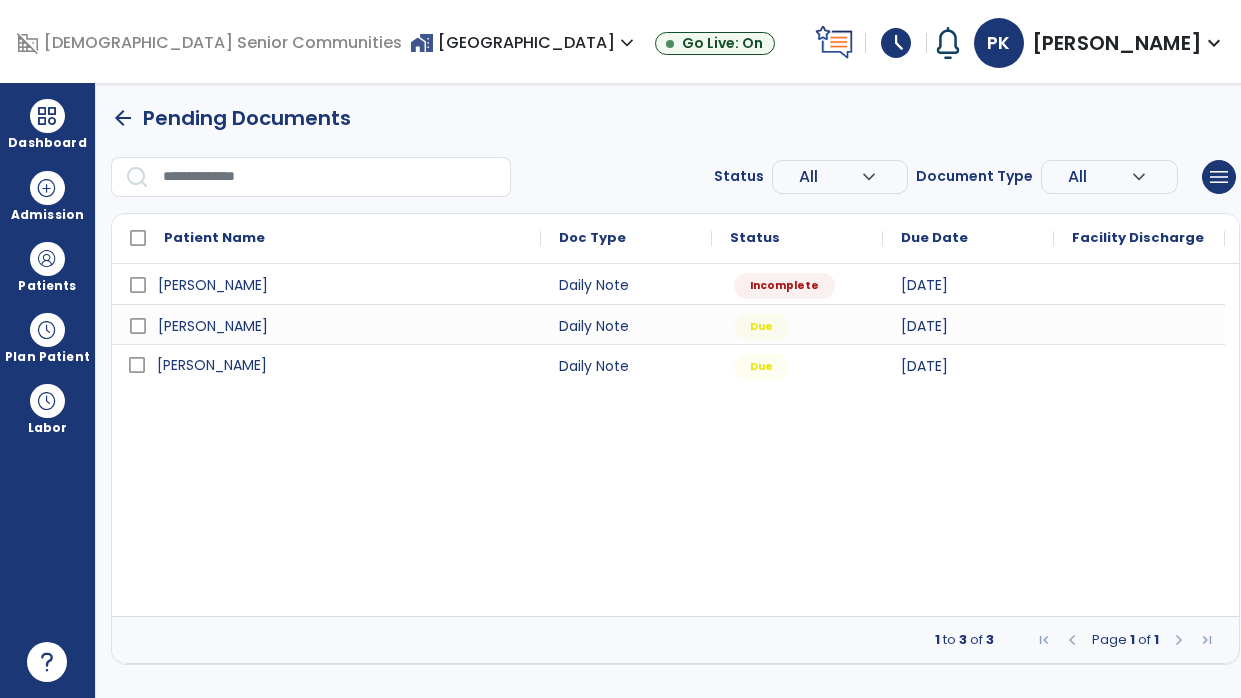 click on "[PERSON_NAME]" at bounding box center [340, 365] 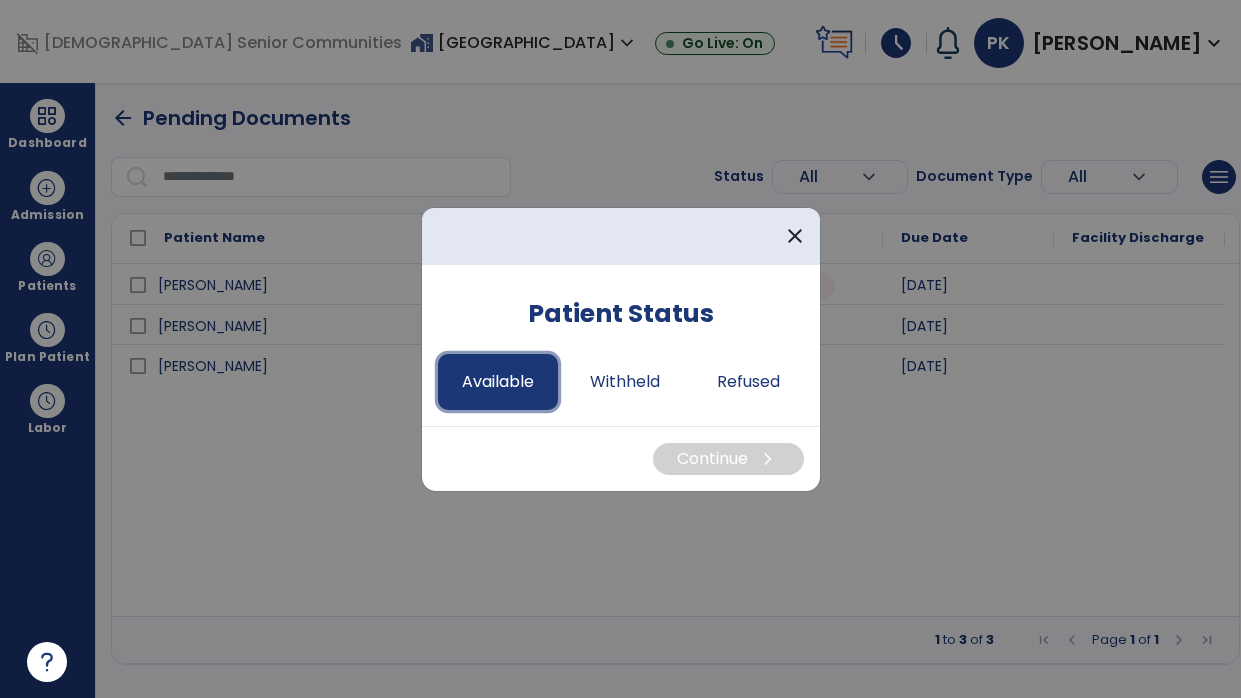 click on "Available" at bounding box center (498, 382) 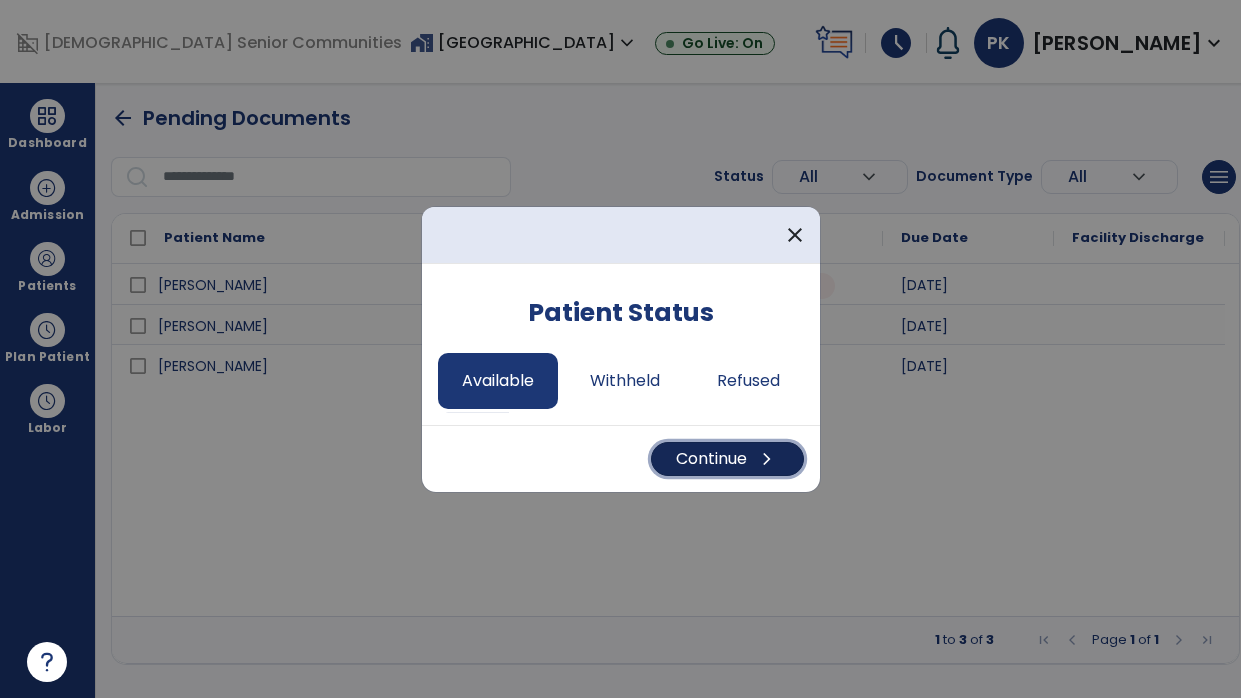 click on "Continue   chevron_right" at bounding box center (727, 459) 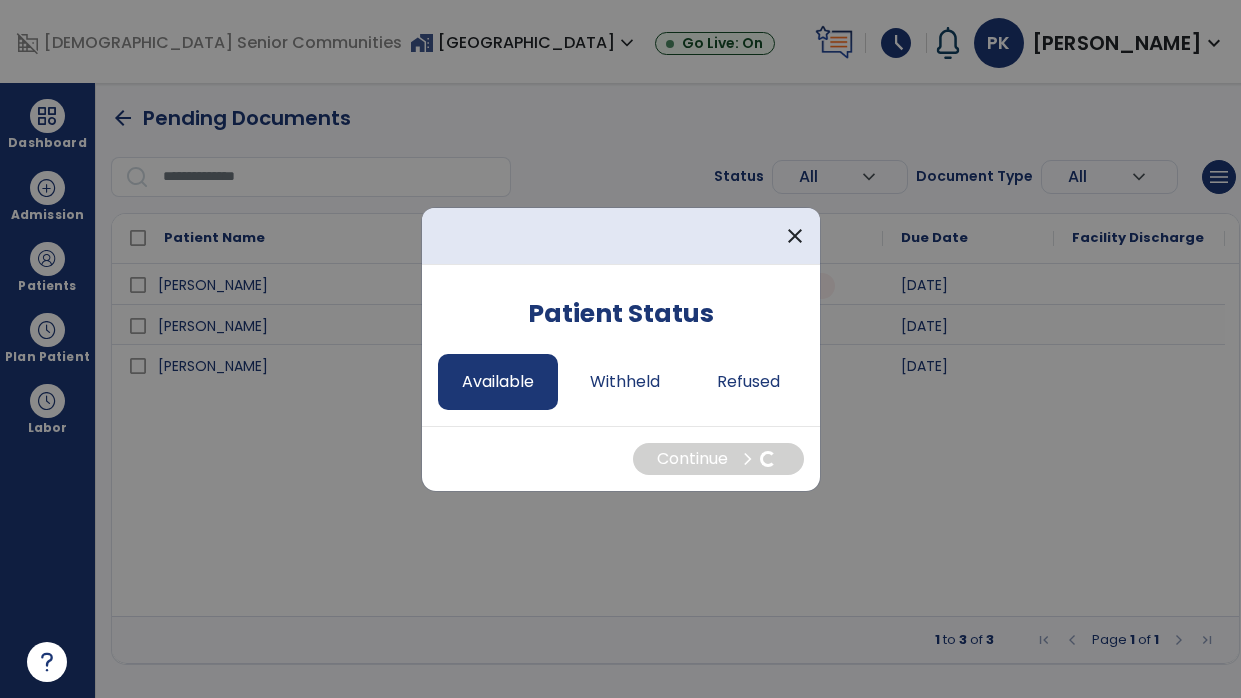 select on "*" 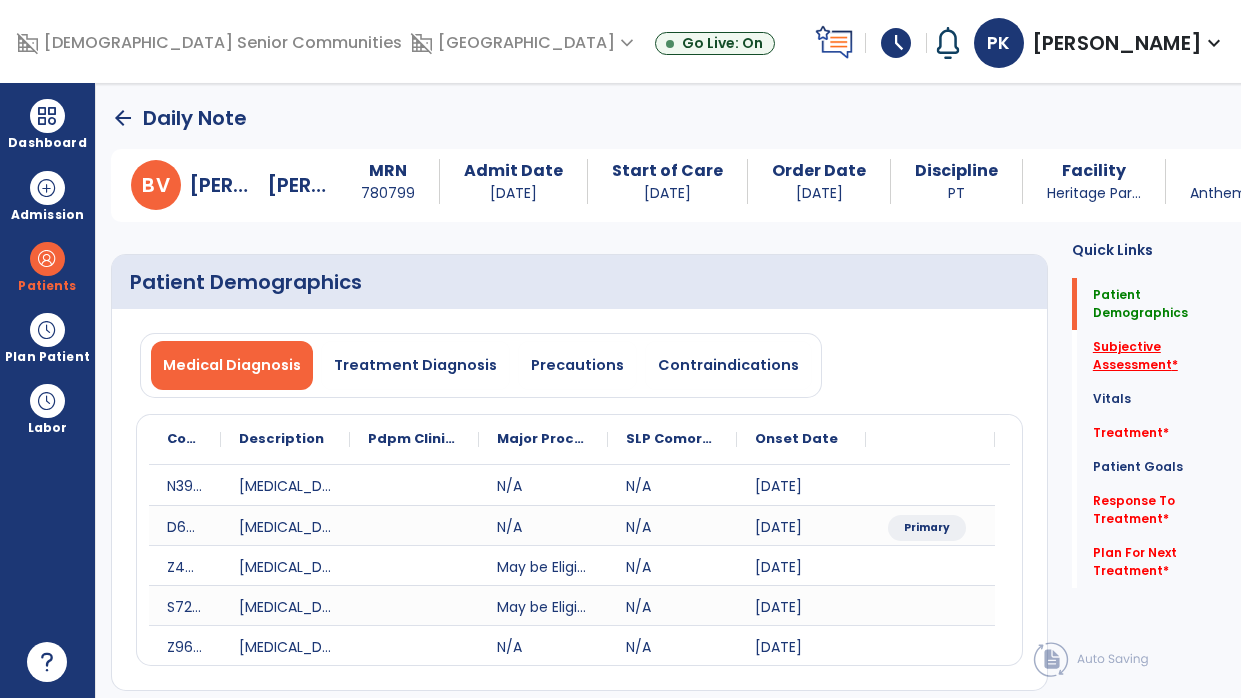 click on "Subjective Assessment   *" 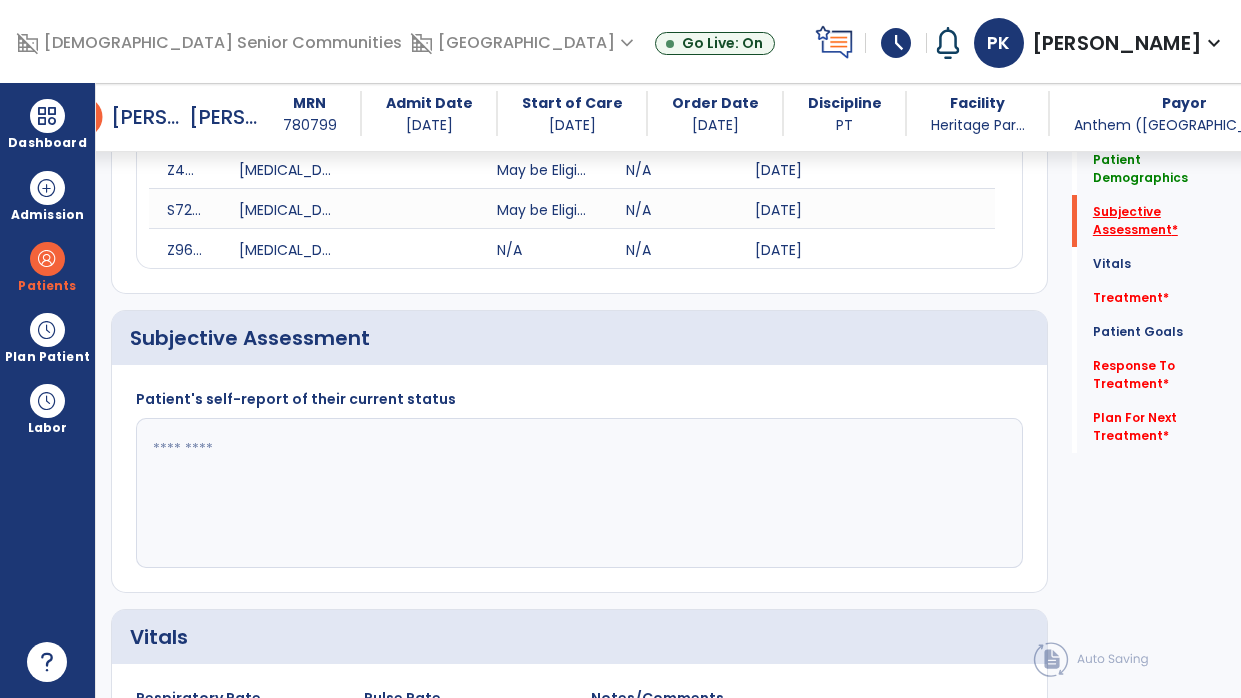 scroll, scrollTop: 456, scrollLeft: 0, axis: vertical 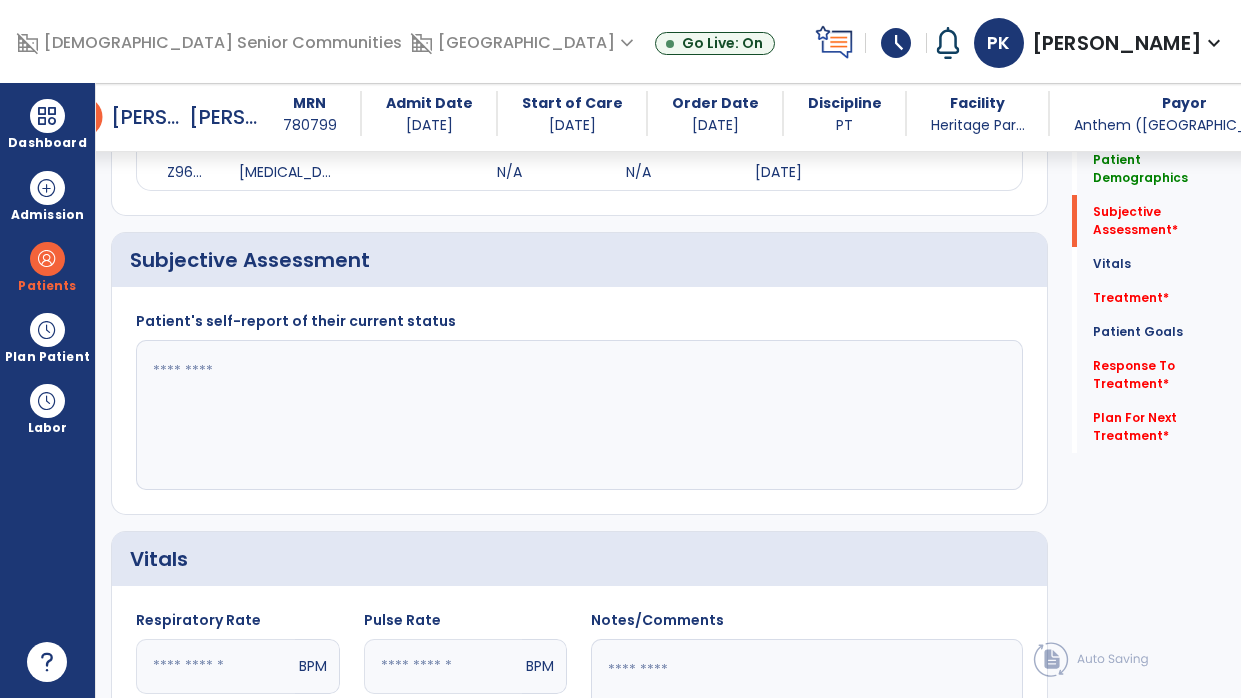click 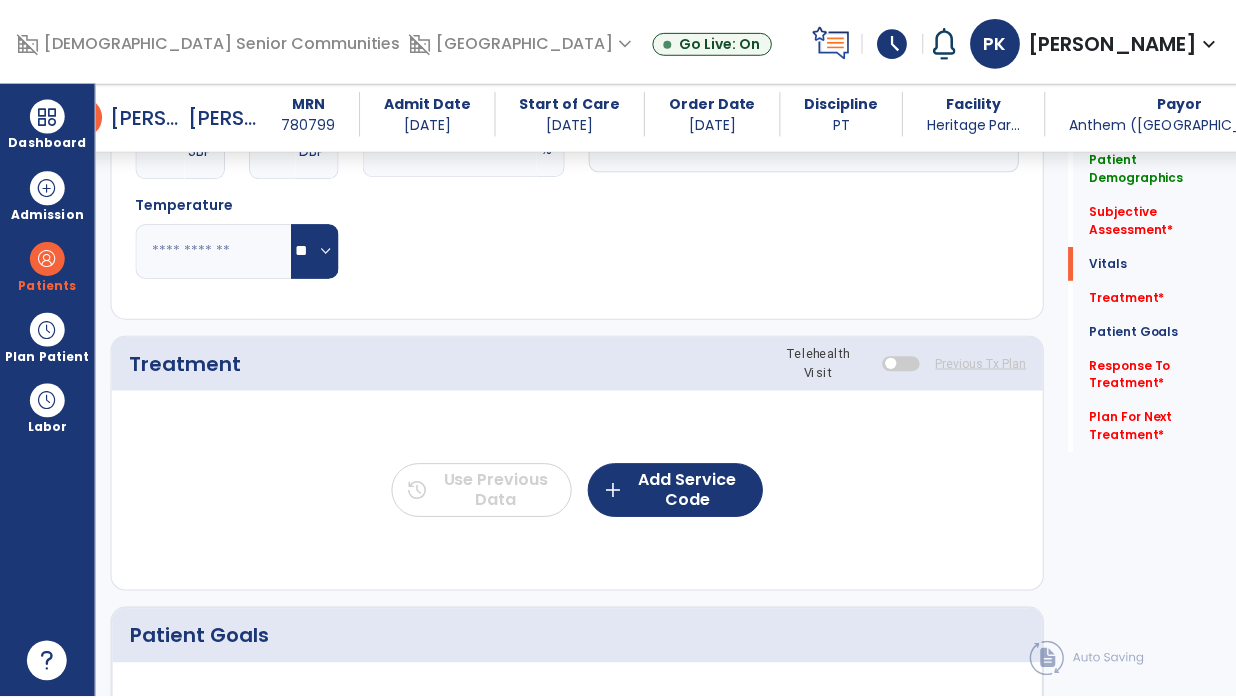 scroll, scrollTop: 1076, scrollLeft: 0, axis: vertical 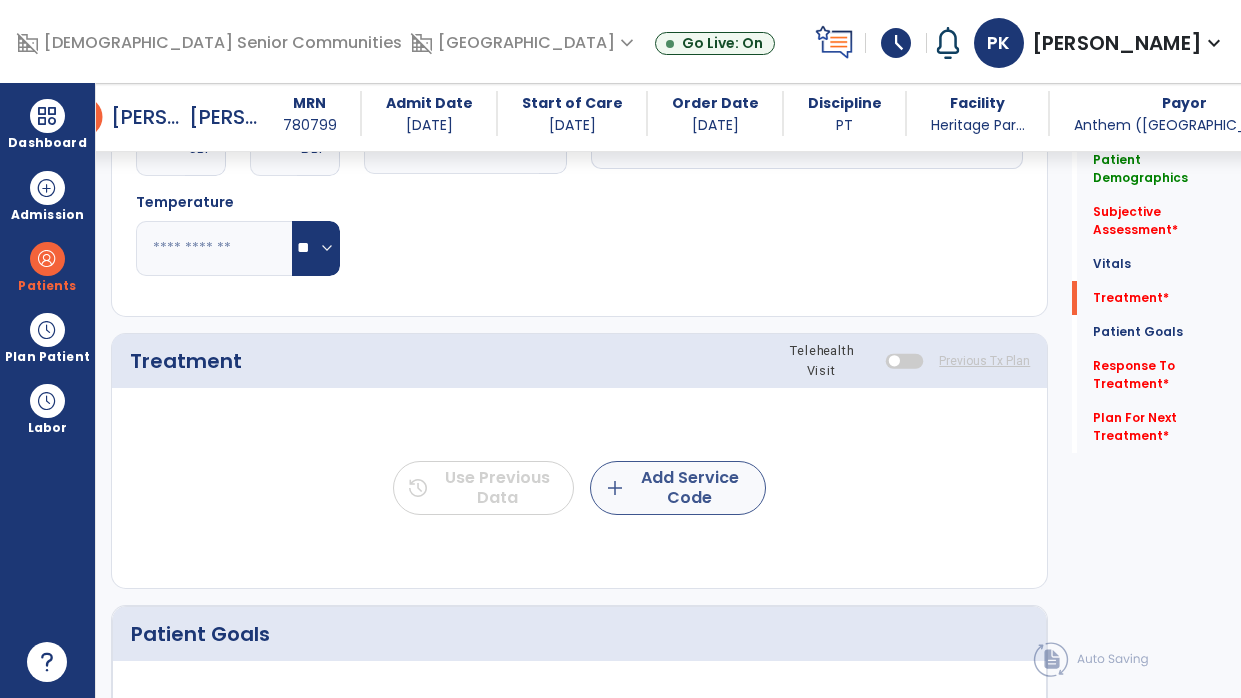 type on "**********" 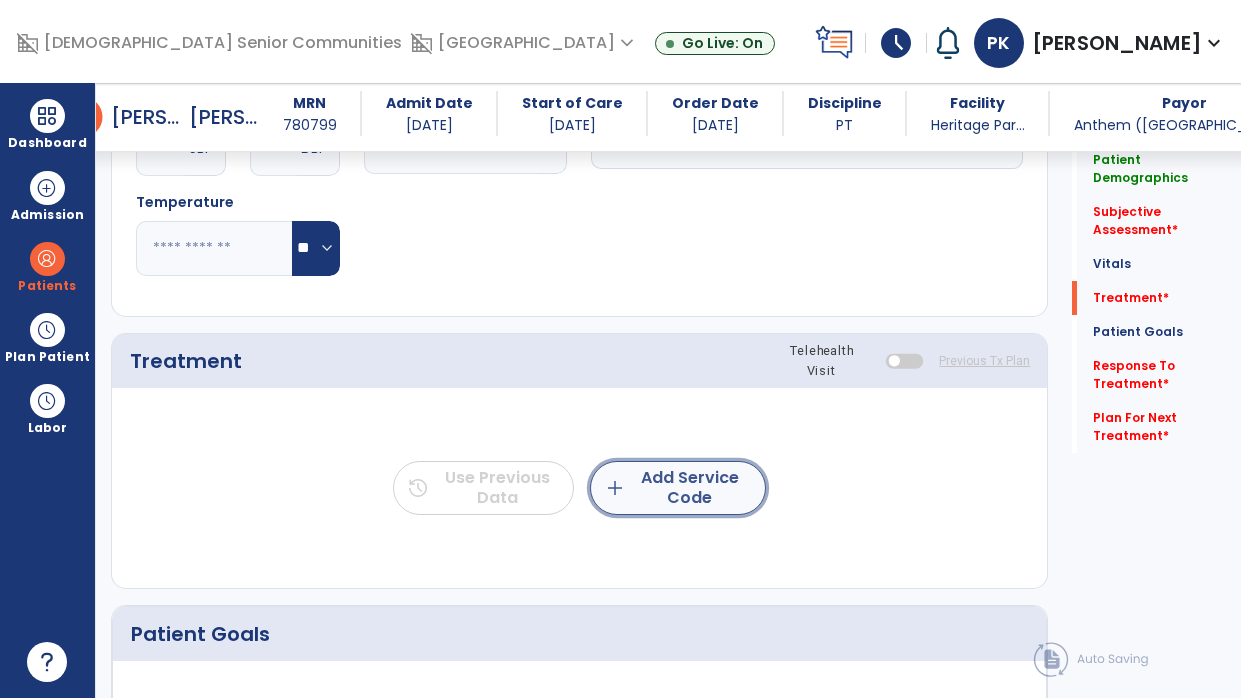 click on "add  Add Service Code" 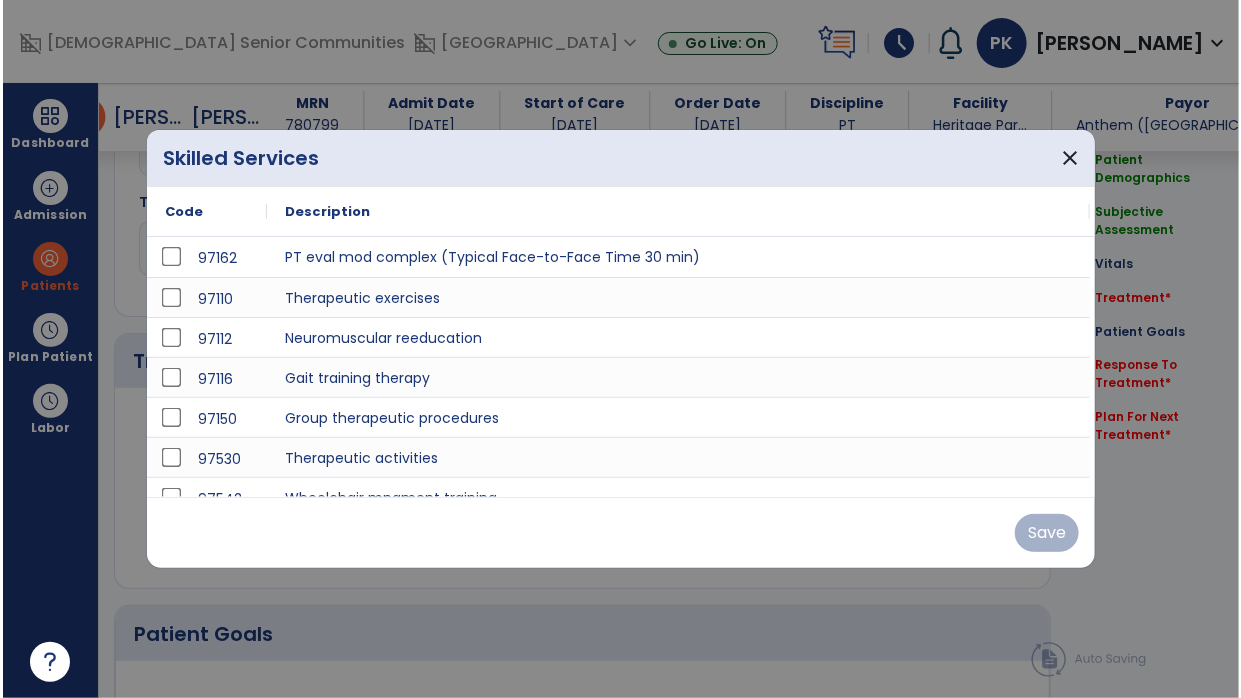 scroll, scrollTop: 1076, scrollLeft: 0, axis: vertical 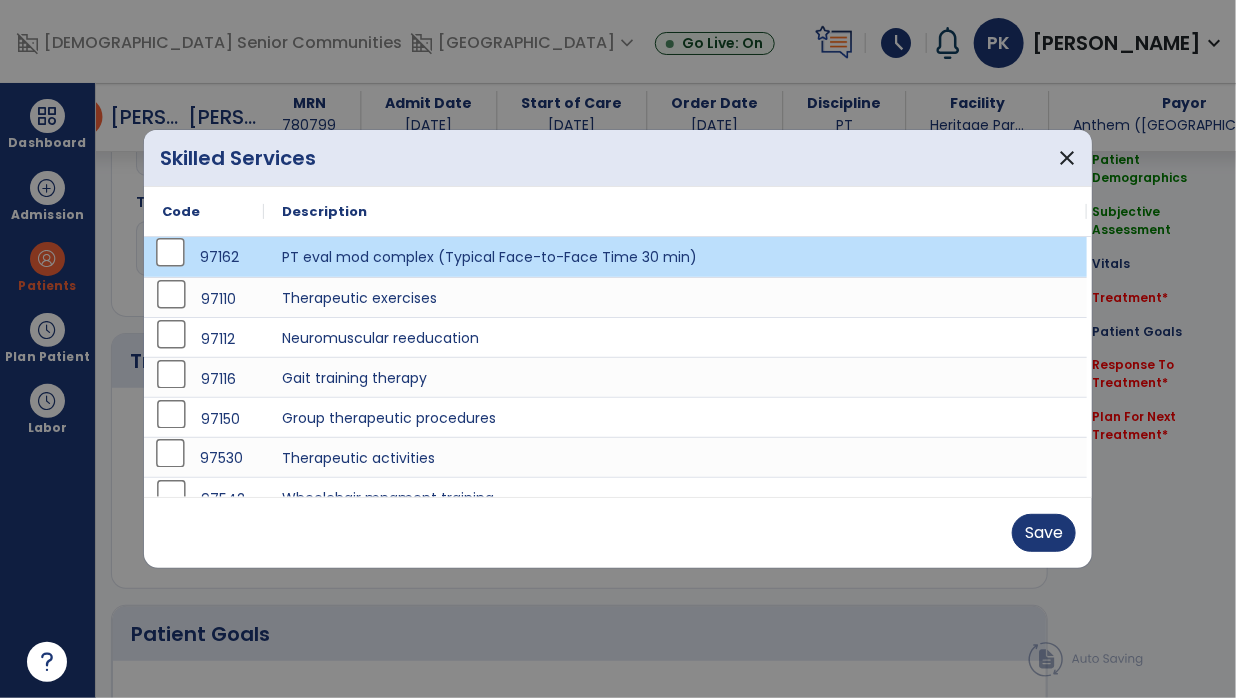 click on "97530" at bounding box center (204, 458) 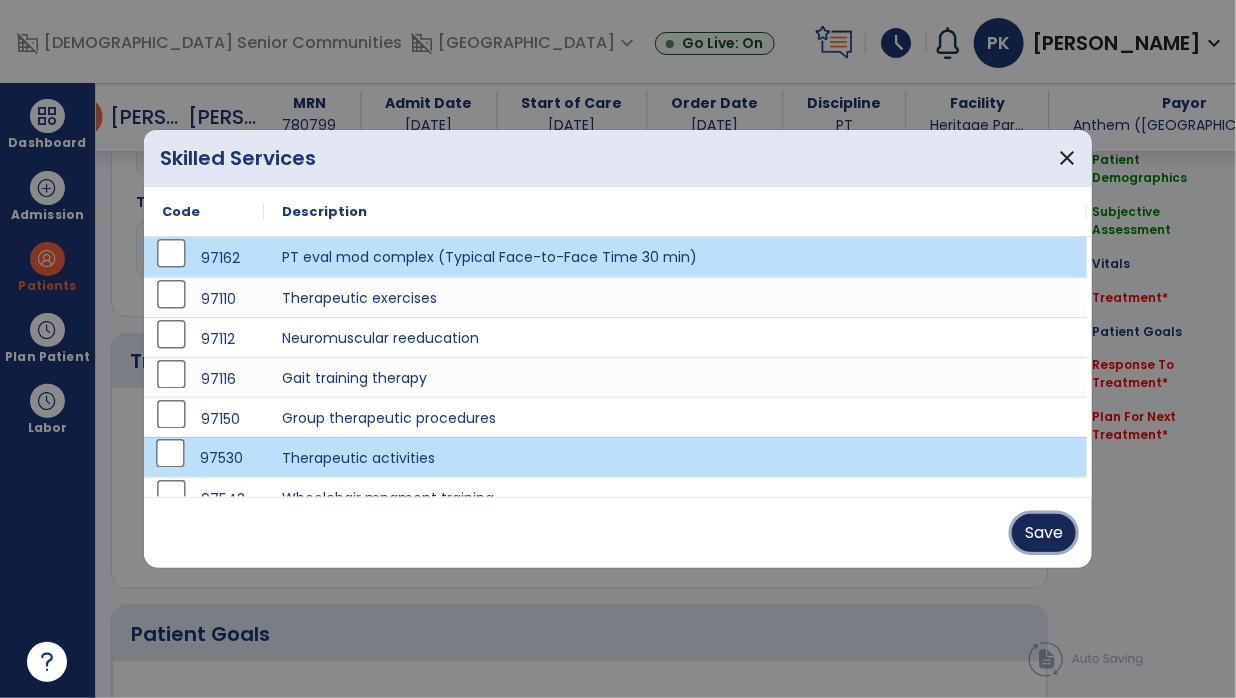 click on "Save" at bounding box center (1044, 533) 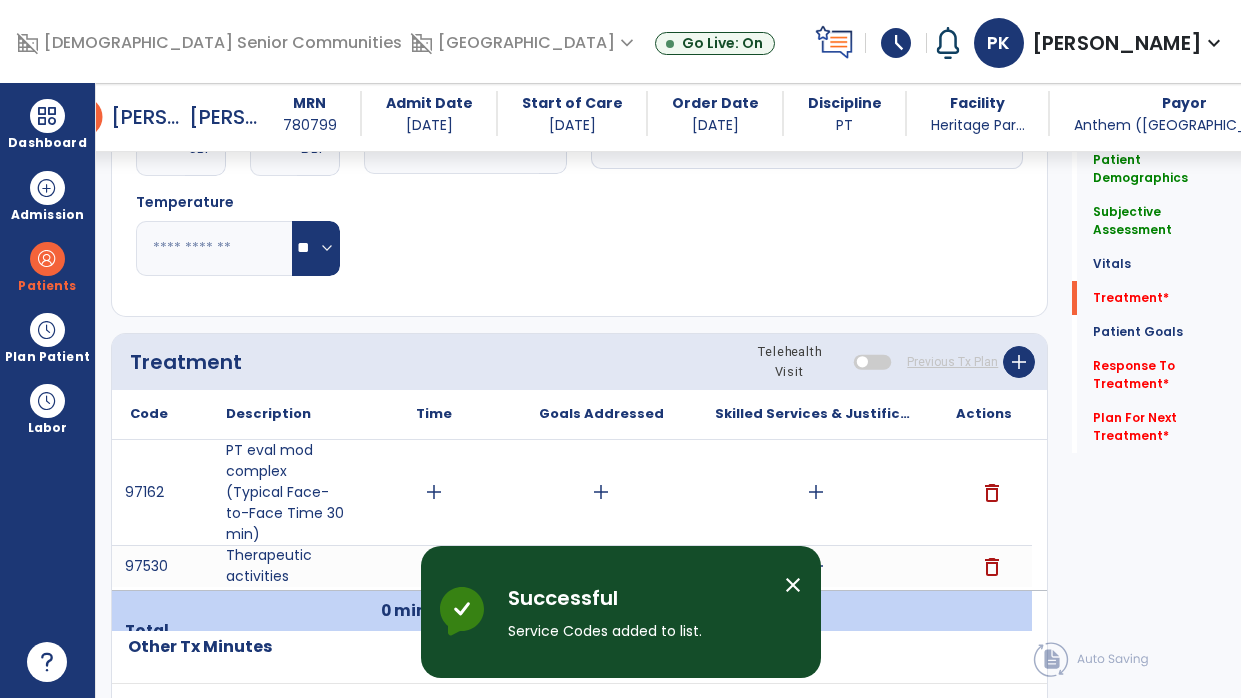 click on "add" at bounding box center [434, 492] 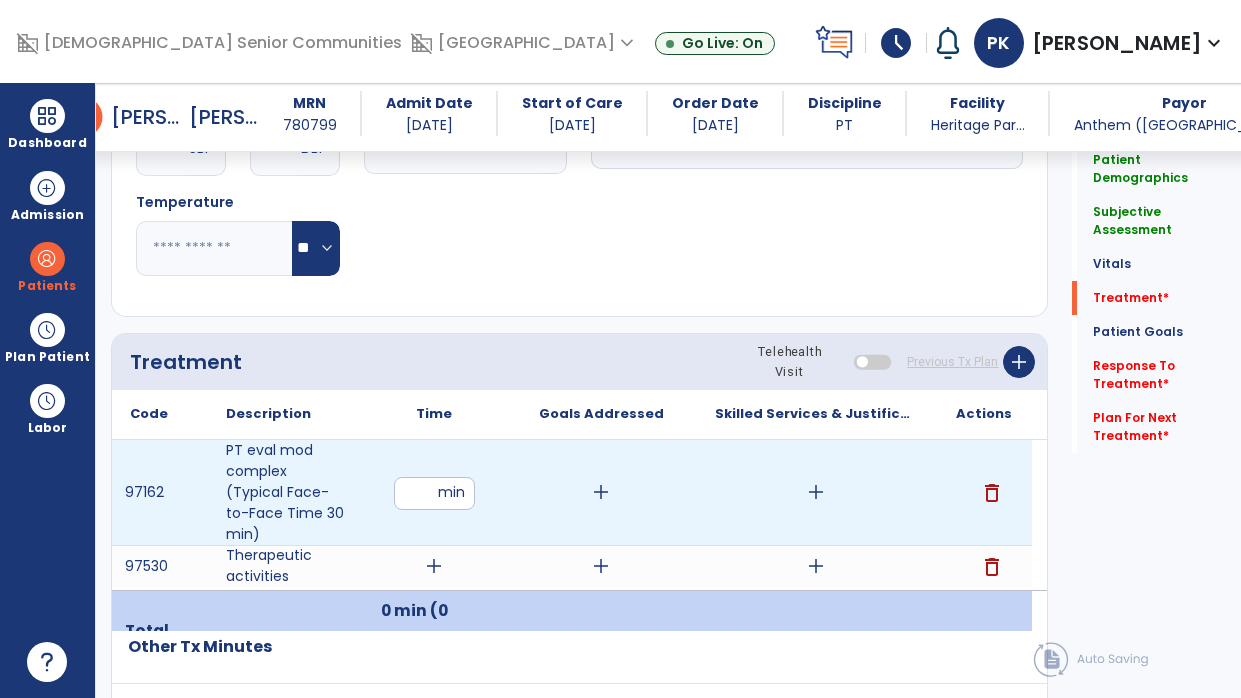 type on "**" 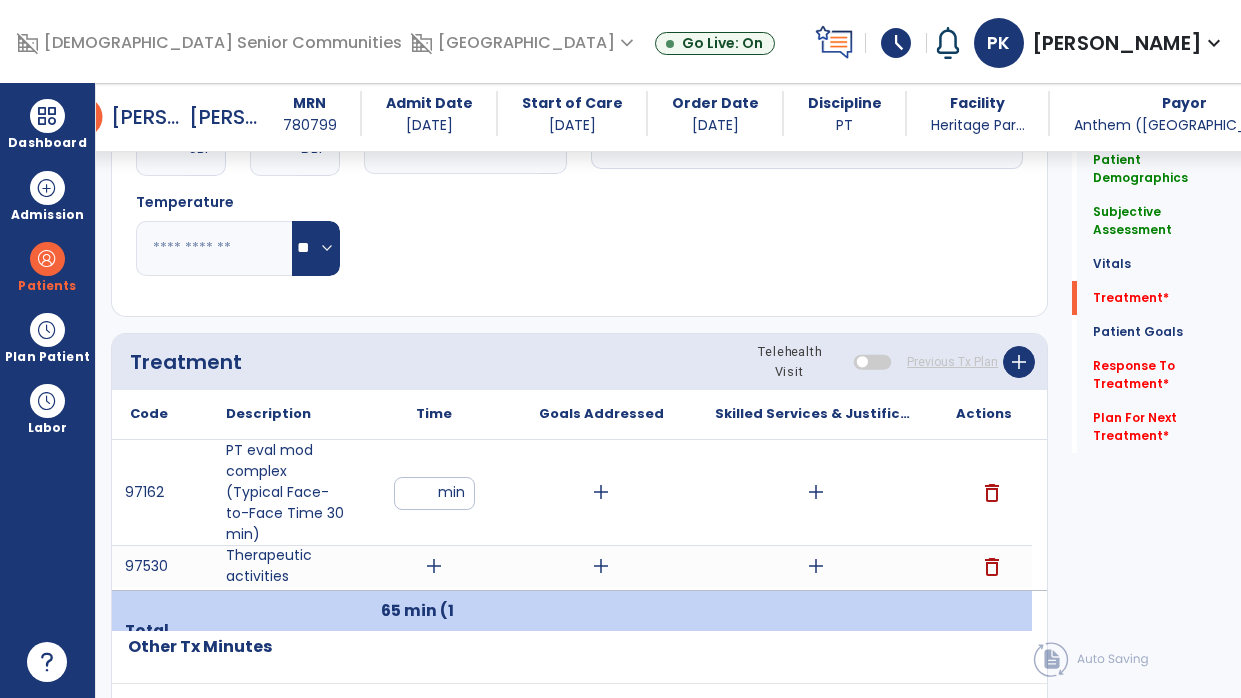 click on "**" at bounding box center [434, 493] 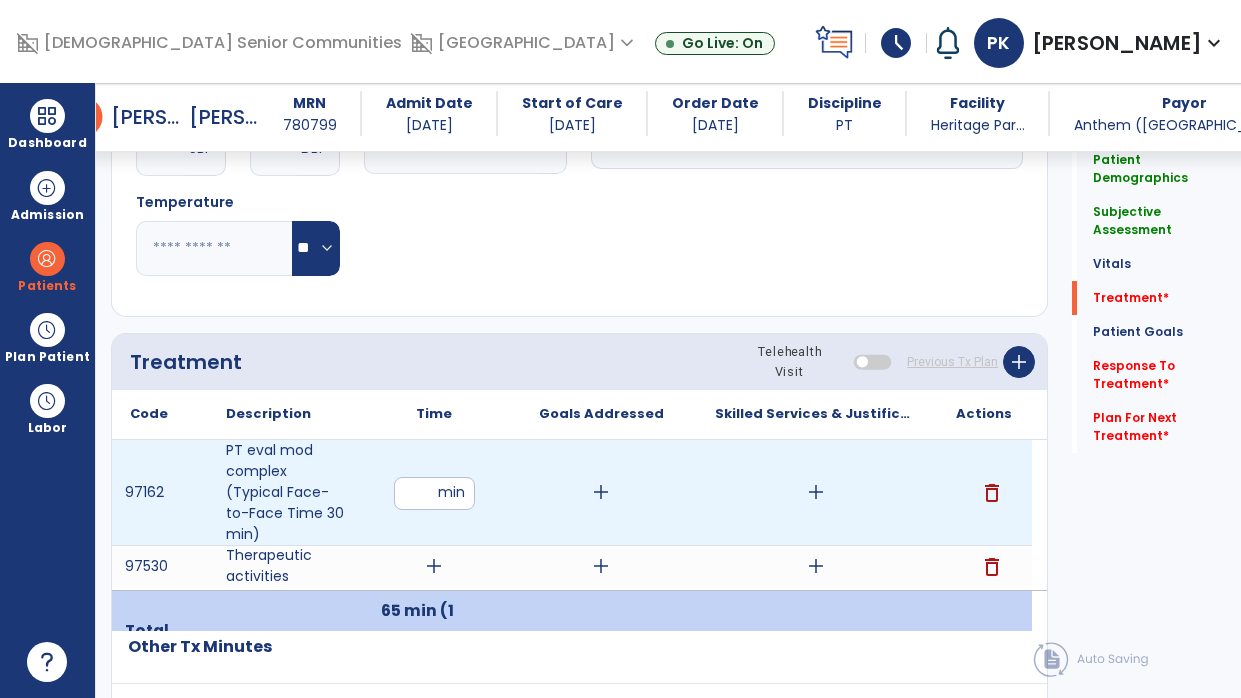 type on "**" 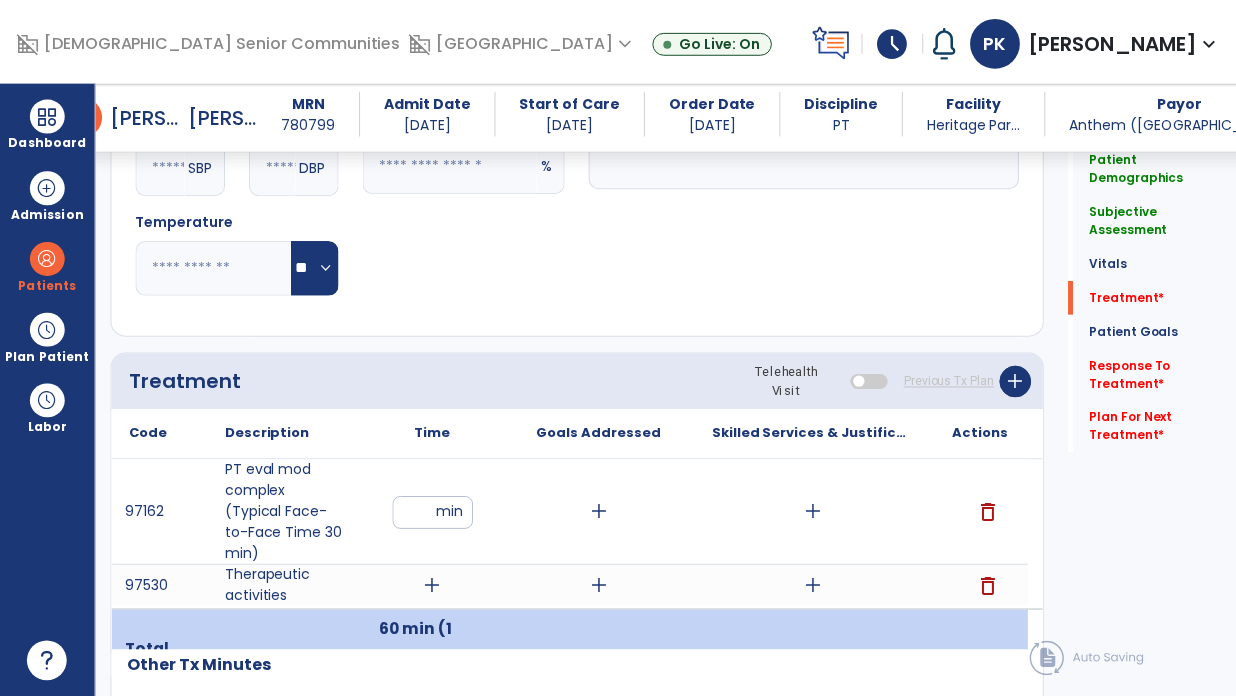 scroll, scrollTop: 1051, scrollLeft: 0, axis: vertical 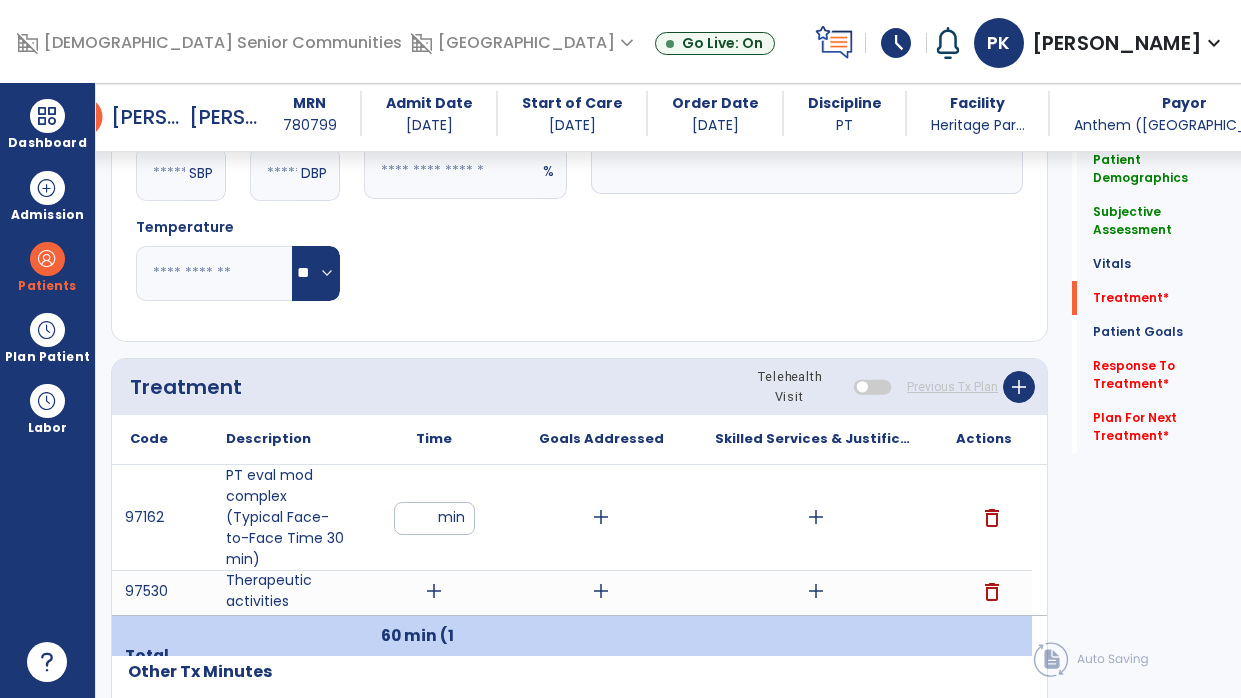 click on "add" at bounding box center [434, 591] 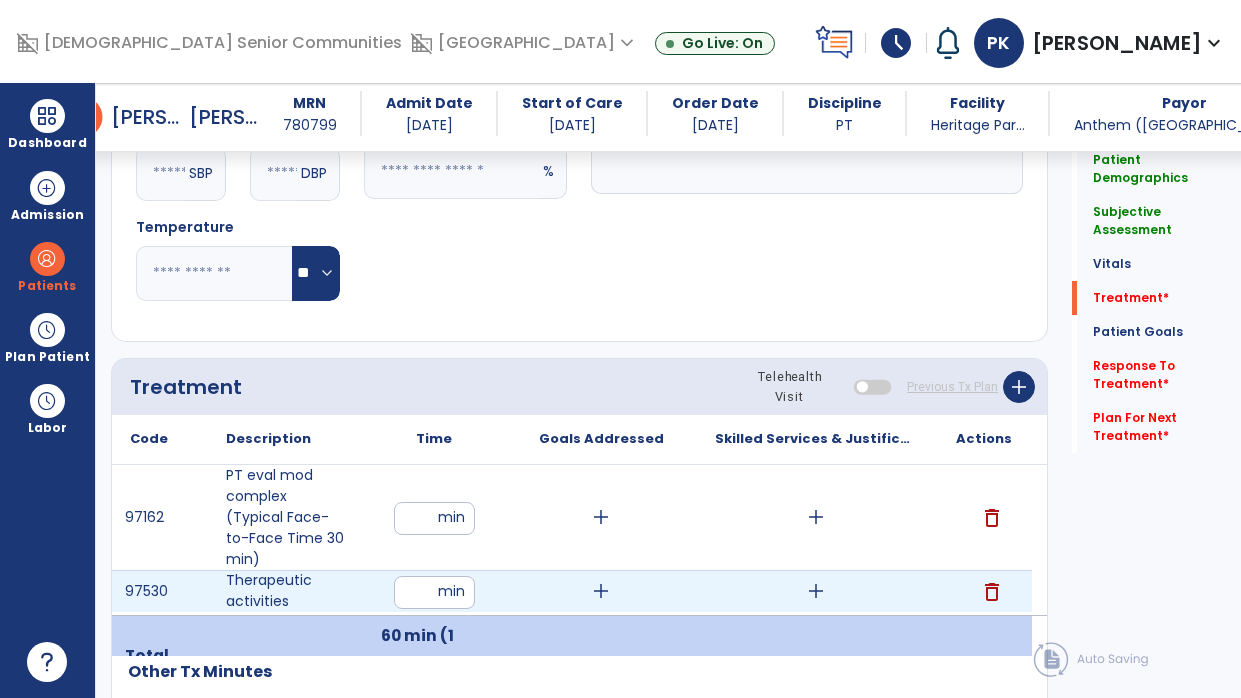 type on "**" 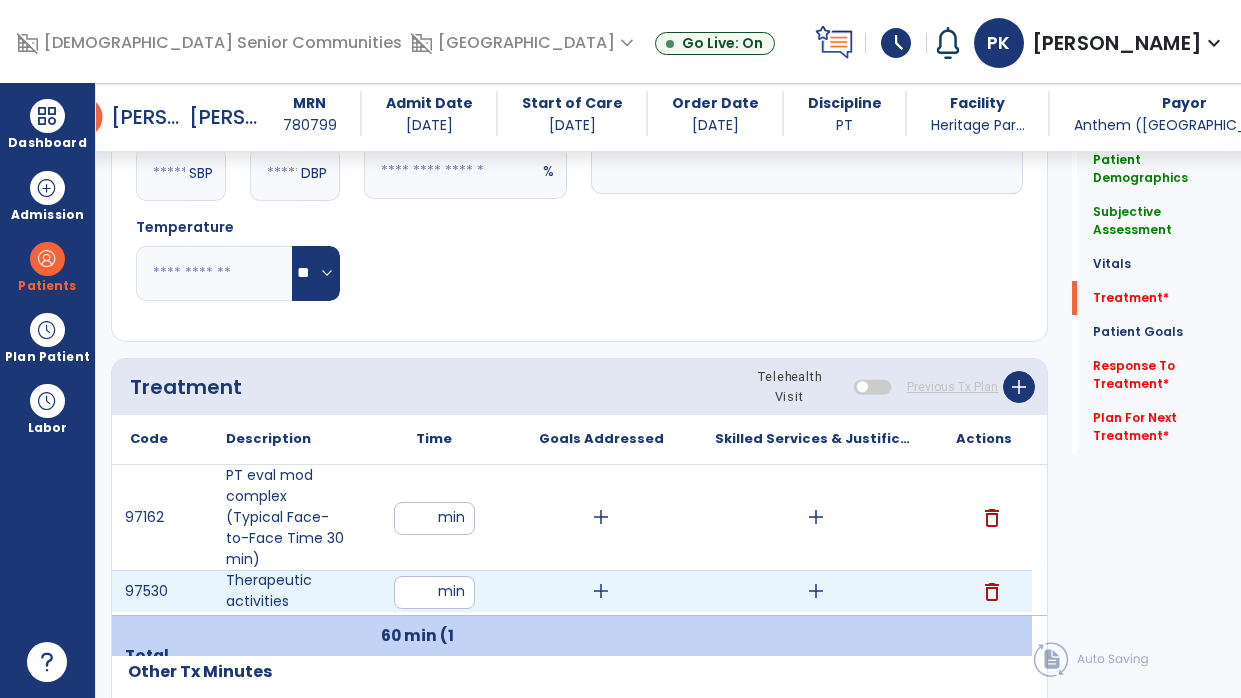click on "Respiratory Rate  BPM Blood Pressure   SBP   DBP Temperature  ** ** Pulse Rate  BPM O2 Saturation  % Notes/Comments" 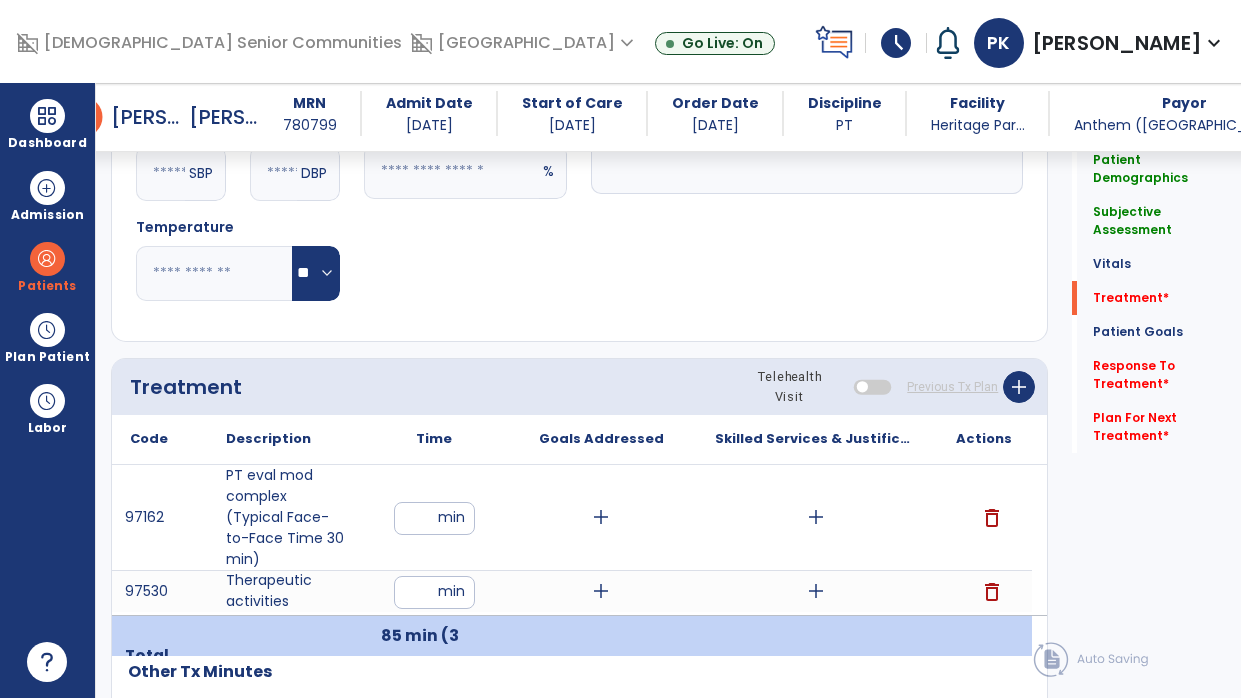 click on "add" at bounding box center (601, 517) 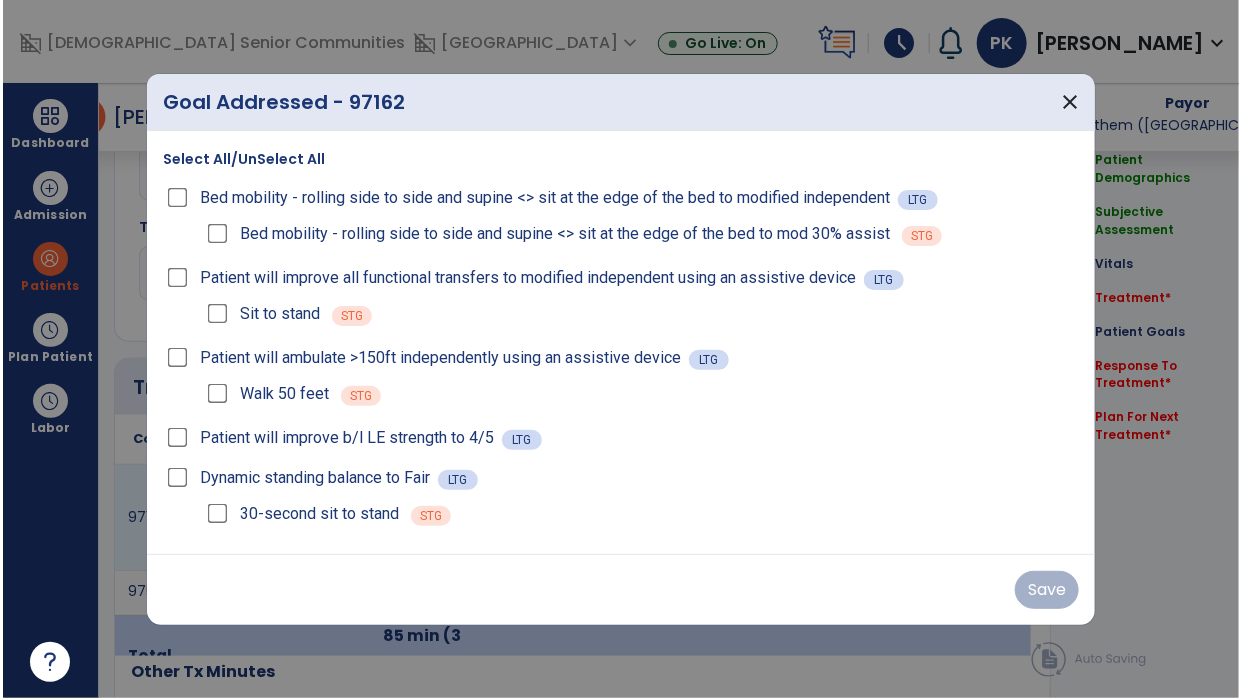 scroll, scrollTop: 1051, scrollLeft: 0, axis: vertical 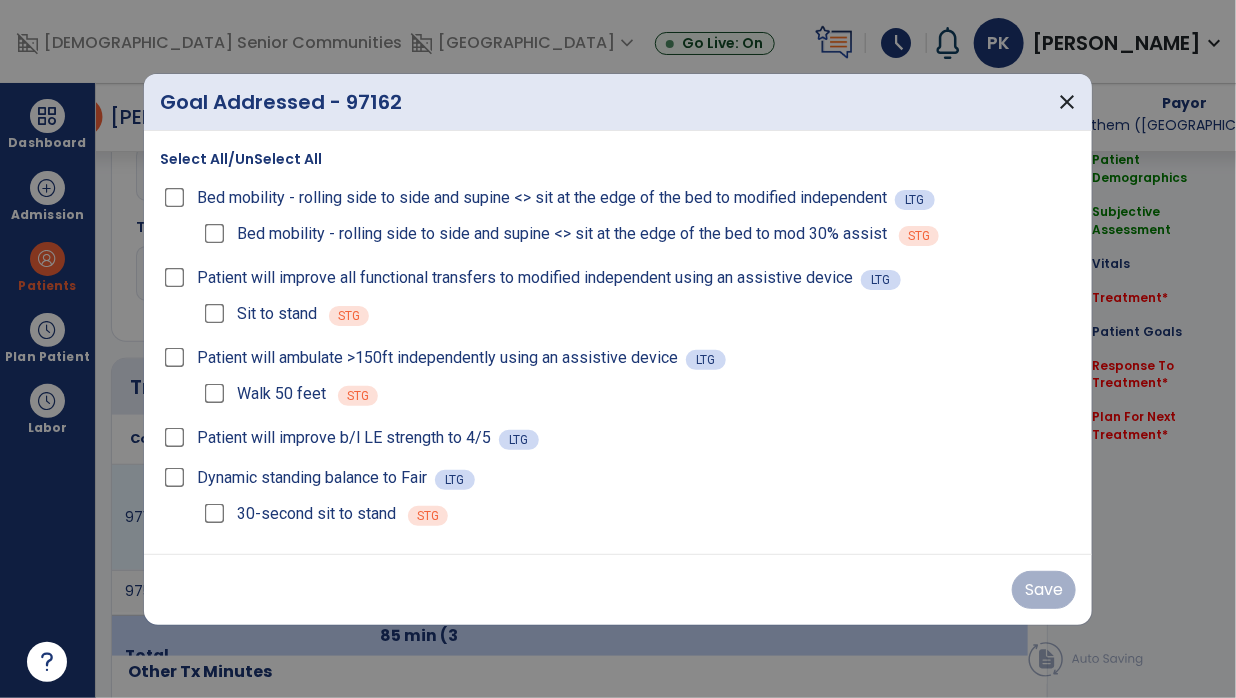 click on "Select All/UnSelect All" at bounding box center [241, 159] 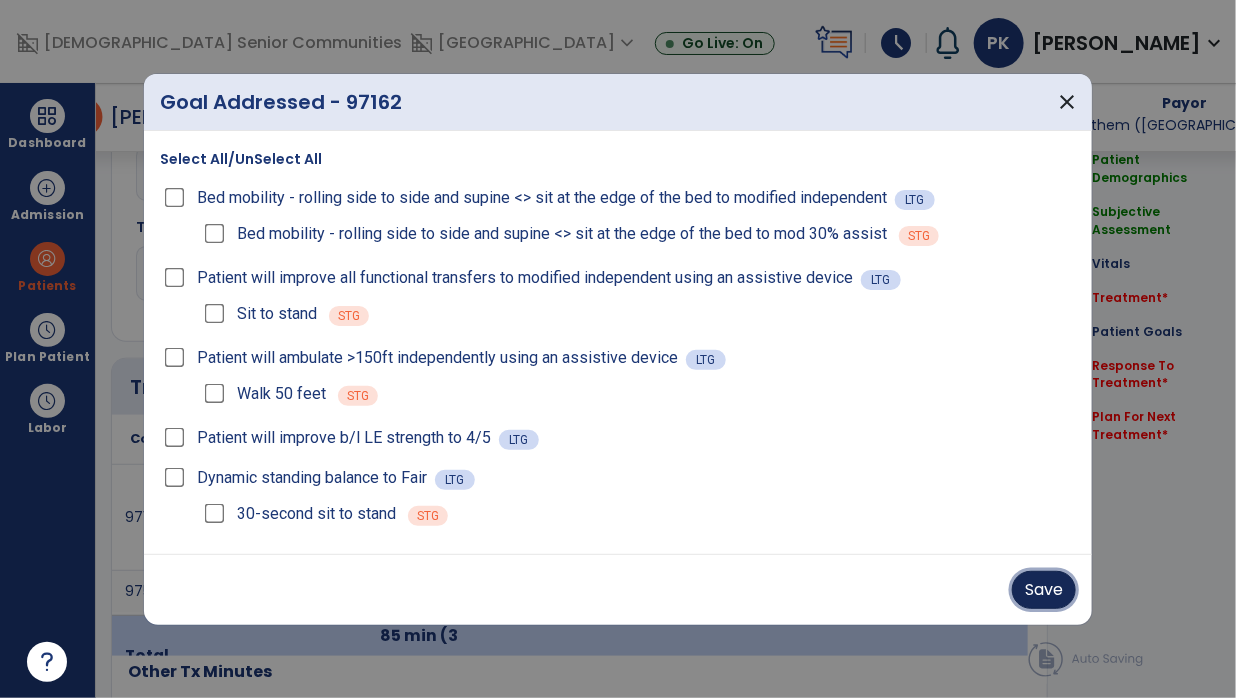click on "Save" at bounding box center [1044, 590] 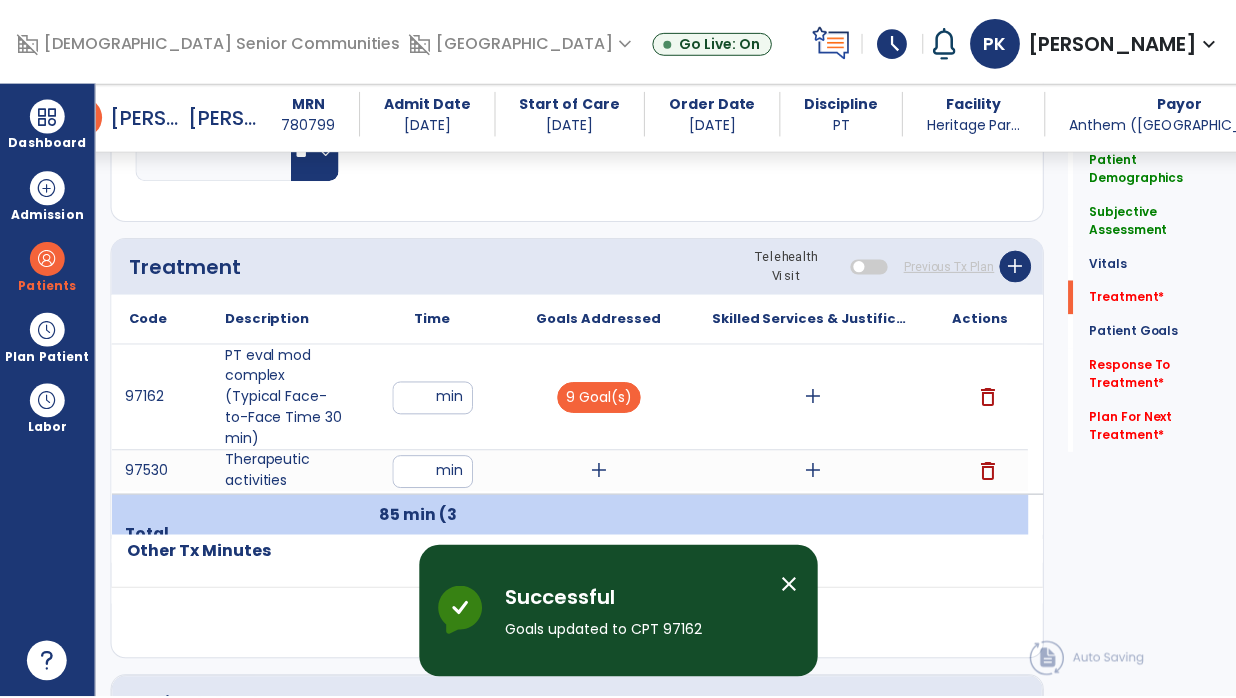 scroll, scrollTop: 1217, scrollLeft: 0, axis: vertical 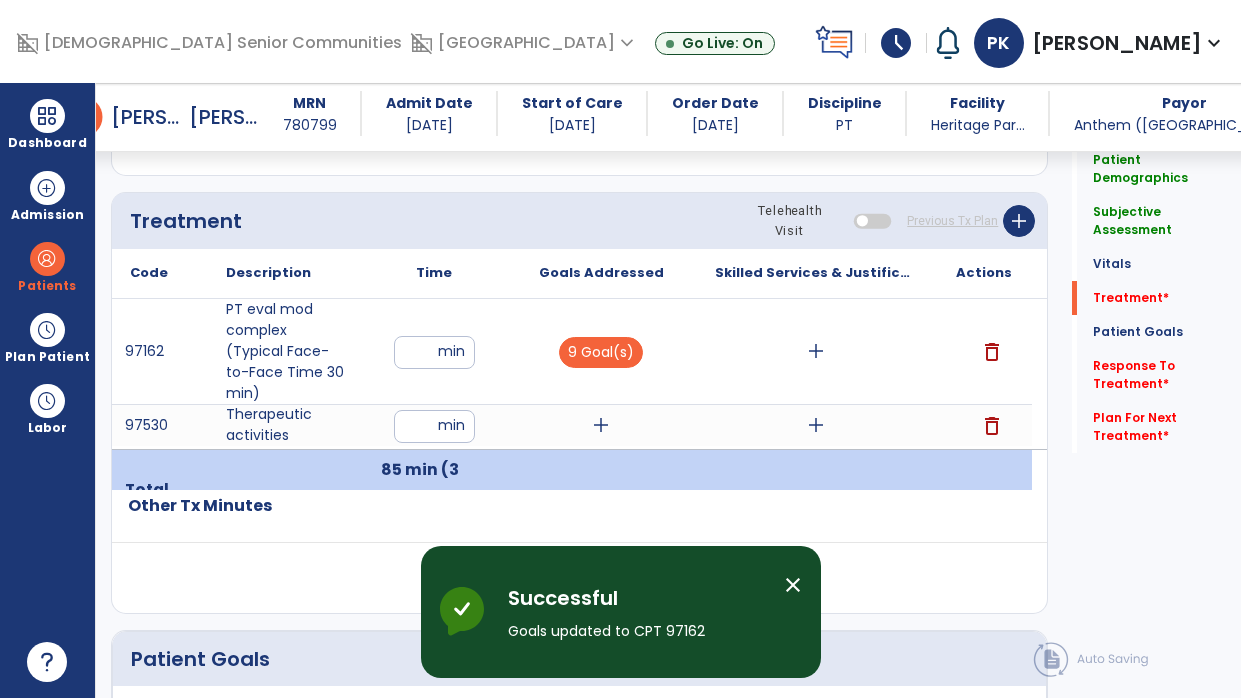 click on "add" at bounding box center [601, 425] 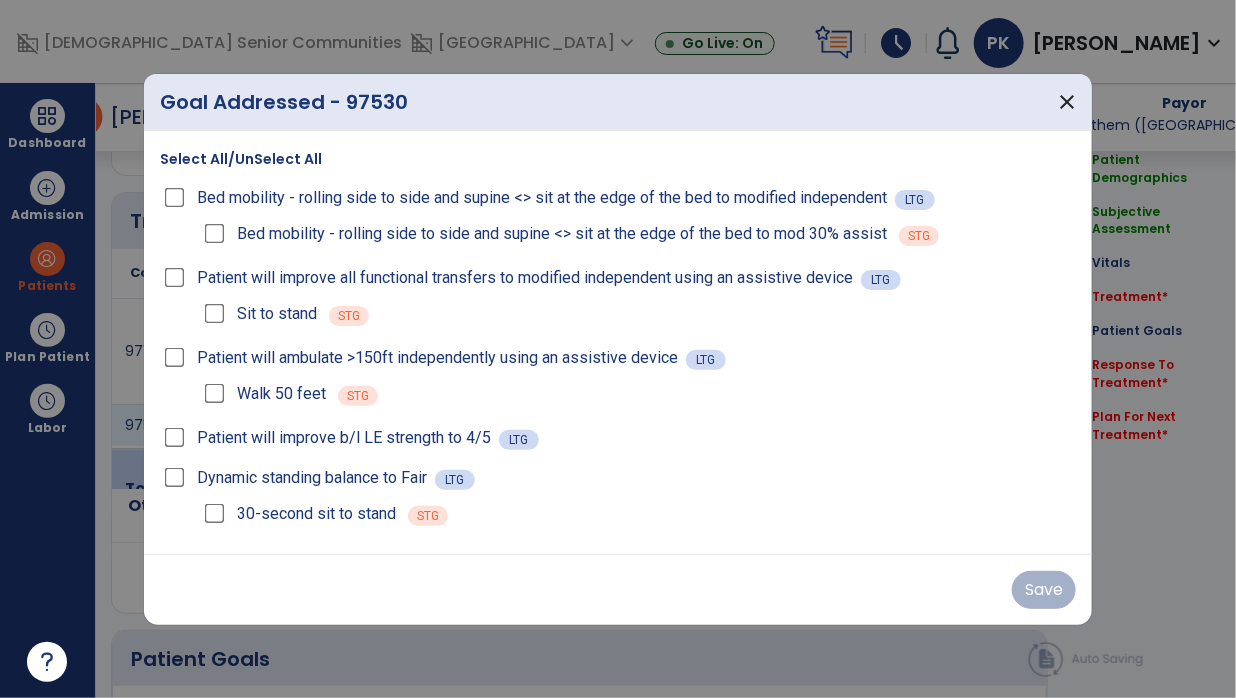 scroll, scrollTop: 1217, scrollLeft: 0, axis: vertical 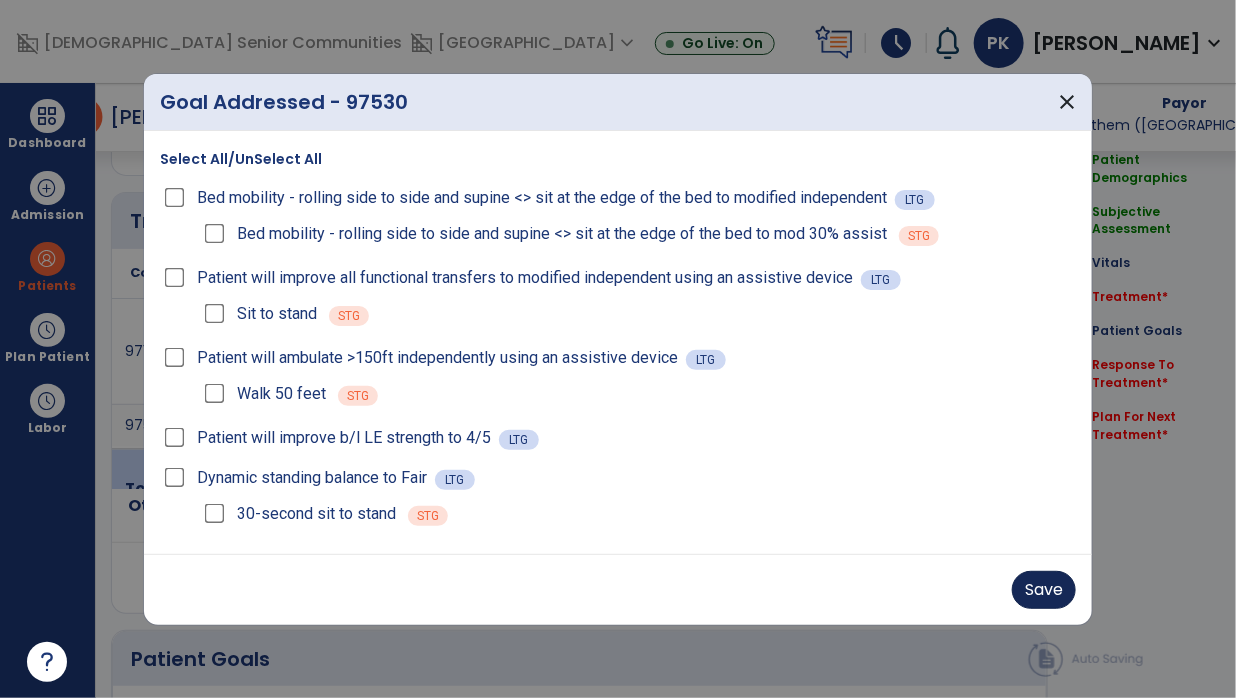 click on "Save" at bounding box center (1044, 590) 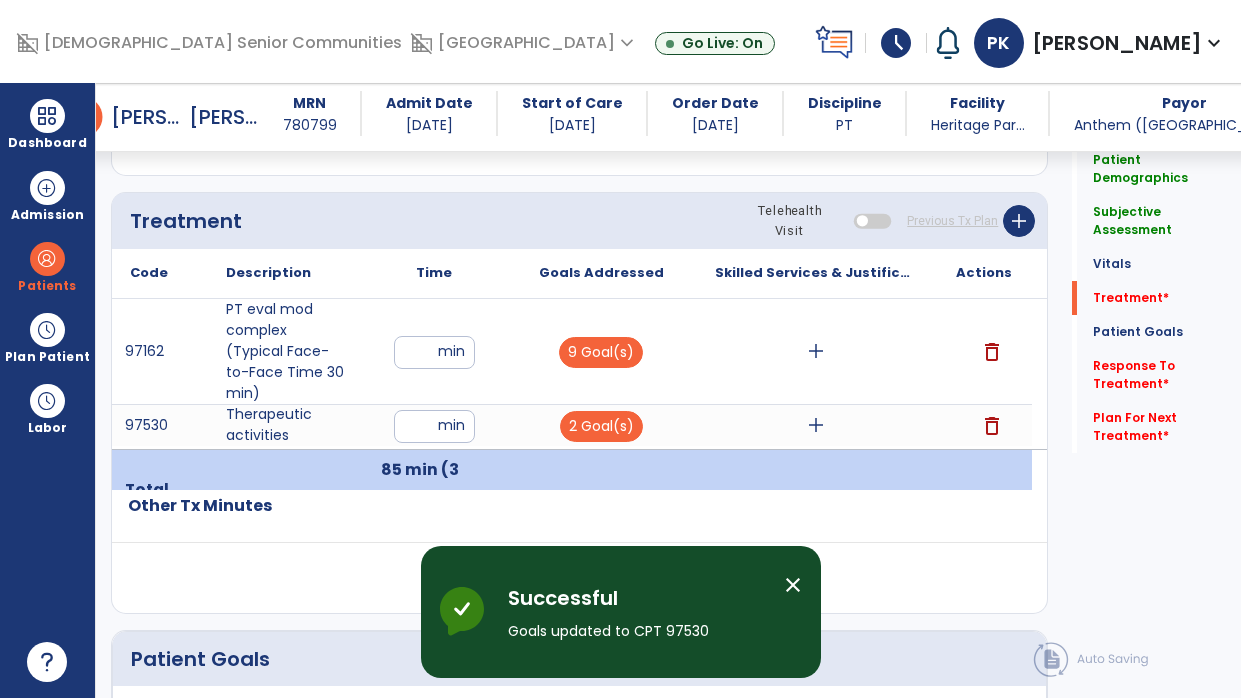 click on "add" at bounding box center [816, 351] 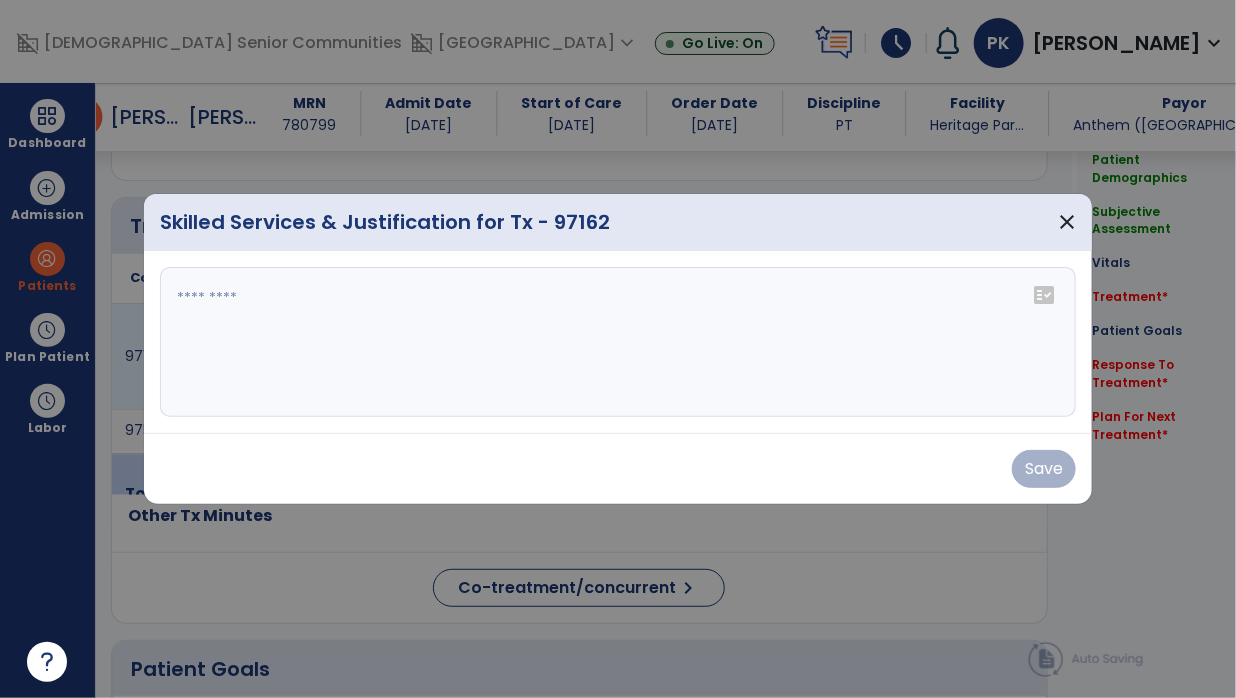 scroll, scrollTop: 1217, scrollLeft: 0, axis: vertical 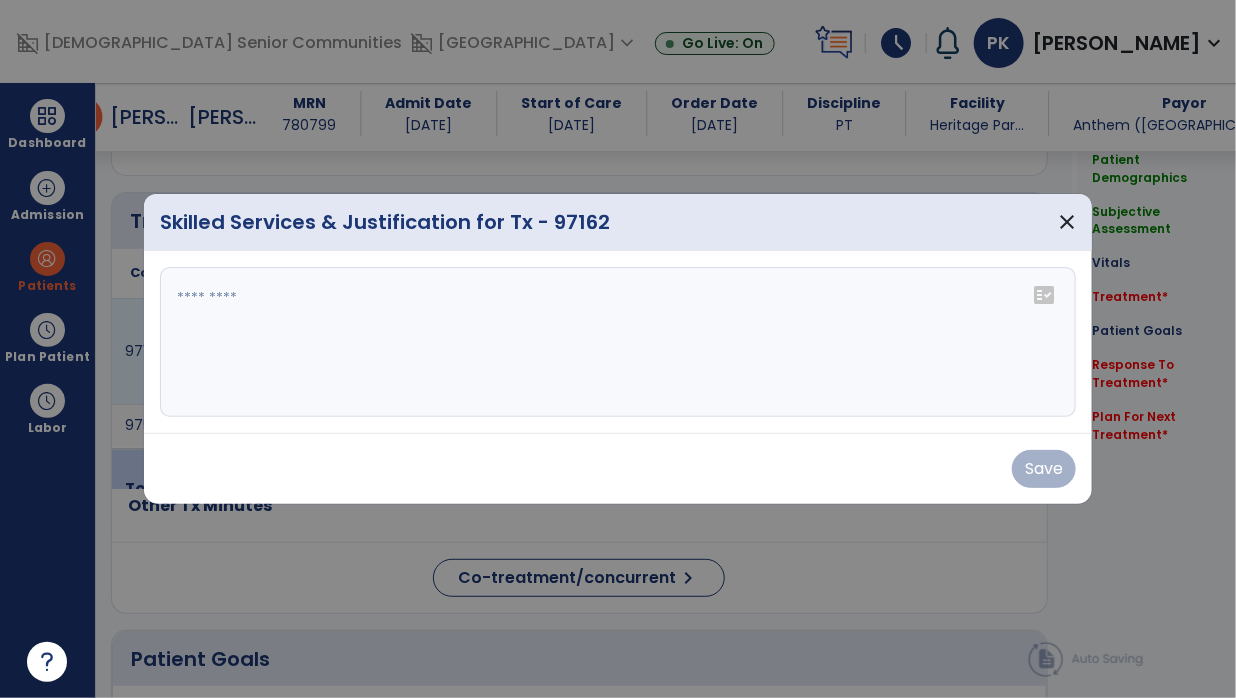 click at bounding box center (618, 342) 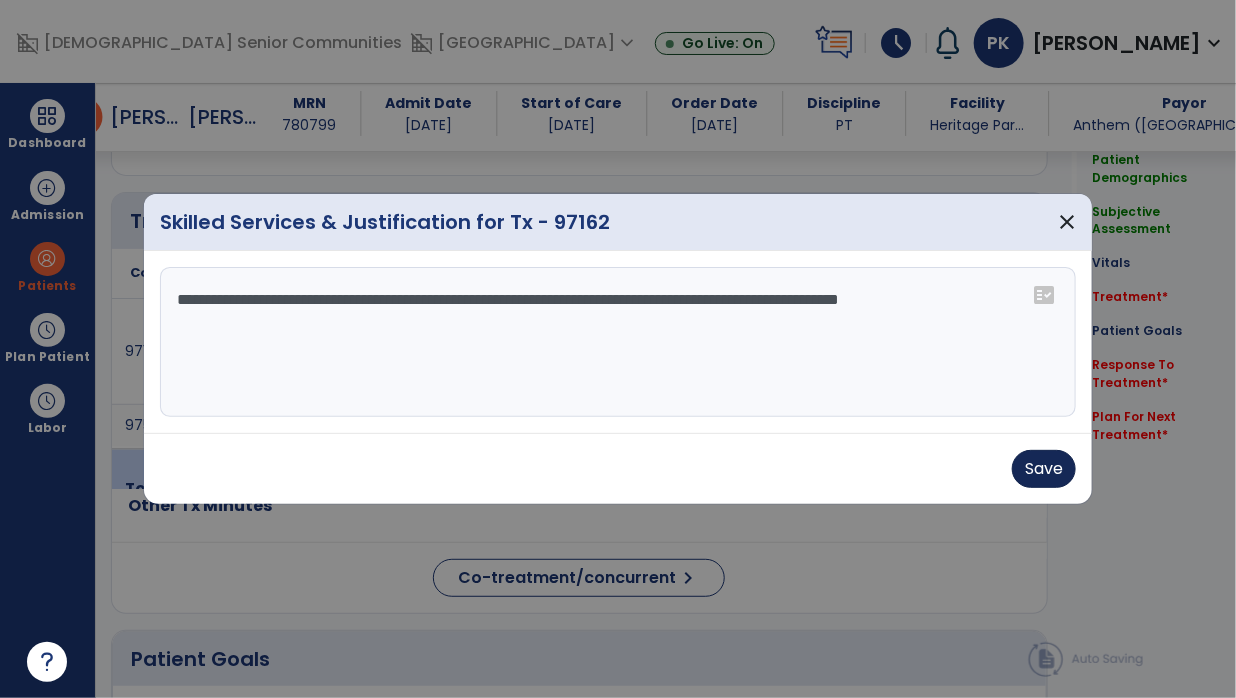 type on "**********" 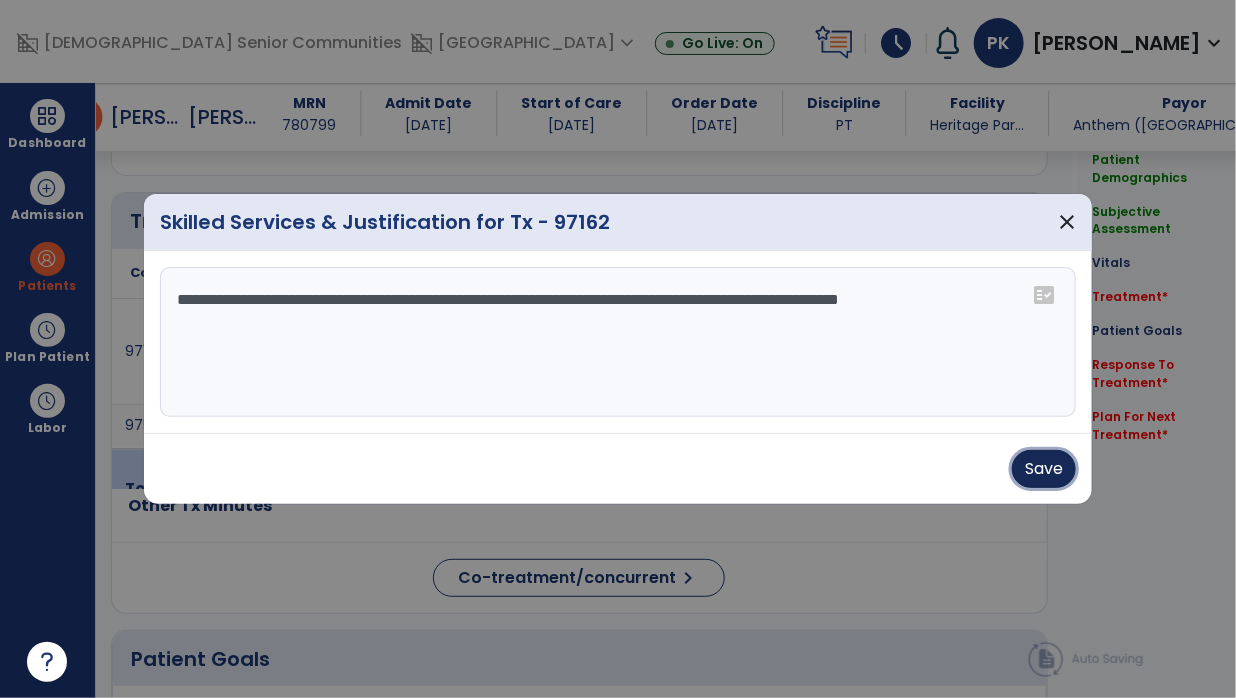 click on "Save" at bounding box center (1044, 469) 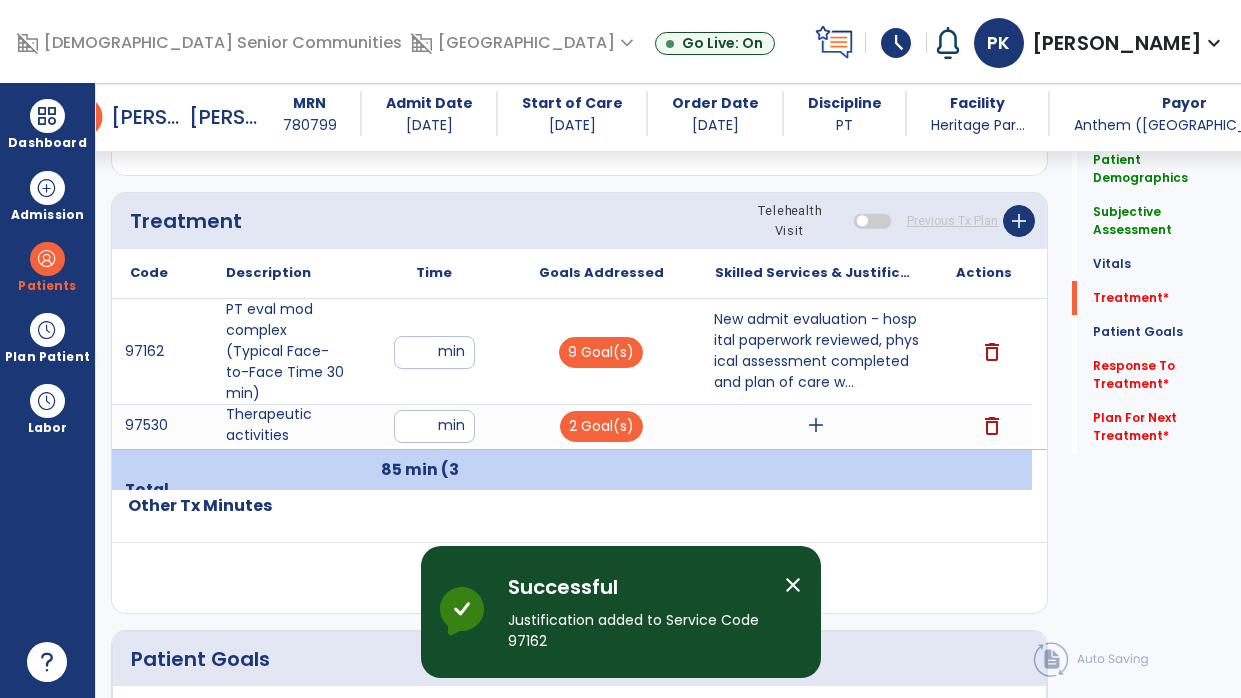 click on "add" at bounding box center [816, 425] 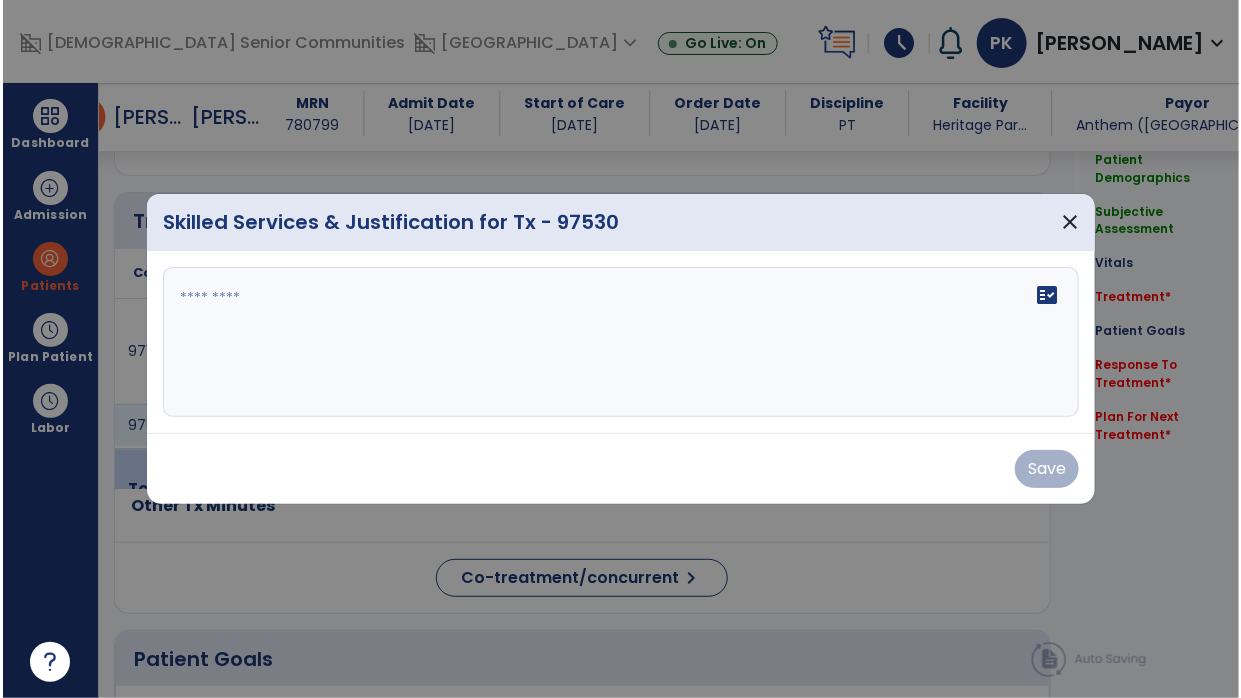 scroll, scrollTop: 1217, scrollLeft: 0, axis: vertical 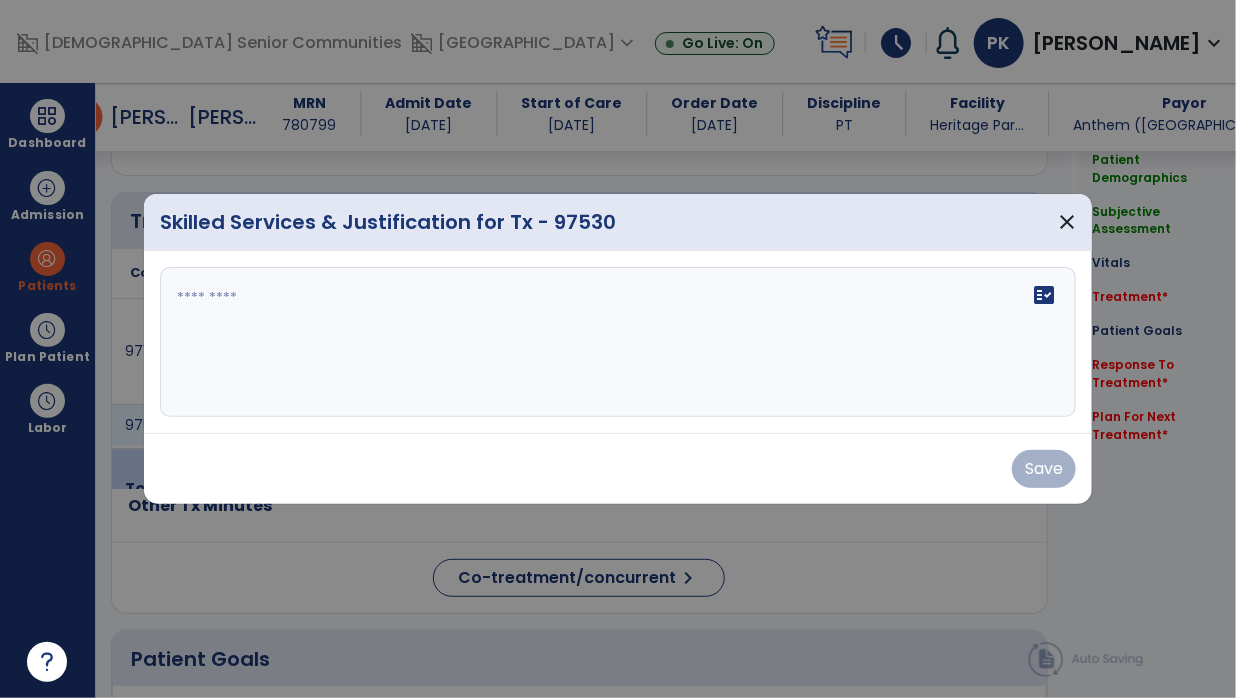 click on "fact_check" at bounding box center (618, 342) 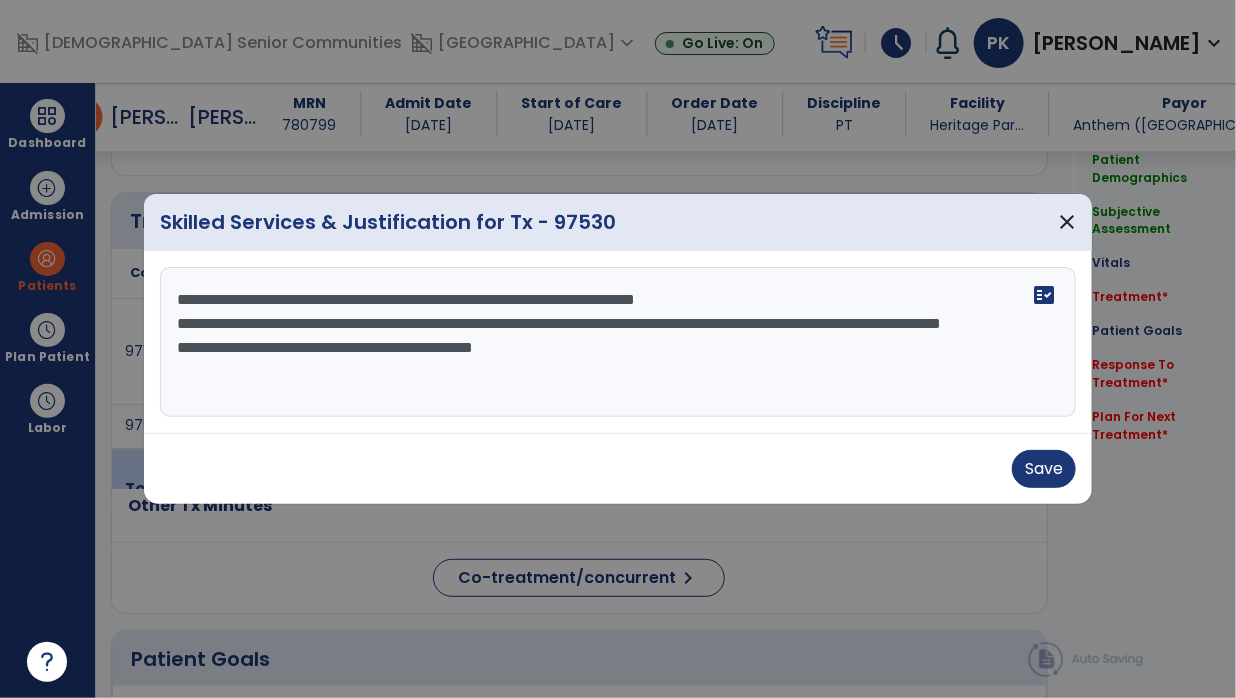click on "**********" at bounding box center [618, 342] 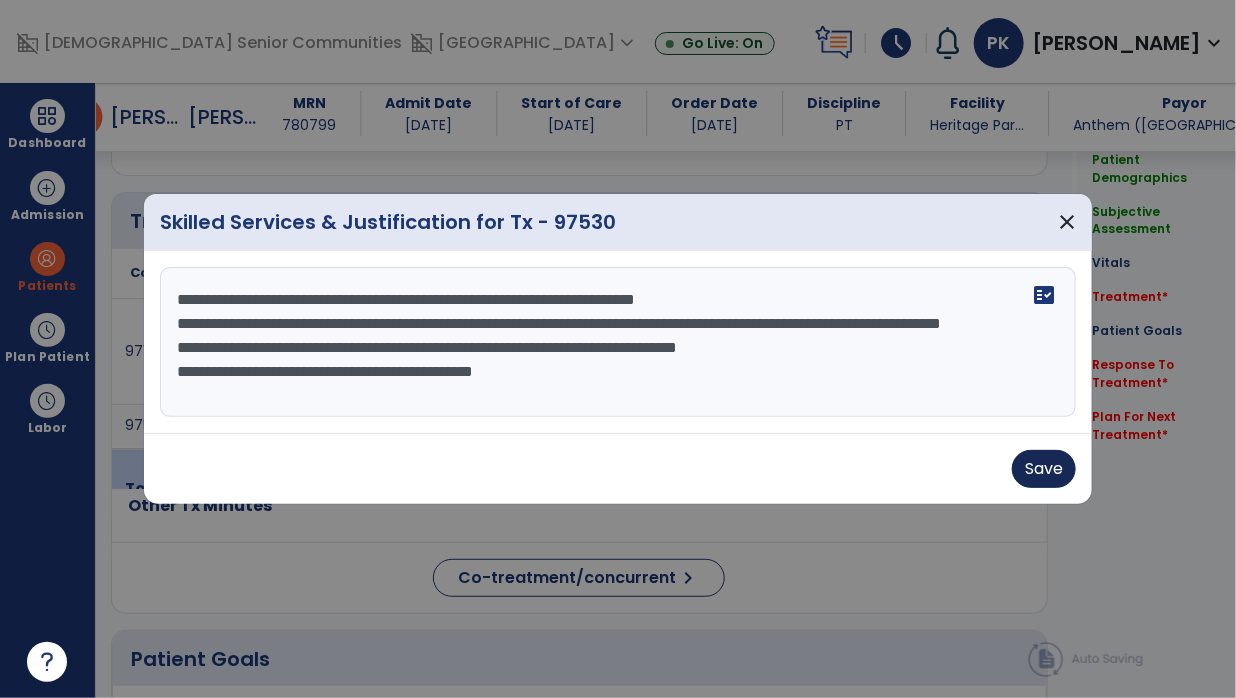 type on "**********" 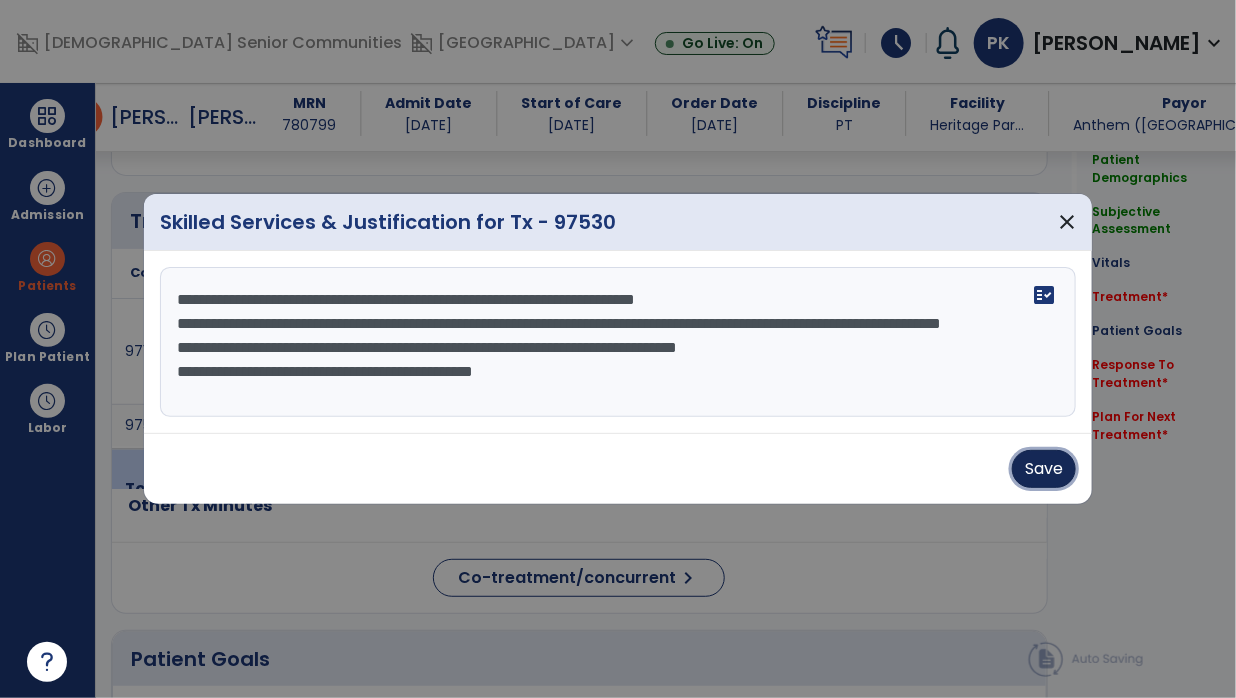 click on "Save" at bounding box center (1044, 469) 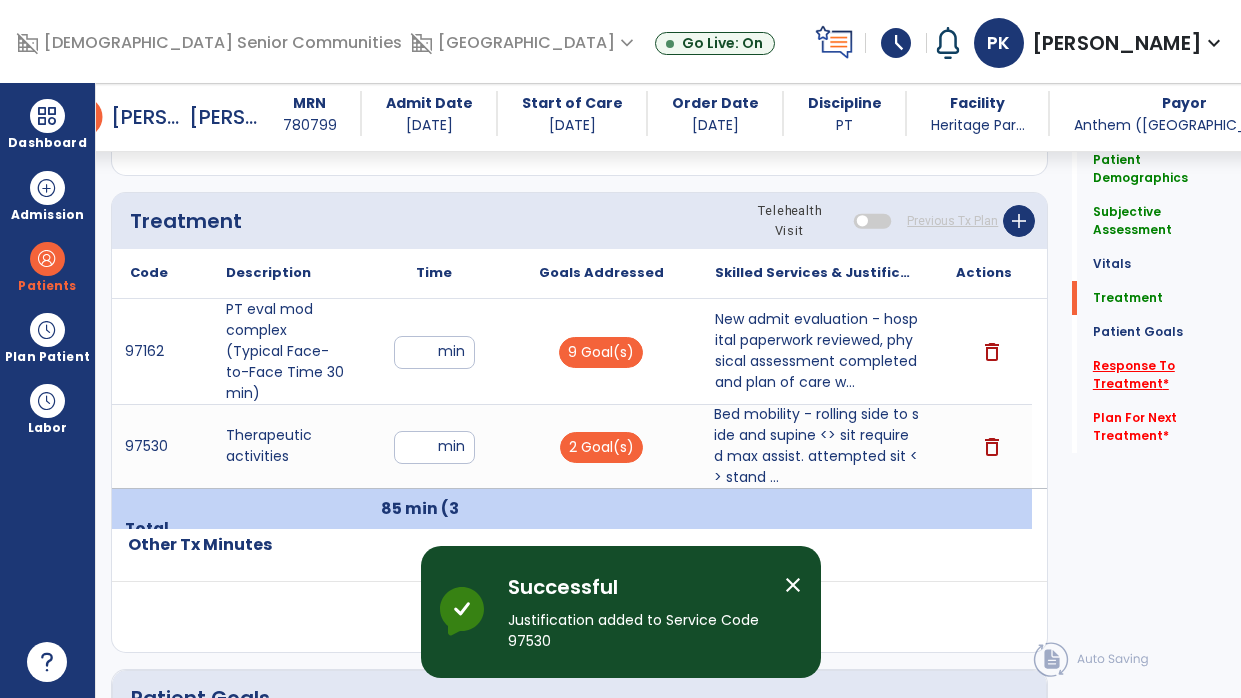 click on "Response To Treatment   *" 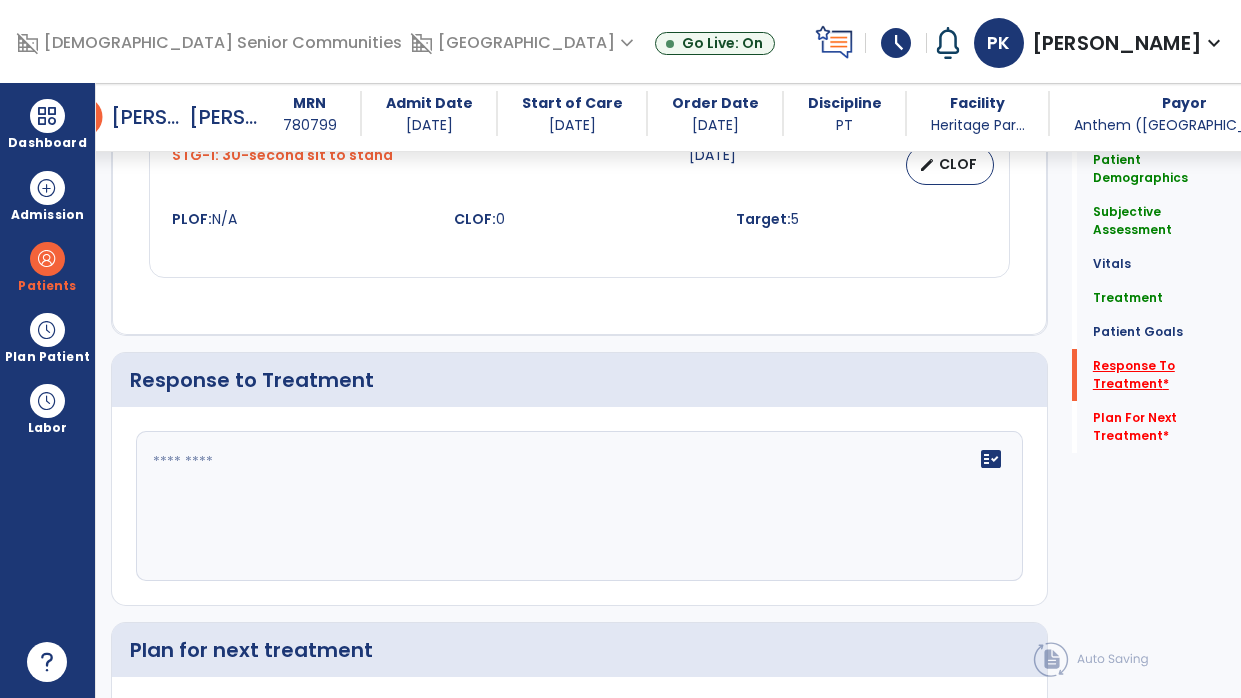 scroll, scrollTop: 3253, scrollLeft: 0, axis: vertical 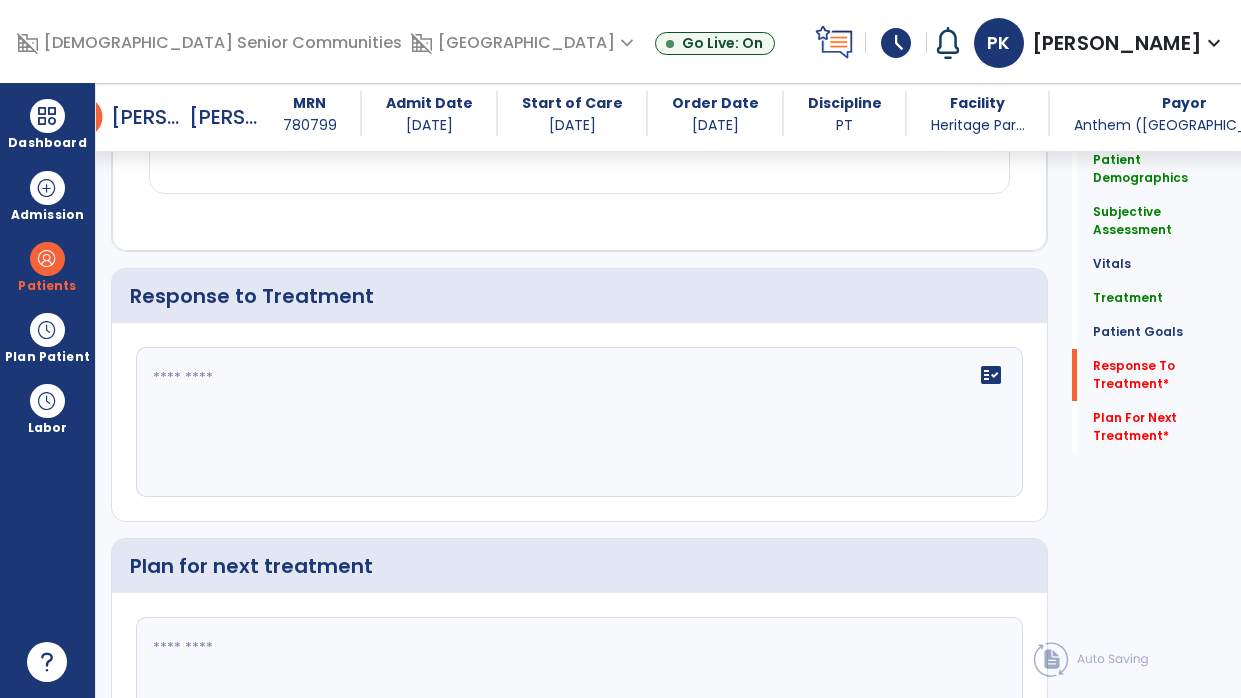 click on "fact_check" 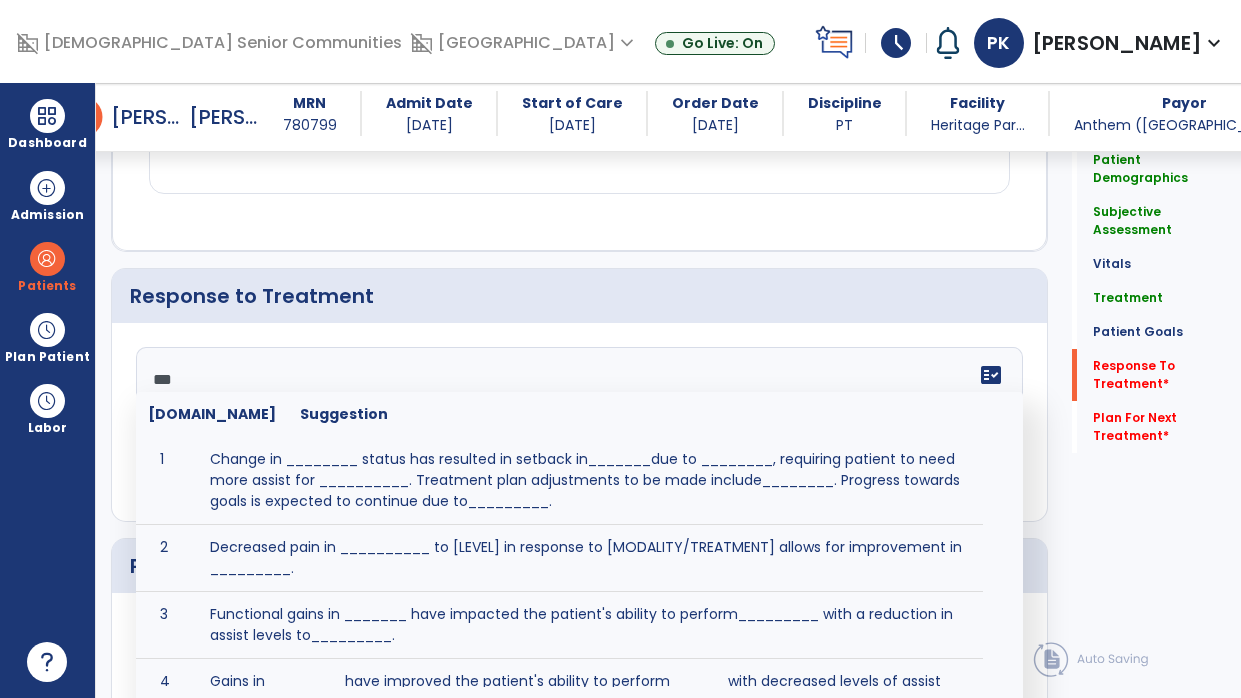 type on "****" 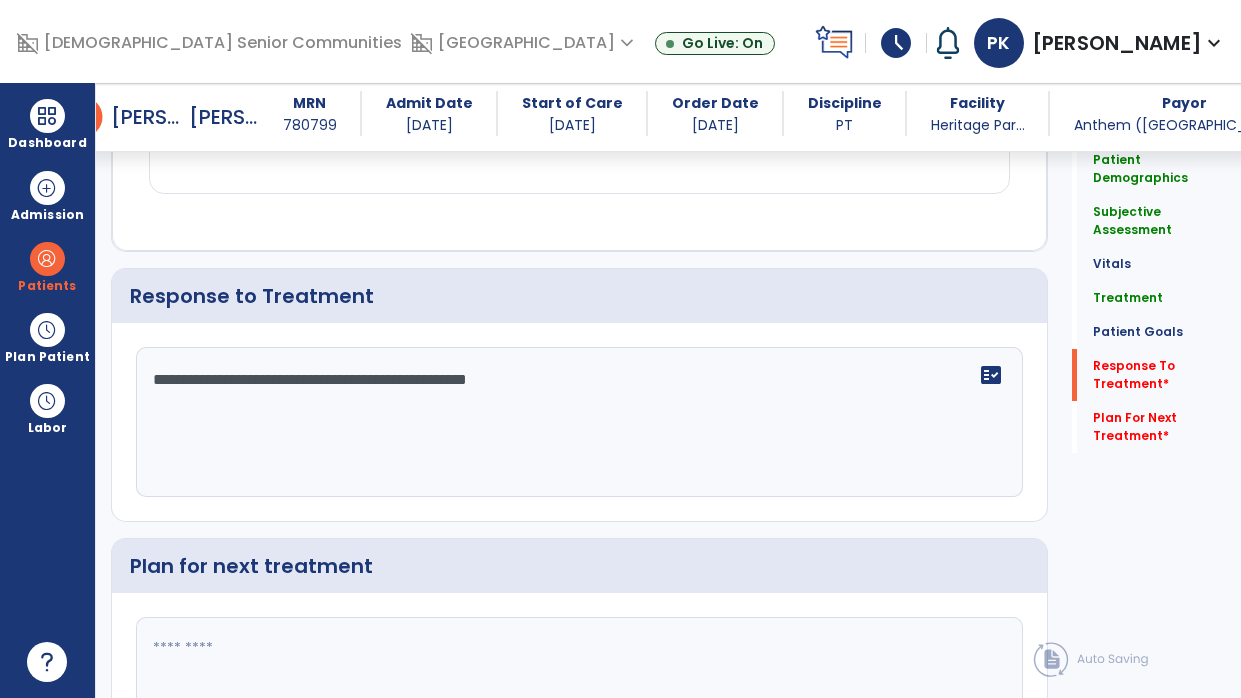 type on "**********" 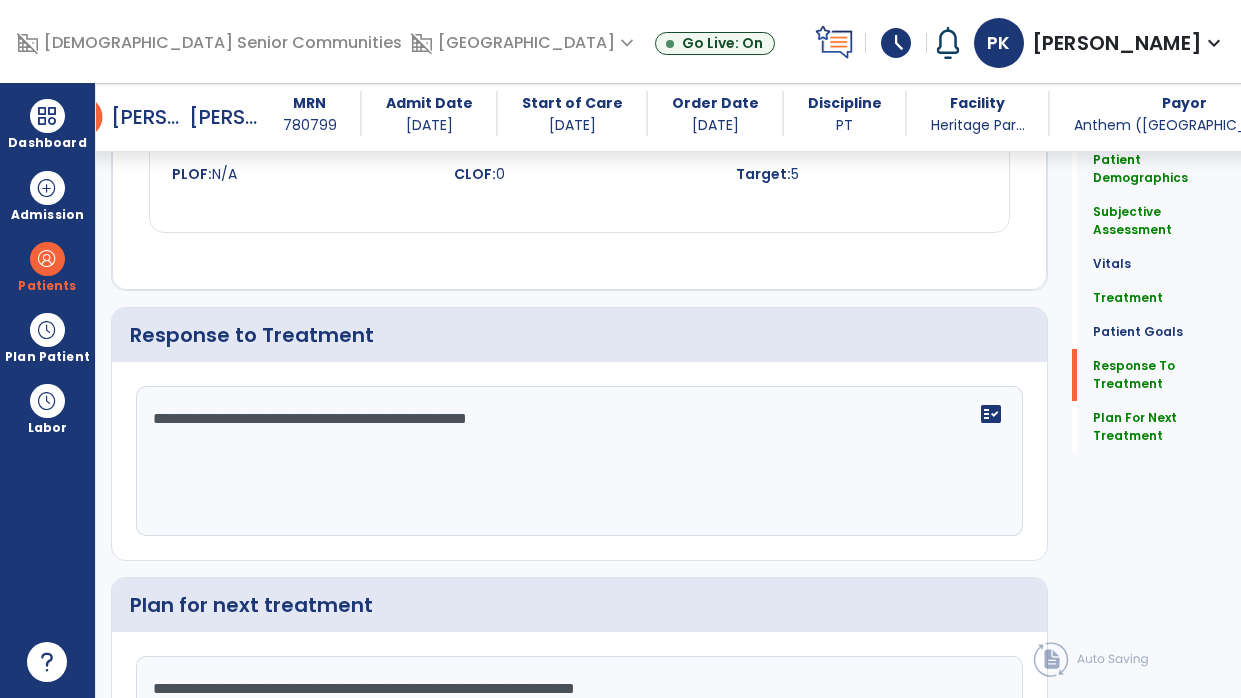 scroll, scrollTop: 3253, scrollLeft: 0, axis: vertical 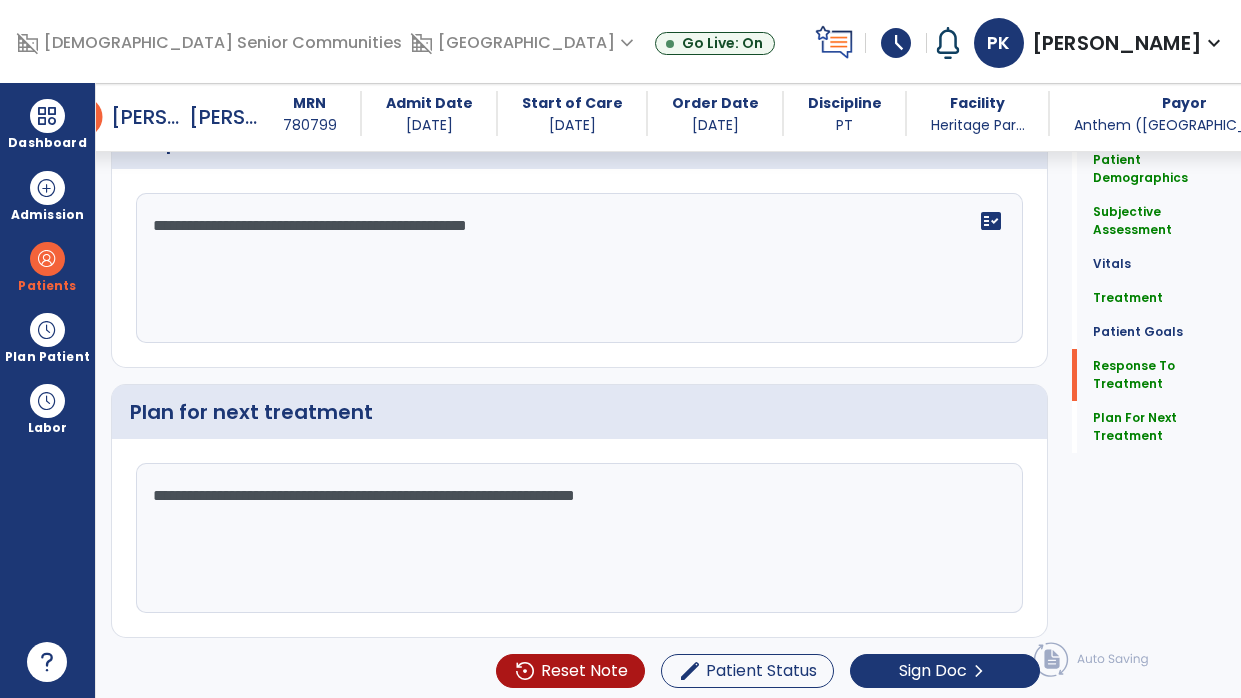 click on "**********" 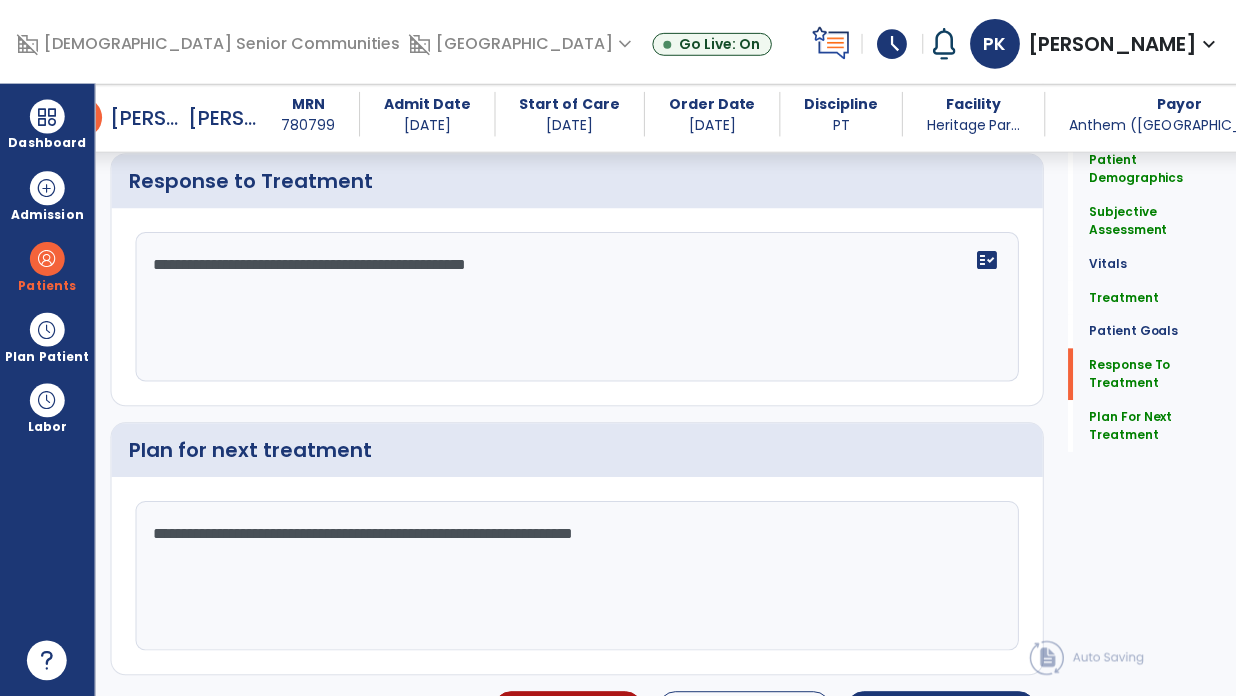 scroll, scrollTop: 3407, scrollLeft: 0, axis: vertical 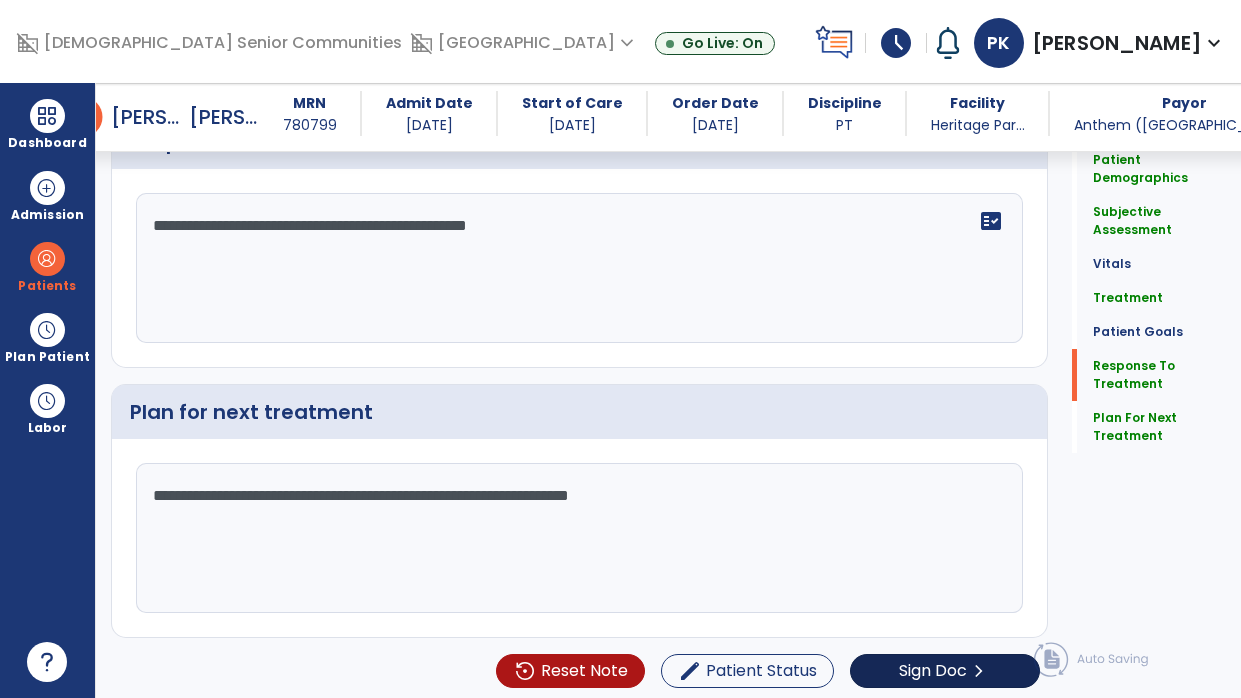 type on "**********" 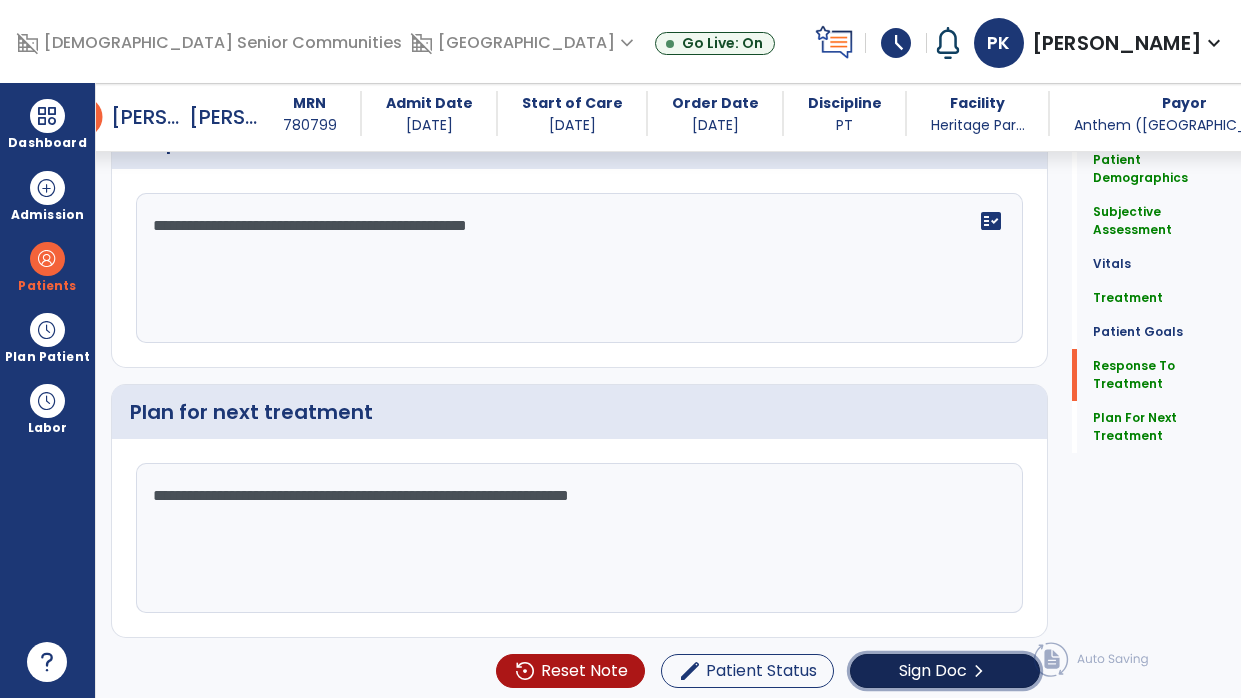 click on "Sign Doc" 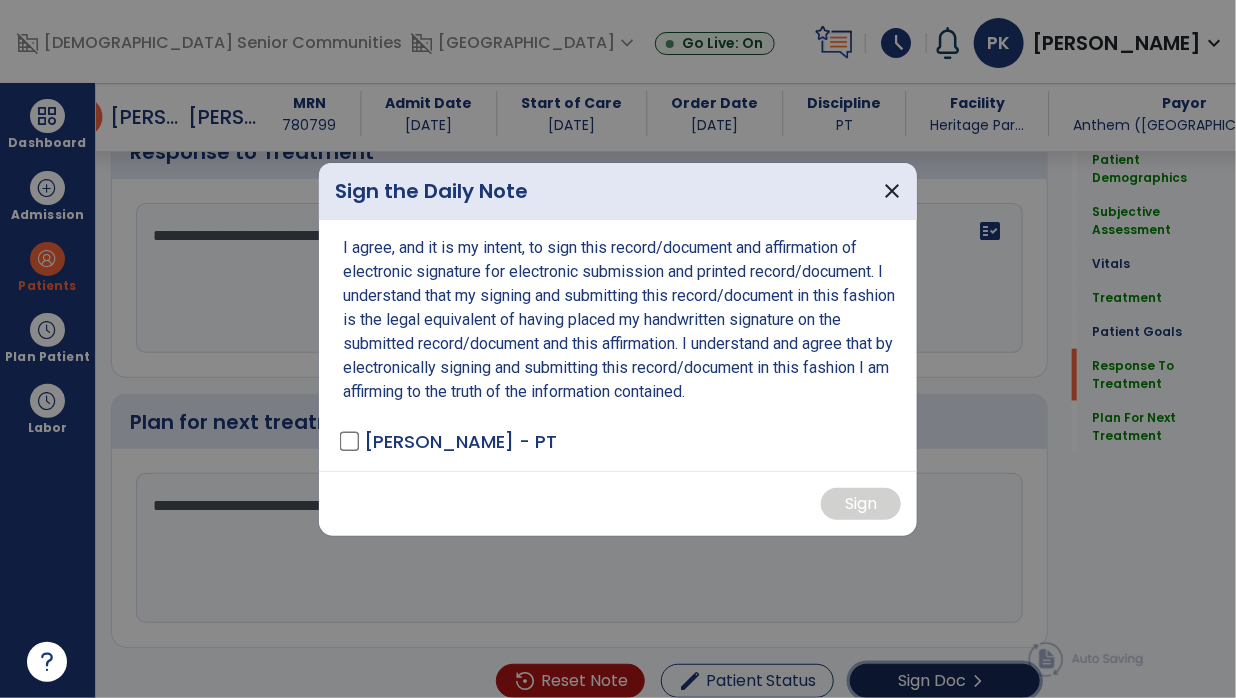 scroll, scrollTop: 3407, scrollLeft: 0, axis: vertical 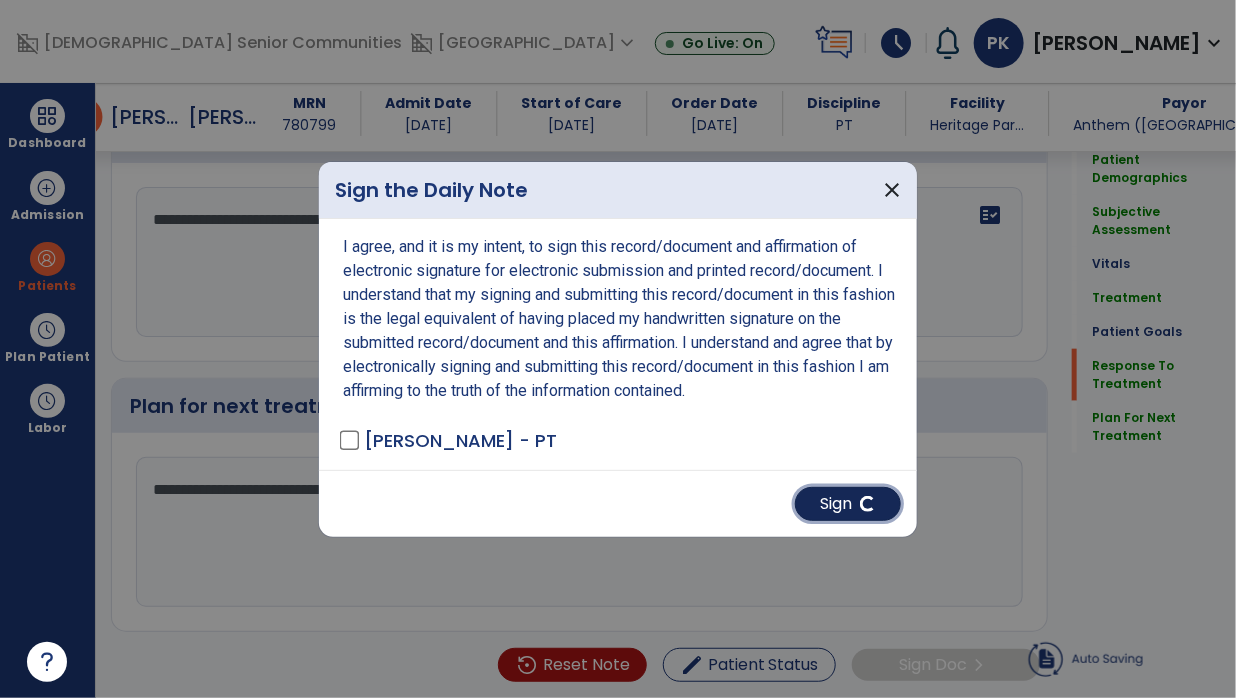 click on "Sign" at bounding box center [848, 504] 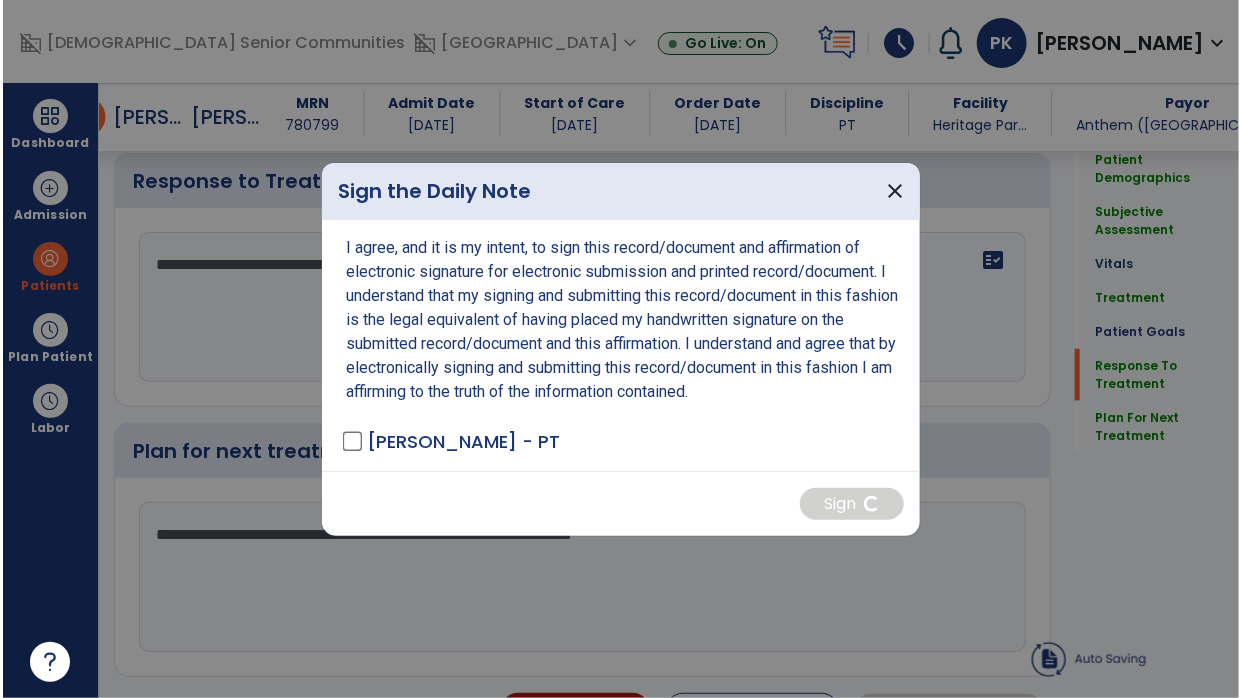 scroll, scrollTop: 3407, scrollLeft: 0, axis: vertical 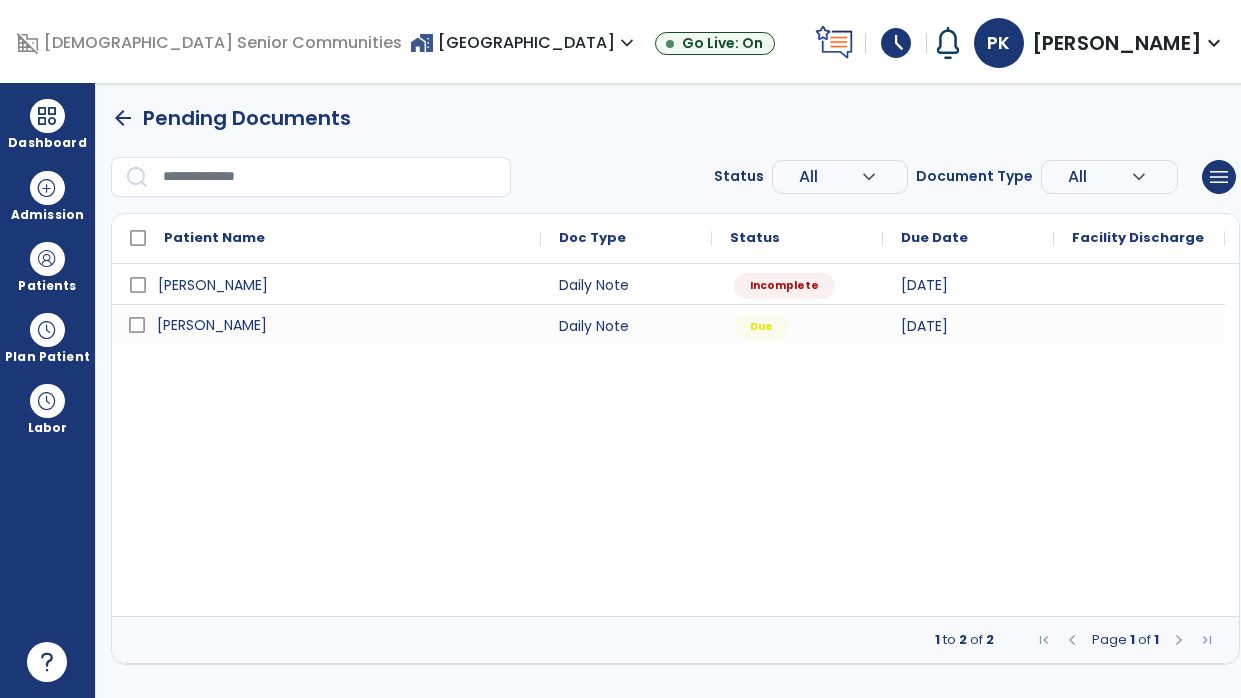 click on "Winget, Ruth" at bounding box center [340, 325] 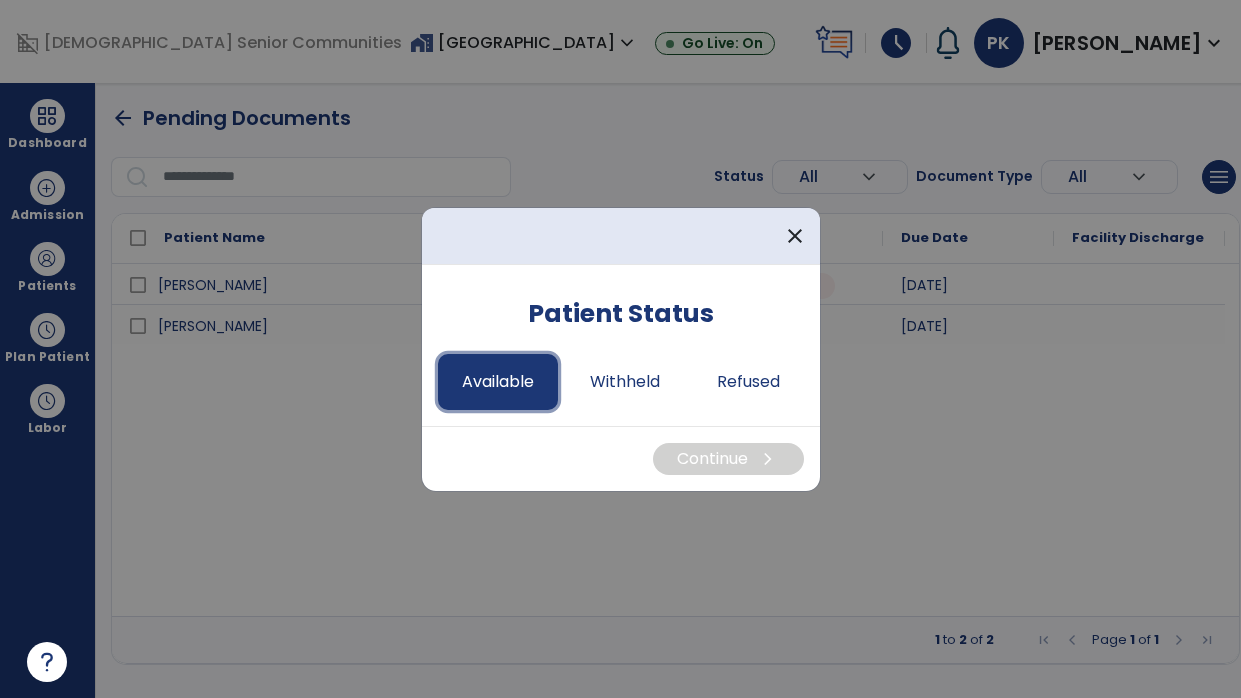click on "Available" at bounding box center [498, 382] 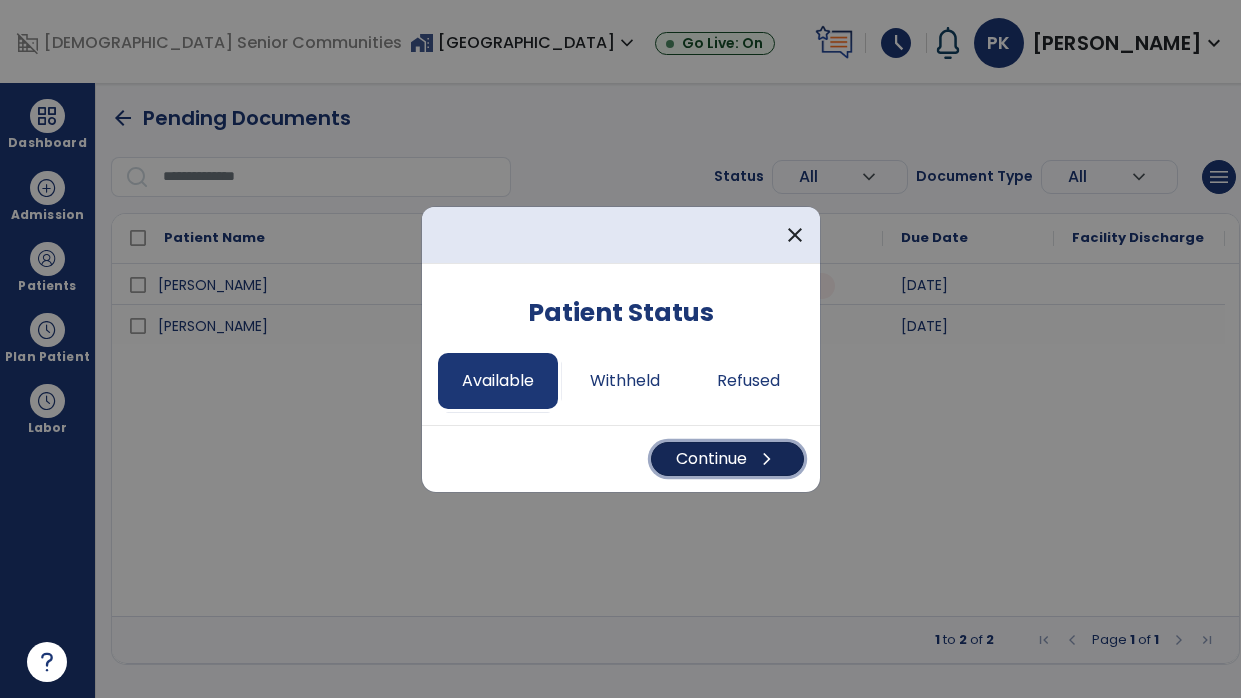 click on "Continue   chevron_right" at bounding box center [727, 459] 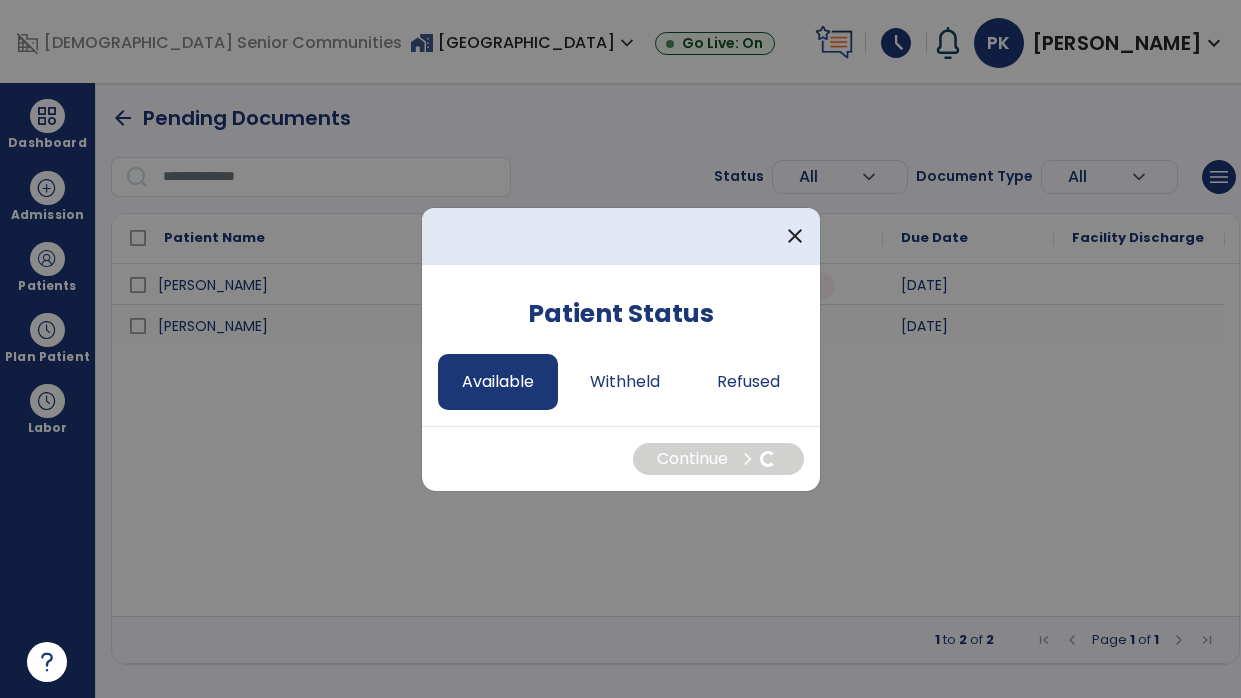 select on "*" 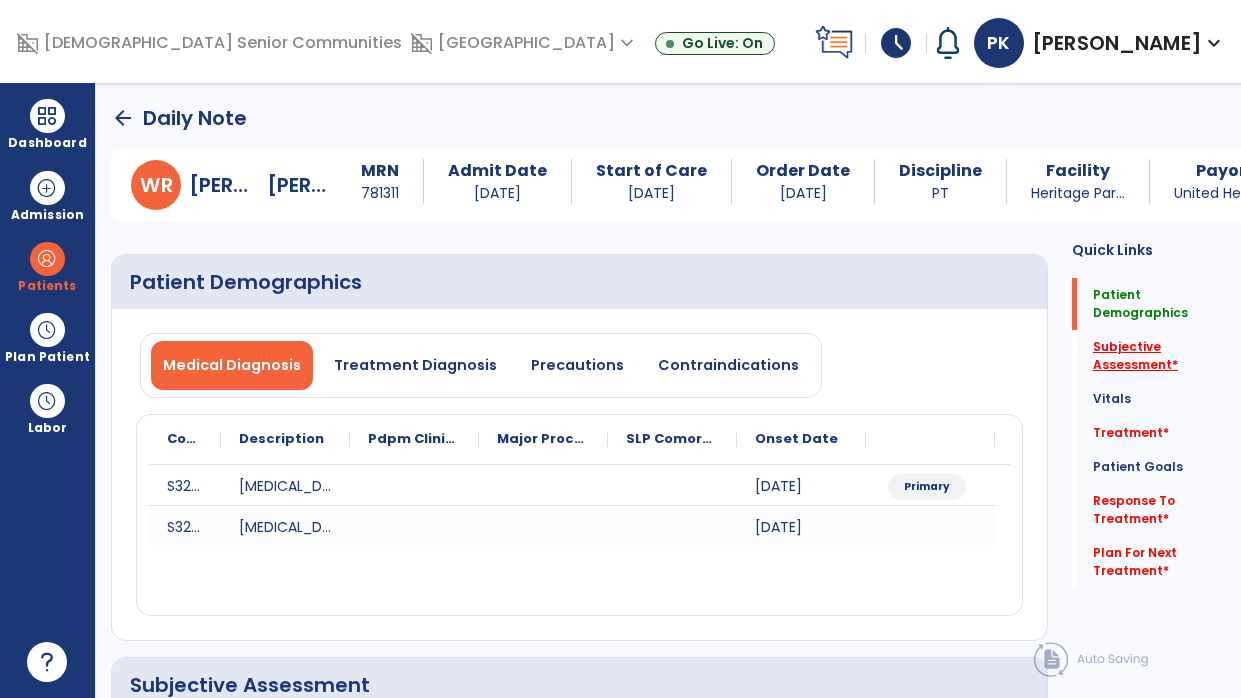 click on "Subjective Assessment   *" 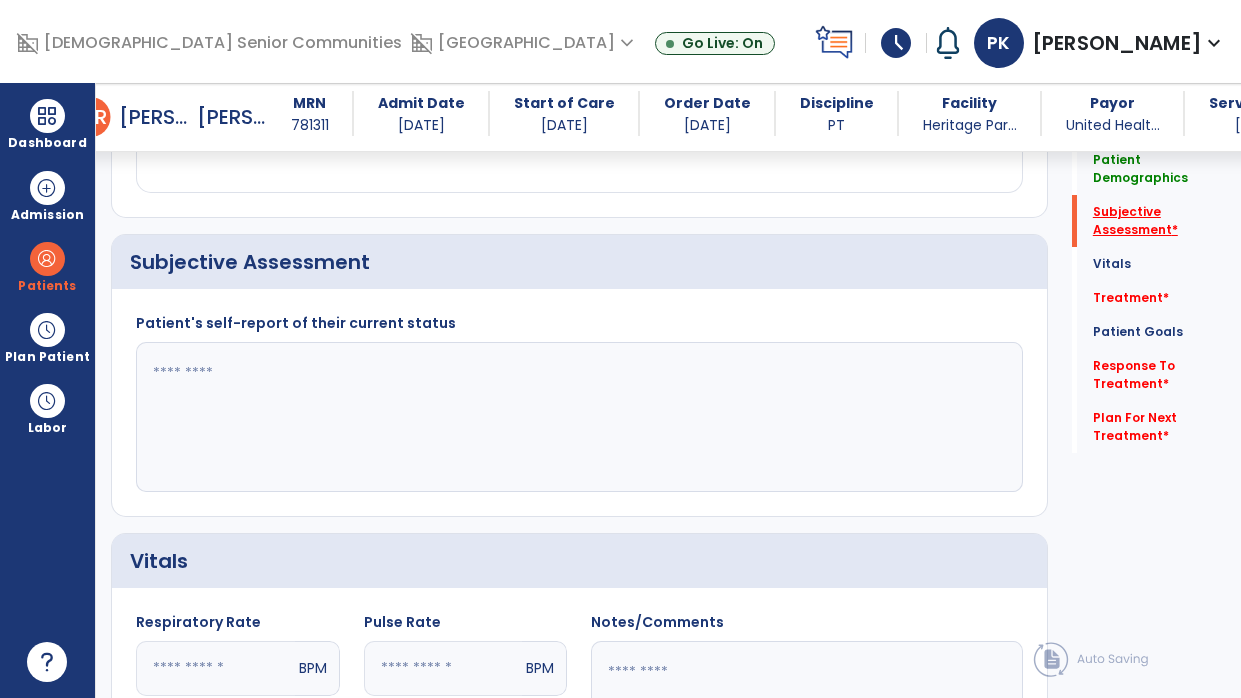 scroll, scrollTop: 407, scrollLeft: 0, axis: vertical 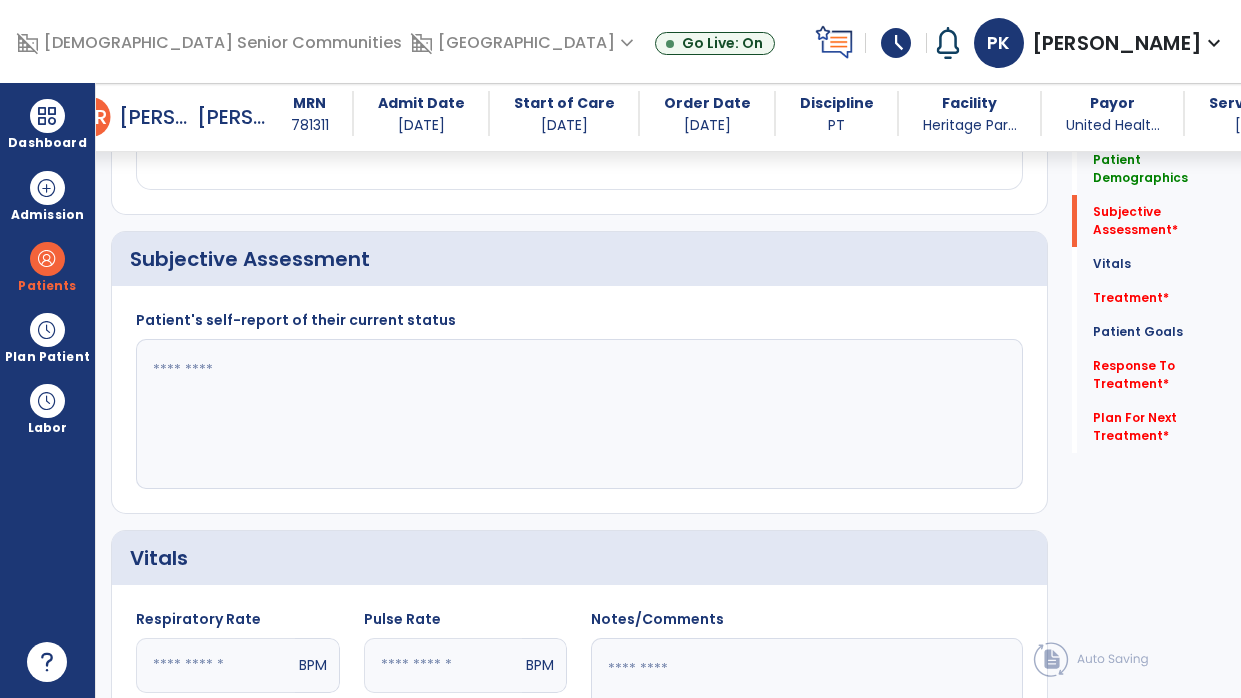 click 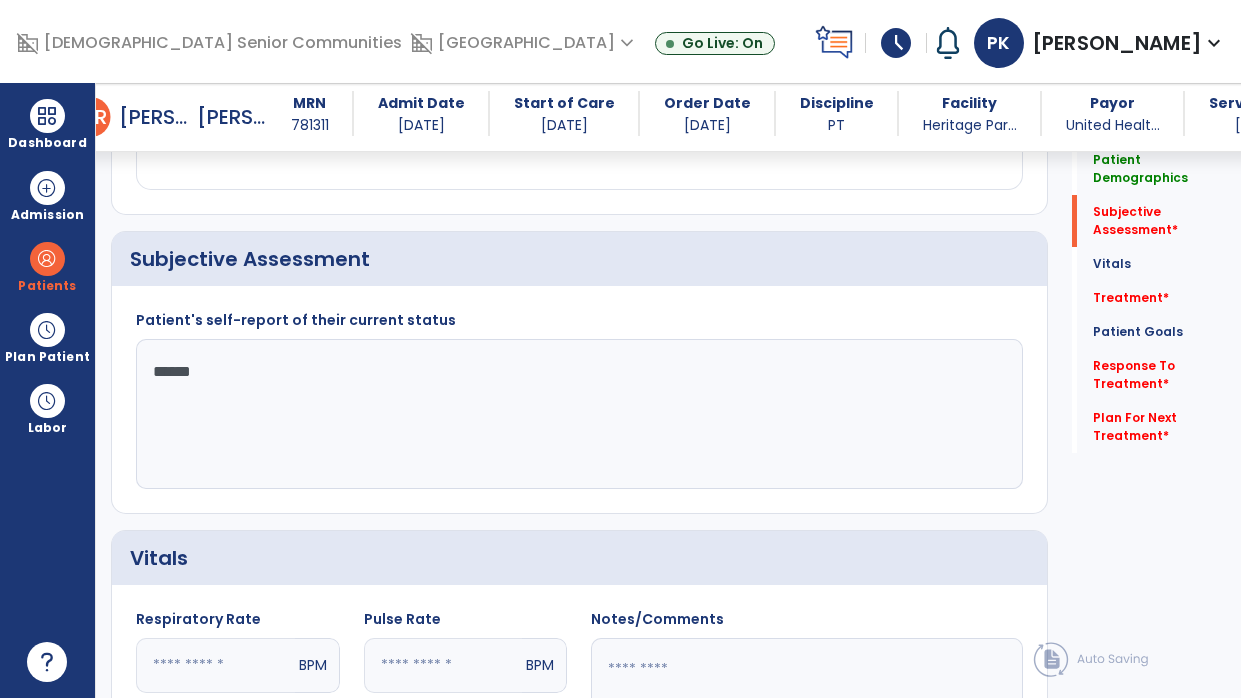 type on "*******" 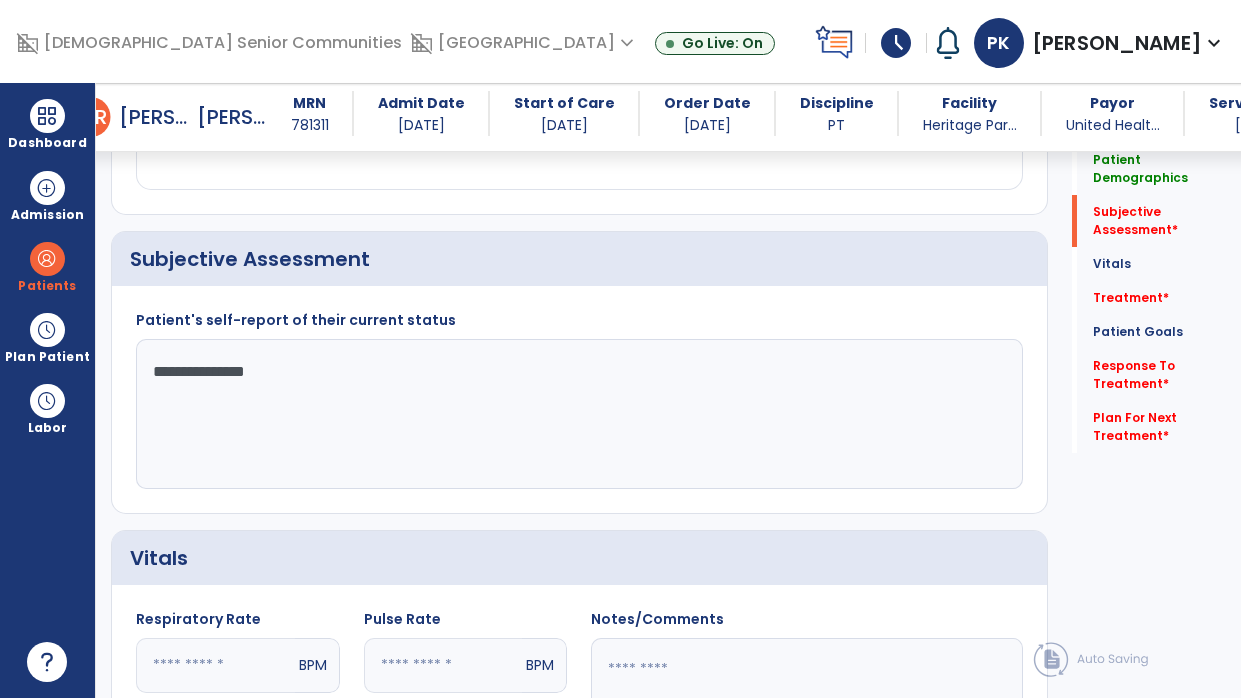type on "**********" 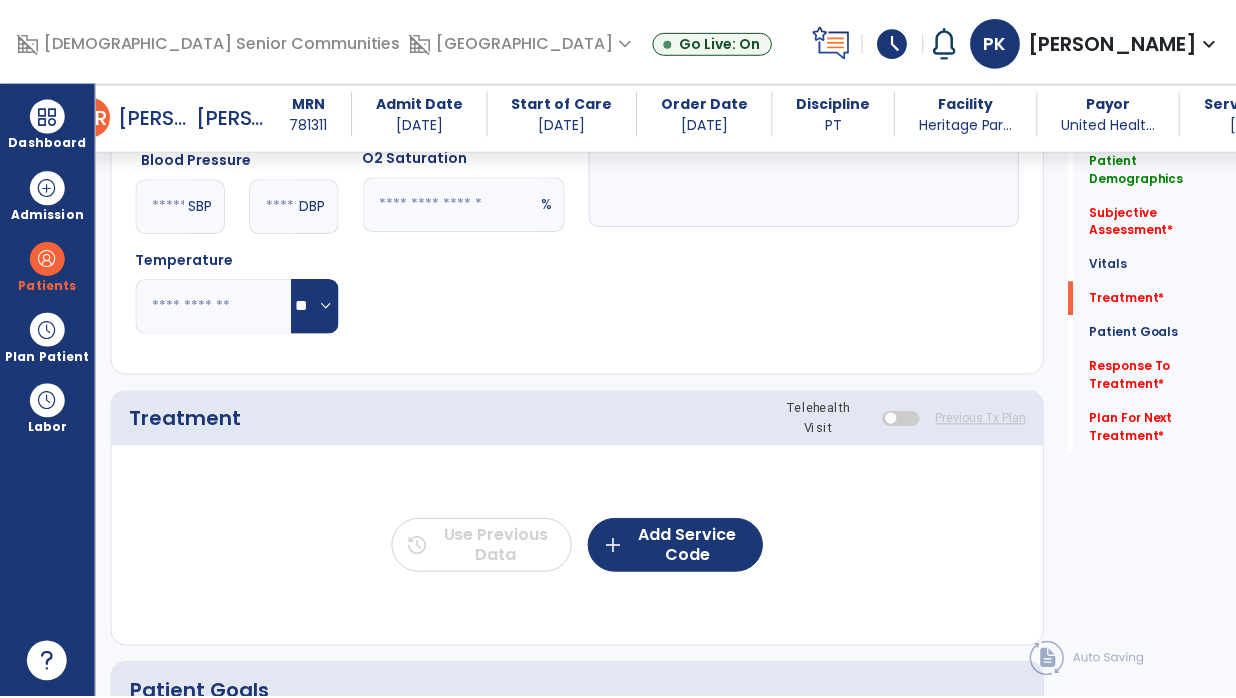 scroll, scrollTop: 1067, scrollLeft: 0, axis: vertical 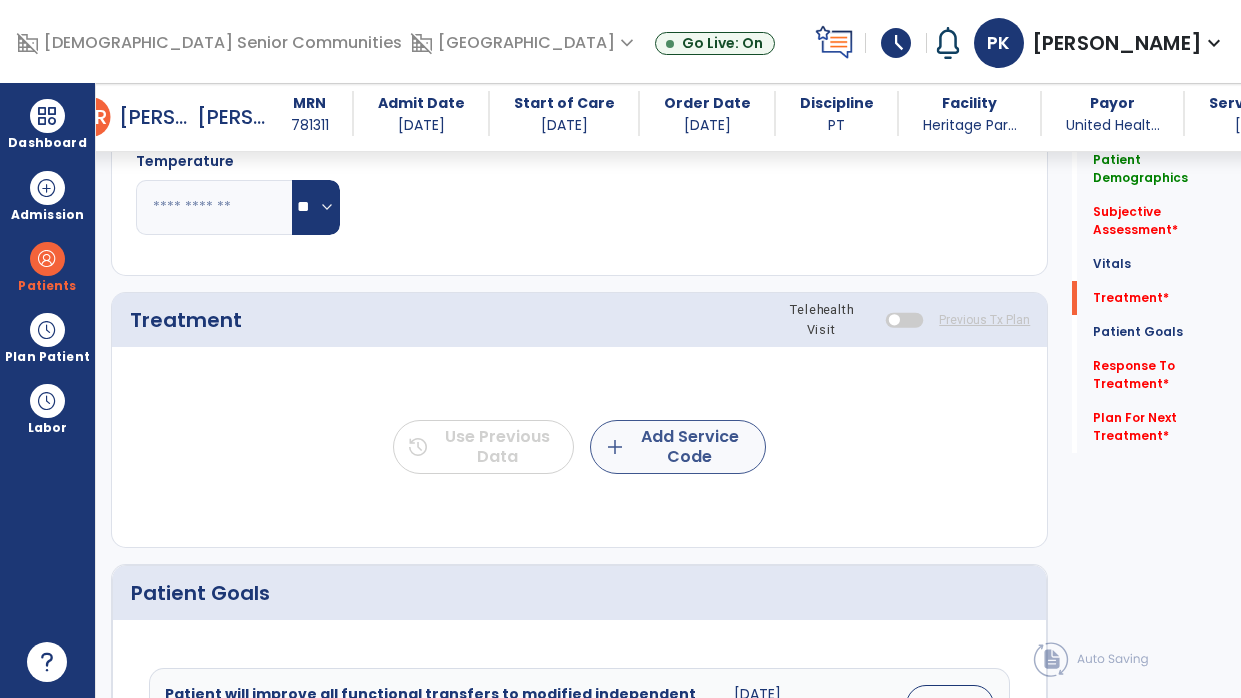 type on "**********" 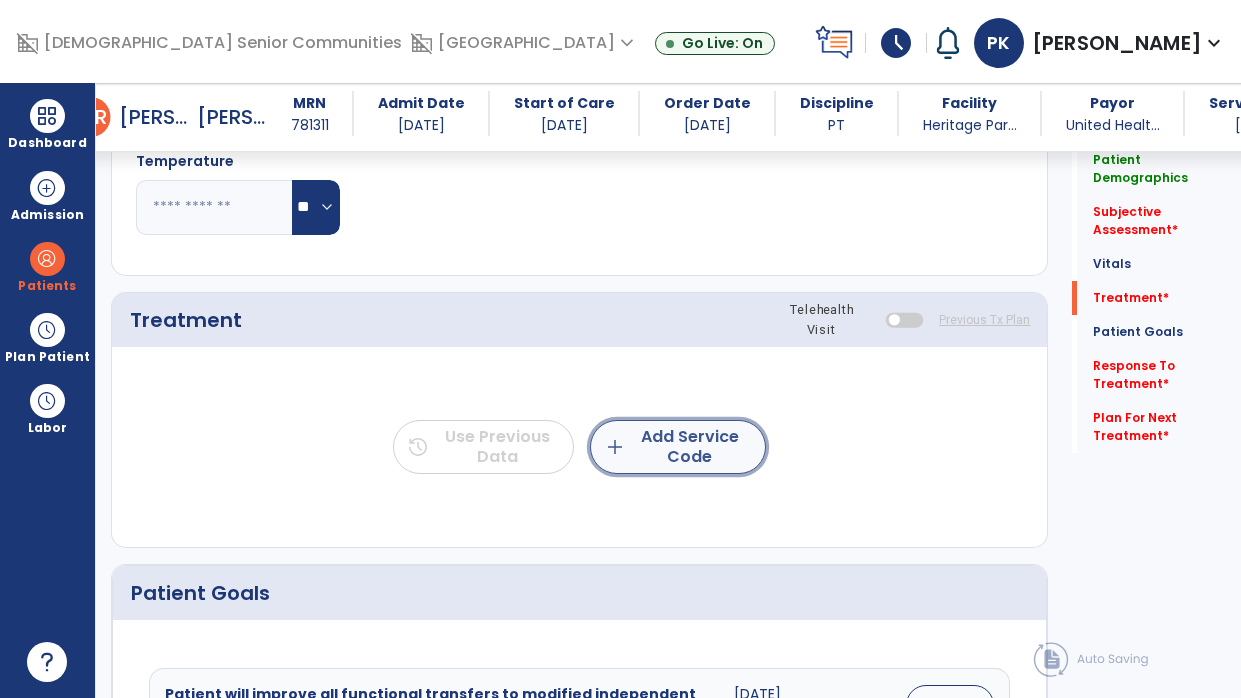 click on "add  Add Service Code" 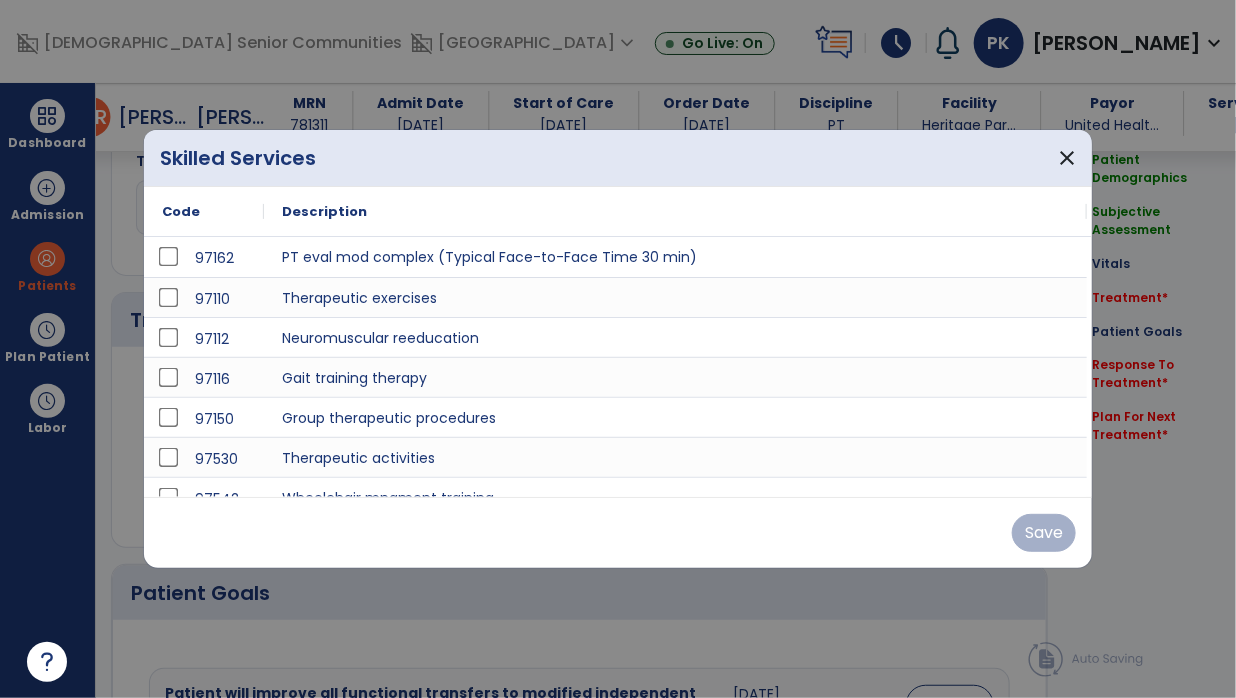 scroll, scrollTop: 1067, scrollLeft: 0, axis: vertical 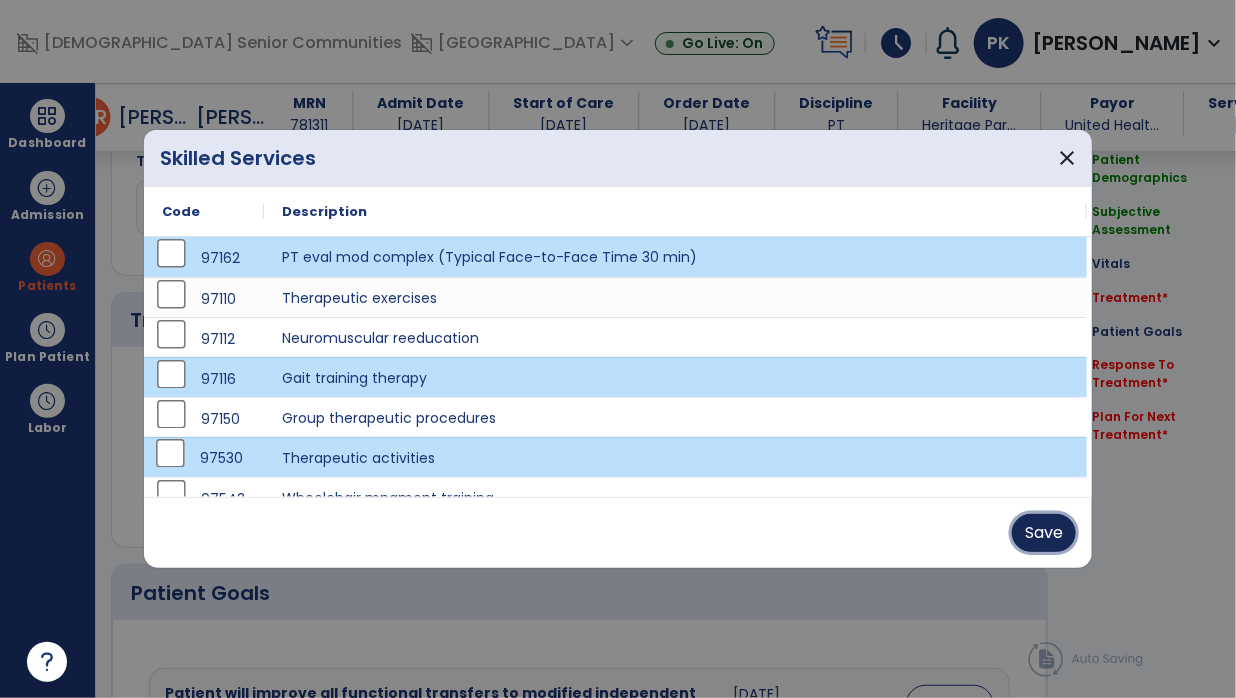 click on "Save" at bounding box center [1044, 533] 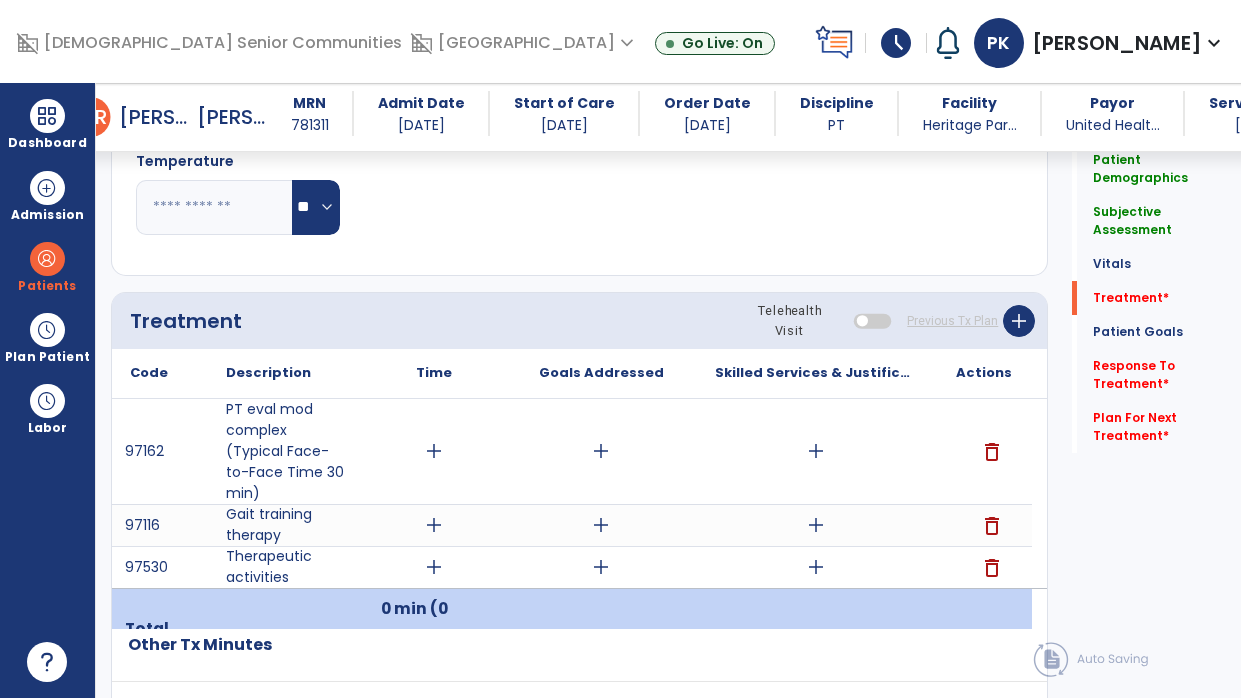 click on "add" at bounding box center [434, 451] 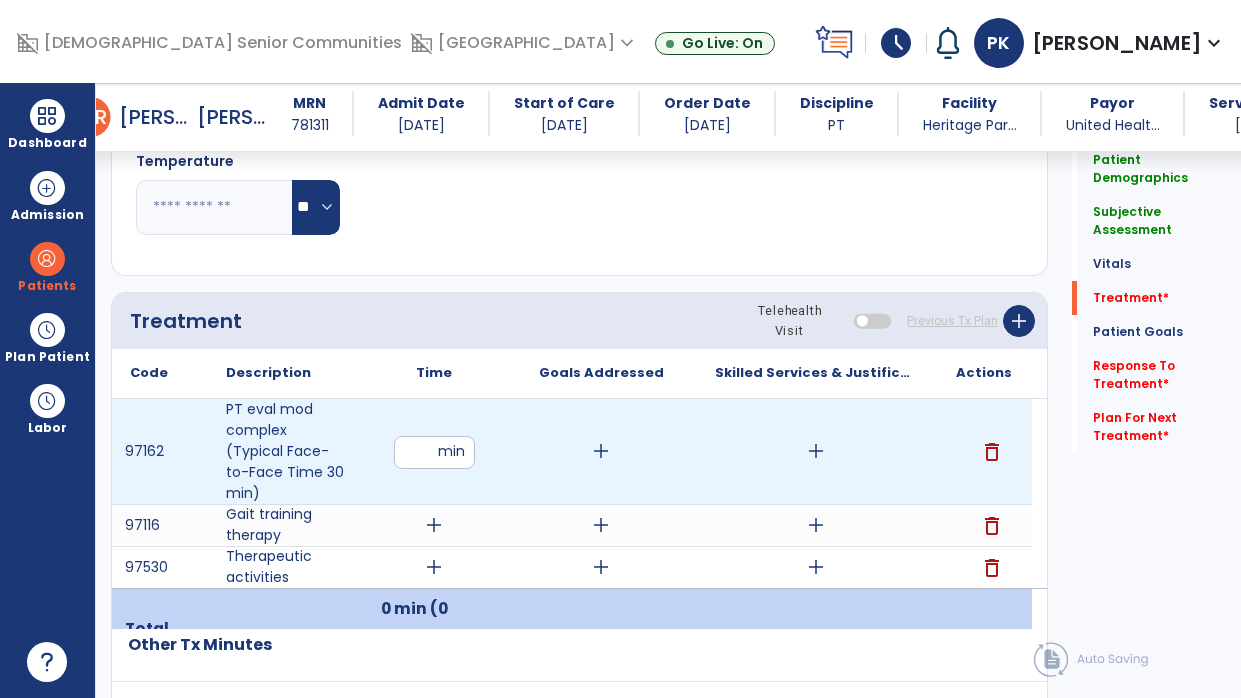 type on "**" 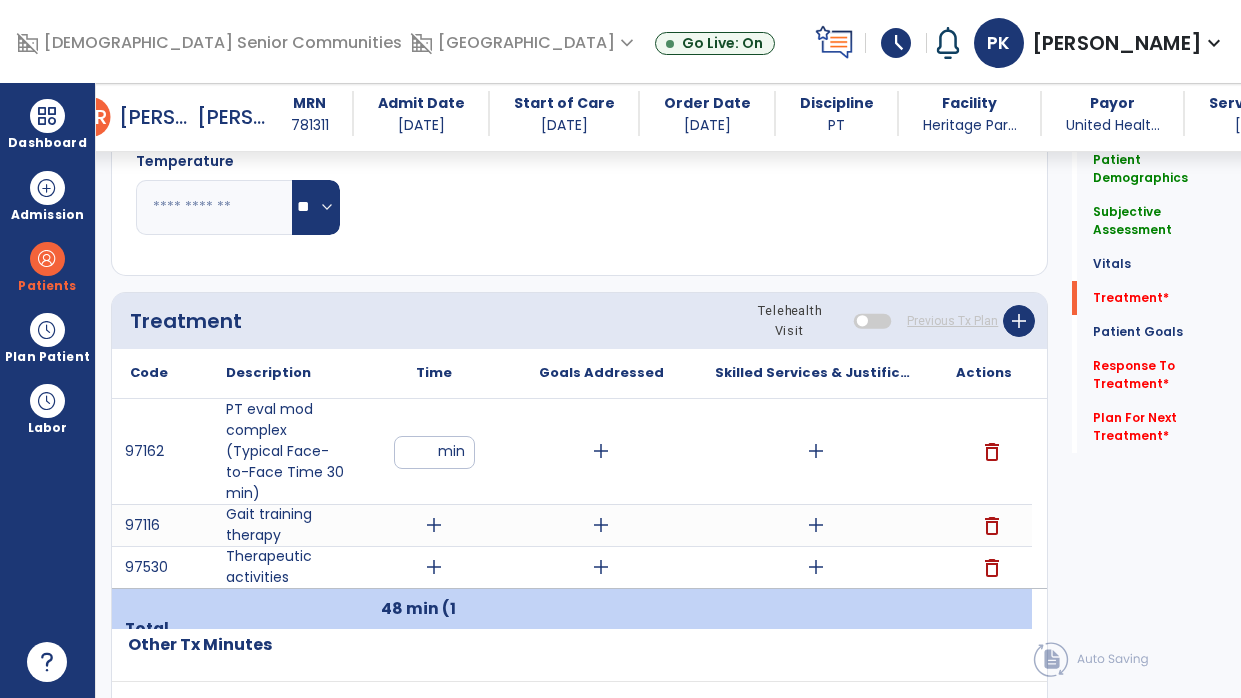 click on "add" at bounding box center (434, 525) 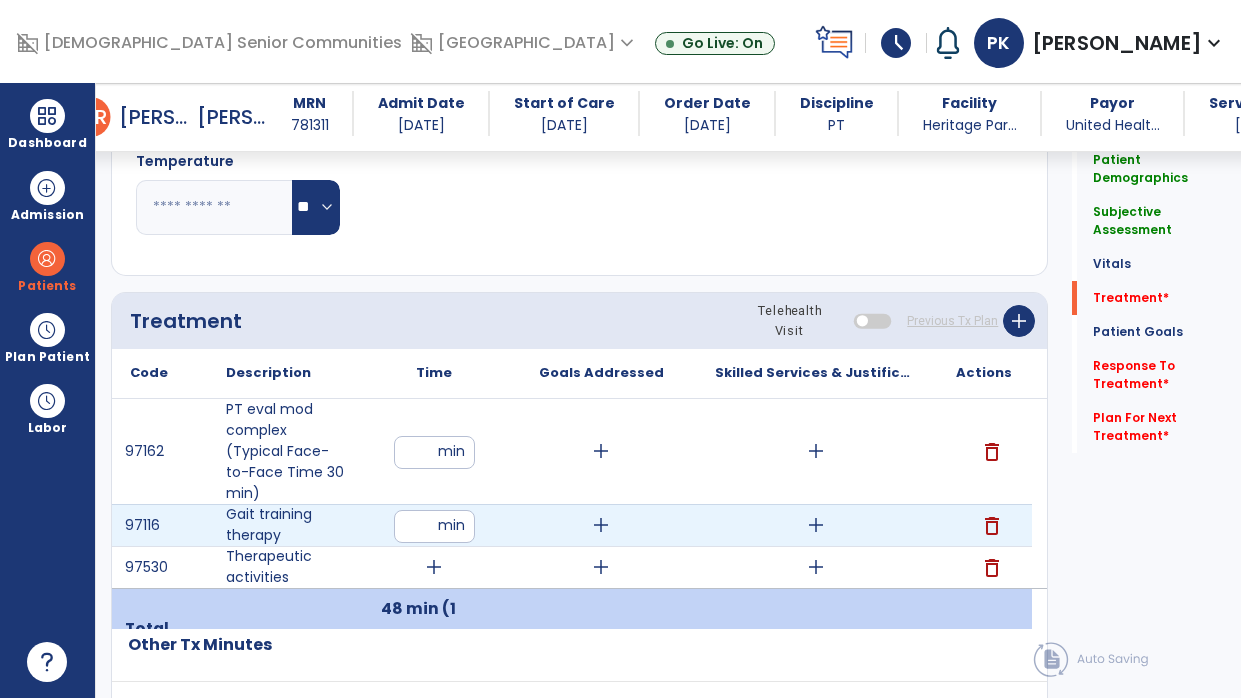 type on "**" 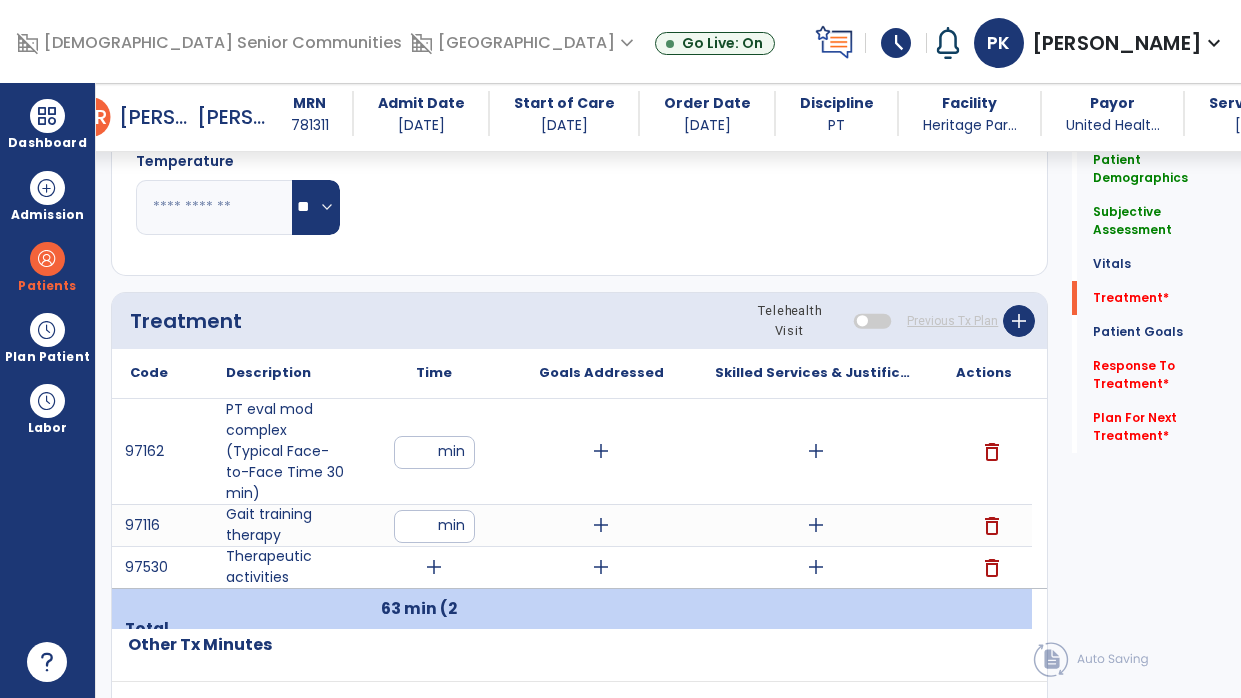 click on "add" at bounding box center (434, 567) 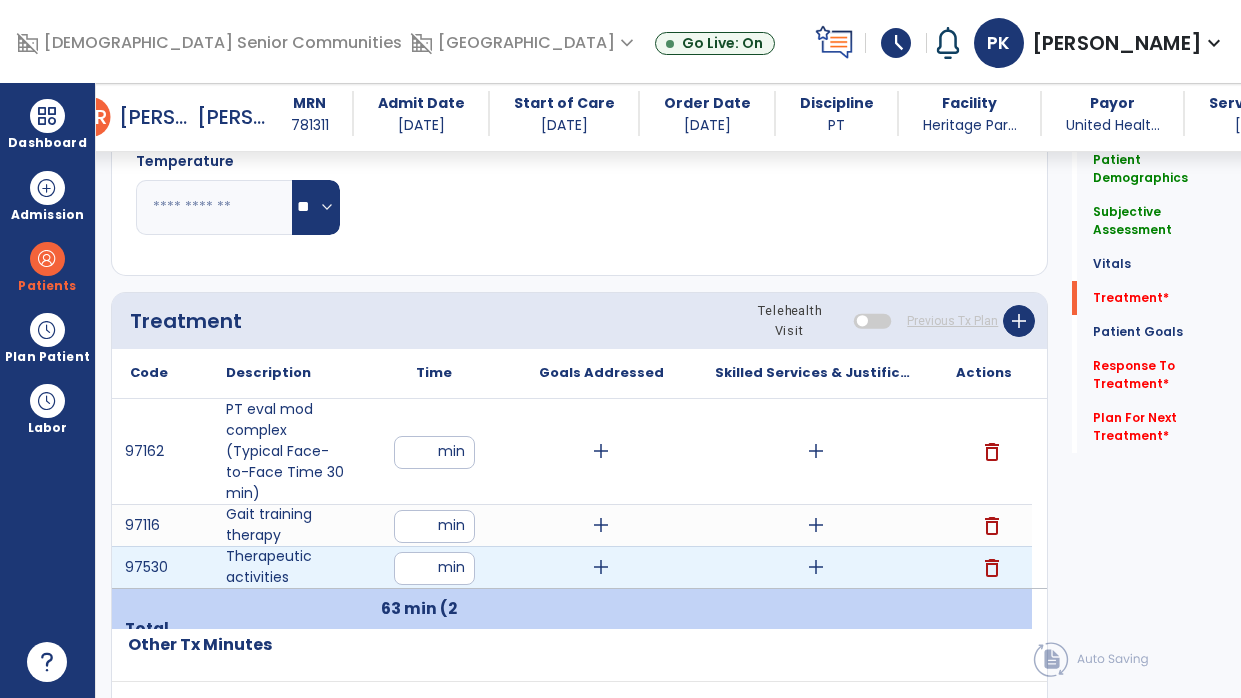 type on "**" 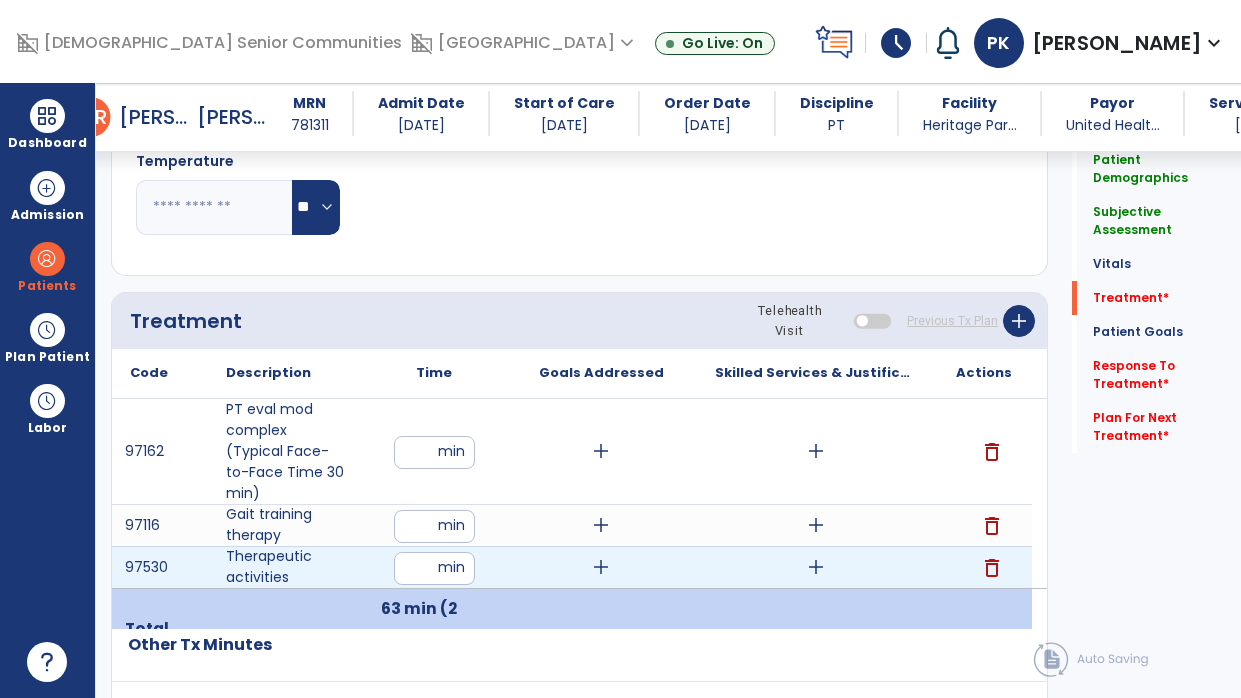 click on "Patient Demographics  Medical Diagnosis   Treatment Diagnosis   Precautions   Contraindications
Code
Description
Pdpm Clinical Category
S32.592D" 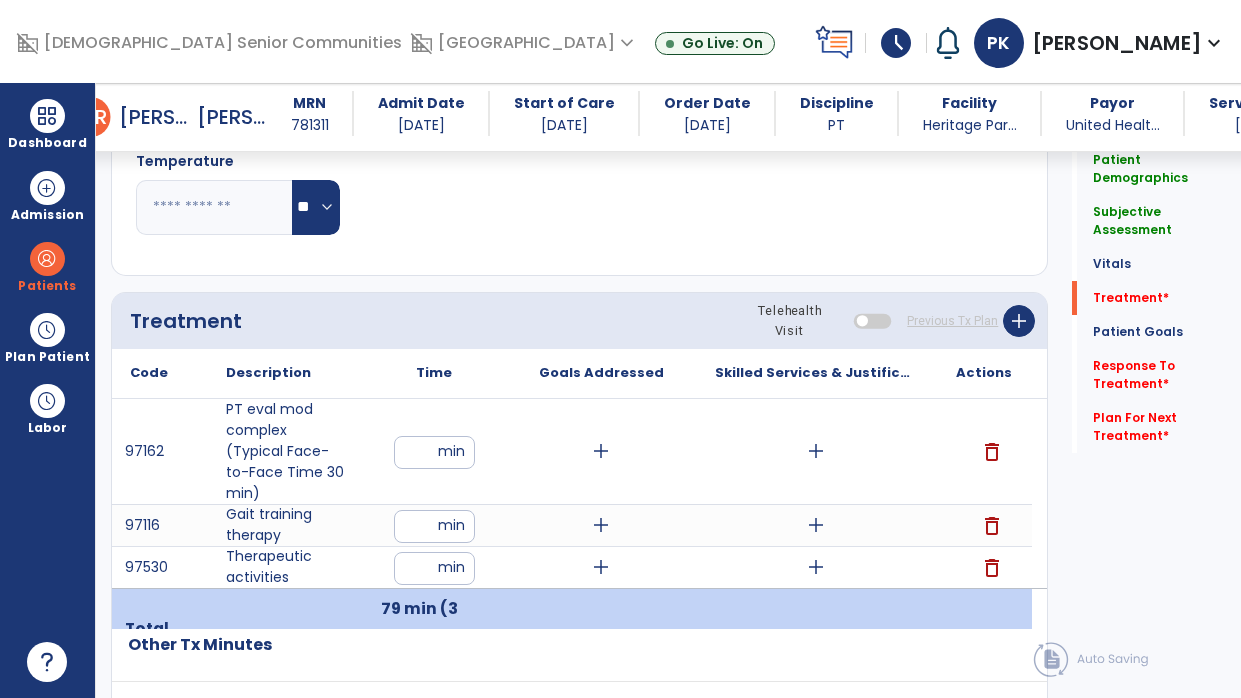 click on "add" at bounding box center [601, 451] 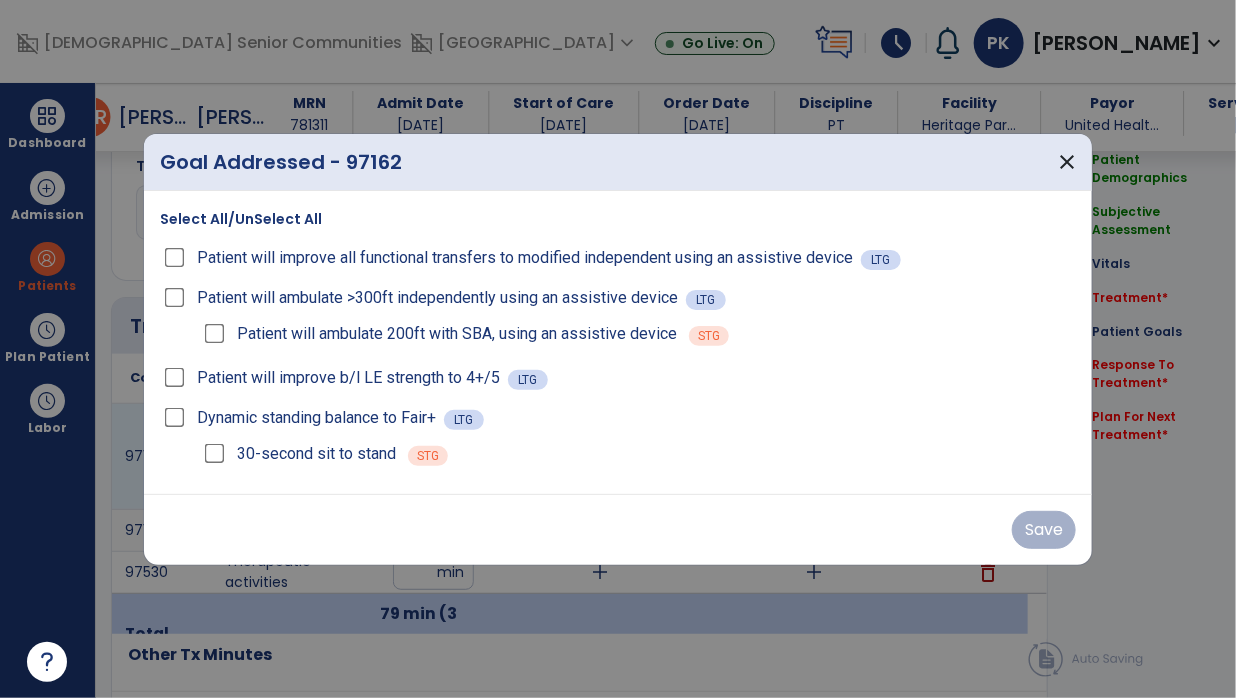 scroll, scrollTop: 1067, scrollLeft: 0, axis: vertical 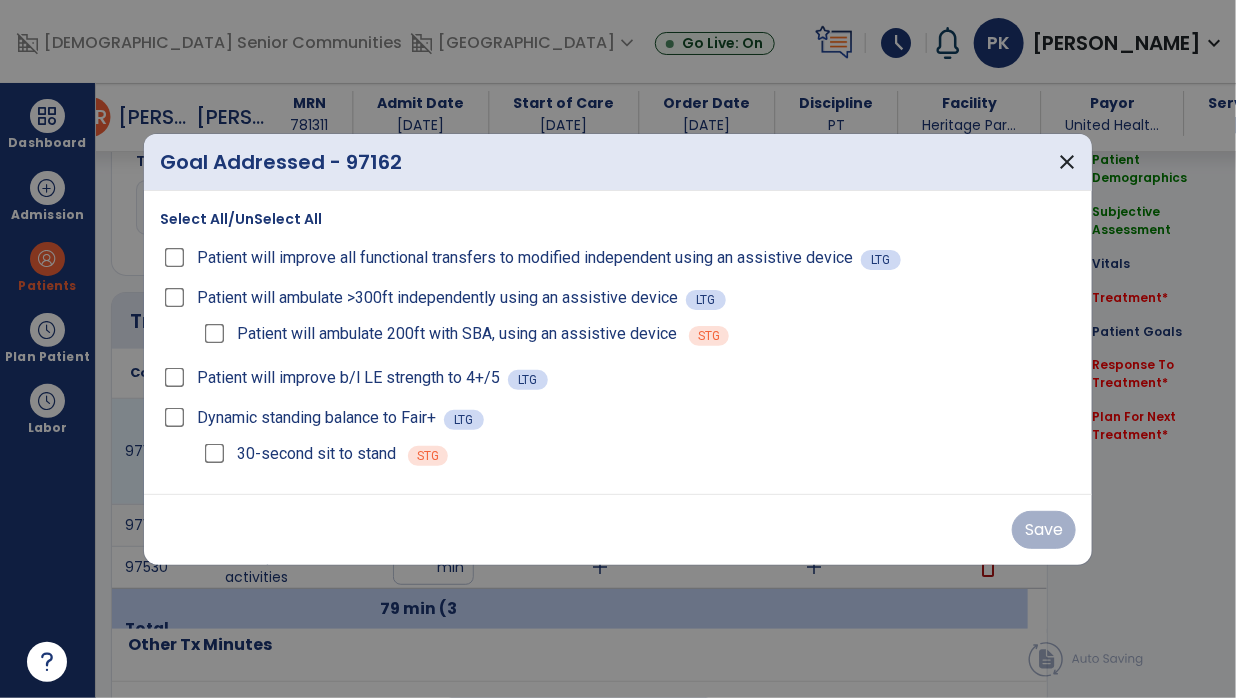 click on "Select All/UnSelect All Patient will improve all functional transfers to modified independent using an assistive device   LTG  Patient will ambulate >300ft independently using an assistive device   LTG  Patient will ambulate 200ft with SBA, using an assistive device   STG  Patient will improve b/l LE strength to 4+/5  LTG  Dynamic standing balance to Fair+  LTG  30-second sit to stand  STG" at bounding box center [618, 338] 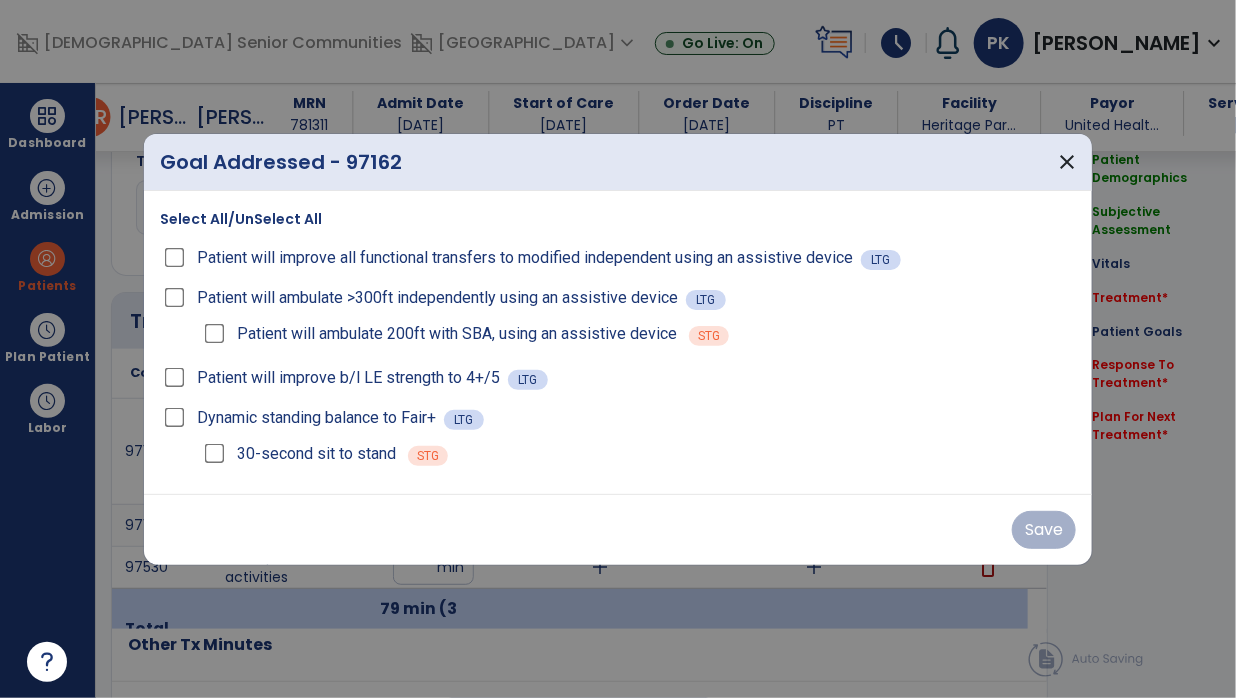 click on "Select All/UnSelect All" at bounding box center (241, 219) 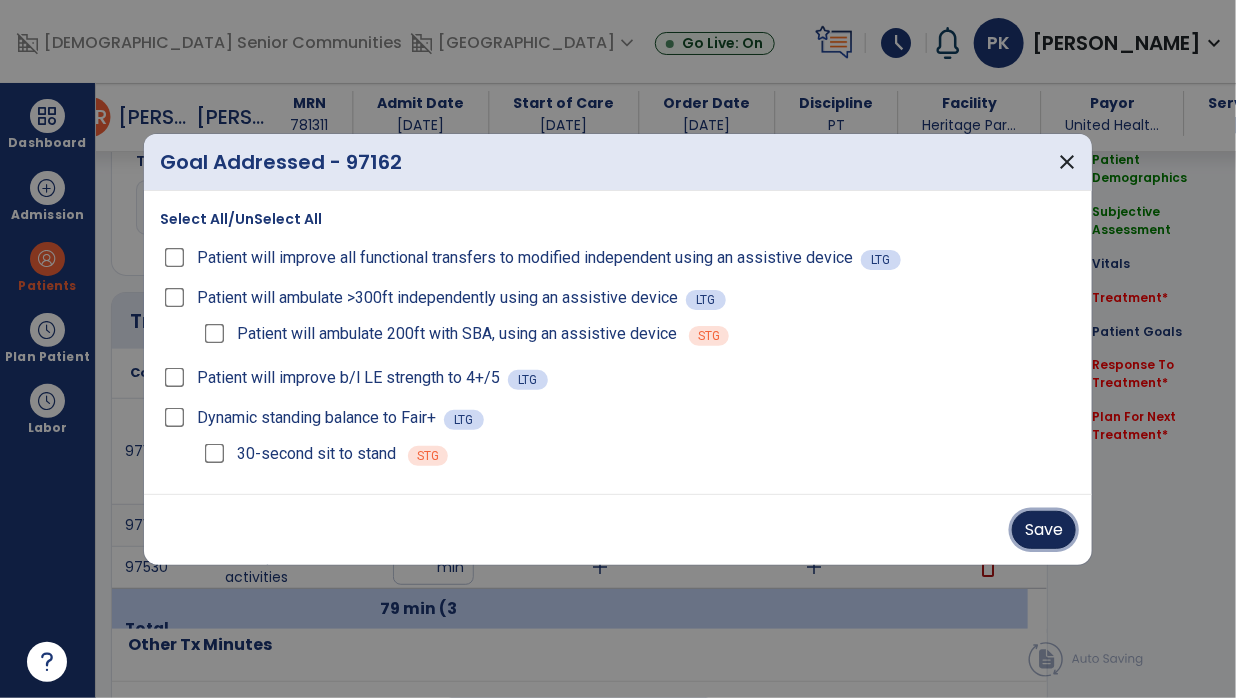click on "Save" at bounding box center (1044, 530) 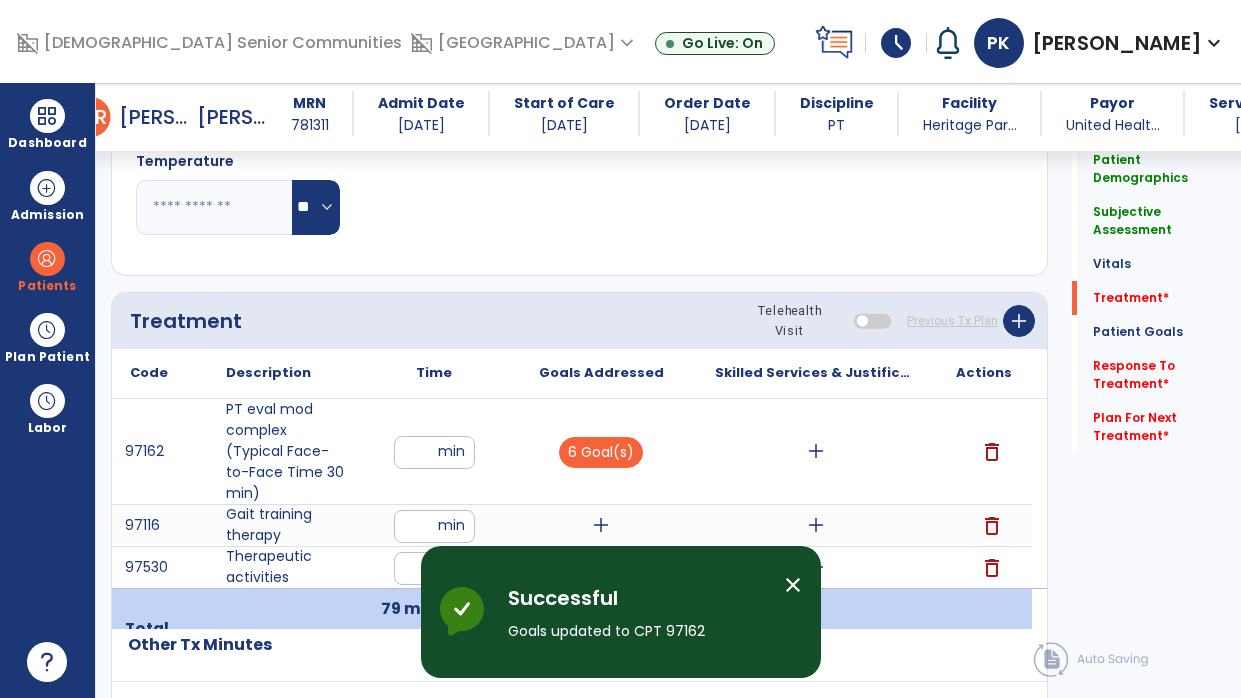 click on "add" at bounding box center [816, 451] 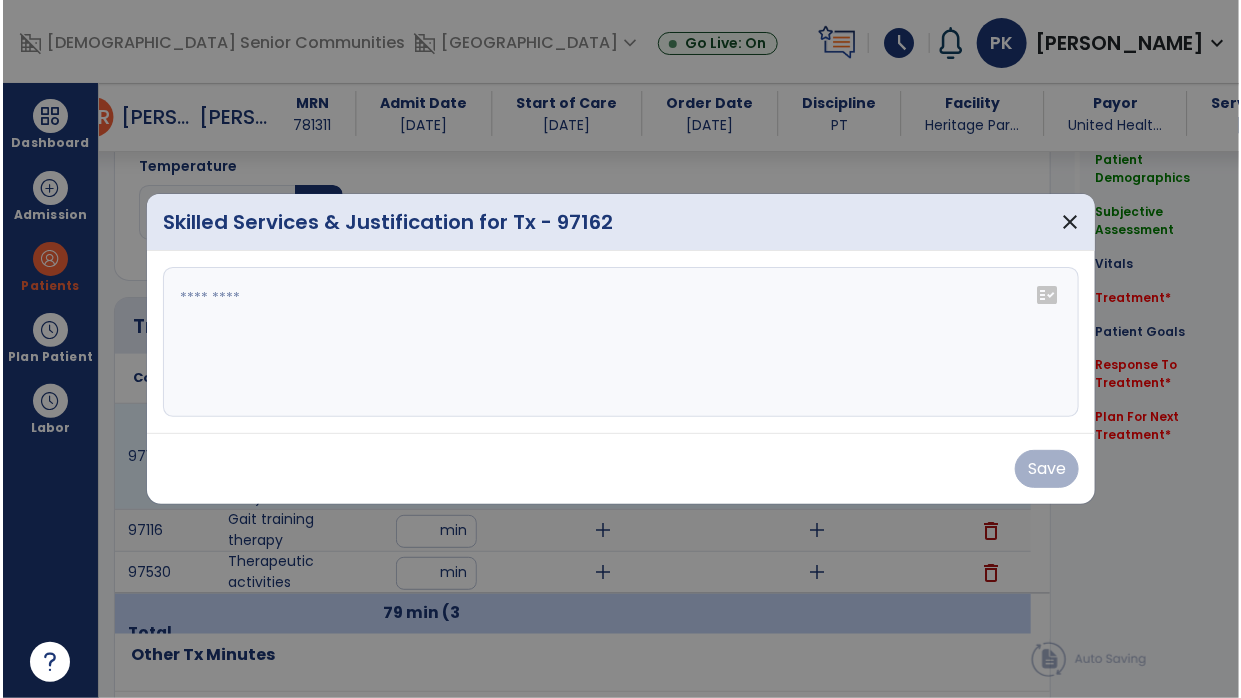 scroll, scrollTop: 1067, scrollLeft: 0, axis: vertical 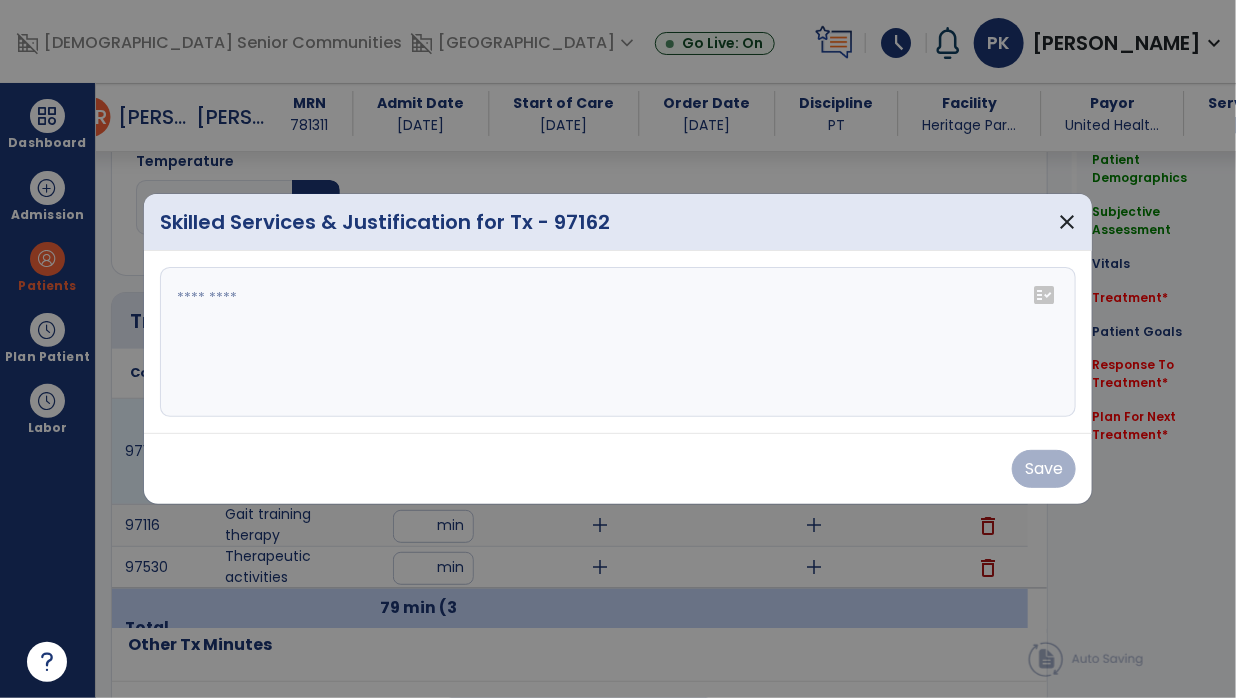 click at bounding box center (618, 342) 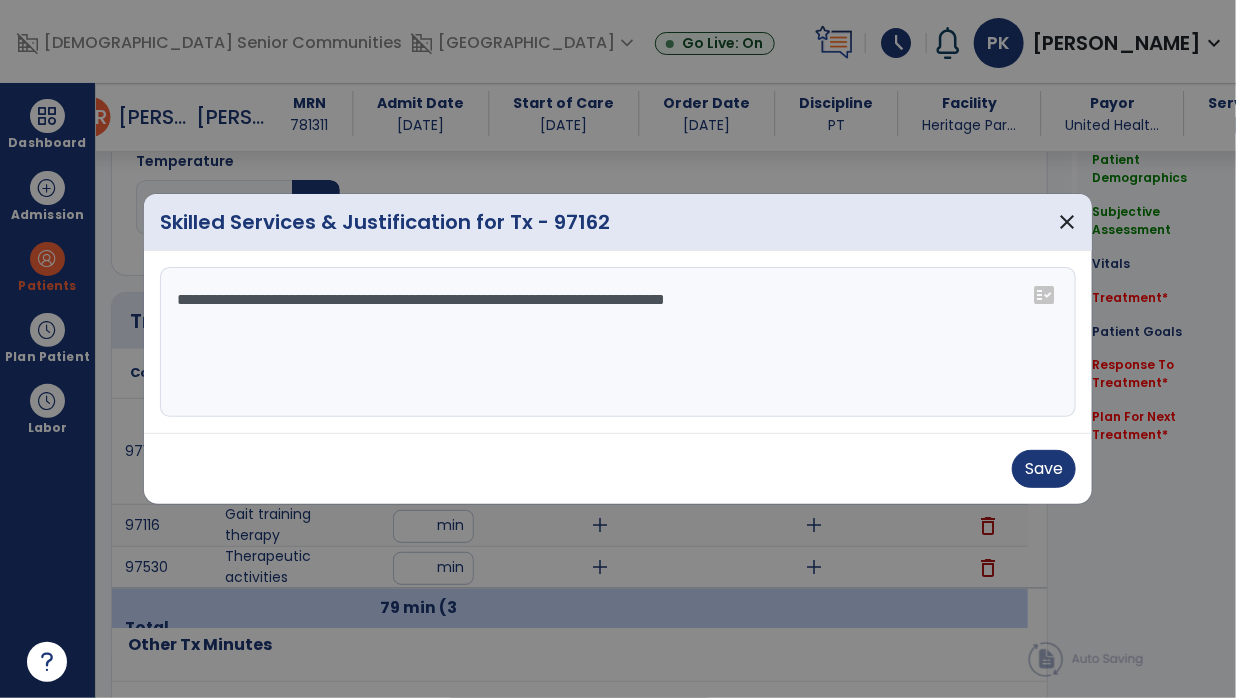 type on "**********" 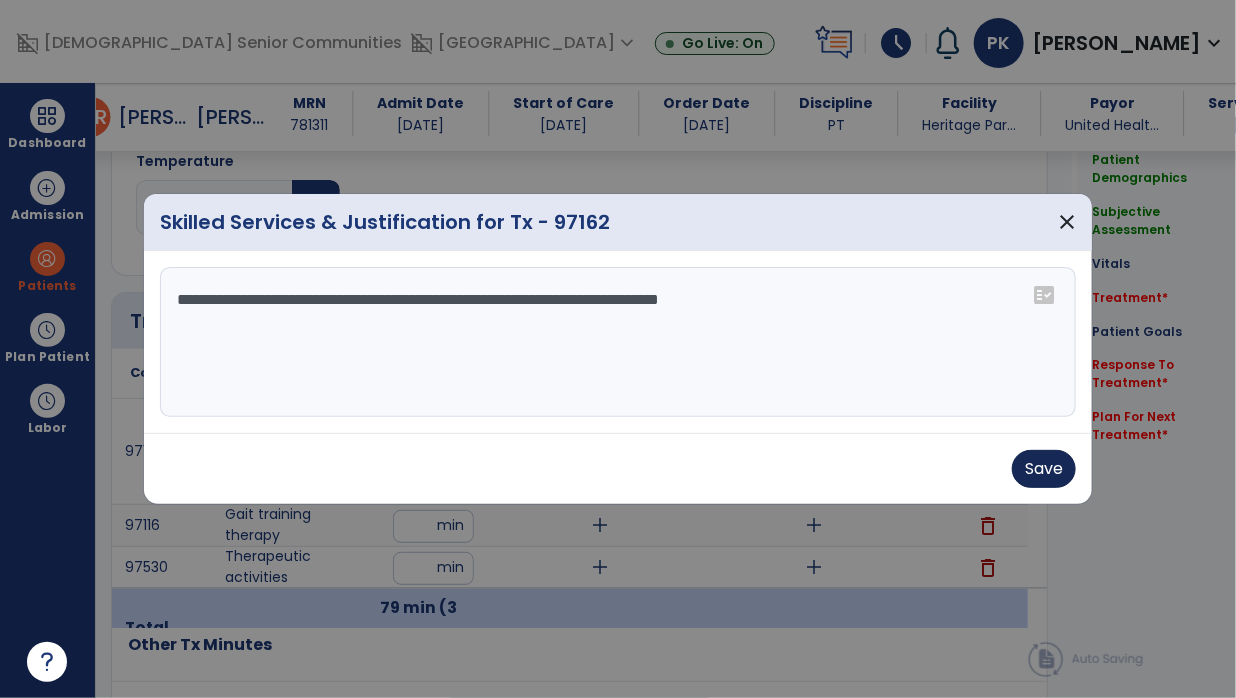click on "Save" at bounding box center (1044, 469) 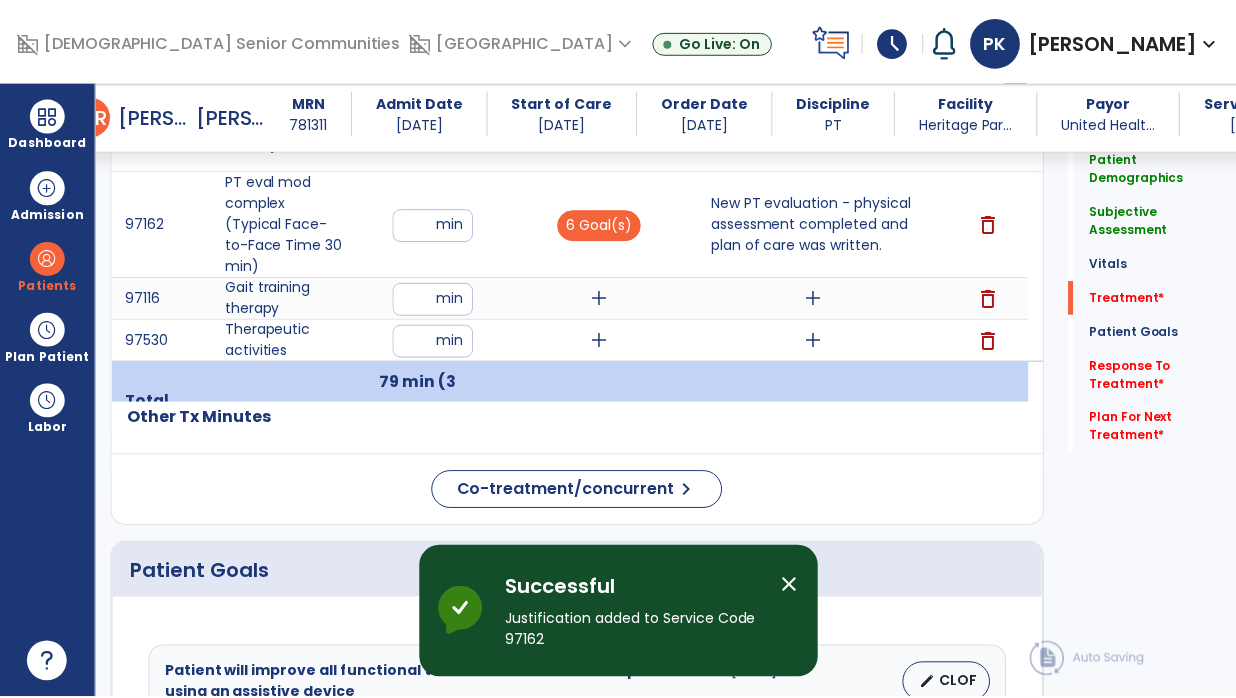 scroll, scrollTop: 1300, scrollLeft: 0, axis: vertical 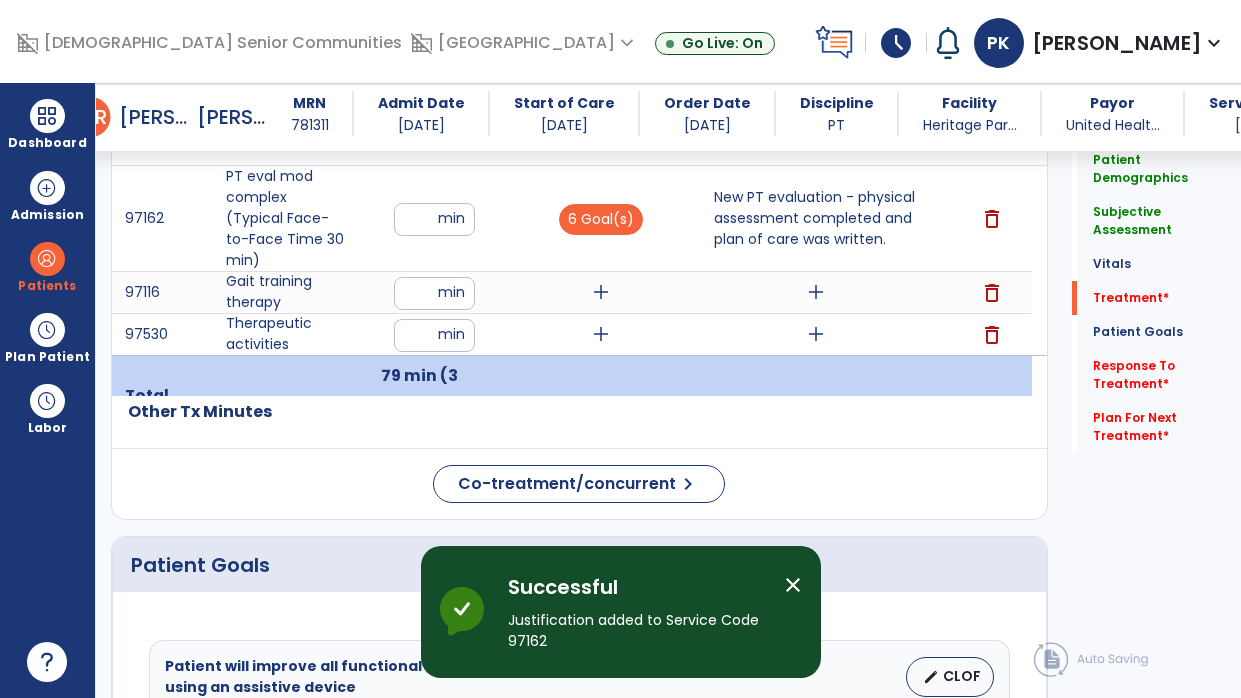 click on "add" at bounding box center (601, 334) 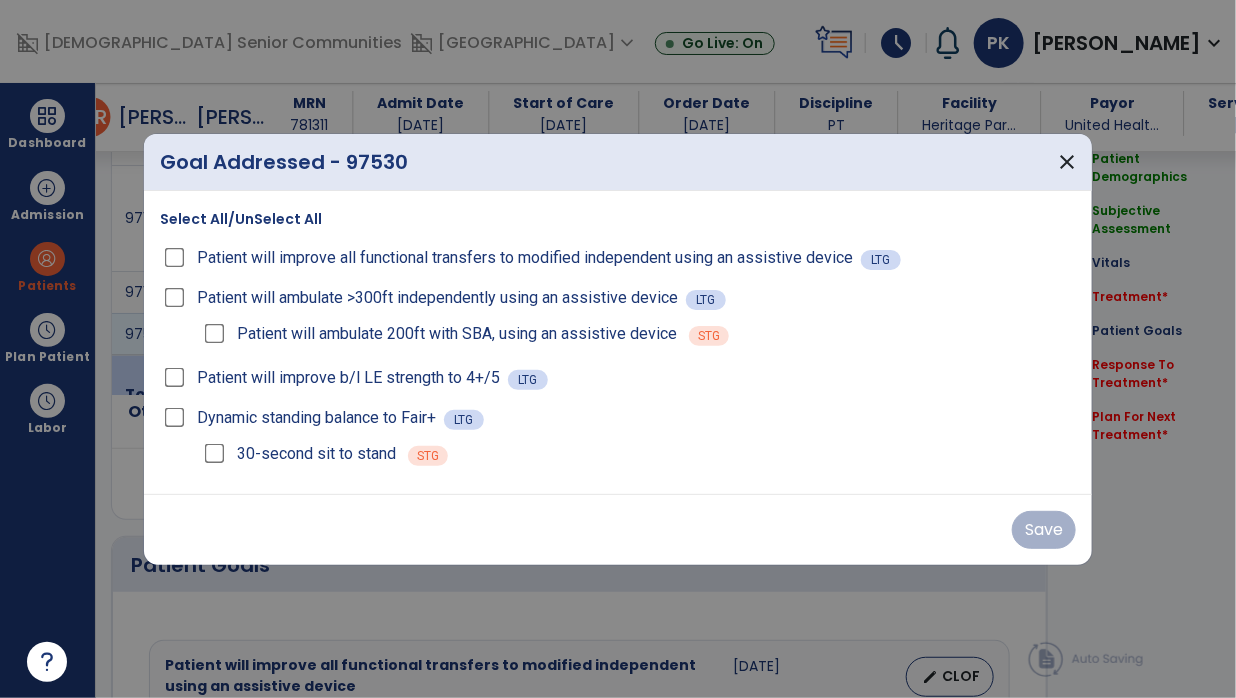 scroll, scrollTop: 1300, scrollLeft: 0, axis: vertical 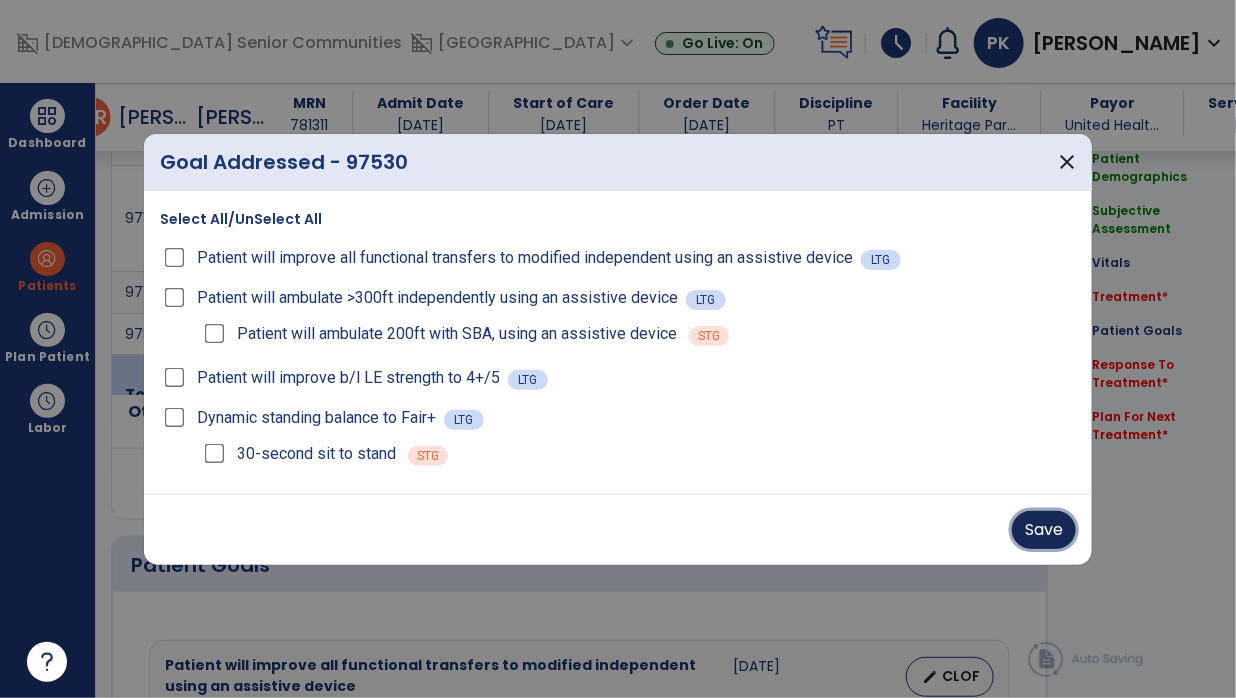 click on "Save" at bounding box center (1044, 530) 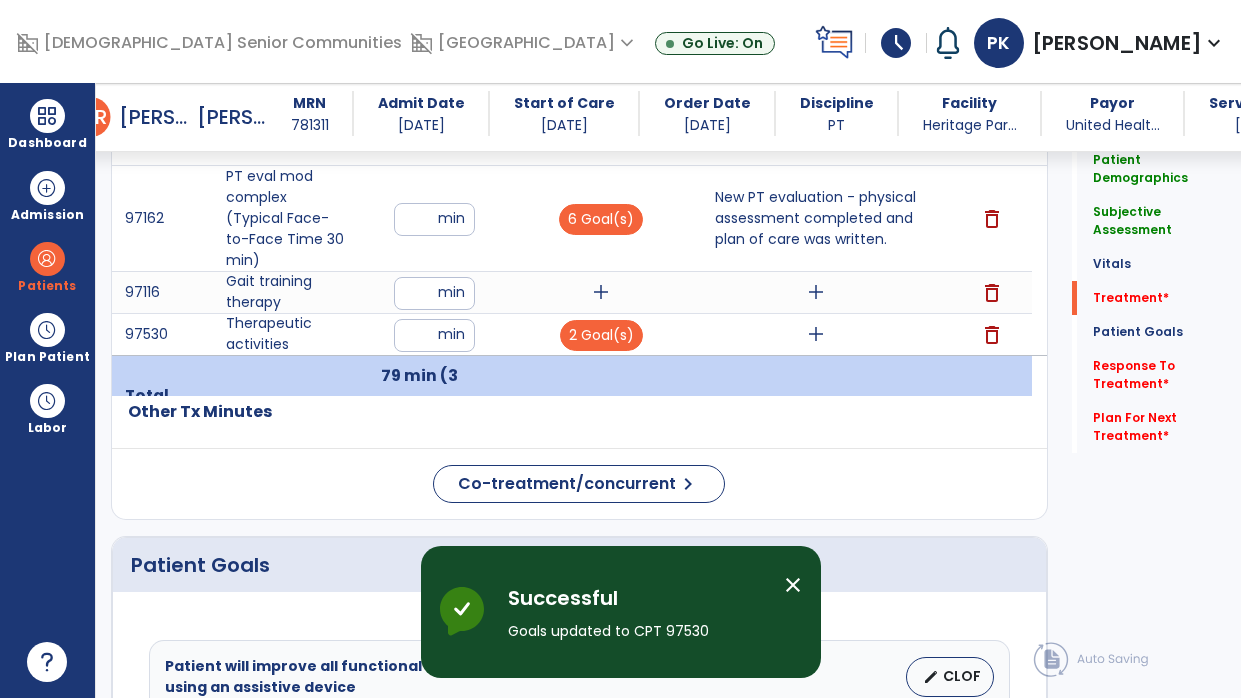 click on "add" at bounding box center (816, 334) 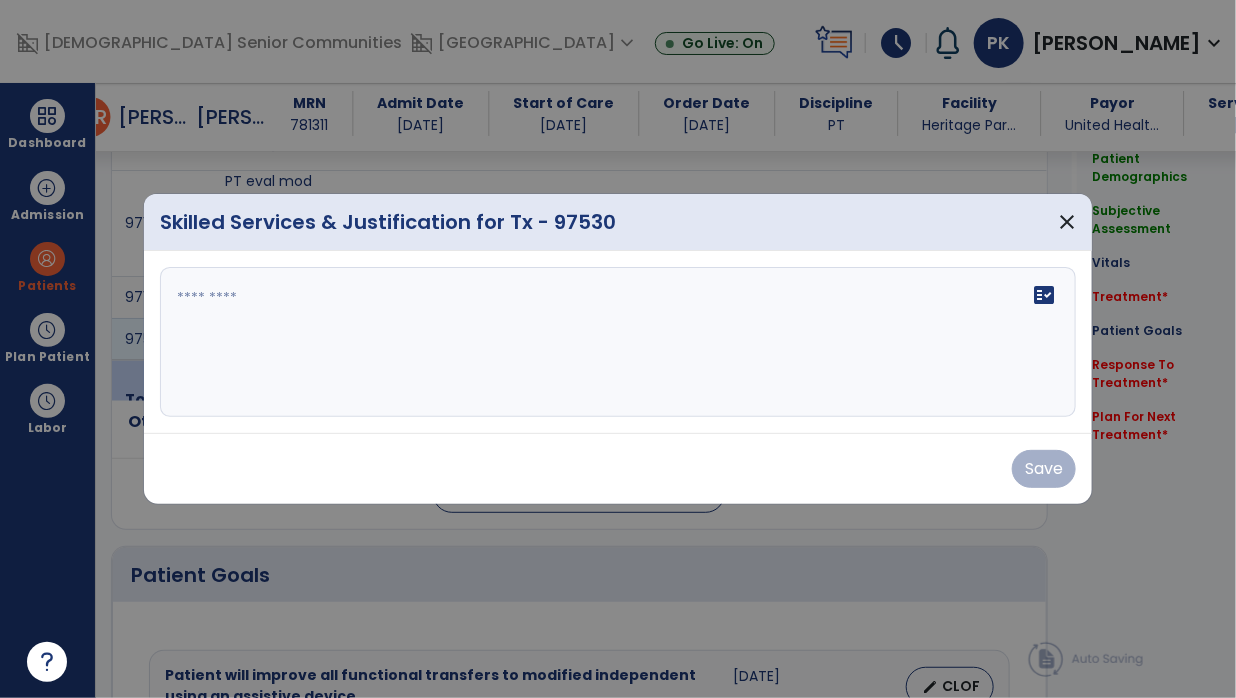 scroll, scrollTop: 1300, scrollLeft: 0, axis: vertical 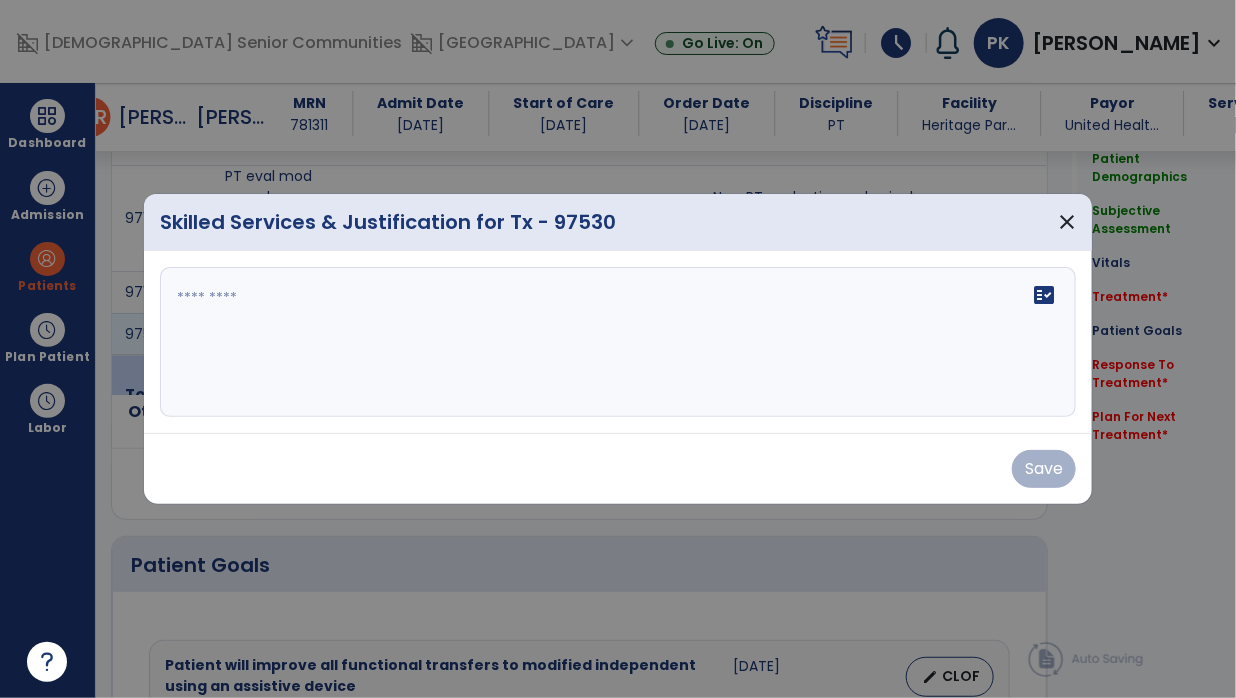 click on "fact_check" at bounding box center [618, 342] 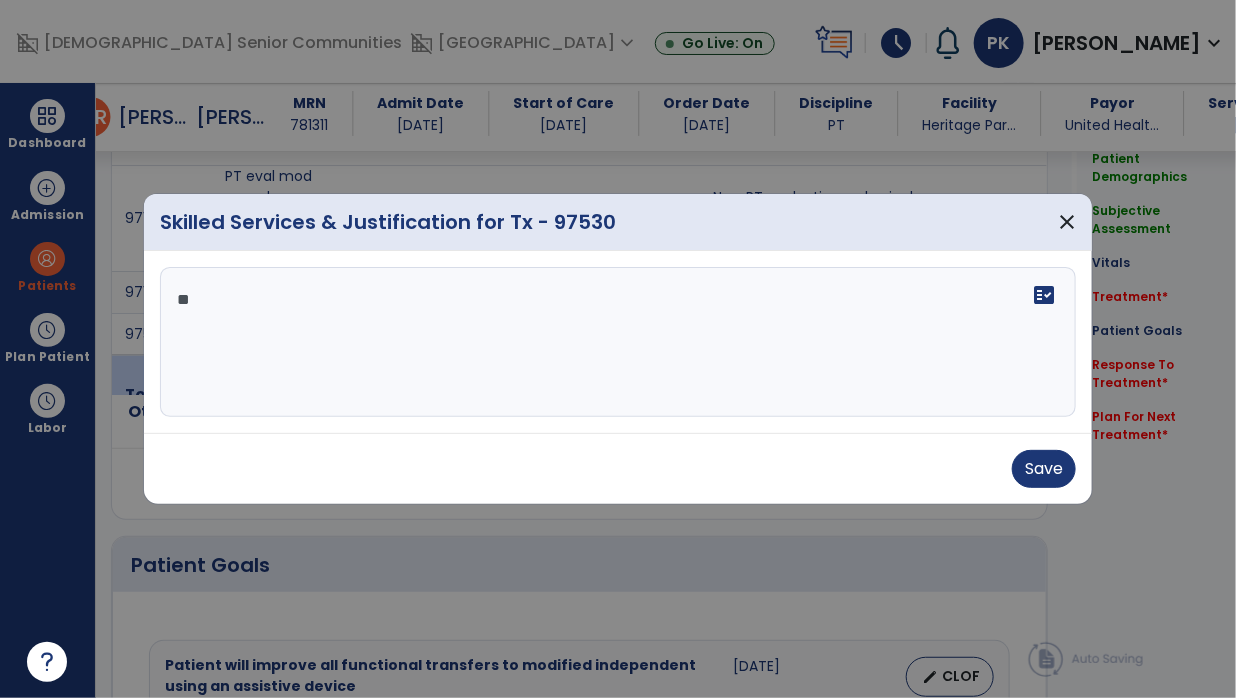 type on "*" 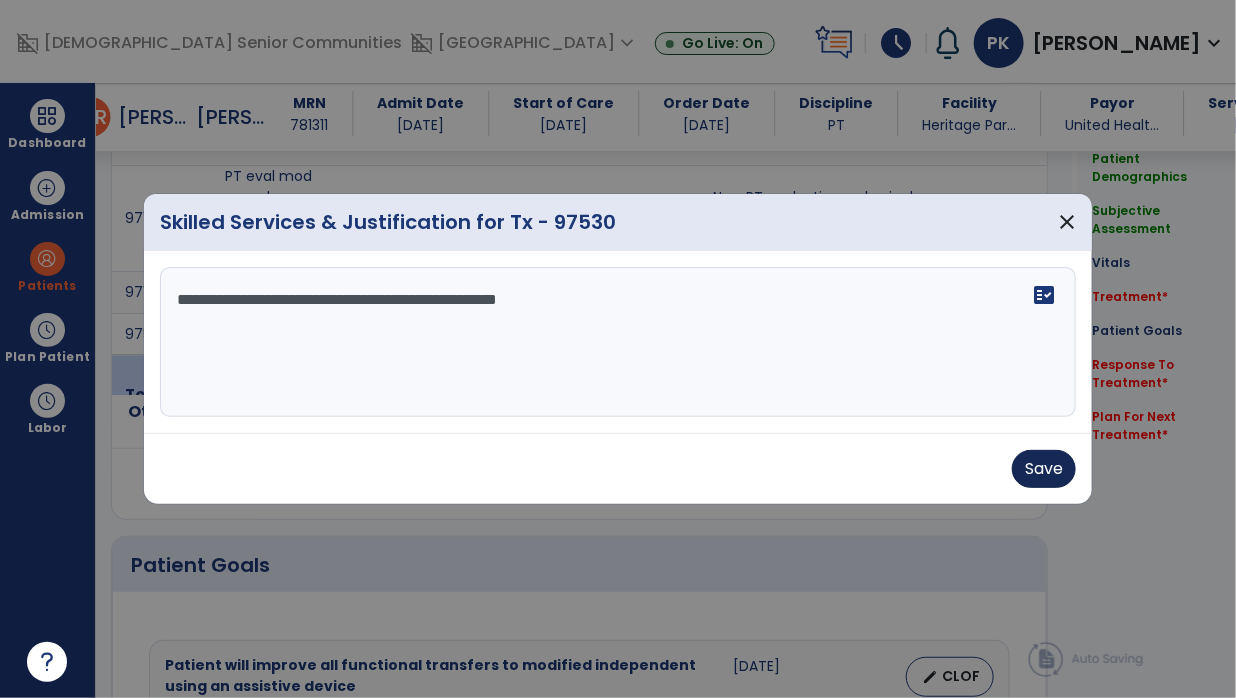 type on "**********" 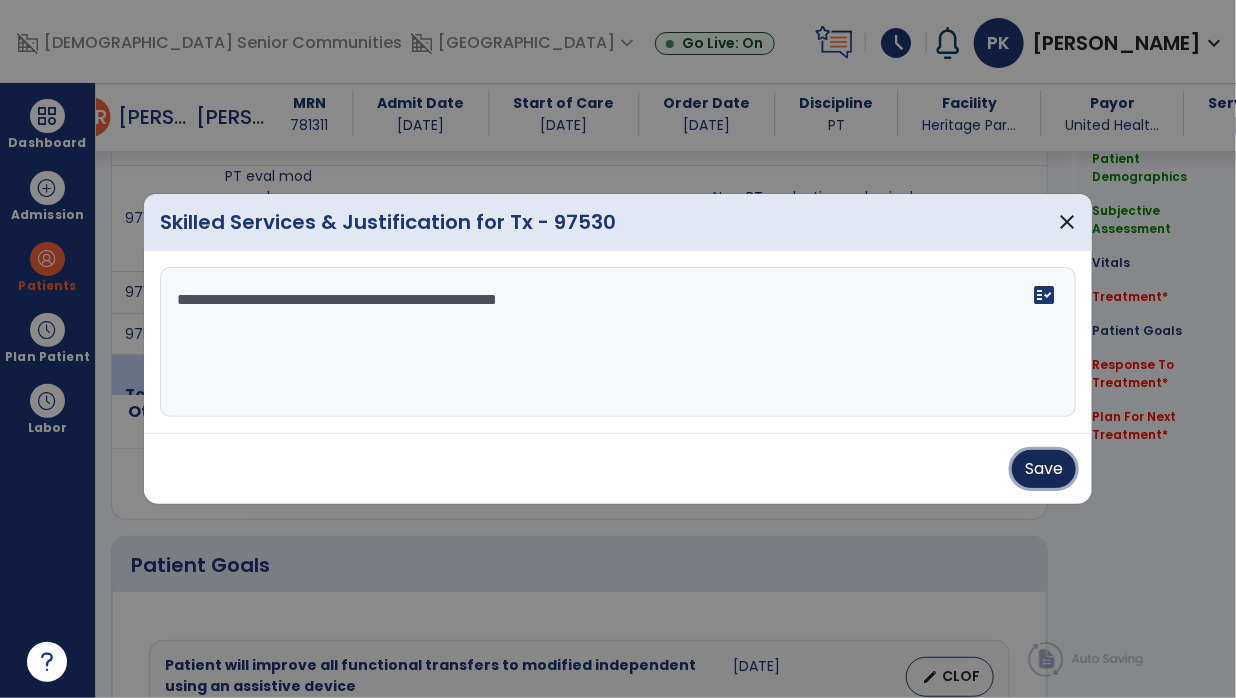 click on "Save" at bounding box center (1044, 469) 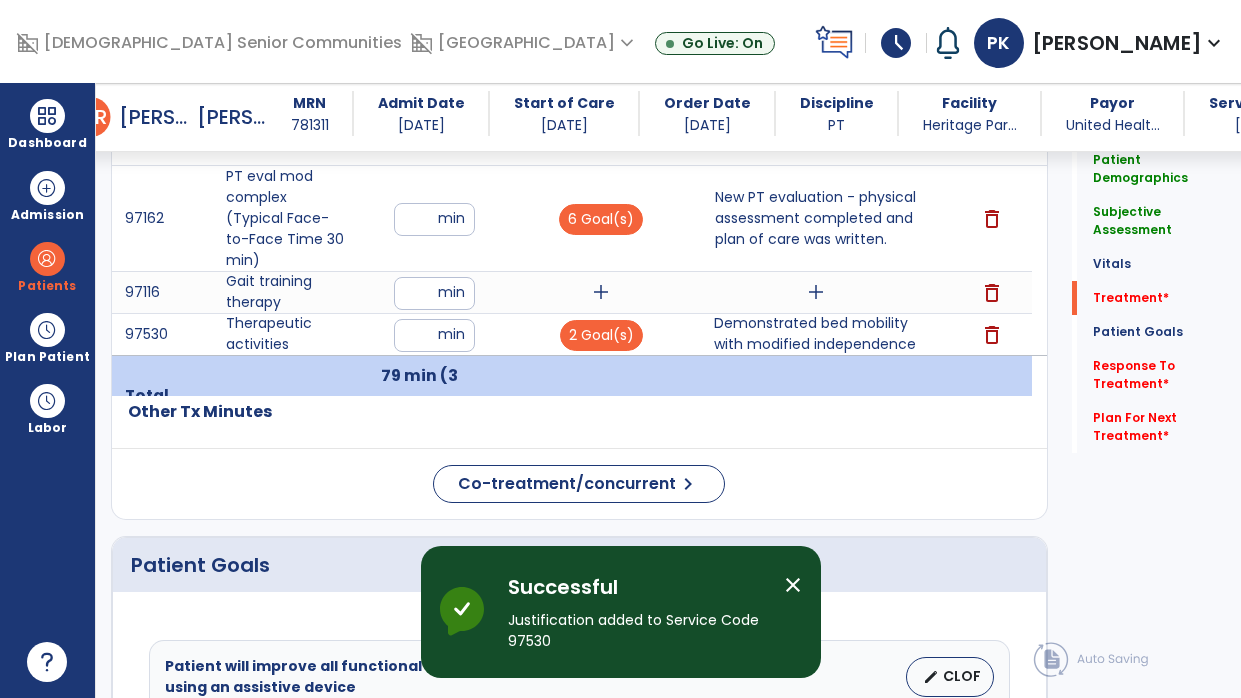 click on "Demonstrated bed mobility with modified independence" at bounding box center (816, 334) 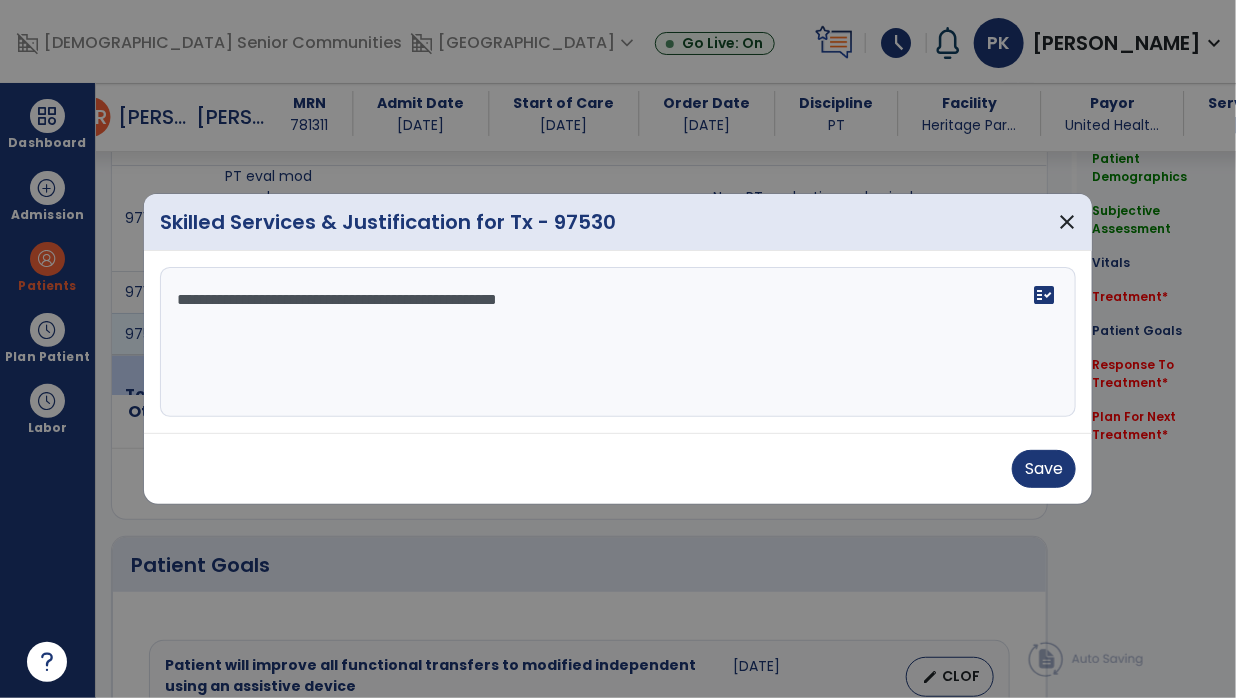 scroll, scrollTop: 1300, scrollLeft: 0, axis: vertical 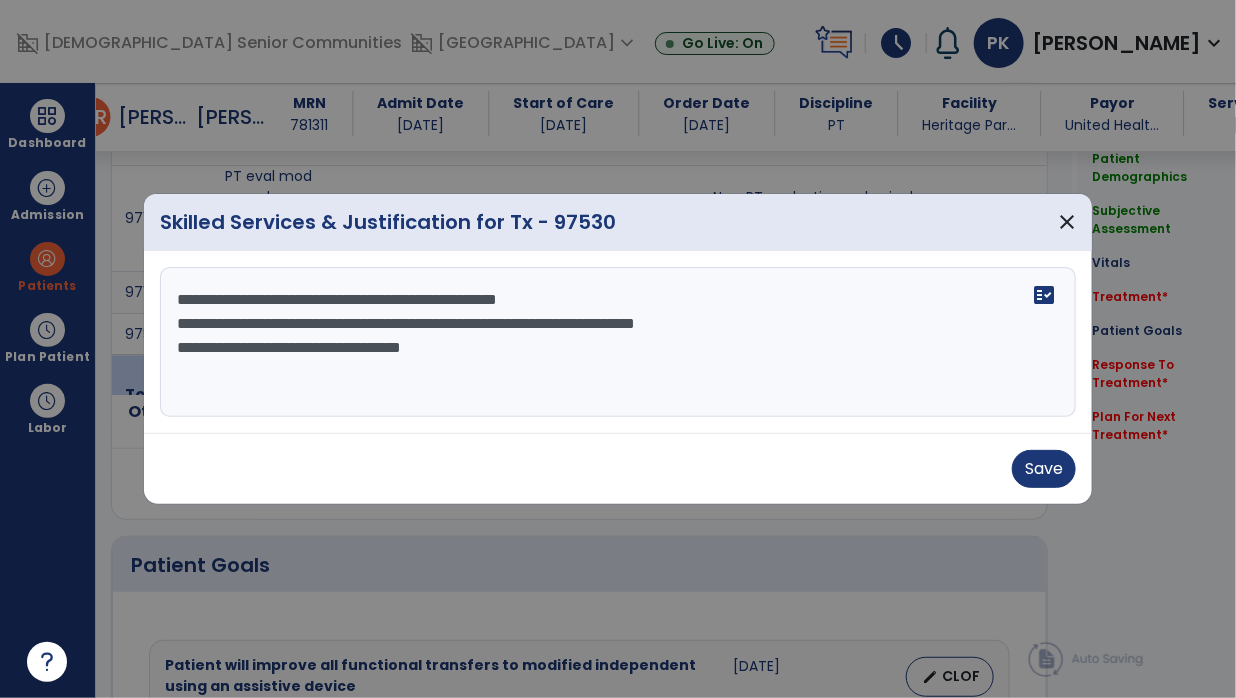 type on "**********" 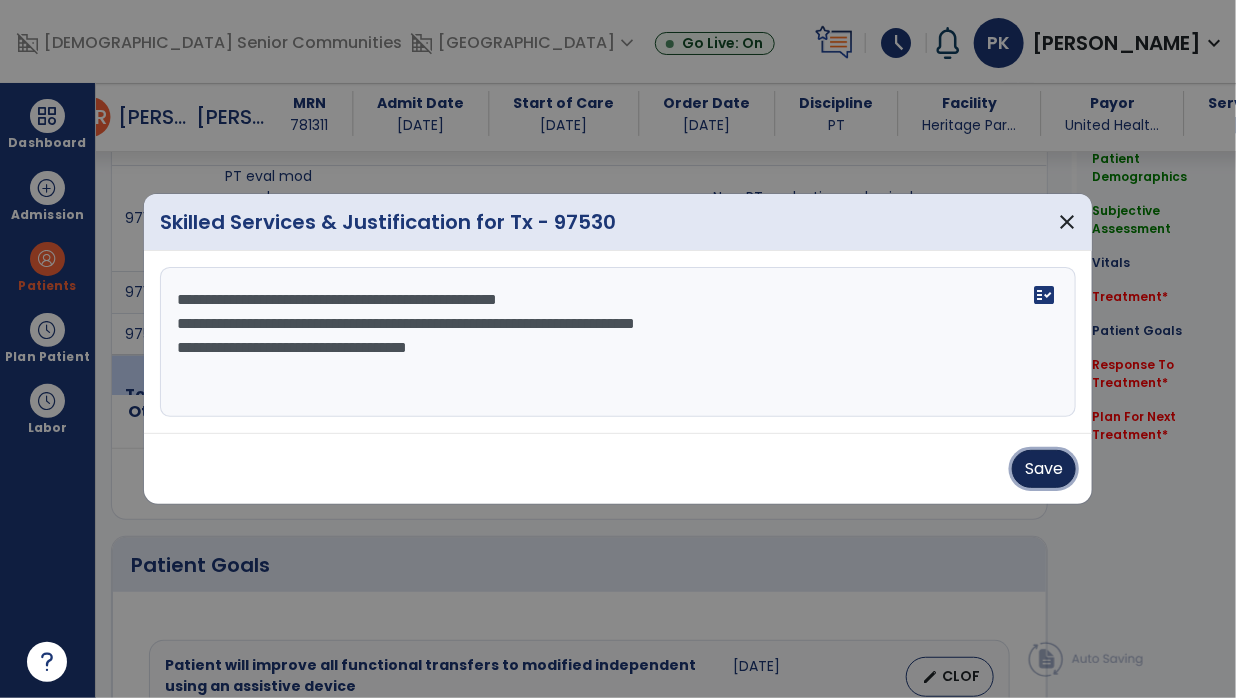 click on "Save" at bounding box center [1044, 469] 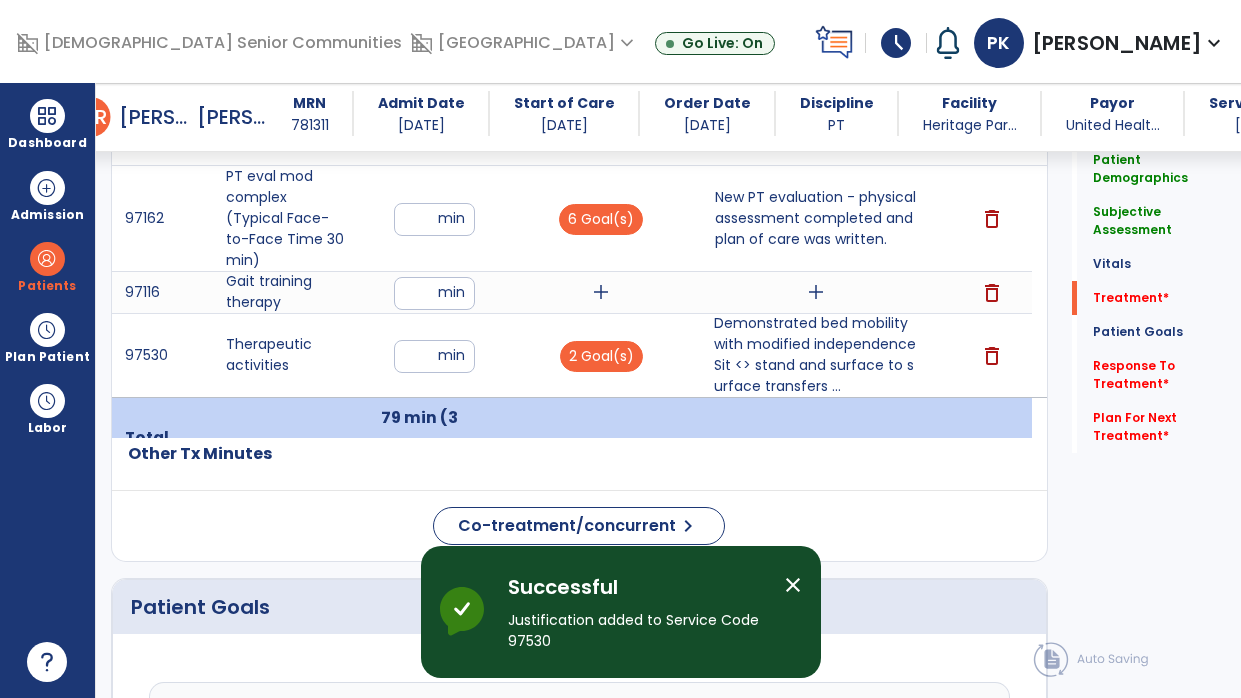 click on "add" at bounding box center (601, 292) 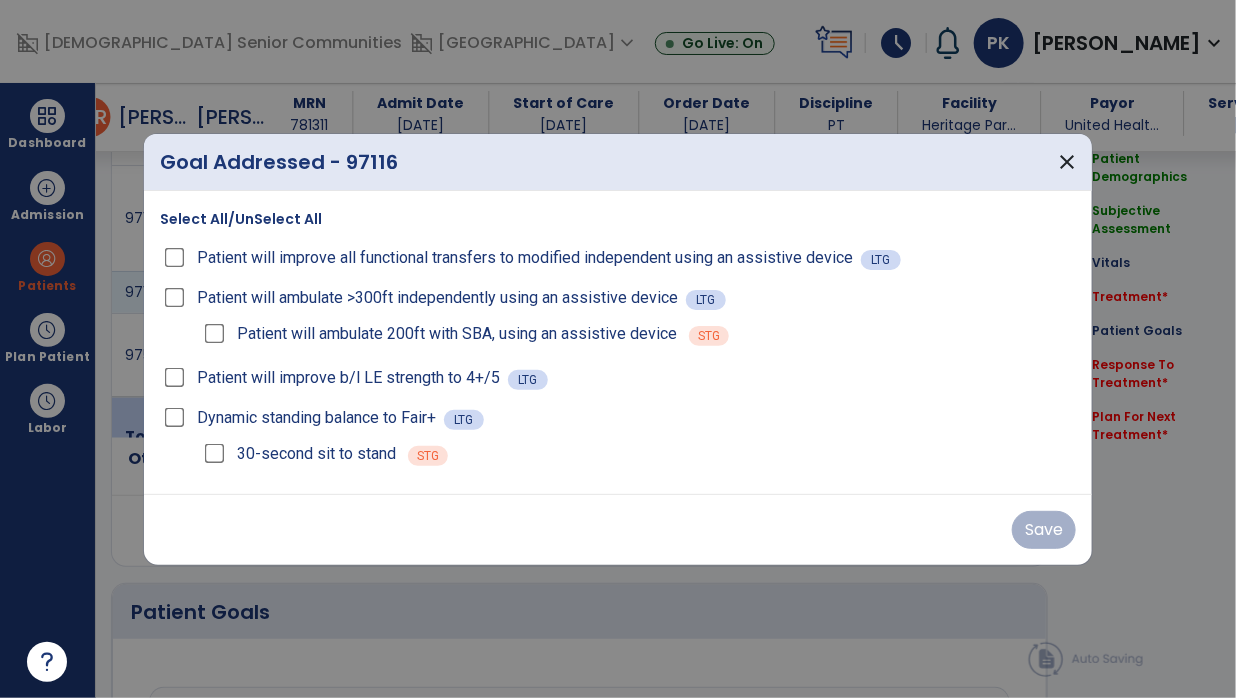 scroll, scrollTop: 1300, scrollLeft: 0, axis: vertical 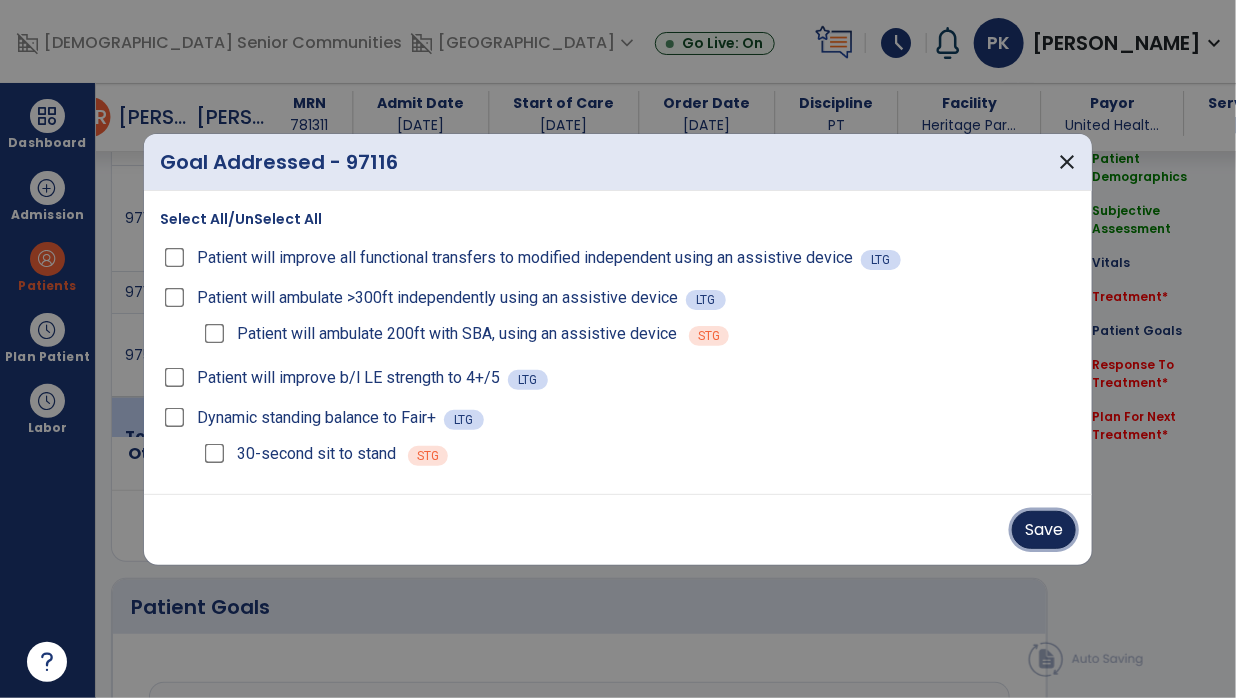 click on "Save" at bounding box center [1044, 530] 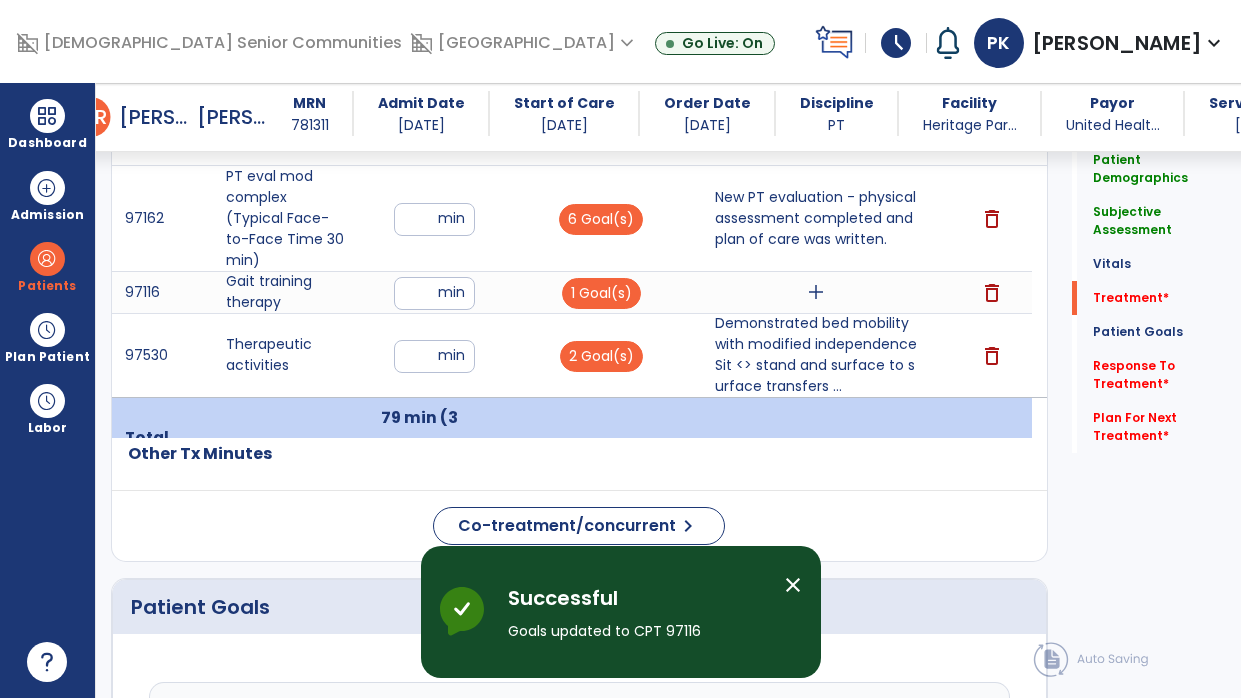 click on "add" at bounding box center (816, 292) 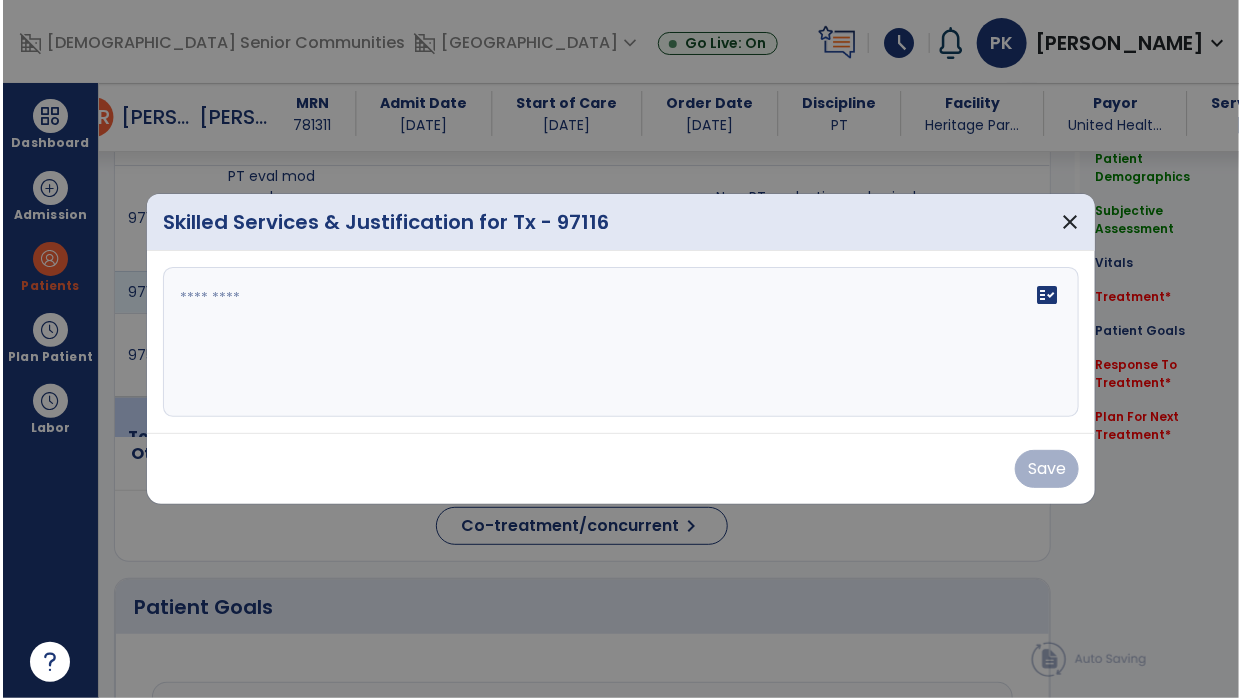 scroll, scrollTop: 1300, scrollLeft: 0, axis: vertical 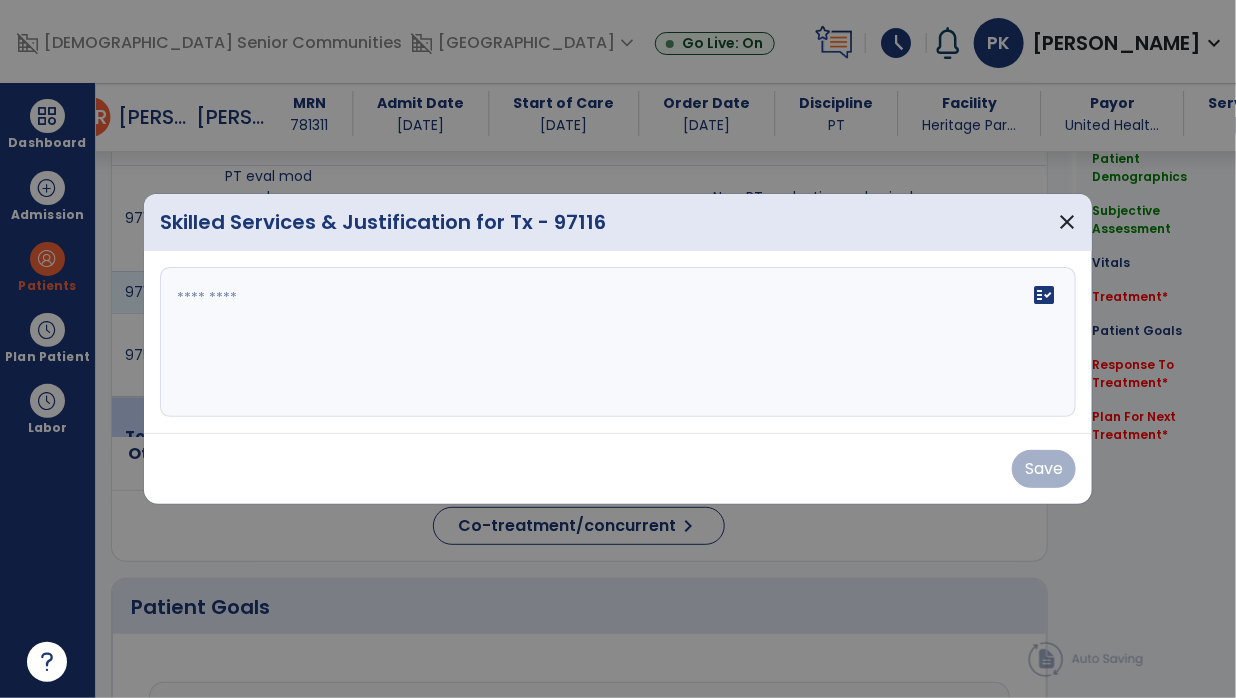 click at bounding box center (618, 342) 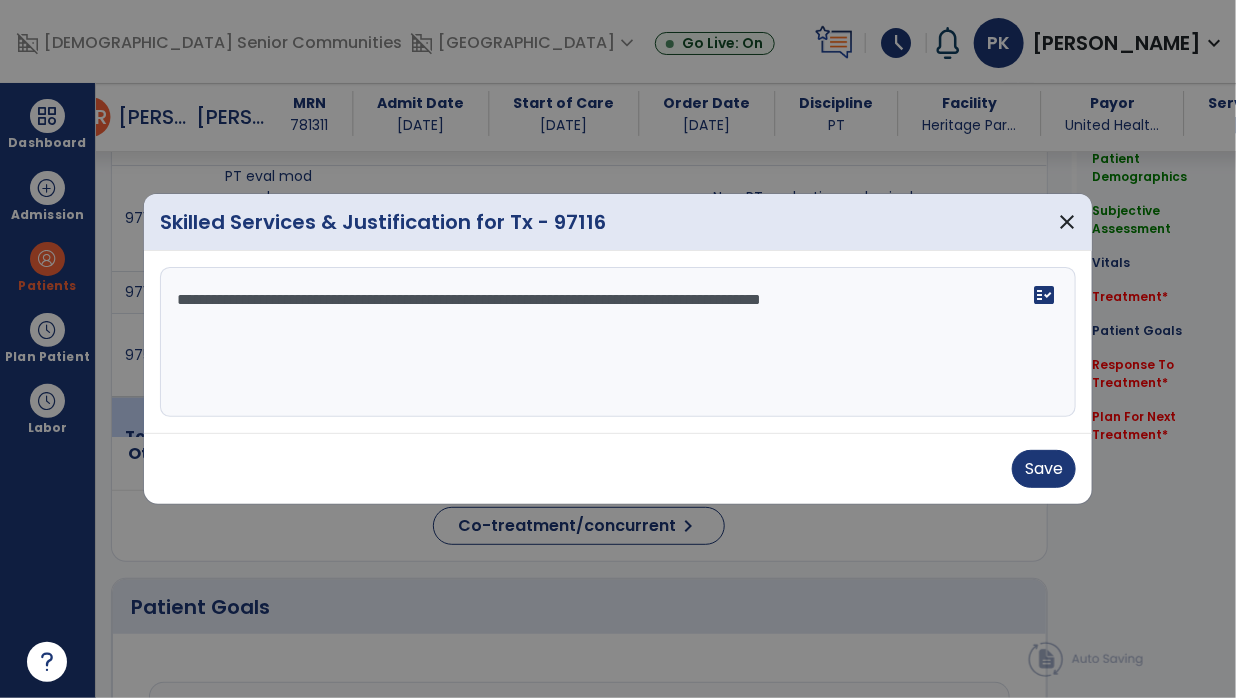 type on "**********" 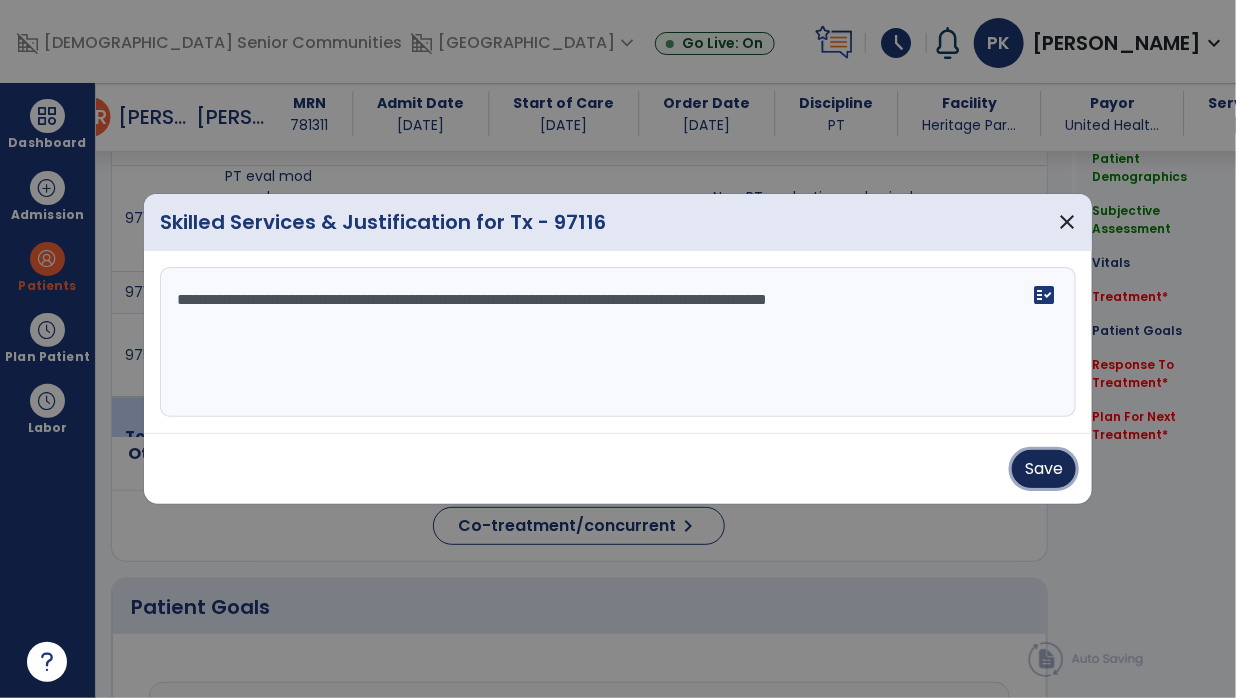 click on "Save" at bounding box center [1044, 469] 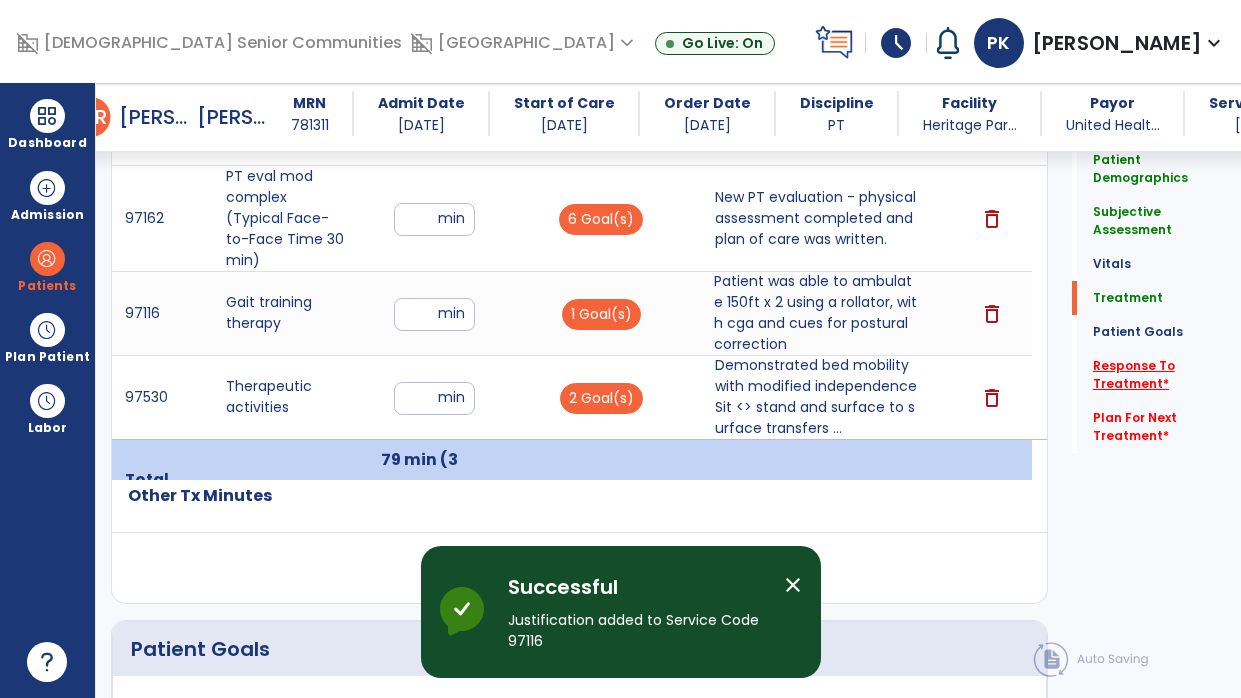 click on "Response To Treatment   *" 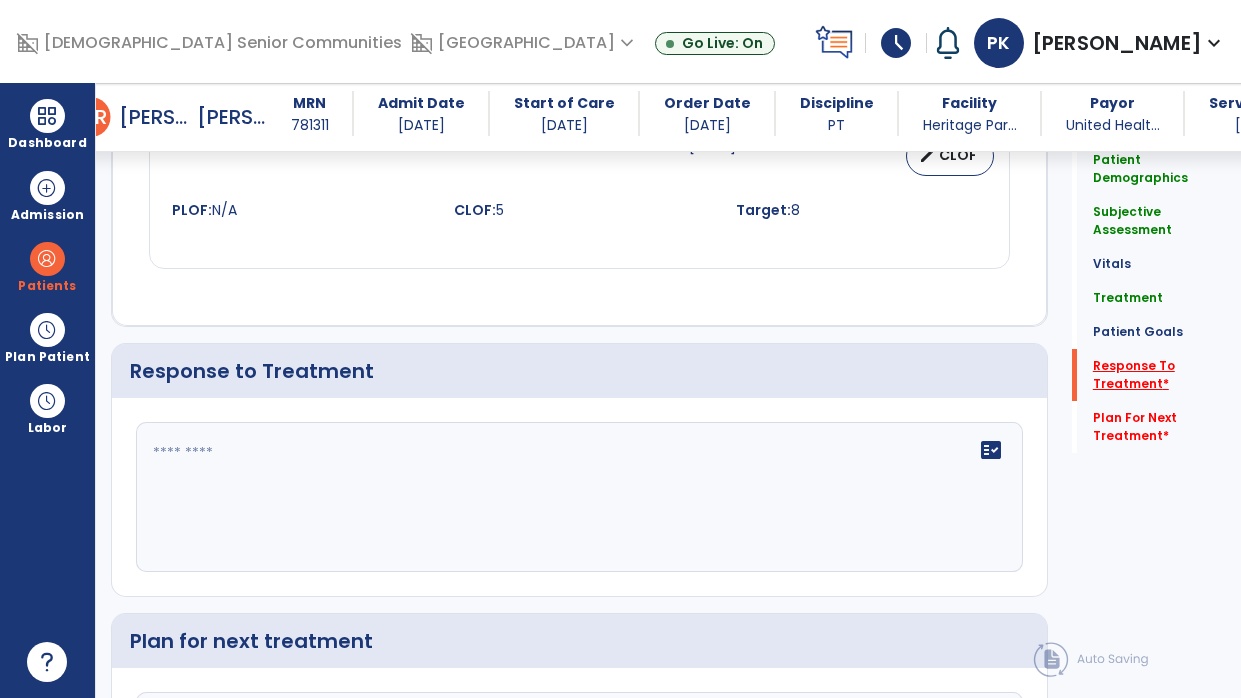 scroll, scrollTop: 2860, scrollLeft: 0, axis: vertical 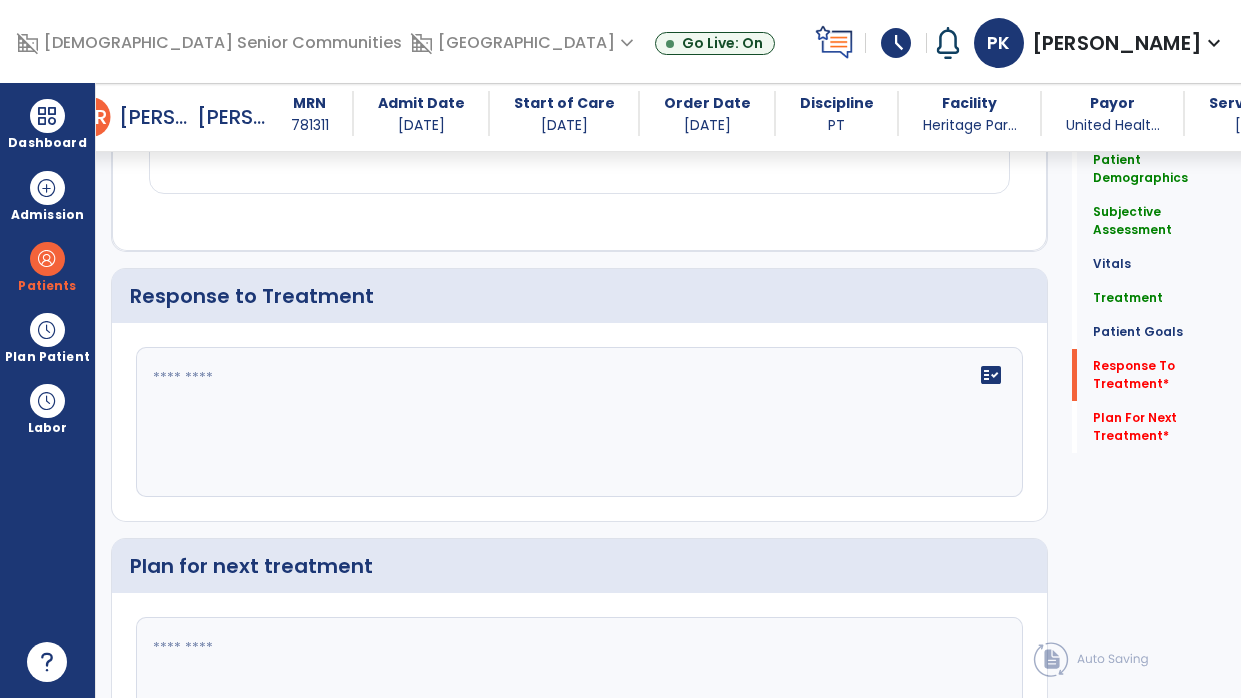 click on "fact_check" 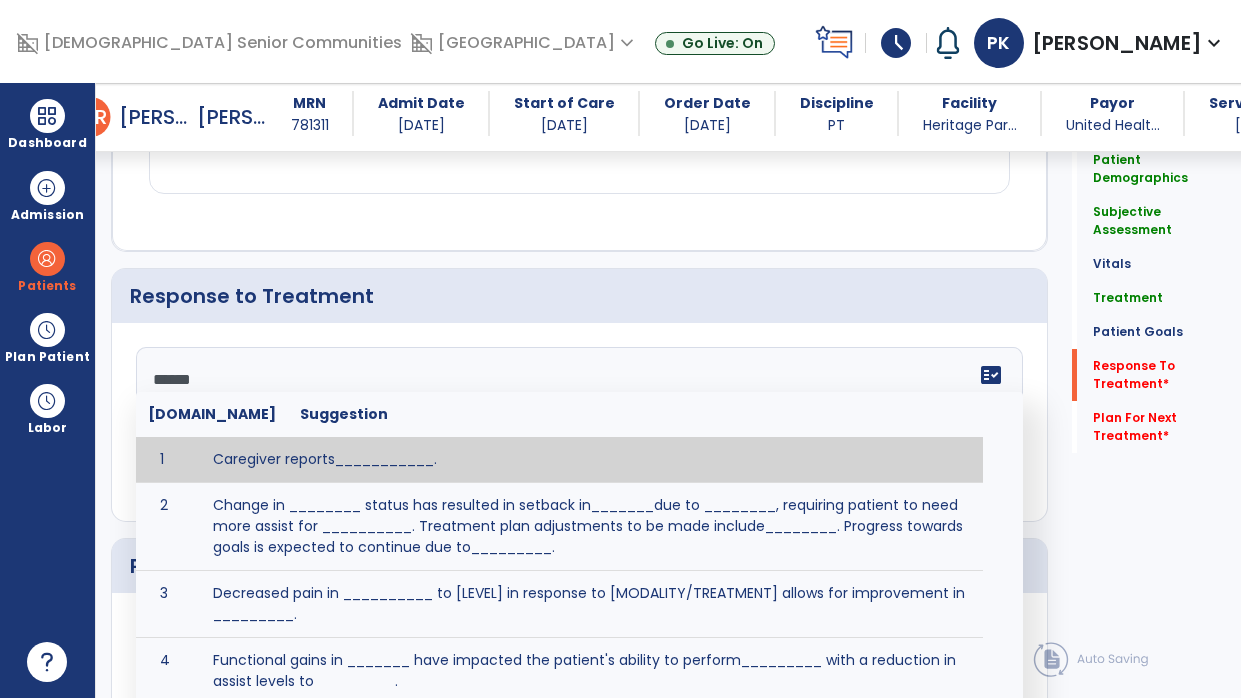 type on "*******" 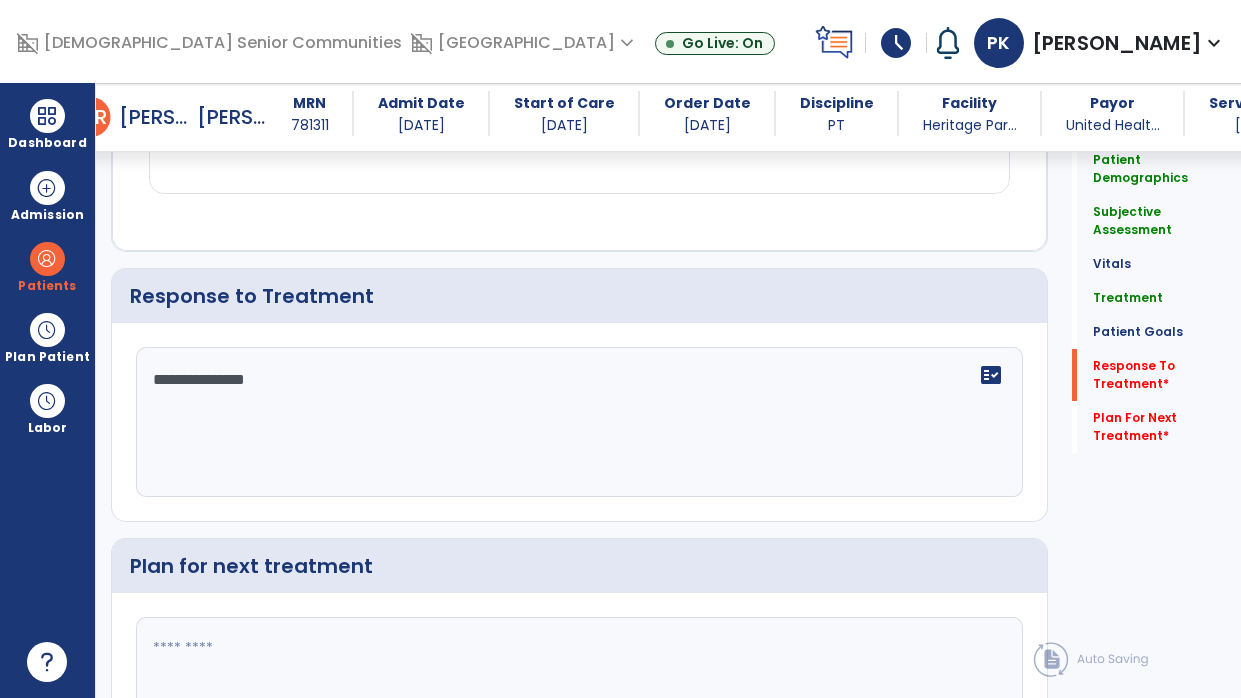 type on "**********" 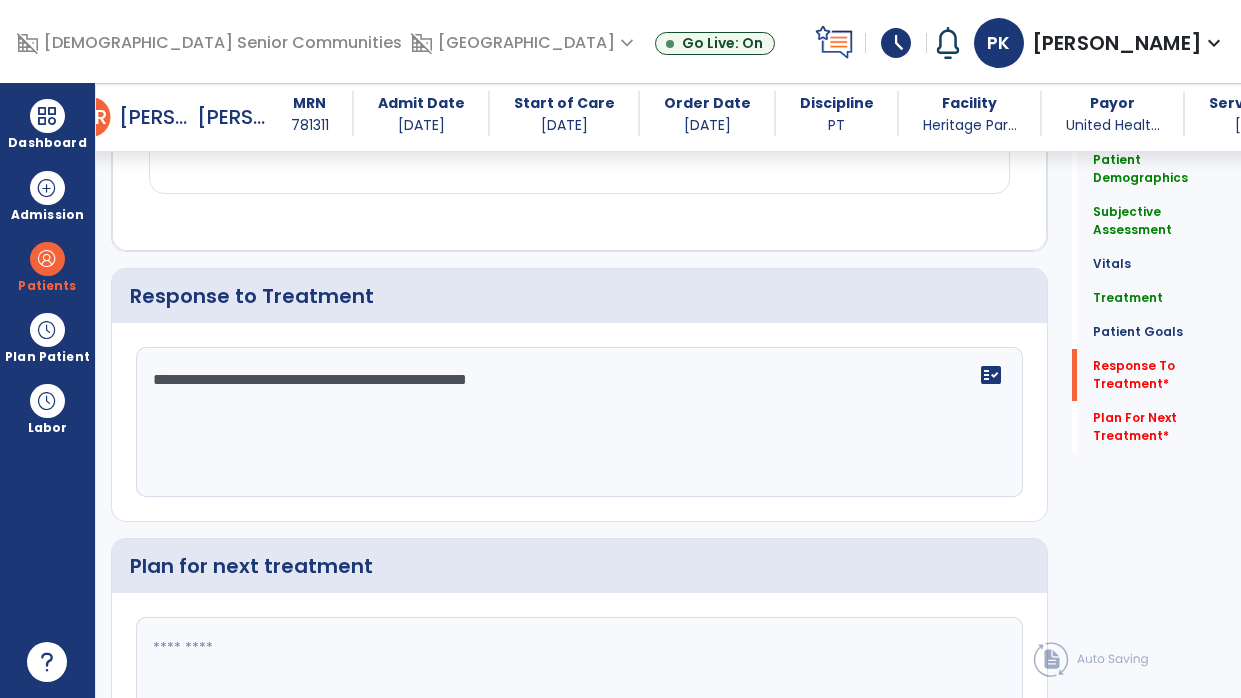 type on "**********" 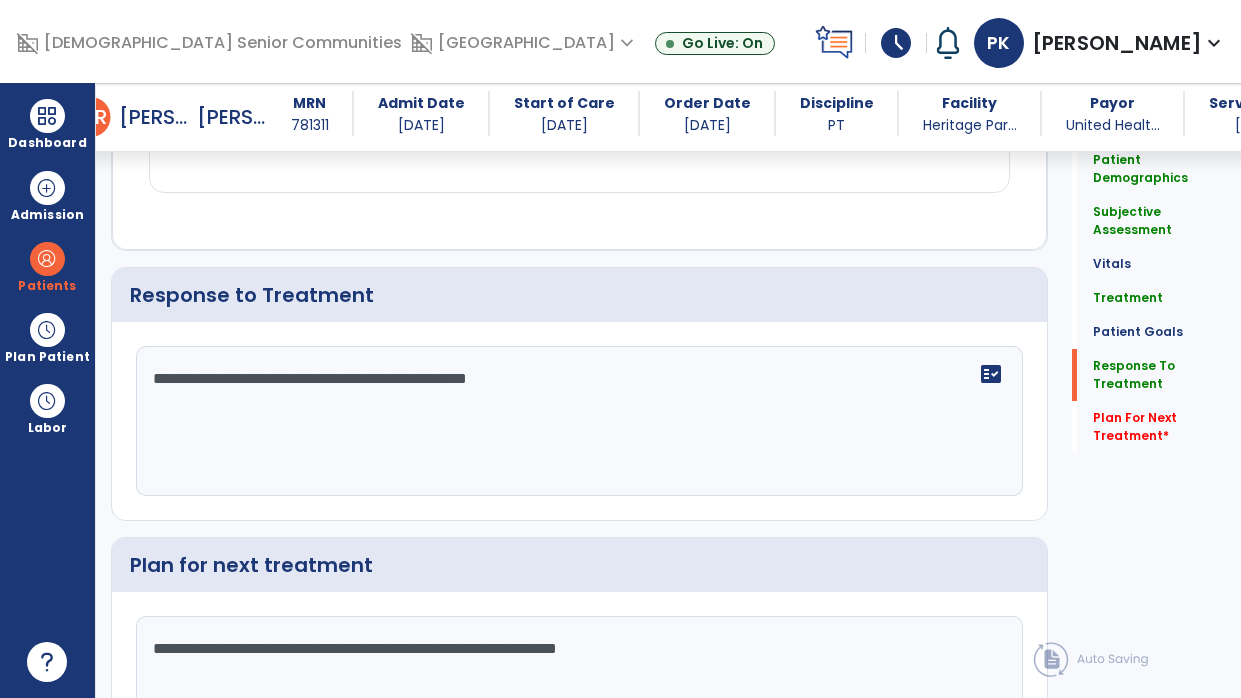scroll, scrollTop: 3015, scrollLeft: 0, axis: vertical 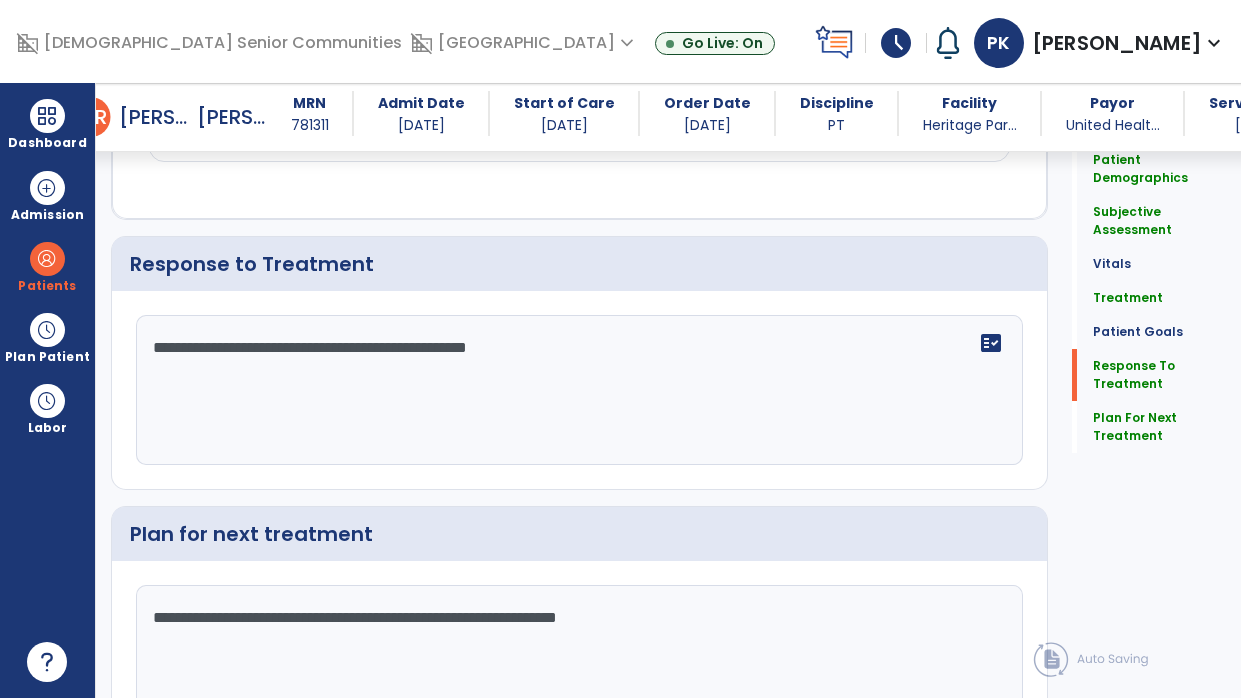 type on "**********" 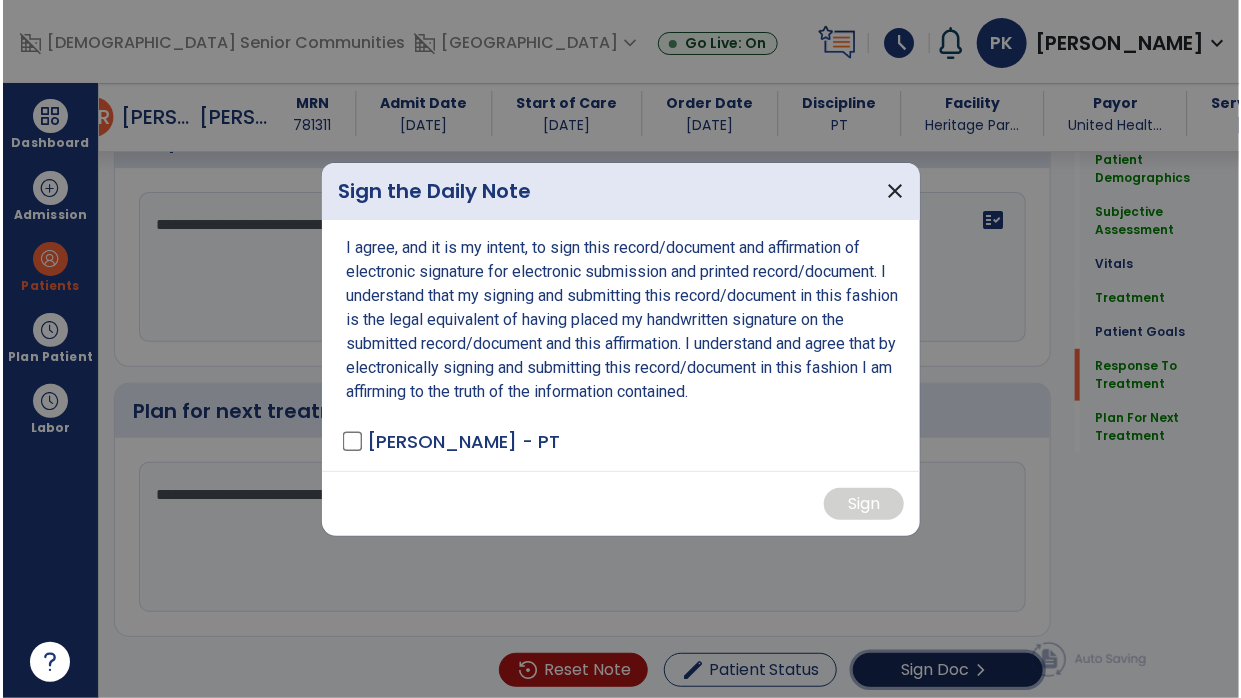 scroll, scrollTop: 3015, scrollLeft: 0, axis: vertical 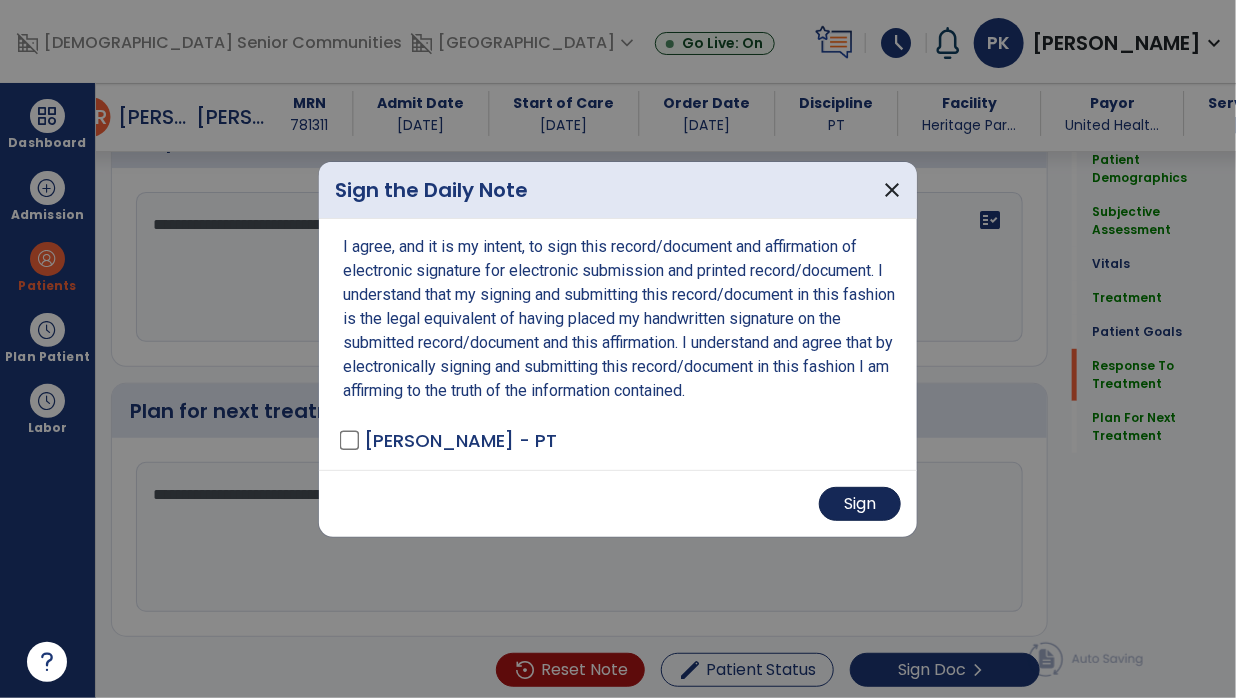 click on "Sign" at bounding box center [860, 504] 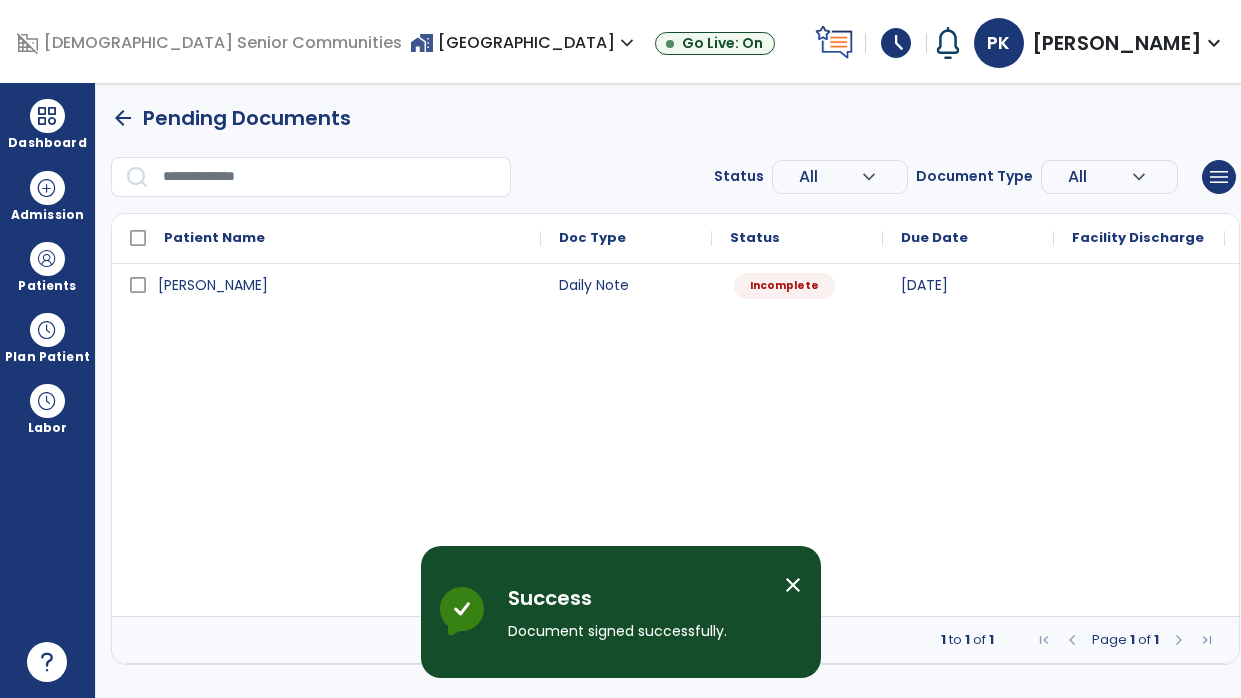 scroll, scrollTop: 0, scrollLeft: 0, axis: both 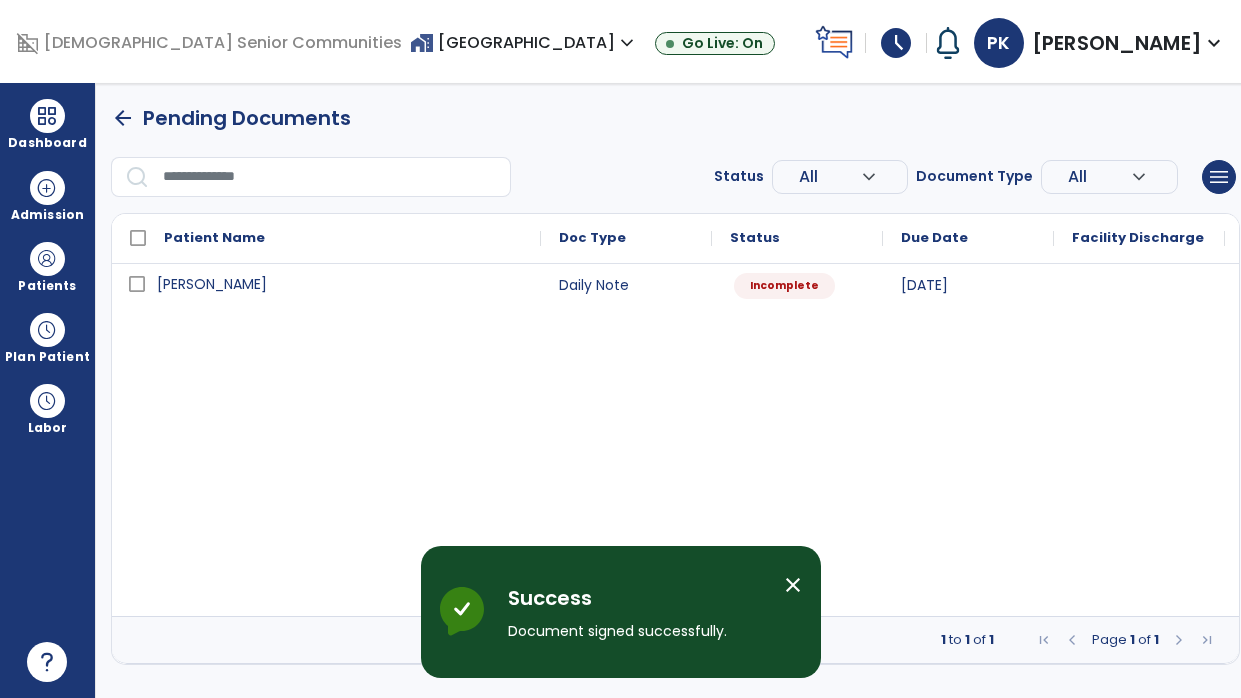 click on "Davis, Judy" at bounding box center (340, 284) 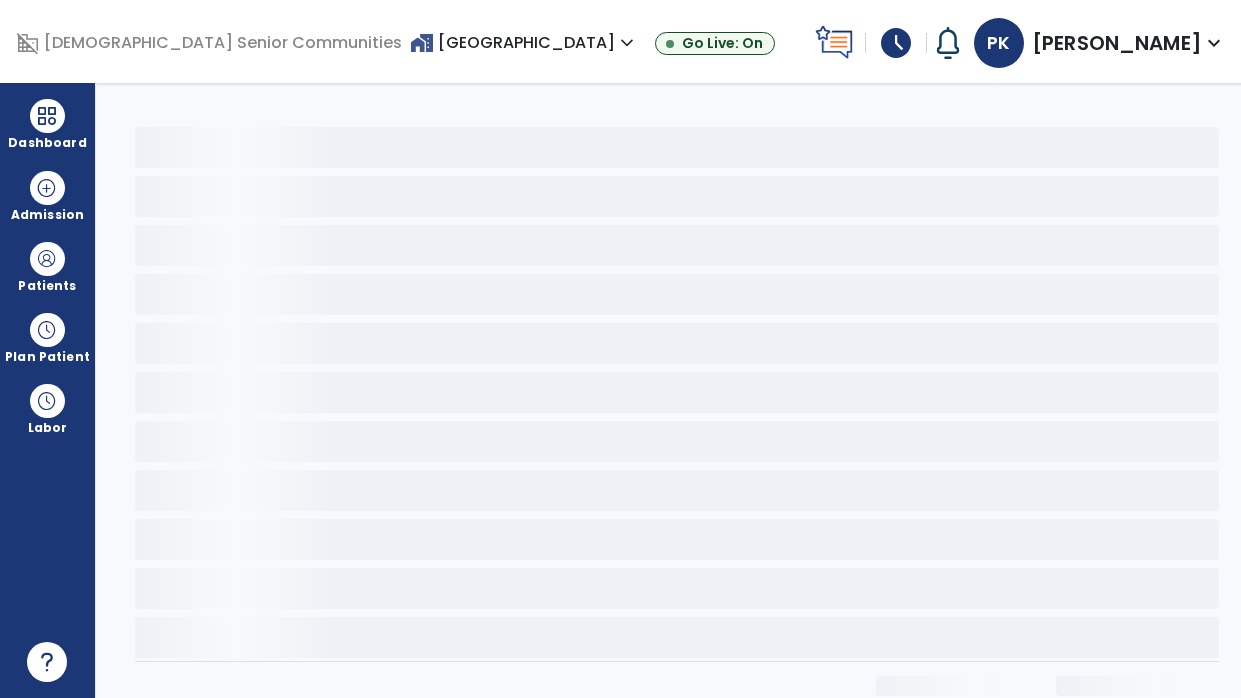 select on "*" 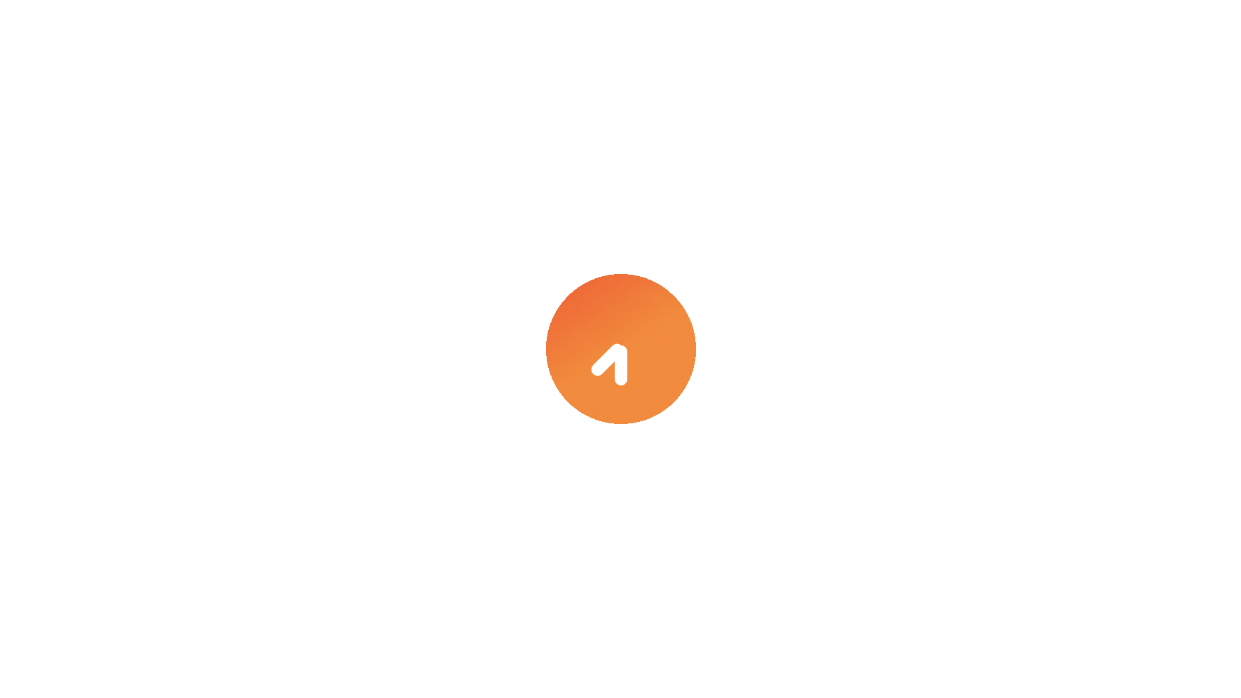 scroll, scrollTop: 0, scrollLeft: 0, axis: both 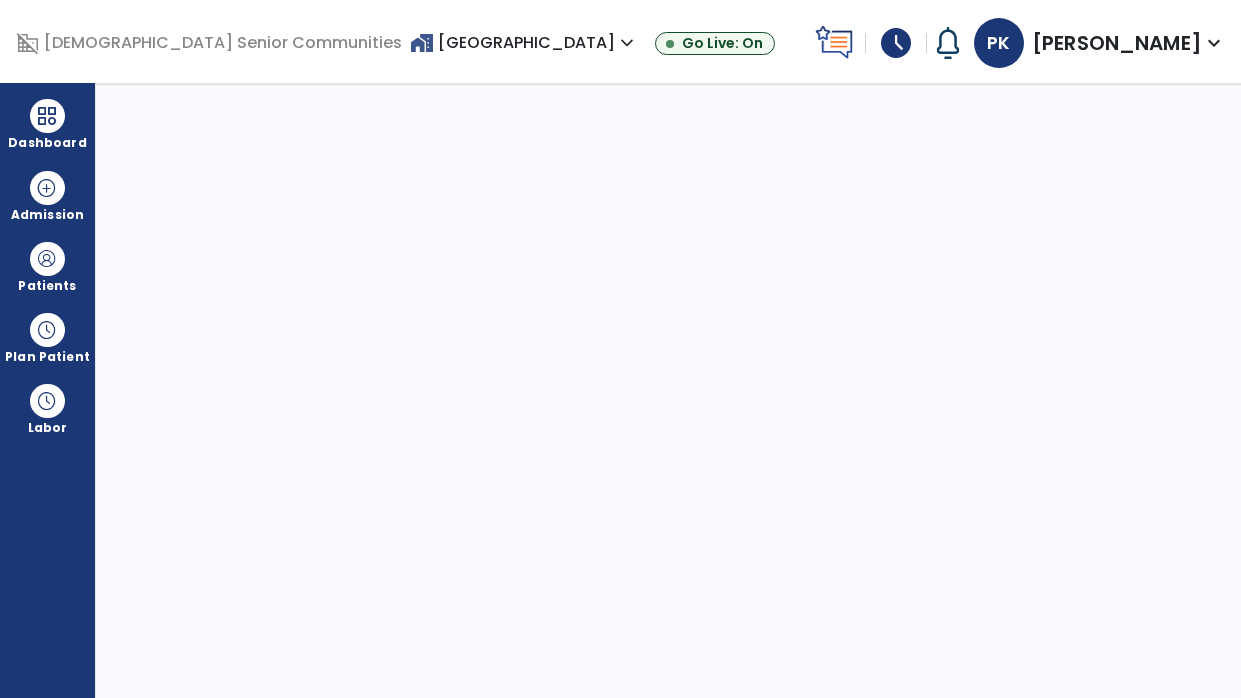 select on "****" 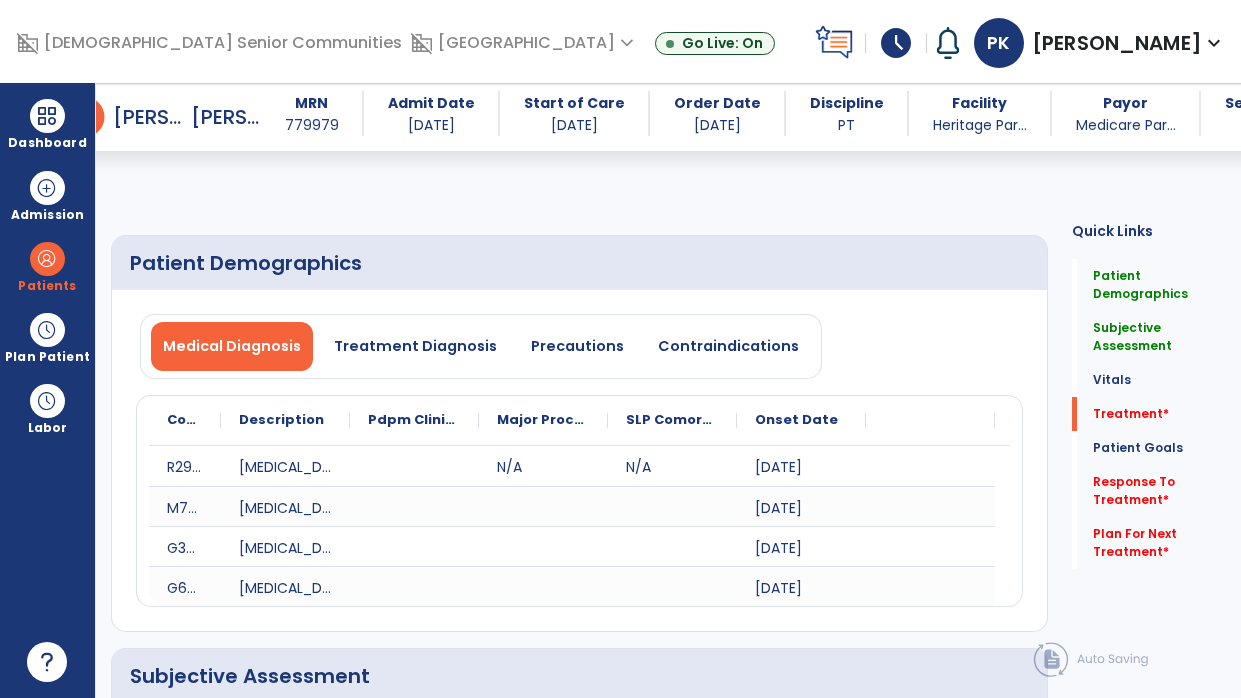 select on "*" 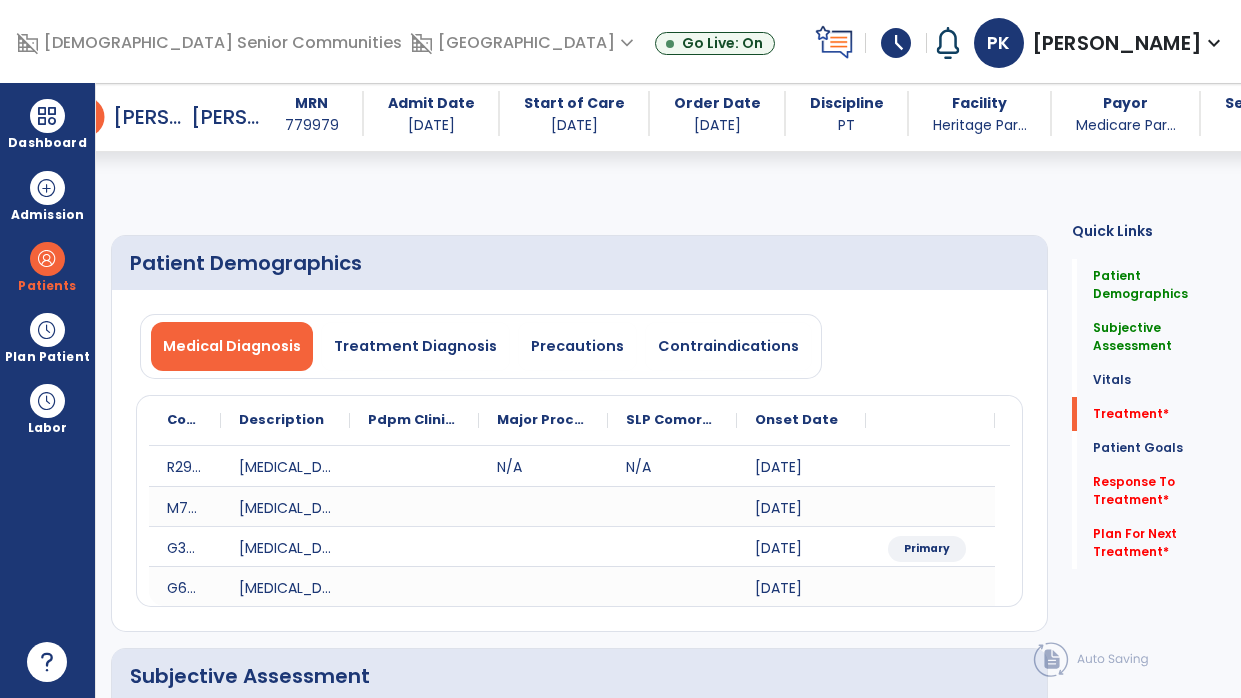 scroll, scrollTop: 0, scrollLeft: 0, axis: both 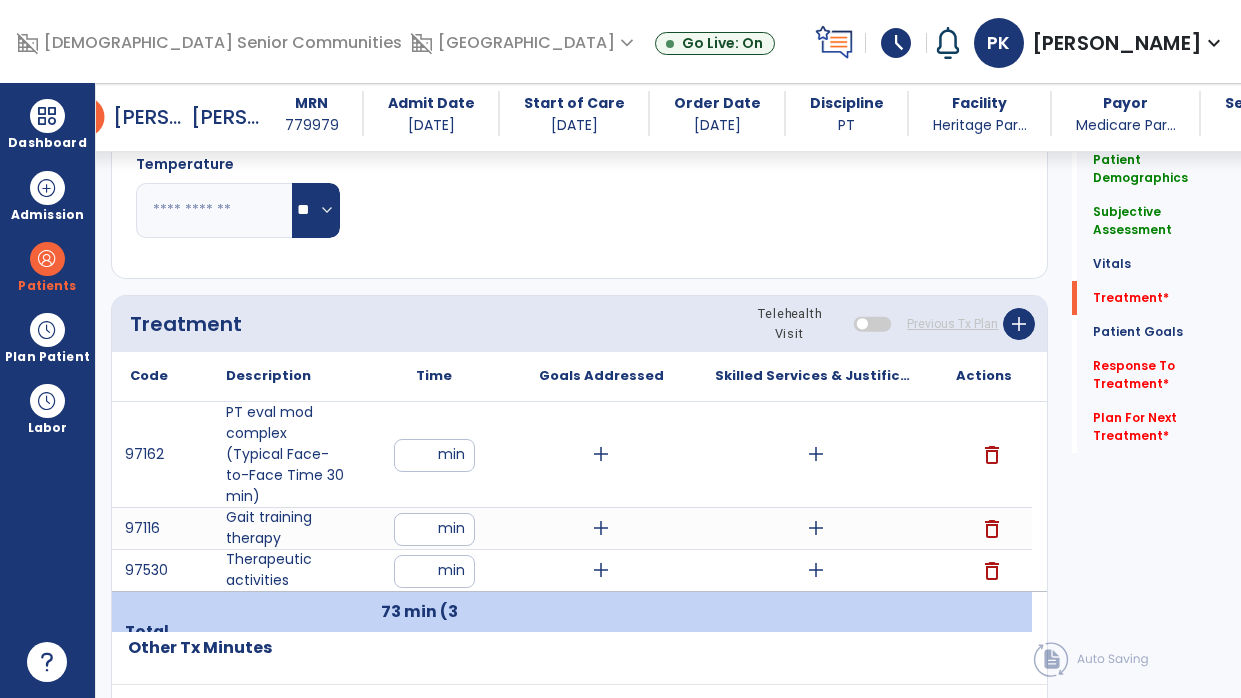click on "add" at bounding box center (601, 454) 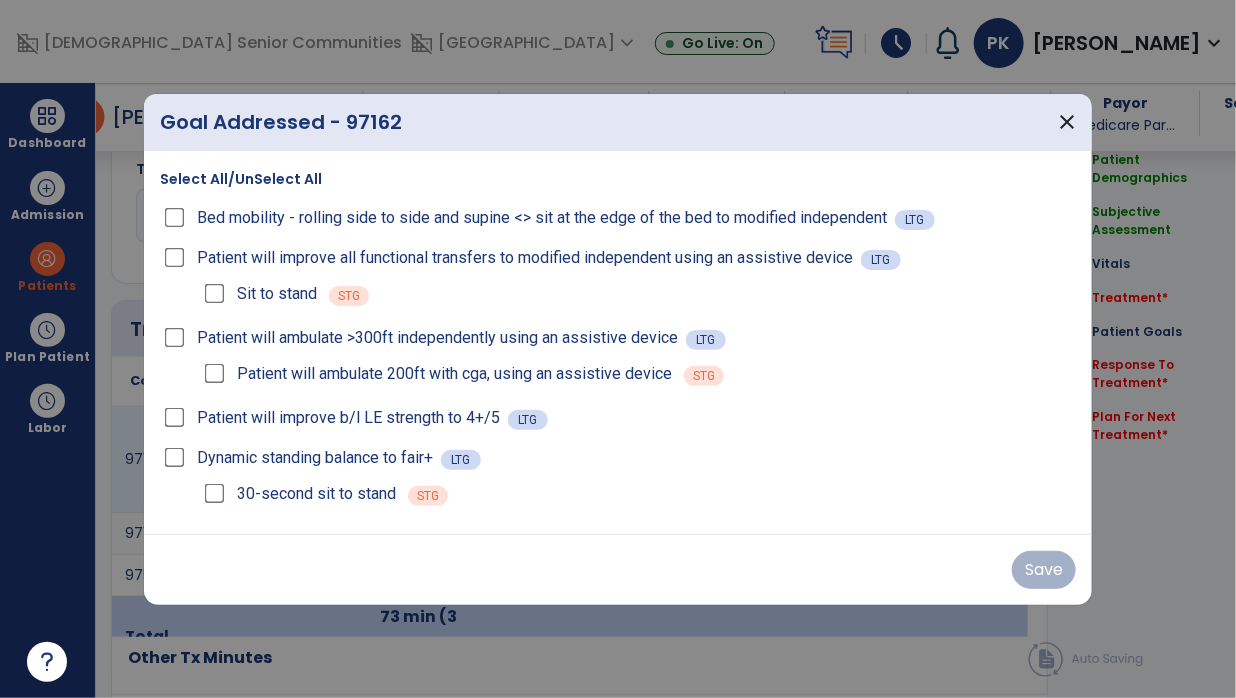 scroll, scrollTop: 1074, scrollLeft: 0, axis: vertical 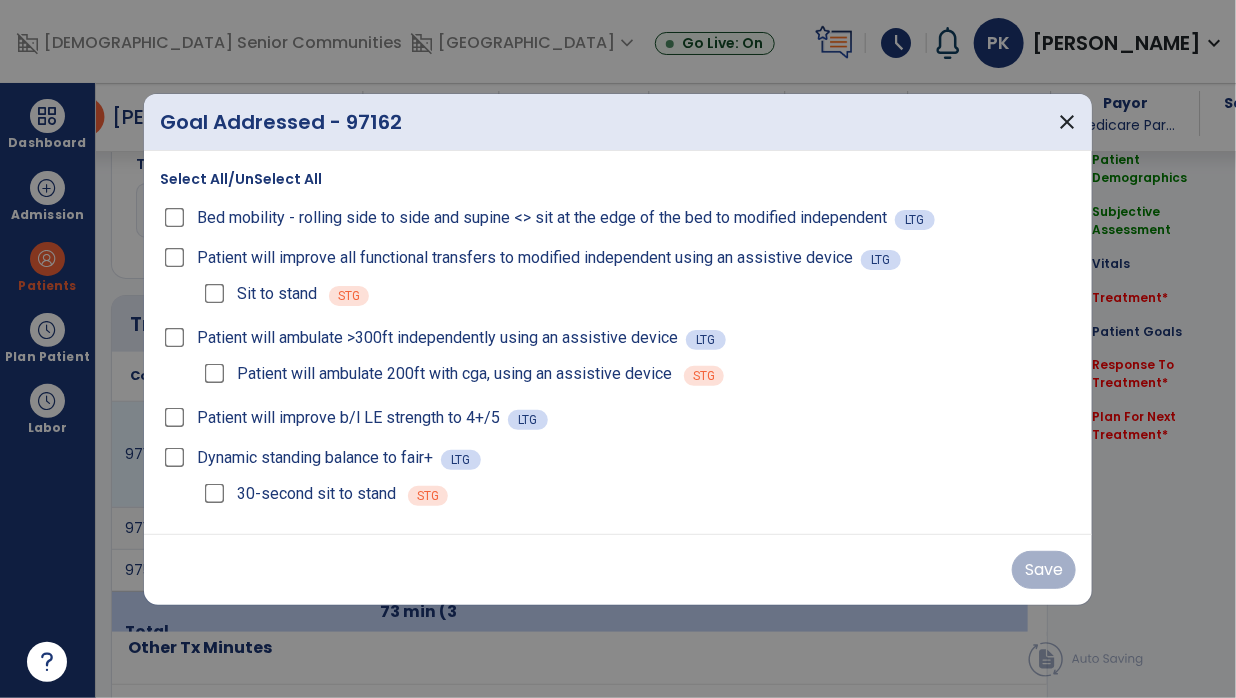 click on "Select All/UnSelect All" at bounding box center [241, 179] 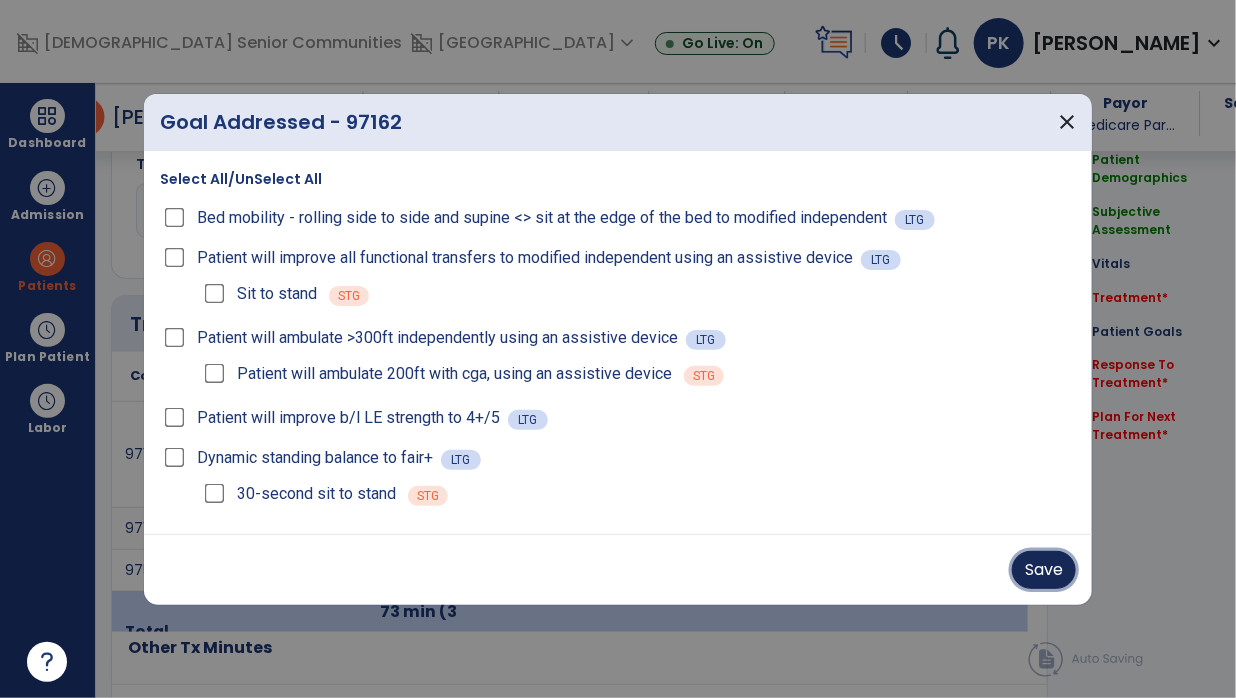 click on "Save" at bounding box center (1044, 570) 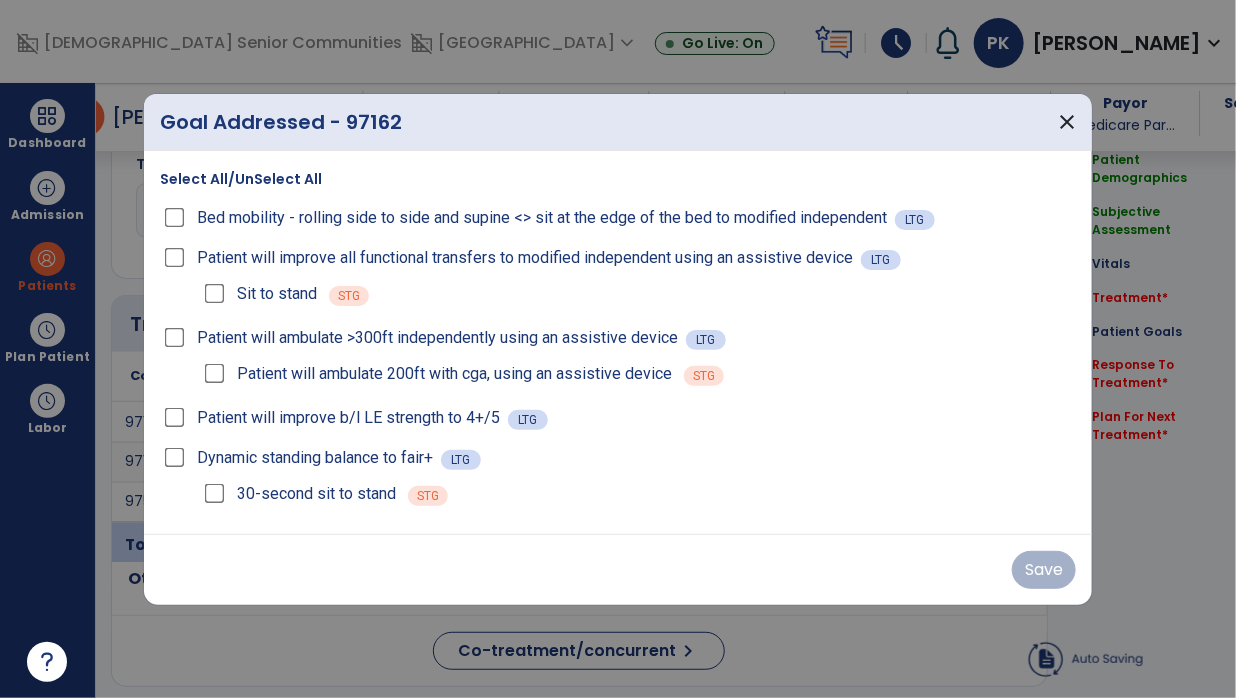 click on "Save" at bounding box center (618, 570) 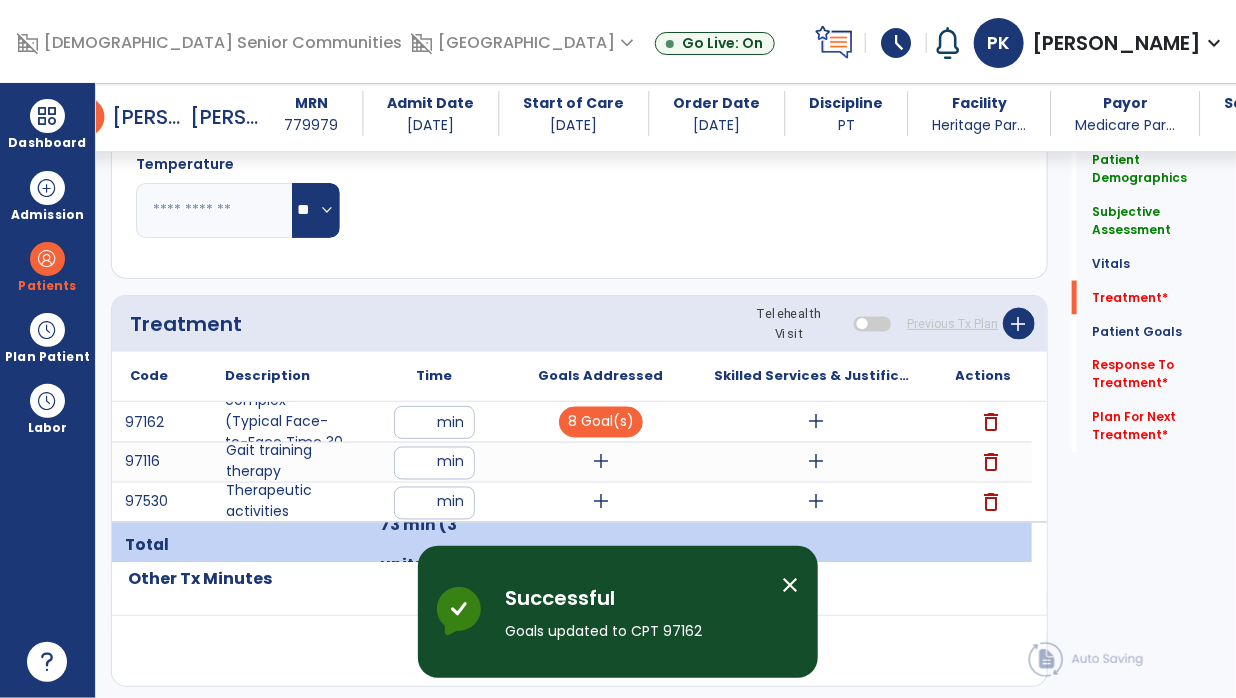 click on "add" at bounding box center [816, 422] 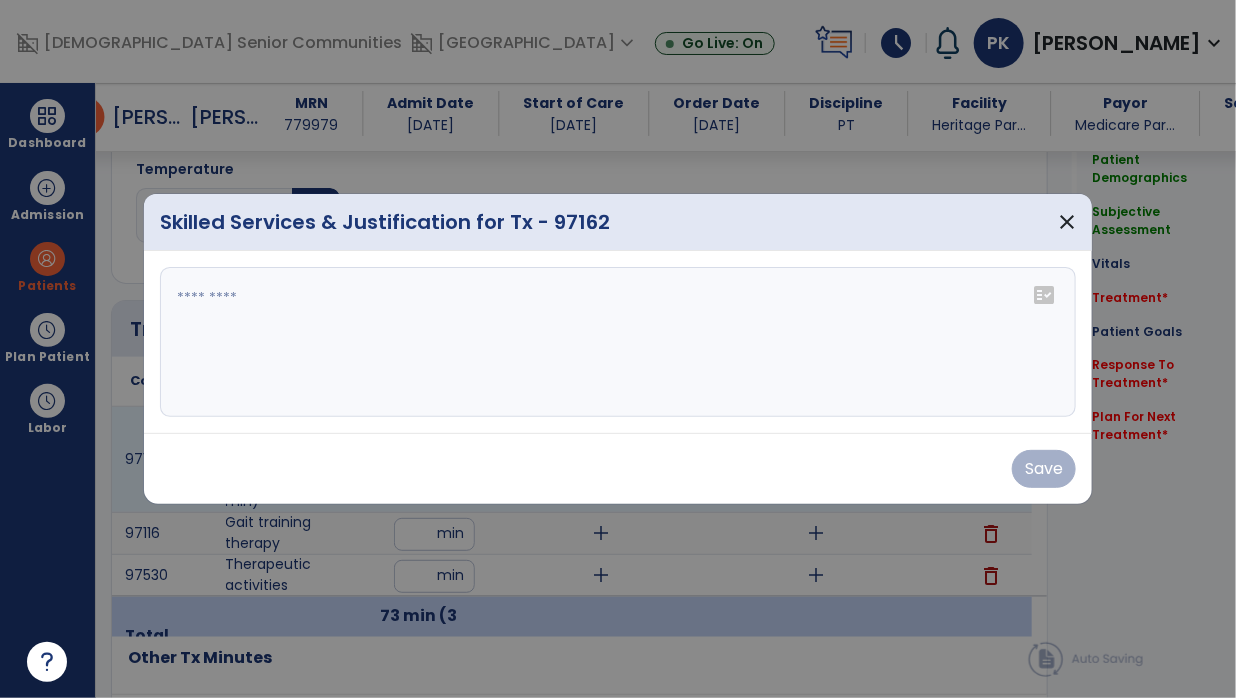 click at bounding box center (618, 342) 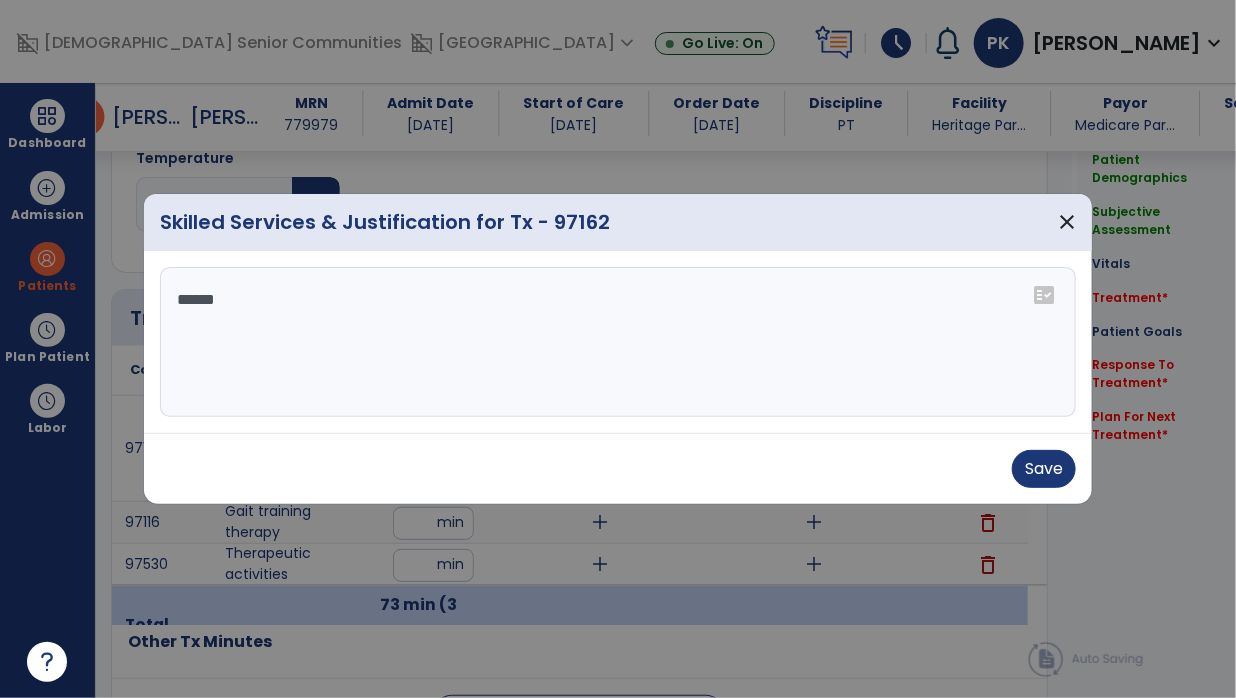 scroll, scrollTop: 1074, scrollLeft: 0, axis: vertical 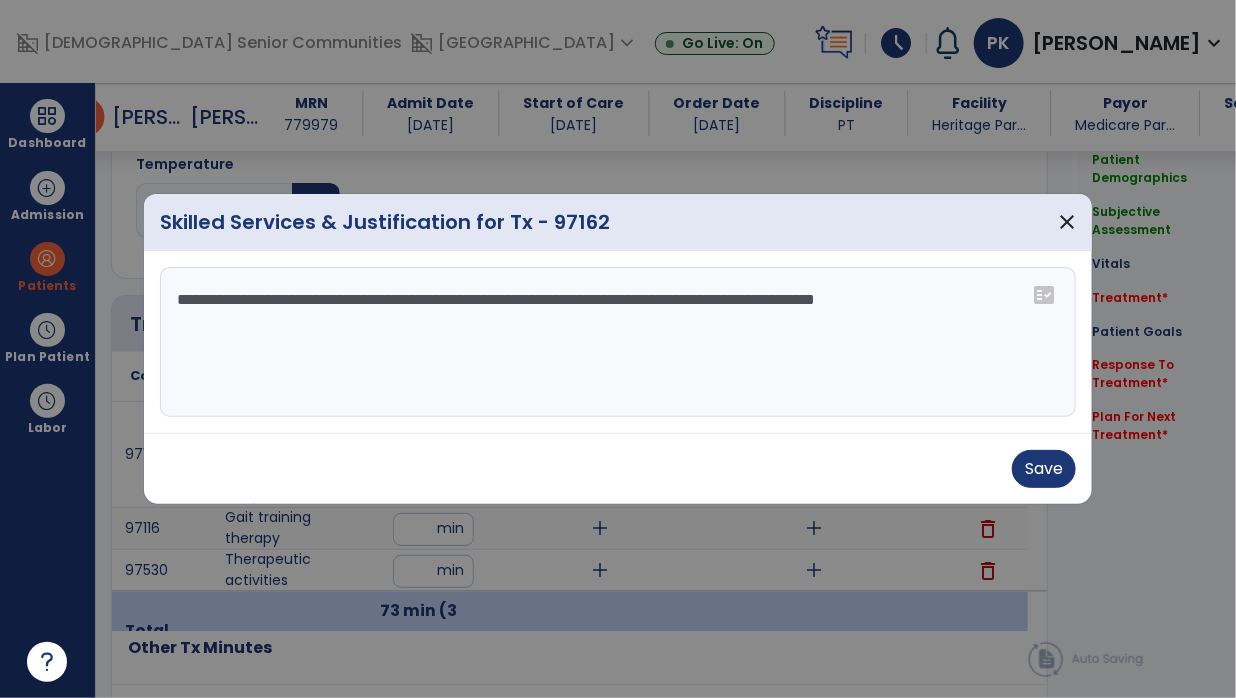 type on "**********" 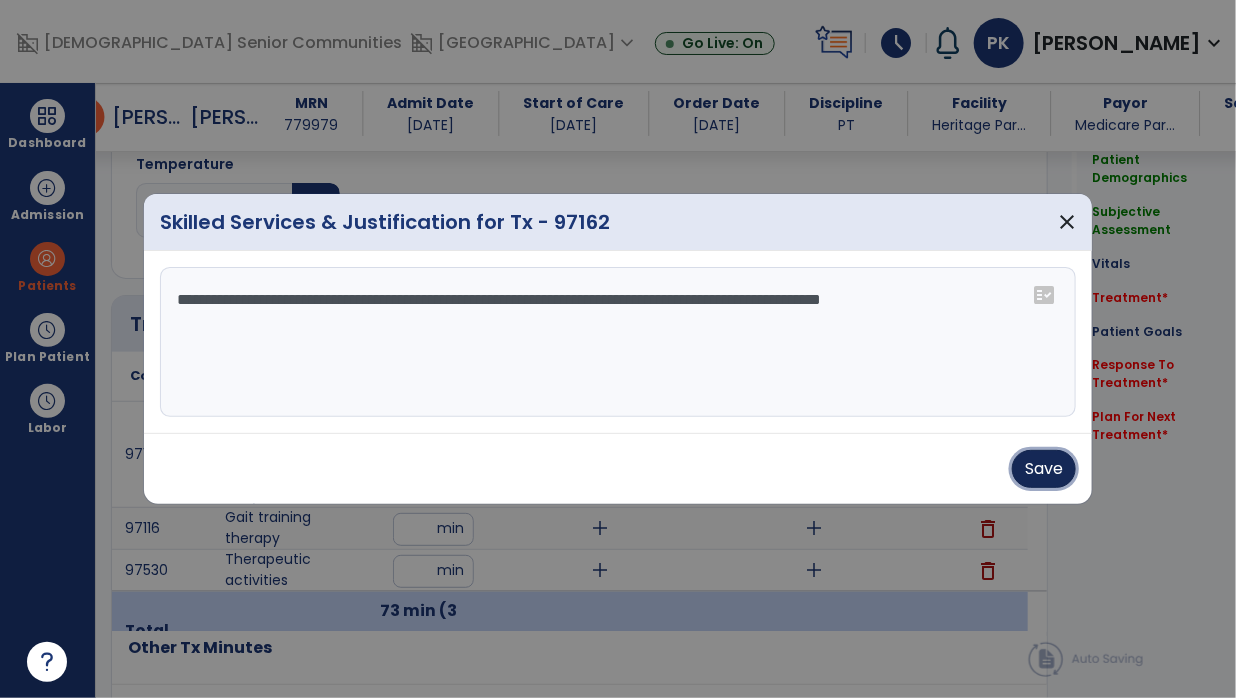 click on "Save" at bounding box center (1044, 469) 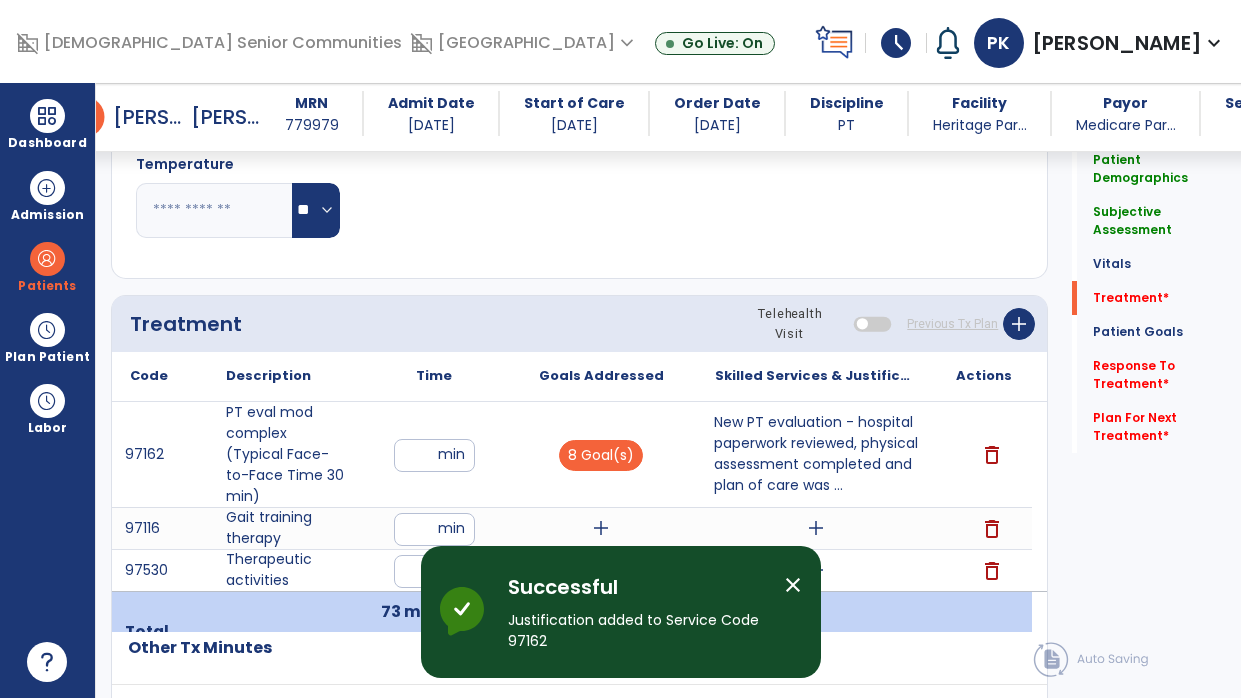 click on "New PT evaluation - hospital paperwork reviewed, physical assessment completed and plan of care was ..." at bounding box center [816, 454] 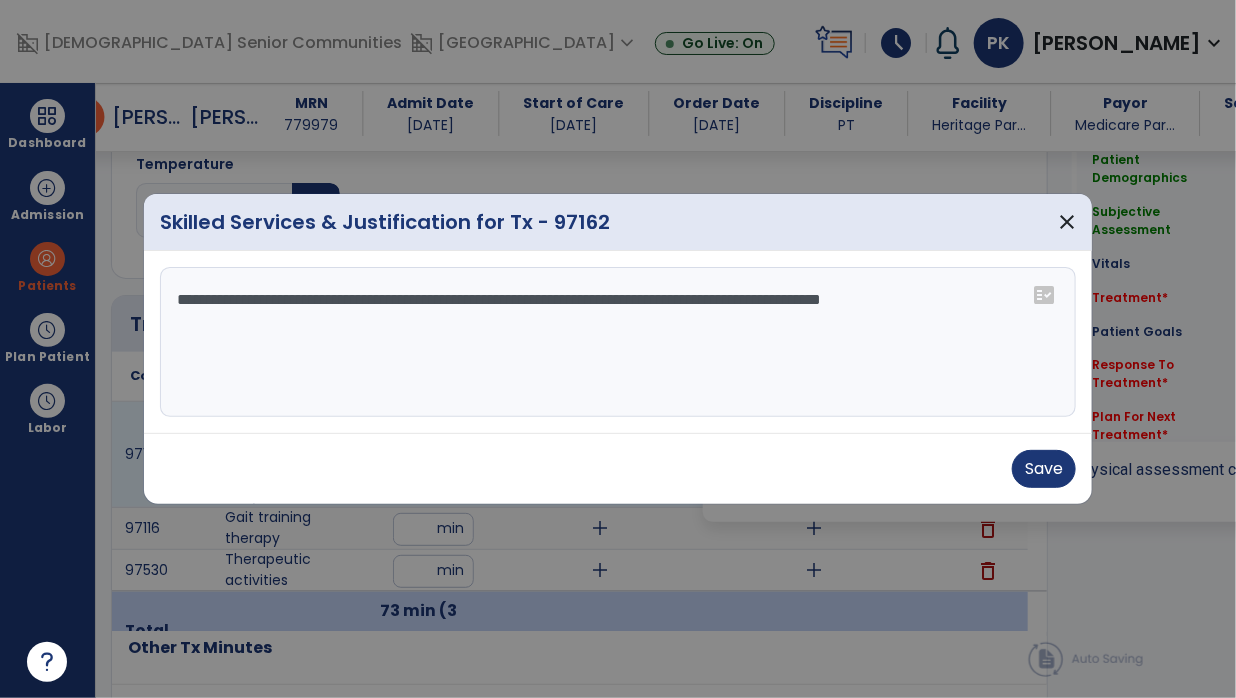 scroll, scrollTop: 1074, scrollLeft: 0, axis: vertical 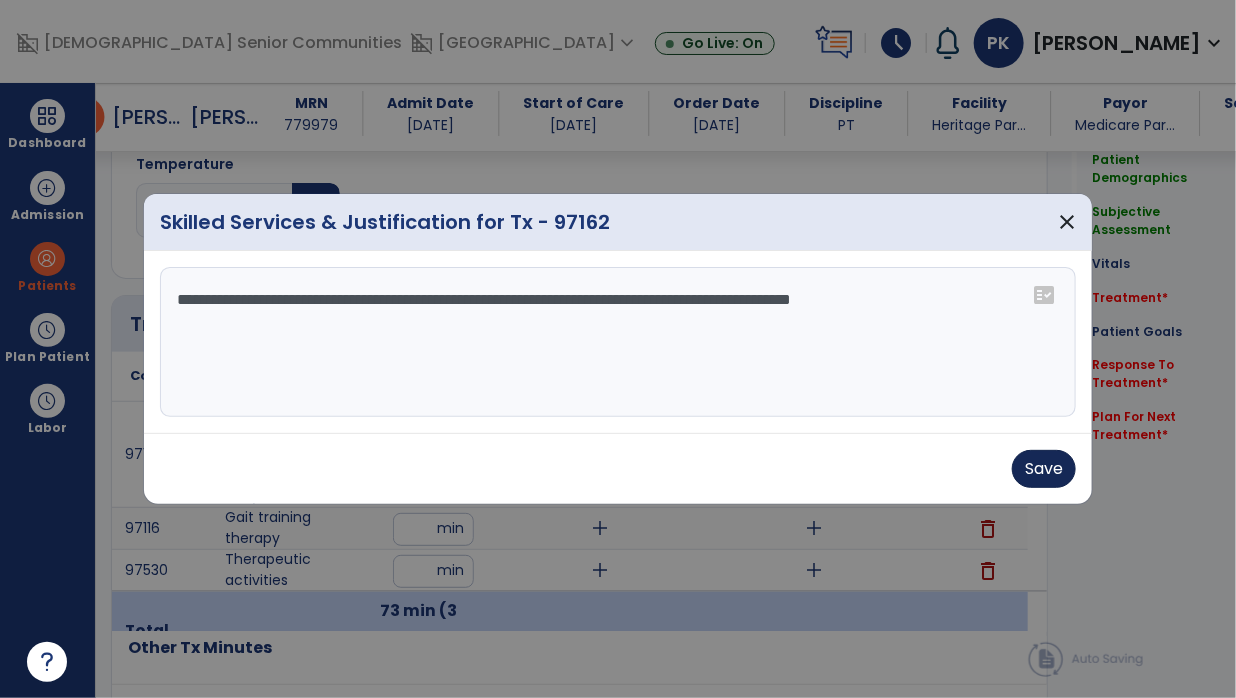 type on "**********" 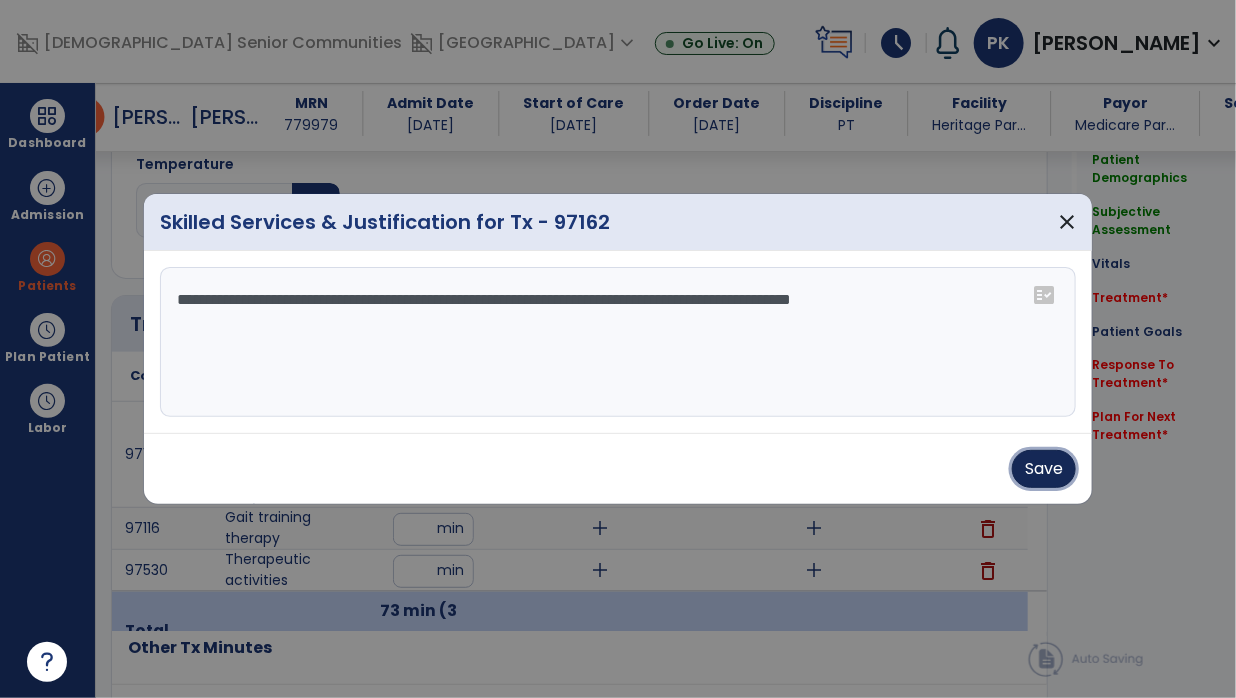 click on "Save" at bounding box center (1044, 469) 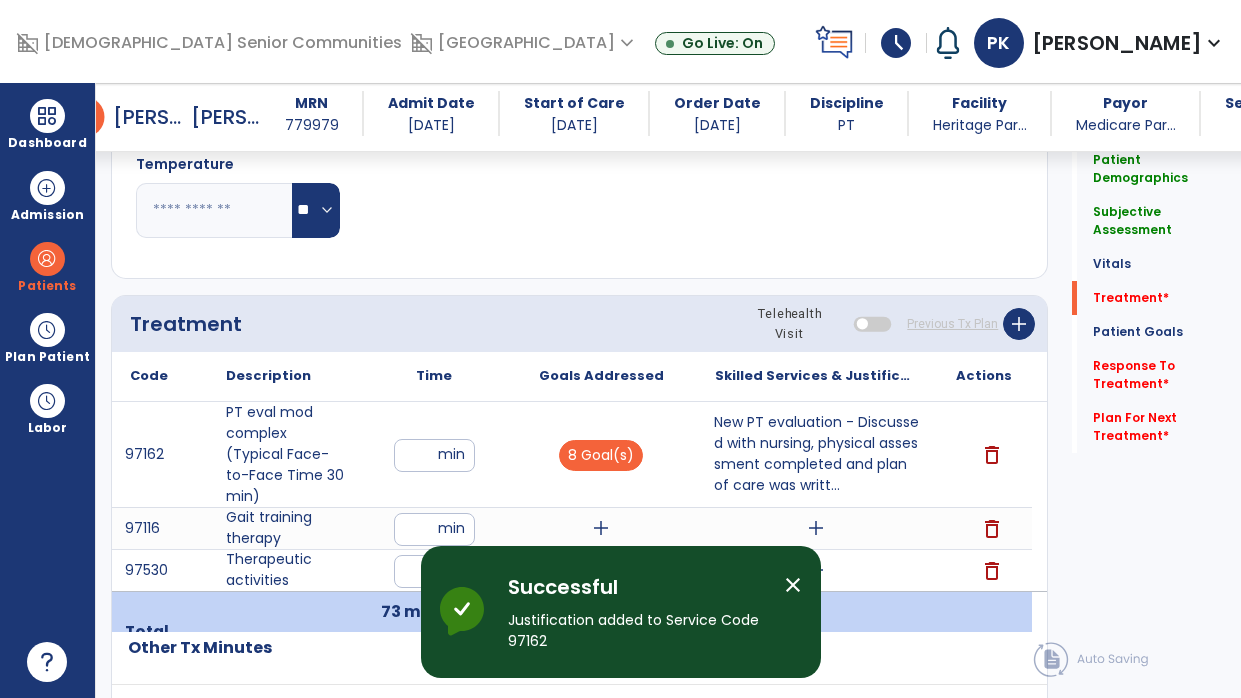 click on "add" at bounding box center [601, 528] 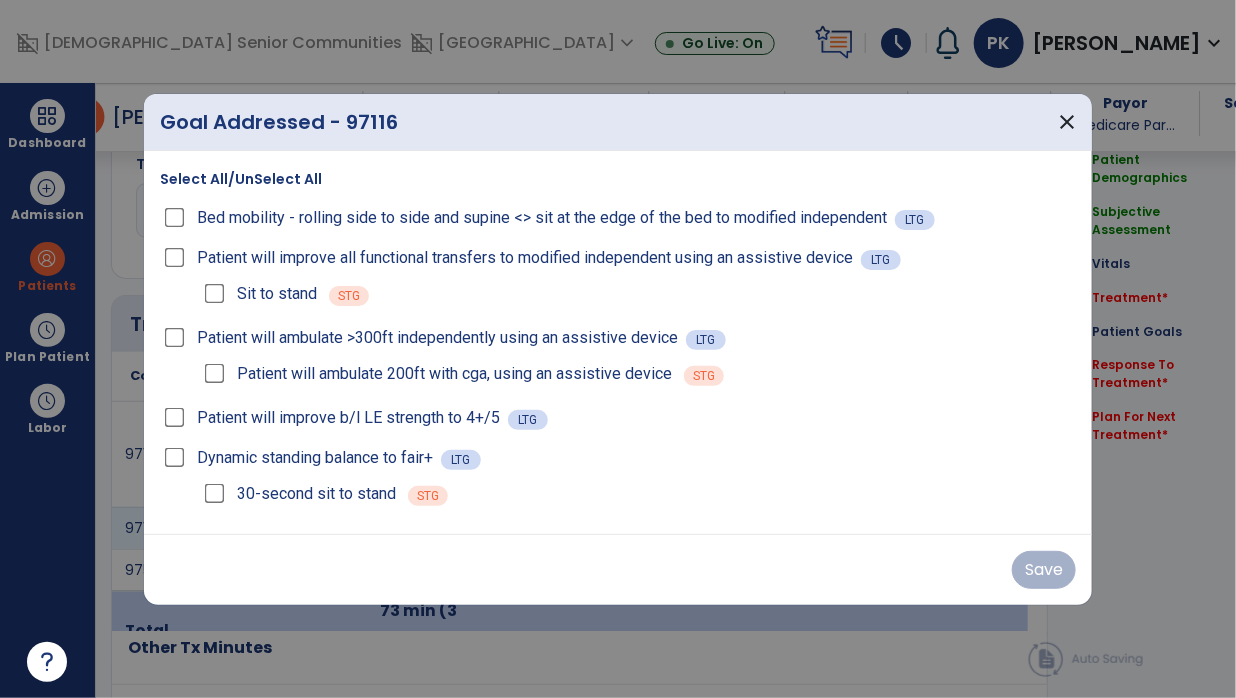scroll, scrollTop: 1074, scrollLeft: 0, axis: vertical 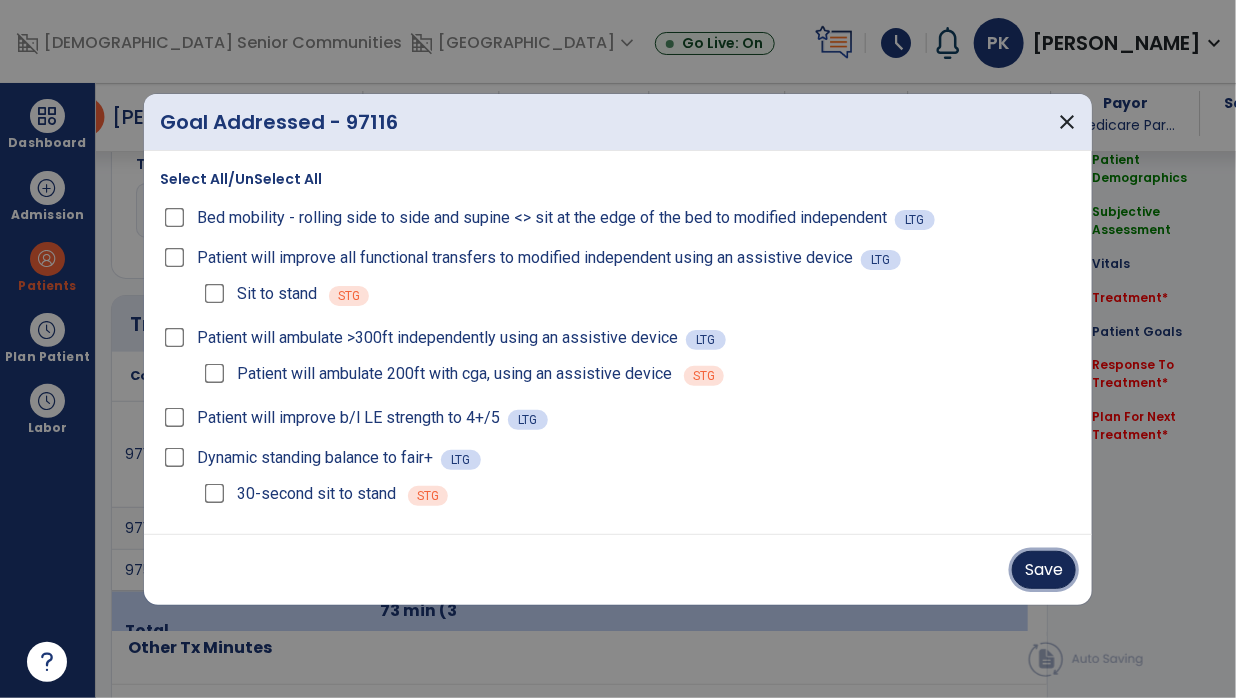 click on "Save" at bounding box center (1044, 570) 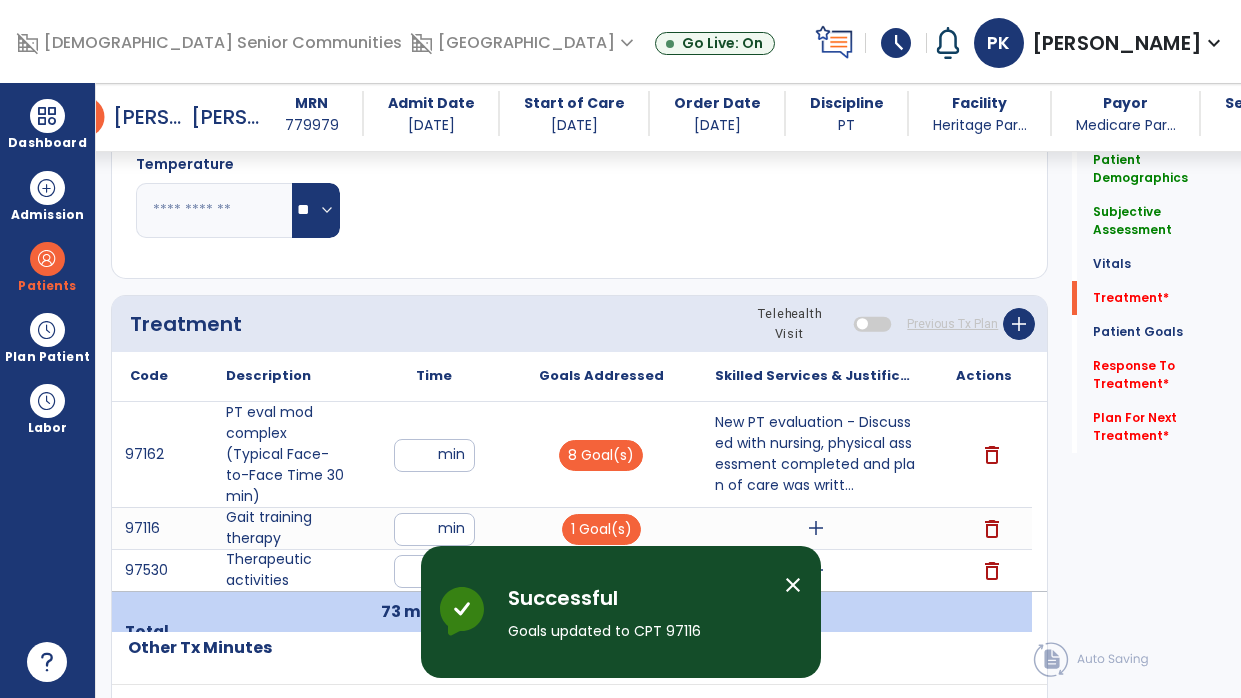 click on "add" at bounding box center [816, 528] 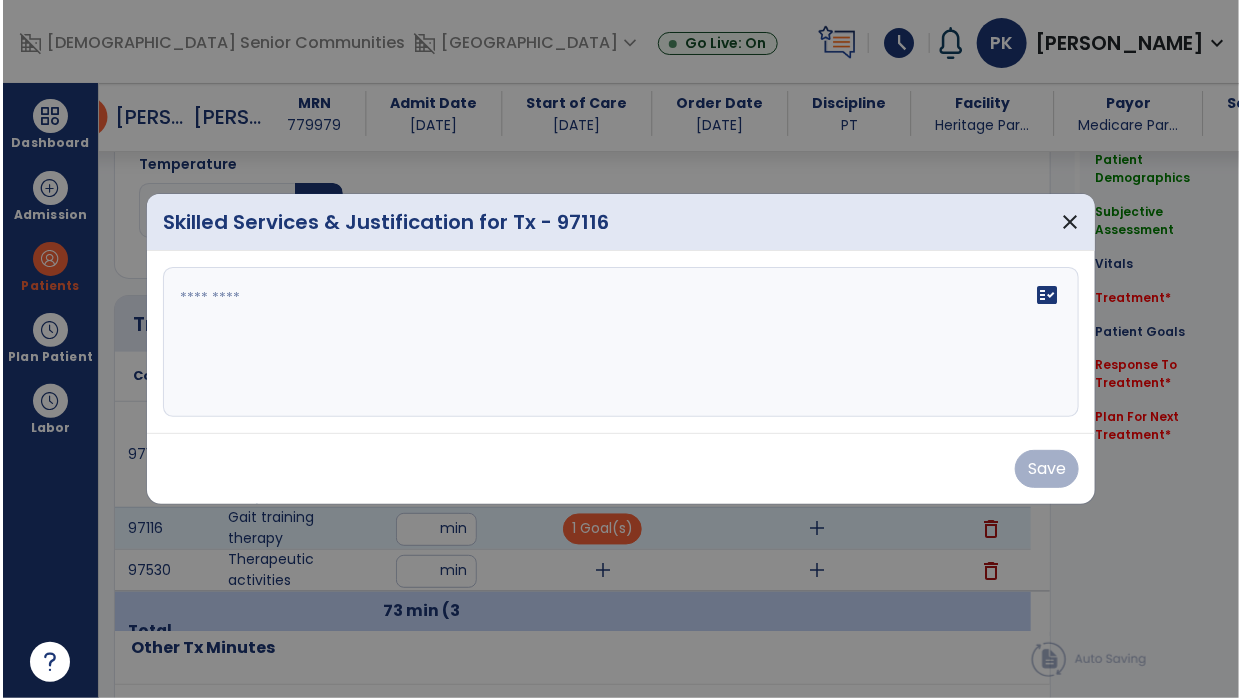 scroll, scrollTop: 1074, scrollLeft: 0, axis: vertical 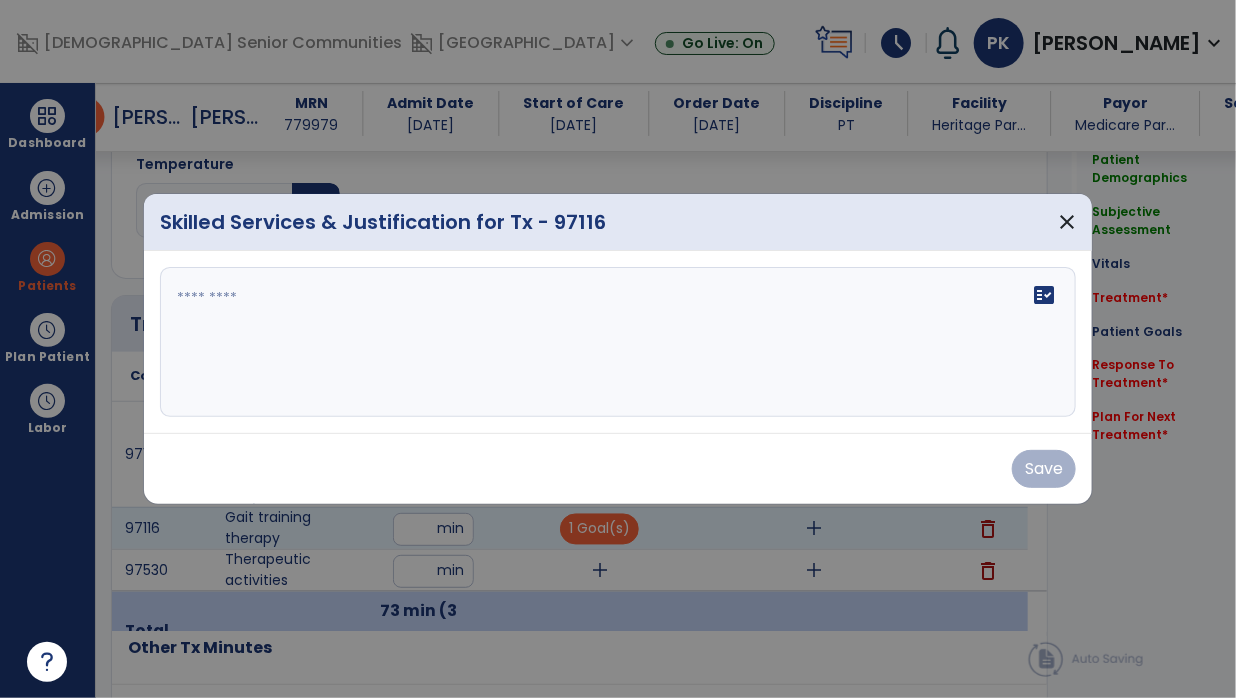 click on "fact_check" at bounding box center [618, 342] 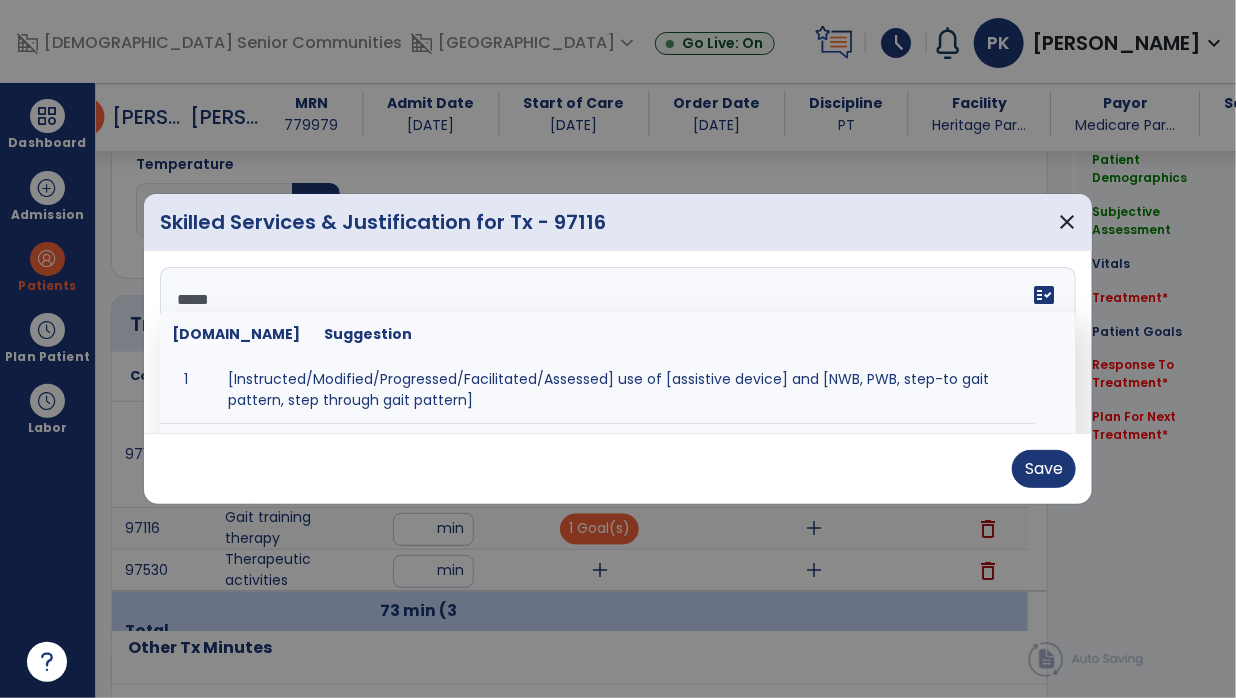 type on "******" 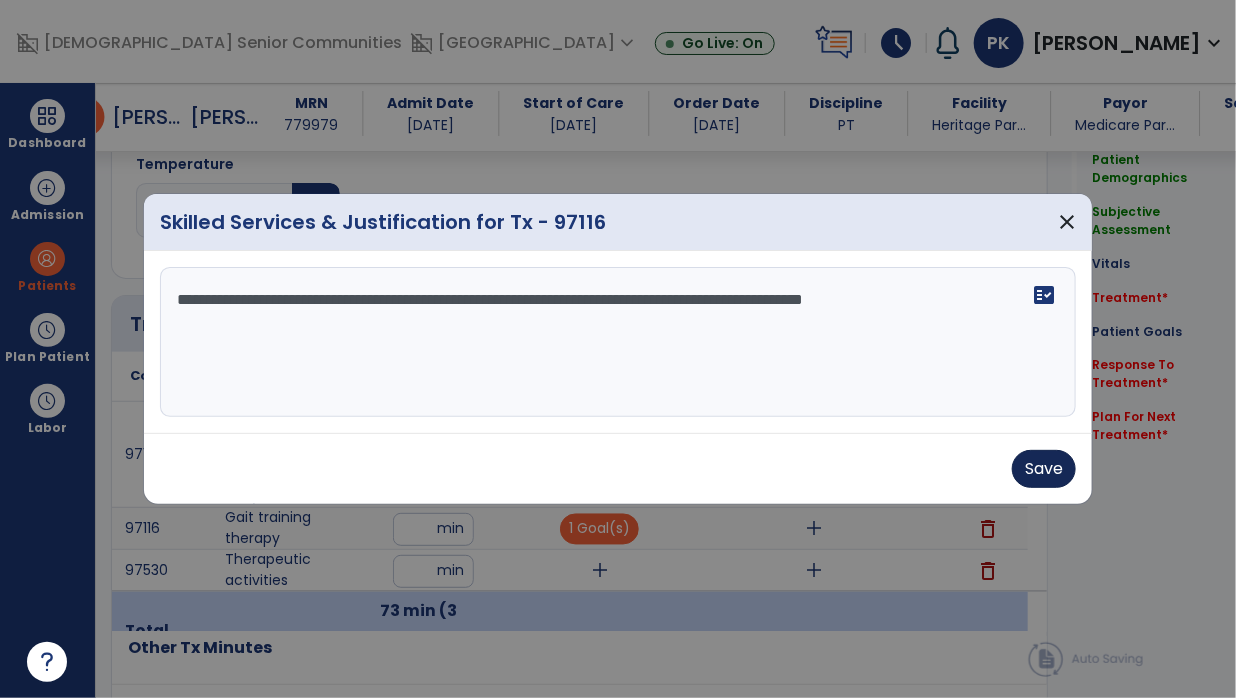 type on "**********" 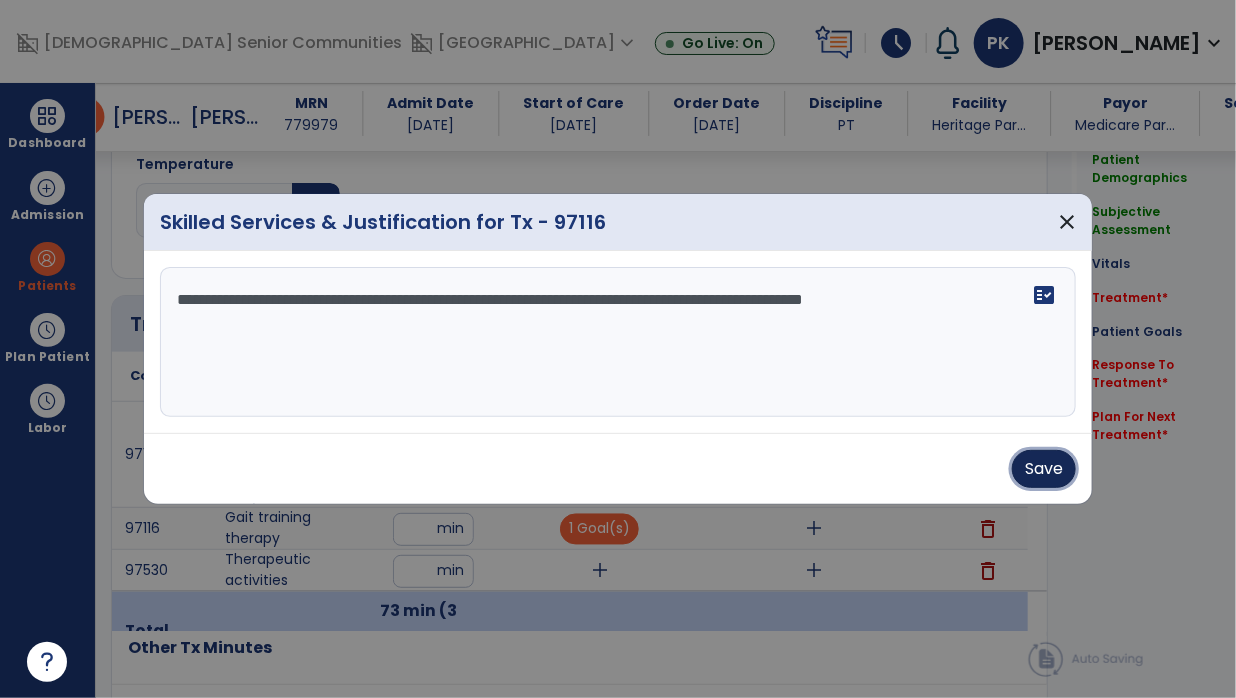 click on "Save" at bounding box center (1044, 469) 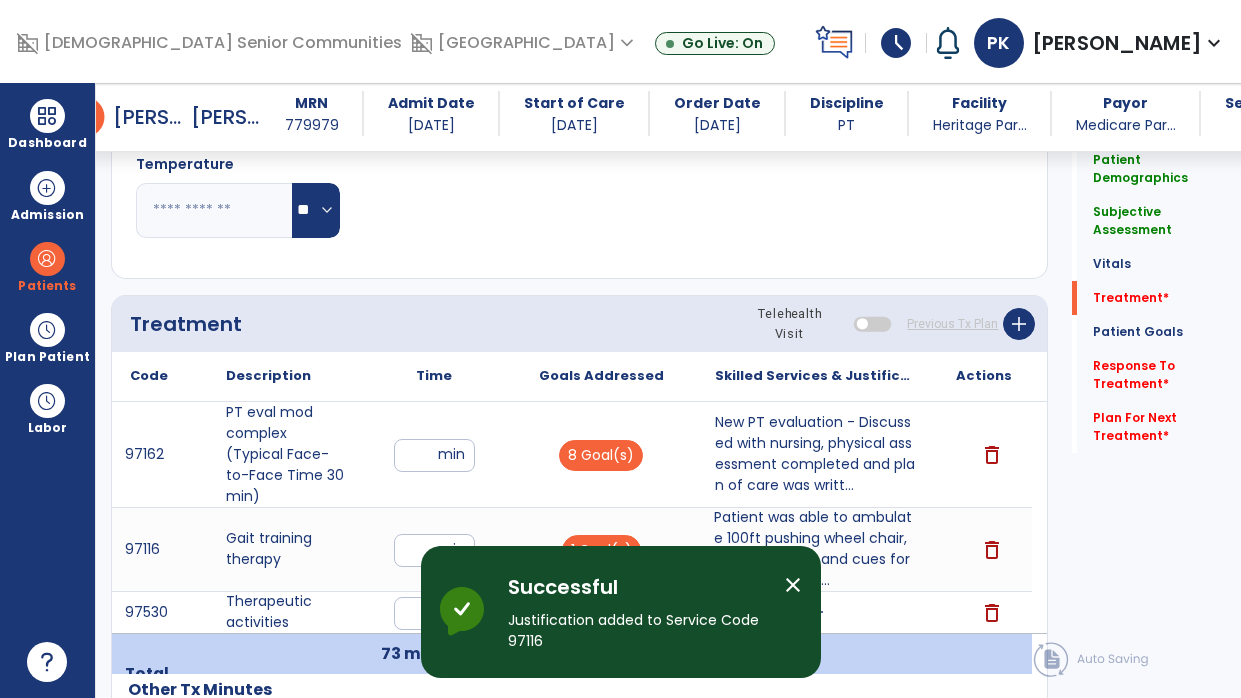 click on "add" at bounding box center [601, 612] 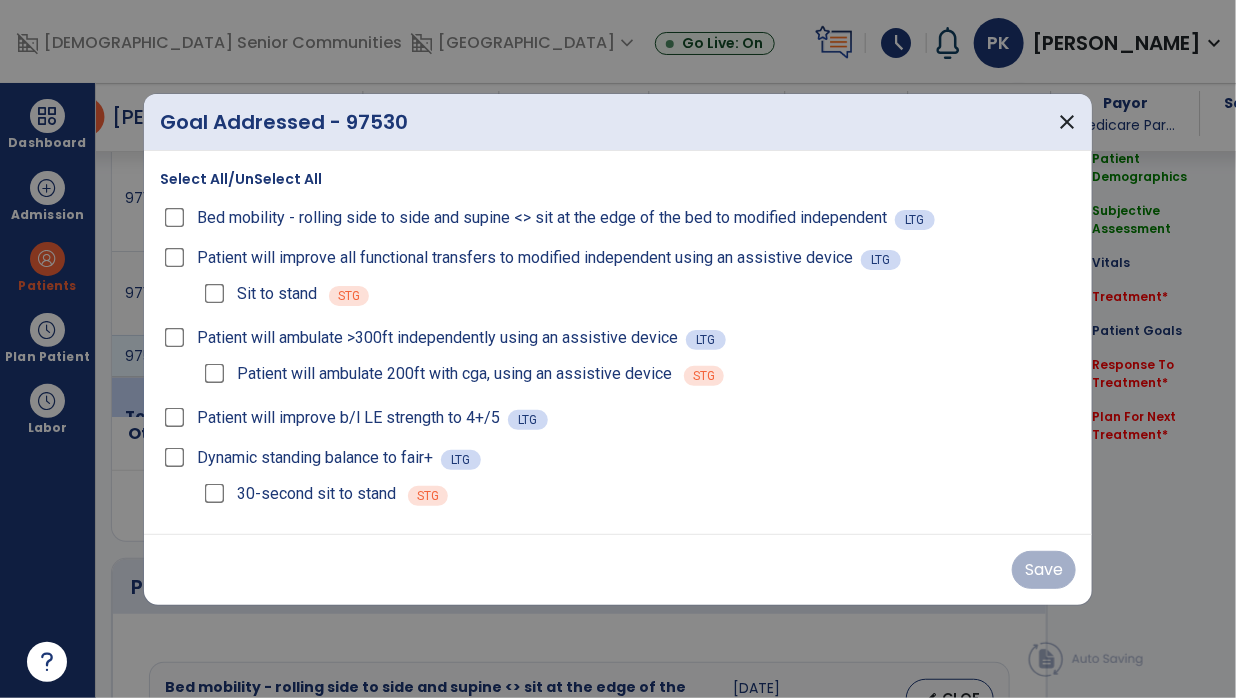 scroll, scrollTop: 1330, scrollLeft: 0, axis: vertical 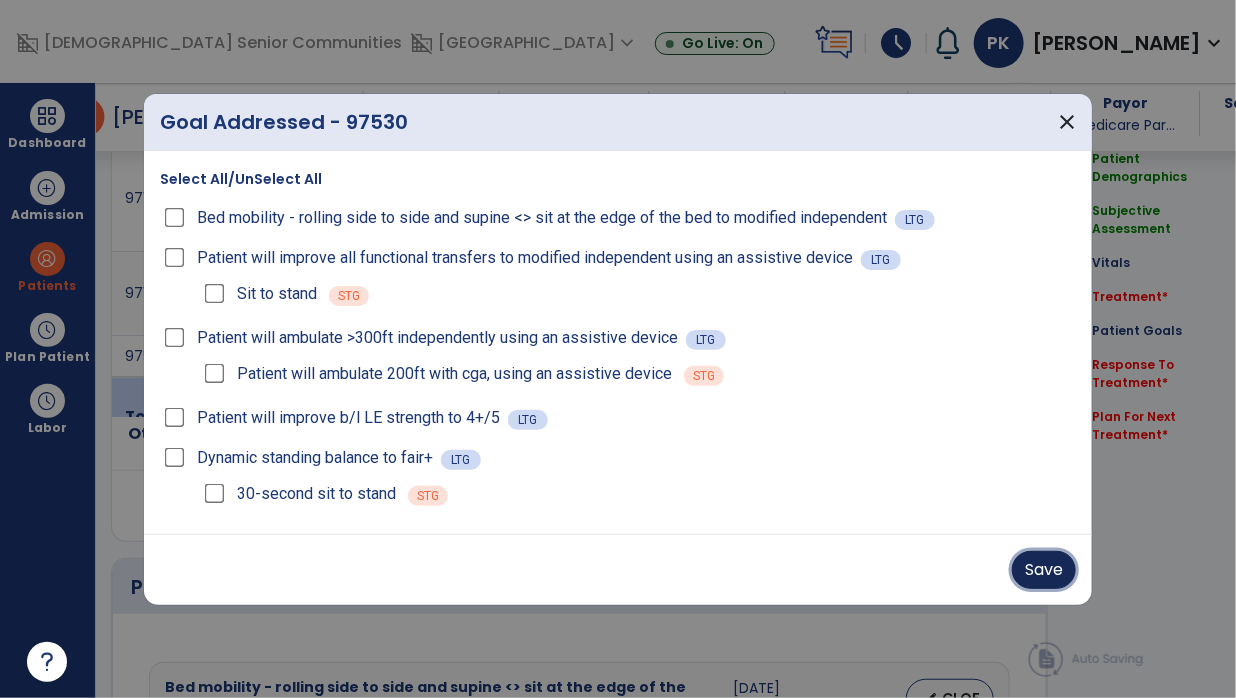 click on "Save" at bounding box center [1044, 570] 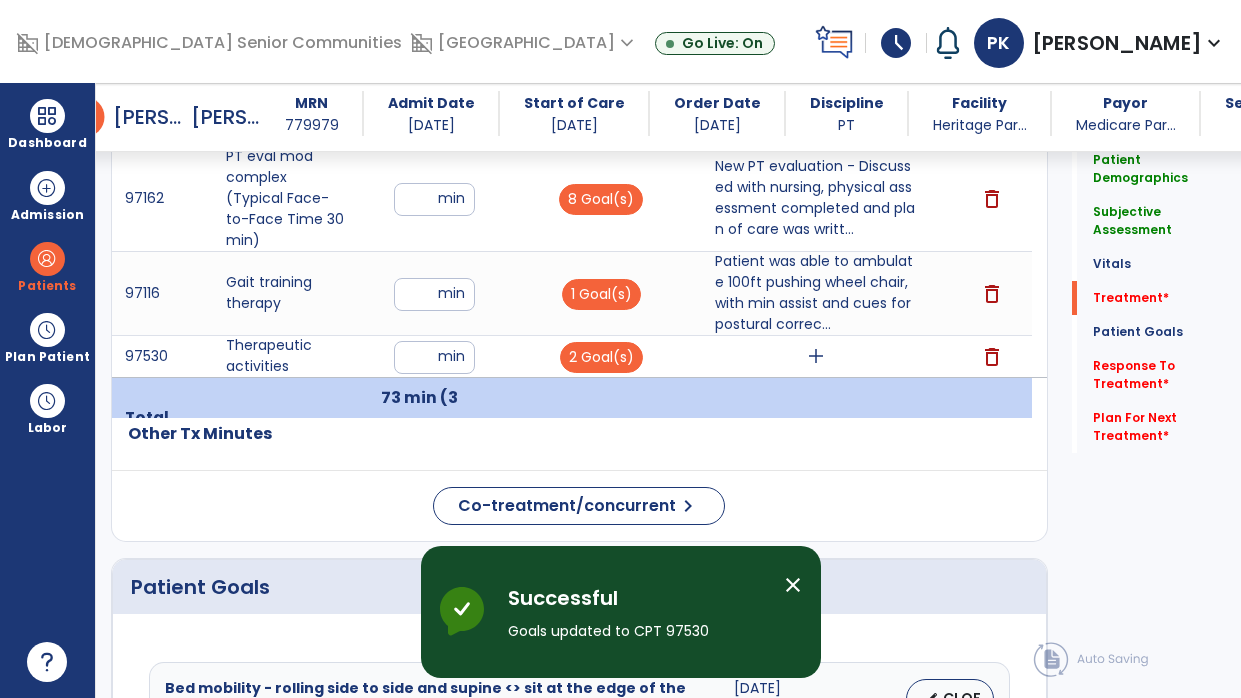 click at bounding box center (816, 418) 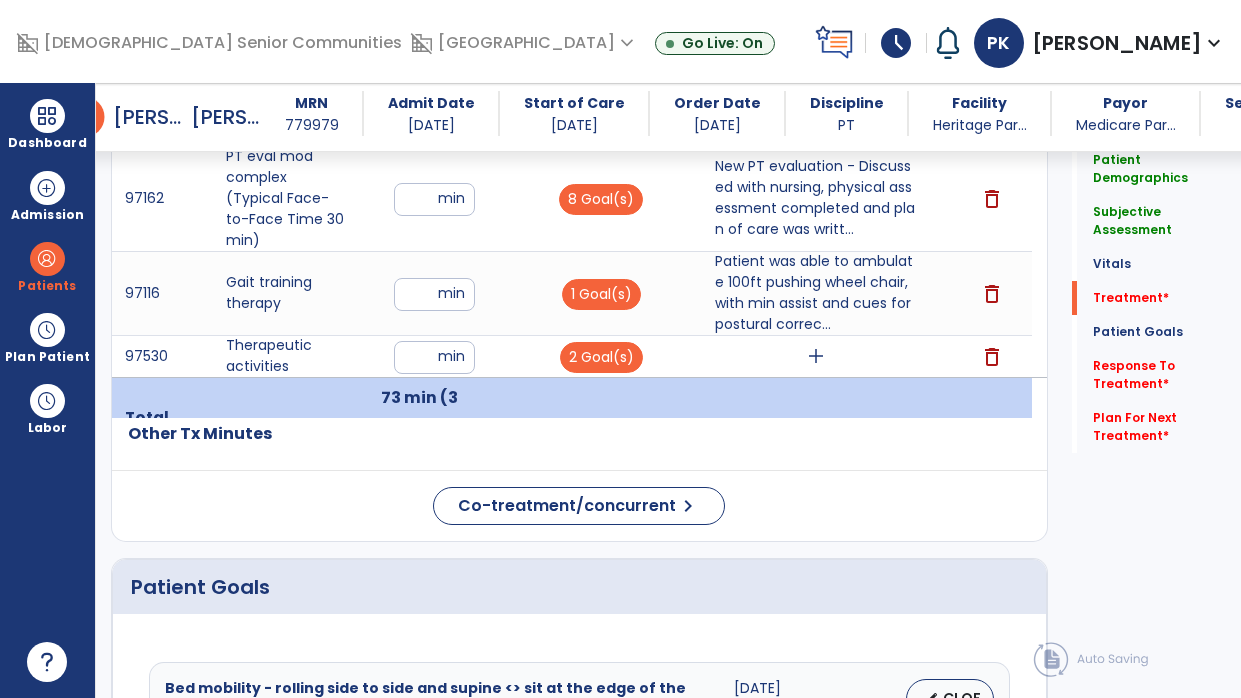 click on "add" at bounding box center (816, 356) 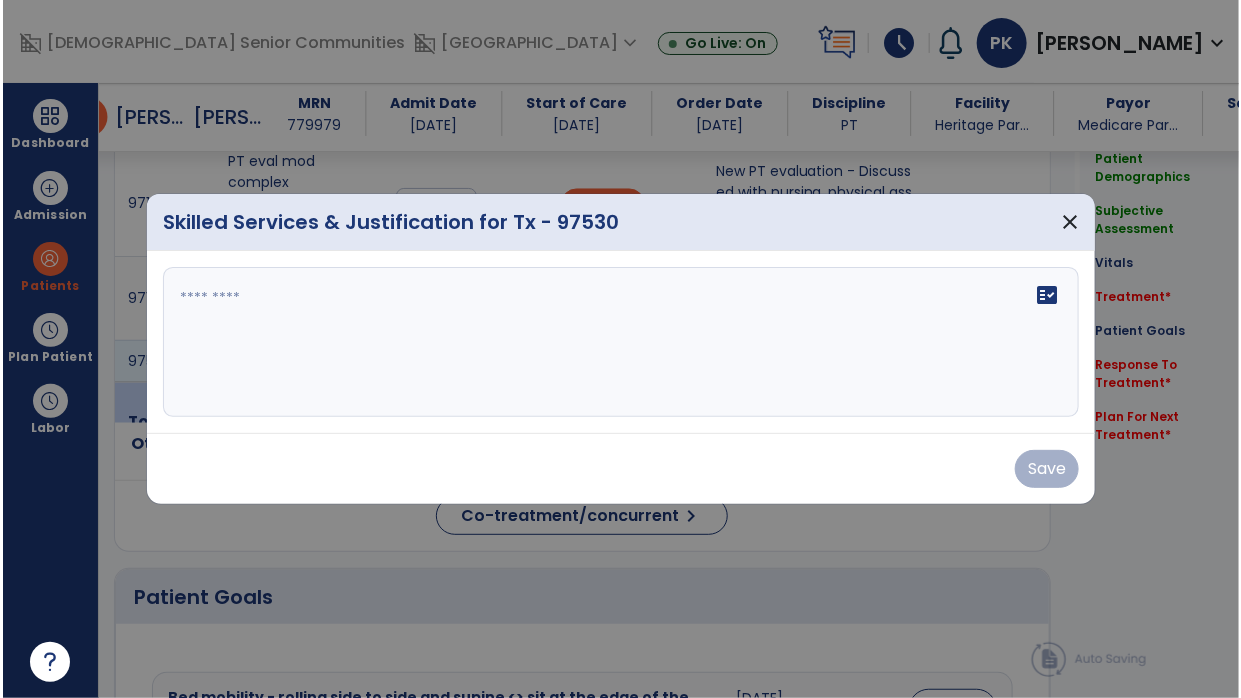 scroll, scrollTop: 1330, scrollLeft: 0, axis: vertical 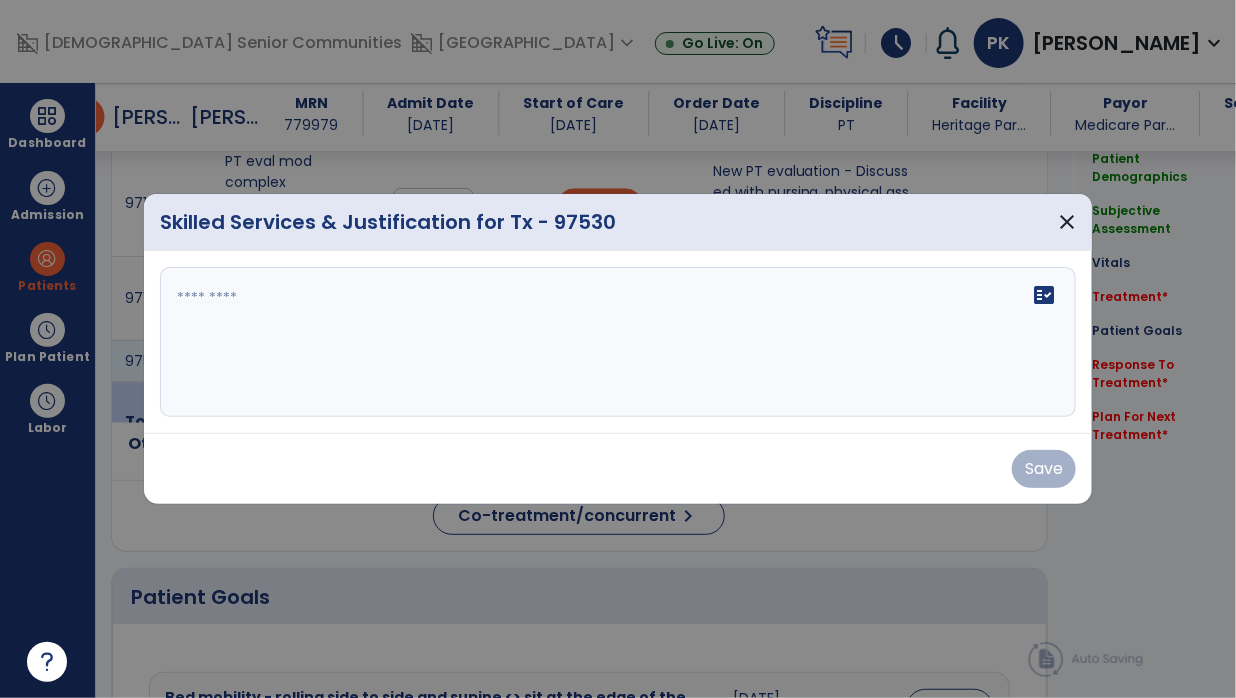 click on "fact_check" at bounding box center [618, 342] 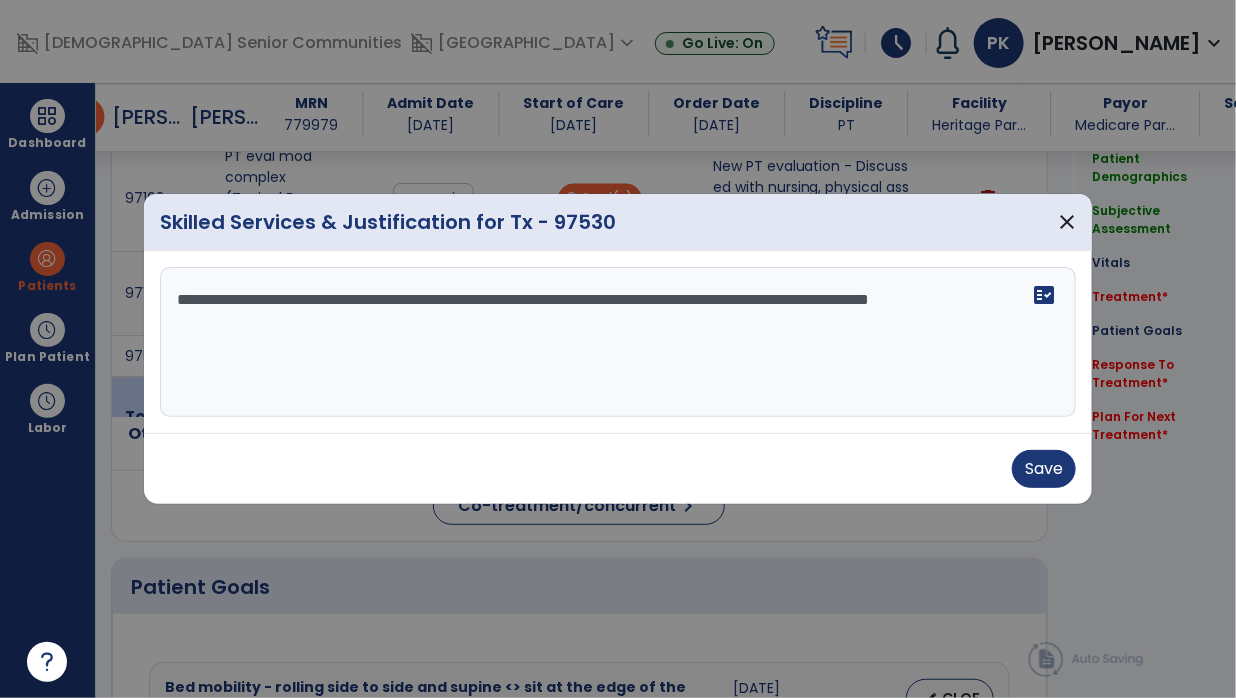 type on "**********" 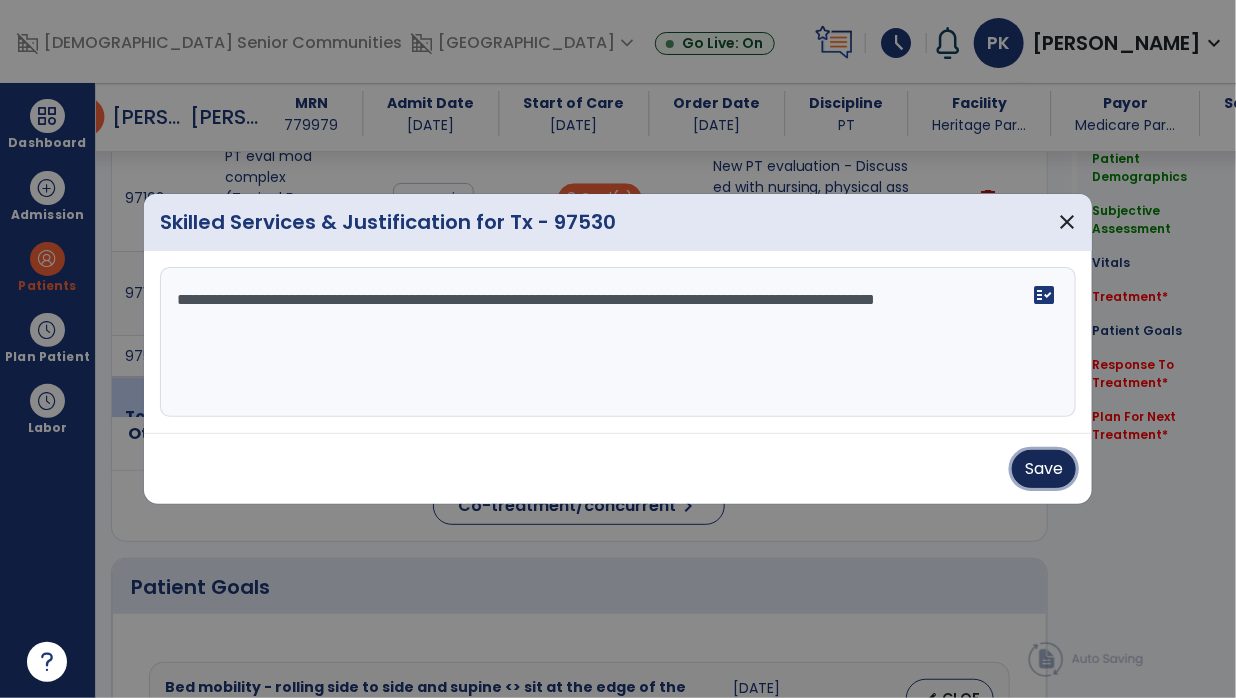 click on "Save" at bounding box center [1044, 469] 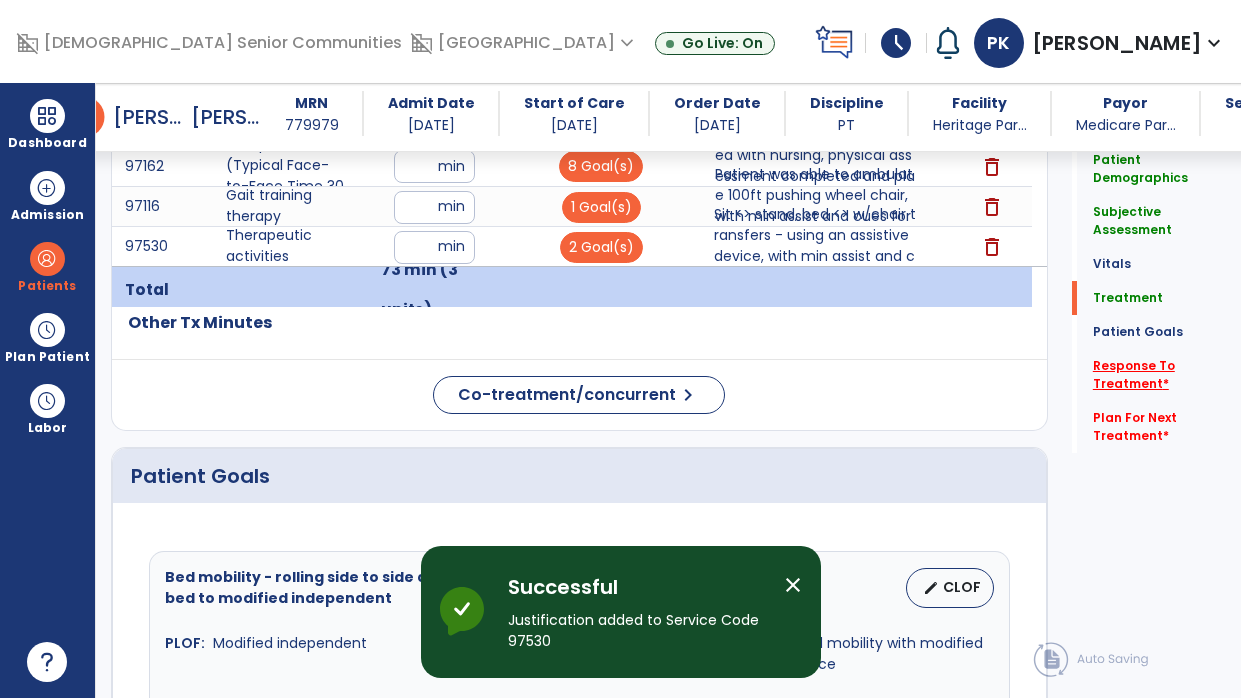click on "Response To Treatment   *" 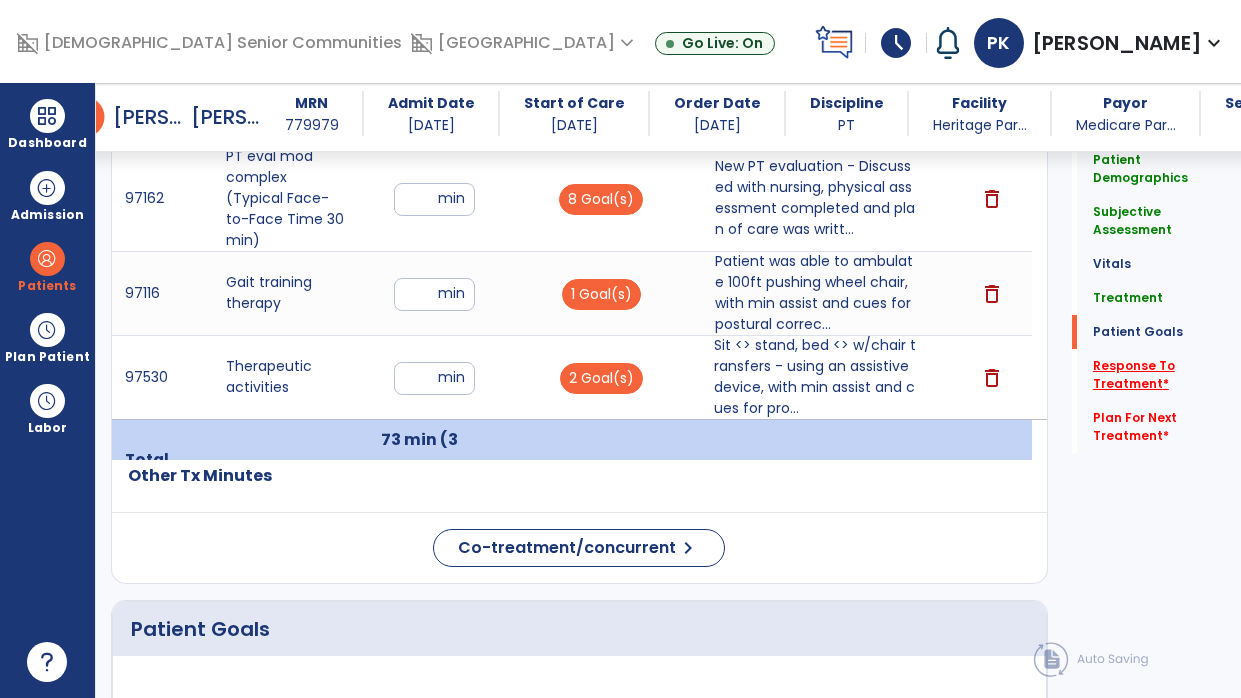 scroll, scrollTop: 3012, scrollLeft: 0, axis: vertical 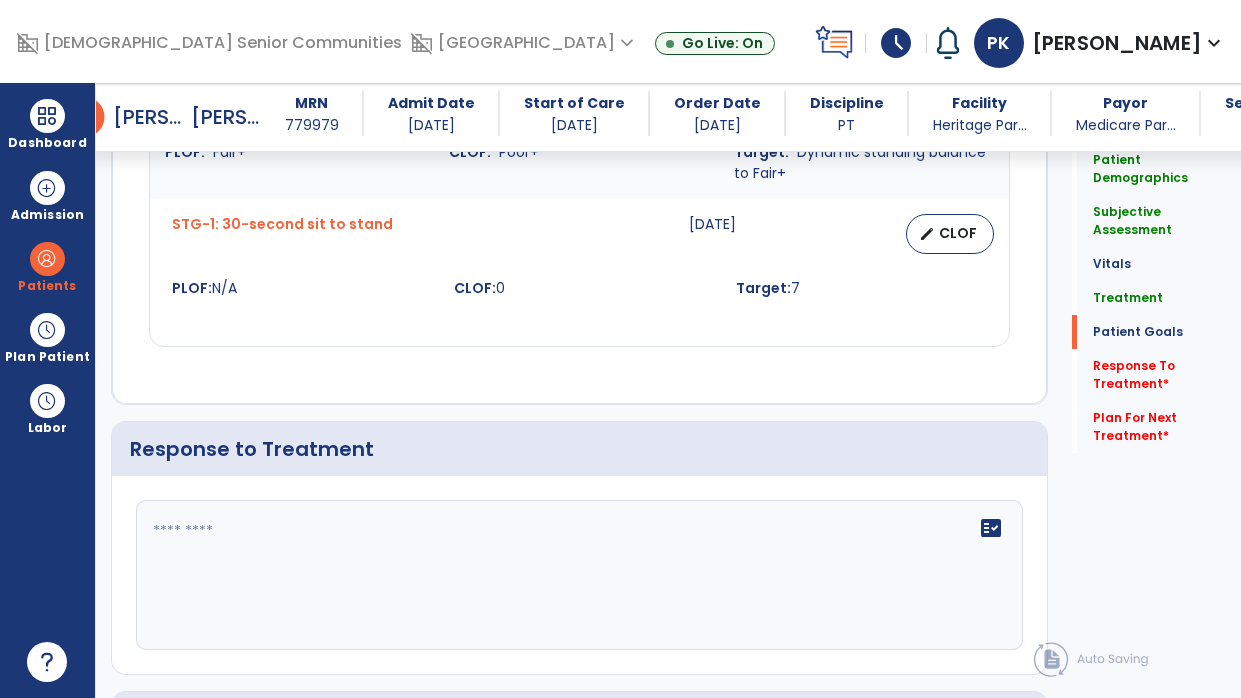 click on "fact_check" 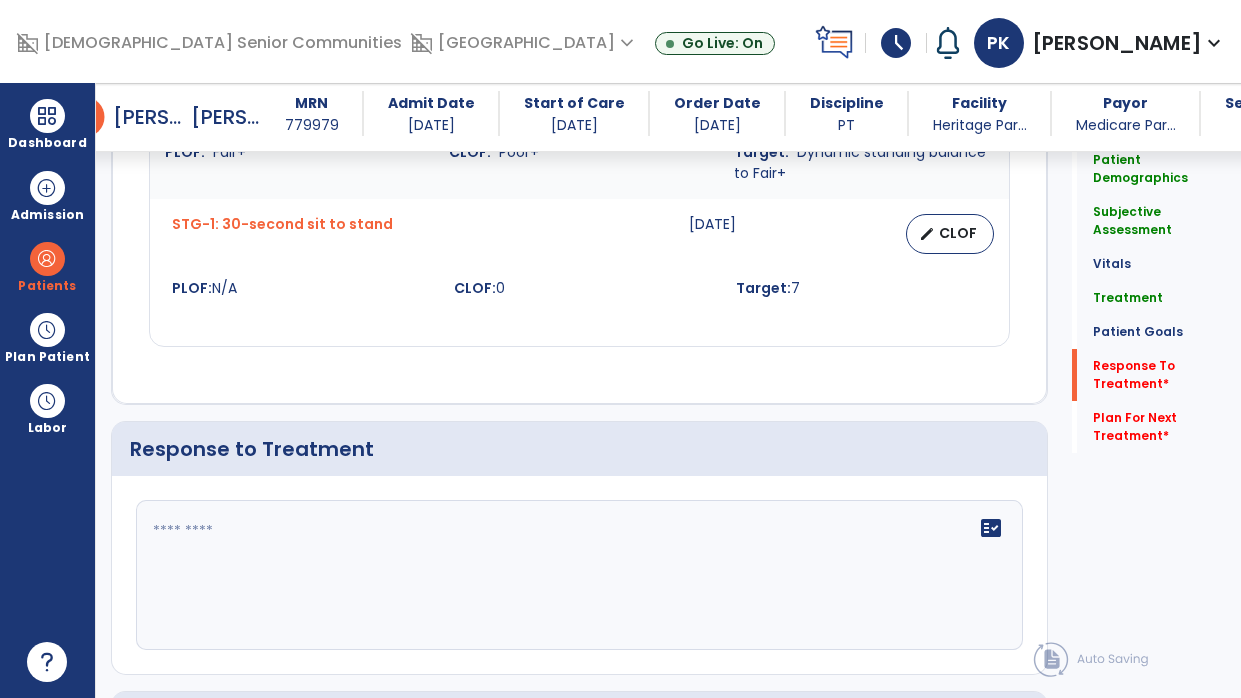 scroll, scrollTop: 3319, scrollLeft: 0, axis: vertical 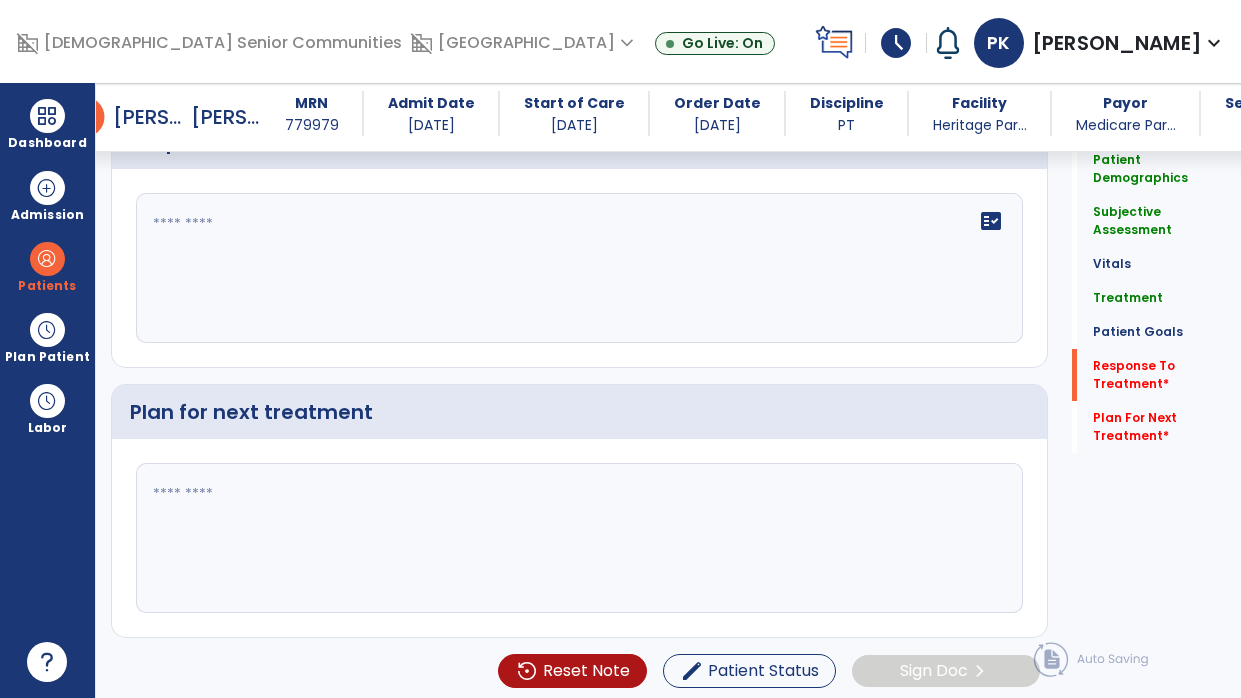 click on "fact_check" 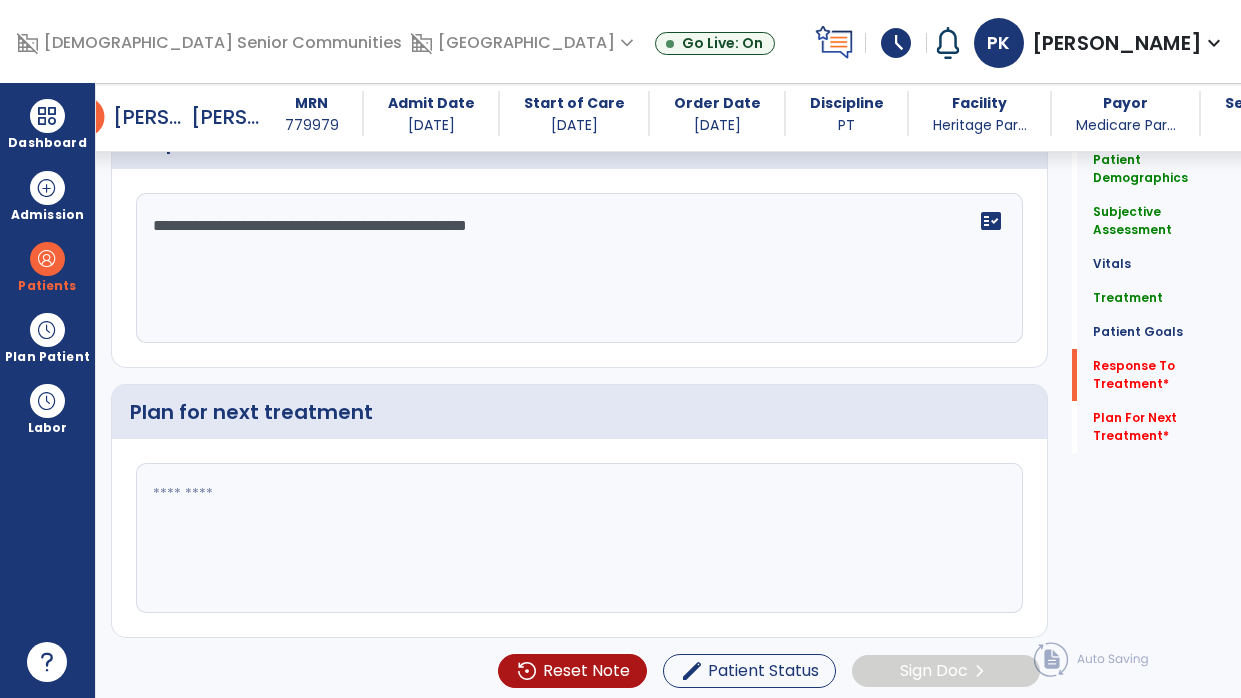 type on "**********" 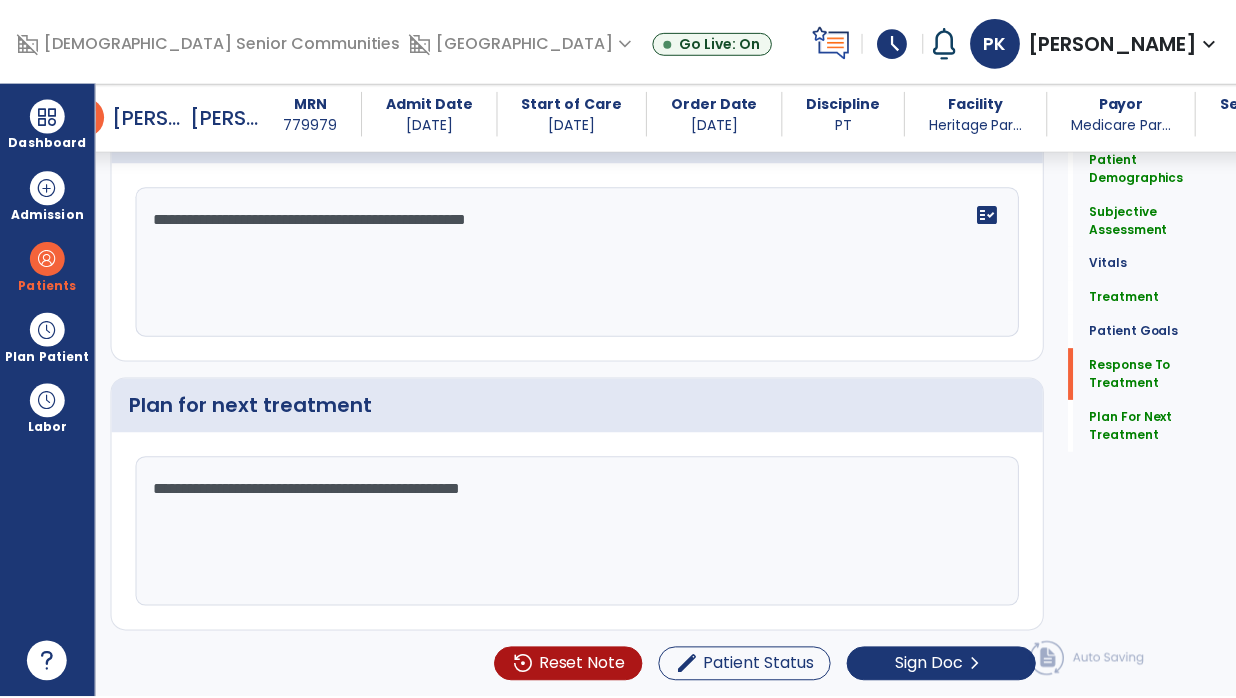 scroll, scrollTop: 3167, scrollLeft: 0, axis: vertical 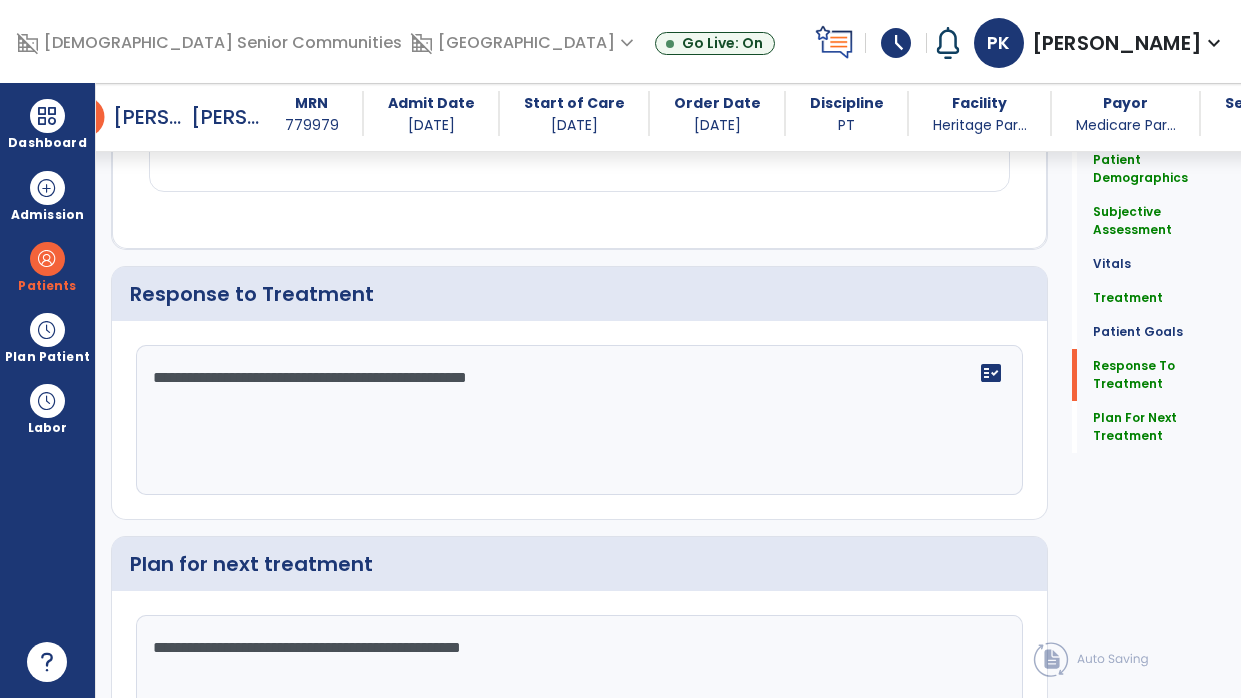 type on "**********" 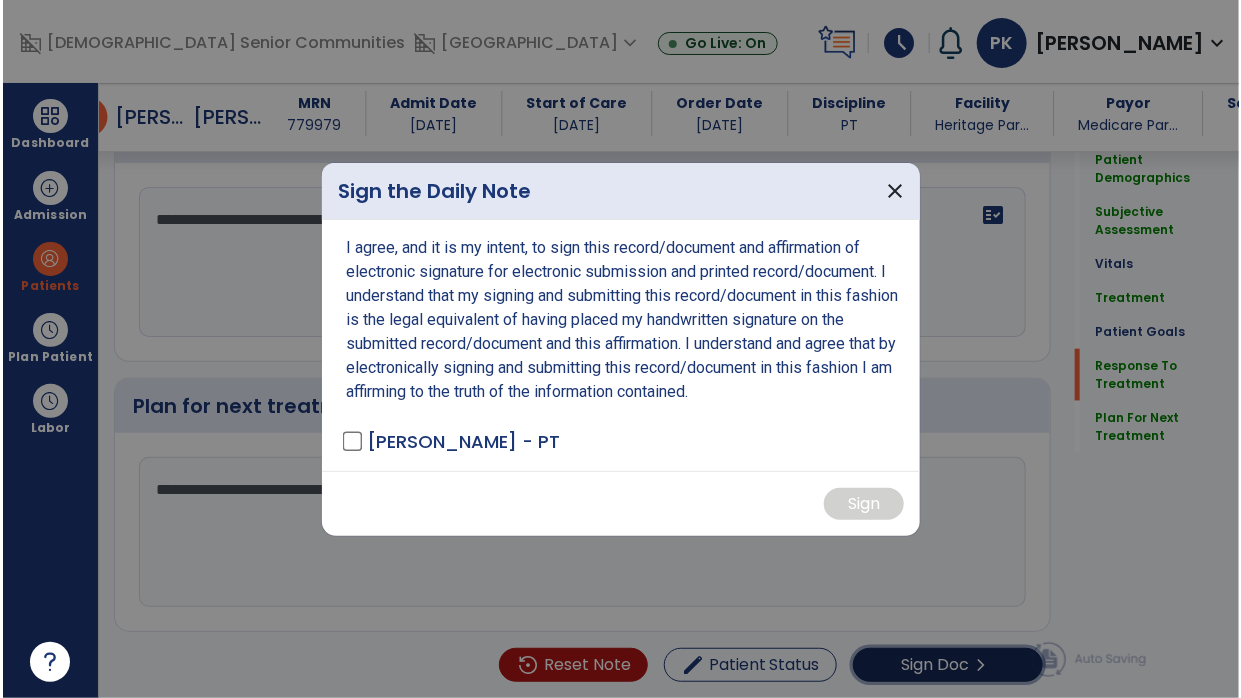 scroll, scrollTop: 3319, scrollLeft: 0, axis: vertical 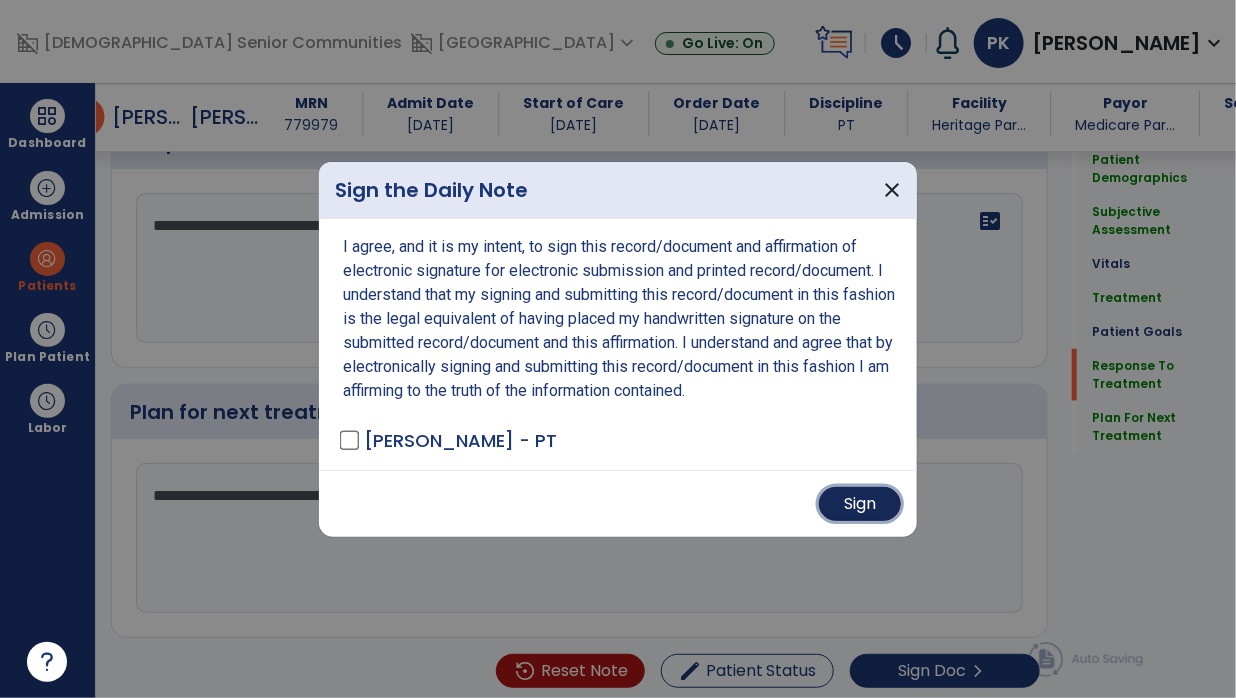 click on "Sign" at bounding box center (860, 504) 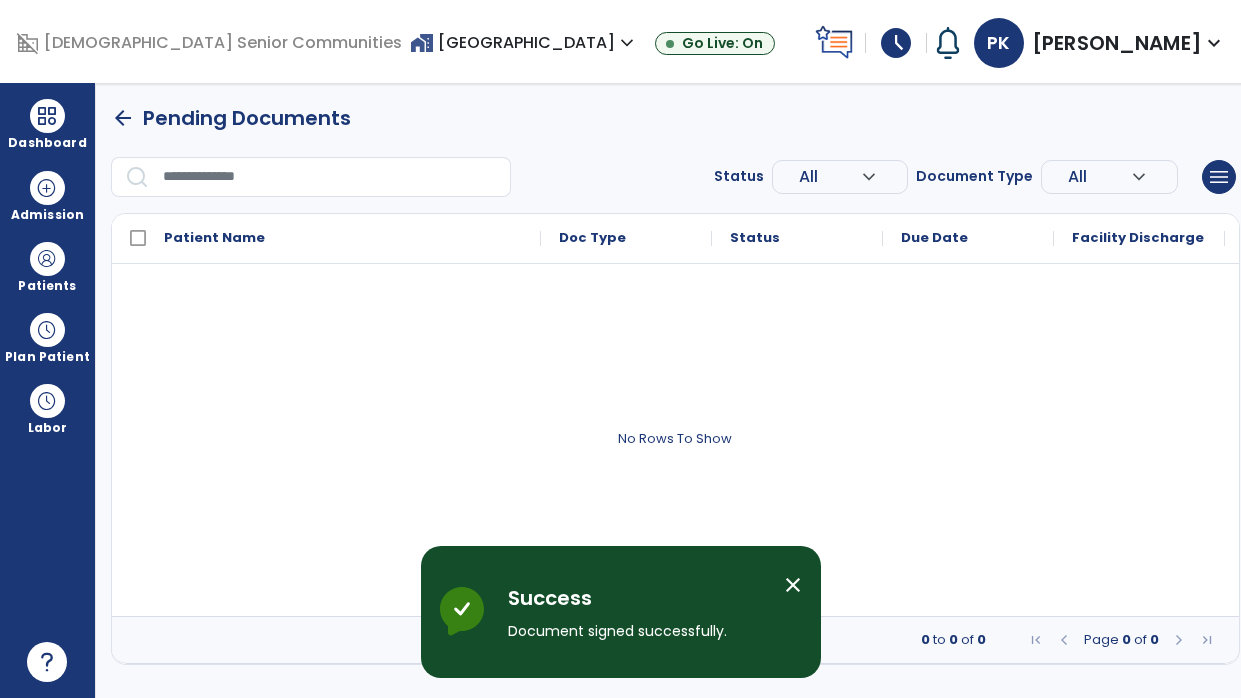scroll, scrollTop: 0, scrollLeft: 0, axis: both 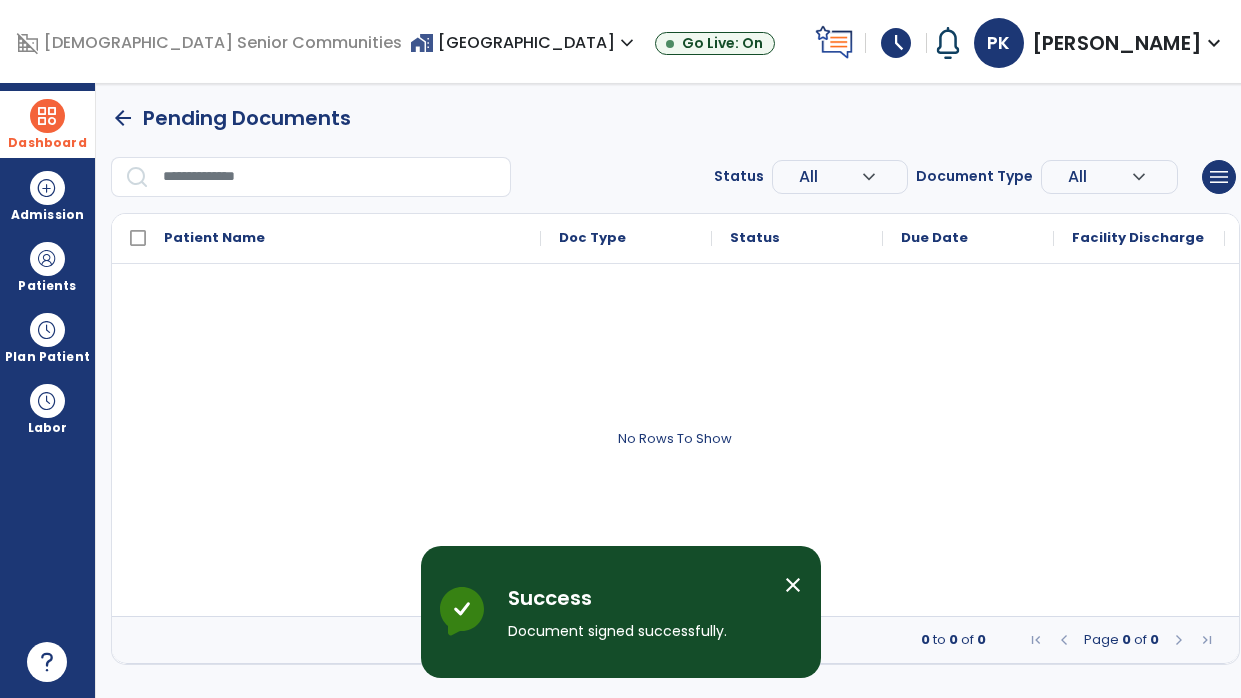 click on "Dashboard" at bounding box center (47, 124) 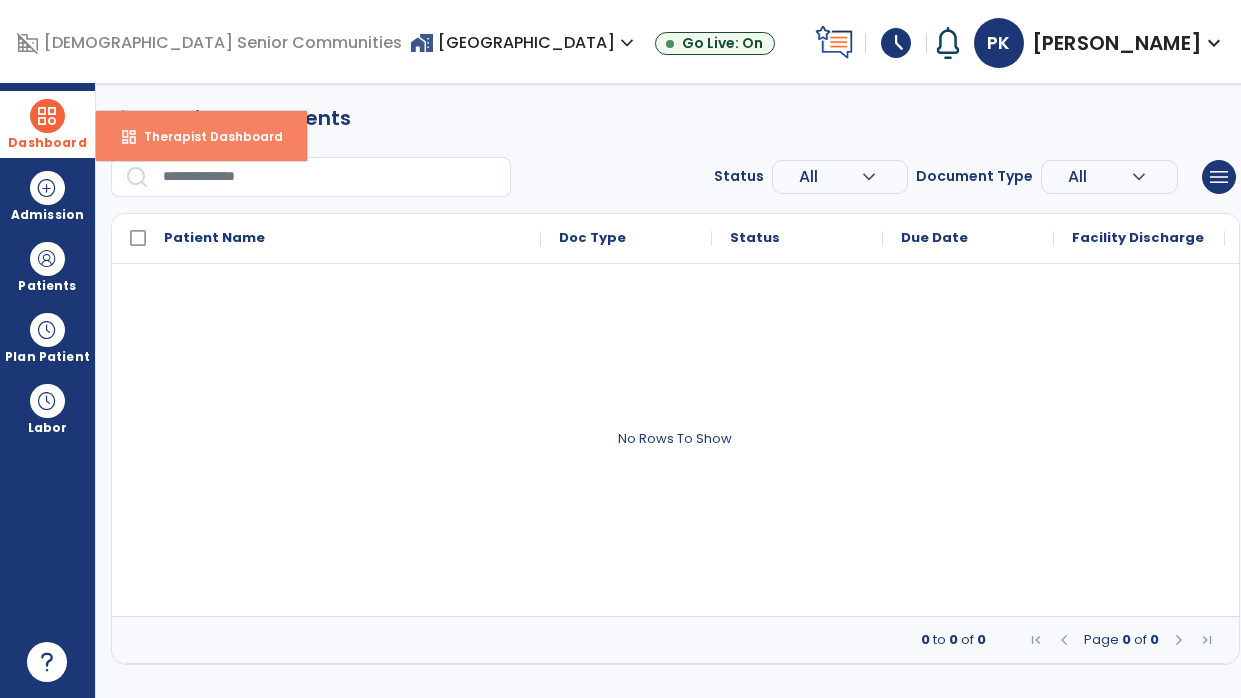click on "Therapist Dashboard" at bounding box center [205, 136] 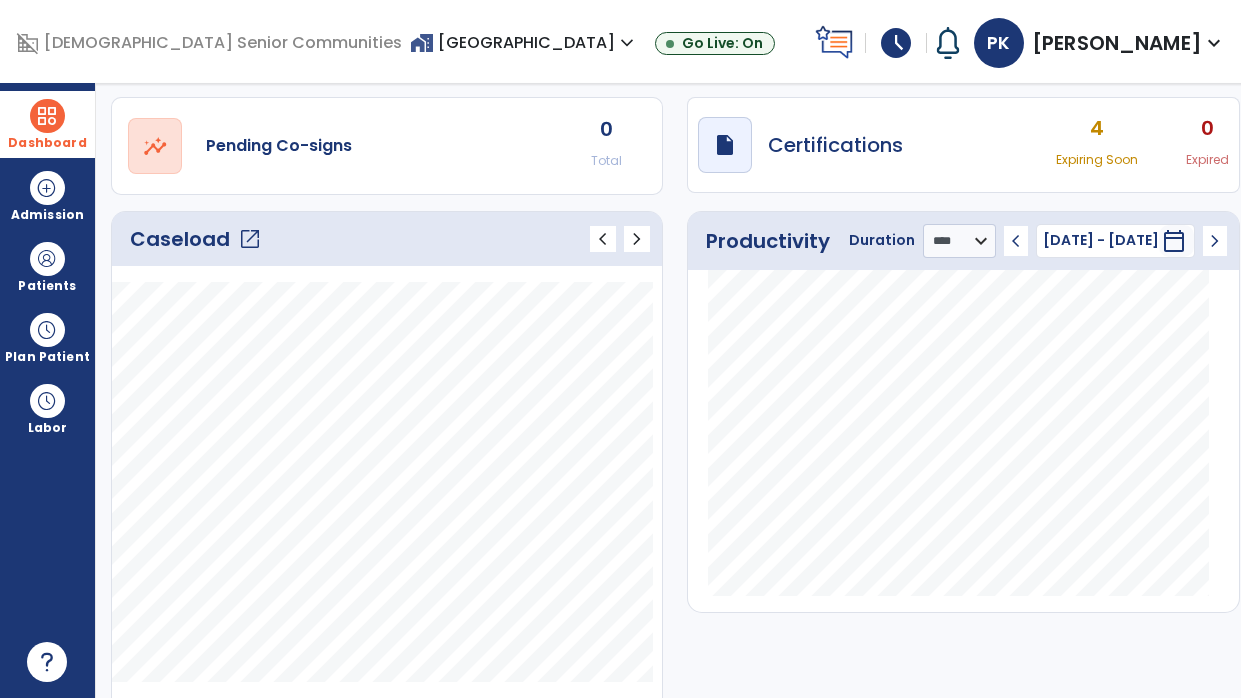 scroll, scrollTop: 158, scrollLeft: 0, axis: vertical 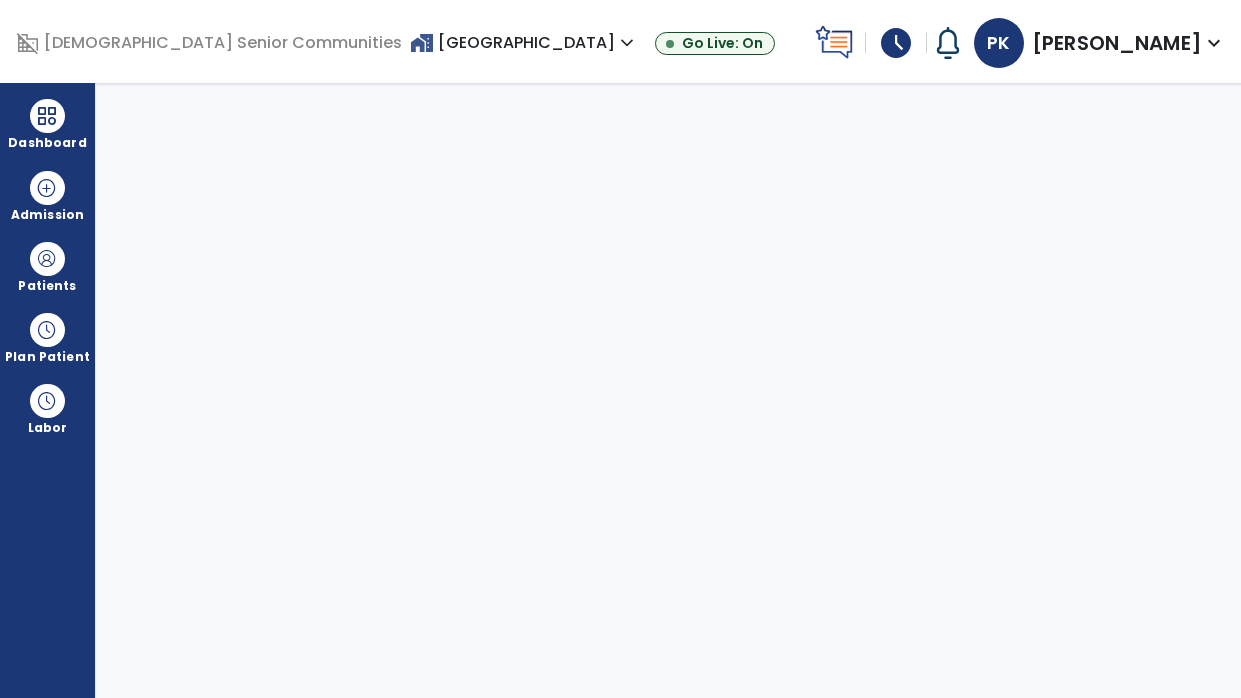 select on "****" 